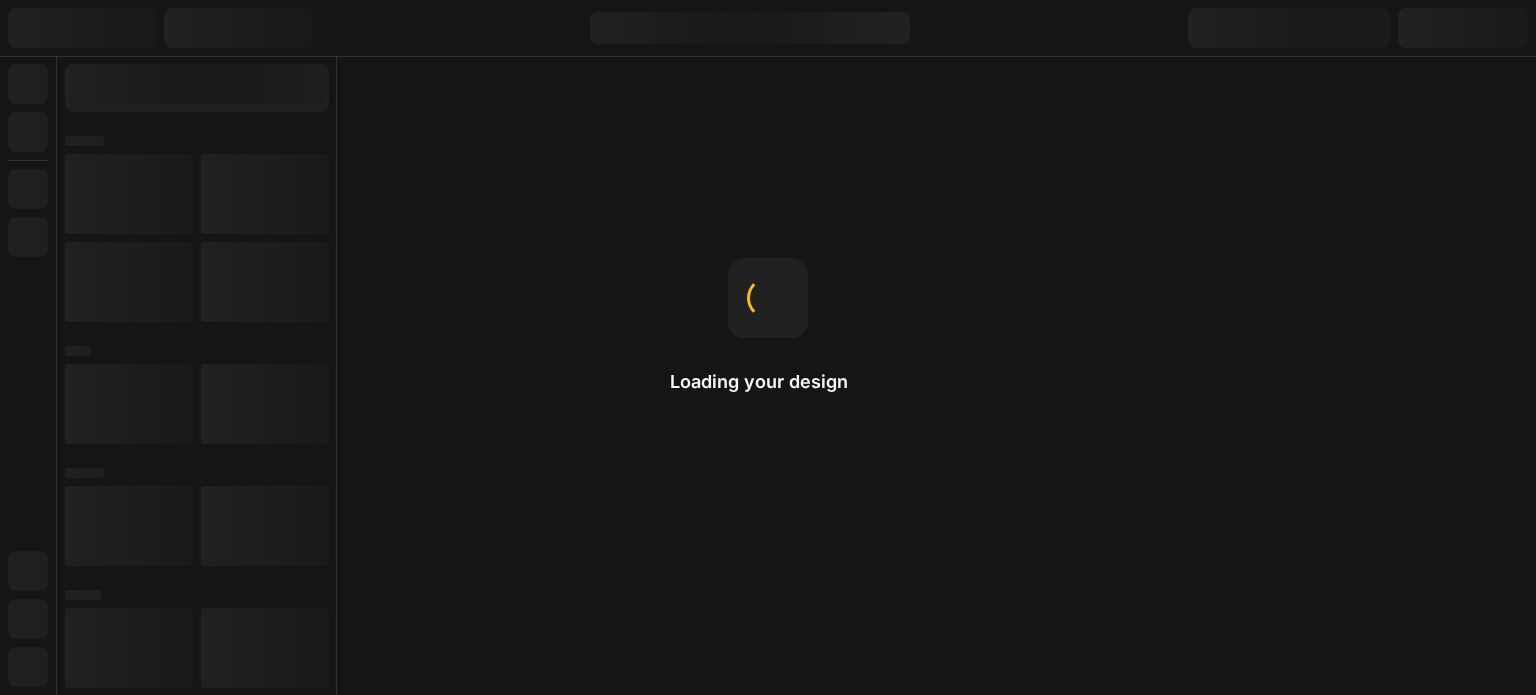 scroll, scrollTop: 0, scrollLeft: 0, axis: both 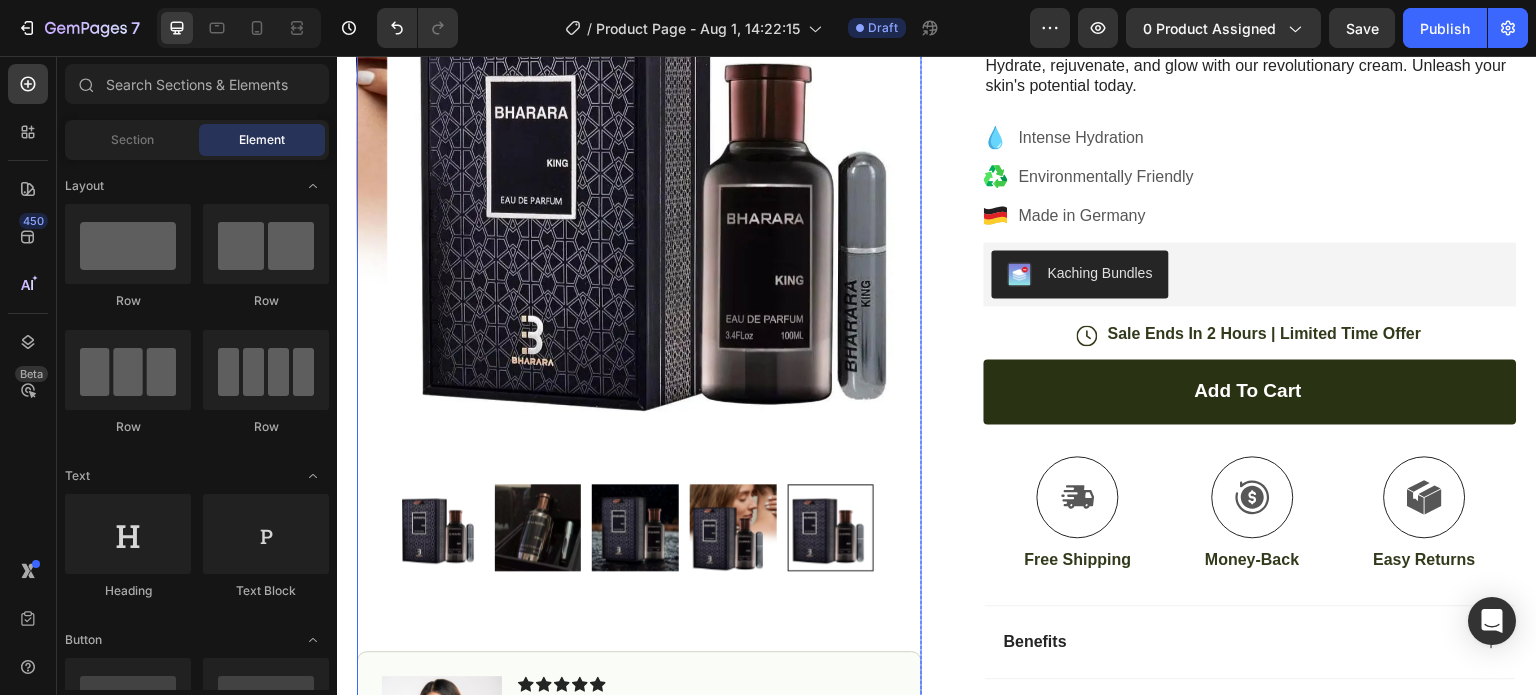 click at bounding box center (733, 527) 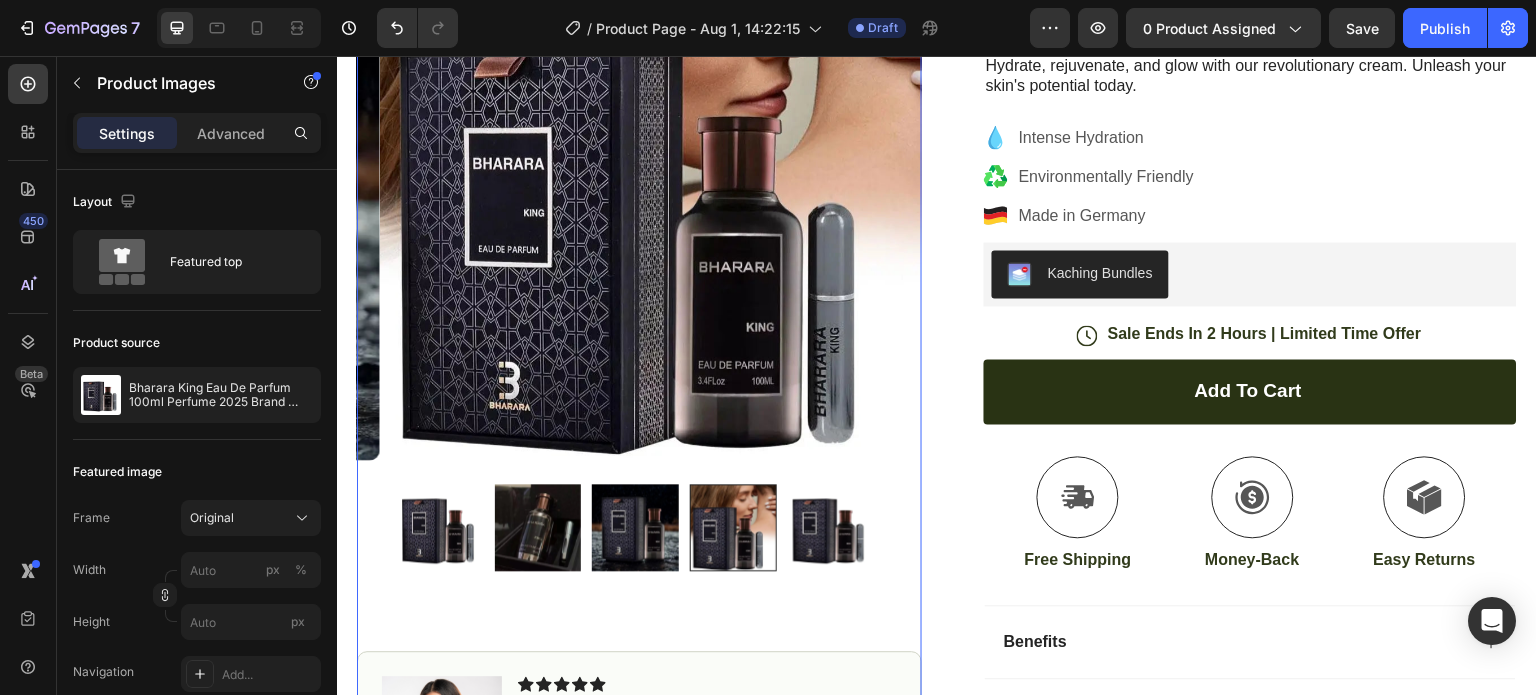 click at bounding box center [635, 527] 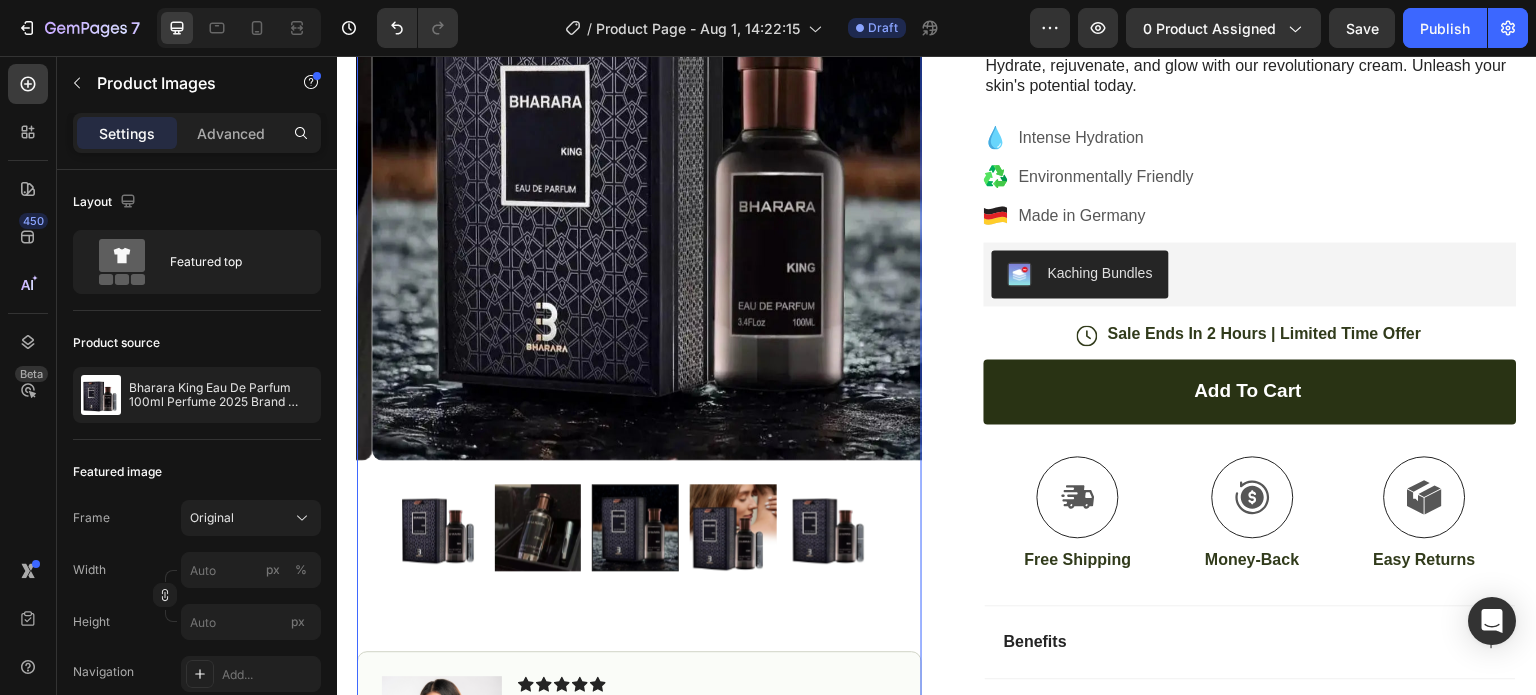click at bounding box center (538, 527) 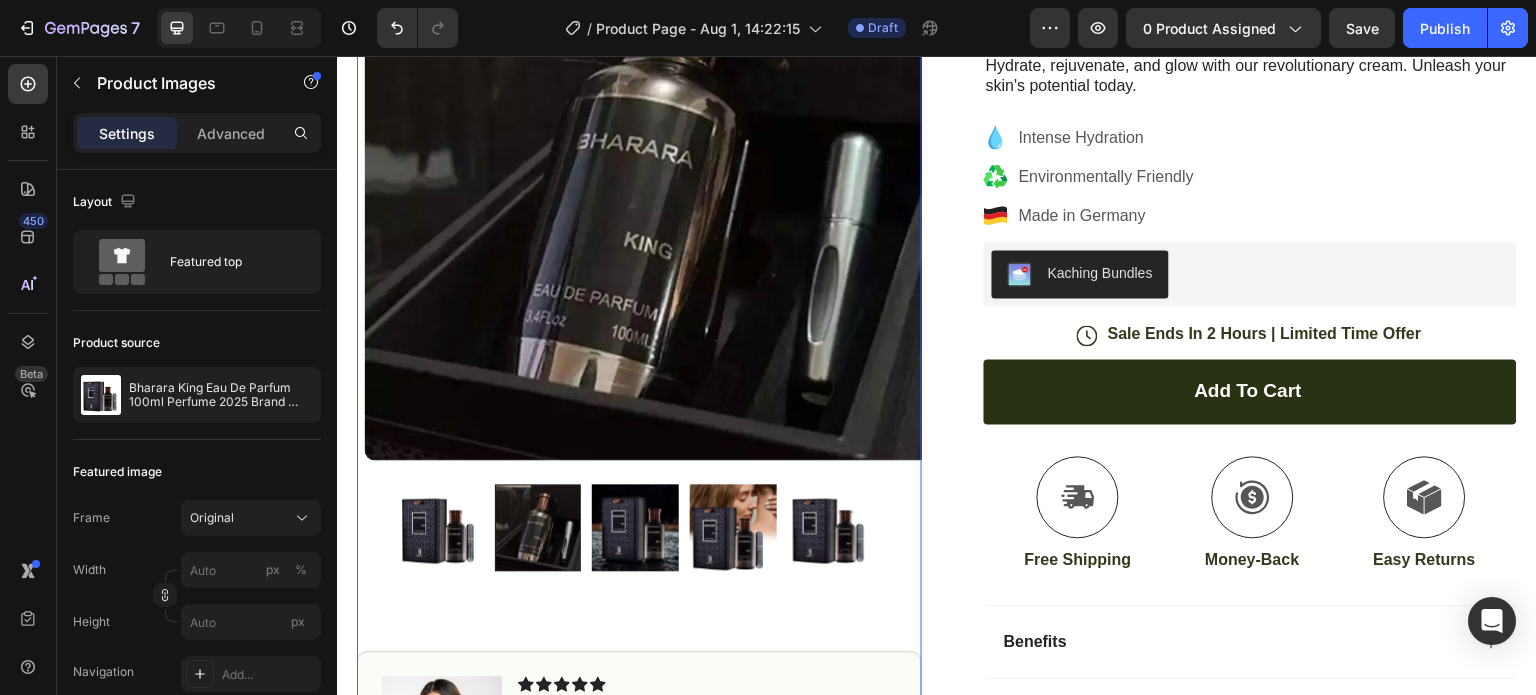 click at bounding box center (440, 527) 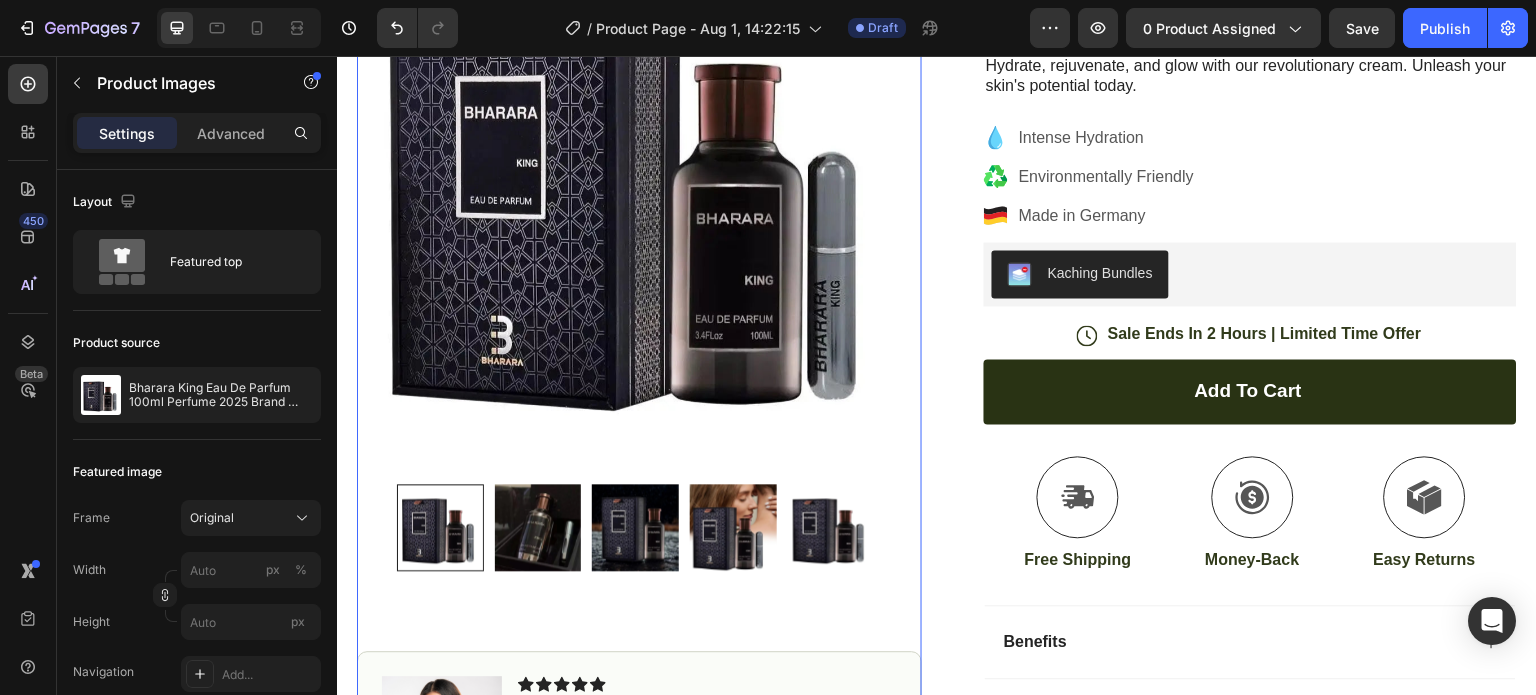click at bounding box center (831, 527) 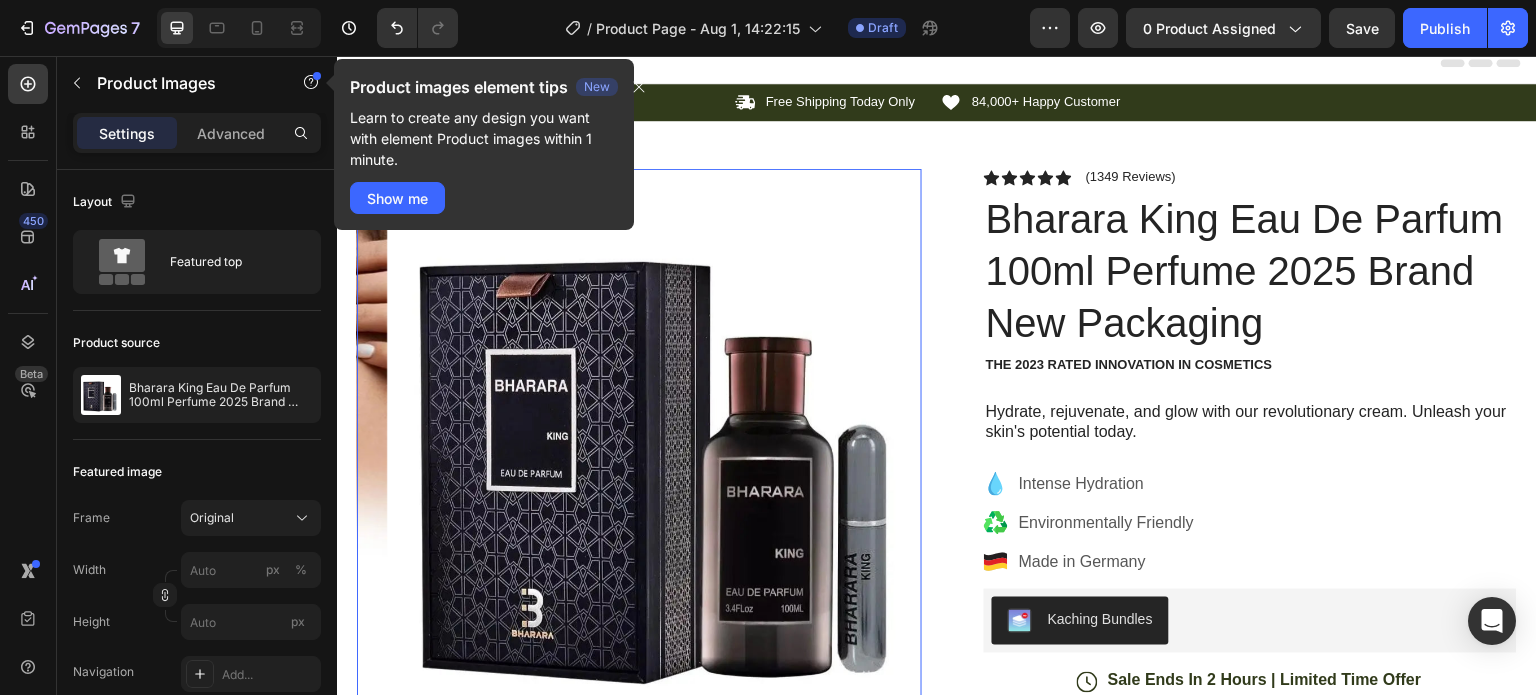scroll, scrollTop: 0, scrollLeft: 0, axis: both 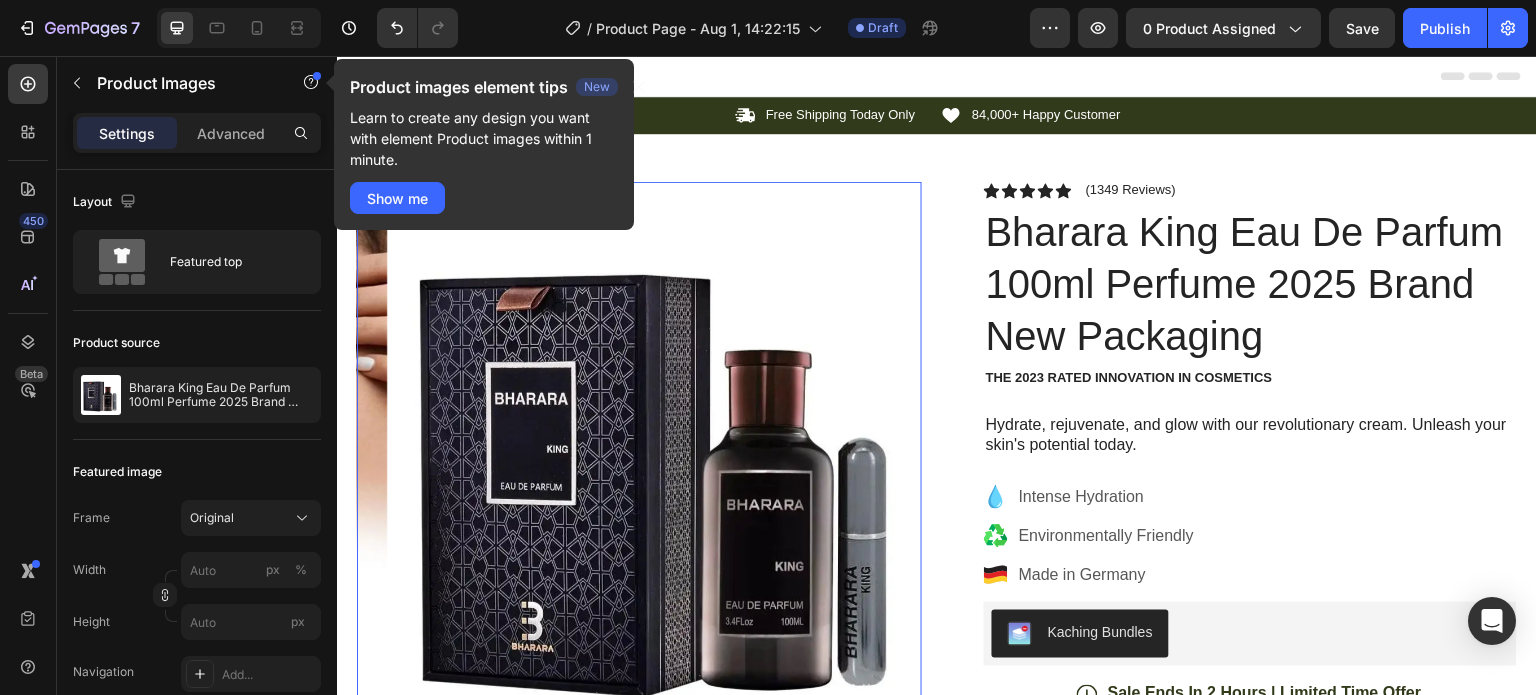 click at bounding box center (669, 464) 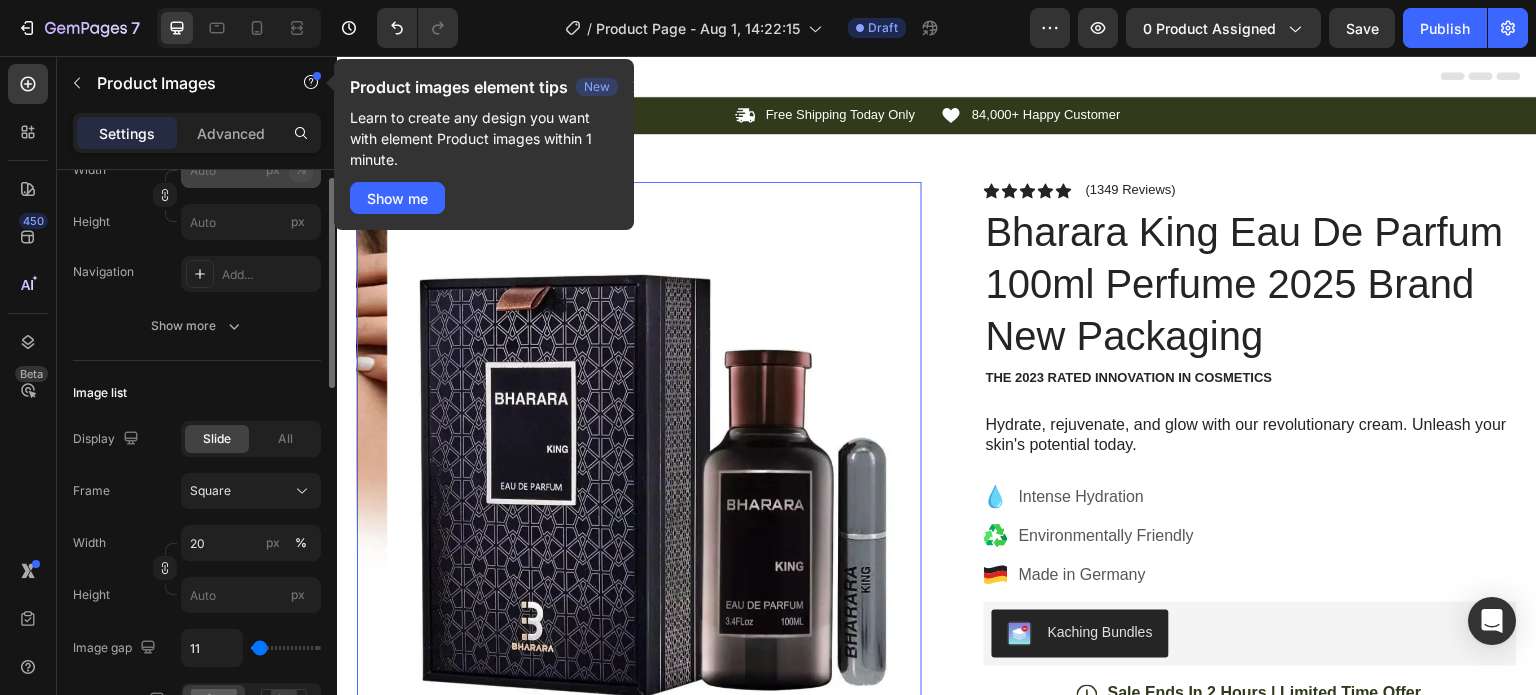 scroll, scrollTop: 300, scrollLeft: 0, axis: vertical 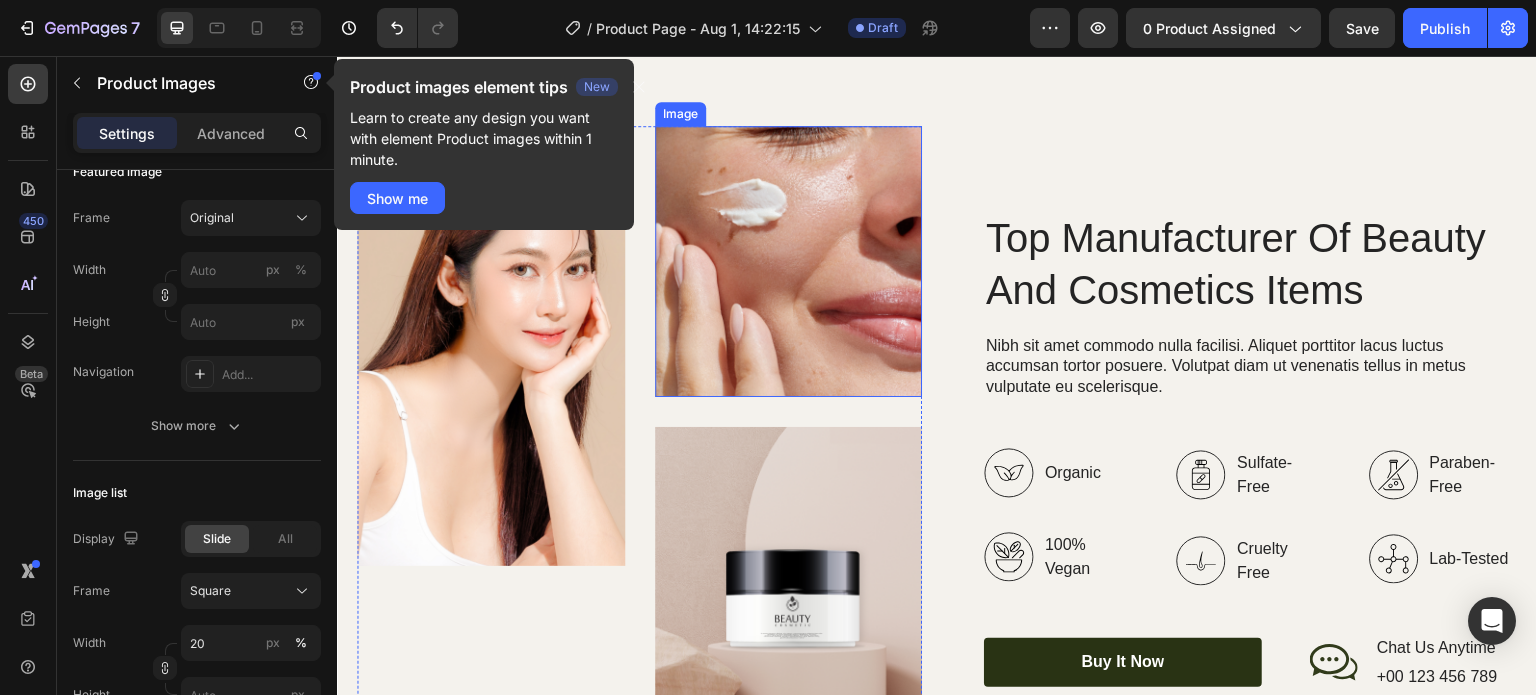 click at bounding box center [789, 261] 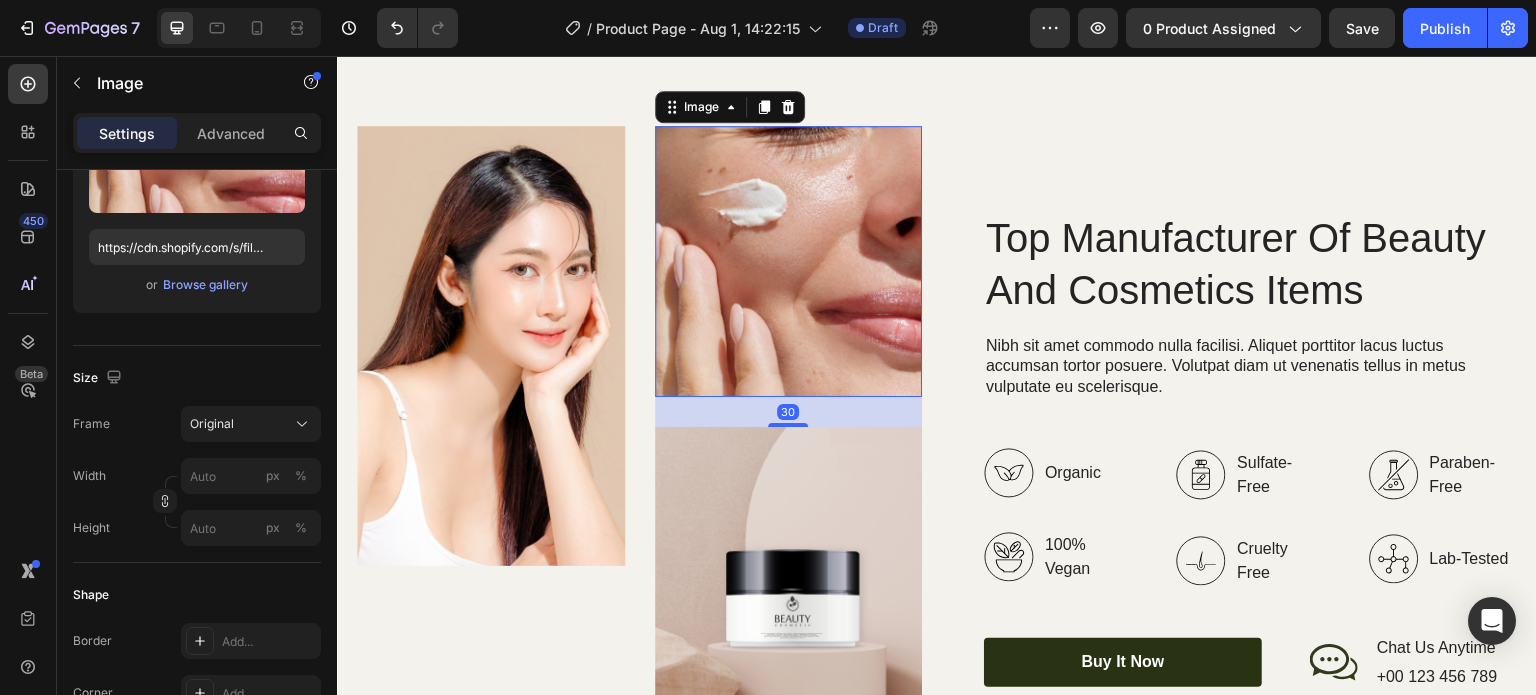scroll, scrollTop: 0, scrollLeft: 0, axis: both 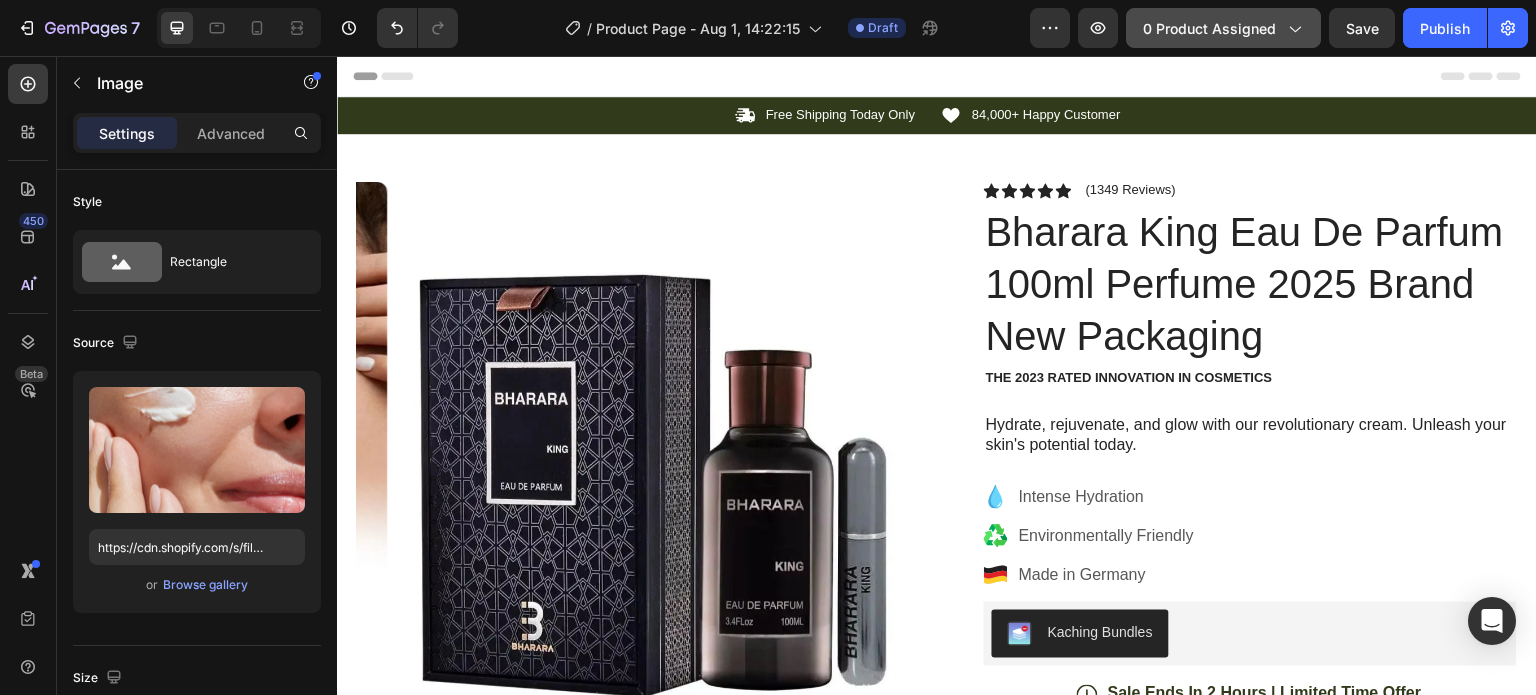 click 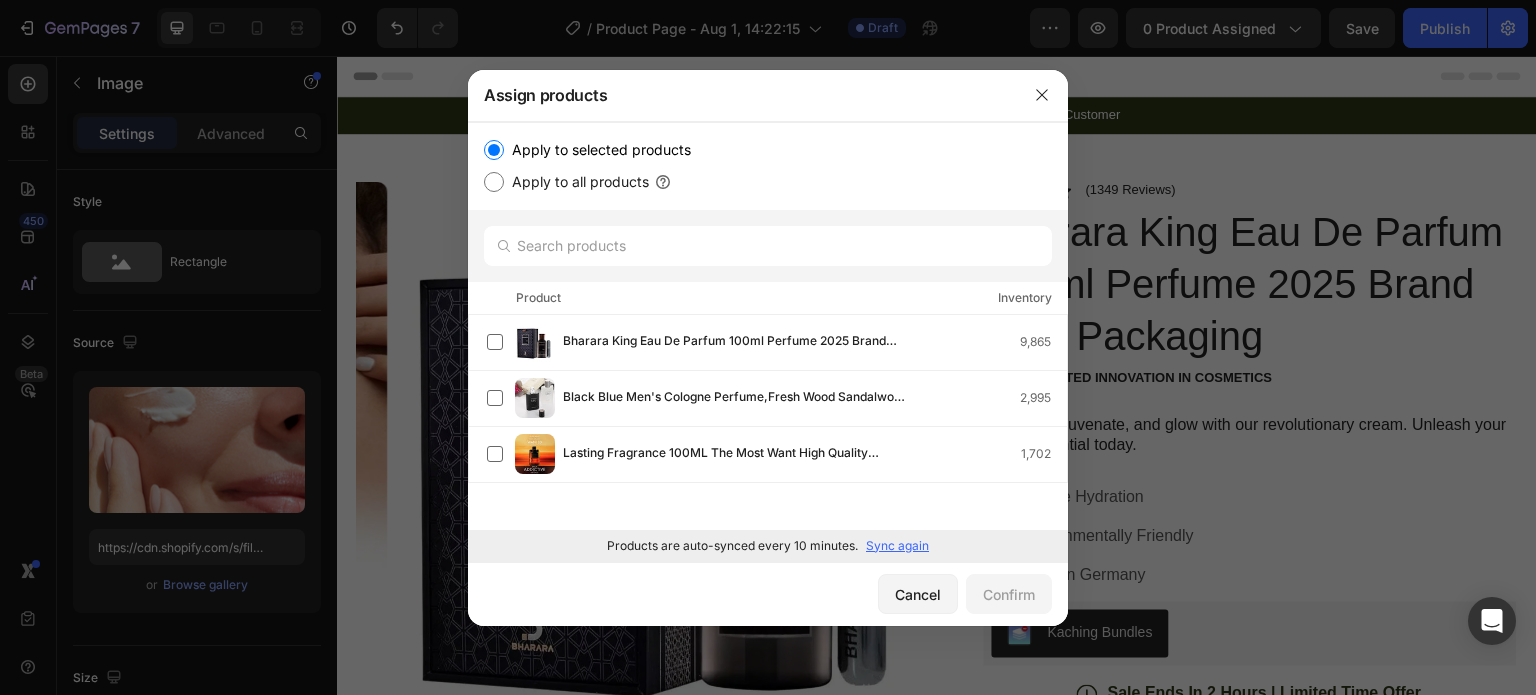 click on "Apply to all products" at bounding box center [576, 182] 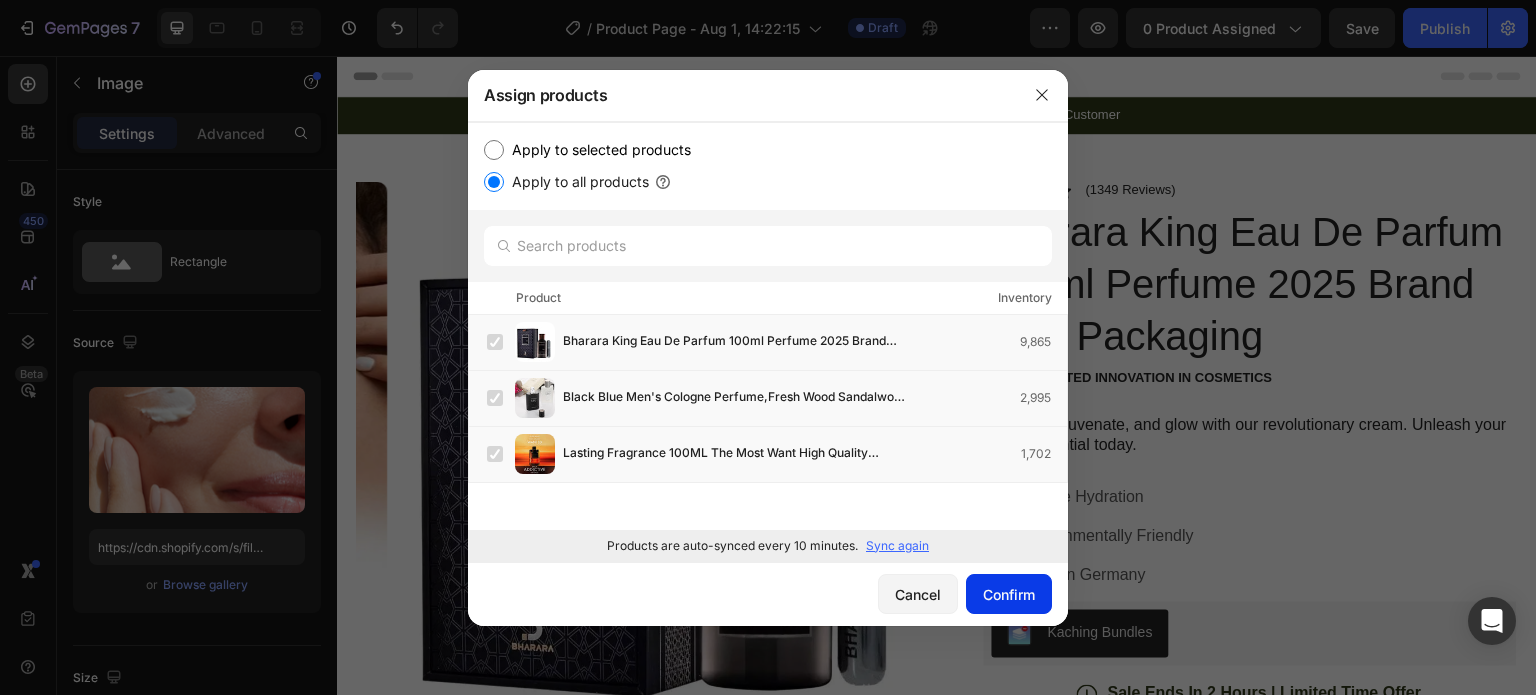 click on "Confirm" 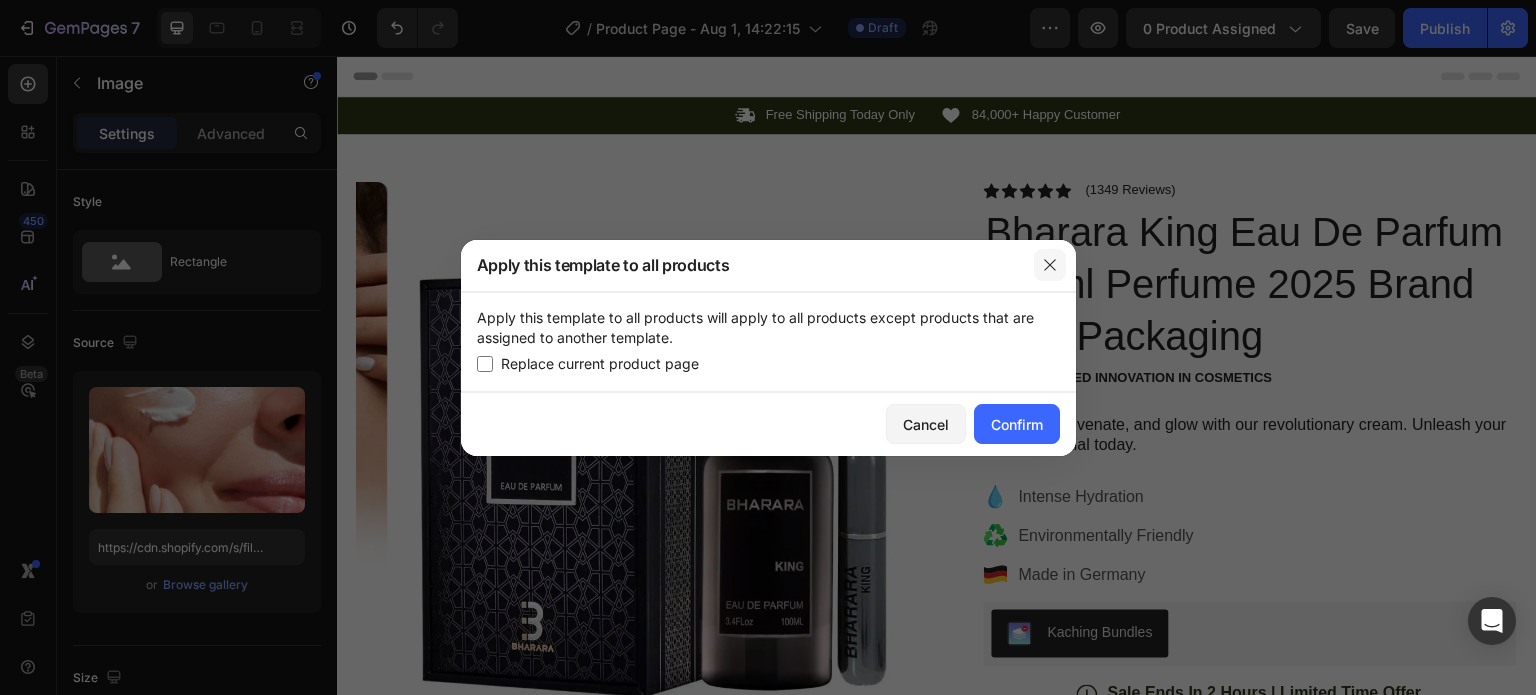 click at bounding box center [1050, 265] 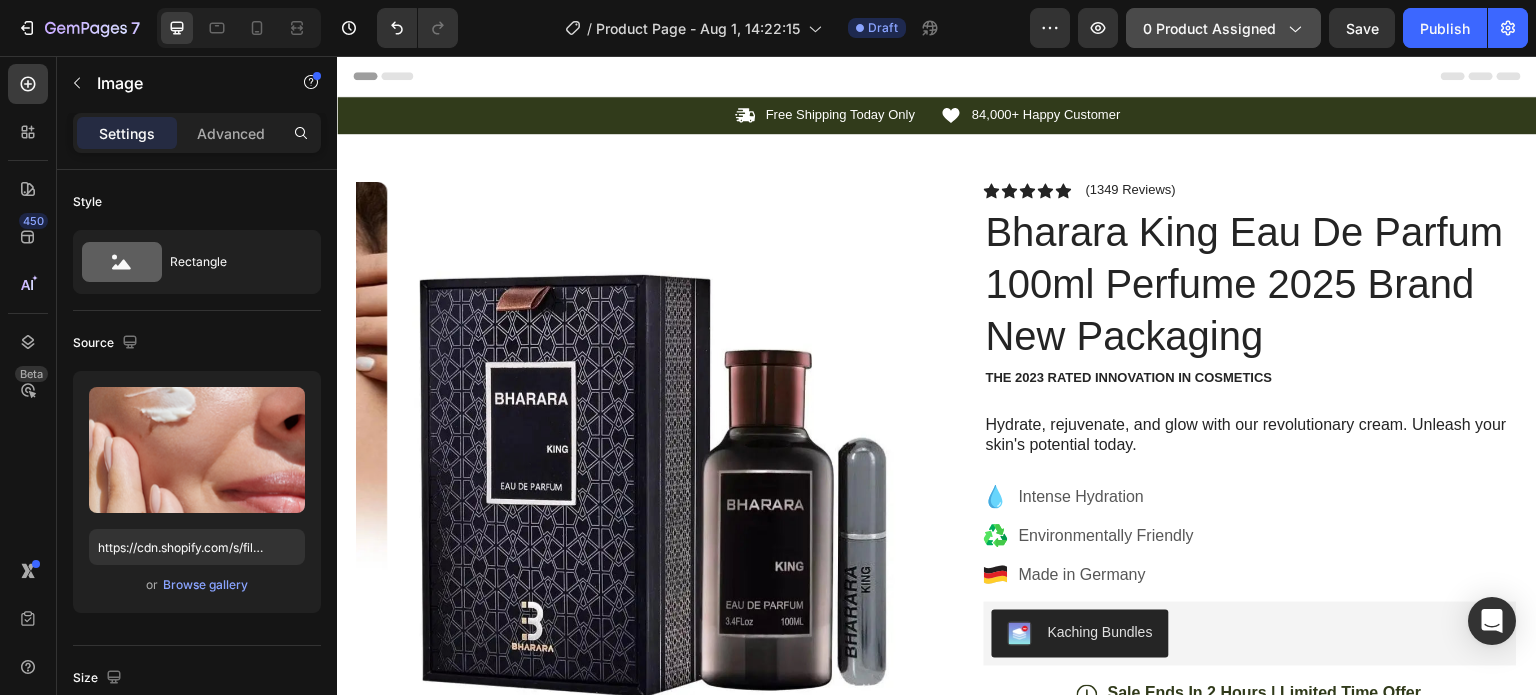 click on "0 product assigned" at bounding box center [1223, 28] 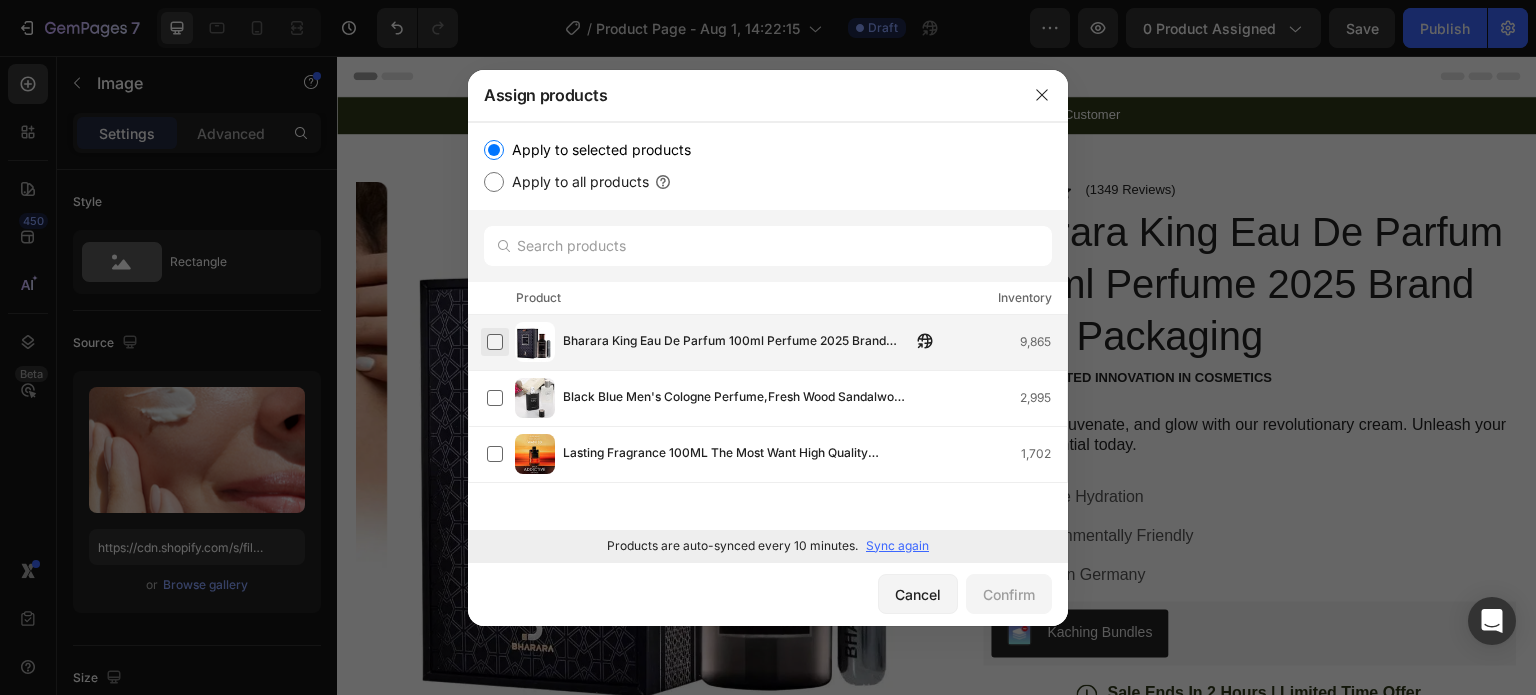 click at bounding box center (495, 342) 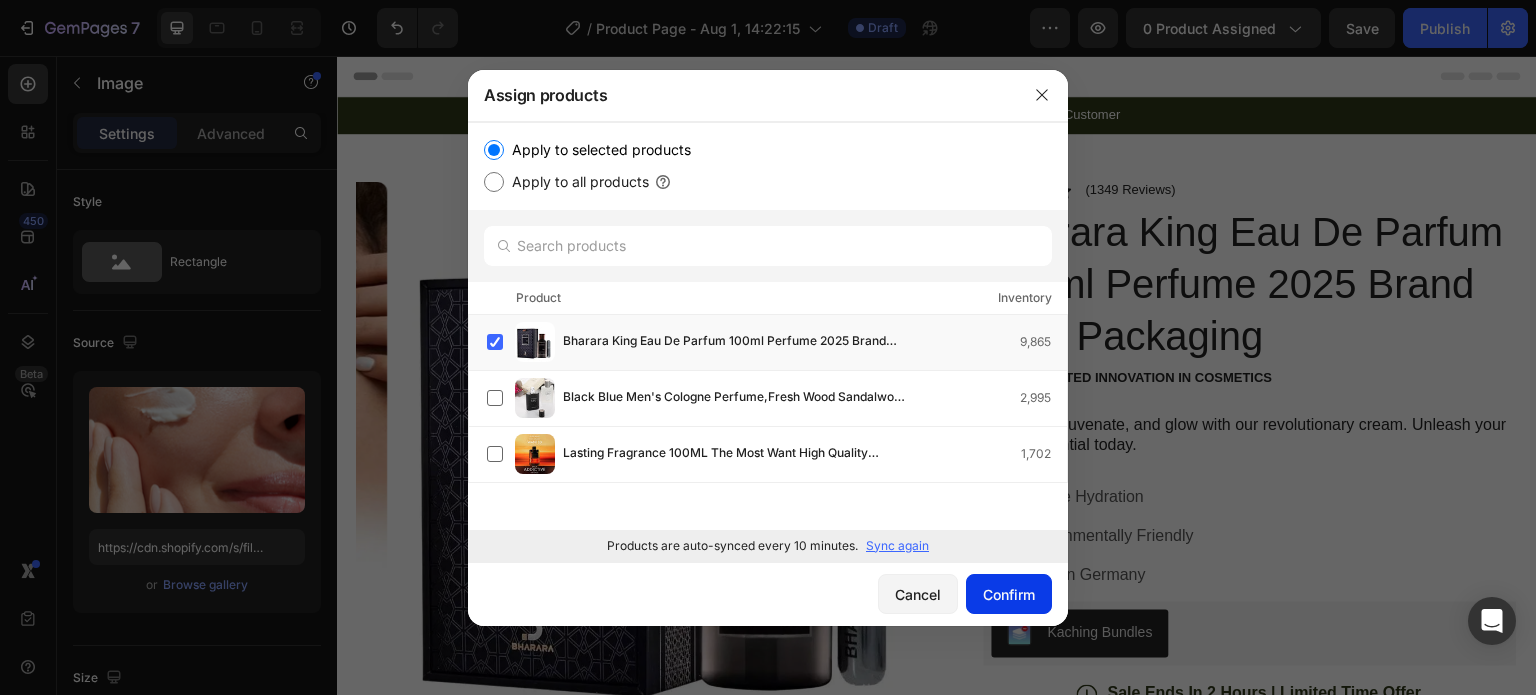 click on "Confirm" 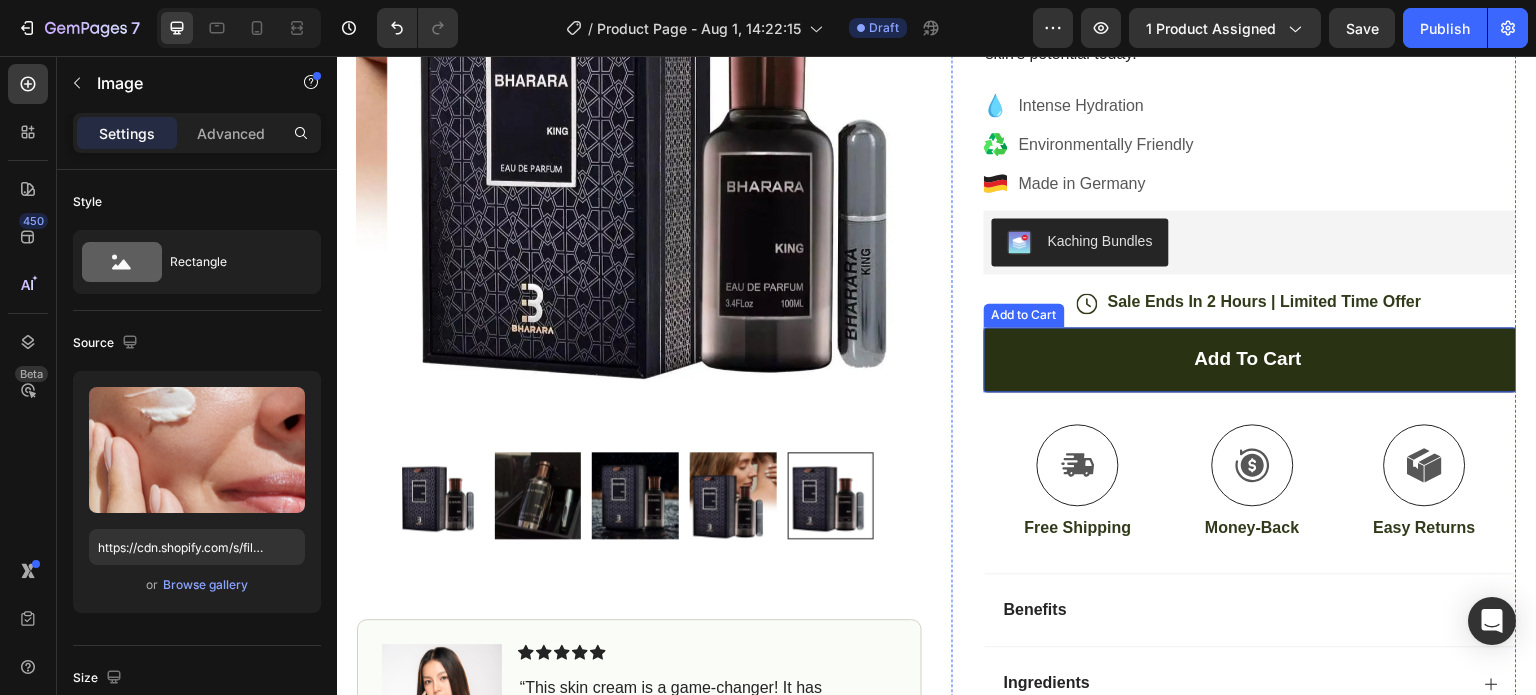 scroll, scrollTop: 200, scrollLeft: 0, axis: vertical 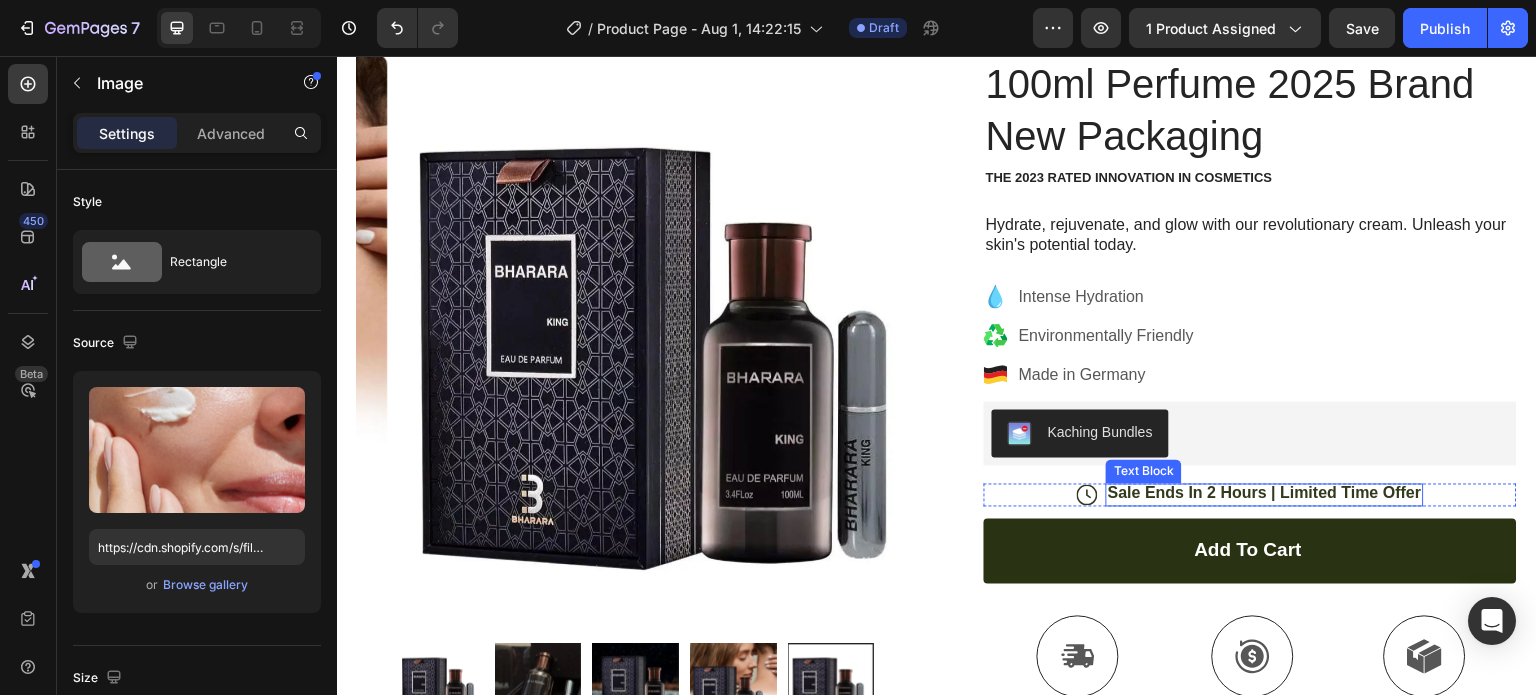 click on "Sale Ends In 2 Hours | Limited Time Offer" at bounding box center (1265, 494) 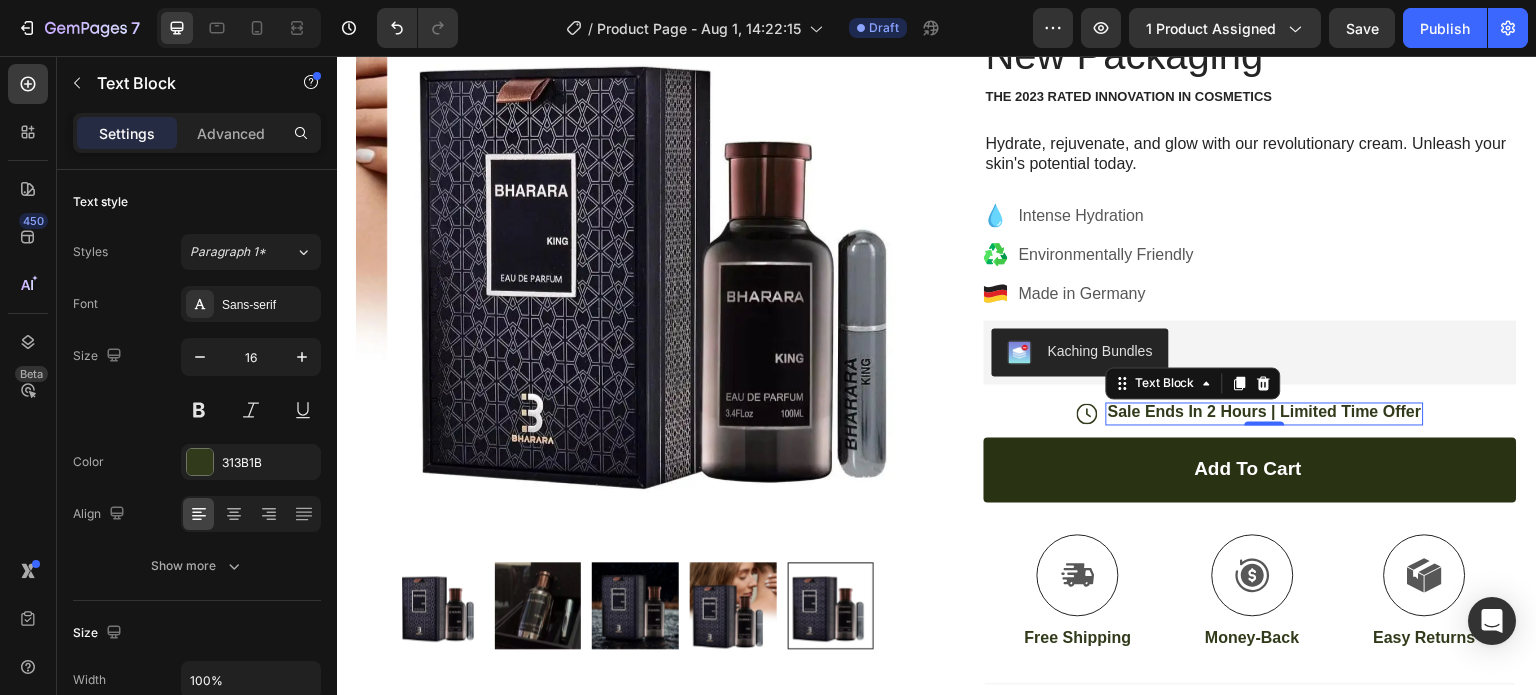 scroll, scrollTop: 300, scrollLeft: 0, axis: vertical 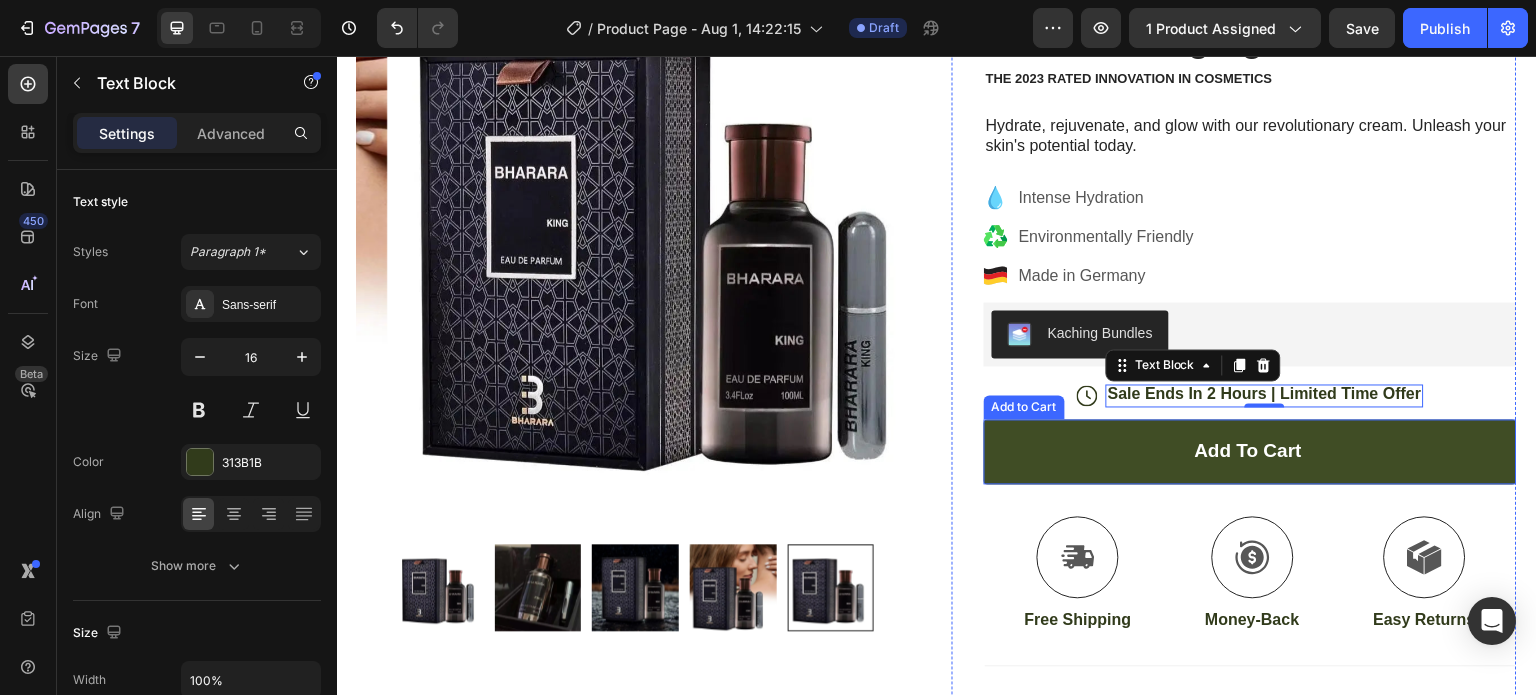 click on "Add to cart" at bounding box center (1250, 451) 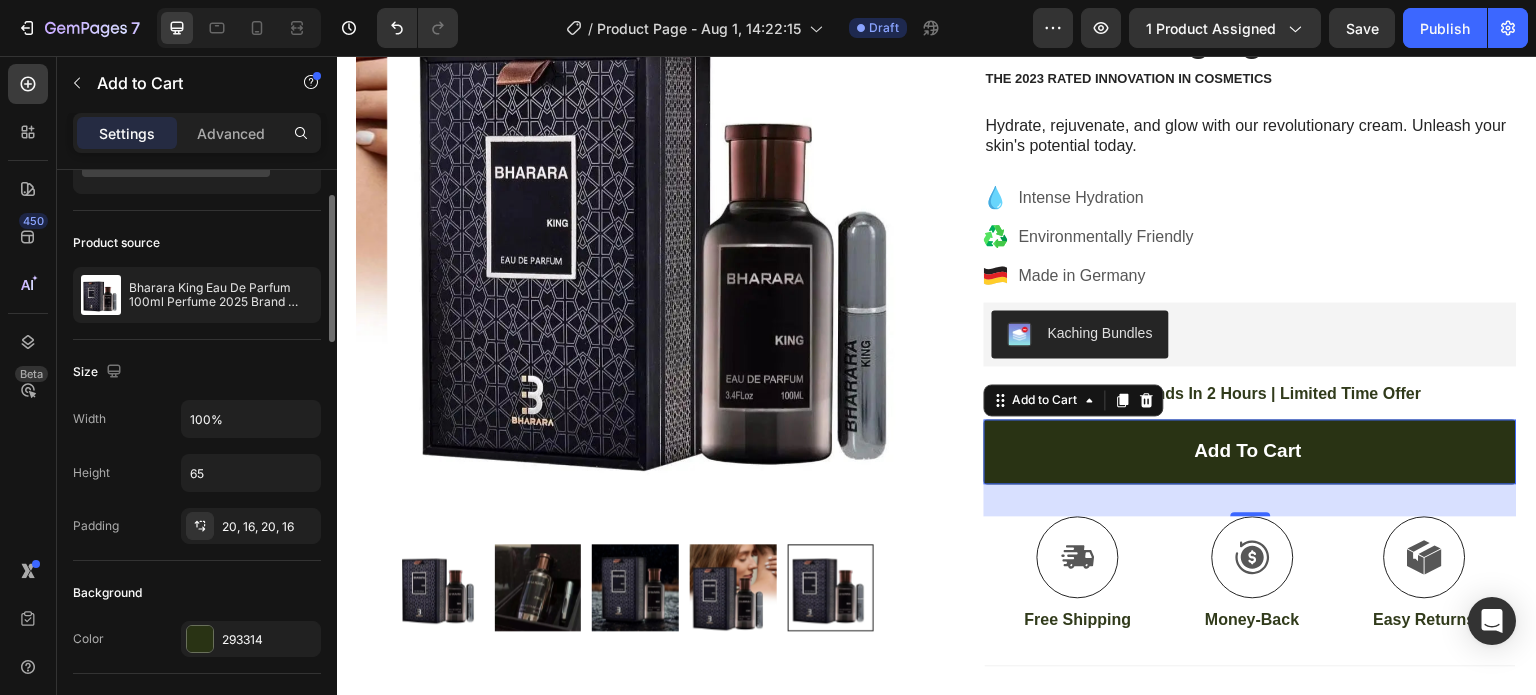 scroll, scrollTop: 300, scrollLeft: 0, axis: vertical 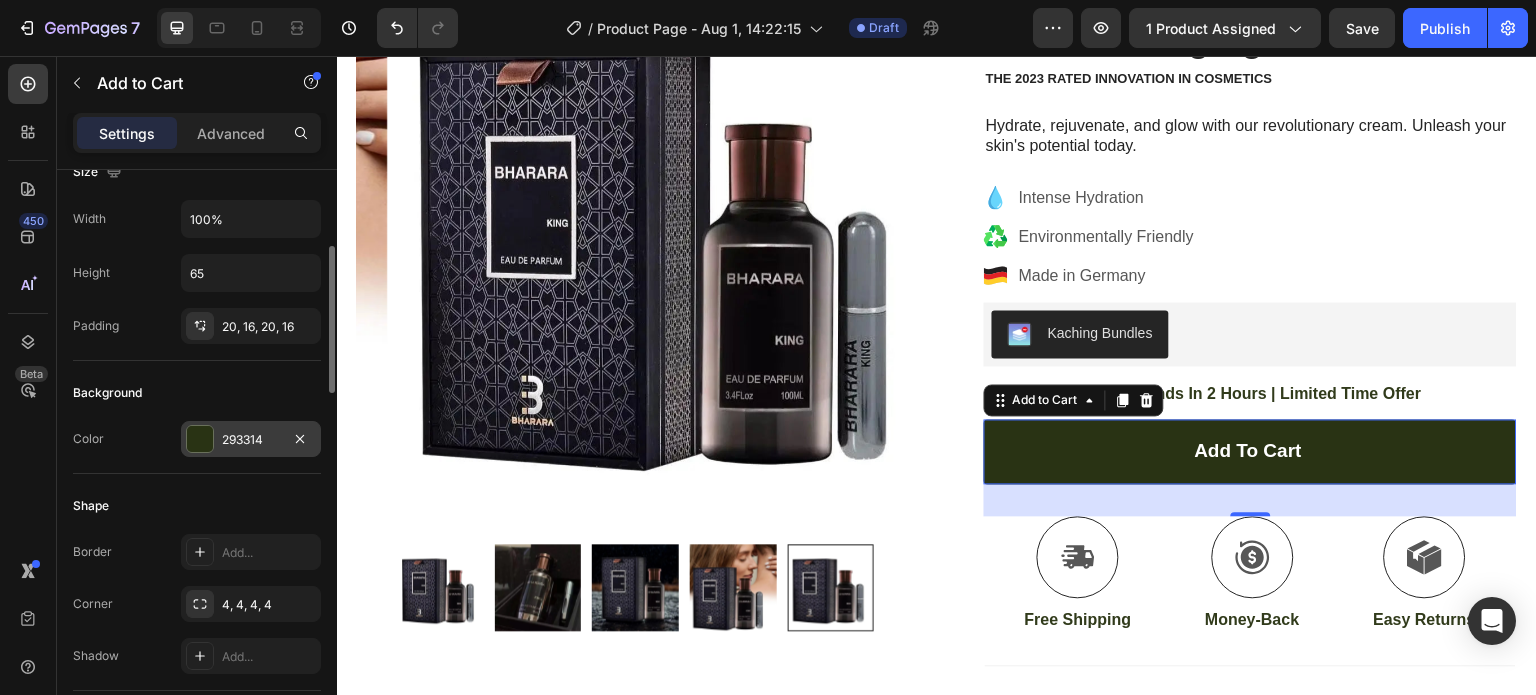 click at bounding box center [200, 439] 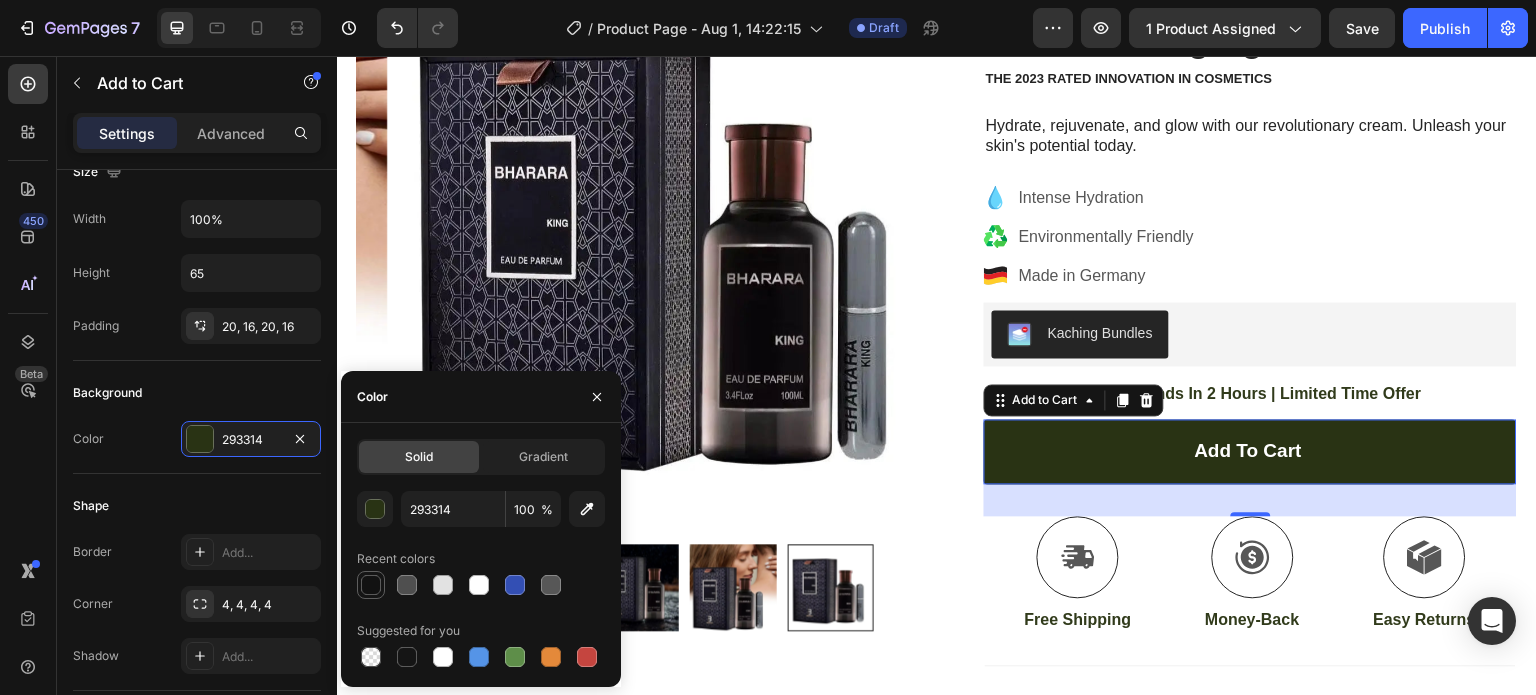 click at bounding box center [371, 585] 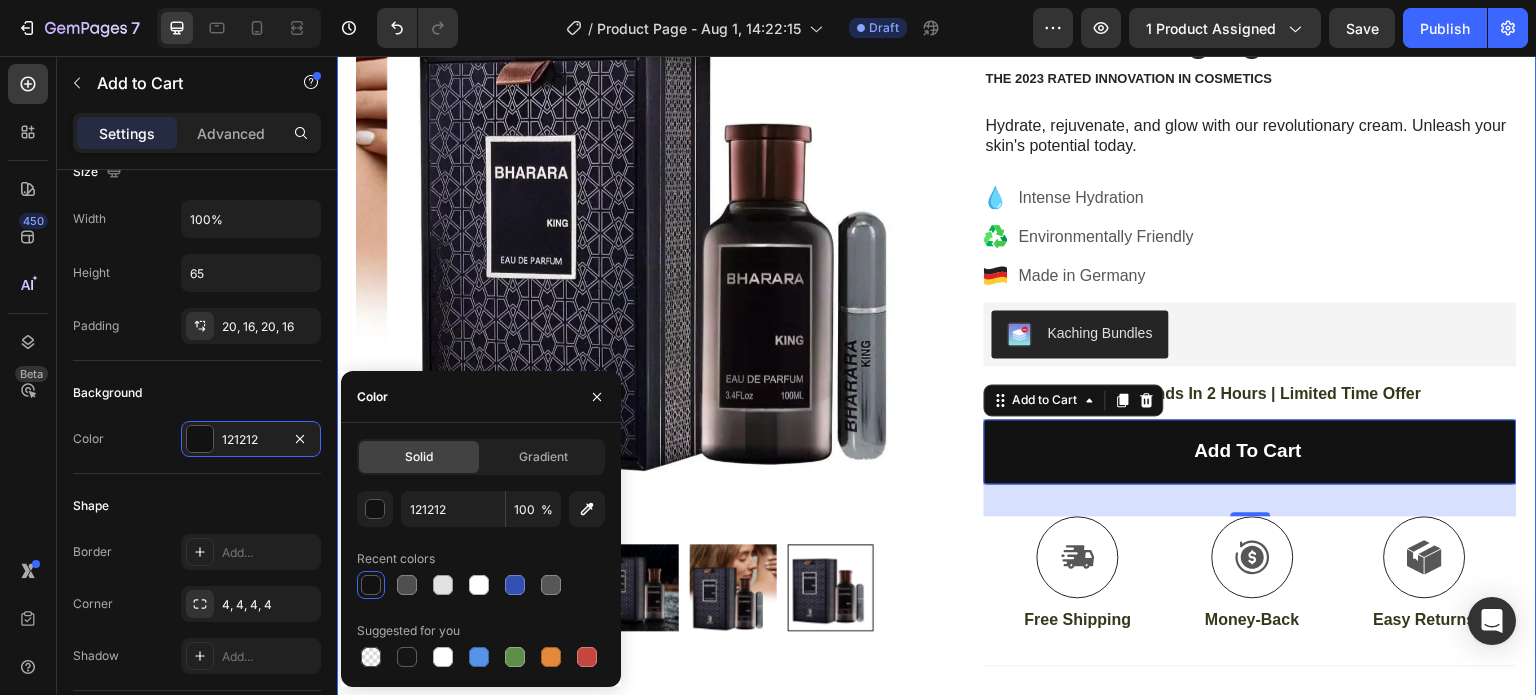click on "Product Images Image Icon Icon Icon Icon Icon Icon List “This skin cream is a game-changer! It has transformed my dry, lackluster skin into a hydrated and radiant complexion. I love how it absorbs quickly and leaves no greasy residue. Highly recommend” Text Block
Icon Hannah N. (Houston, USA) Text Block Row Row Row Icon Icon Icon Icon Icon Icon List (1349 Reviews) Text Block Row Bharara King Eau De Parfum 100ml Perfume 2025 Brand New Packaging Product Title The 2023 Rated Innovation in Cosmetics Text Block Hydrate, rejuvenate, and glow with our revolutionary cream. Unleash your skin's potential today. Text Block
Intense Hydration
Environmentally Friendly
Made in Germany Item List Kaching Bundles Kaching Bundles
Icon Sale Ends In 2 Hours | Limited Time Offer Text Block Row Add to cart Add to Cart   32
Icon Free Shipping Text Block
Icon Money-Back Text Block" at bounding box center (937, 376) 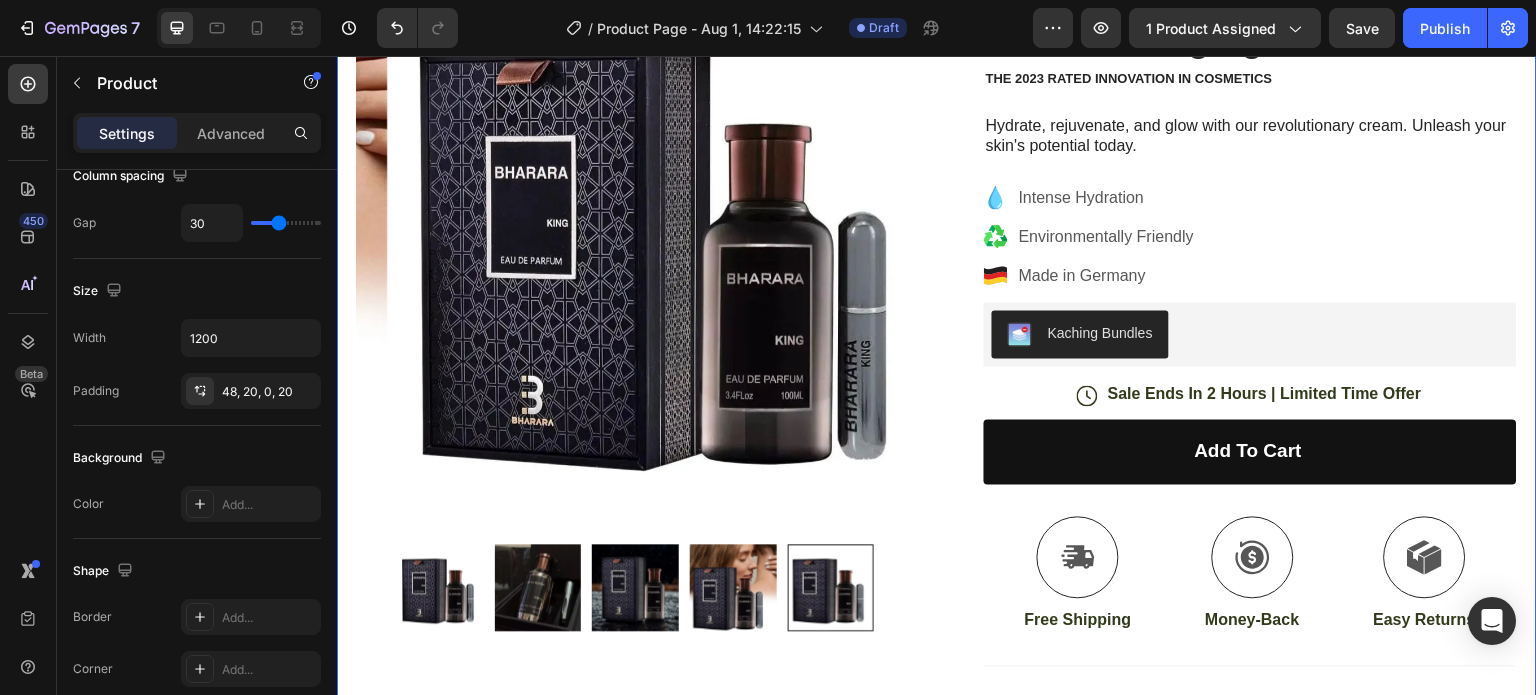 scroll, scrollTop: 0, scrollLeft: 0, axis: both 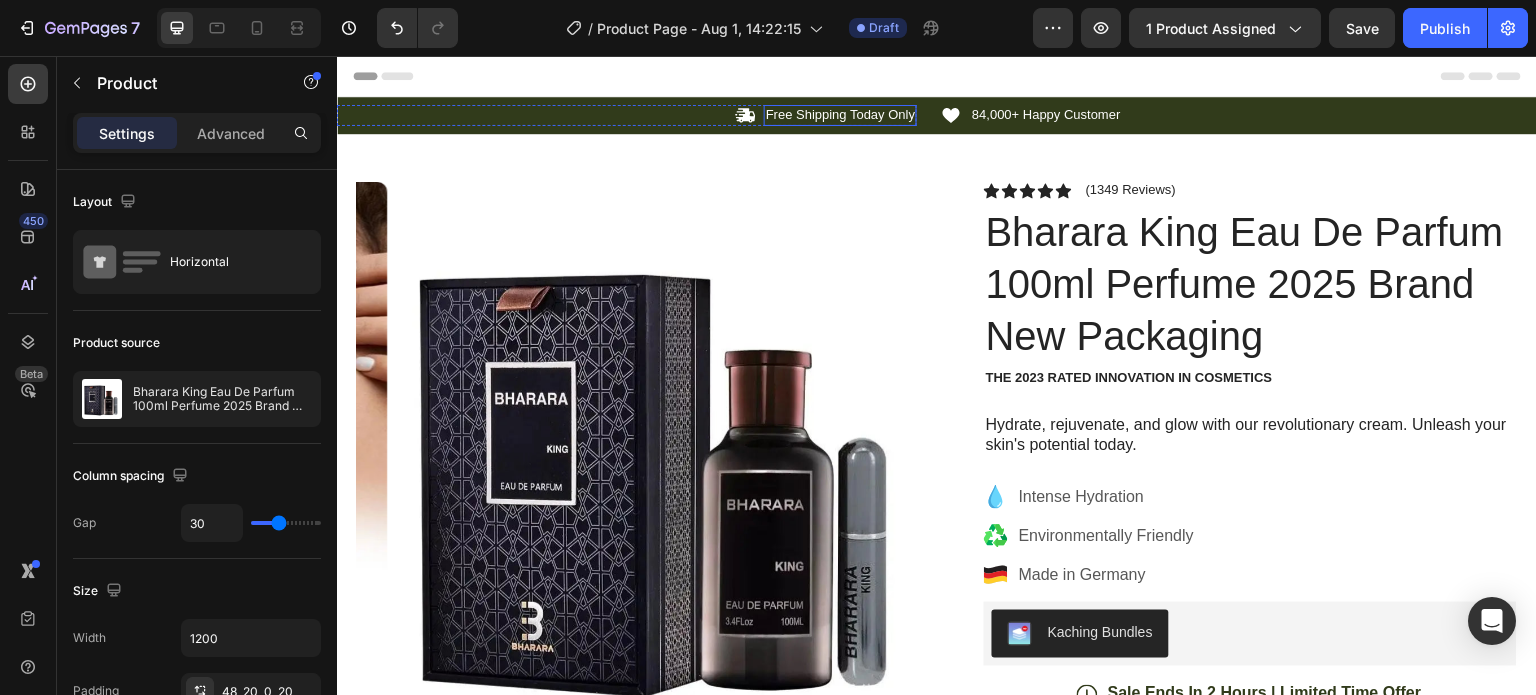click on "Free Shipping Today Only" at bounding box center [840, 115] 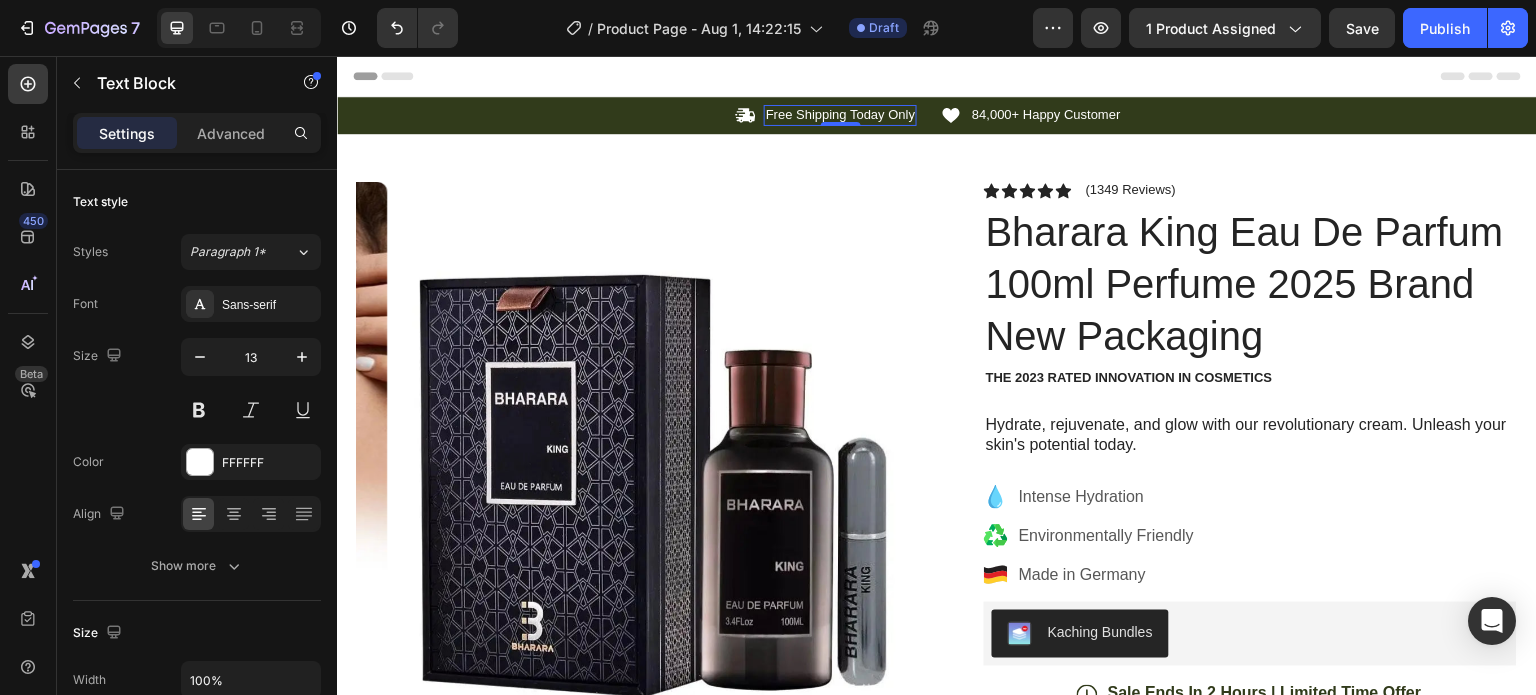 click on "Free Shipping Today Only" at bounding box center [840, 115] 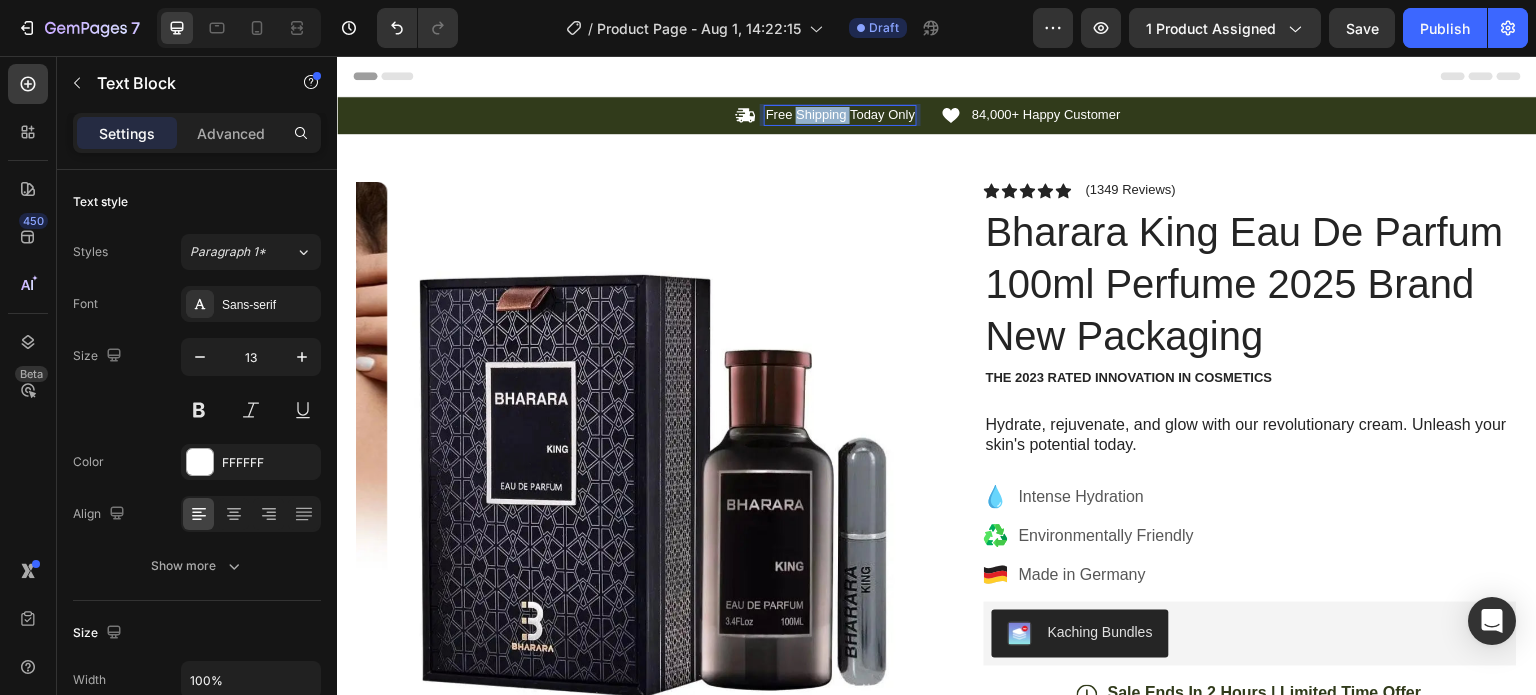 click on "Free Shipping Today Only" at bounding box center (840, 115) 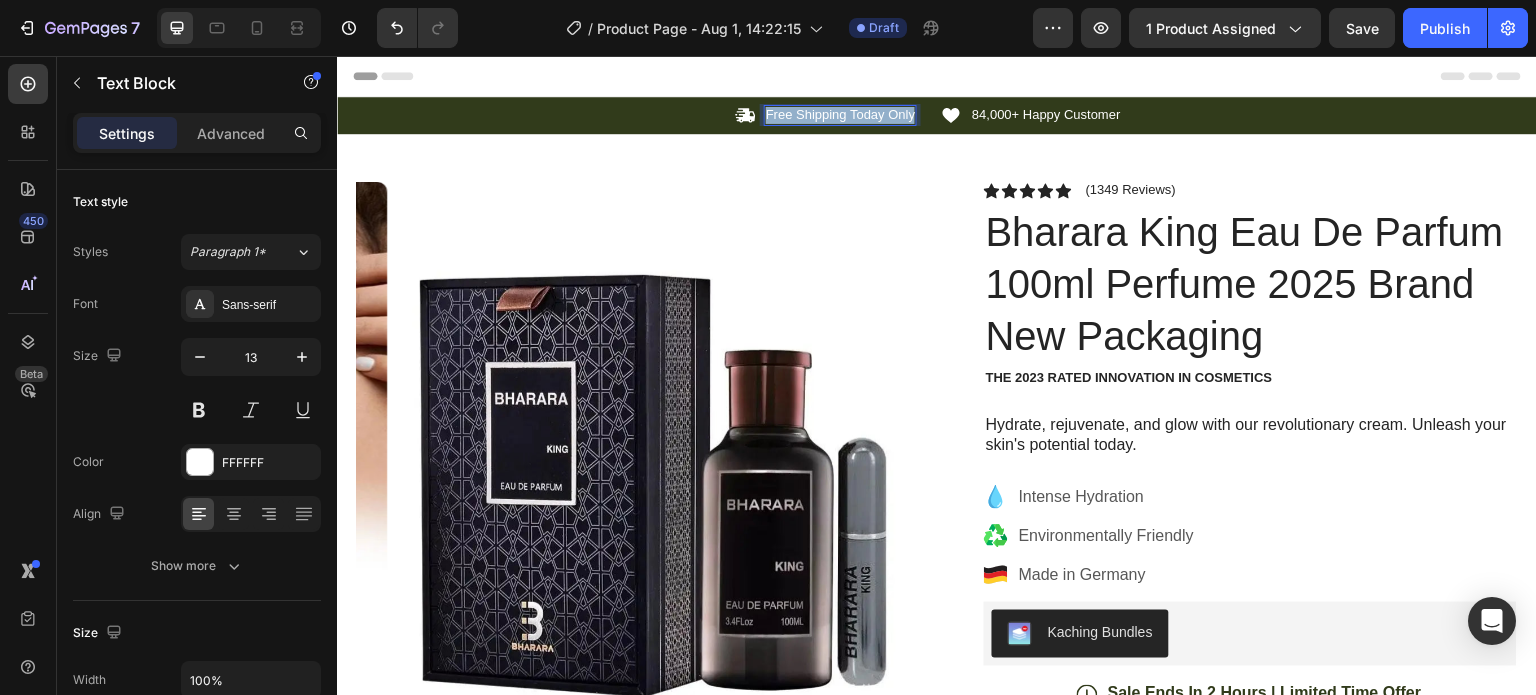 click on "Free Shipping Today Only" at bounding box center (840, 115) 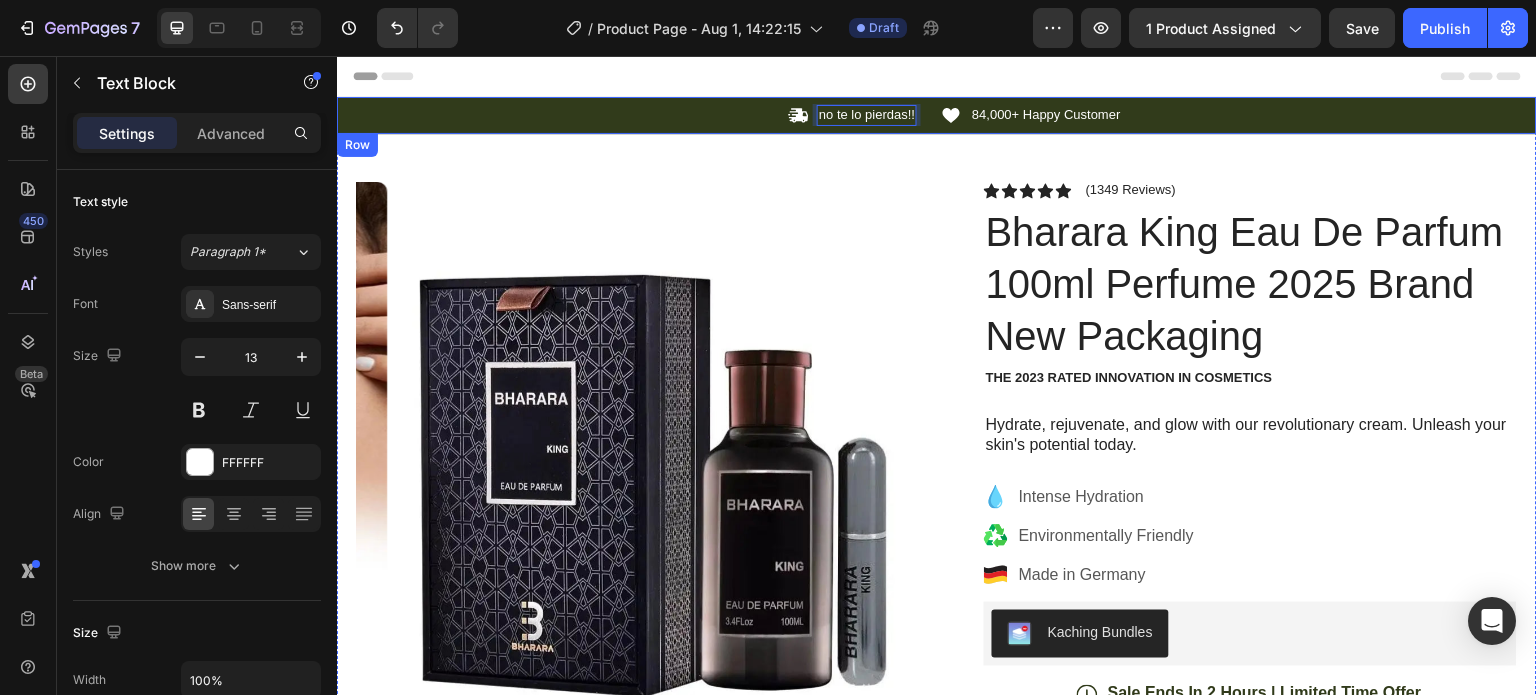 click on "84,000+ Happy Customer" at bounding box center (1046, 115) 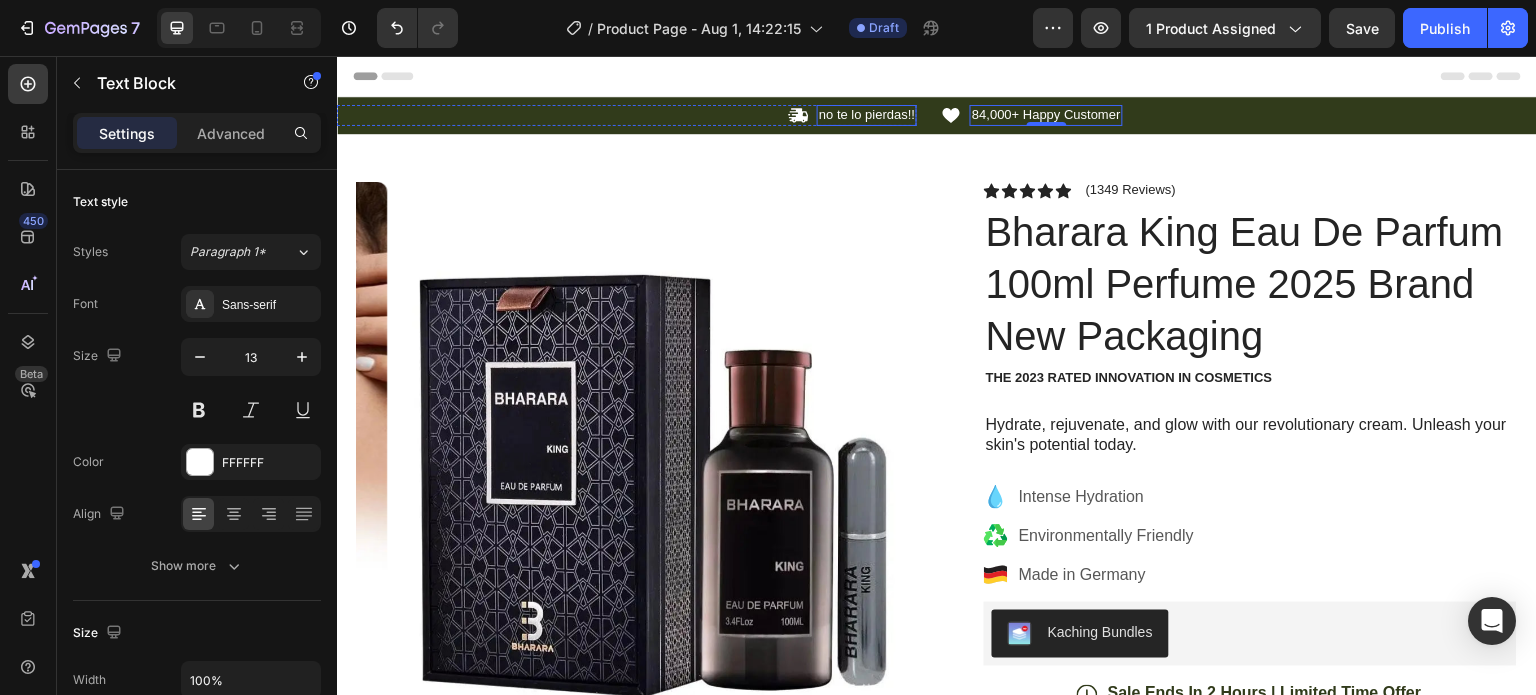 click on "no te lo pierdas!!" at bounding box center (867, 115) 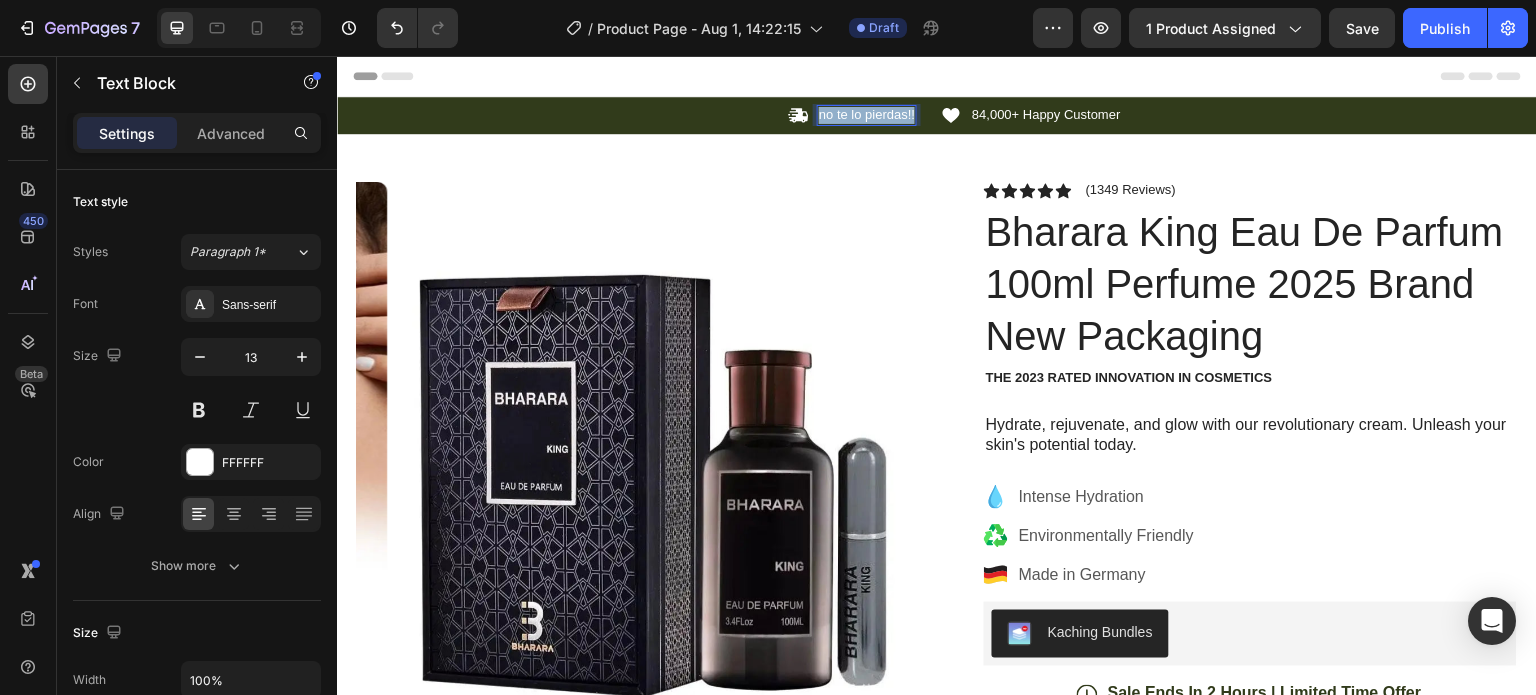 click on "no te lo pierdas!!" at bounding box center (867, 115) 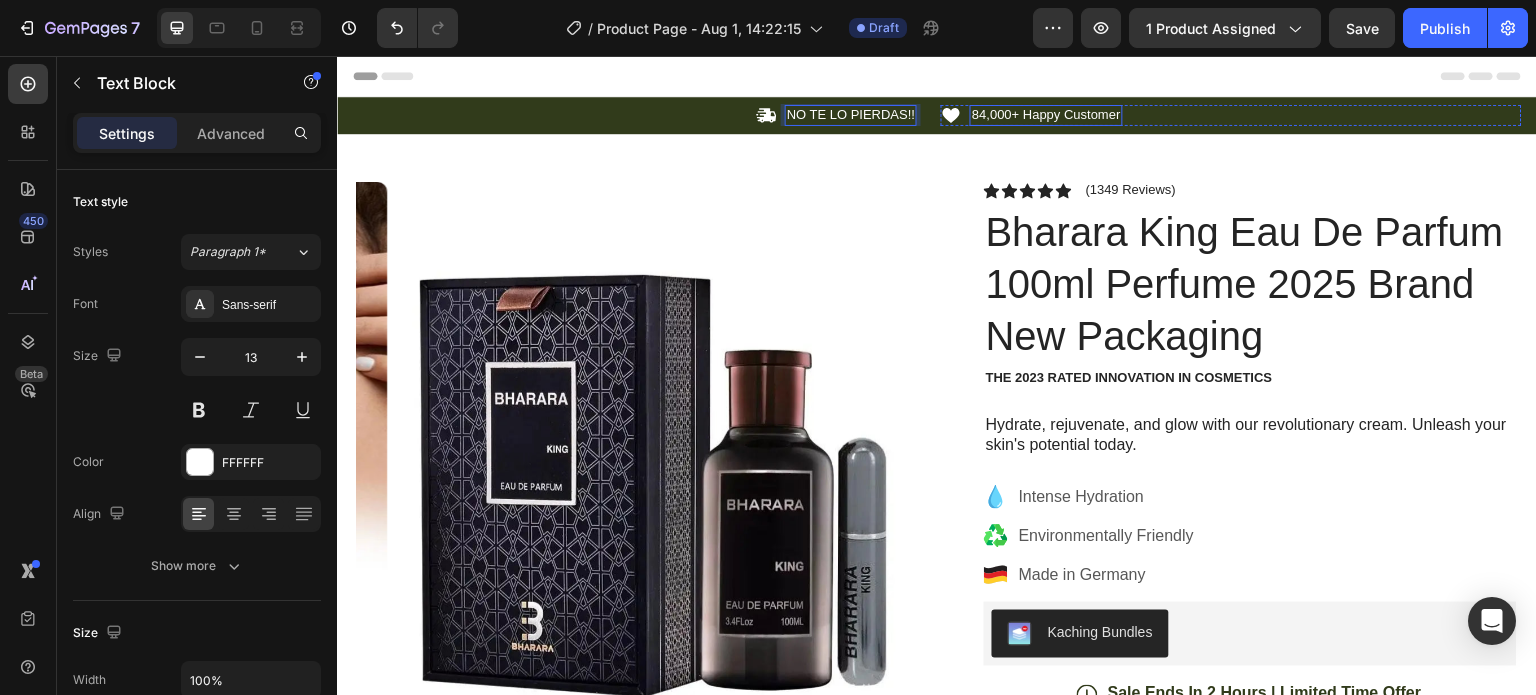 click on "84,000+ Happy Customer" at bounding box center (1046, 115) 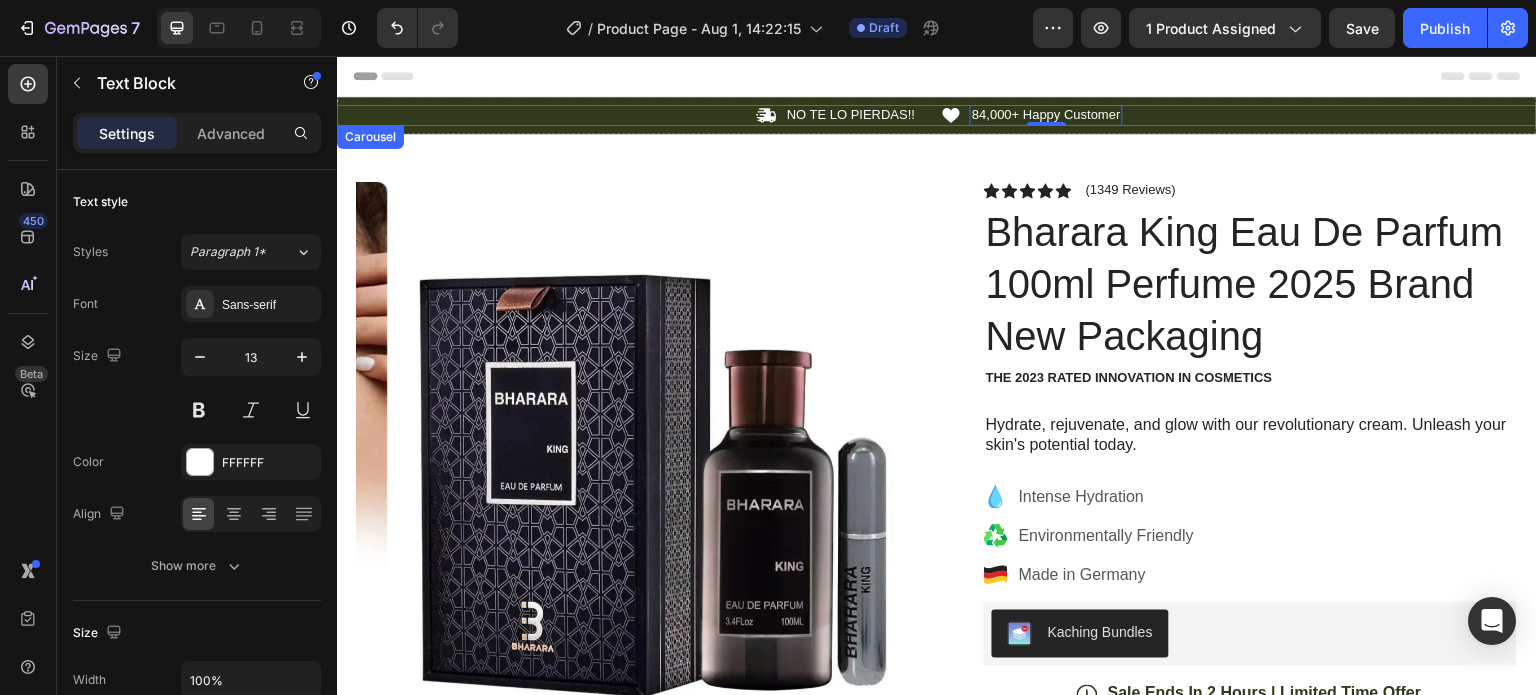 click on "Icon NO TE LO PIERDAS!! Text Block Row
Icon 84,000+ Happy Customer Text Block   0 Row" at bounding box center [937, 115] 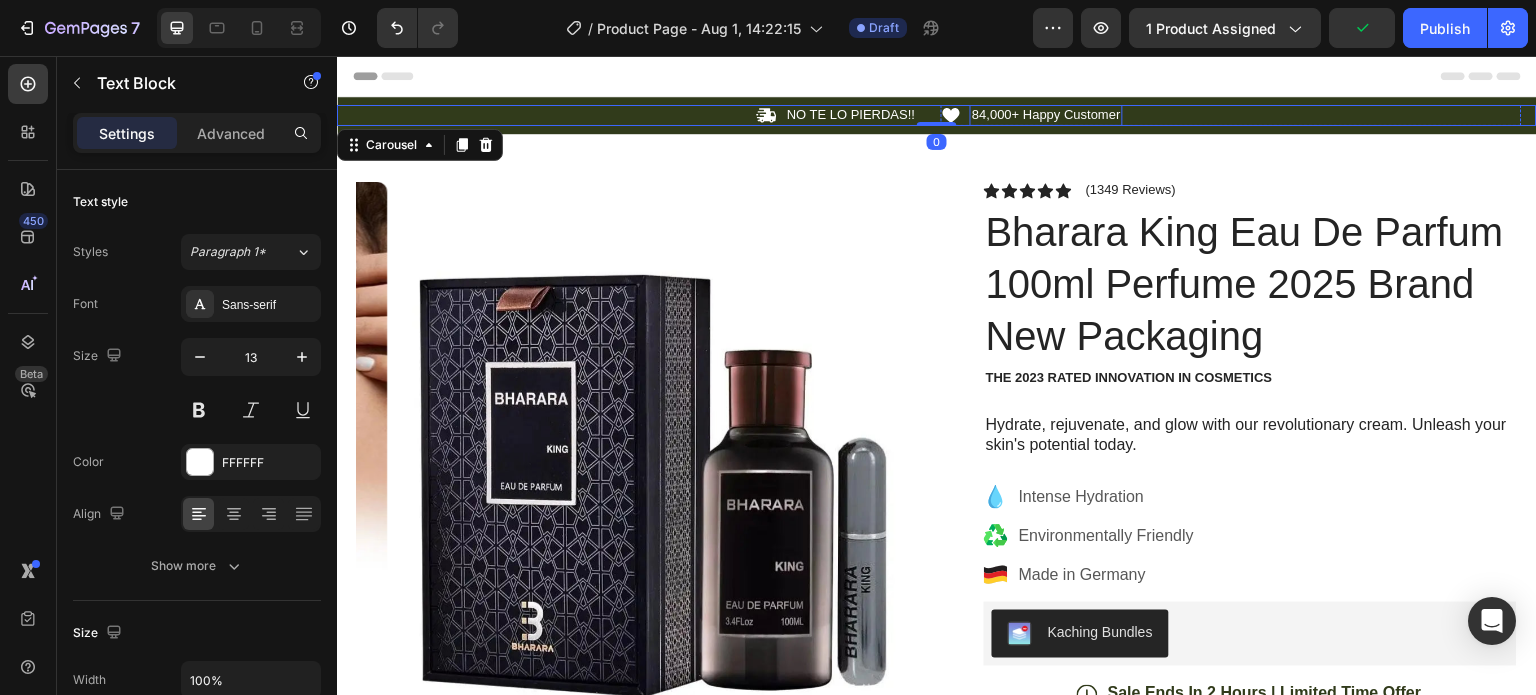 click on "84,000+ Happy Customer" at bounding box center [1046, 115] 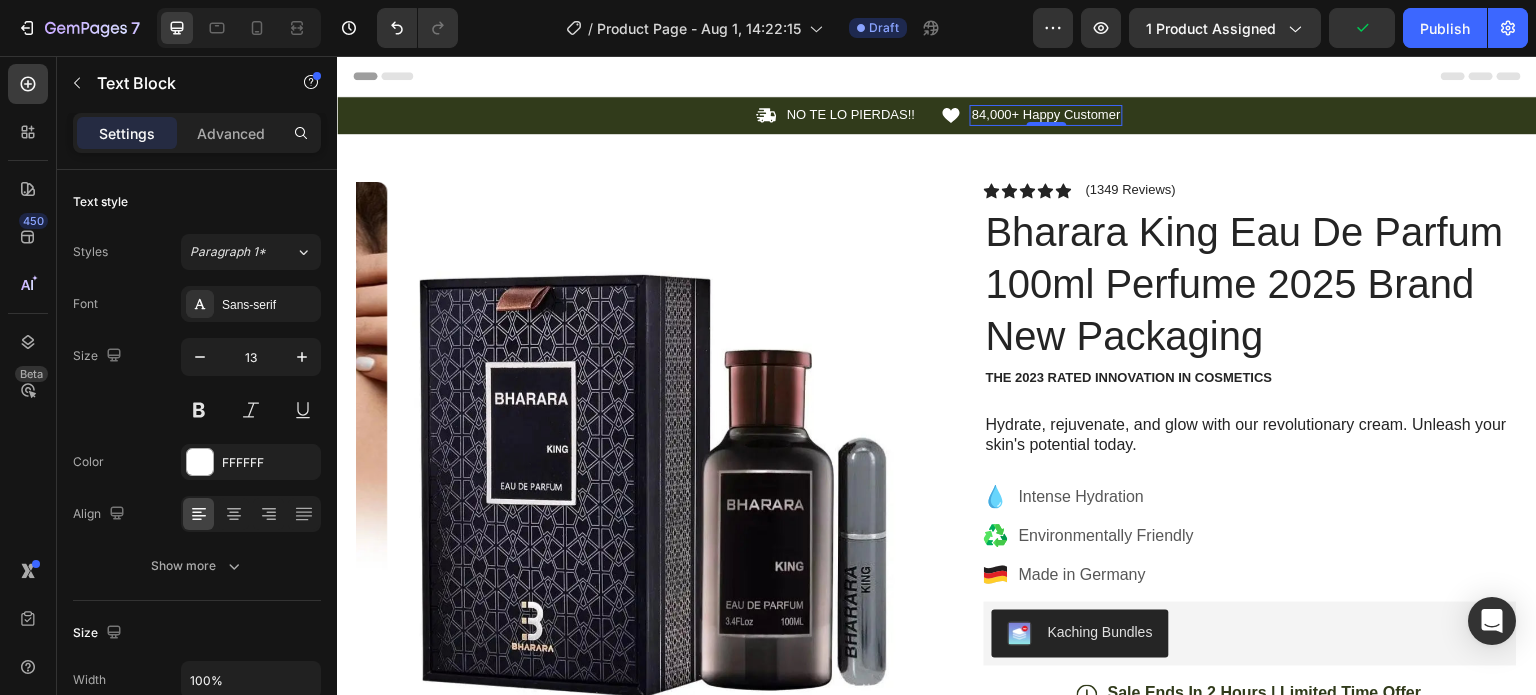 click on "84,000+ Happy Customer" at bounding box center (1046, 115) 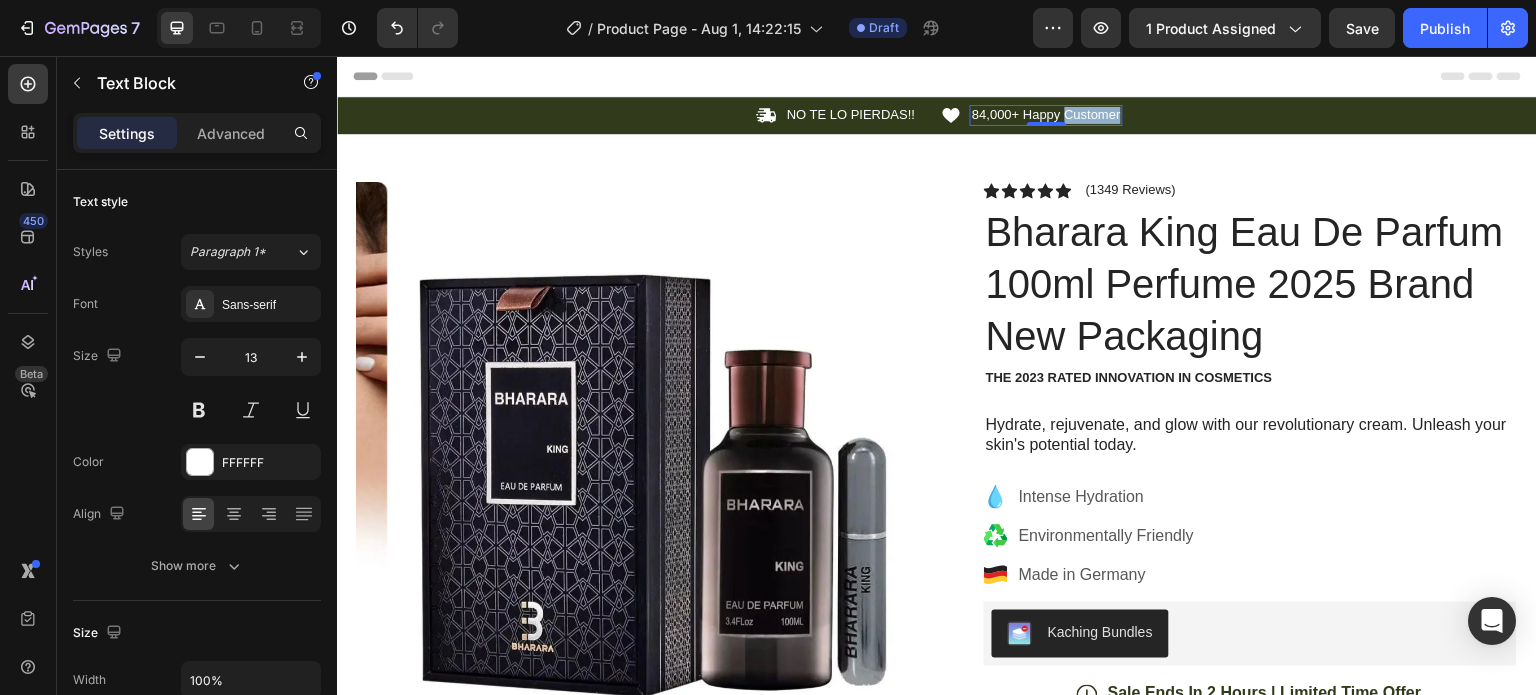 click on "84,000+ Happy Customer" at bounding box center (1046, 115) 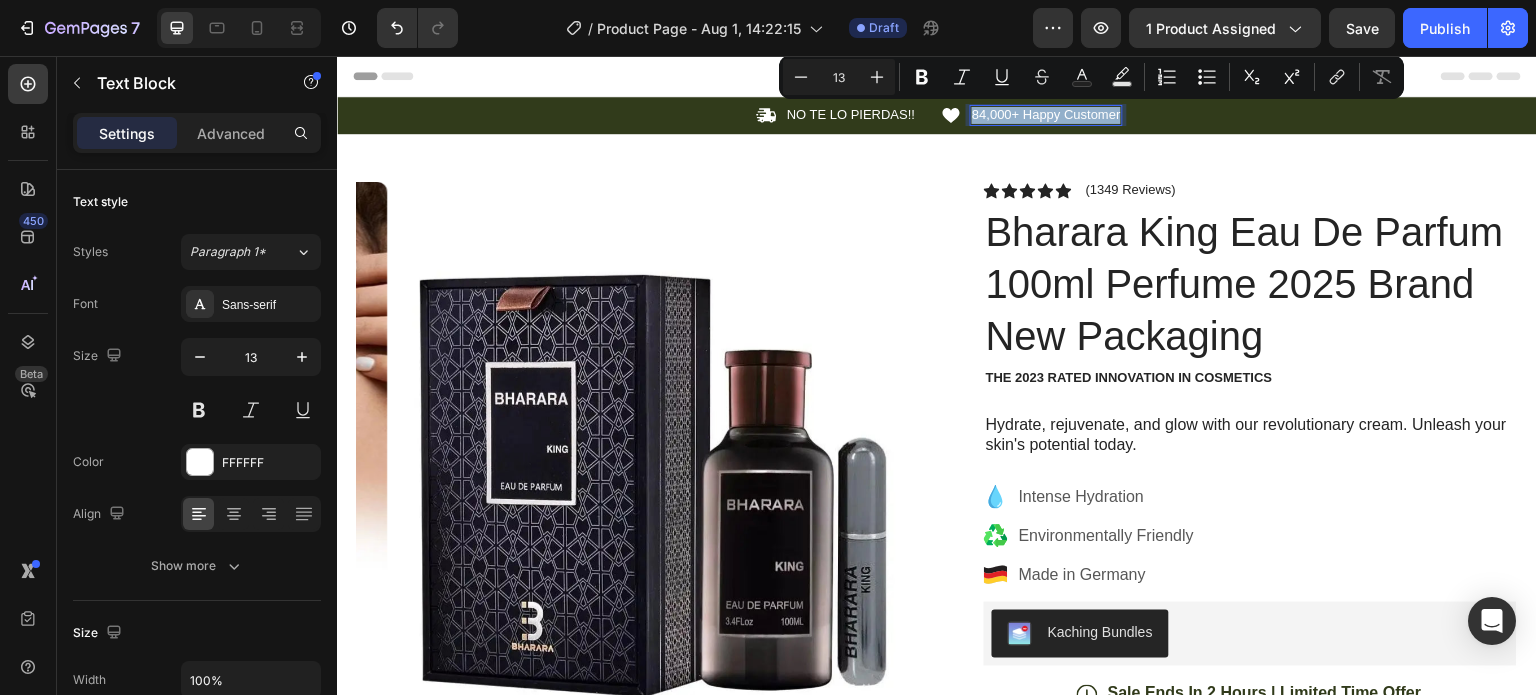 click on "84,000+ Happy Customer" at bounding box center [1046, 115] 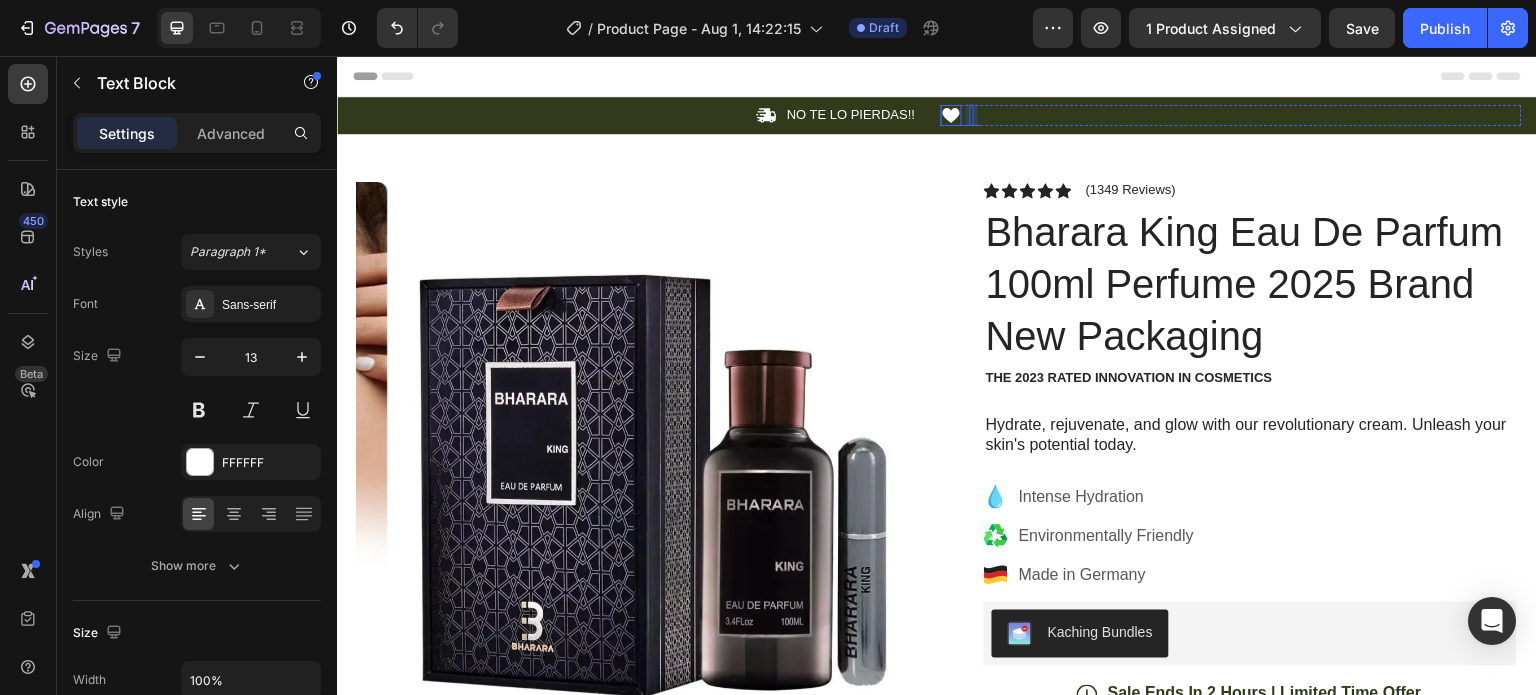 click 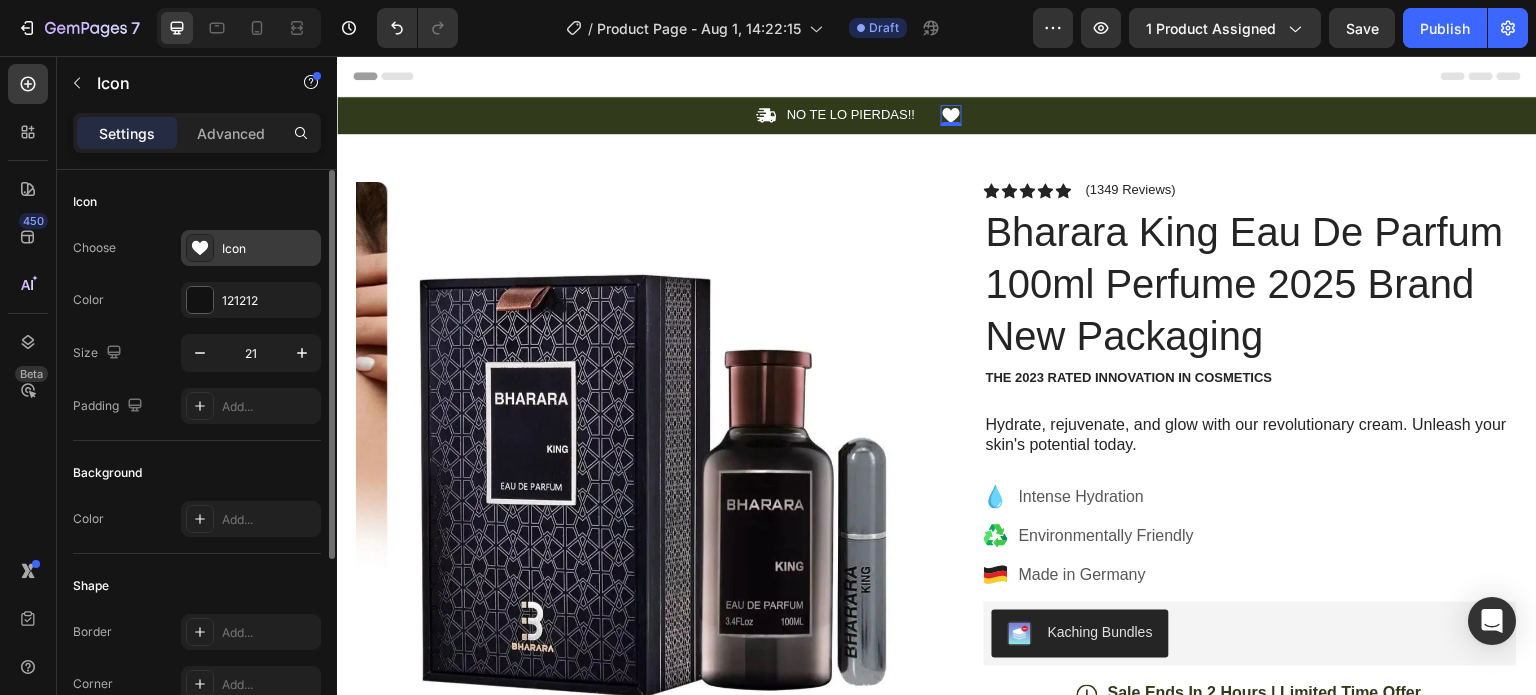 click on "Icon" at bounding box center (251, 248) 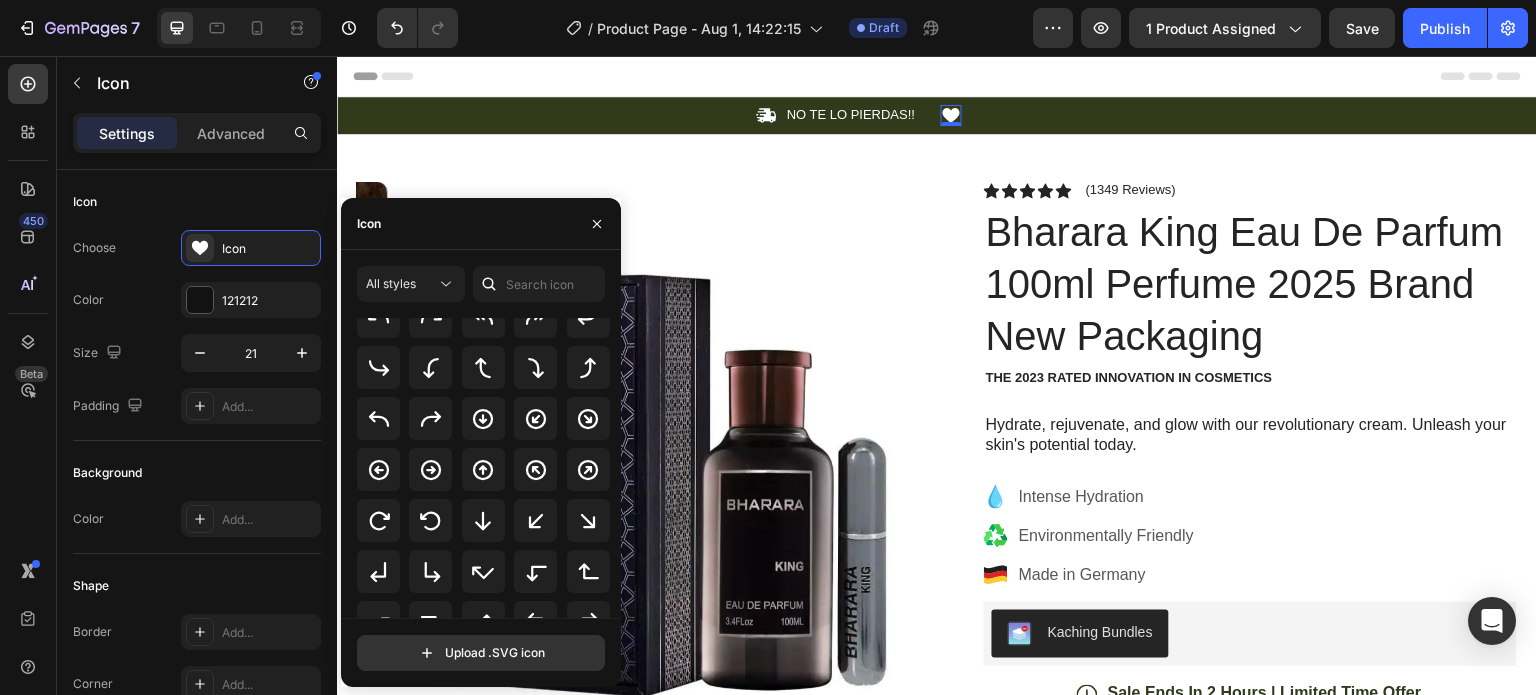scroll, scrollTop: 500, scrollLeft: 0, axis: vertical 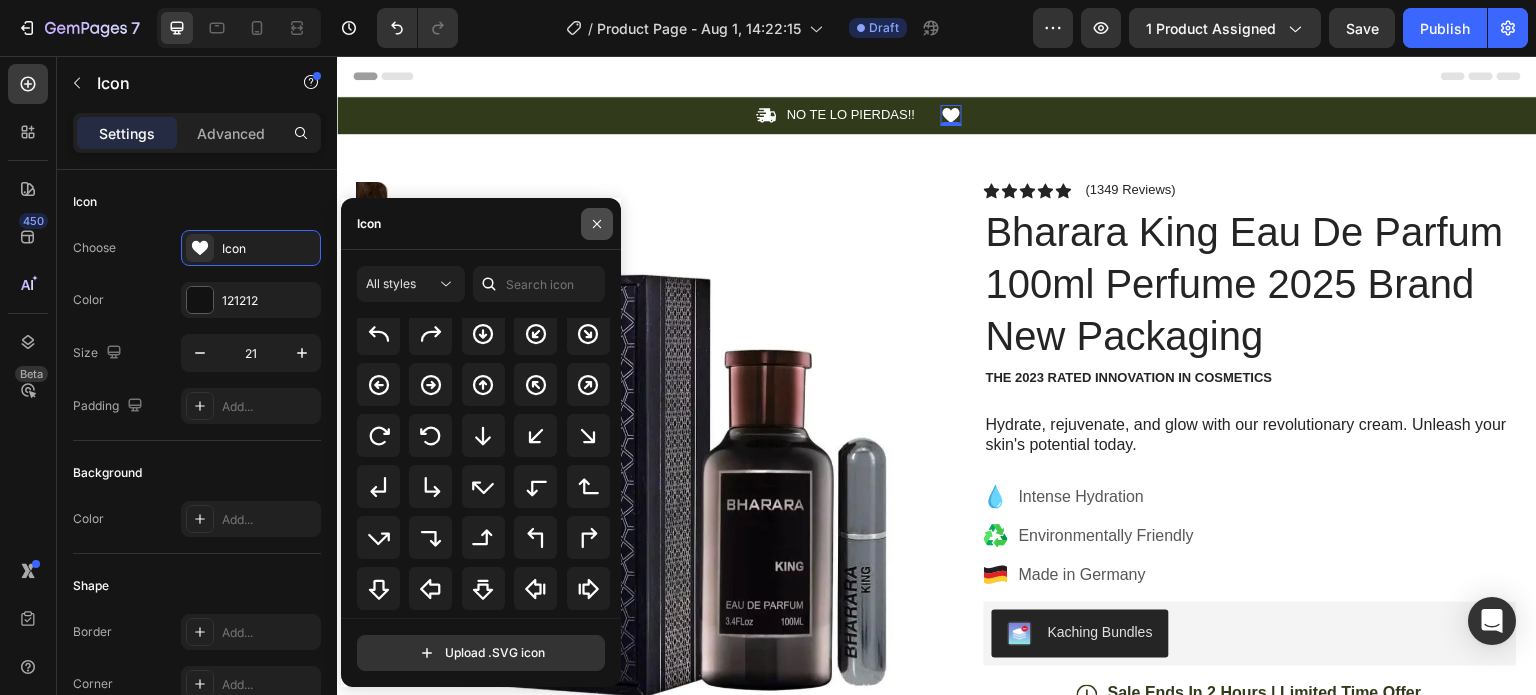 click at bounding box center [597, 224] 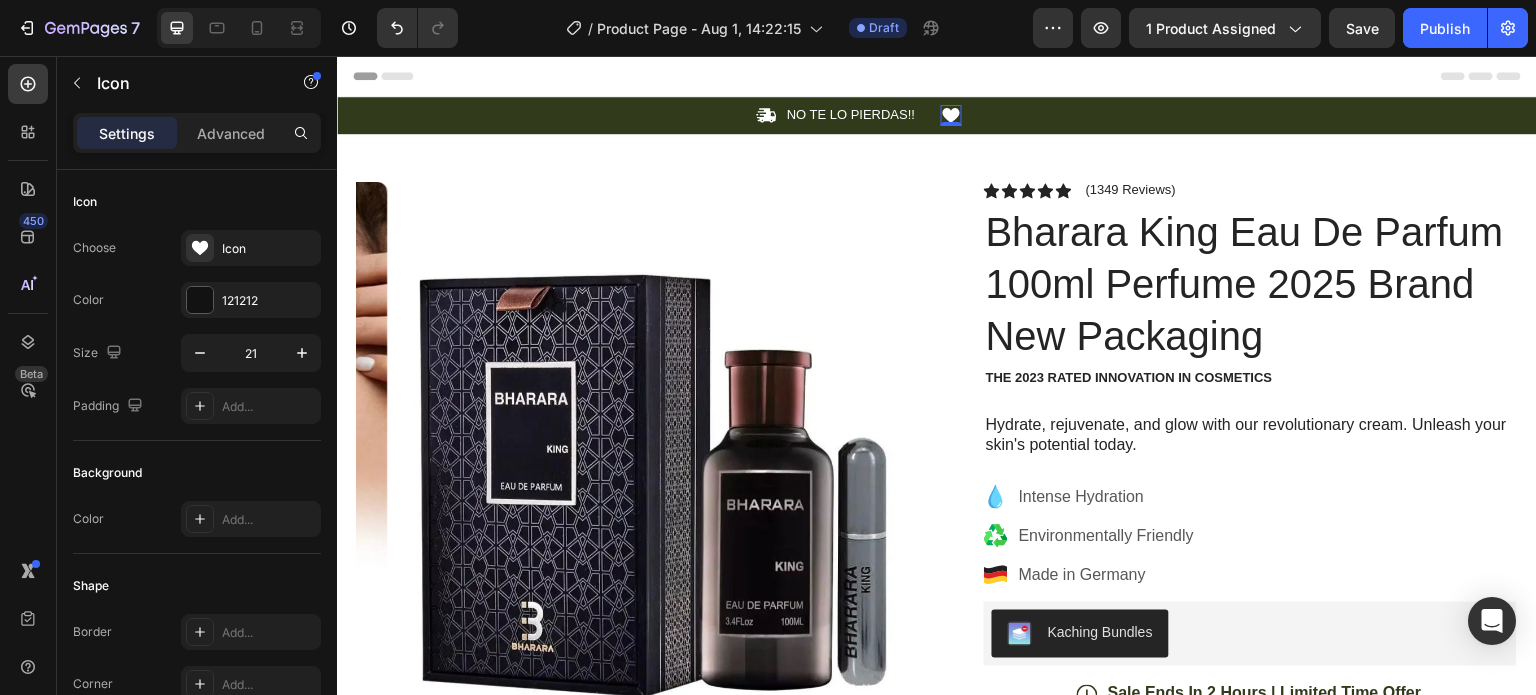 click 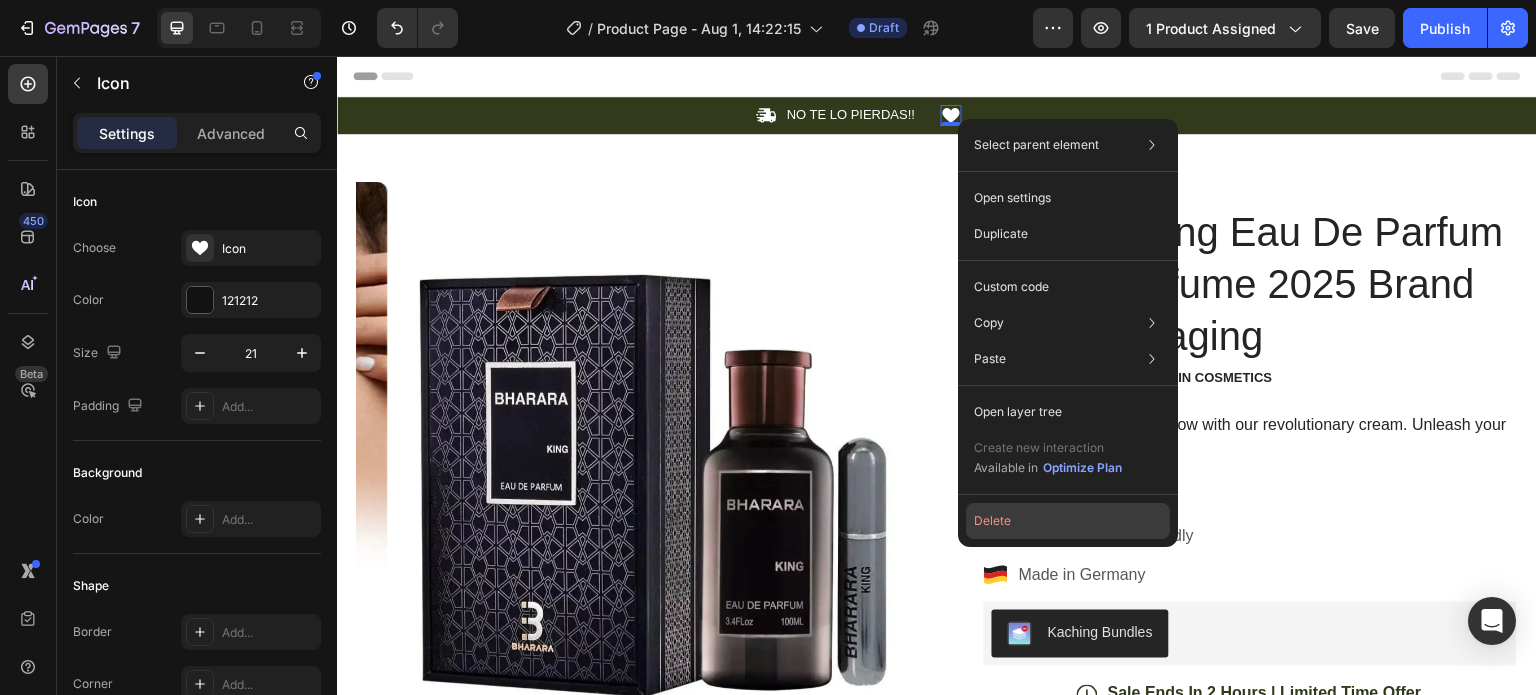 click on "Delete" 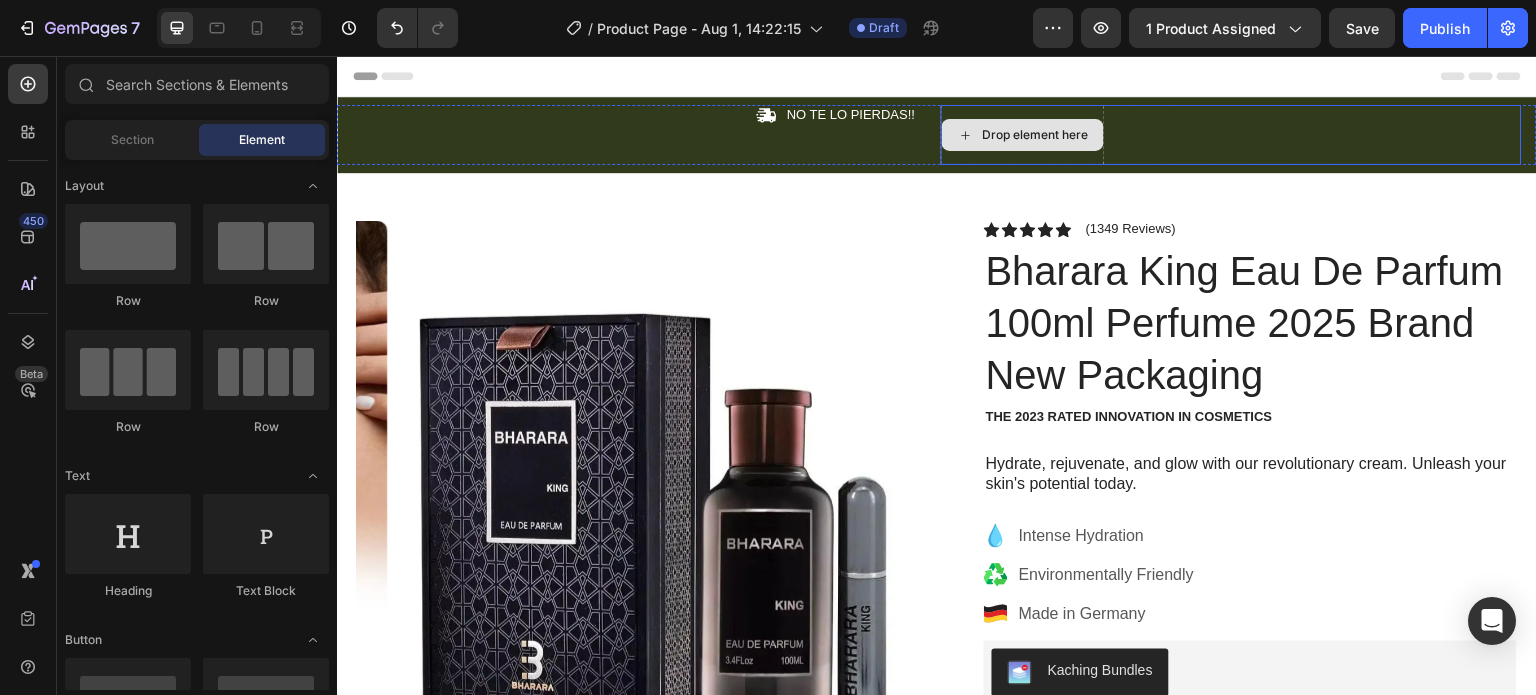 click on "Drop element here" at bounding box center (1023, 135) 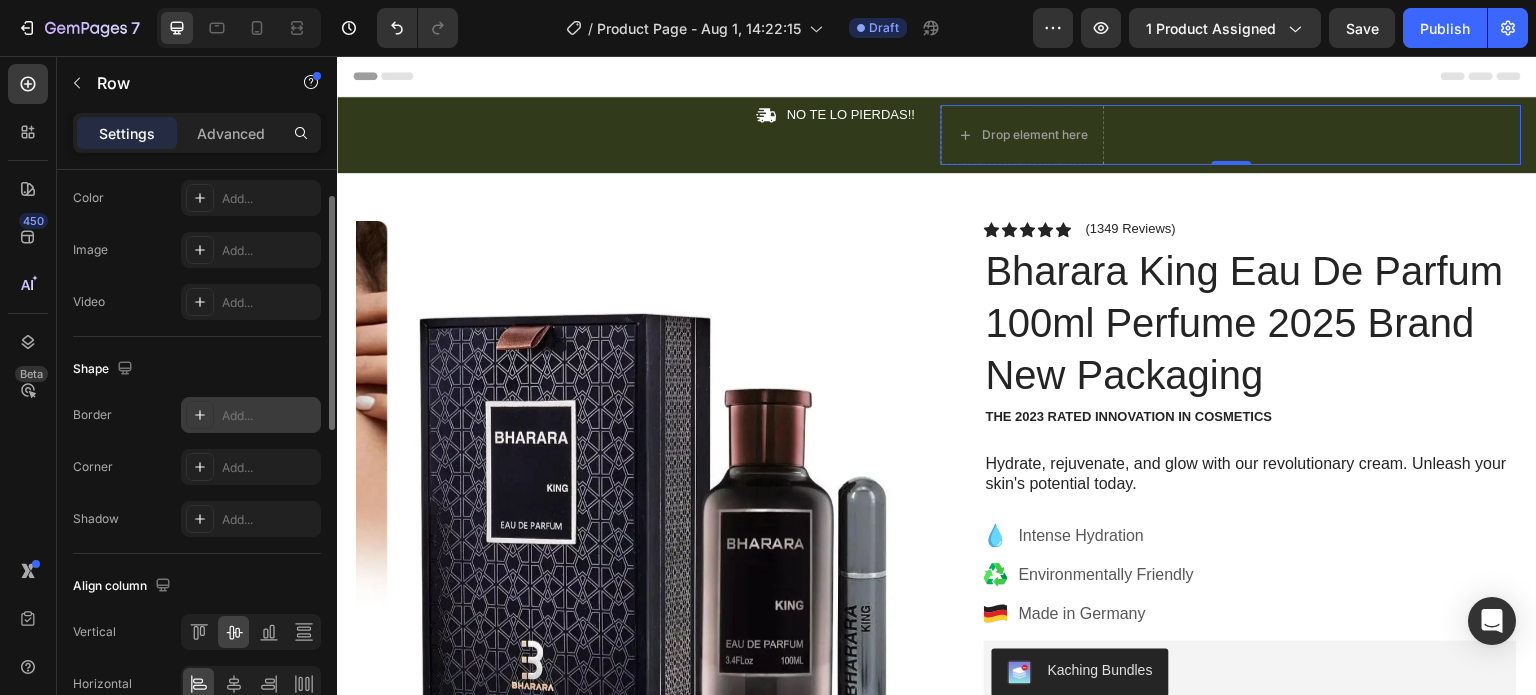 scroll, scrollTop: 463, scrollLeft: 0, axis: vertical 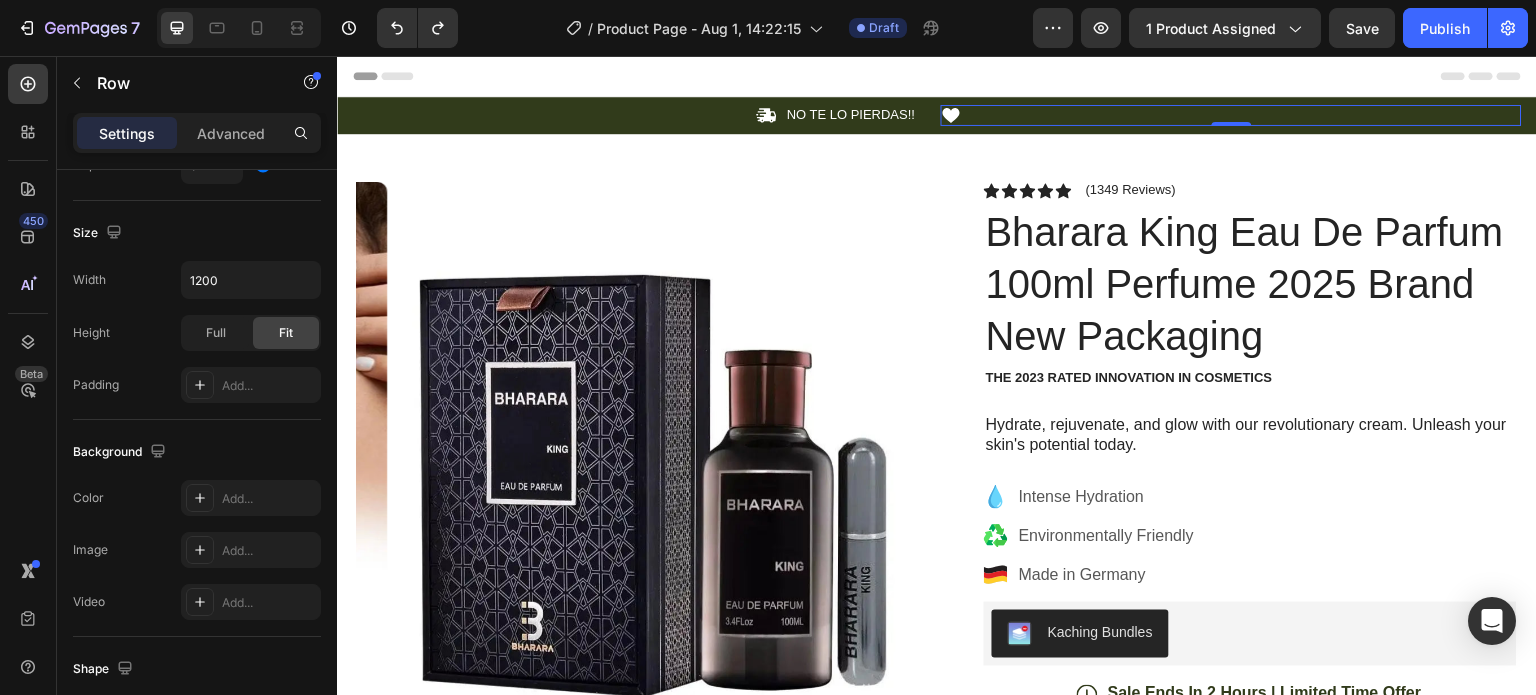 click on "Icon Text Block Row   0" at bounding box center [1231, 115] 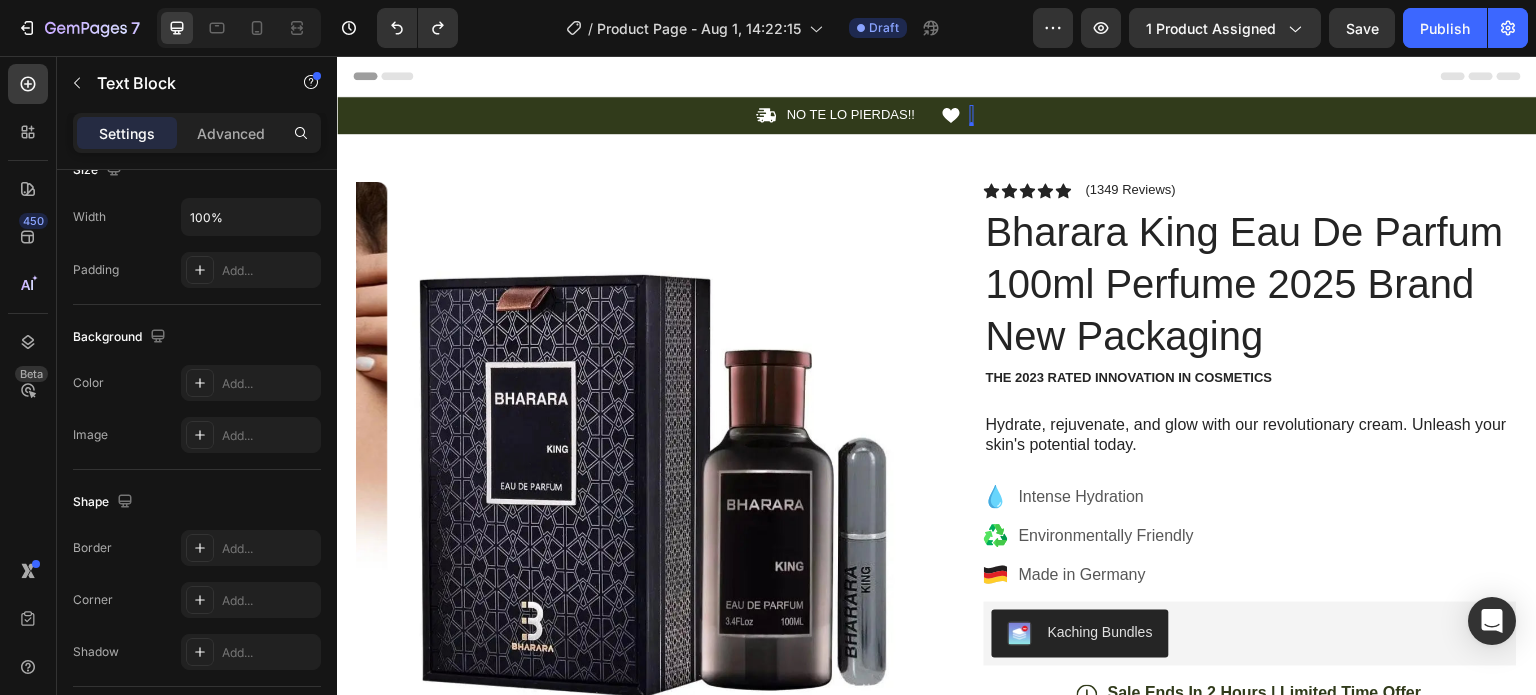 scroll, scrollTop: 0, scrollLeft: 0, axis: both 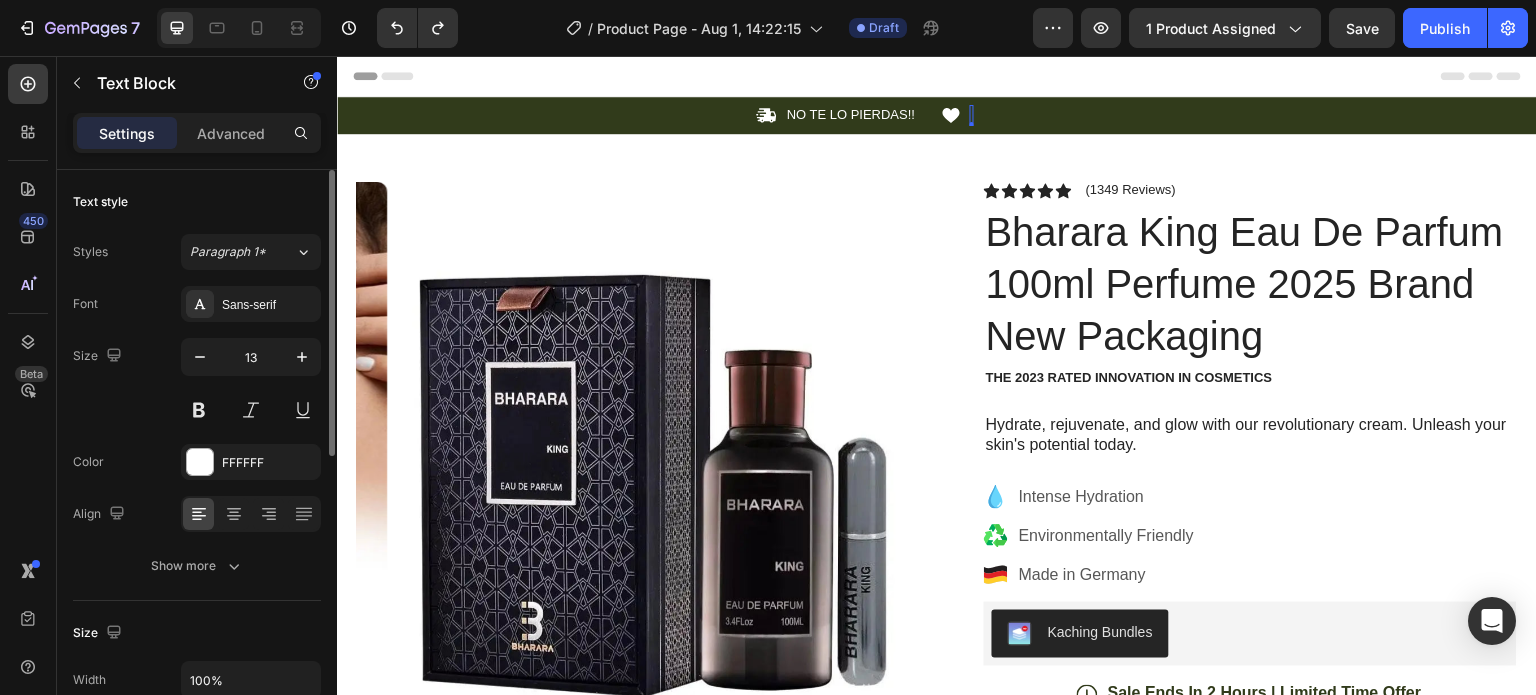 click at bounding box center (972, 115) 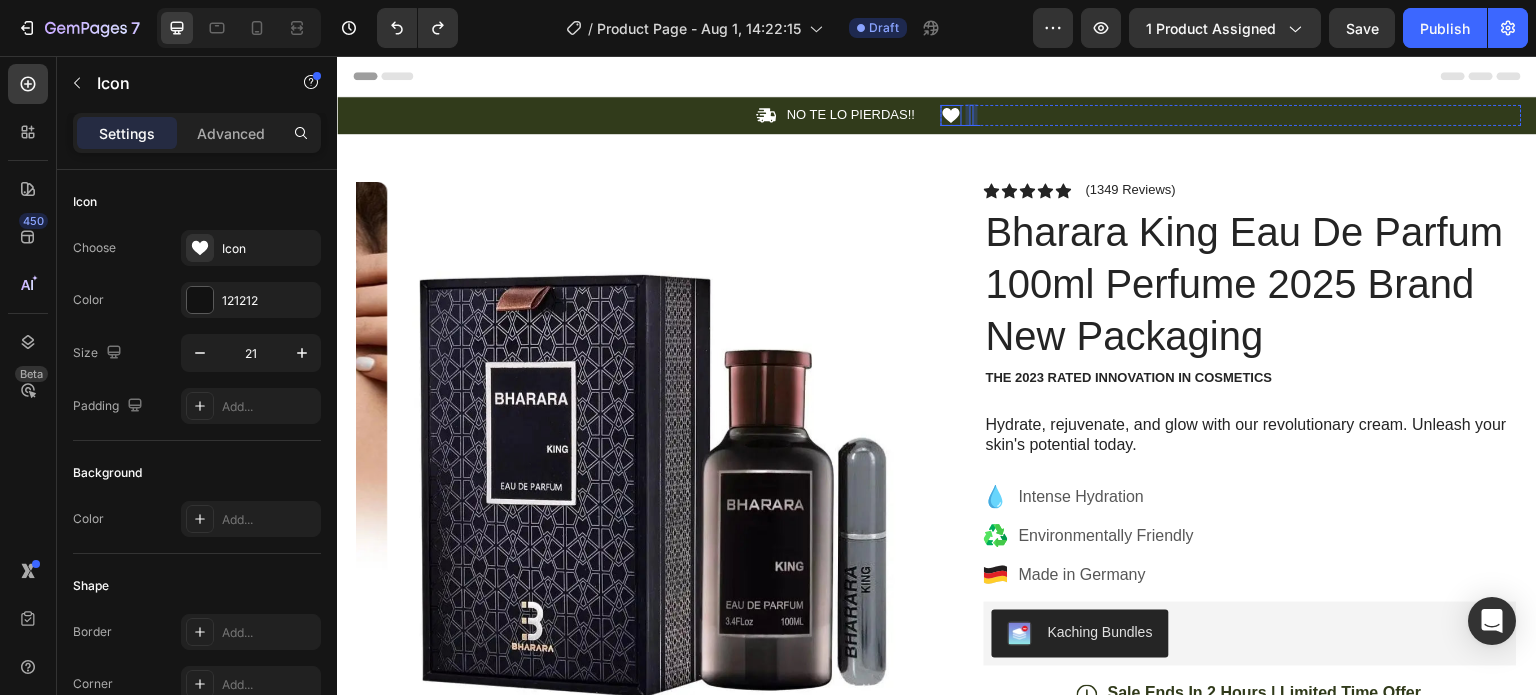 click 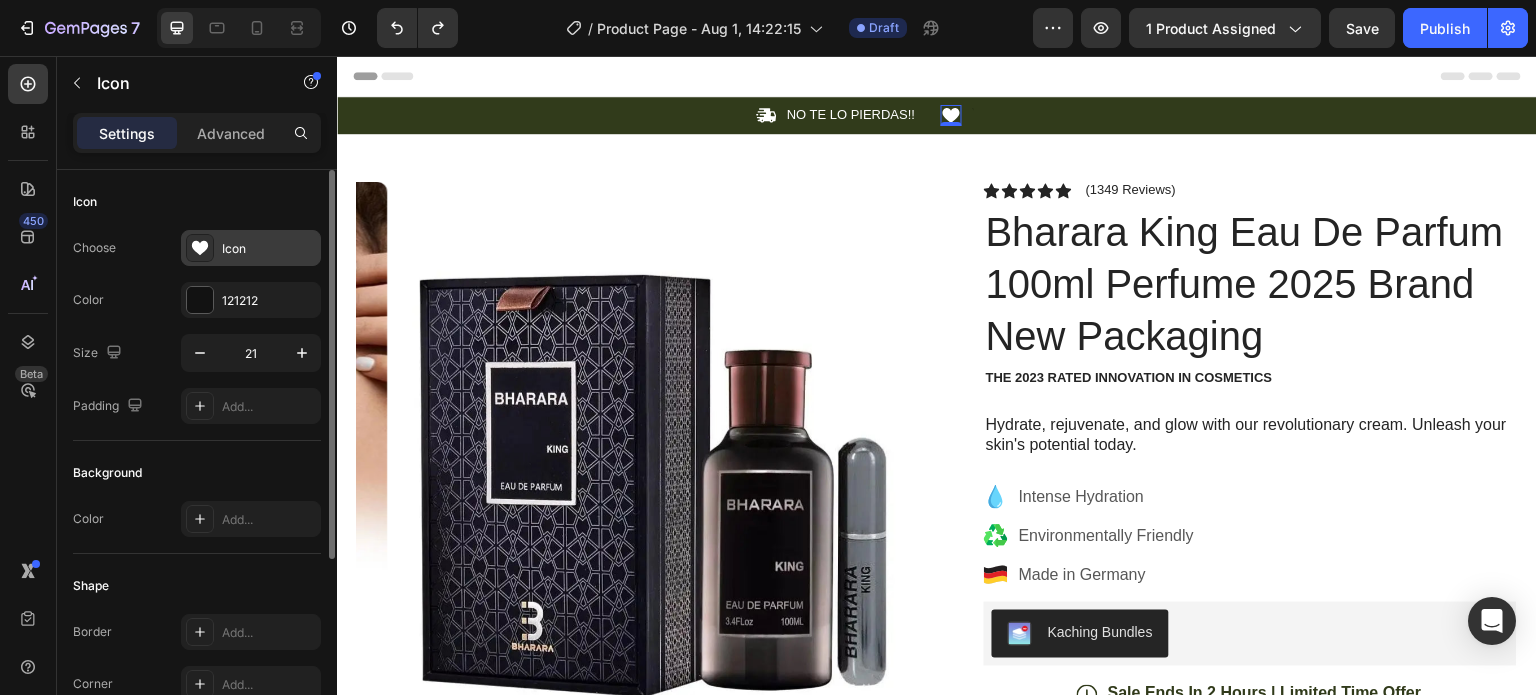 click 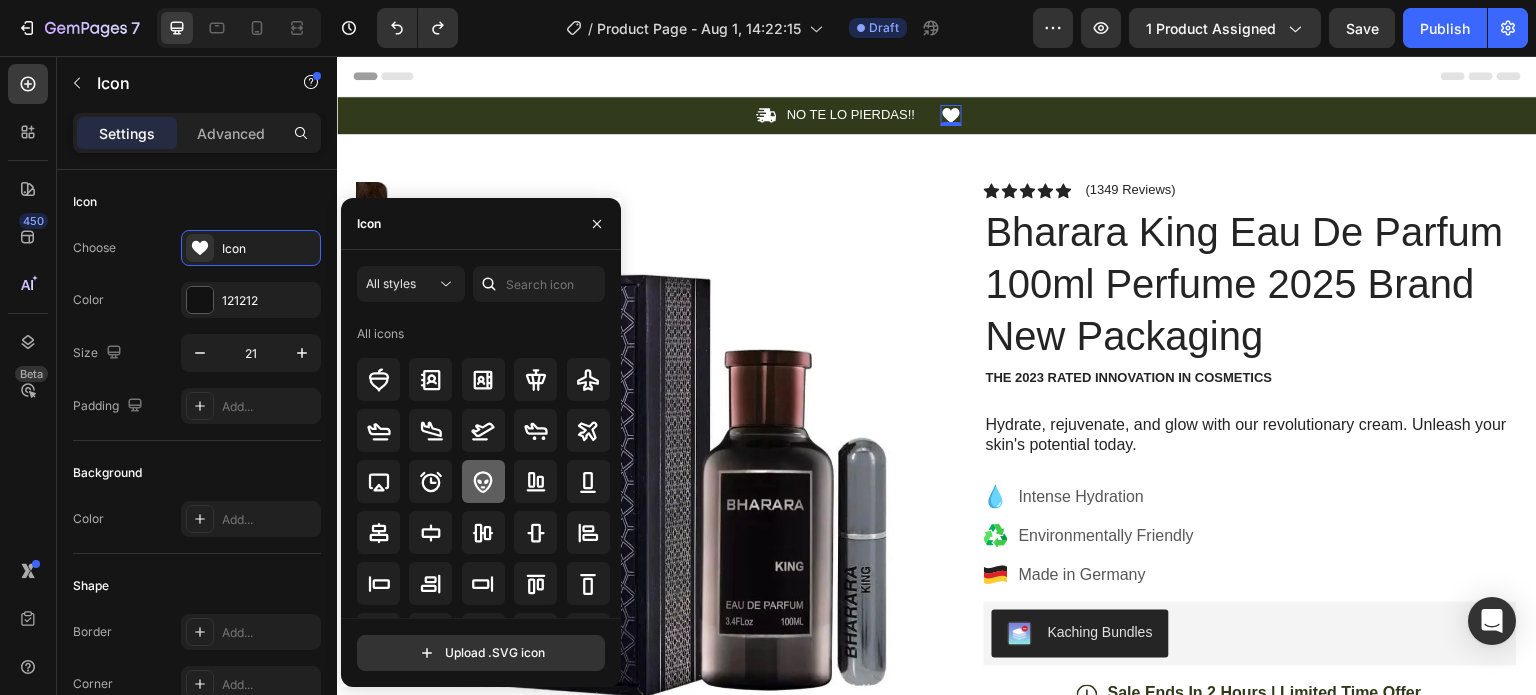 scroll, scrollTop: 100, scrollLeft: 0, axis: vertical 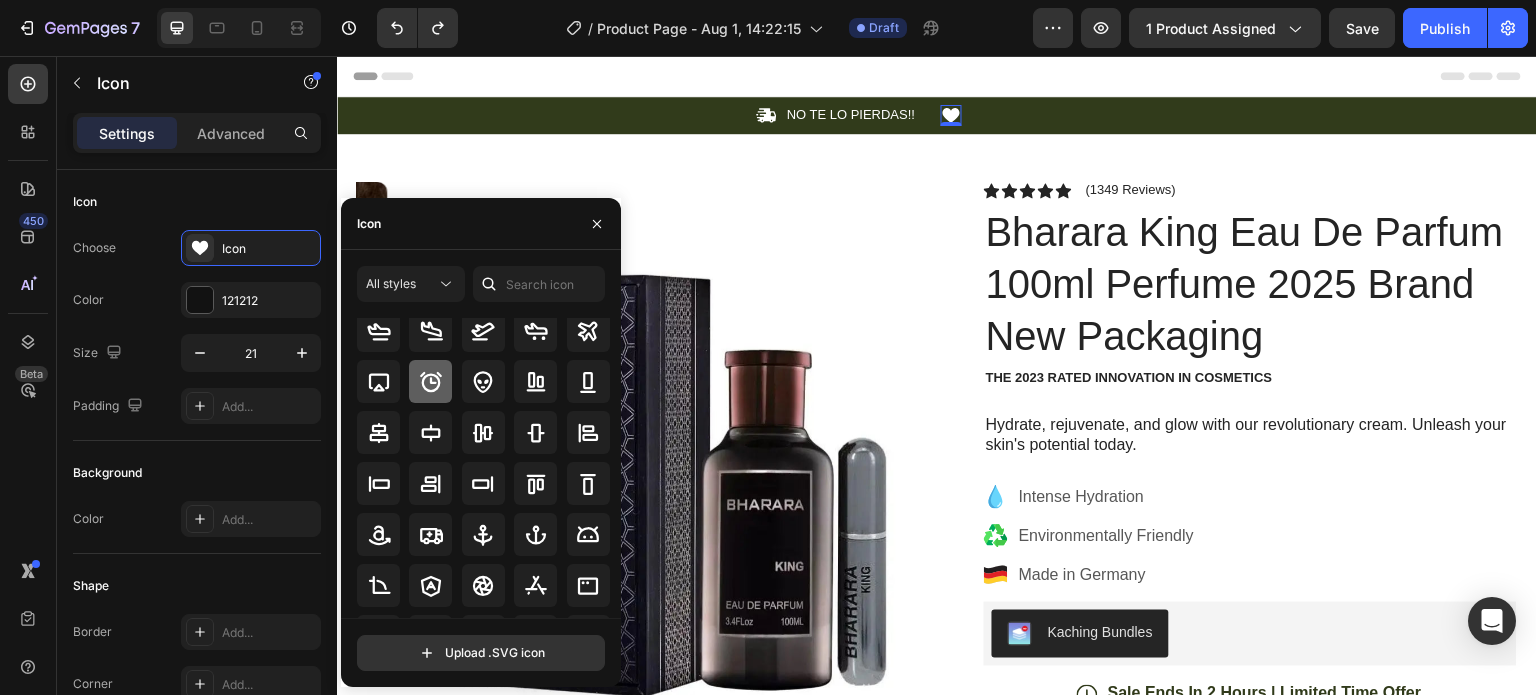 click 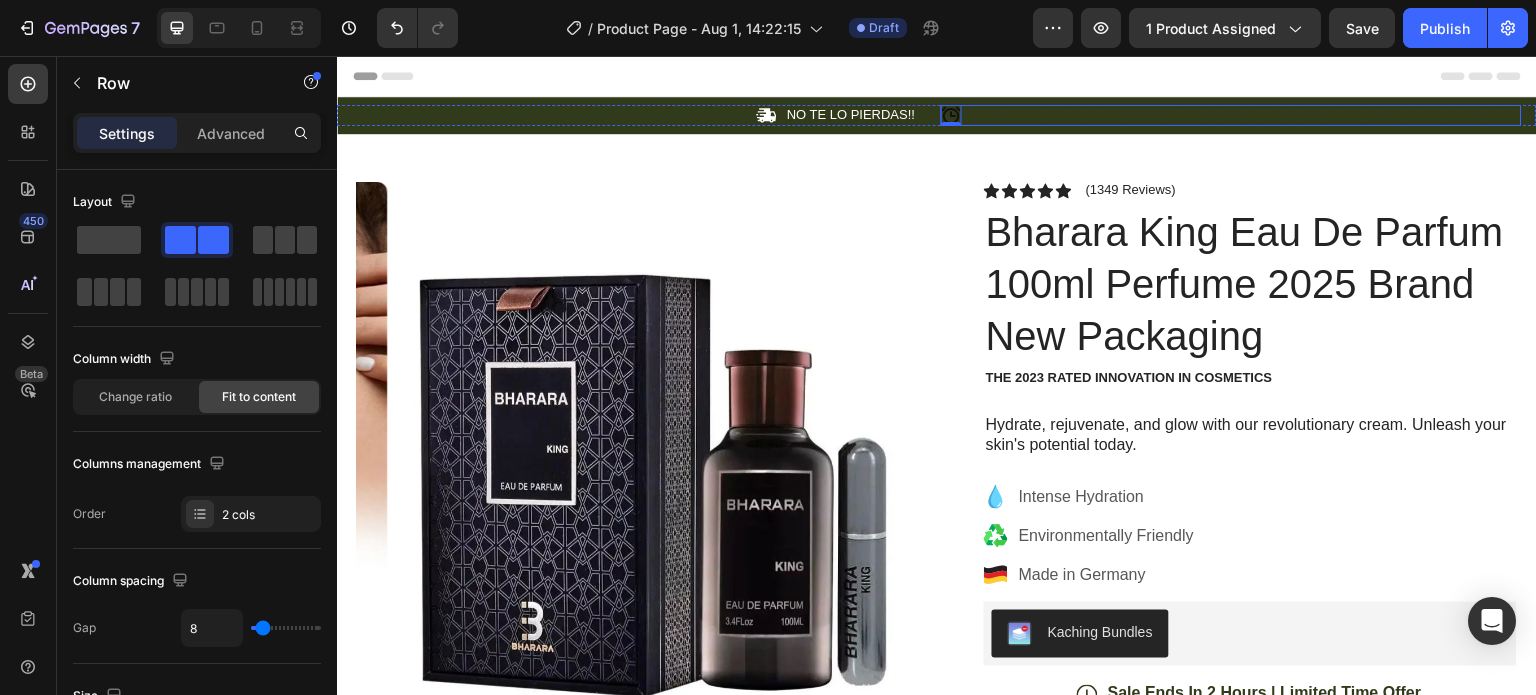 click on "Icon   0 Text Block Row" at bounding box center [1231, 115] 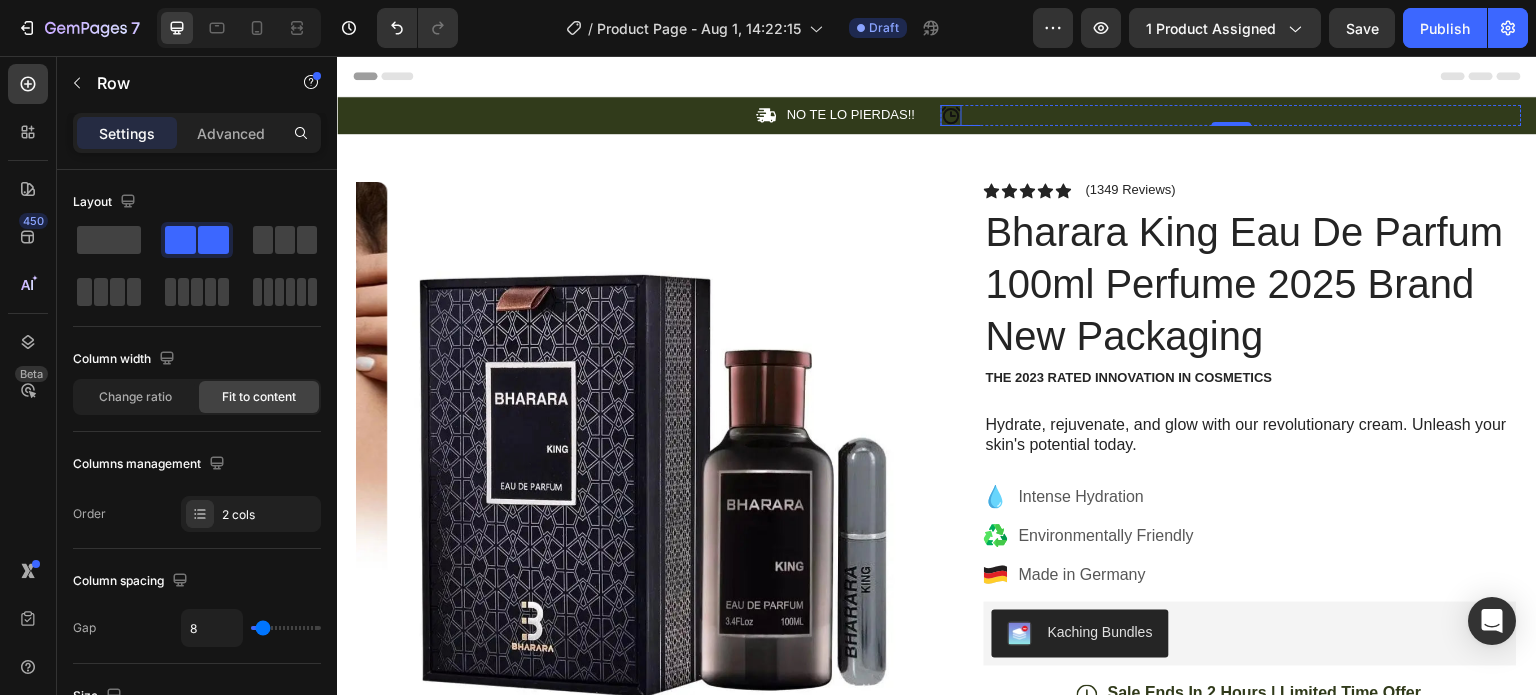 click 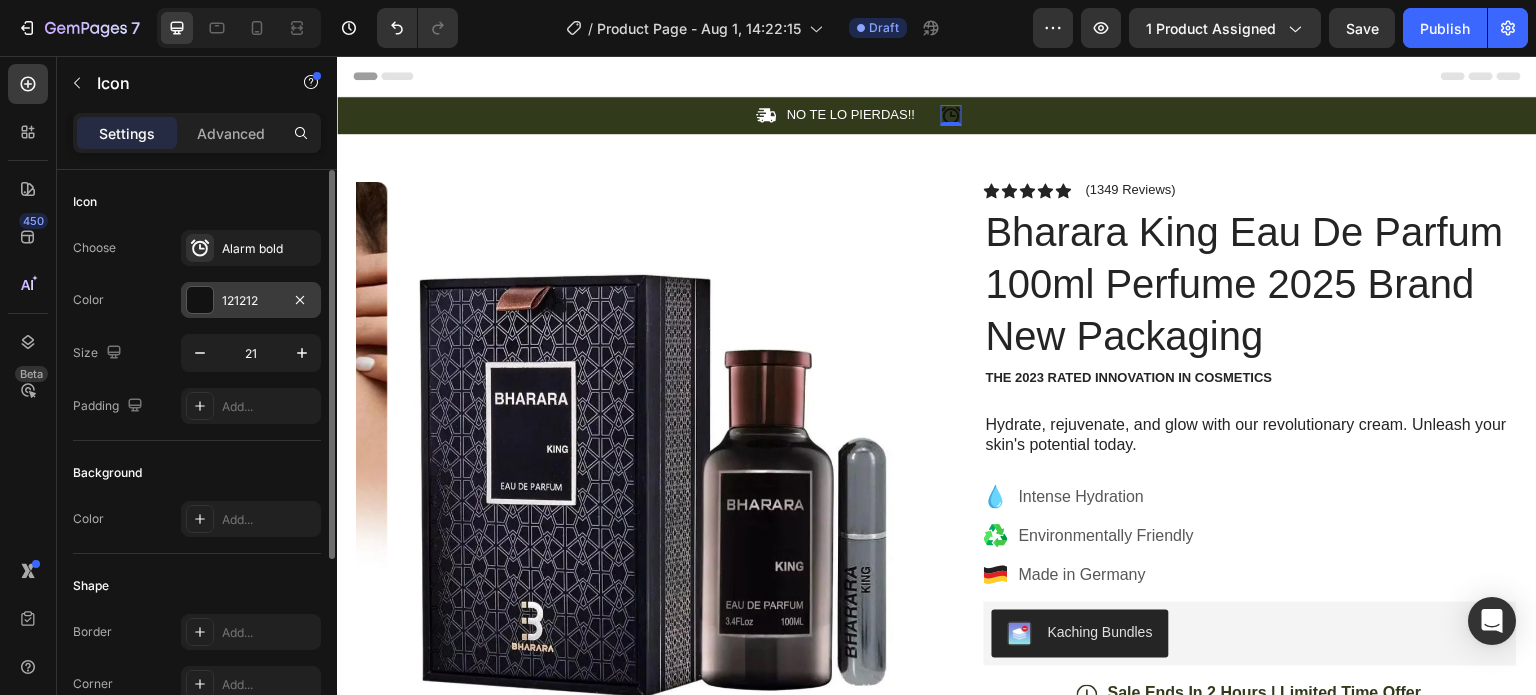 click on "121212" at bounding box center (251, 301) 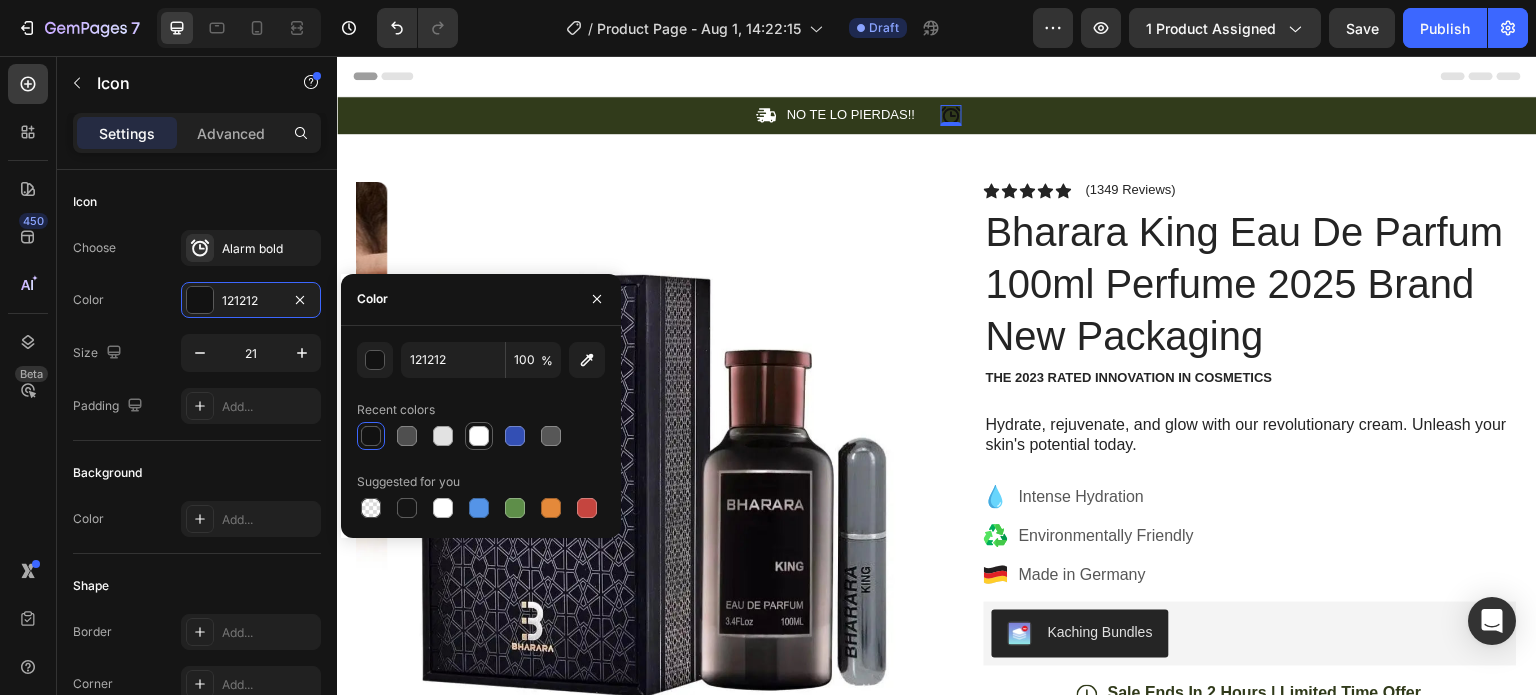 click at bounding box center (479, 436) 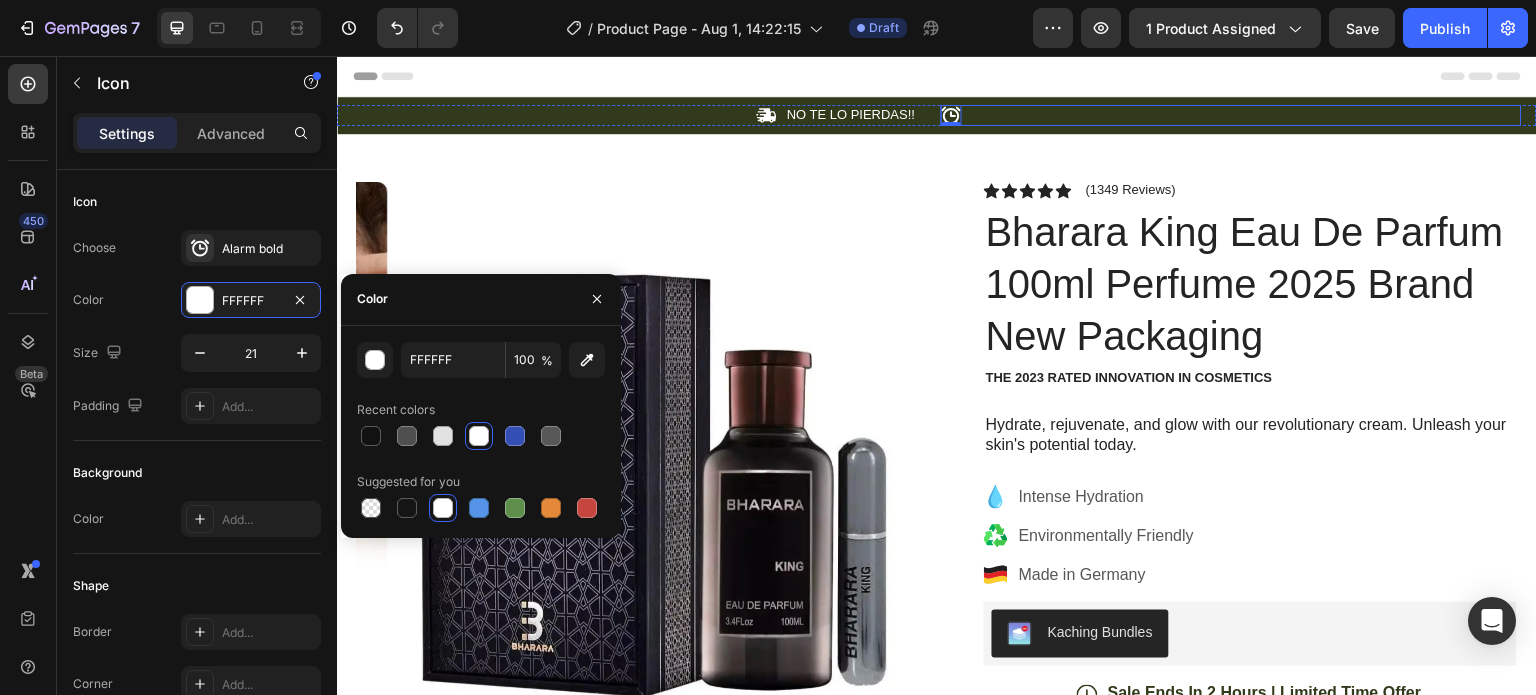 click on "Icon   0 Text Block Row" at bounding box center (1231, 115) 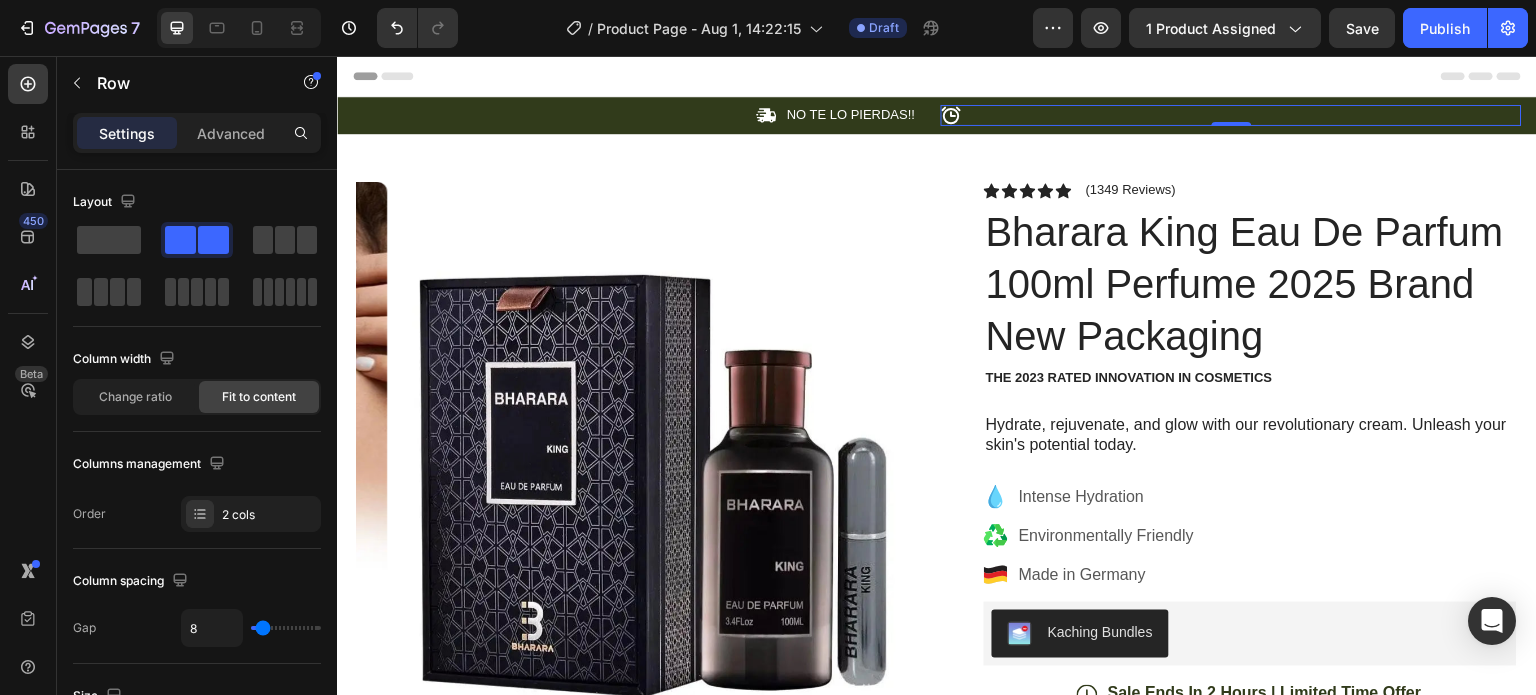 click on "Icon Text Block Row   0" at bounding box center [1231, 115] 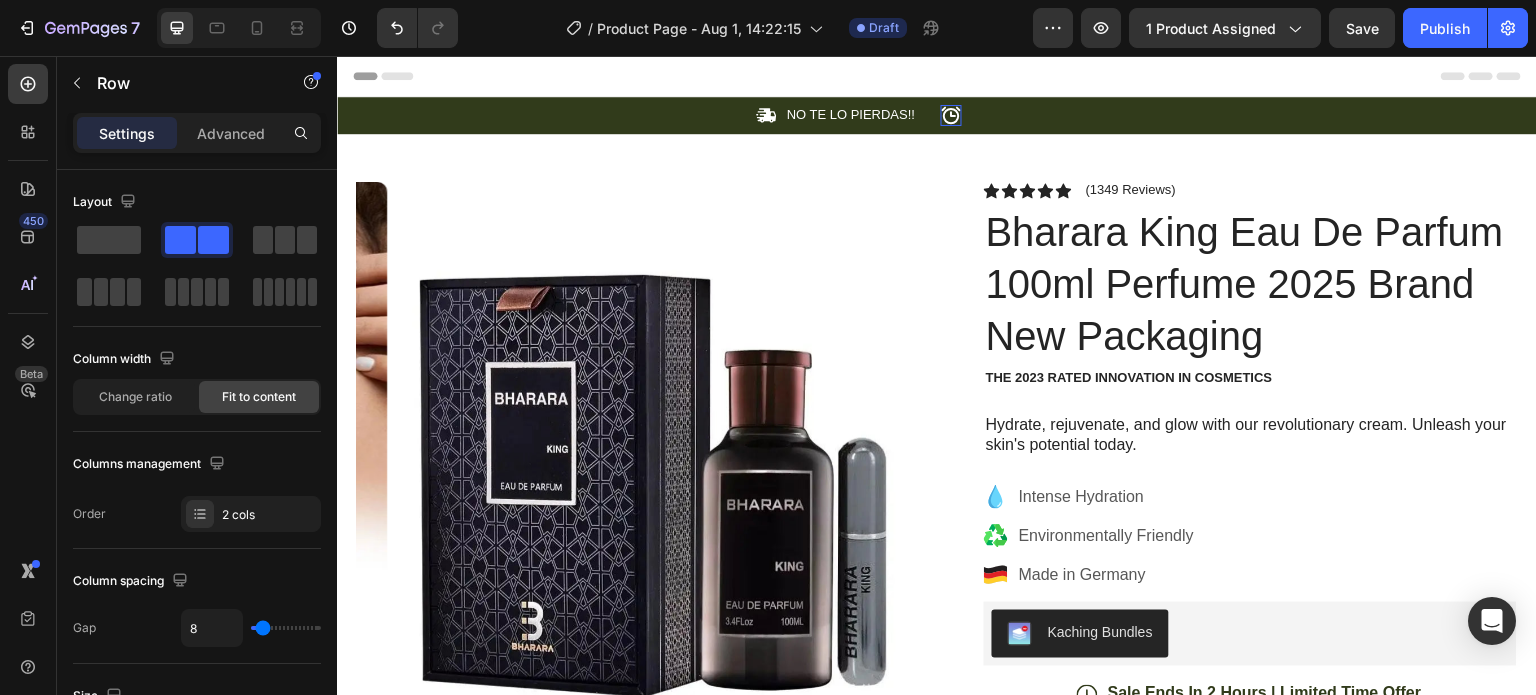 click 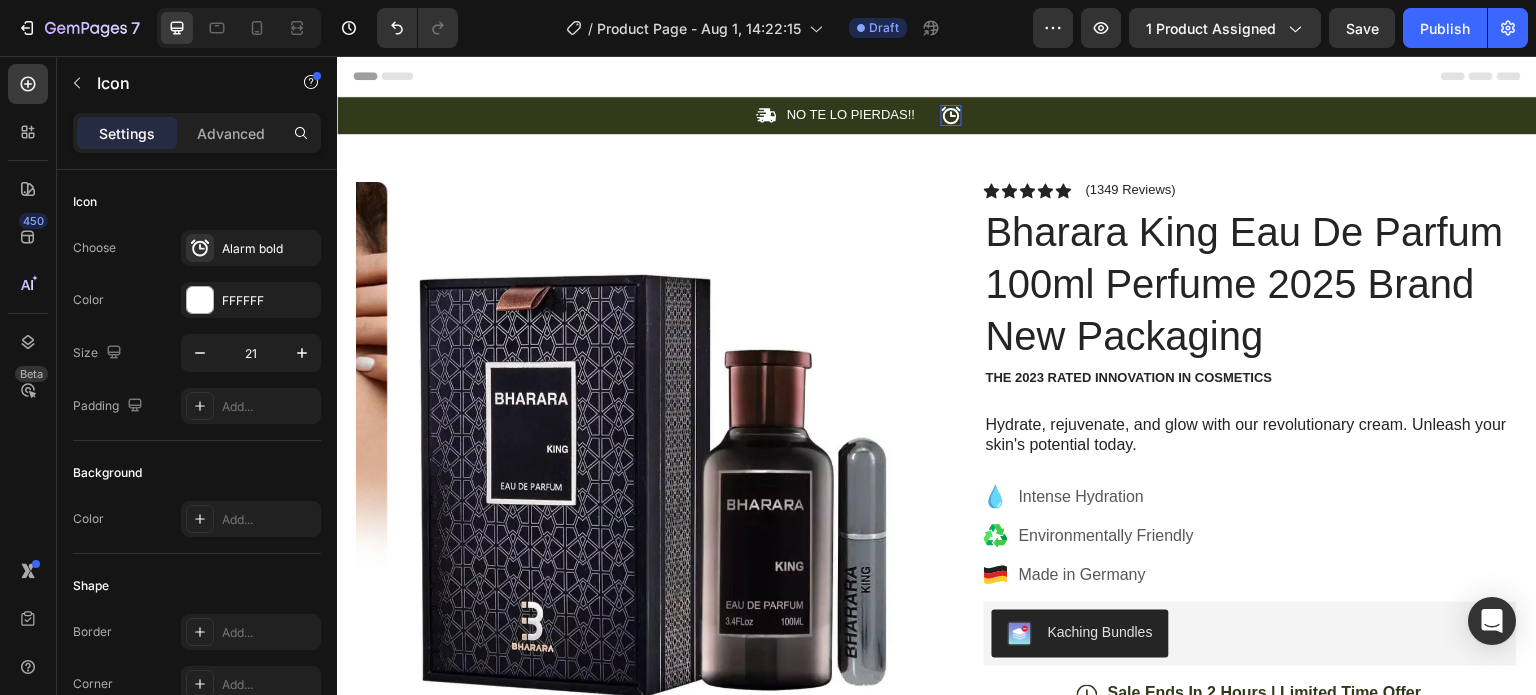 click 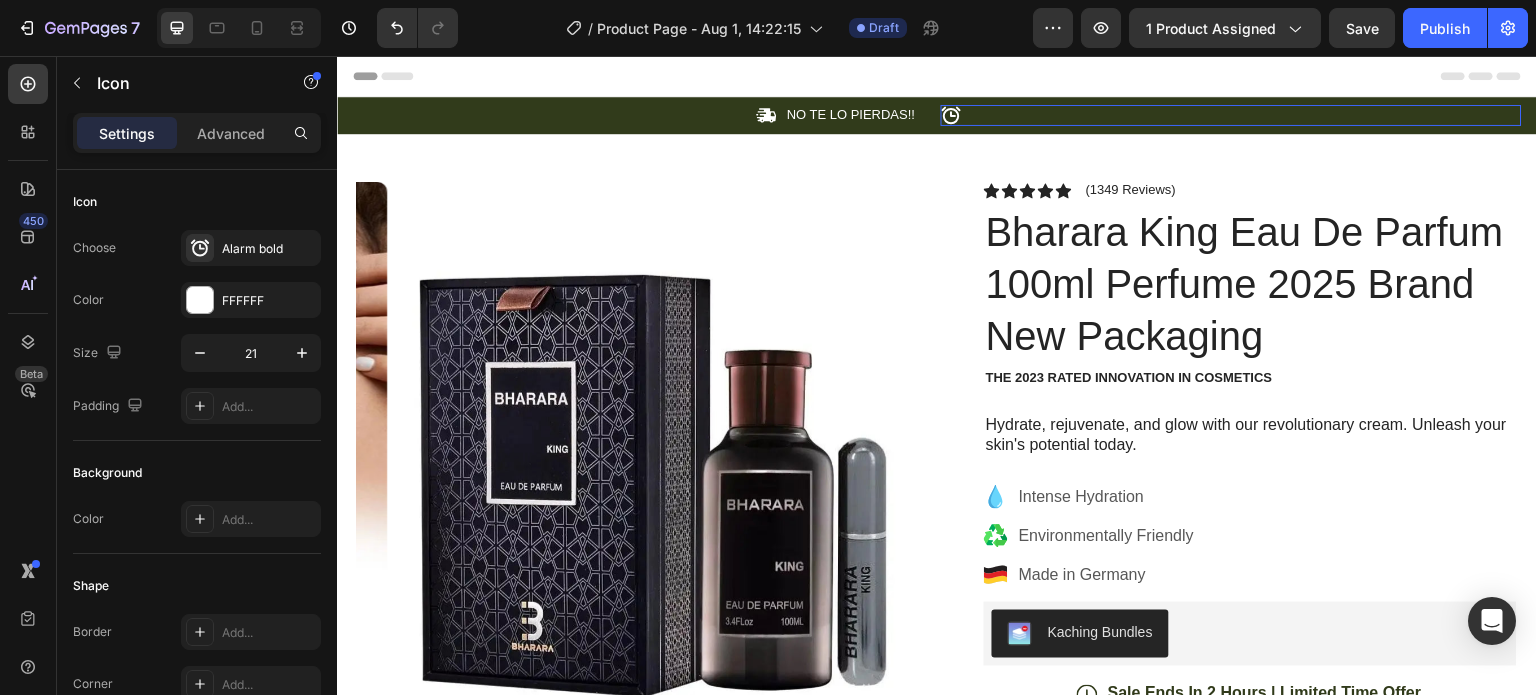 click on "Icon Text Block Row   0" at bounding box center (1231, 115) 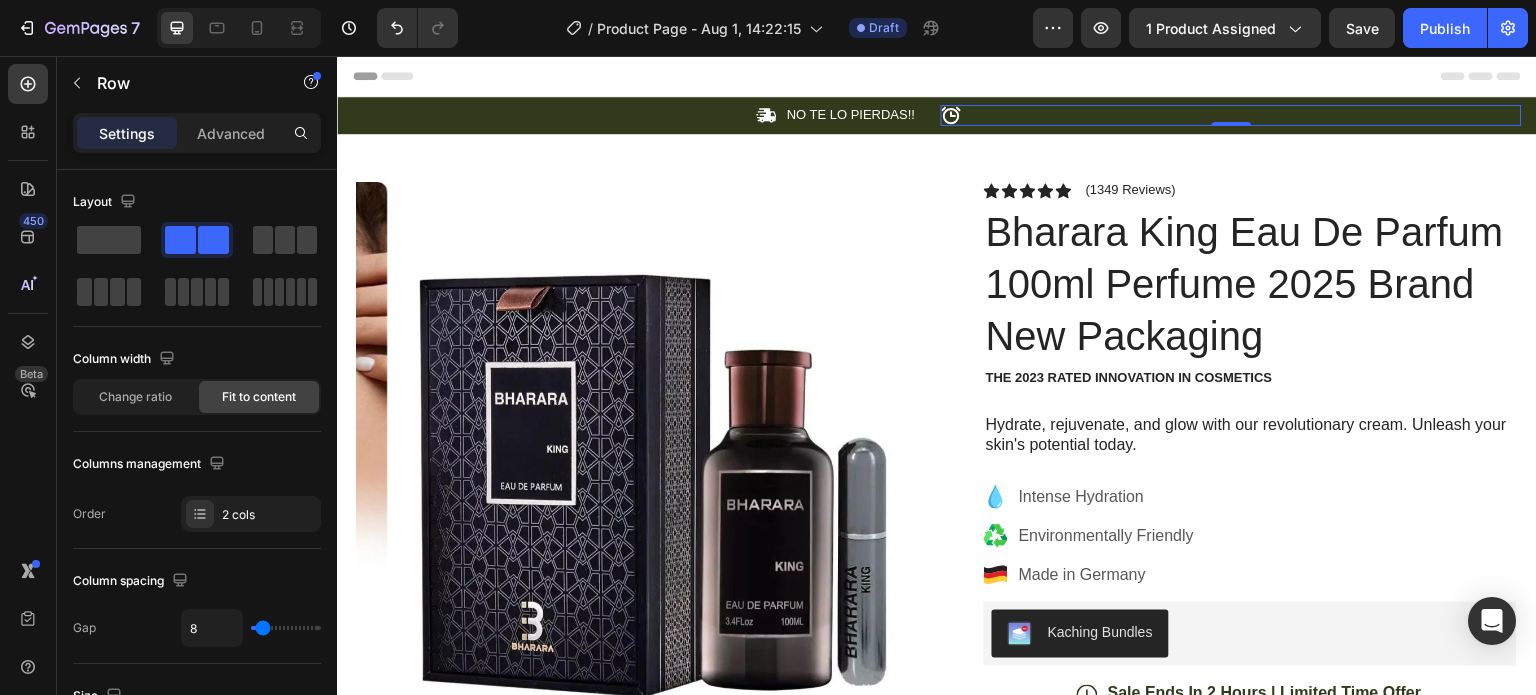 click on "Icon Text Block Row   0" at bounding box center (1231, 115) 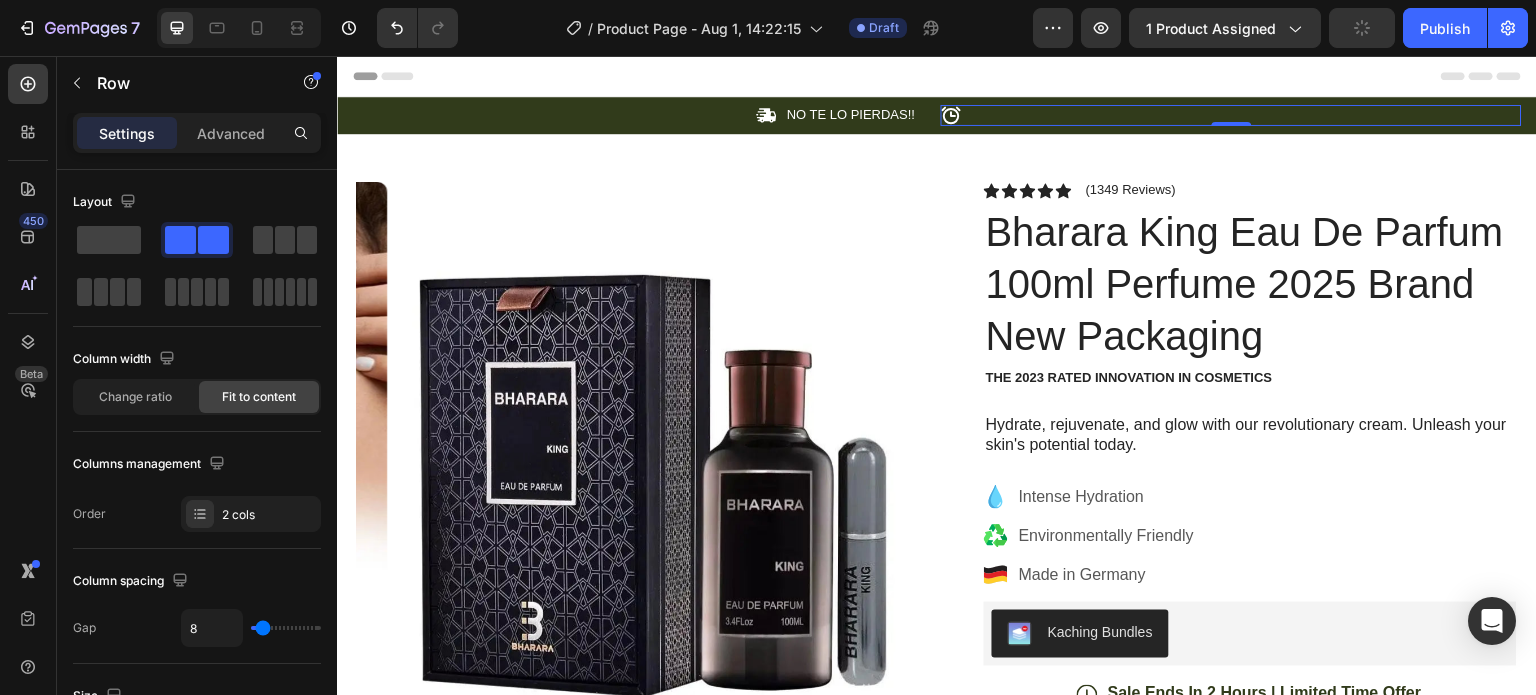 click on "Icon Text Block Row   0" at bounding box center (1231, 115) 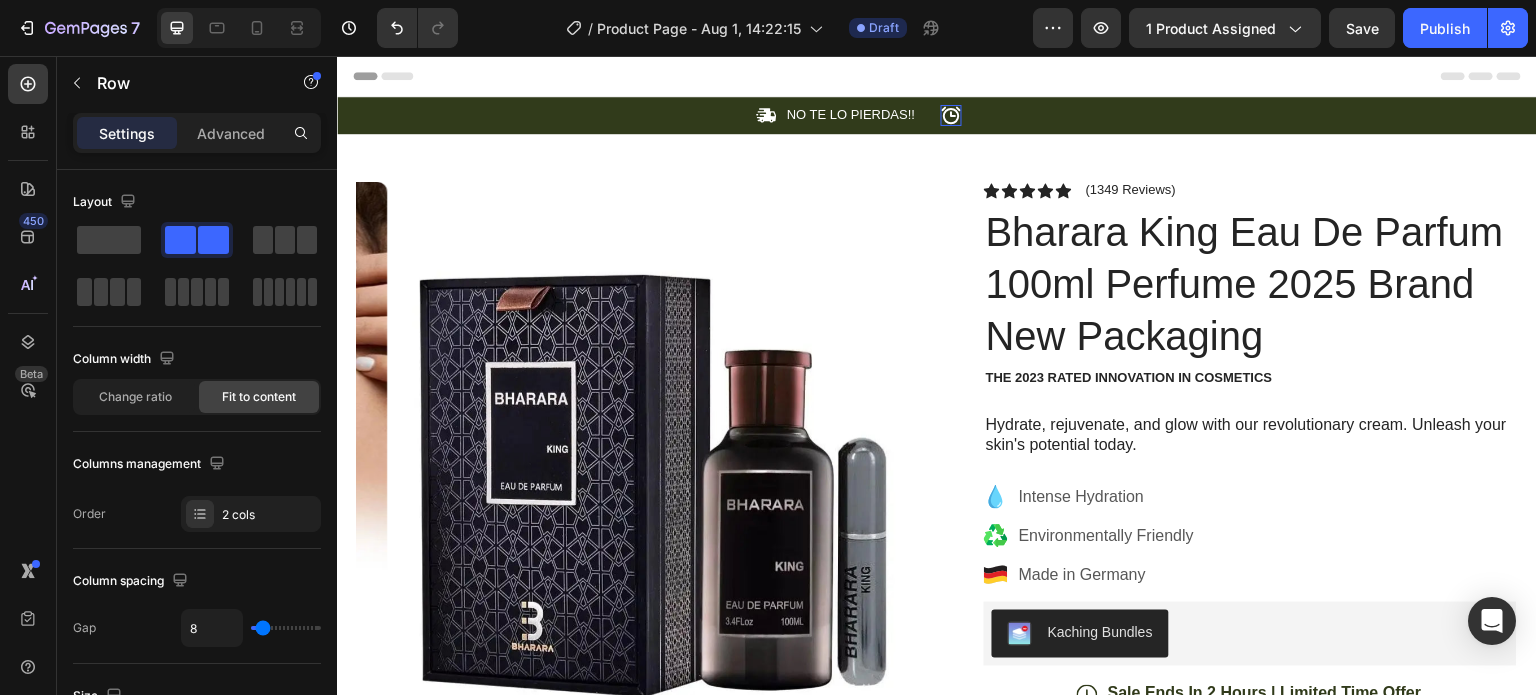 click 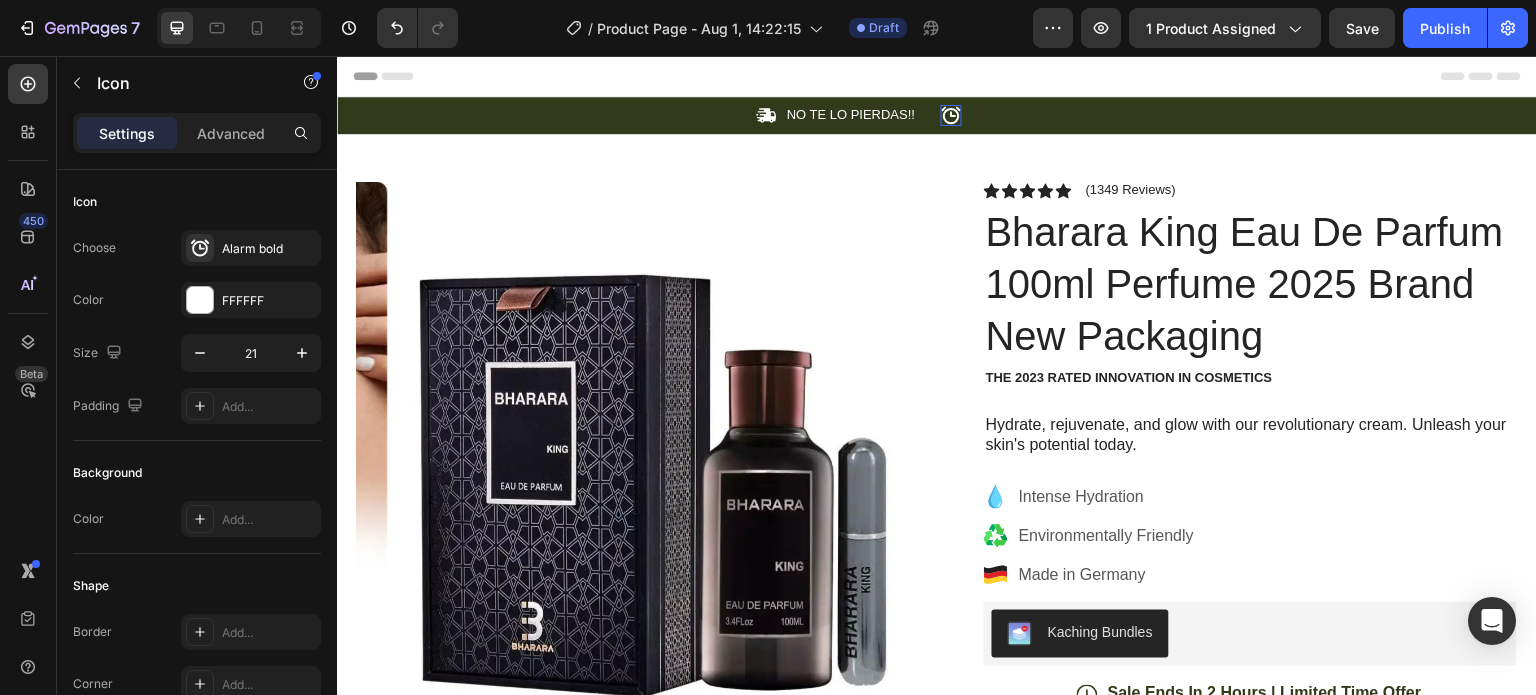 click 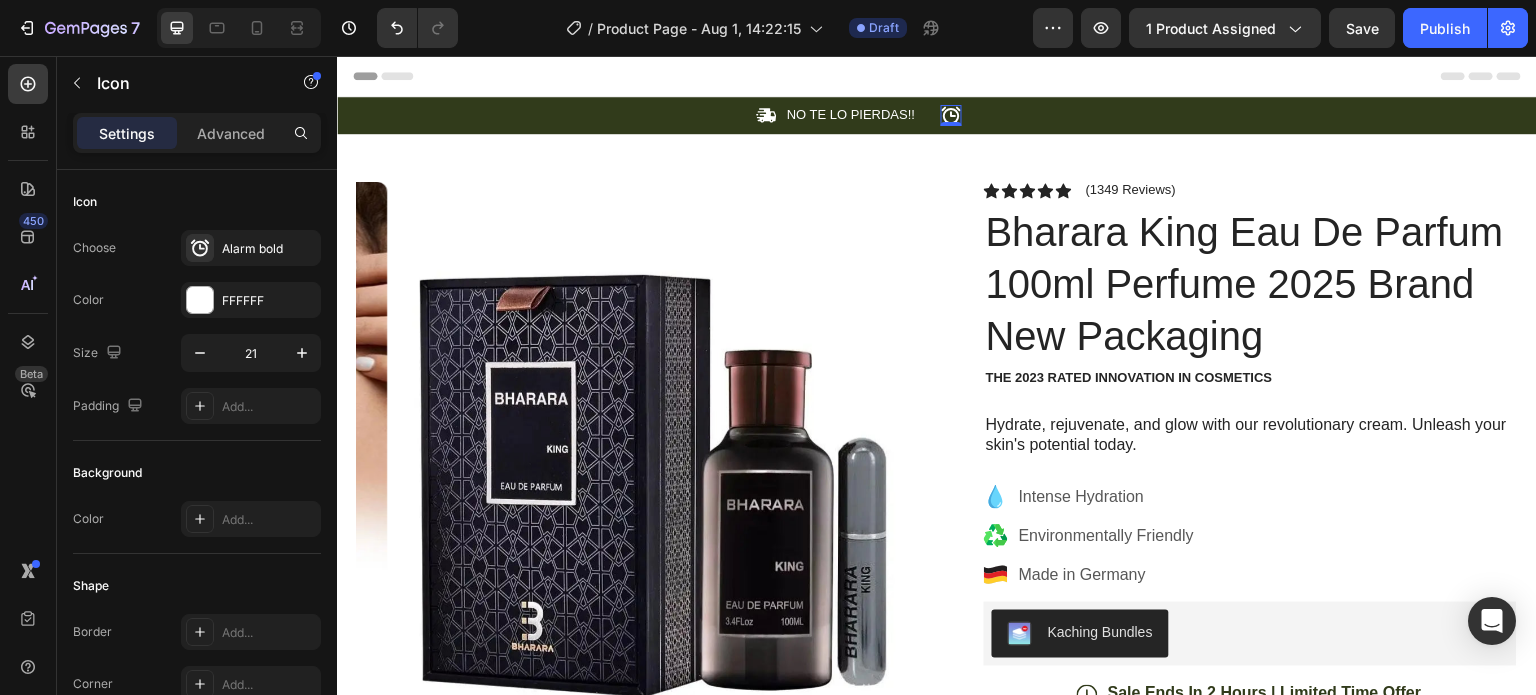 click 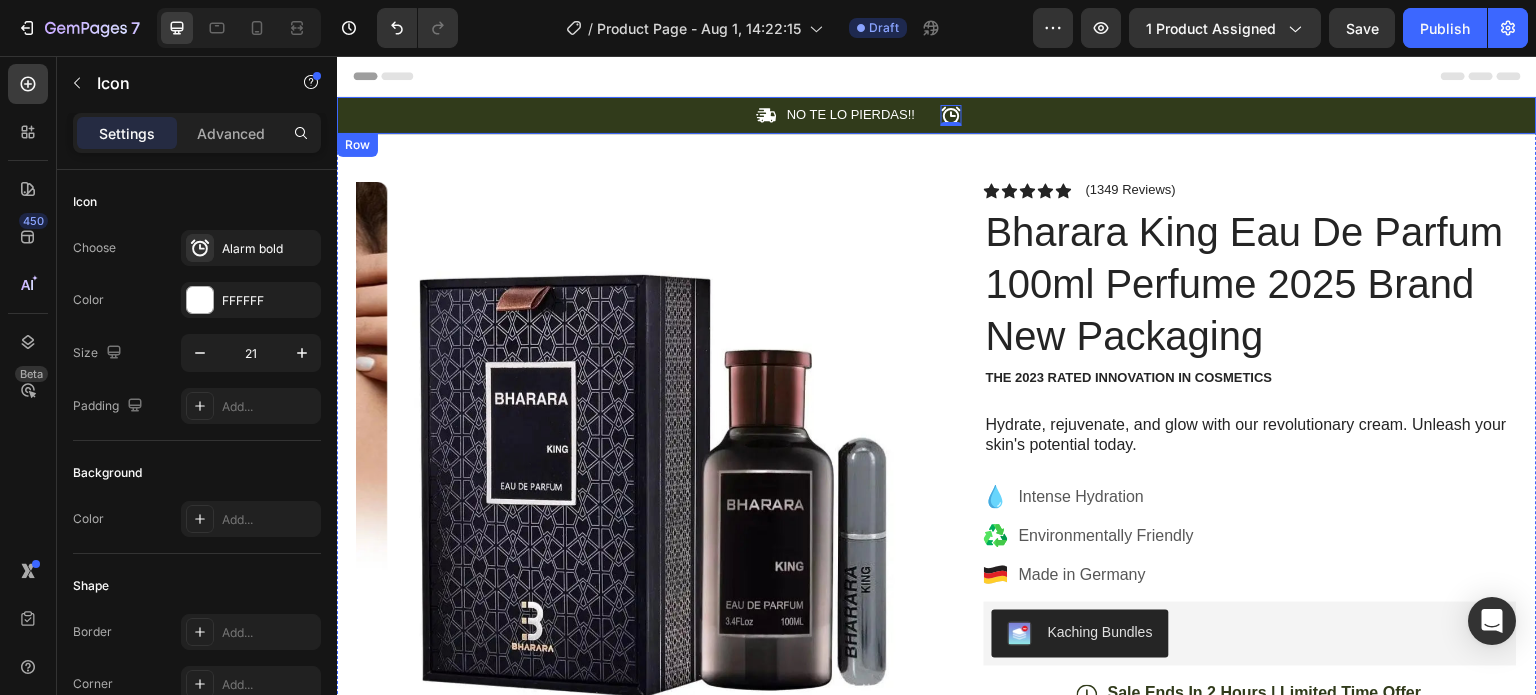 click 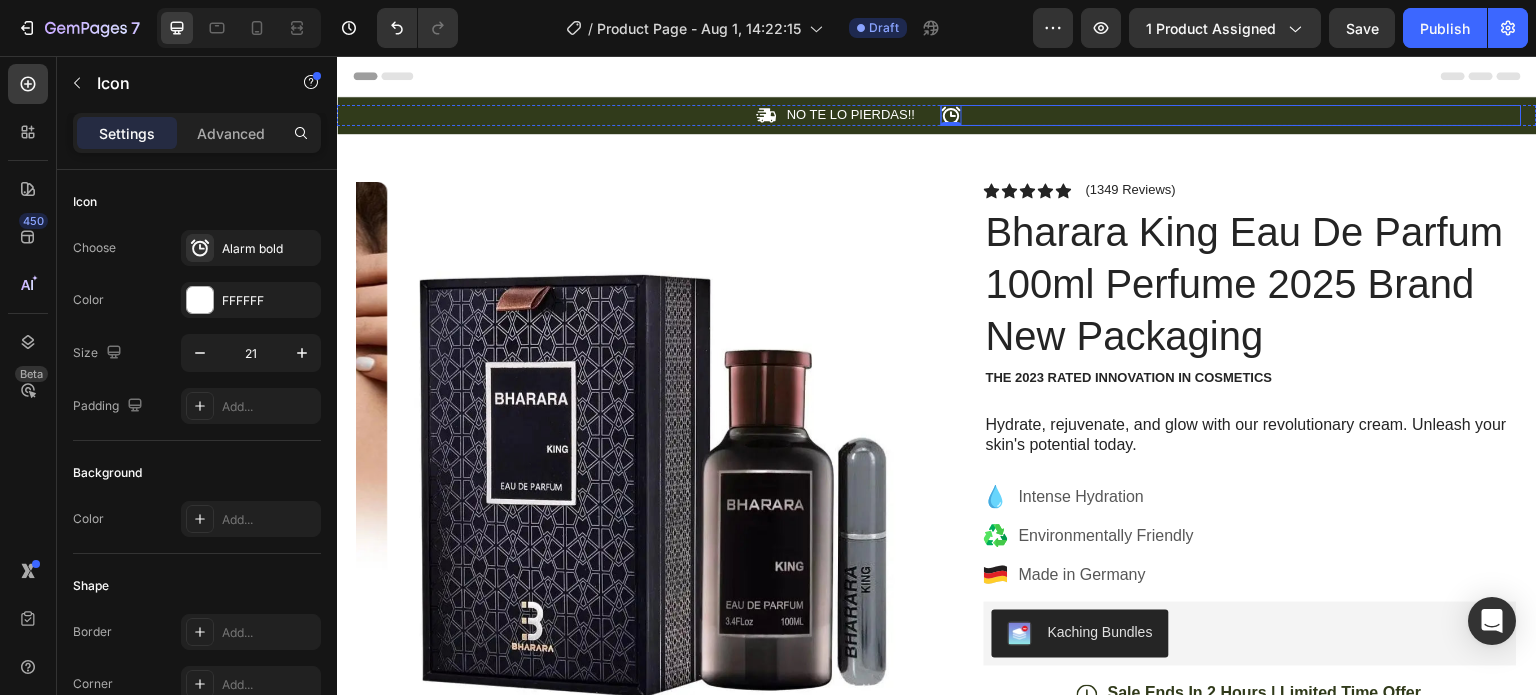 click on "Icon   0 Text Block Row" at bounding box center (1231, 115) 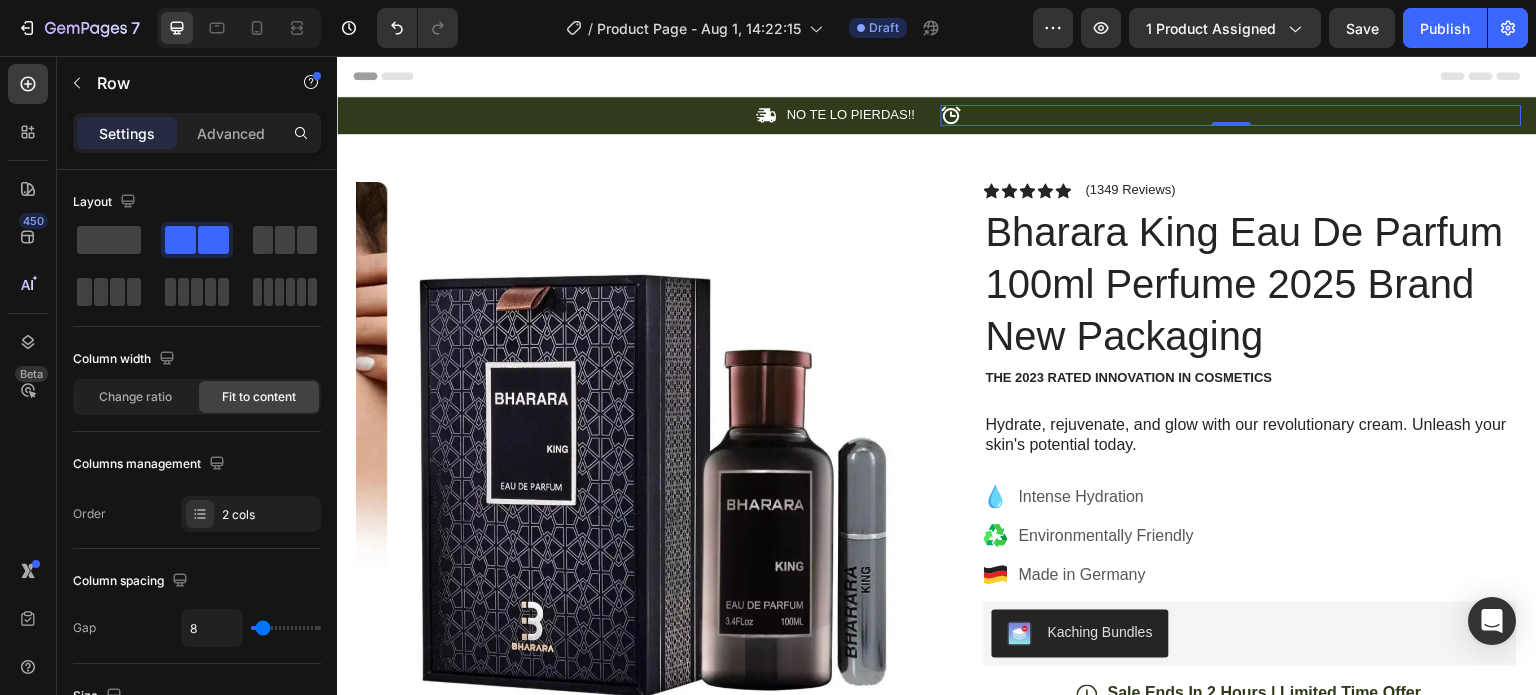 click on "Icon Text Block Row   0" at bounding box center (1231, 115) 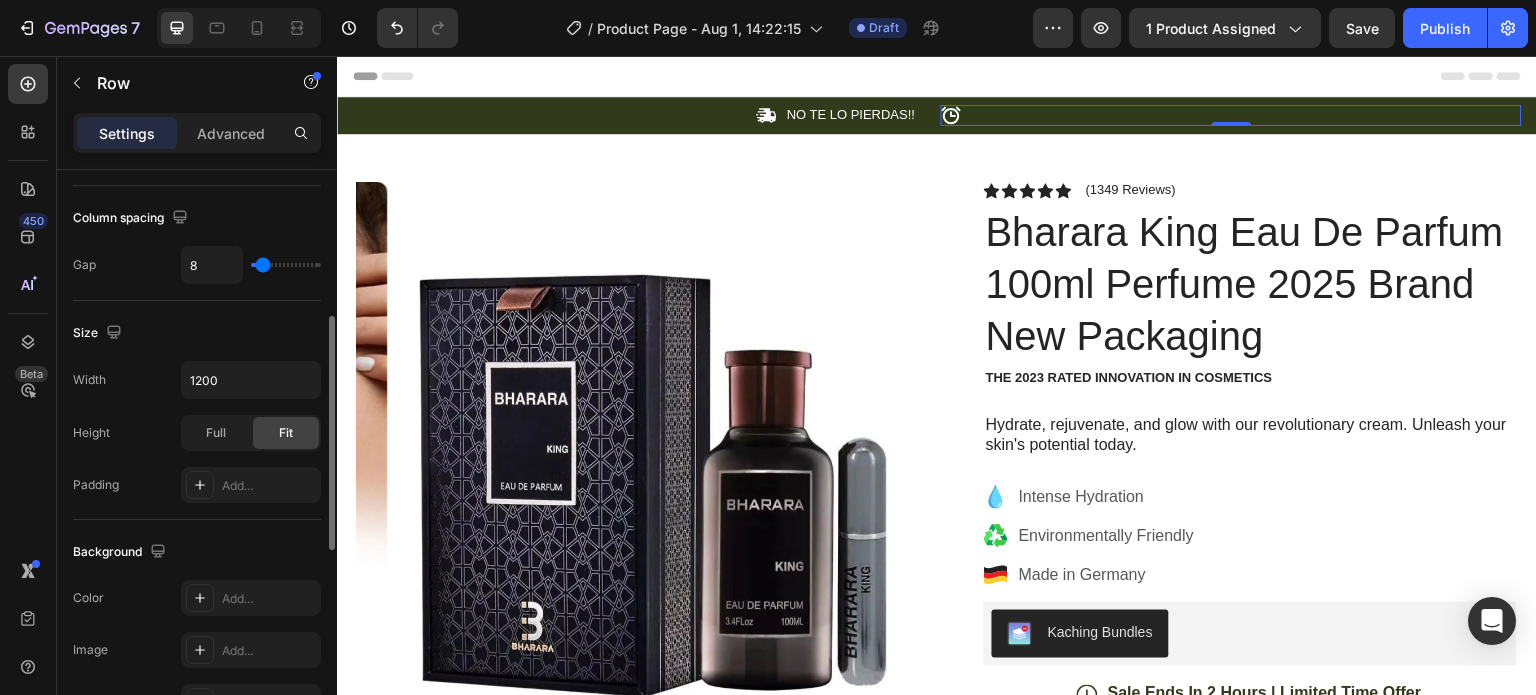 scroll, scrollTop: 0, scrollLeft: 0, axis: both 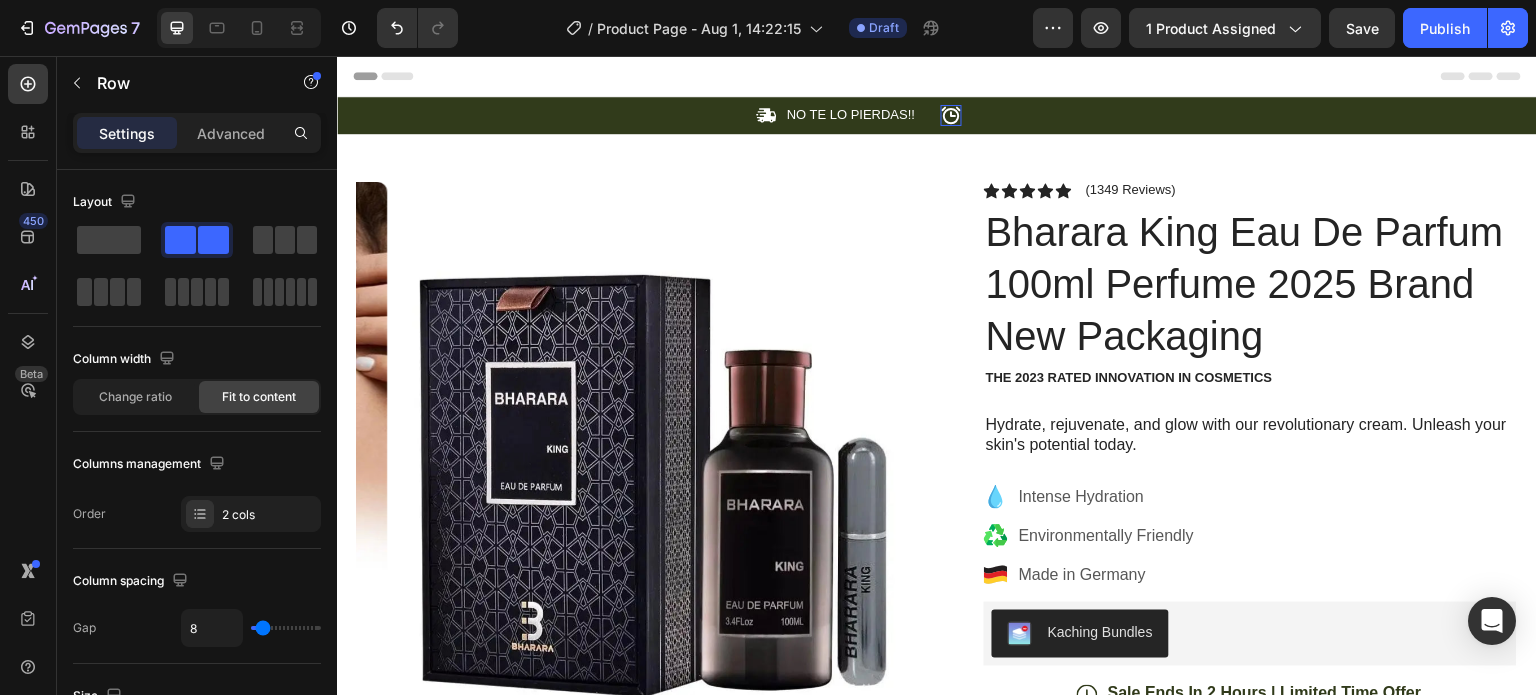 click 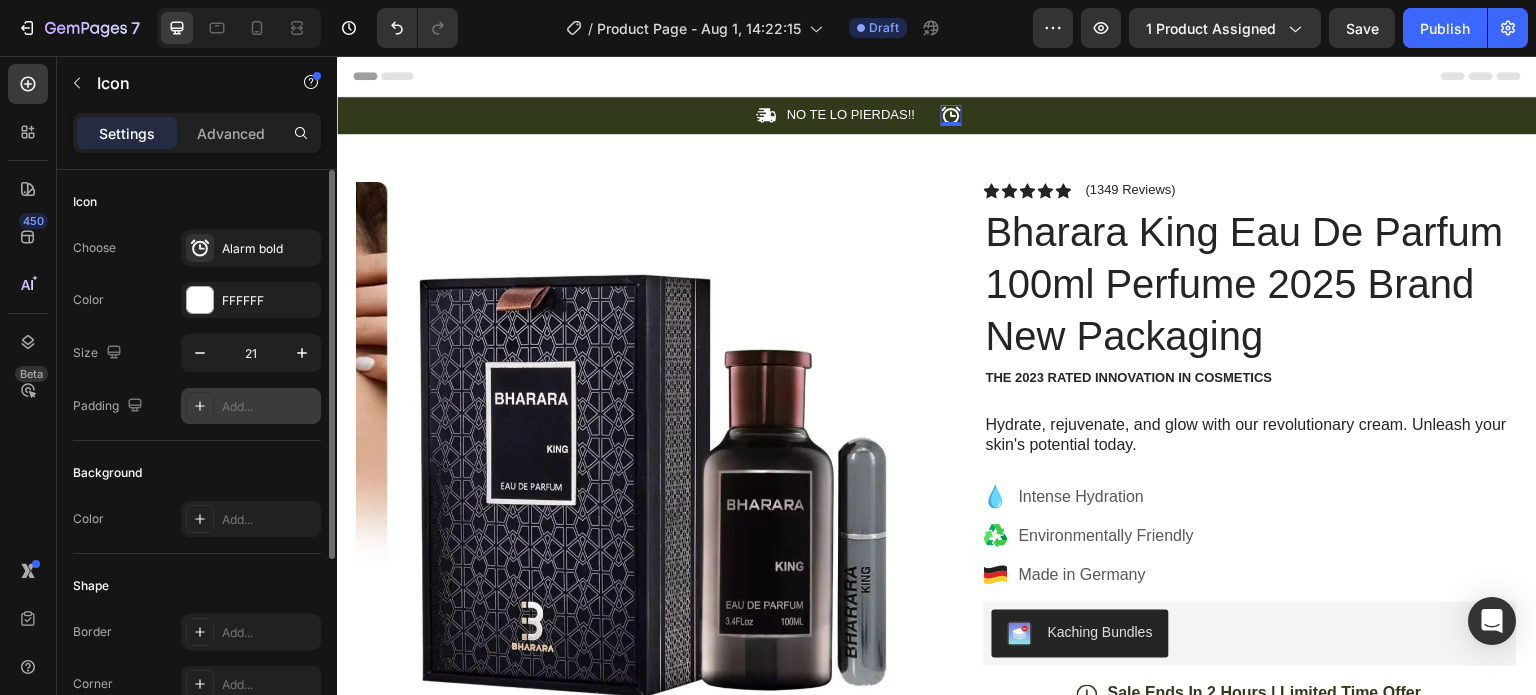 click on "Add..." at bounding box center [269, 407] 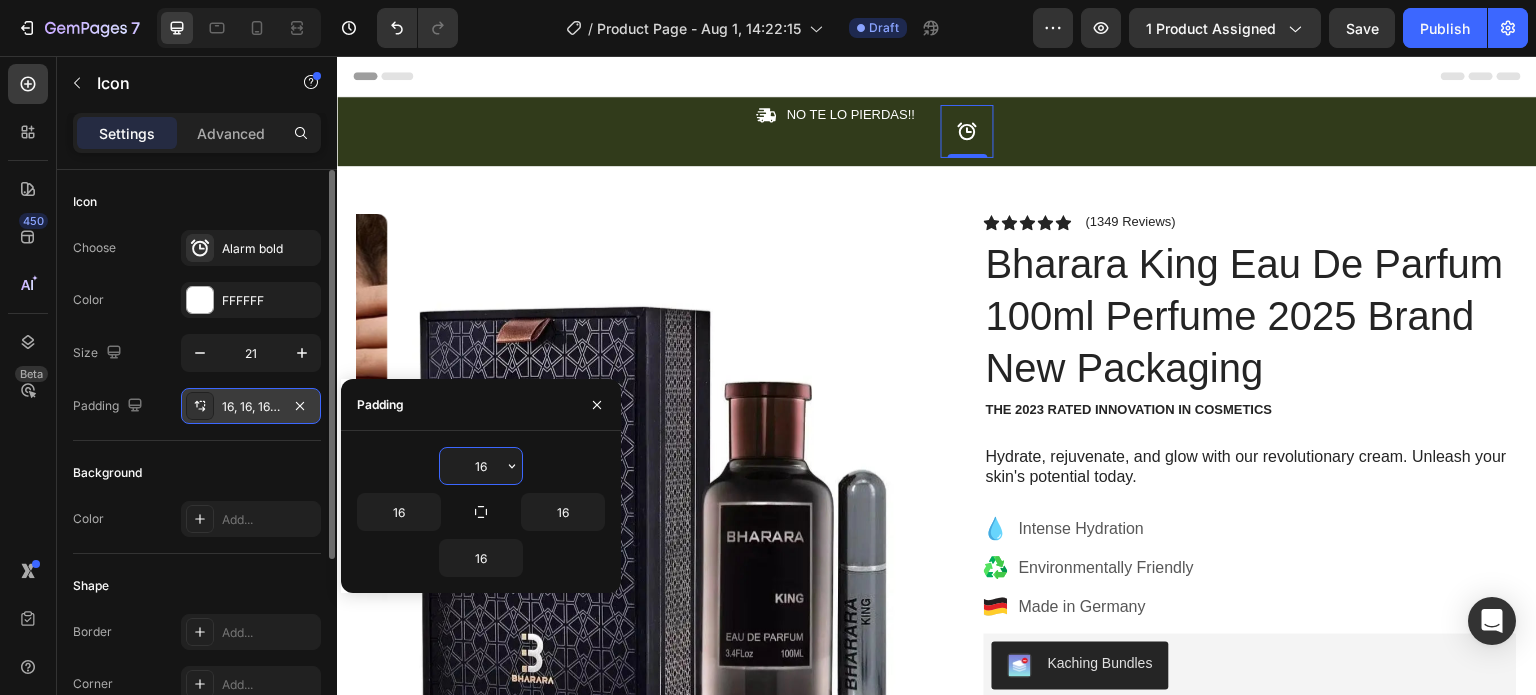 type on "0" 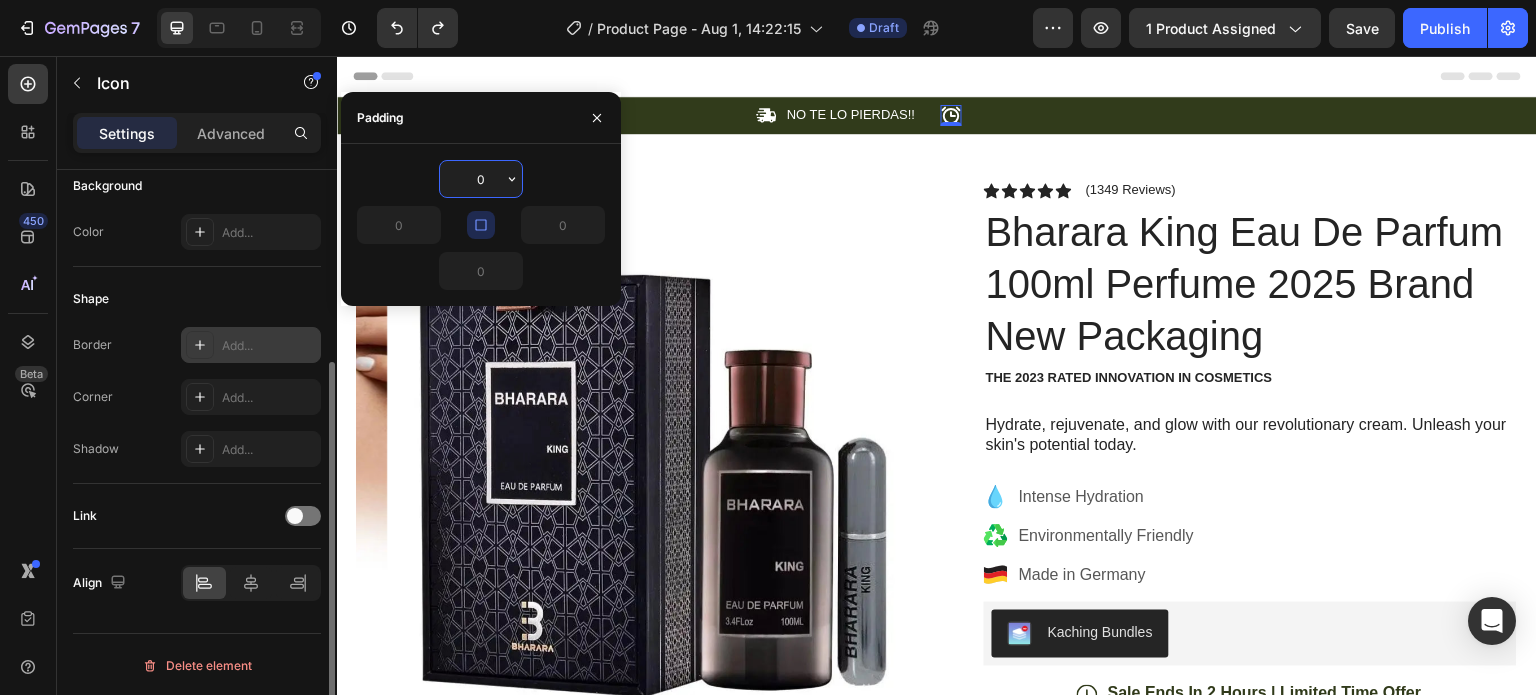 scroll, scrollTop: 0, scrollLeft: 0, axis: both 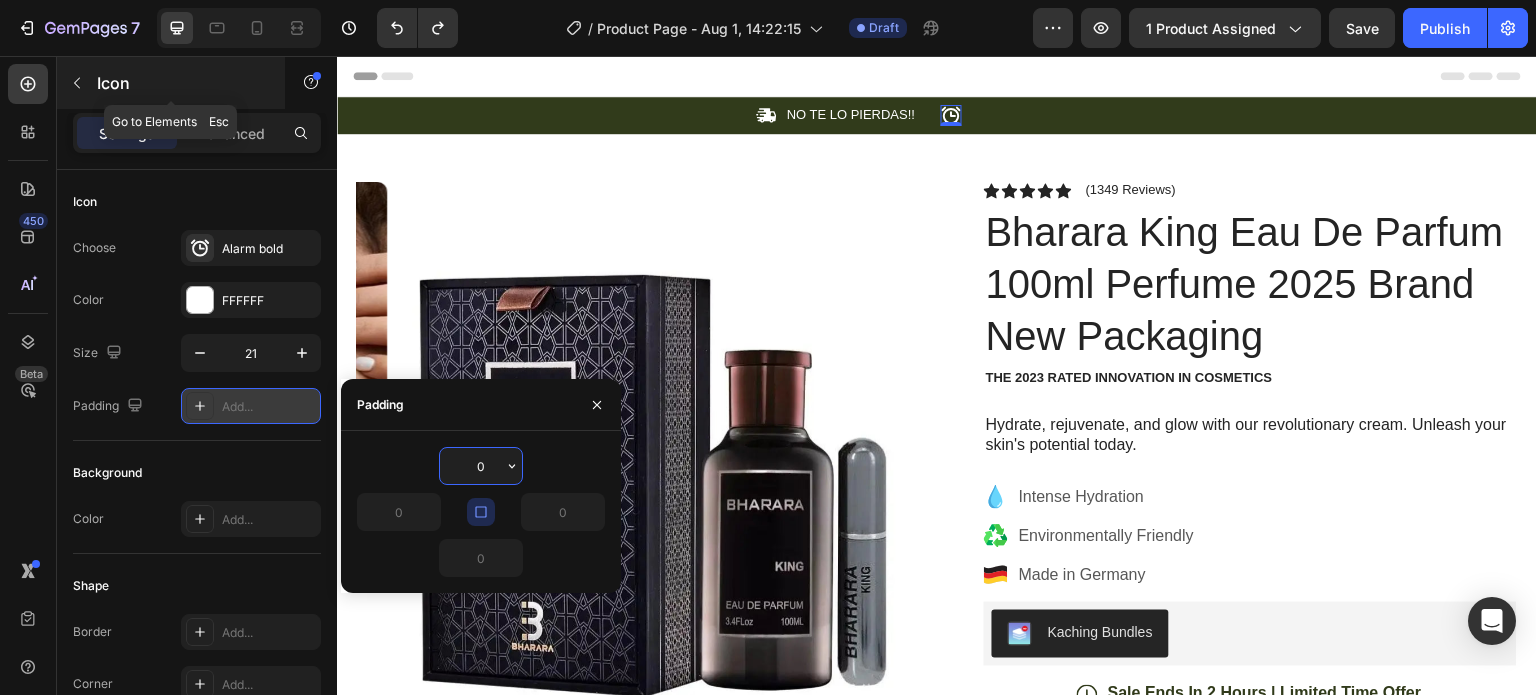 click 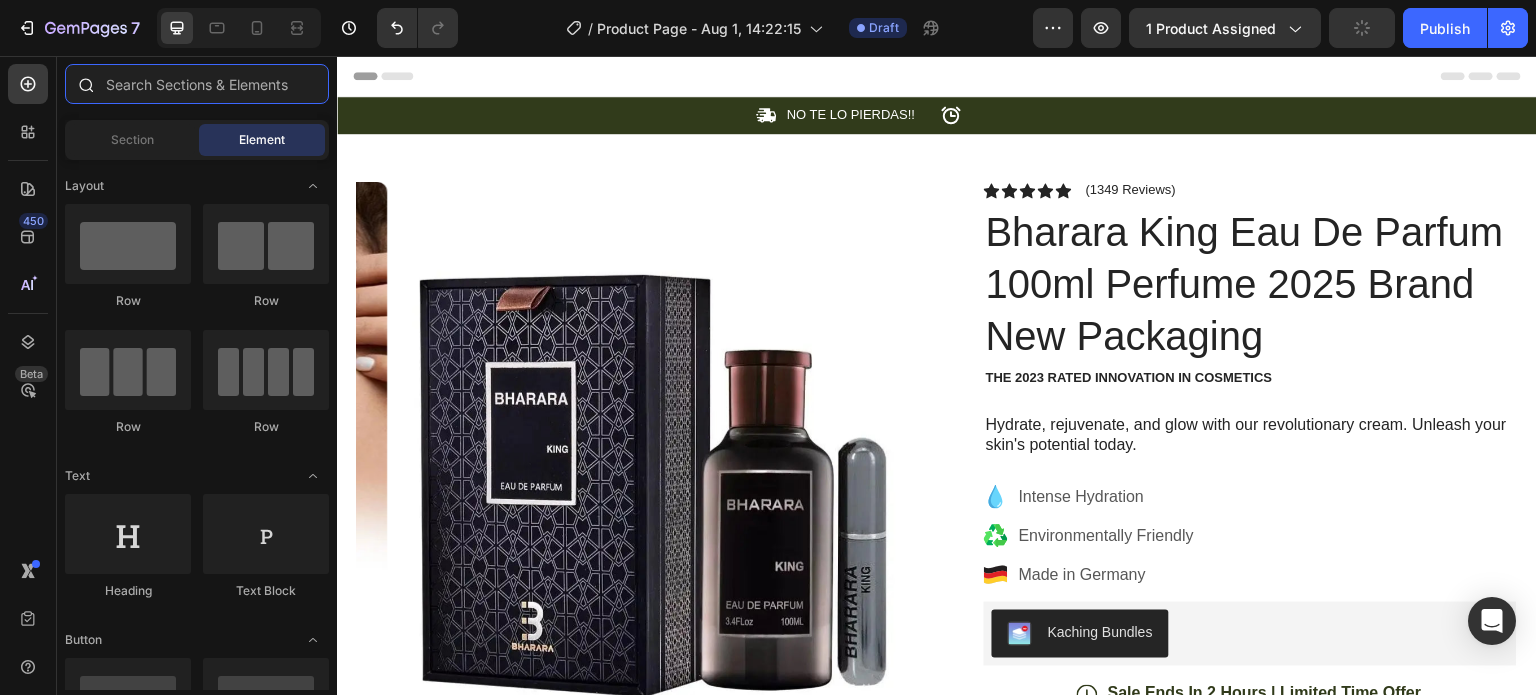 click at bounding box center (197, 84) 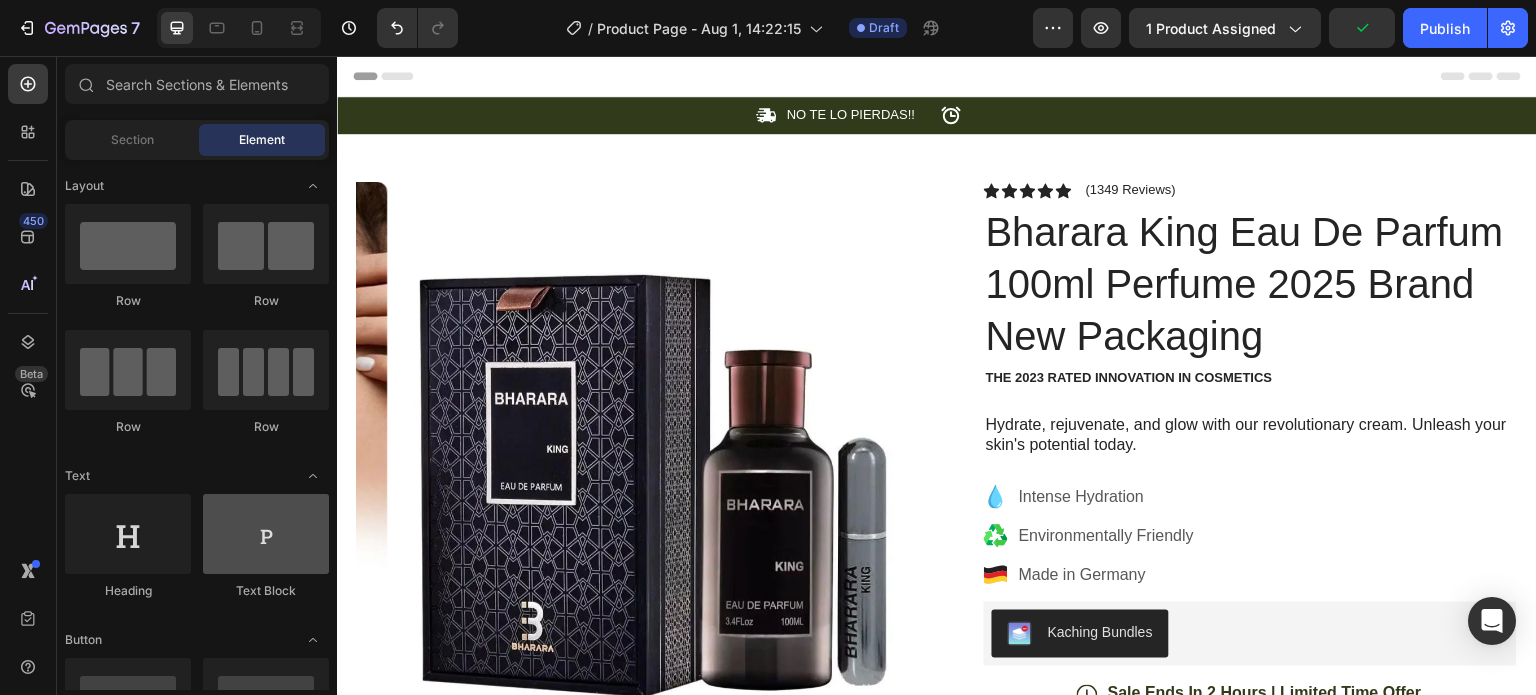 click at bounding box center [266, 534] 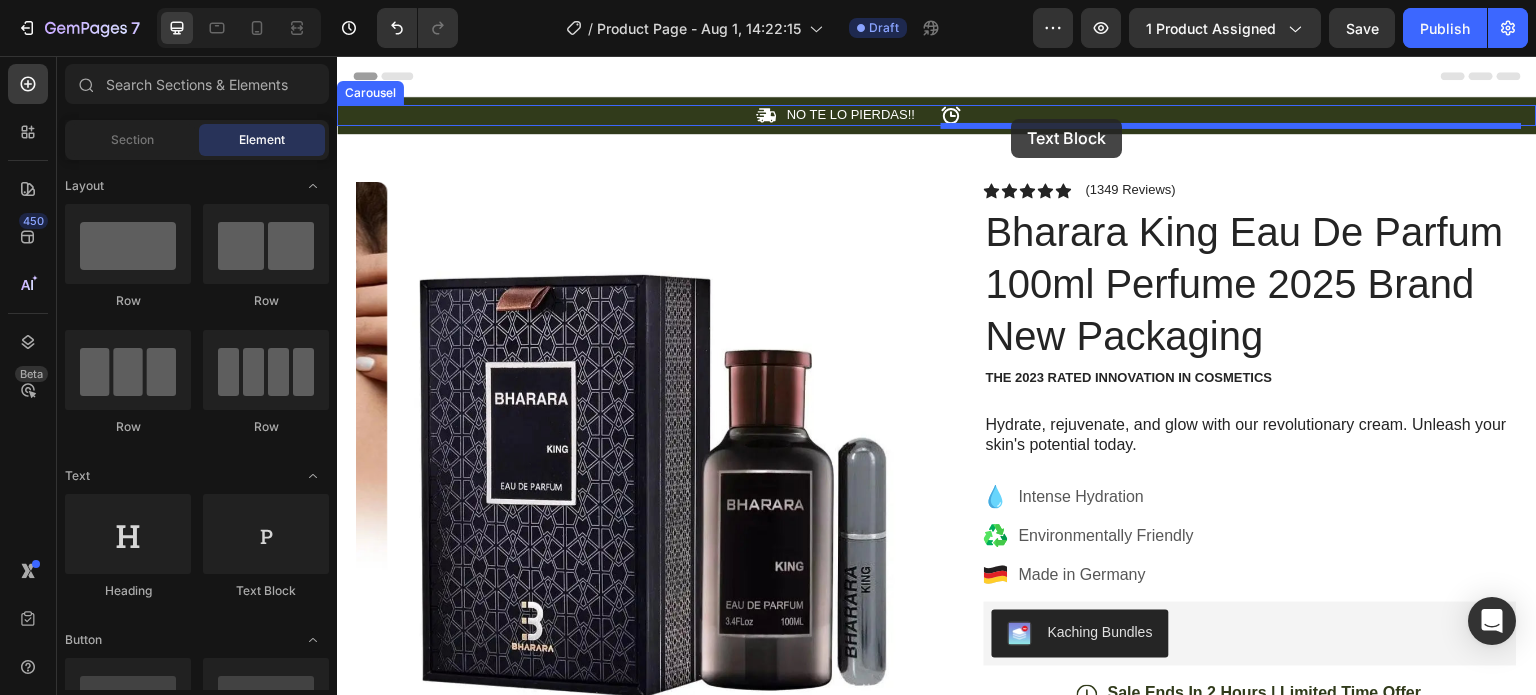 drag, startPoint x: 632, startPoint y: 591, endPoint x: 1012, endPoint y: 119, distance: 605.9571 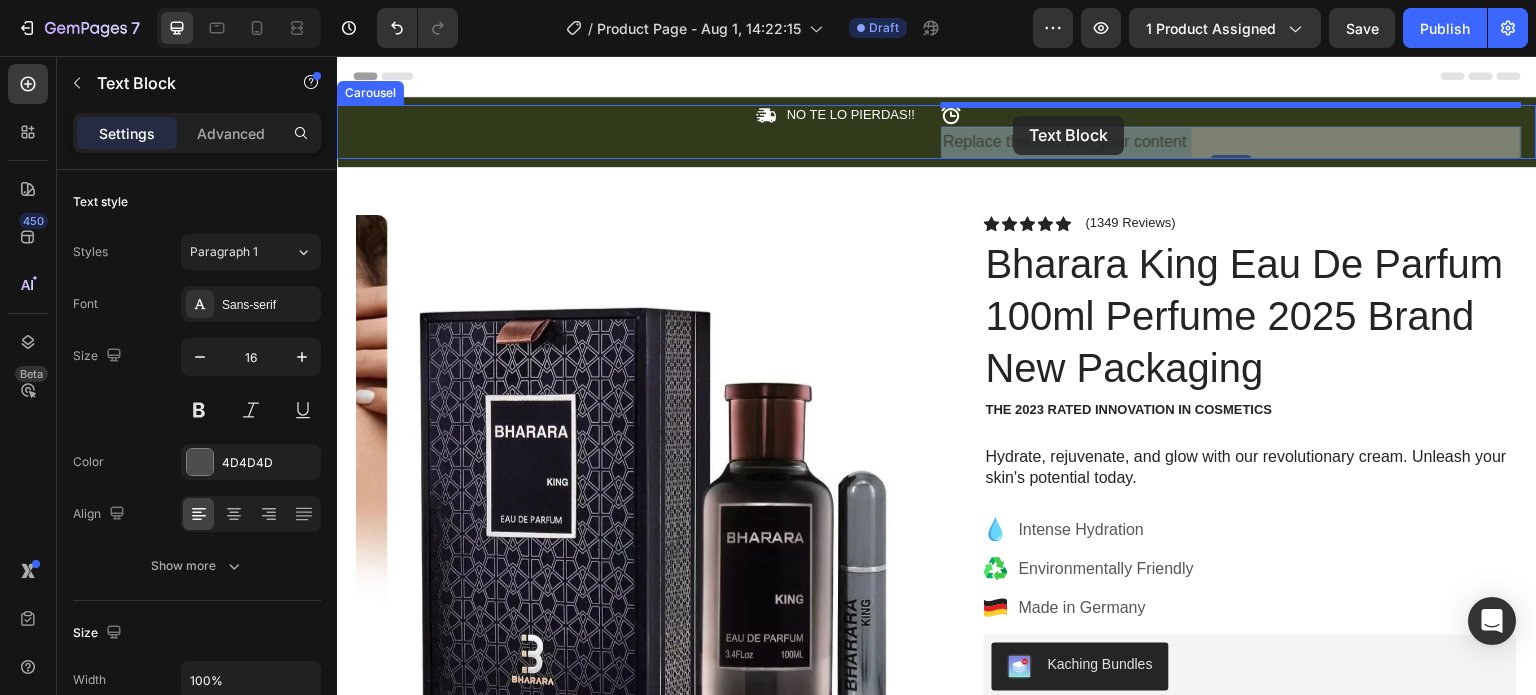 drag, startPoint x: 1002, startPoint y: 130, endPoint x: 1014, endPoint y: 116, distance: 18.439089 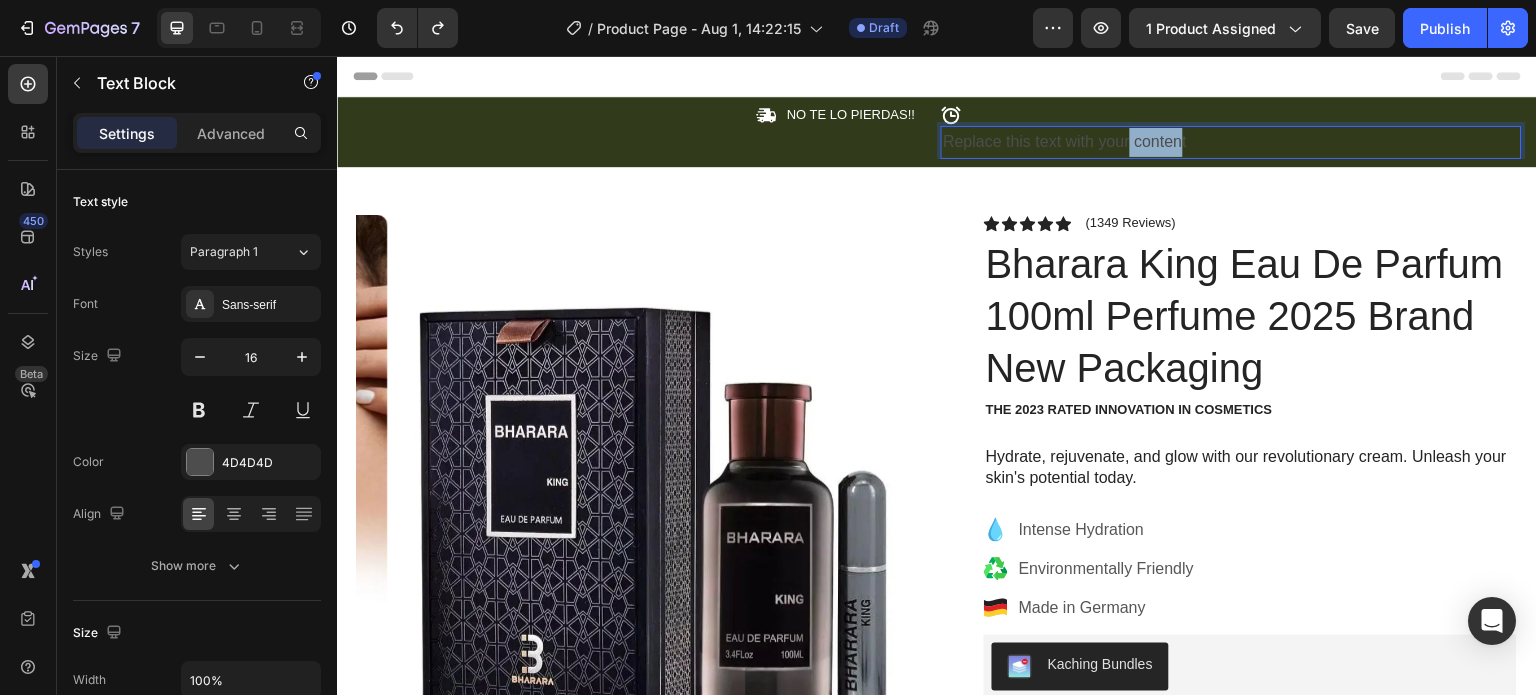drag, startPoint x: 1131, startPoint y: 138, endPoint x: 1182, endPoint y: 151, distance: 52.63079 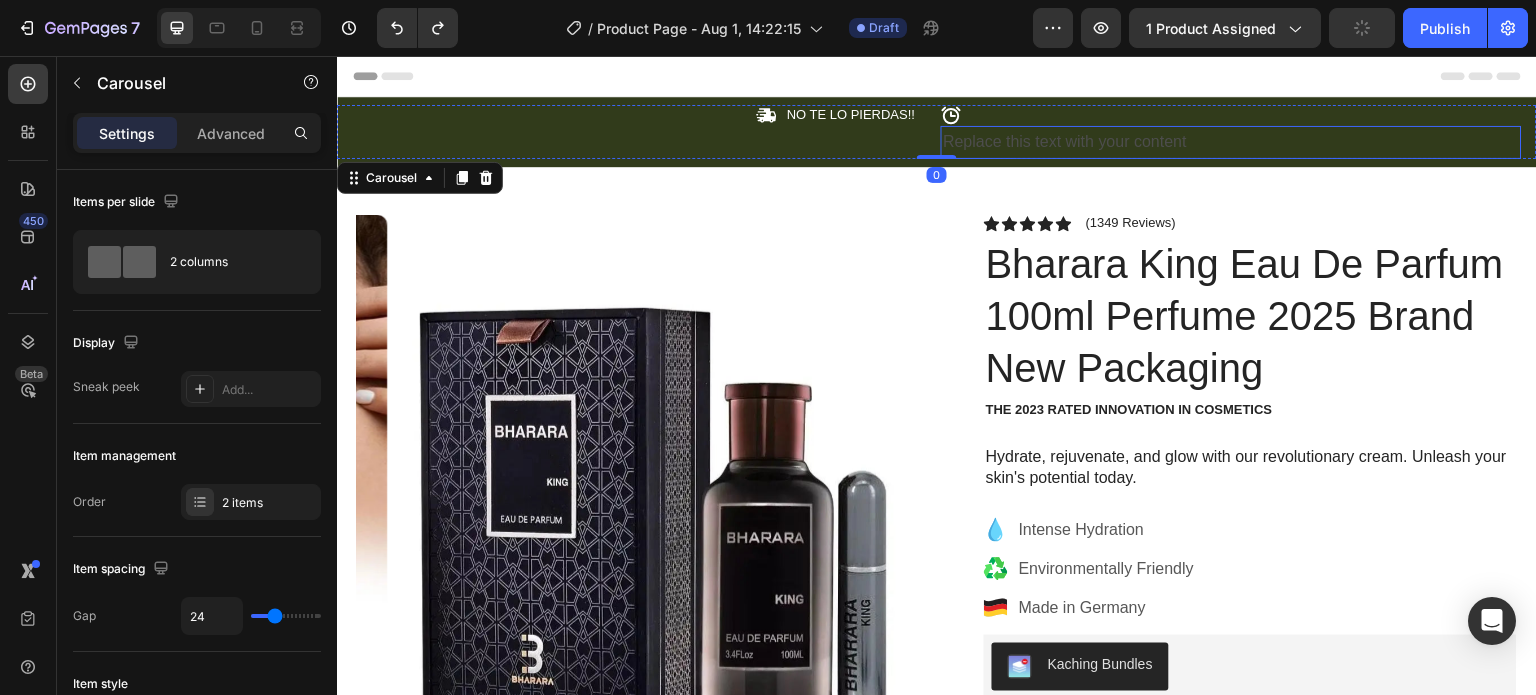click on "Replace this text with your content" at bounding box center [1231, 142] 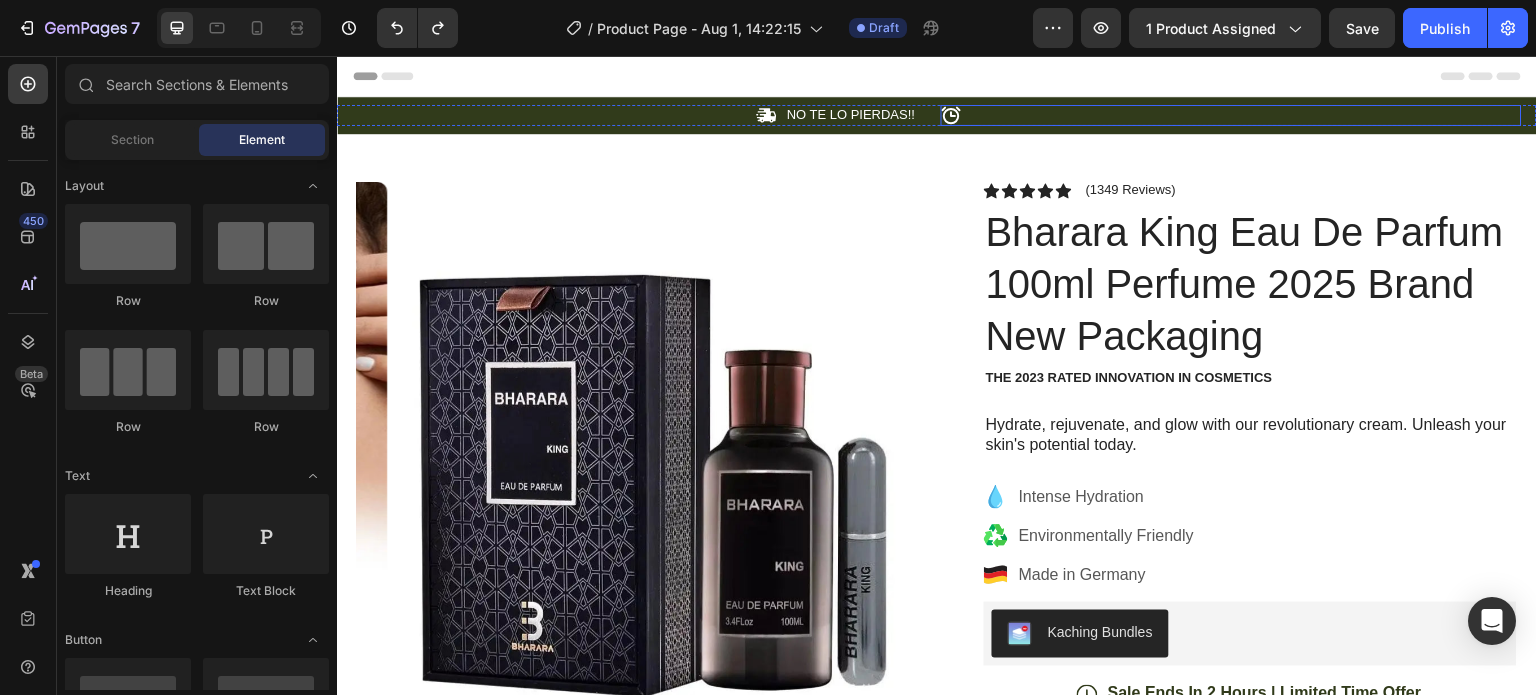 click on "Icon Text Block Row" at bounding box center [1231, 115] 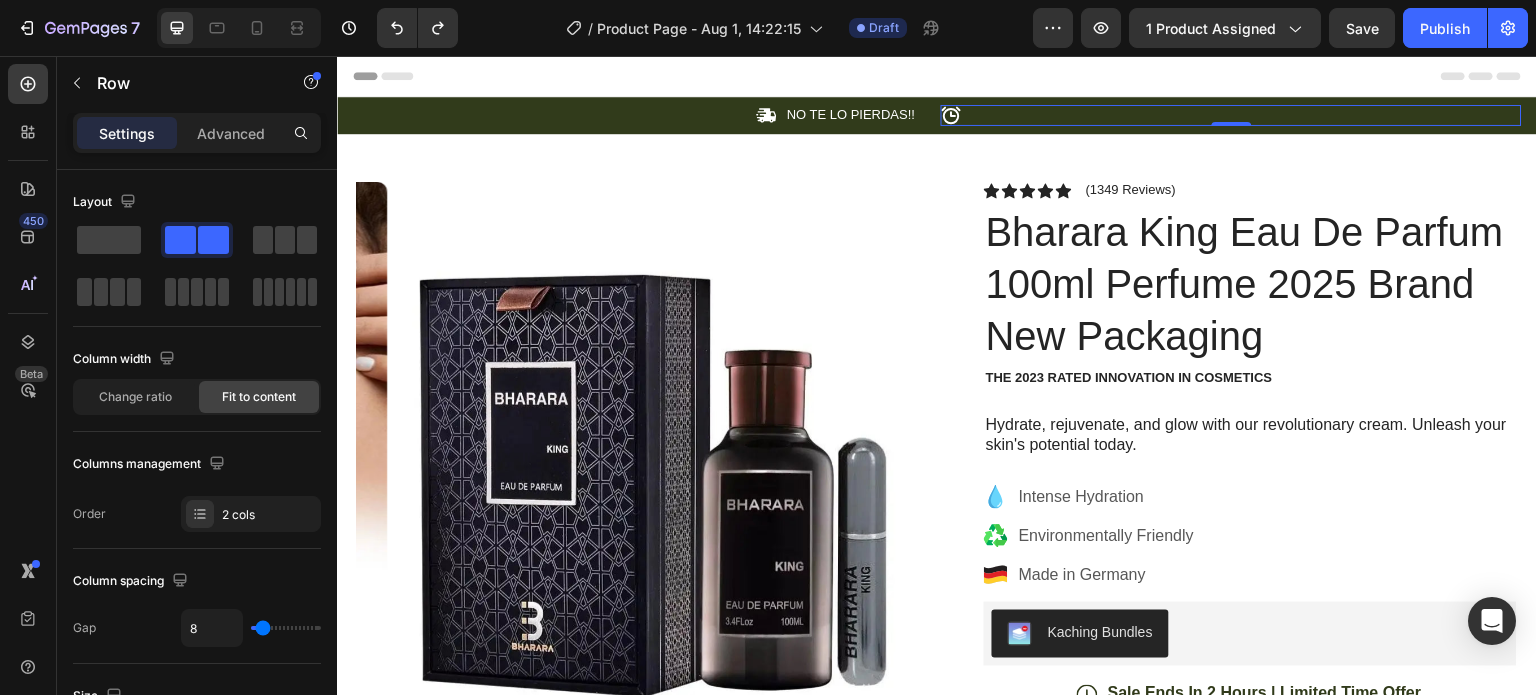 click on "Icon Text Block Row   0" at bounding box center (1231, 115) 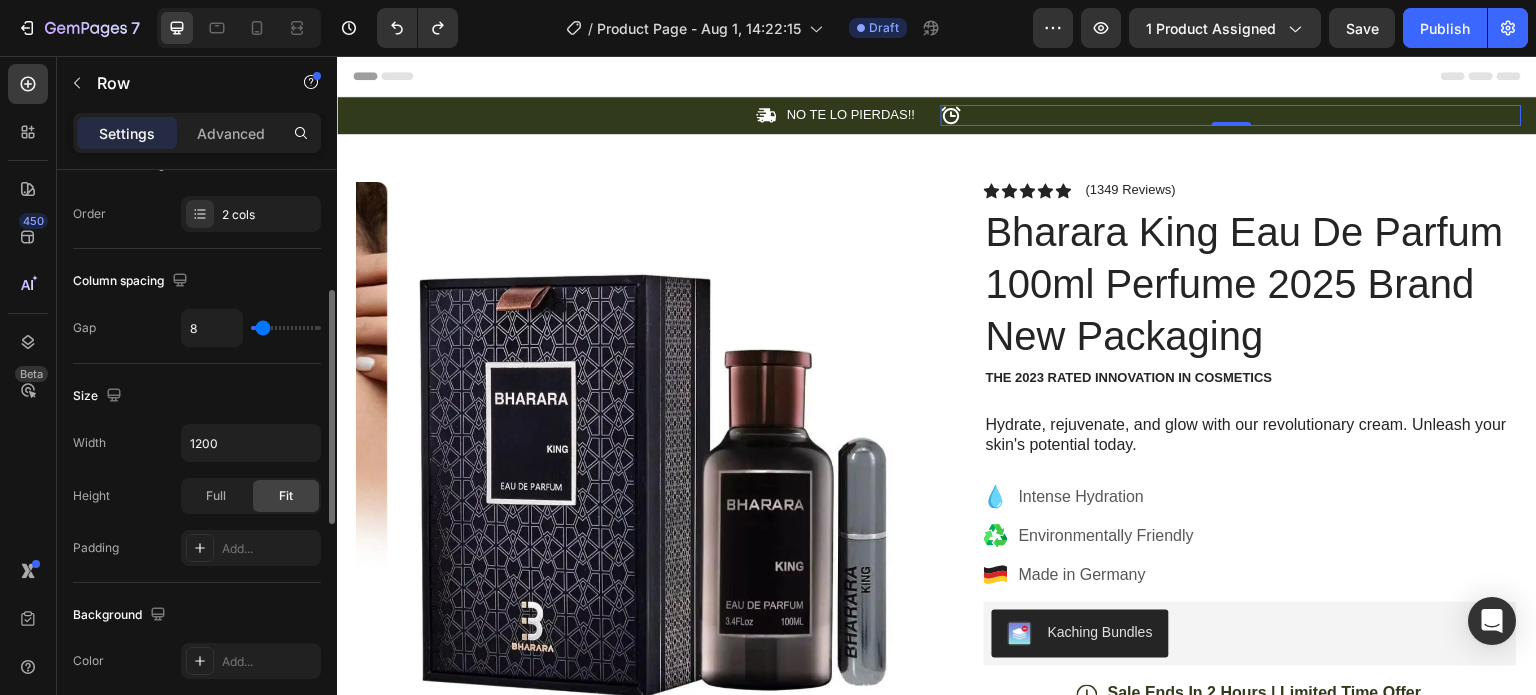 scroll, scrollTop: 200, scrollLeft: 0, axis: vertical 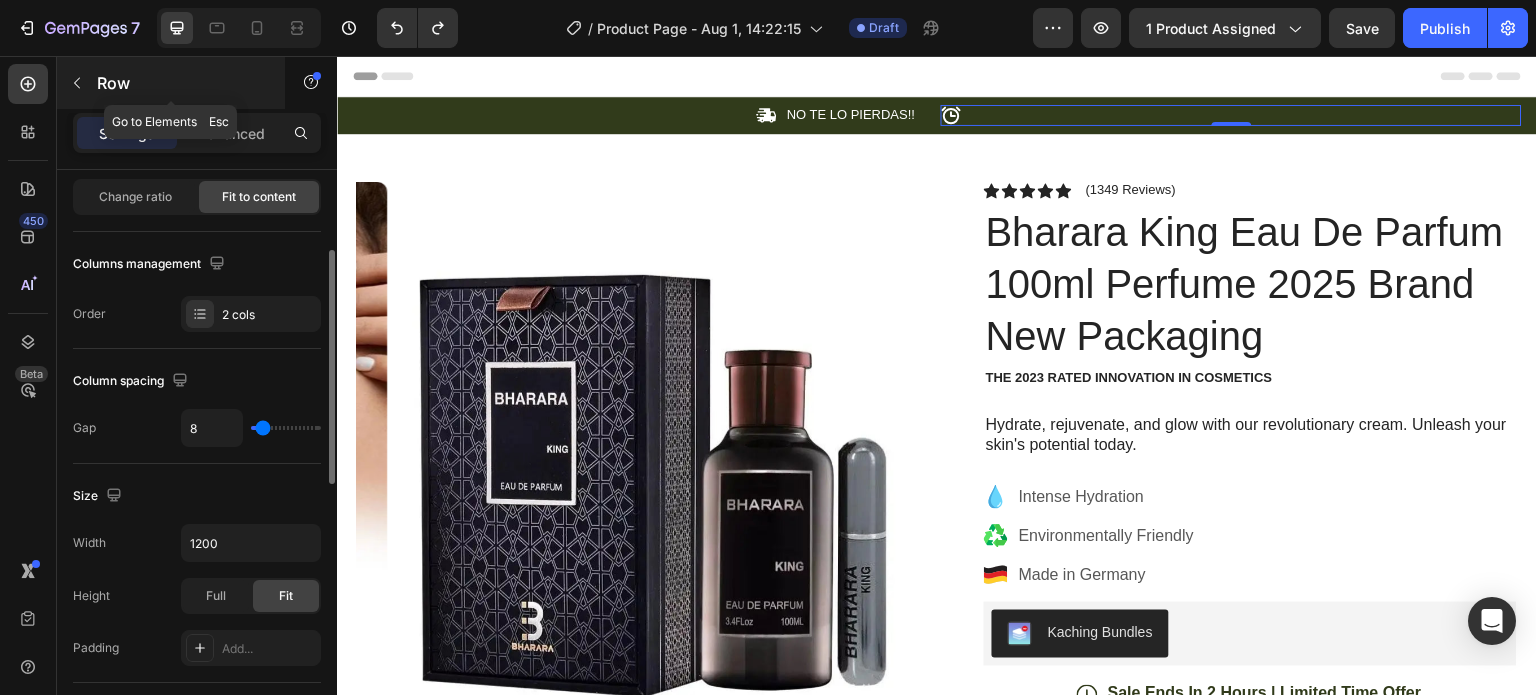 click 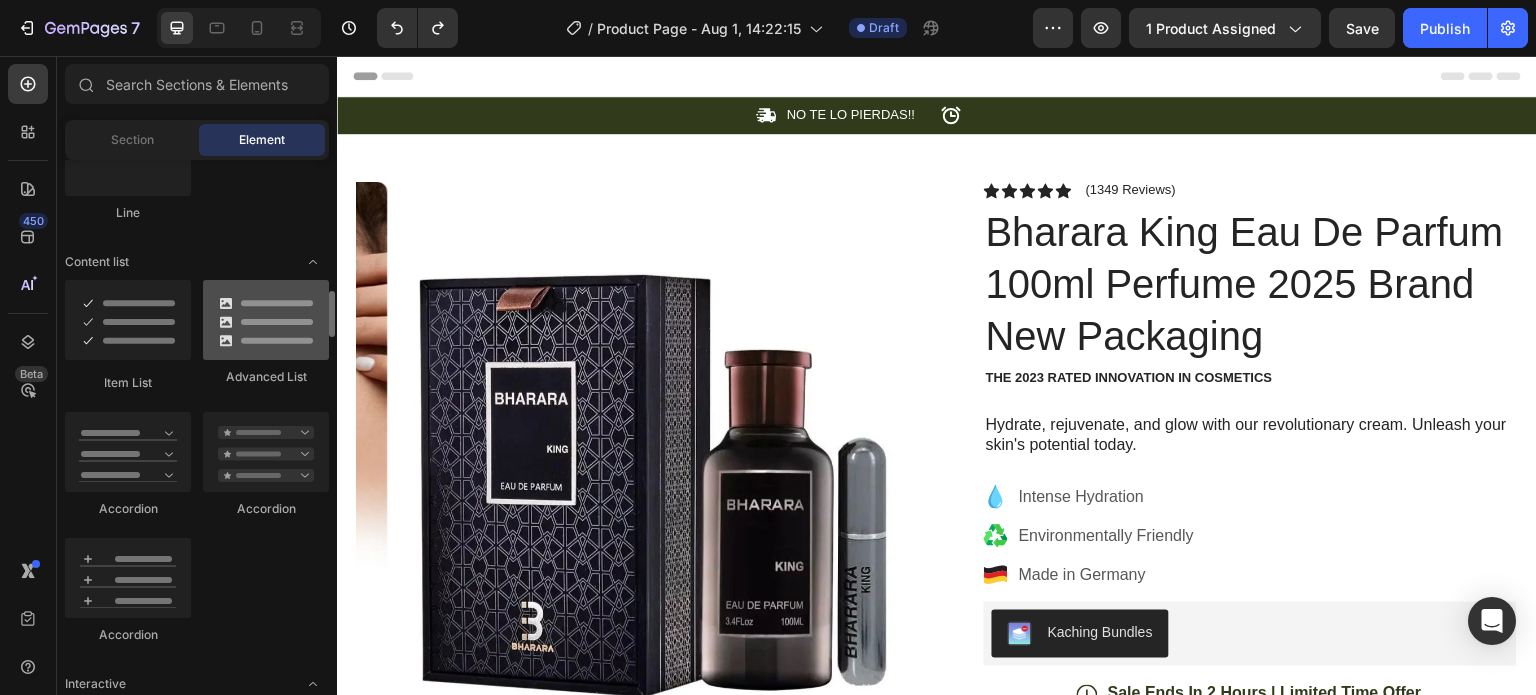 scroll, scrollTop: 1200, scrollLeft: 0, axis: vertical 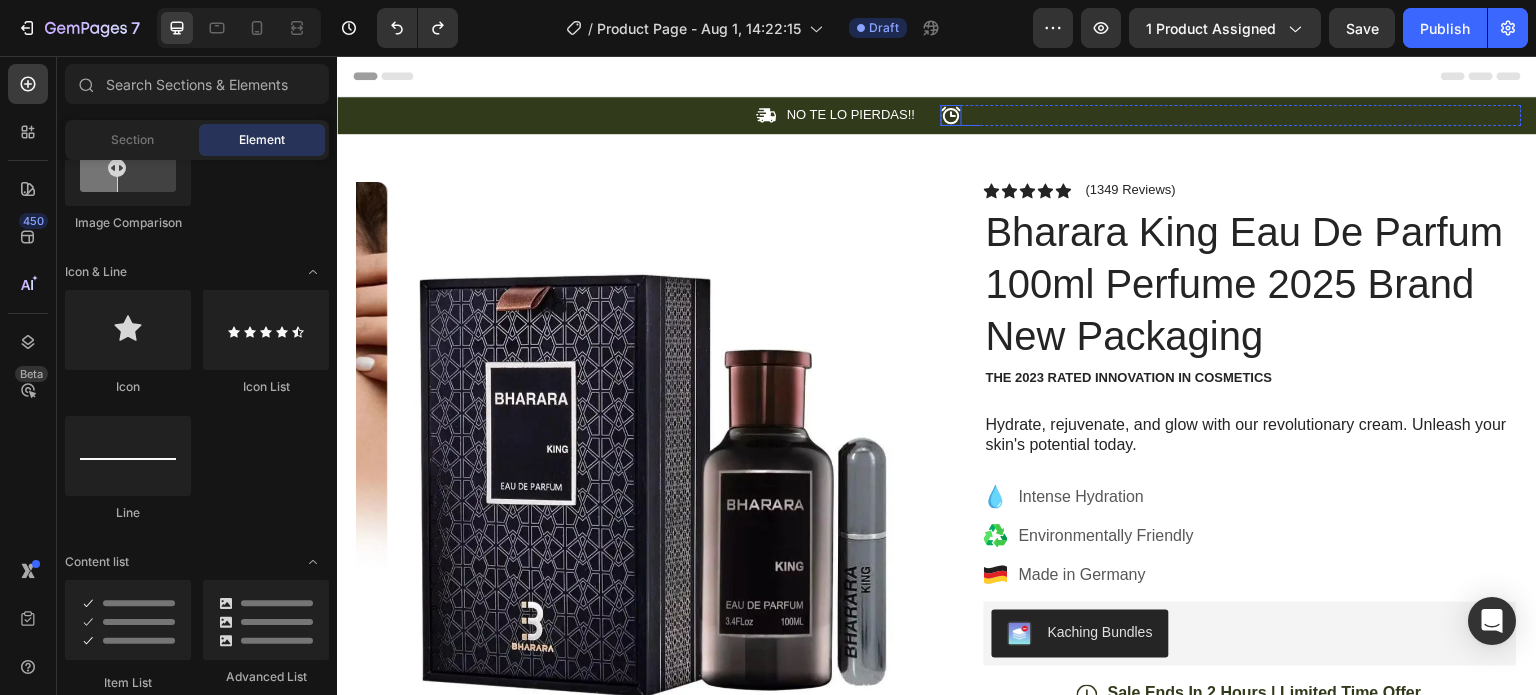 click 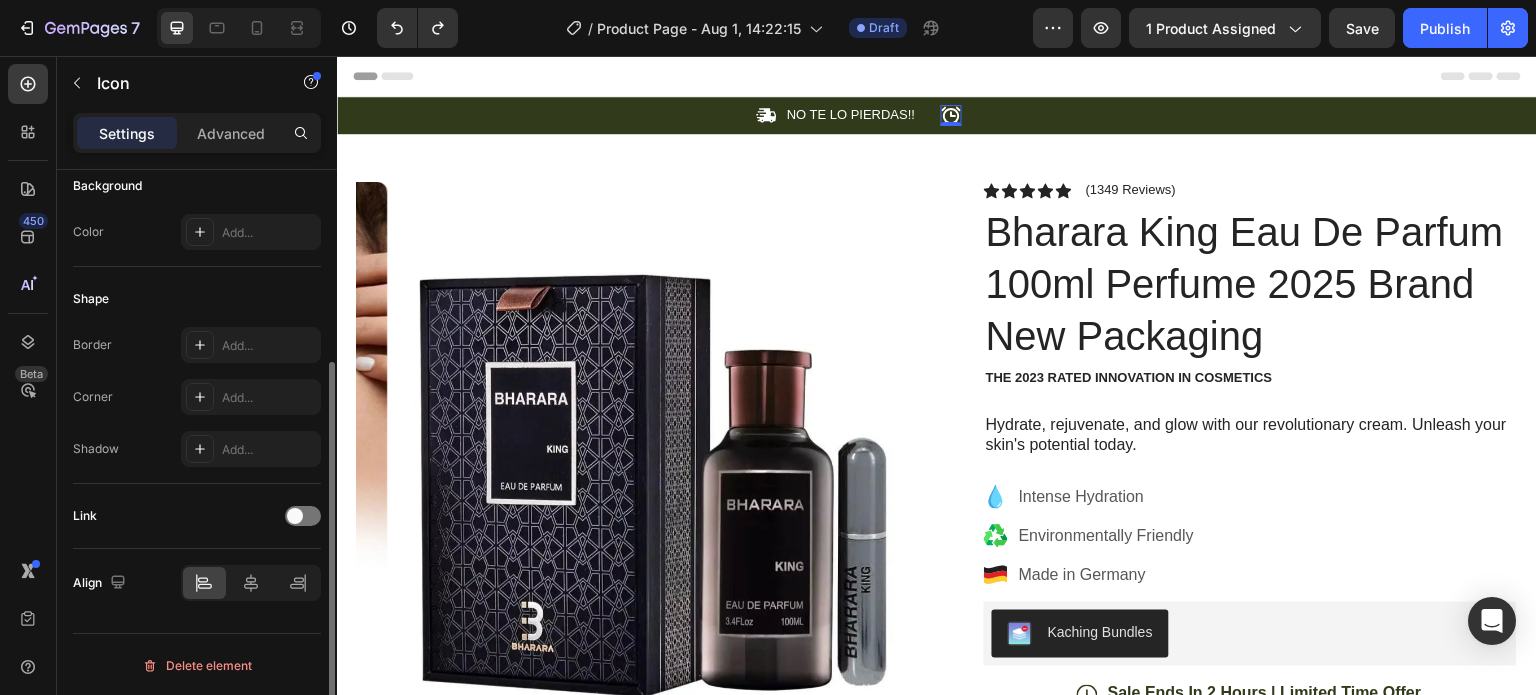 scroll, scrollTop: 0, scrollLeft: 0, axis: both 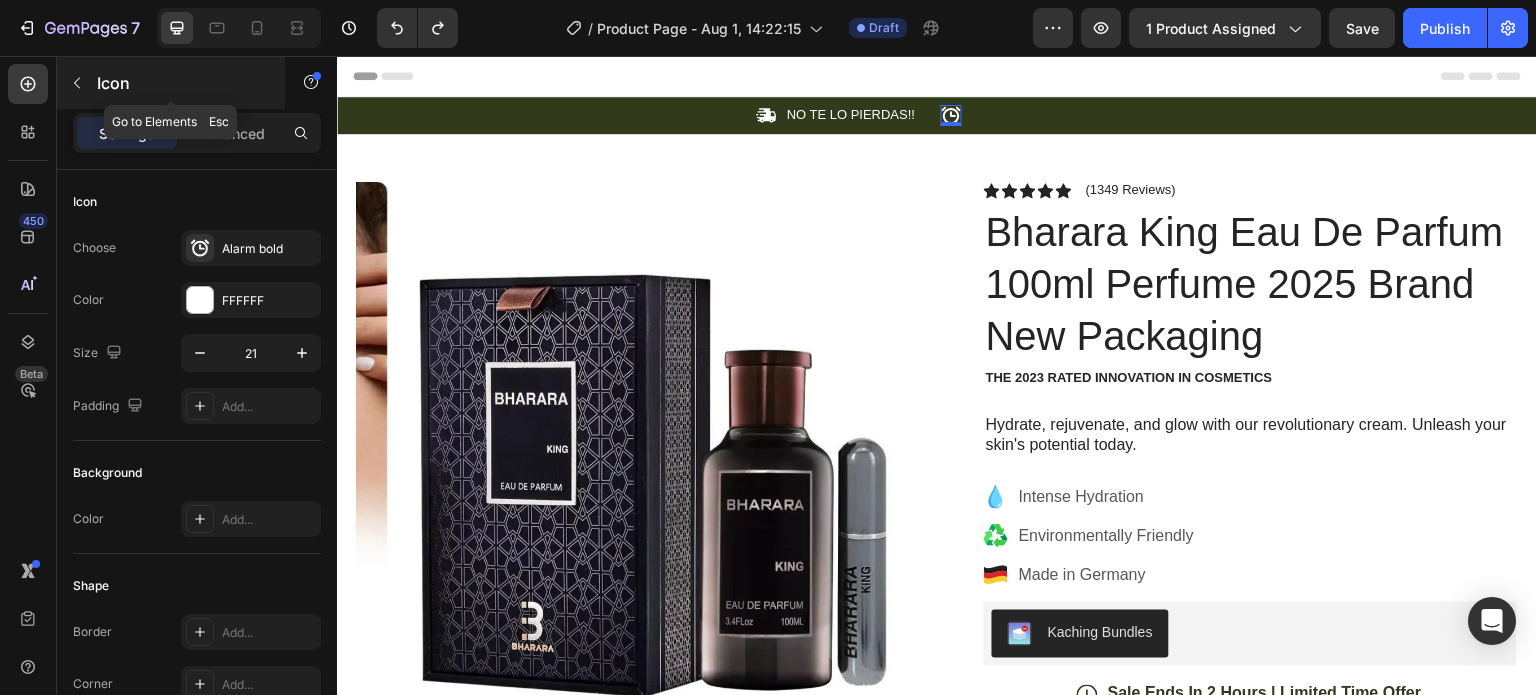 click 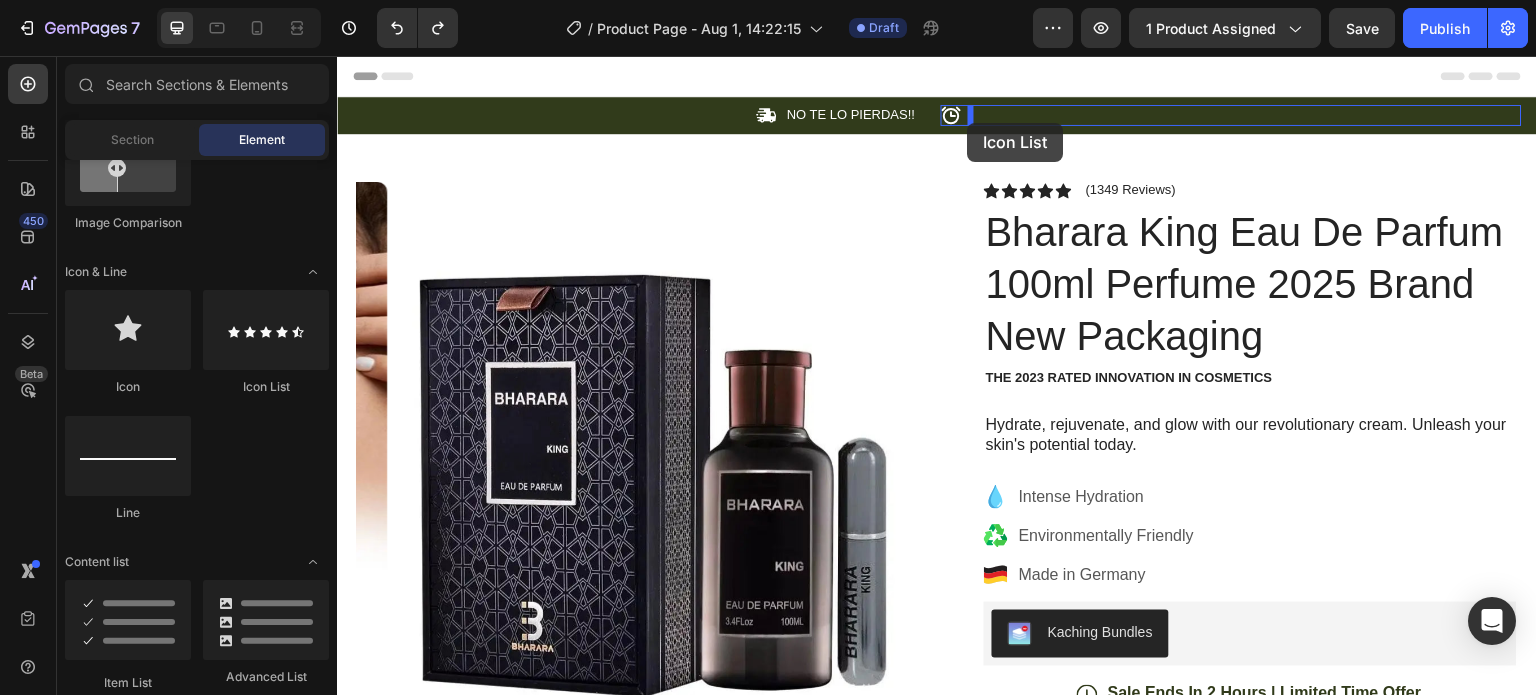 drag, startPoint x: 599, startPoint y: 378, endPoint x: 968, endPoint y: 123, distance: 448.53763 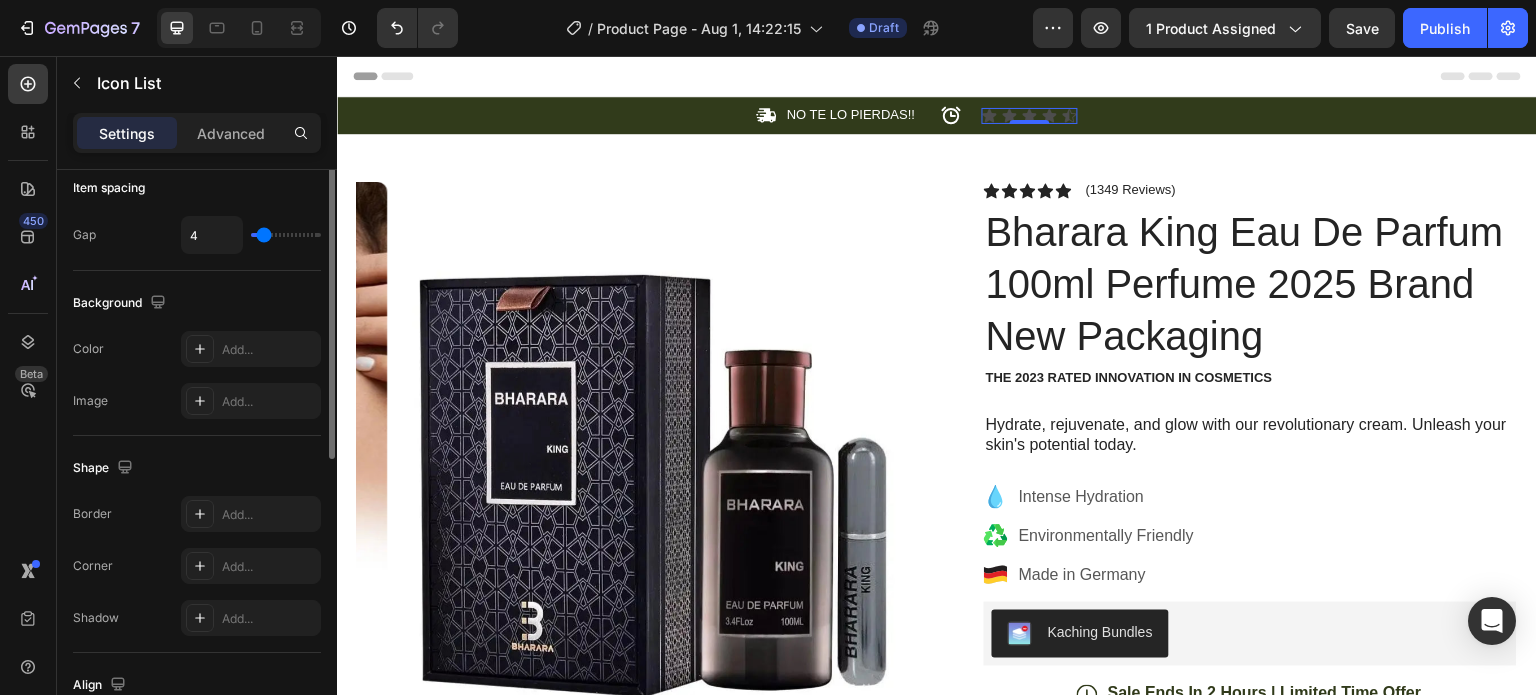 scroll, scrollTop: 0, scrollLeft: 0, axis: both 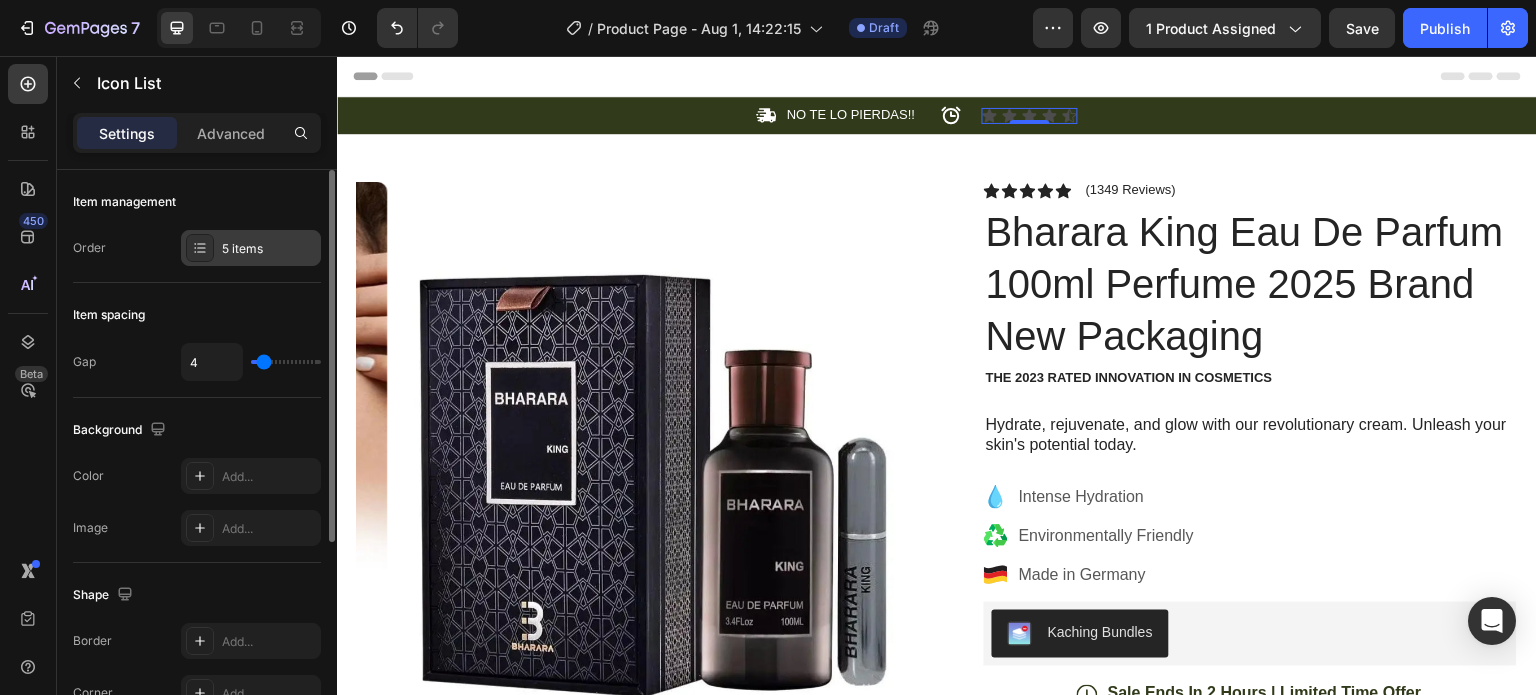 click on "5 items" at bounding box center [269, 249] 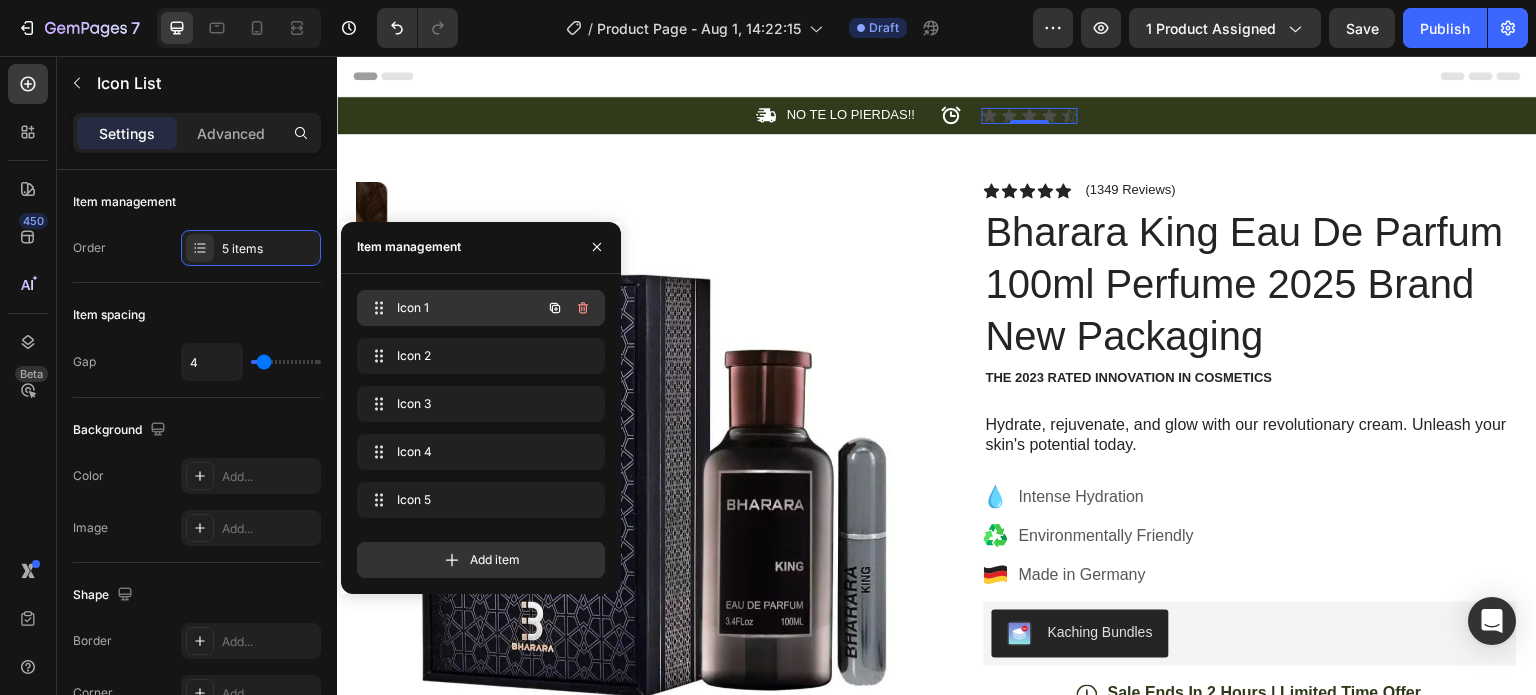 click on "Icon 1 Icon 1" at bounding box center [453, 308] 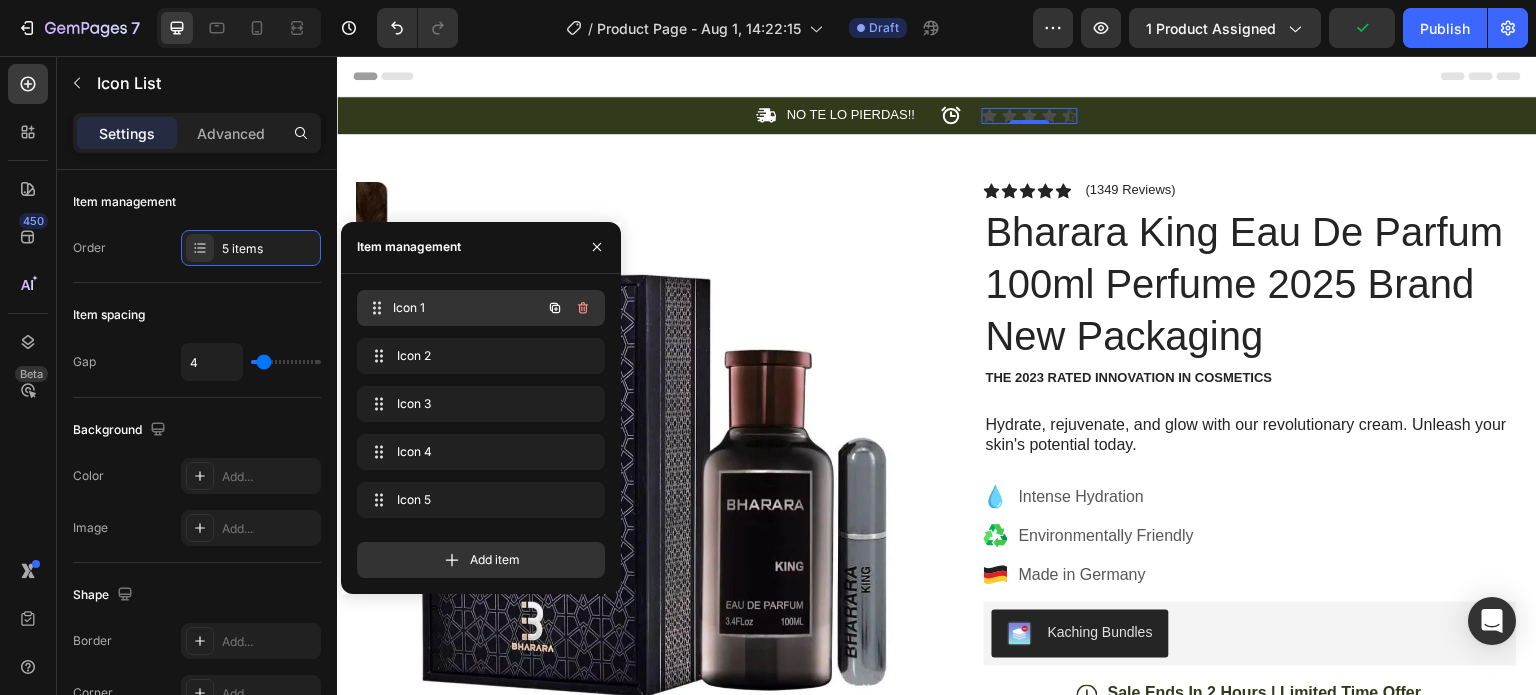 click on "Icon 1 Icon 1" at bounding box center [453, 308] 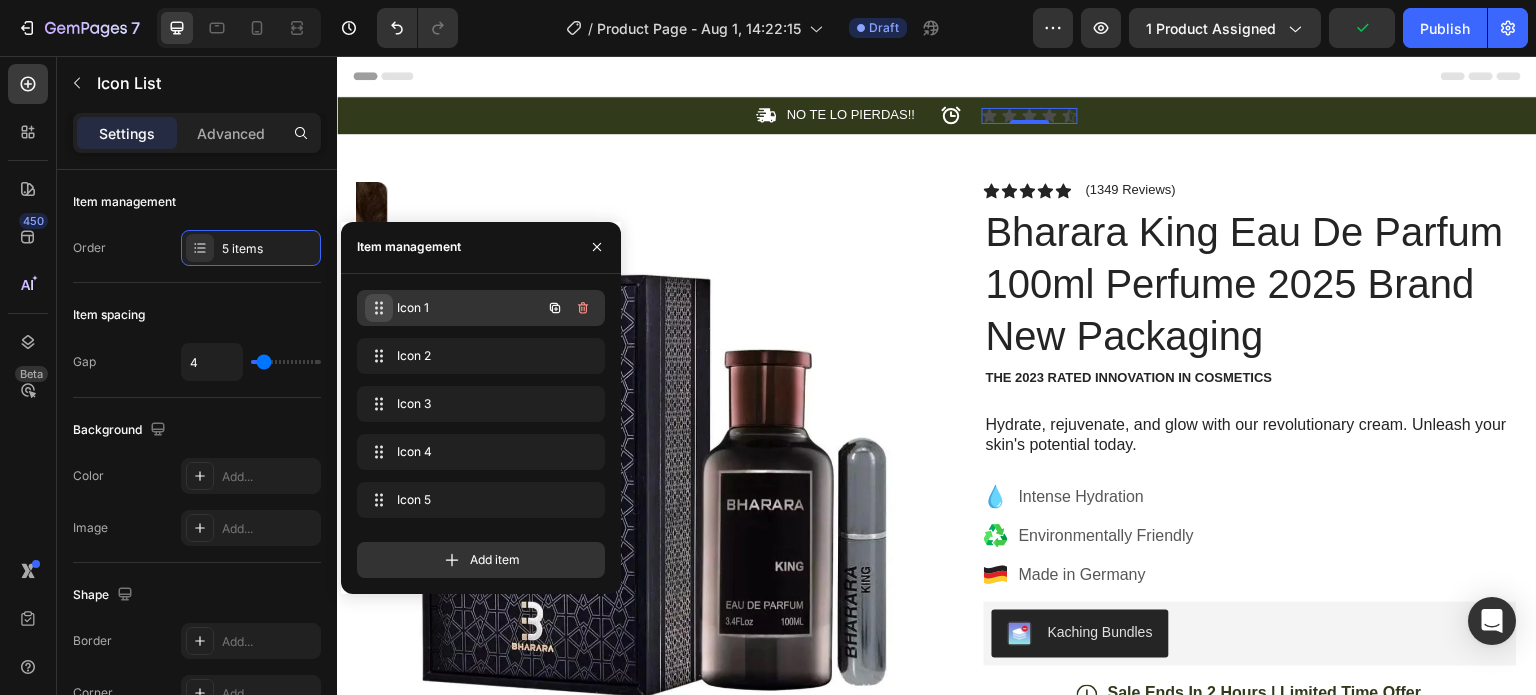 click at bounding box center [379, 308] 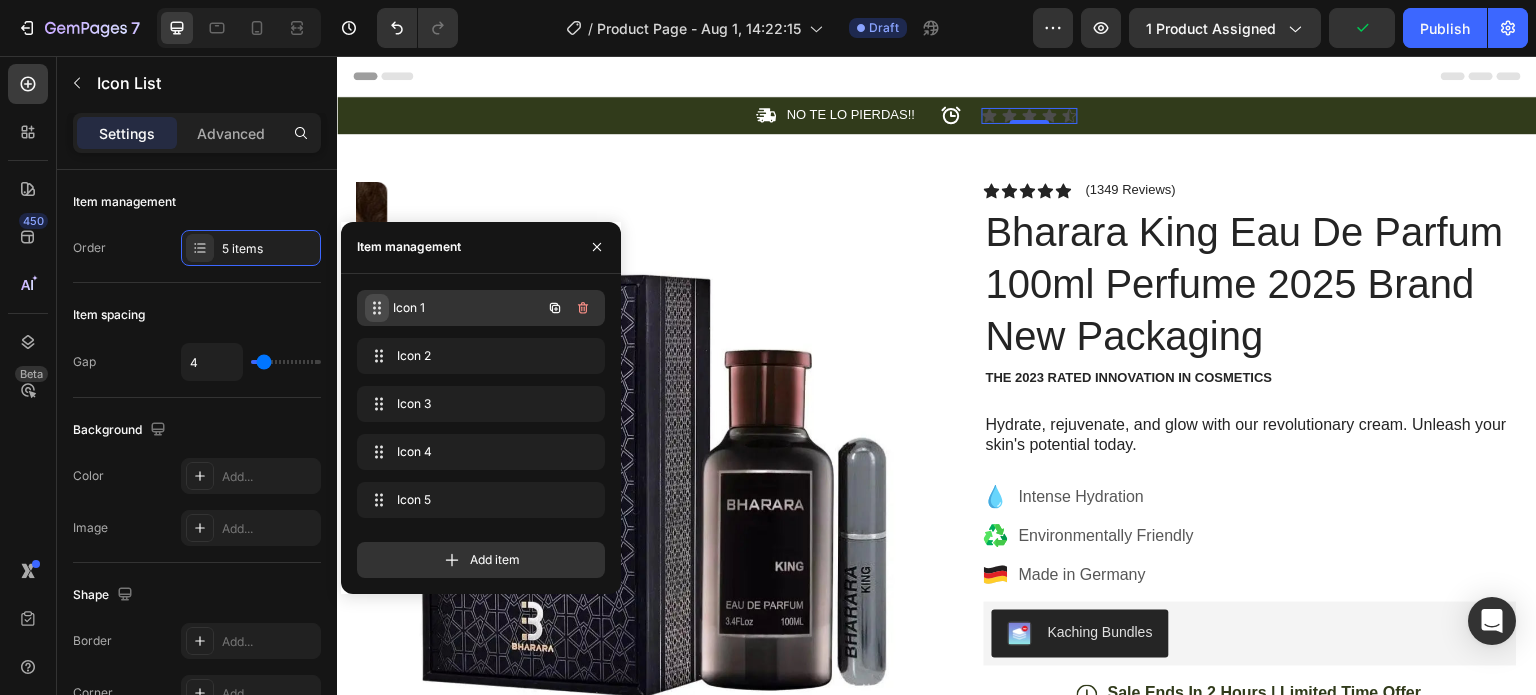 click at bounding box center [377, 308] 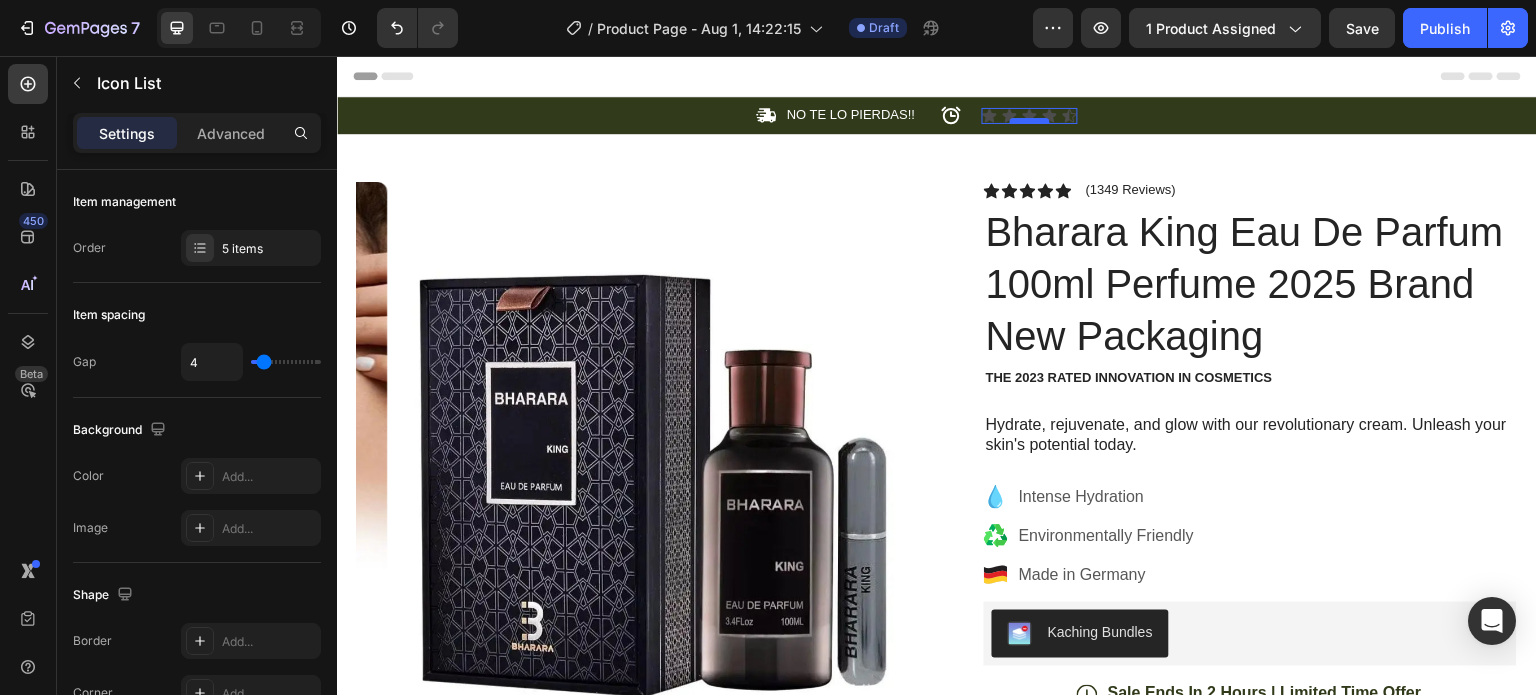 click at bounding box center [1030, 121] 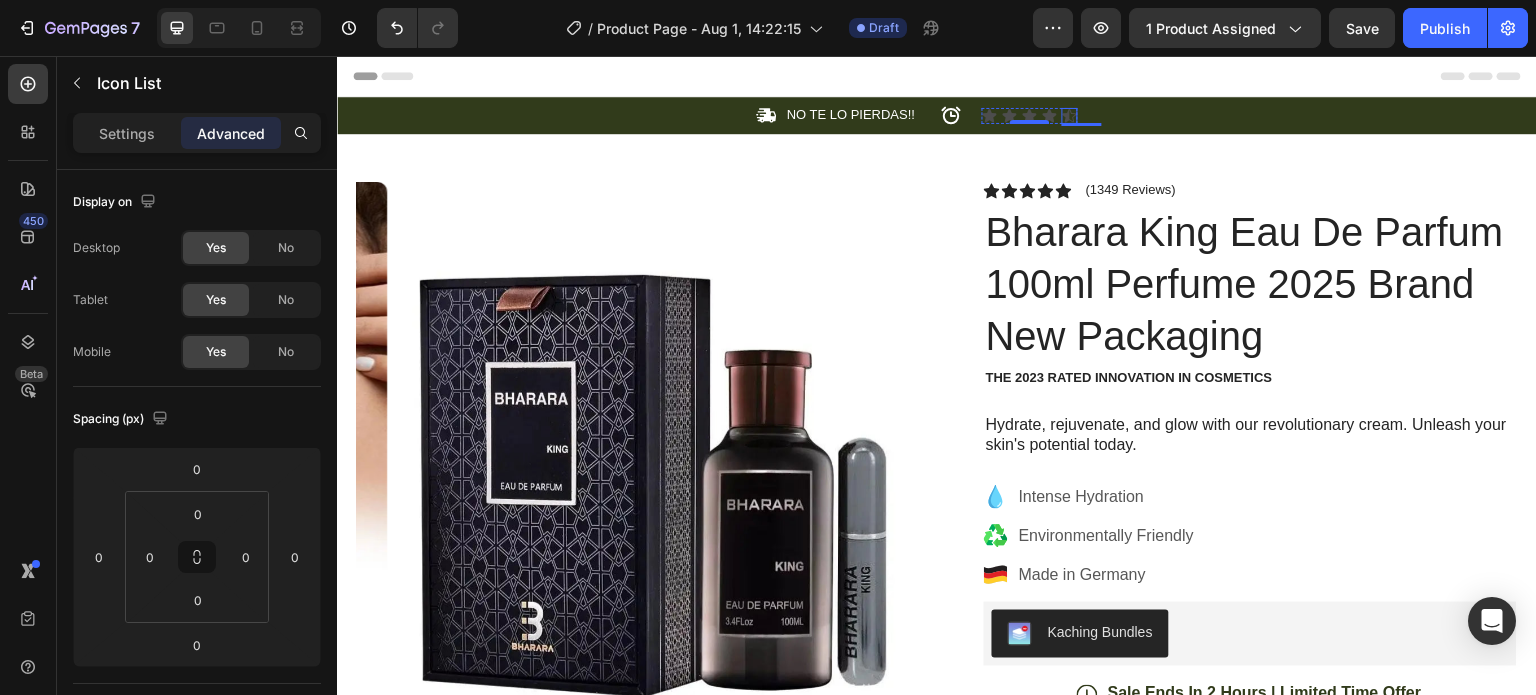 click on "Icon Text Block Icon Icon Icon Icon Icon Icon List   0 Row" at bounding box center [1231, 115] 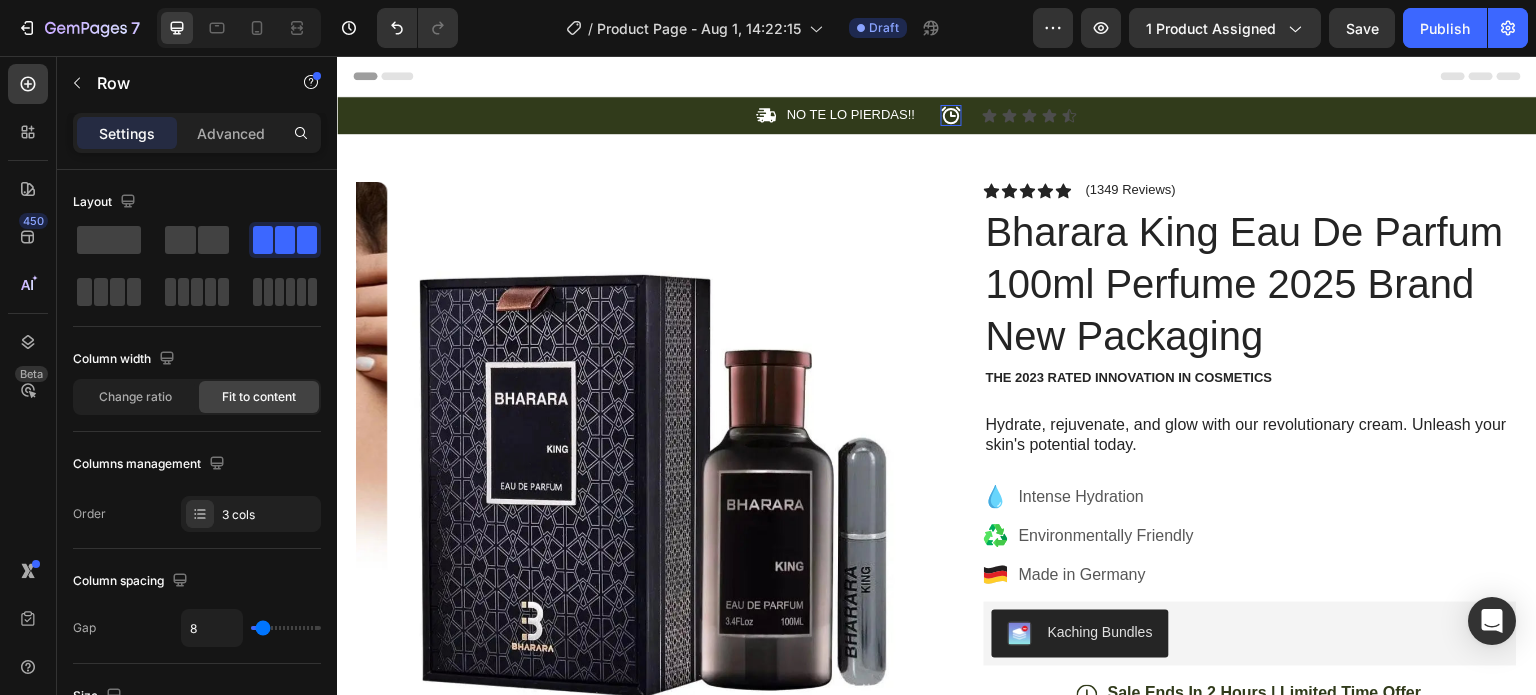 click 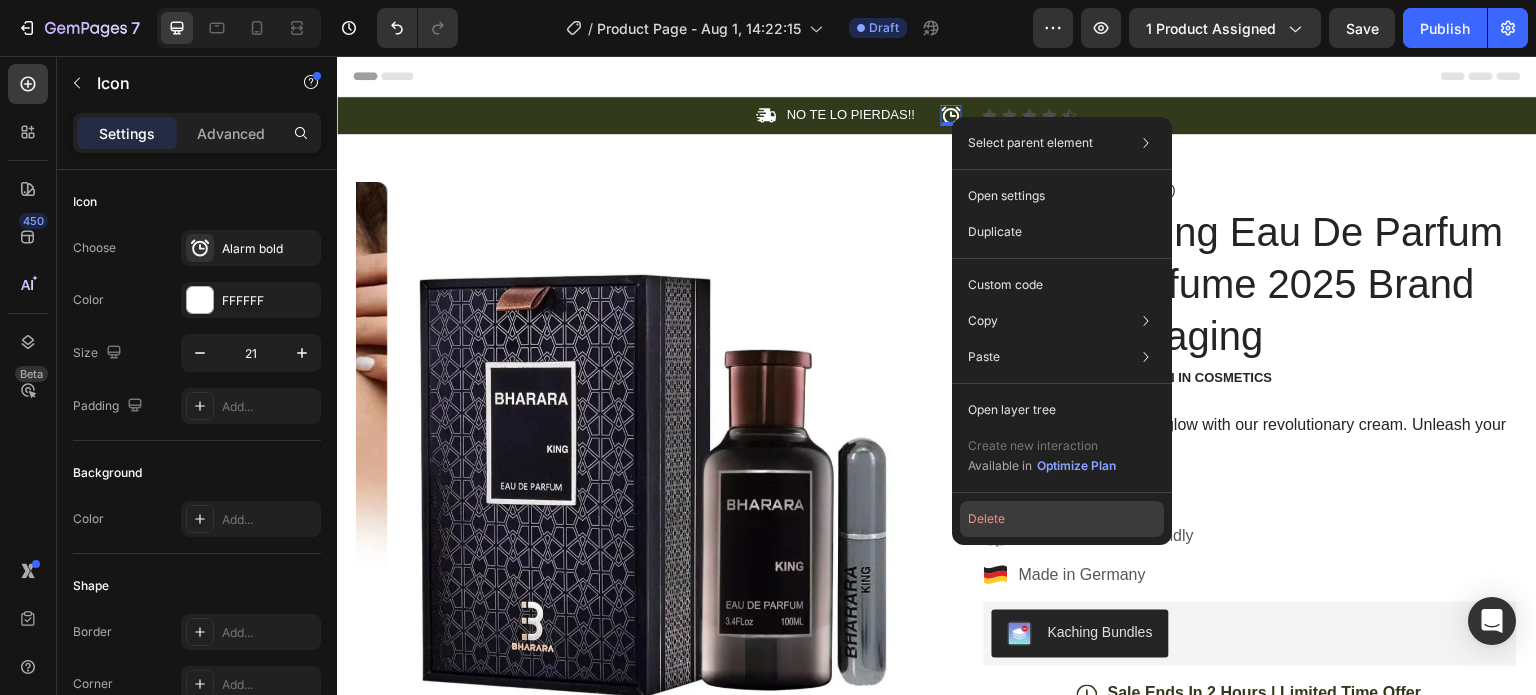 click on "Delete" 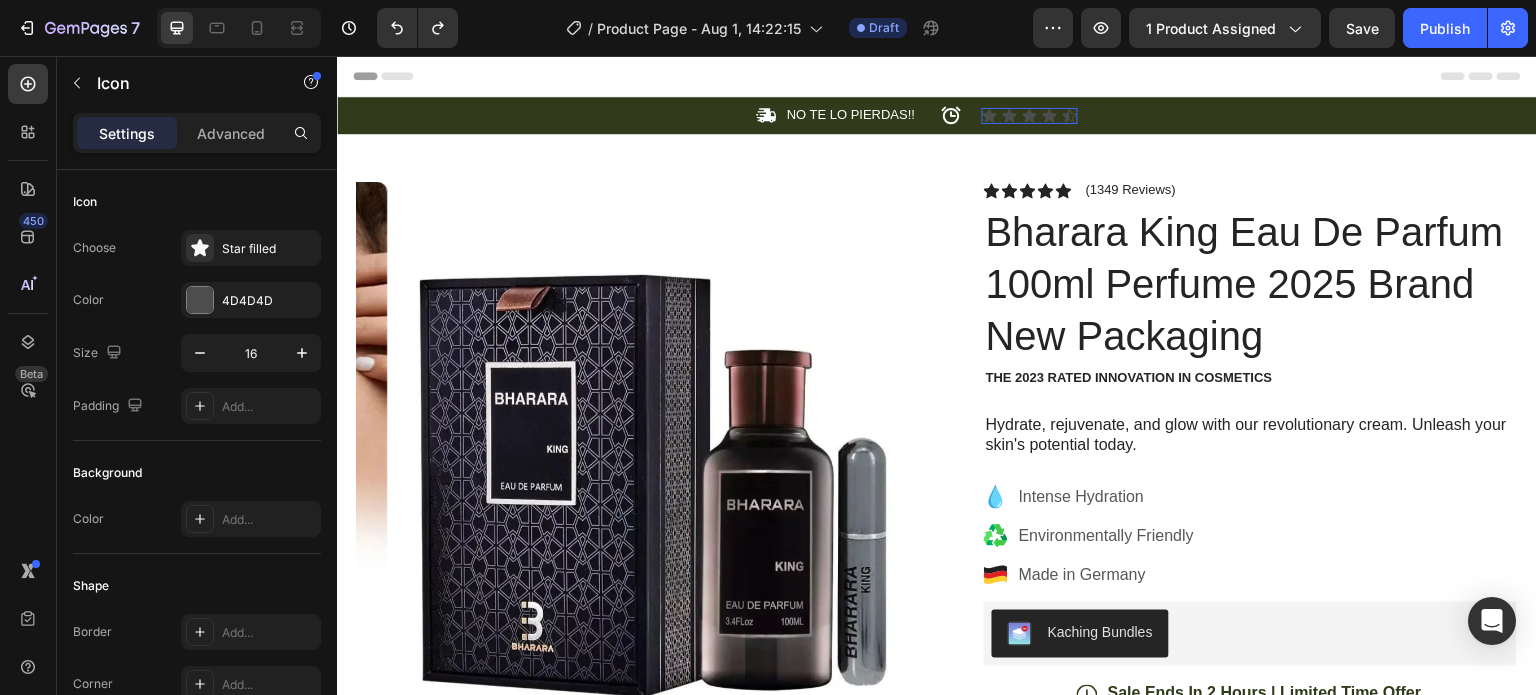 click on "Icon Icon Icon Icon Icon" at bounding box center (1030, 116) 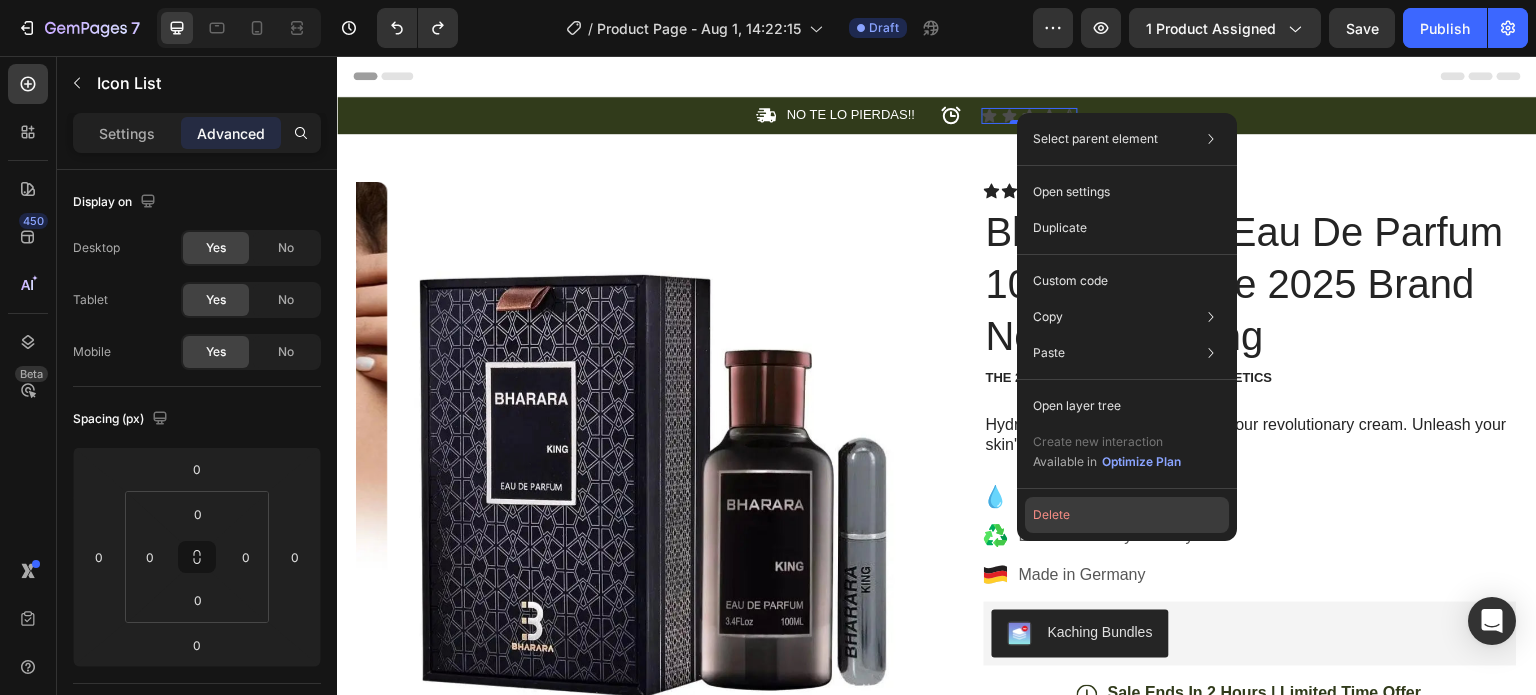 click on "Delete" 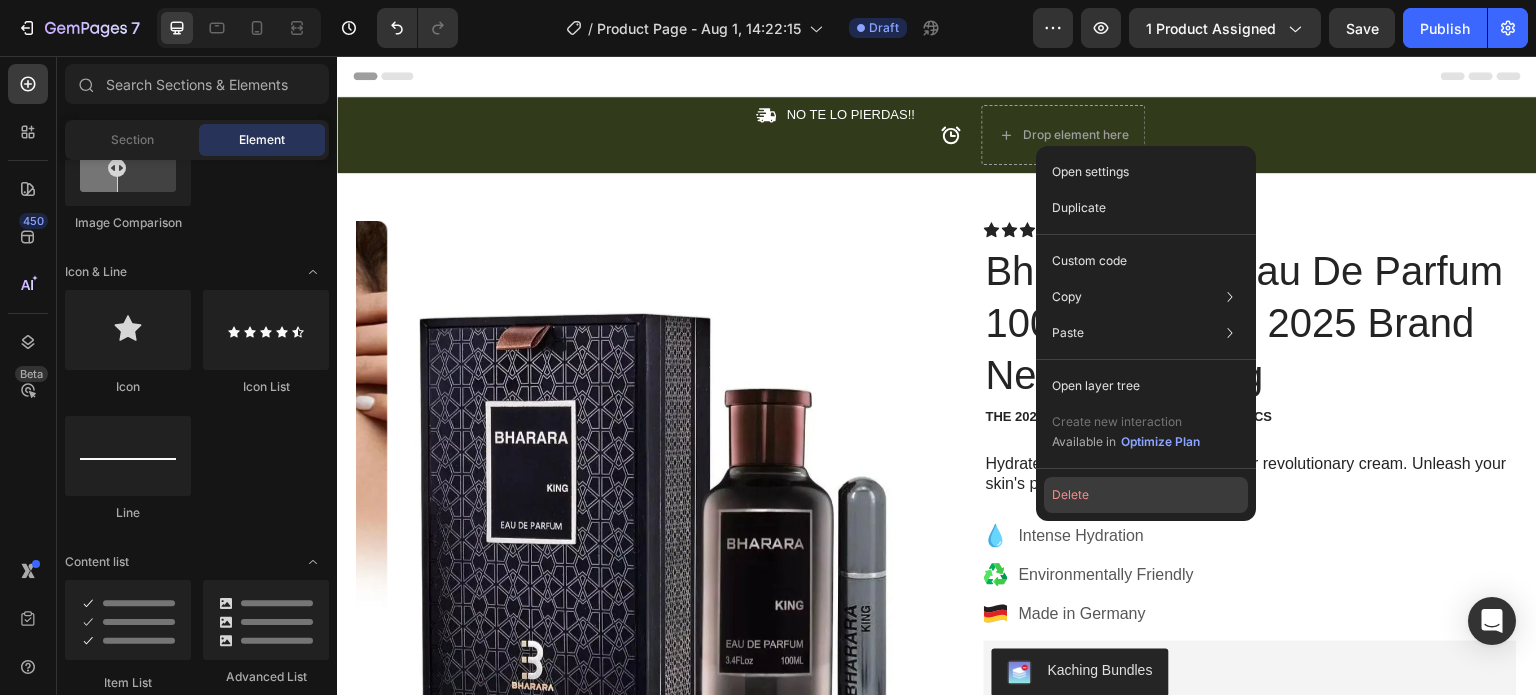 click on "Delete" 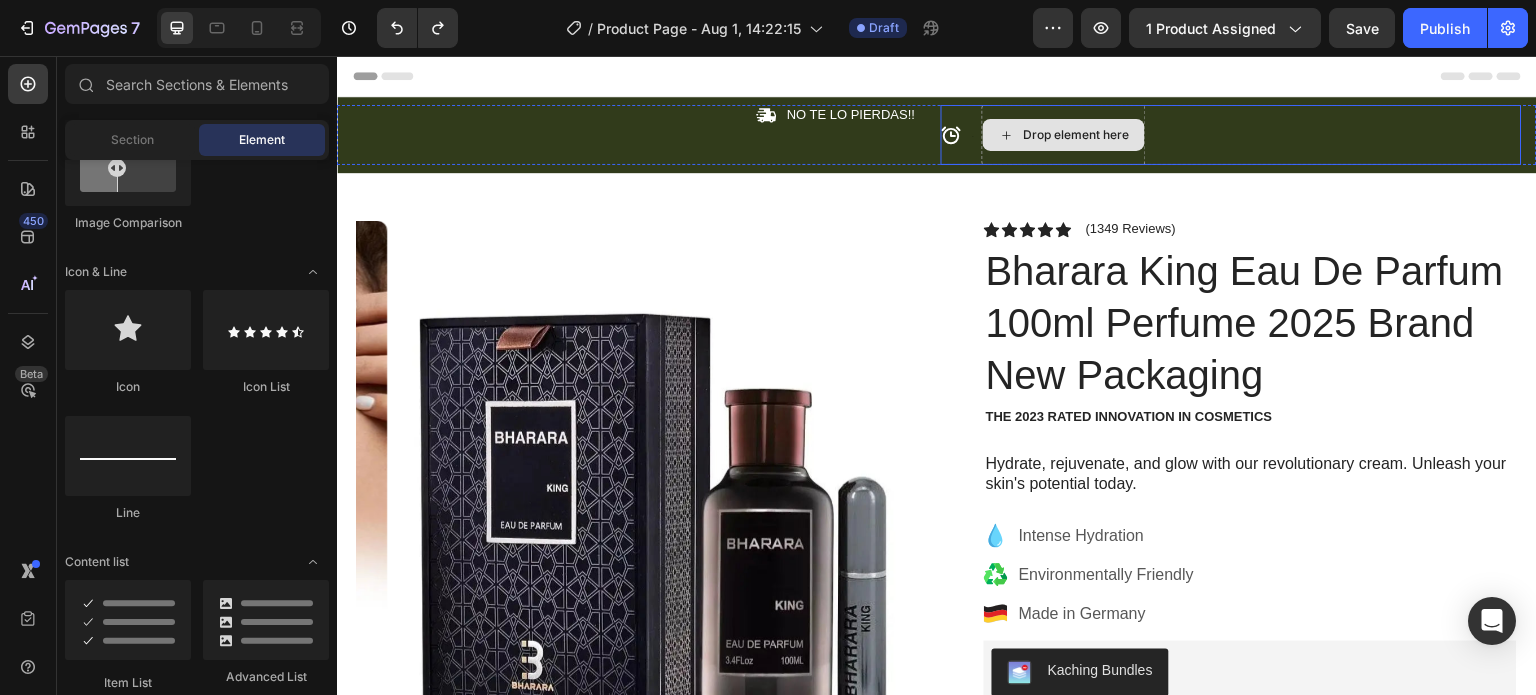 click on "Drop element here" at bounding box center [1064, 135] 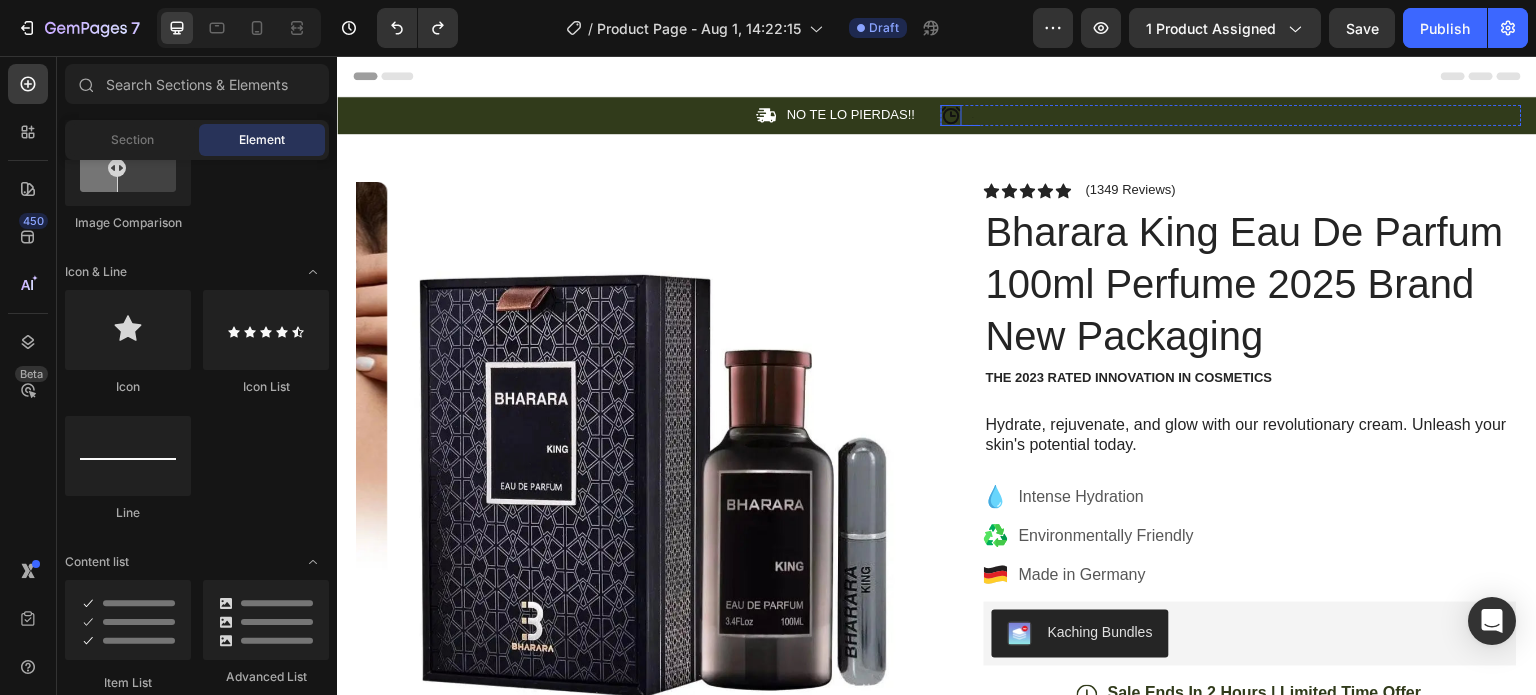 click 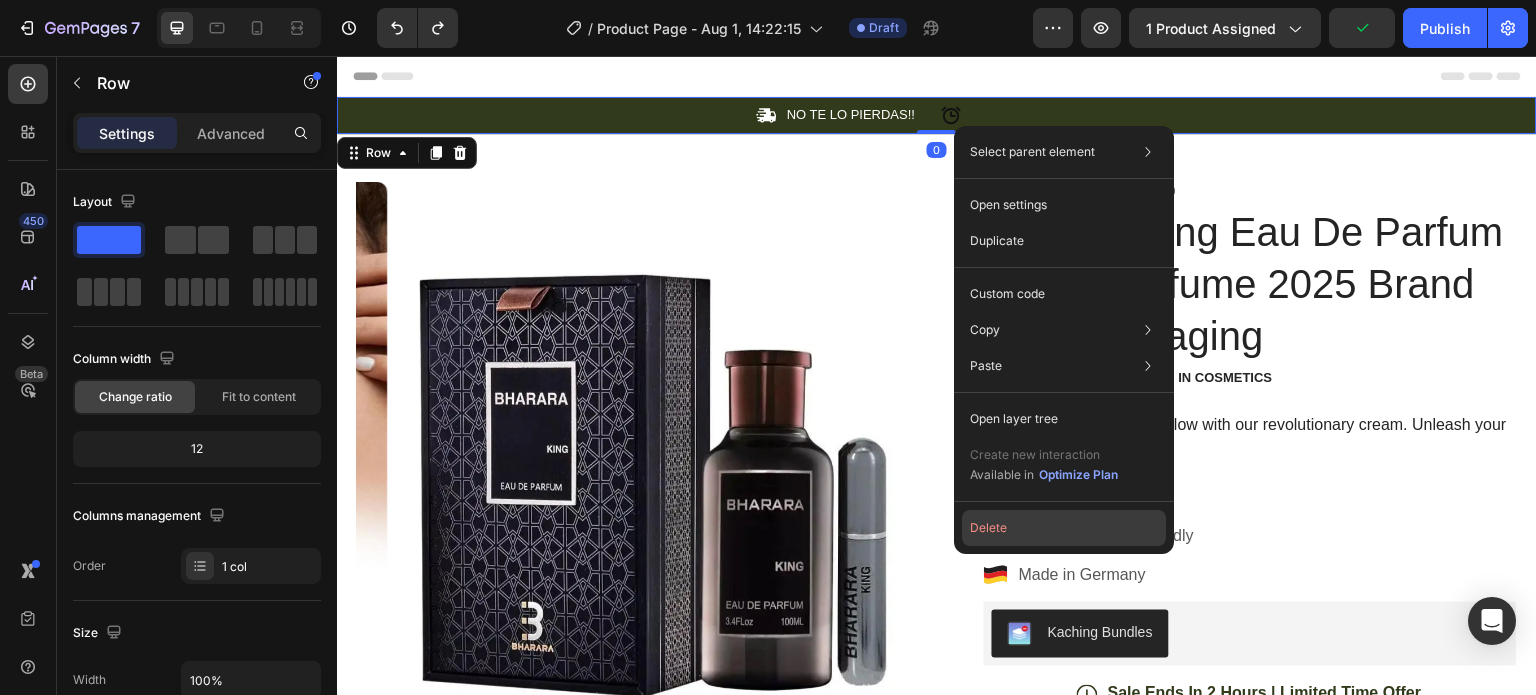 click on "Delete" 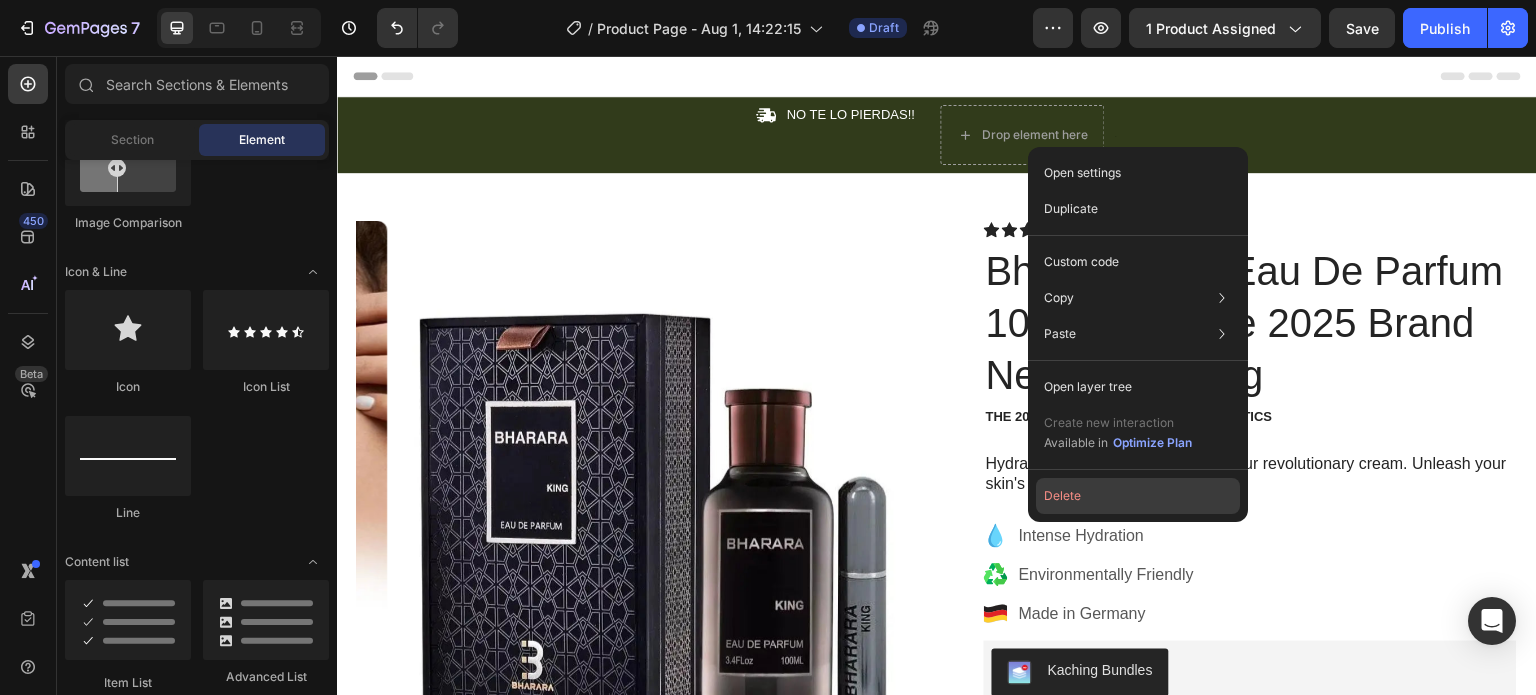 click on "Delete" 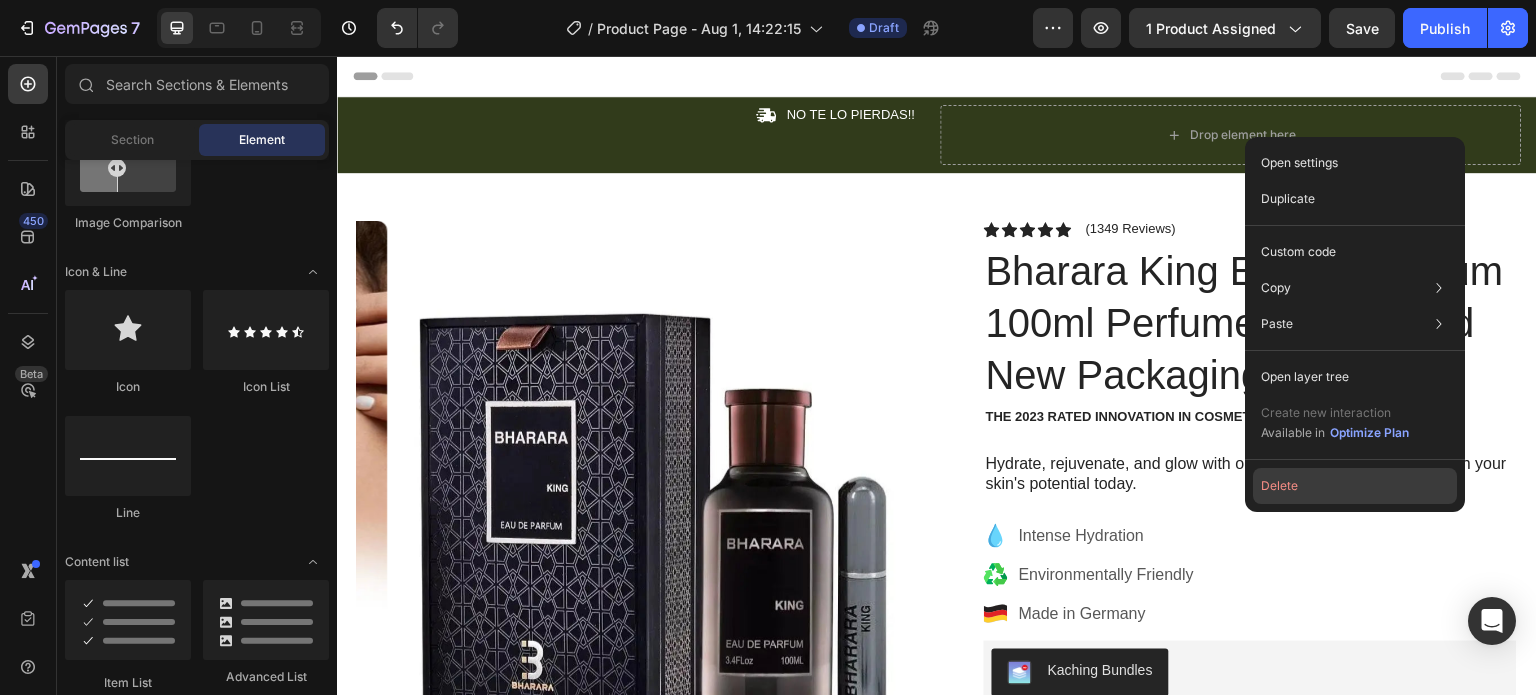 click on "Delete" 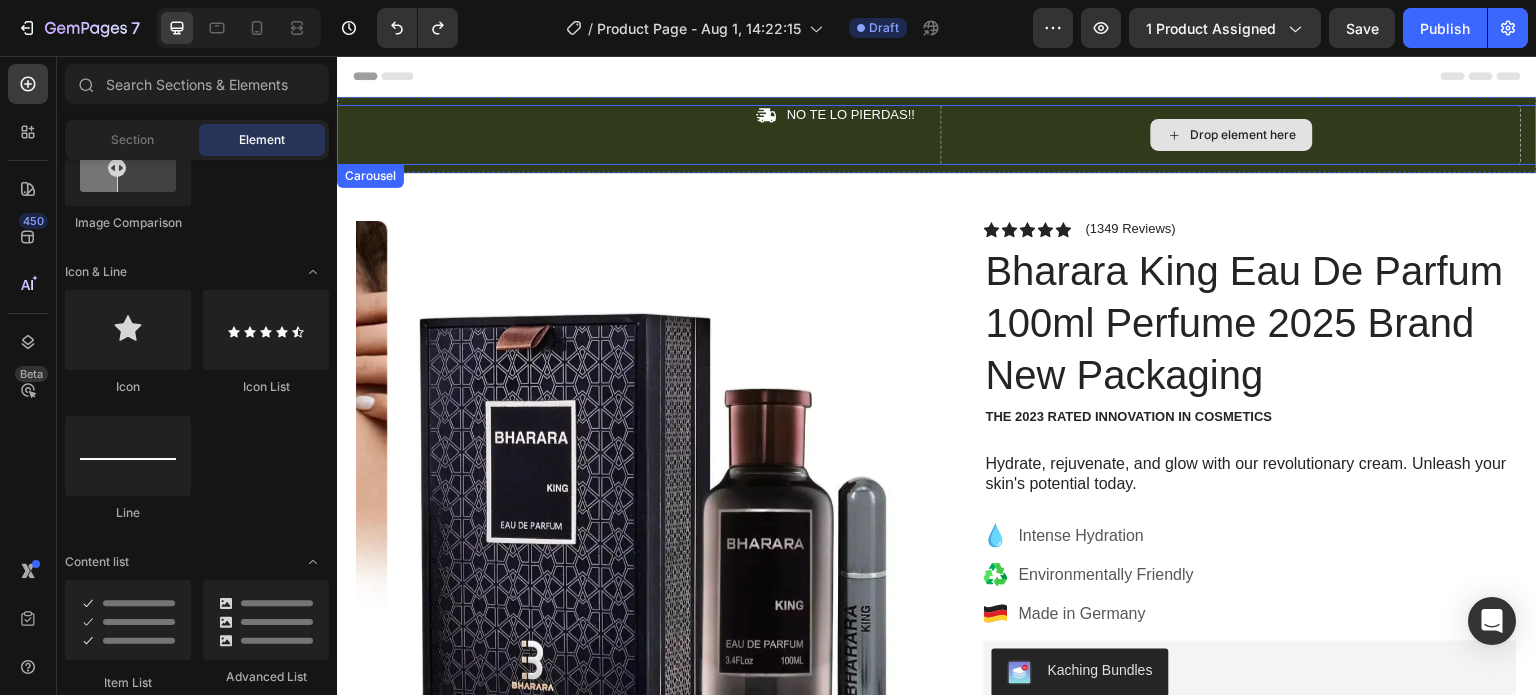 click on "Drop element here" at bounding box center [1231, 135] 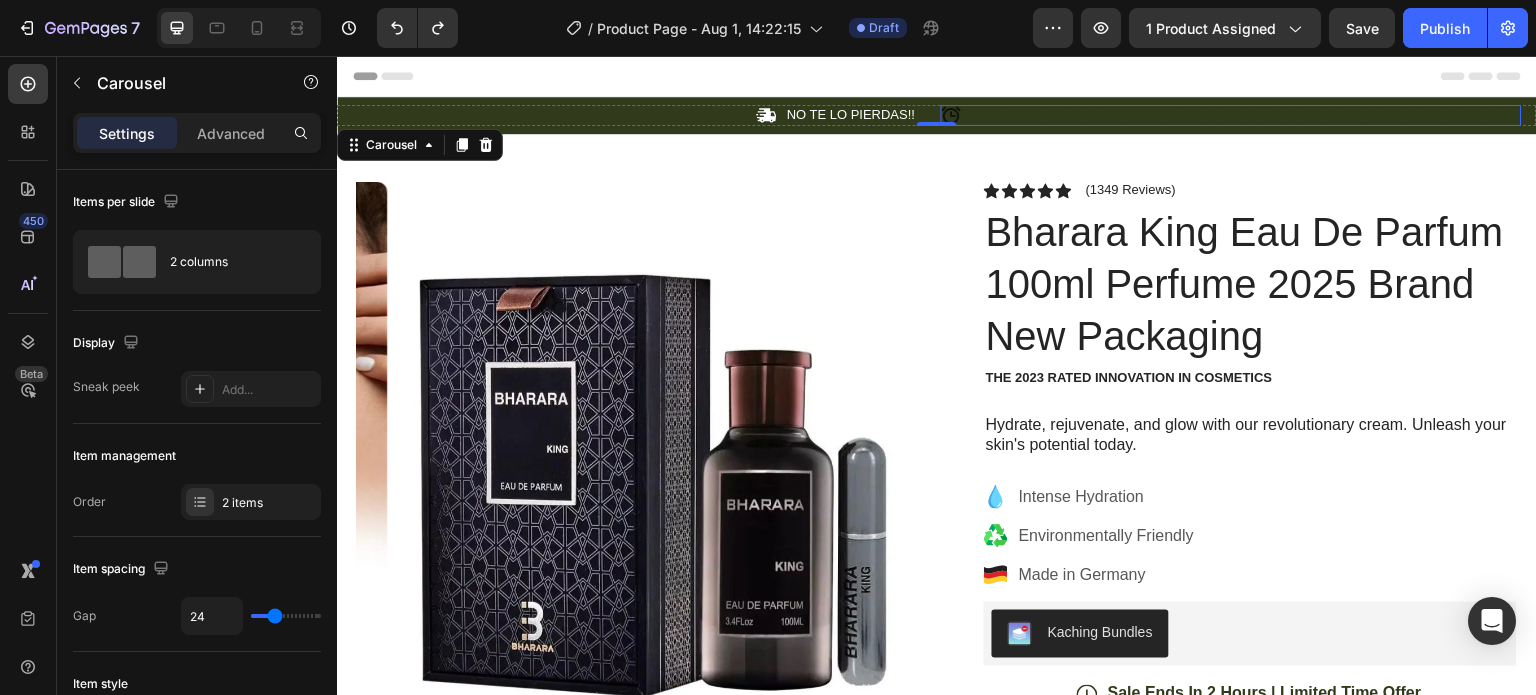 click on "Icon Text Block Row" at bounding box center [1231, 115] 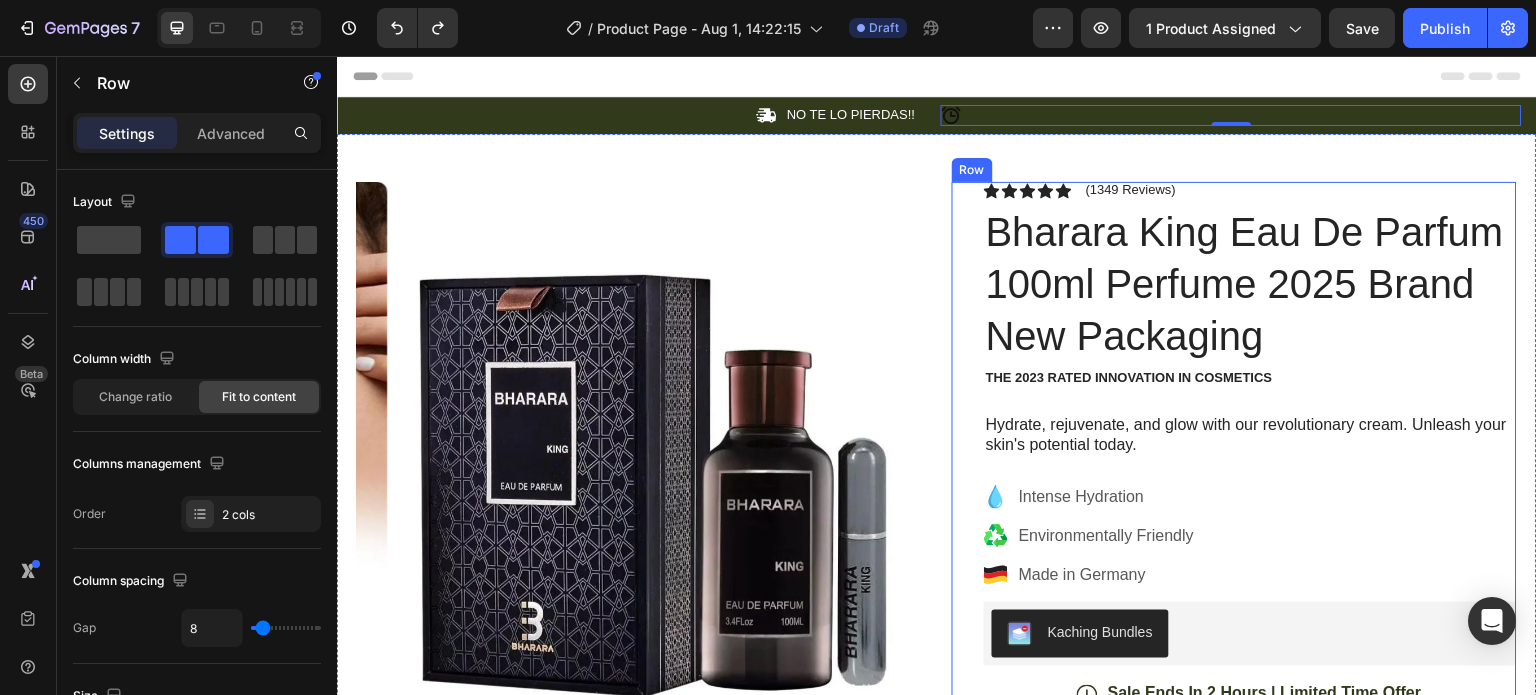 click on "Icon Icon Icon Icon Icon Icon List (1349 Reviews) Text Block Row Bharara King Eau De Parfum 100ml Perfume 2025 Brand New Packaging Product Title The 2023 Rated Innovation in Cosmetics Text Block Hydrate, rejuvenate, and glow with our revolutionary cream. Unleash your skin's potential today. Text Block
Intense Hydration
Environmentally Friendly
Made in Germany Item List Kaching Bundles Kaching Bundles
Icon Sale Ends In 2 Hours | Limited Time Offer Text Block Row Add to cart Add to Cart
Icon Free Shipping Text Block
Icon Money-Back Text Block
Icon Easy Returns Text Block Row Image Icon Icon Icon Icon Icon Icon List “this skin cream is a game-changer! it has transformed my dry, lackluster skin into a hydrated and radiant complexion. i love how it absorbs quickly and leaves no greasy residue. highly recommend” Text Block
Icon Hannah N. (Houston, USA) Text Block Row Row Benefits" at bounding box center [1234, 700] 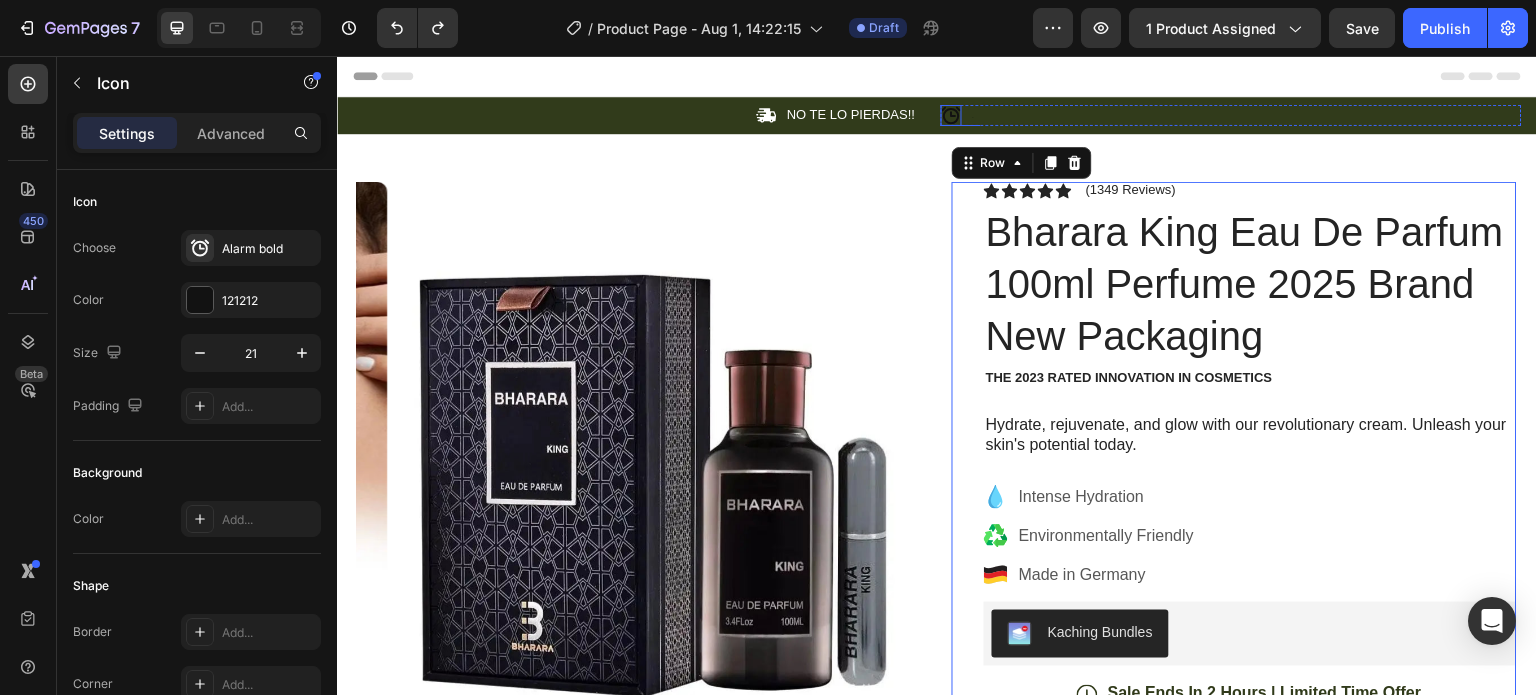 click 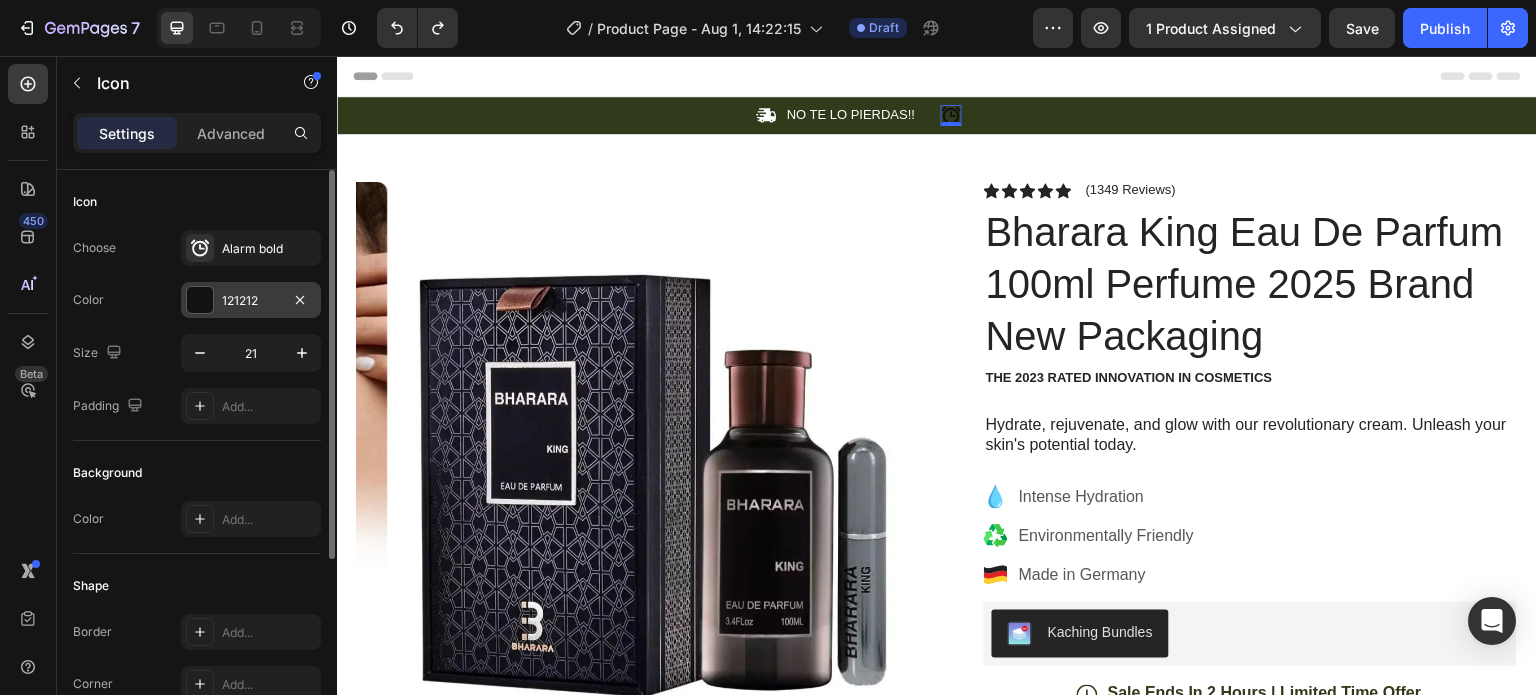 click on "121212" at bounding box center (251, 301) 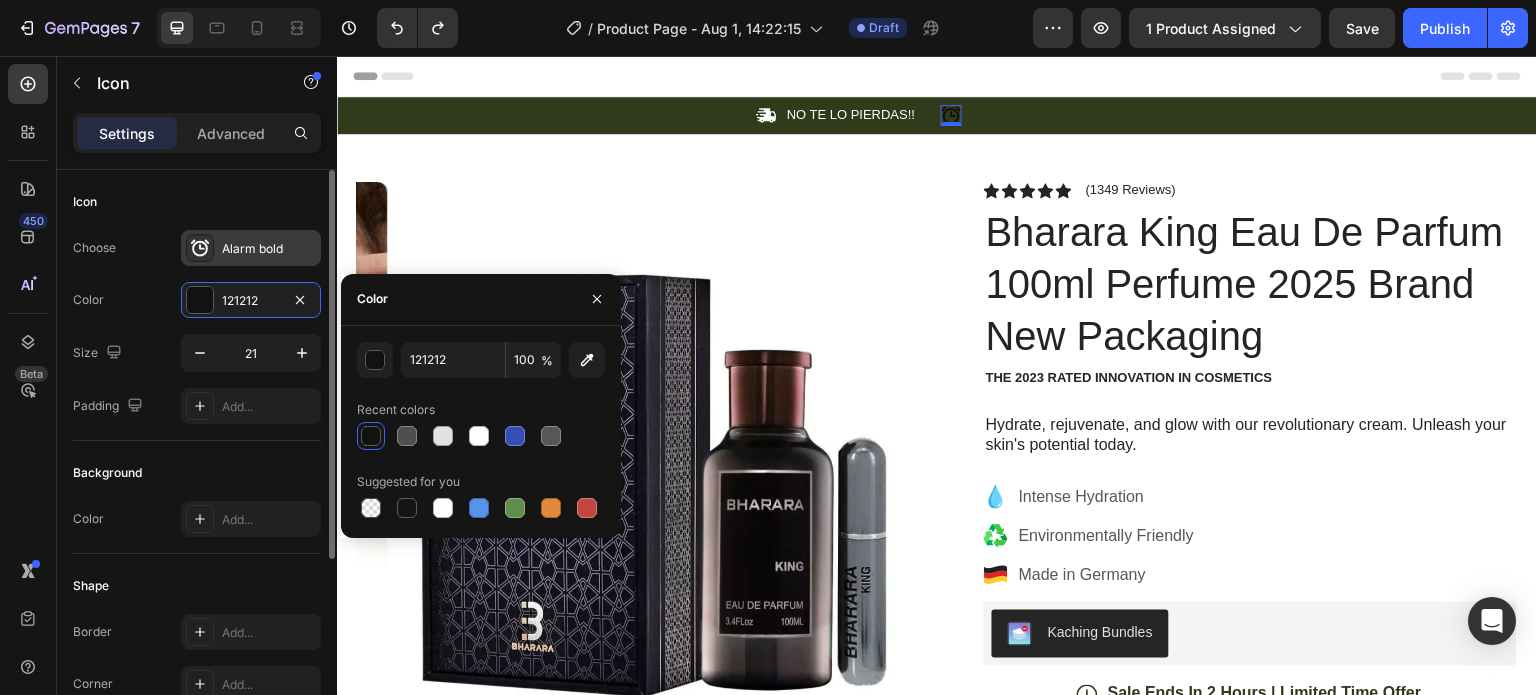 click on "Alarm bold" at bounding box center (269, 249) 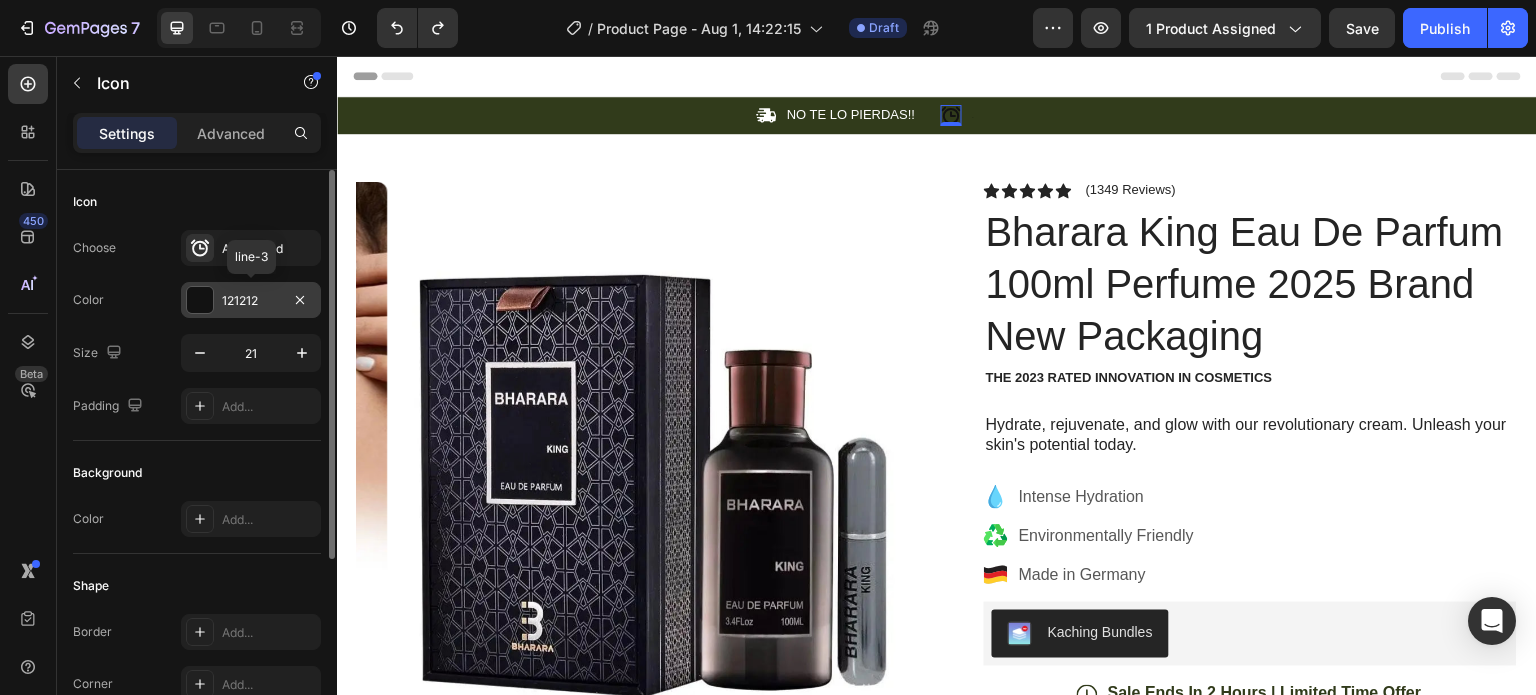 click on "121212" at bounding box center [251, 301] 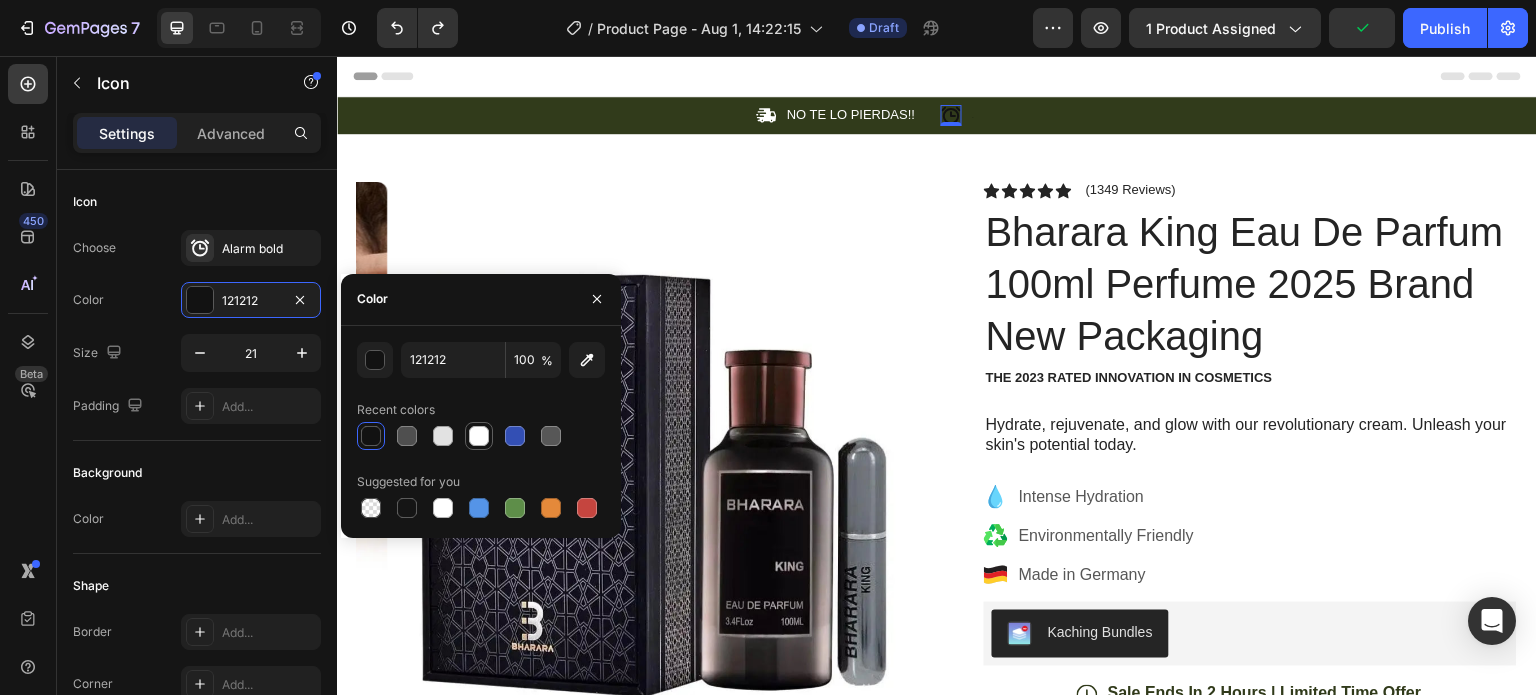 click at bounding box center (479, 436) 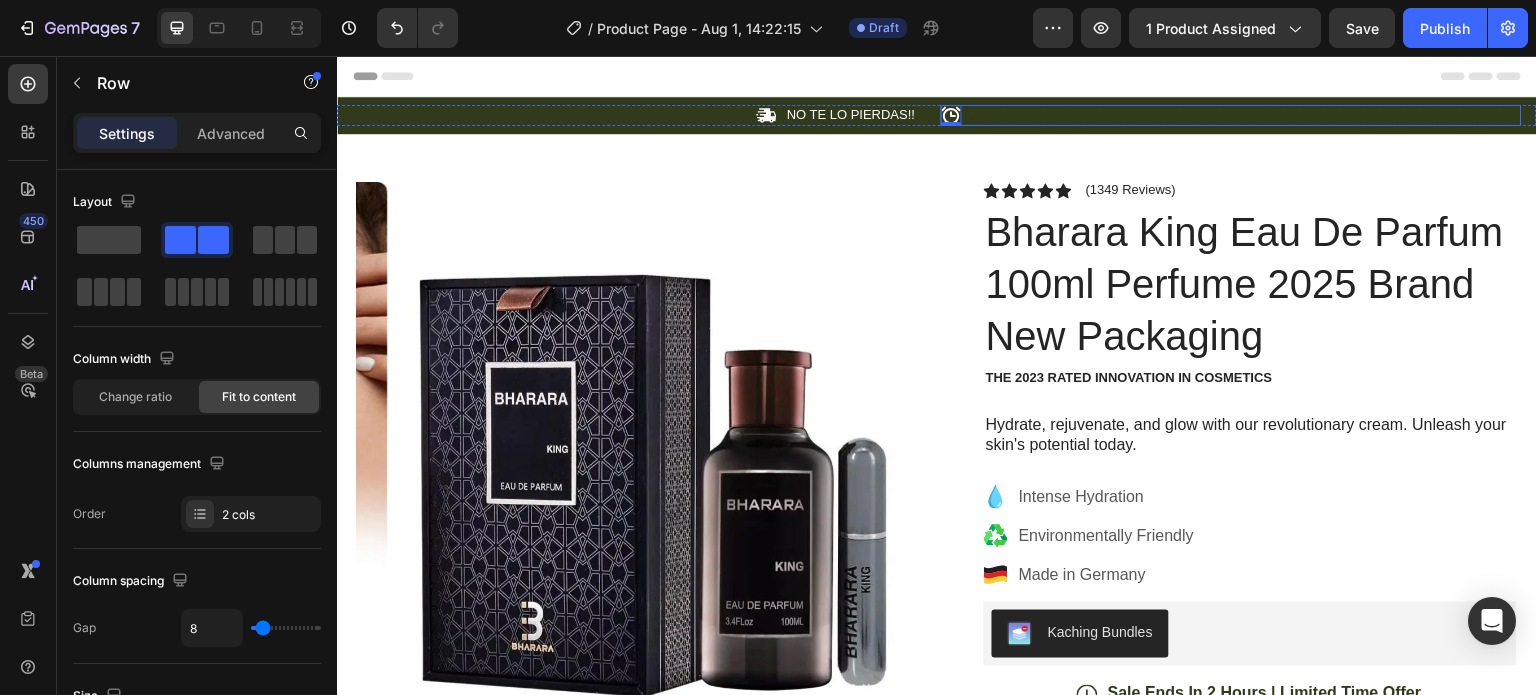 click on "Icon   0 Text Block Row" at bounding box center (1231, 115) 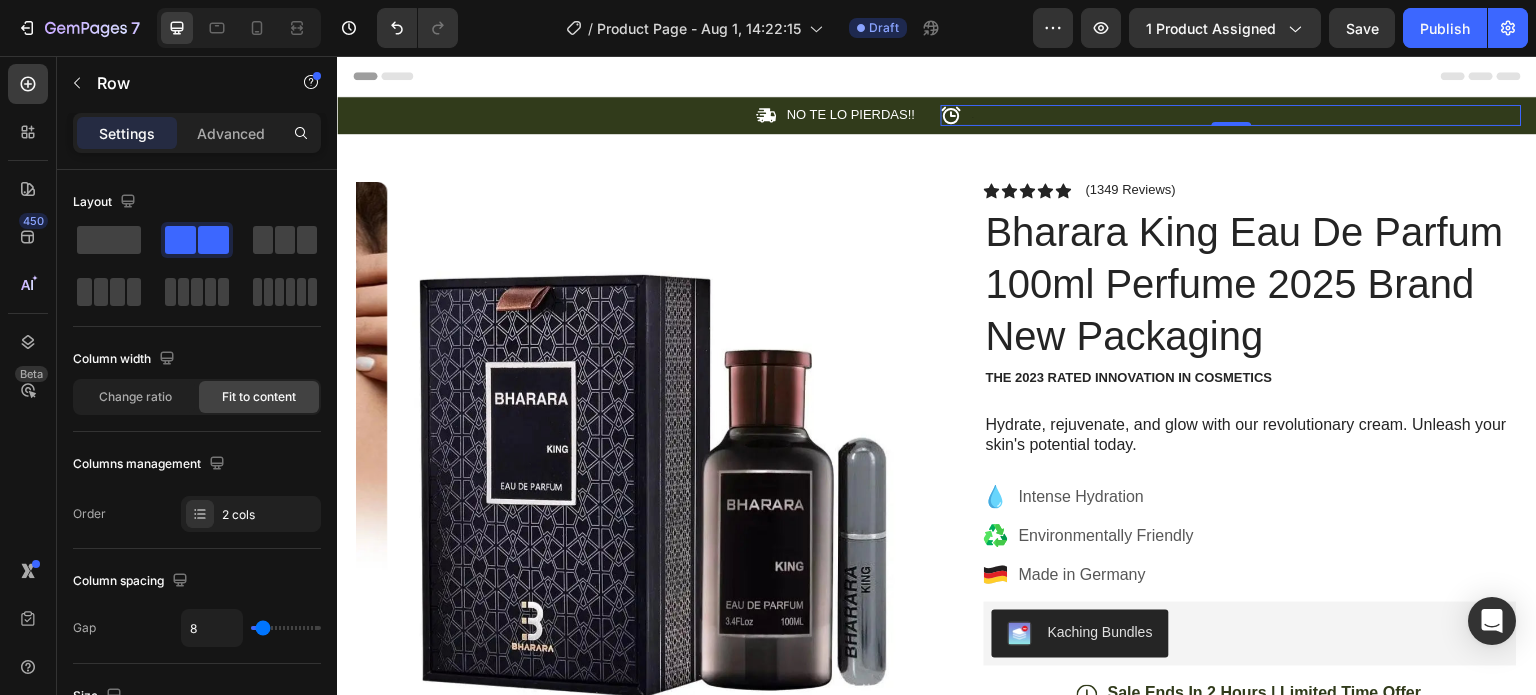click on "Icon Text Block Row   0" at bounding box center (1231, 115) 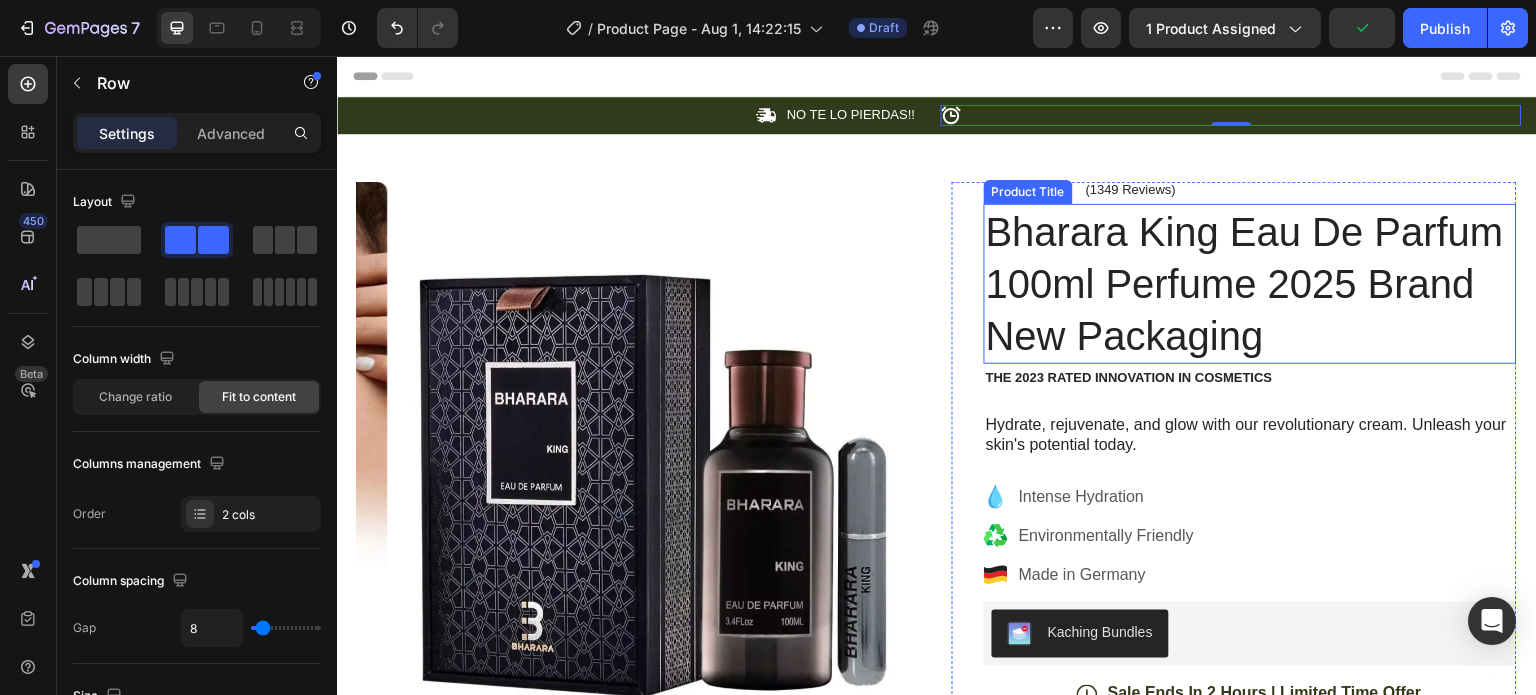 scroll, scrollTop: 100, scrollLeft: 0, axis: vertical 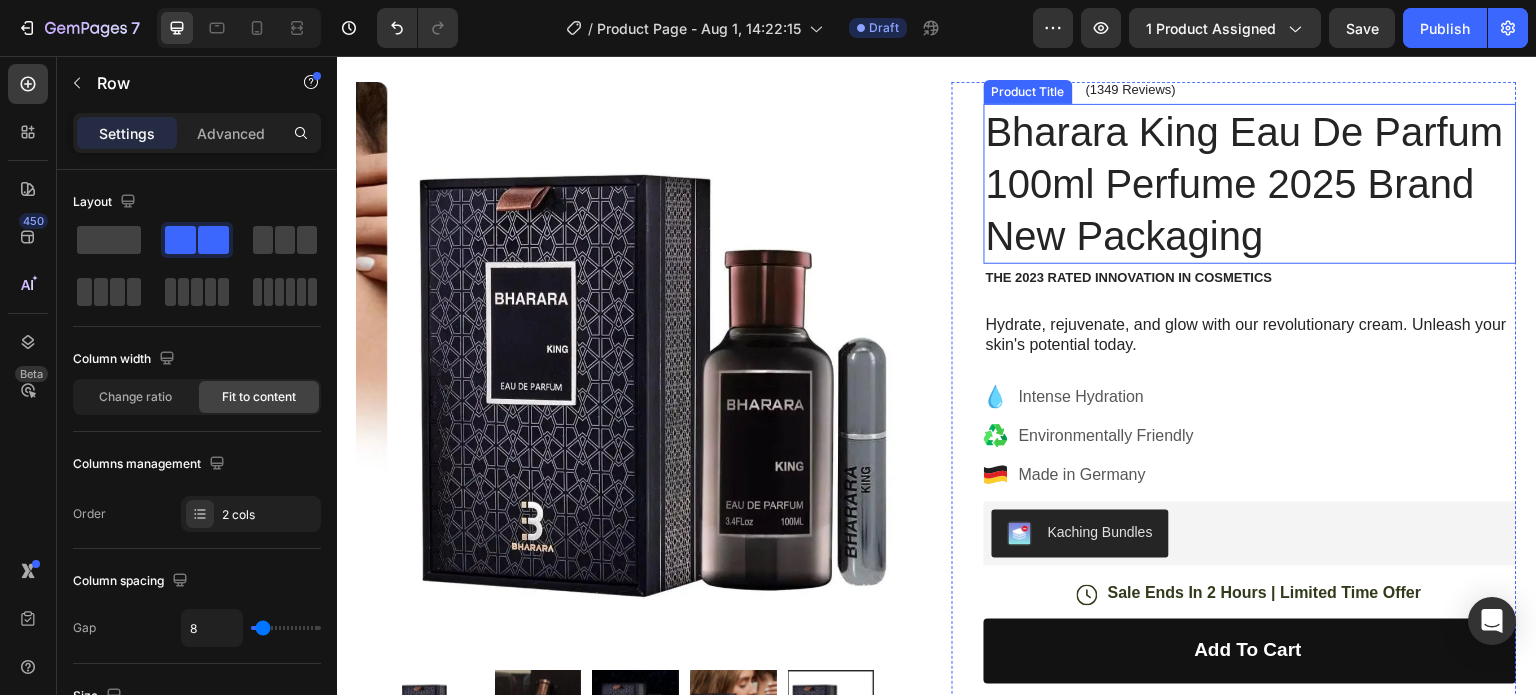 click on "Bharara King Eau De Parfum 100ml Perfume 2025 Brand New Packaging" at bounding box center [1250, 184] 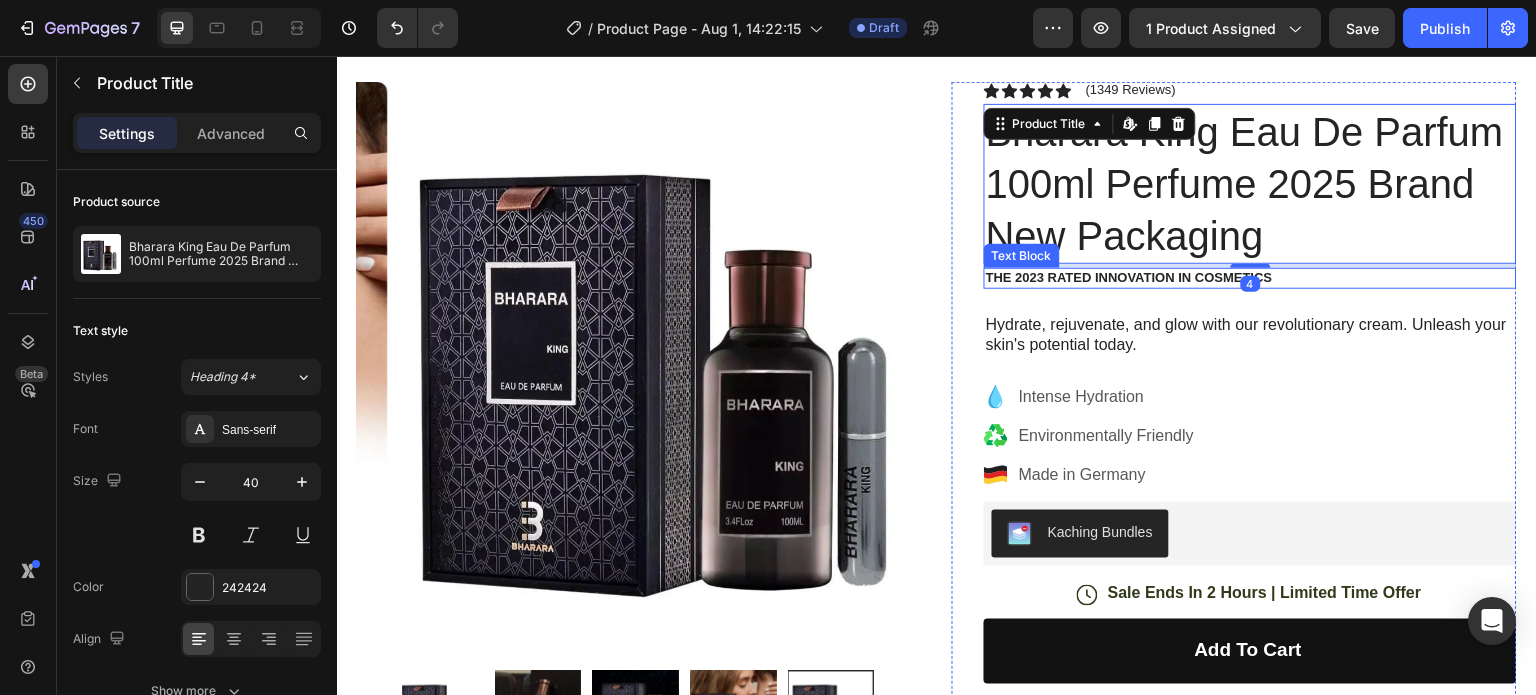click on "The 2023 Rated Innovation in Cosmetics" at bounding box center [1250, 278] 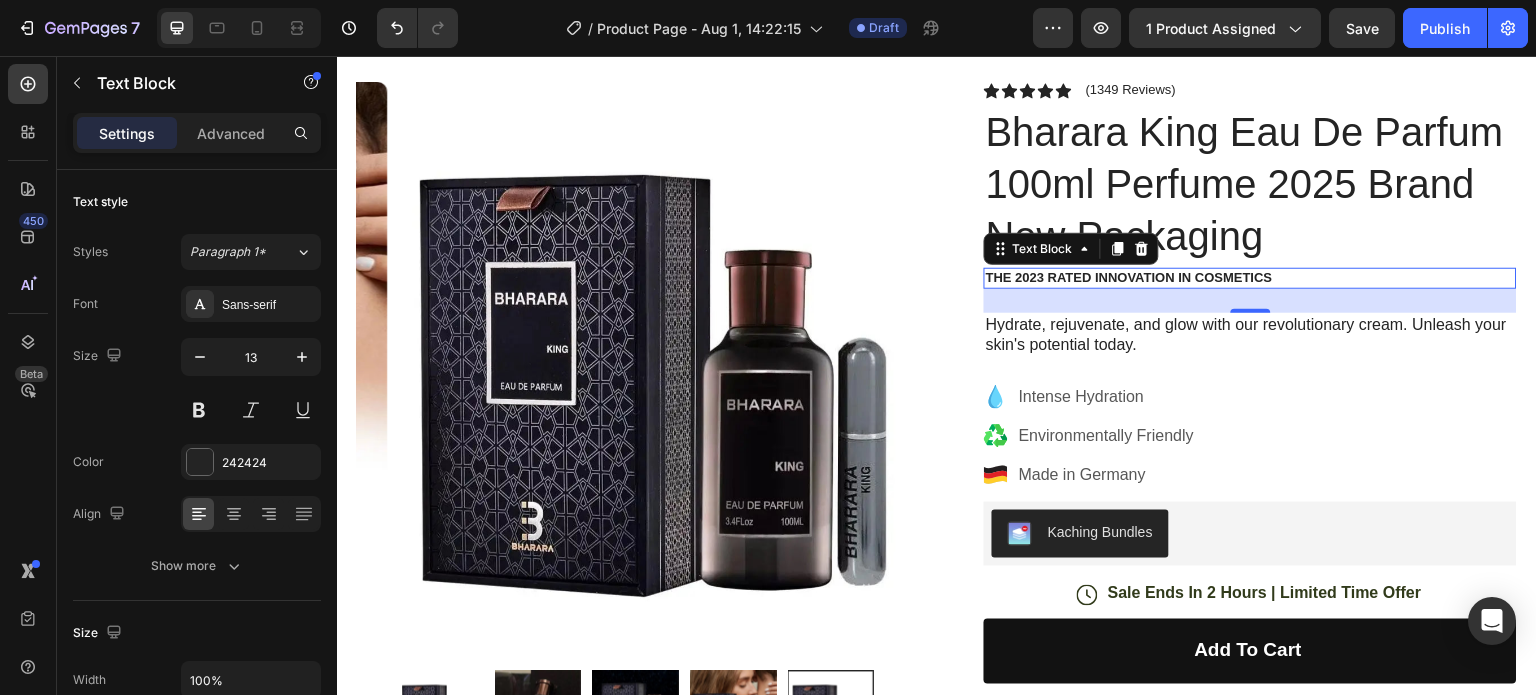 click on "The 2023 Rated Innovation in Cosmetics" at bounding box center (1250, 278) 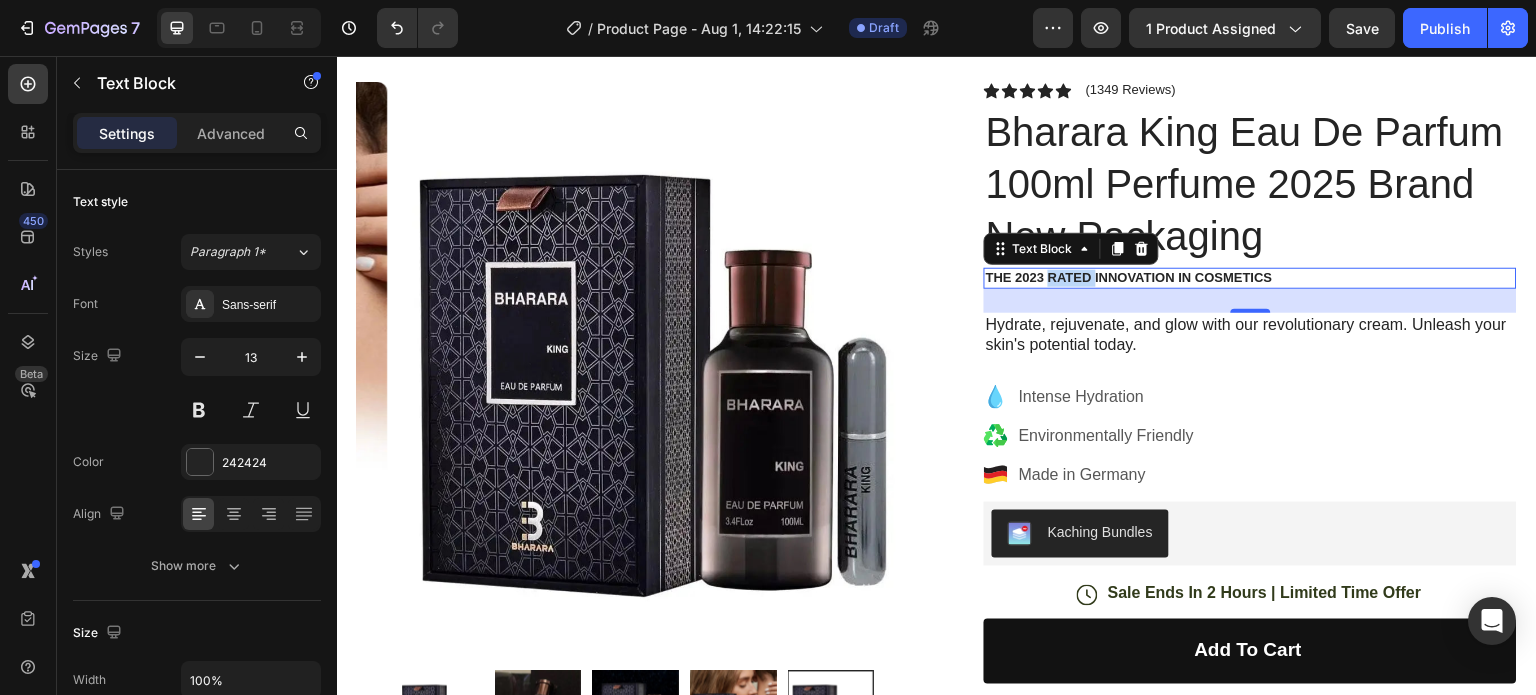 click on "The 2023 Rated Innovation in Cosmetics" at bounding box center (1250, 278) 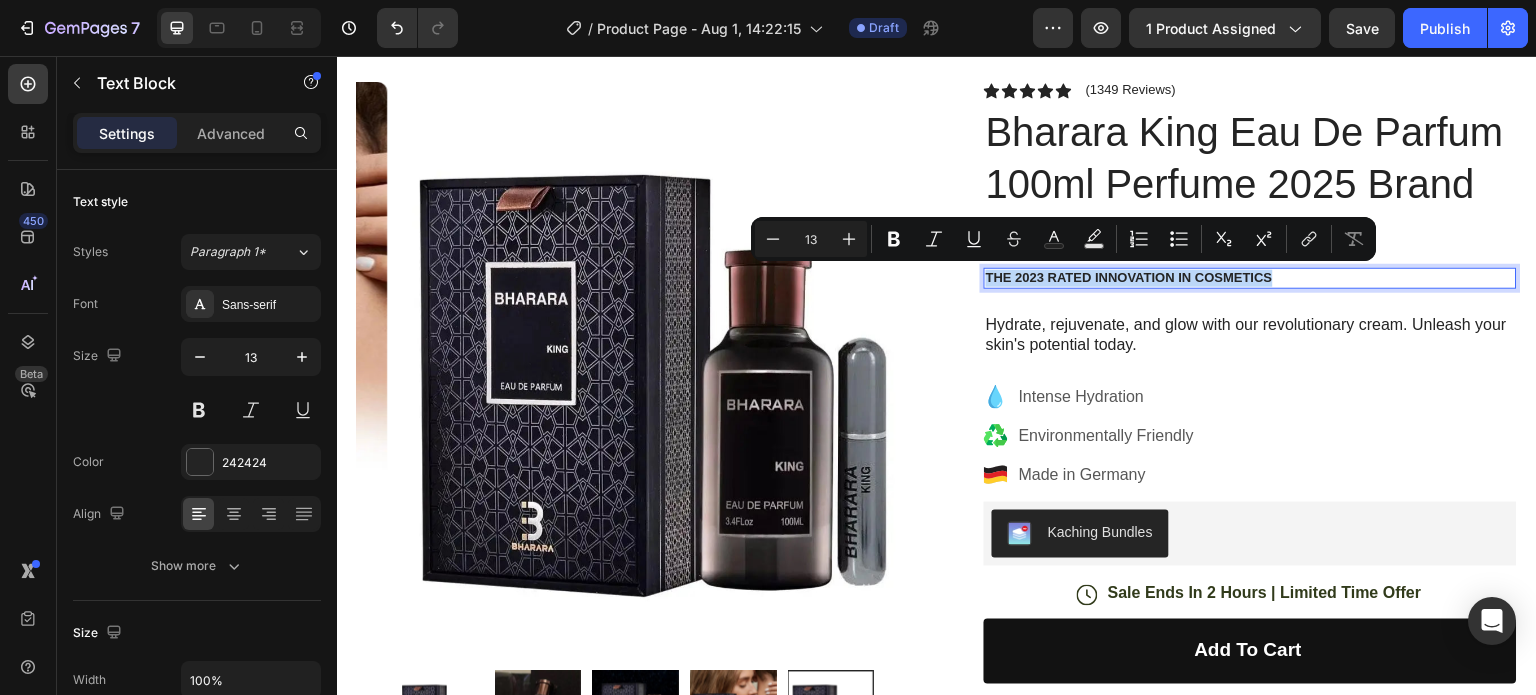 click on "The 2023 Rated Innovation in Cosmetics" at bounding box center (1250, 278) 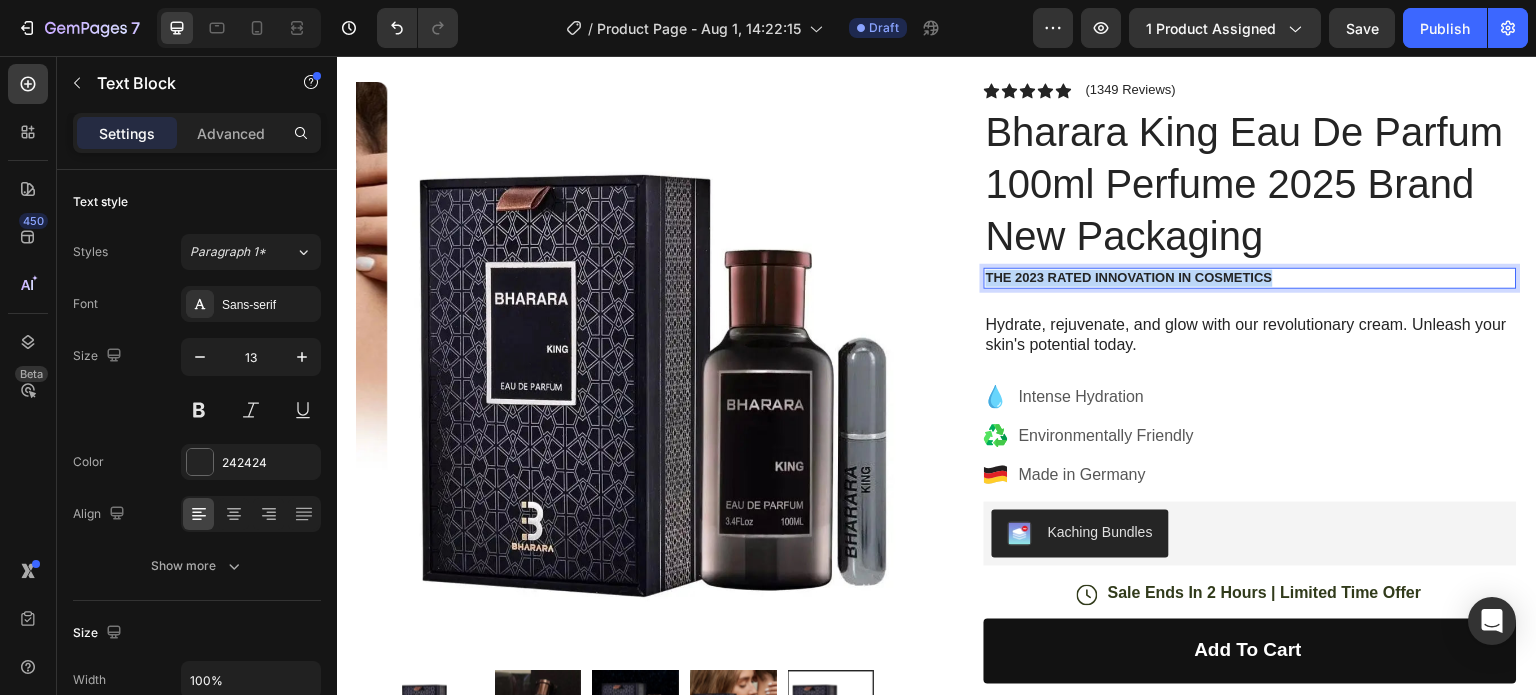 click on "The 2023 Rated Innovation in Cosmetics" at bounding box center [1250, 278] 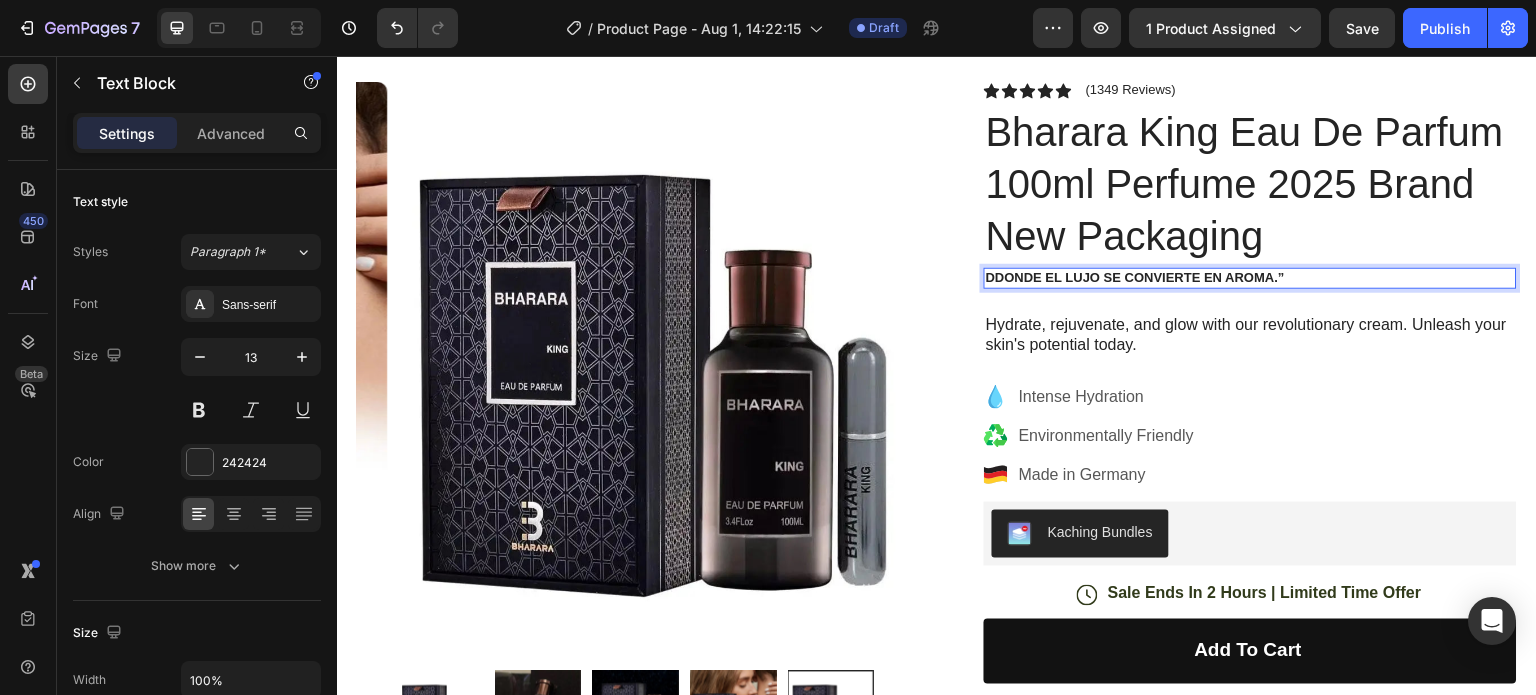 click on "DDonde el lujo se convierte en aroma.”" at bounding box center (1250, 278) 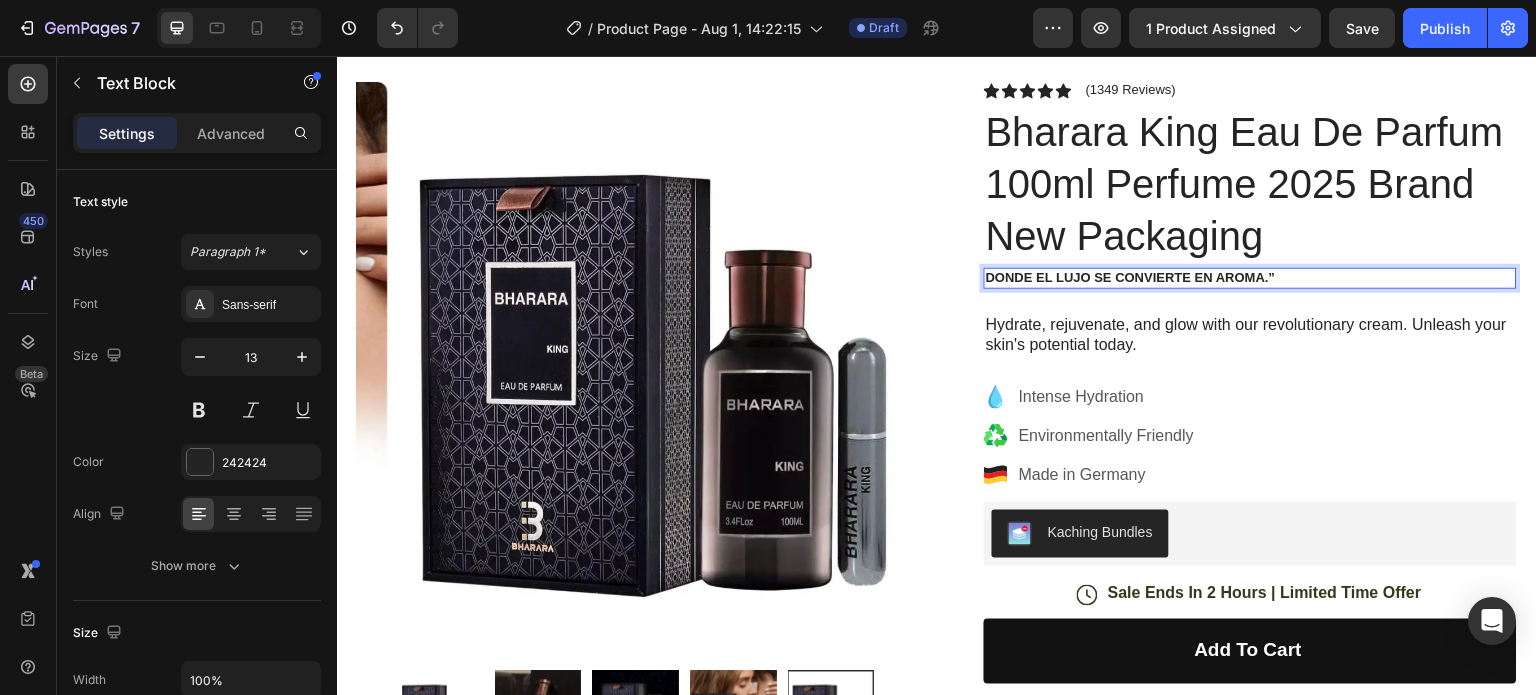 click on "Donde el lujo se convierte en aroma.”" at bounding box center [1250, 278] 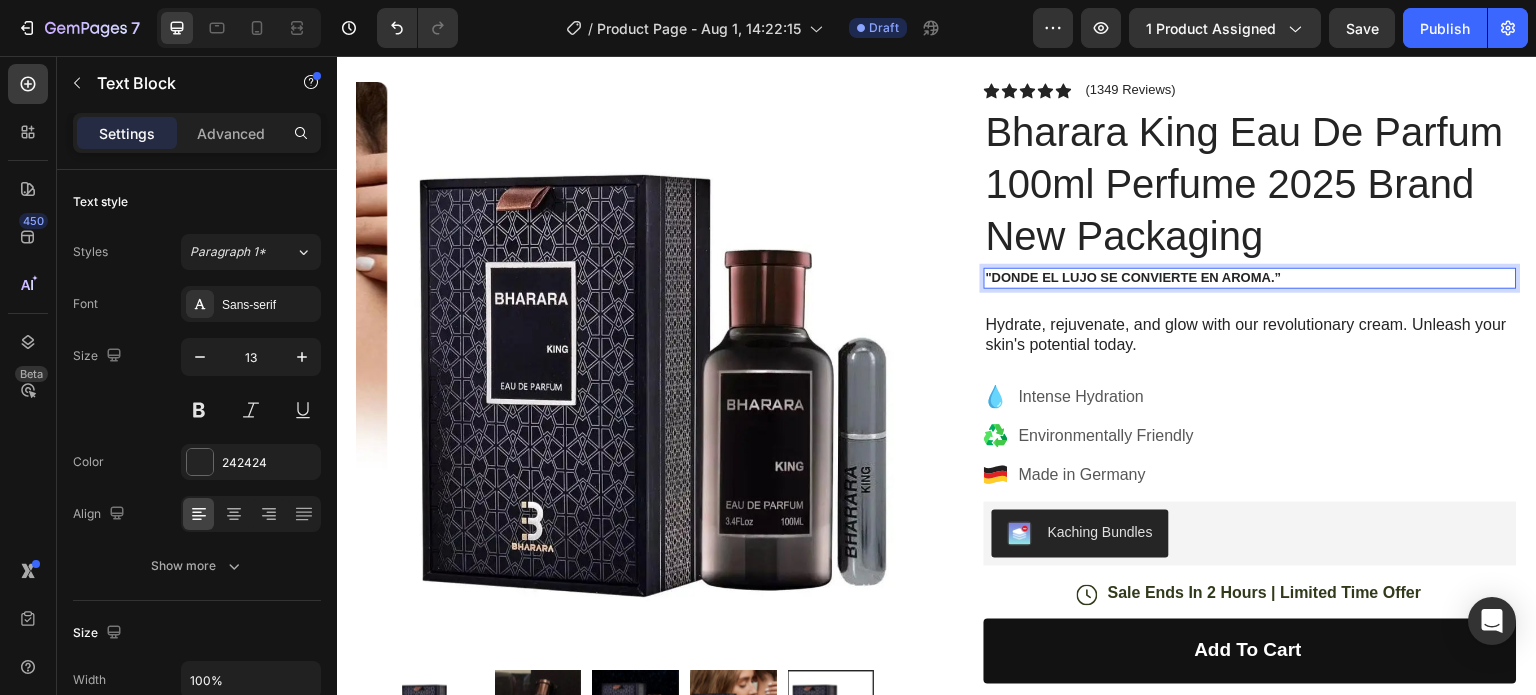 click on ""Donde el lujo se convierte en aroma.”" at bounding box center (1250, 278) 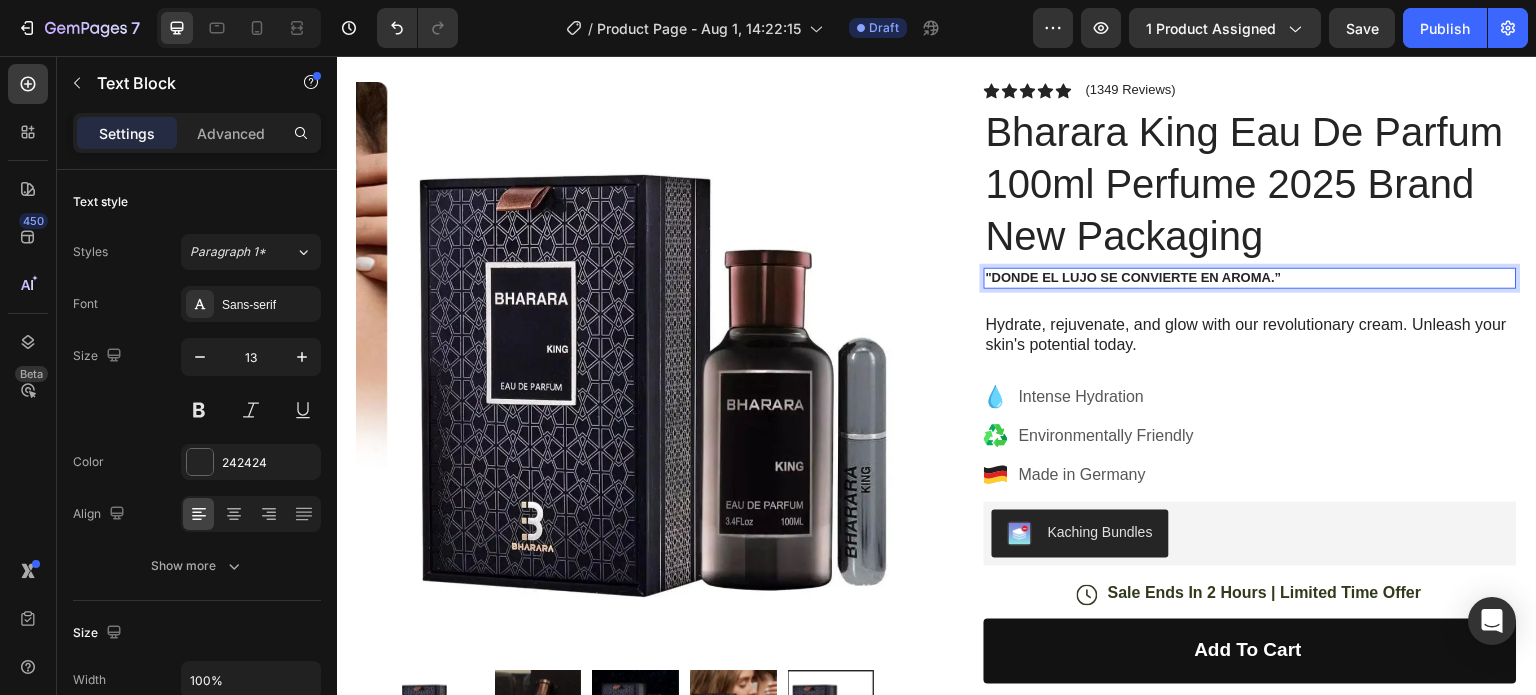 click on ""Donde el lujo se convierte en aroma.”" at bounding box center (1250, 278) 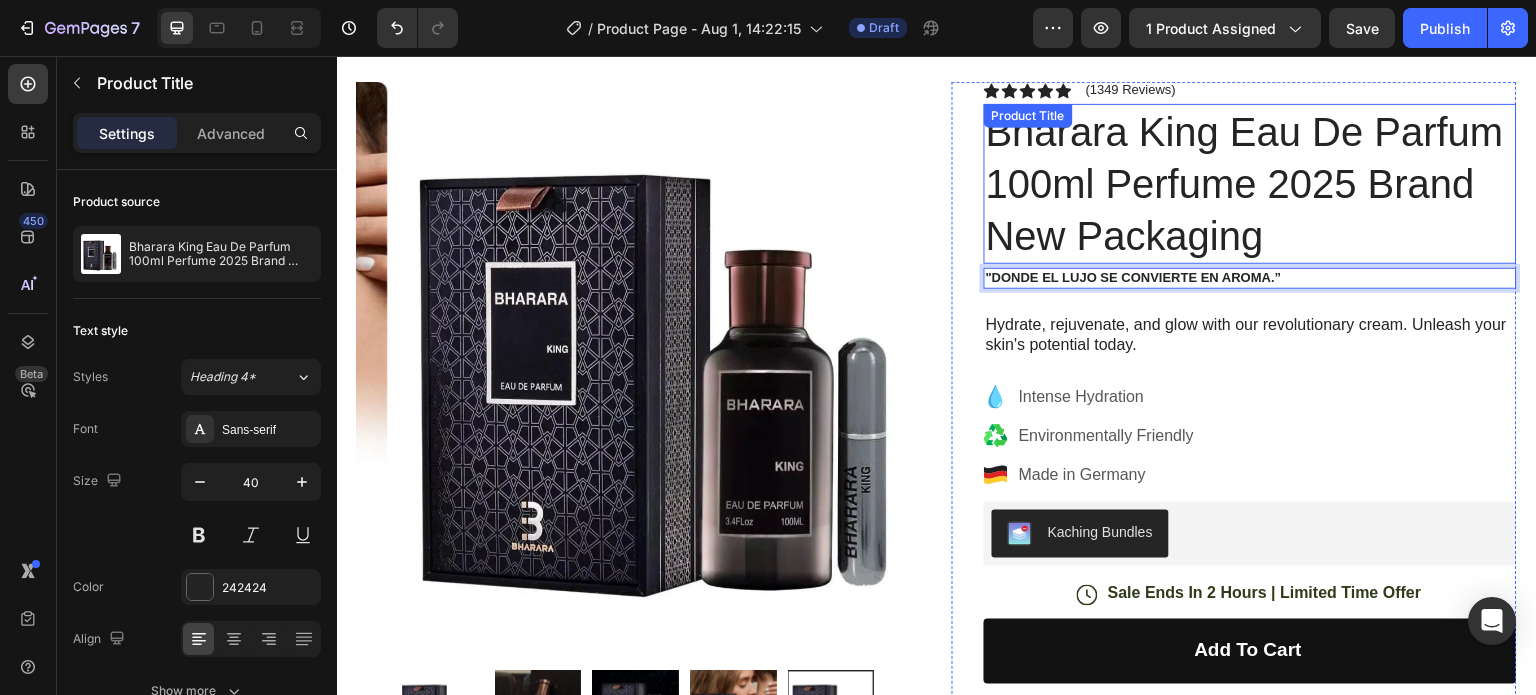 click on "Bharara King Eau De Parfum 100ml Perfume 2025 Brand New Packaging" at bounding box center [1250, 184] 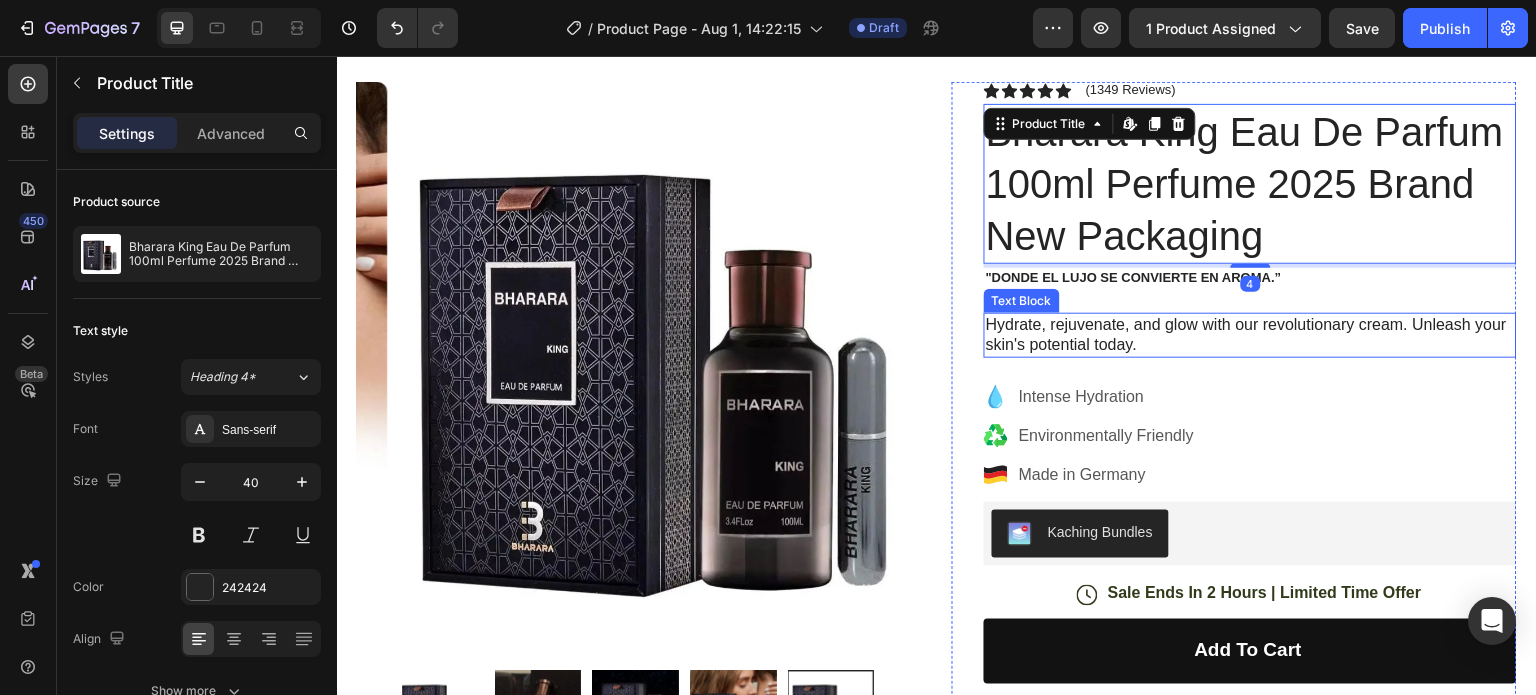 click on "Hydrate, rejuvenate, and glow with our revolutionary cream. Unleash your skin's potential today." at bounding box center [1250, 336] 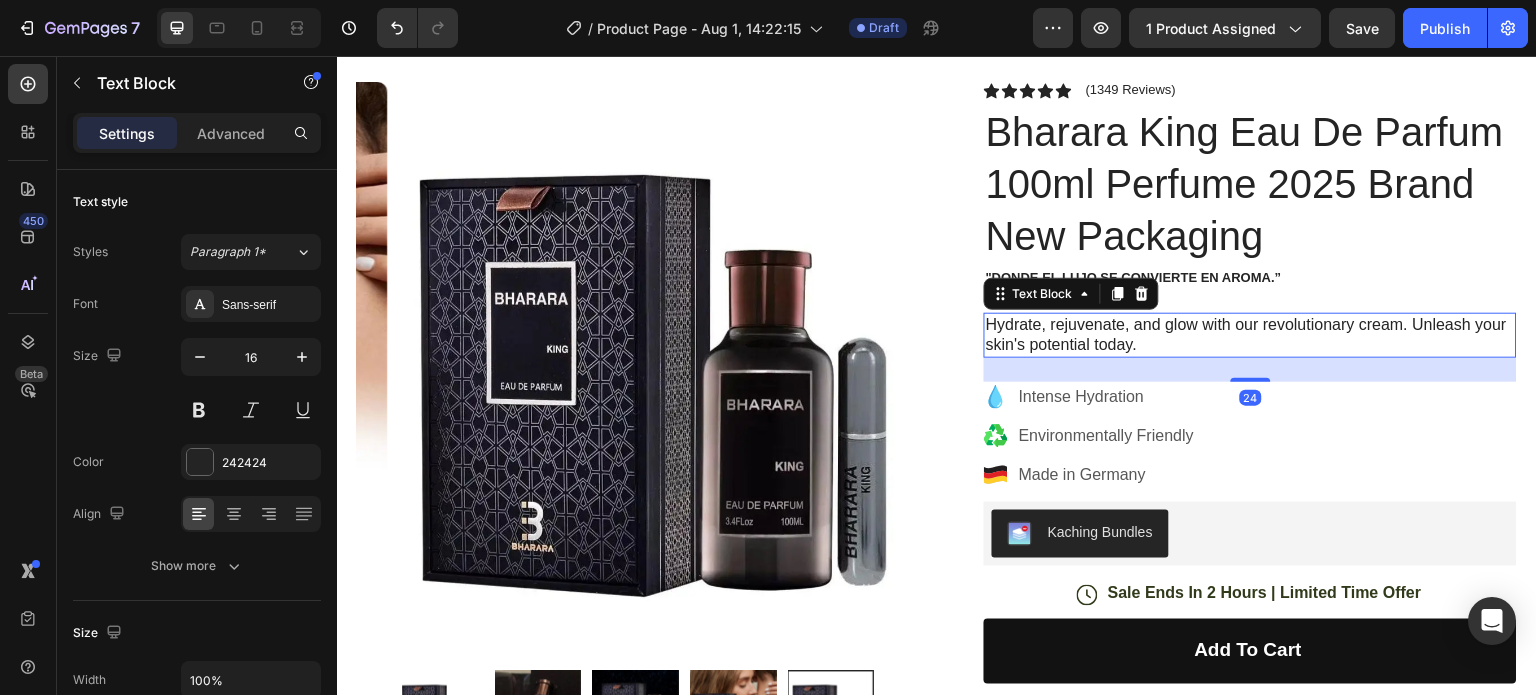 click on "Hydrate, rejuvenate, and glow with our revolutionary cream. Unleash your skin's potential today." at bounding box center (1250, 336) 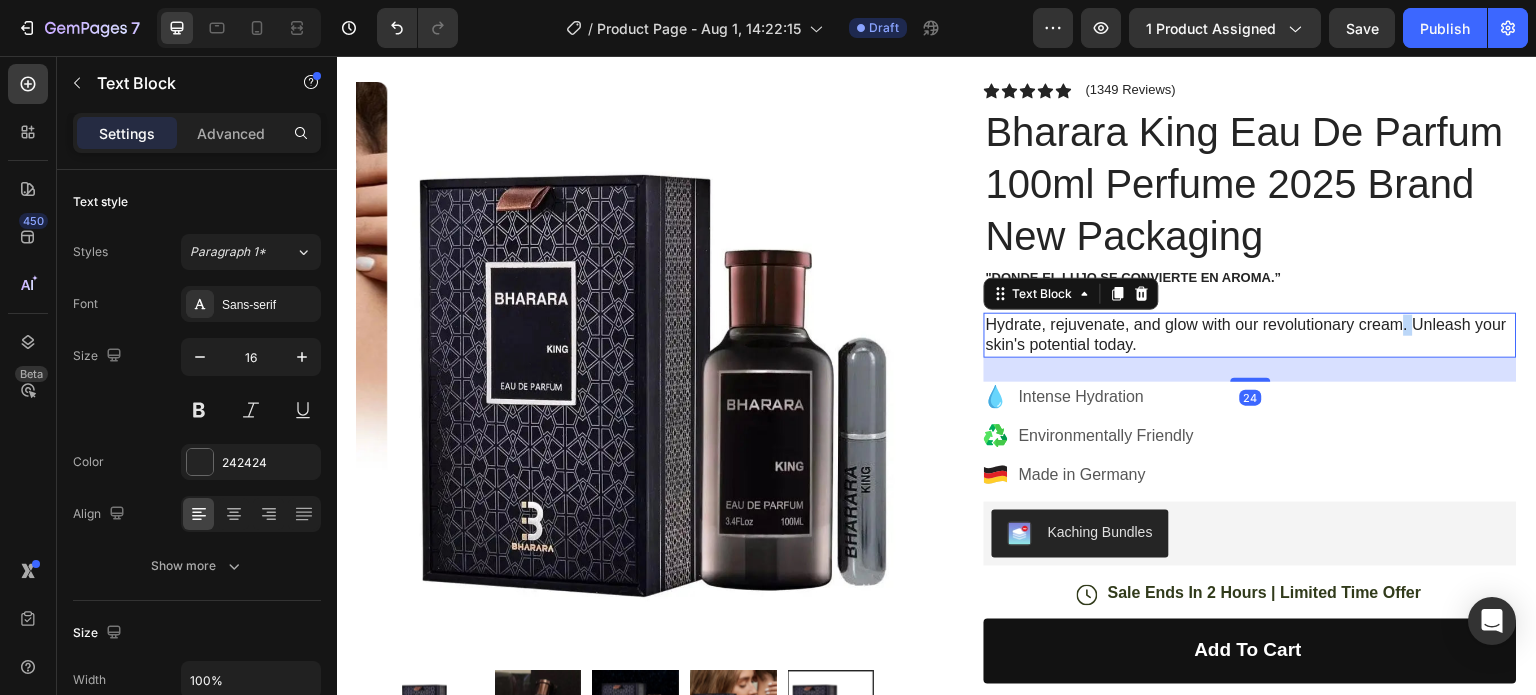 click on "Hydrate, rejuvenate, and glow with our revolutionary cream. Unleash your skin's potential today." at bounding box center [1250, 336] 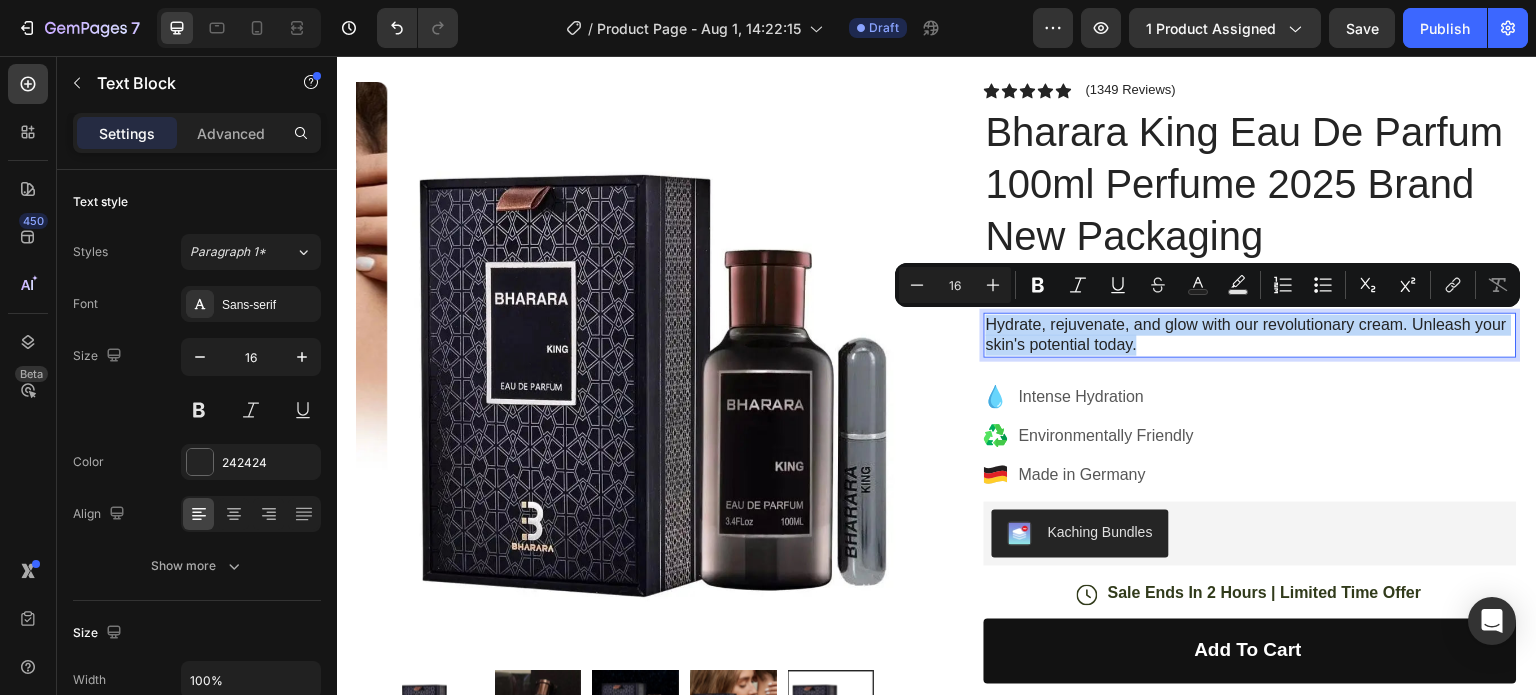 click on "Hydrate, rejuvenate, and glow with our revolutionary cream. Unleash your skin's potential today." at bounding box center (1250, 336) 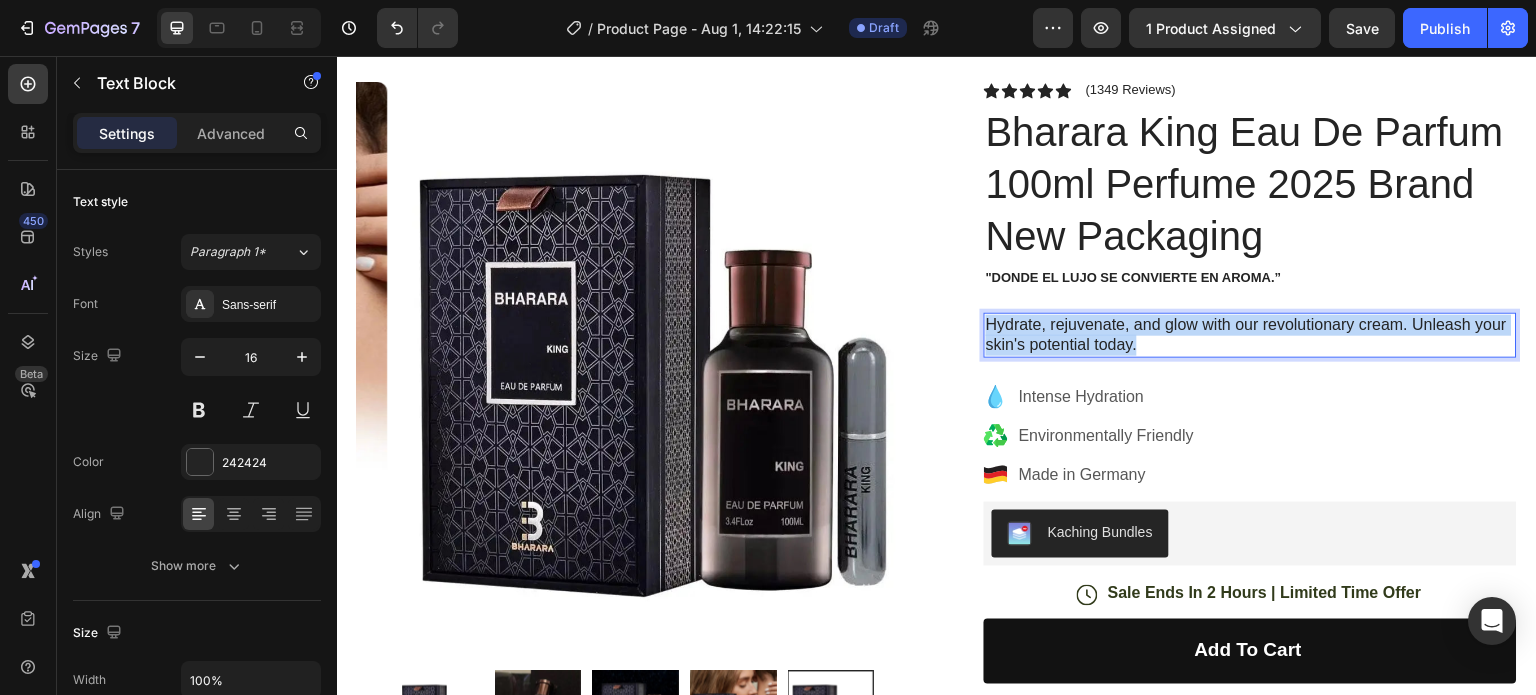 click on "Hydrate, rejuvenate, and glow with our revolutionary cream. Unleash your skin's potential today." at bounding box center (1250, 336) 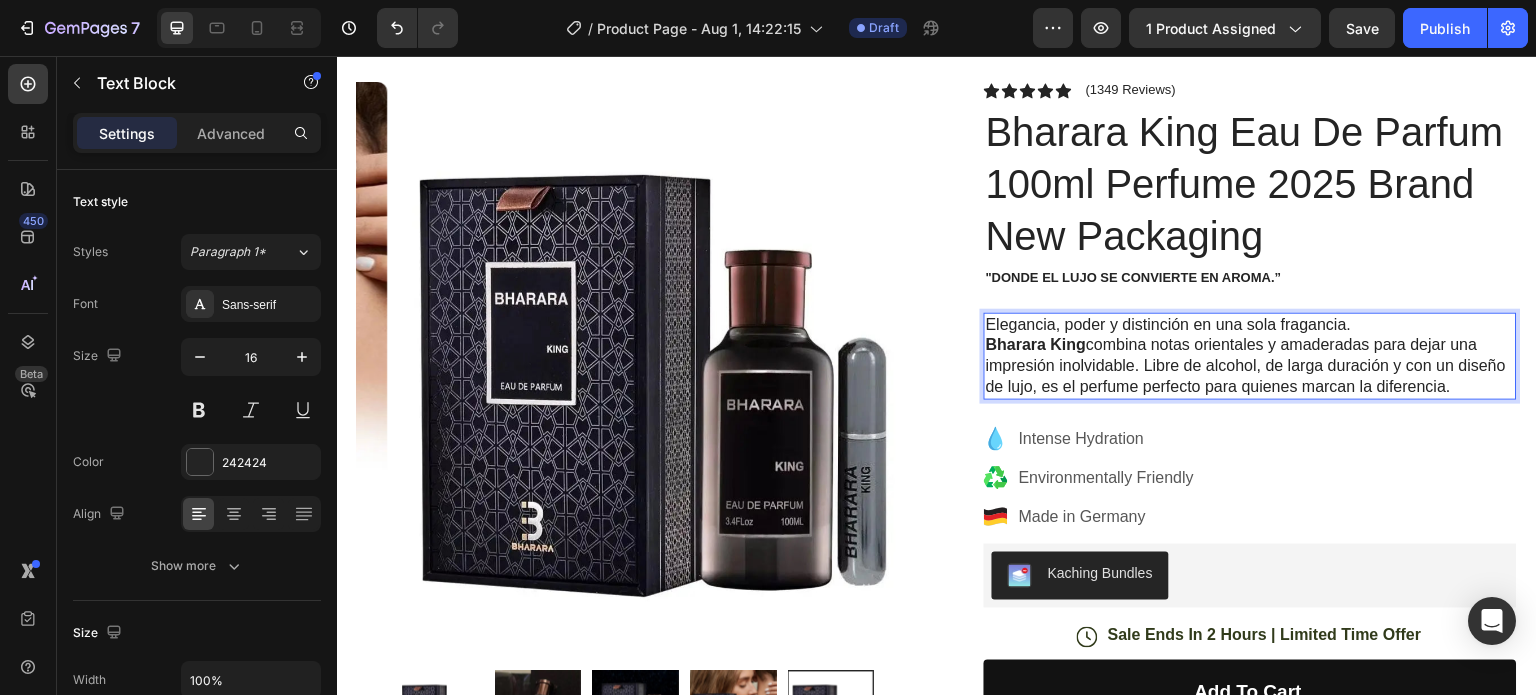 click on "Elegancia, poder y distinción en una sola fragancia. Bharara King  combina notas orientales y amaderadas para dejar una impresión inolvidable. Libre de alcohol, de larga duración y con un diseño de lujo, es el perfume perfecto para quienes marcan la diferencia." at bounding box center [1250, 356] 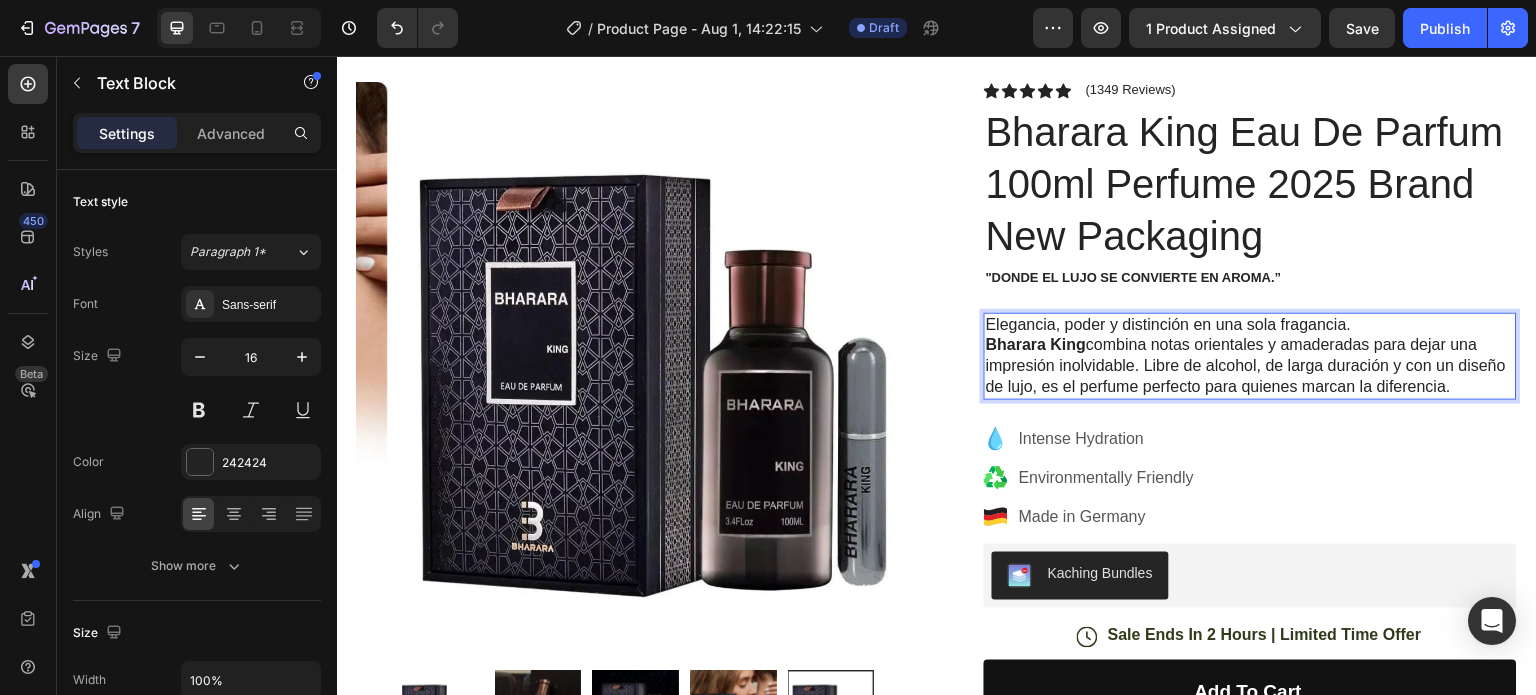 click on "Bharara King" at bounding box center [1036, 344] 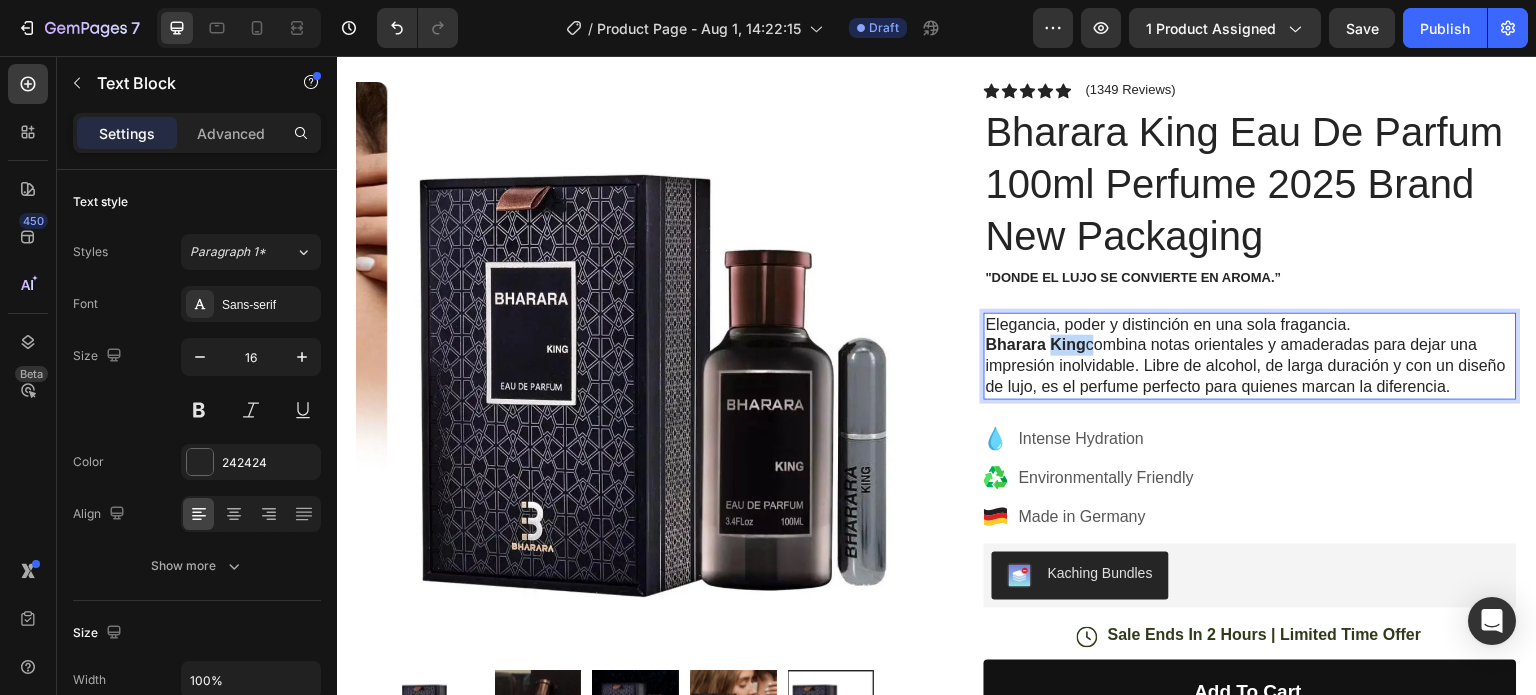 click on "Bharara King" at bounding box center [1036, 344] 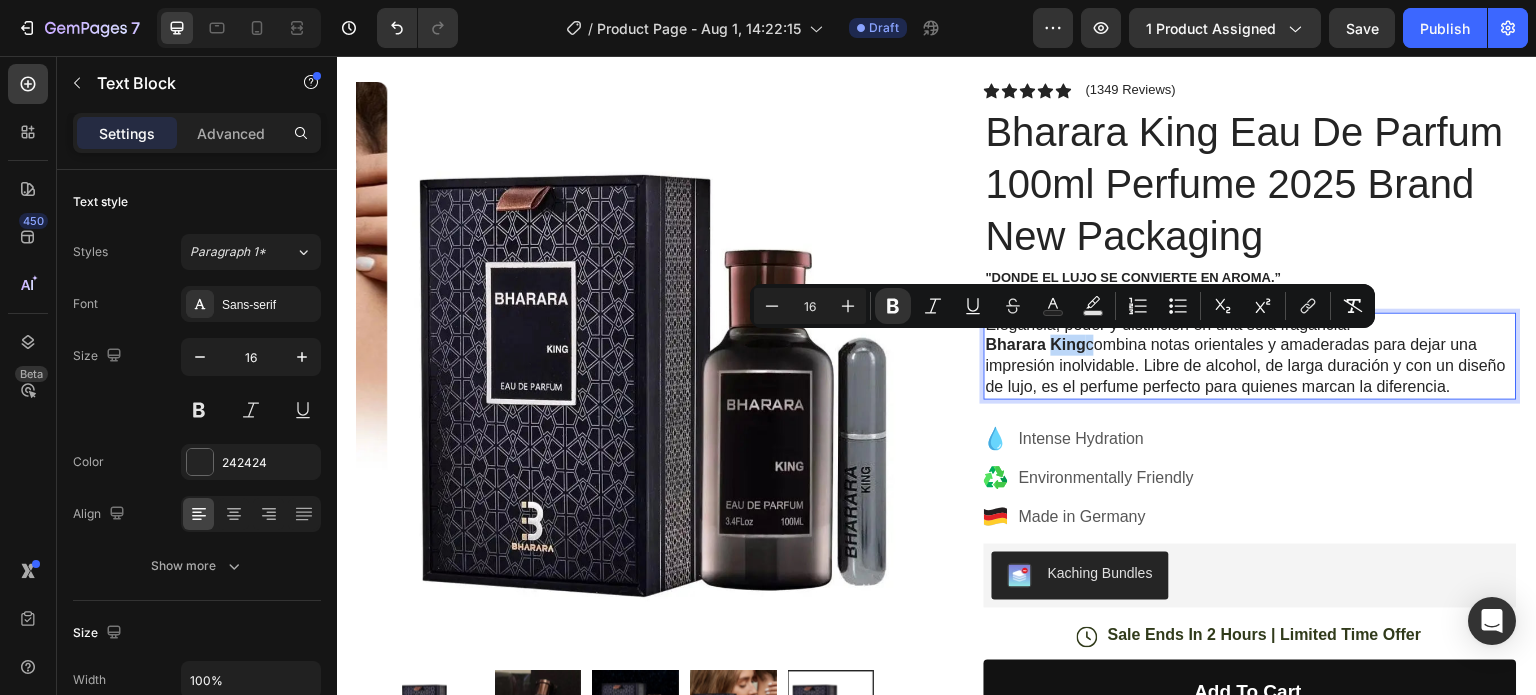 click on "Bharara King" at bounding box center [1036, 344] 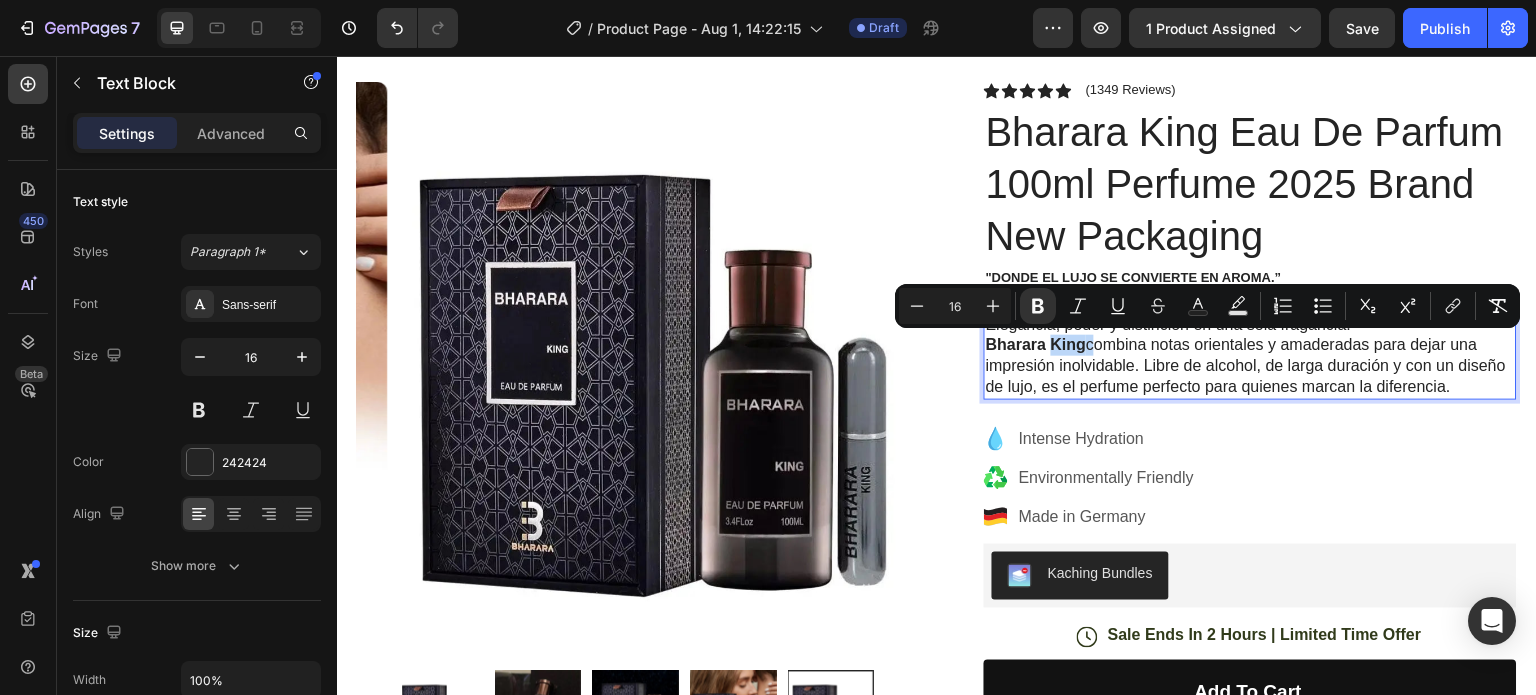 click on "Bharara King" at bounding box center (1036, 344) 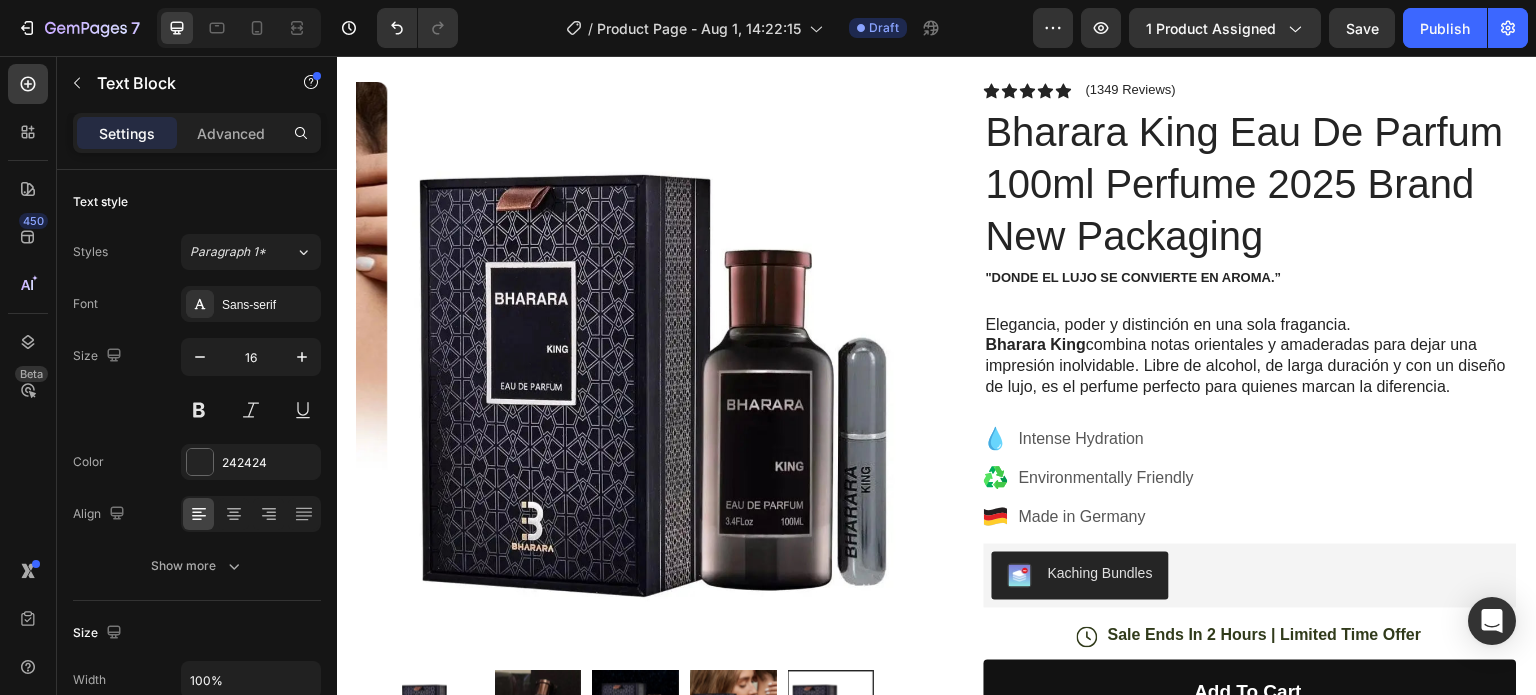 scroll, scrollTop: 659, scrollLeft: 0, axis: vertical 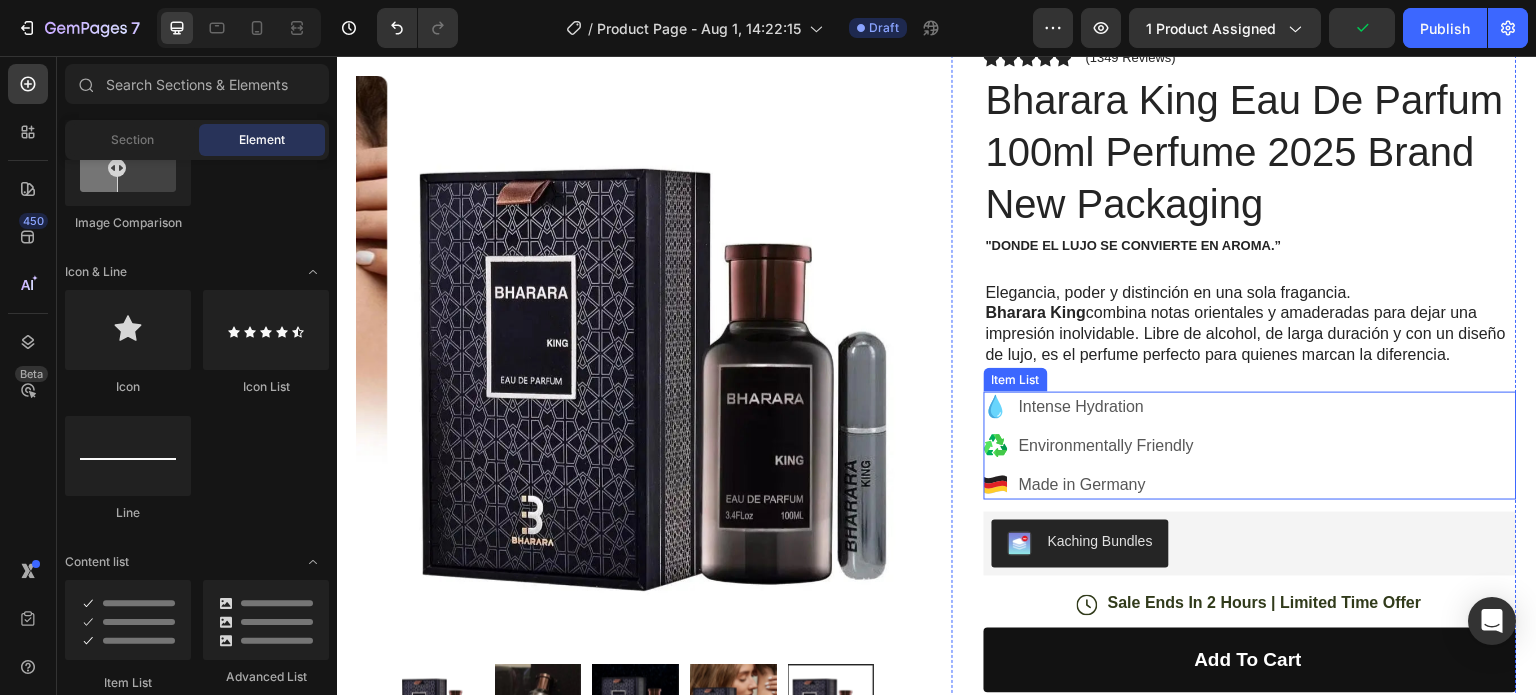 click on "Environmentally Friendly" at bounding box center (1106, 446) 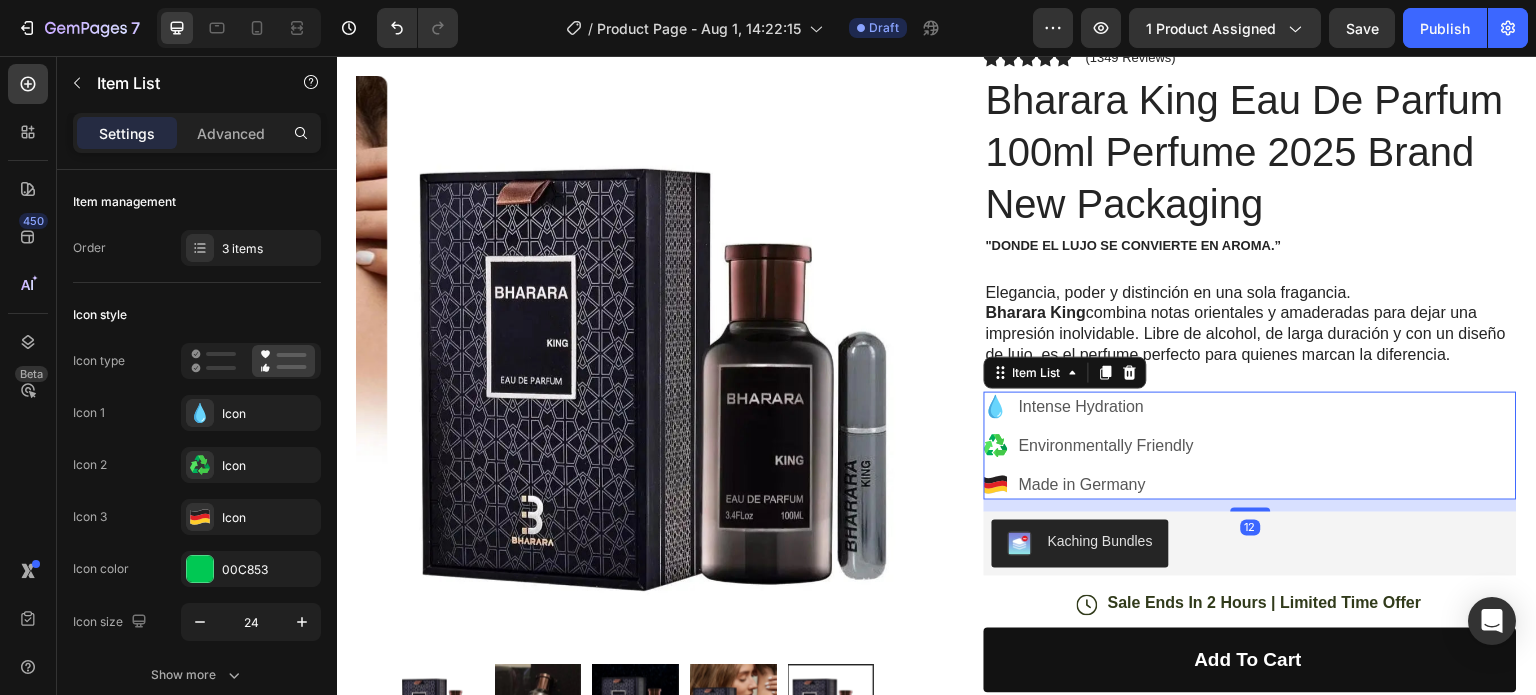 click on "Intense Hydration" at bounding box center (1106, 407) 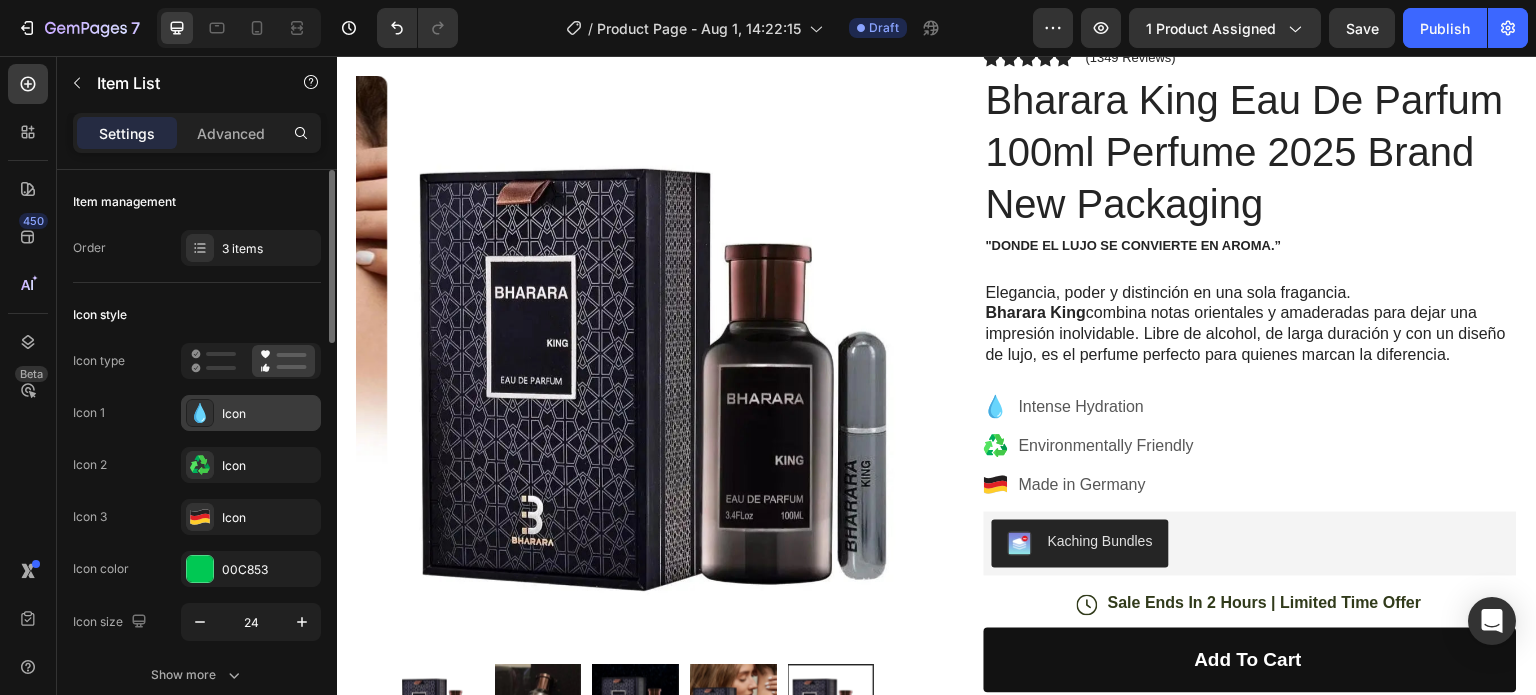 click 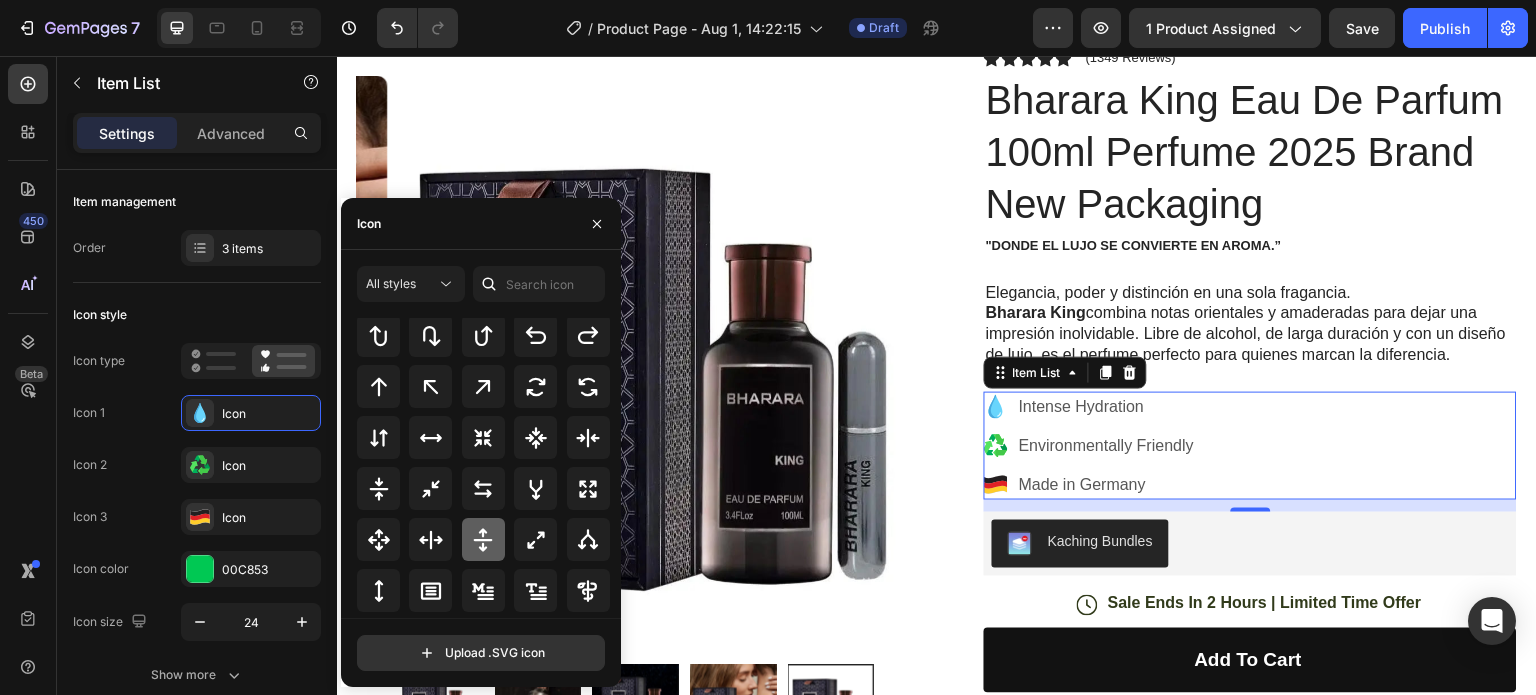 scroll, scrollTop: 1080, scrollLeft: 0, axis: vertical 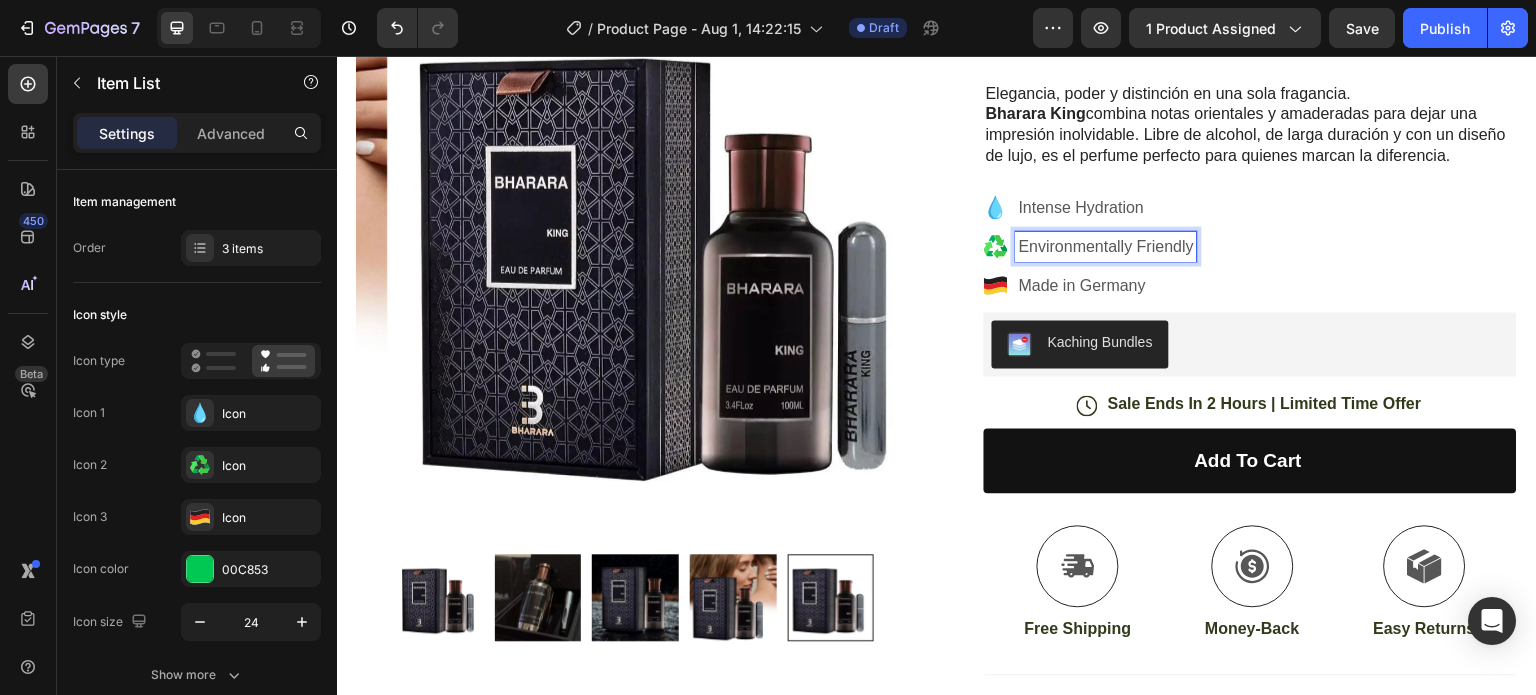 click on "Intense Hydration" at bounding box center (1106, 207) 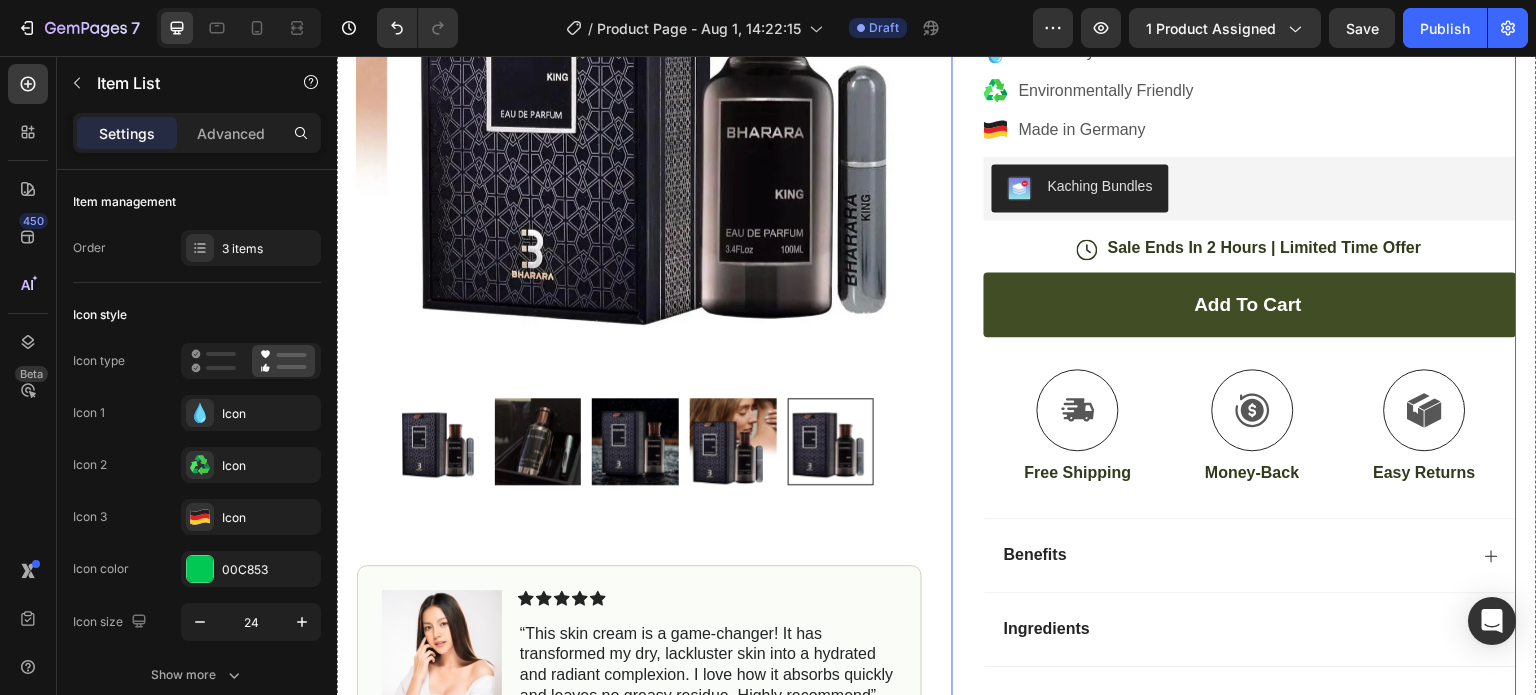 scroll, scrollTop: 500, scrollLeft: 0, axis: vertical 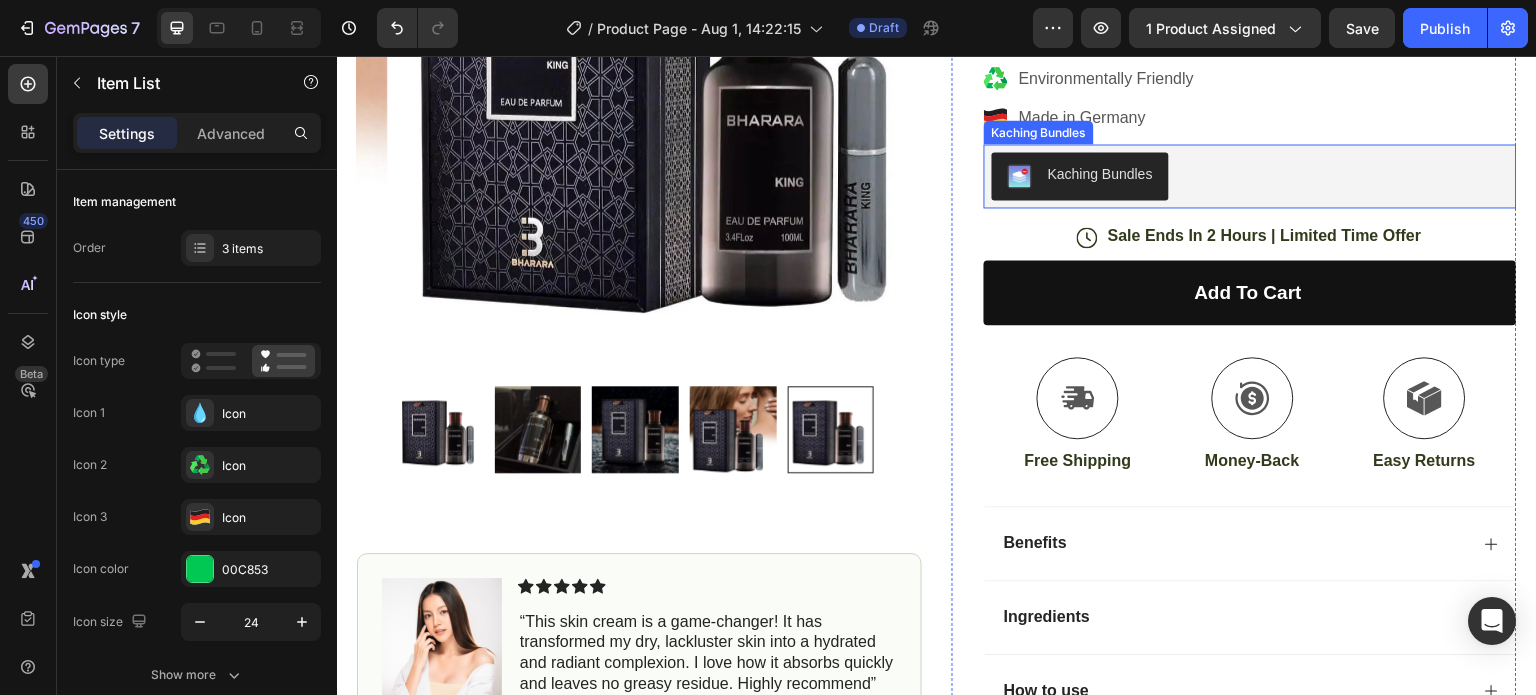 click on "Kaching Bundles" at bounding box center (1080, 176) 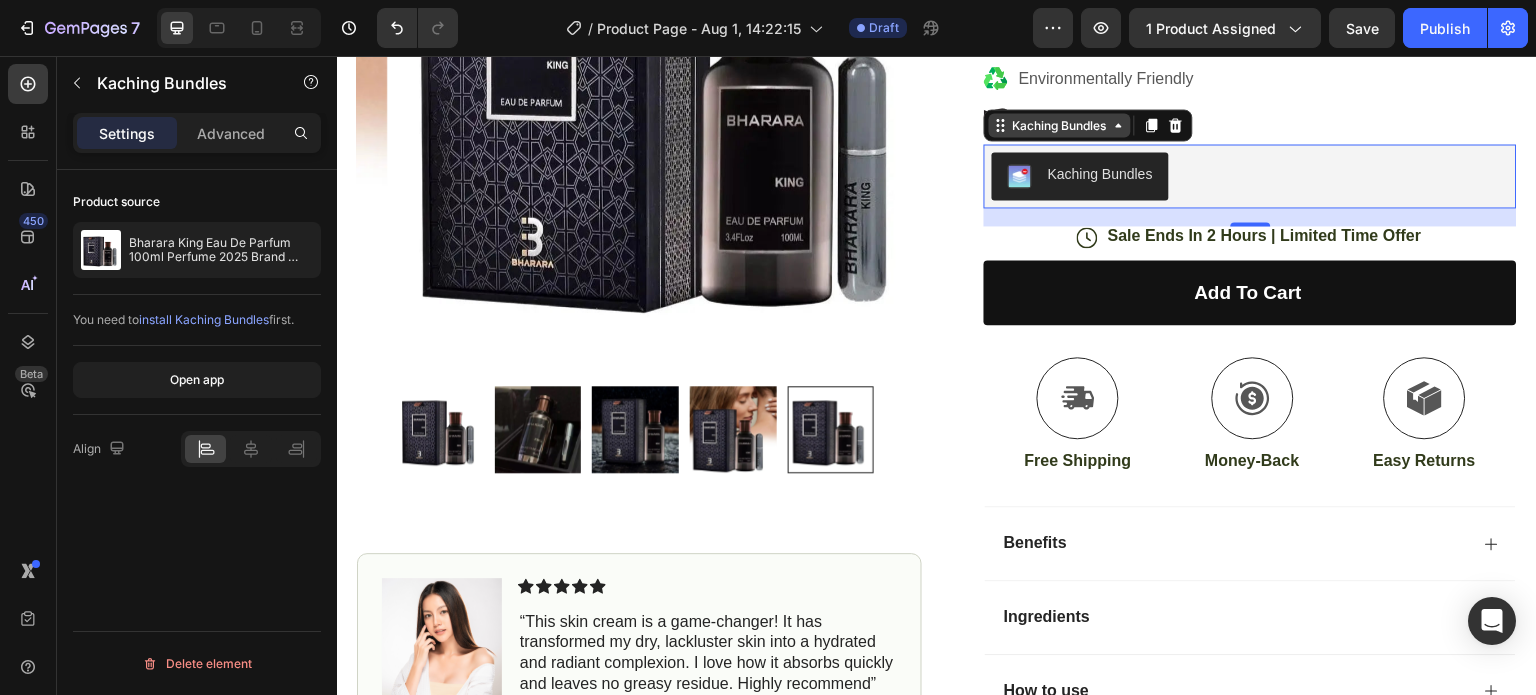 click 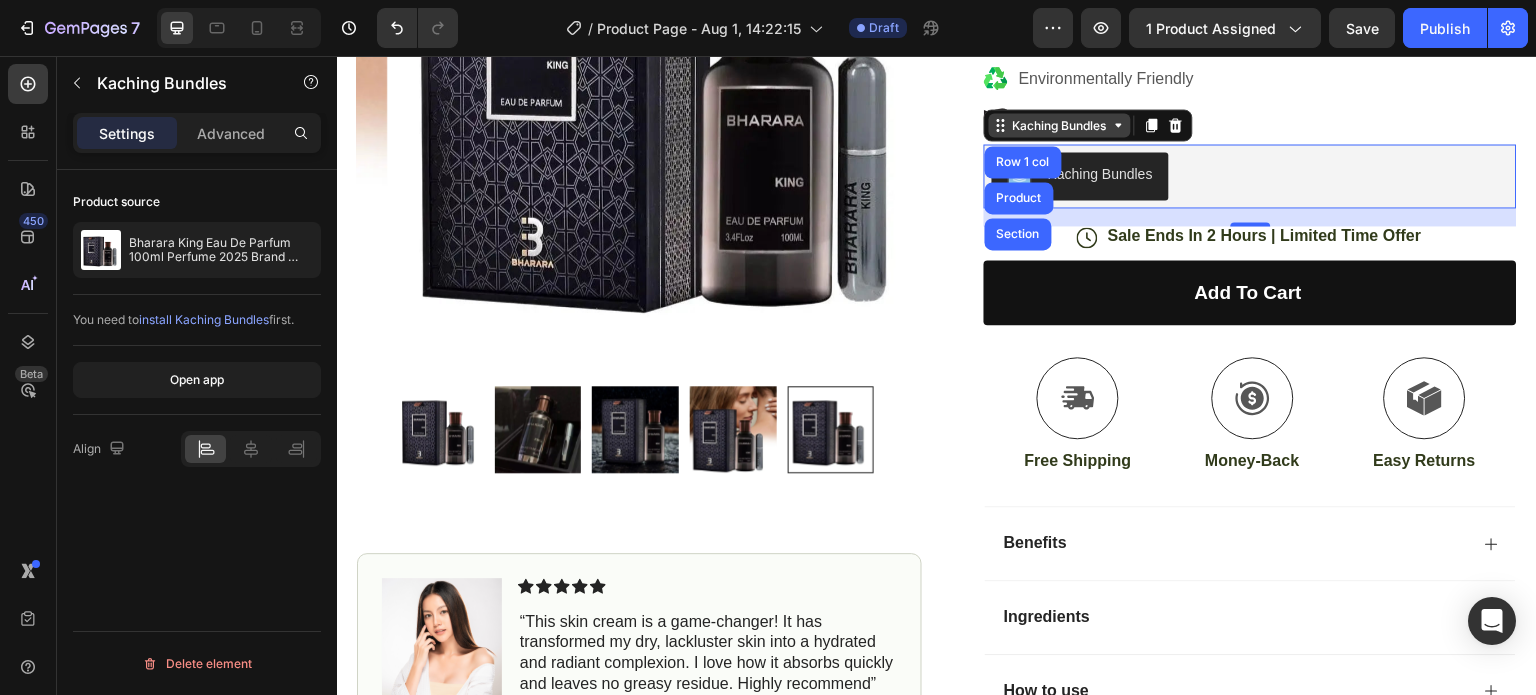 click 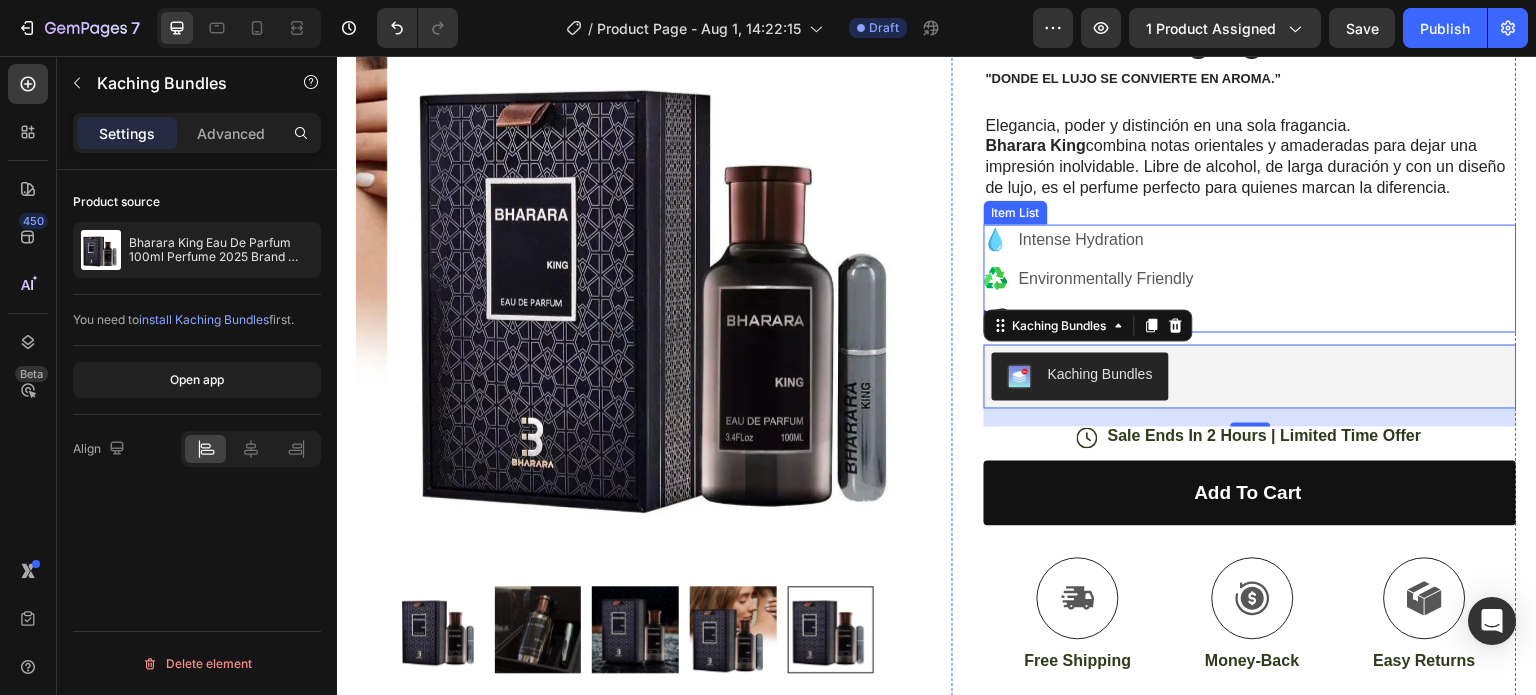 scroll, scrollTop: 200, scrollLeft: 0, axis: vertical 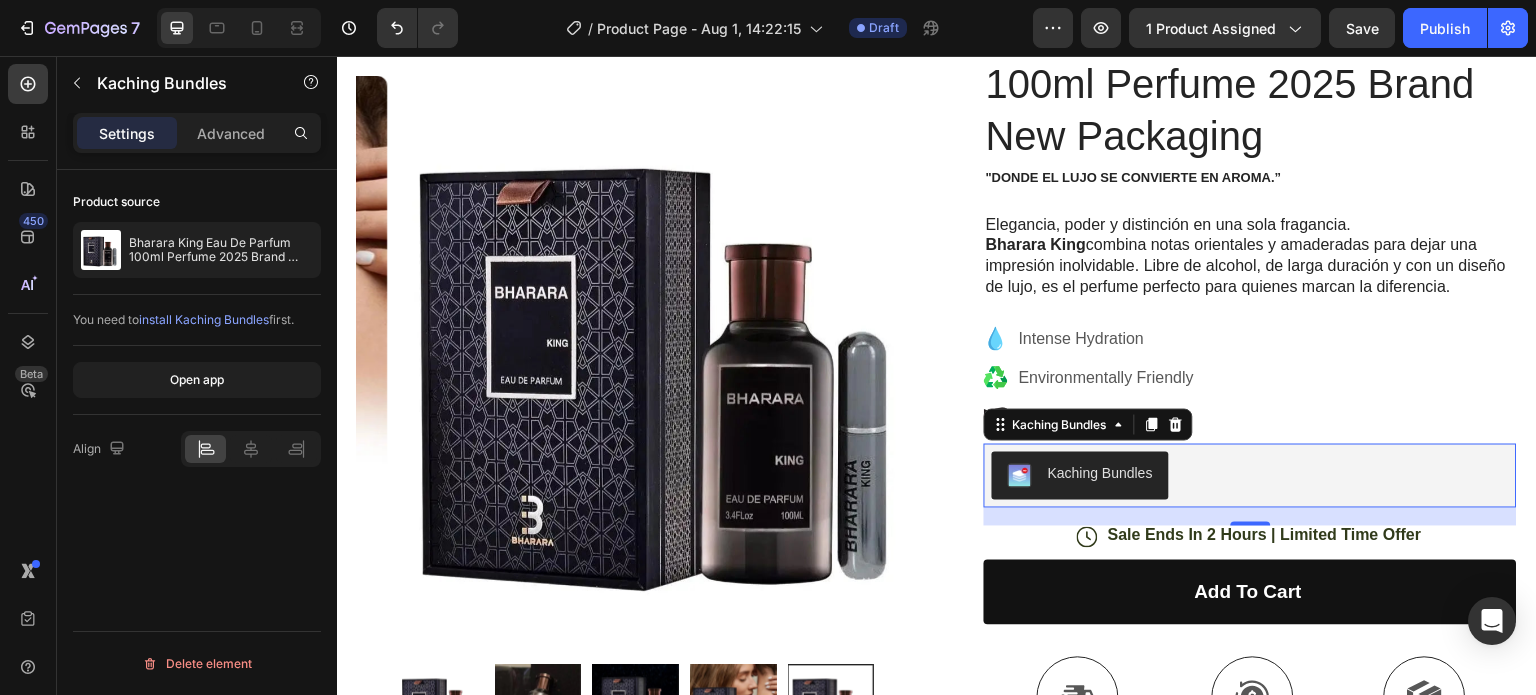 click on "install Kaching Bundles" at bounding box center [204, 319] 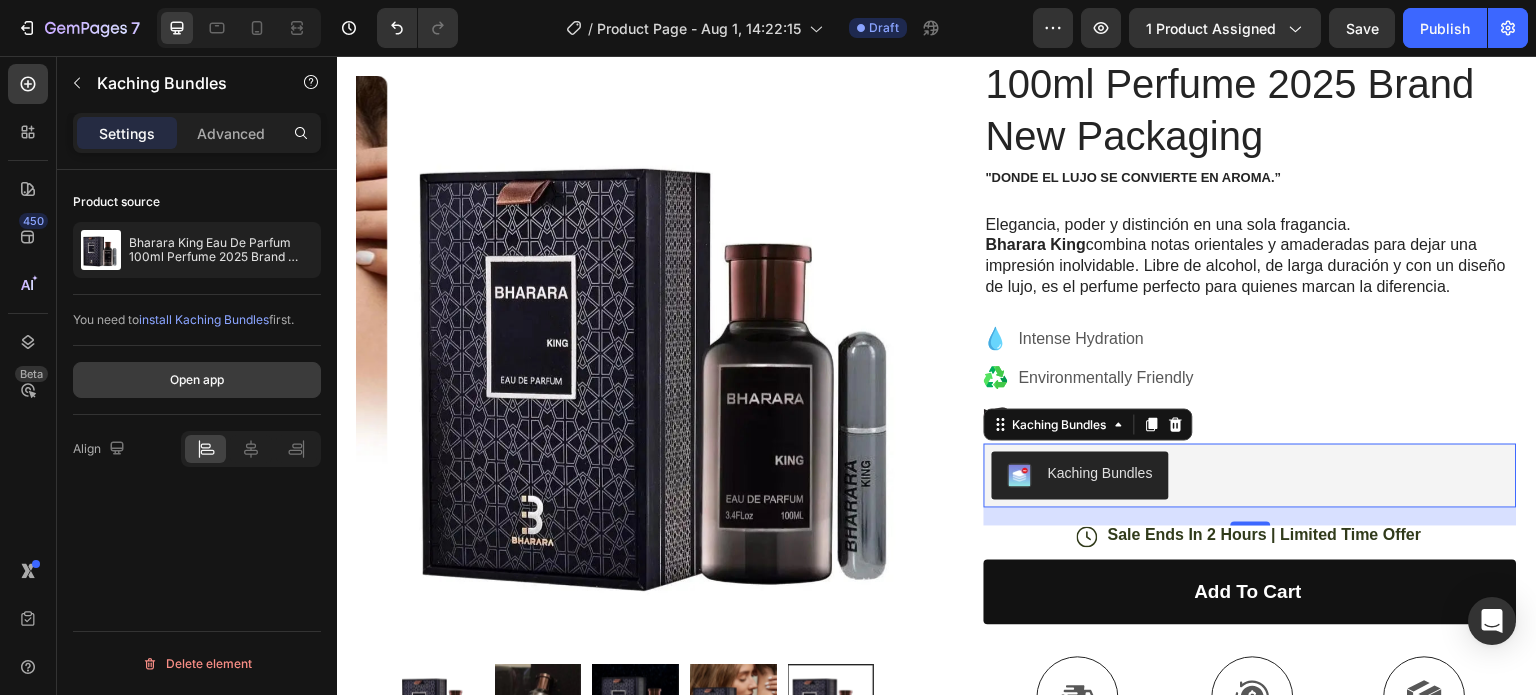 click on "Open app" at bounding box center [197, 380] 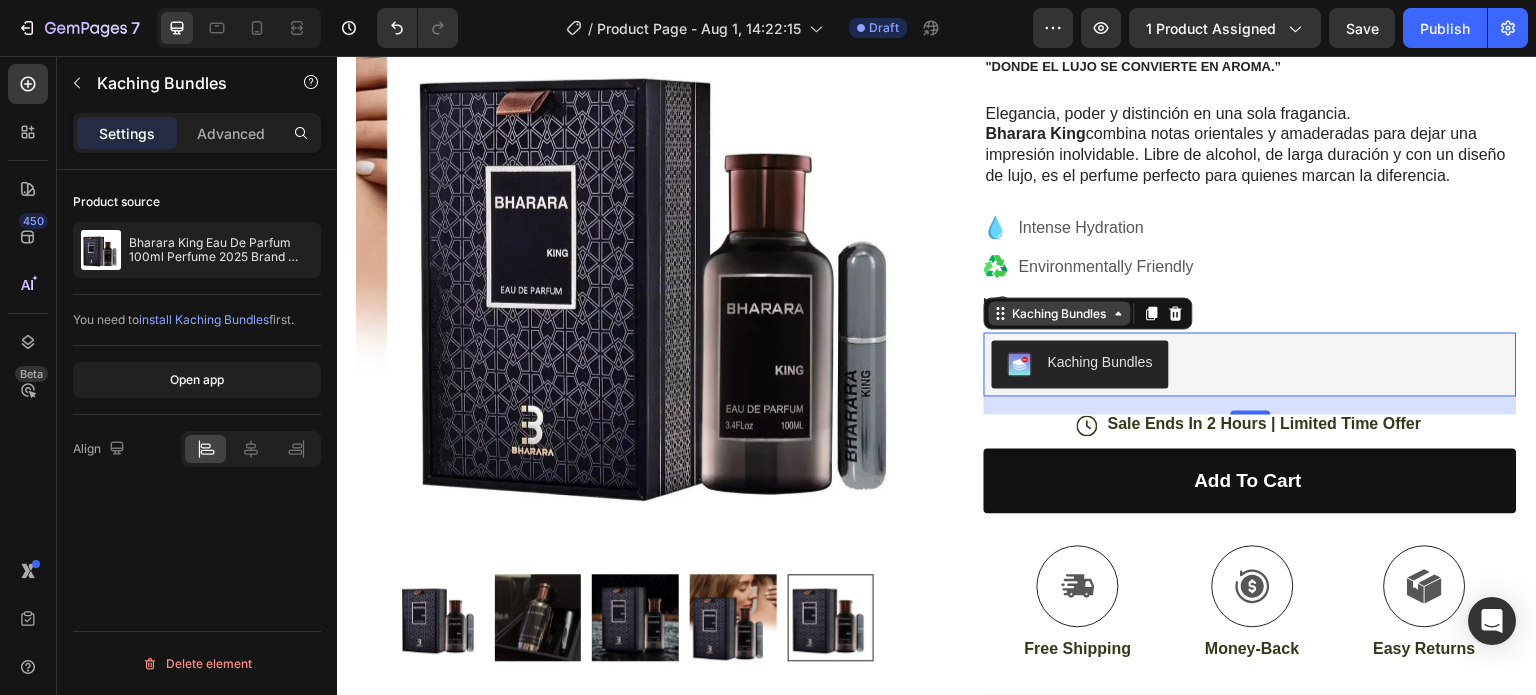 scroll, scrollTop: 300, scrollLeft: 0, axis: vertical 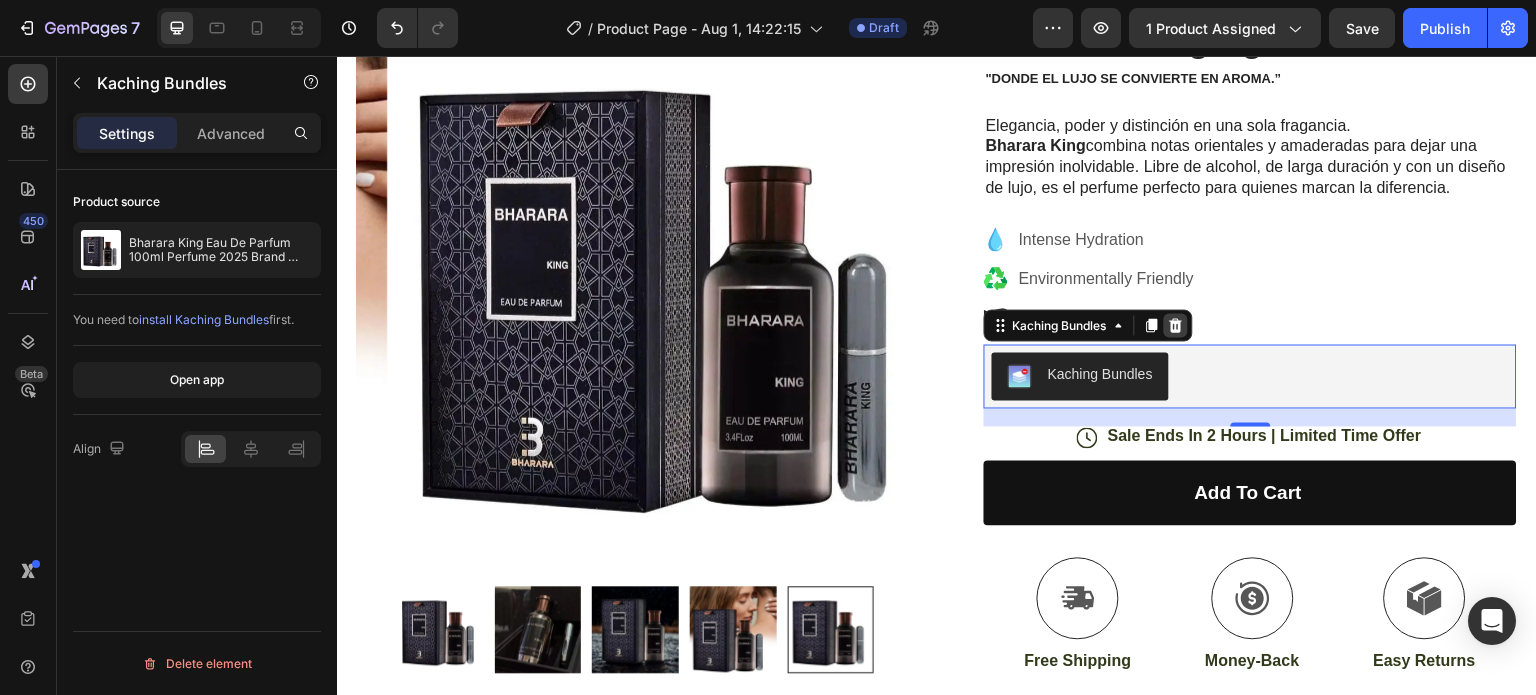 click at bounding box center (1176, 325) 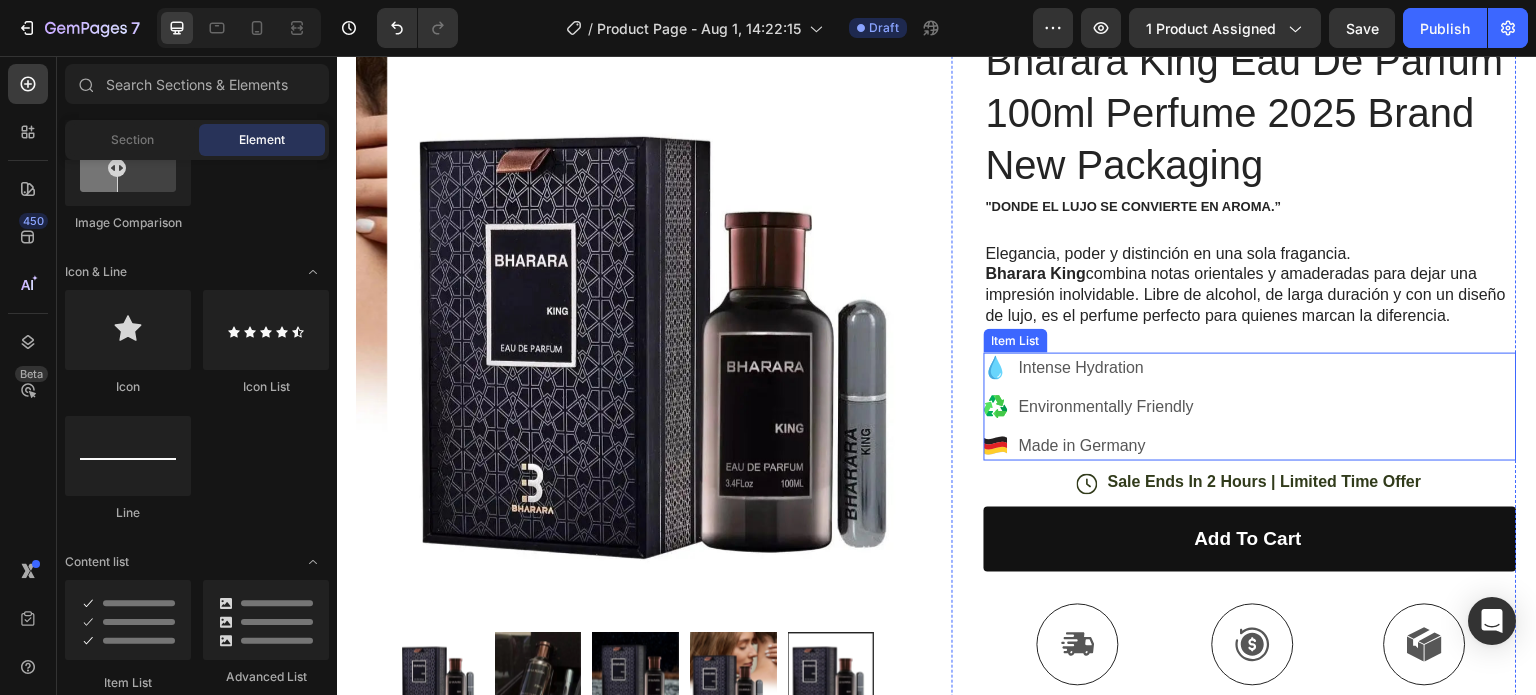 scroll, scrollTop: 100, scrollLeft: 0, axis: vertical 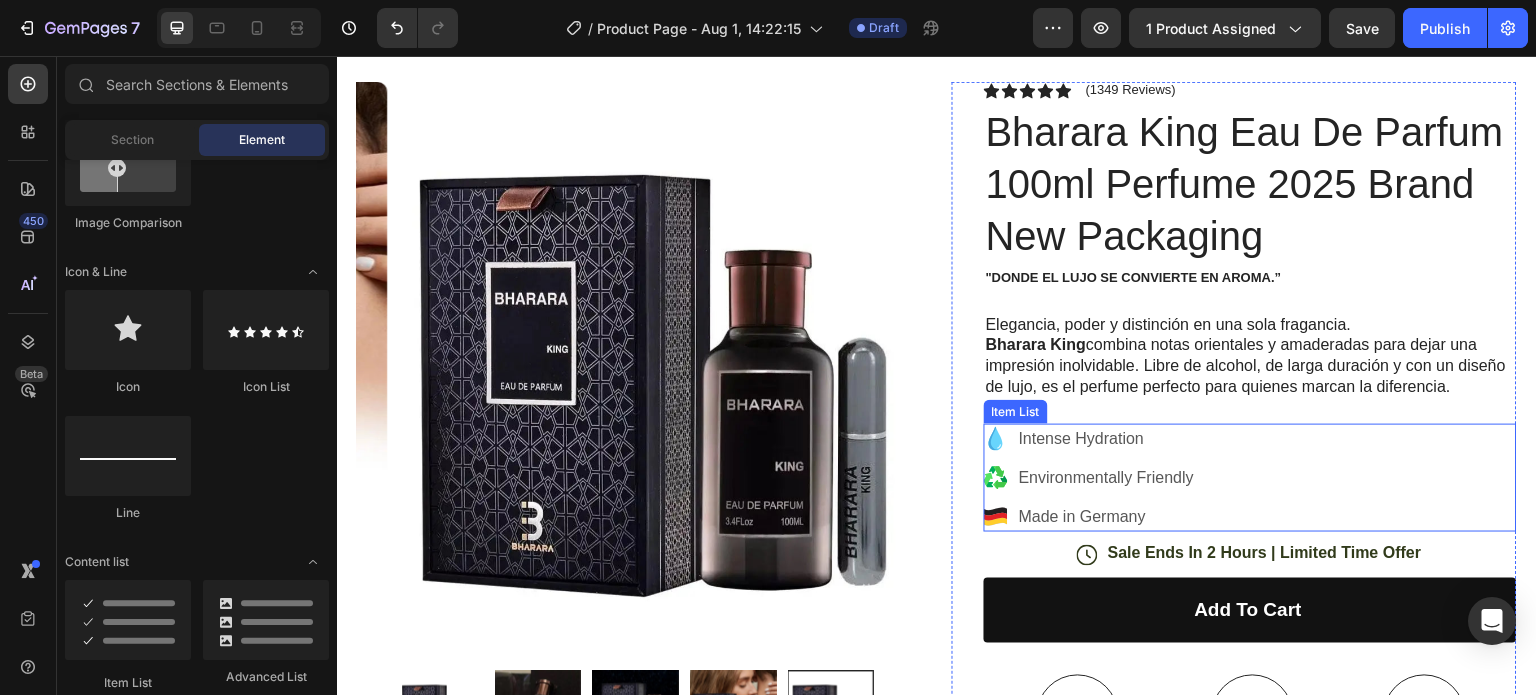 click on "Environmentally Friendly" at bounding box center (1106, 478) 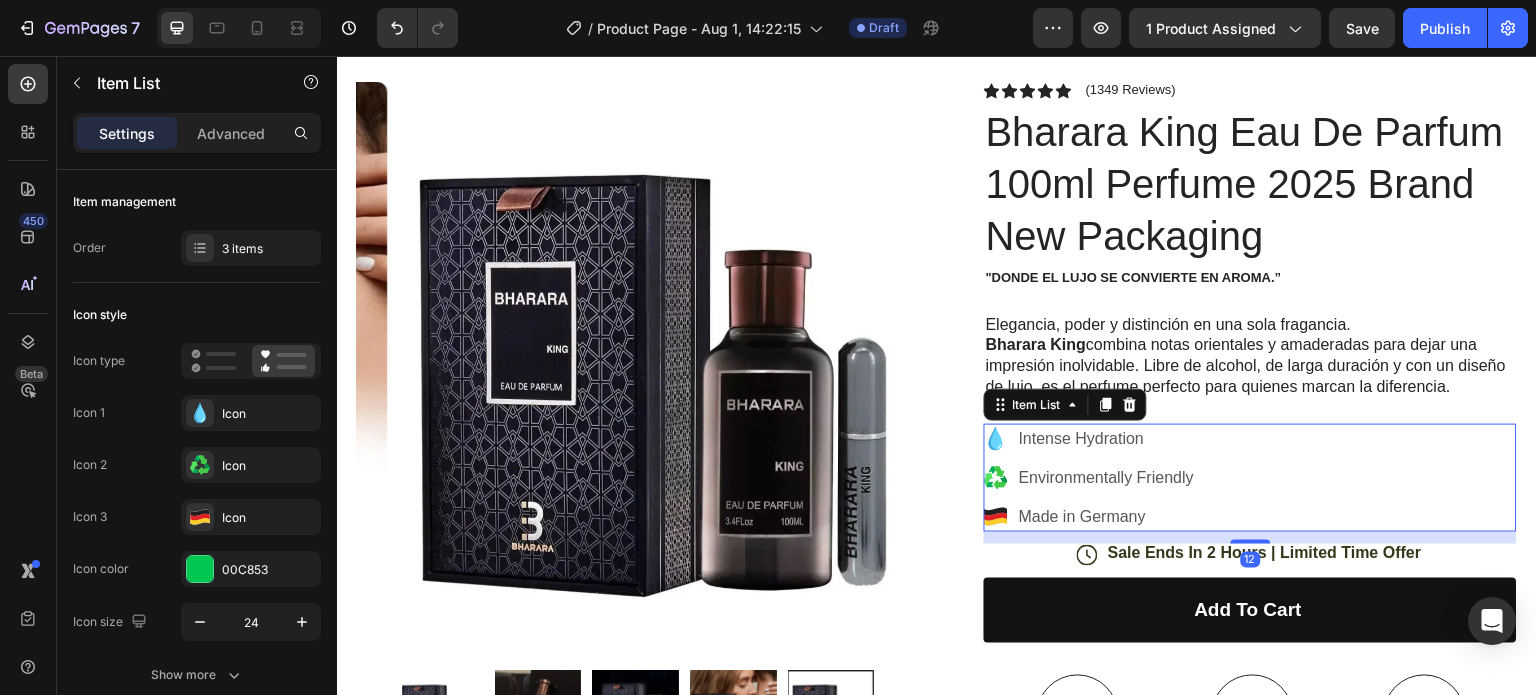 click on "Made in Germany" at bounding box center [1106, 517] 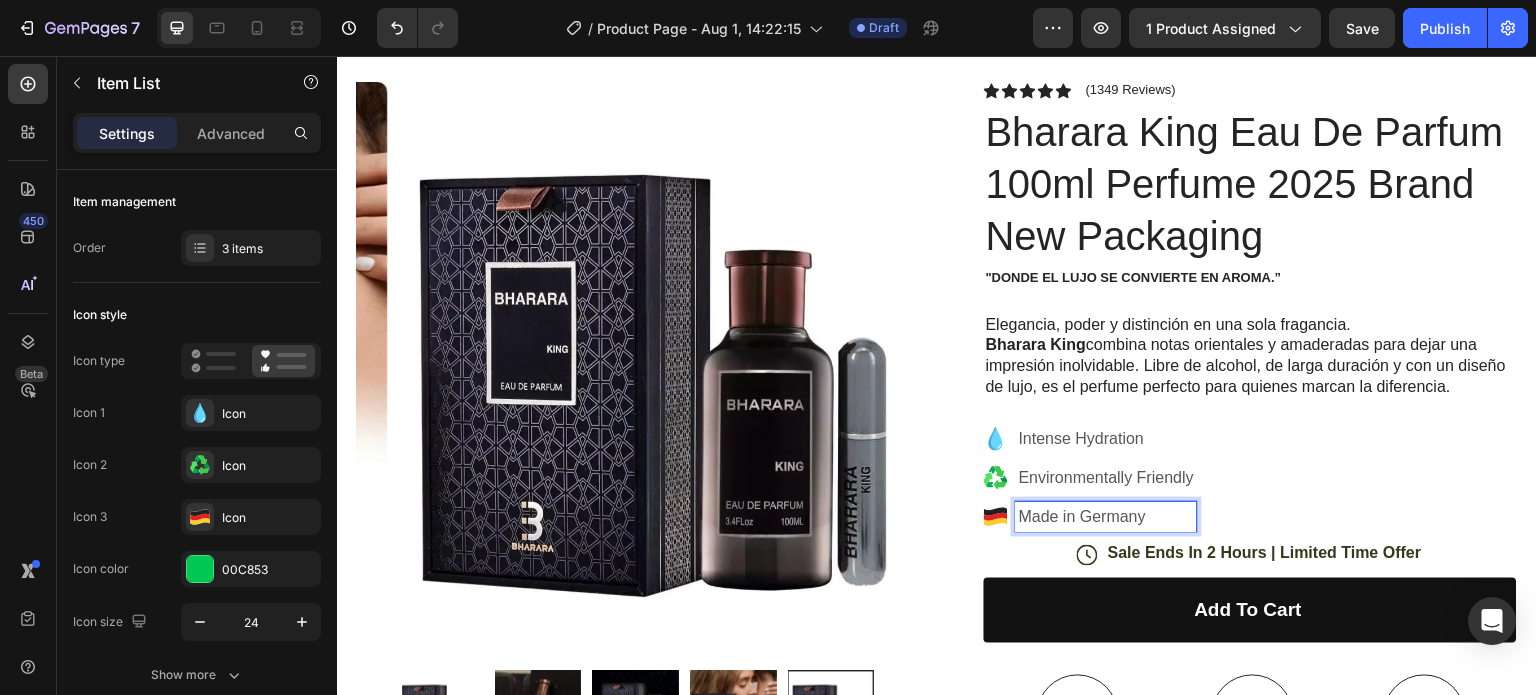 click on "Intense Hydration" at bounding box center (1106, 439) 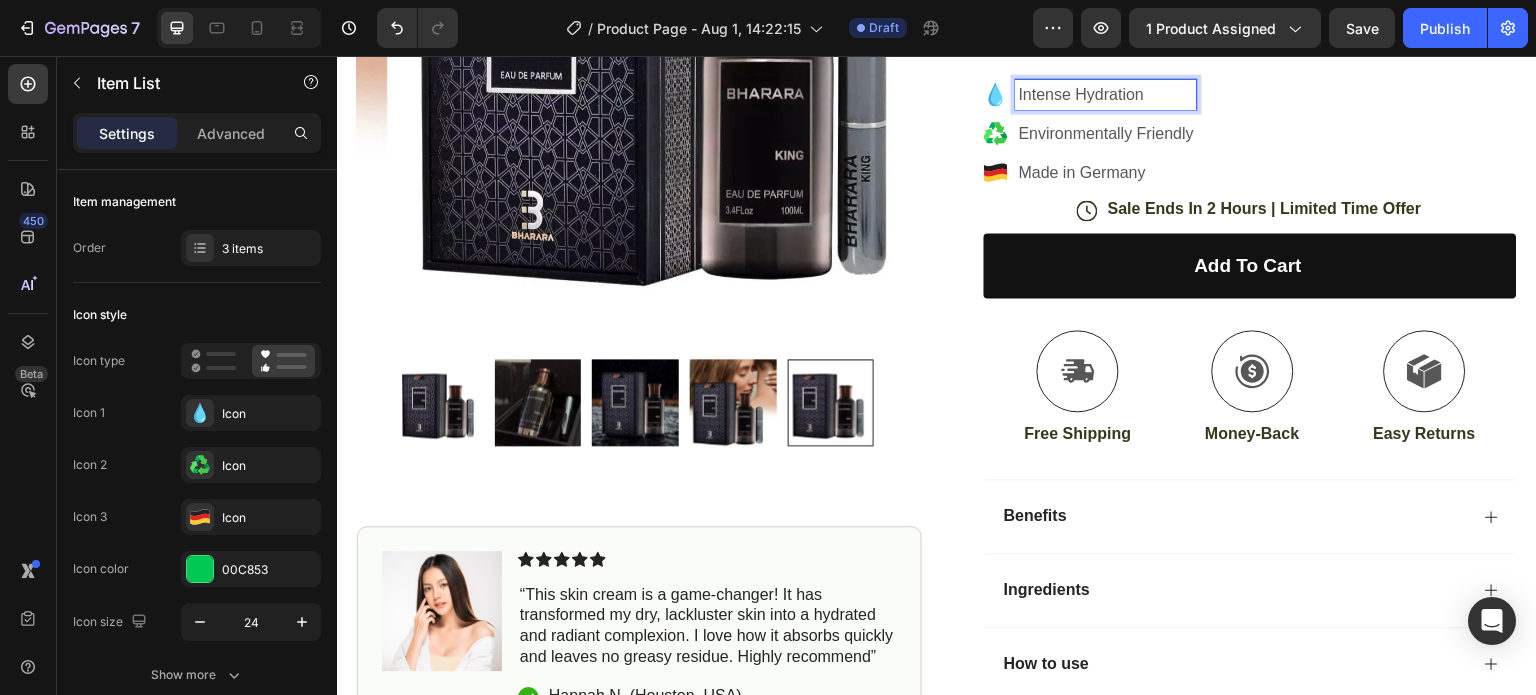 scroll, scrollTop: 500, scrollLeft: 0, axis: vertical 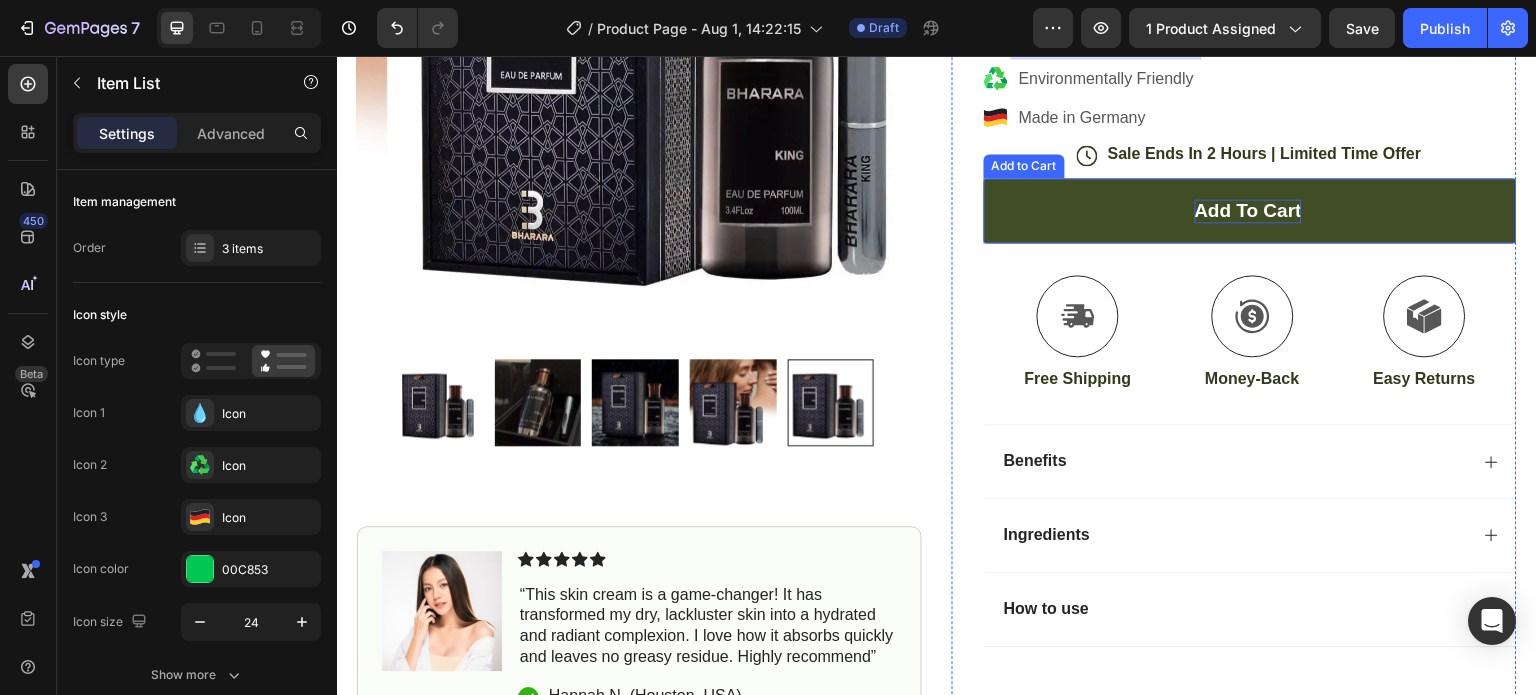 click on "Add to cart" at bounding box center [1248, 211] 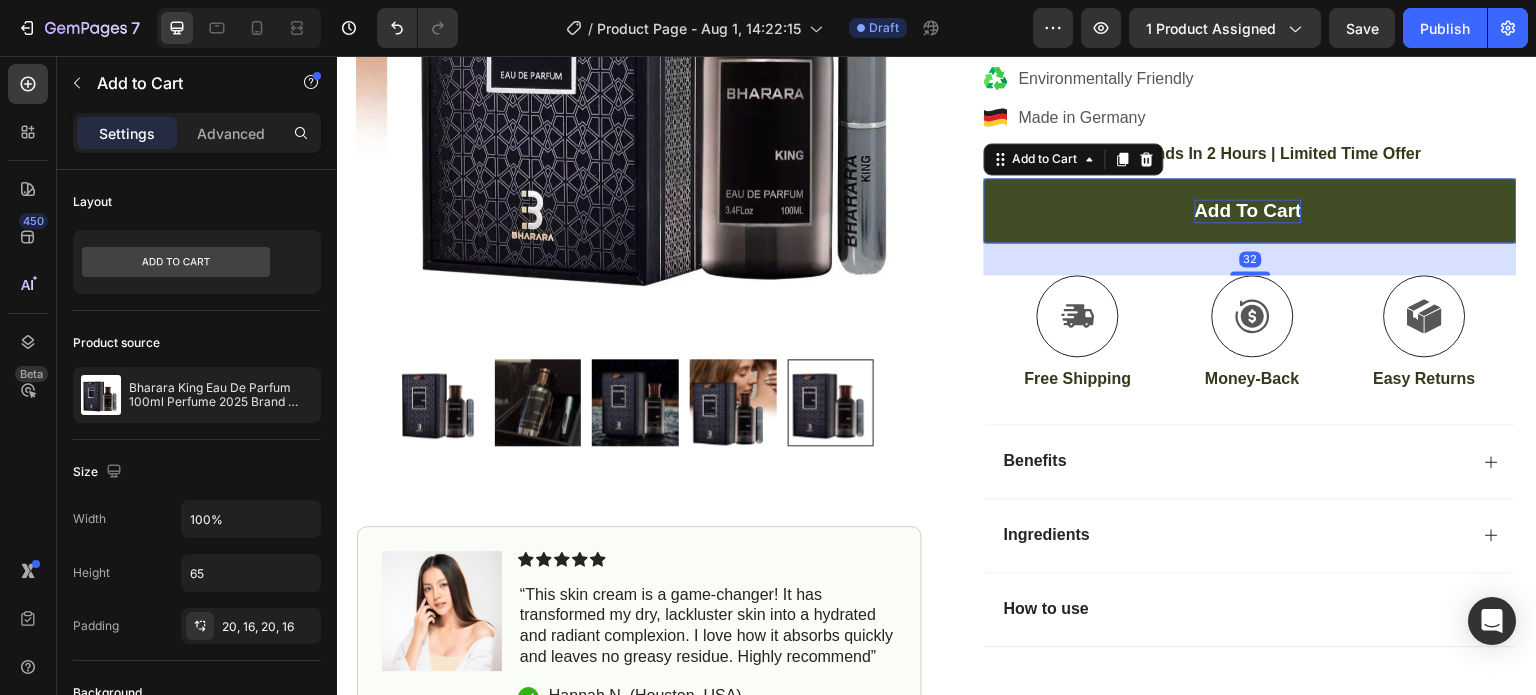 click on "Add to cart" at bounding box center [1248, 211] 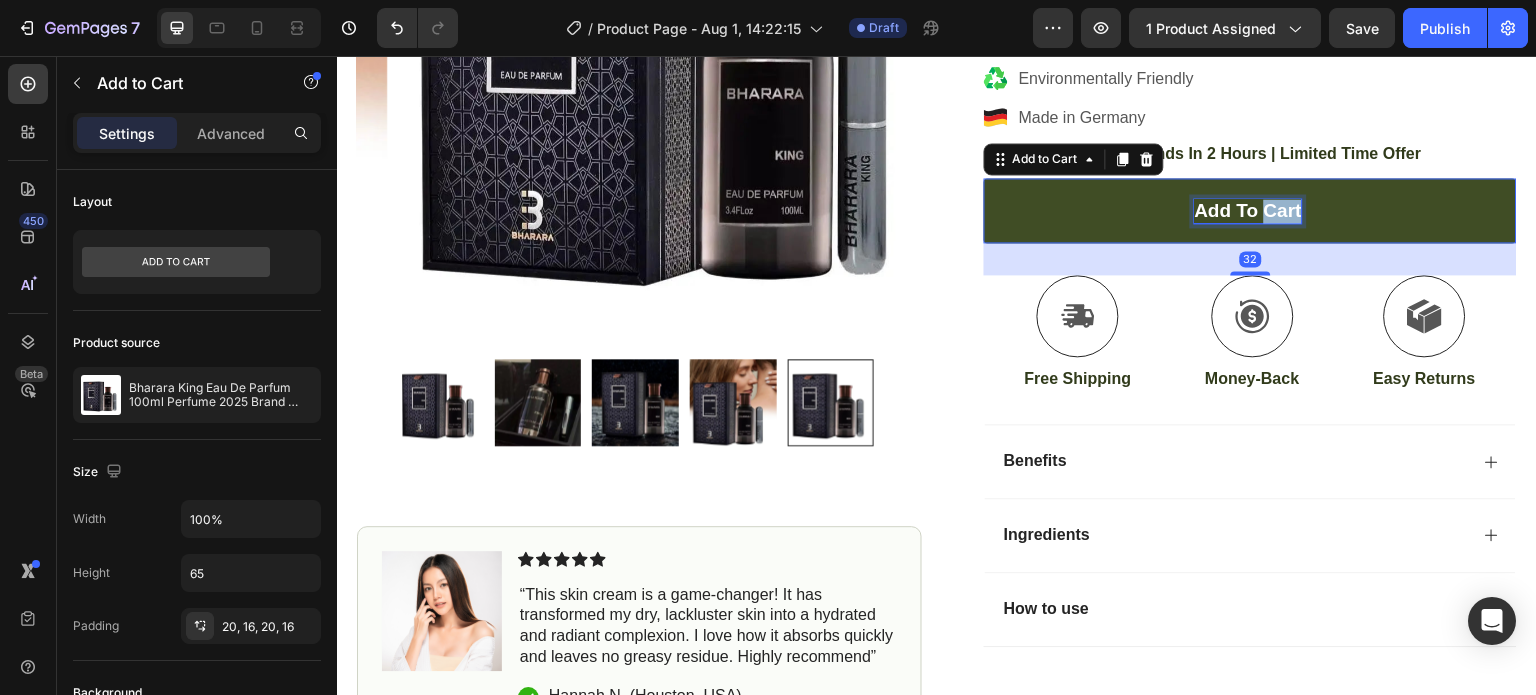 click on "Add to cart" at bounding box center [1248, 211] 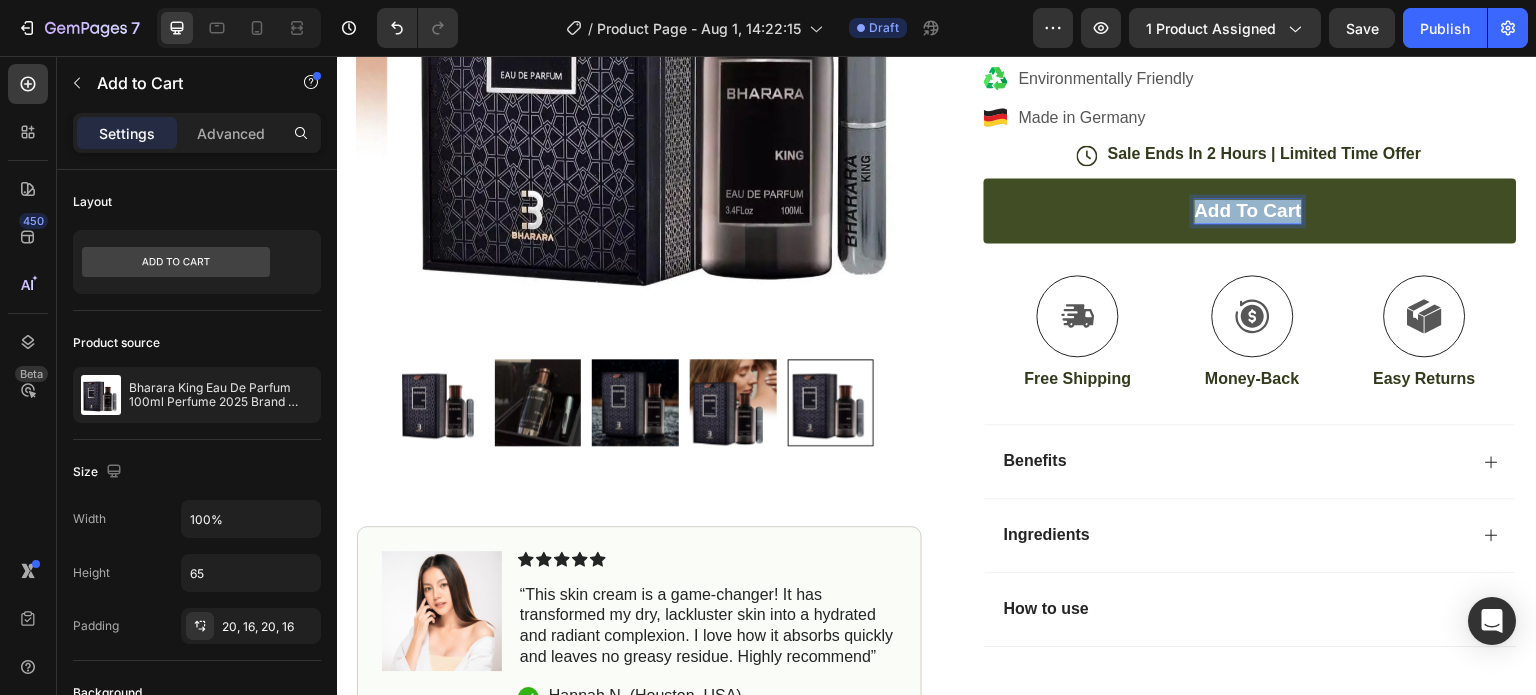 click on "Add to cart" at bounding box center (1248, 211) 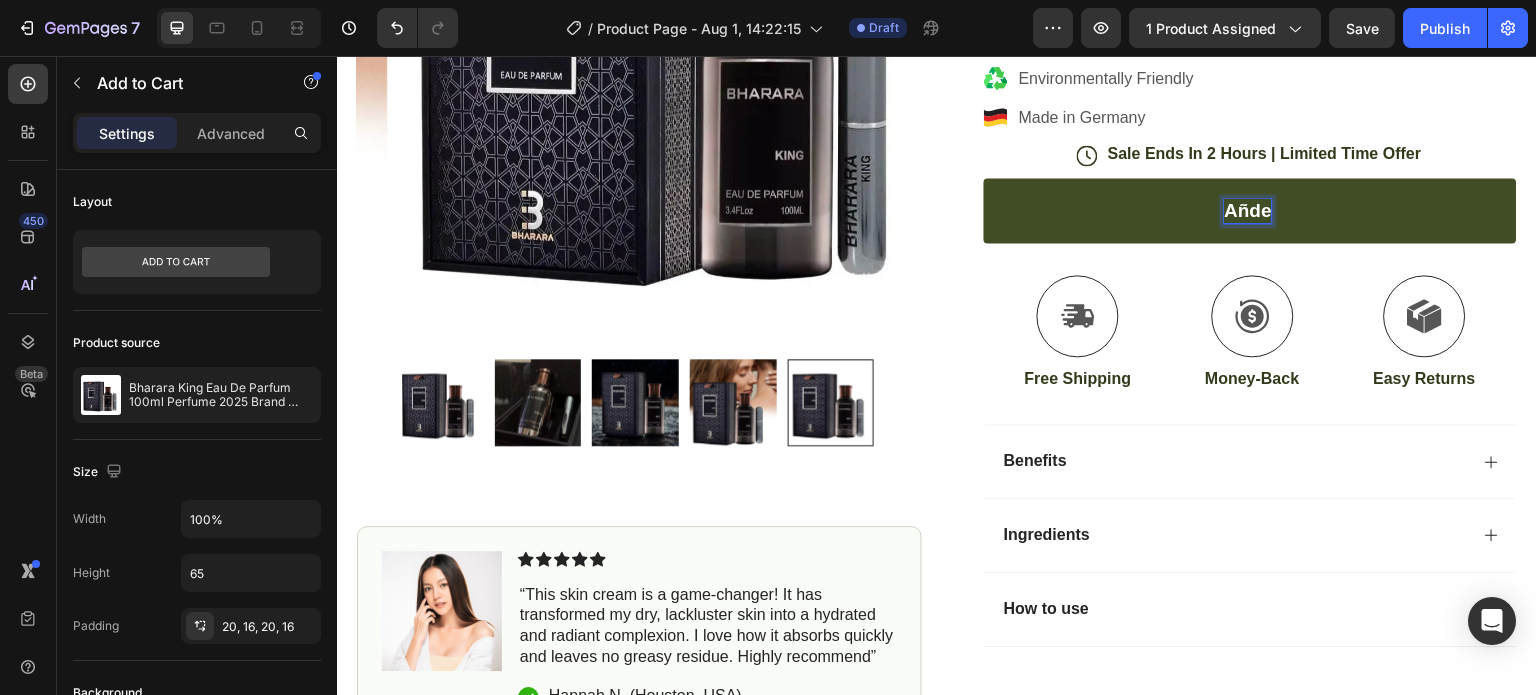 click on "Añde" at bounding box center (1250, 210) 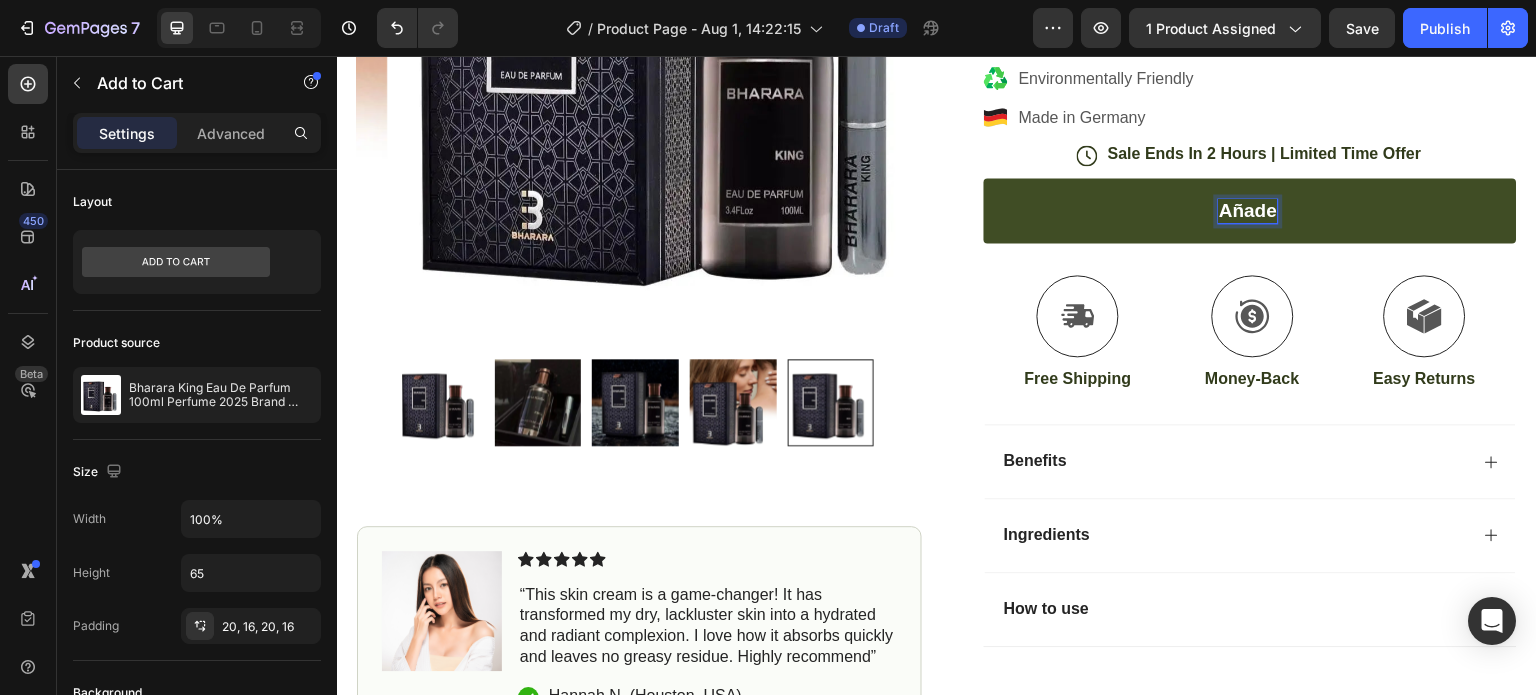 click on "Añade" at bounding box center [1250, 210] 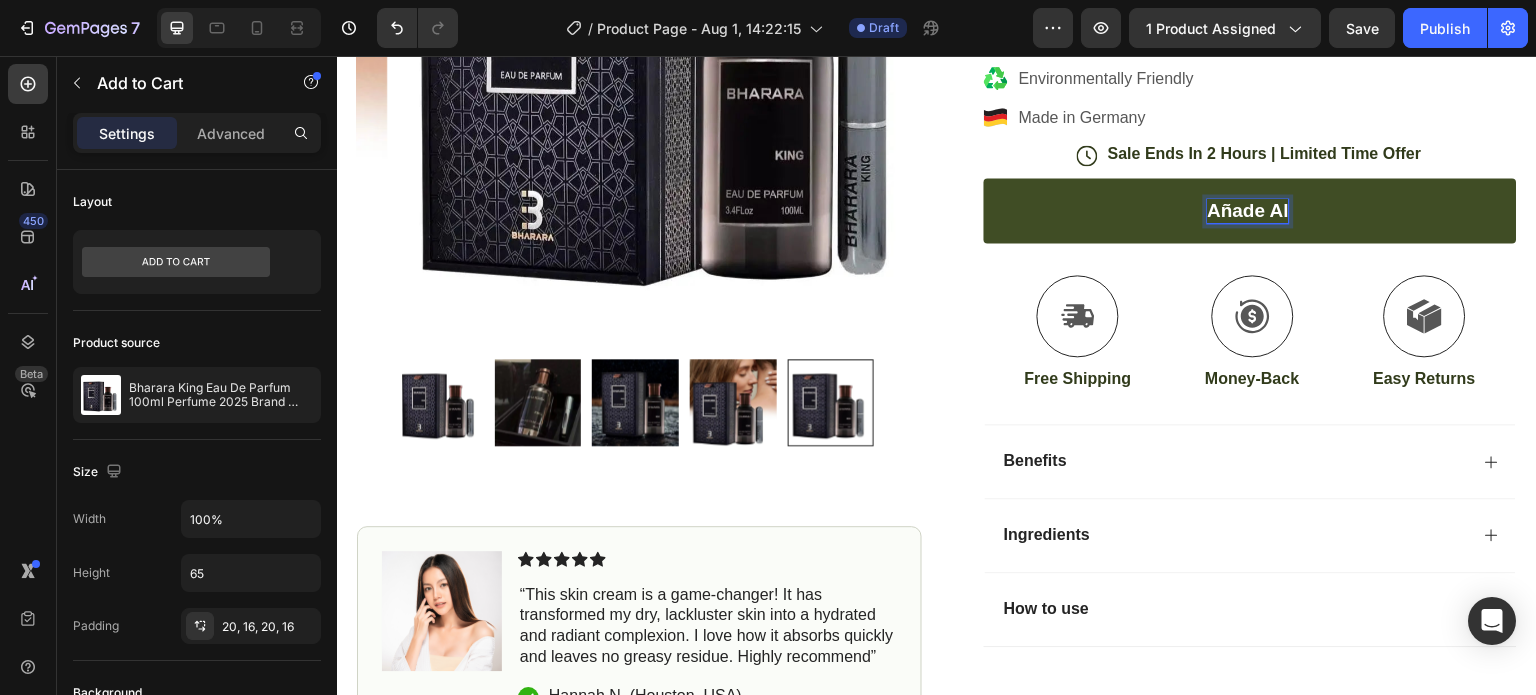 click on "Añade al" at bounding box center (1250, 210) 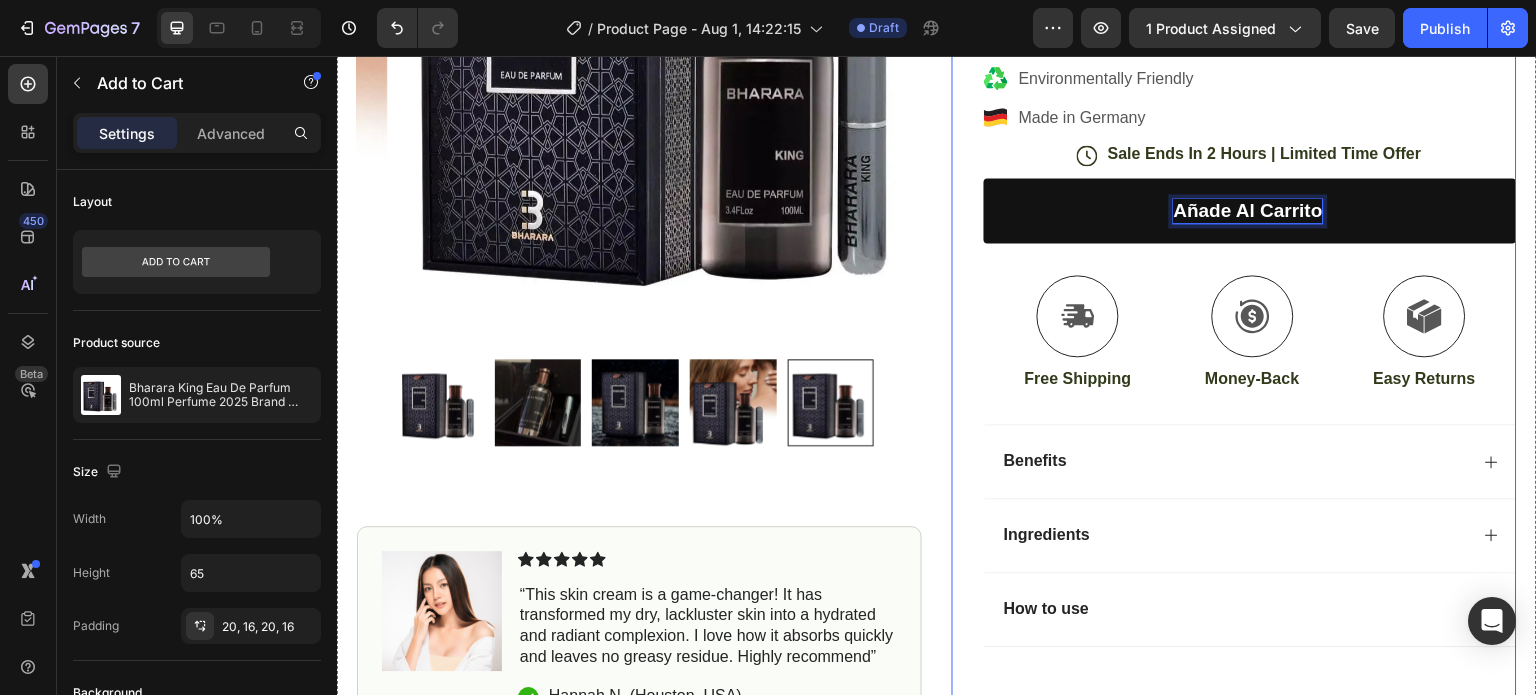 click on "Añade al carrito Add to Cart   32" at bounding box center (1250, 226) 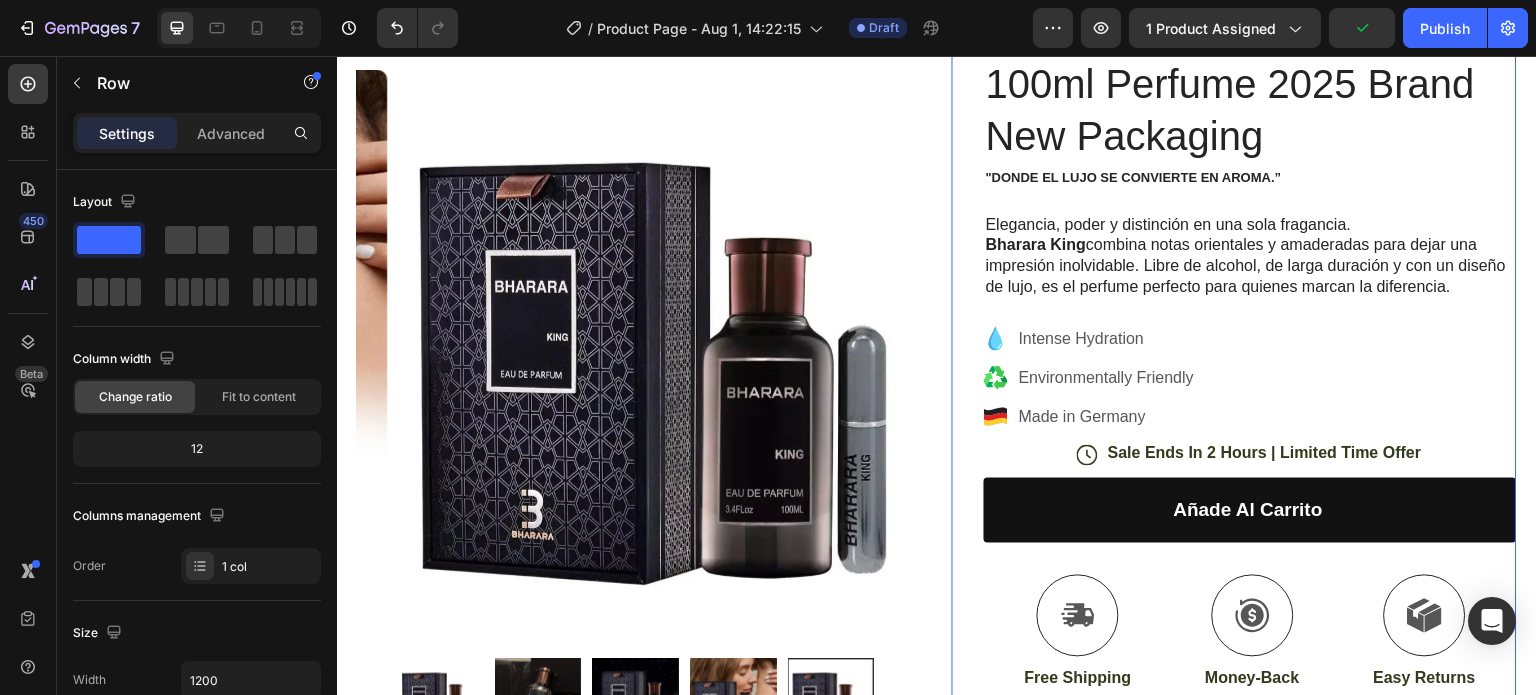 scroll, scrollTop: 100, scrollLeft: 0, axis: vertical 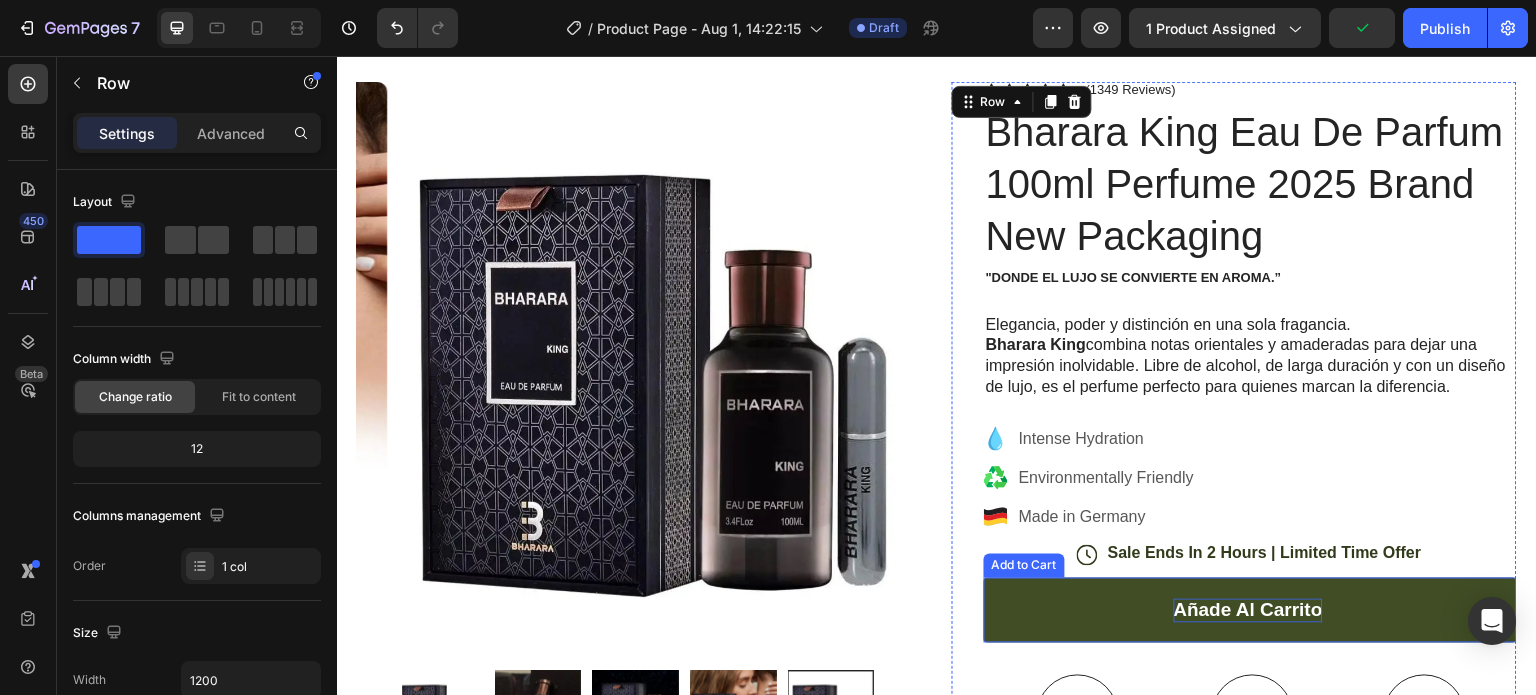 click on "Añade al carrito" at bounding box center (1248, 611) 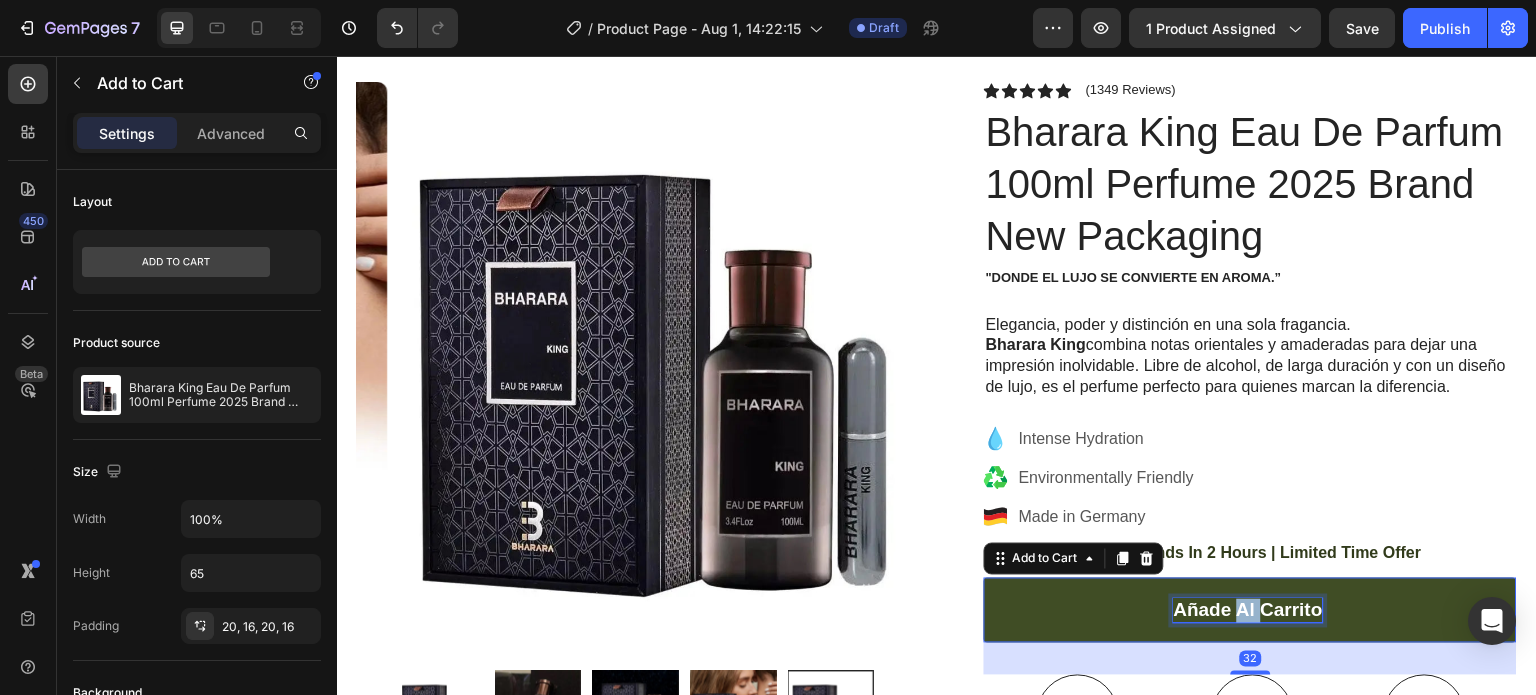 click on "Añade al carrito" at bounding box center (1248, 611) 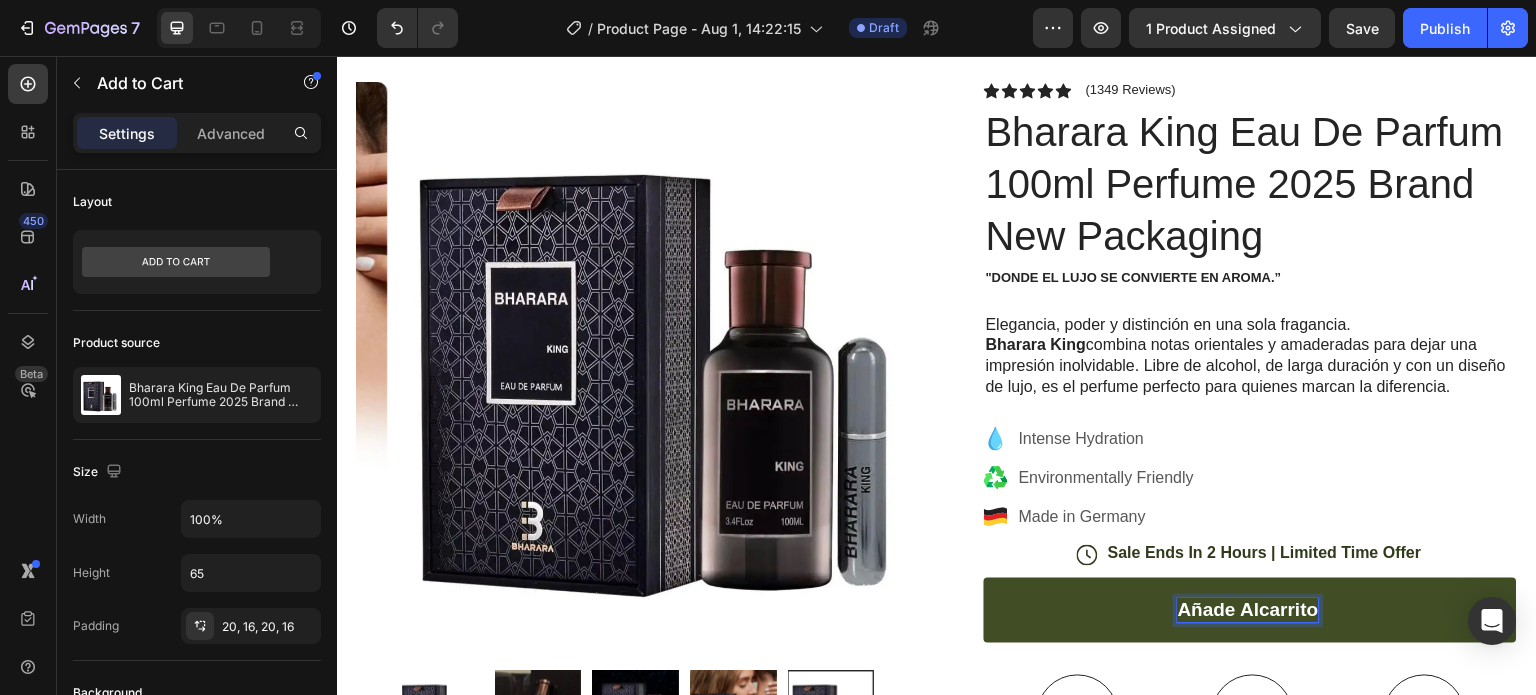 click on "Añade alcarrito" at bounding box center [1250, 610] 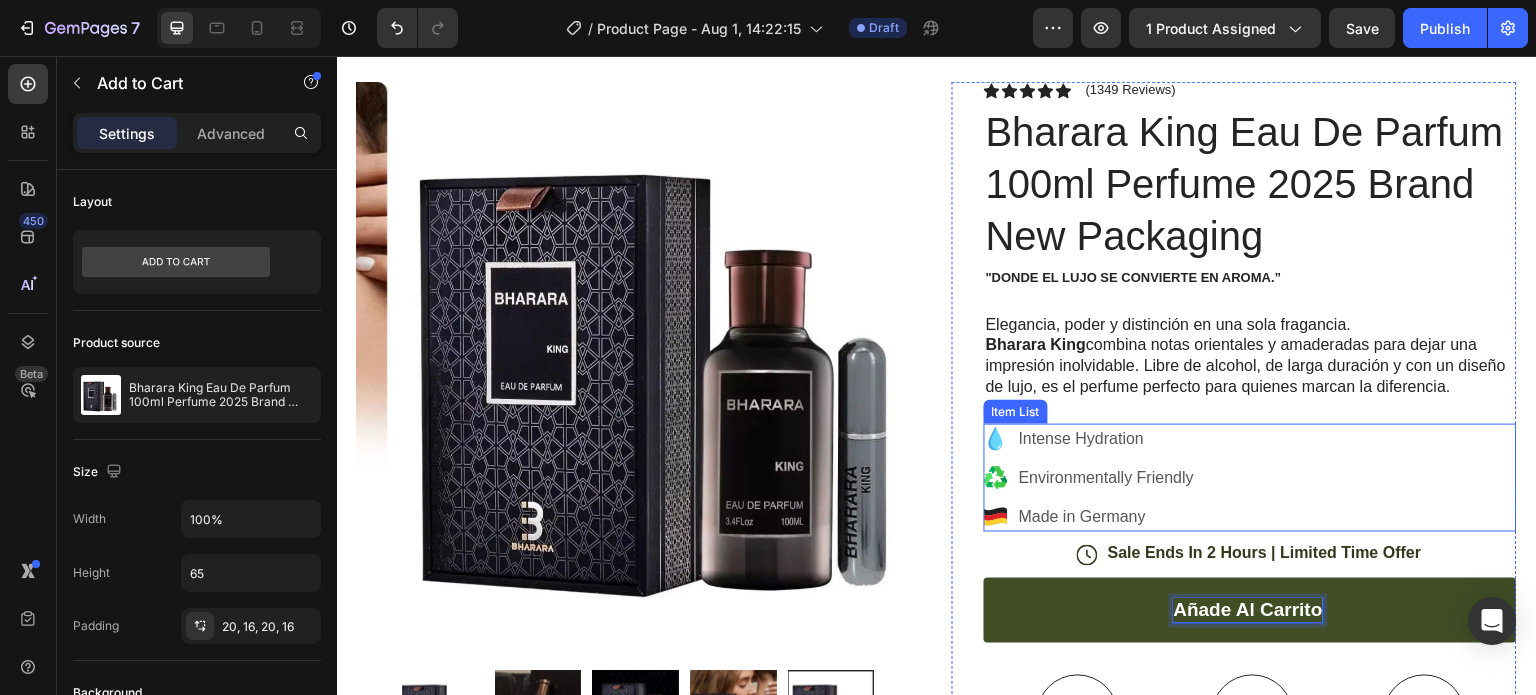 click on "Intense Hydration
Environmentally Friendly
Made in Germany" at bounding box center [1250, 478] 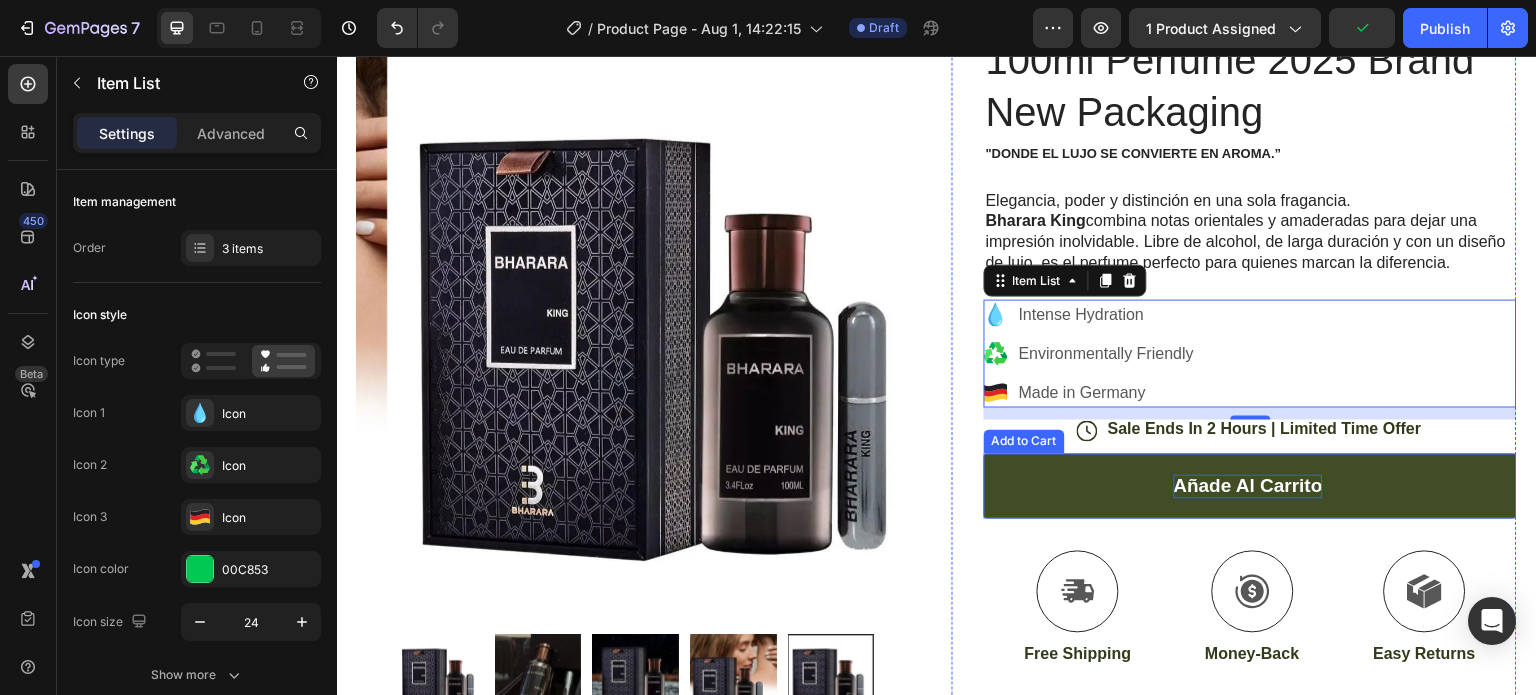 scroll, scrollTop: 300, scrollLeft: 0, axis: vertical 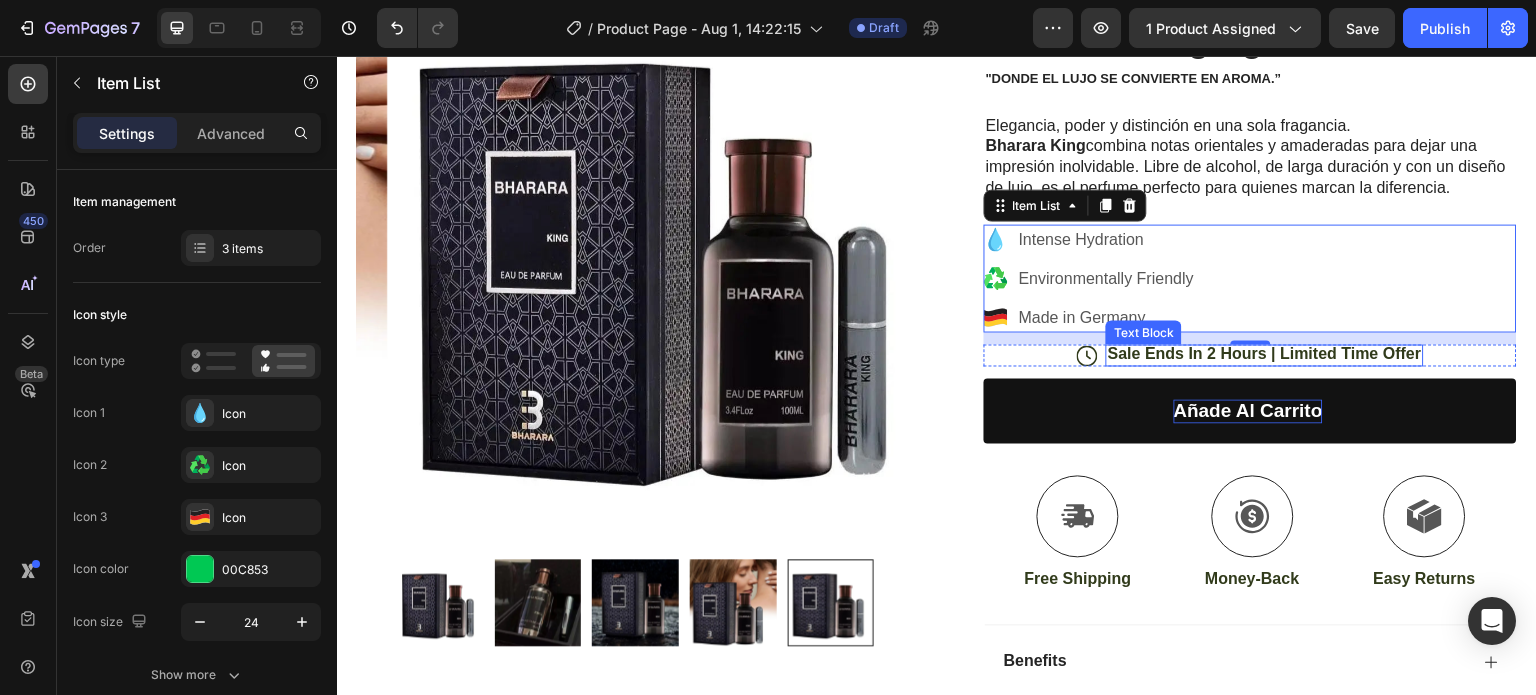 click on "Sale Ends In 2 Hours | Limited Time Offer" at bounding box center (1265, 354) 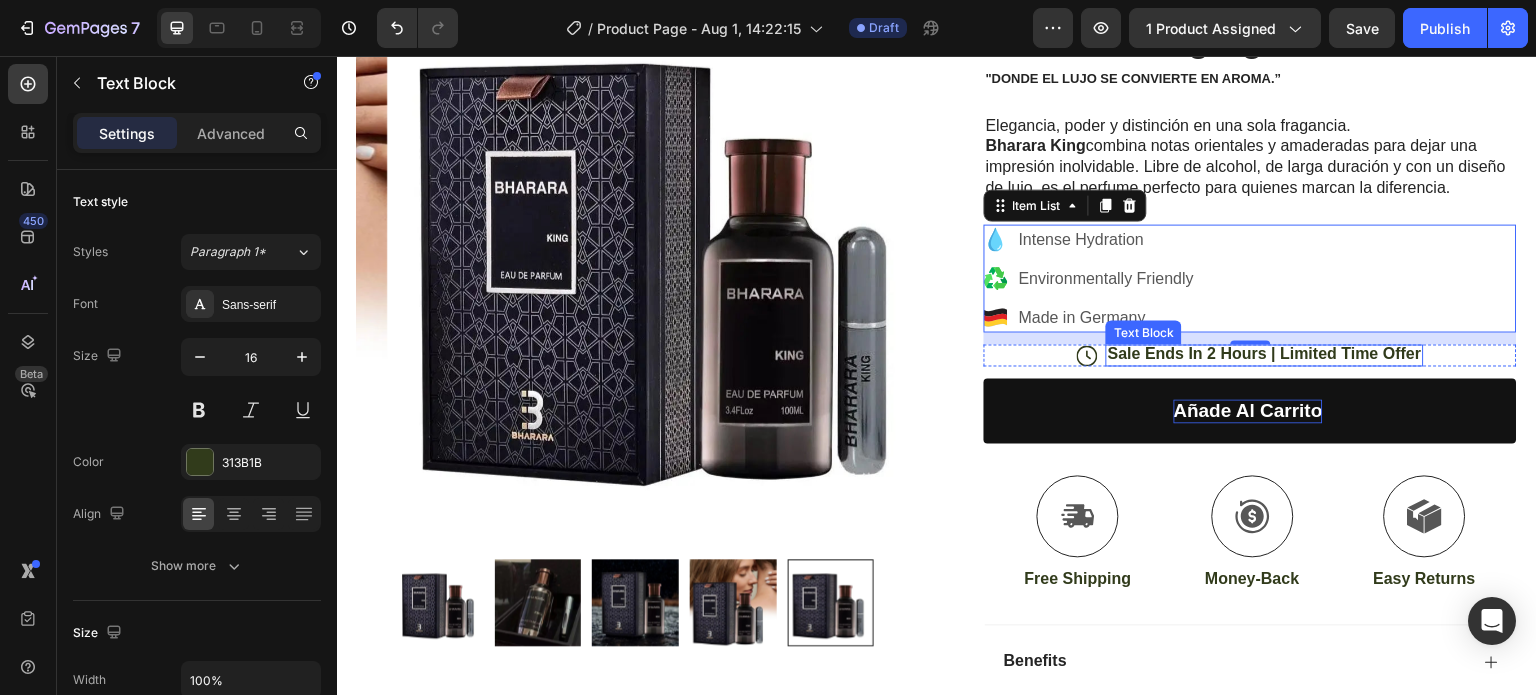 click on "Sale Ends In 2 Hours | Limited Time Offer" at bounding box center (1265, 354) 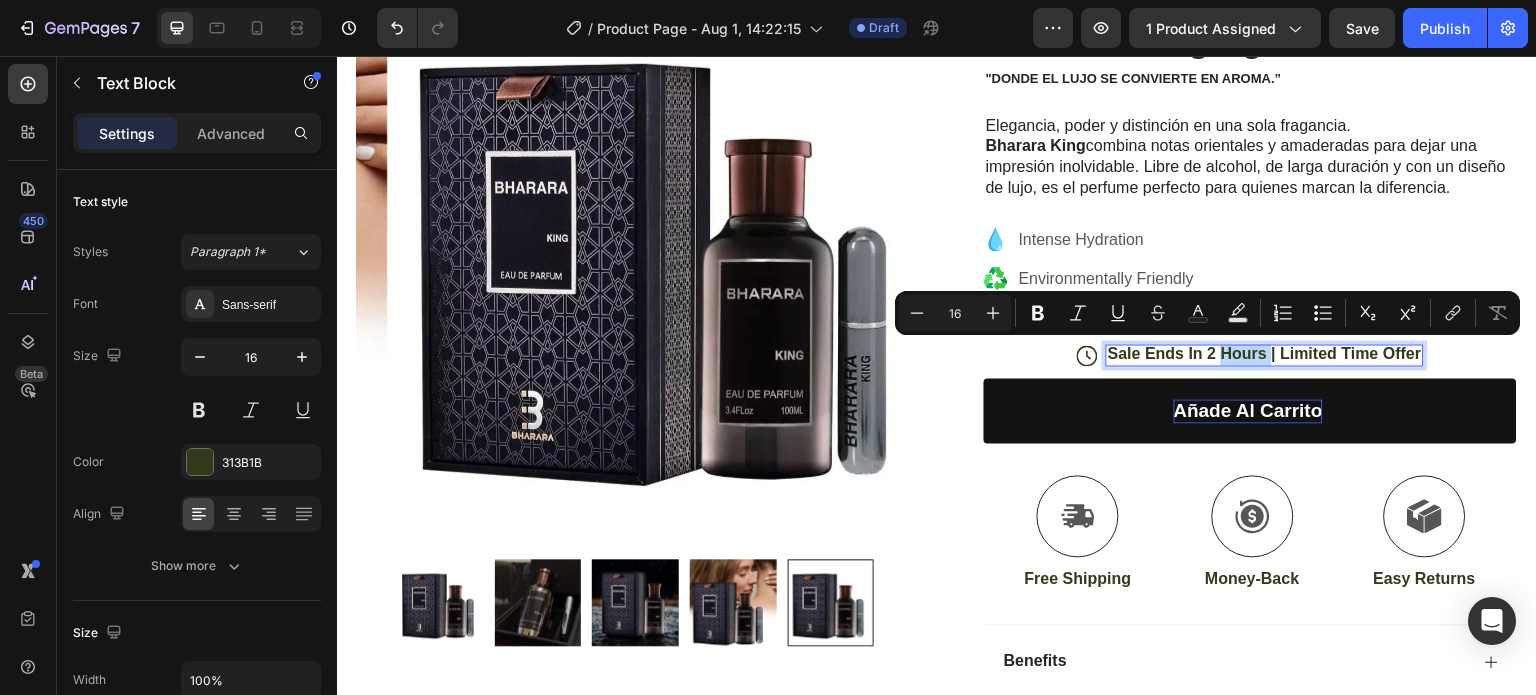 click on "Sale Ends In 2 Hours | Limited Time Offer" at bounding box center (1265, 354) 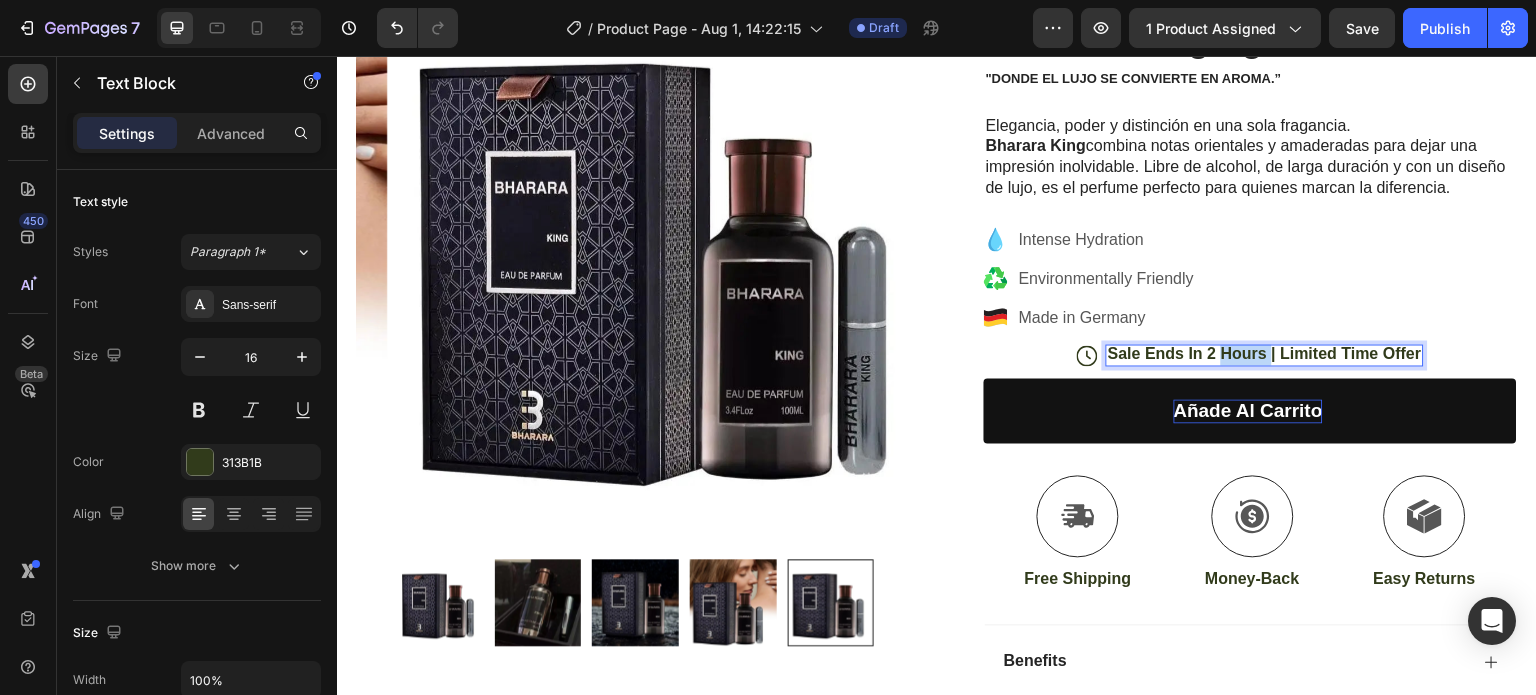 click on "Sale Ends In 2 Hours | Limited Time Offer" at bounding box center (1265, 354) 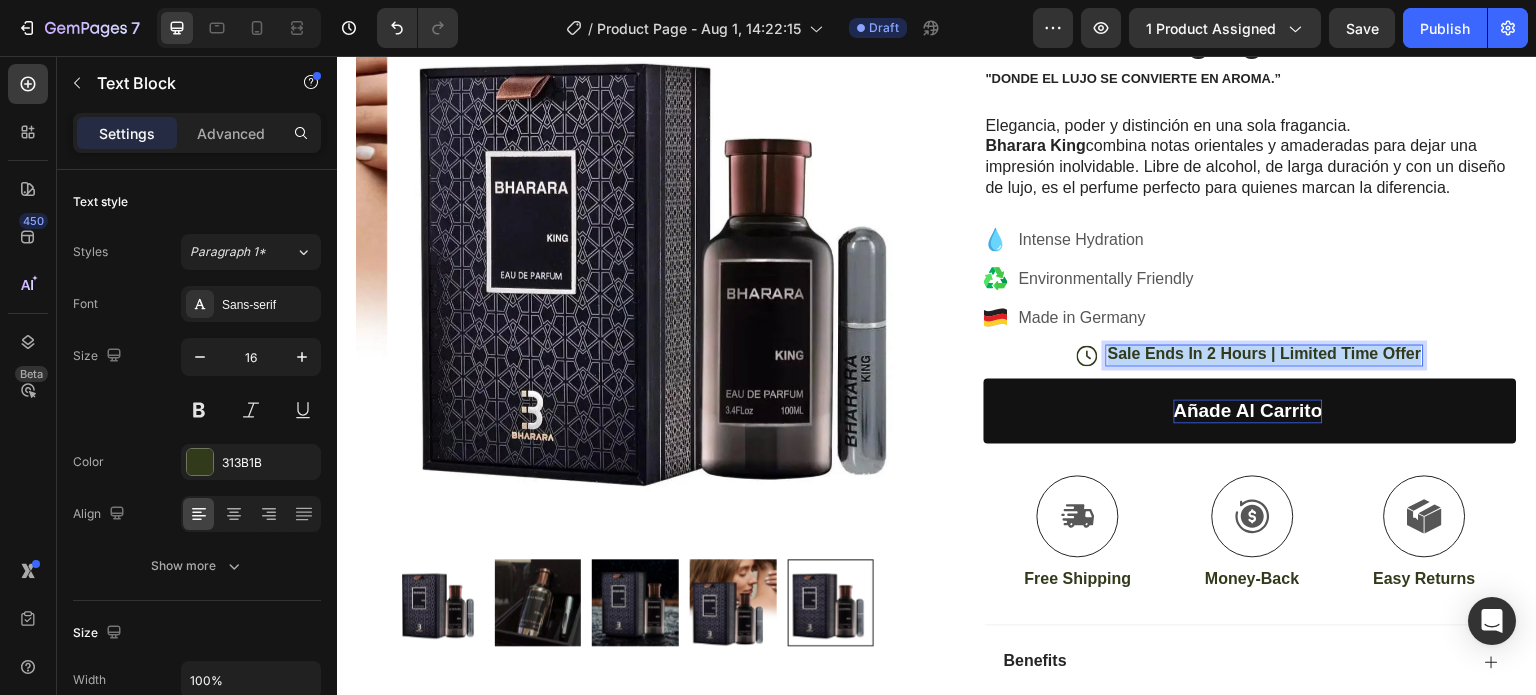 click on "Sale Ends In 2 Hours | Limited Time Offer" at bounding box center [1265, 354] 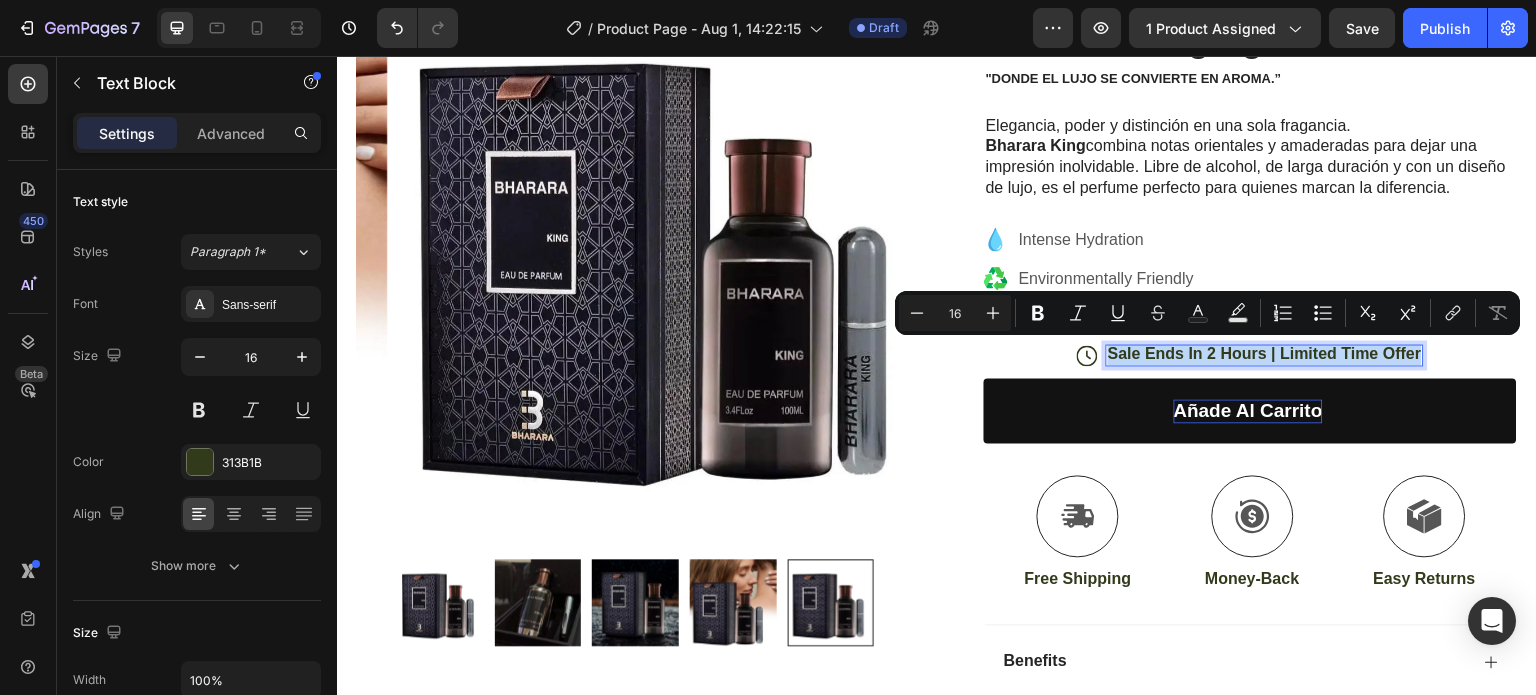 click on "Sale Ends In 2 Hours | Limited Time Offer" at bounding box center (1265, 354) 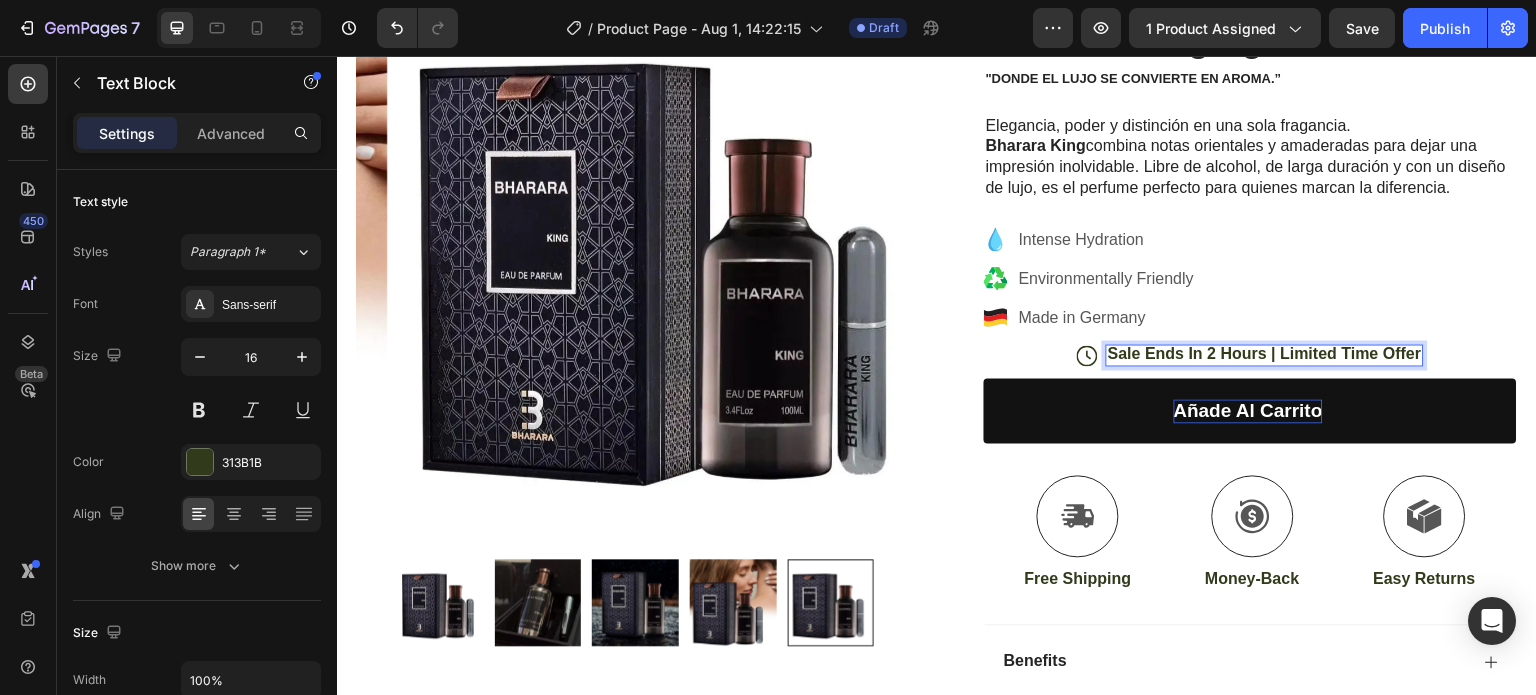 click on "Sale Ends In 2 Hours | Limited Time Offer" at bounding box center [1265, 354] 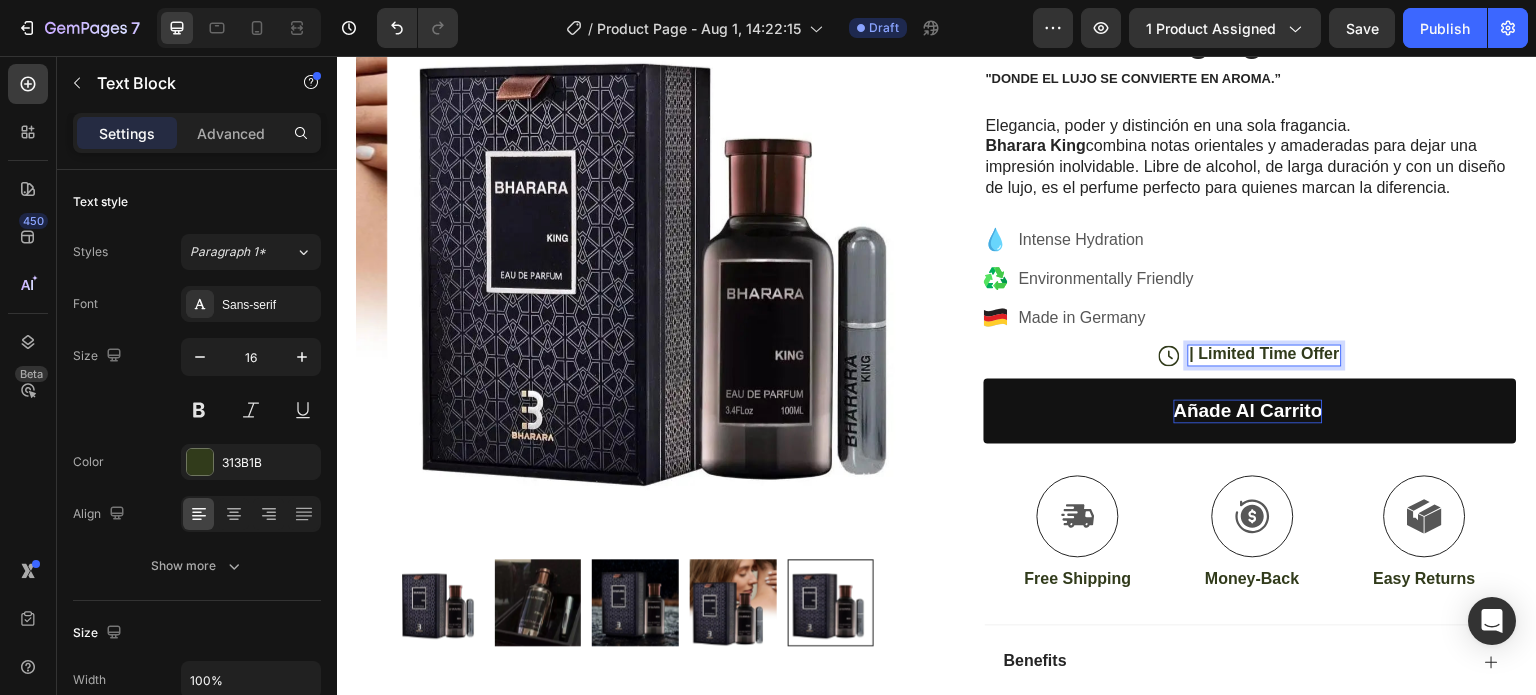 click on "| Limited Time Offer" at bounding box center [1265, 354] 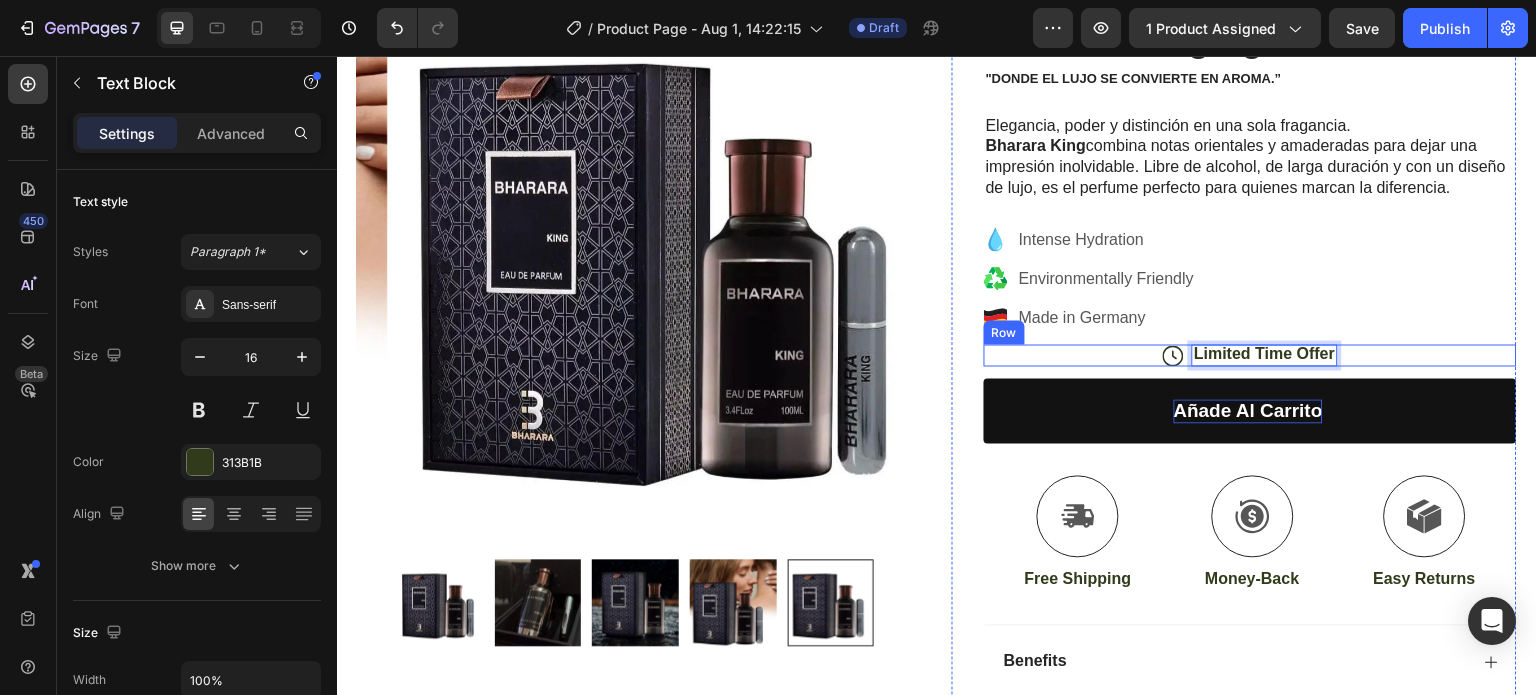 click on "Icon Icon Icon Icon Icon Icon List (1349 Reviews) Text Block Row Bharara King Eau De Parfum 100ml Perfume 2025 Brand New Packaging Product Title "Donde el lujo se convierte en aroma.” Text Block Elegancia, poder y distinción en una sola fragancia. Bharara King  combina notas orientales y amaderadas para dejar una impresión inolvidable. Libre de alcohol, de larga duración y con un diseño de lujo, es el perfume perfecto para quienes marcan la diferencia. Text Block
Intense Hydration
Environmentally Friendly
Made in Germany Item List
Icon  Limited Time Offer Text Block   0 Row Añade al carrito Add to Cart
Icon Free Shipping Text Block
Icon Money-Back Text Block
Icon Easy Returns Text Block Row Image Icon Icon Icon Icon Icon Icon List Text Block
Icon Hannah N. (Houston, USA) Text Block Row Row
Benefits" at bounding box center [1250, 408] 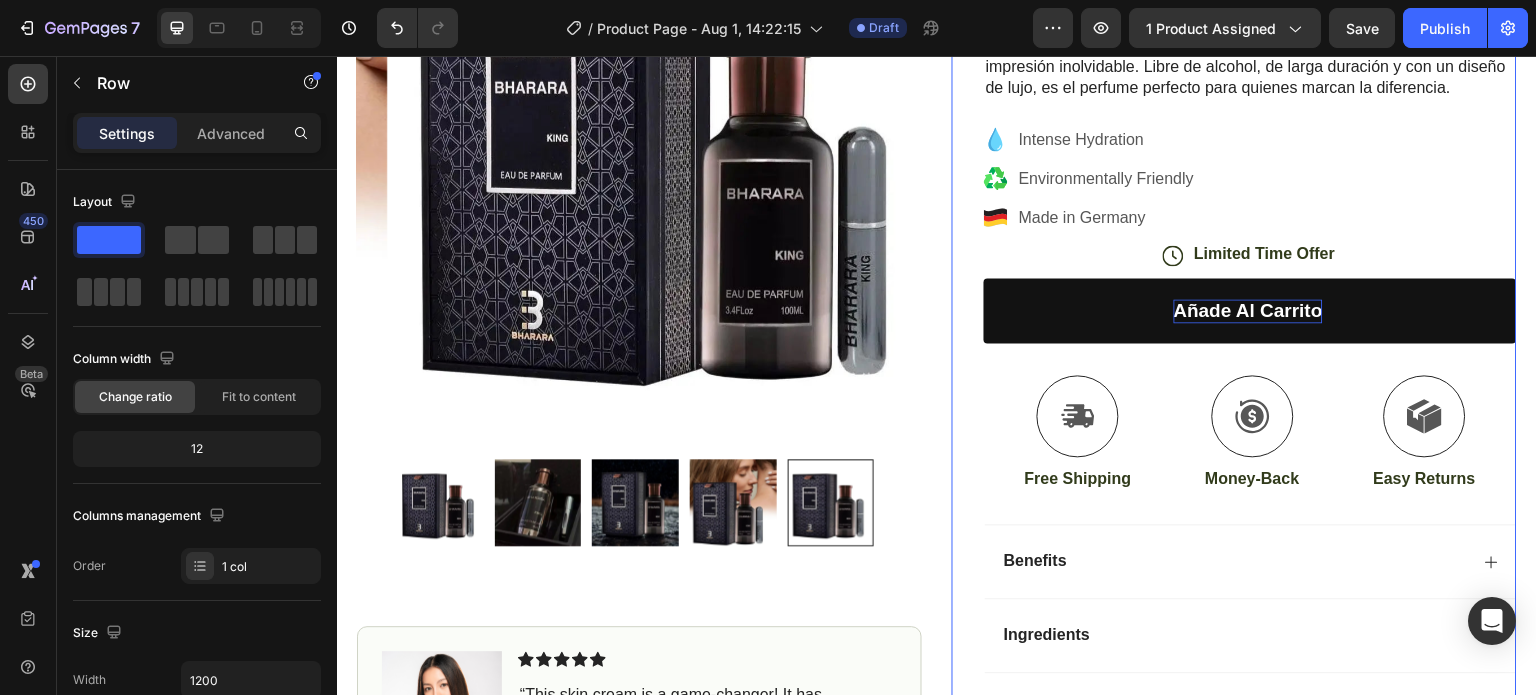 scroll, scrollTop: 500, scrollLeft: 0, axis: vertical 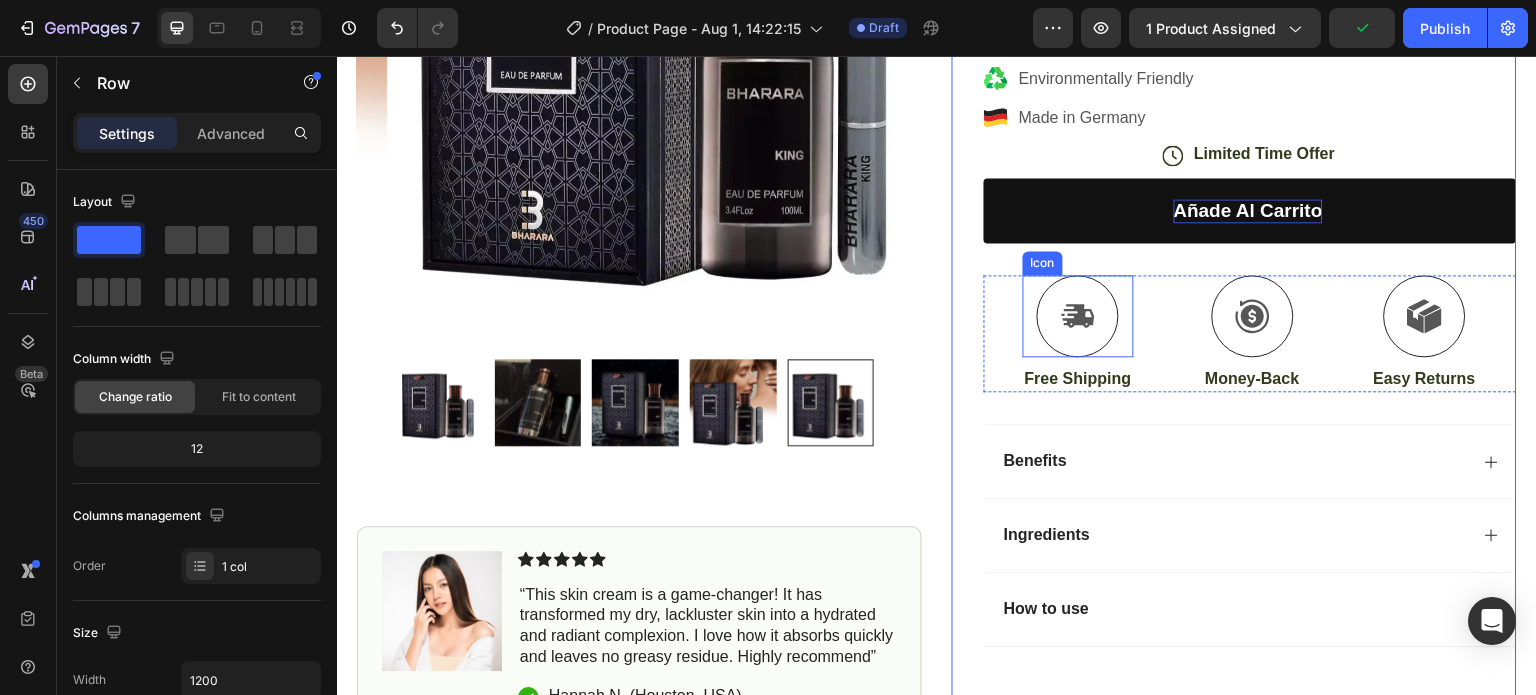 click 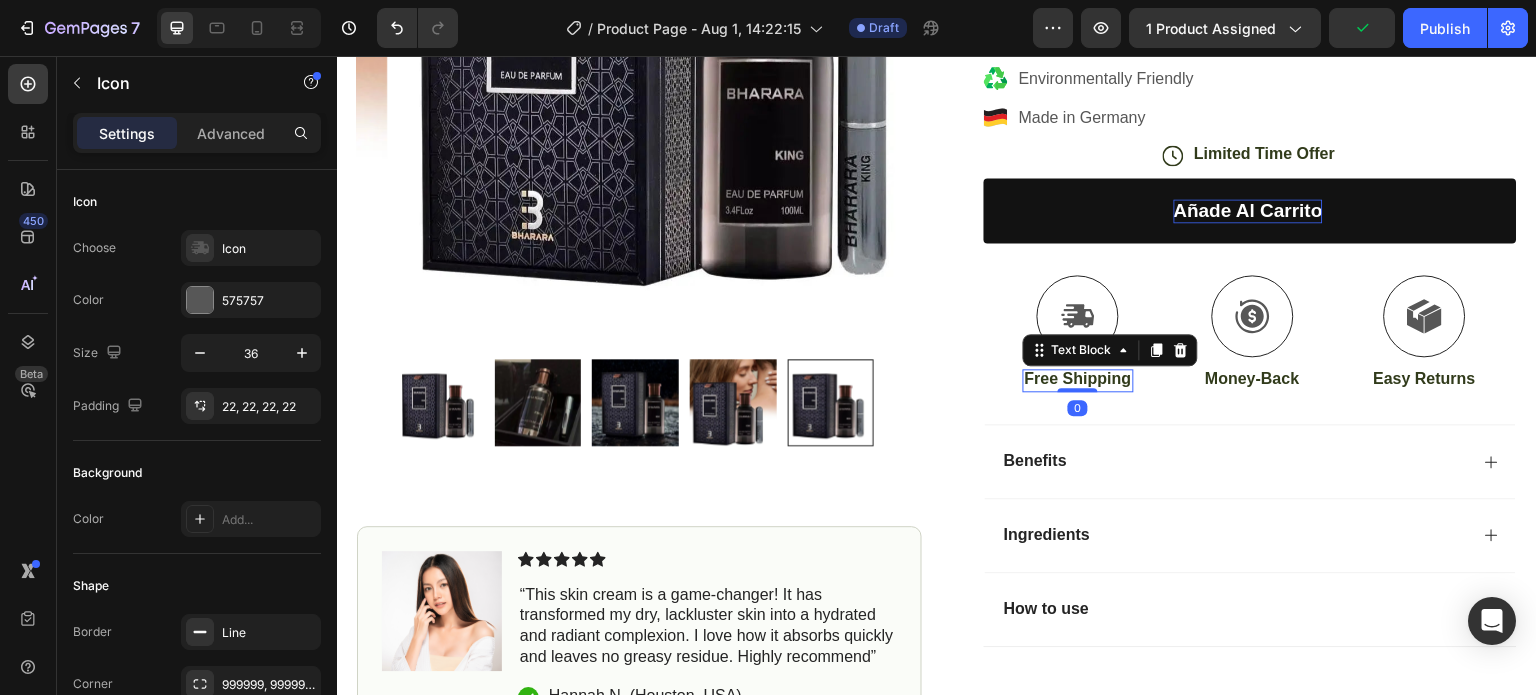 click on "Free Shipping" at bounding box center [1078, 379] 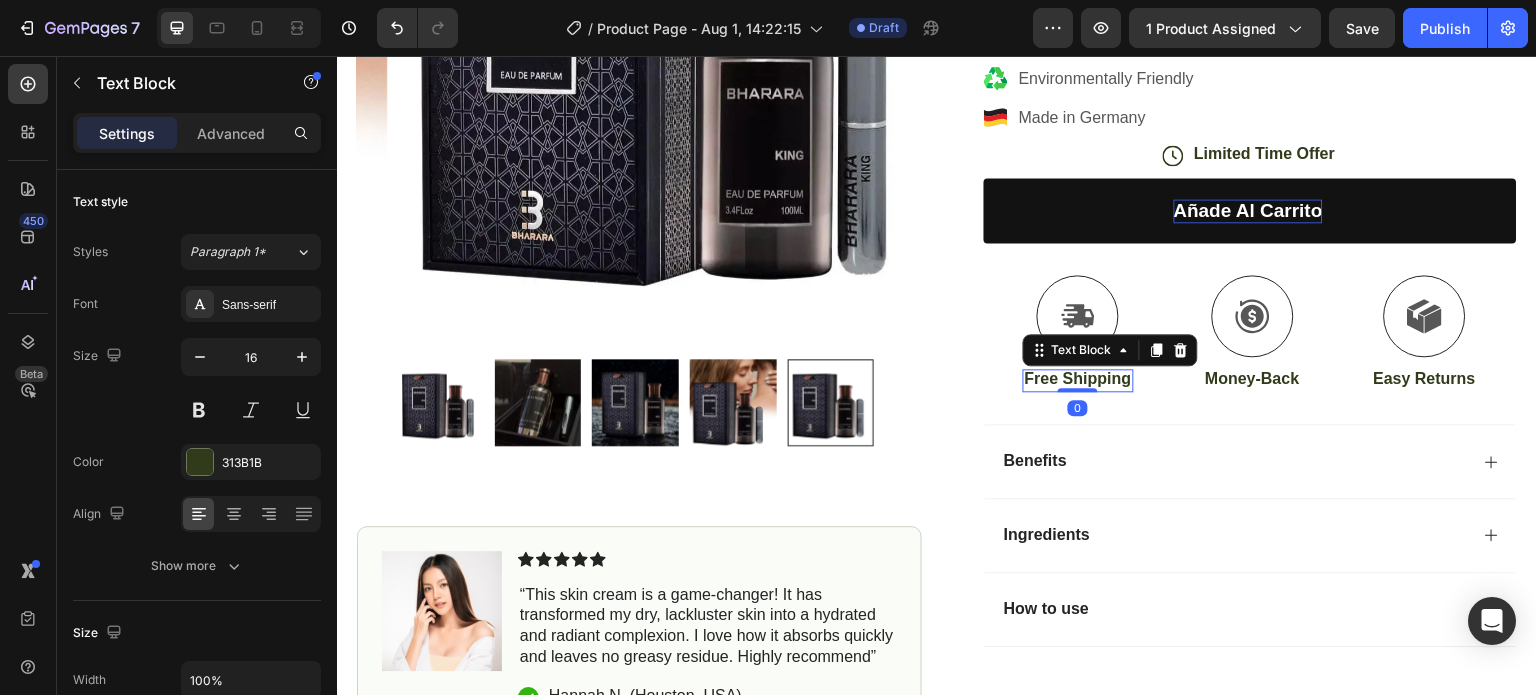 click on "Free Shipping" at bounding box center (1078, 379) 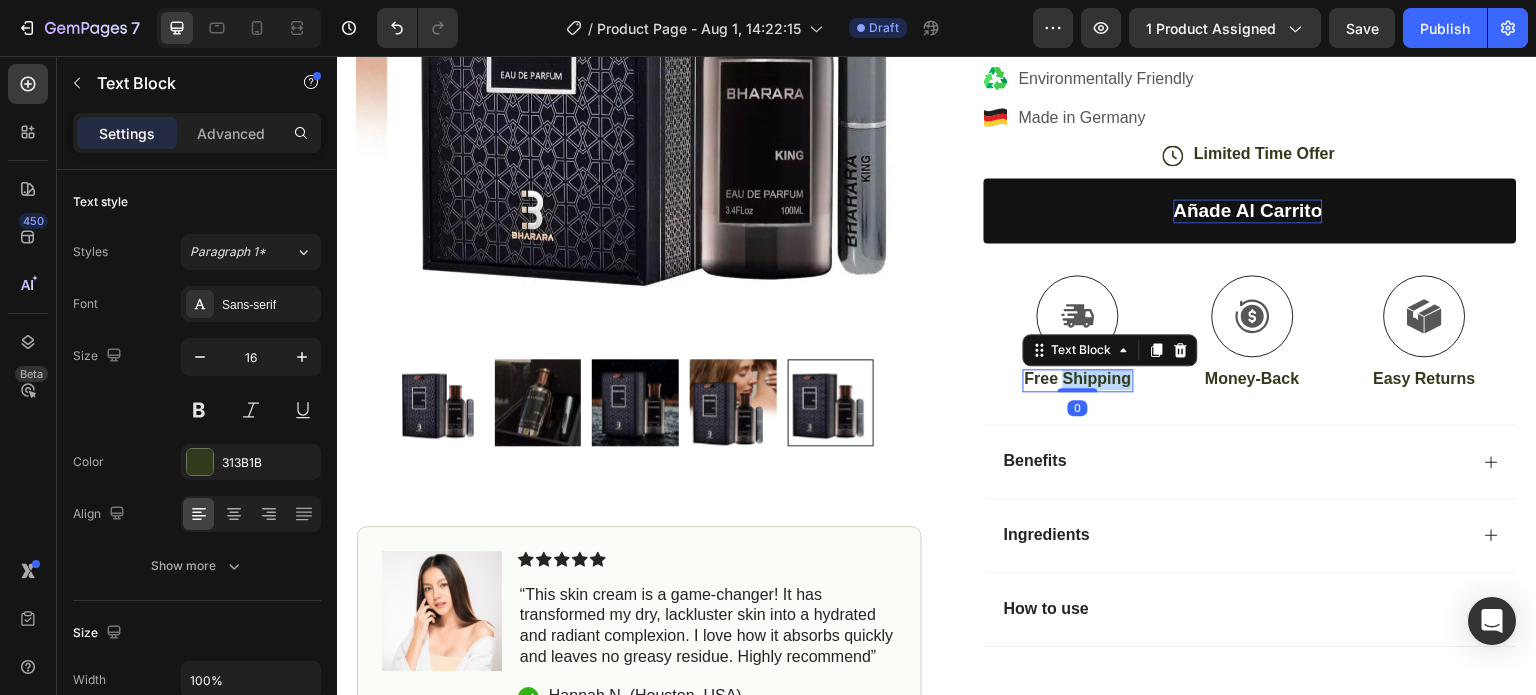 click on "Free Shipping" at bounding box center [1078, 379] 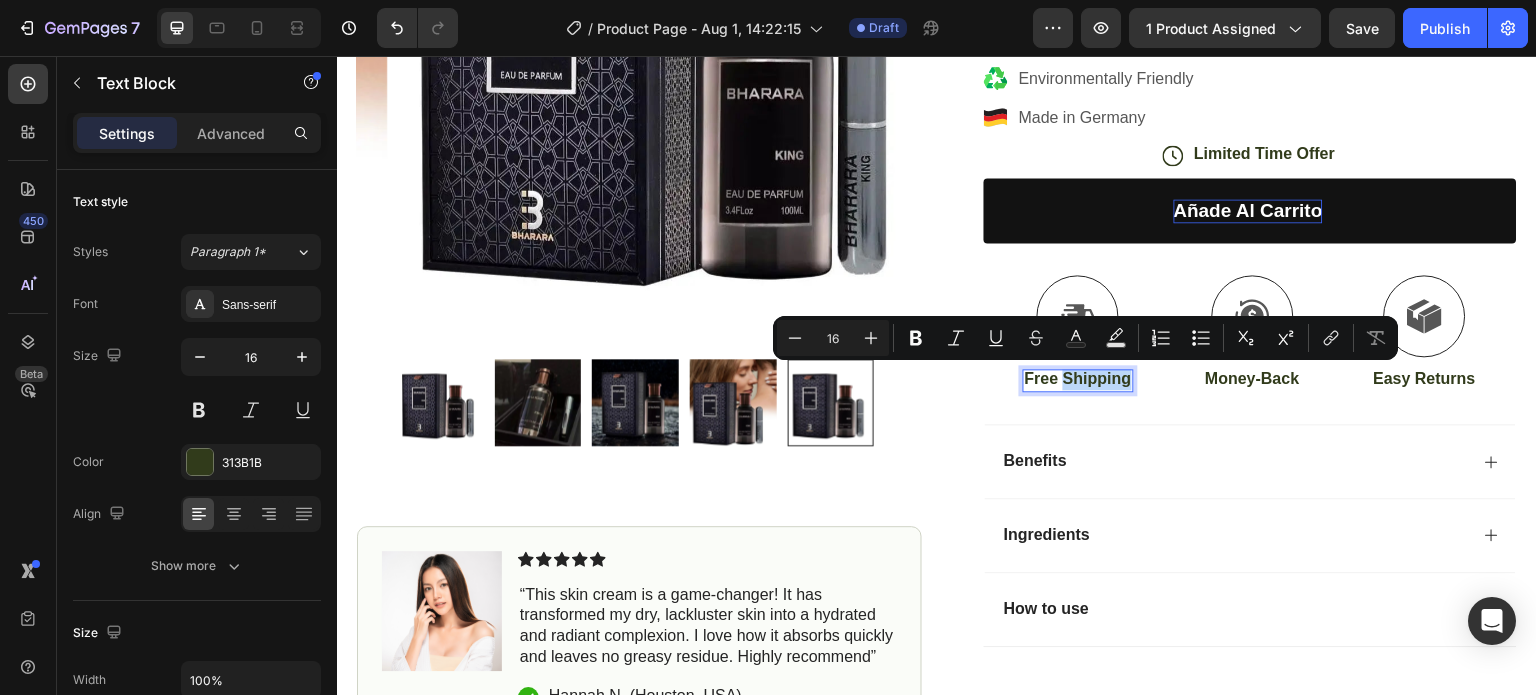 click on "Free Shipping" at bounding box center (1078, 379) 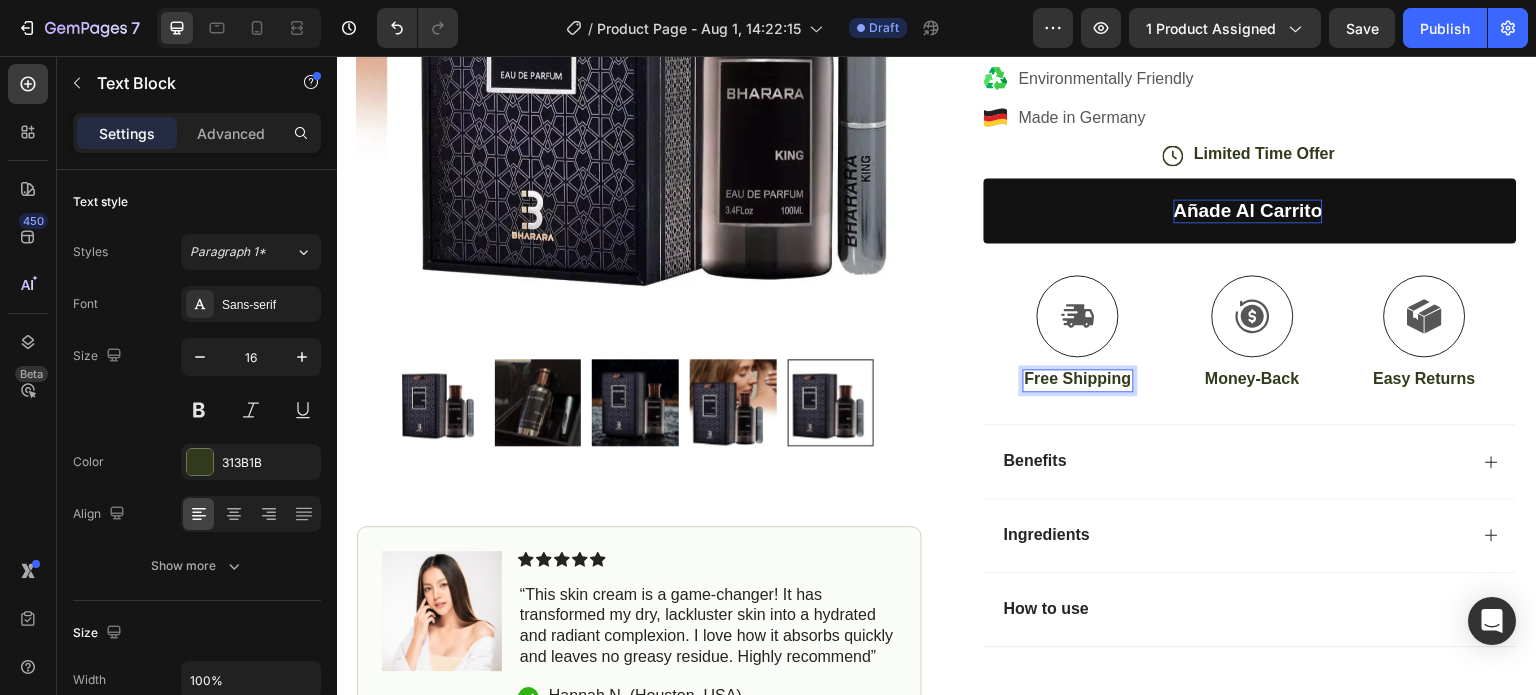 click on "Free Shipping" at bounding box center (1078, 379) 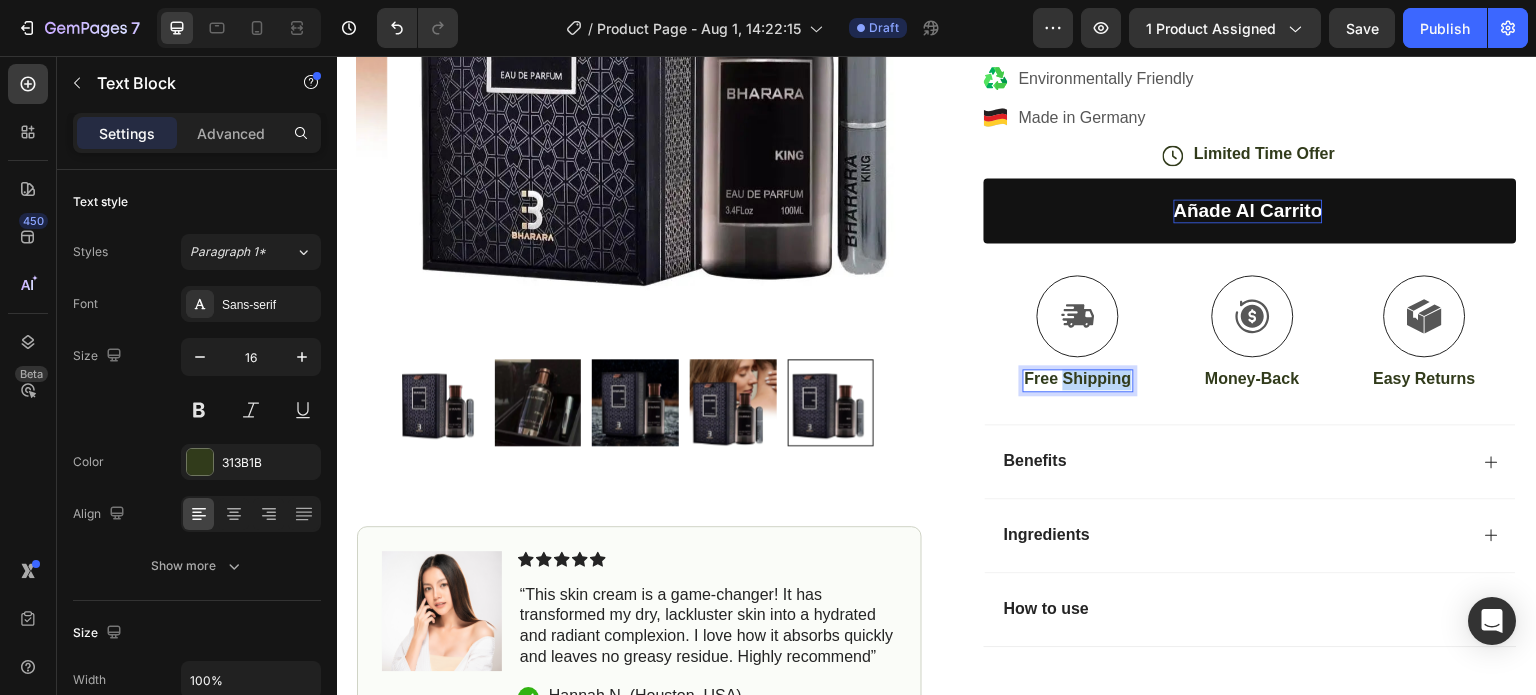 click on "Free Shipping" at bounding box center [1078, 379] 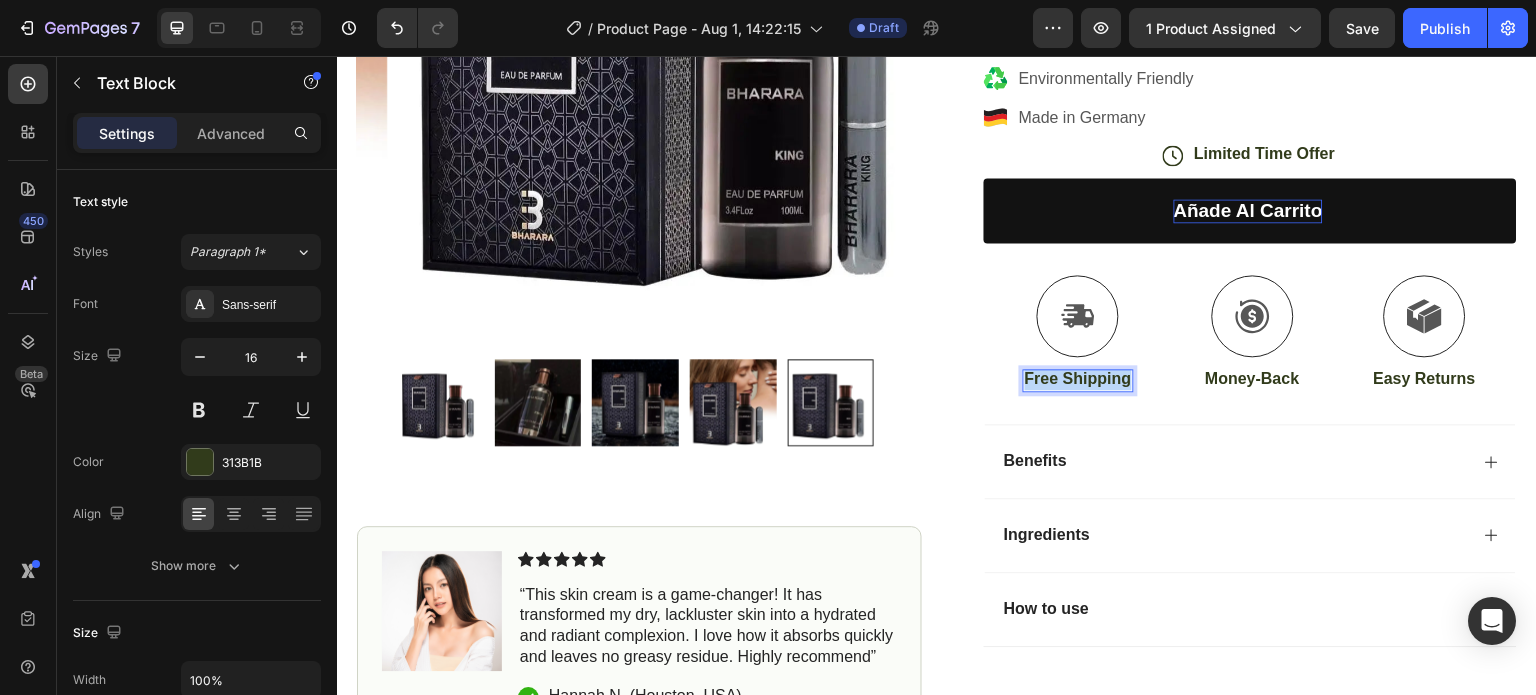 click on "Free Shipping" at bounding box center (1078, 379) 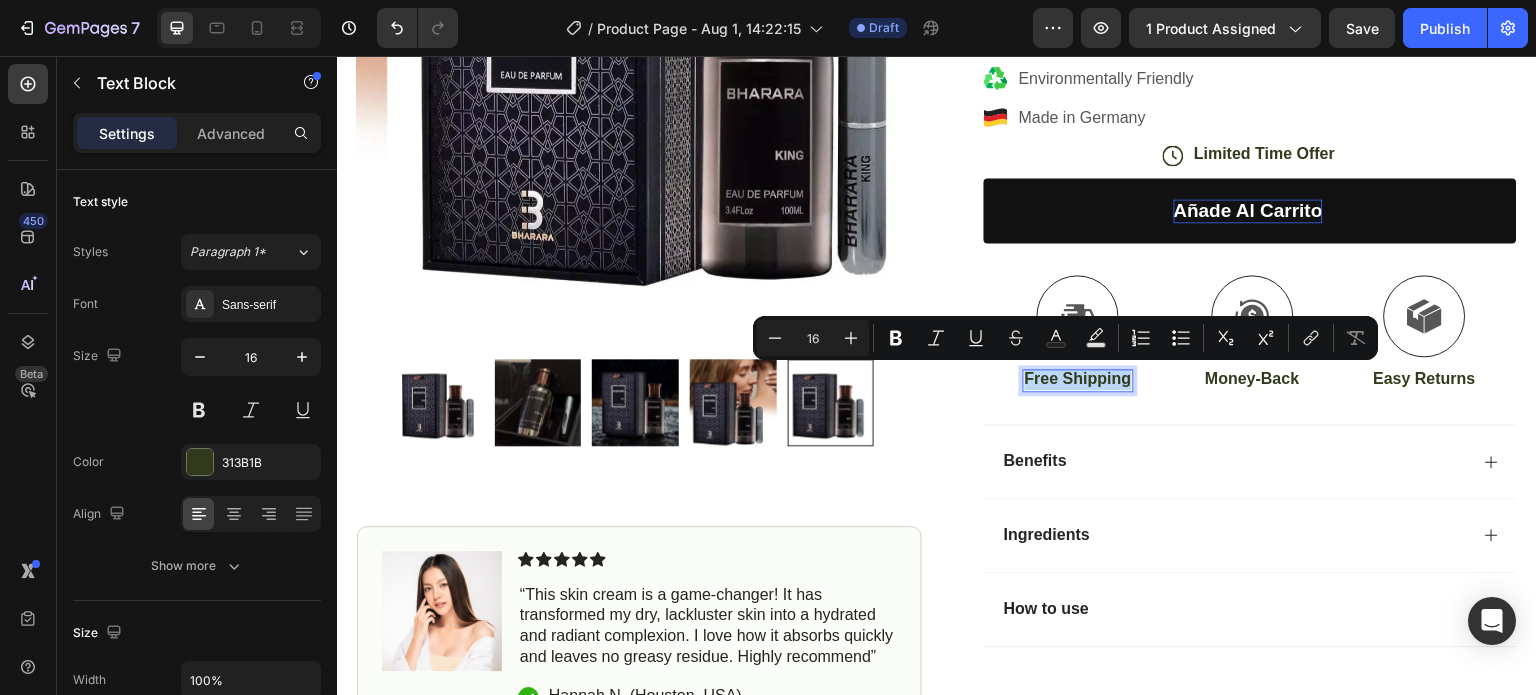 click on "Free Shipping" at bounding box center [1078, 379] 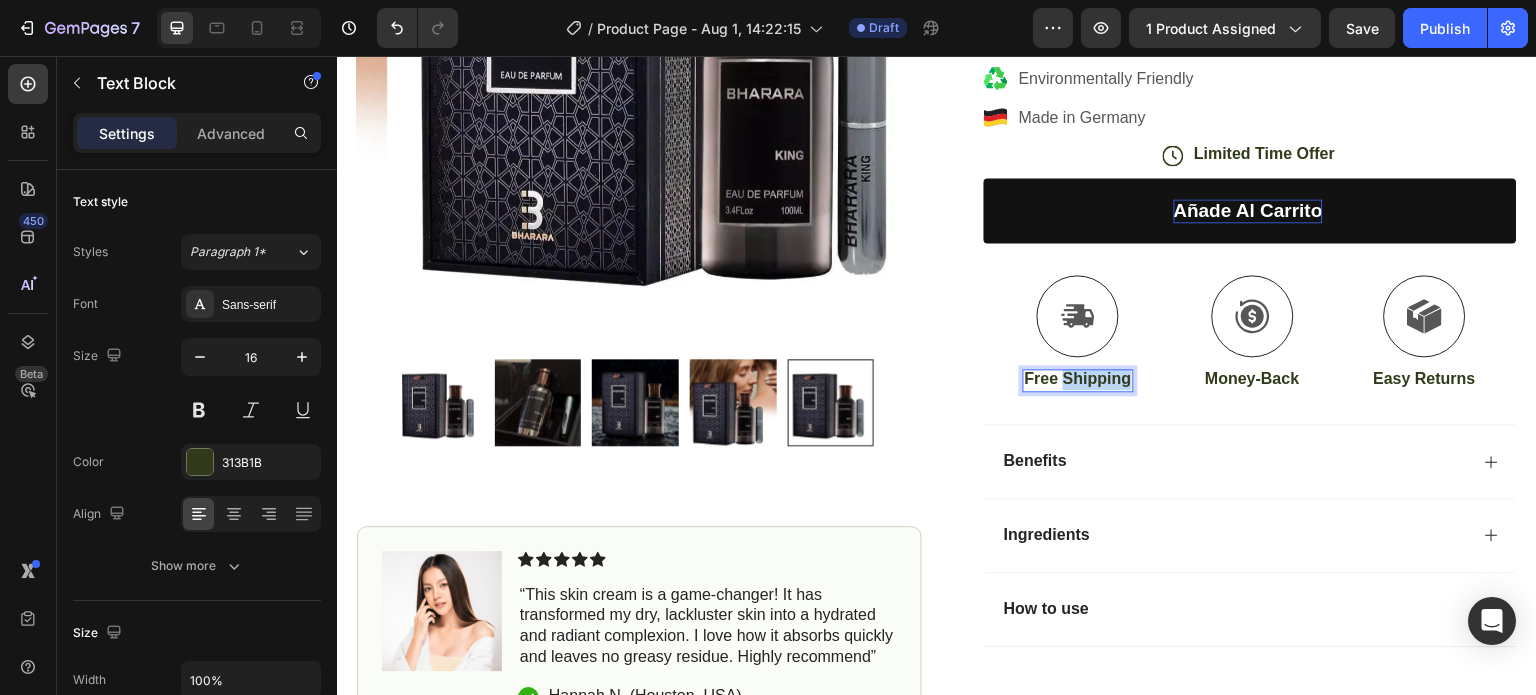 click on "Free Shipping" at bounding box center (1078, 379) 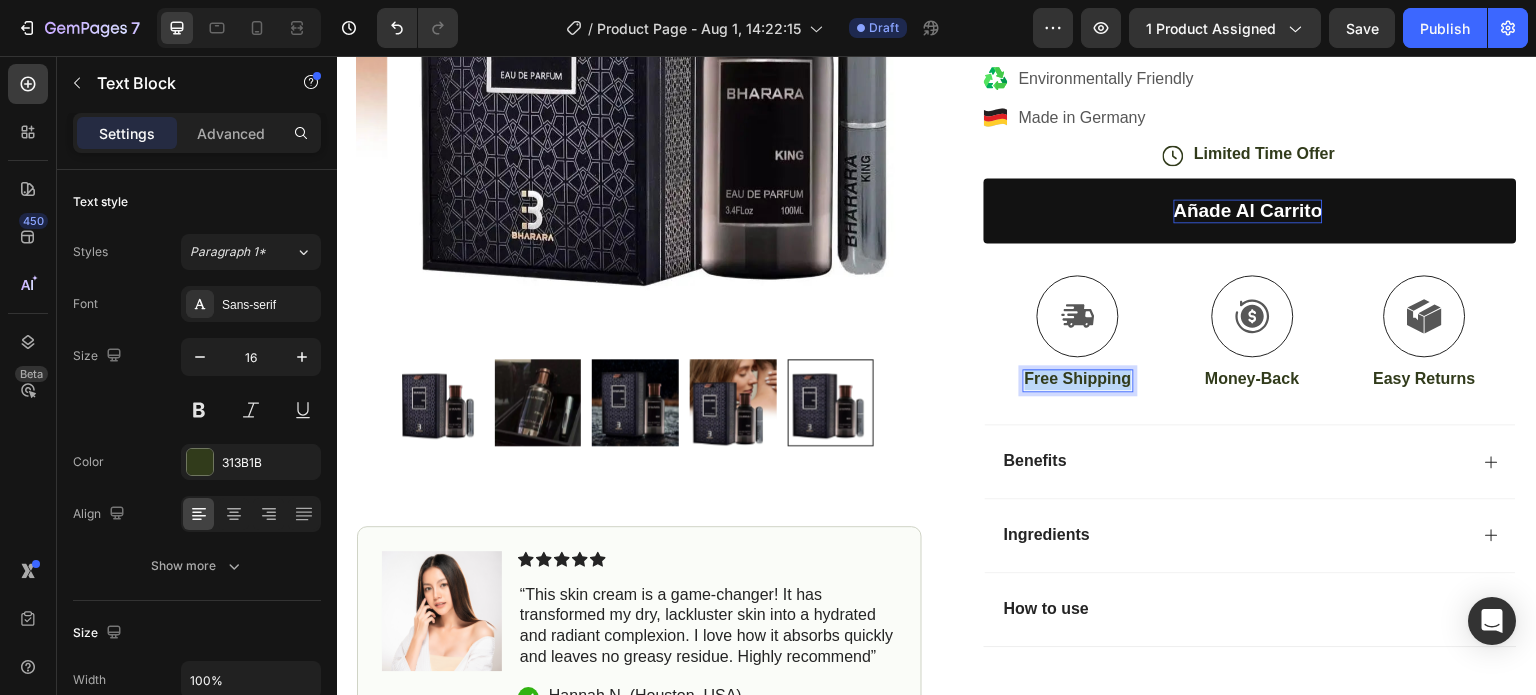 click on "Free Shipping" at bounding box center [1078, 379] 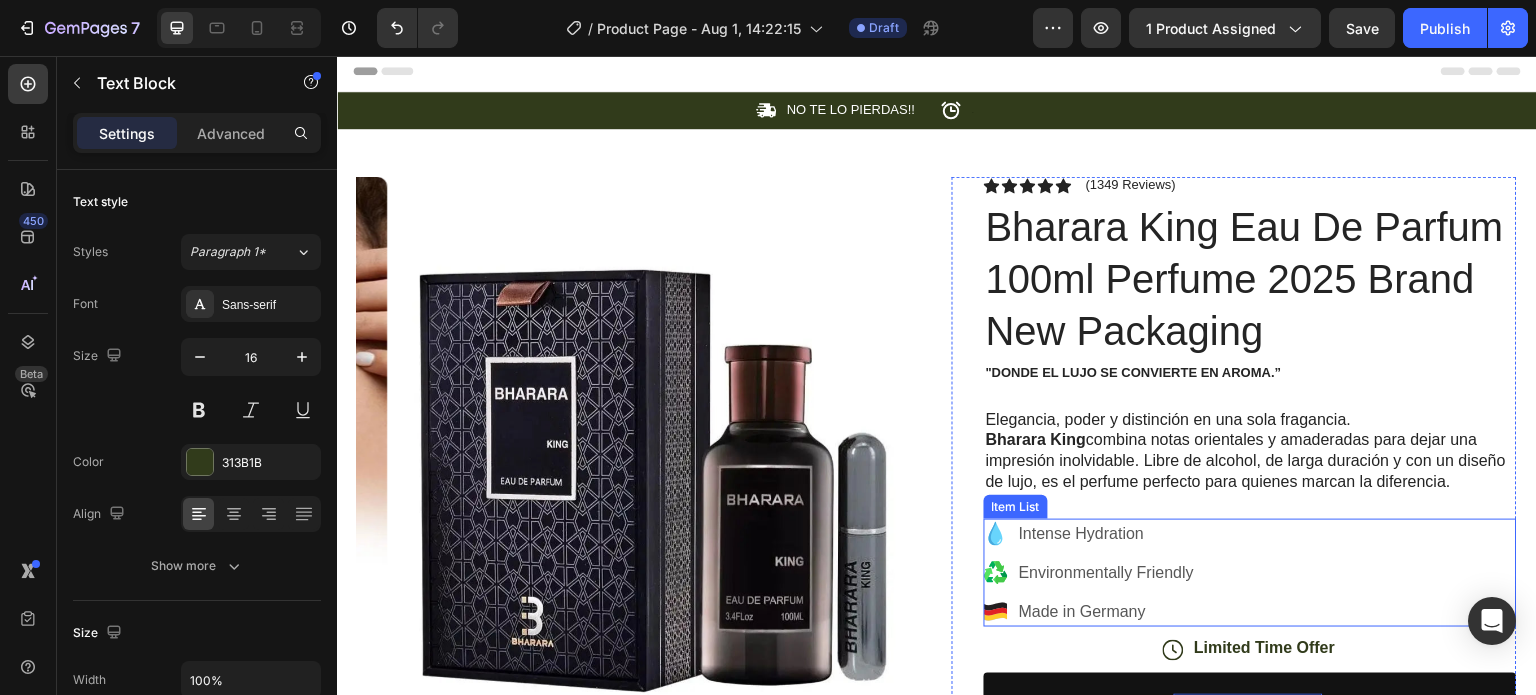 scroll, scrollTop: 0, scrollLeft: 0, axis: both 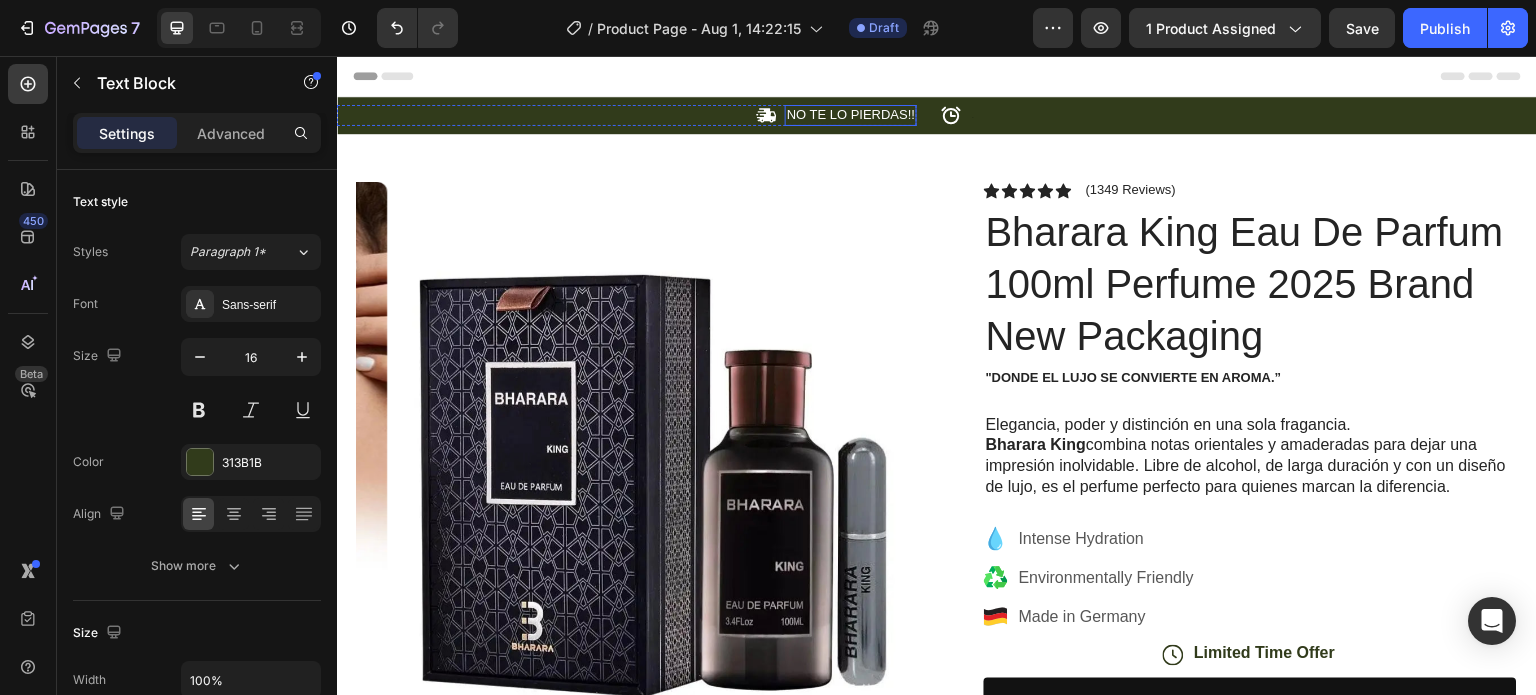 click on "NO TE LO PIERDAS!!" at bounding box center (851, 115) 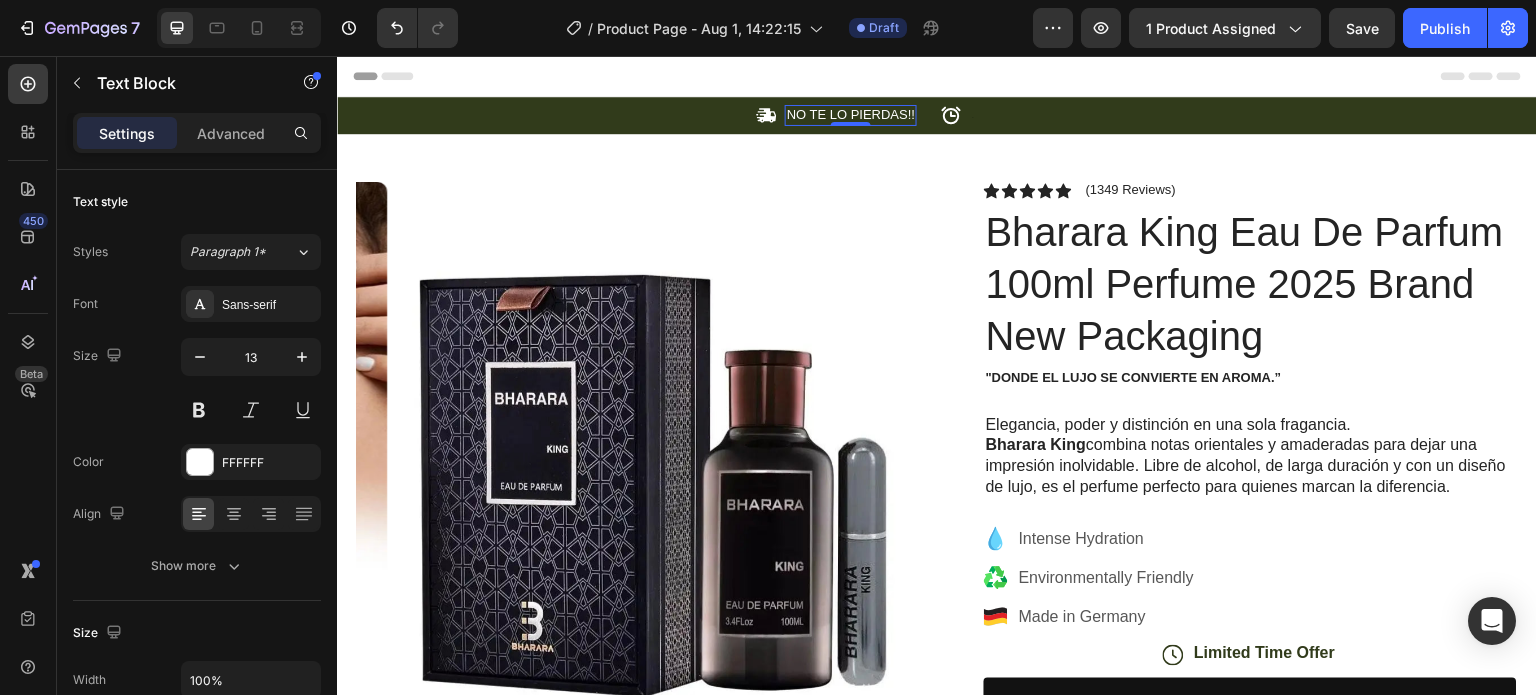 click on "NO TE LO PIERDAS!!" at bounding box center [851, 115] 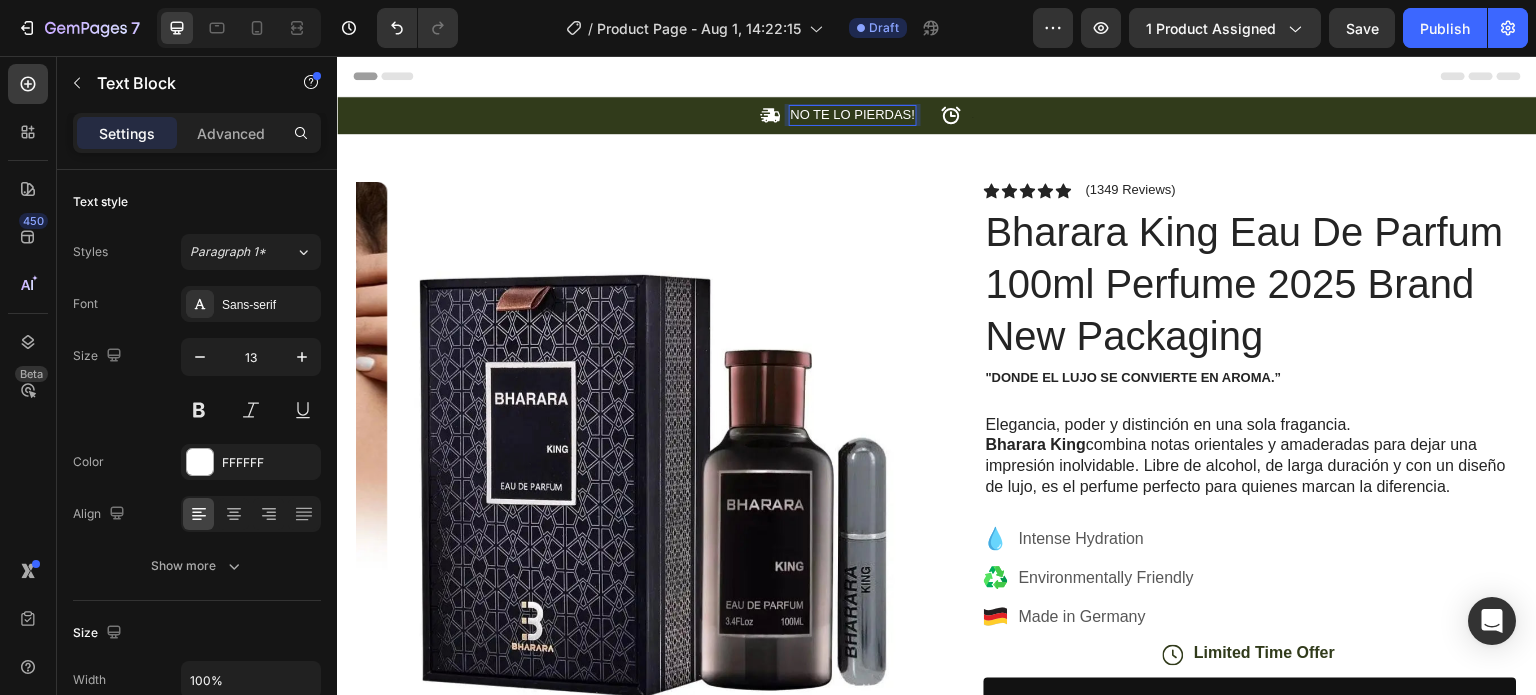click on "NO TE LO PIERDAS!" at bounding box center [853, 115] 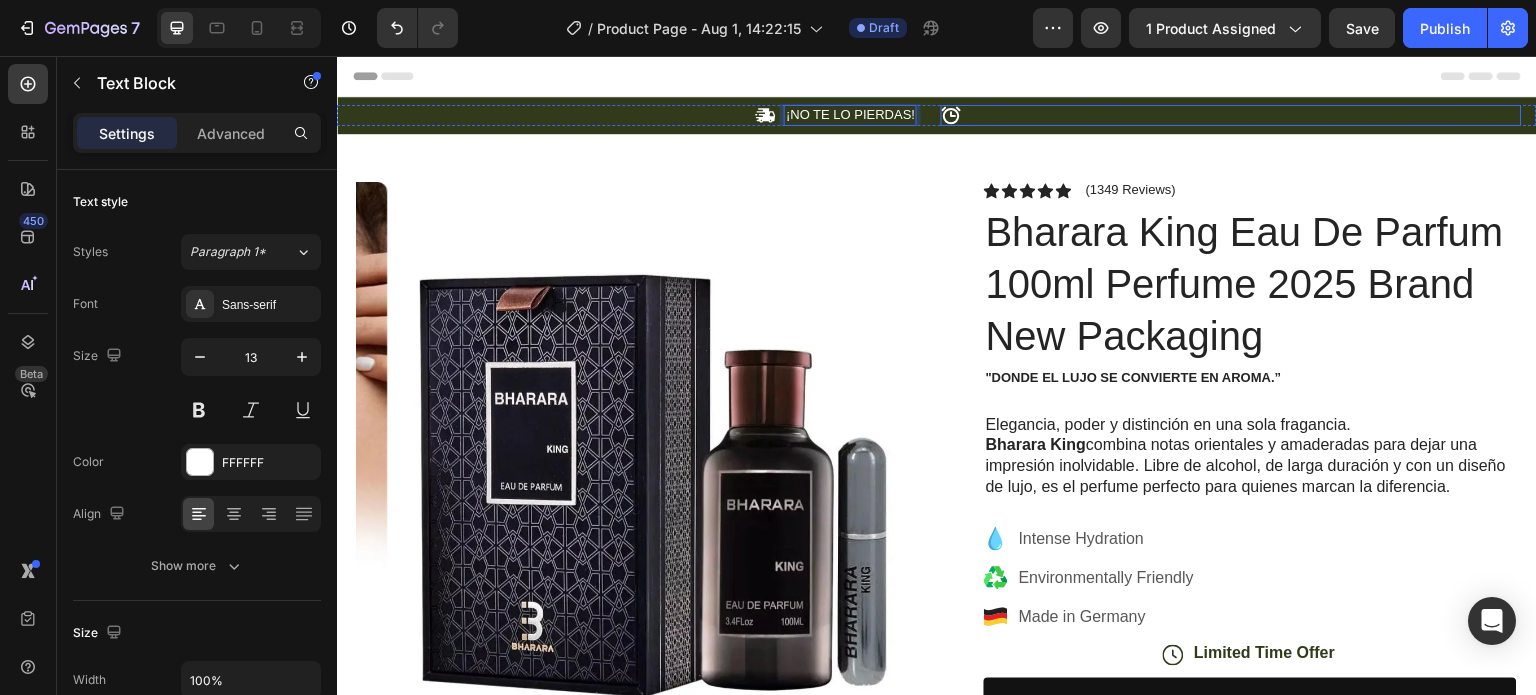 click on "Icon Text Block Row" at bounding box center [1231, 115] 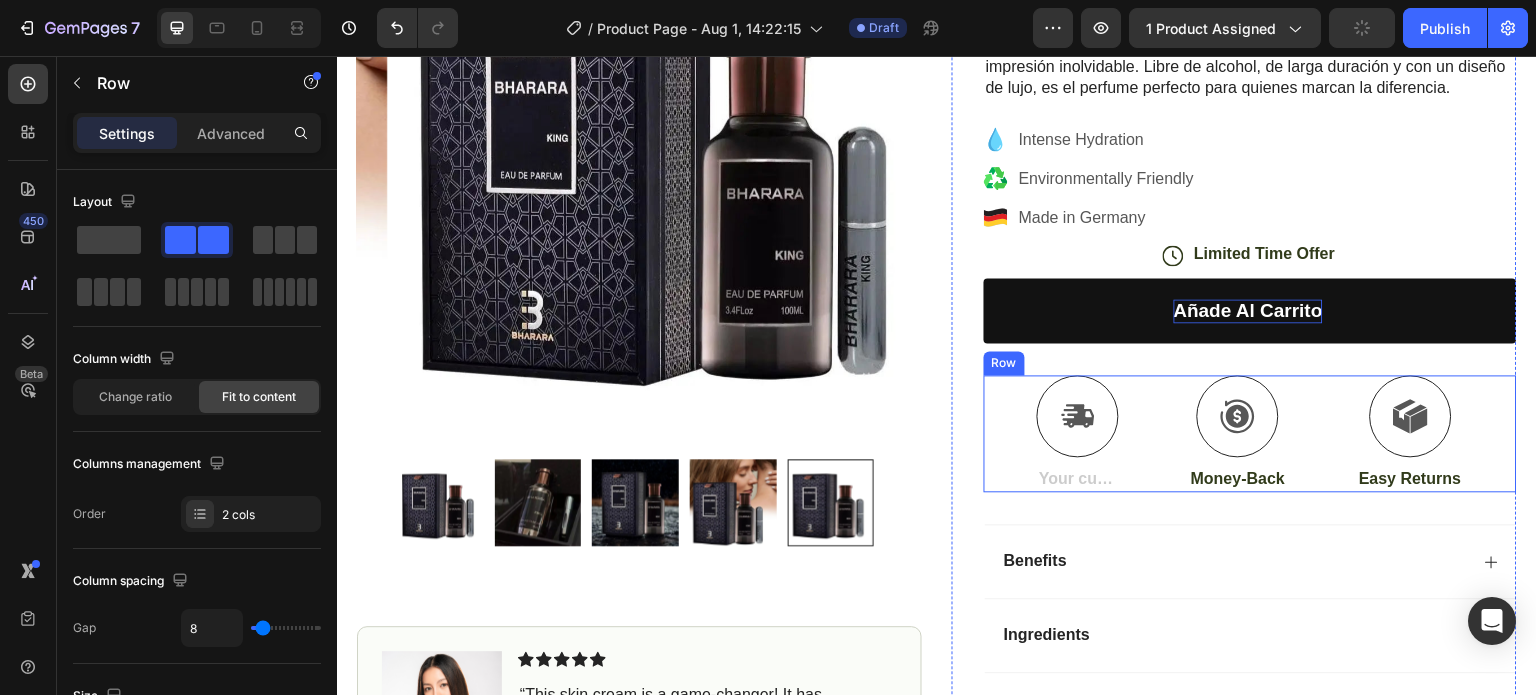 scroll, scrollTop: 300, scrollLeft: 0, axis: vertical 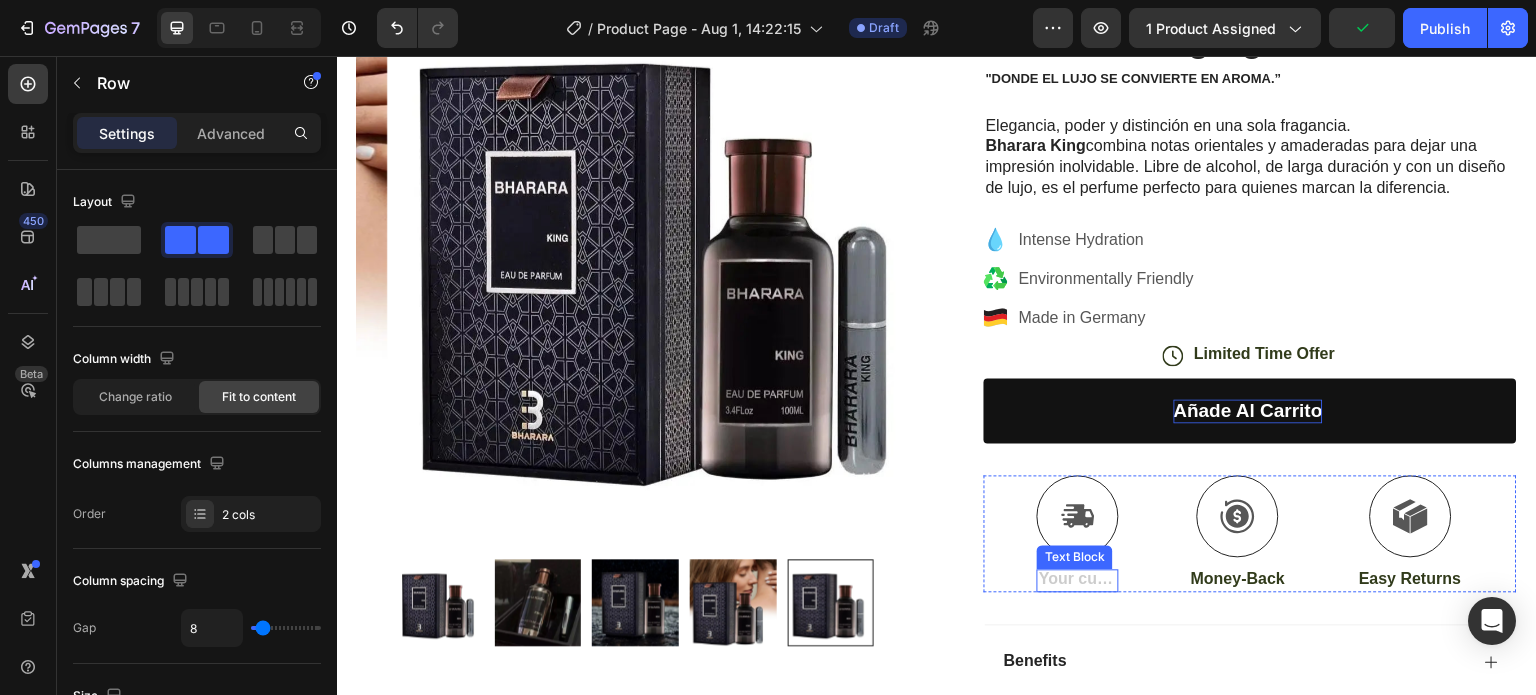 click at bounding box center [1078, 580] 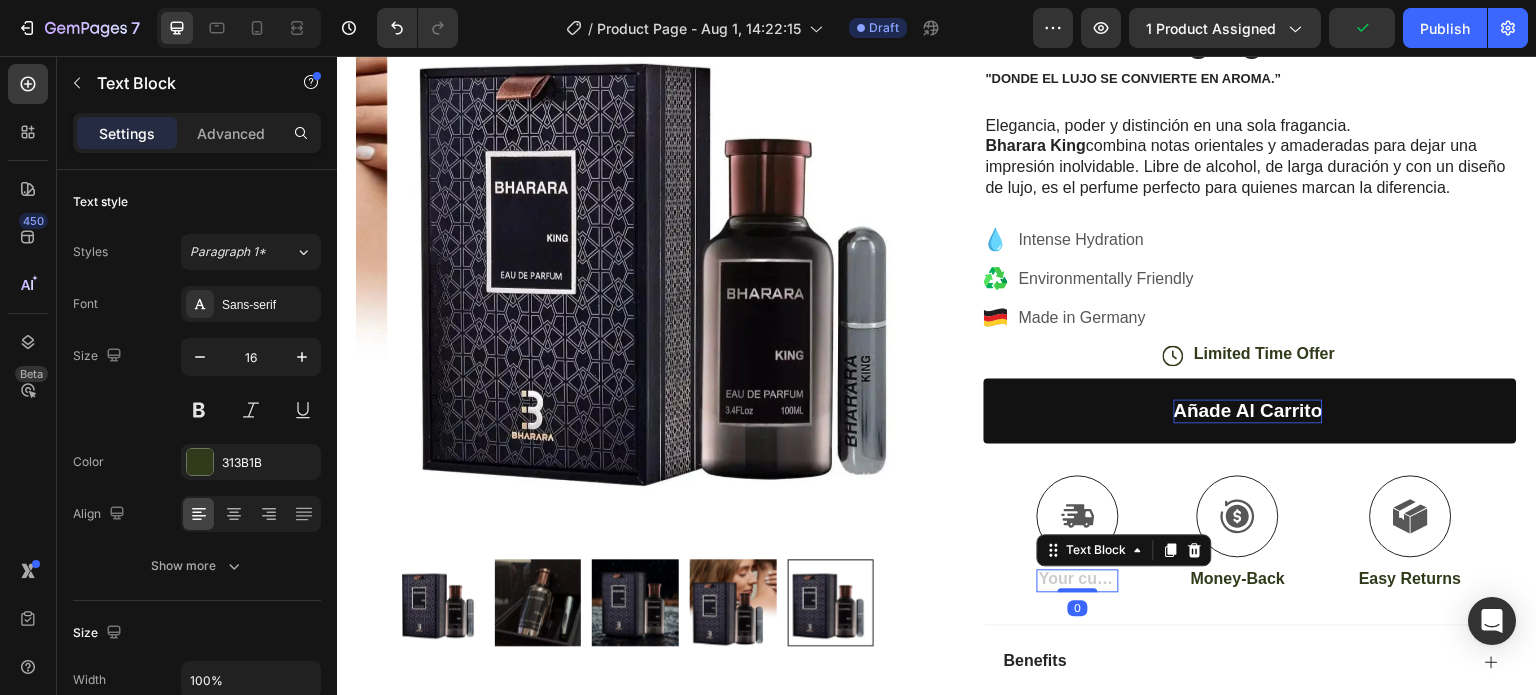 click at bounding box center [1078, 580] 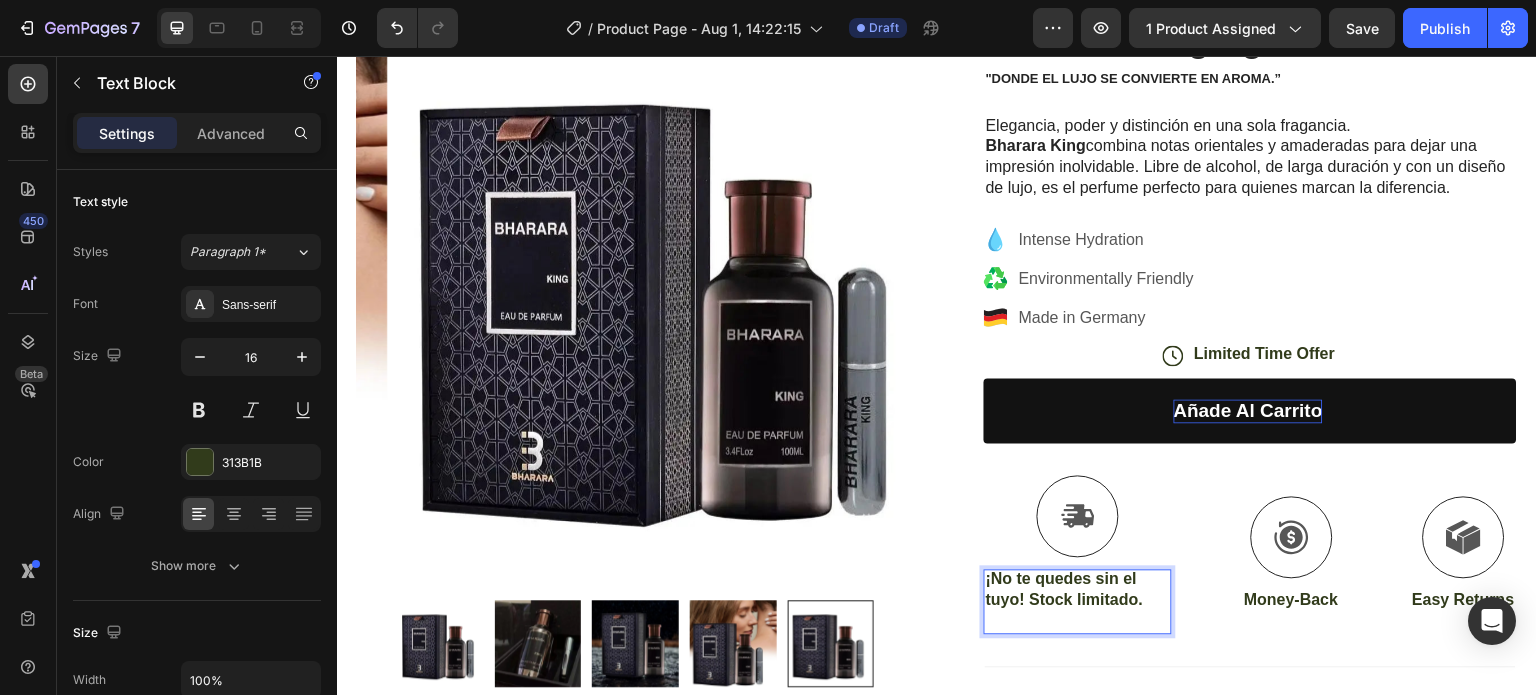 click on "Icon ¡No te quedes sin el tuyo! Stock limitado. Text Block   0
Icon Money-Back Text Block
Icon Easy Returns Text Block Row" at bounding box center (1250, 554) 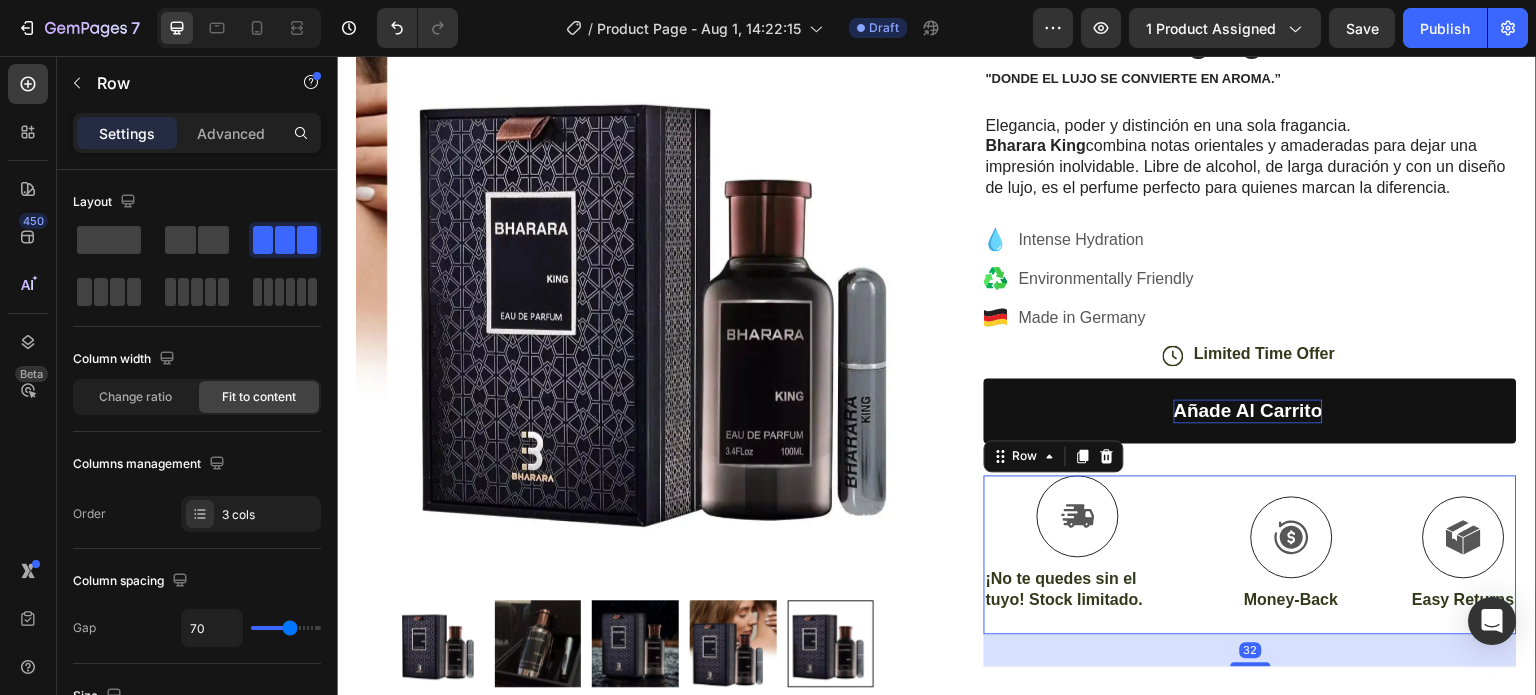 click on "Product Images Image Icon Icon Icon Icon Icon Icon List “This skin cream is a game-changer! It has transformed my dry, lackluster skin into a hydrated and radiant complexion. I love how it absorbs quickly and leaves no greasy residue. Highly recommend” Text Block
Icon Hannah N. (Houston, USA) Text Block Row Row Row Icon Icon Icon Icon Icon Icon List (1349 Reviews) Text Block Row Bharara King Eau De Parfum 100ml Perfume 2025 Brand New Packaging Product Title "Donde el lujo se convierte en aroma.” Text Block Elegancia, poder y distinción en una sola fragancia. Bharara King  combina notas orientales y amaderadas para dejar una impresión inolvidable. Libre de alcohol, de larga duración y con un diseño de lujo, es el perfume perfecto para quienes marcan la diferencia. Text Block
Intense Hydration
Environmentally Friendly
Made in Germany Item List
Icon  Limited Time Offer Text Block Row Add to Cart" at bounding box center (937, 404) 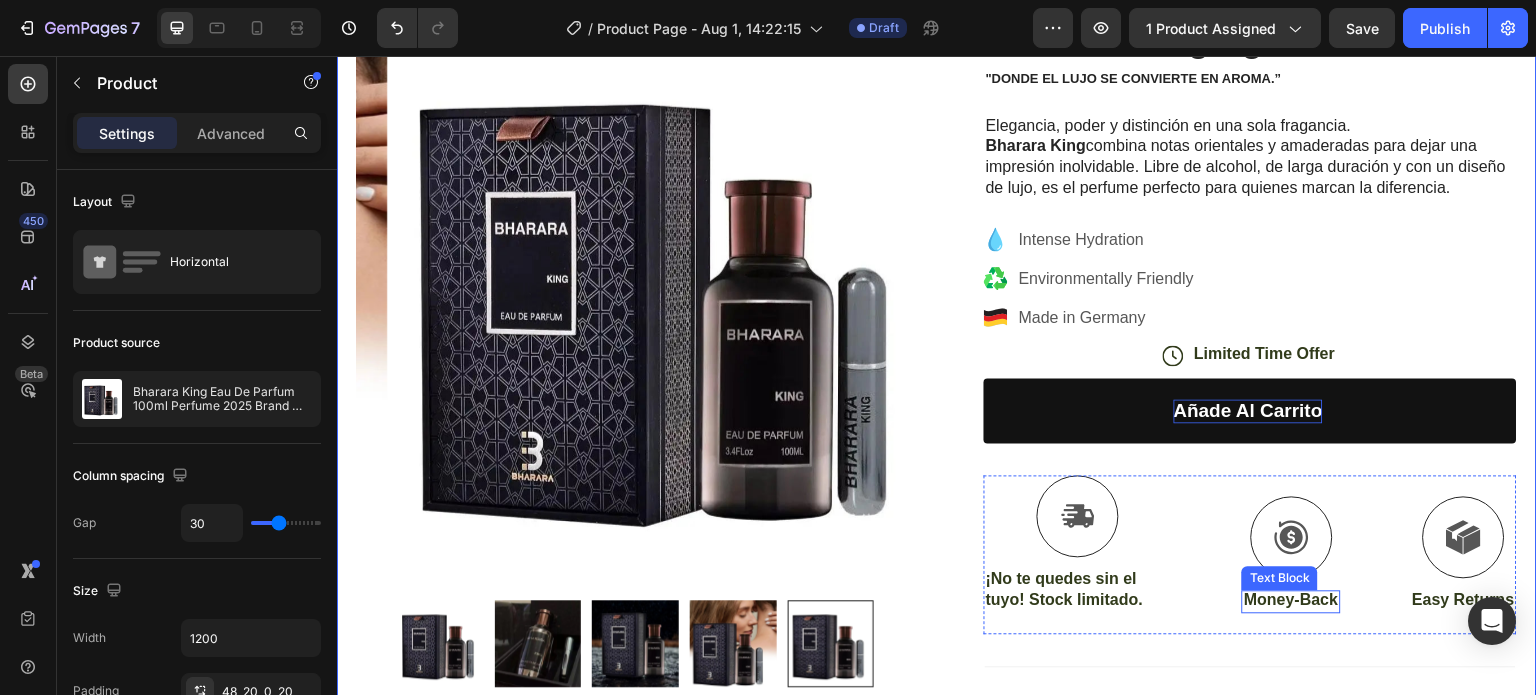 click on "Money-Back" at bounding box center [1291, 600] 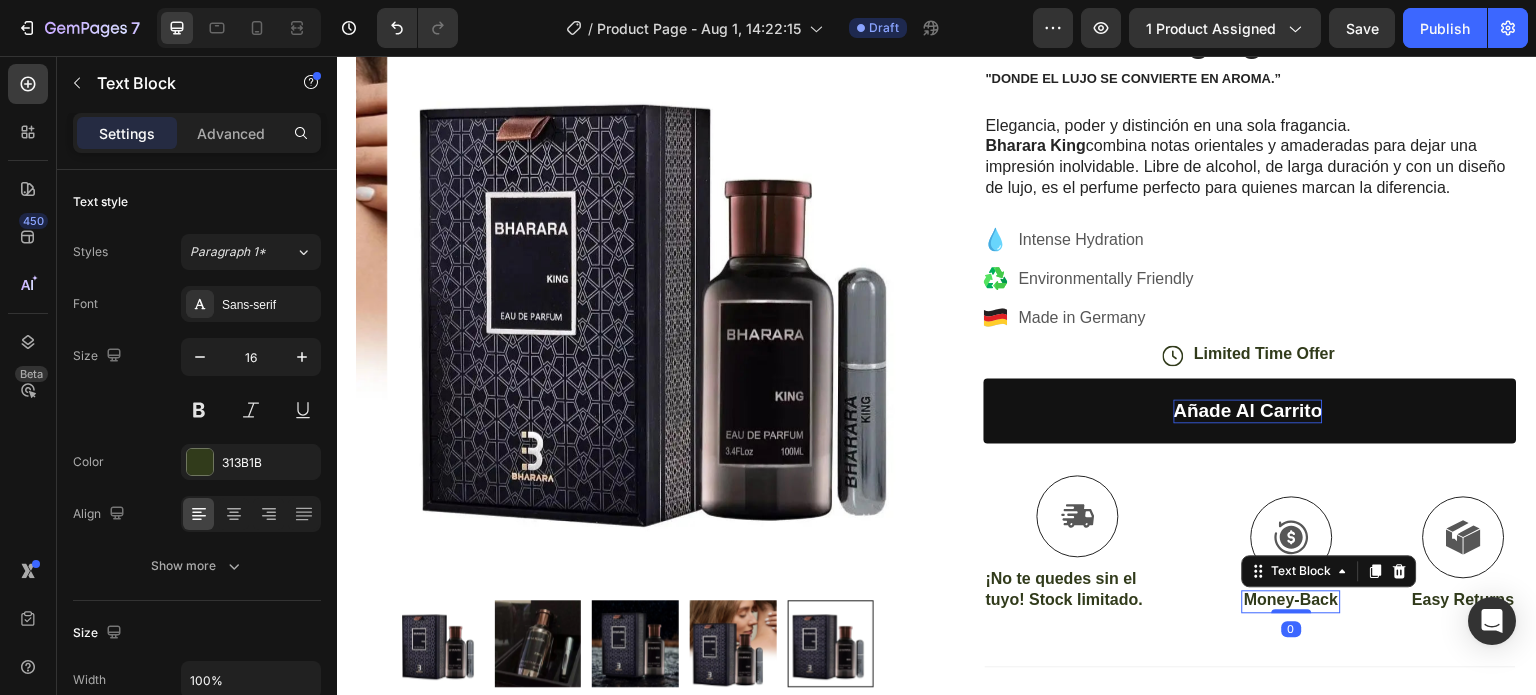 click on "Money-Back" at bounding box center [1291, 600] 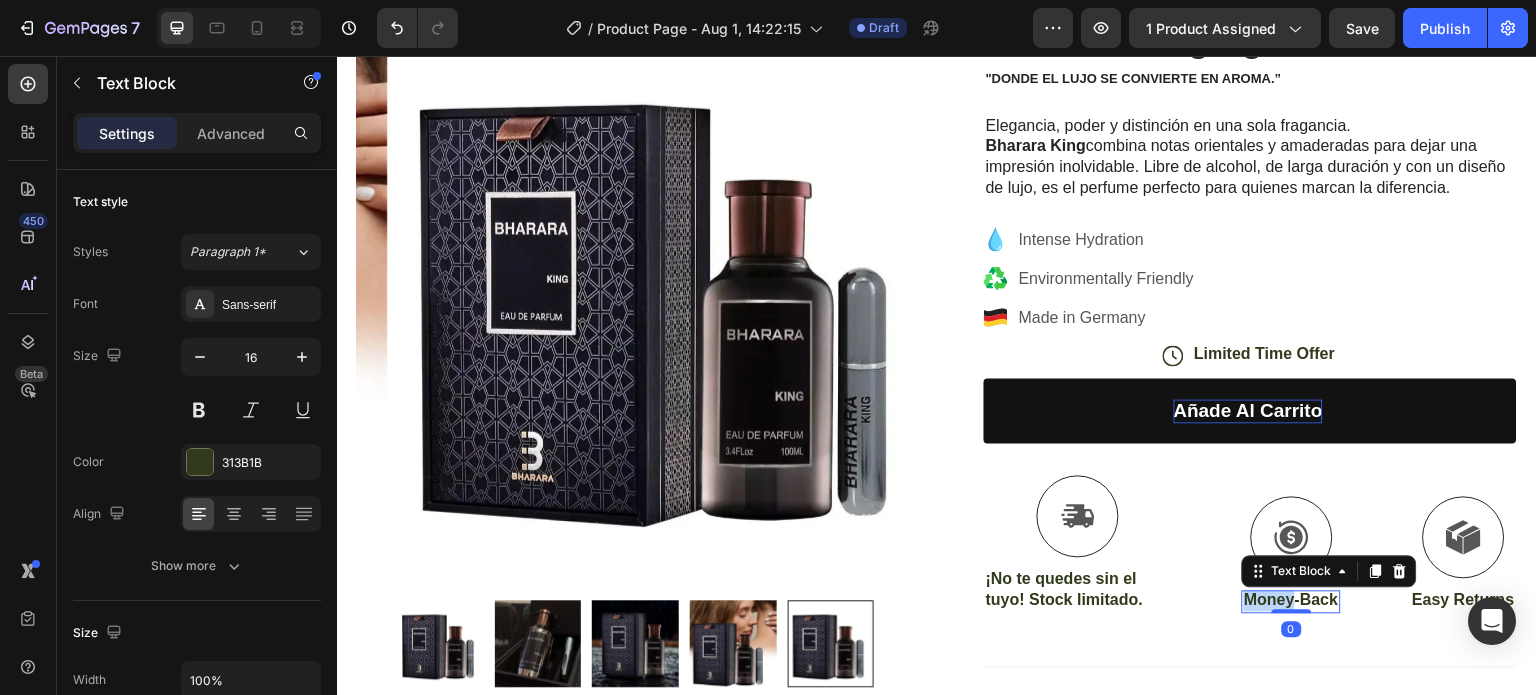 click on "Money-Back" at bounding box center (1291, 600) 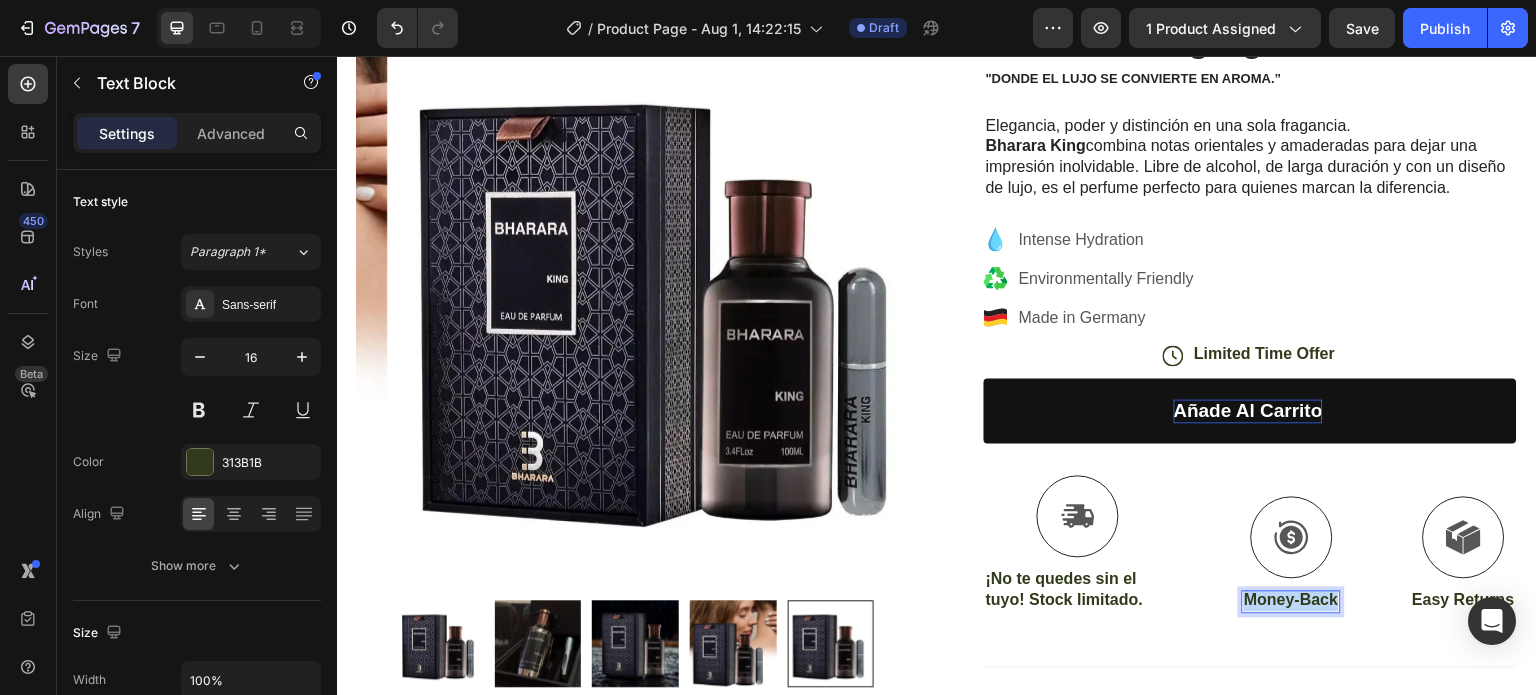 click on "Money-Back" at bounding box center (1291, 600) 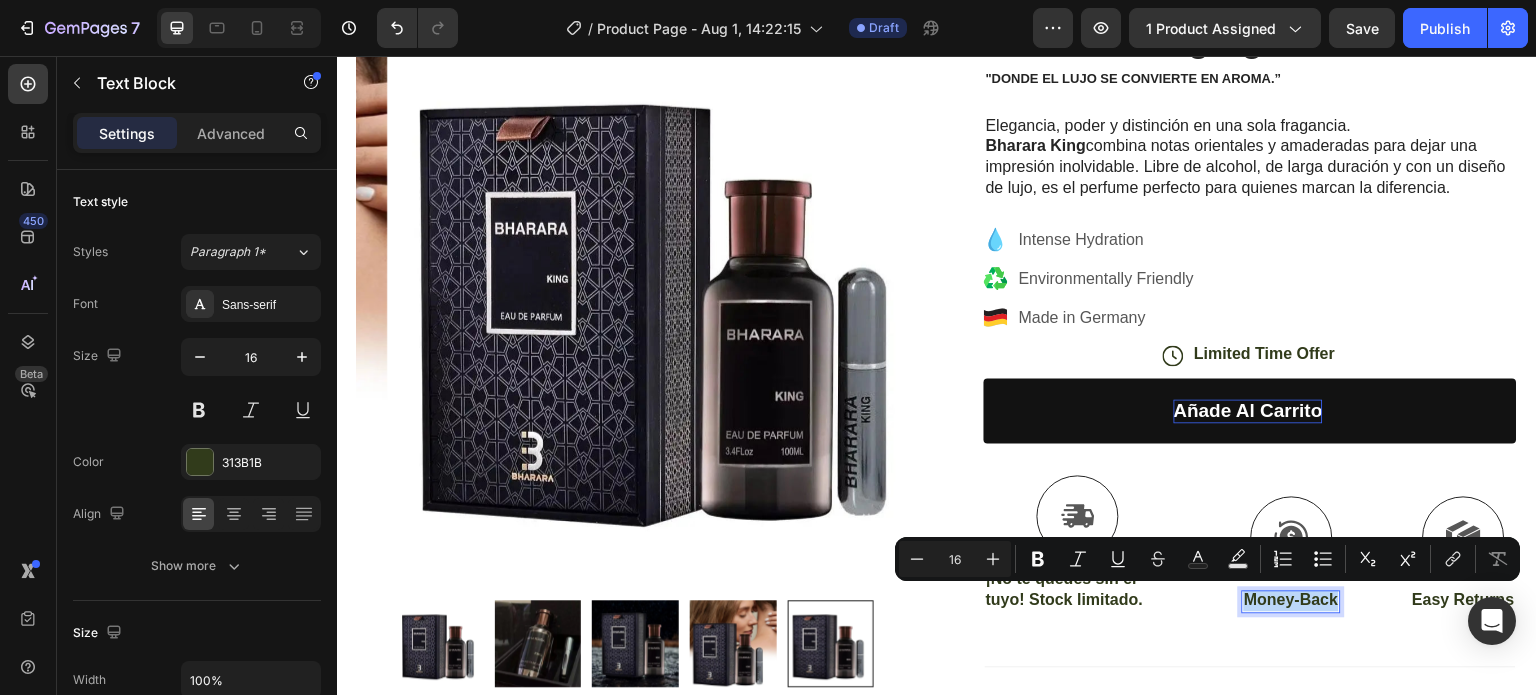 copy on "Money-Back" 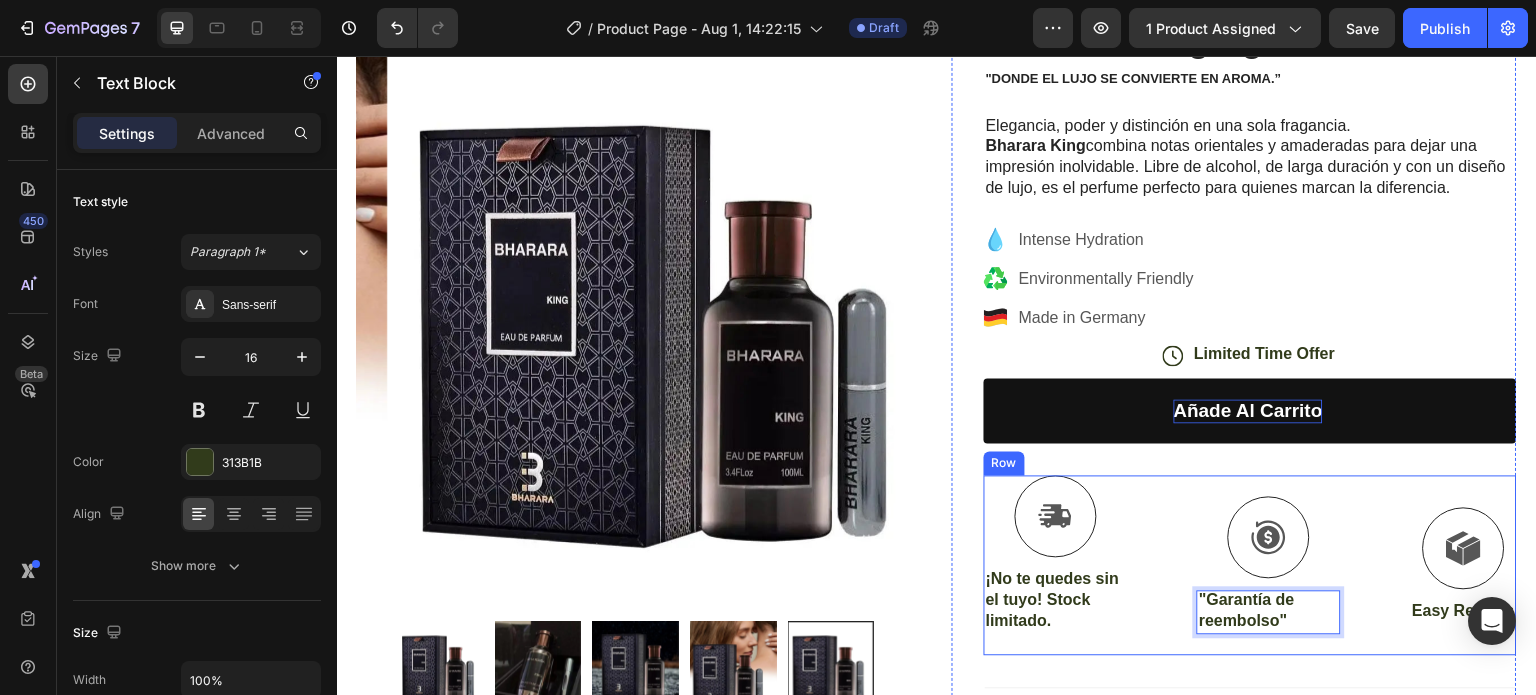 click on "Icon ¡No te quedes sin el tuyo! Stock limitado. Text Block
Icon "Garantía de reembolso" Text Block   0
Icon Easy Returns Text Block Row" at bounding box center [1250, 564] 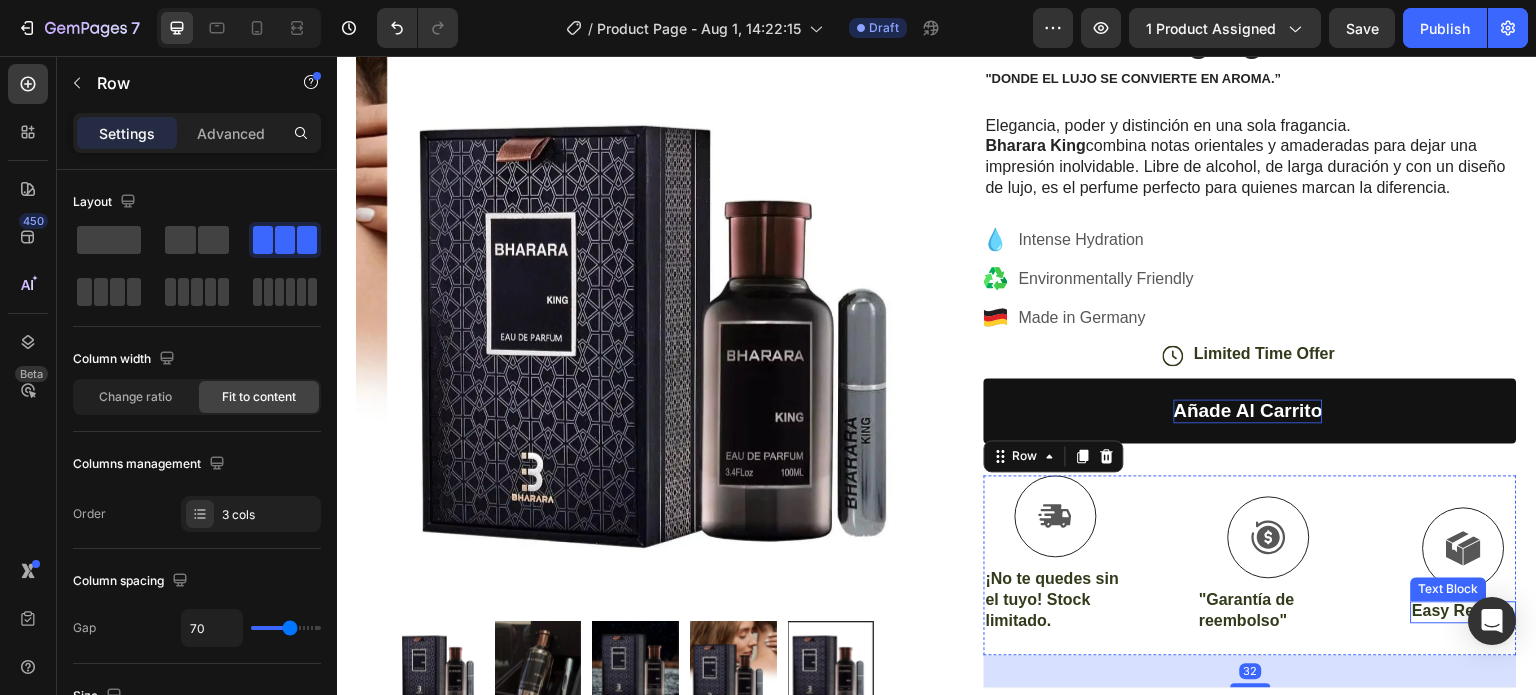 click on "Easy Returns" at bounding box center [1464, 611] 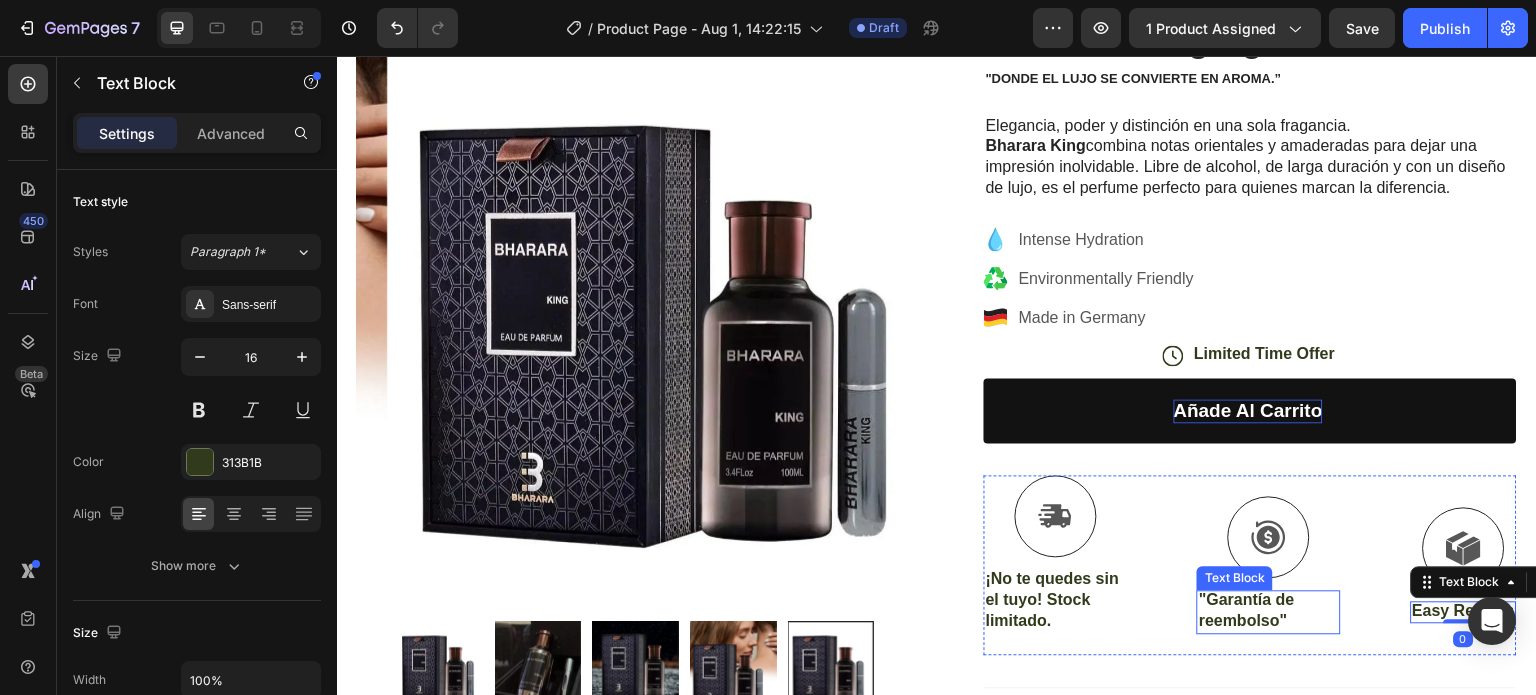 click on ""Garantía de reembolso"" at bounding box center (1268, 611) 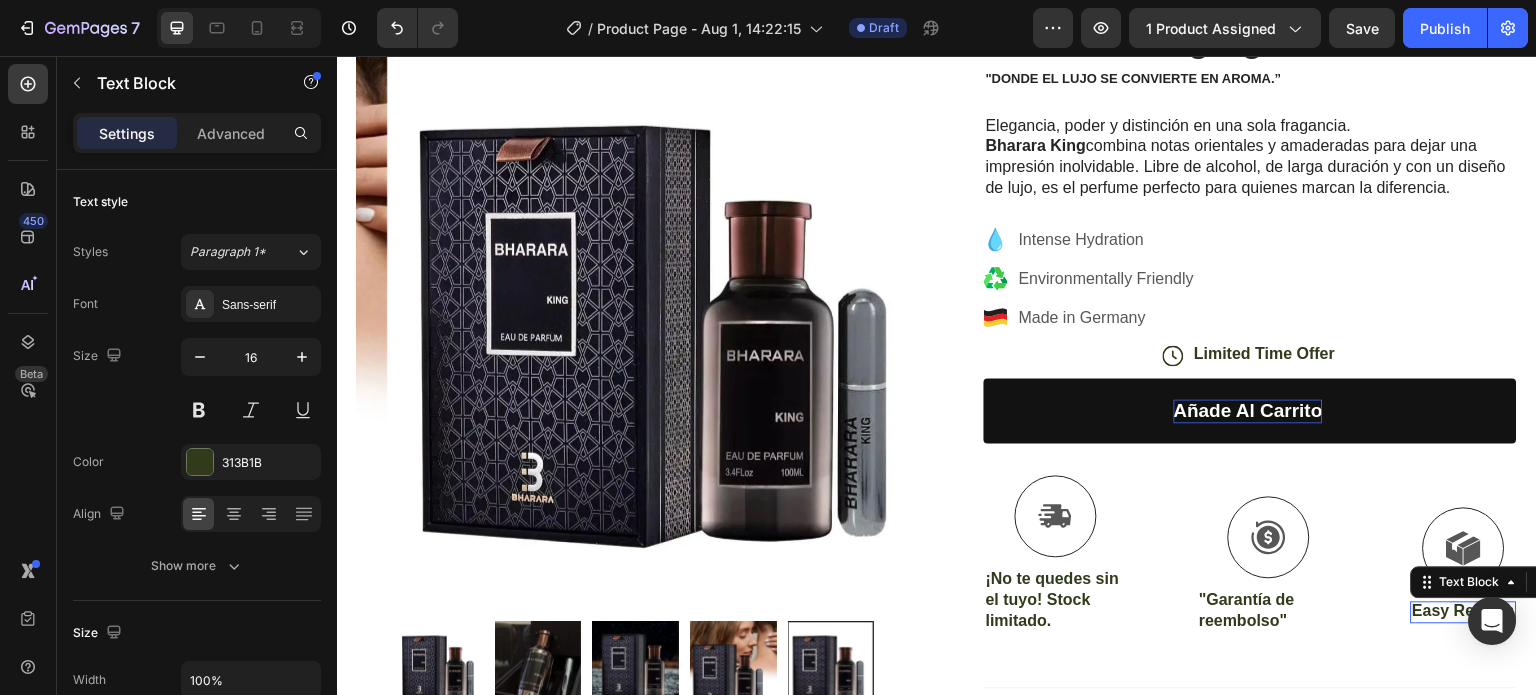 click on "Easy Returns" at bounding box center (1464, 611) 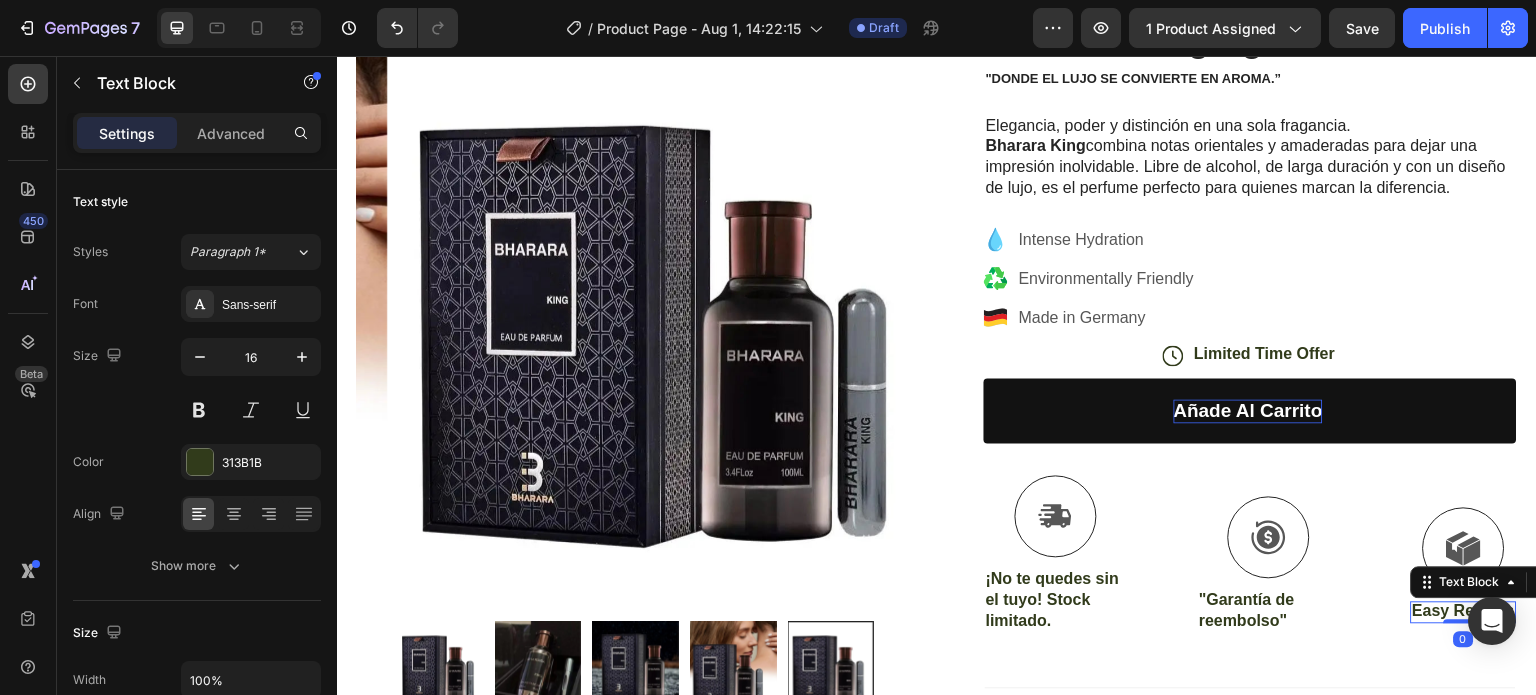 click on "Easy Returns" at bounding box center (1464, 611) 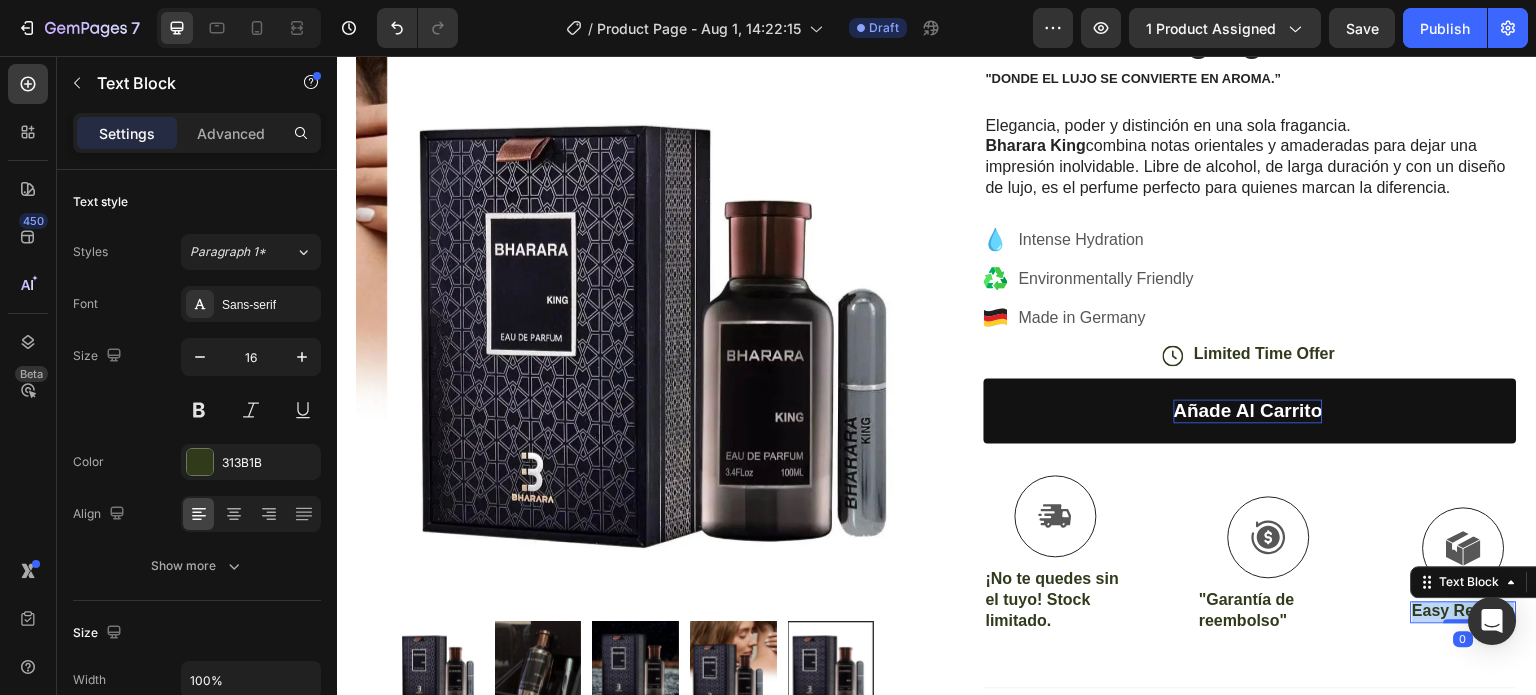 click on "Easy Returns" at bounding box center [1464, 611] 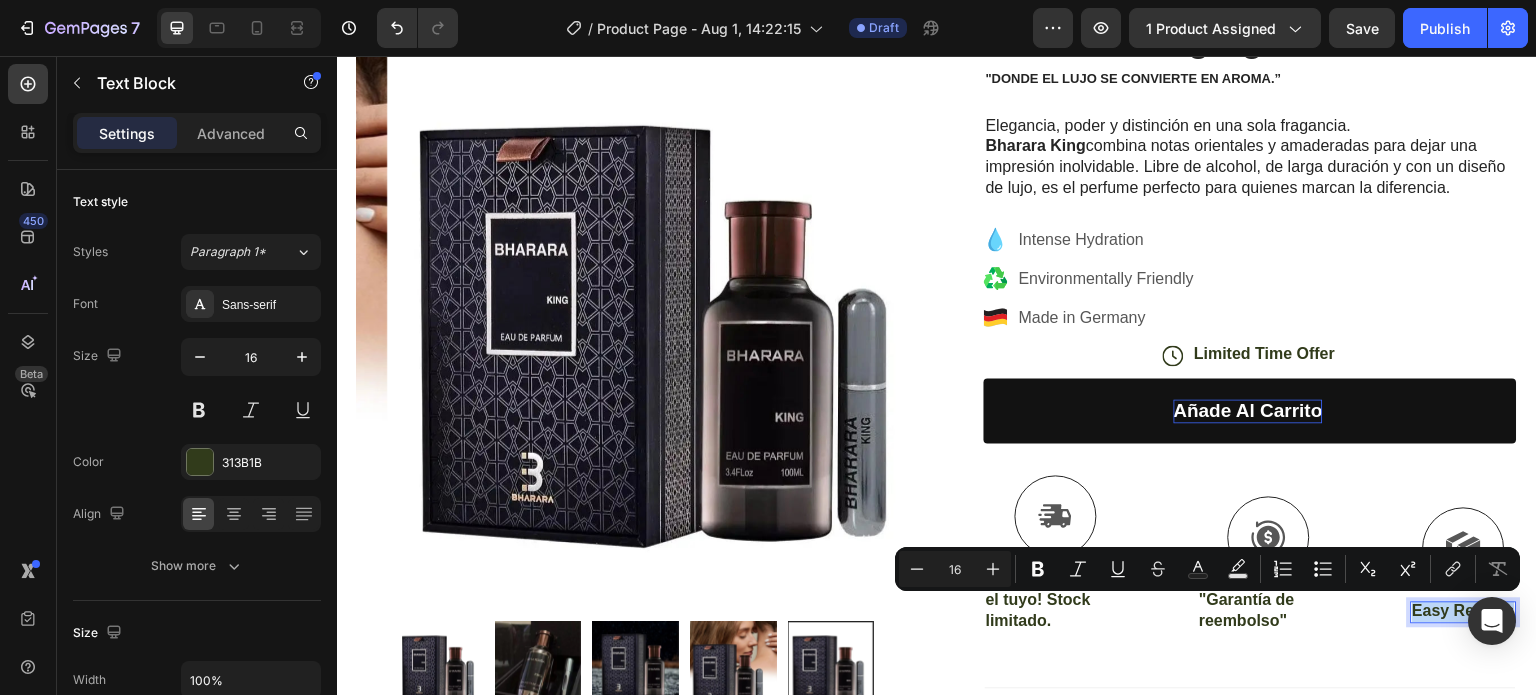 copy on "Easy Returns" 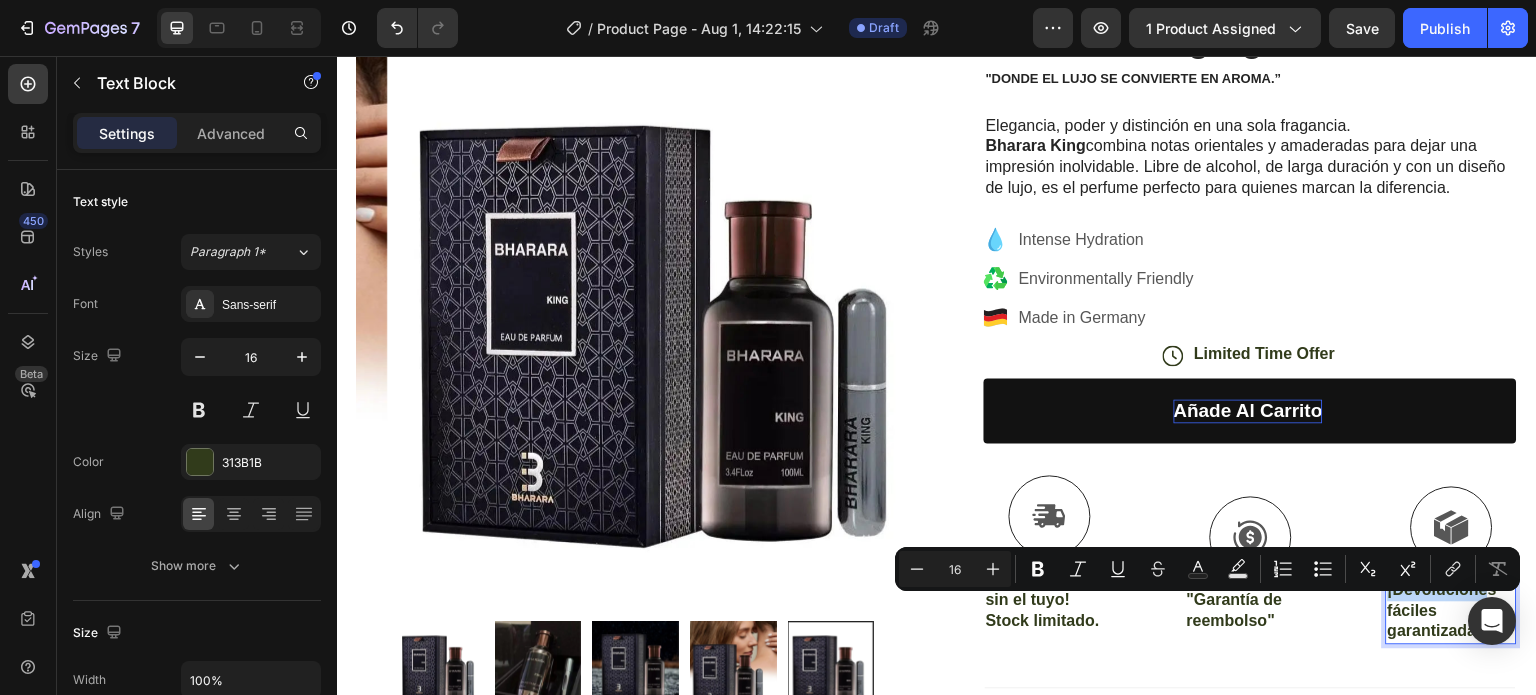 scroll, scrollTop: 279, scrollLeft: 0, axis: vertical 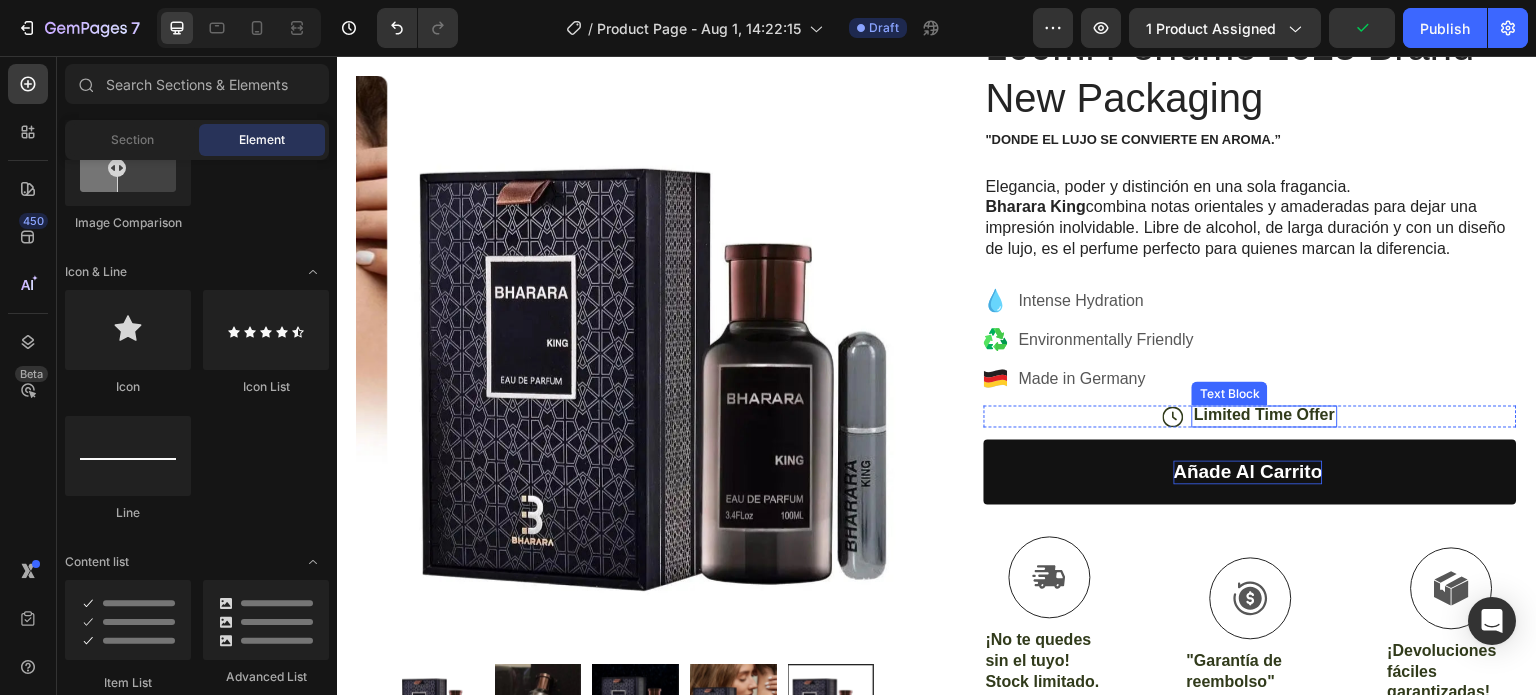 click on "Limited Time Offer" at bounding box center [1264, 416] 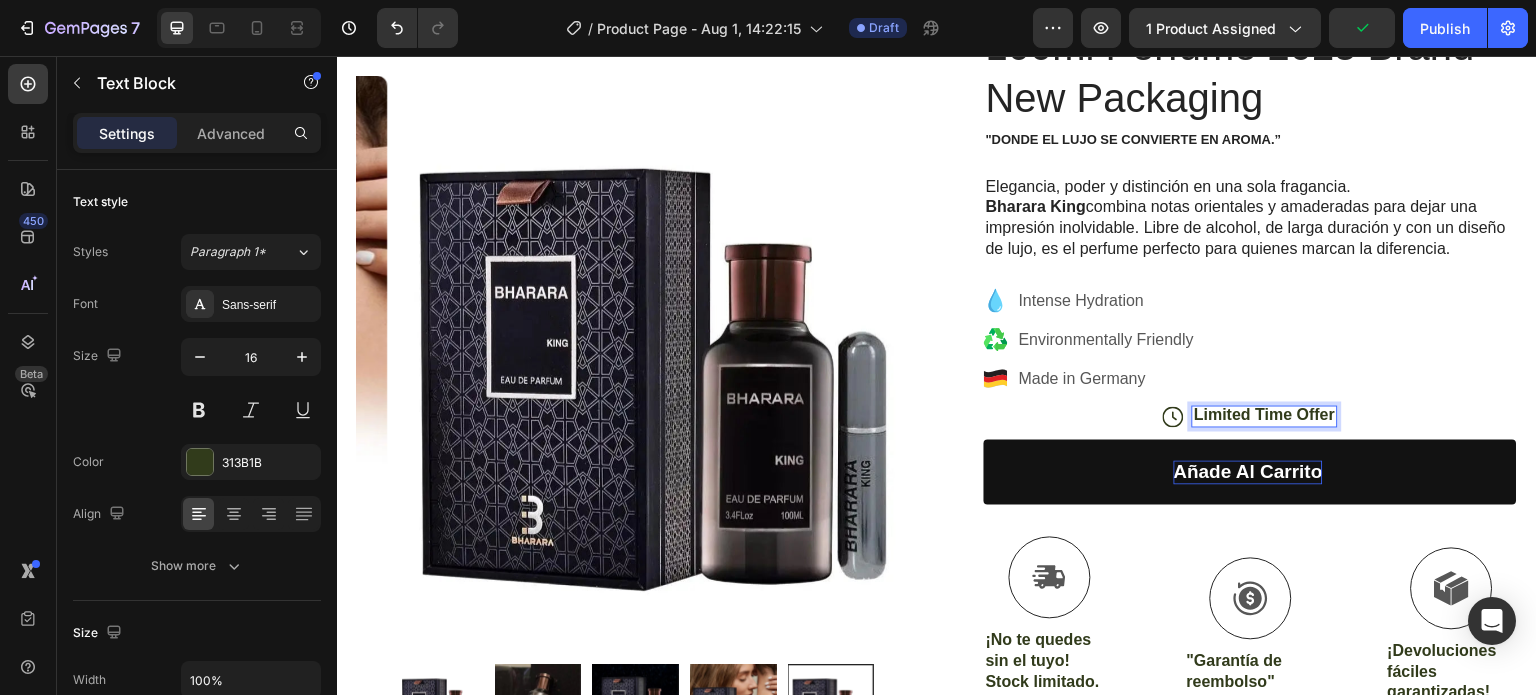 click on "Limited Time Offer" at bounding box center [1264, 416] 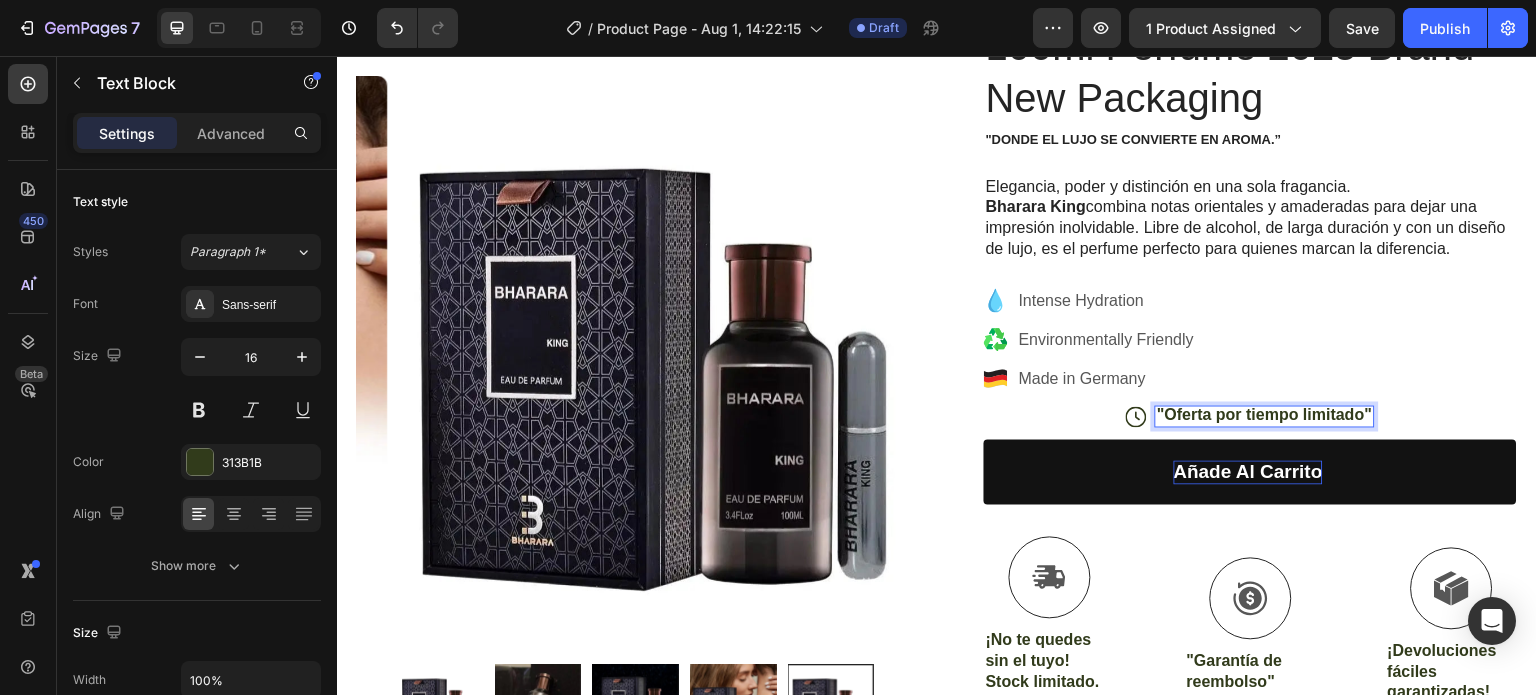click on "Icon "Oferta por tiempo limitado" Text Block   0 Row" at bounding box center (1250, 417) 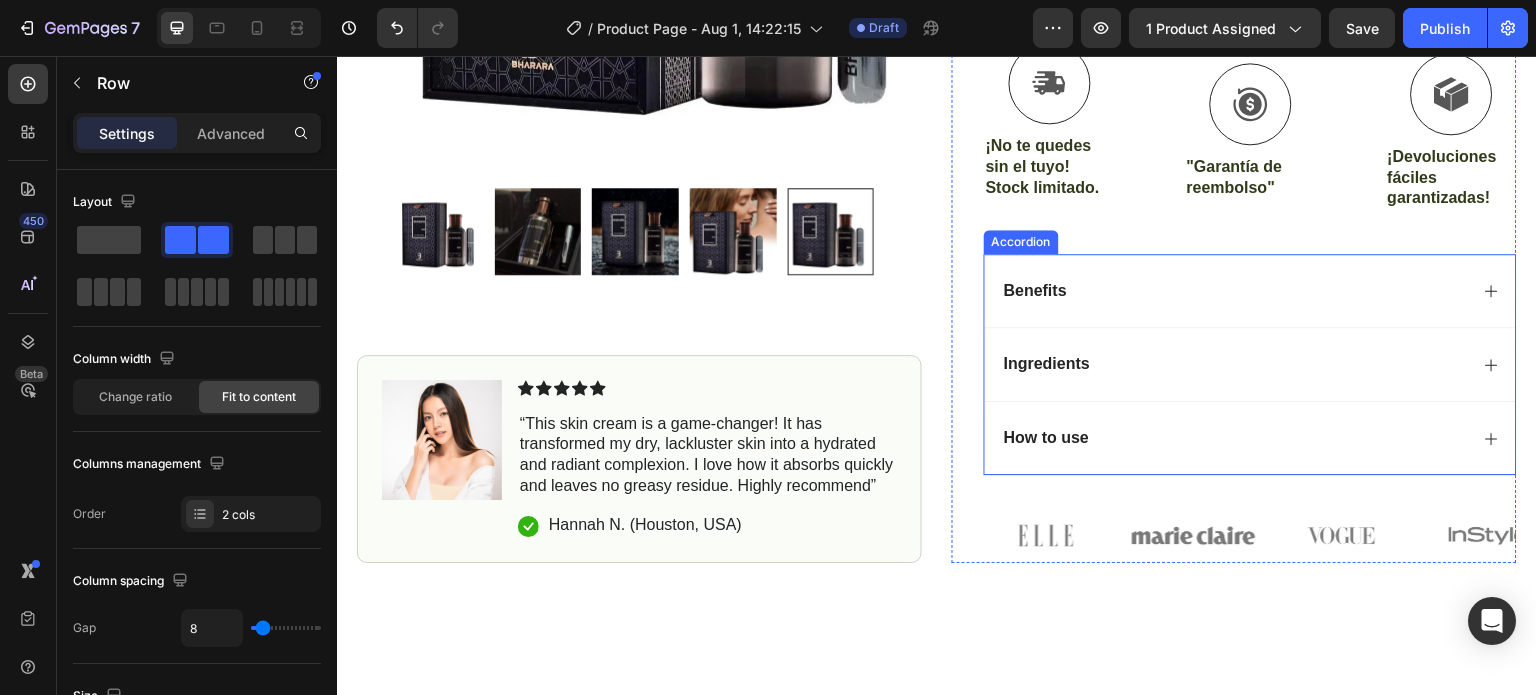 scroll, scrollTop: 738, scrollLeft: 0, axis: vertical 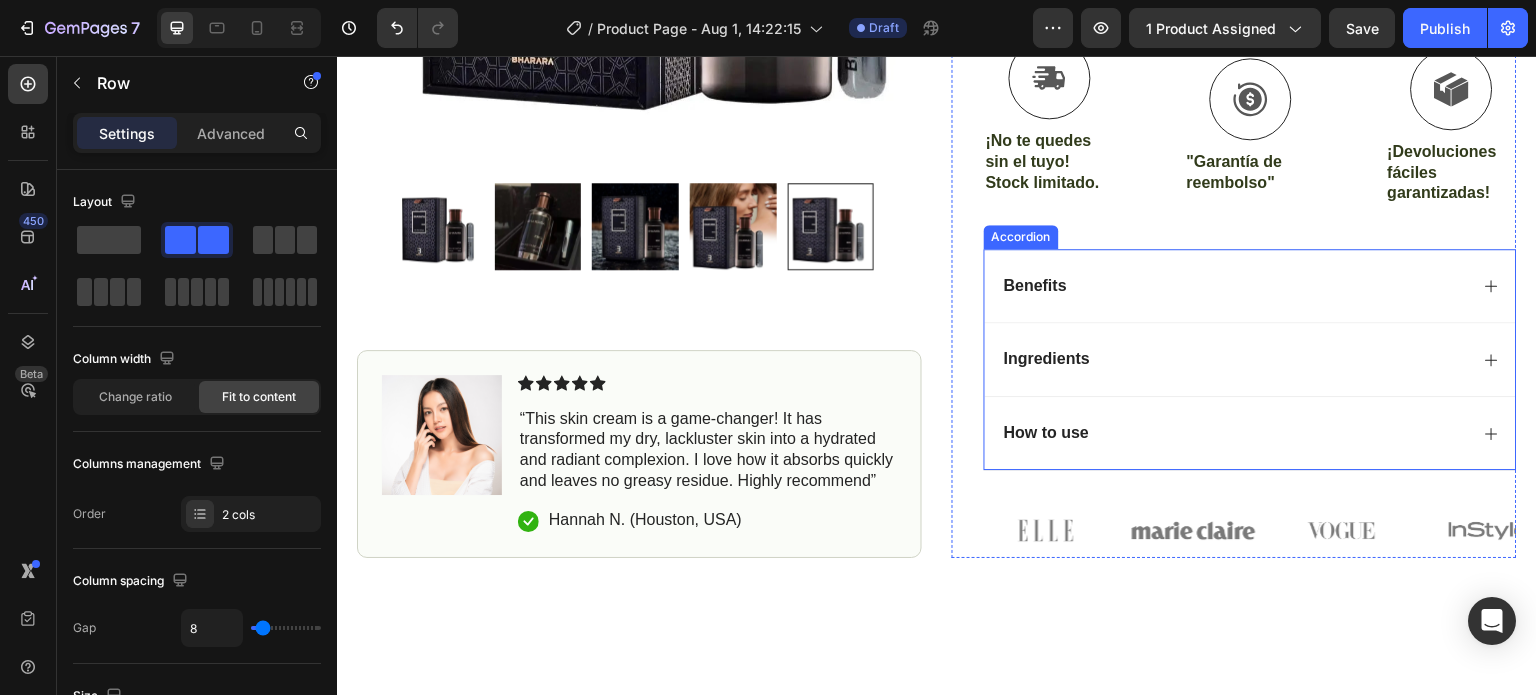 click on "Benefits" at bounding box center (1035, 286) 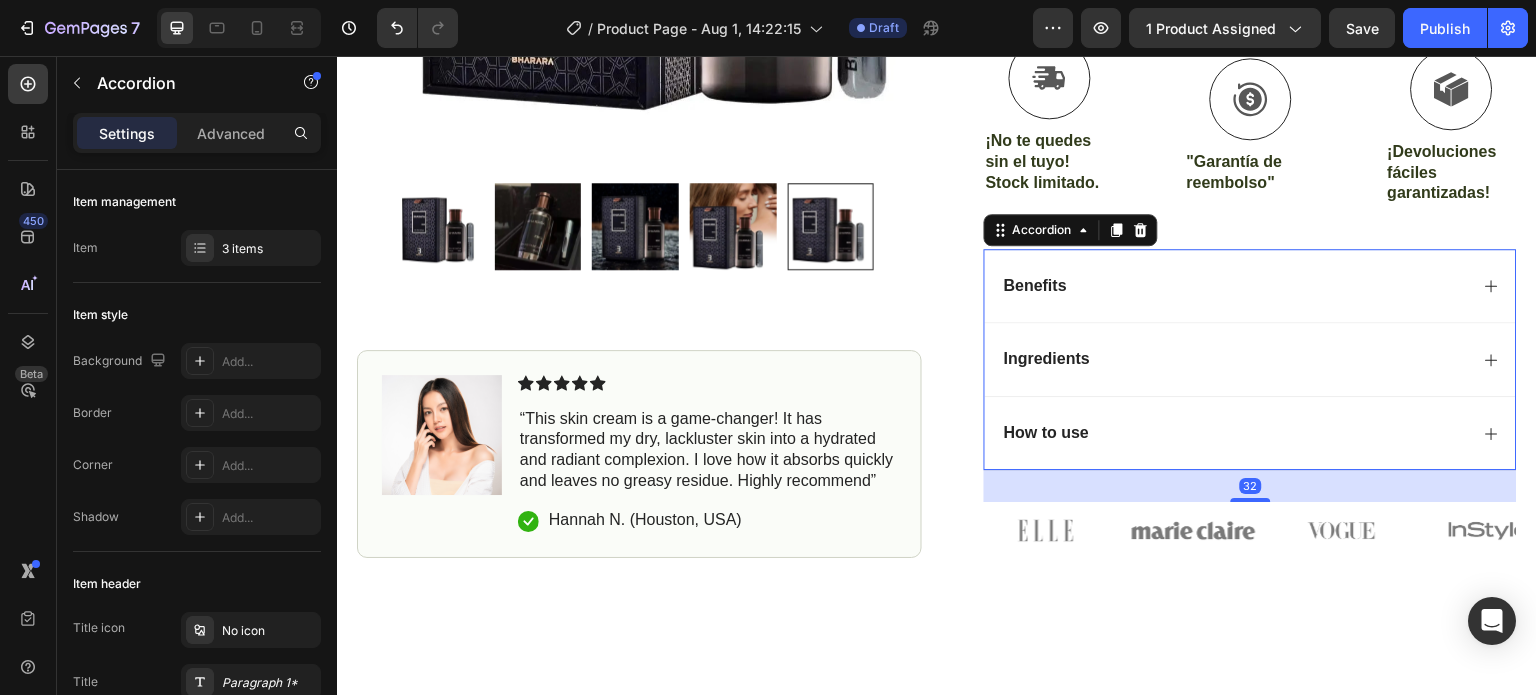 click on "Benefits" at bounding box center (1035, 286) 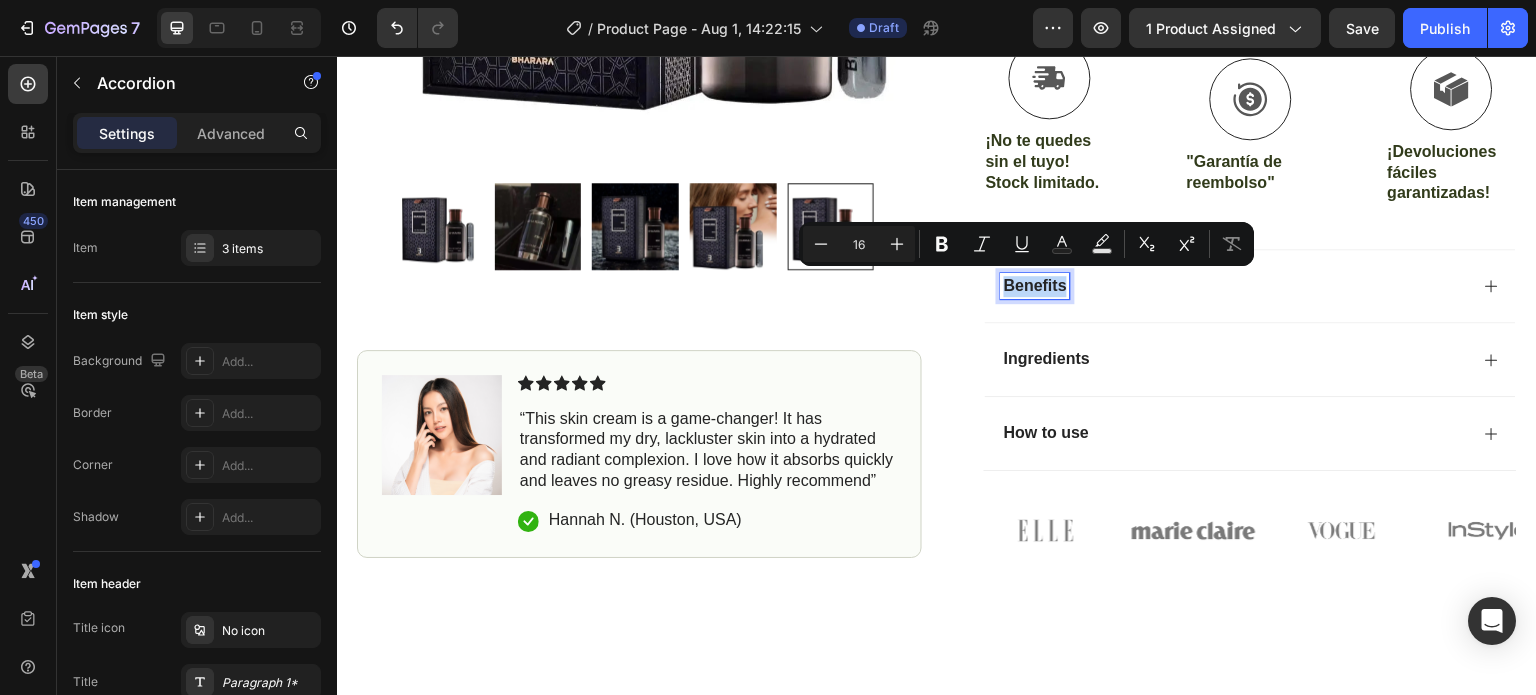 copy on "Benefits" 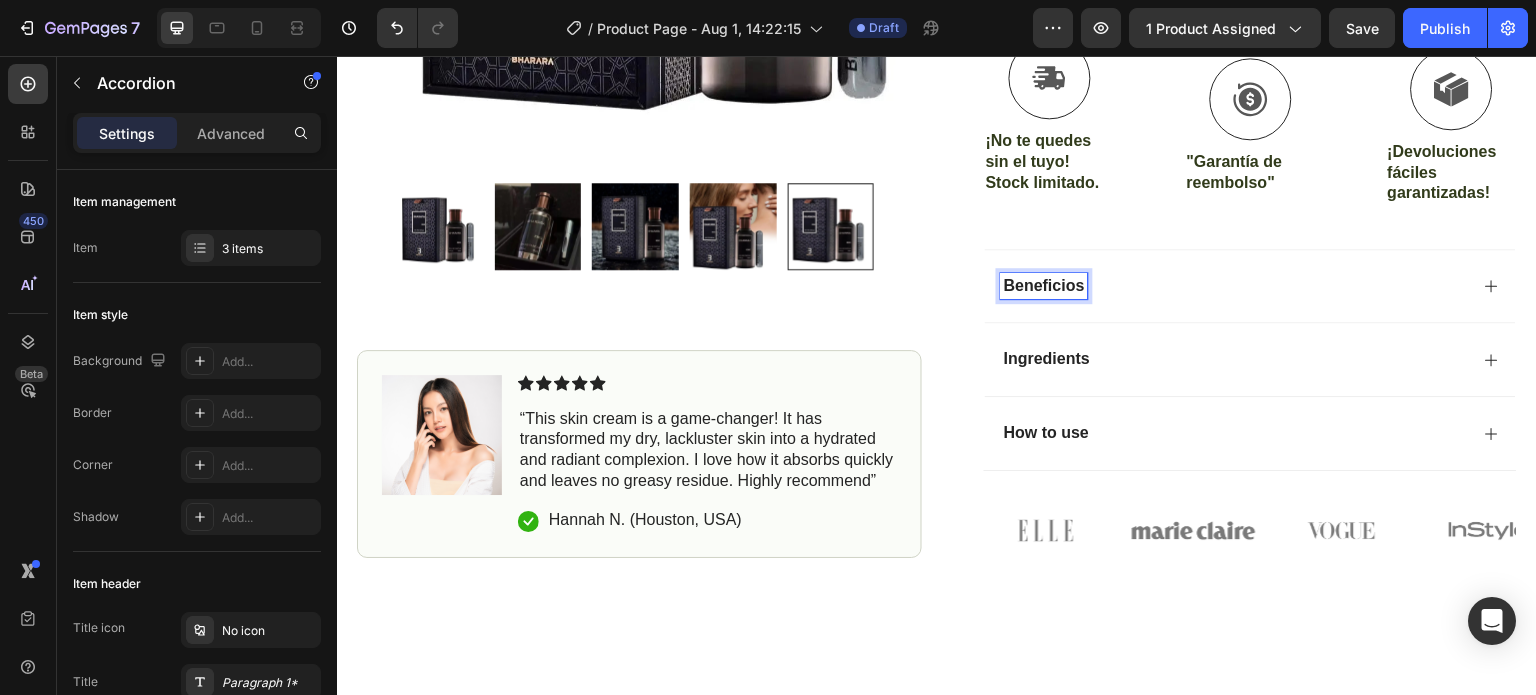 click on "Ingredients" at bounding box center (1047, 359) 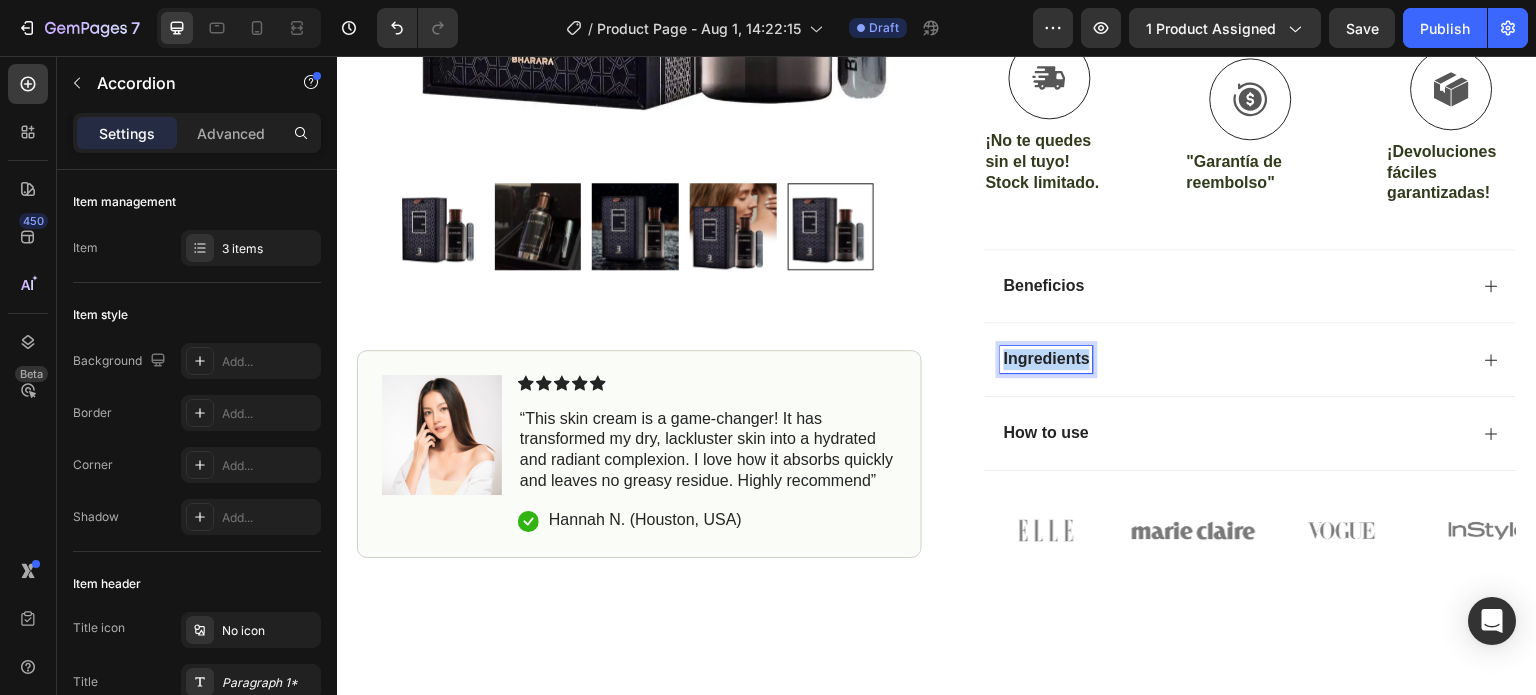 click on "Ingredients" at bounding box center [1047, 359] 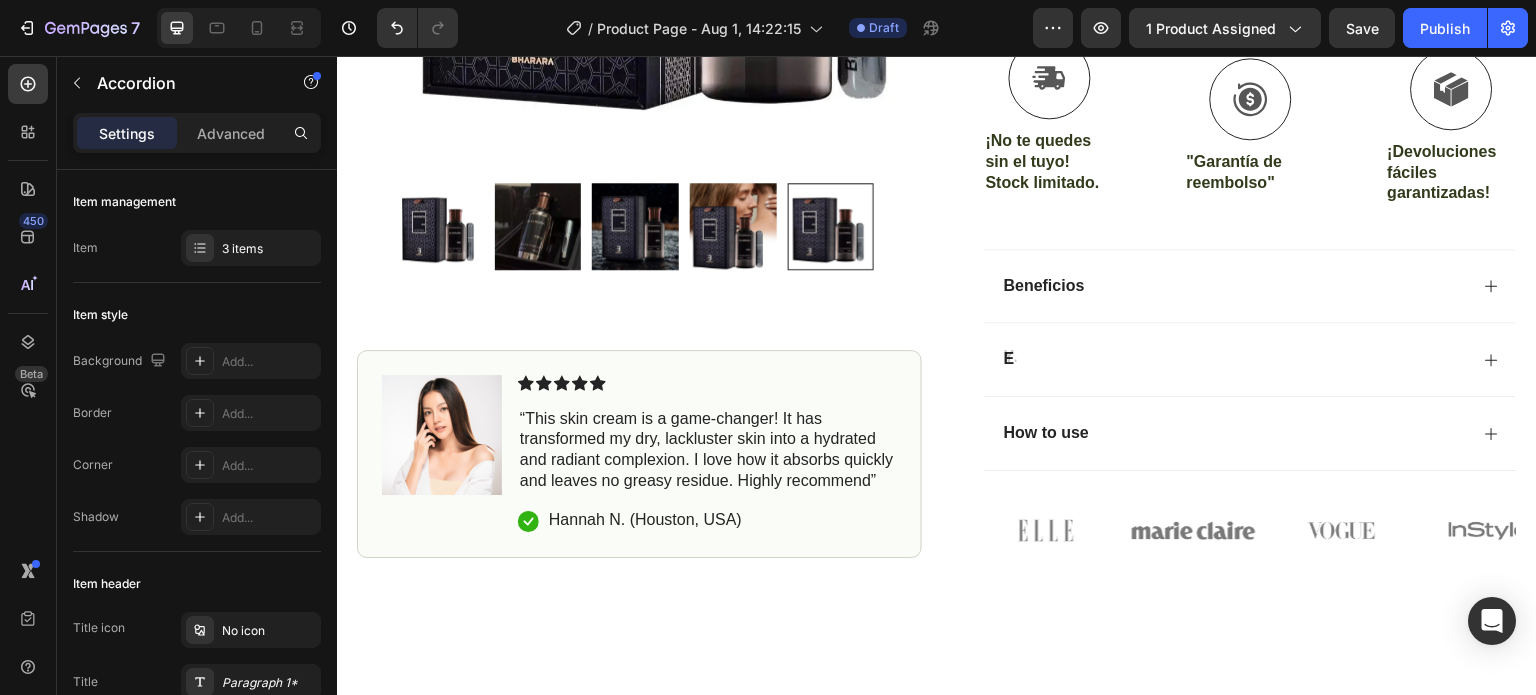 scroll, scrollTop: 732, scrollLeft: 0, axis: vertical 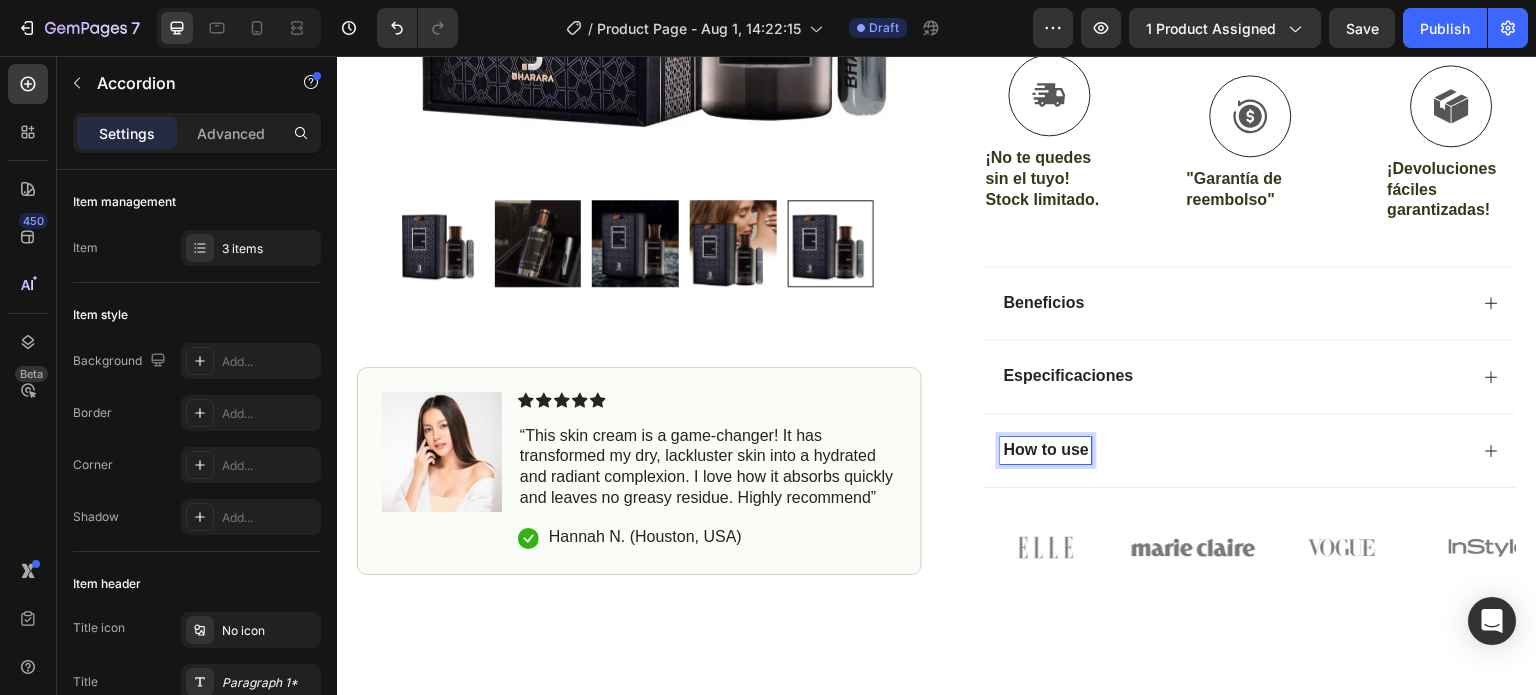 click on "How to use" at bounding box center (1046, 450) 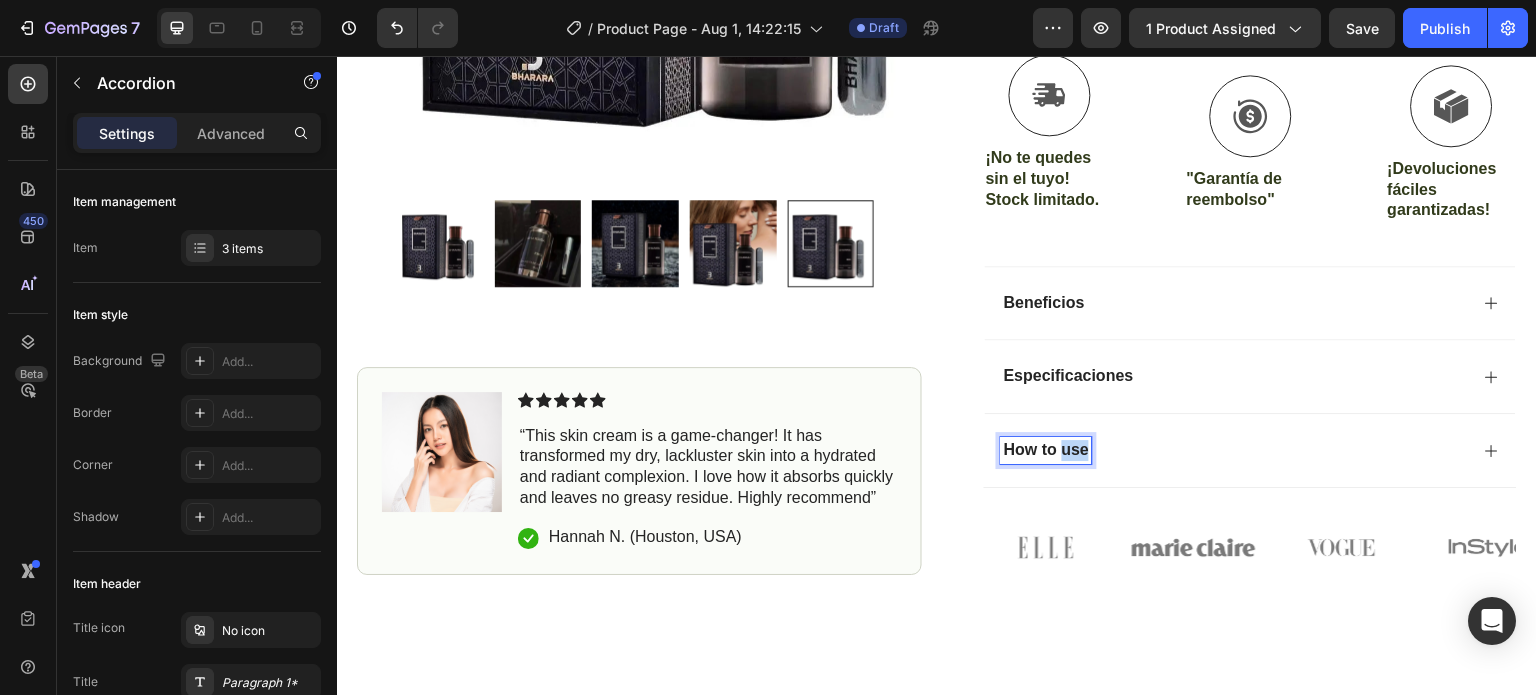 click on "How to use" at bounding box center [1046, 450] 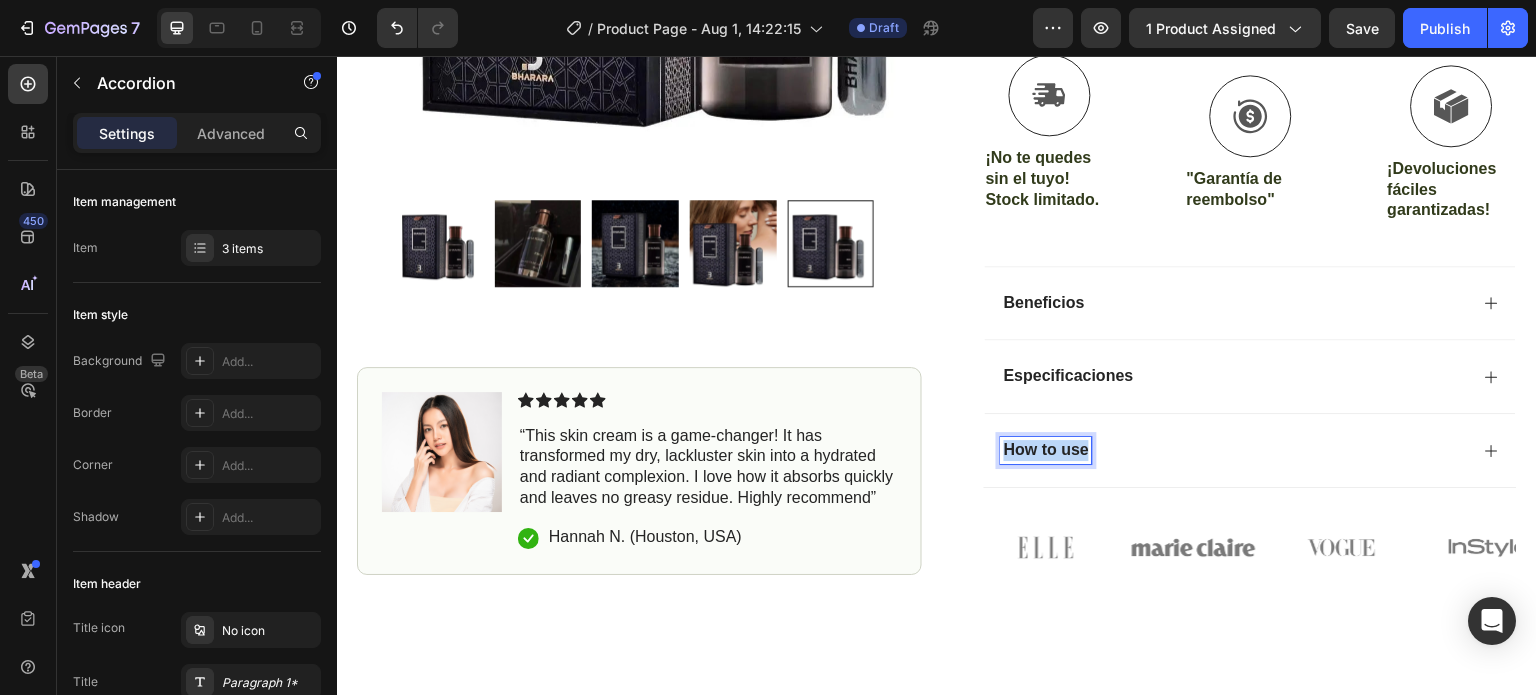 click on "How to use" at bounding box center [1046, 450] 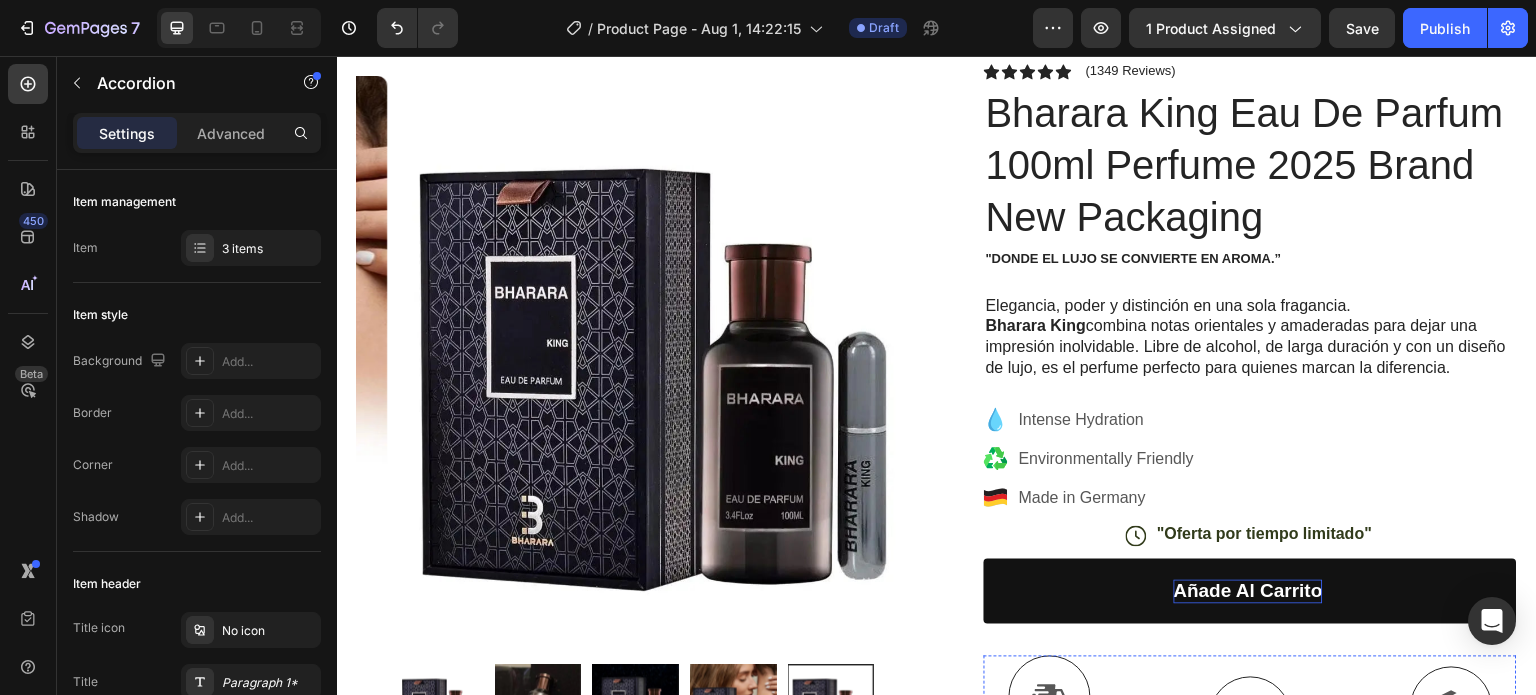 scroll, scrollTop: 116, scrollLeft: 0, axis: vertical 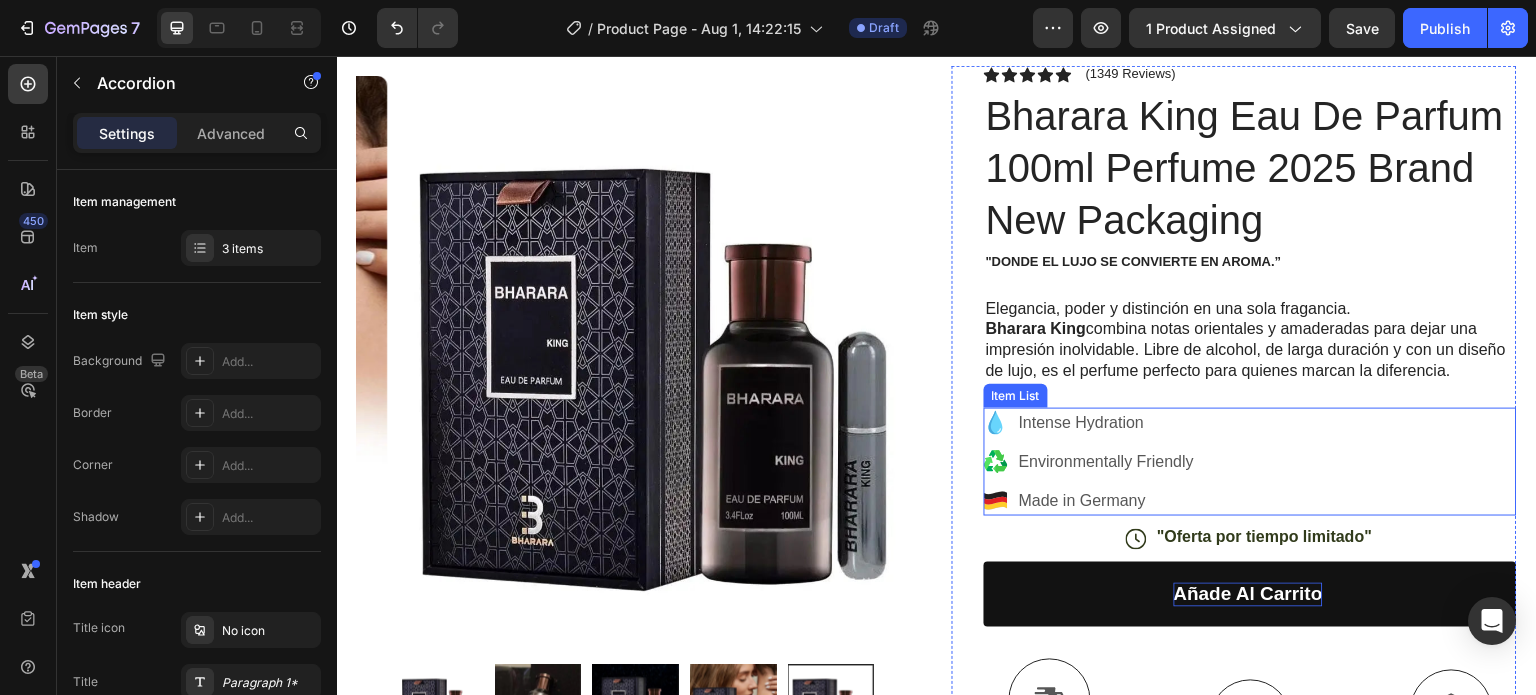click 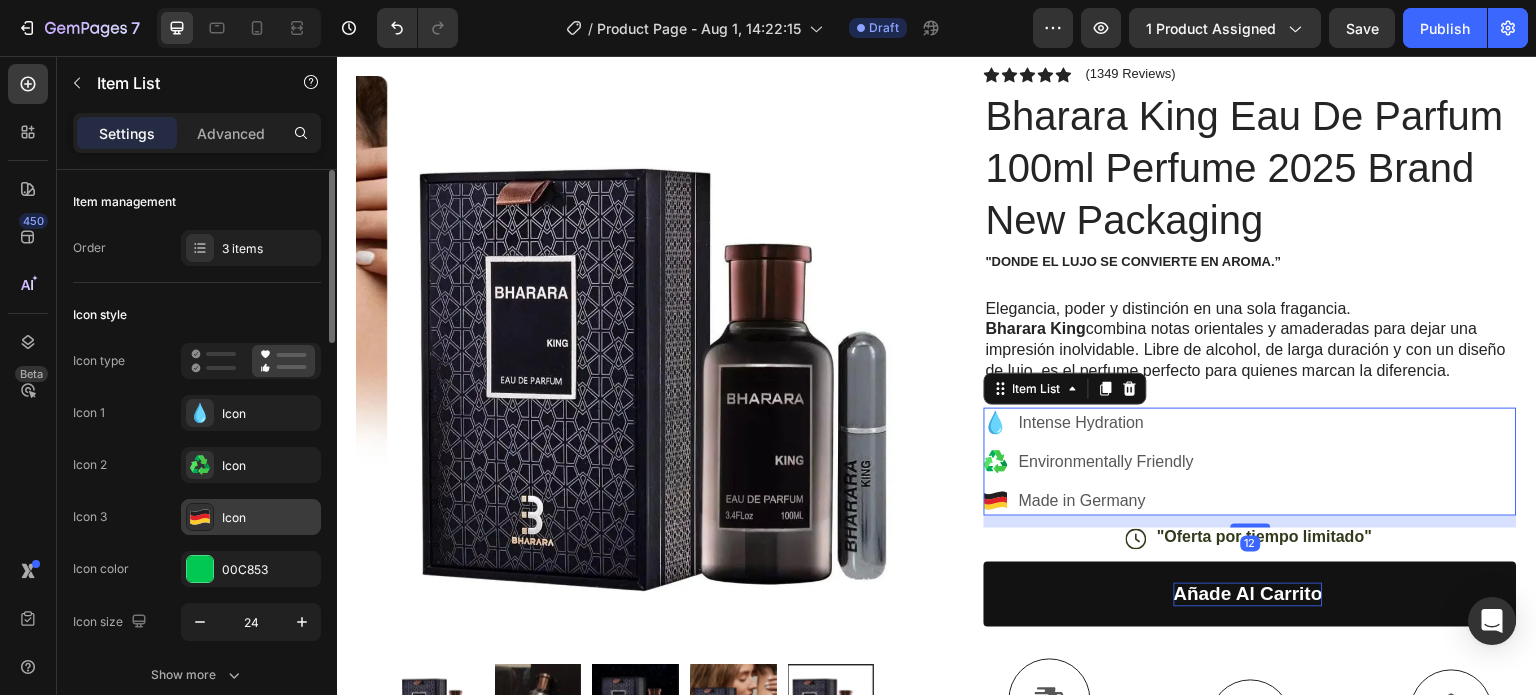 click on "Icon" at bounding box center [269, 518] 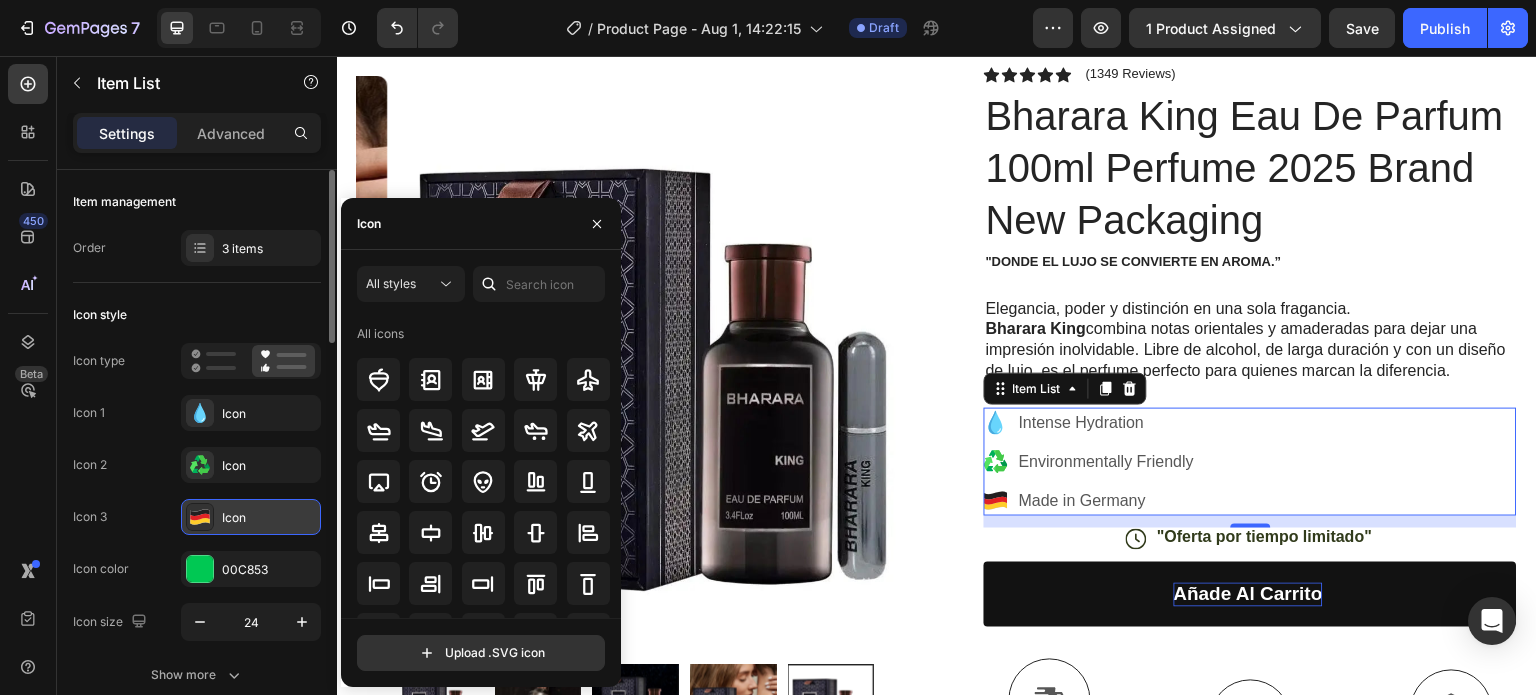 click 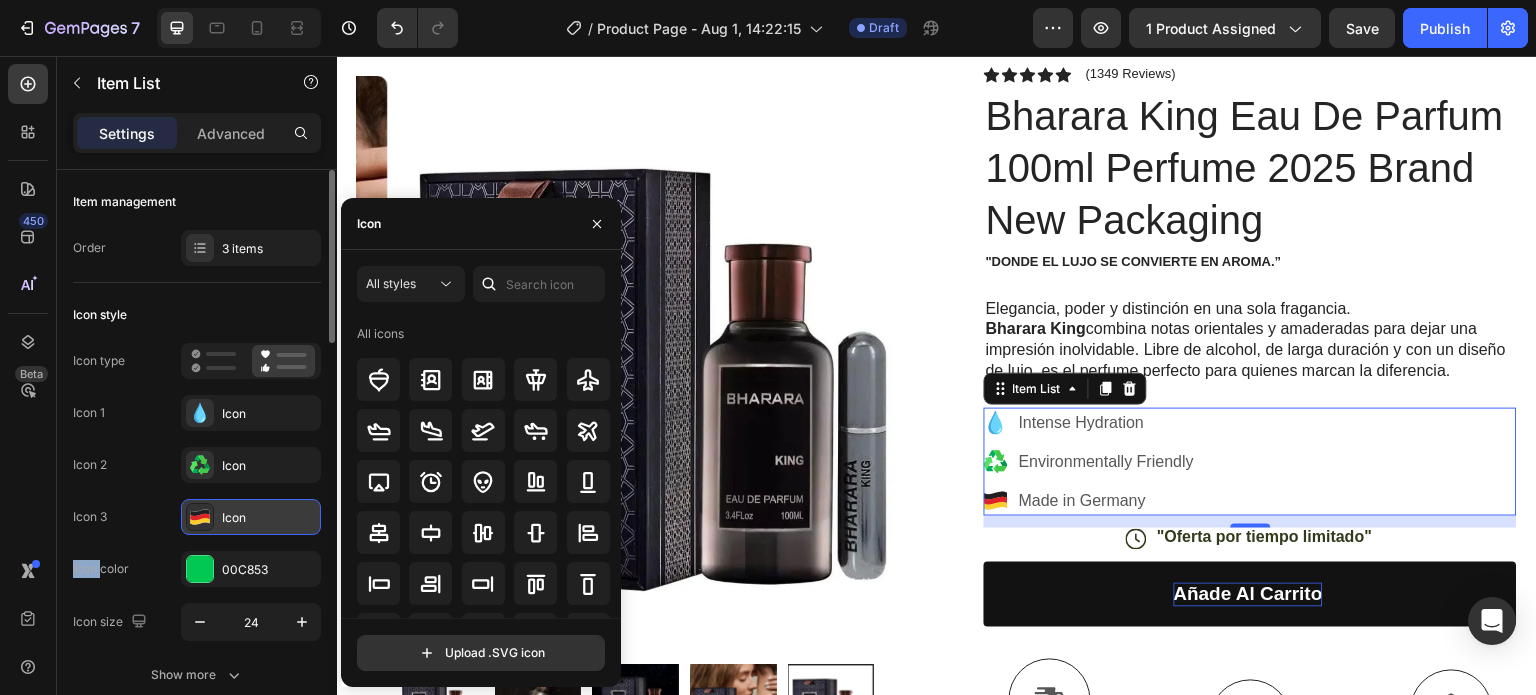 click 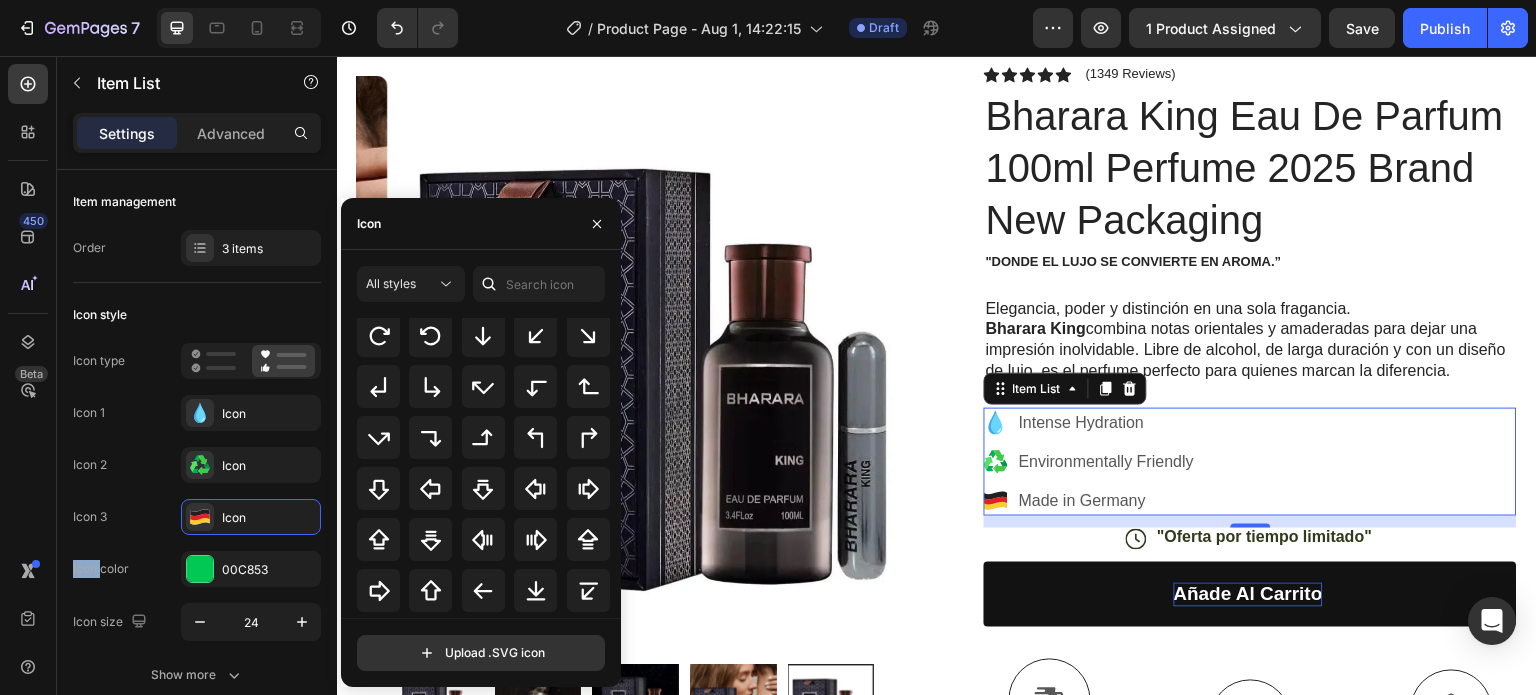 scroll, scrollTop: 700, scrollLeft: 0, axis: vertical 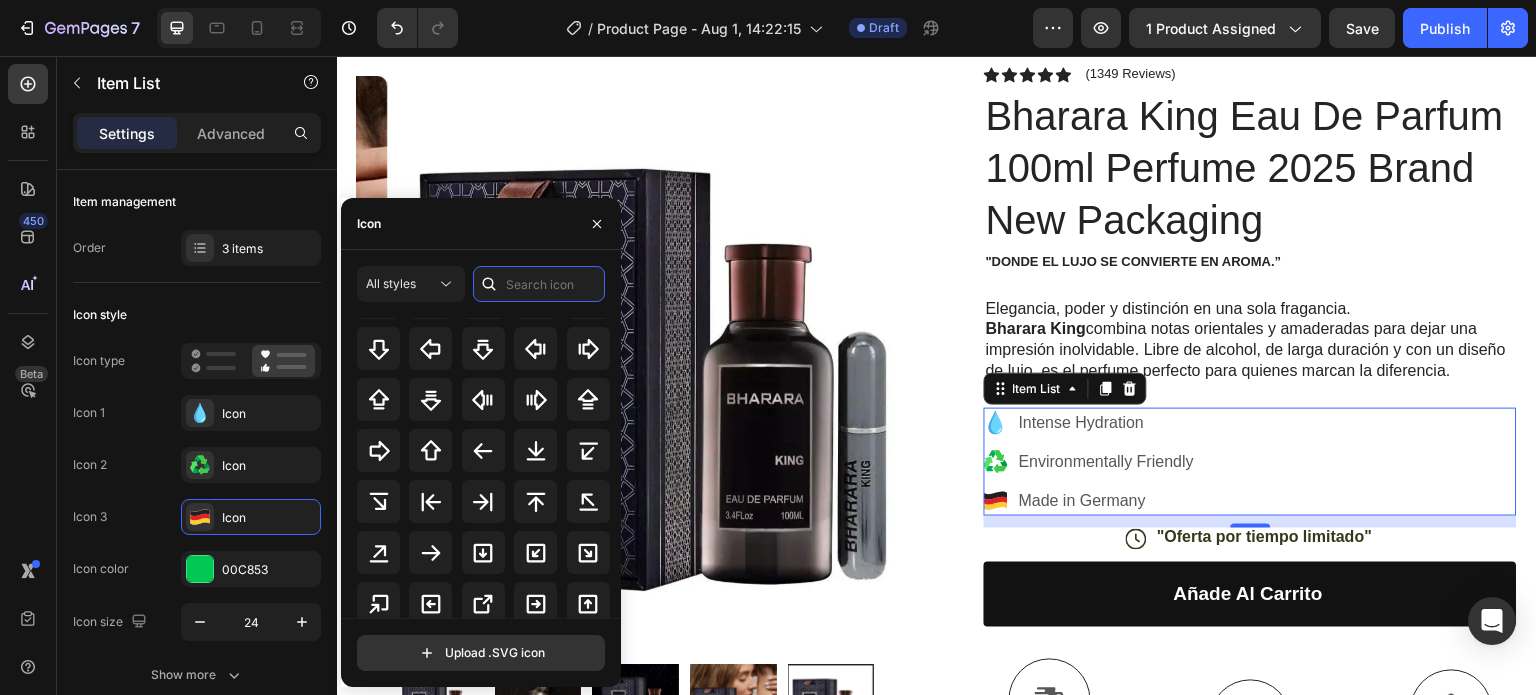 click at bounding box center [539, 284] 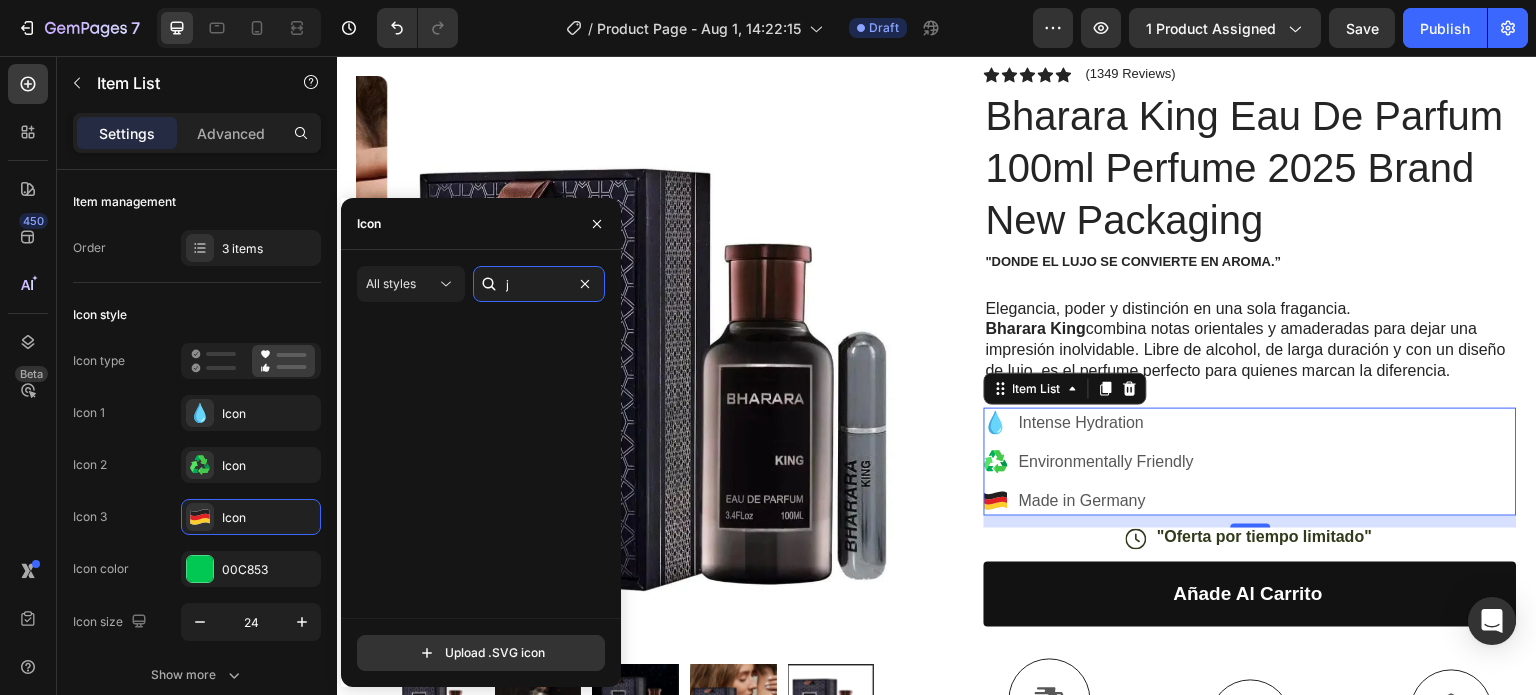 scroll, scrollTop: 0, scrollLeft: 0, axis: both 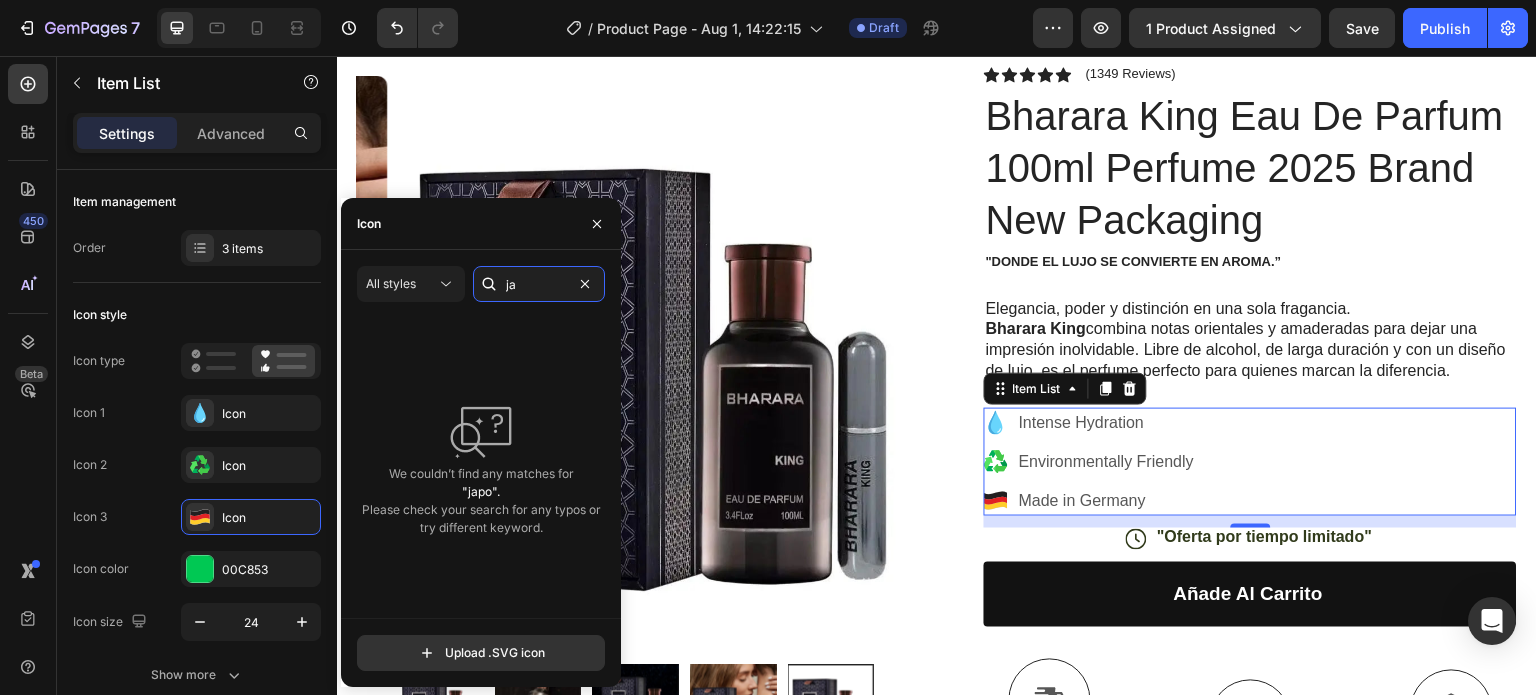 type on "j" 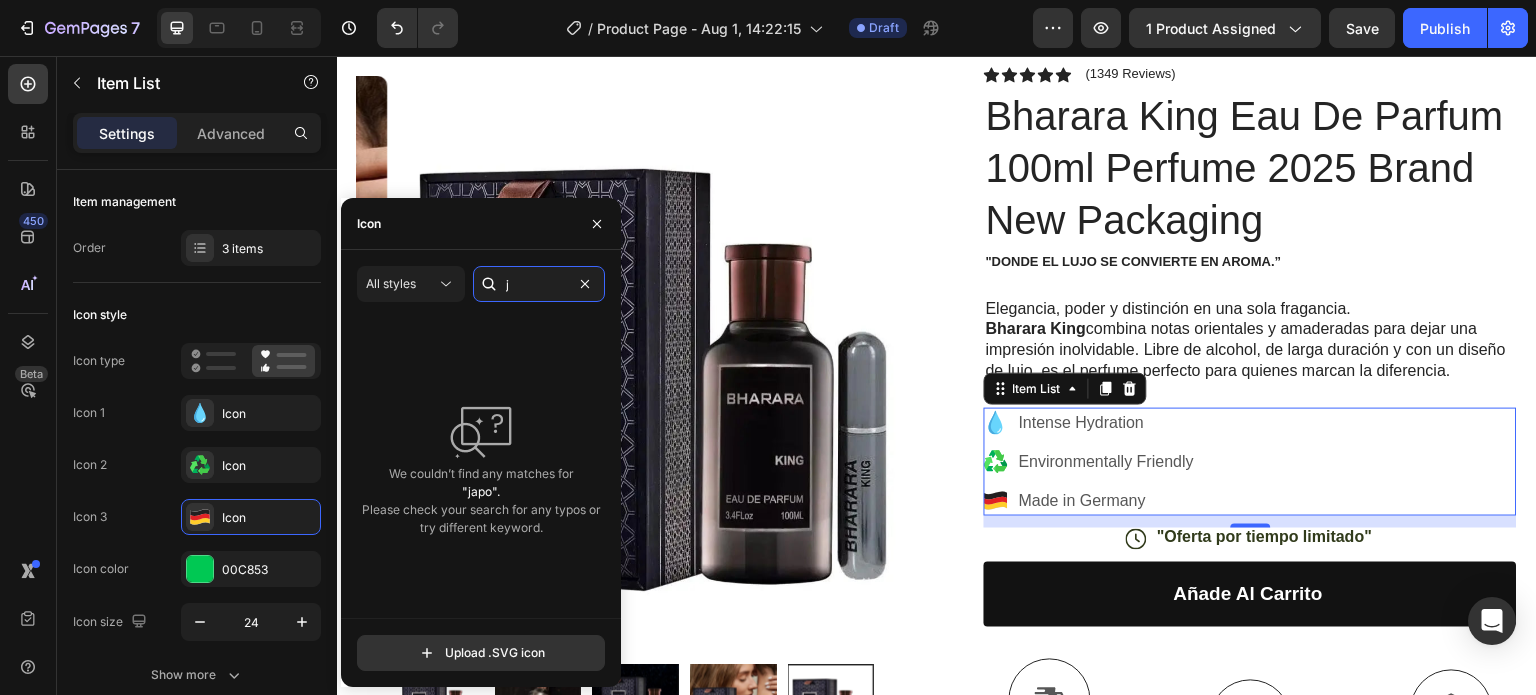 type 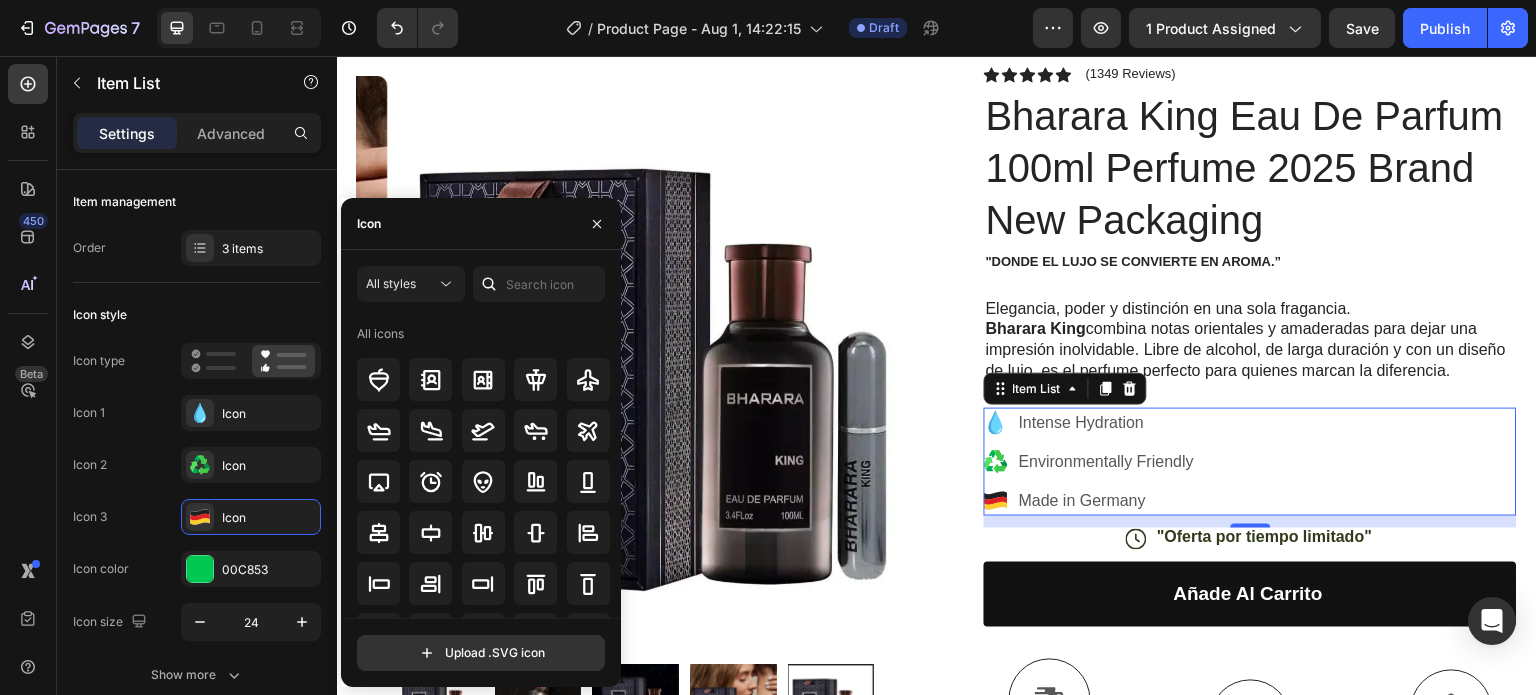 click 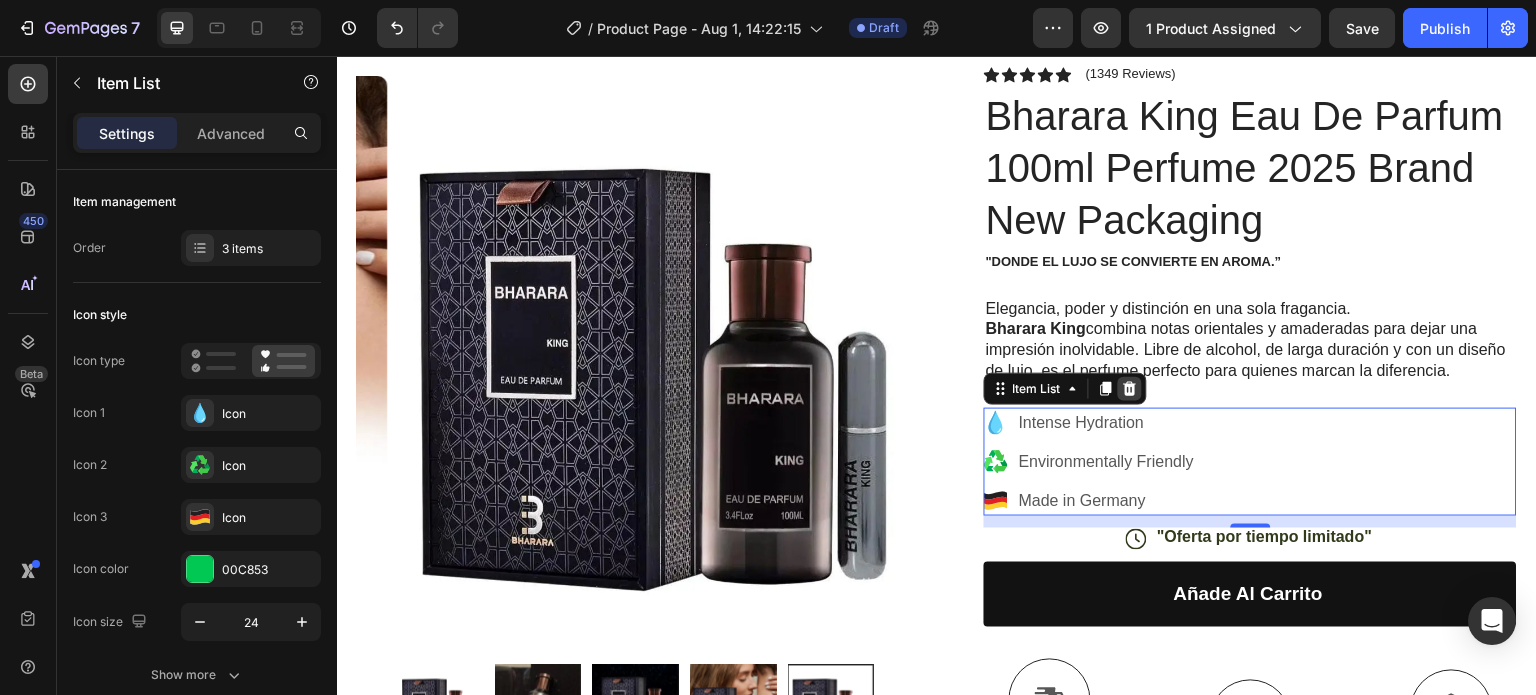 click 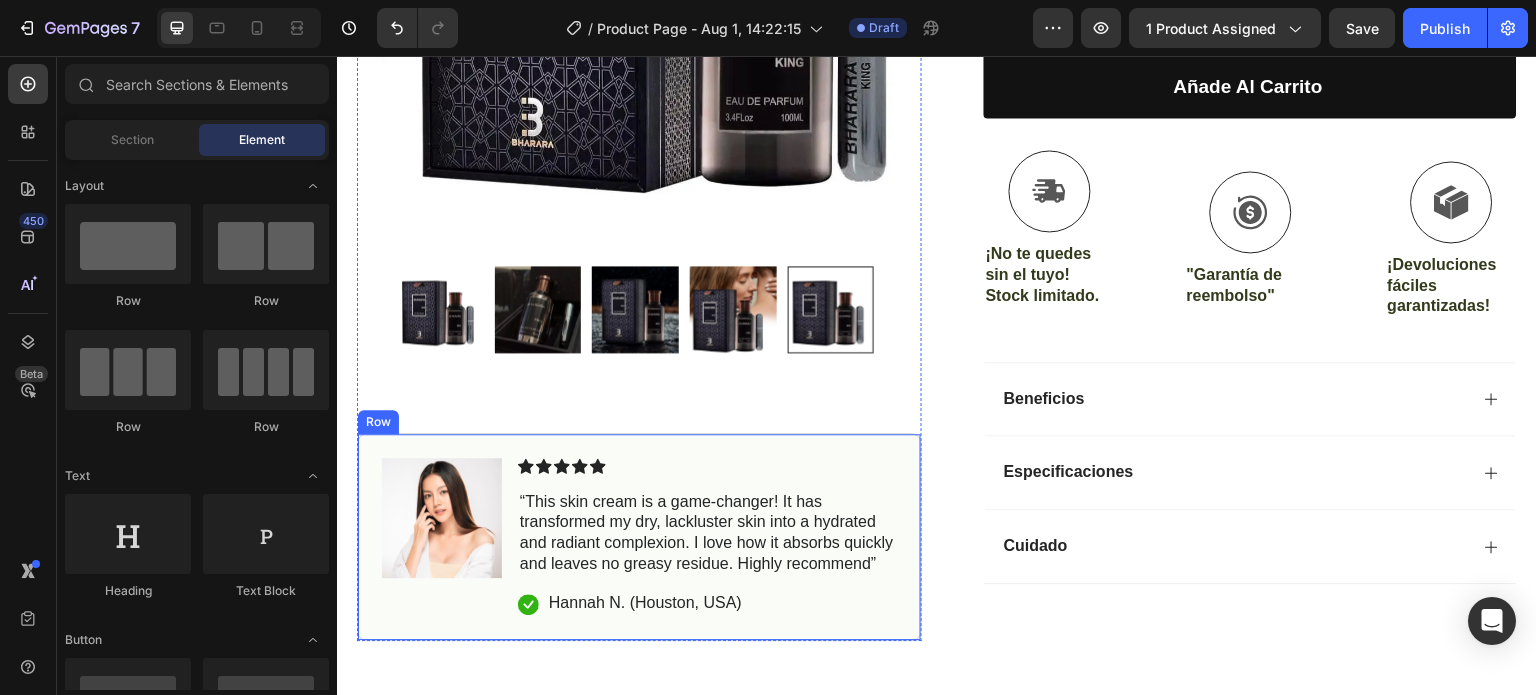 scroll, scrollTop: 700, scrollLeft: 0, axis: vertical 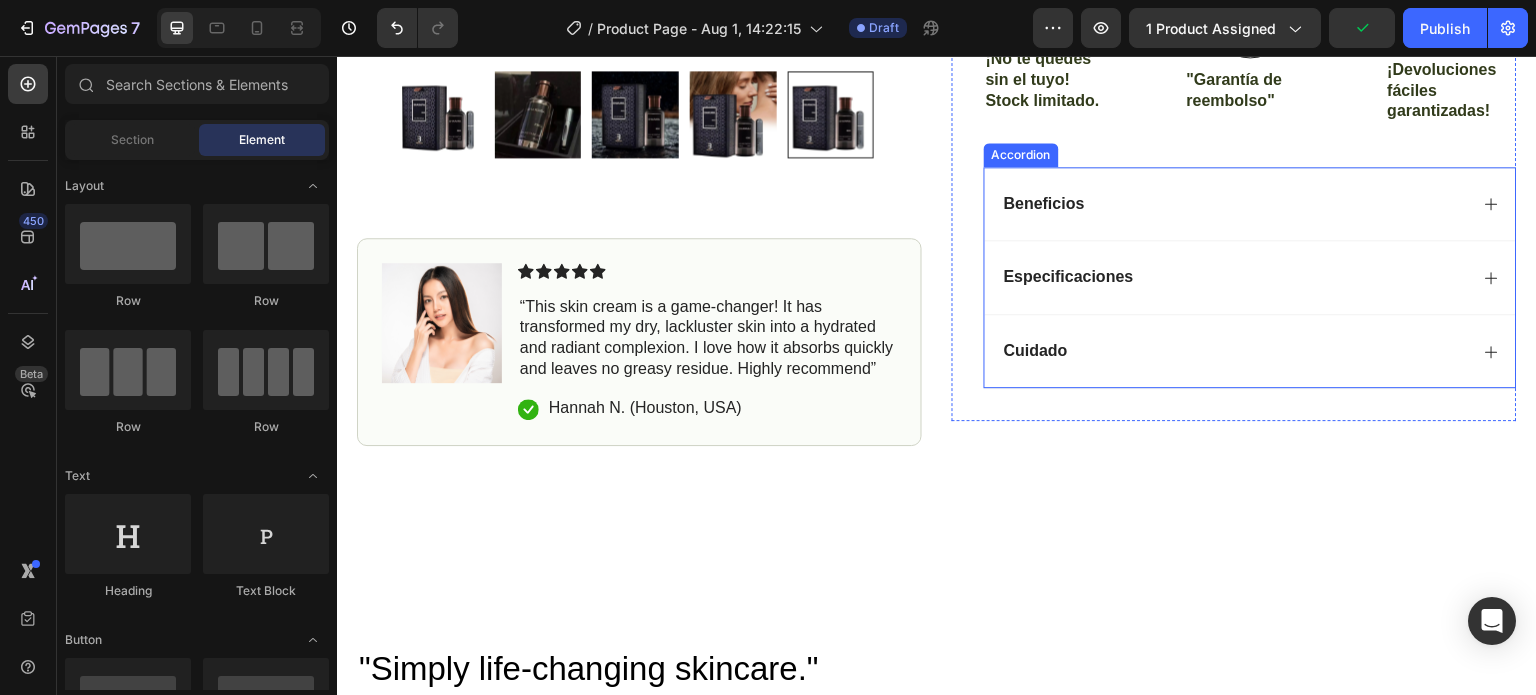 click 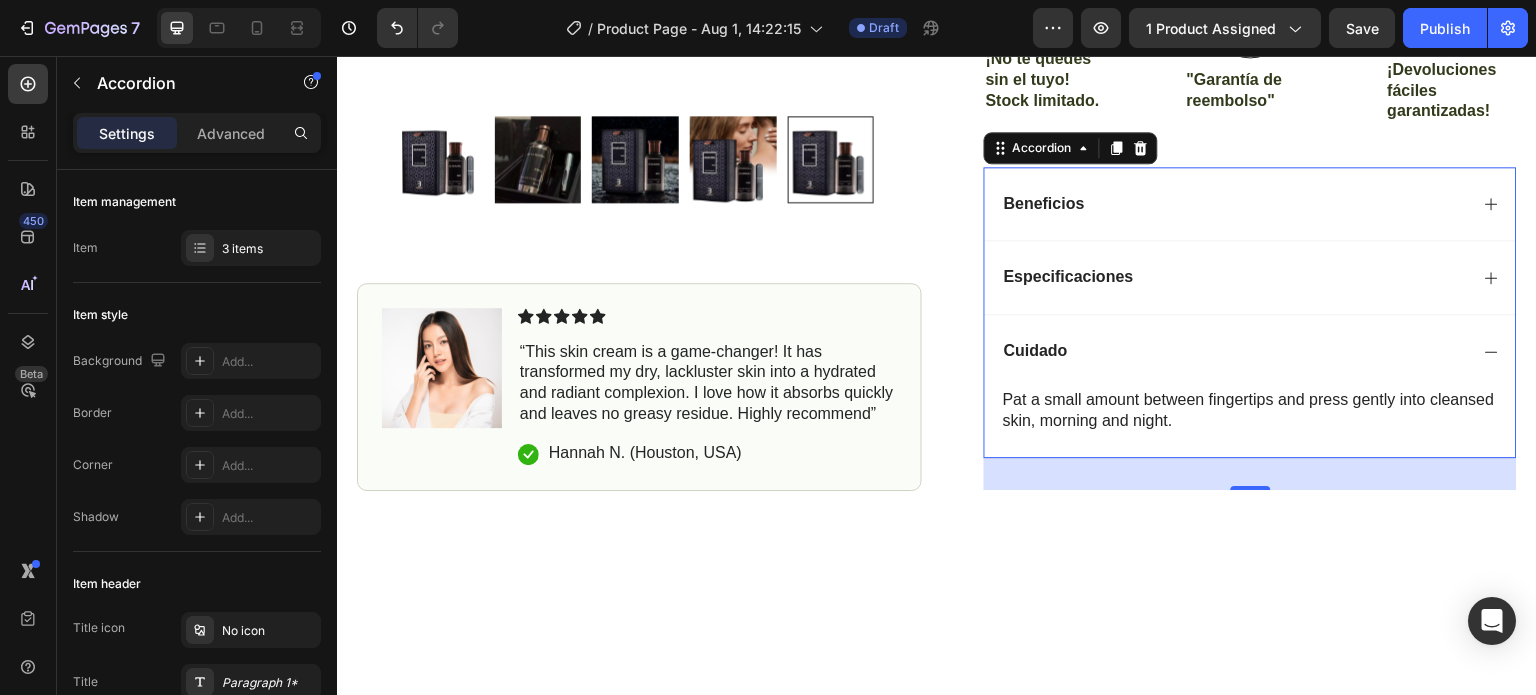 click 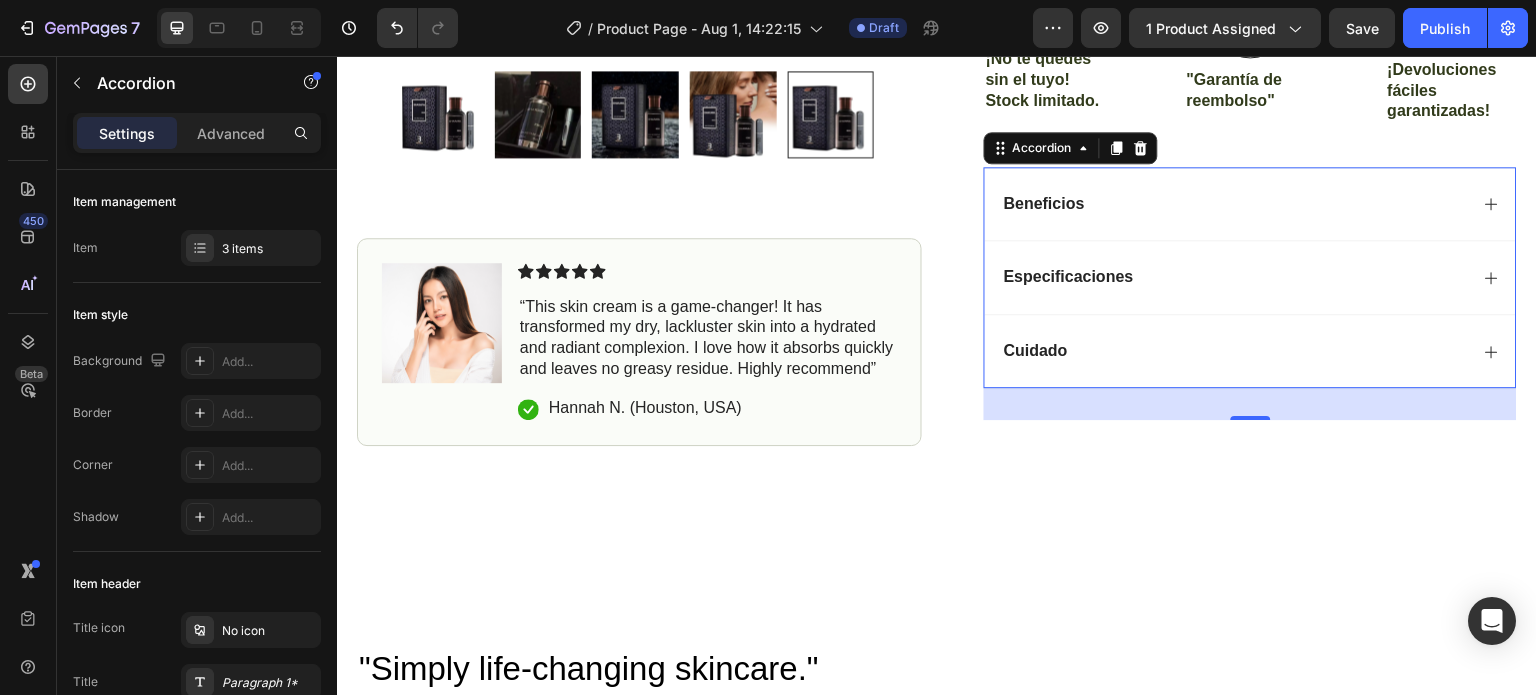 click 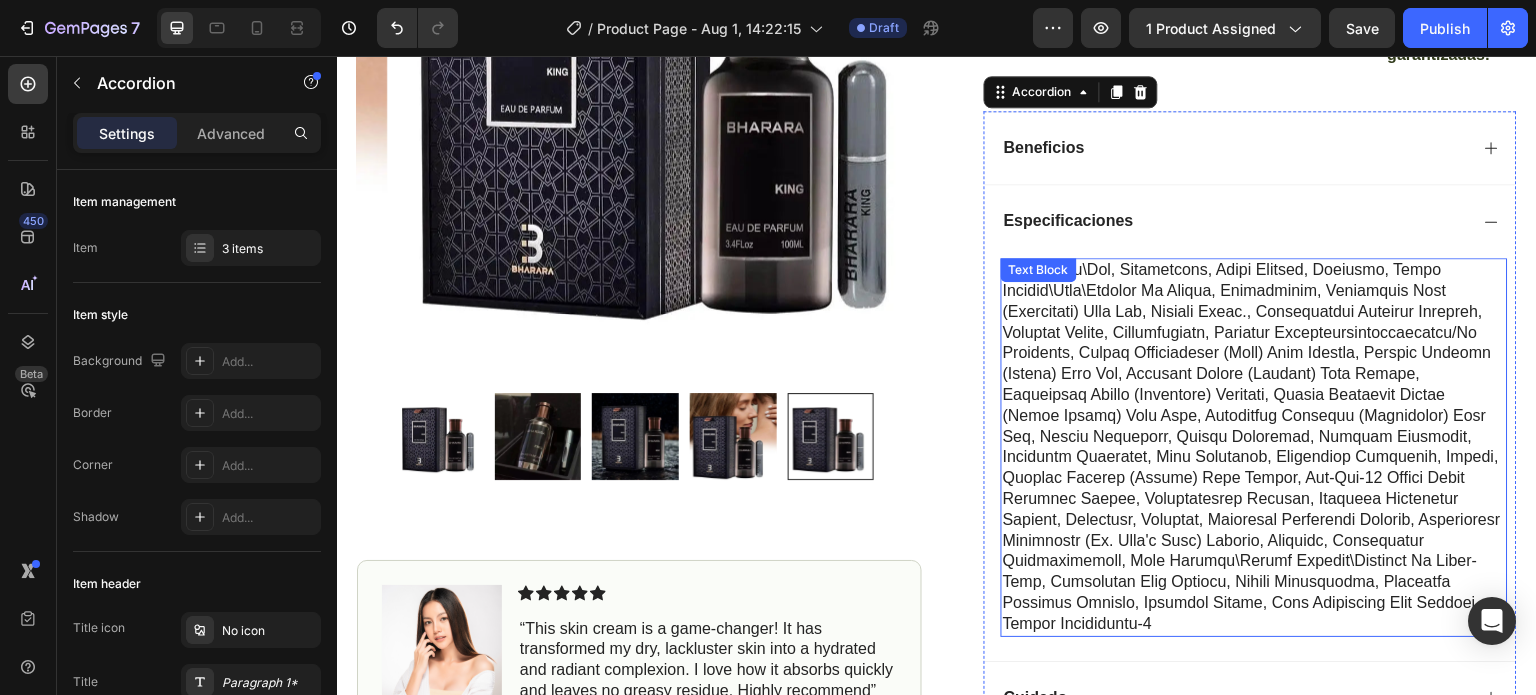 scroll, scrollTop: 800, scrollLeft: 0, axis: vertical 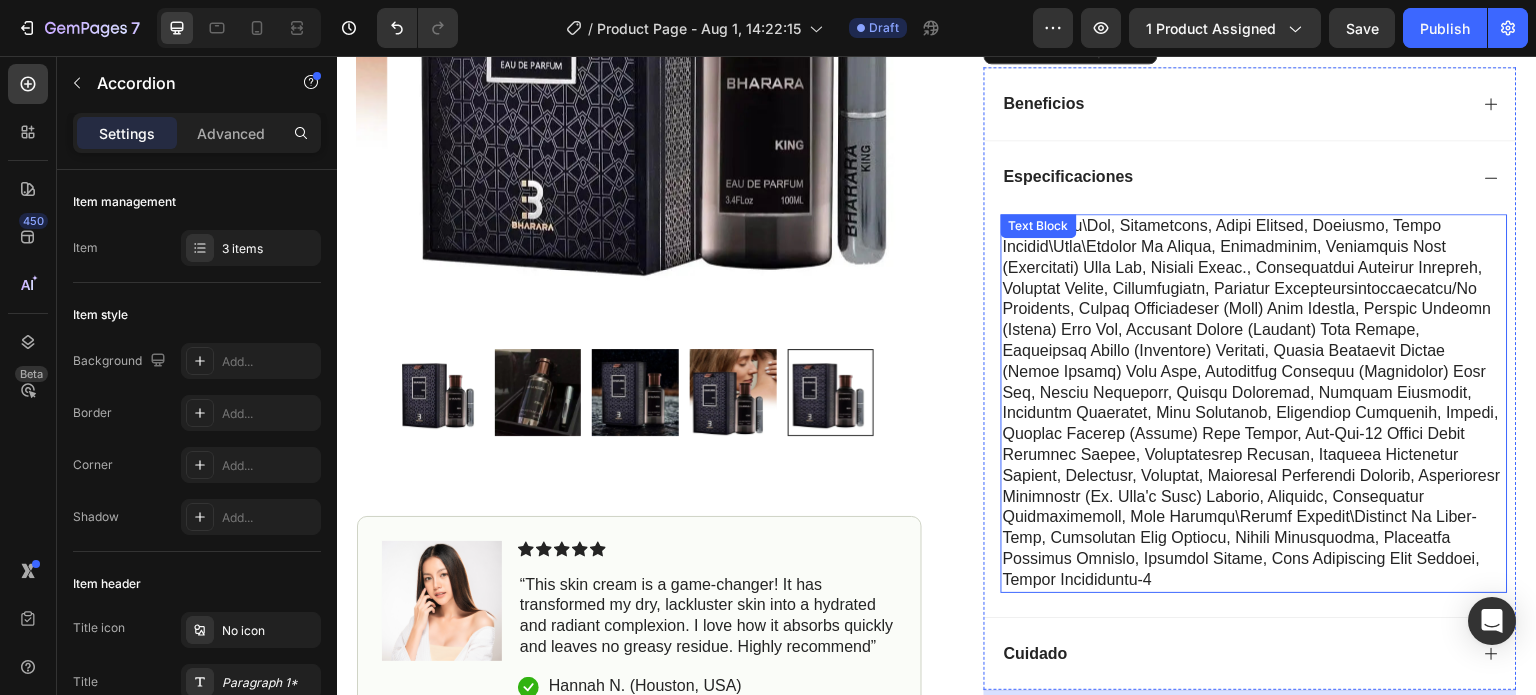click at bounding box center [1254, 403] 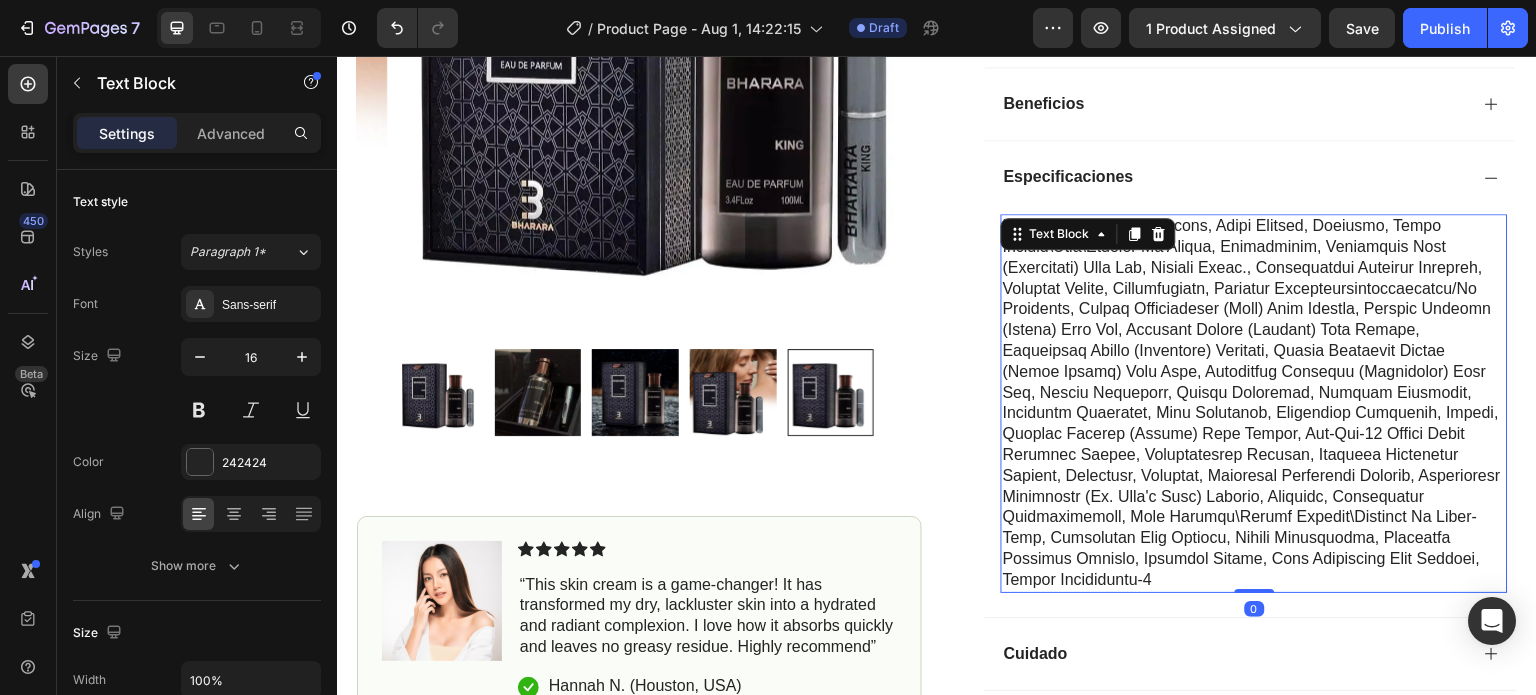 click at bounding box center (1254, 403) 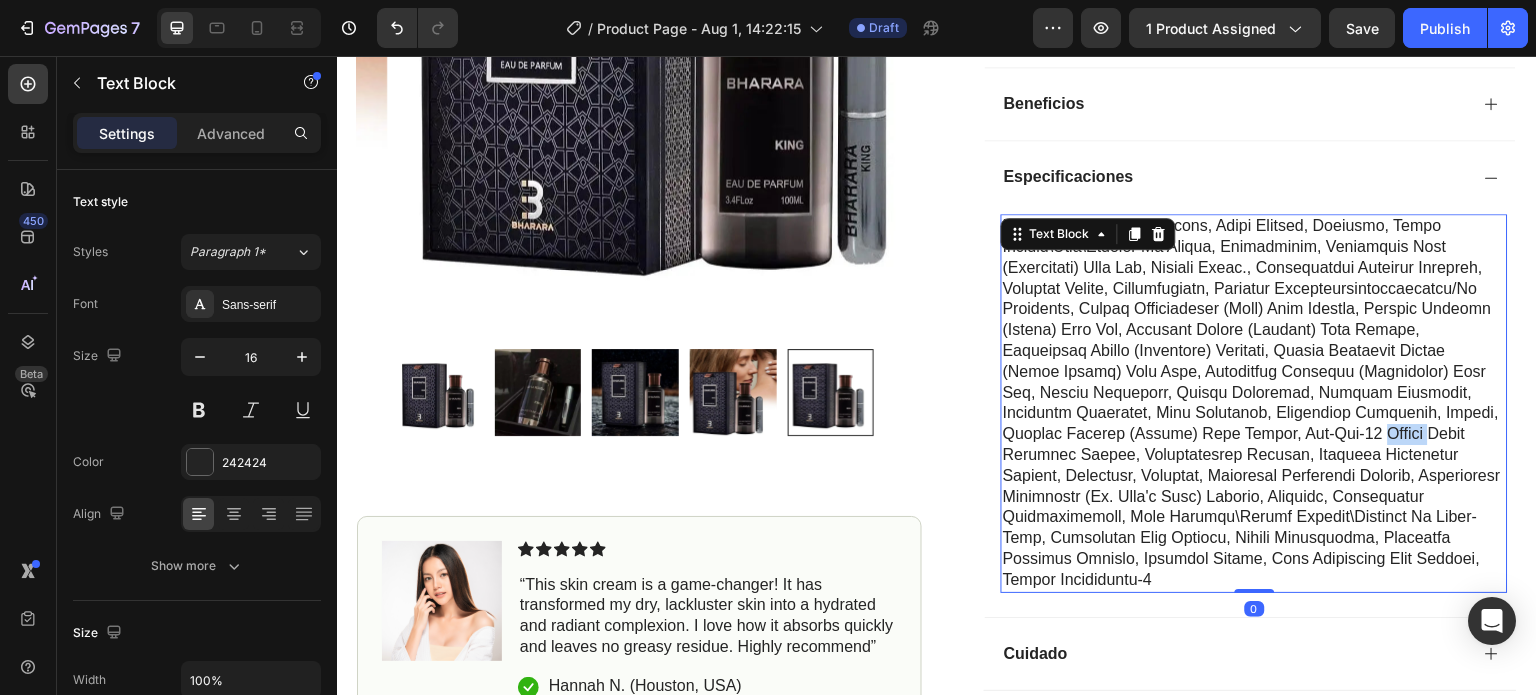 click at bounding box center [1254, 403] 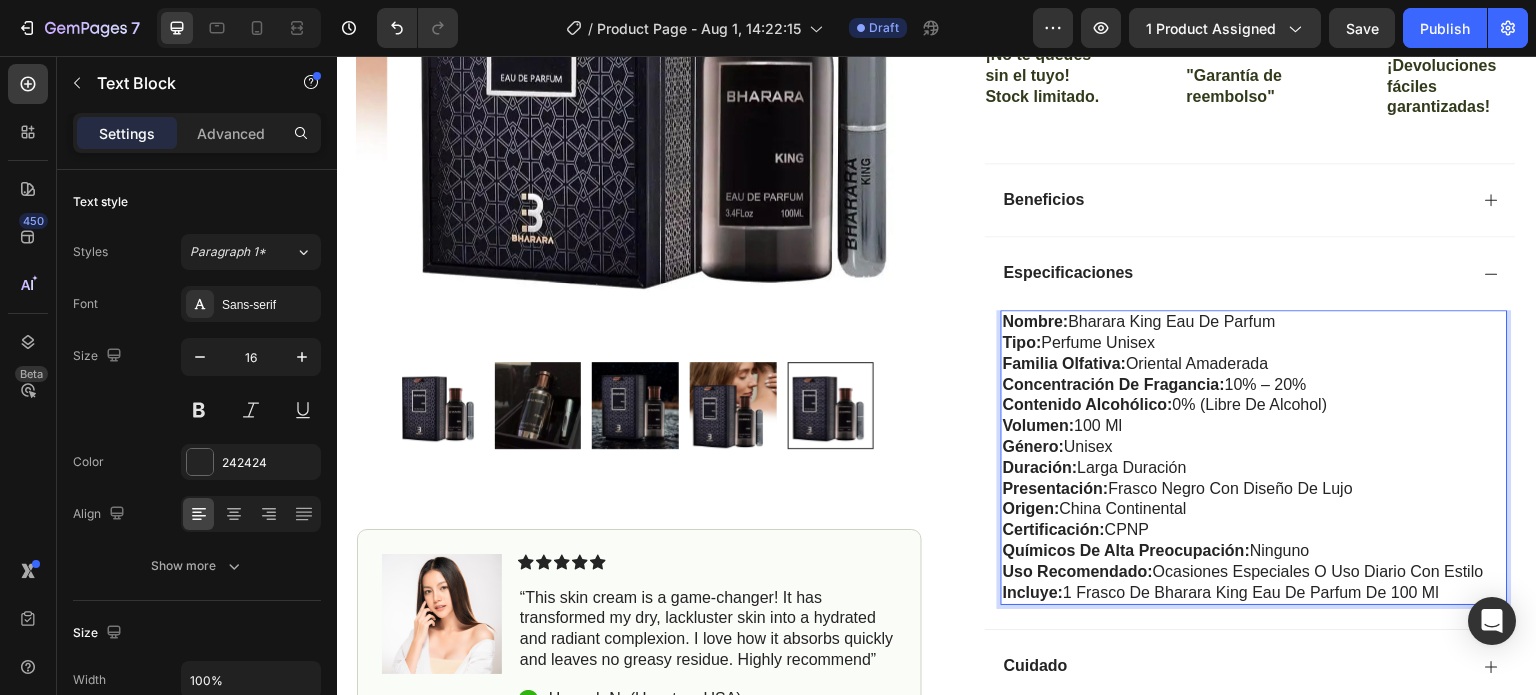 scroll, scrollTop: 700, scrollLeft: 0, axis: vertical 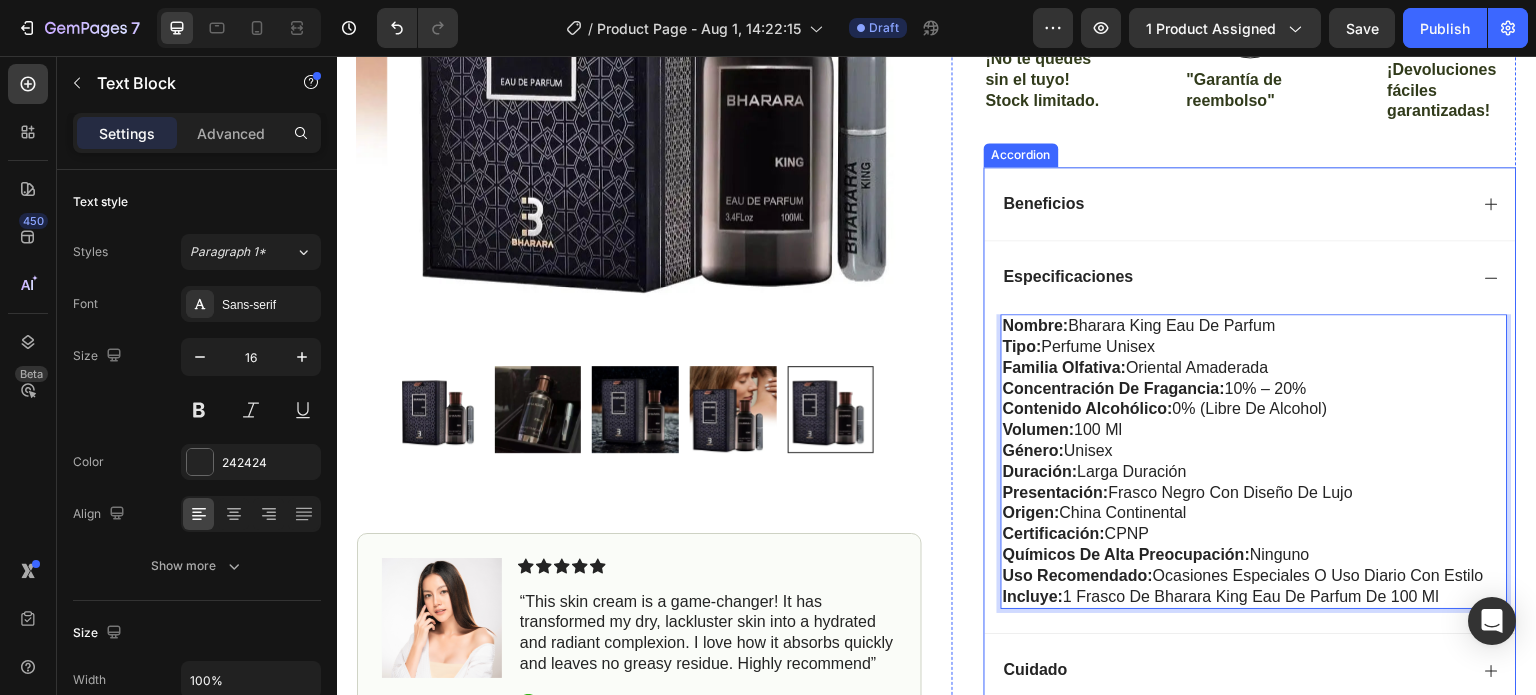 click on "Beneficios
Especificaciones Nombre:  Bharara King Eau de Parfum Tipo:  Perfume unisex Familia olfativa:  Oriental amaderada Concentración de fragancia:  10% – 20% Contenido alcohólico:  0% (libre de alcohol) Volumen:  100 ml Género:  Unisex Duración:  Larga duración Presentación:  Frasco negro con diseño de lujo Origen:  China continental Certificación:  CPNP Químicos de alta preocupación:  Ninguno Uso recomendado:  Ocasiones especiales o uso diario con estilo Incluye:  1 frasco de Bharara King Eau de Parfum de 100 ml Text Block   0
Cuidado" at bounding box center [1250, 437] 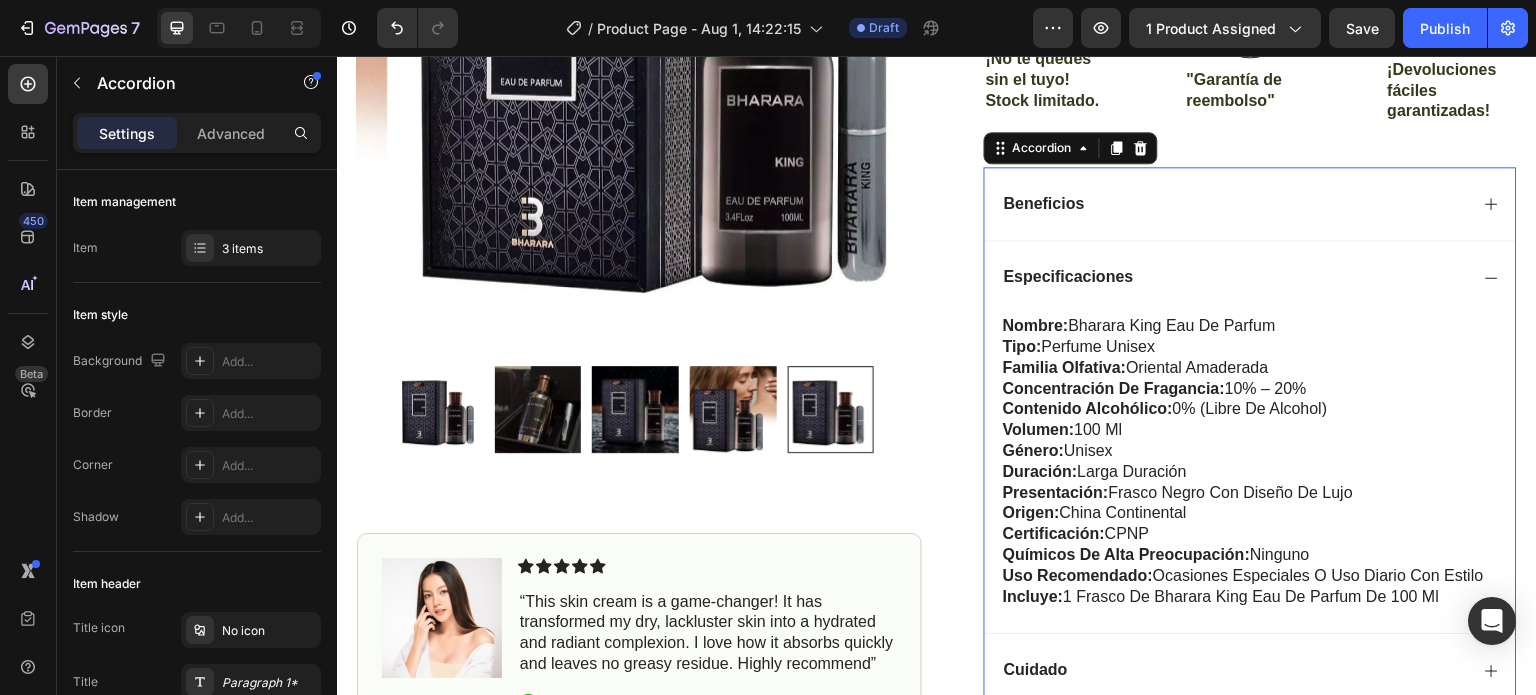 click 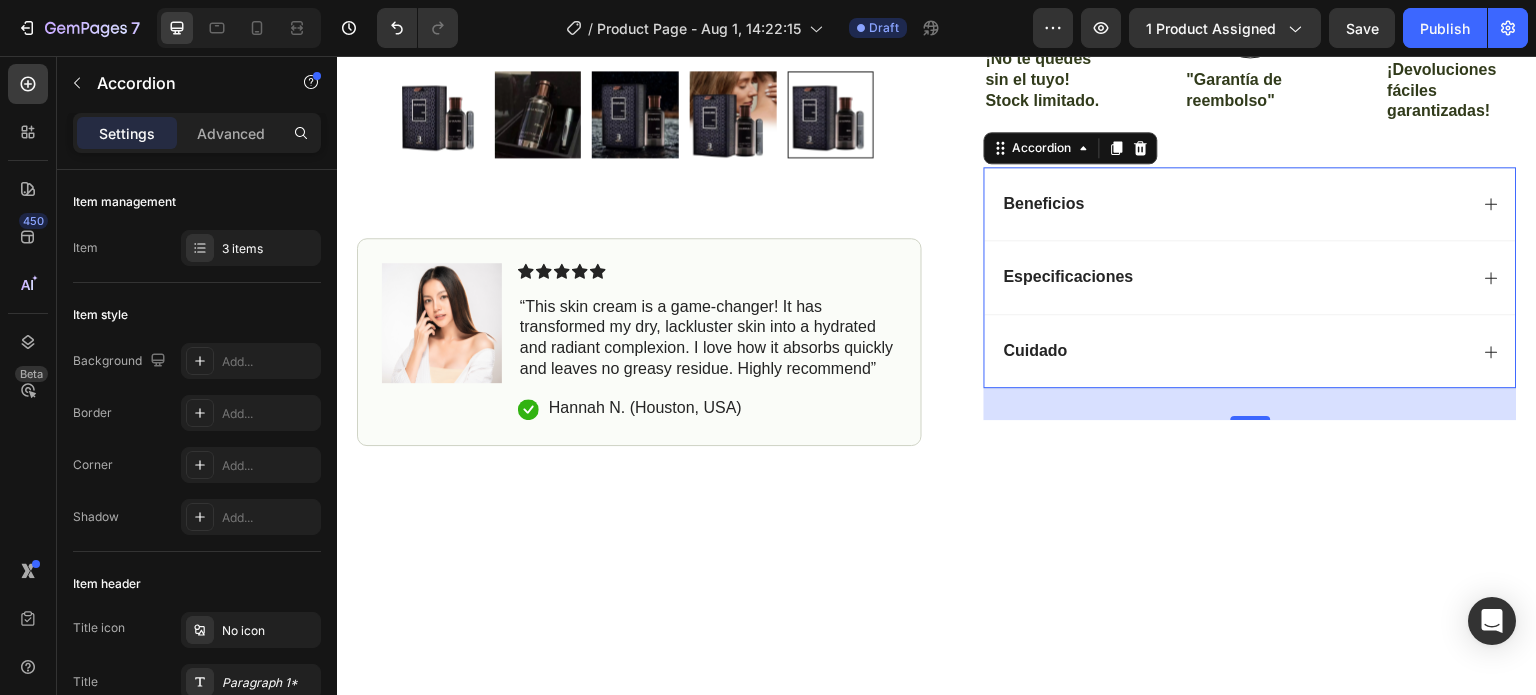 click 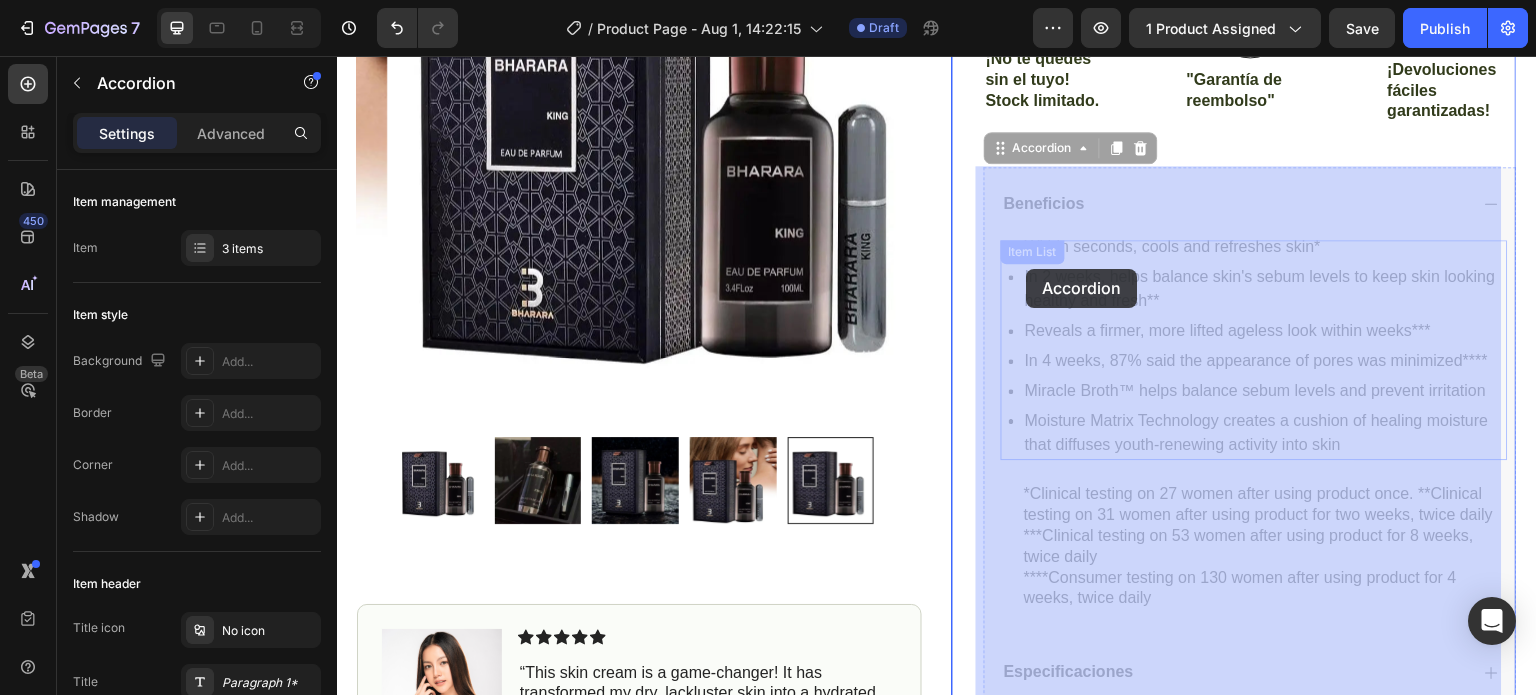 drag, startPoint x: 982, startPoint y: 227, endPoint x: 996, endPoint y: 239, distance: 18.439089 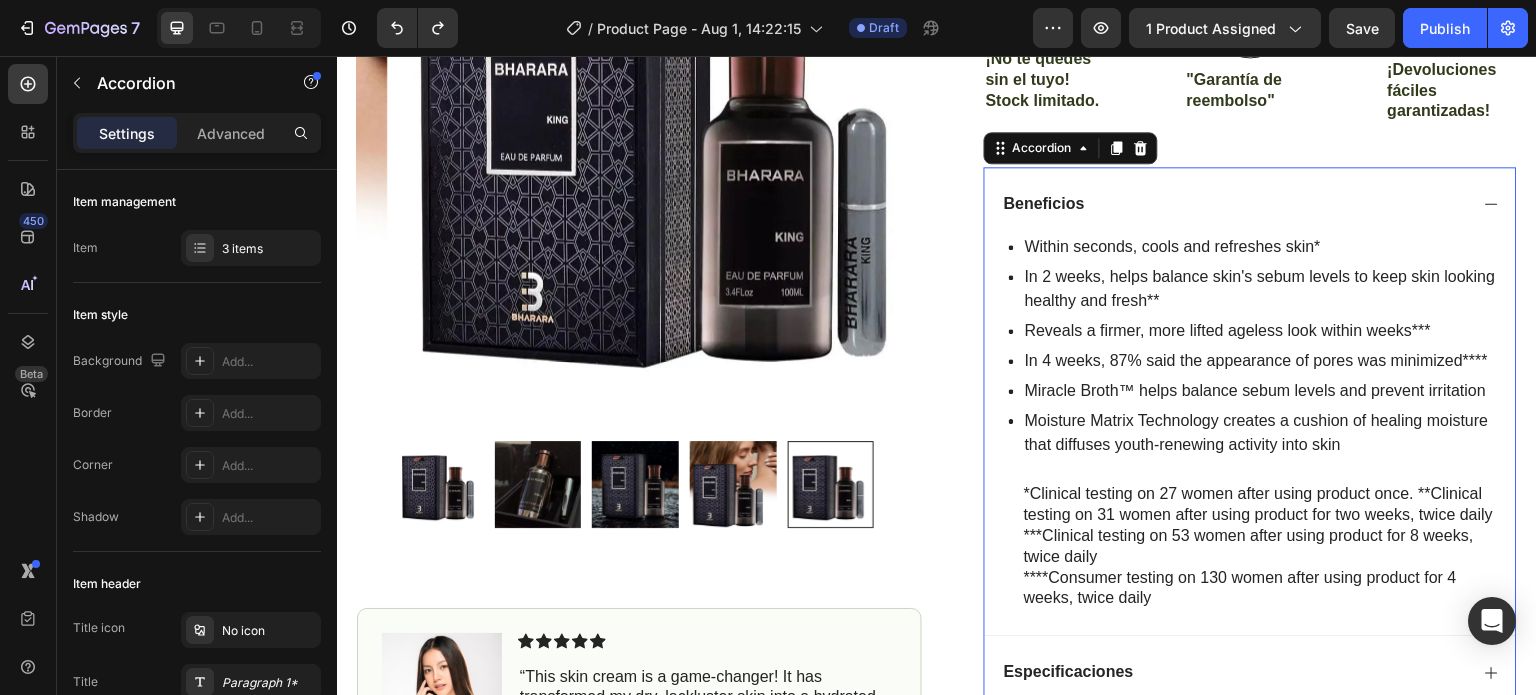 click on "Beneficios" at bounding box center (1250, 204) 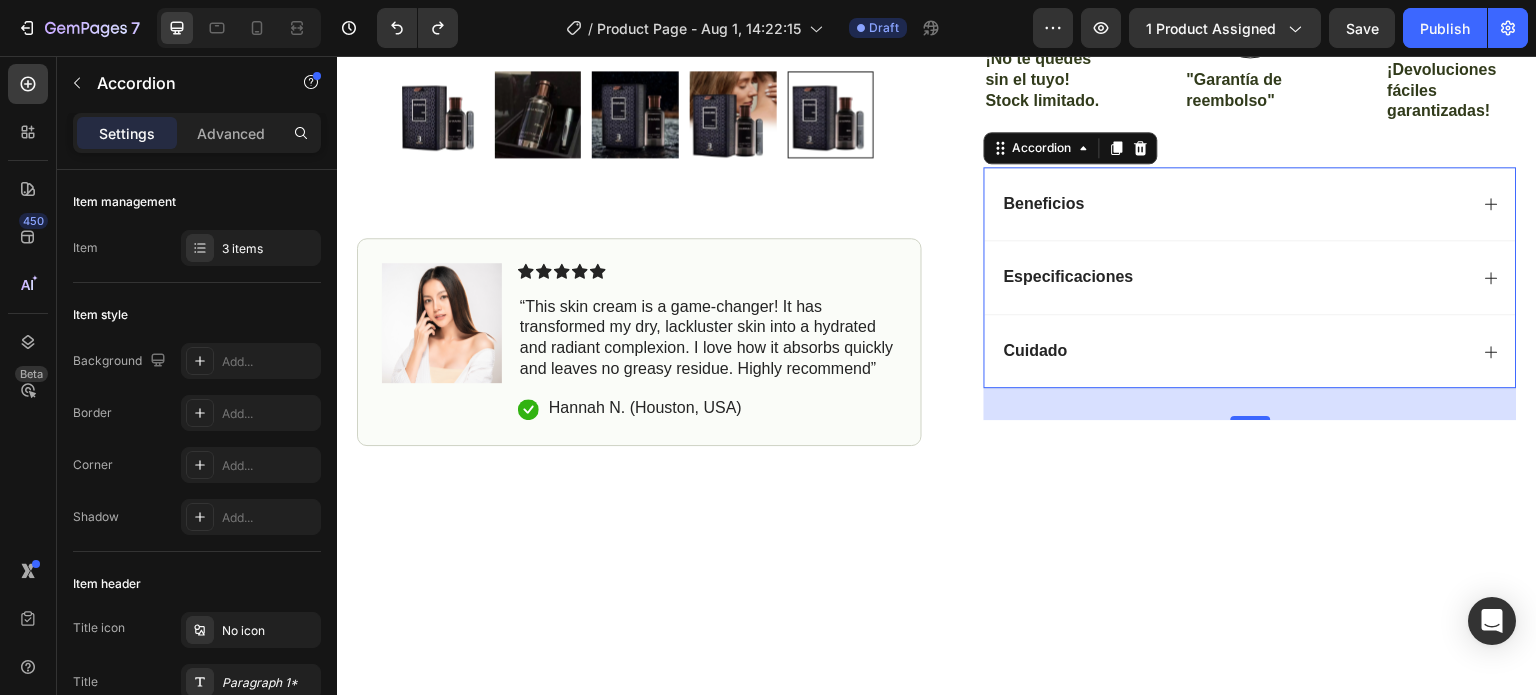 click 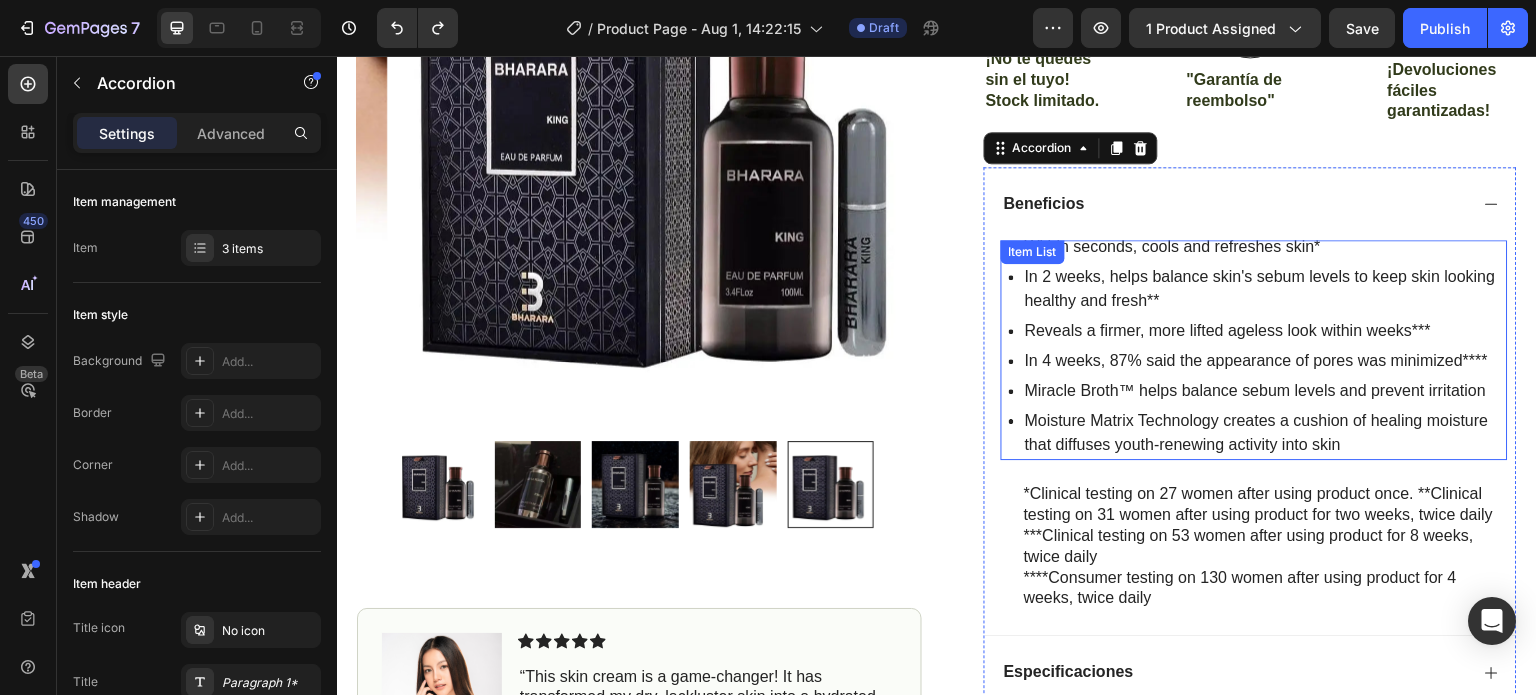 click on "In 2 weeks, helps balance skin's sebum levels to keep skin looking healthy and fresh**" at bounding box center (1265, 289) 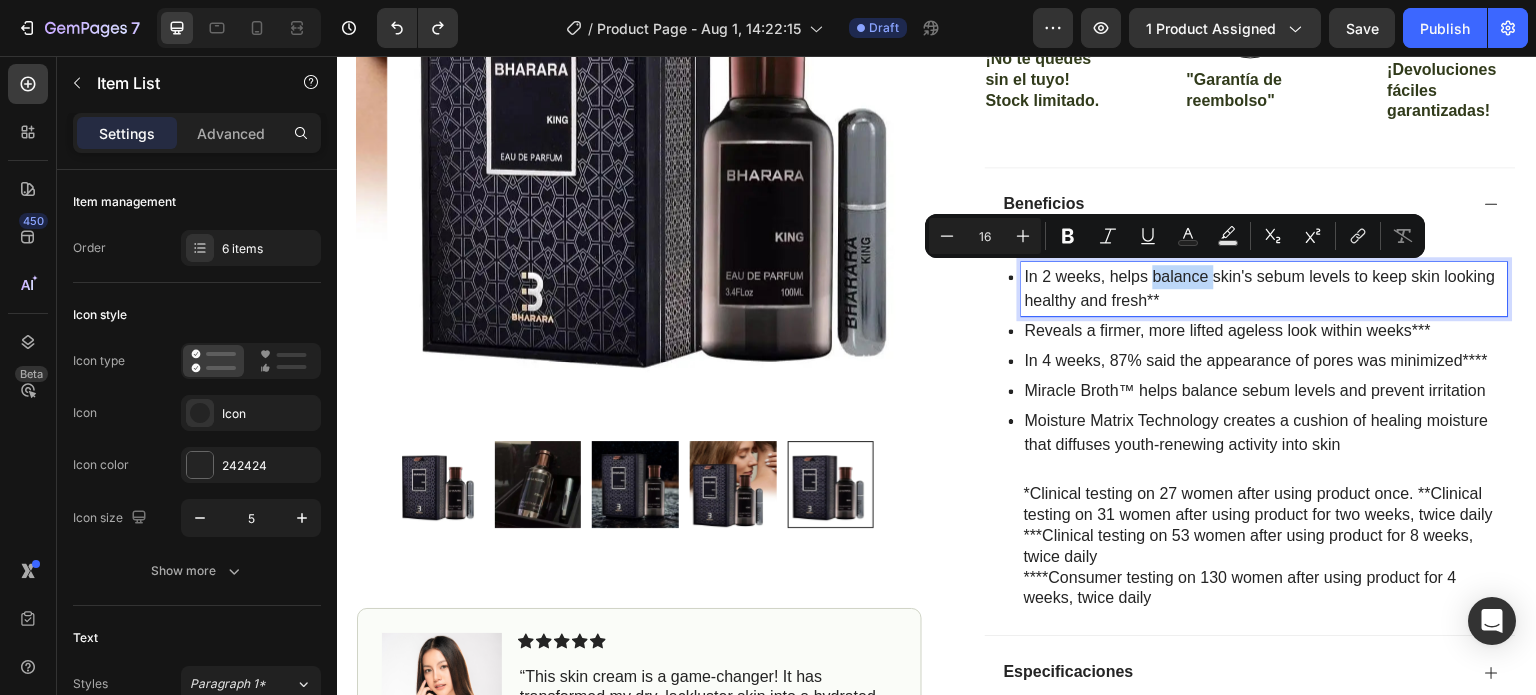 click on "Miracle Broth™ helps balance sebum levels and prevent irritation" at bounding box center [1265, 391] 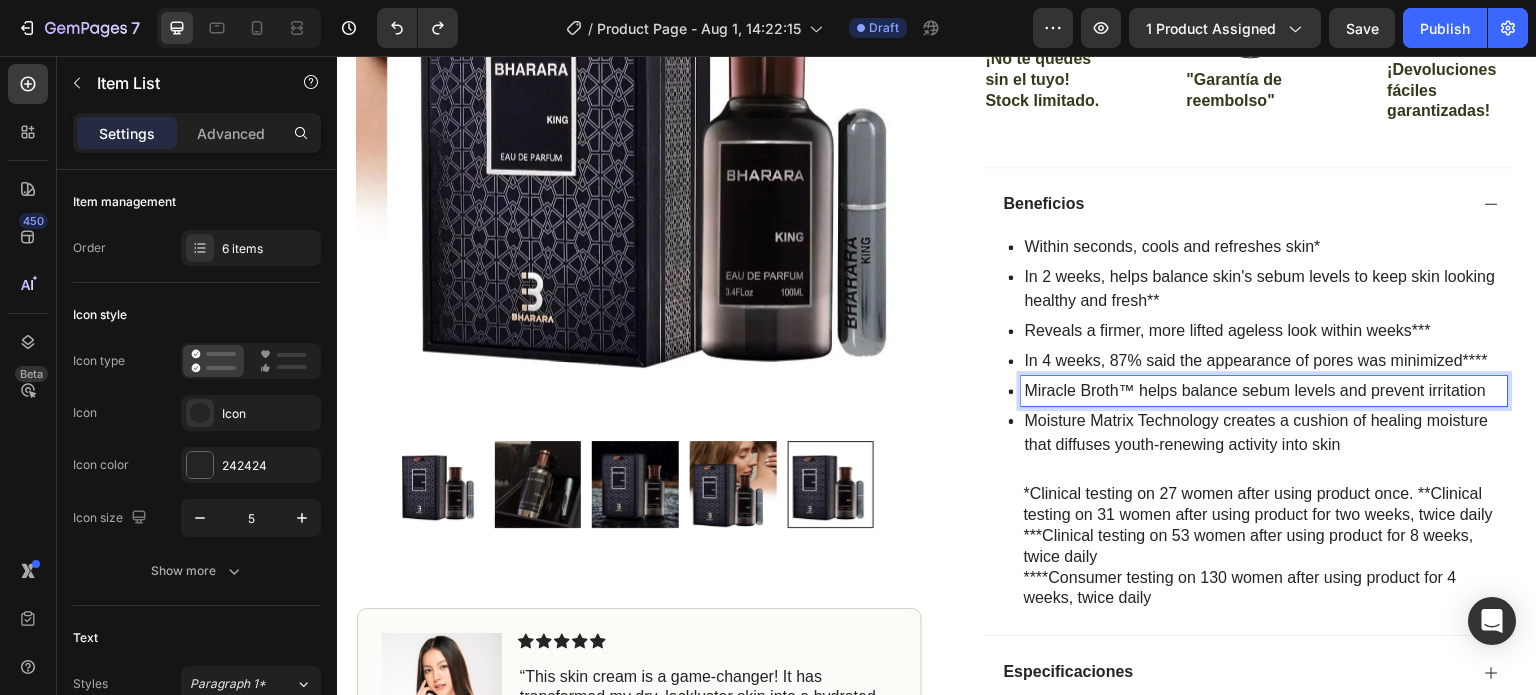 click on "Moisture Matrix Technology creates a cushion of healing moisture that diffuses youth-renewing activity into skin" at bounding box center (1265, 433) 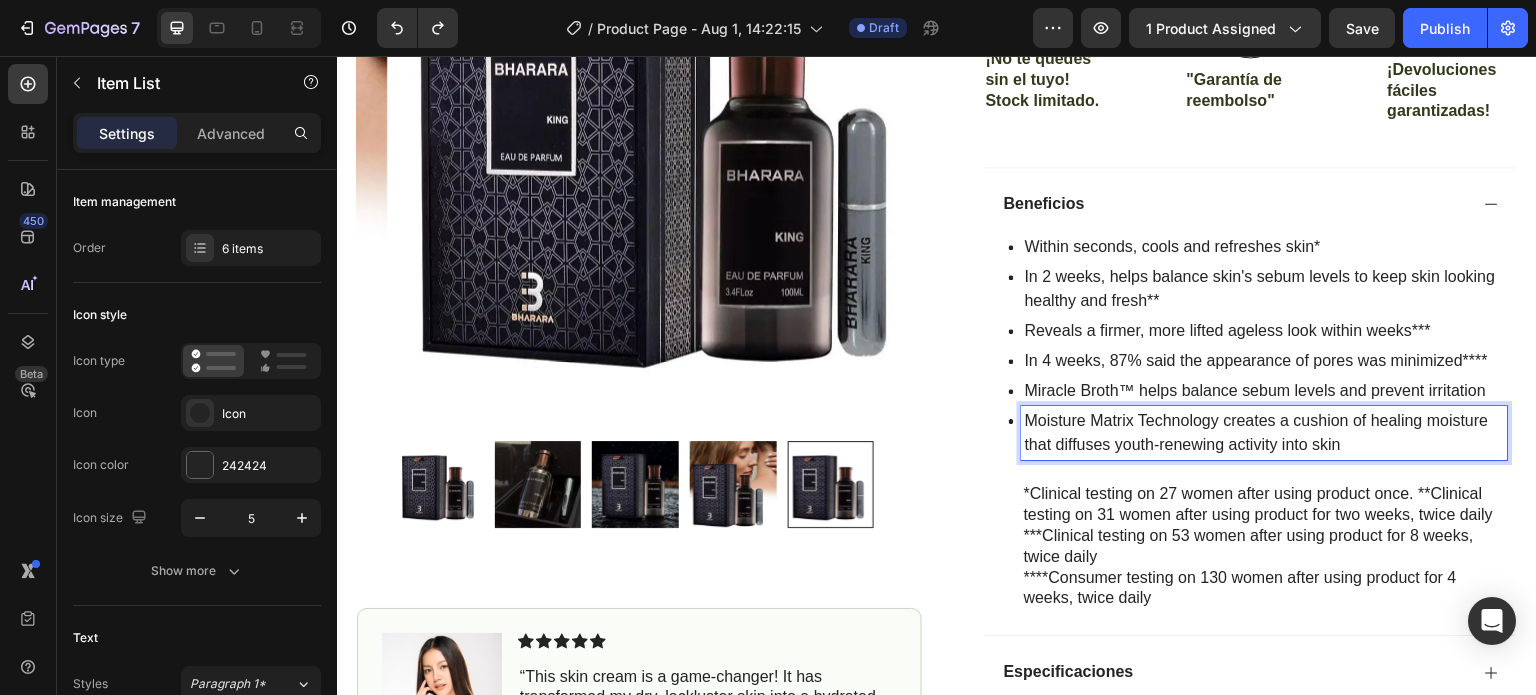click on "***Clinical testing on 53 women after using product for 8 weeks, twice daily" at bounding box center [1265, 547] 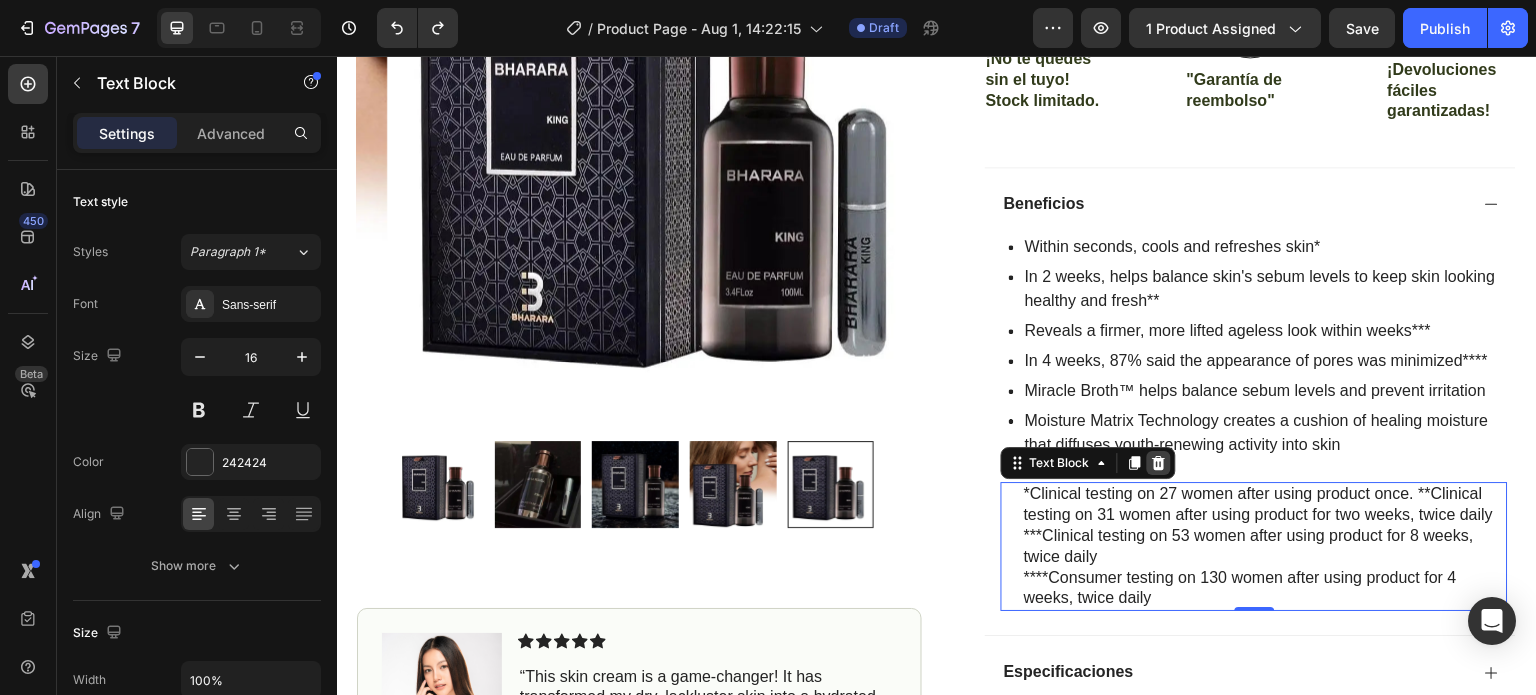 click 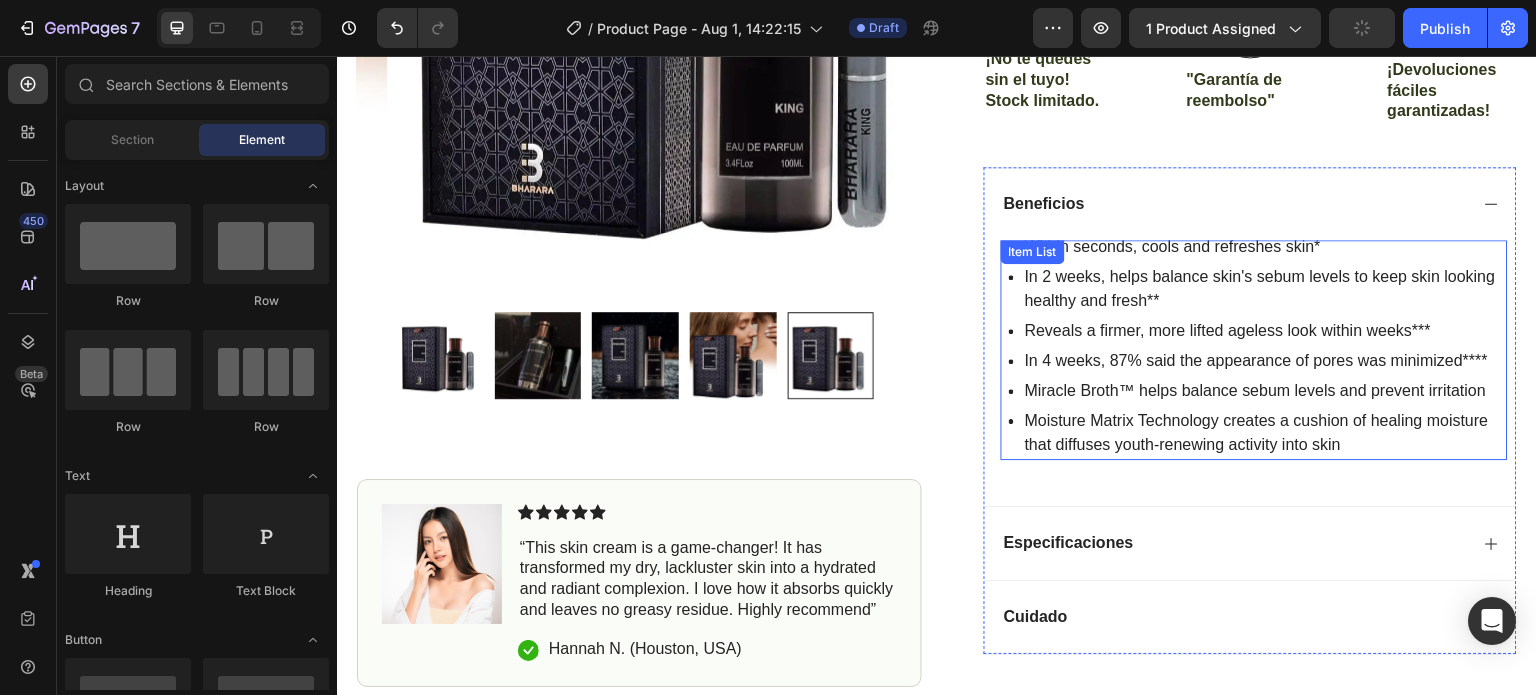 click on "Moisture Matrix Technology creates a cushion of healing moisture that diffuses youth-renewing activity into skin" at bounding box center [1265, 433] 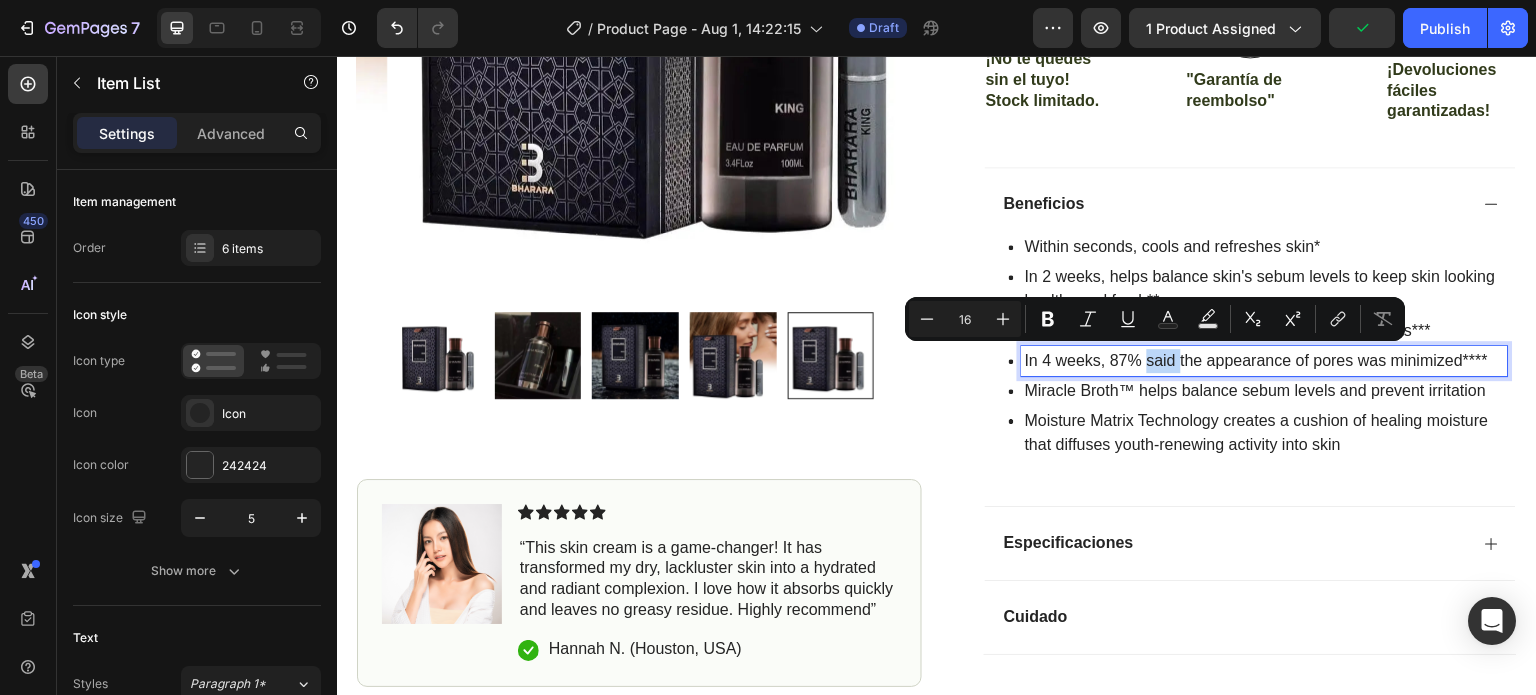 click on "In 4 weeks, 87% said the appearance of pores was minimized****" at bounding box center (1265, 361) 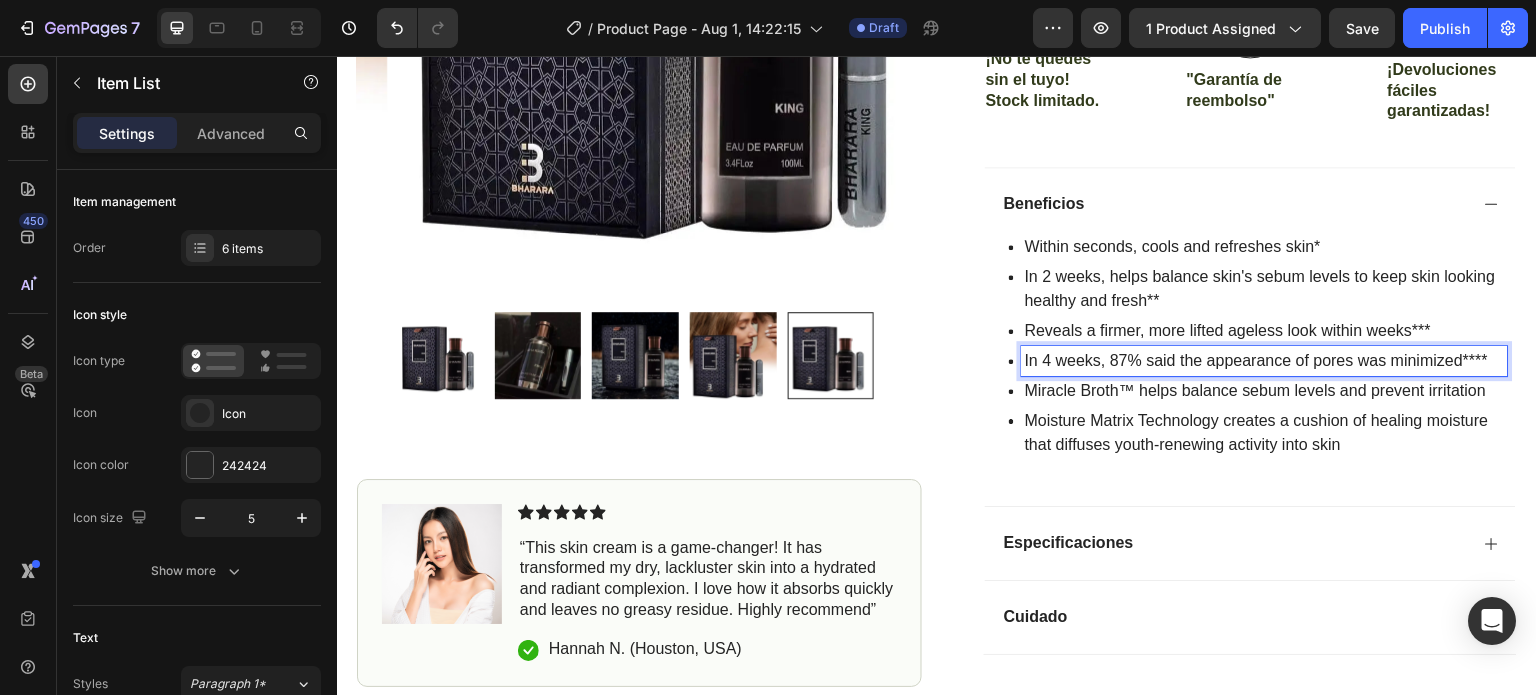 click on "Within seconds, cools and refreshes skin*" at bounding box center [1265, 247] 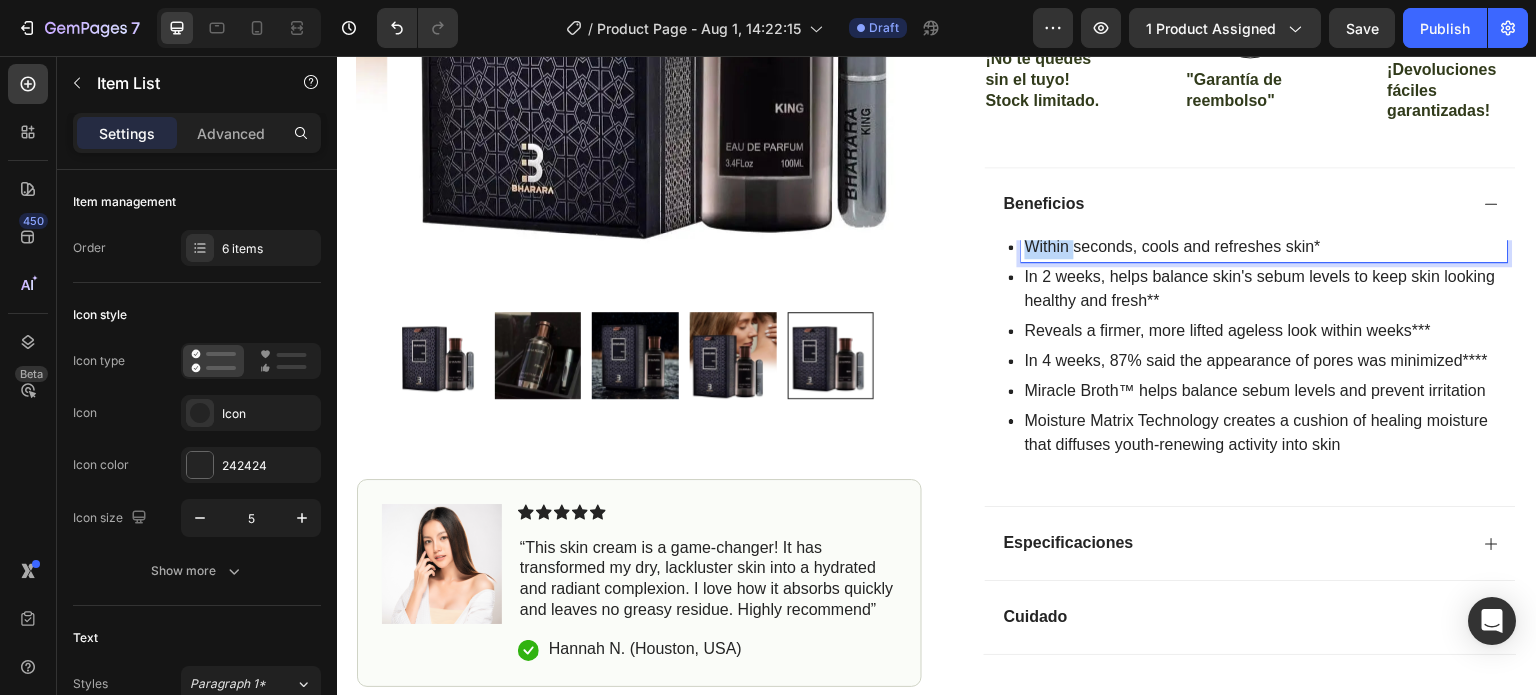 click on "Within seconds, cools and refreshes skin*" at bounding box center [1265, 247] 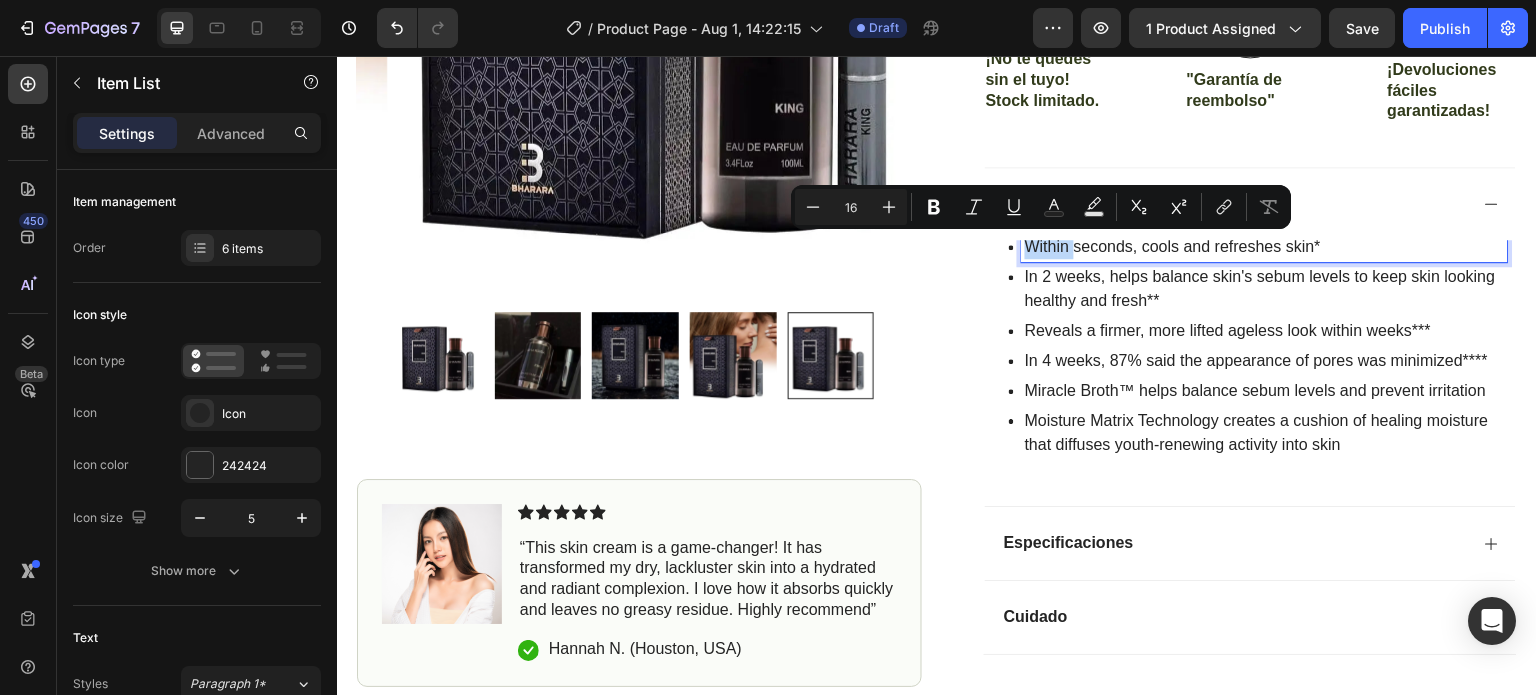 click on "Within seconds, cools and refreshes skin*" at bounding box center (1265, 247) 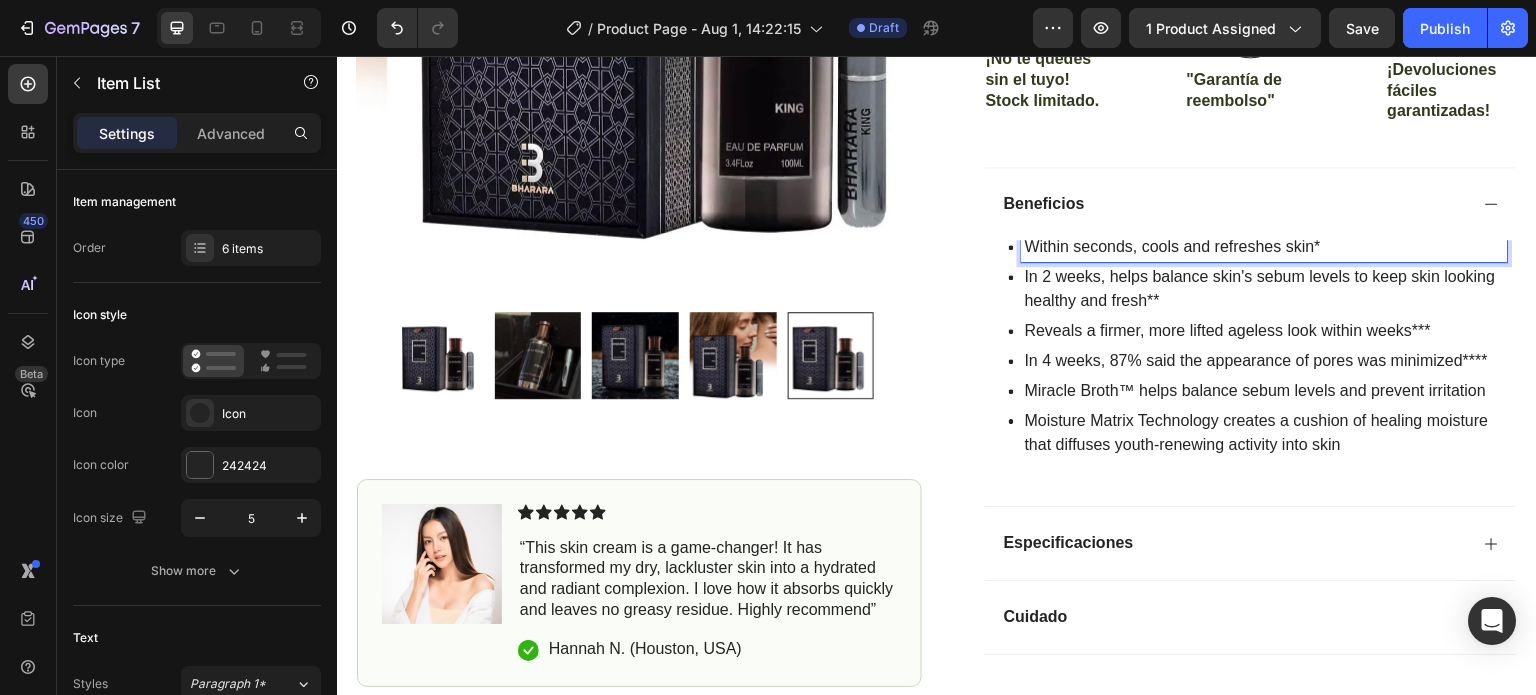 click on "Within seconds, cools and refreshes skin*" at bounding box center [1265, 247] 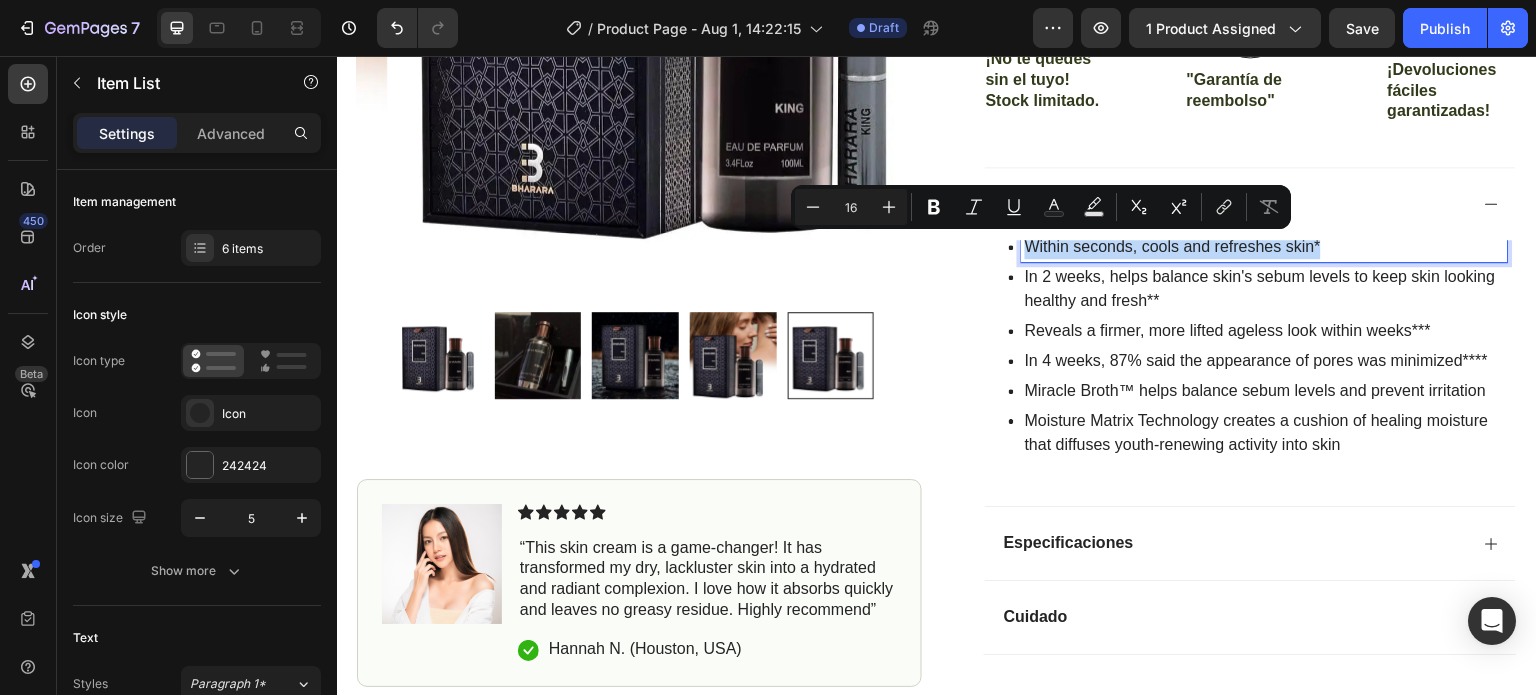 click on "Within seconds, cools and refreshes skin*" at bounding box center (1265, 247) 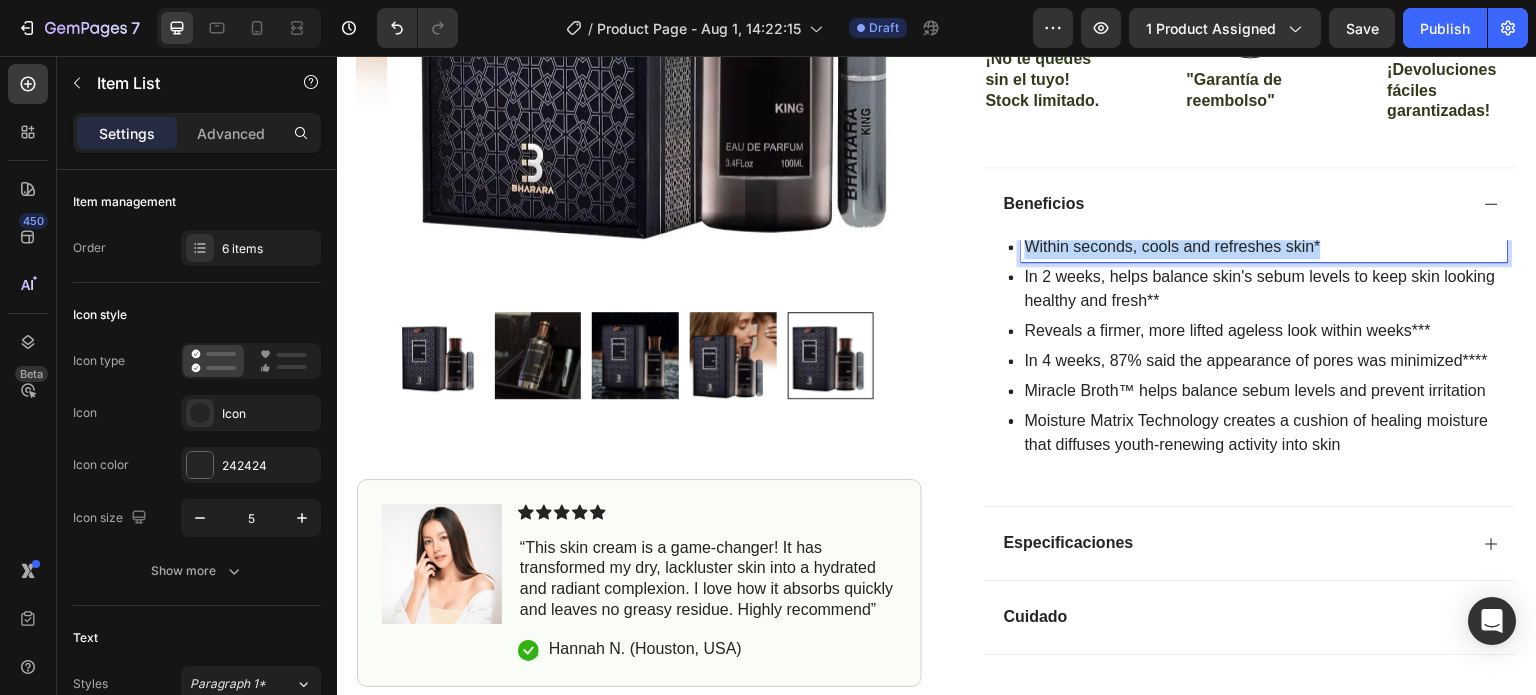 click on "Within seconds, cools and refreshes skin*" at bounding box center [1265, 247] 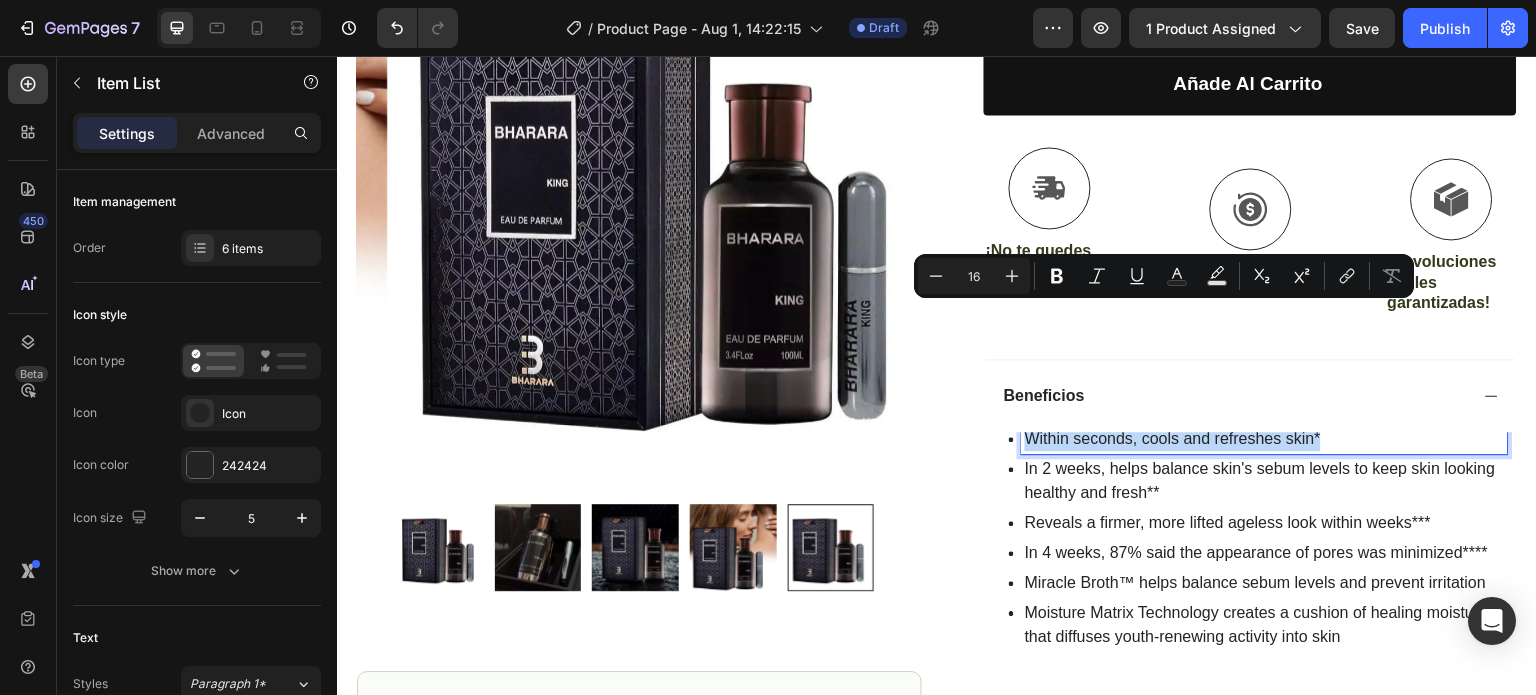 scroll, scrollTop: 700, scrollLeft: 0, axis: vertical 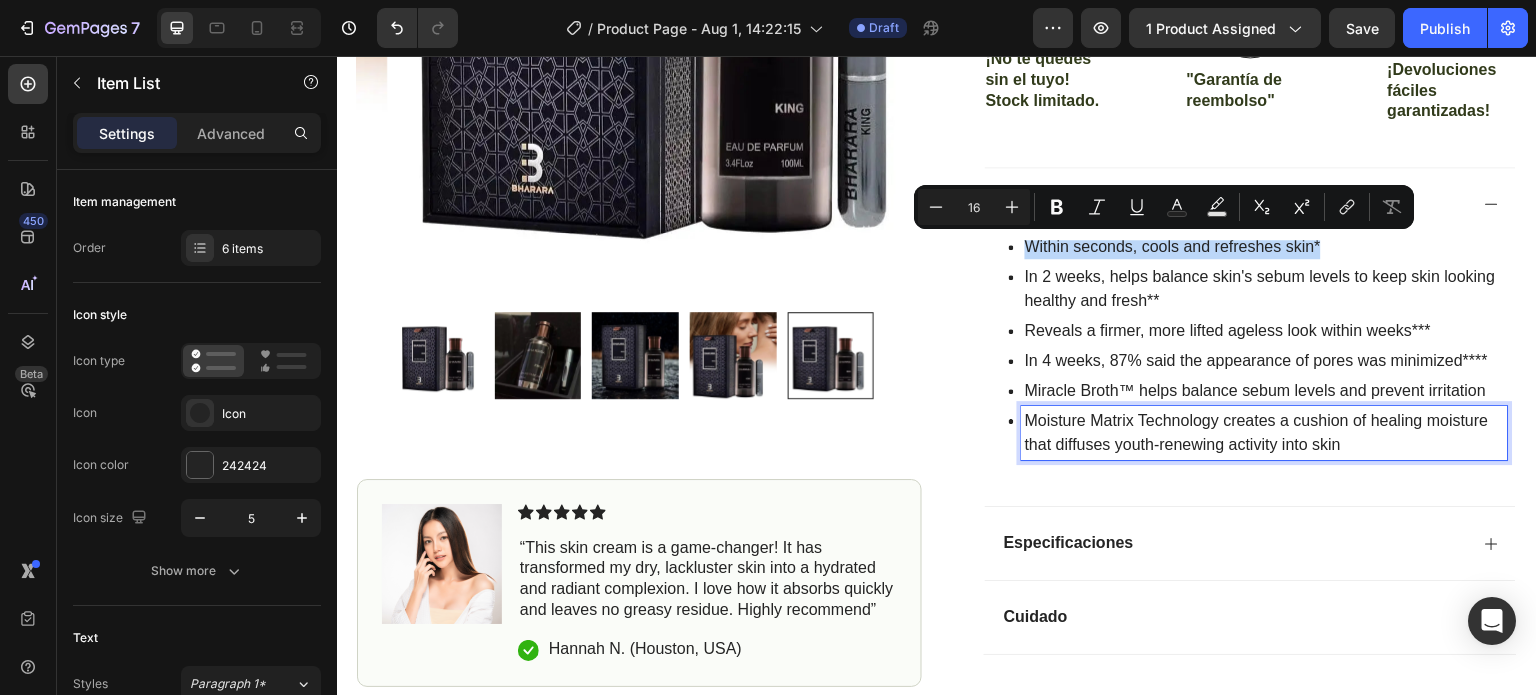 click on "Moisture Matrix Technology creates a cushion of healing moisture that diffuses youth-renewing activity into skin" at bounding box center [1265, 433] 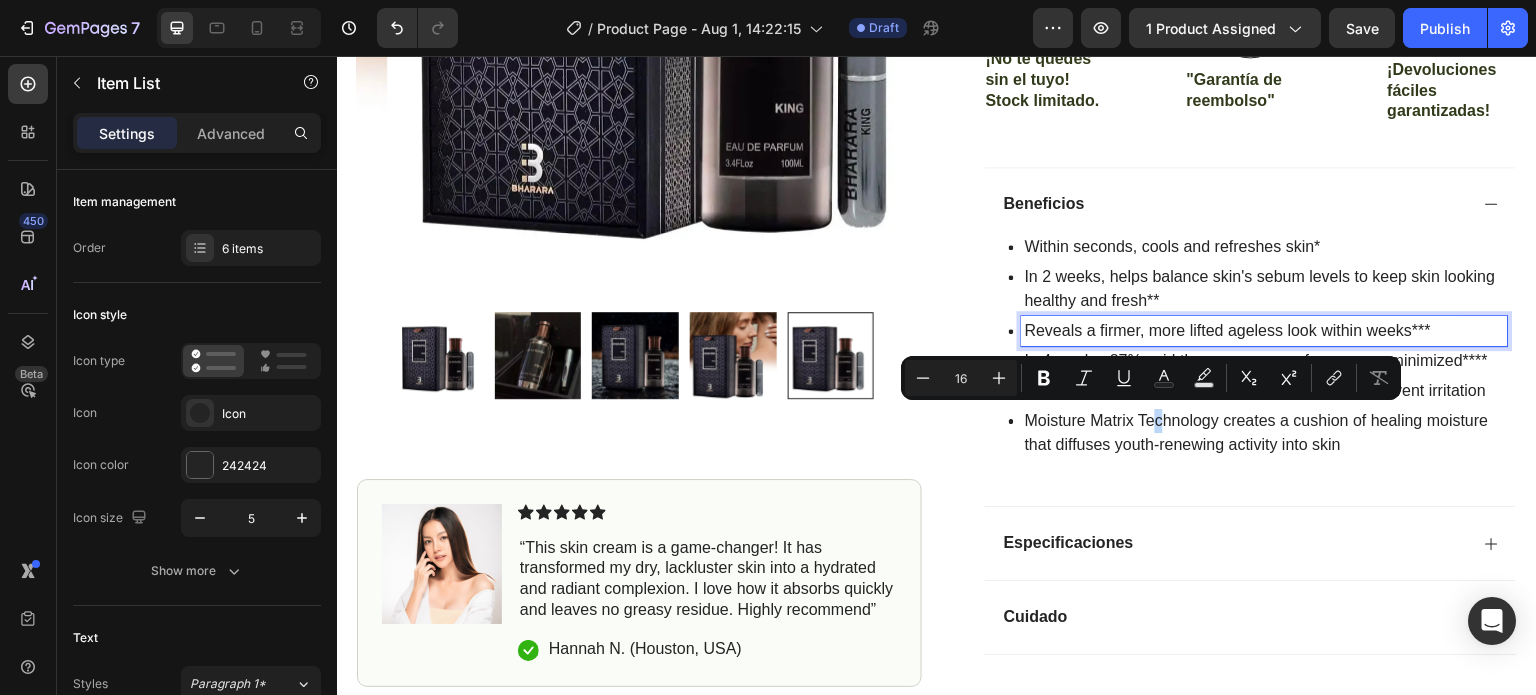 click on "Reveals a firmer, more lifted ageless look within weeks***" at bounding box center (1265, 331) 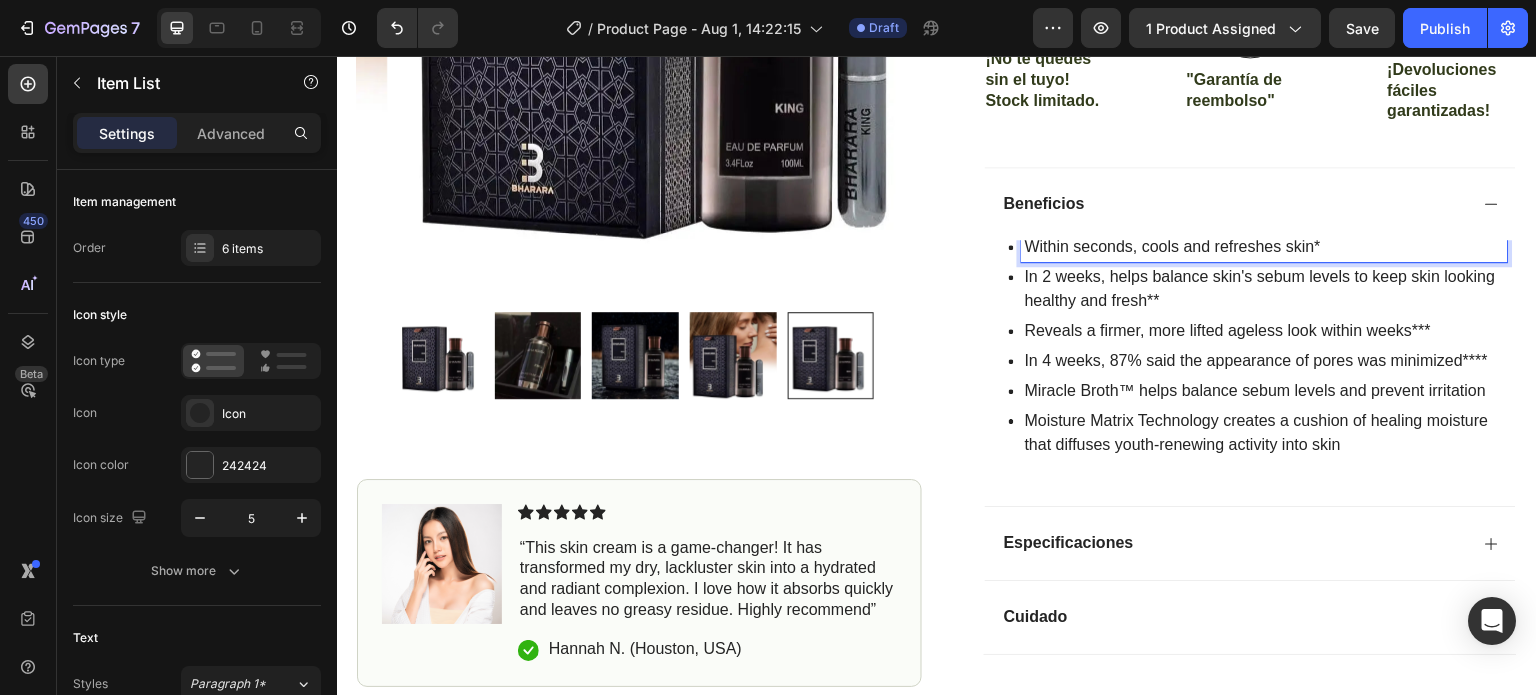 click on "Within seconds, cools and refreshes skin*" at bounding box center (1265, 247) 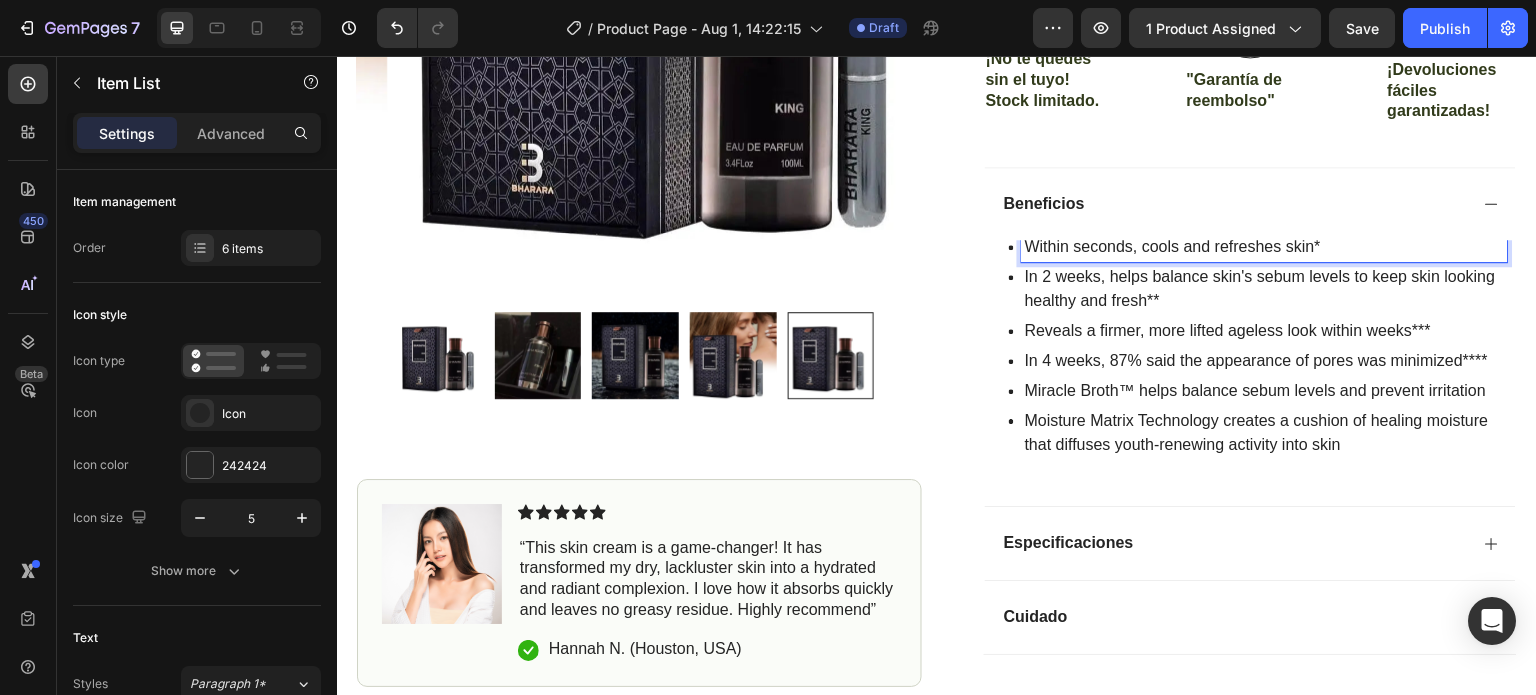 click on "Within seconds, cools and refreshes skin*" at bounding box center [1265, 247] 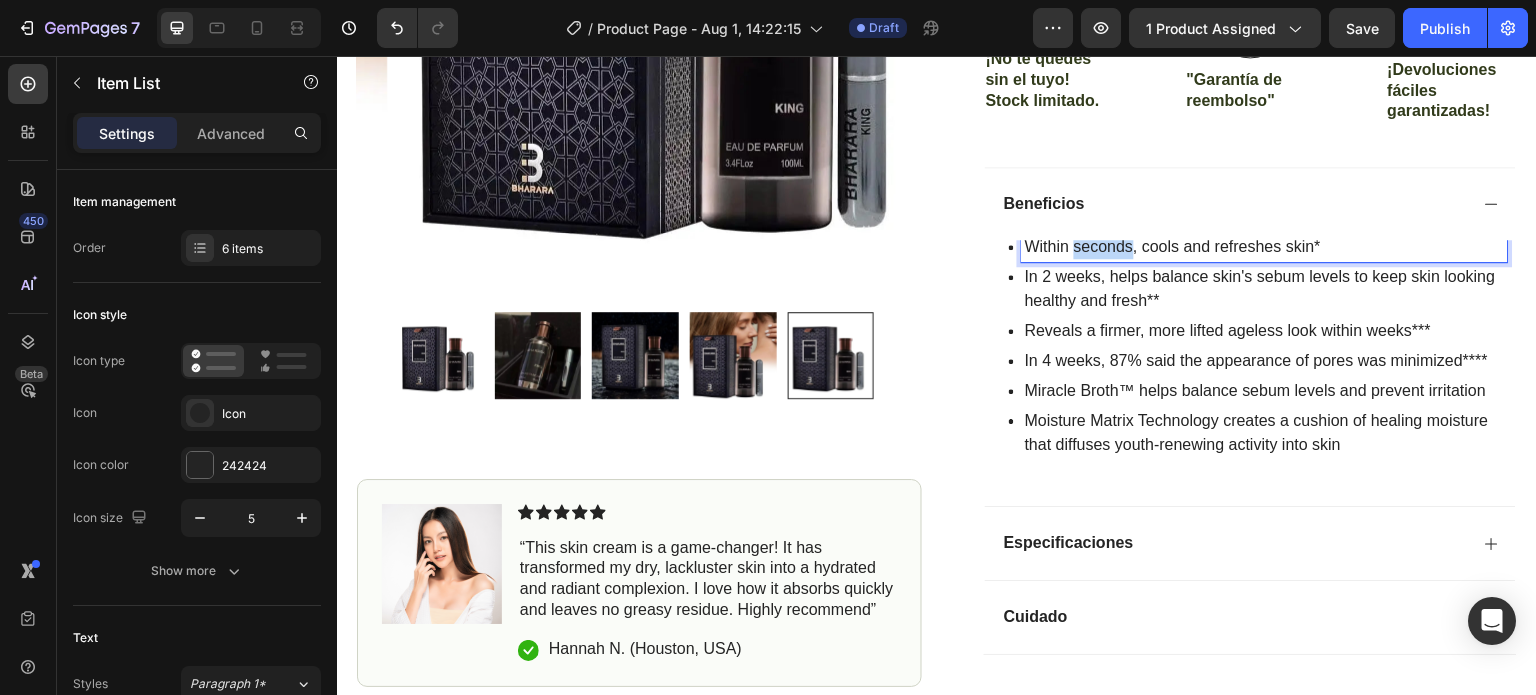 click on "Within seconds, cools and refreshes skin*" at bounding box center (1265, 247) 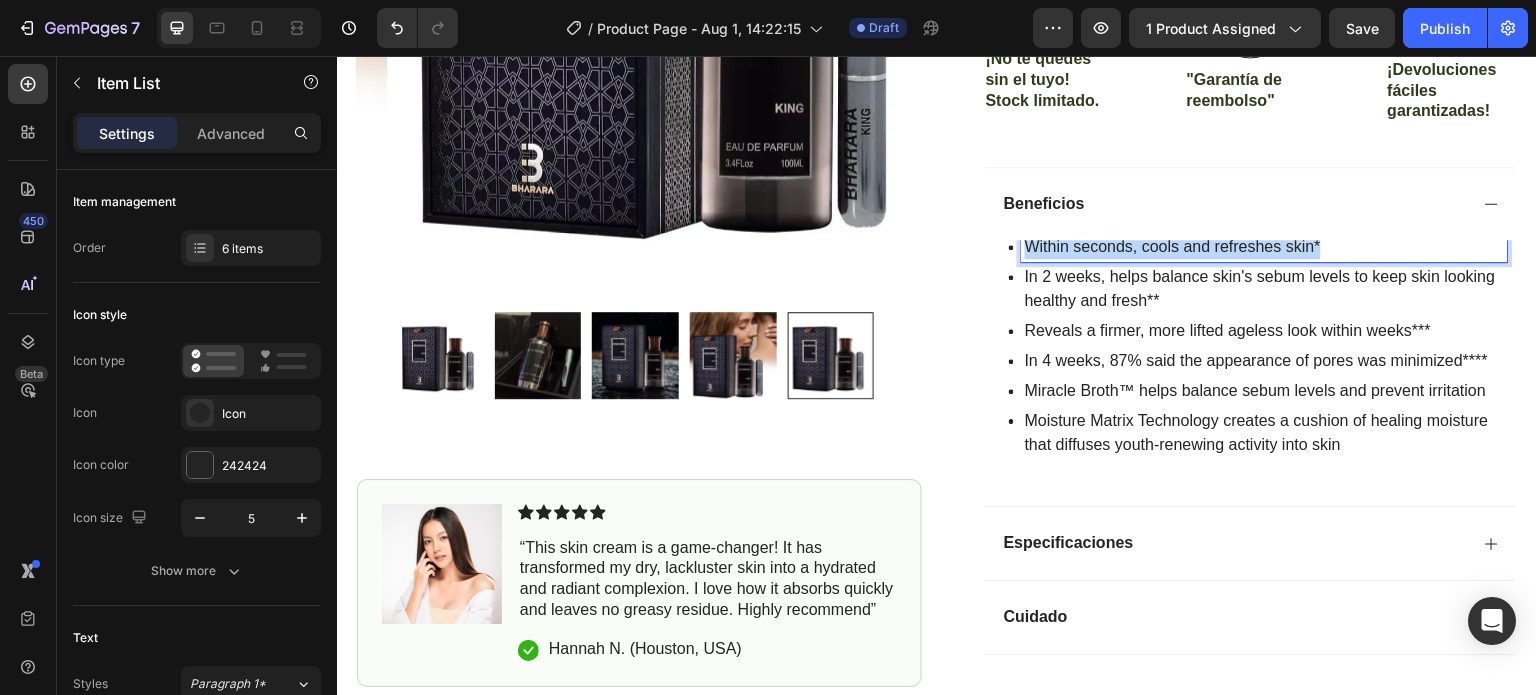 click on "Within seconds, cools and refreshes skin*" at bounding box center (1265, 247) 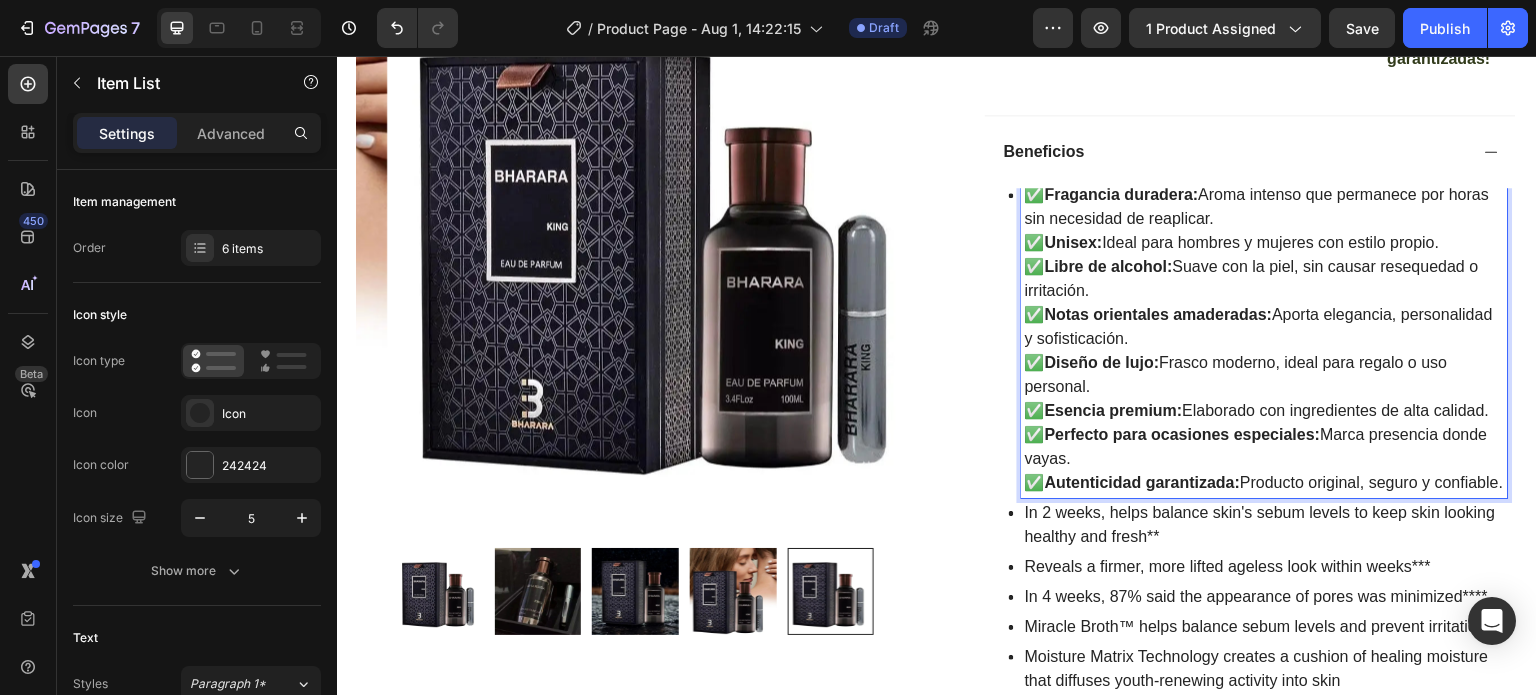 scroll, scrollTop: 800, scrollLeft: 0, axis: vertical 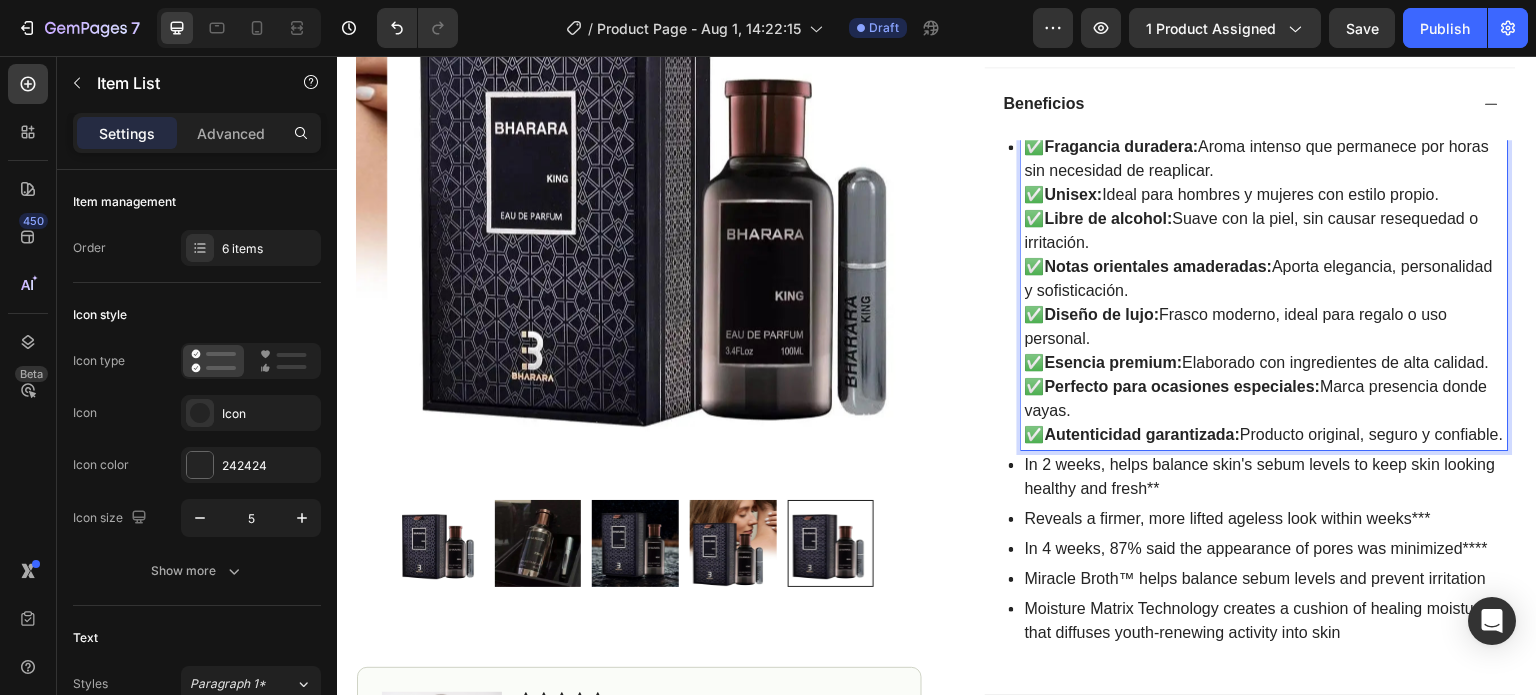 click on "In 2 weeks, helps balance skin's sebum levels to keep skin looking healthy and fresh**" at bounding box center (1265, 477) 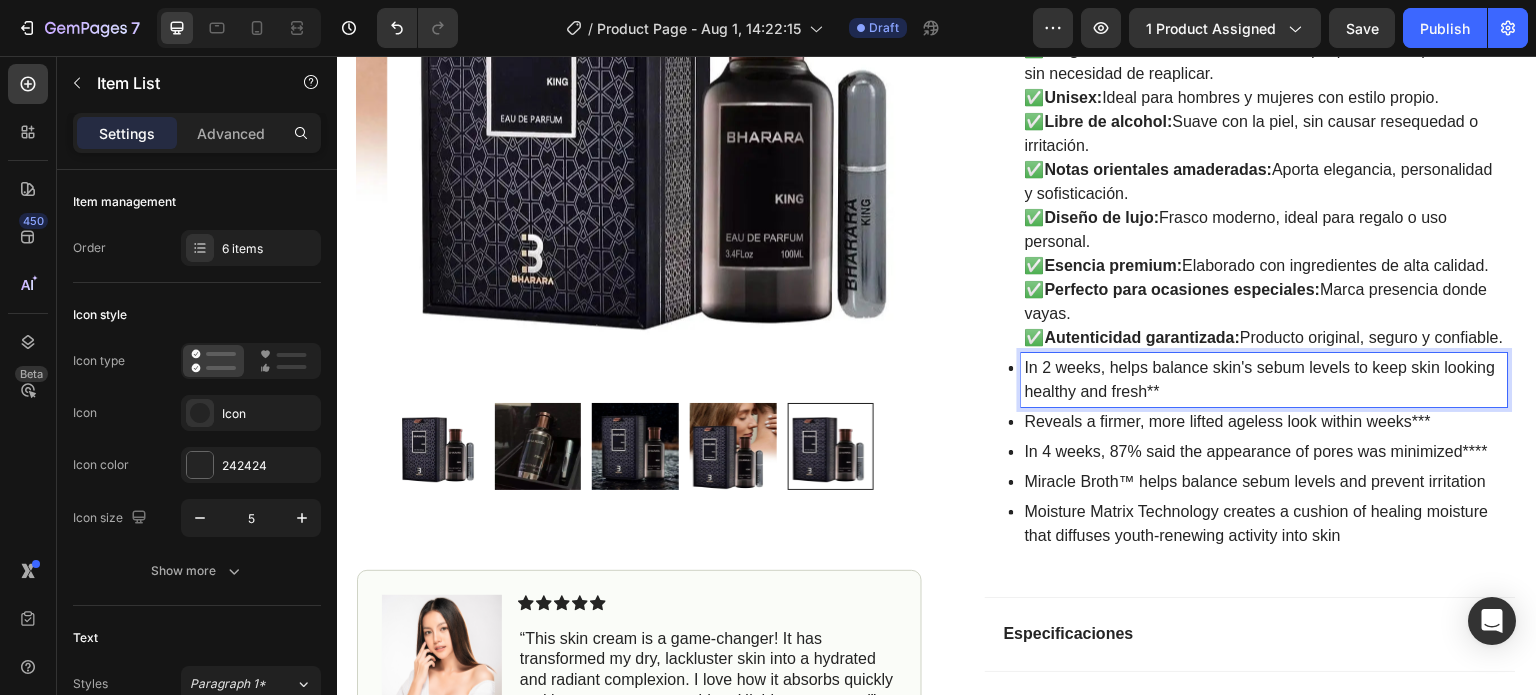 scroll, scrollTop: 900, scrollLeft: 0, axis: vertical 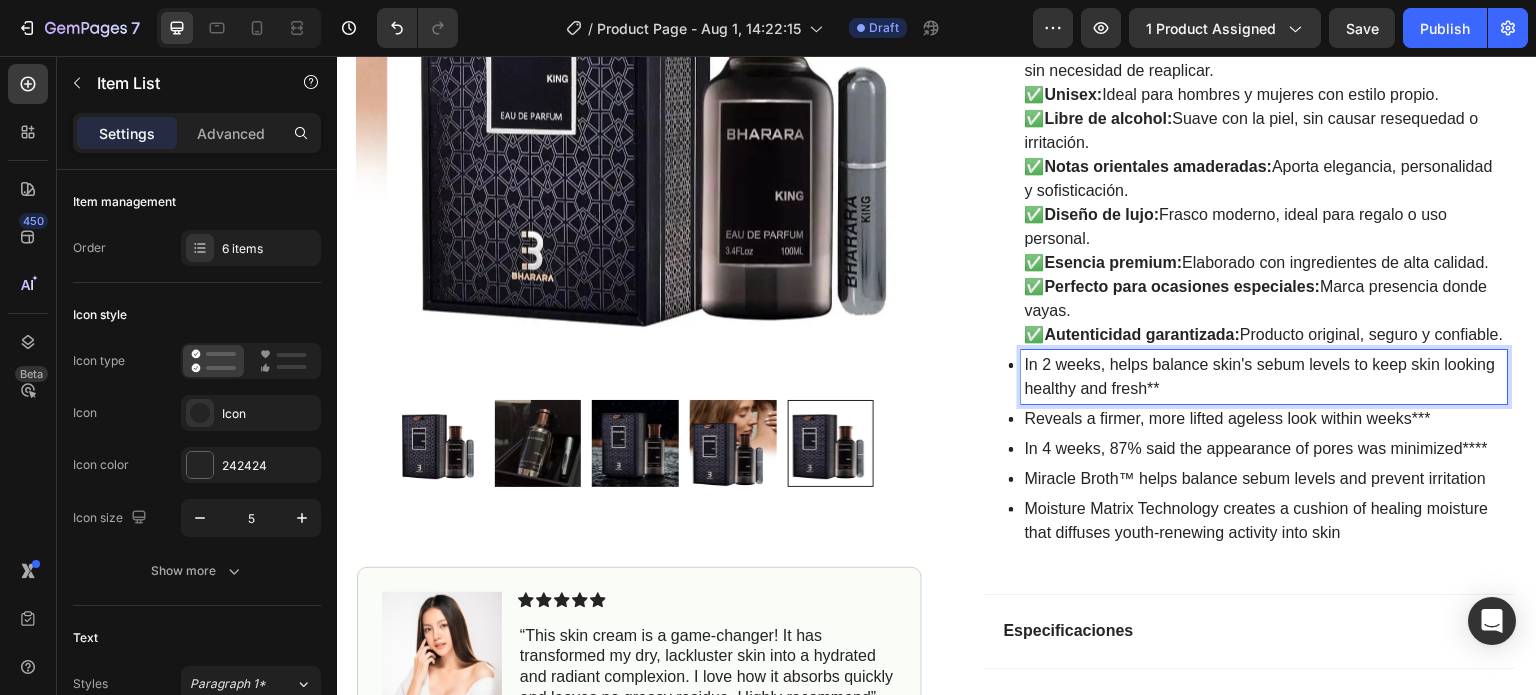 click on "In 2 weeks, helps balance skin's sebum levels to keep skin looking healthy and fresh**" at bounding box center (1265, 377) 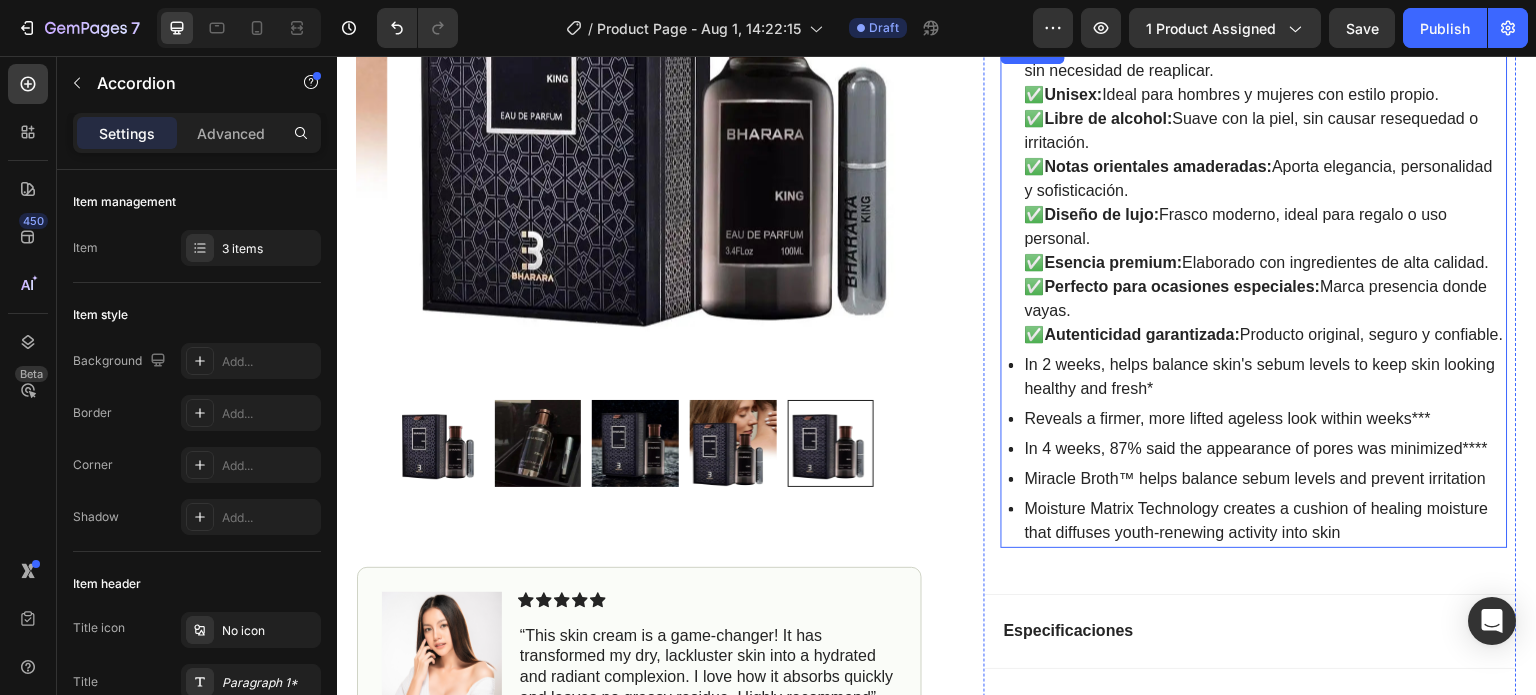 drag, startPoint x: 977, startPoint y: 402, endPoint x: 1139, endPoint y: 484, distance: 181.57092 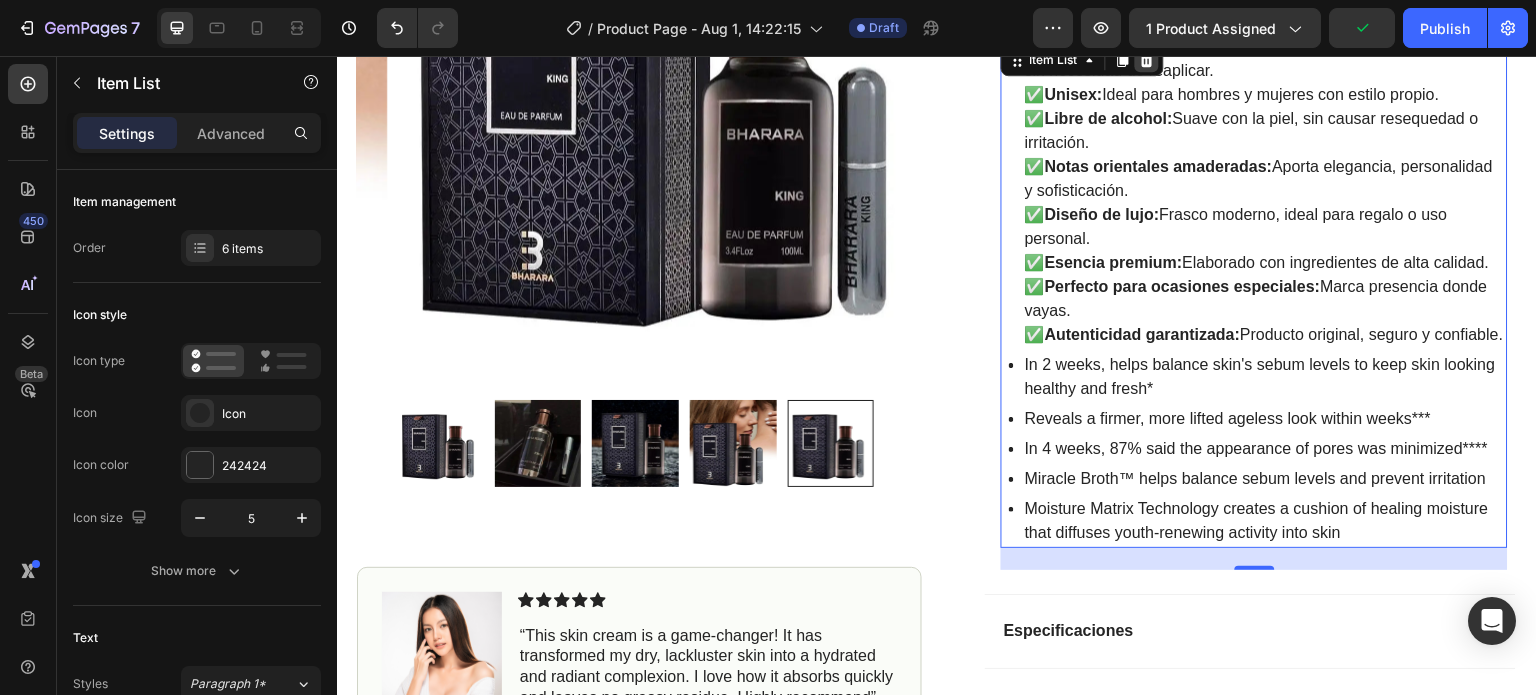 click 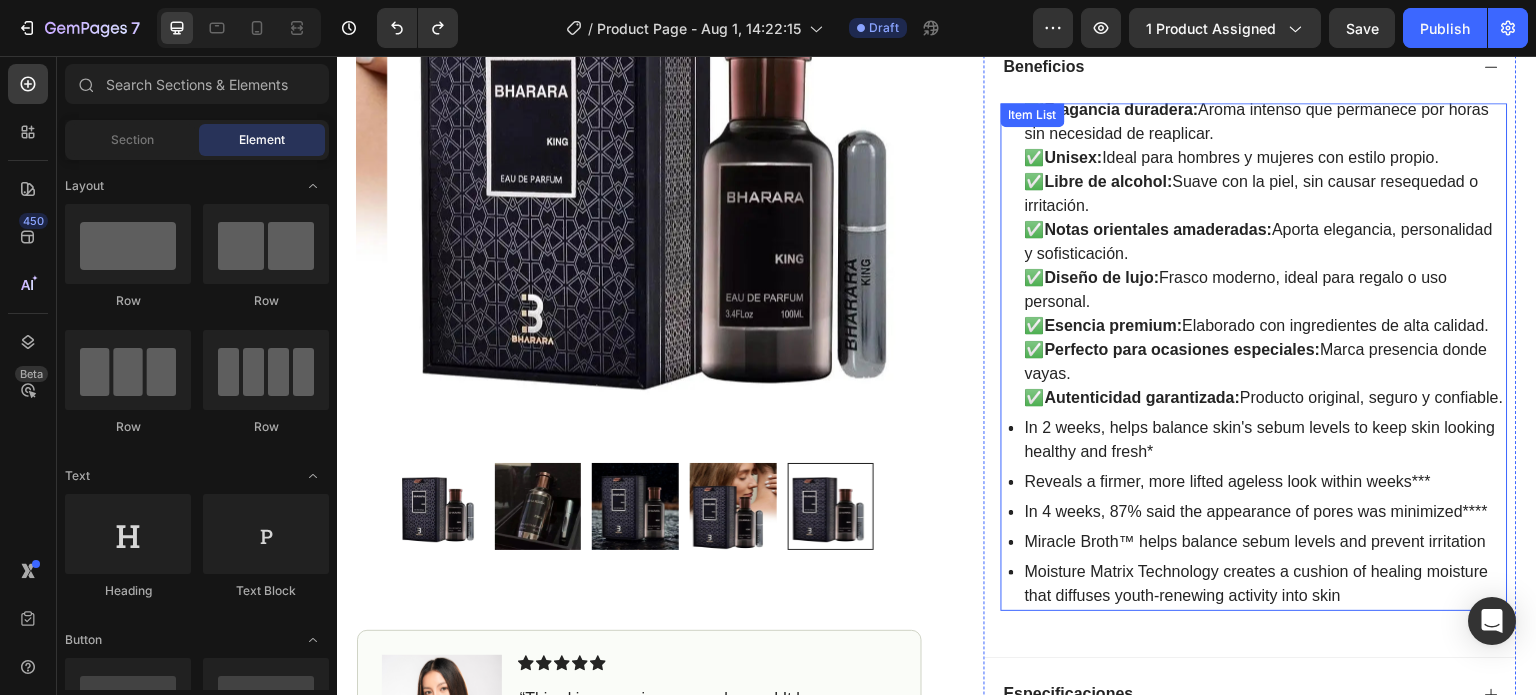 scroll, scrollTop: 900, scrollLeft: 0, axis: vertical 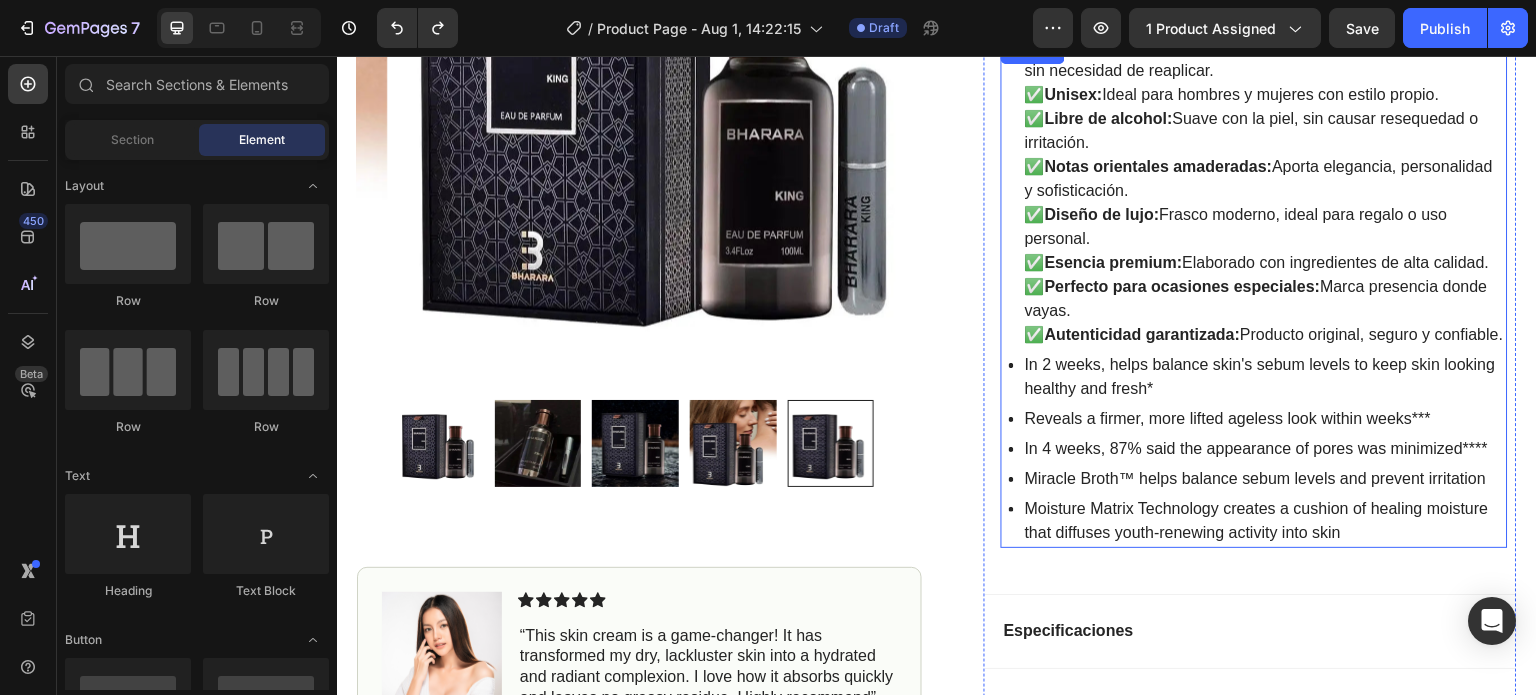 click on "In 2 weeks, helps balance skin's sebum levels to keep skin looking healthy and fresh*" at bounding box center (1265, 377) 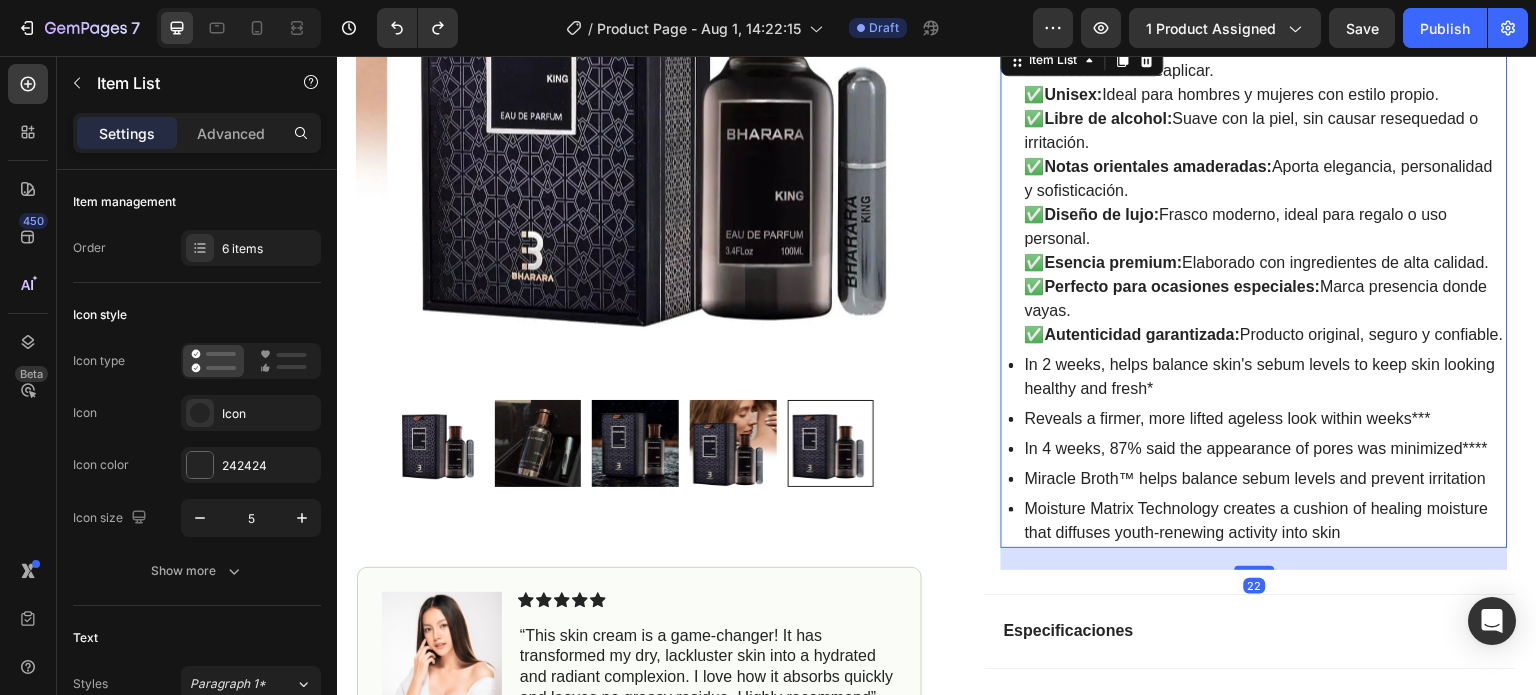 click on "Reveals a firmer, more lifted ageless look within weeks***" at bounding box center [1265, 419] 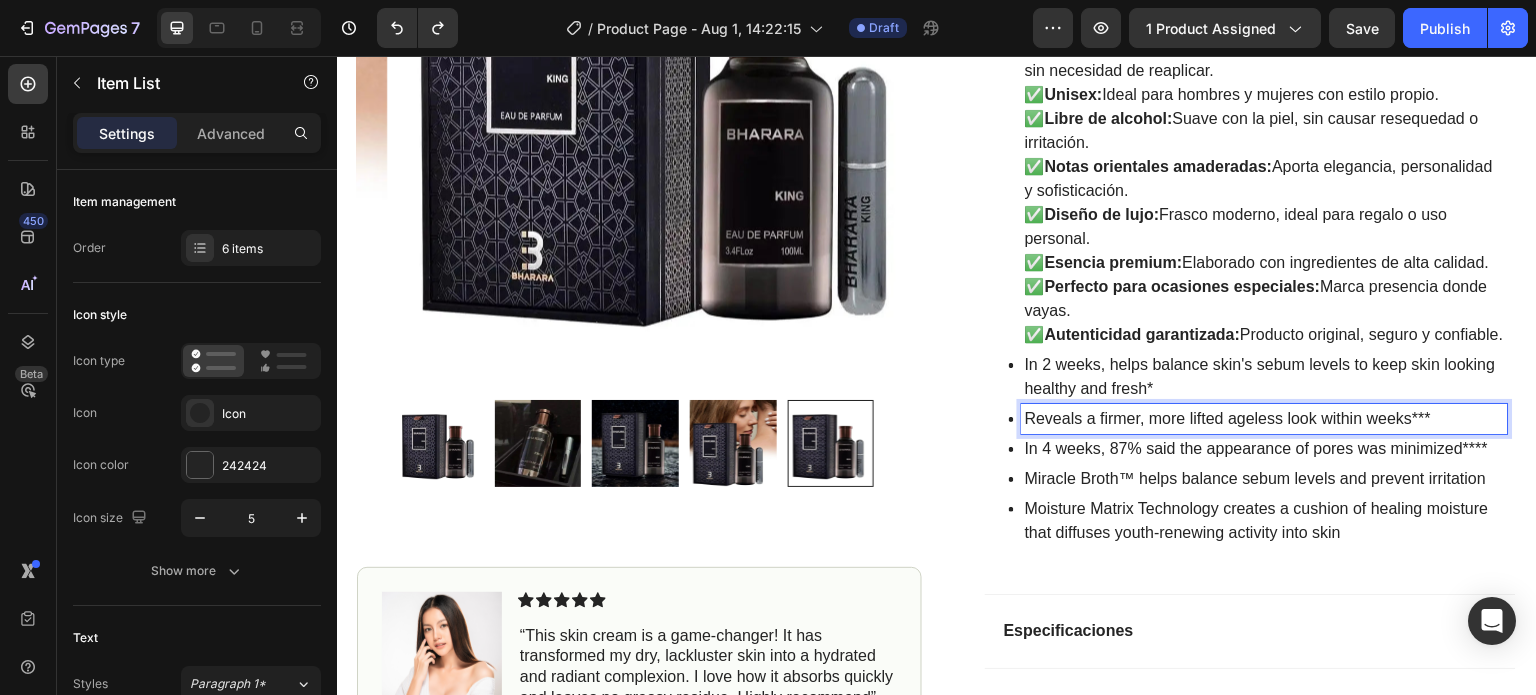 click on "In 2 weeks, helps balance skin's sebum levels to keep skin looking healthy and fresh*" at bounding box center [1265, 377] 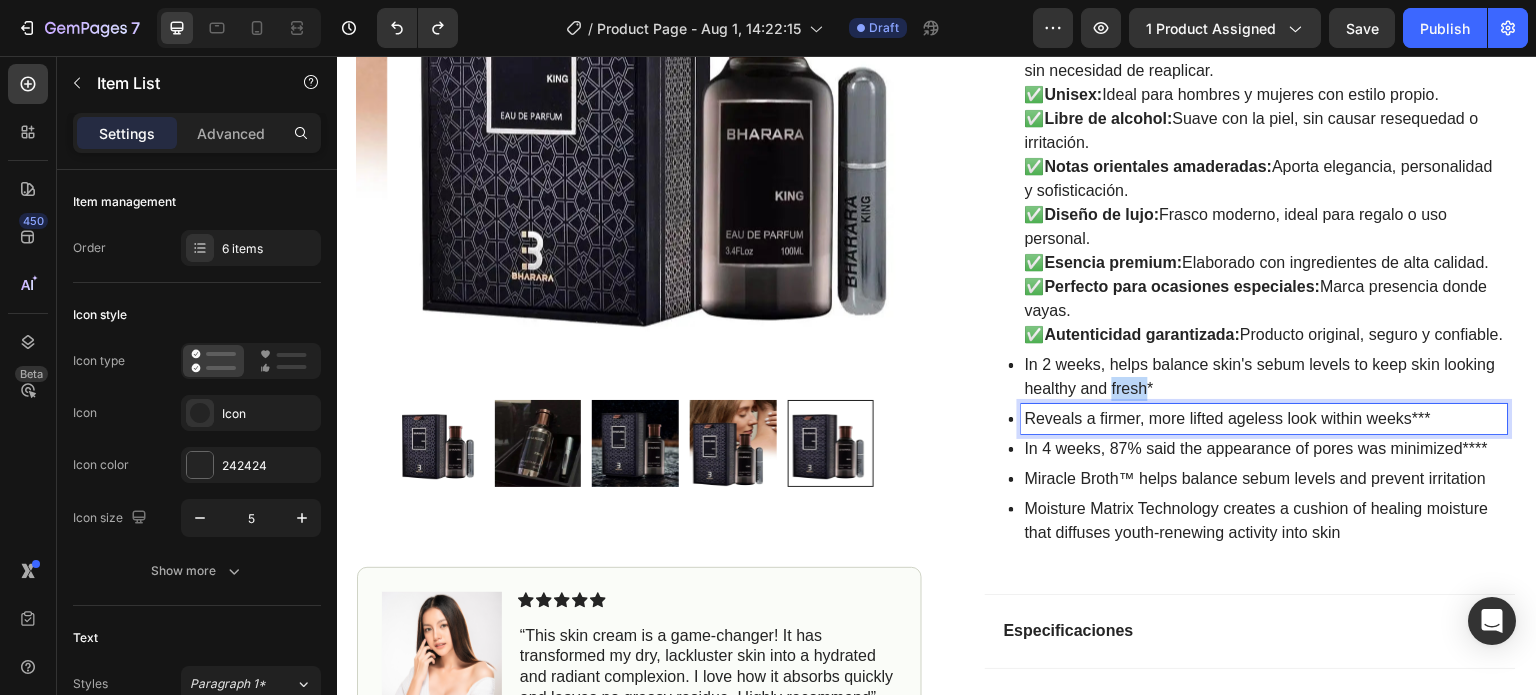 click on "In 2 weeks, helps balance skin's sebum levels to keep skin looking healthy and fresh*" at bounding box center [1265, 377] 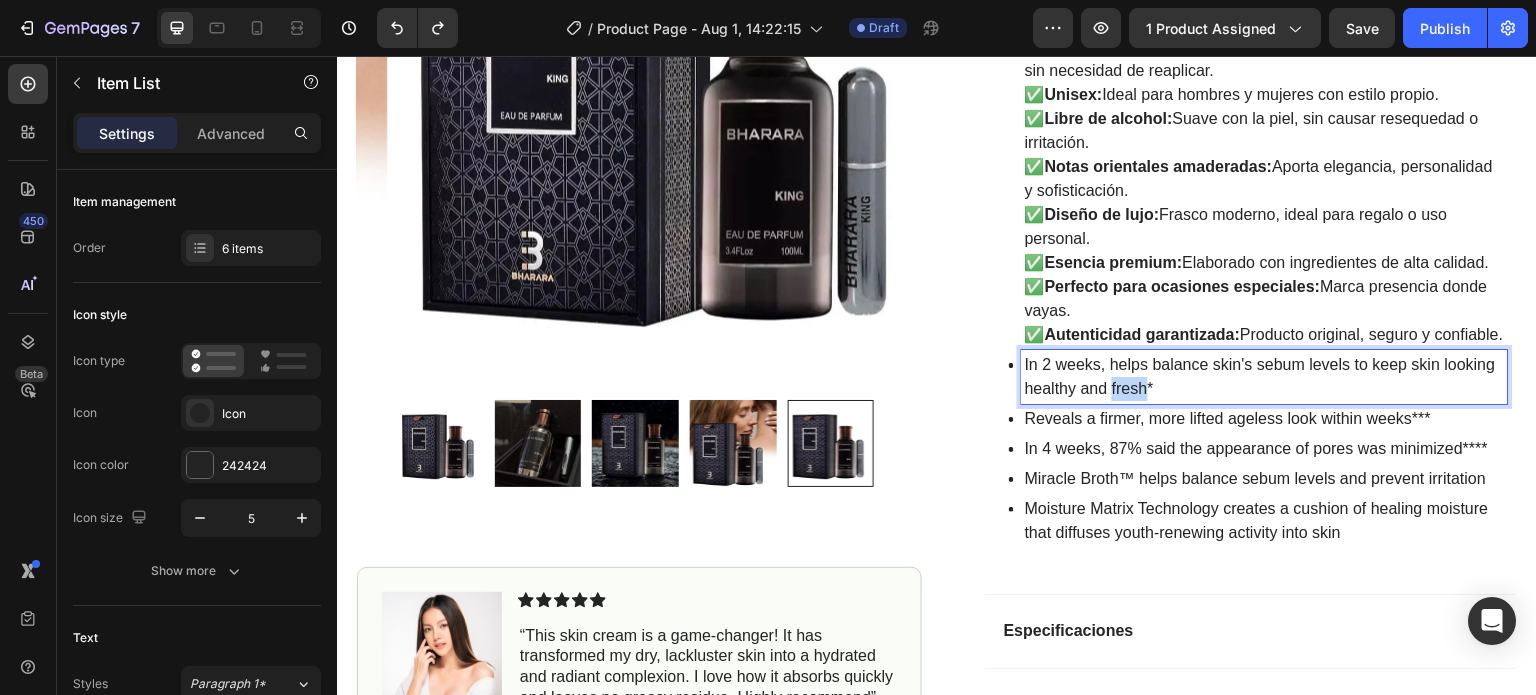 click on "In 2 weeks, helps balance skin's sebum levels to keep skin looking healthy and fresh*" at bounding box center [1265, 377] 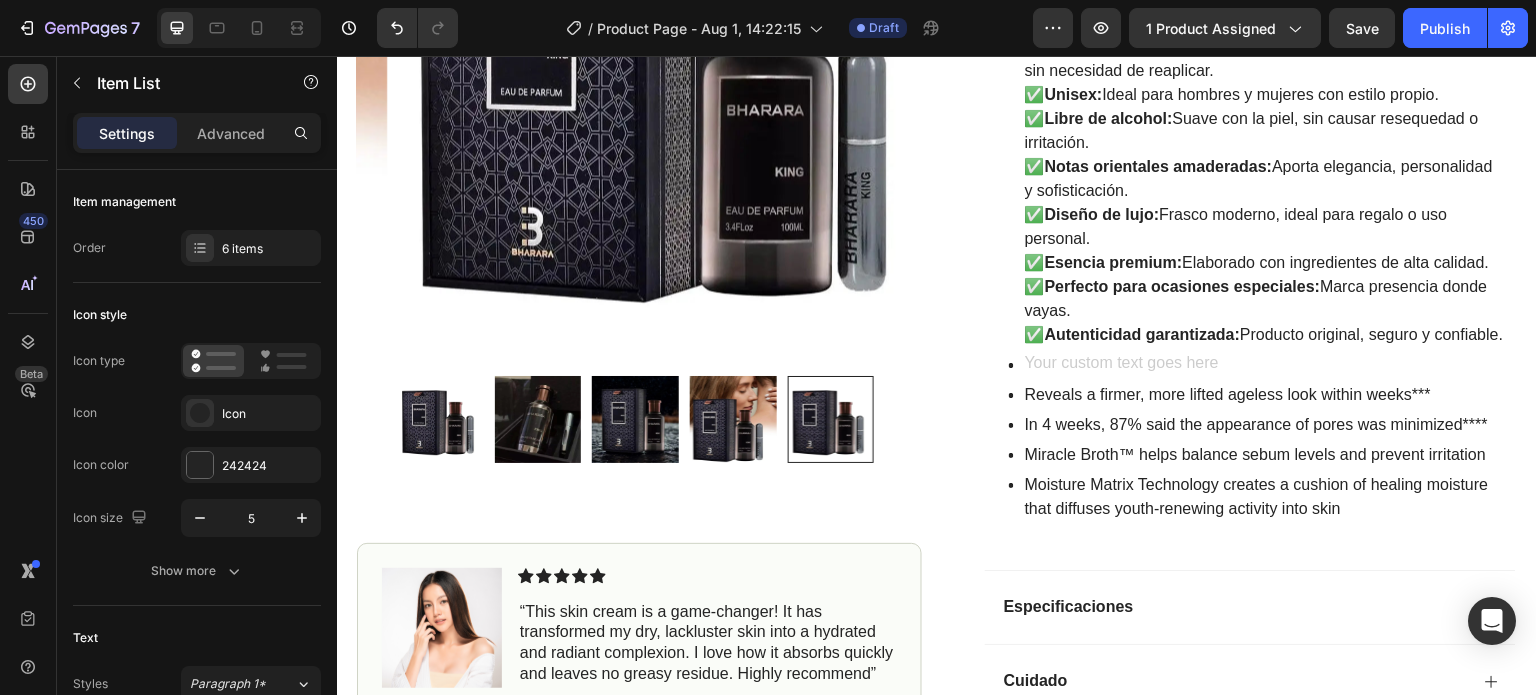 click on "In 4 weeks, 87% said the appearance of pores was minimized****" at bounding box center (1265, 425) 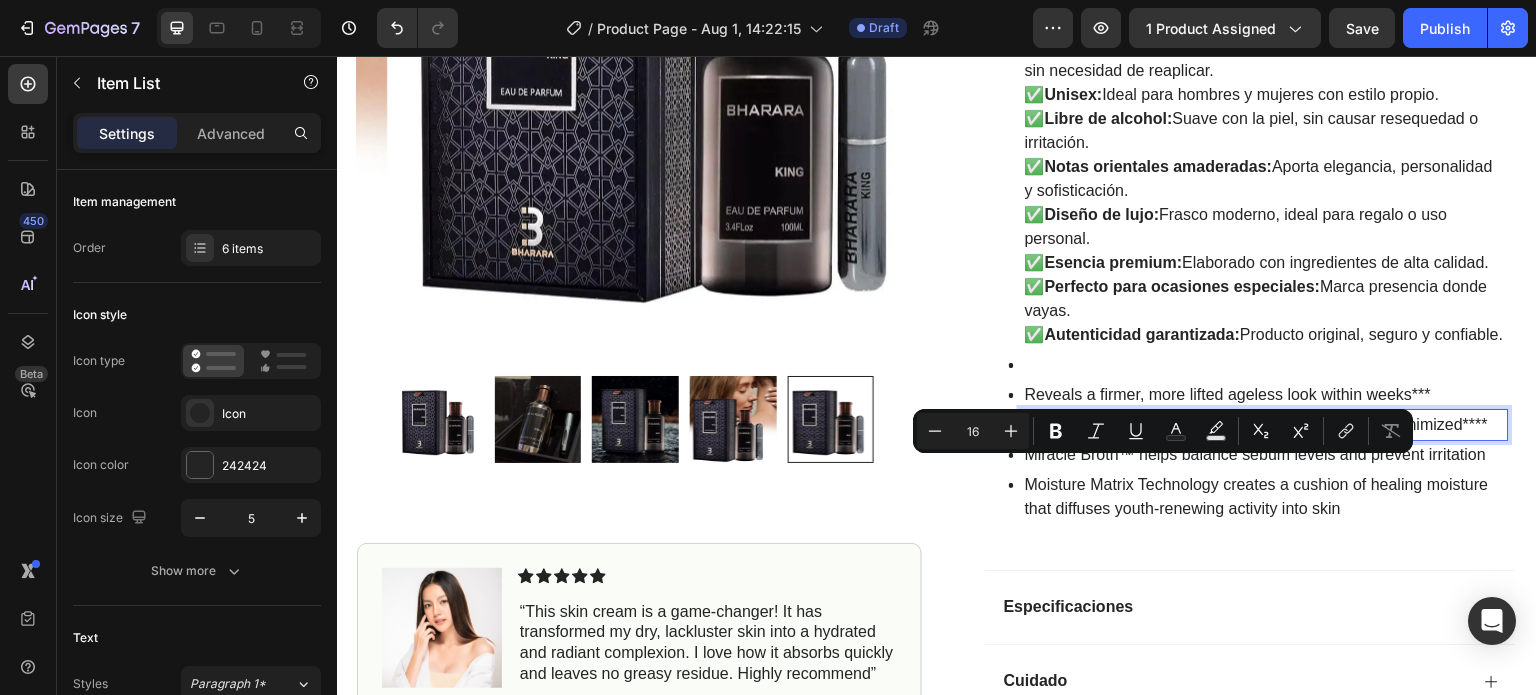 click on "In 4 weeks, 87% said the appearance of pores was minimized****" at bounding box center [1265, 425] 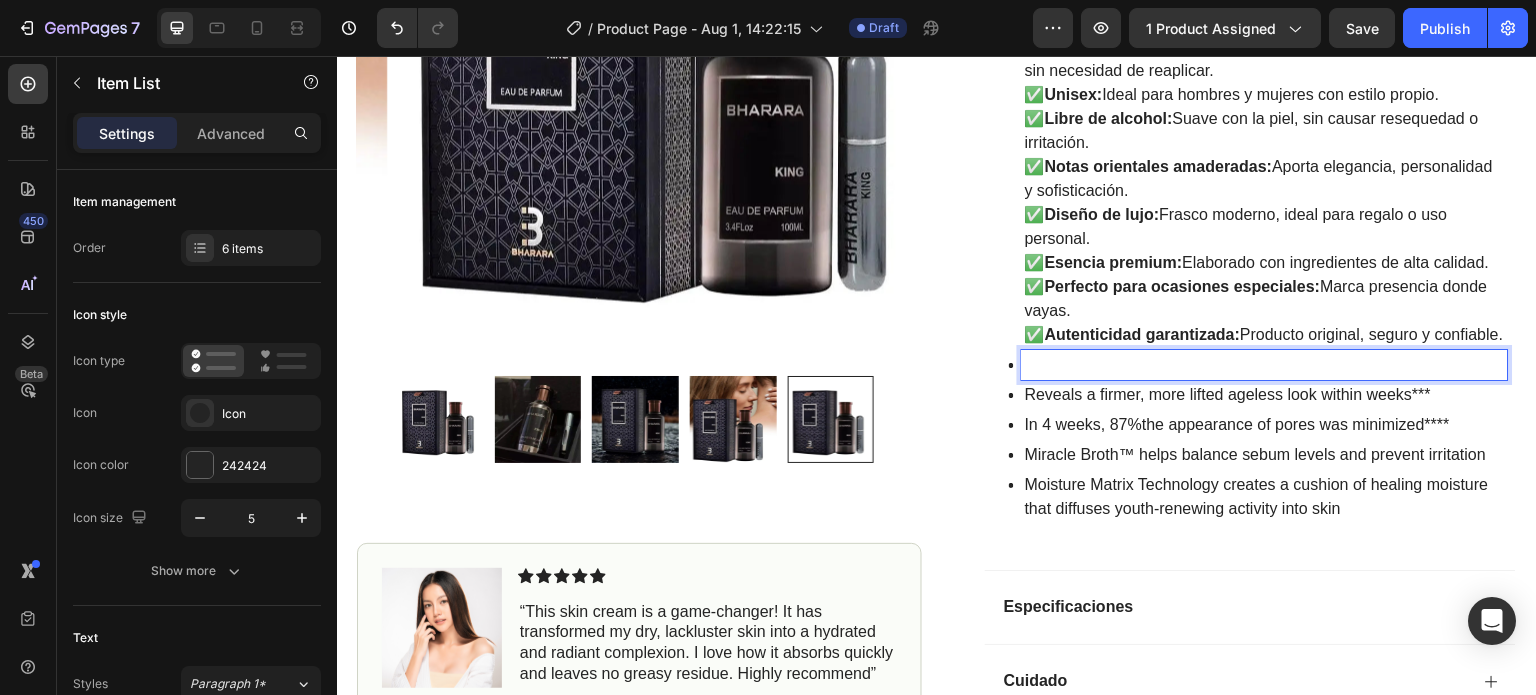 click at bounding box center (1265, 365) 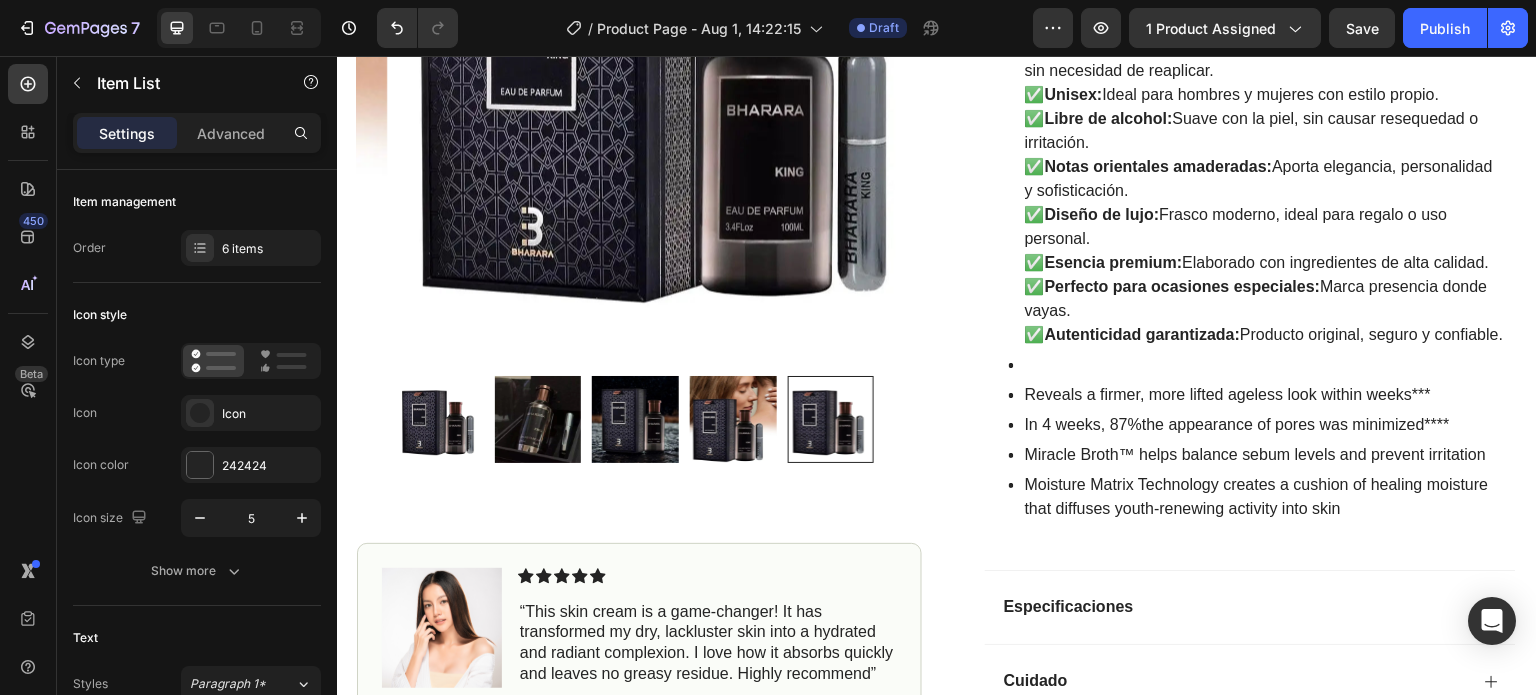 click 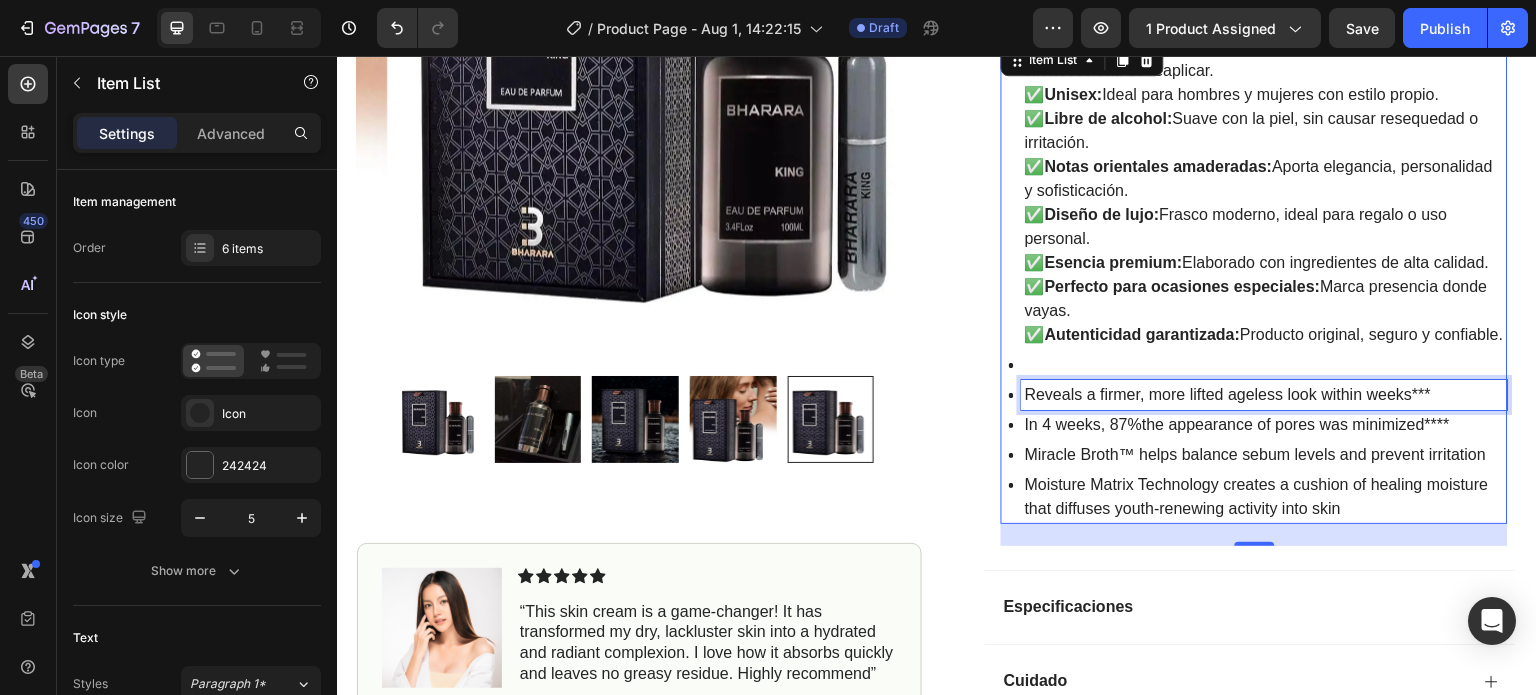 click on "Reveals a firmer, more lifted ageless look within weeks***" at bounding box center (1265, 395) 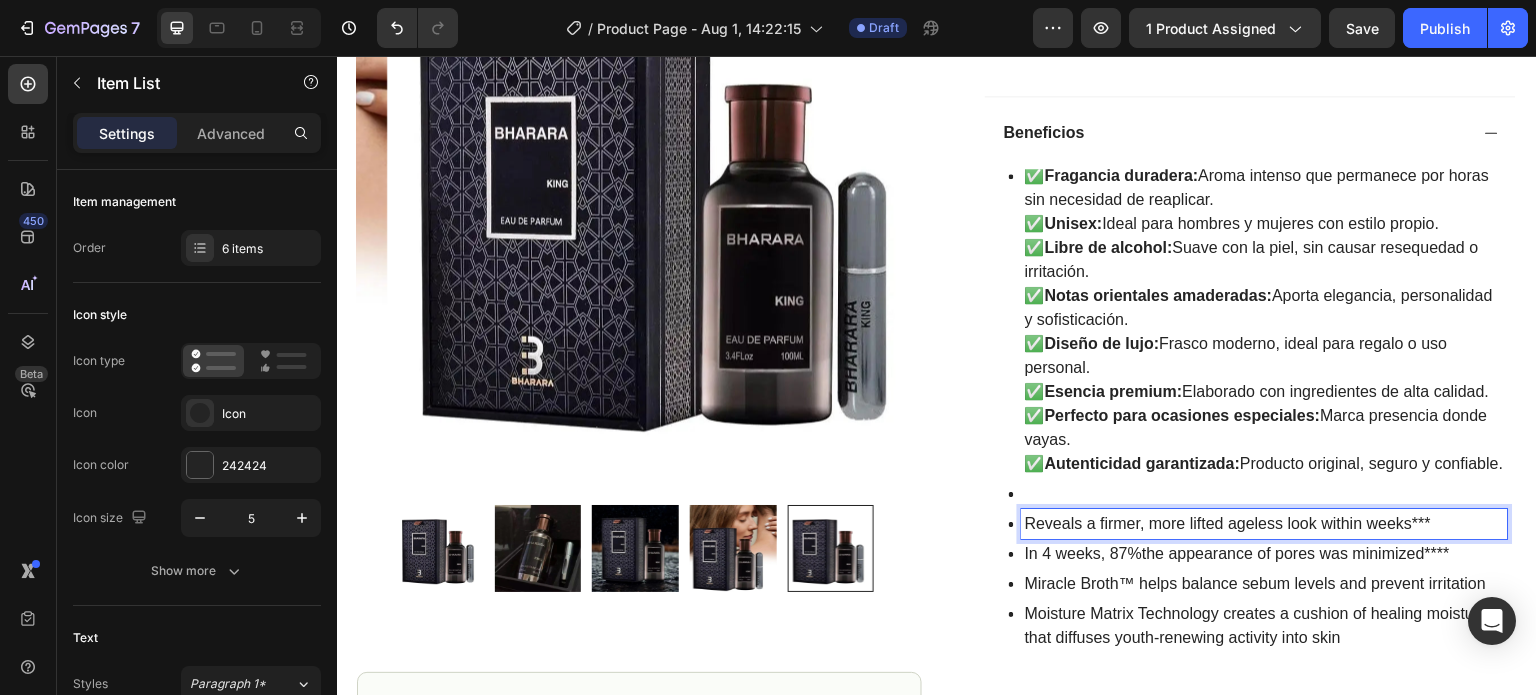scroll, scrollTop: 800, scrollLeft: 0, axis: vertical 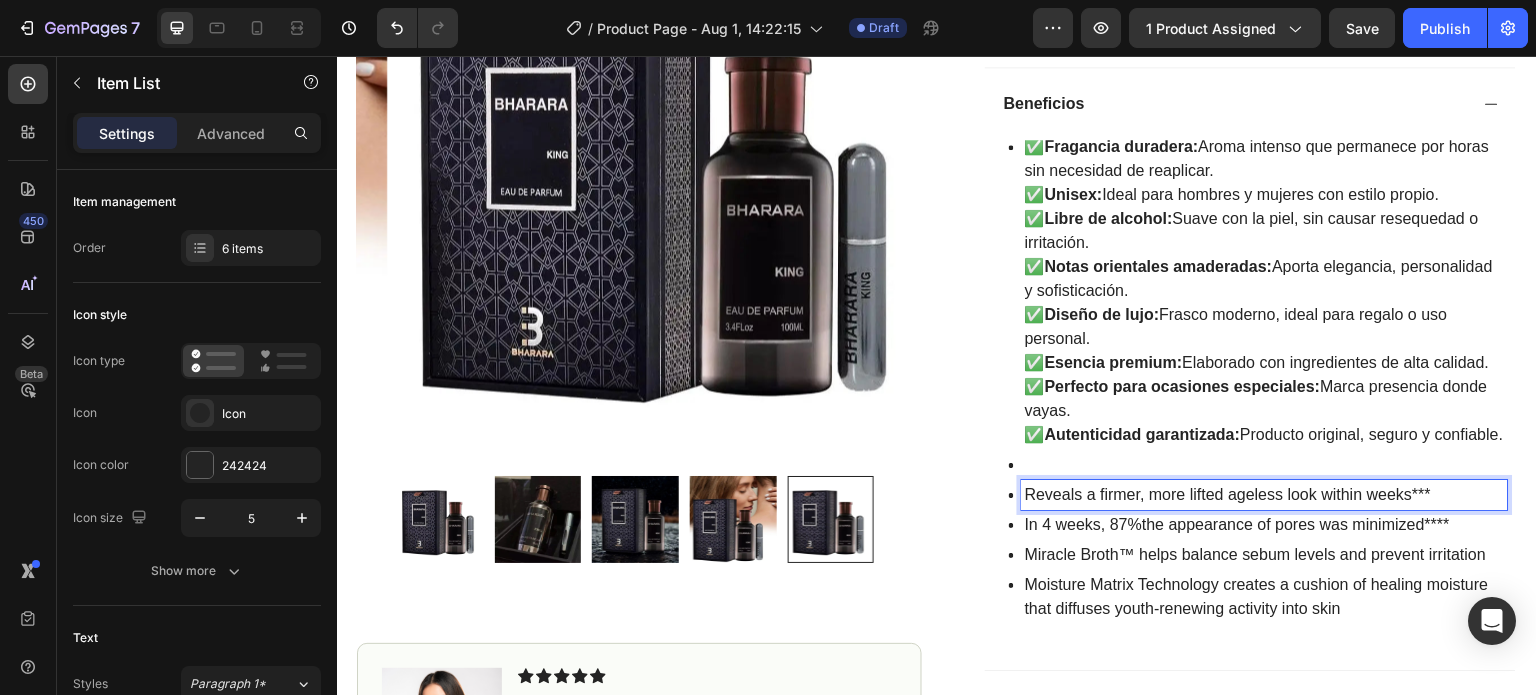 click on "Reveals a firmer, more lifted ageless look within weeks***" at bounding box center [1265, 495] 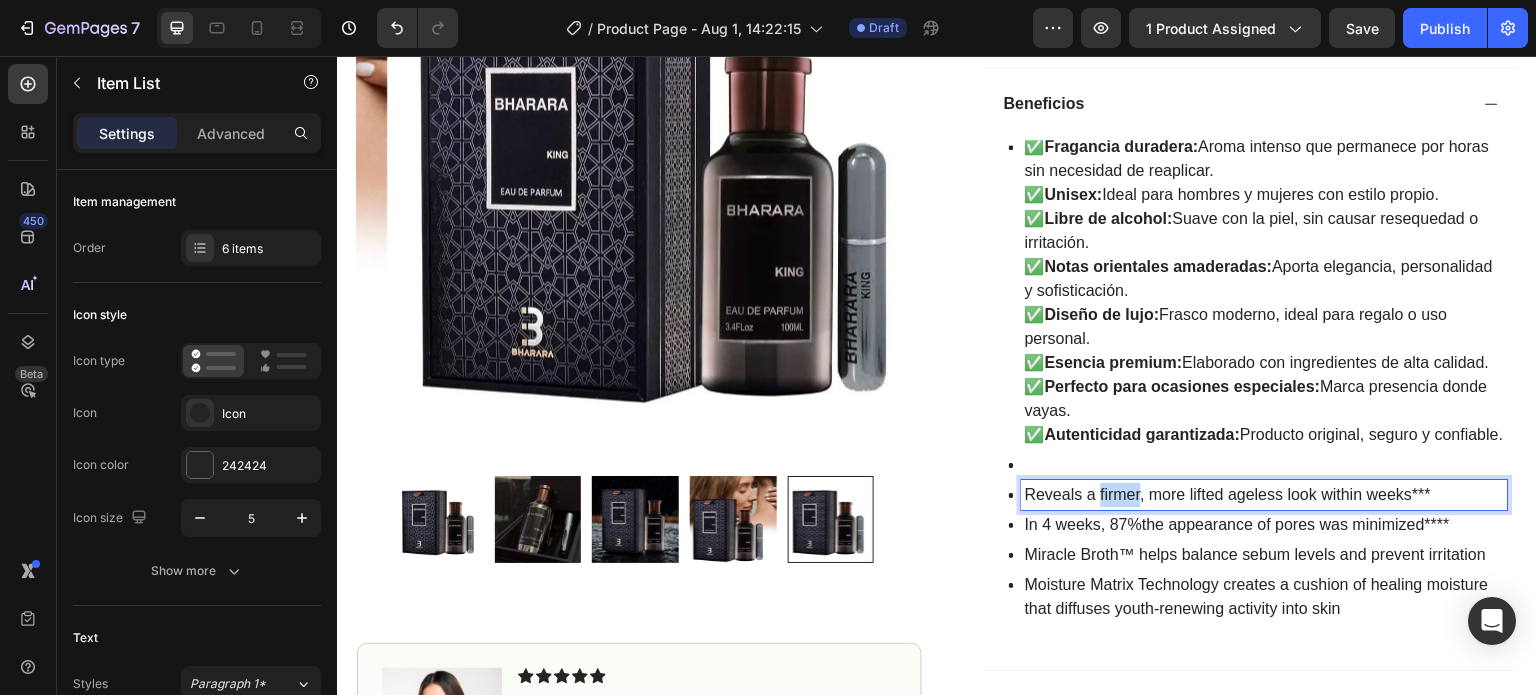 click on "Reveals a firmer, more lifted ageless look within weeks***" at bounding box center [1265, 495] 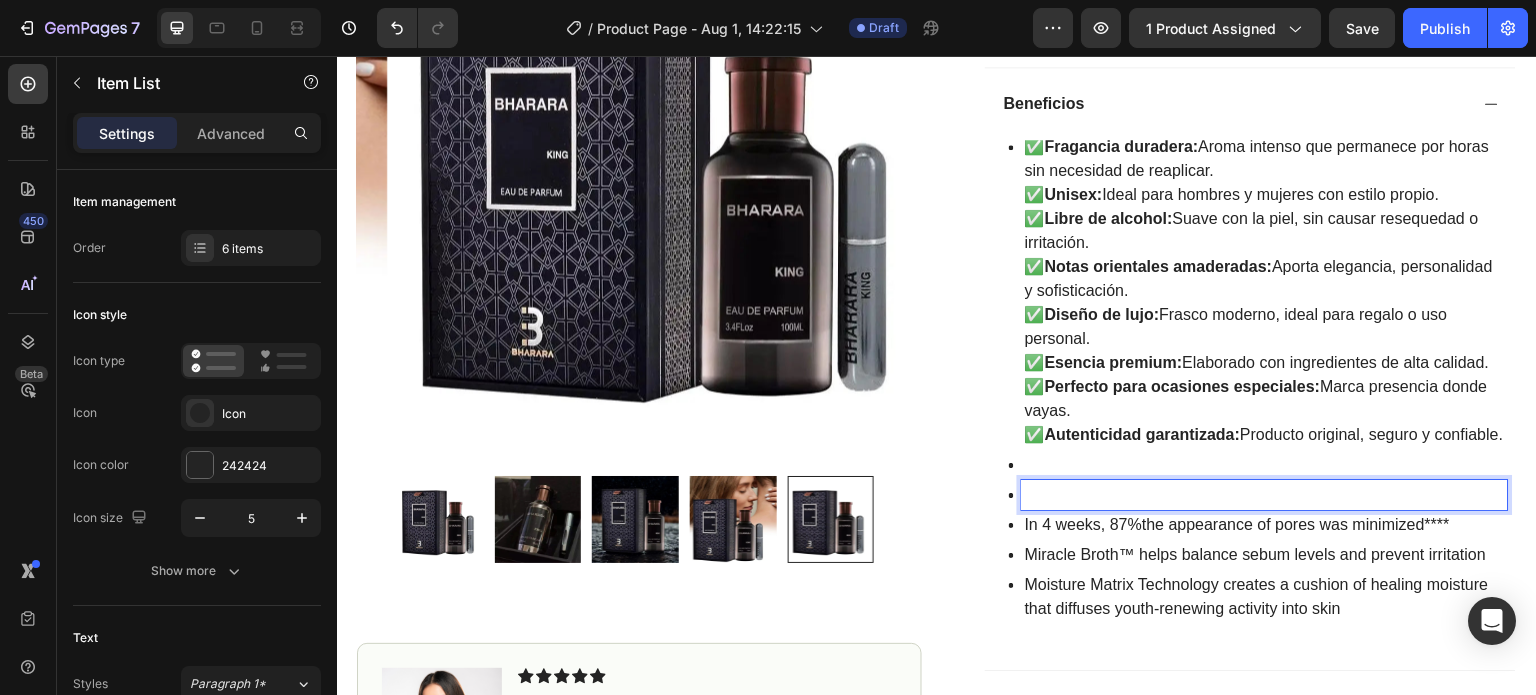 click on "In 4 weeks, 87%the appearance of pores was minimized****" at bounding box center (1265, 525) 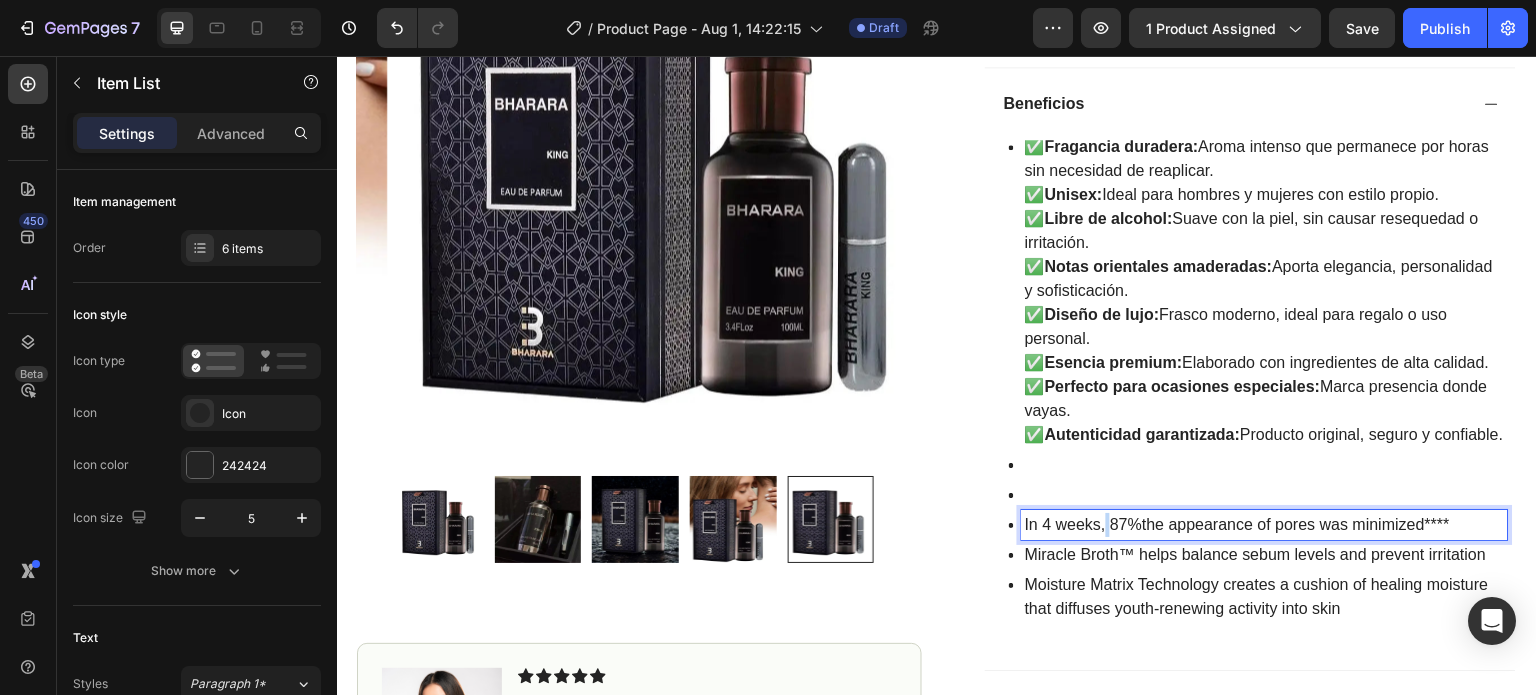 click on "In 4 weeks, 87%the appearance of pores was minimized****" at bounding box center (1265, 525) 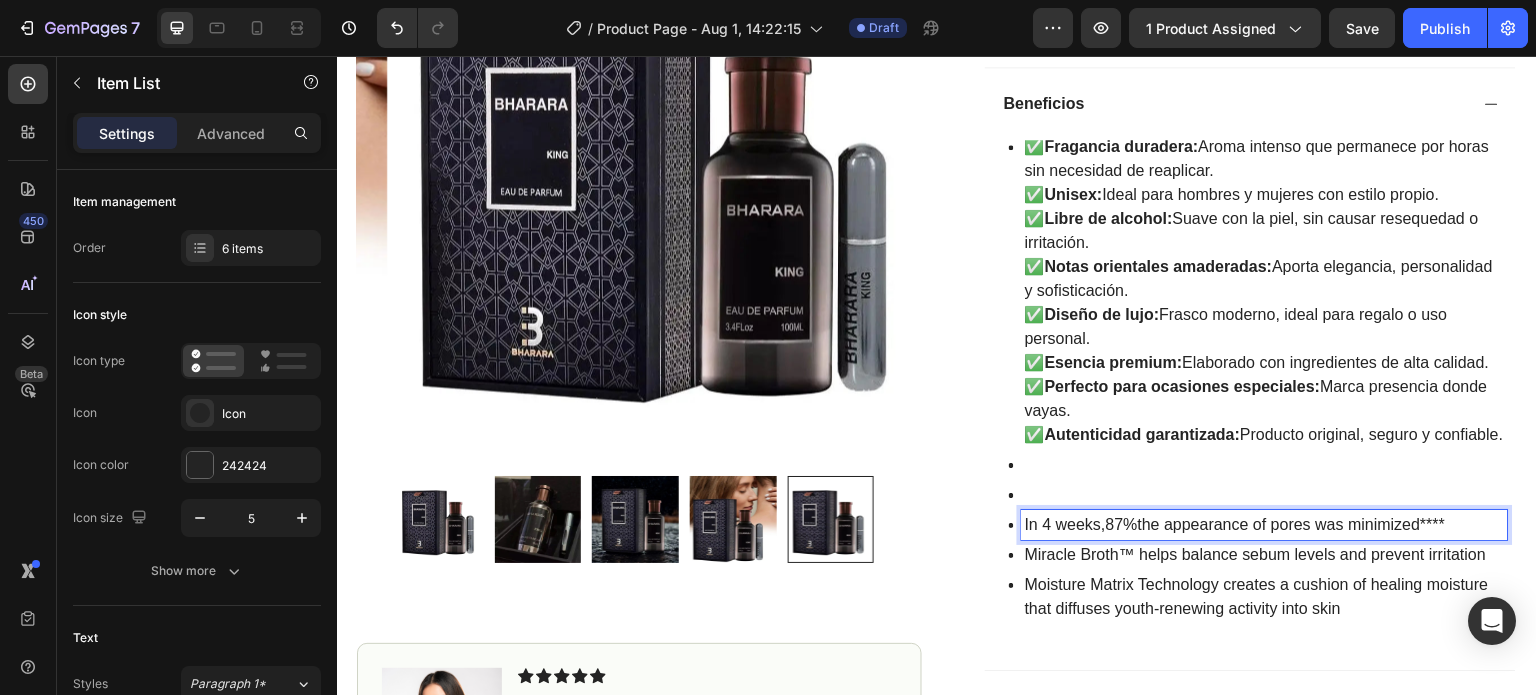 click on "In 4 weeks,87%the appearance of pores was minimized****" at bounding box center (1265, 525) 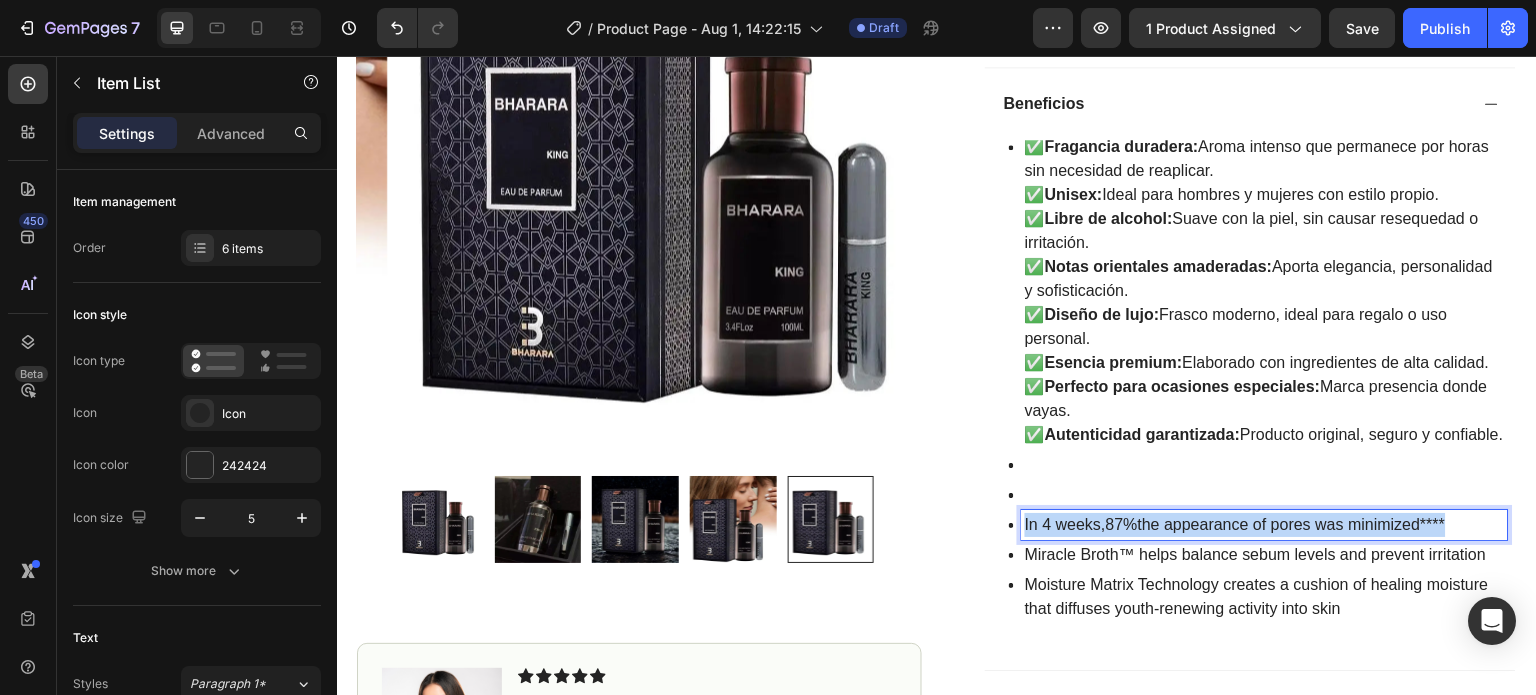 click on "In 4 weeks,87%the appearance of pores was minimized****" at bounding box center [1265, 525] 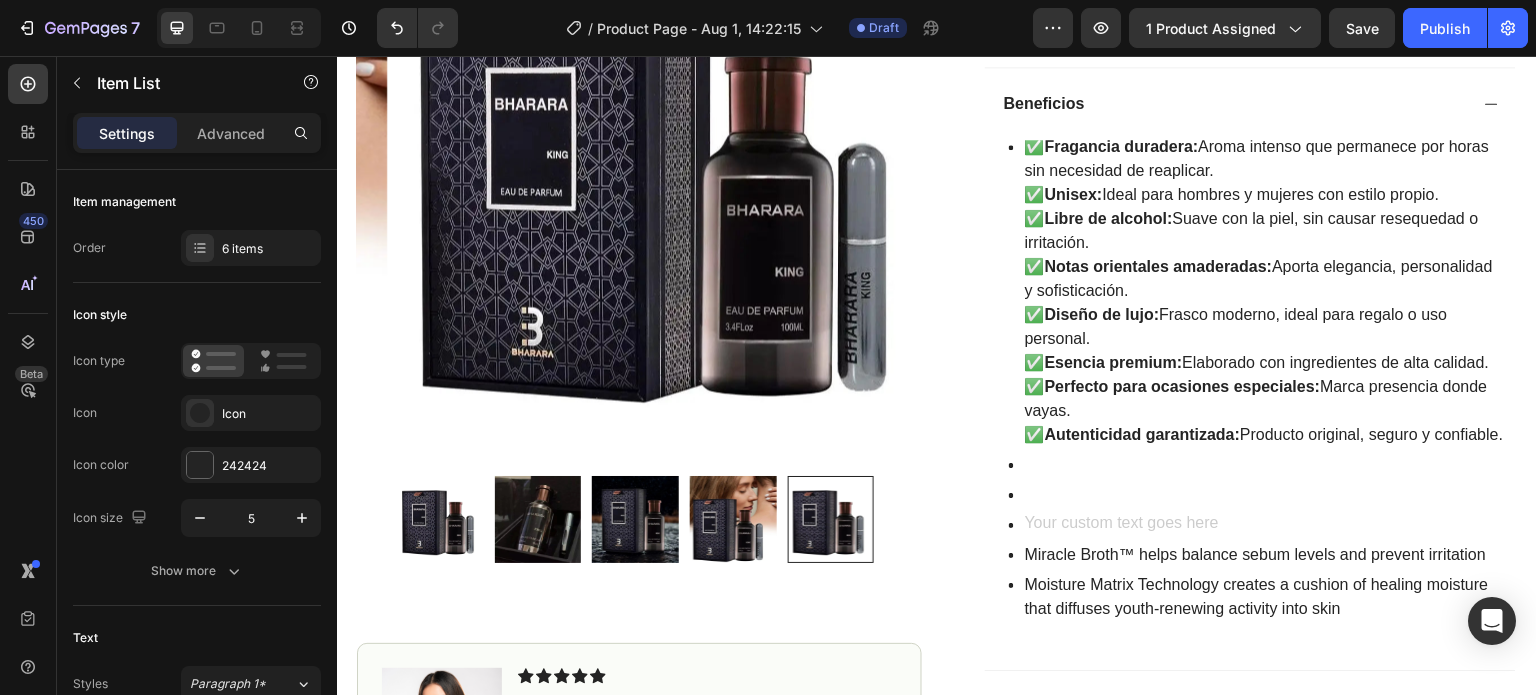 click on "Miracle Broth™ helps balance sebum levels and prevent irritation" at bounding box center (1265, 555) 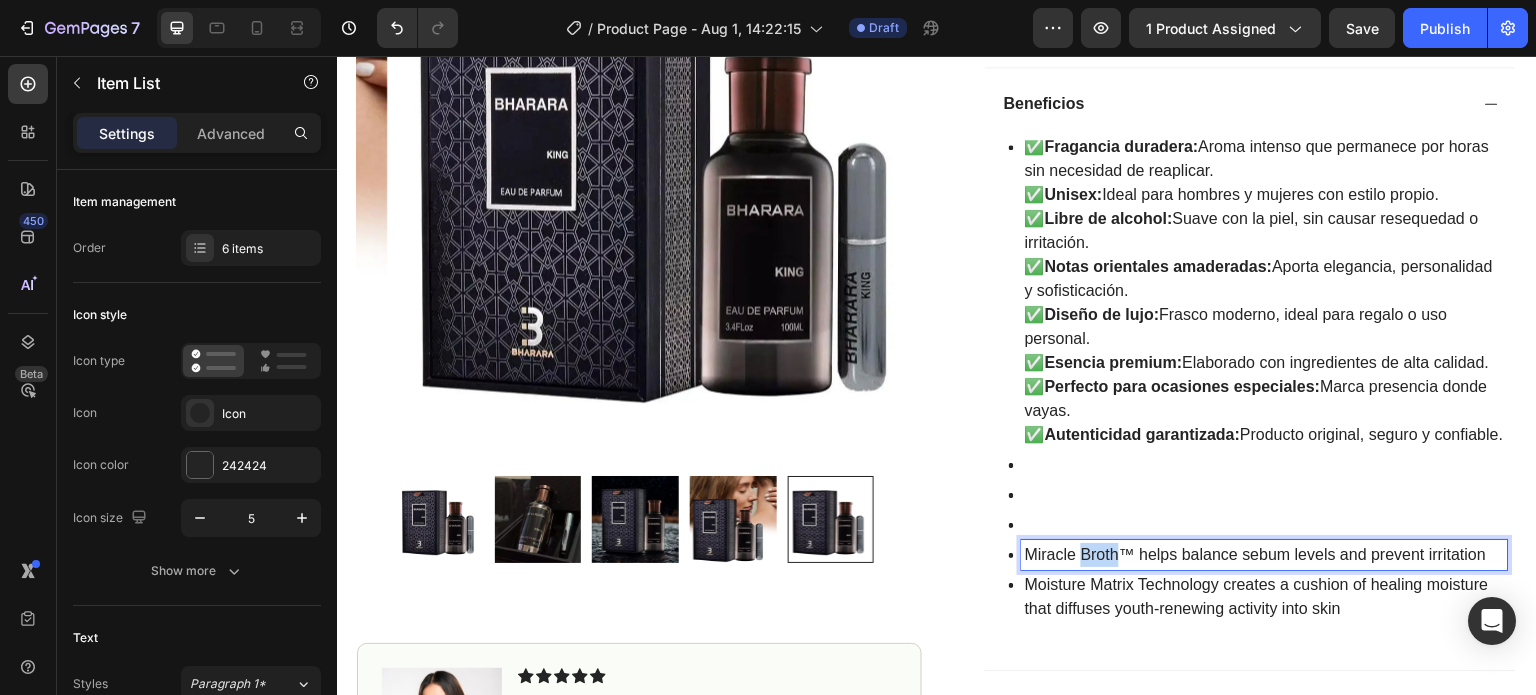 click on "Miracle Broth™ helps balance sebum levels and prevent irritation" at bounding box center [1265, 555] 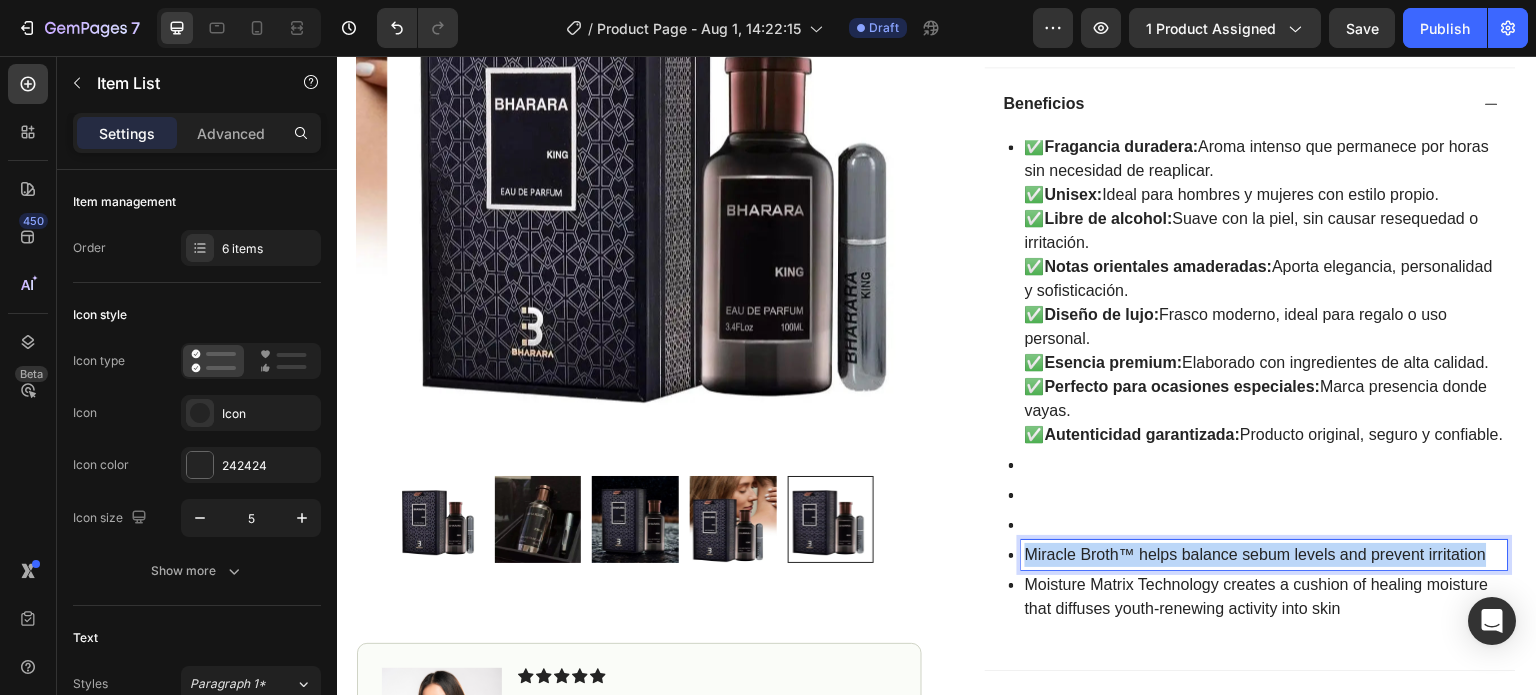 click on "Miracle Broth™ helps balance sebum levels and prevent irritation" at bounding box center [1265, 555] 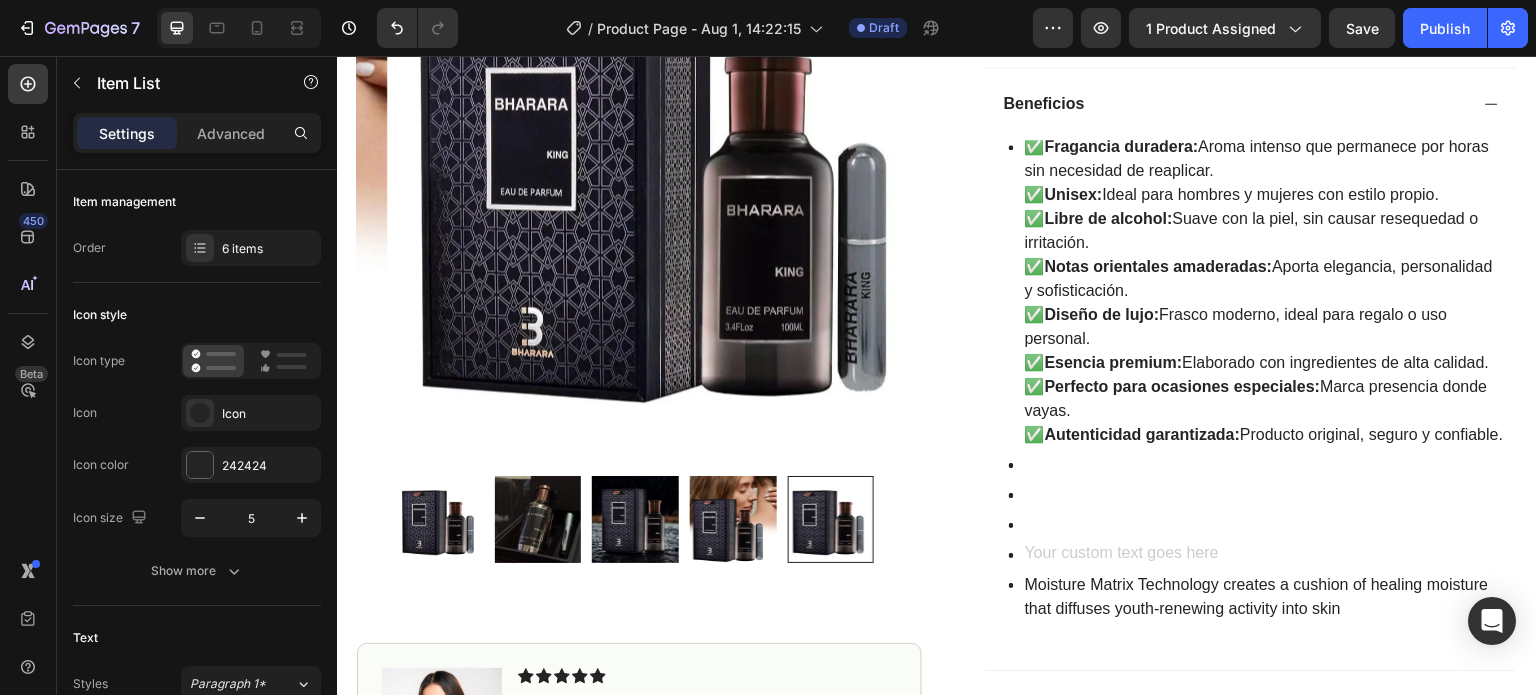 click on "Moisture Matrix Technology creates a cushion of healing moisture that diffuses youth-renewing activity into skin" at bounding box center (1265, 597) 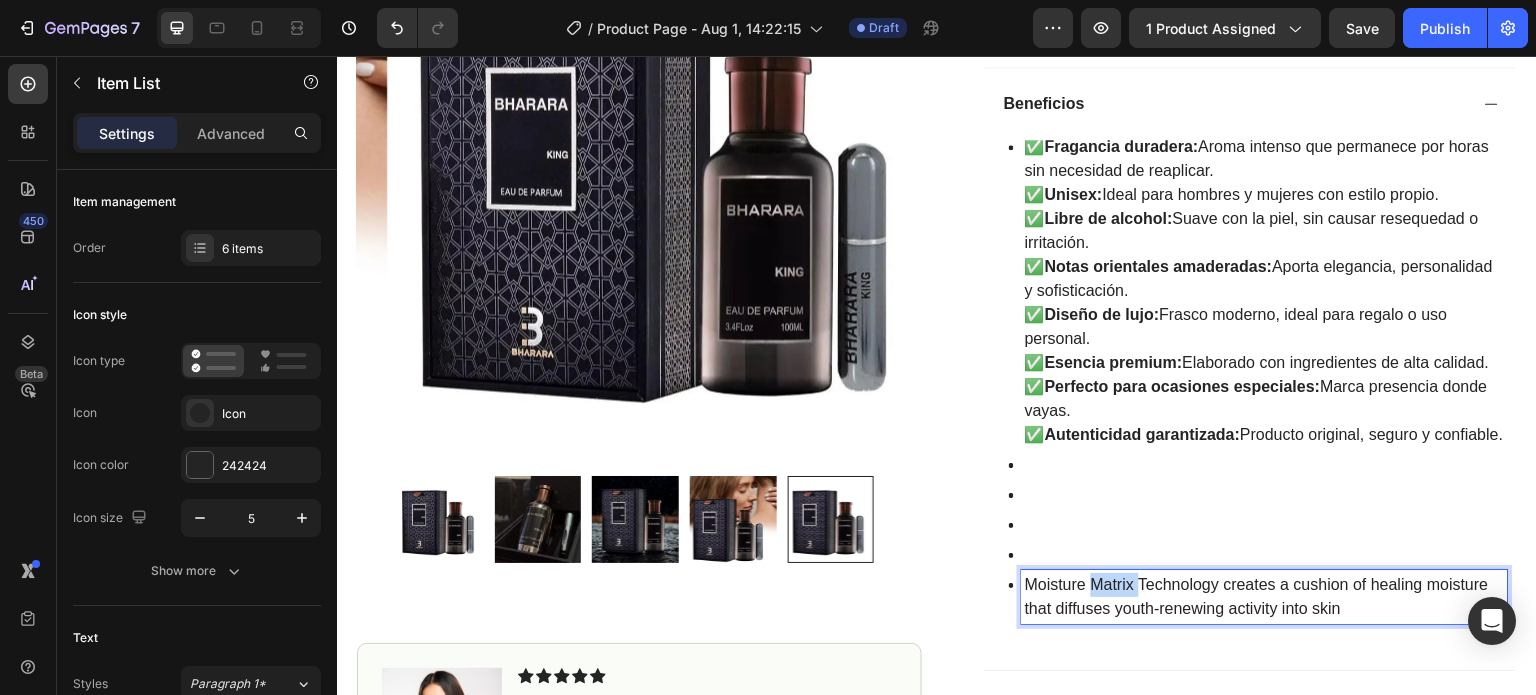 click on "Moisture Matrix Technology creates a cushion of healing moisture that diffuses youth-renewing activity into skin" at bounding box center (1265, 597) 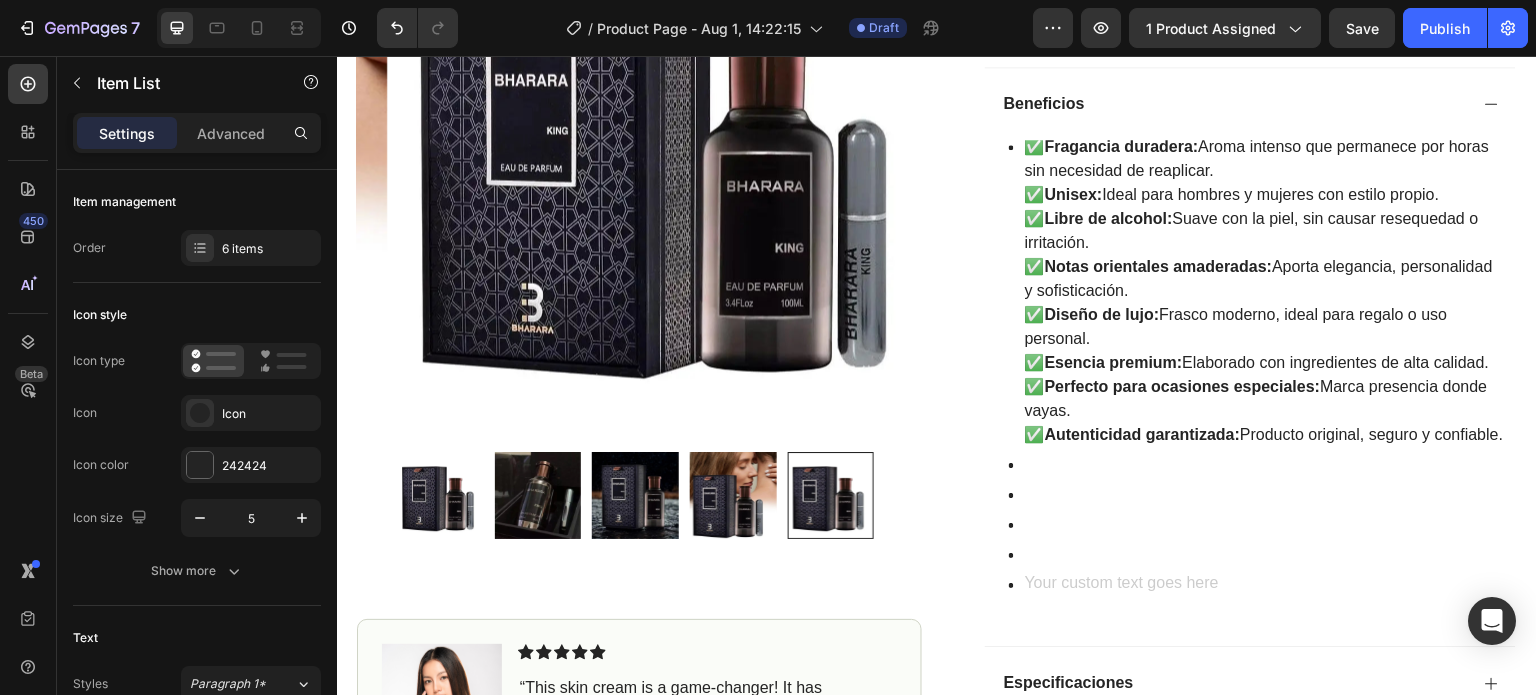 click at bounding box center [1265, 555] 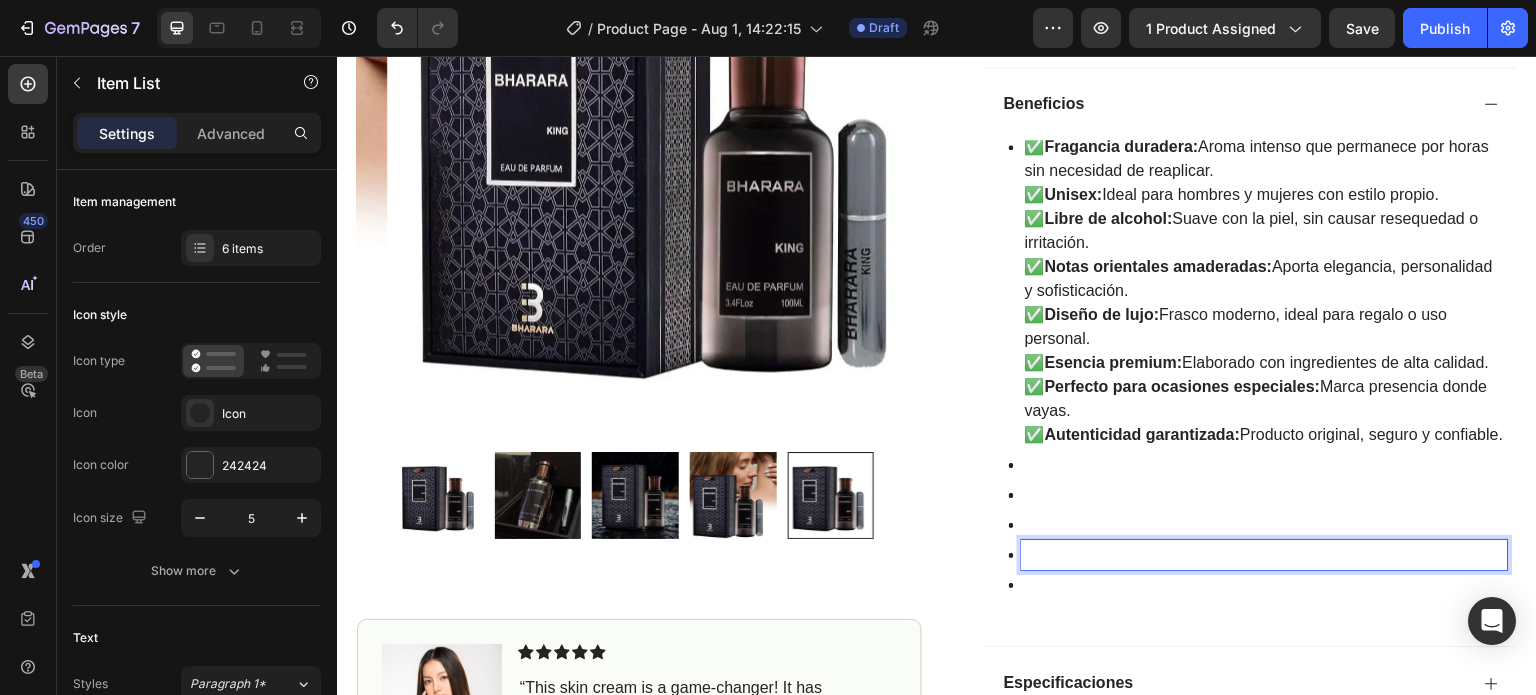 click at bounding box center [1265, 555] 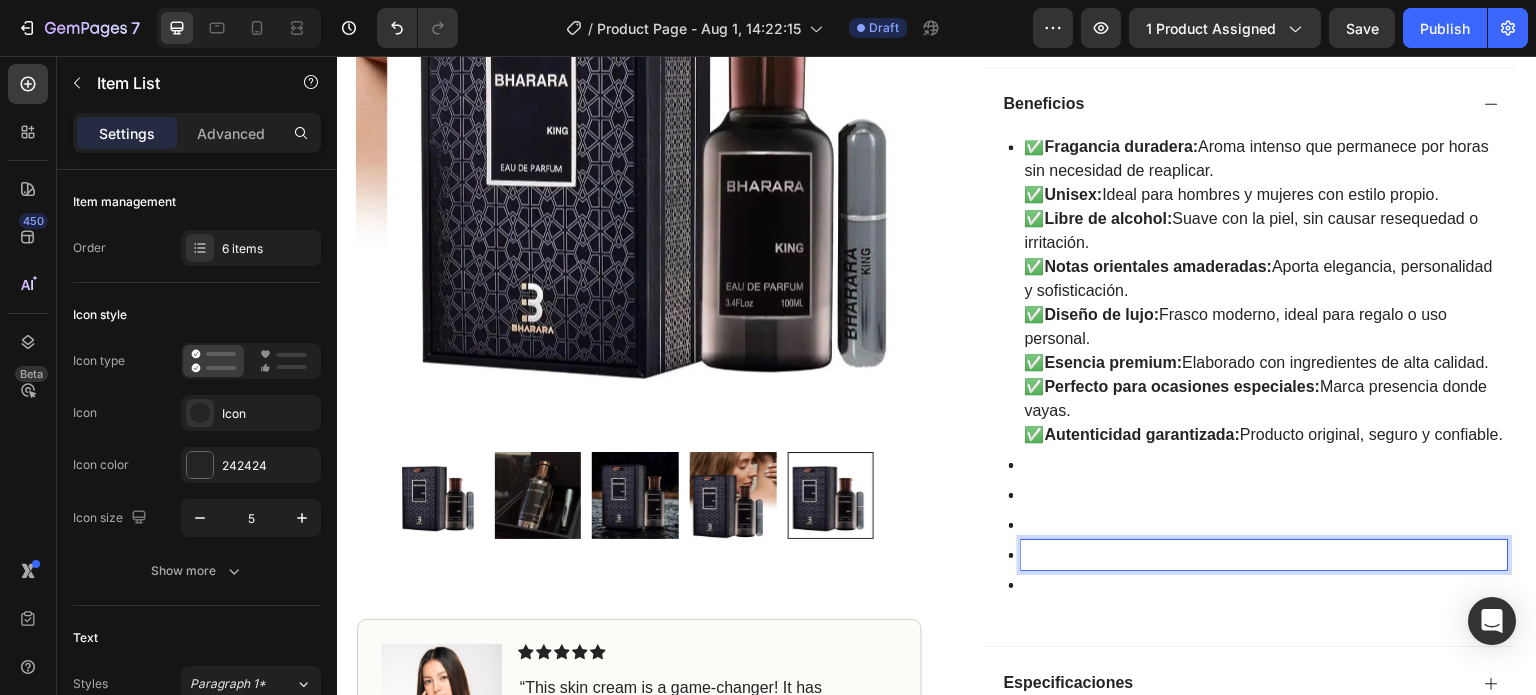 click at bounding box center [1265, 555] 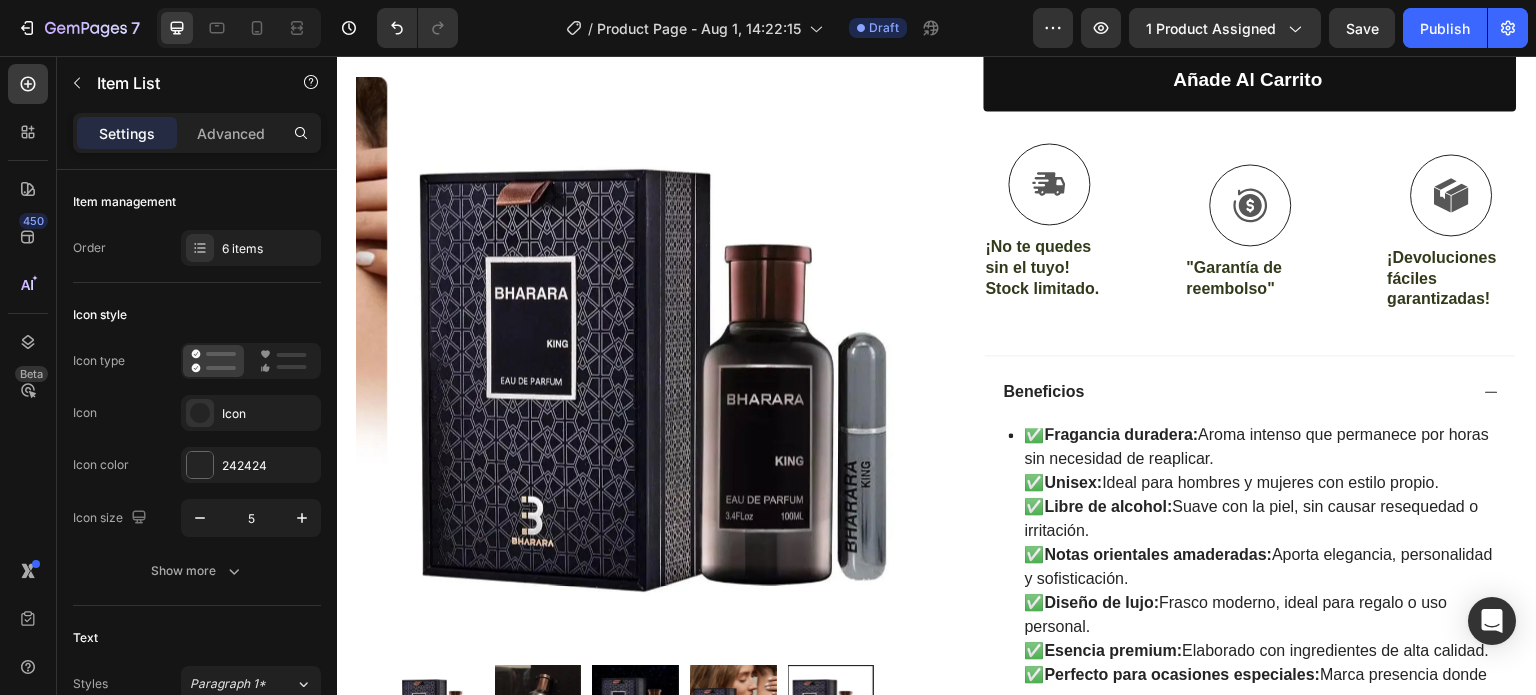 scroll, scrollTop: 500, scrollLeft: 0, axis: vertical 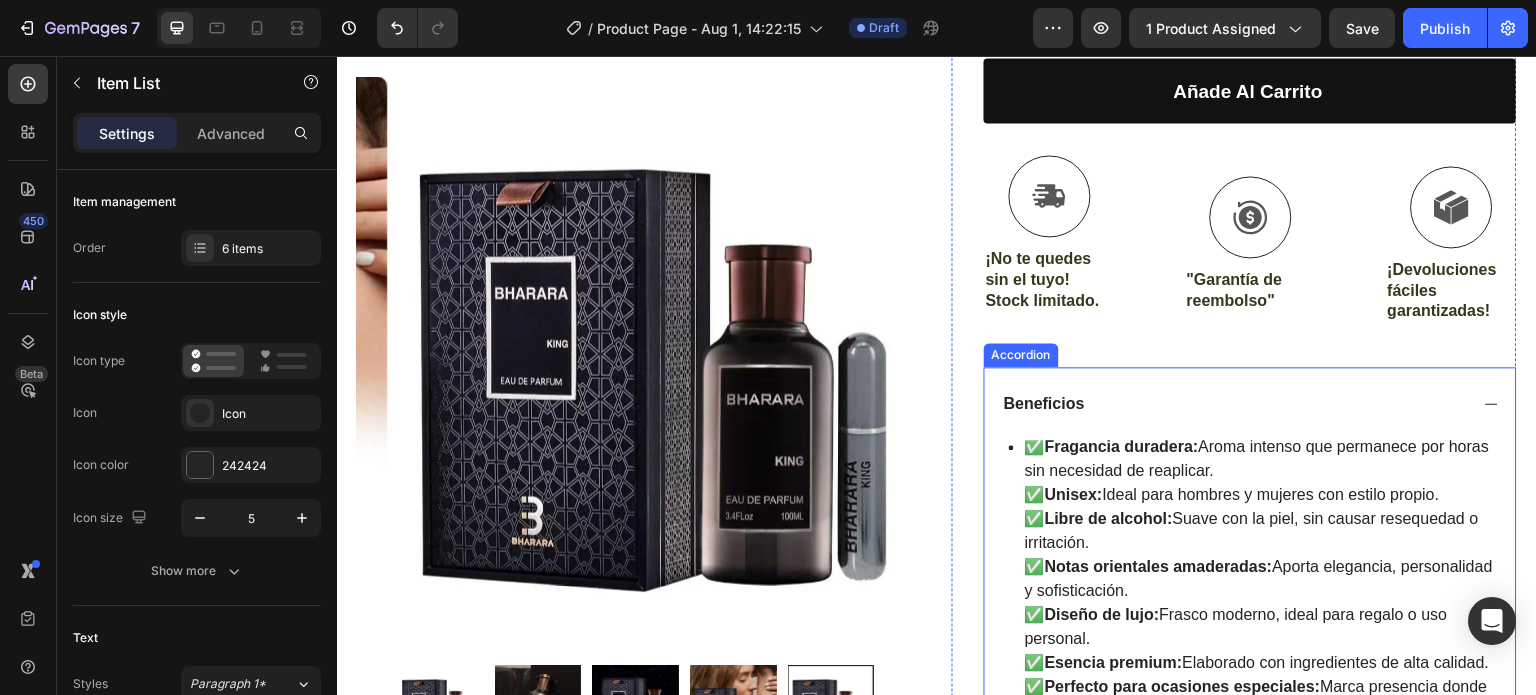 click 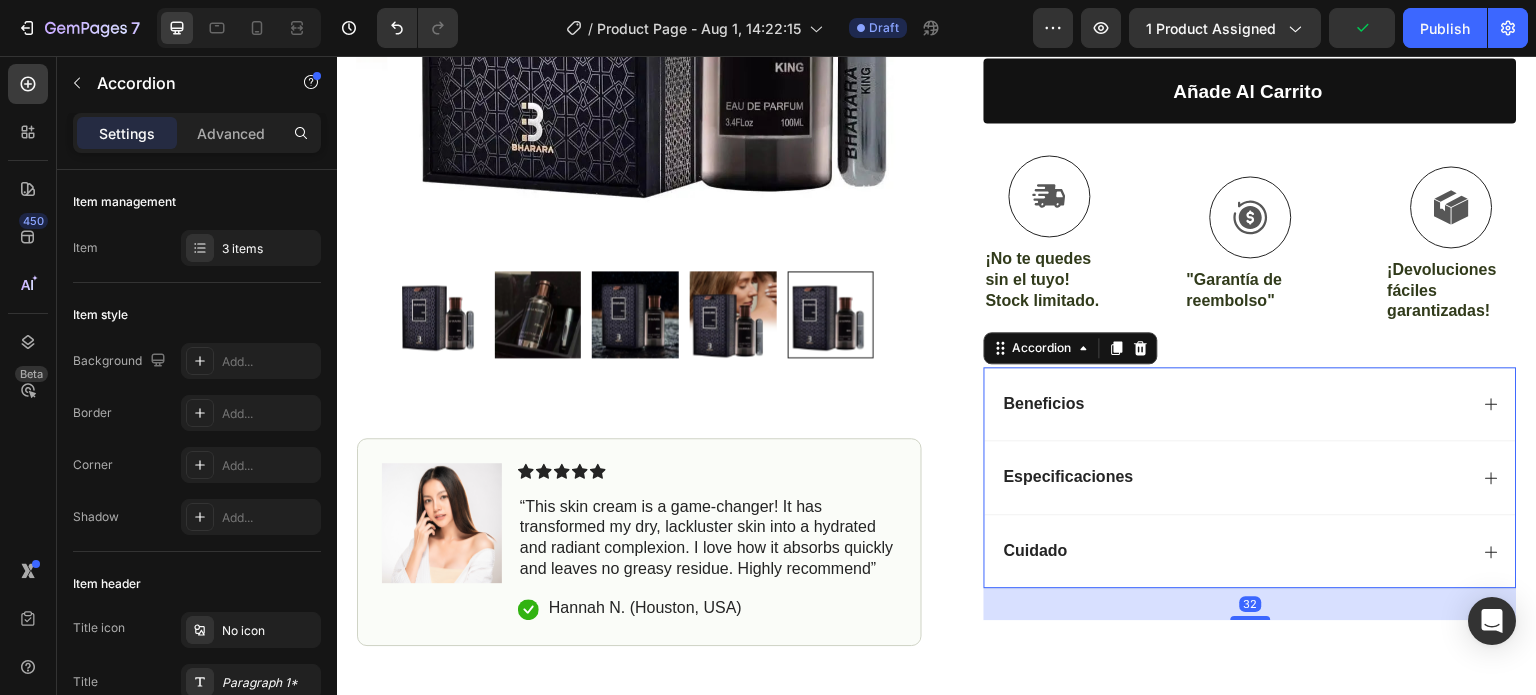 click 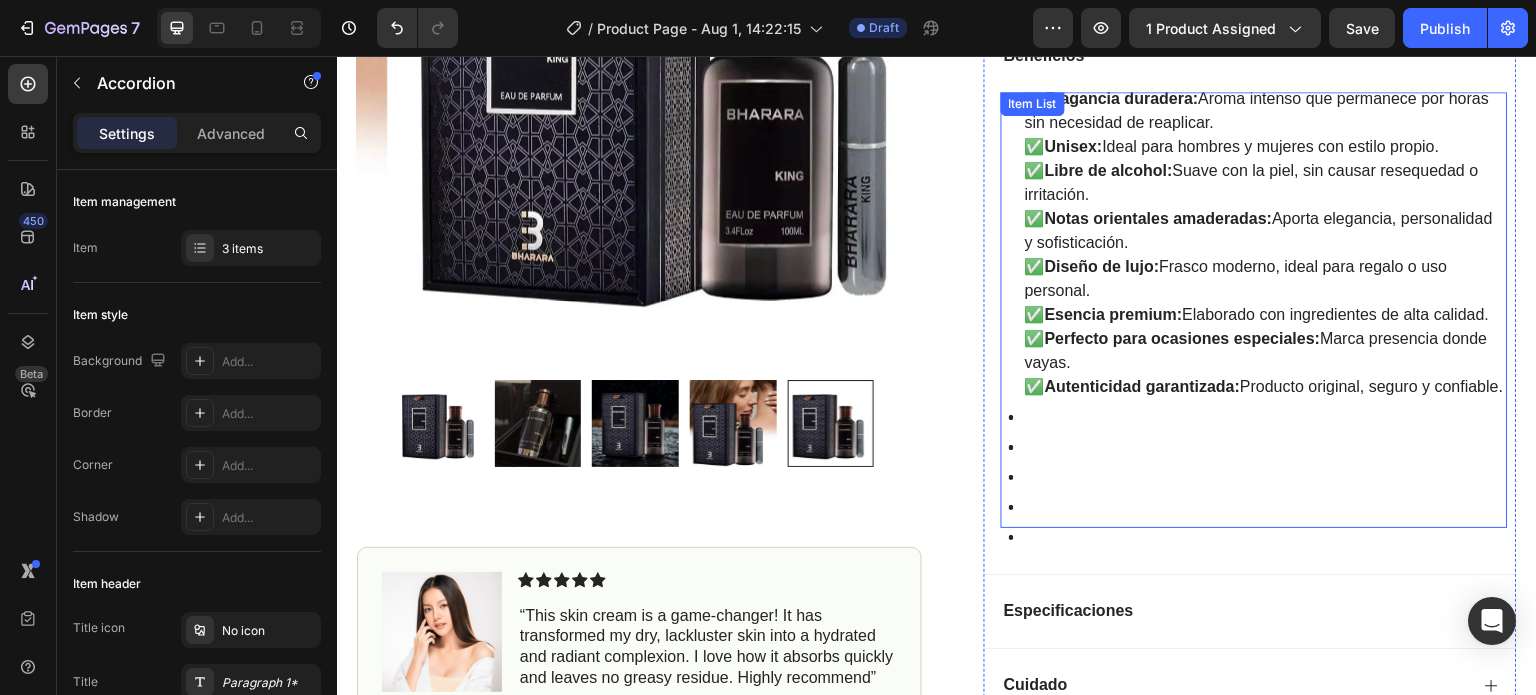 scroll, scrollTop: 800, scrollLeft: 0, axis: vertical 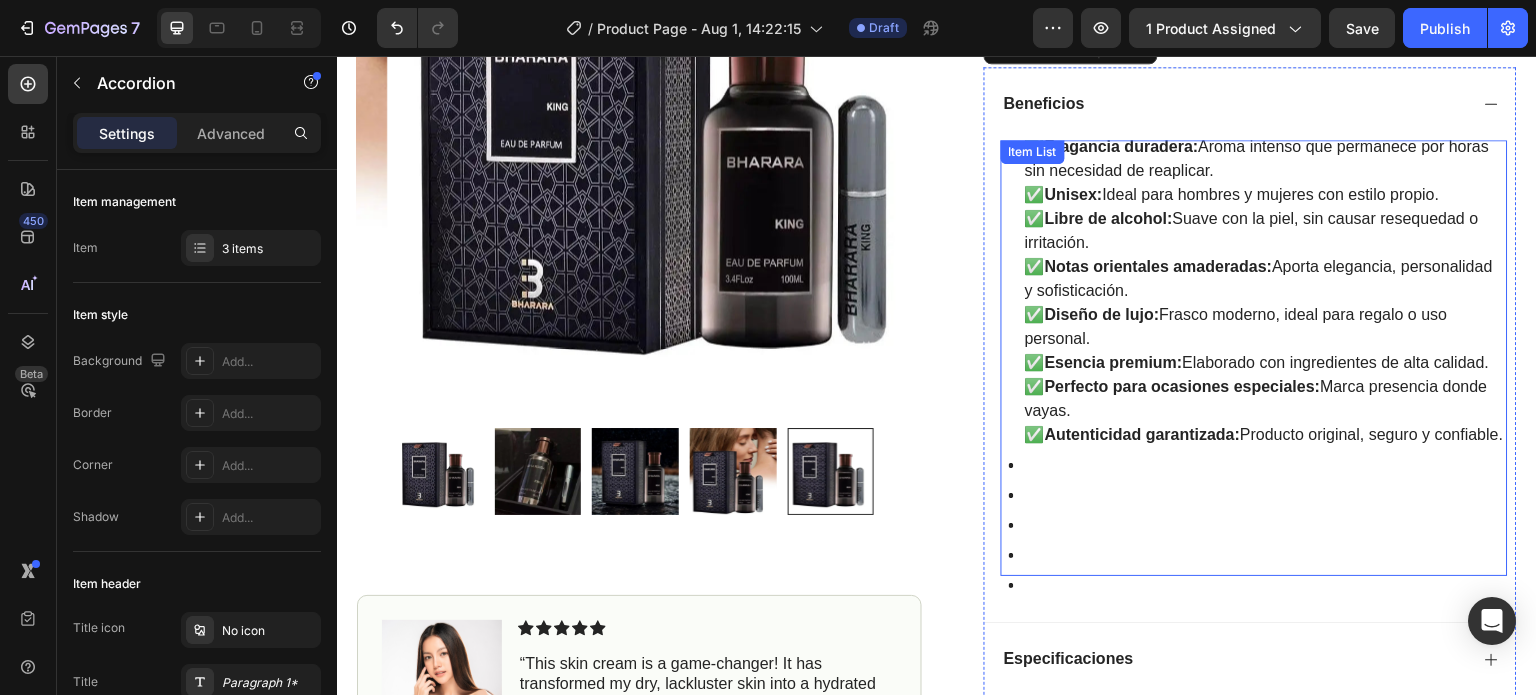 click on "✅  Esencia premium:  Elaborado con ingredientes de alta calidad." at bounding box center (1265, 363) 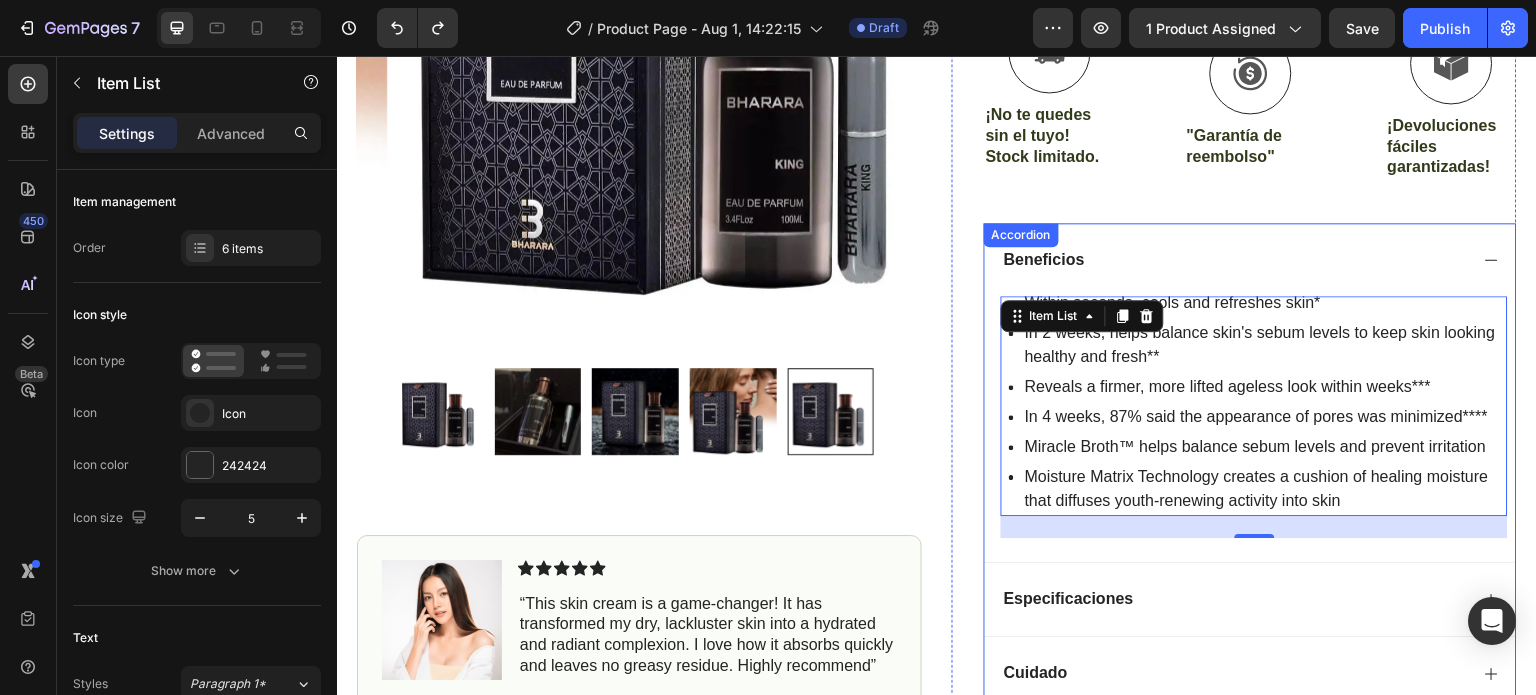 scroll, scrollTop: 600, scrollLeft: 0, axis: vertical 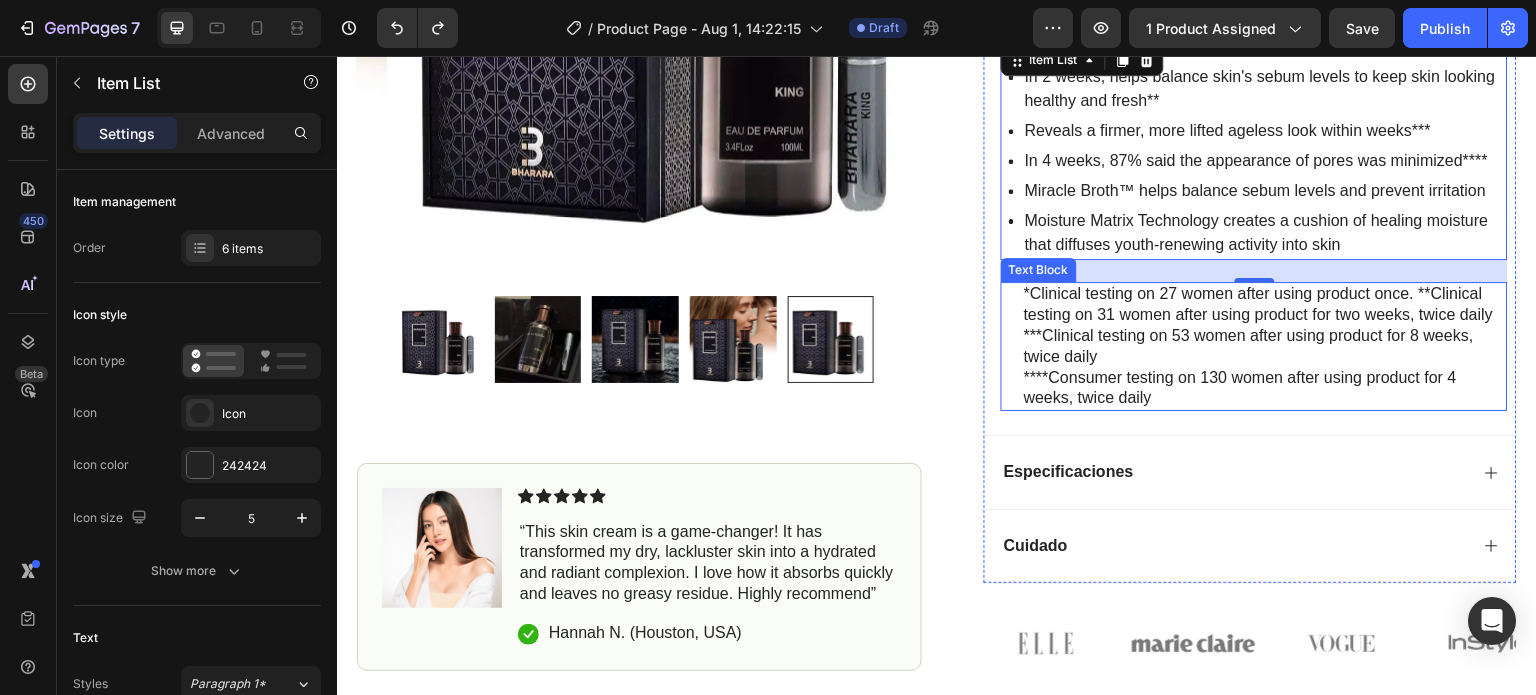 click on "****Consumer testing on 130 women after using product for 4 weeks, twice daily" at bounding box center (1265, 389) 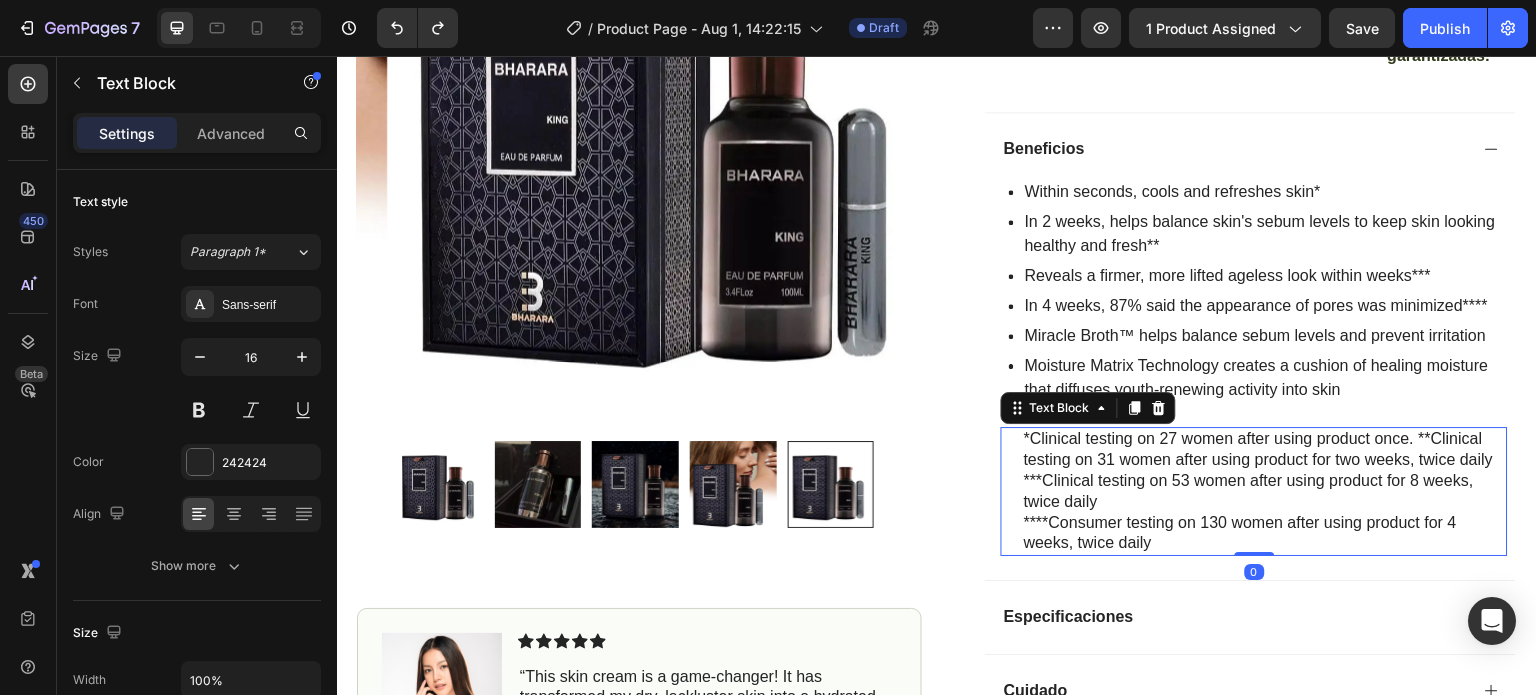scroll, scrollTop: 700, scrollLeft: 0, axis: vertical 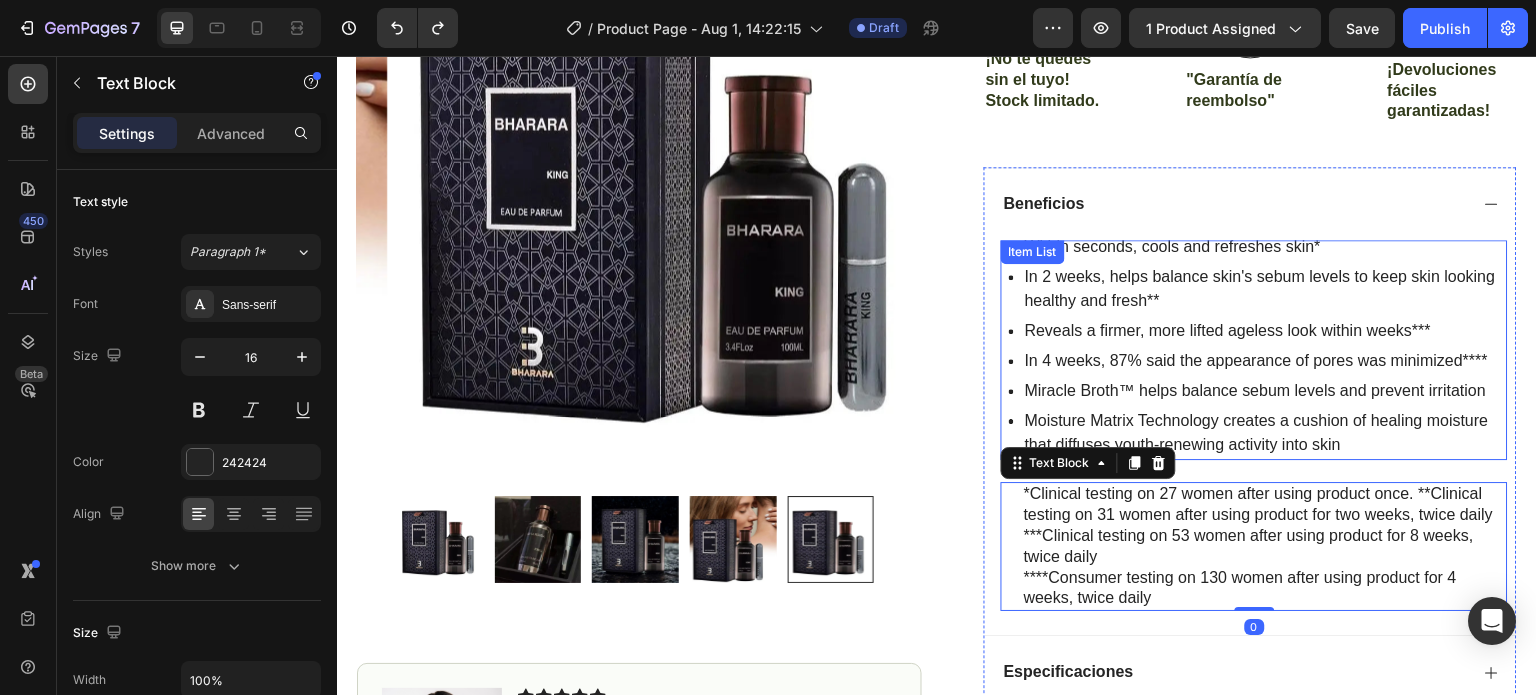 click on "In 4 weeks, 87% said the appearance of pores was minimized****" at bounding box center [1265, 361] 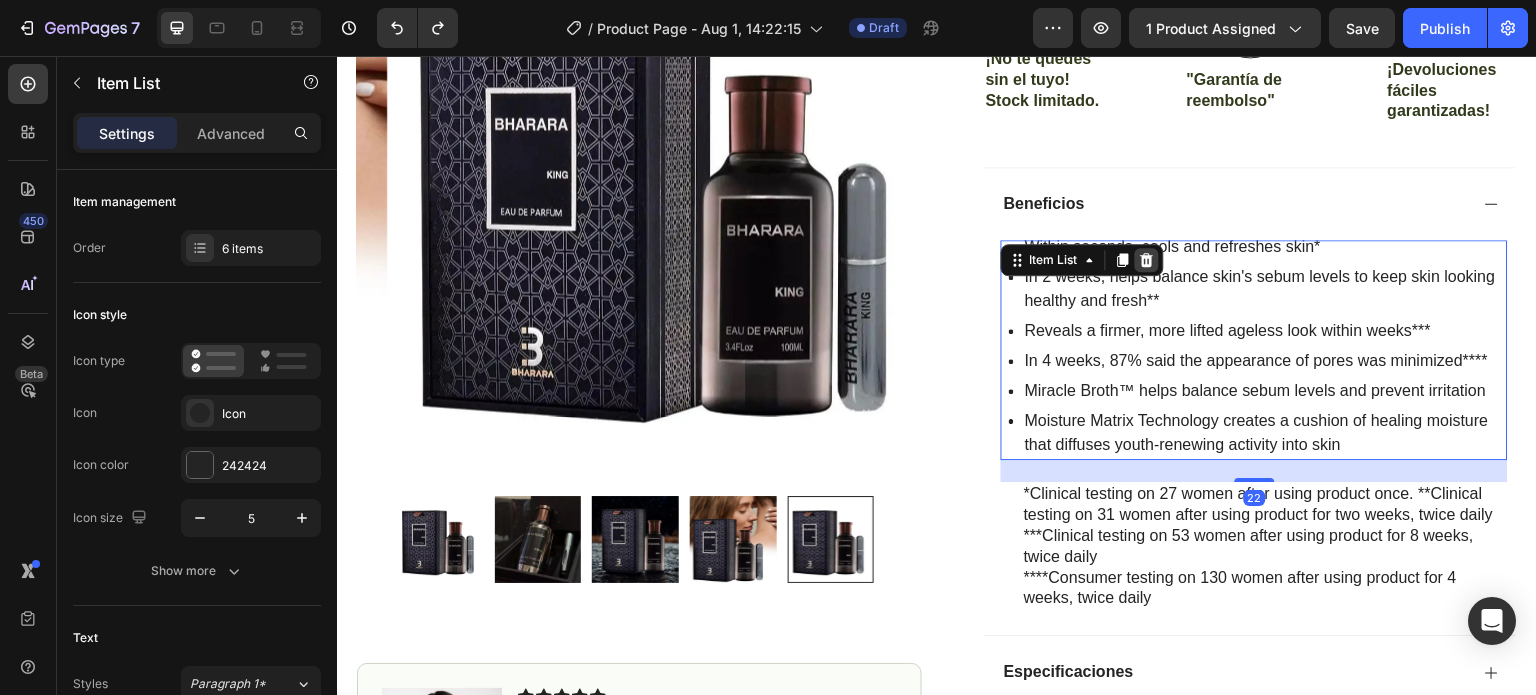 click at bounding box center [1147, 260] 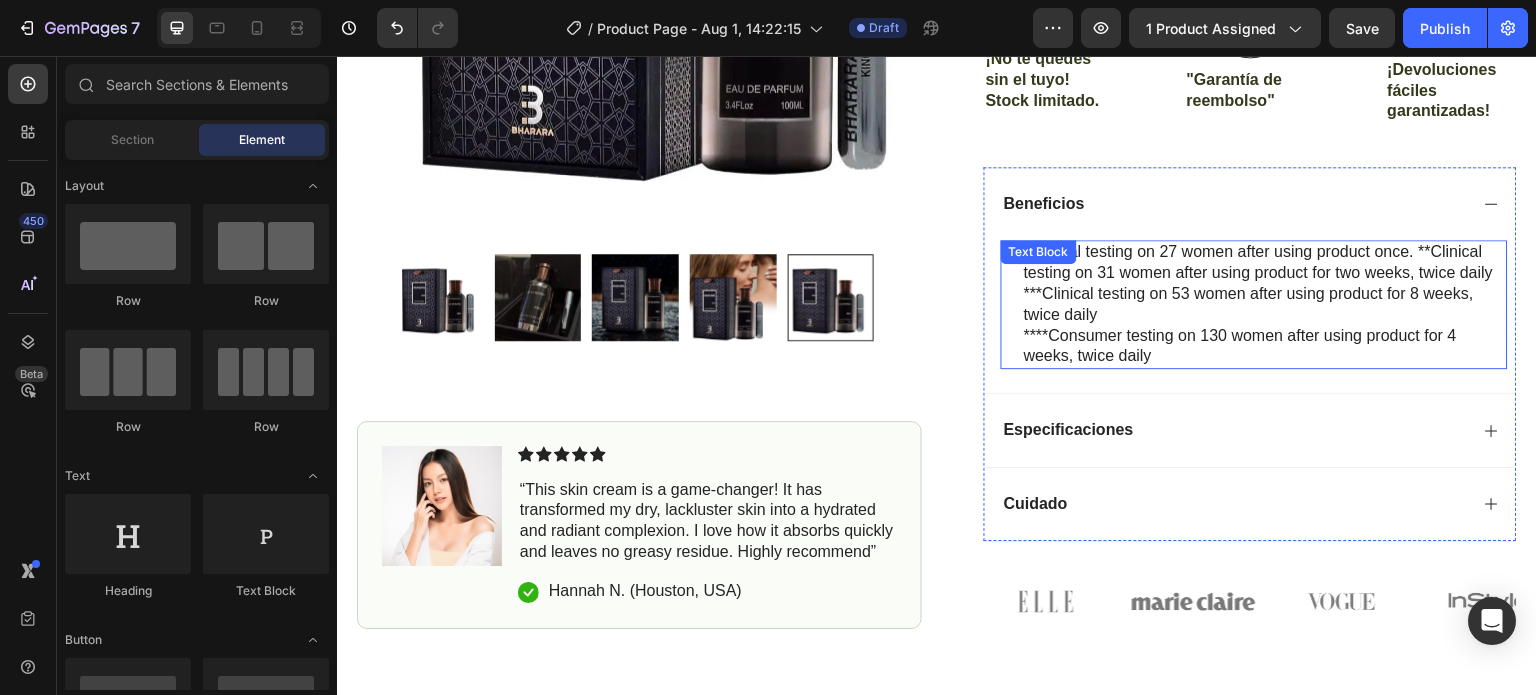 click on "***Clinical testing on 53 women after using product for 8 weeks, twice daily" at bounding box center (1265, 305) 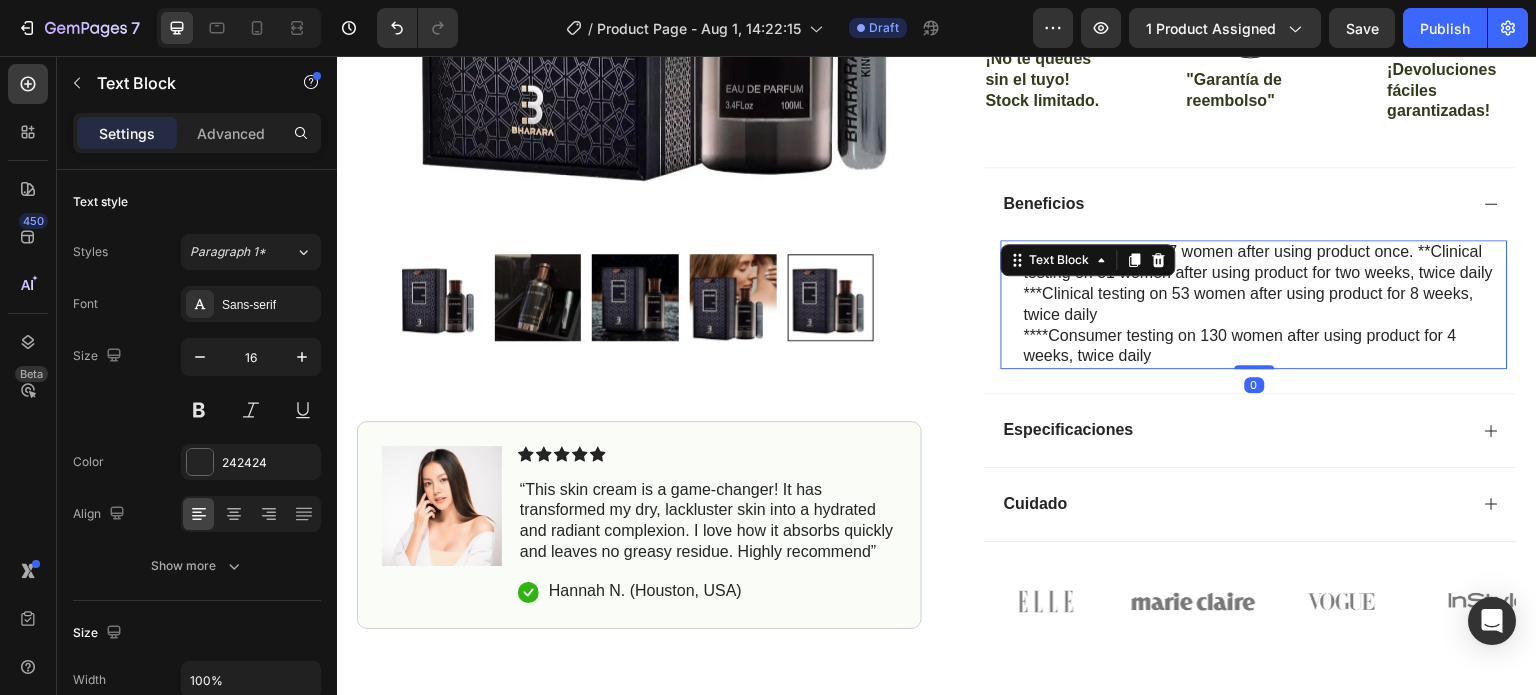 click on "***Clinical testing on 53 women after using product for 8 weeks, twice daily" at bounding box center (1265, 305) 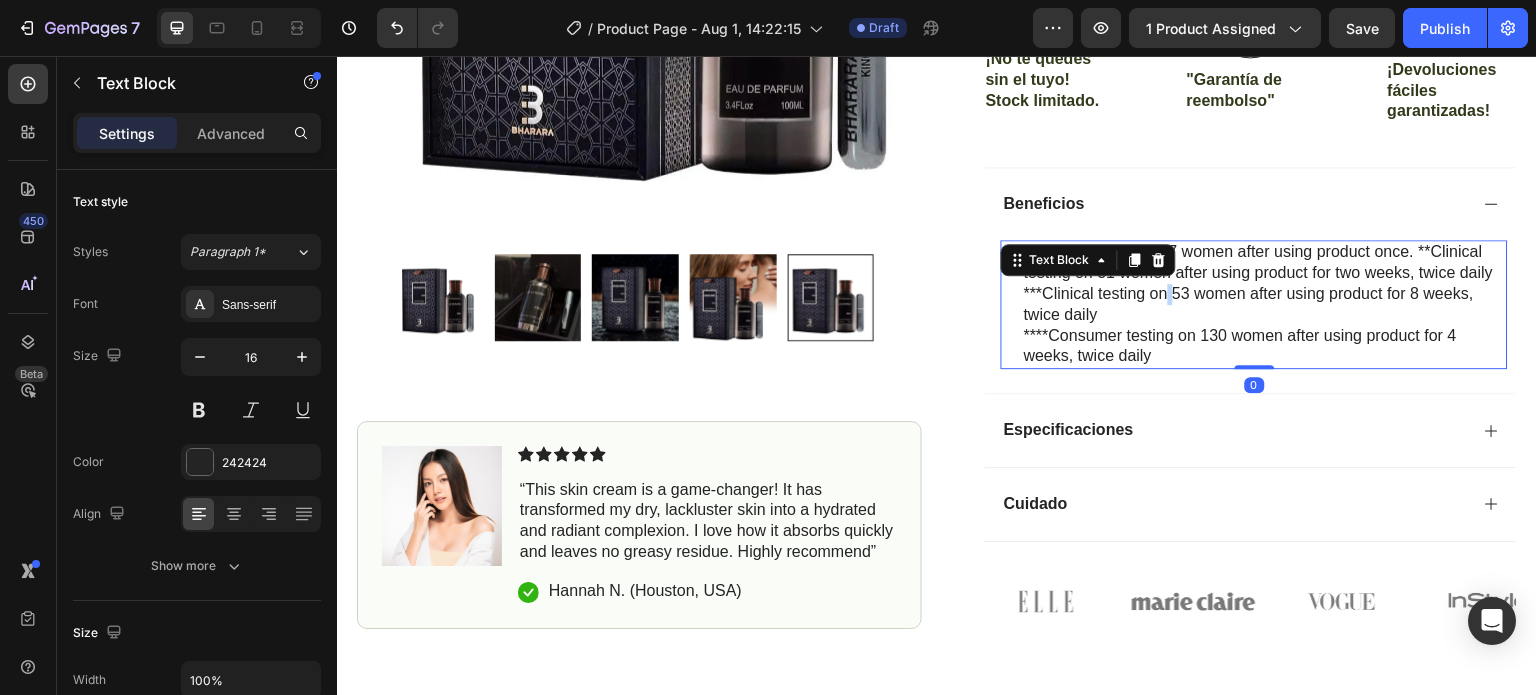 click on "***Clinical testing on 53 women after using product for 8 weeks, twice daily" at bounding box center (1265, 305) 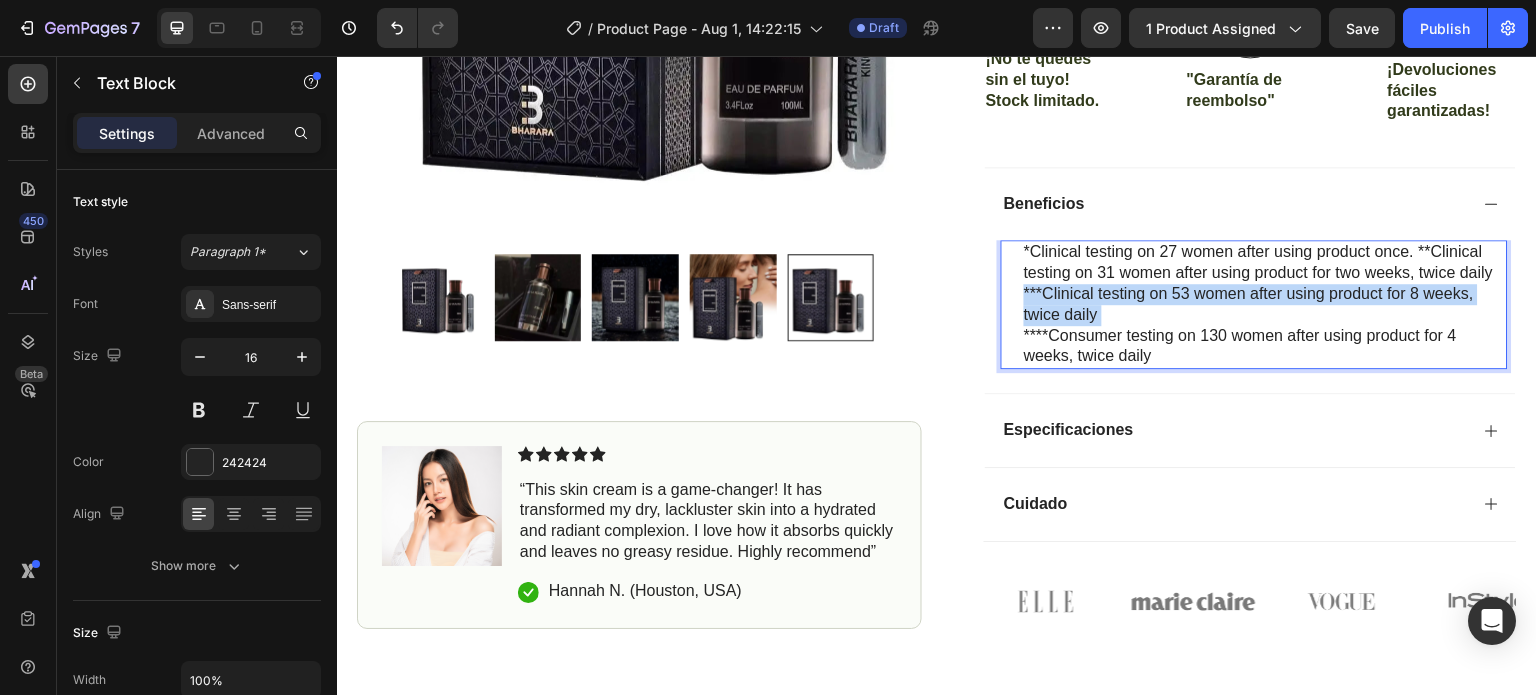 click on "***Clinical testing on 53 women after using product for 8 weeks, twice daily" at bounding box center [1265, 305] 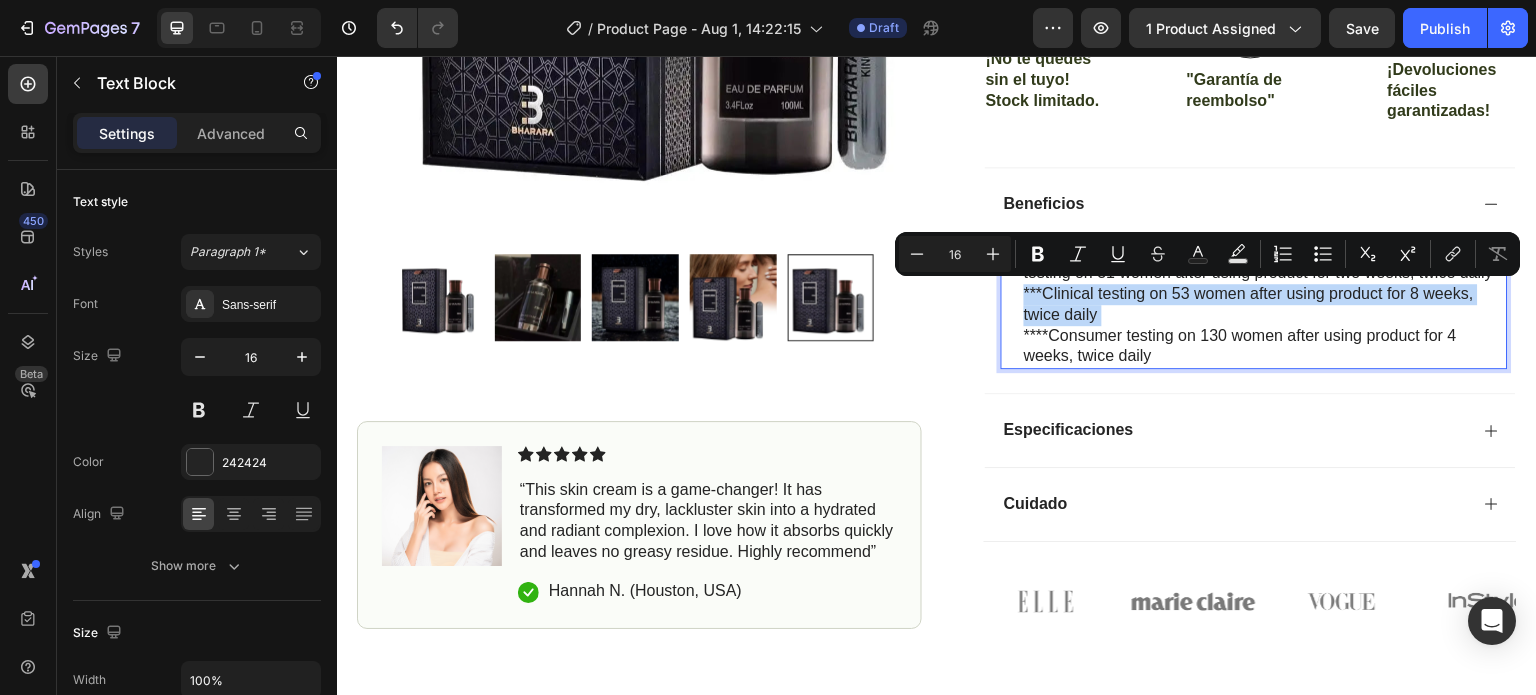 click on "***Clinical testing on 53 women after using product for 8 weeks, twice daily" at bounding box center [1265, 305] 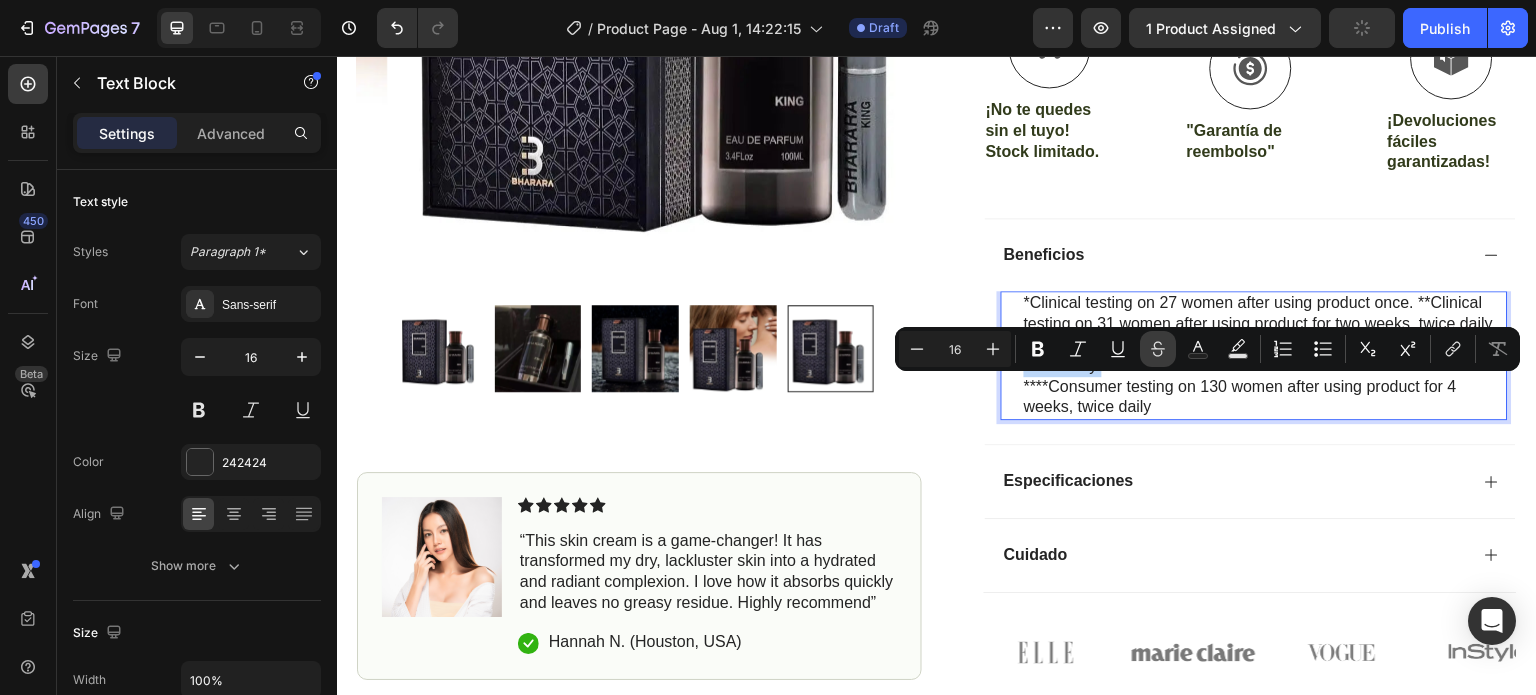 scroll, scrollTop: 600, scrollLeft: 0, axis: vertical 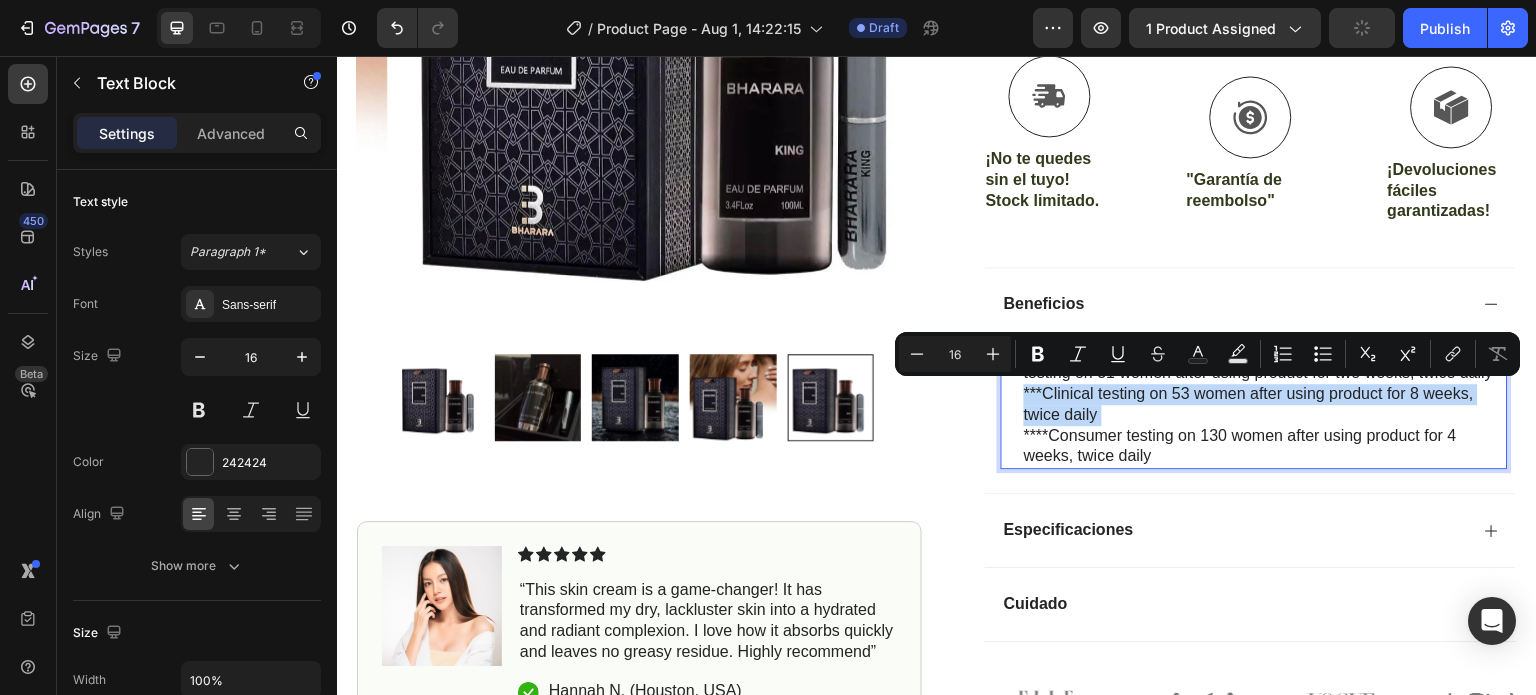 click on "Beneficios" at bounding box center [1234, 304] 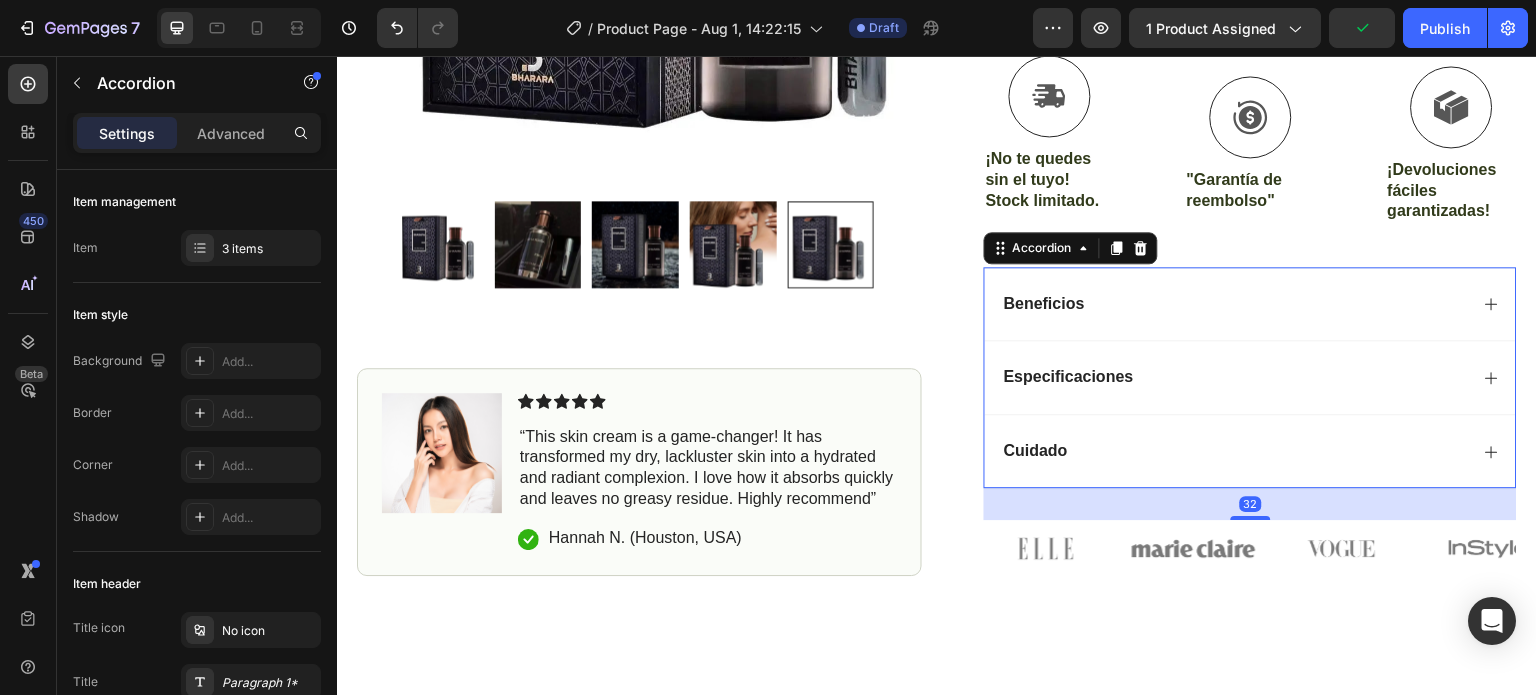 click on "Beneficios" at bounding box center [1250, 304] 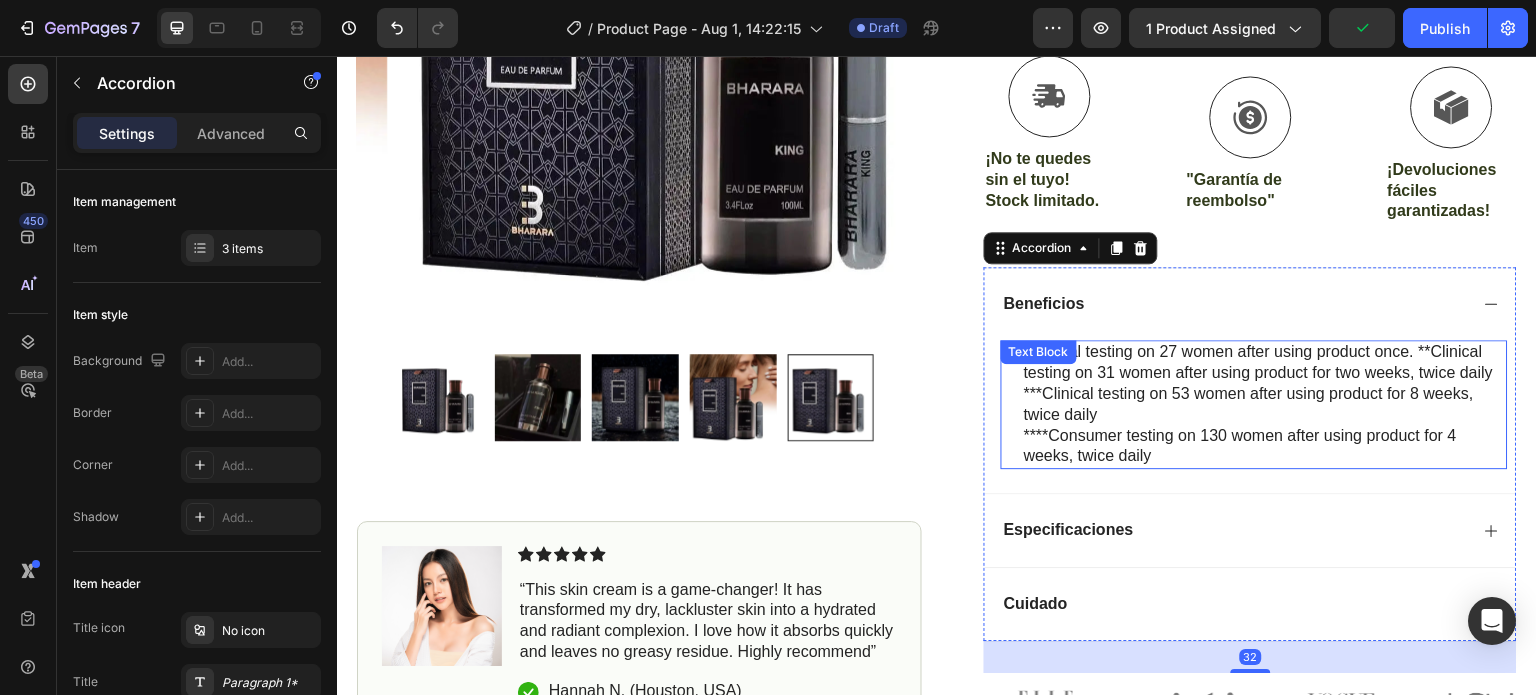 click on "*Clinical testing on 27 women after using product once. **Clinical testing on 31 women after using product for two weeks, twice daily  ***Clinical testing on 53 women after using product for 8 weeks, twice daily  ****Consumer testing on 130 women after using product for 4 weeks, twice daily Text Block" at bounding box center (1254, 404) 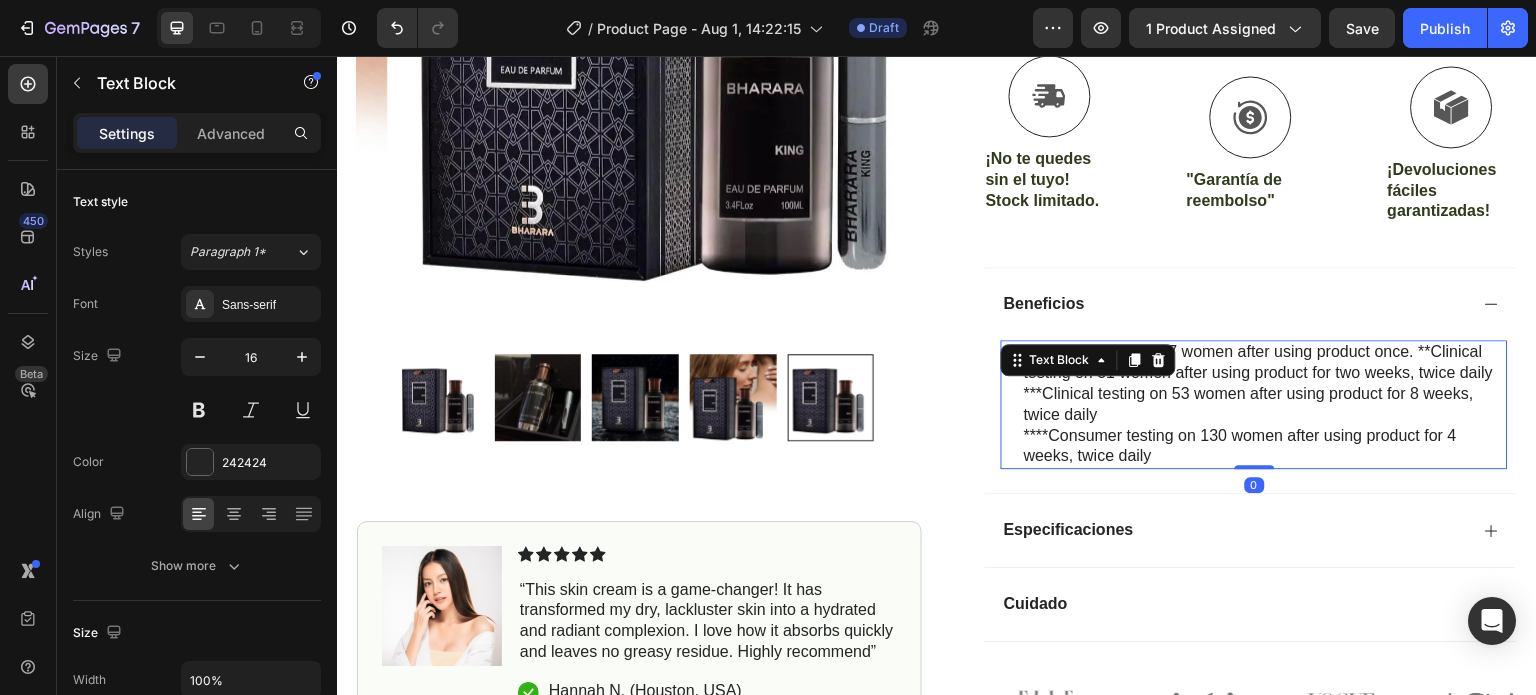 click on "***Clinical testing on 53 women after using product for 8 weeks, twice daily" at bounding box center (1265, 405) 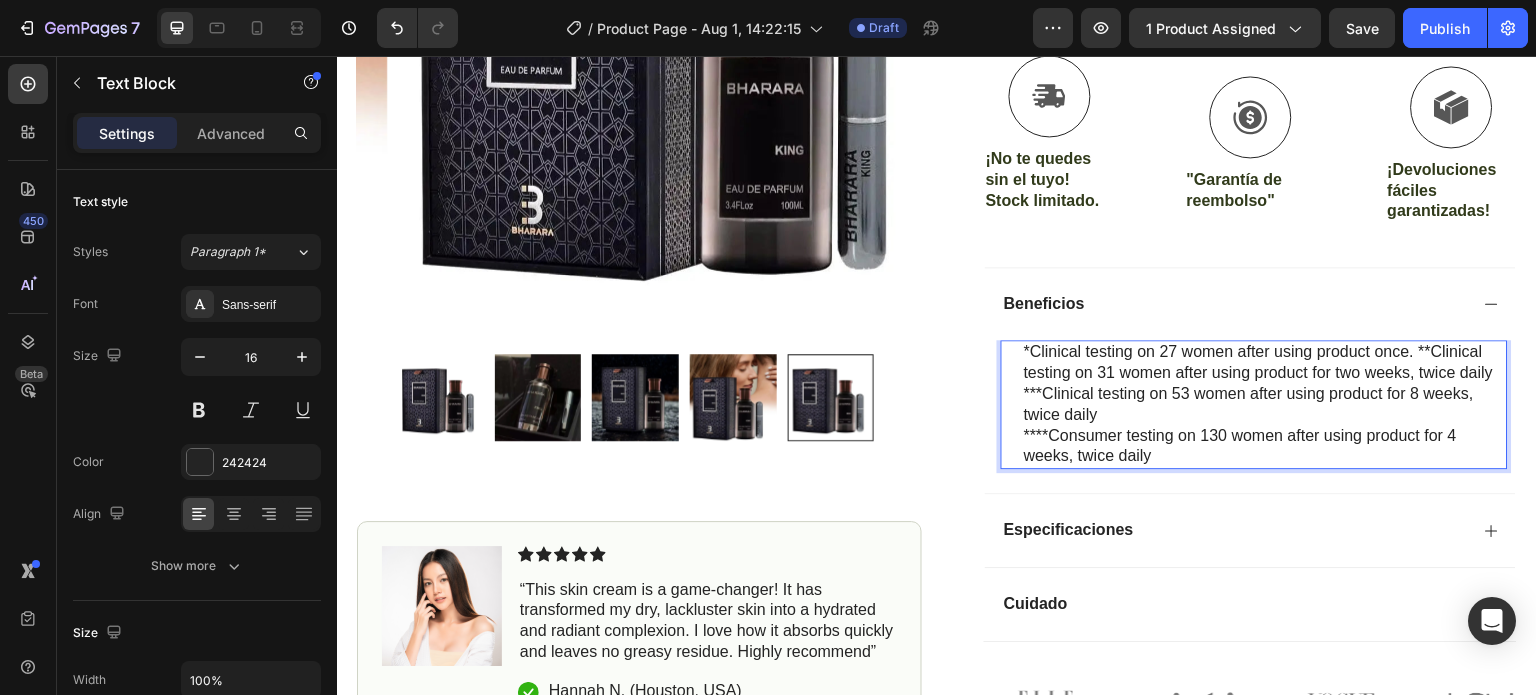 click on "*Clinical testing on 27 women after using product once. **Clinical testing on 31 women after using product for two weeks, twice daily" at bounding box center (1265, 363) 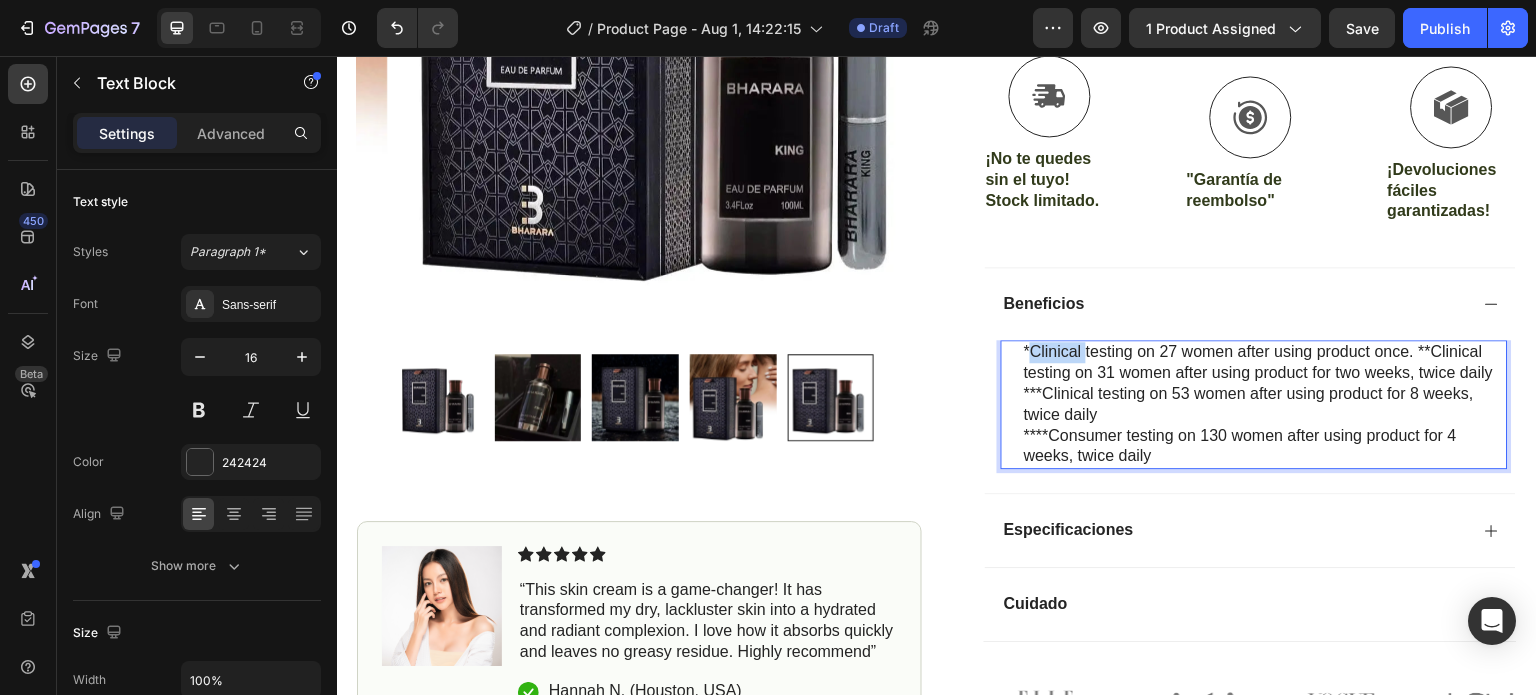 click on "*Clinical testing on 27 women after using product once. **Clinical testing on 31 women after using product for two weeks, twice daily" at bounding box center [1265, 363] 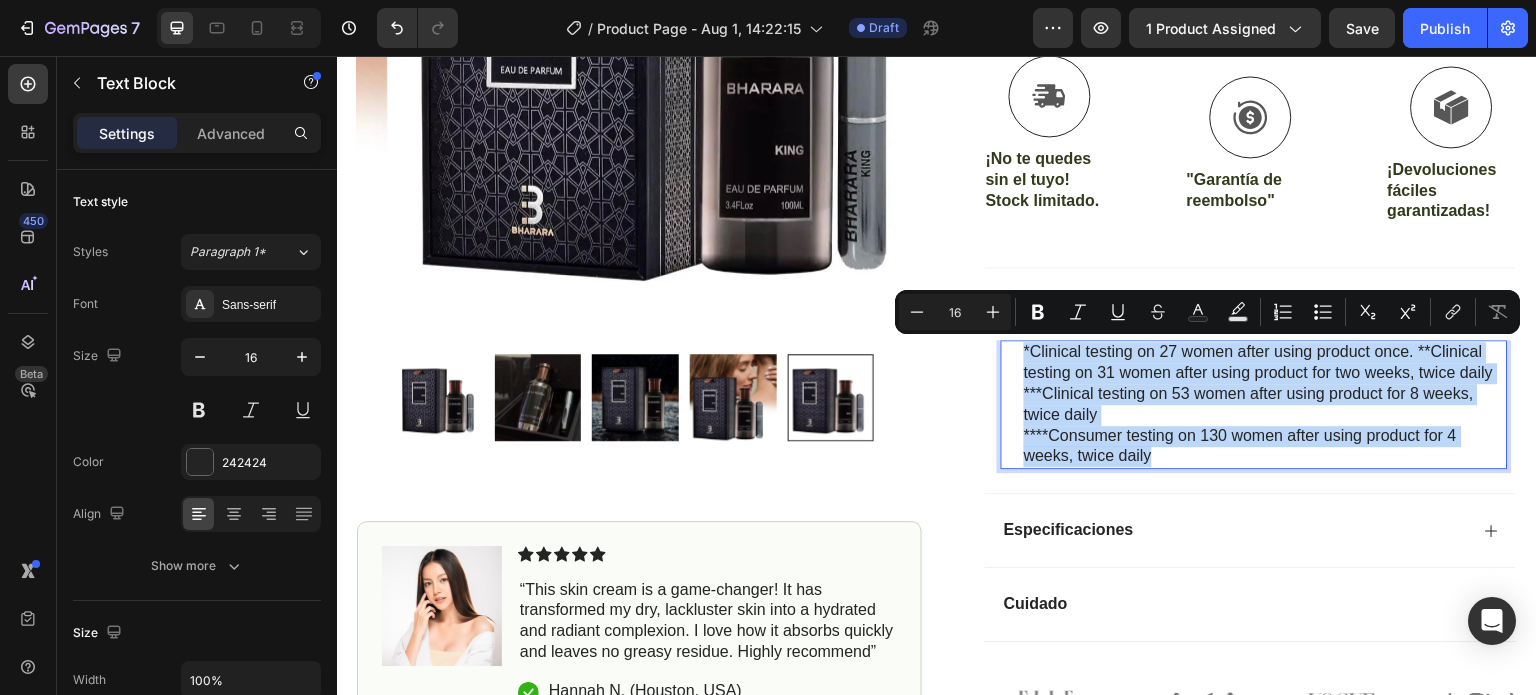 drag, startPoint x: 1034, startPoint y: 352, endPoint x: 1142, endPoint y: 441, distance: 139.94641 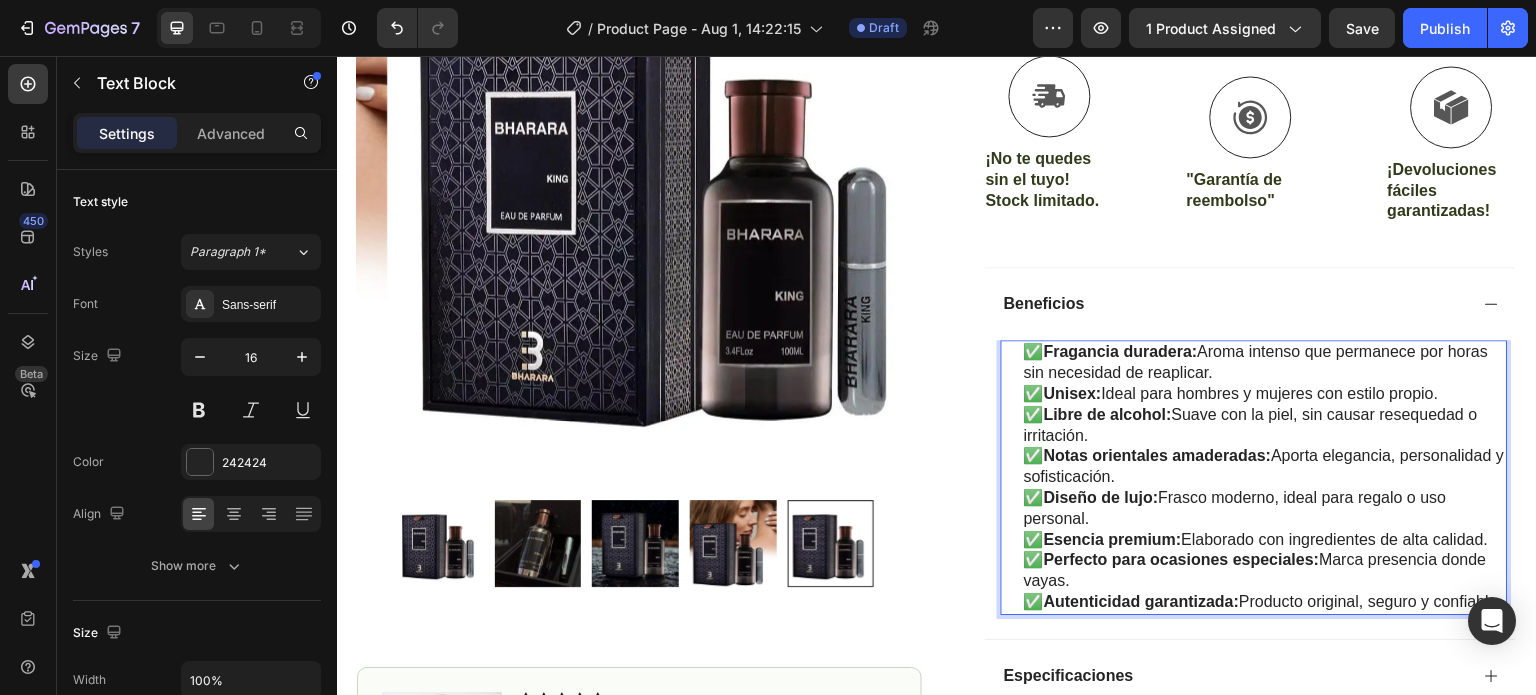 click on "Beneficios" at bounding box center [1234, 304] 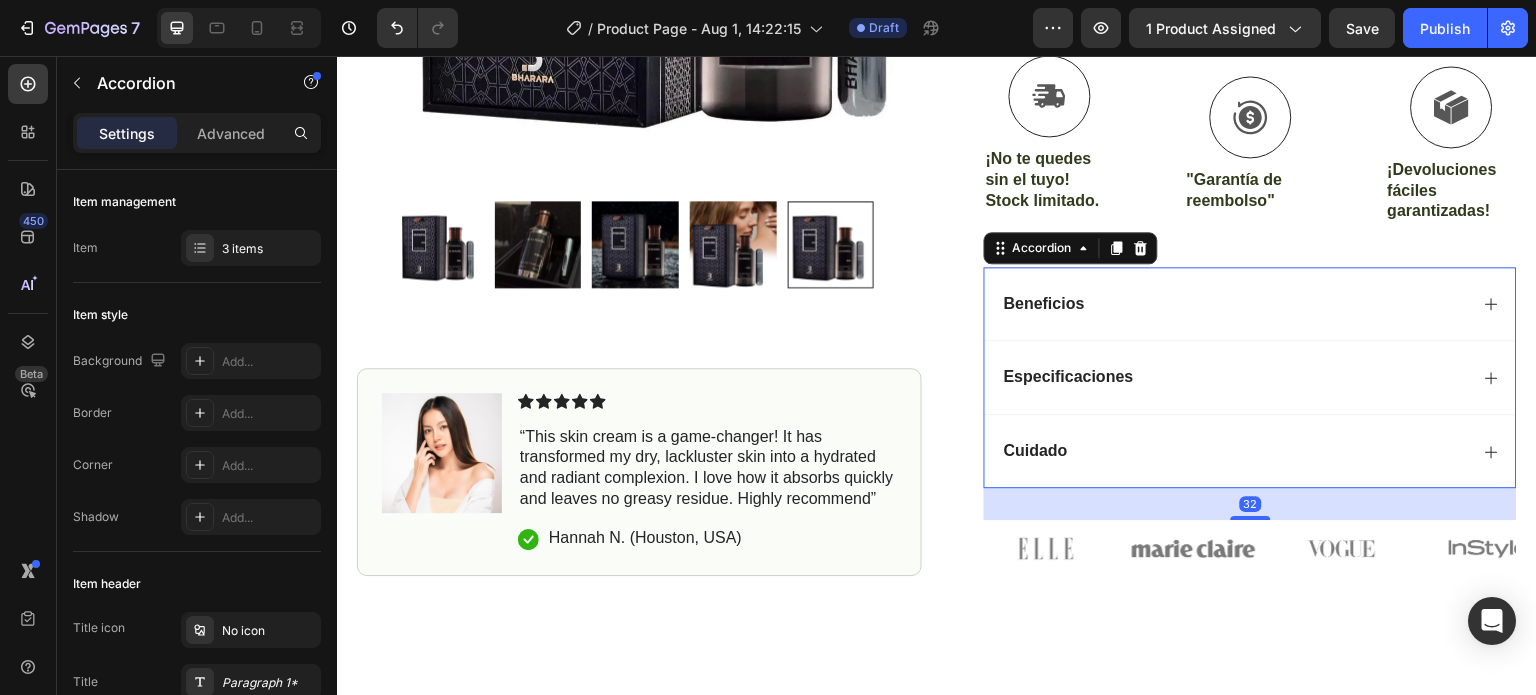 click 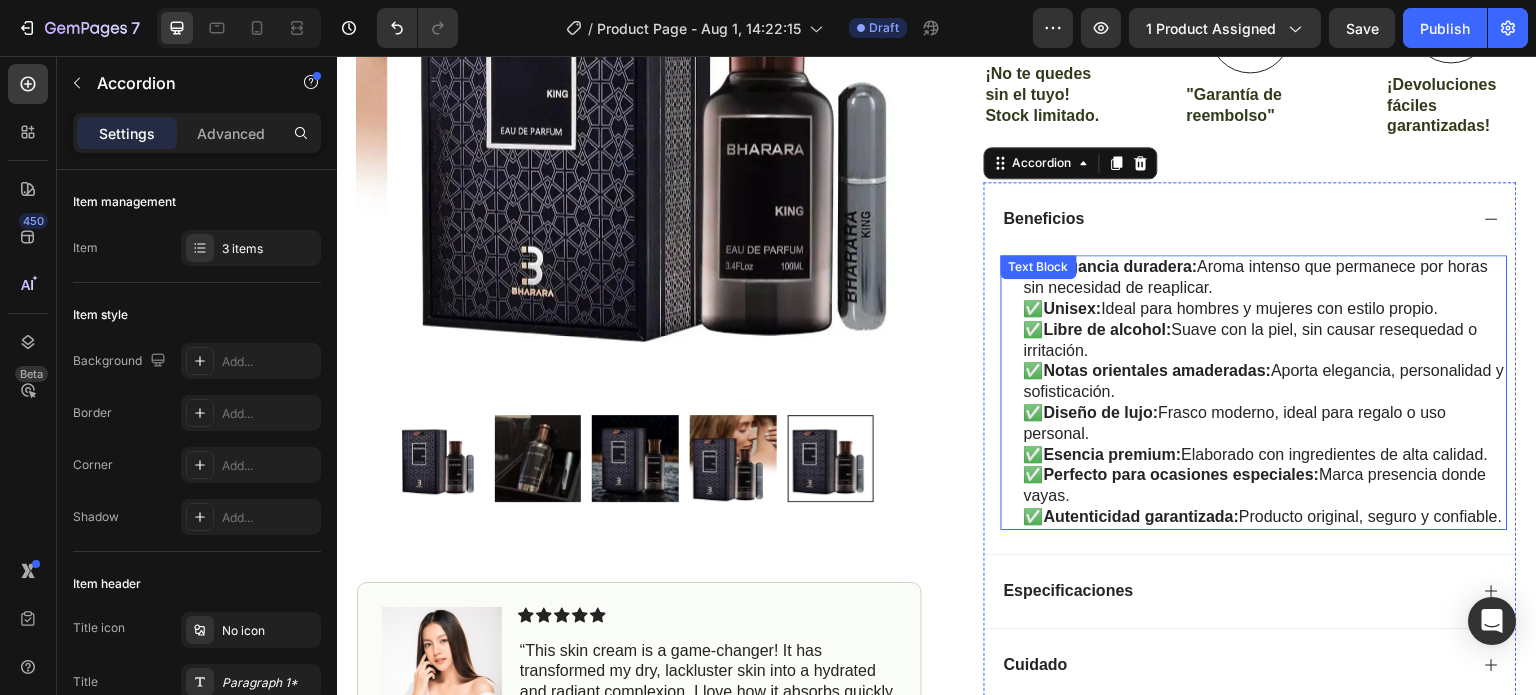 scroll, scrollTop: 700, scrollLeft: 0, axis: vertical 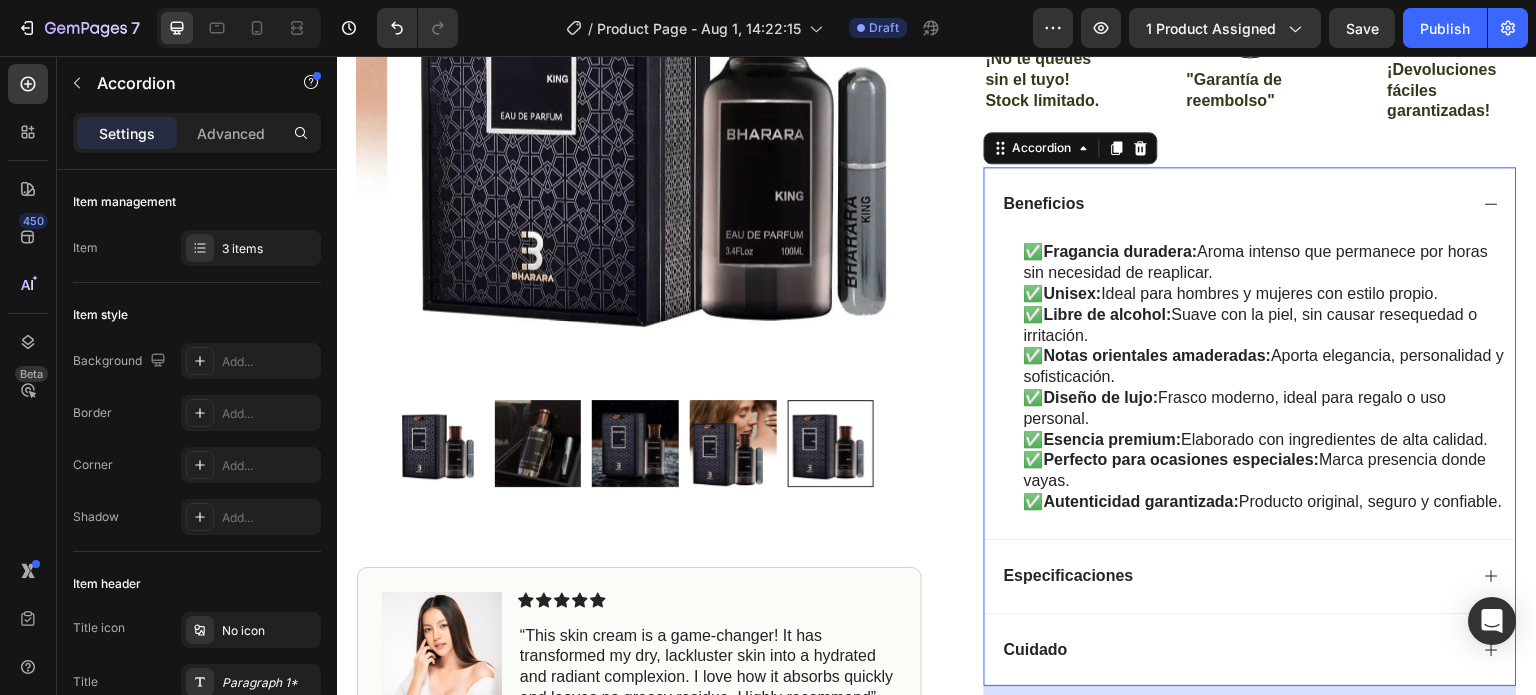 click on "Beneficios" at bounding box center [1250, 204] 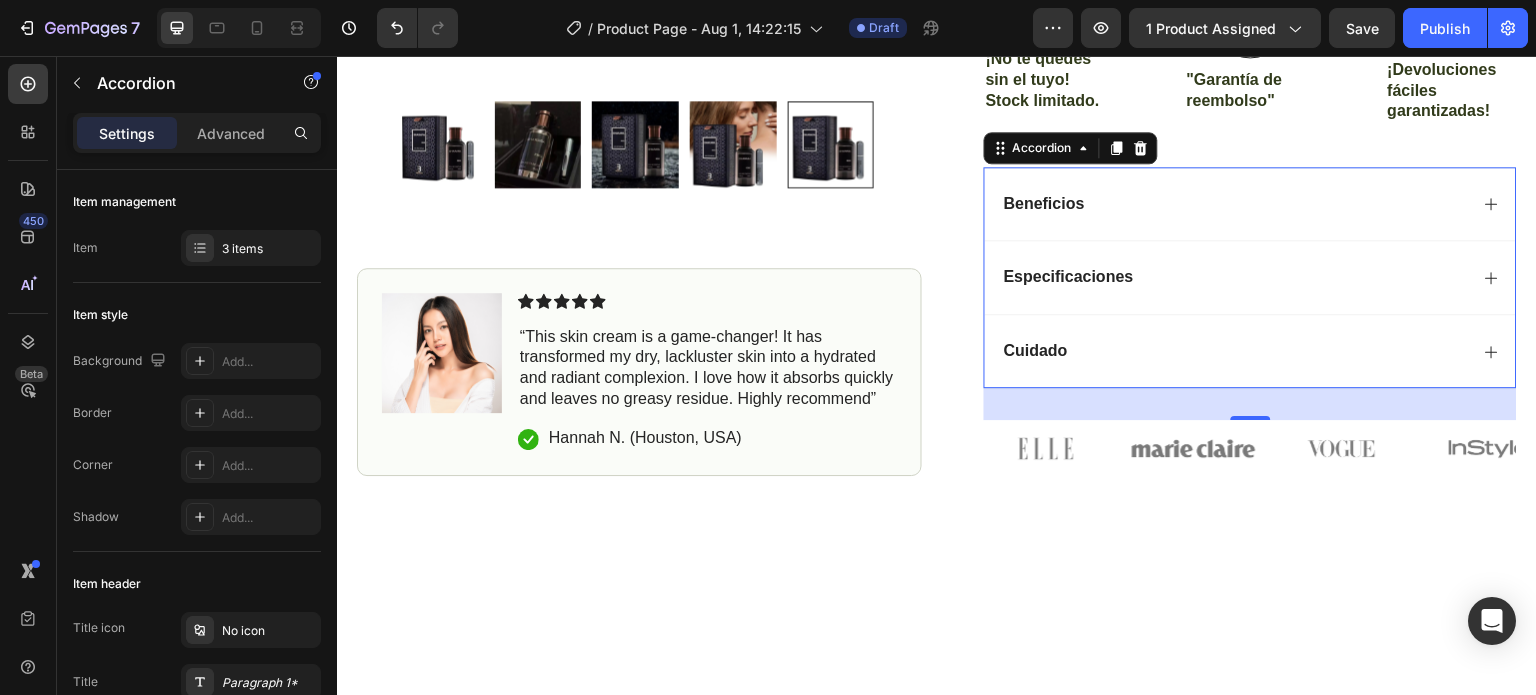 click on "Especificaciones" at bounding box center (1250, 277) 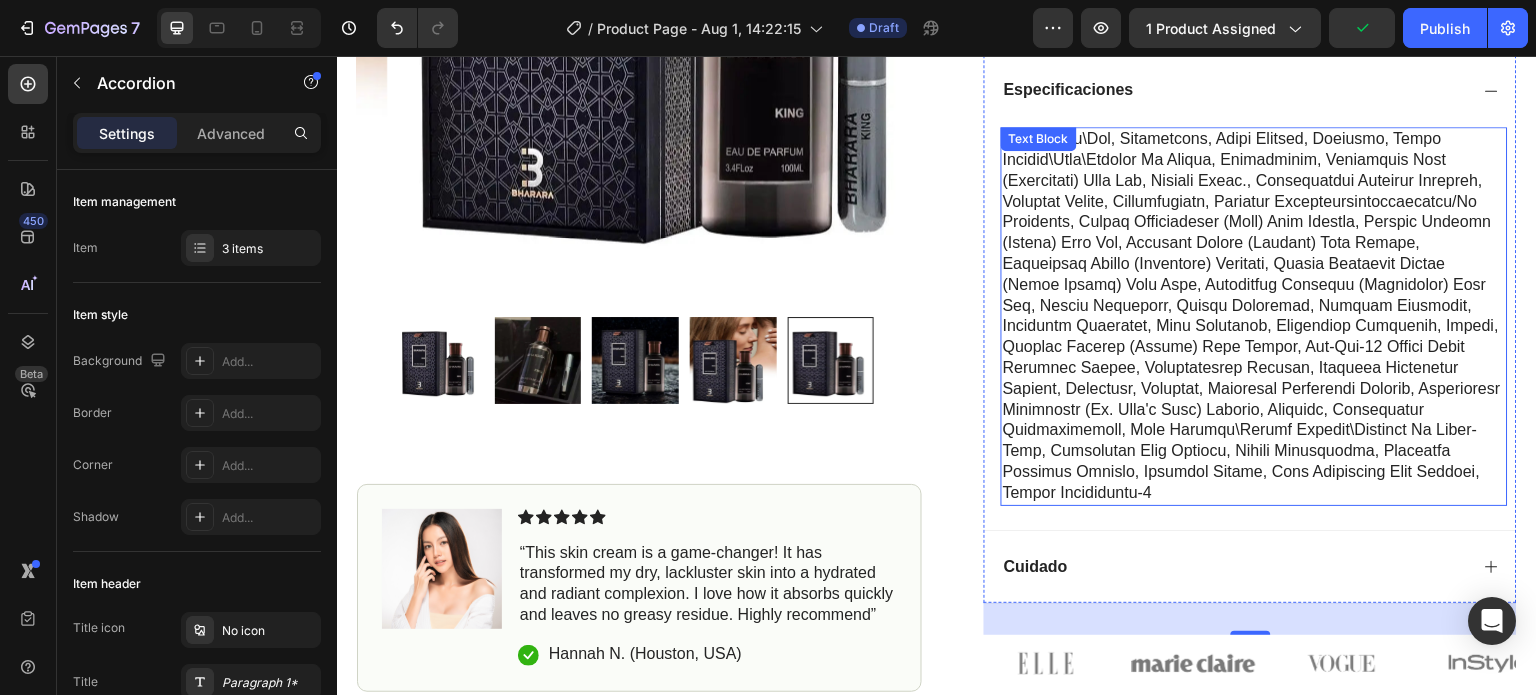 scroll, scrollTop: 900, scrollLeft: 0, axis: vertical 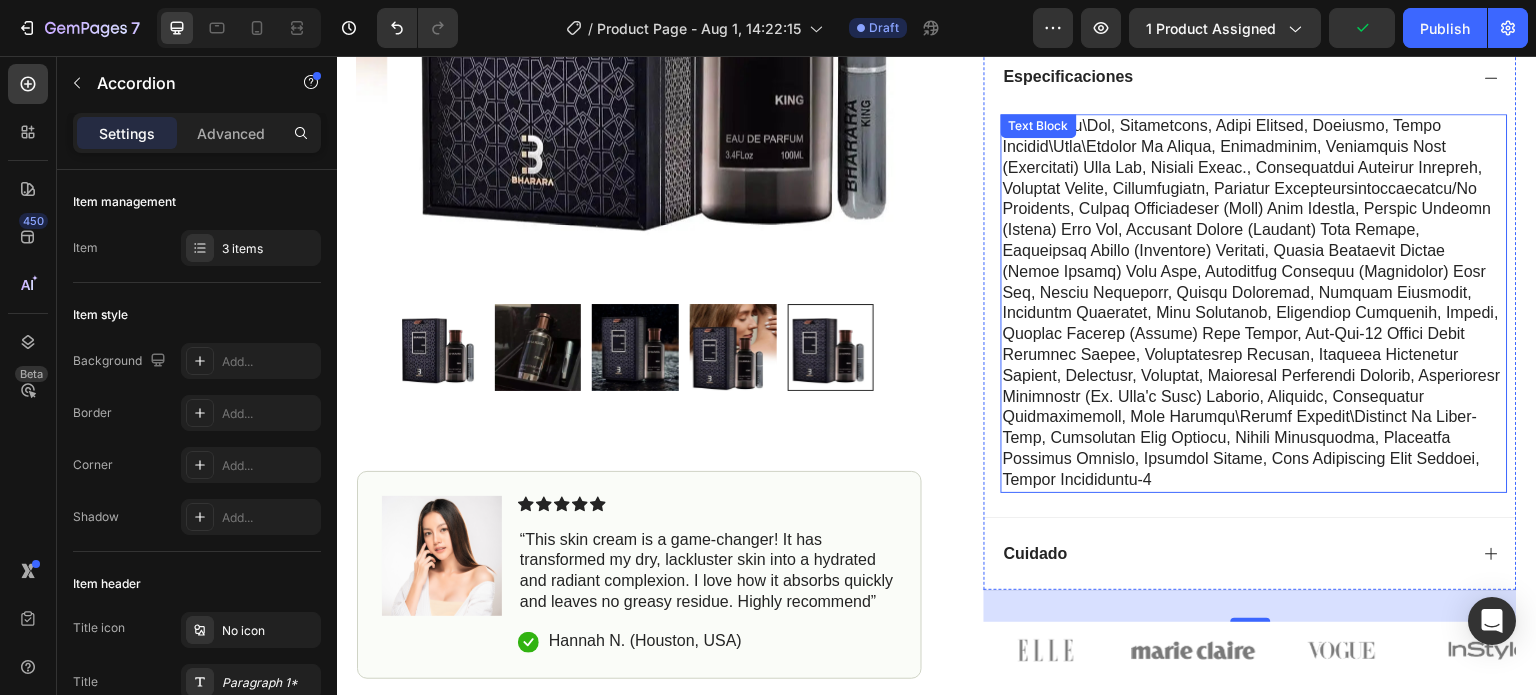 click at bounding box center [1254, 303] 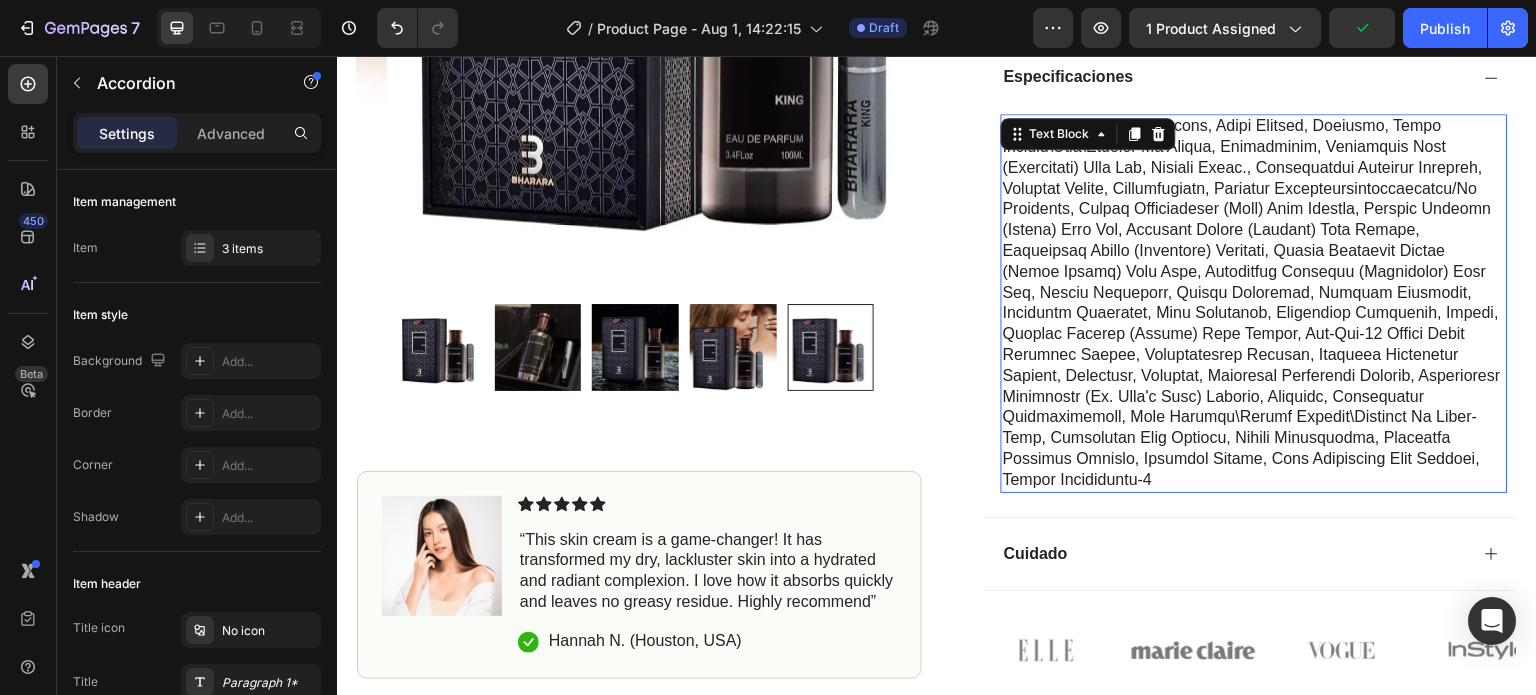 click at bounding box center (1254, 303) 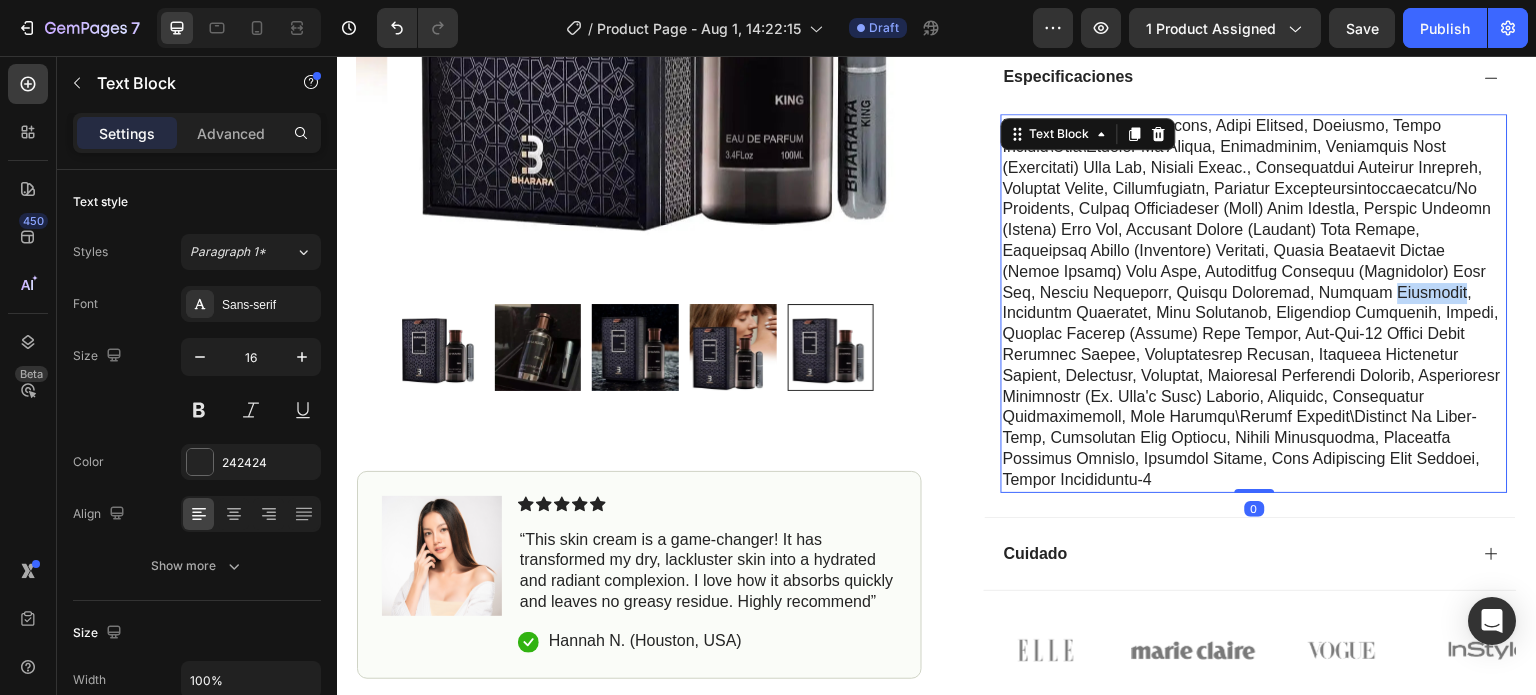 click at bounding box center [1254, 303] 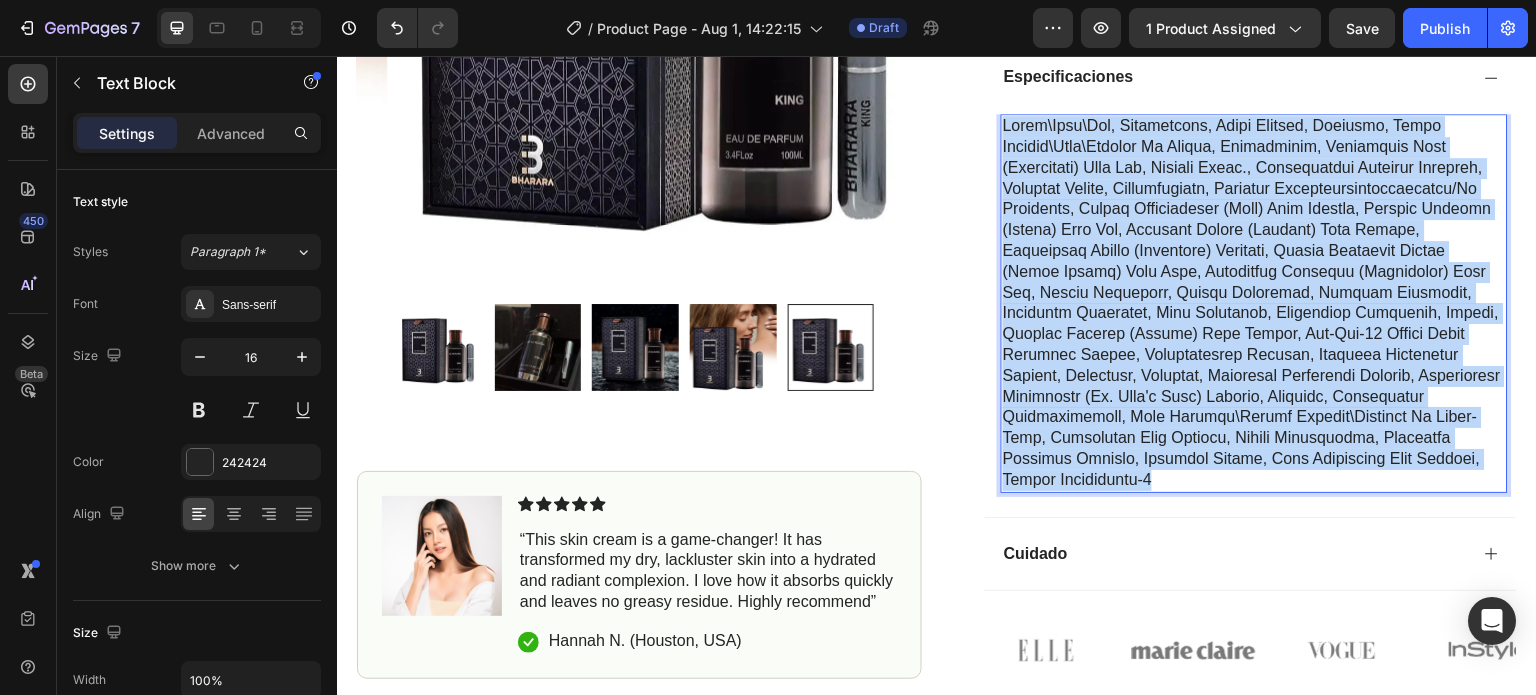 click at bounding box center (1254, 303) 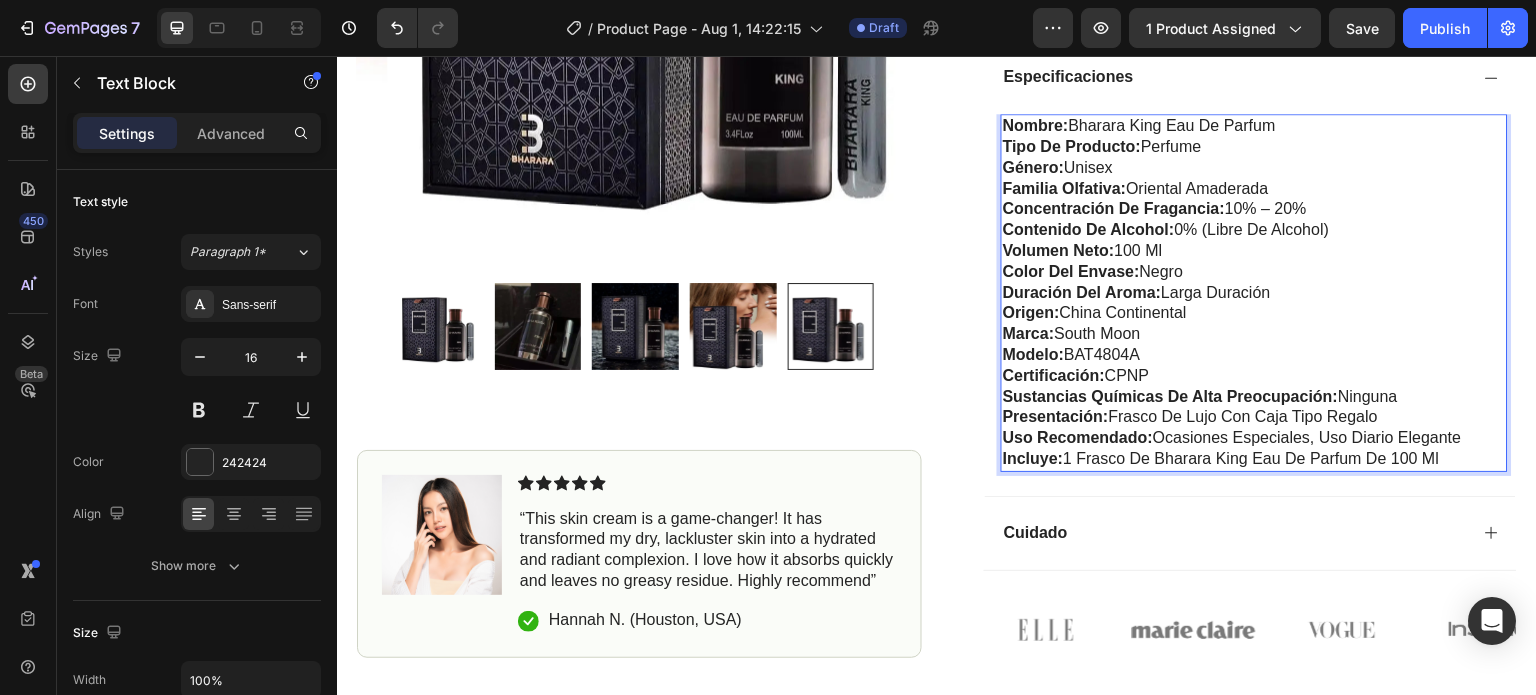 click on "Duración del aroma:" at bounding box center (1082, 292) 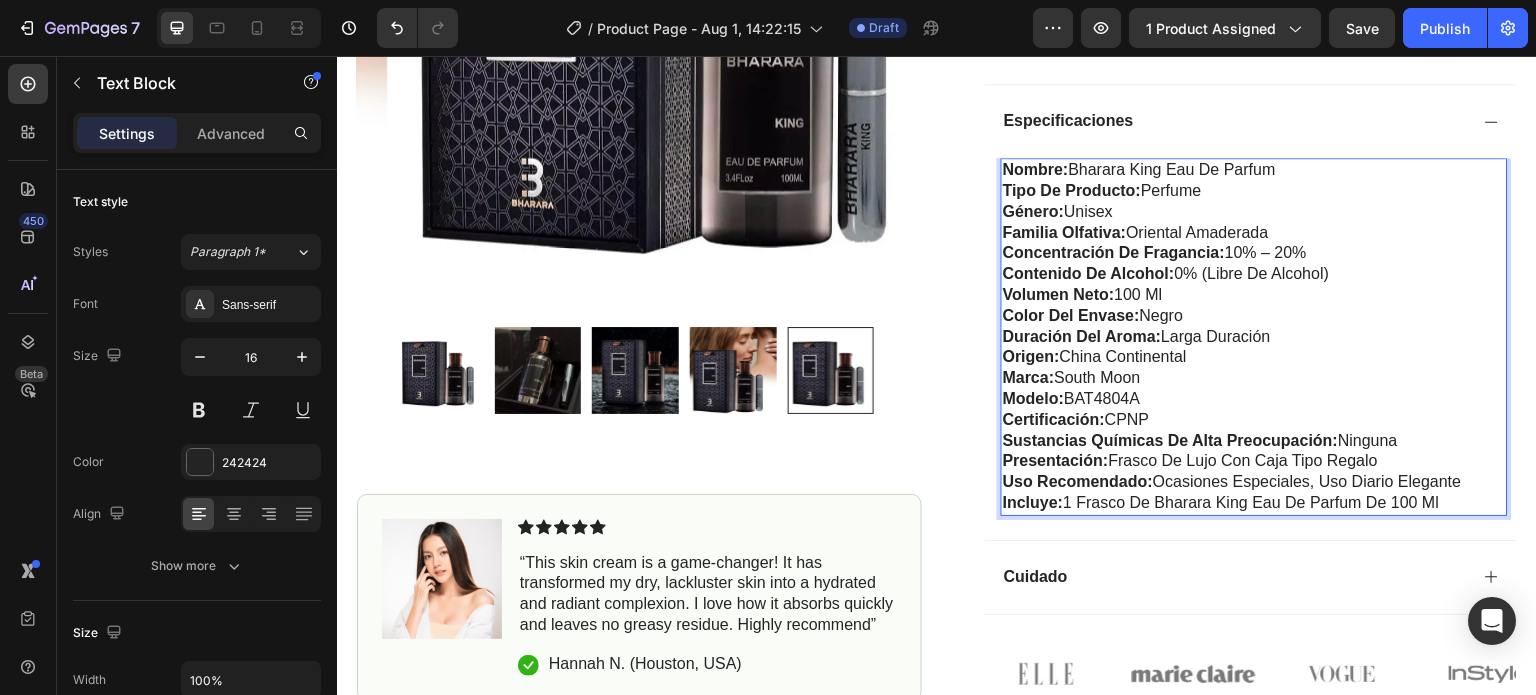 scroll, scrollTop: 900, scrollLeft: 0, axis: vertical 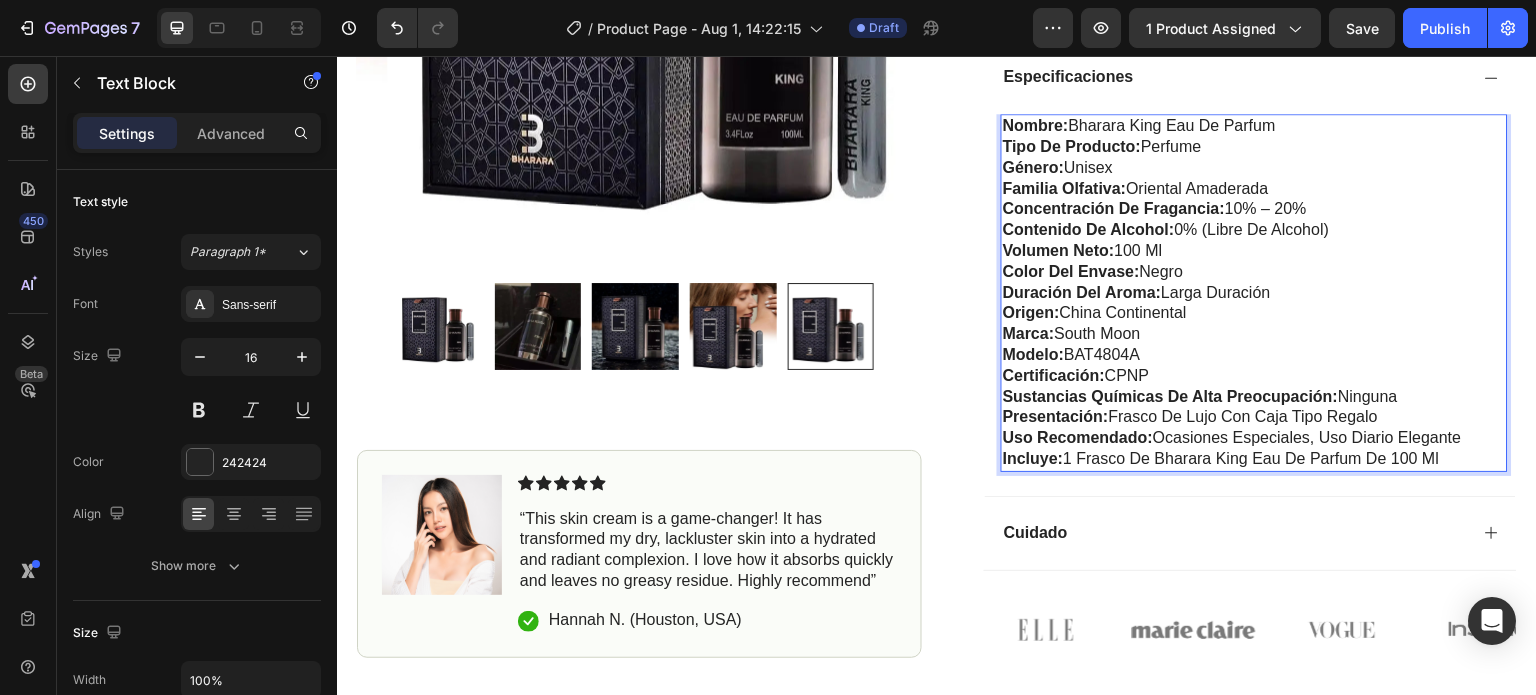 click on "Certificación:  CPNP" at bounding box center [1254, 376] 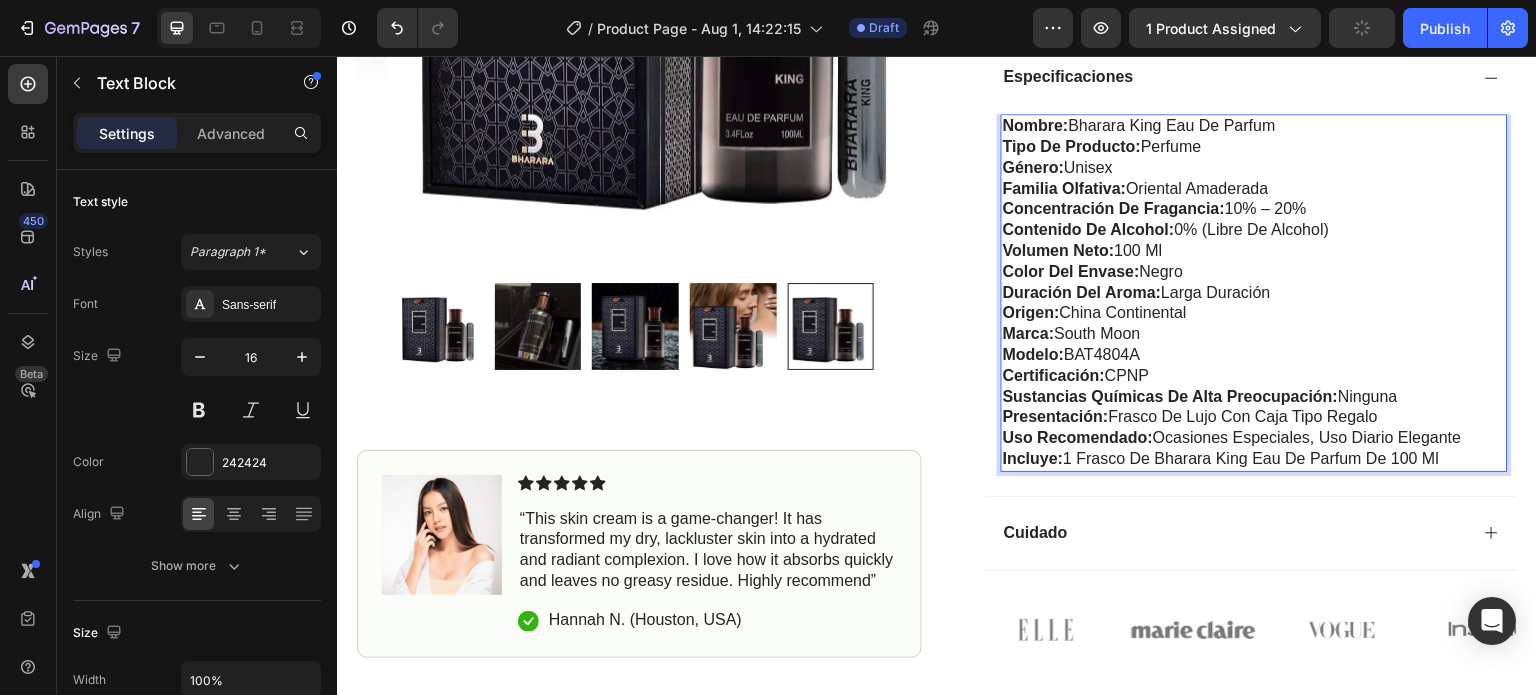 click on "Marca:  South Moon" at bounding box center (1254, 334) 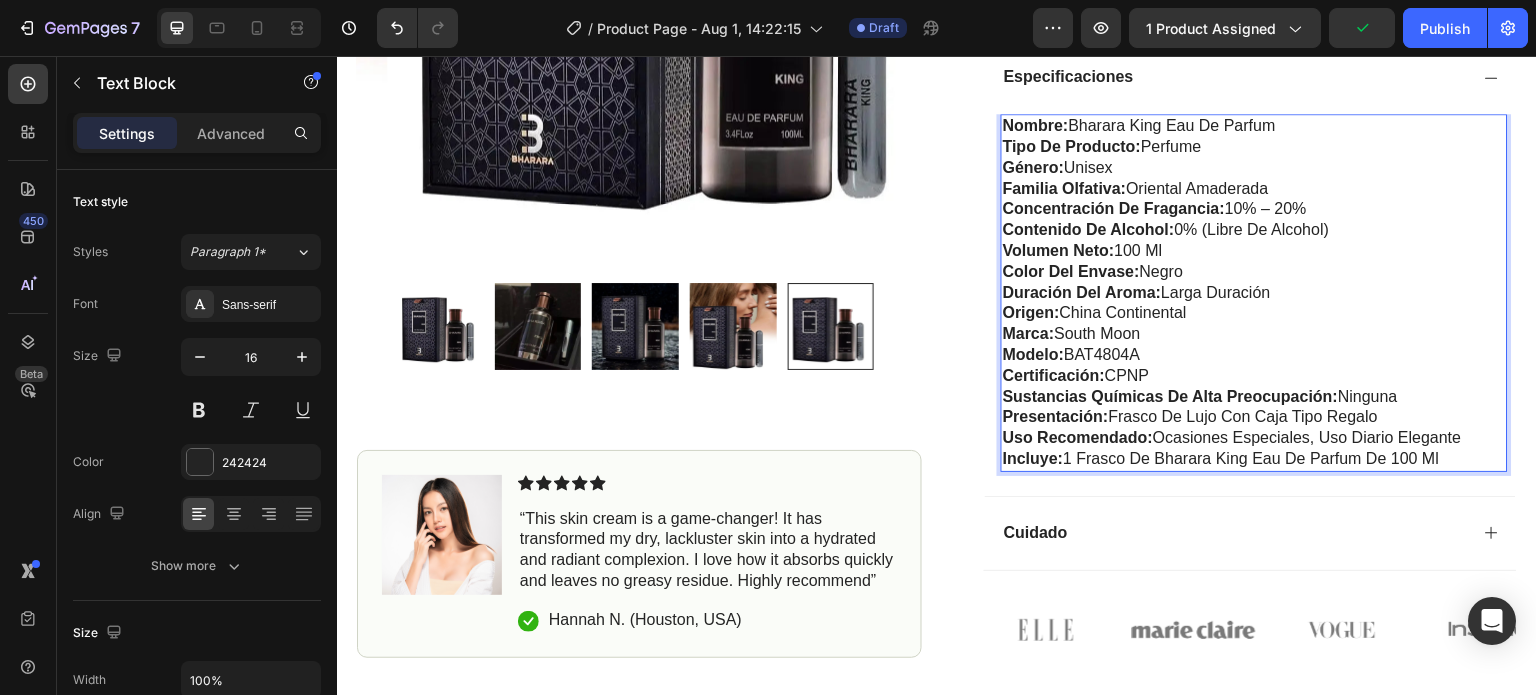 click on "Sustancias químicas de alta preocupación:" at bounding box center [1171, 396] 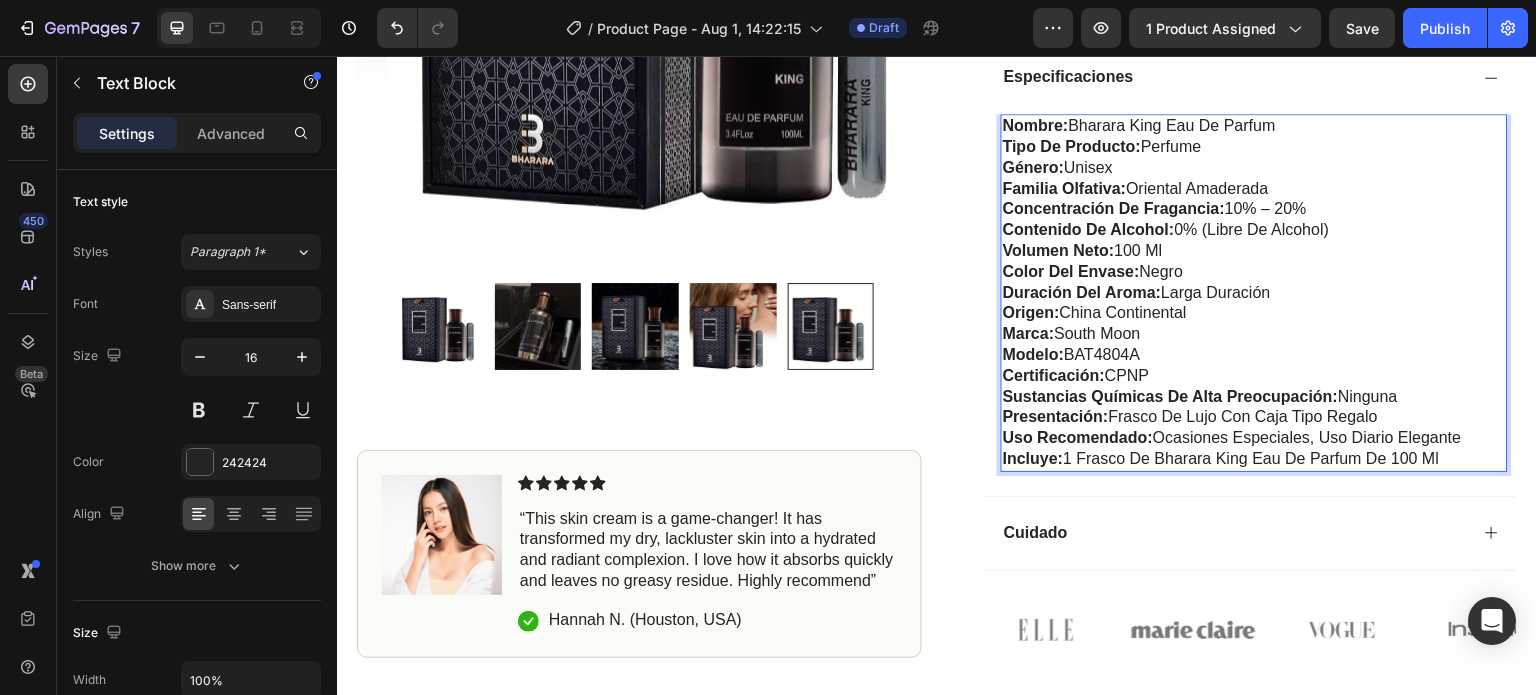click on "Uso recomendado:  Ocasiones especiales, uso diario elegante" at bounding box center [1254, 438] 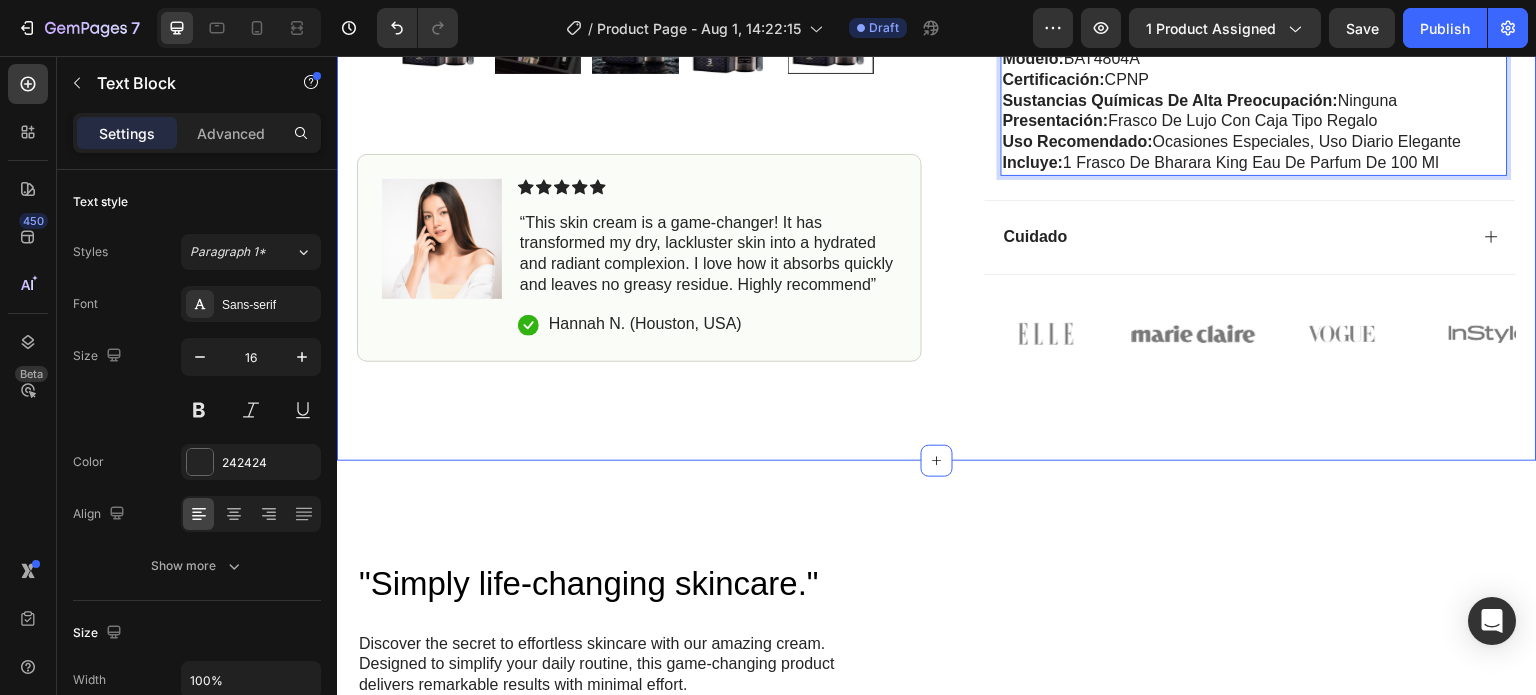scroll, scrollTop: 1300, scrollLeft: 0, axis: vertical 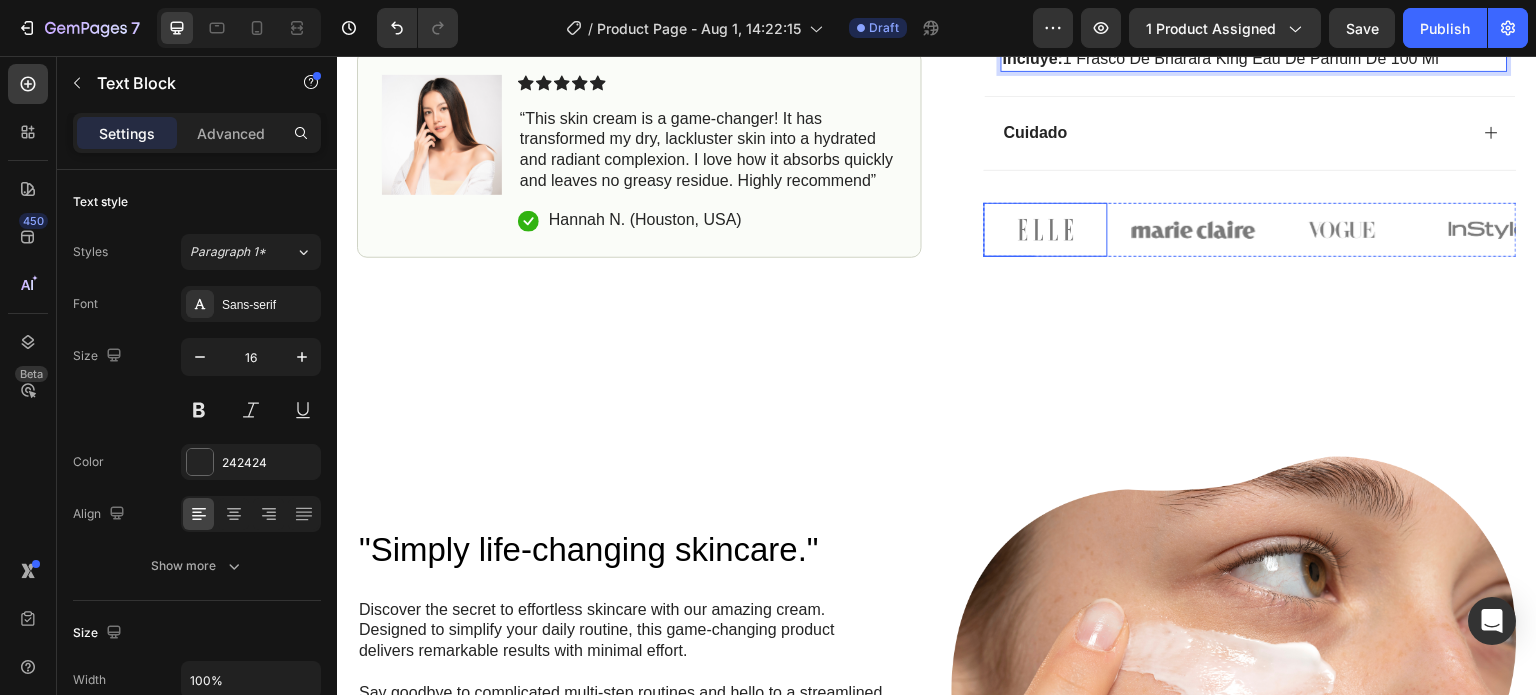 click at bounding box center (1046, 230) 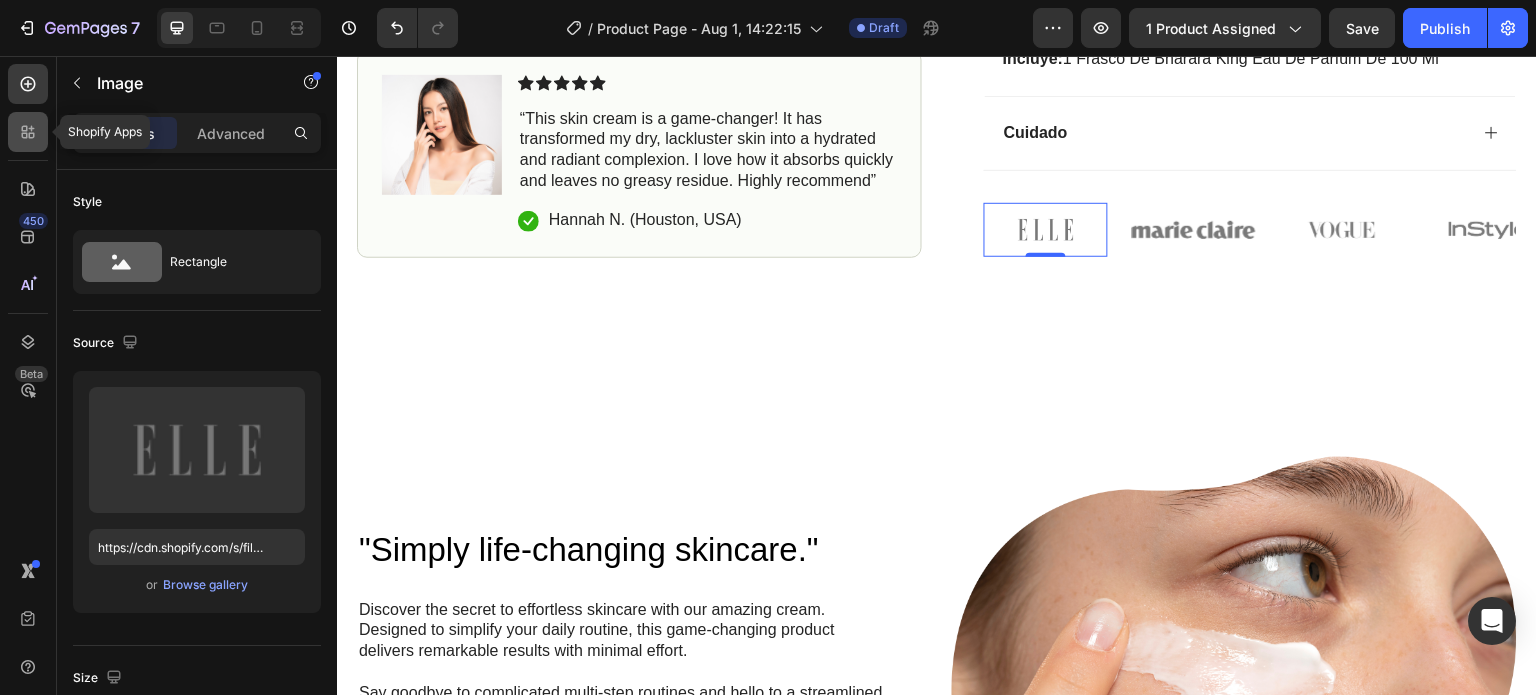 click 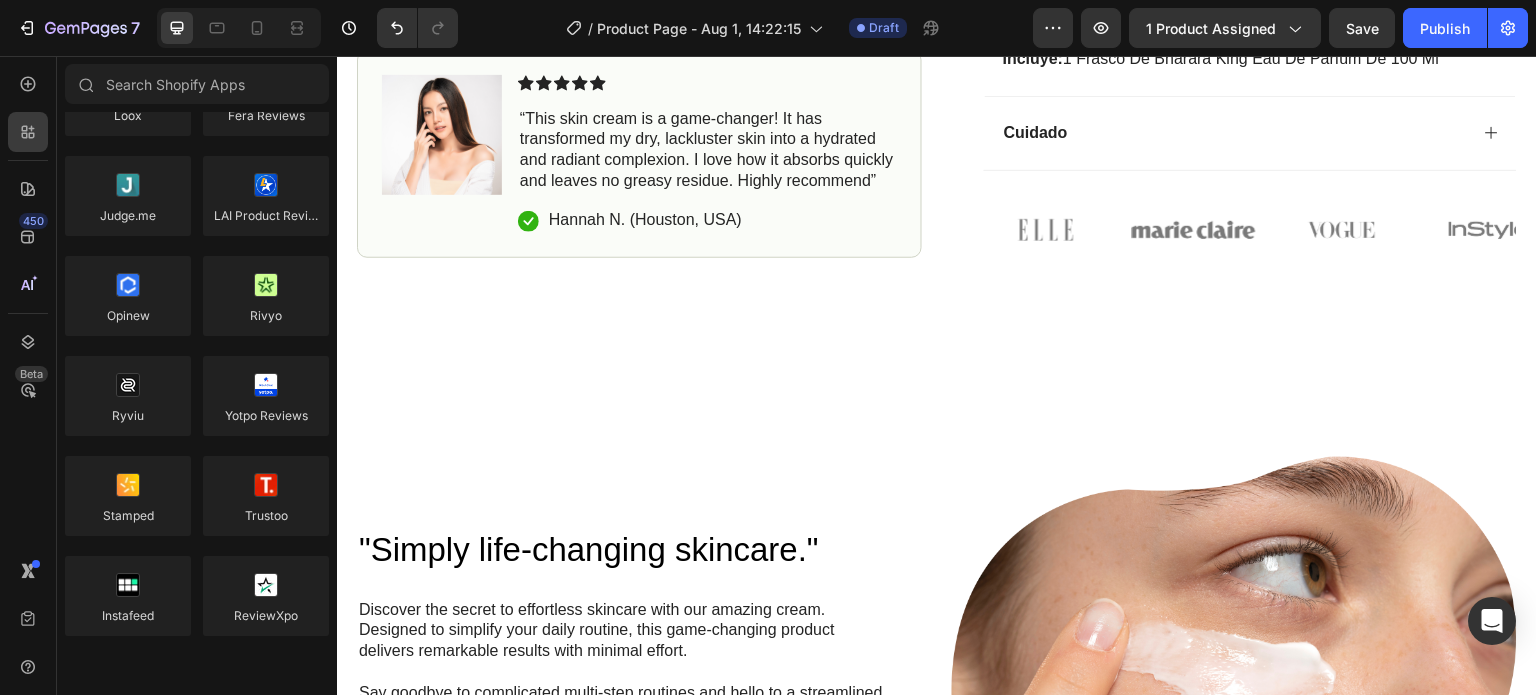 scroll, scrollTop: 0, scrollLeft: 0, axis: both 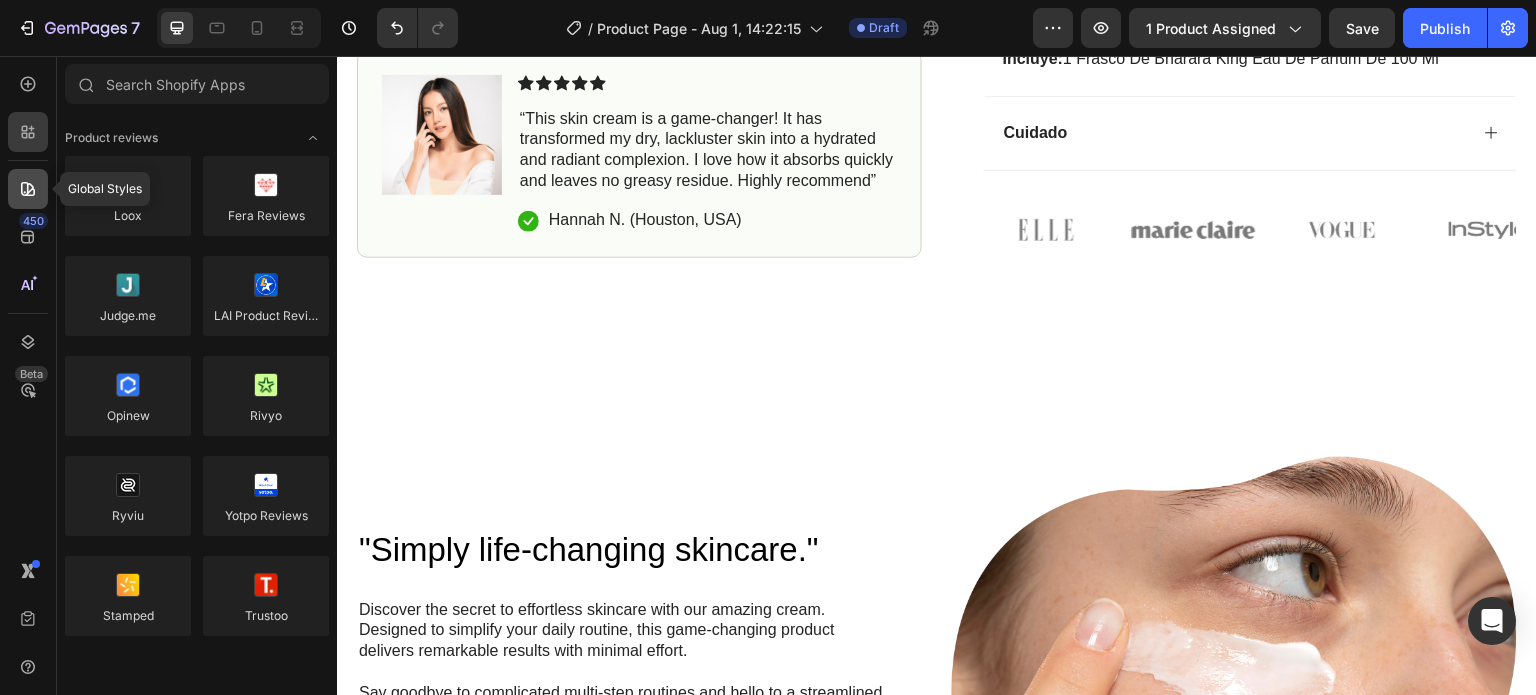 click 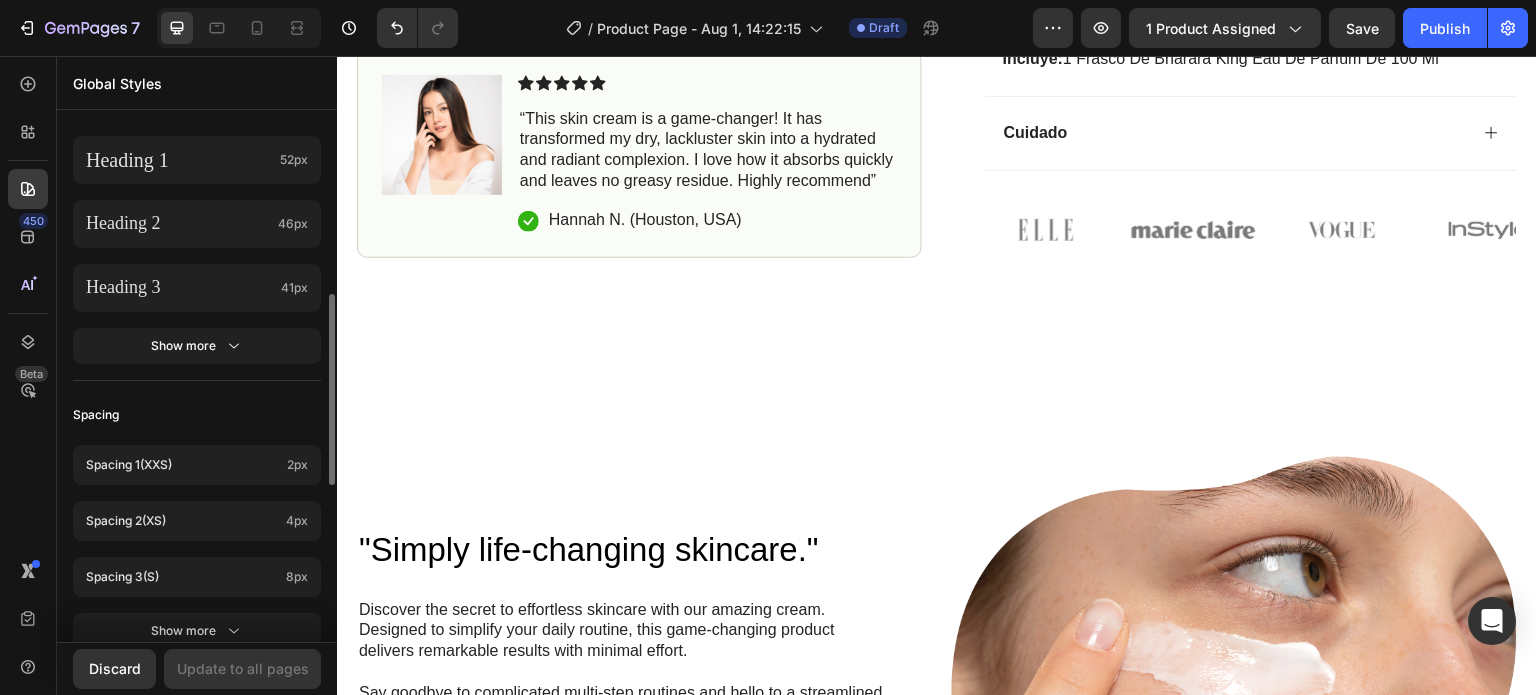 scroll, scrollTop: 700, scrollLeft: 0, axis: vertical 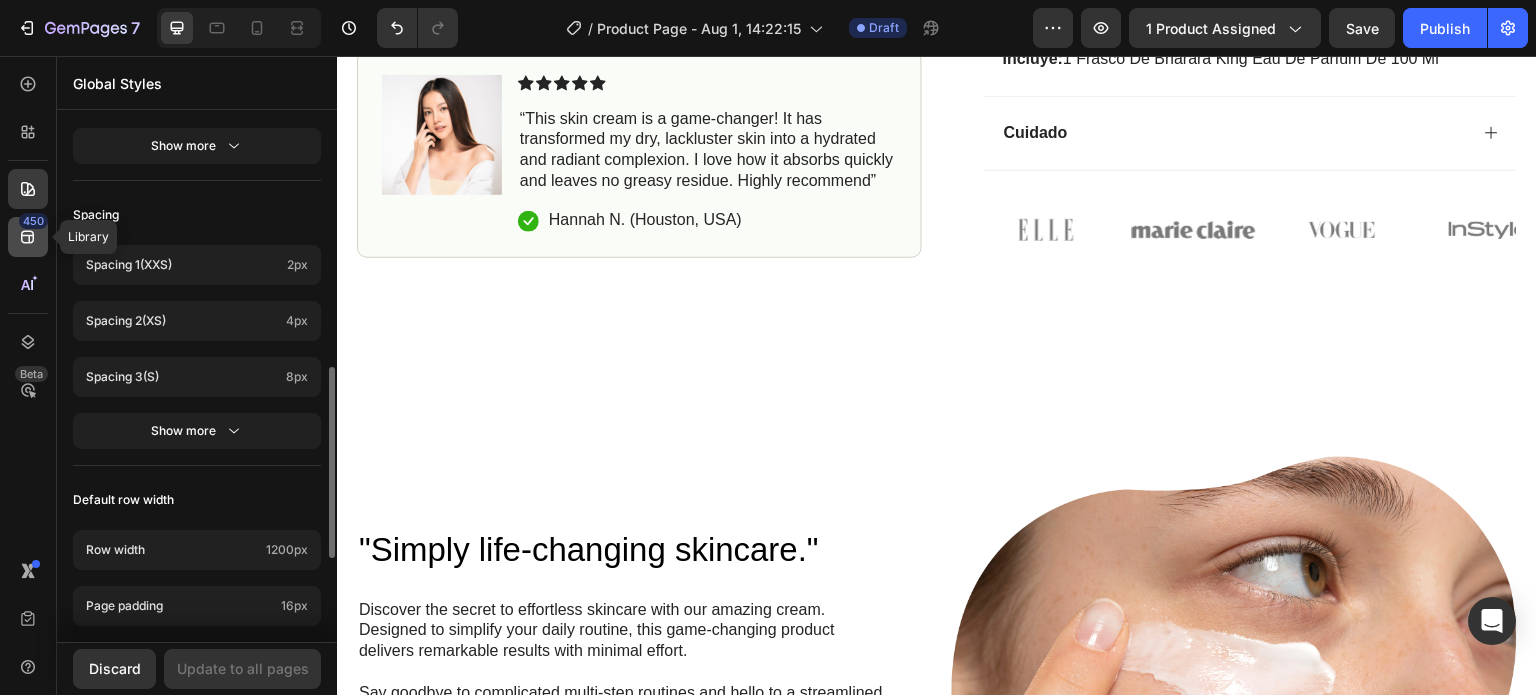 click 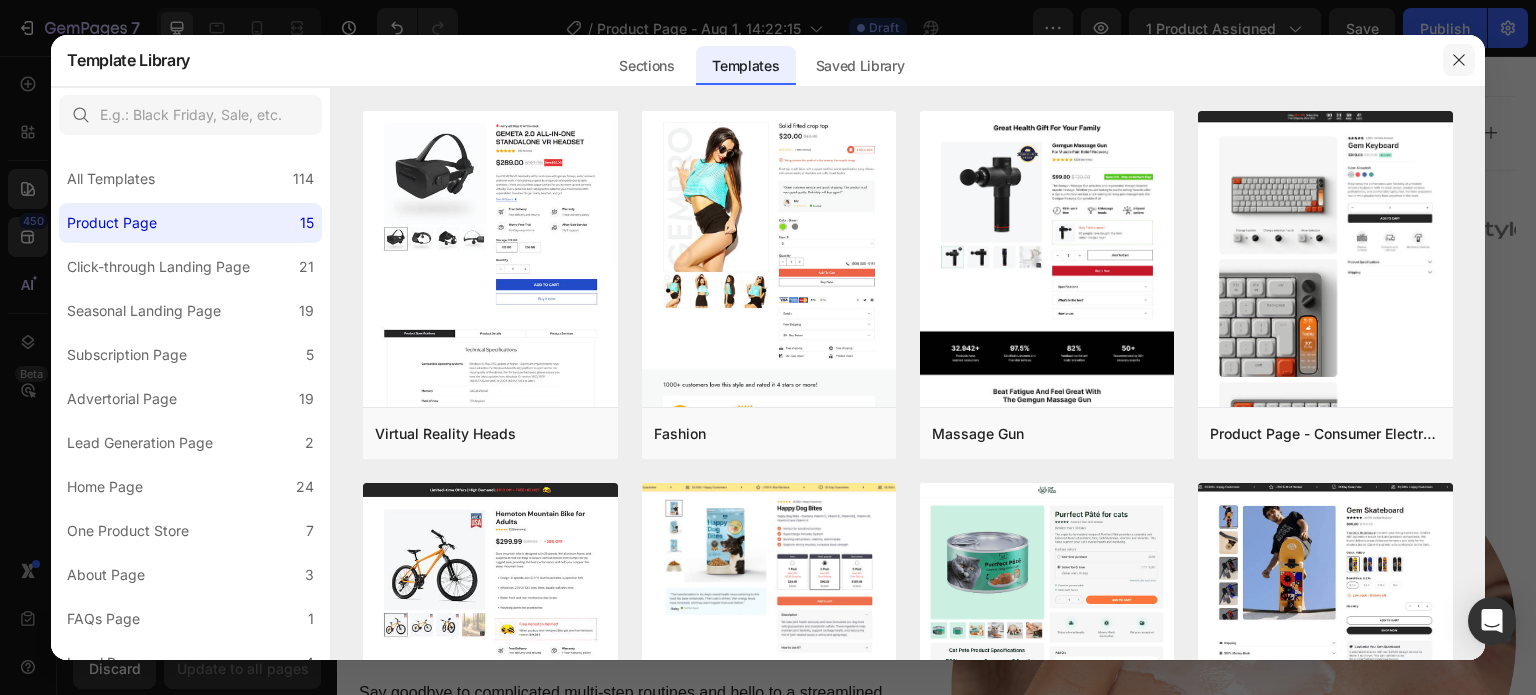 click 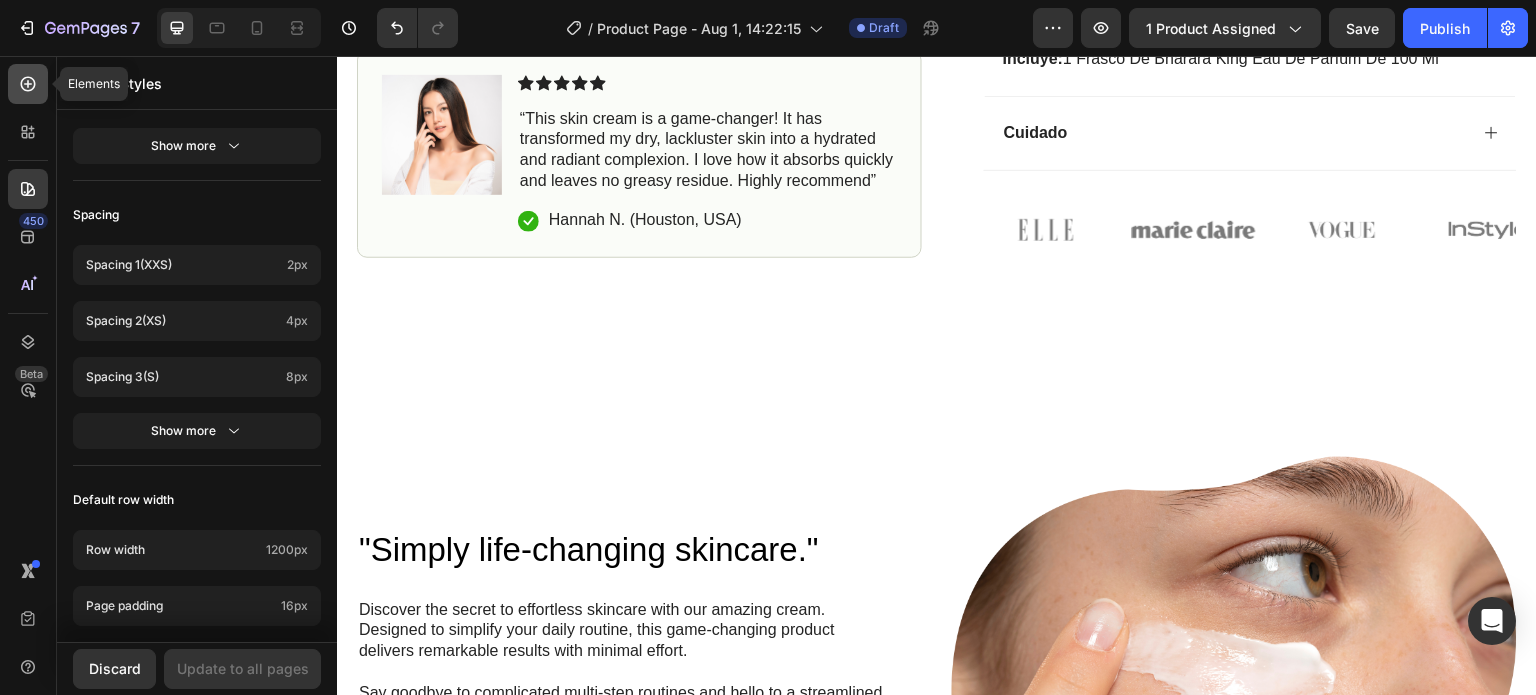 click 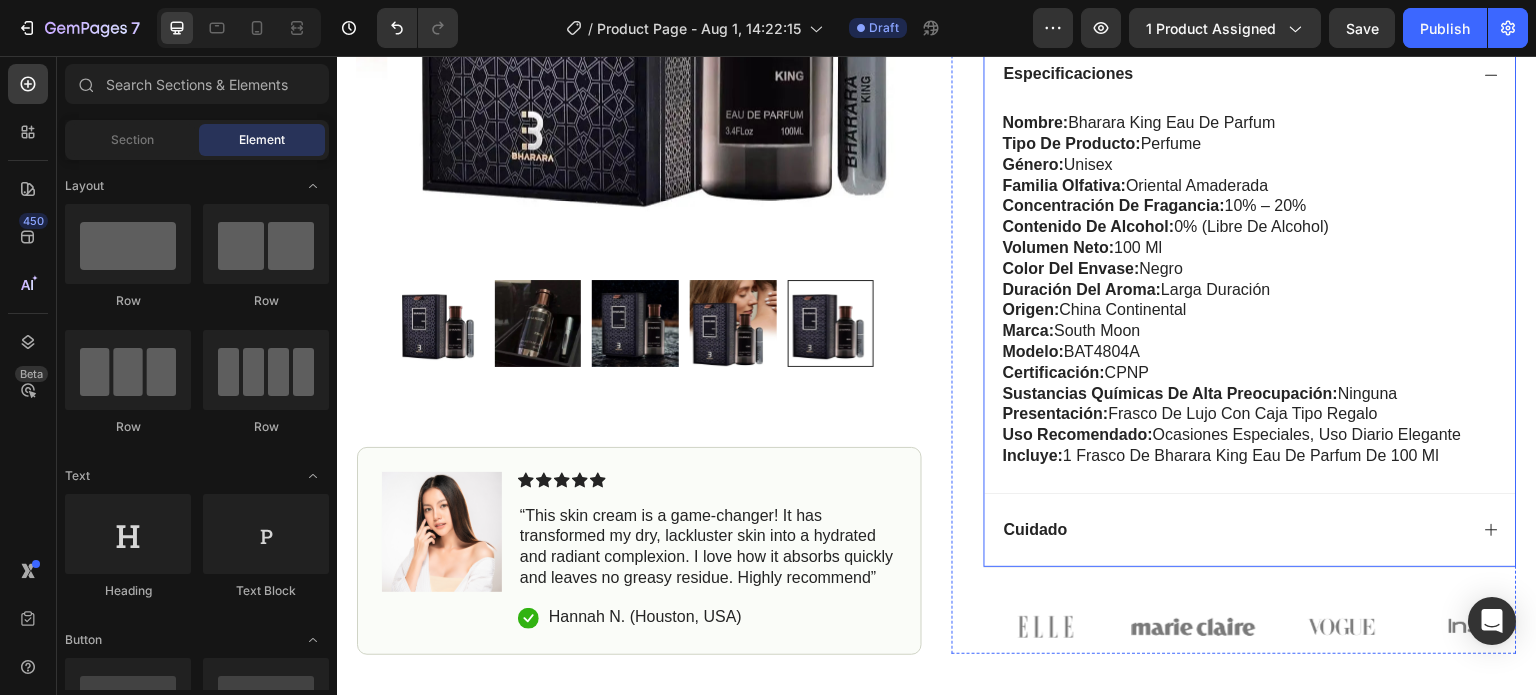scroll, scrollTop: 900, scrollLeft: 0, axis: vertical 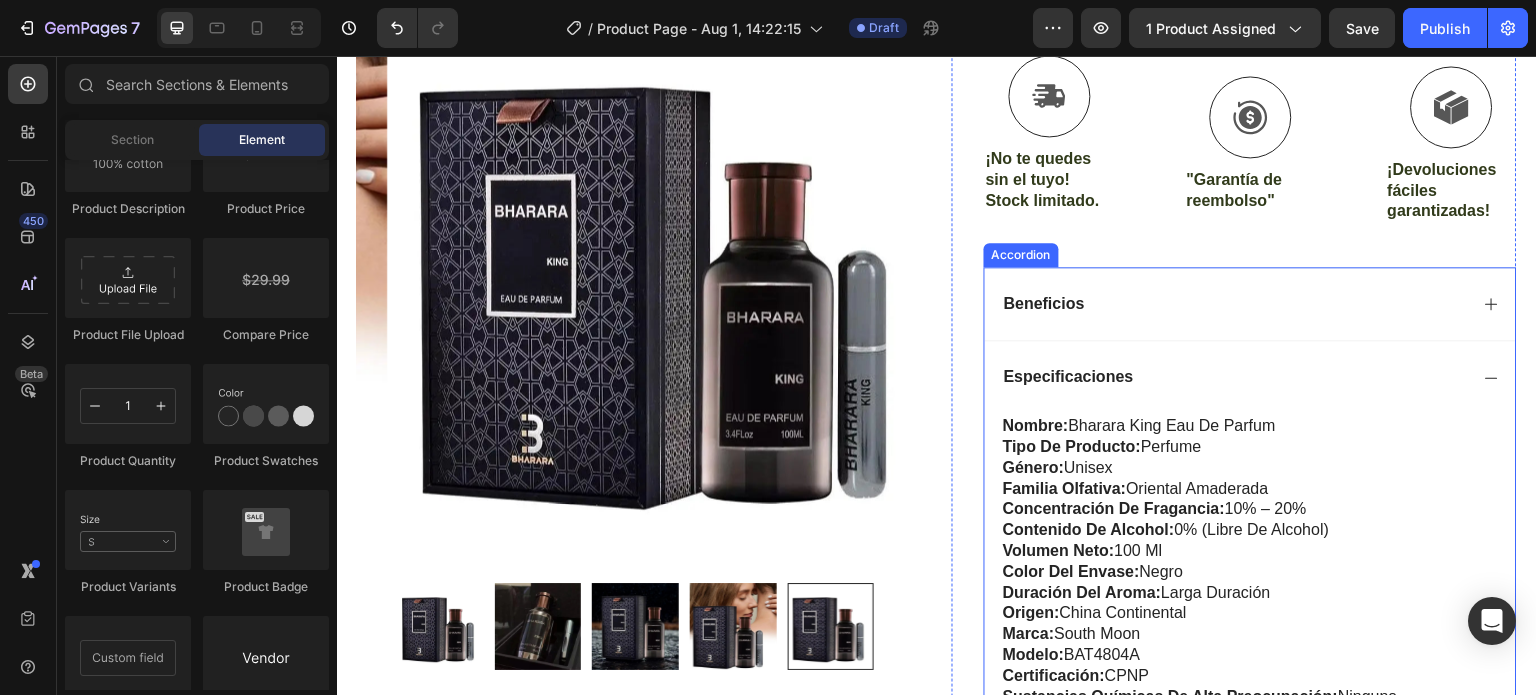 click 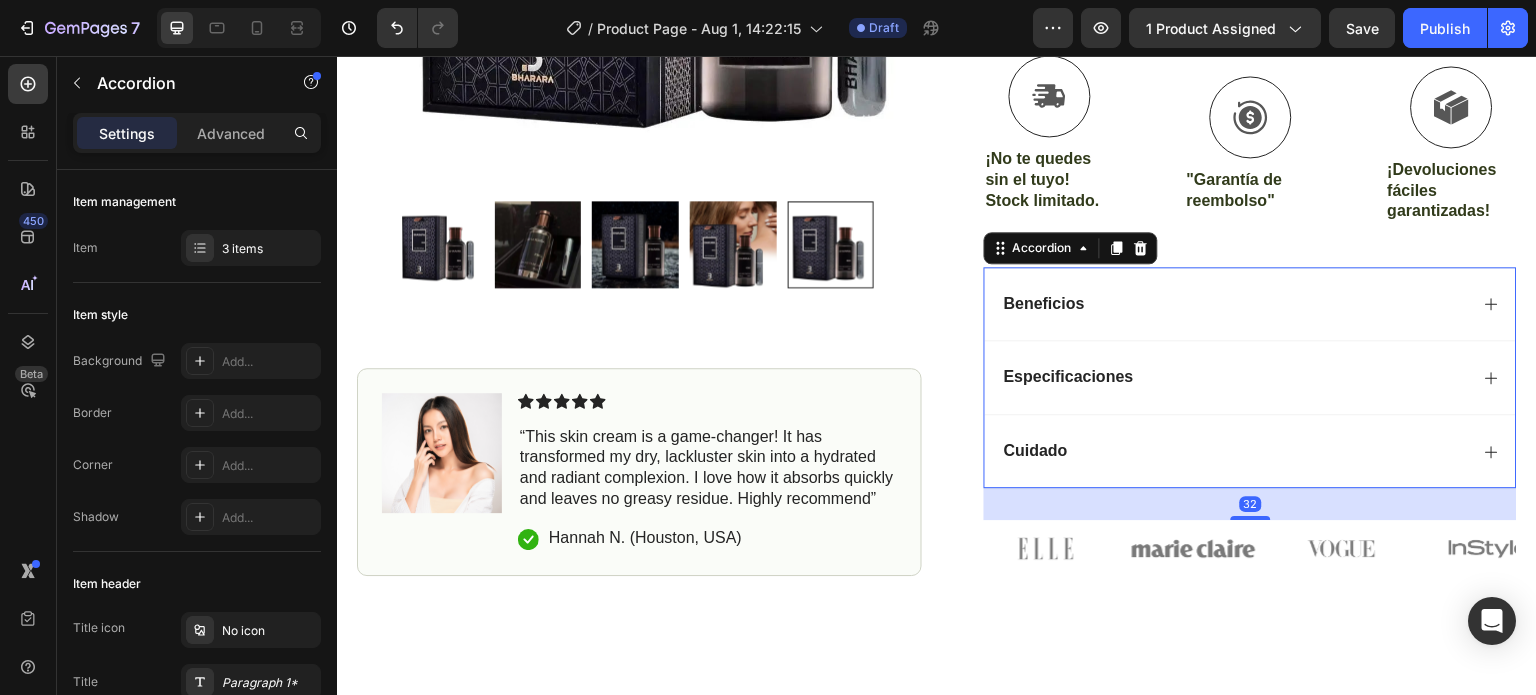 click 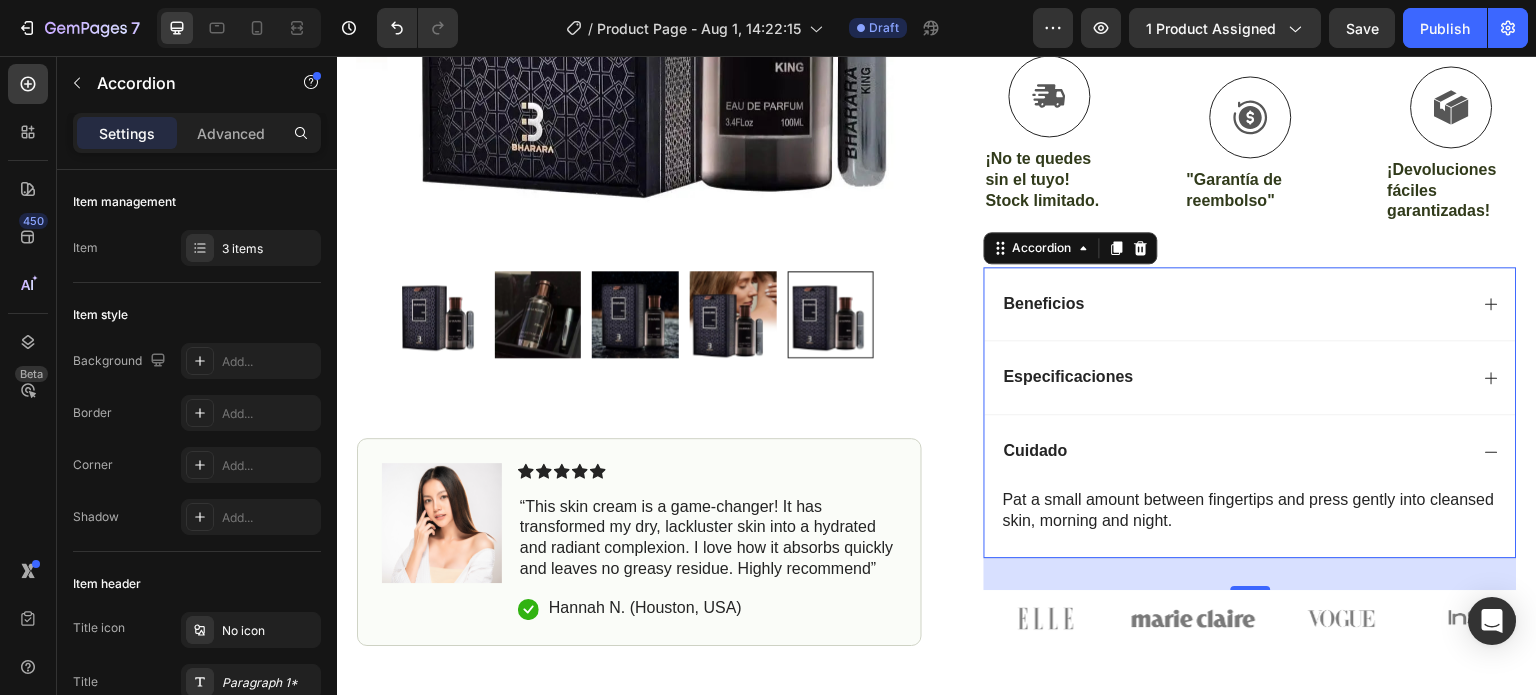 click on "Cuidado" at bounding box center (1036, 451) 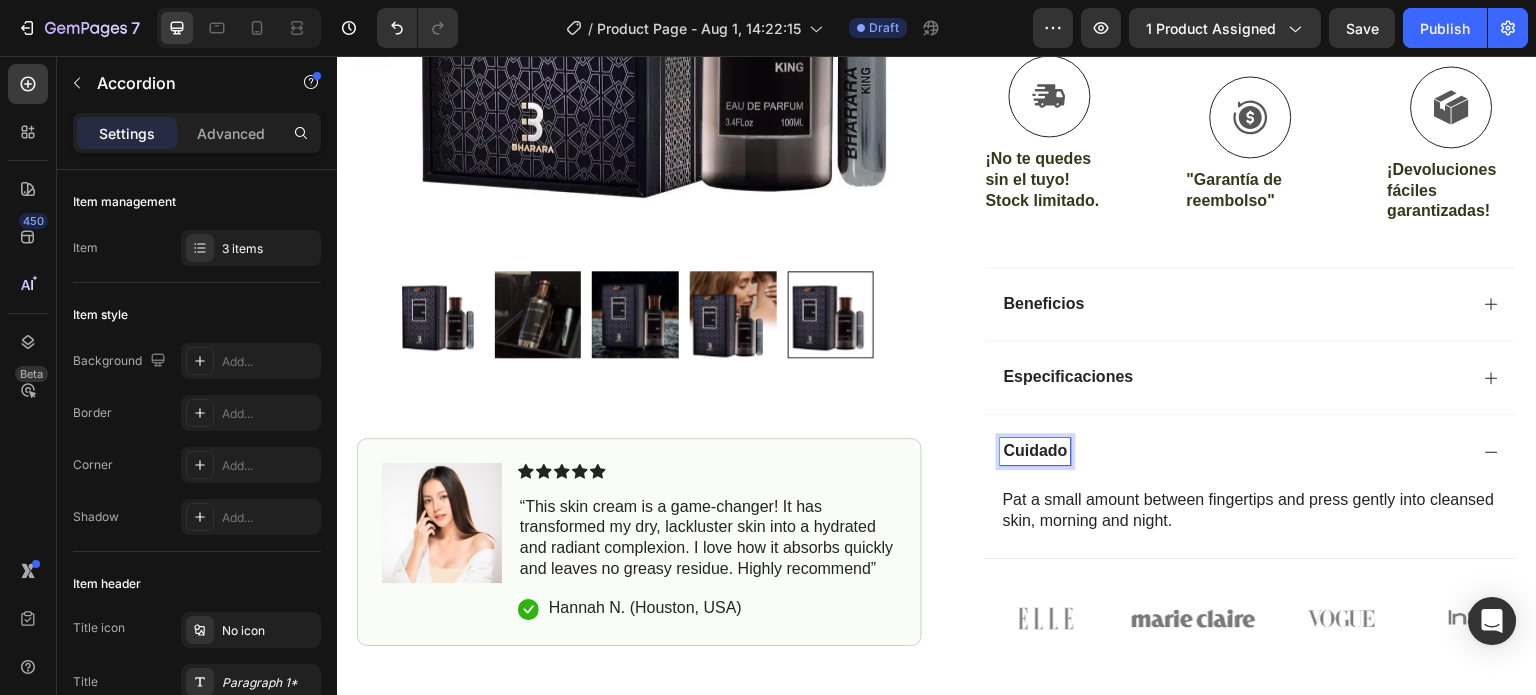 click on "Cuidado" at bounding box center (1036, 451) 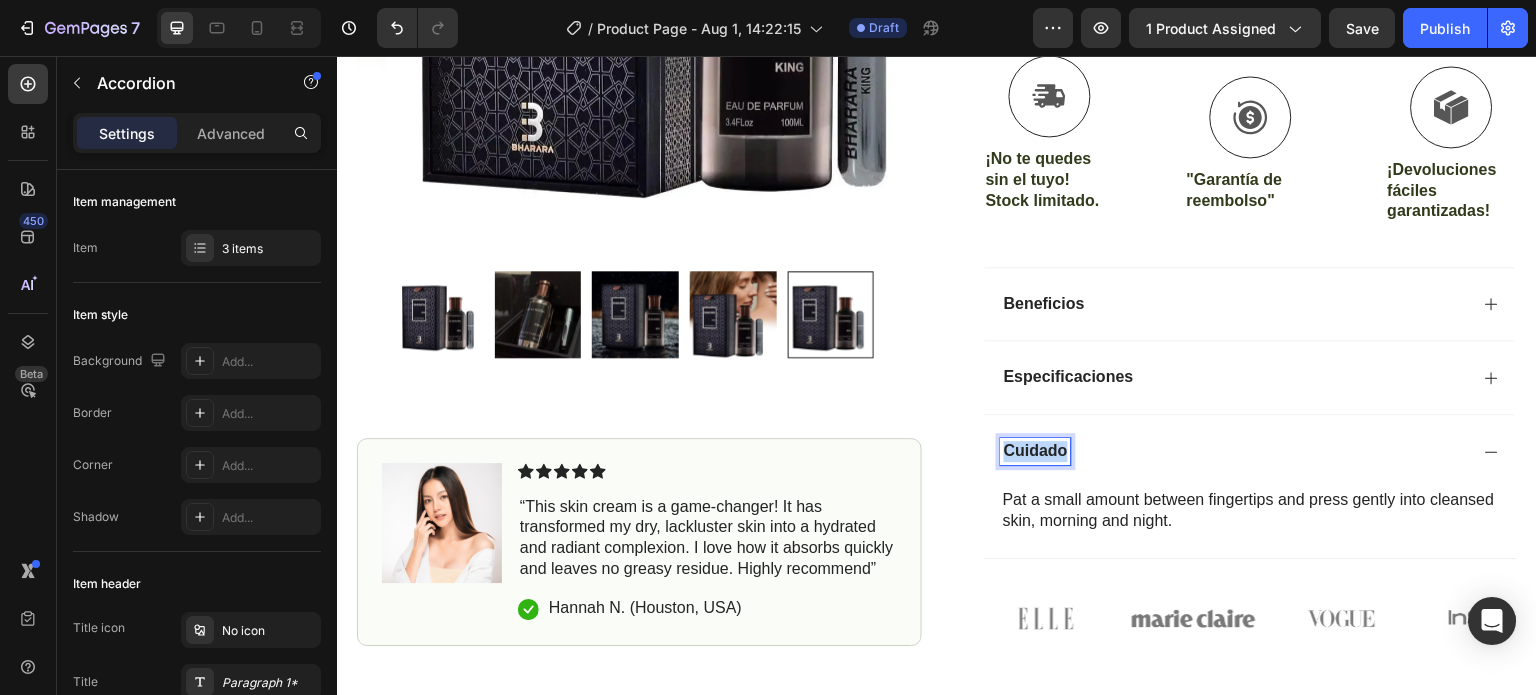click on "Cuidado" at bounding box center [1036, 451] 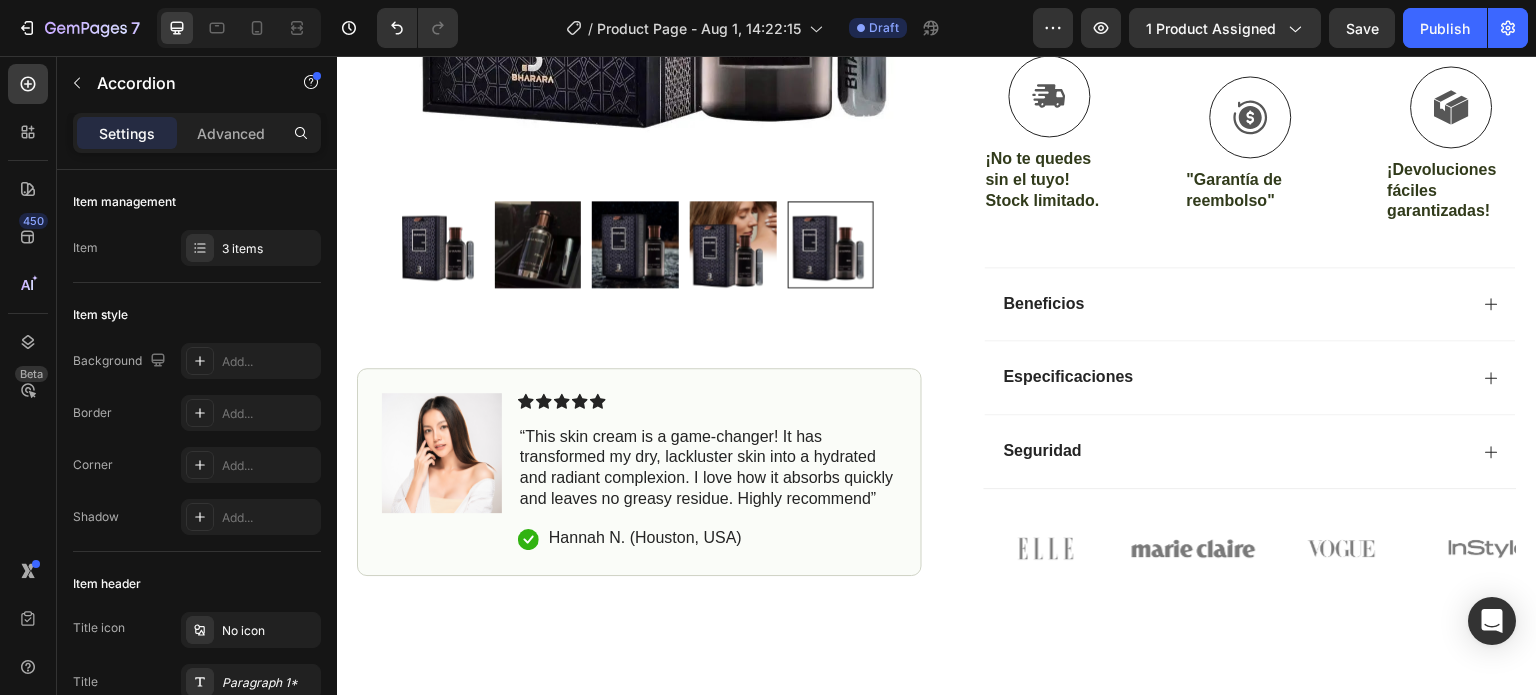 click 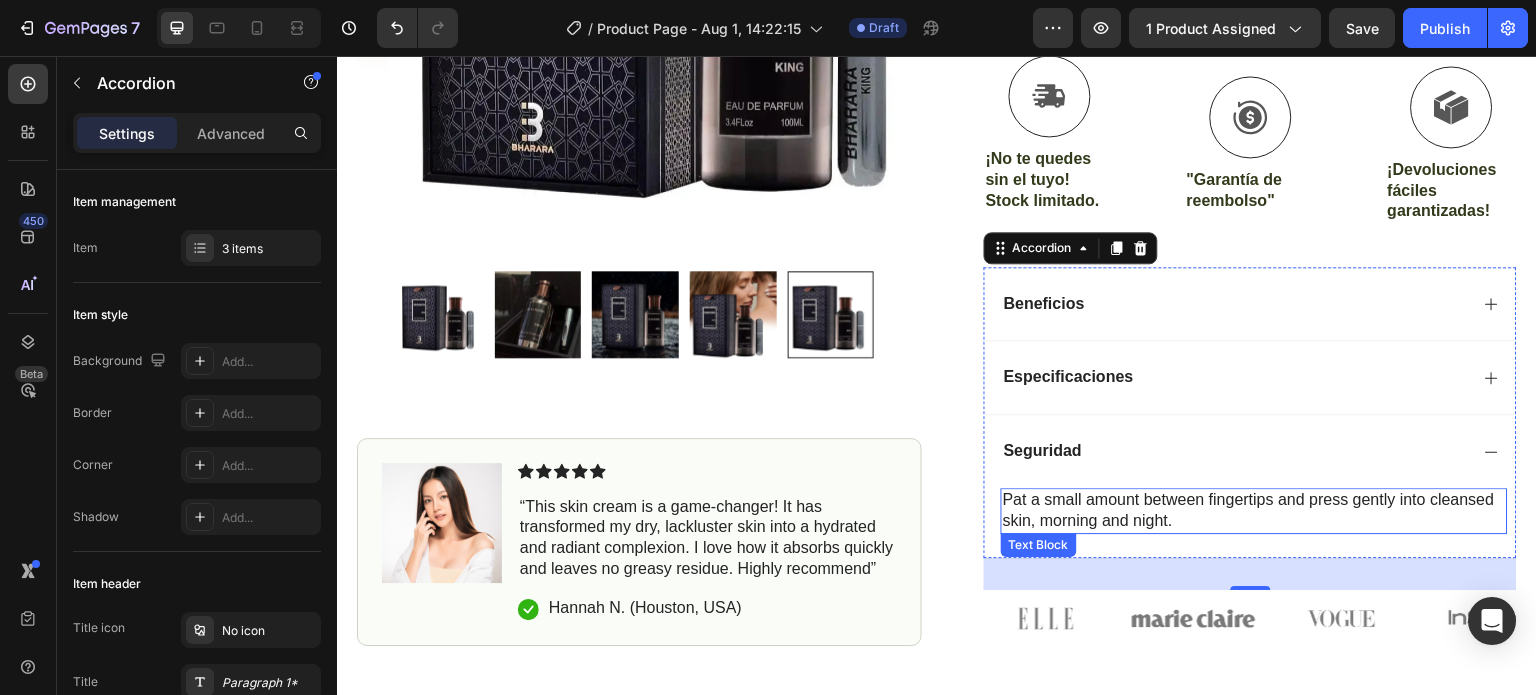 click on "Pat a small amount between fingertips and press gently into cleansed skin, morning and night." at bounding box center [1254, 511] 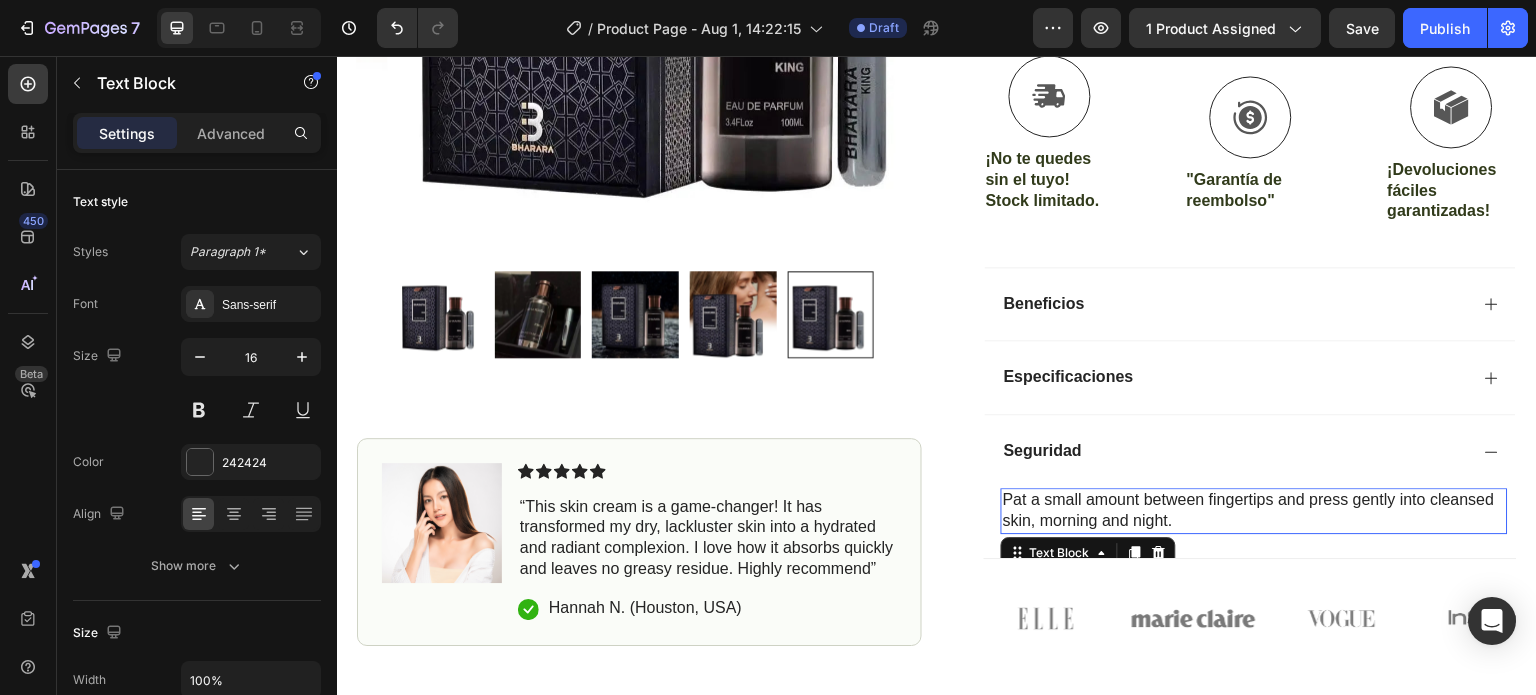 click on "Pat a small amount between fingertips and press gently into cleansed skin, morning and night." at bounding box center (1254, 511) 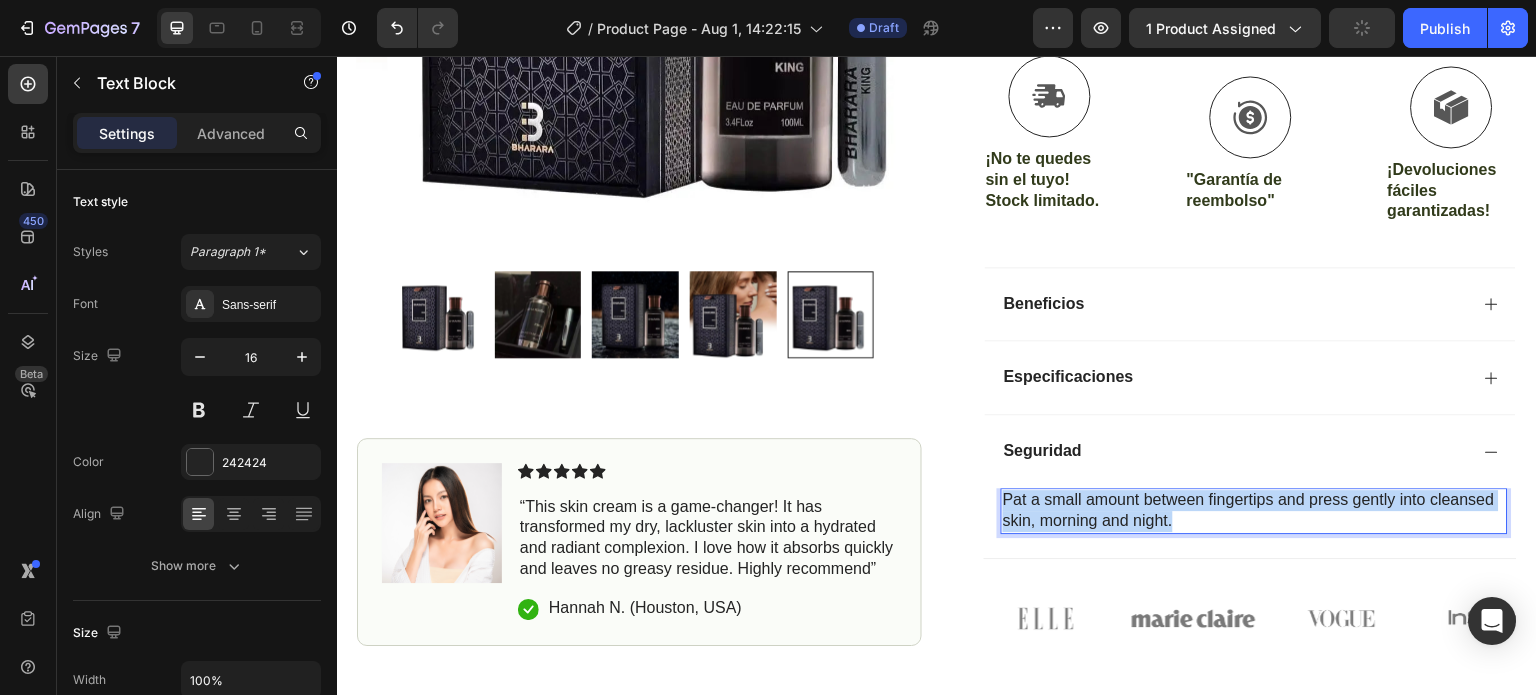 click on "Pat a small amount between fingertips and press gently into cleansed skin, morning and night." at bounding box center [1254, 511] 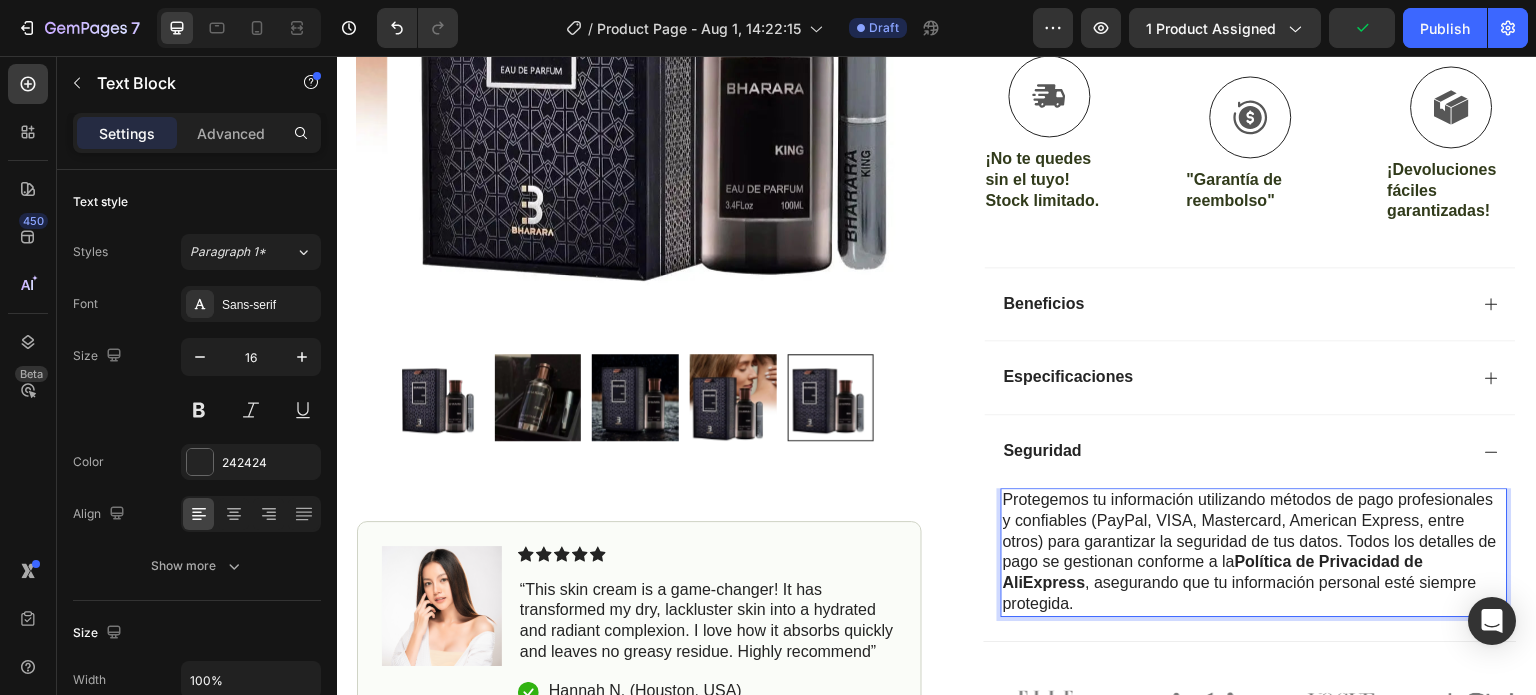 click on "Protegemos tu información utilizando métodos de pago profesionales y confiables (PayPal, VISA, Mastercard, American Express, entre otros) para garantizar la seguridad de tus datos. Todos los detalles de pago se gestionan conforme a la  Política de Privacidad de AliExpress , asegurando que tu información personal esté siempre protegida." at bounding box center [1254, 552] 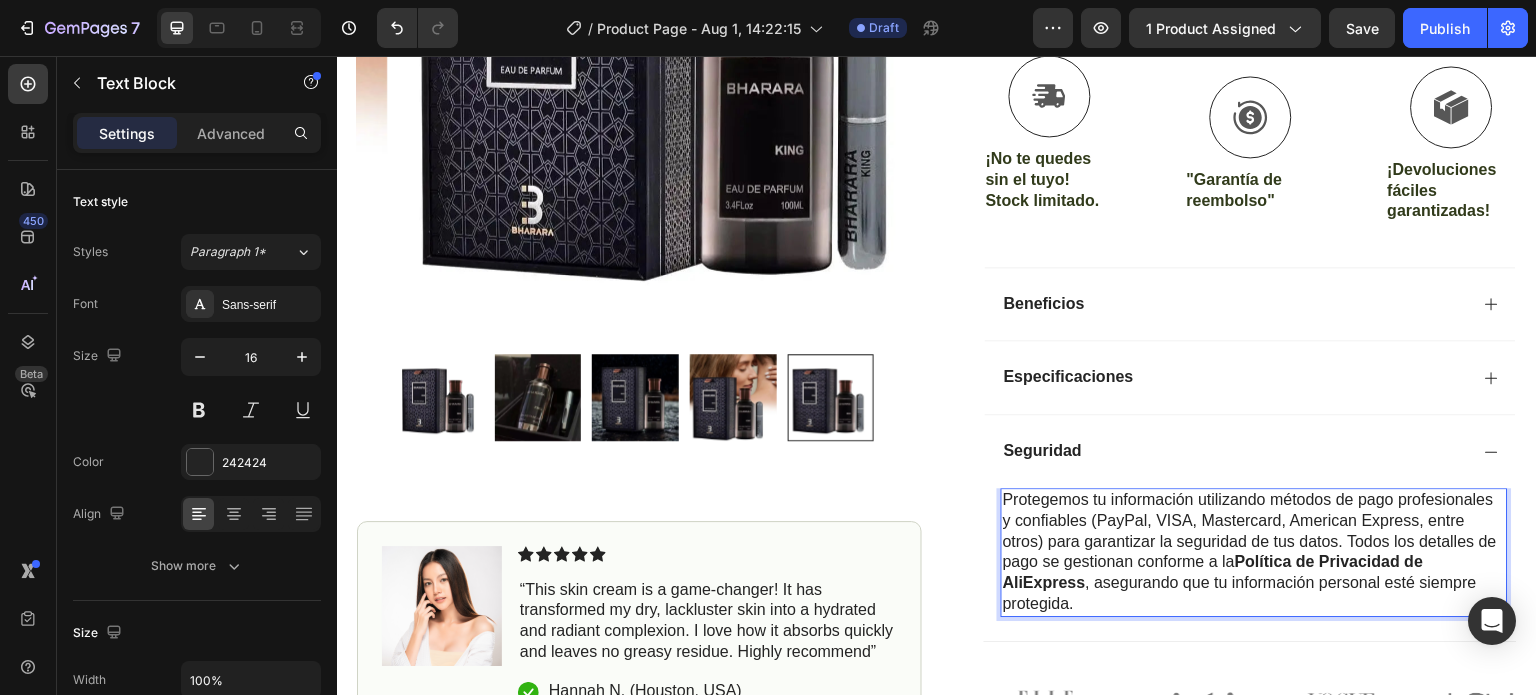 click on "Protegemos tu información utilizando métodos de pago profesionales y confiables (PayPal, VISA, Mastercard, American Express, entre otros) para garantizar la seguridad de tus datos. Todos los detalles de pago se gestionan conforme a la  Política de Privacidad de AliExpress , asegurando que tu información personal esté siempre protegida." at bounding box center [1254, 552] 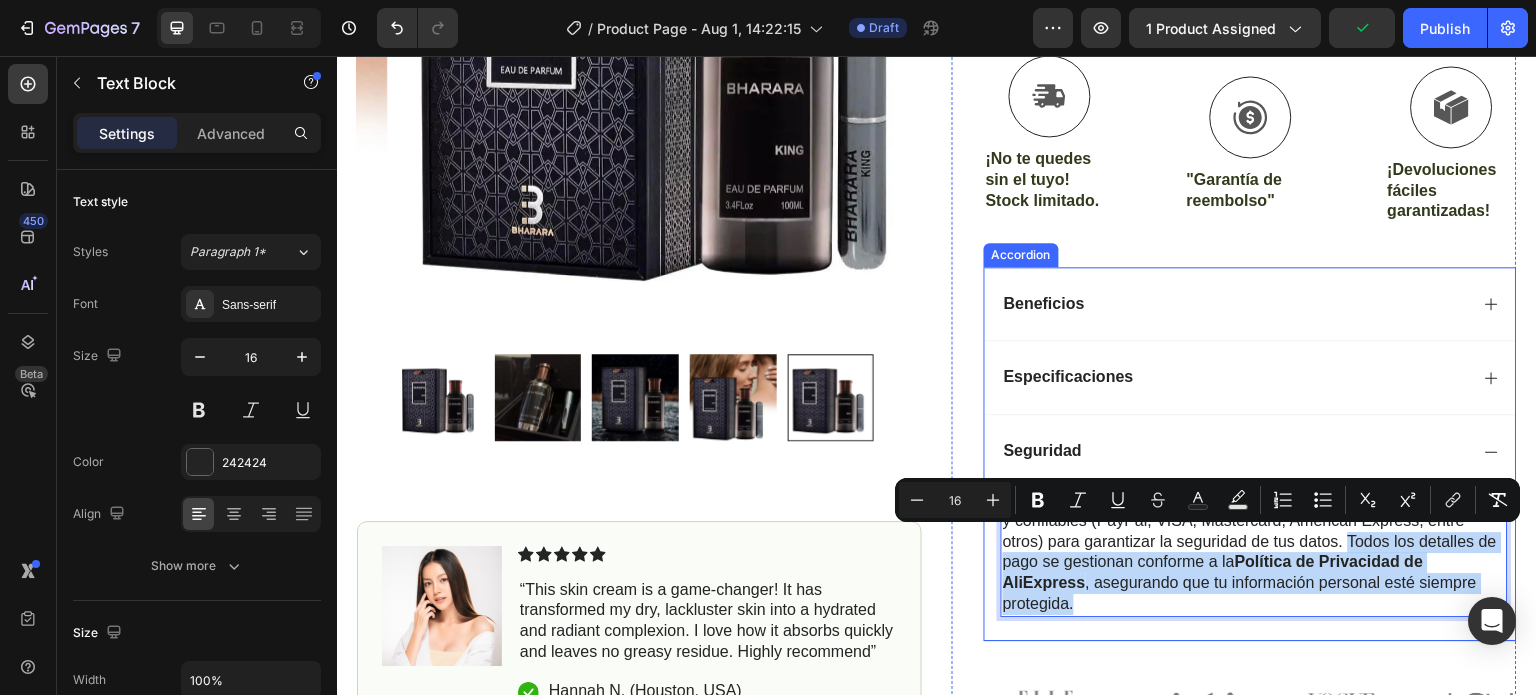 drag, startPoint x: 1341, startPoint y: 531, endPoint x: 1427, endPoint y: 617, distance: 121.62237 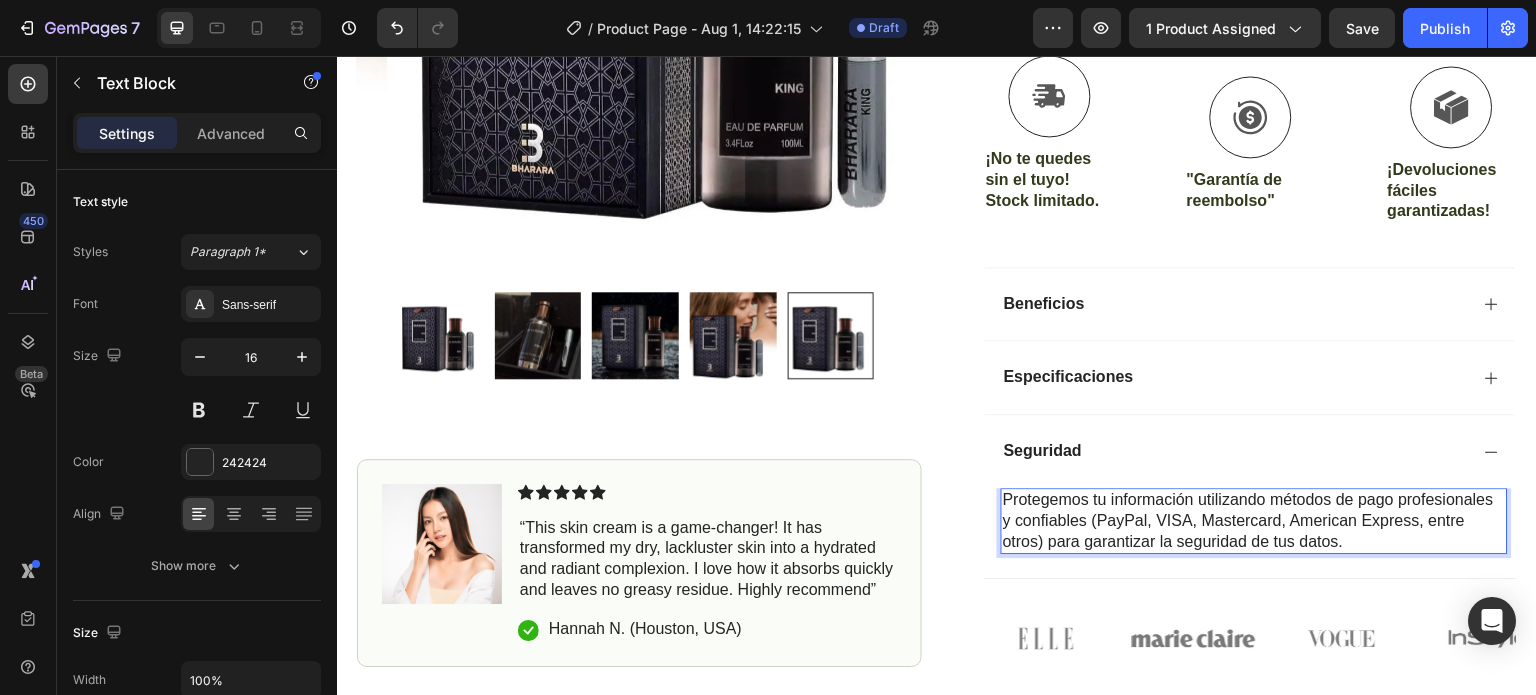 click on "Protegemos tu información utilizando métodos de pago profesionales y confiables (PayPal, VISA, Mastercard, American Express, entre otros) para garantizar la seguridad de tus datos." at bounding box center (1254, 521) 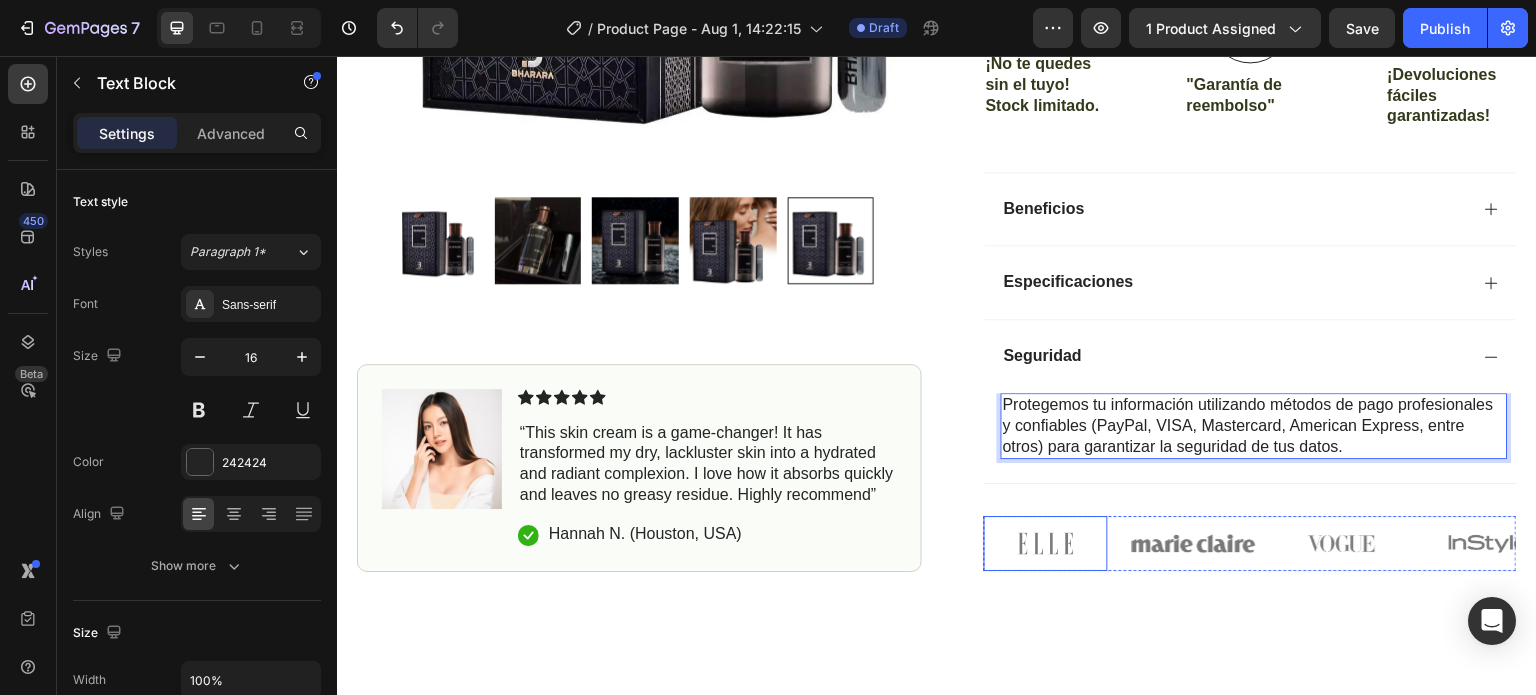 scroll, scrollTop: 700, scrollLeft: 0, axis: vertical 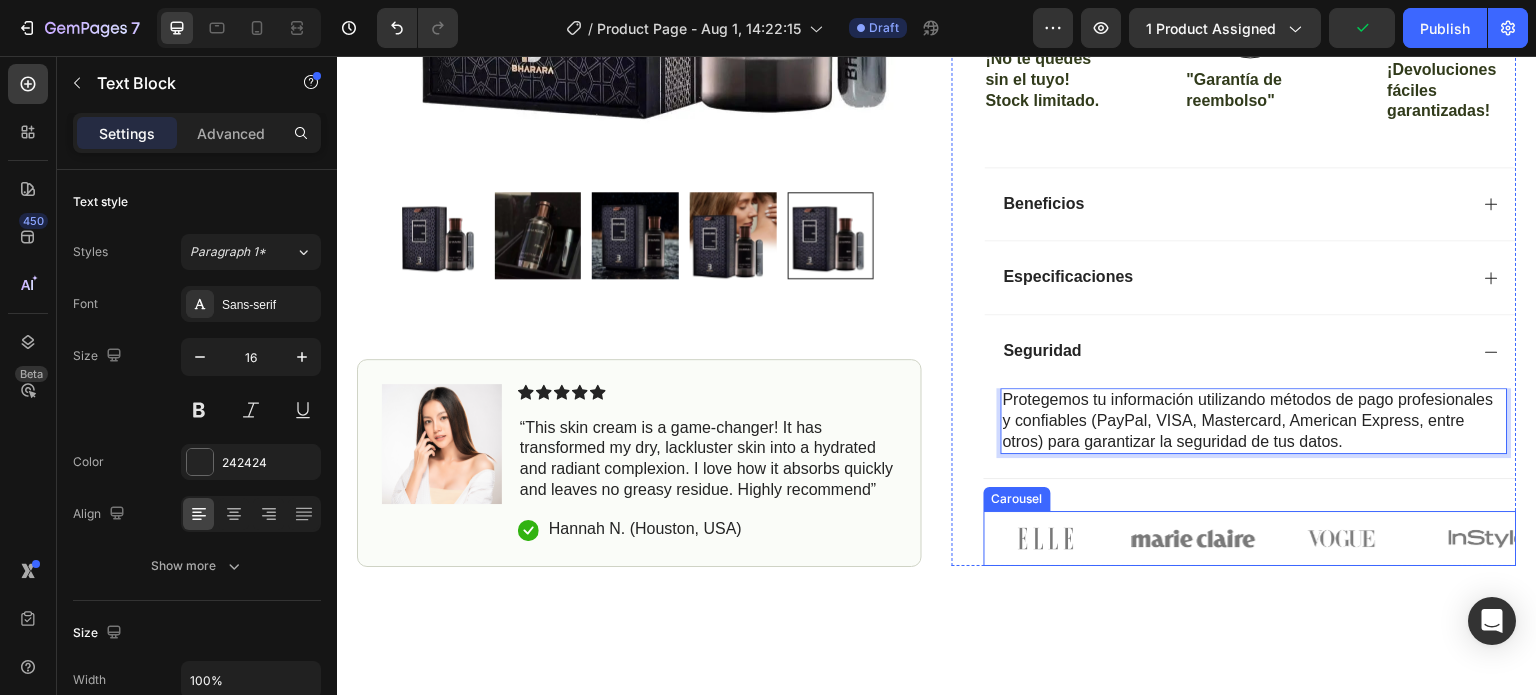 click on "Image Image Image Image Image" at bounding box center [1250, 538] 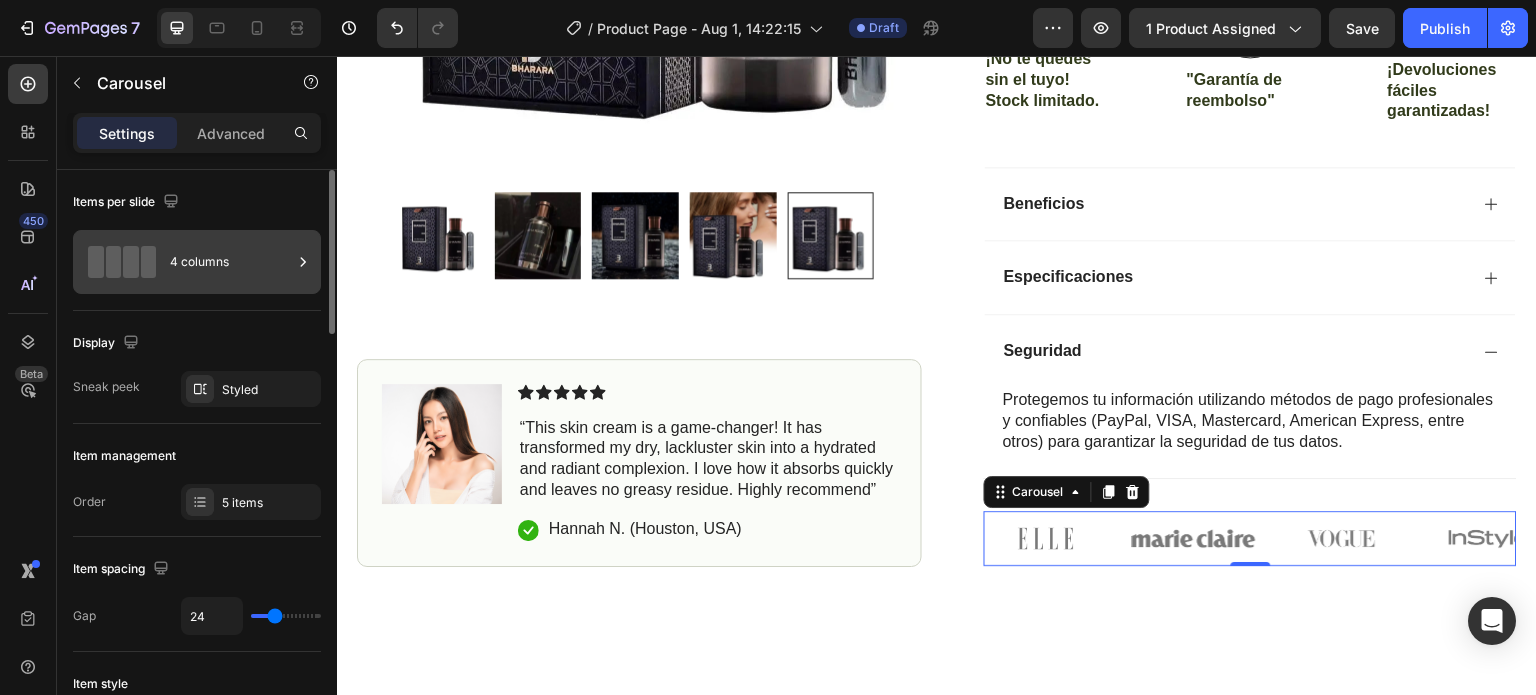click on "4 columns" at bounding box center (231, 262) 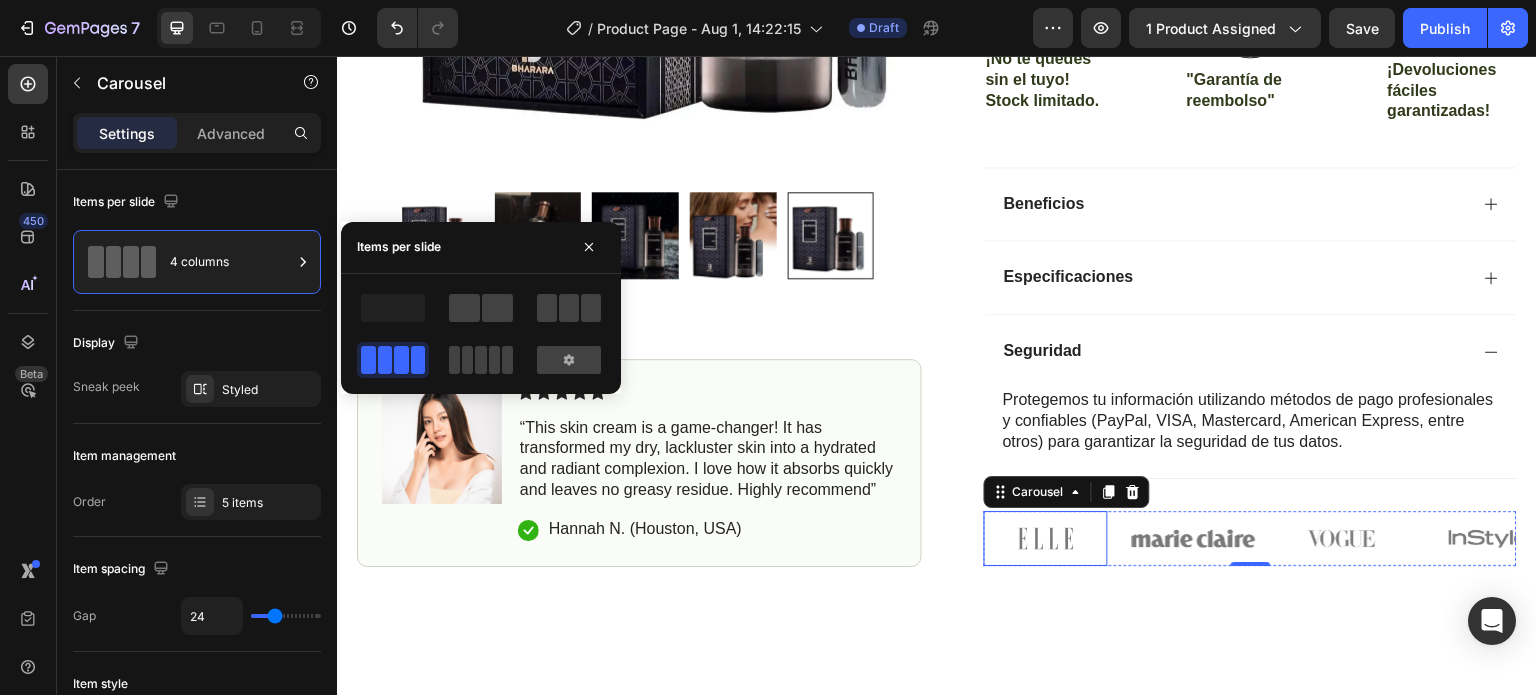 click at bounding box center (1046, 538) 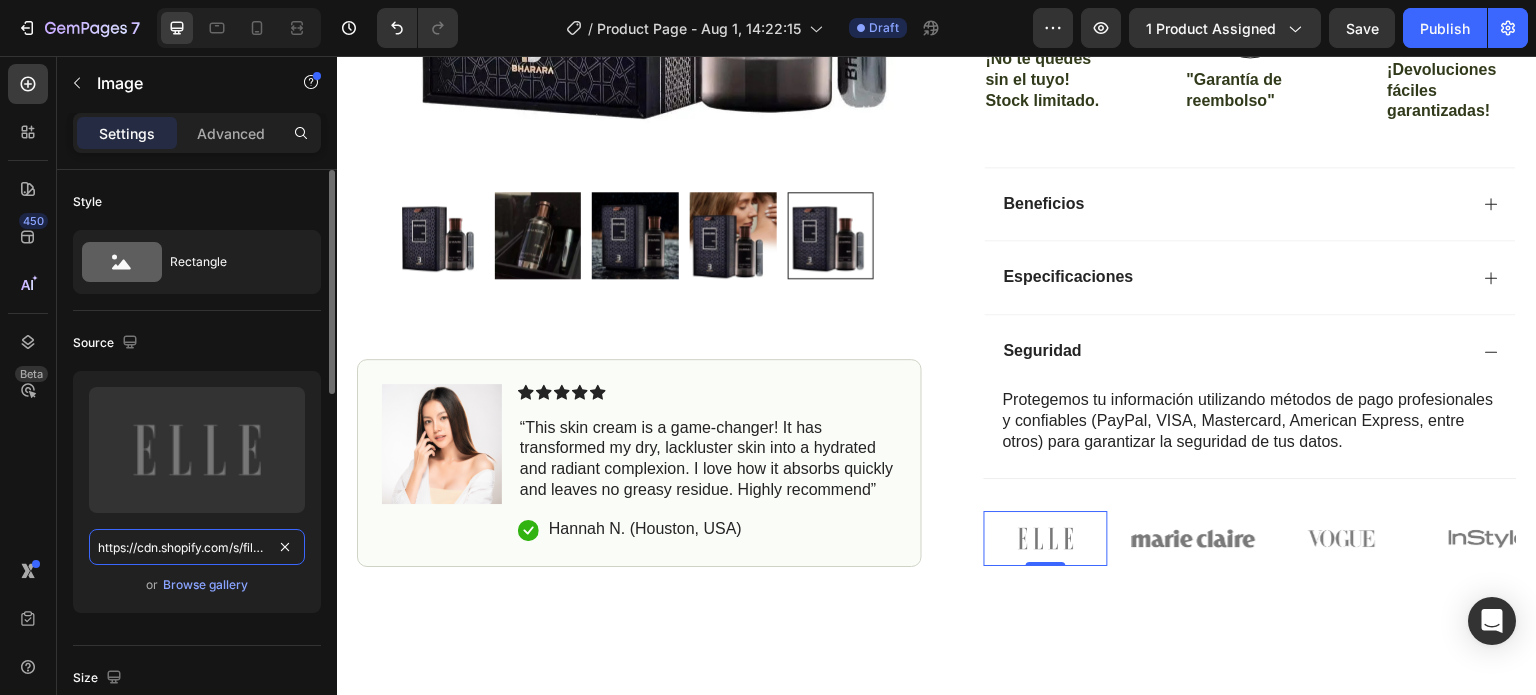 click on "https://cdn.shopify.com/s/files/1/0582/5213/2432/files/gempages_578058816319390661-f8c97c71-5a12-47af-bb07-952c5df980ec.png" at bounding box center (197, 547) 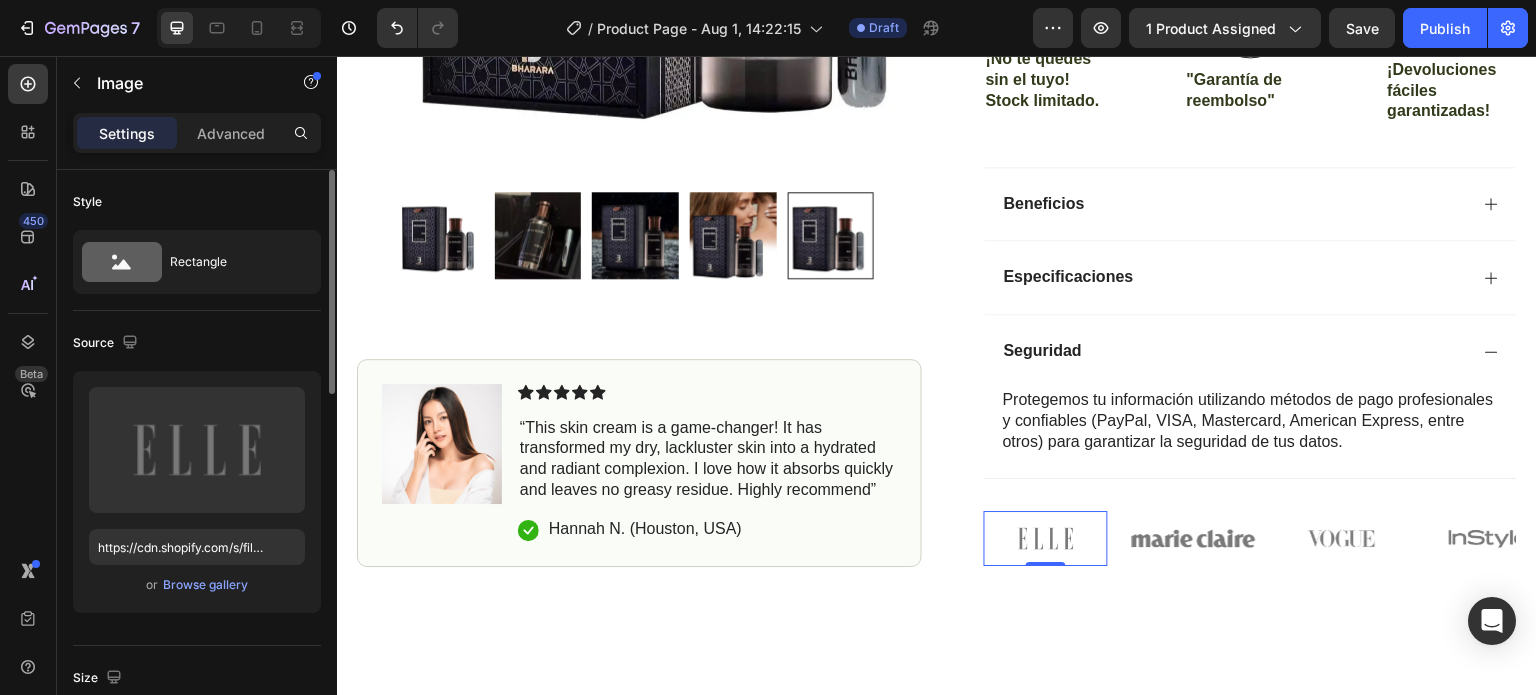 click on "or  Browse gallery" at bounding box center (197, 585) 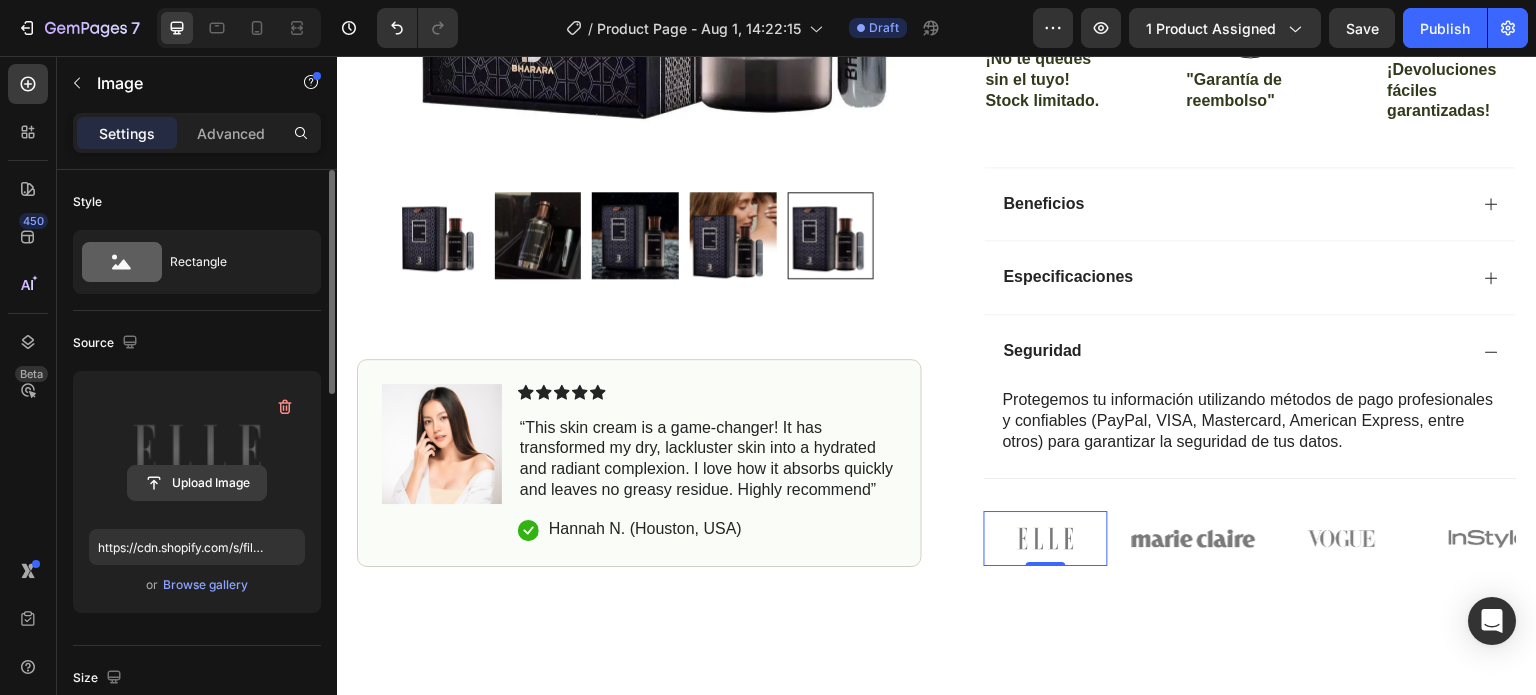 click 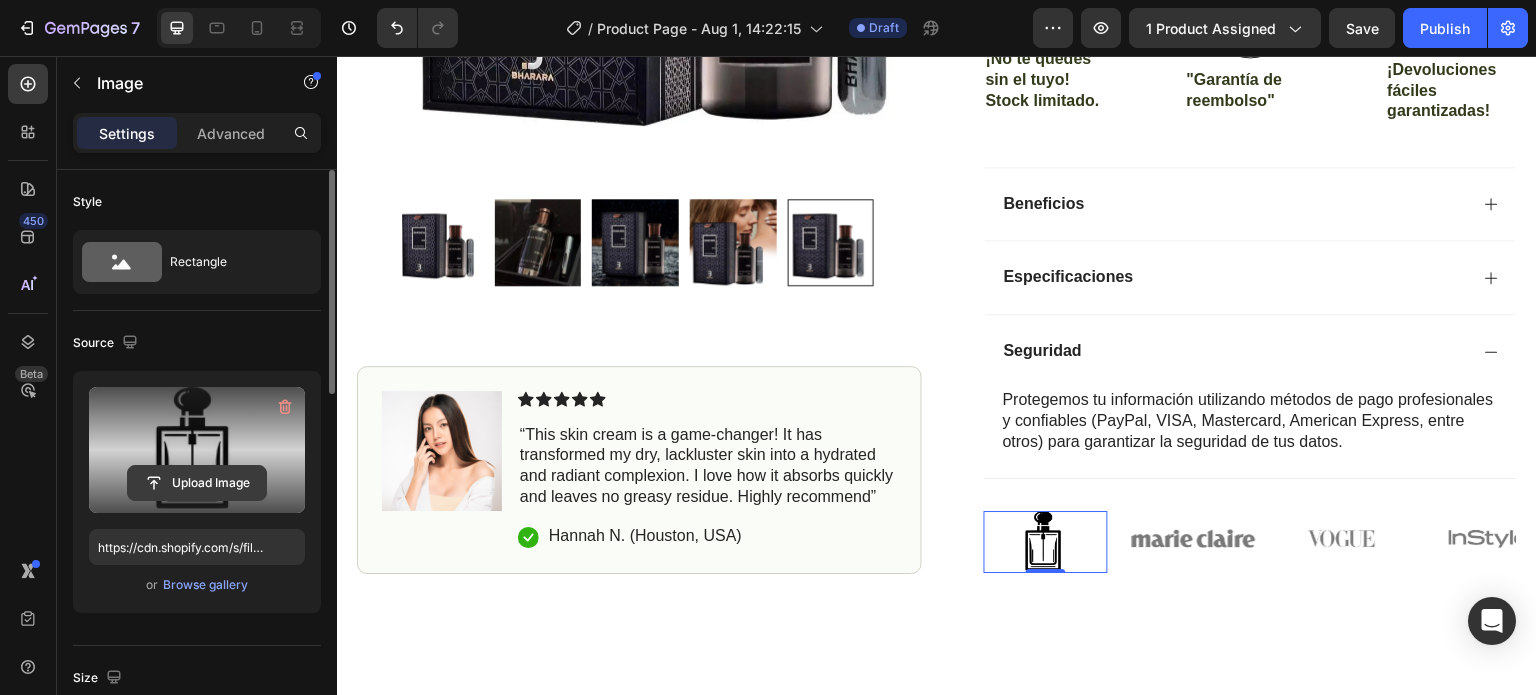 click 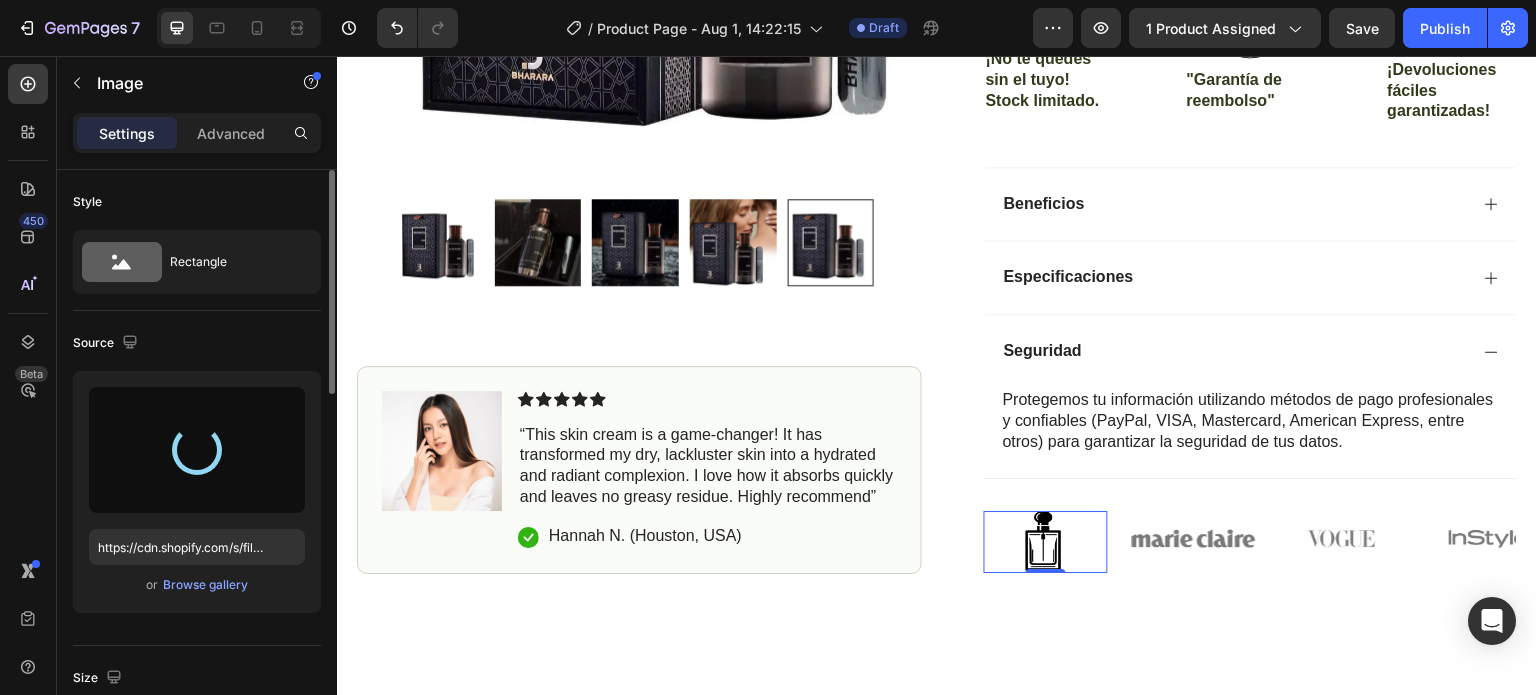 type on "https://cdn.shopify.com/s/files/1/0582/5213/2432/files/gempages_578058816319390661-11b93adf-b04e-42cc-9df9-9e157425b161.png" 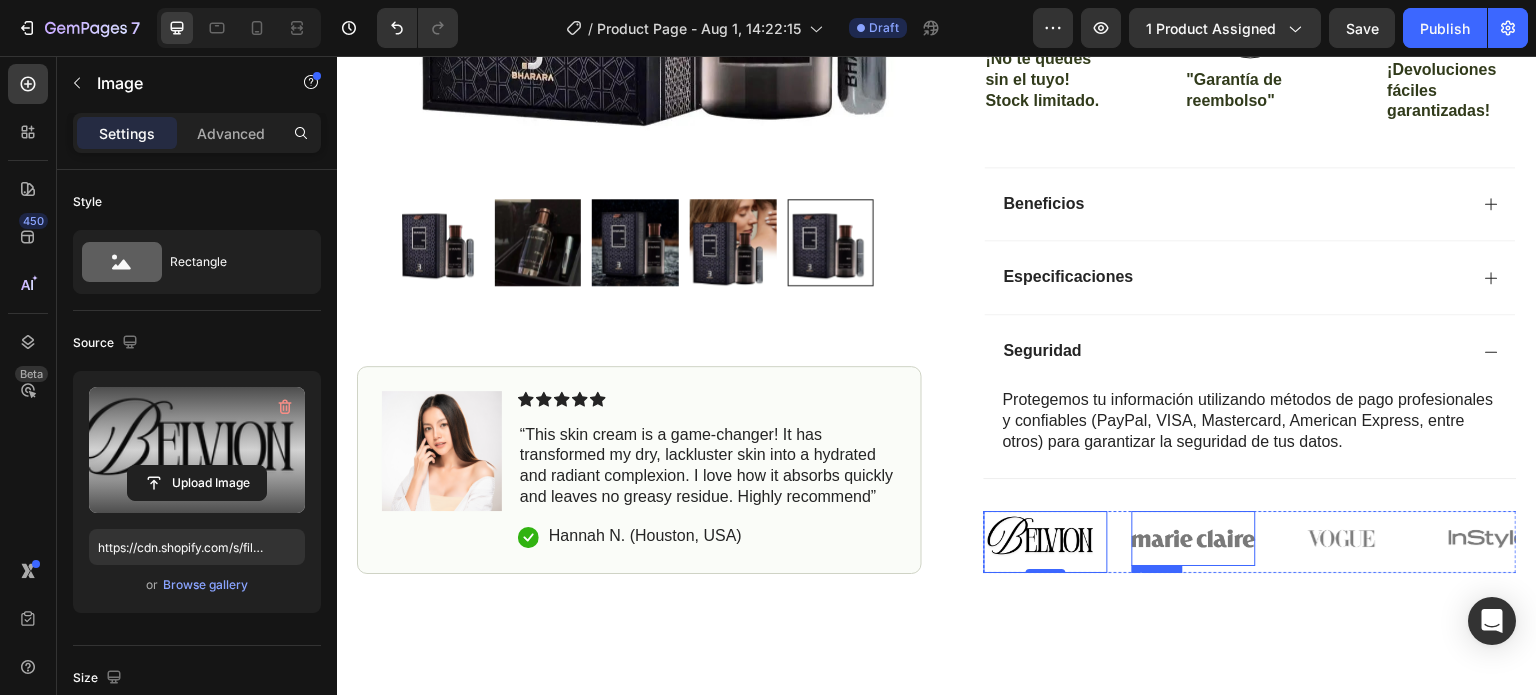 click at bounding box center (1194, 538) 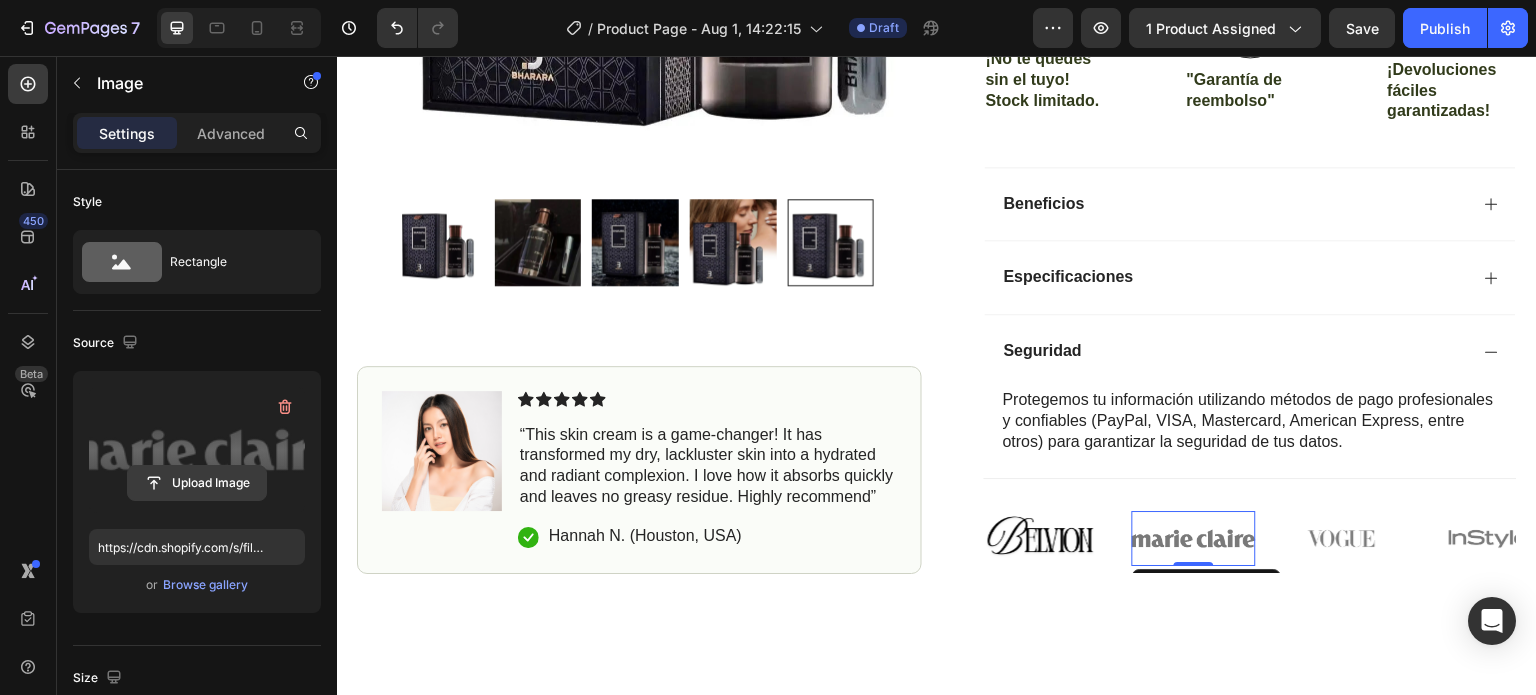click 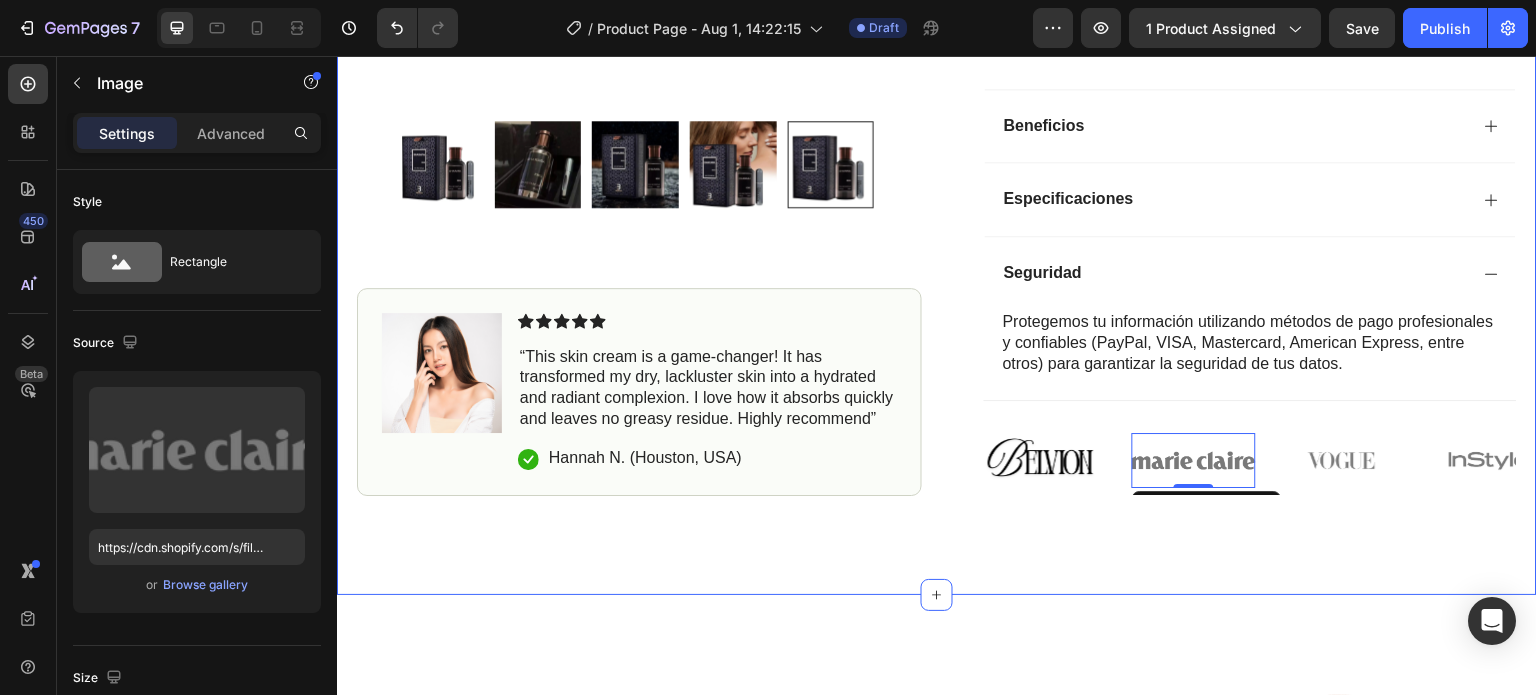scroll, scrollTop: 800, scrollLeft: 0, axis: vertical 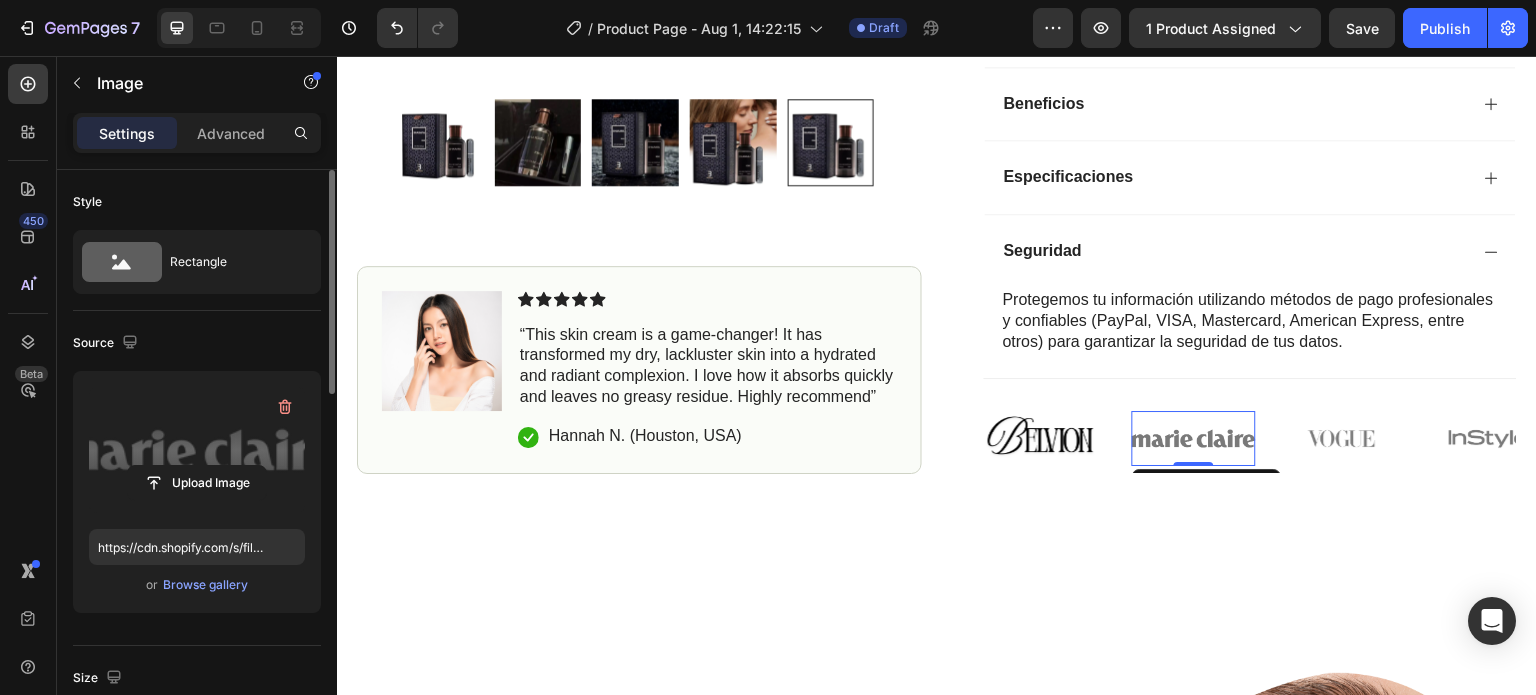 click at bounding box center (197, 450) 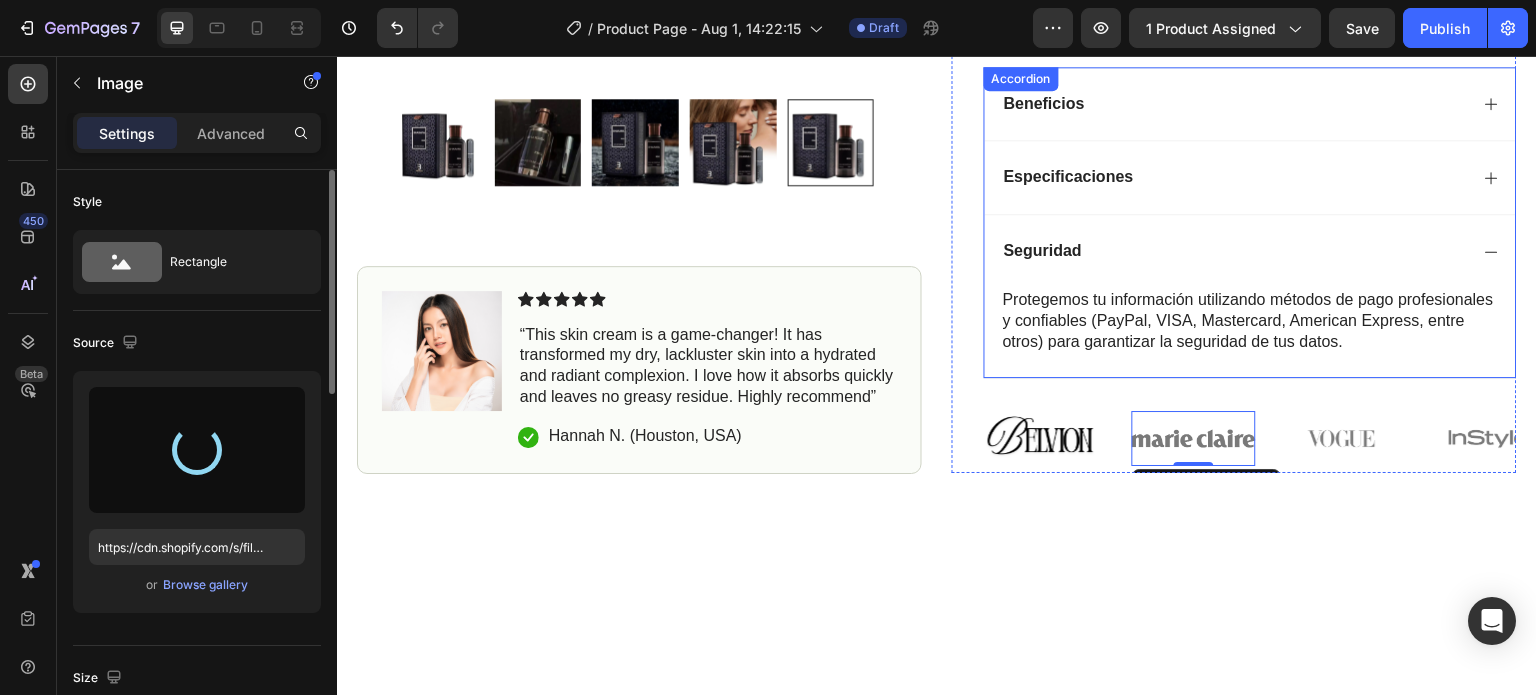 scroll, scrollTop: 500, scrollLeft: 0, axis: vertical 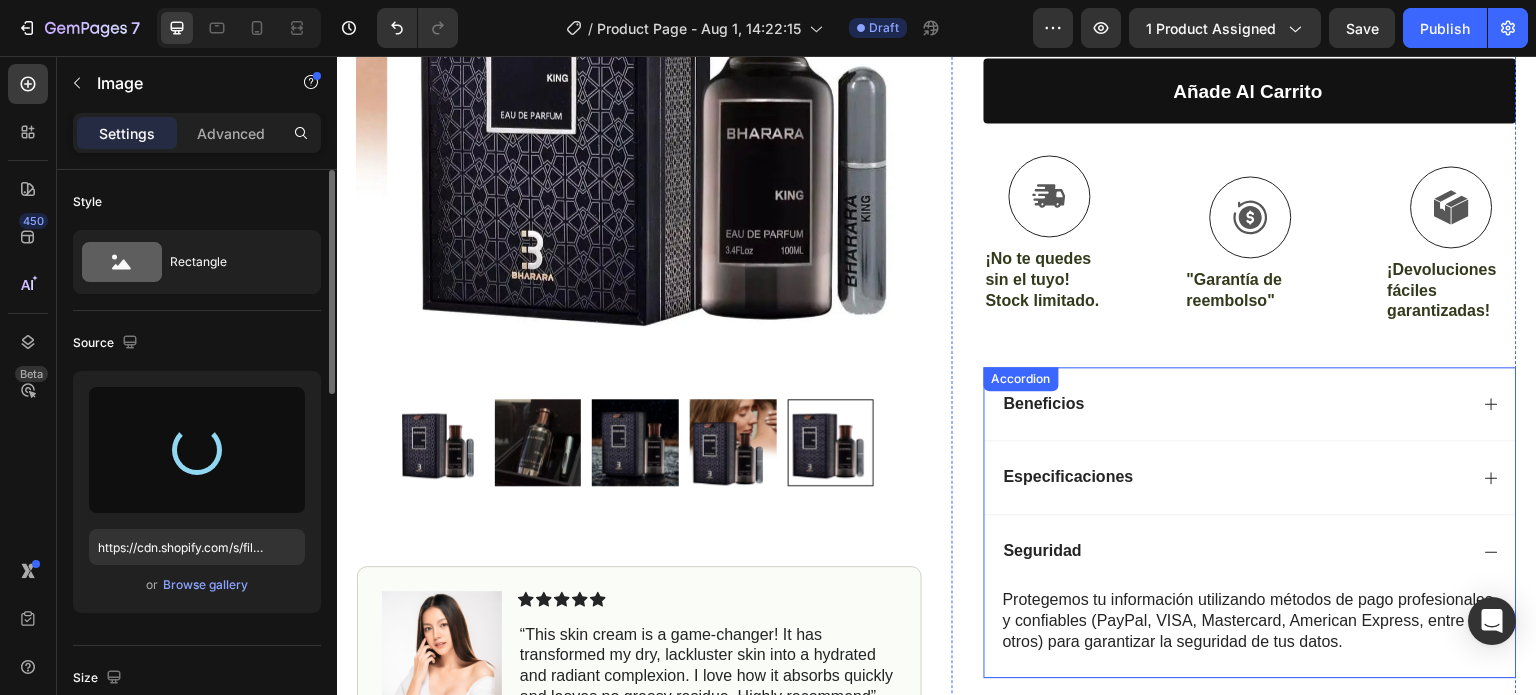 type on "https://cdn.shopify.com/s/files/1/0582/5213/2432/files/gempages_578058816319390661-efc4a546-8ce0-4039-861a-f2b23b7073e6.jpg" 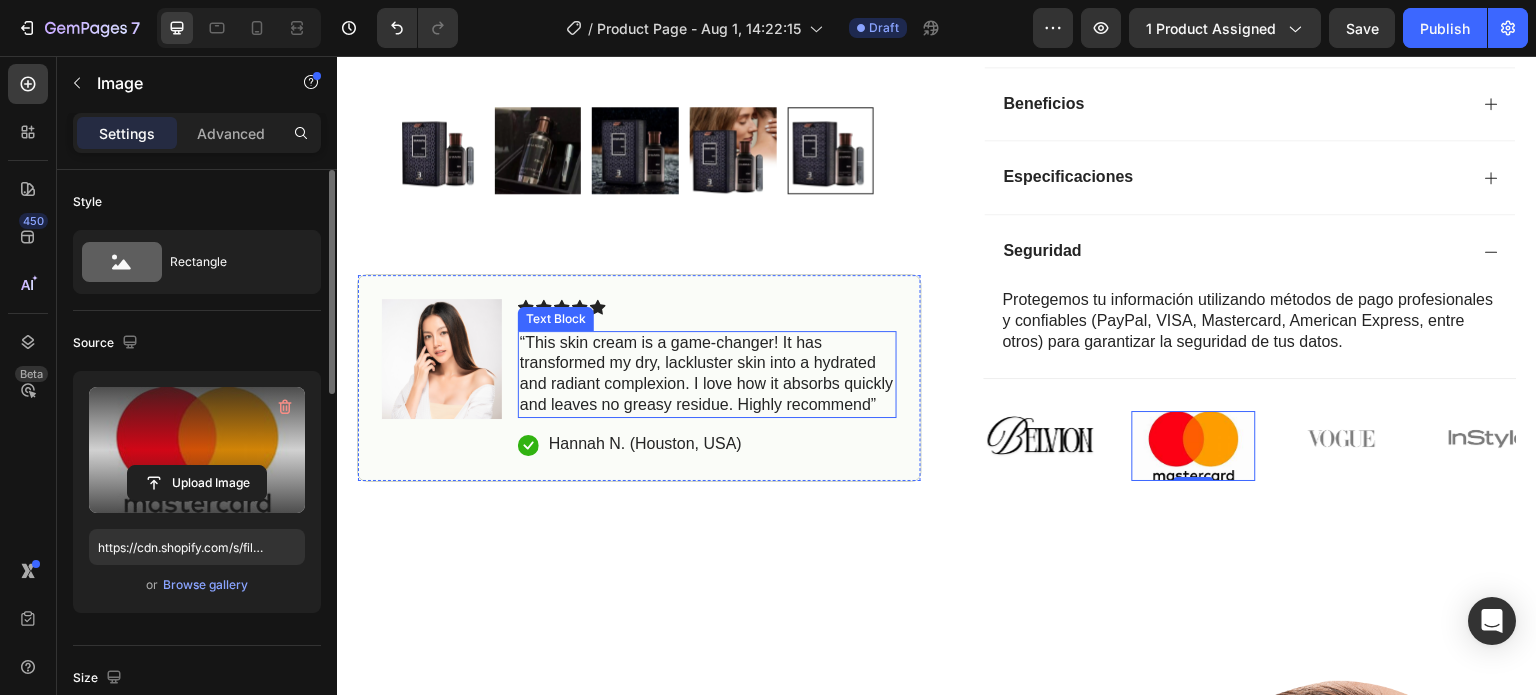 scroll, scrollTop: 900, scrollLeft: 0, axis: vertical 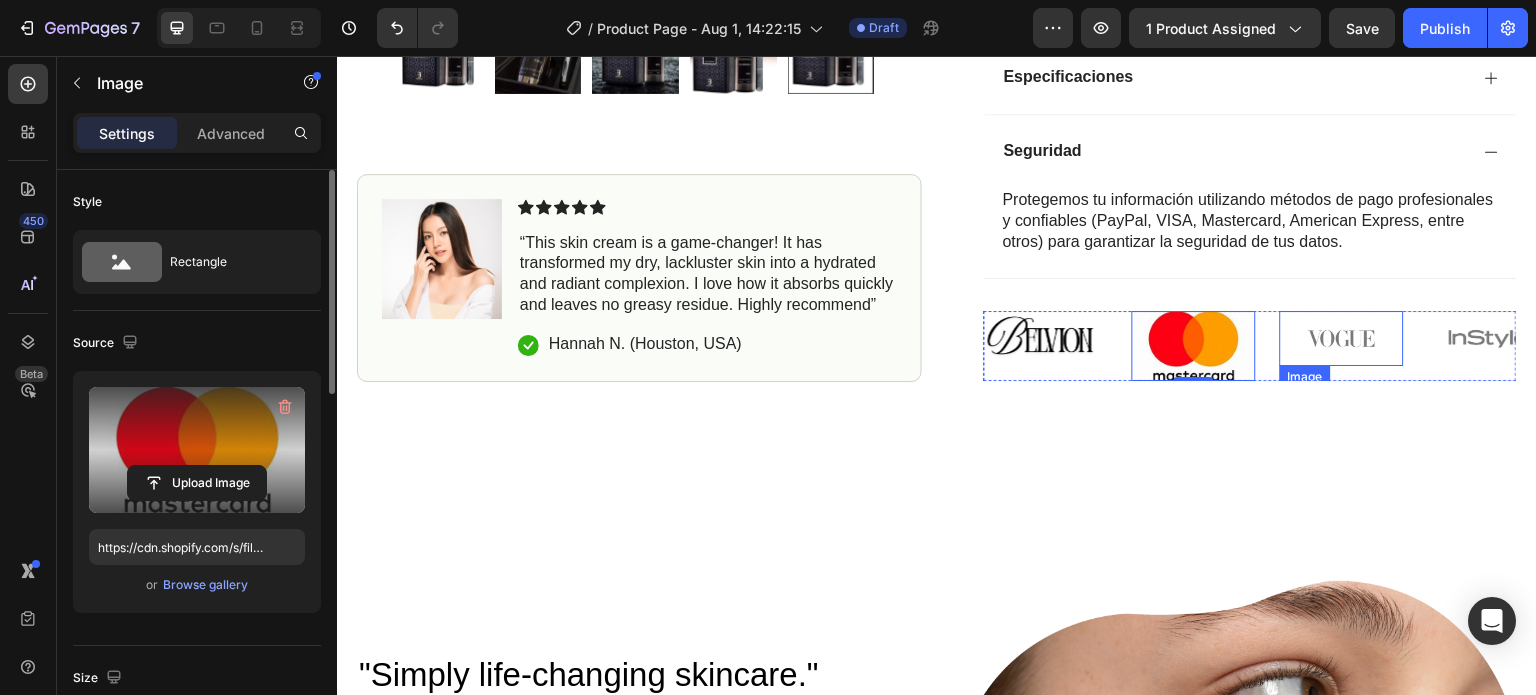 click at bounding box center (1342, 338) 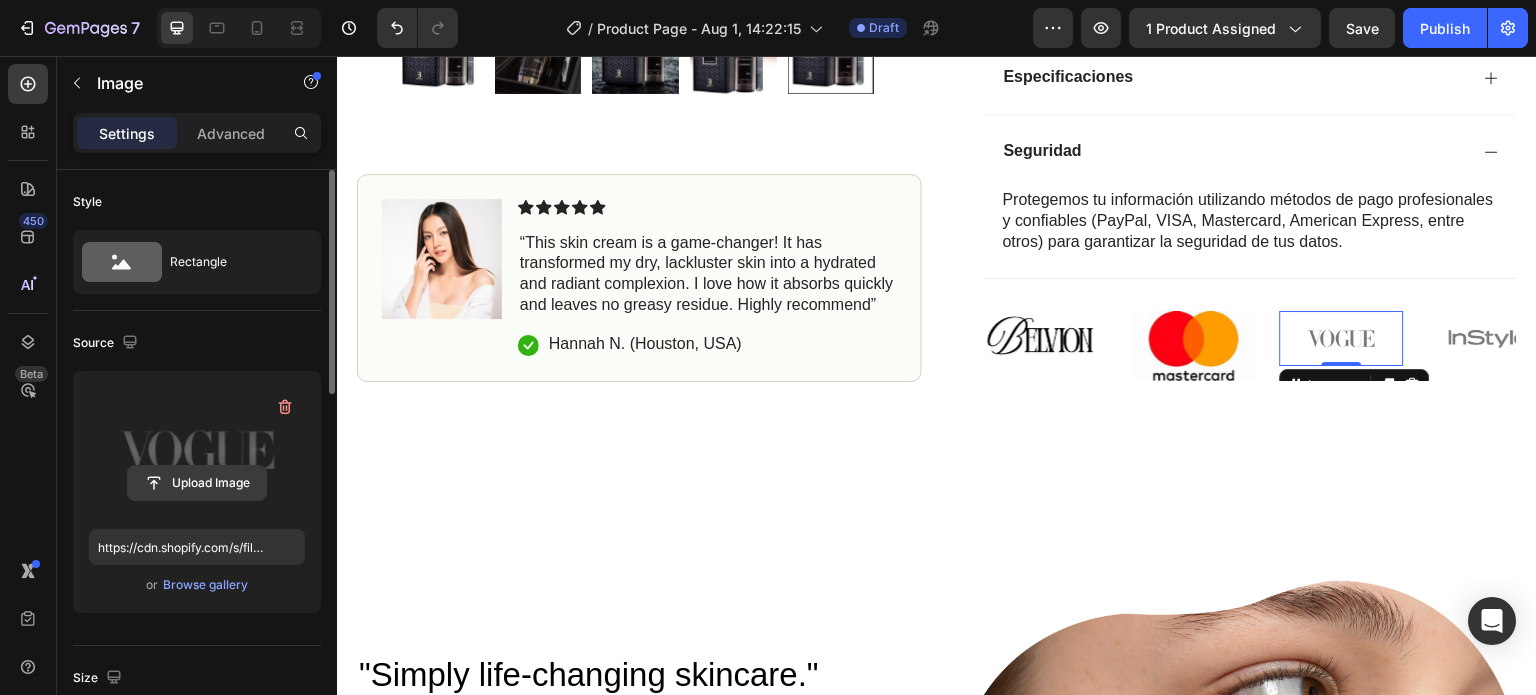 click 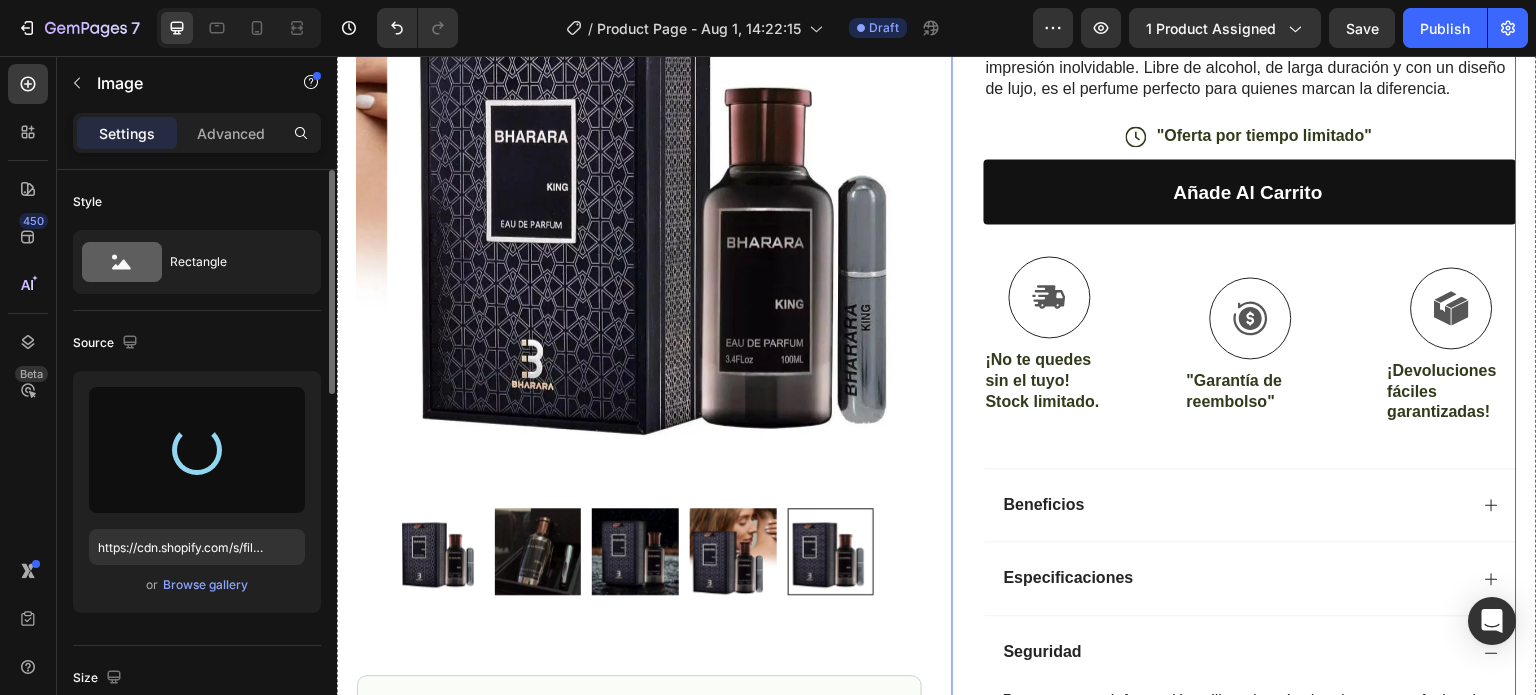 type on "https://cdn.shopify.com/s/files/1/0582/5213/2432/files/gempages_578058816319390661-a7ae1427-e006-49e7-a1c0-1d56c7f83105.jpg" 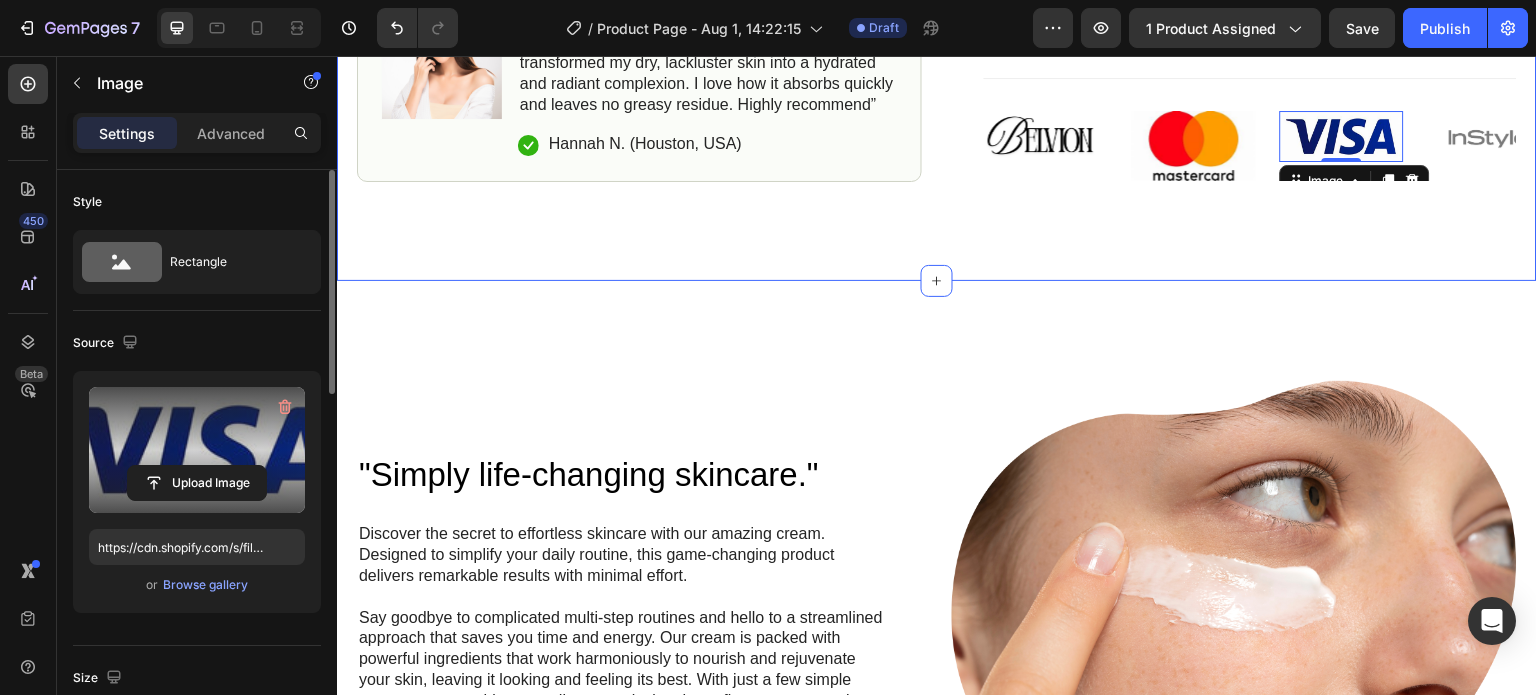 scroll, scrollTop: 1000, scrollLeft: 0, axis: vertical 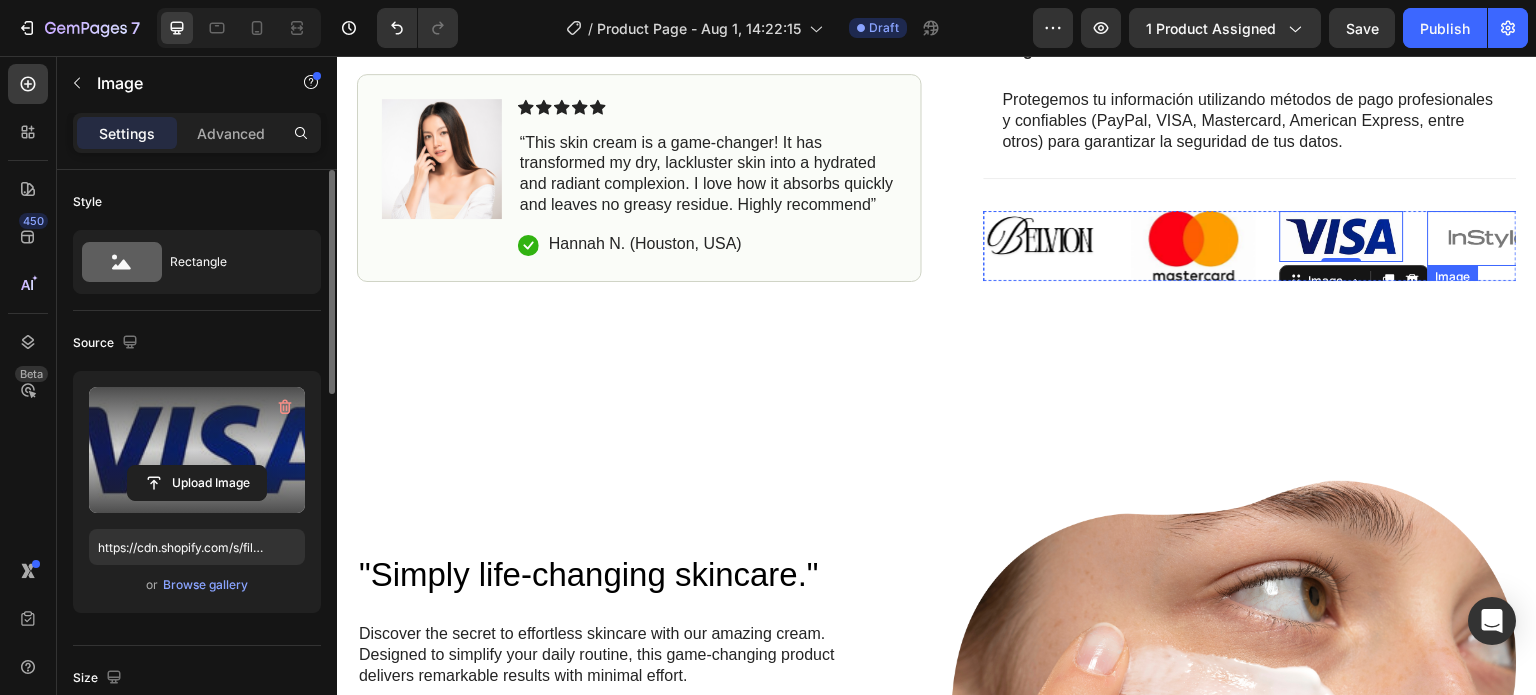click at bounding box center [1490, 238] 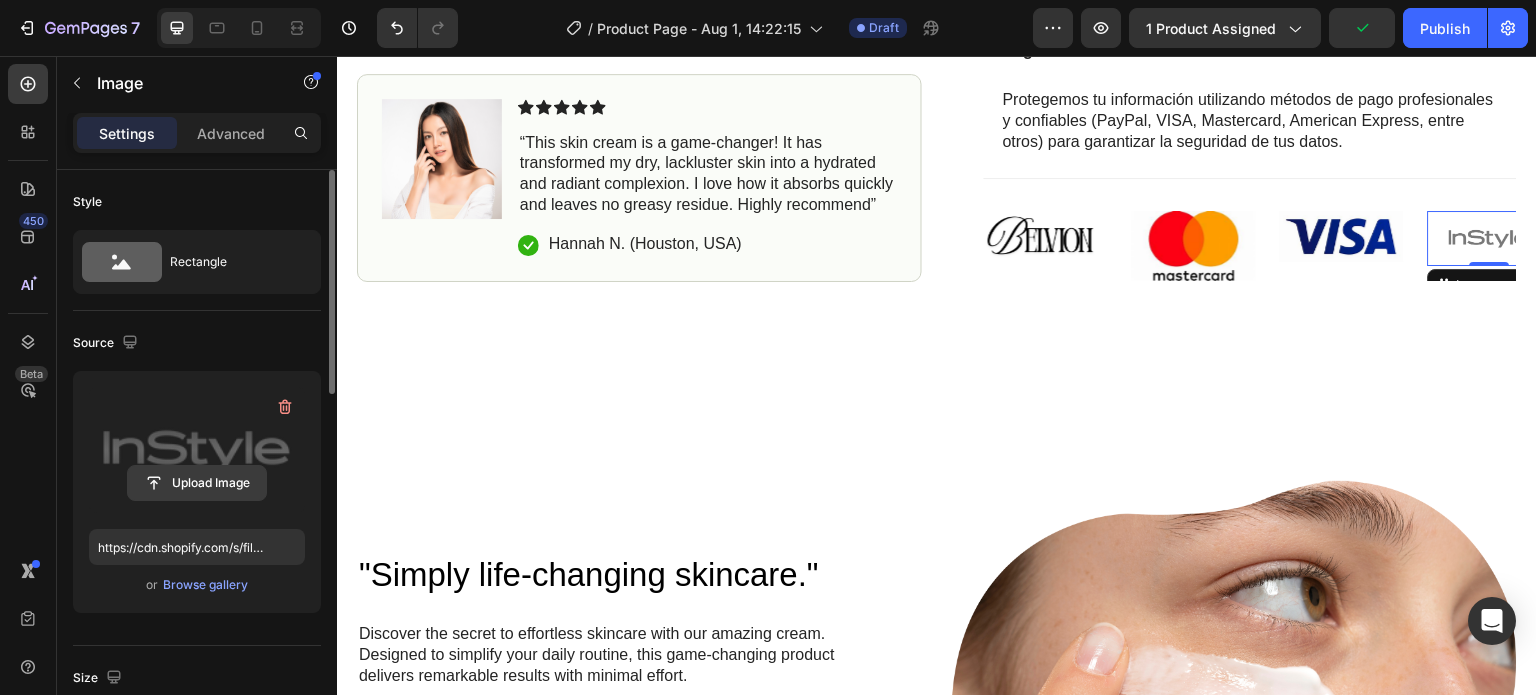 click 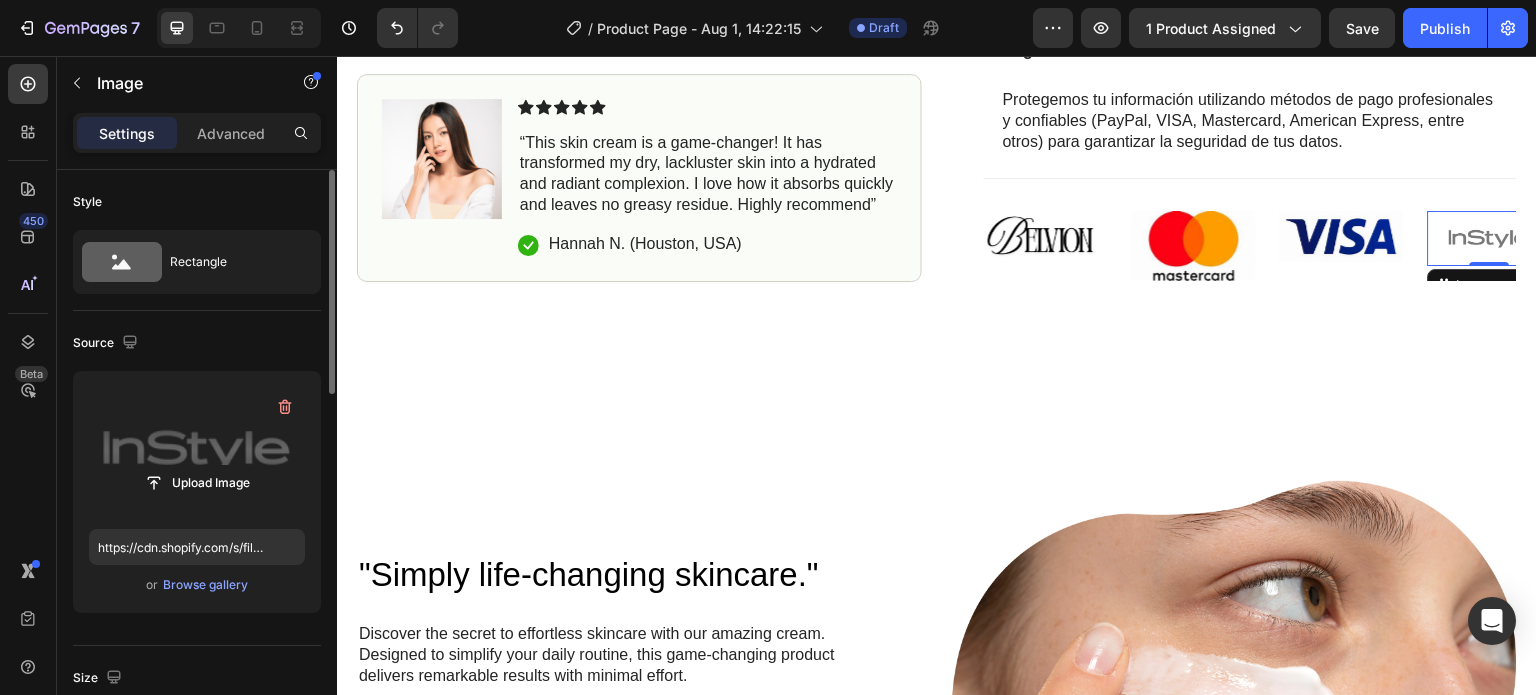 click at bounding box center (197, 450) 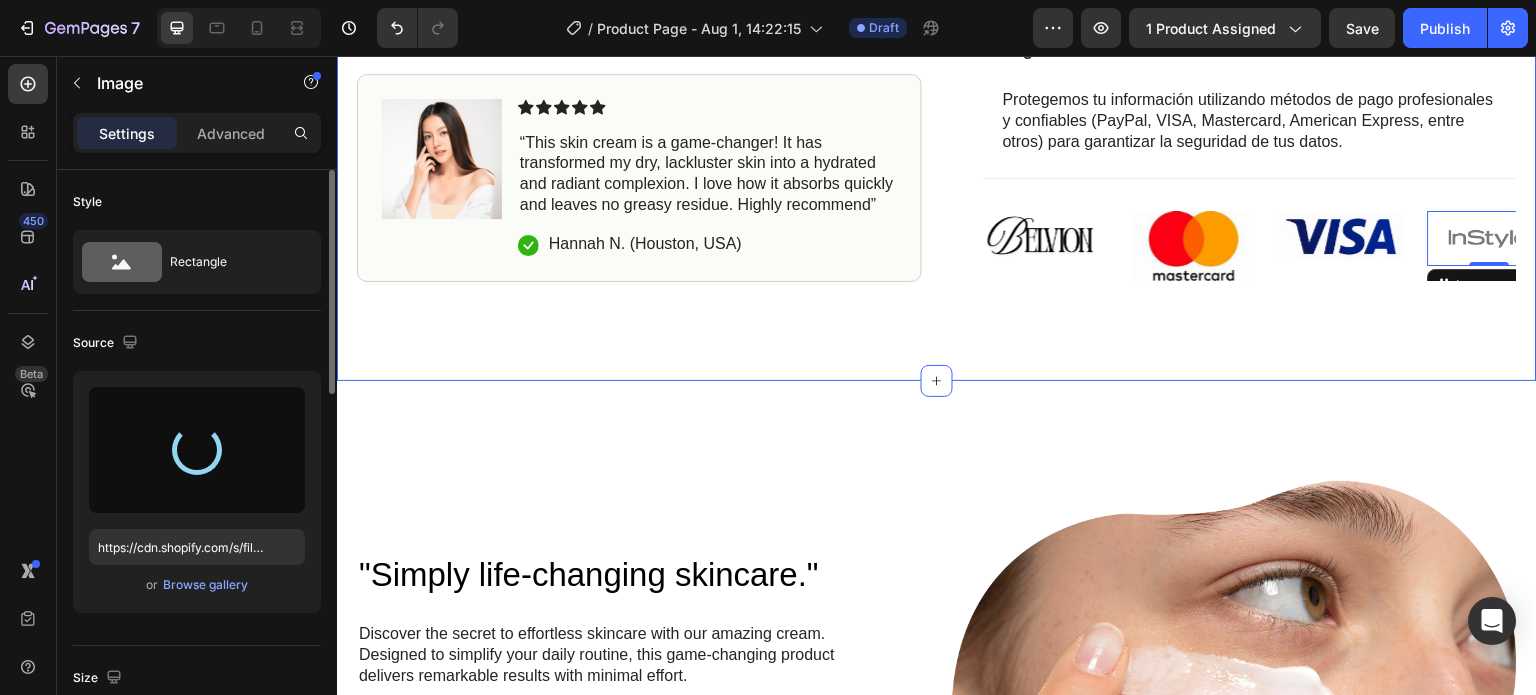 type on "https://cdn.shopify.com/s/files/1/0582/5213/2432/files/gempages_578058816319390661-bd7160ae-cb0d-4bbc-b85e-5245ed85595a.jpg" 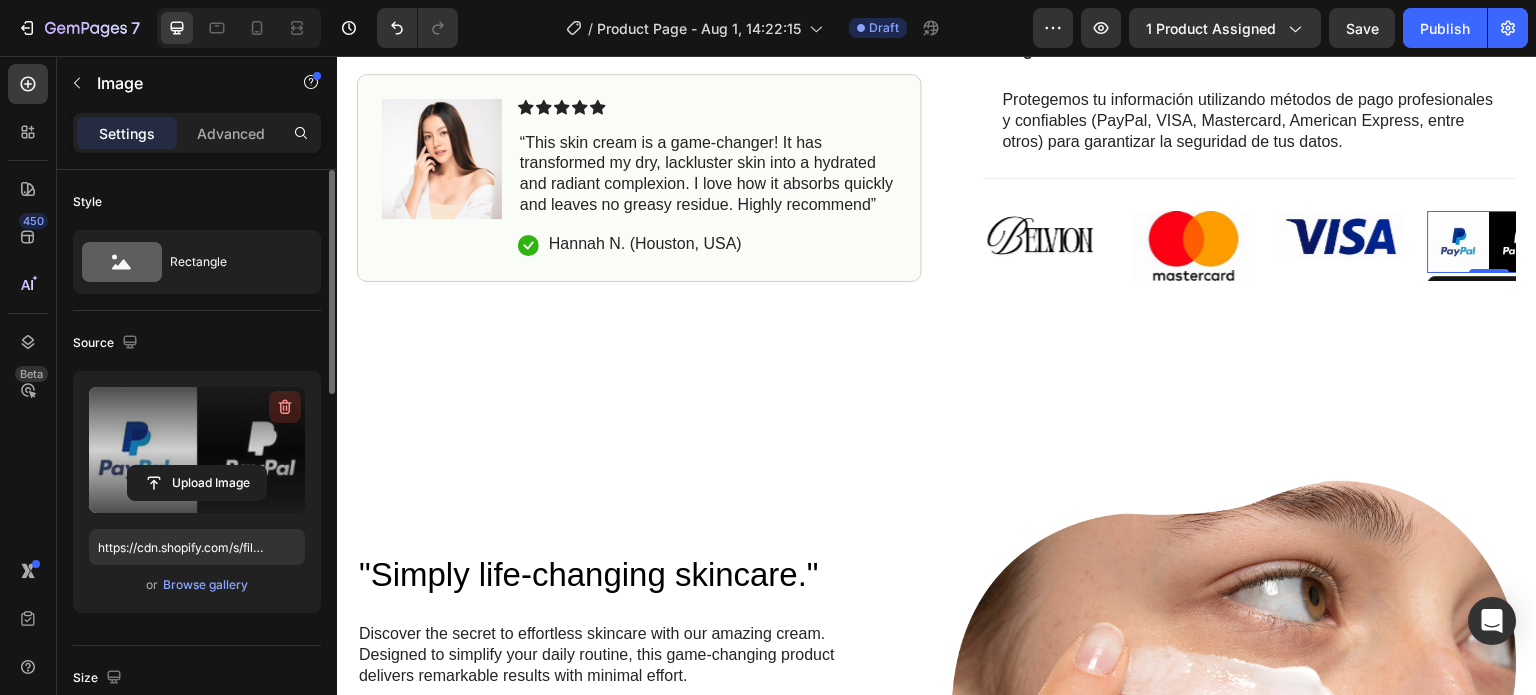 click 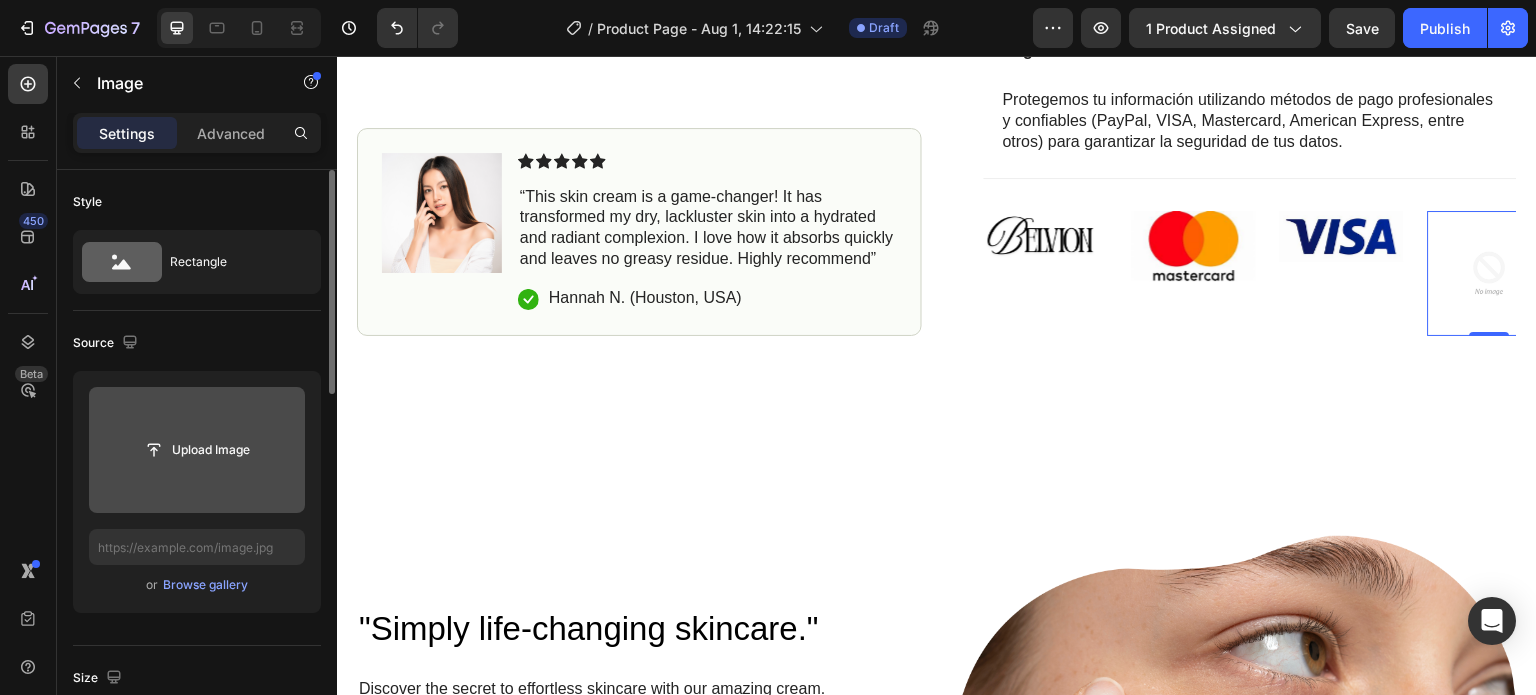 click at bounding box center (197, 450) 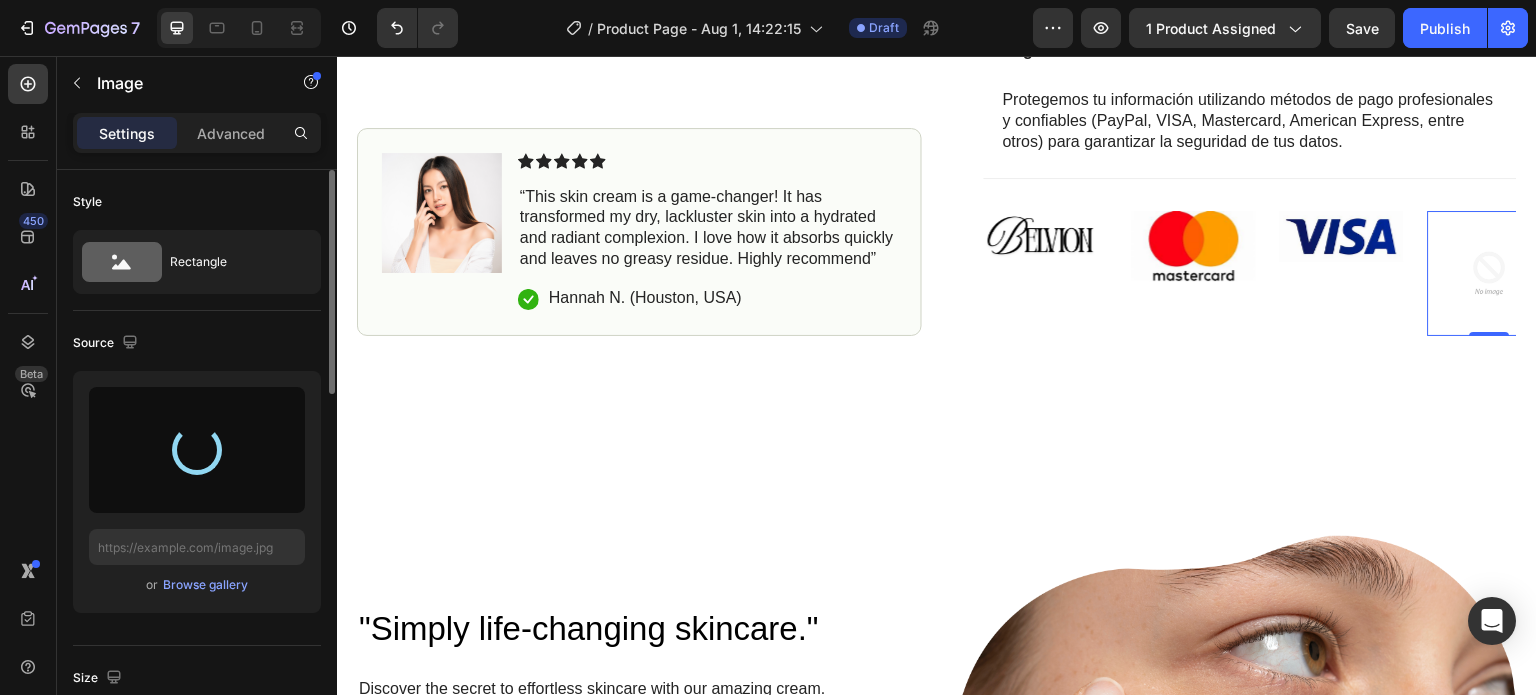 type on "https://cdn.shopify.com/s/files/1/0582/5213/2432/files/gempages_578058816319390661-cac414a1-0929-4eb1-b3eb-6f94c39b0bb6.jpg" 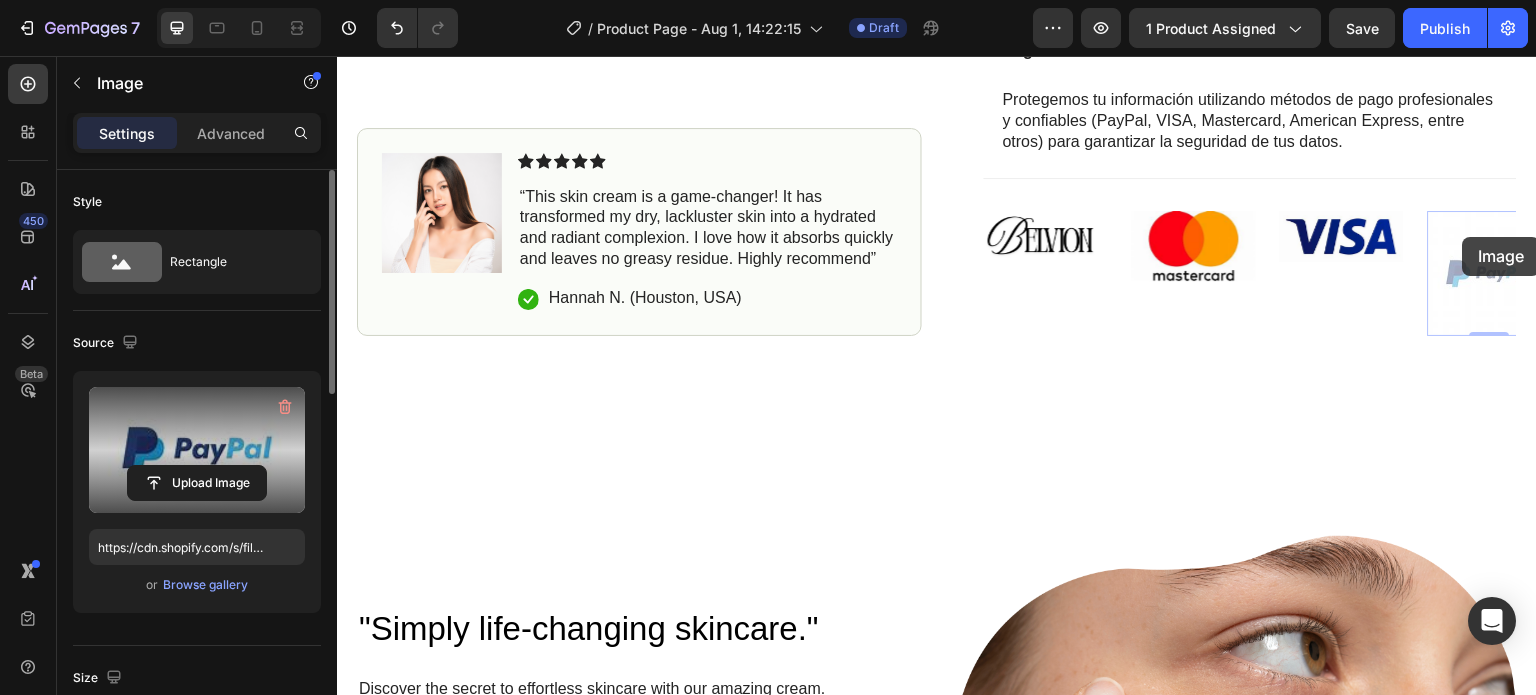 drag, startPoint x: 1463, startPoint y: 237, endPoint x: 1448, endPoint y: 225, distance: 19.209373 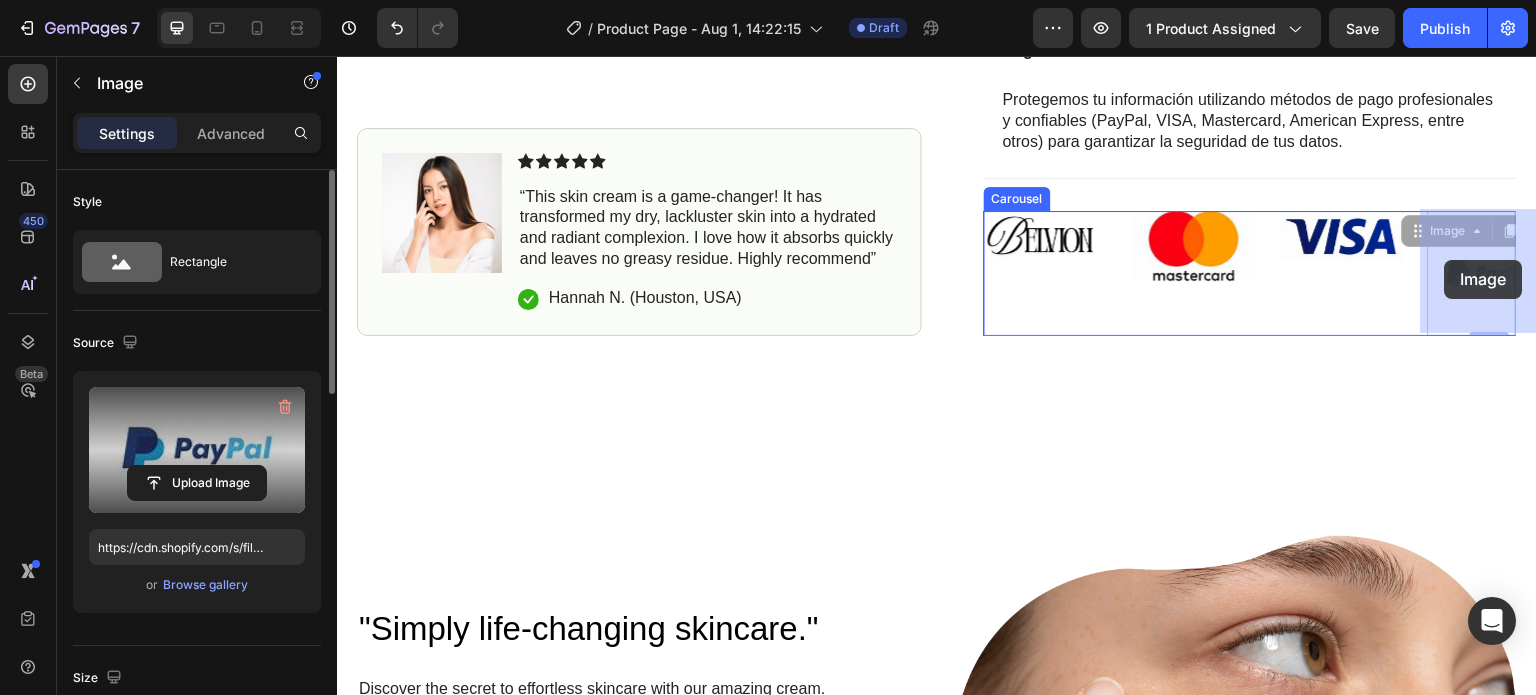 drag, startPoint x: 1464, startPoint y: 289, endPoint x: 1445, endPoint y: 260, distance: 34.669872 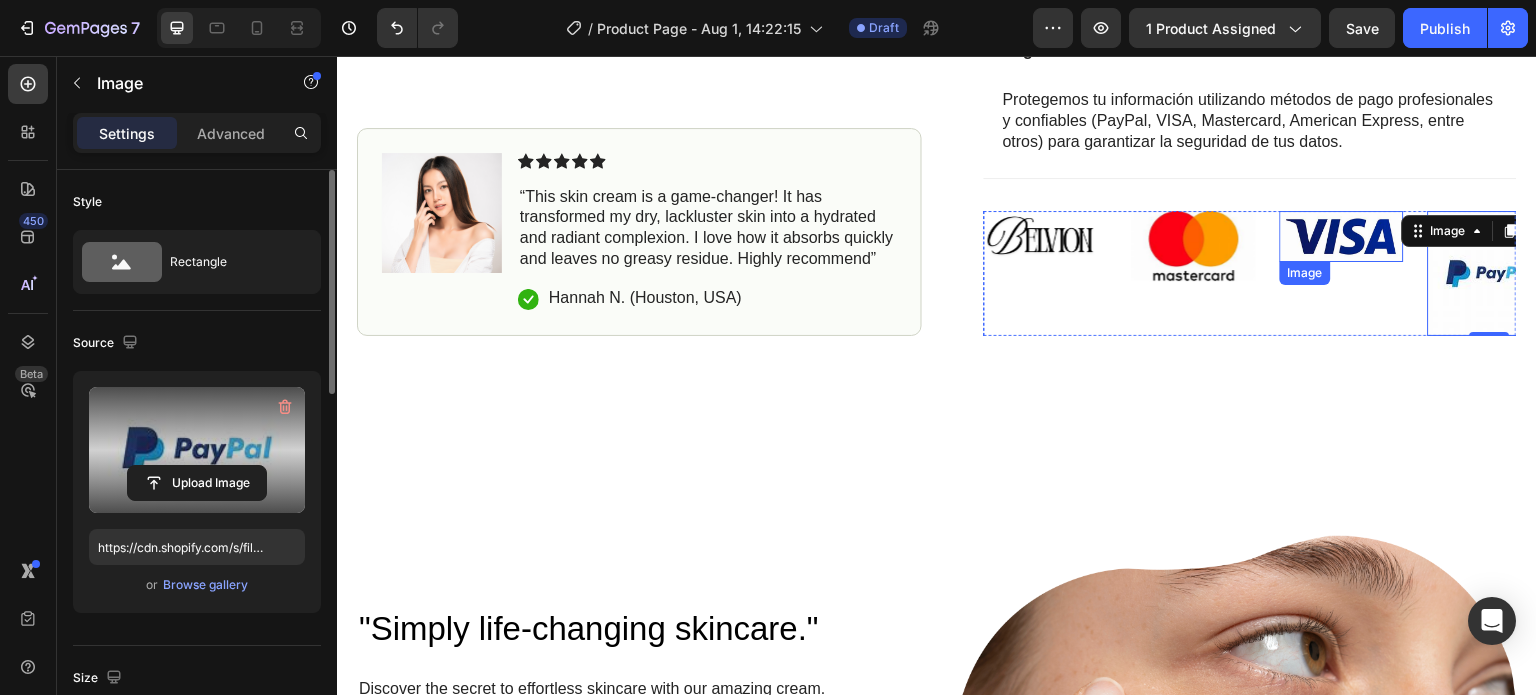 click at bounding box center [1342, 236] 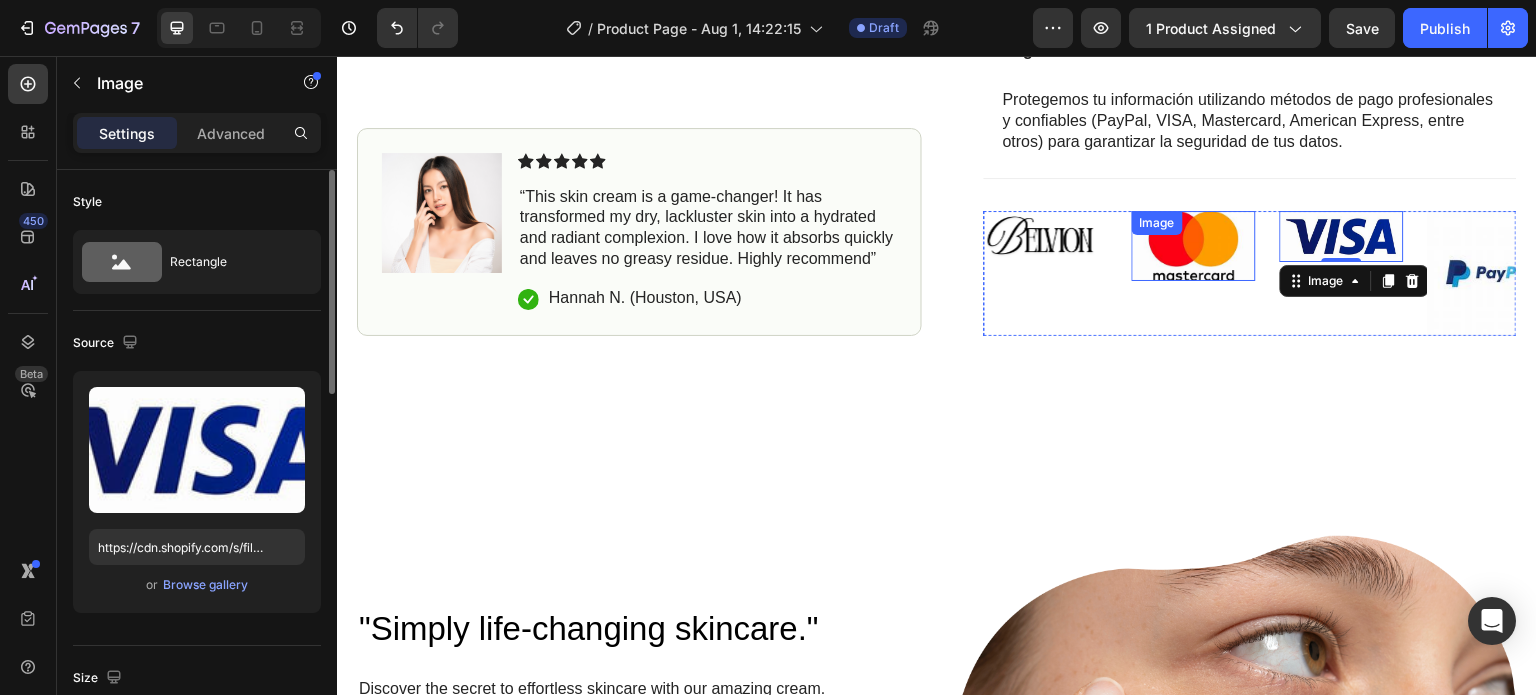 click at bounding box center (1194, 246) 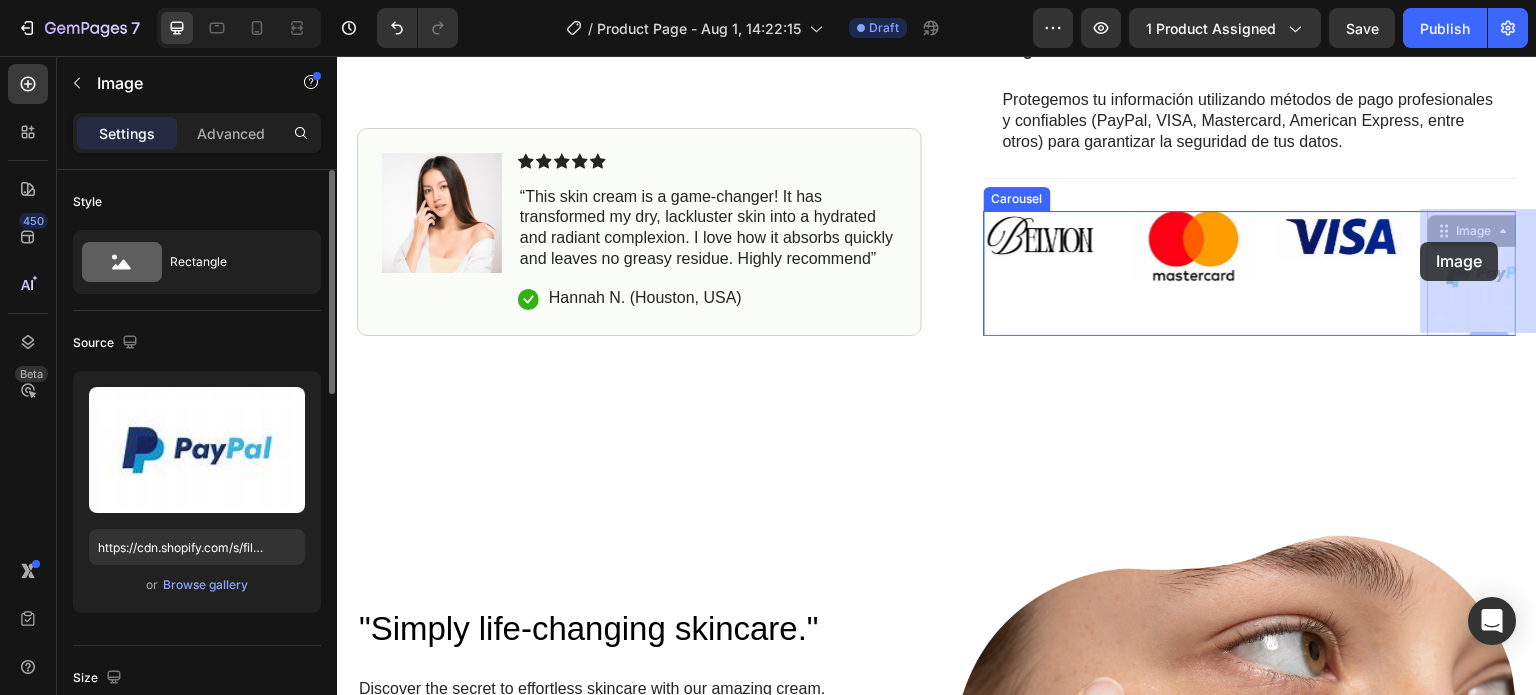 drag, startPoint x: 1467, startPoint y: 271, endPoint x: 1421, endPoint y: 242, distance: 54.378304 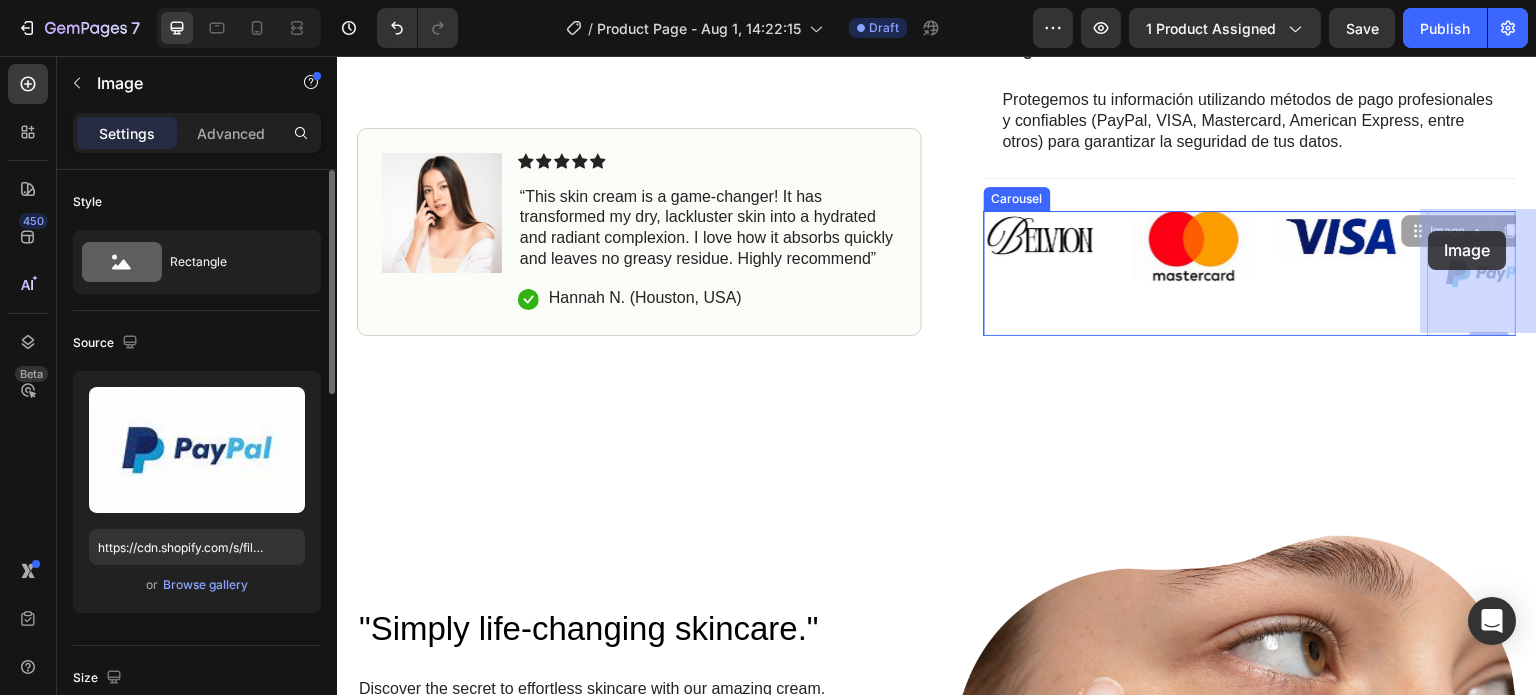 drag, startPoint x: 1461, startPoint y: 275, endPoint x: 1429, endPoint y: 231, distance: 54.405884 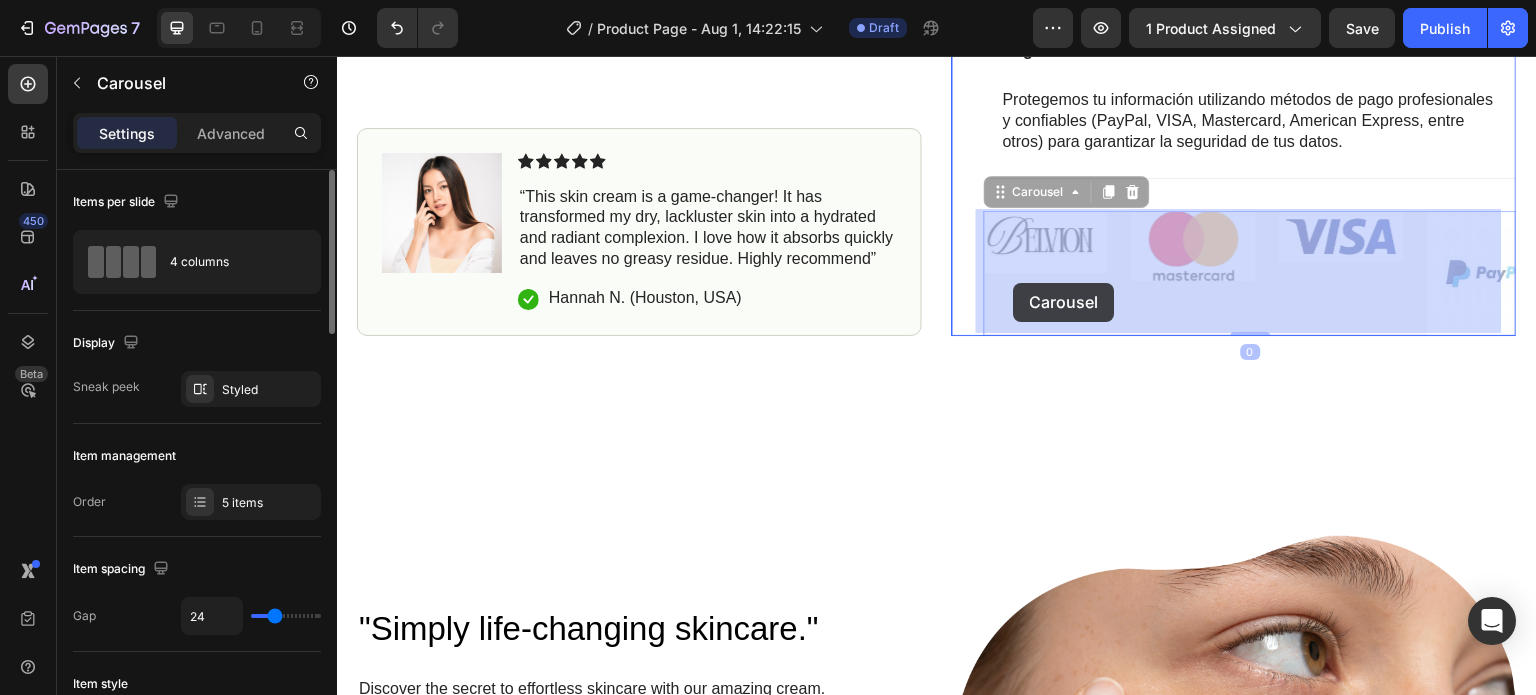 drag, startPoint x: 1226, startPoint y: 287, endPoint x: 1014, endPoint y: 283, distance: 212.03773 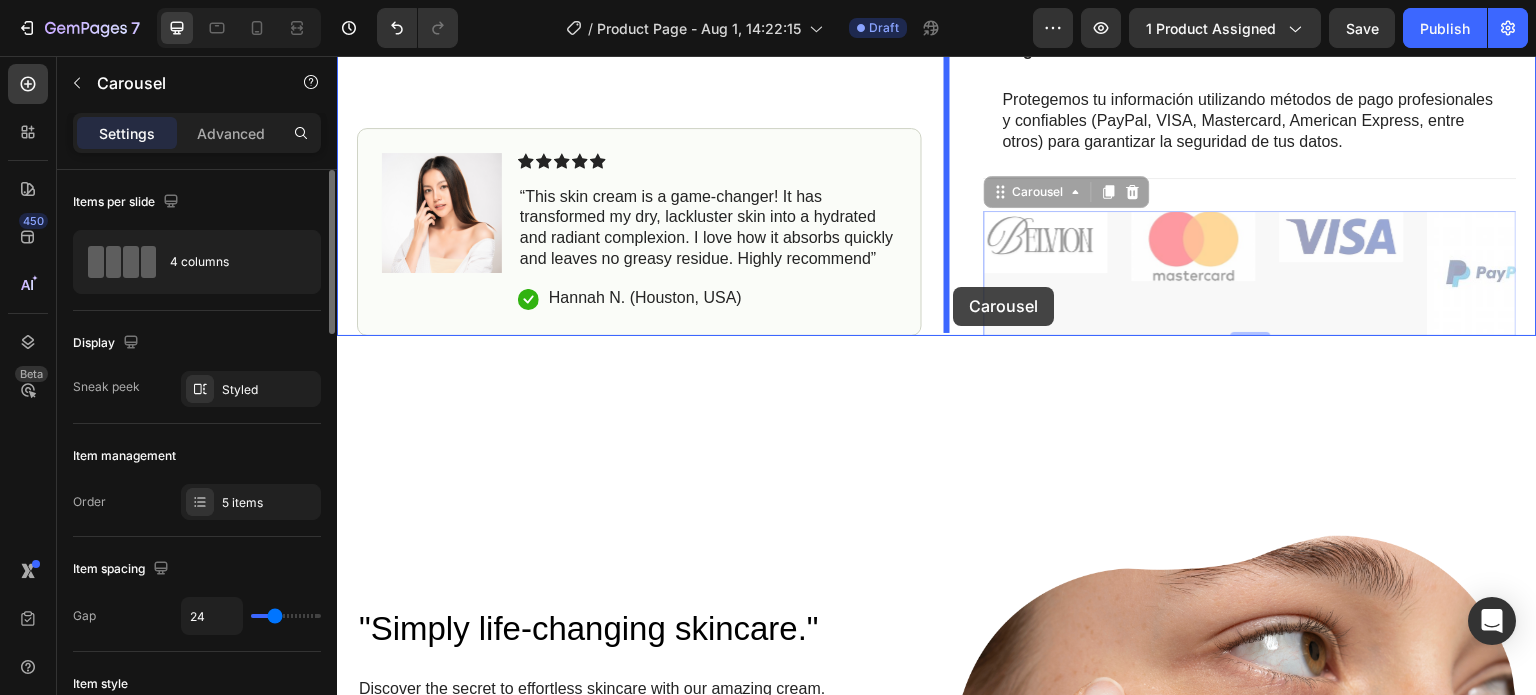 drag, startPoint x: 1044, startPoint y: 285, endPoint x: 954, endPoint y: 287, distance: 90.02222 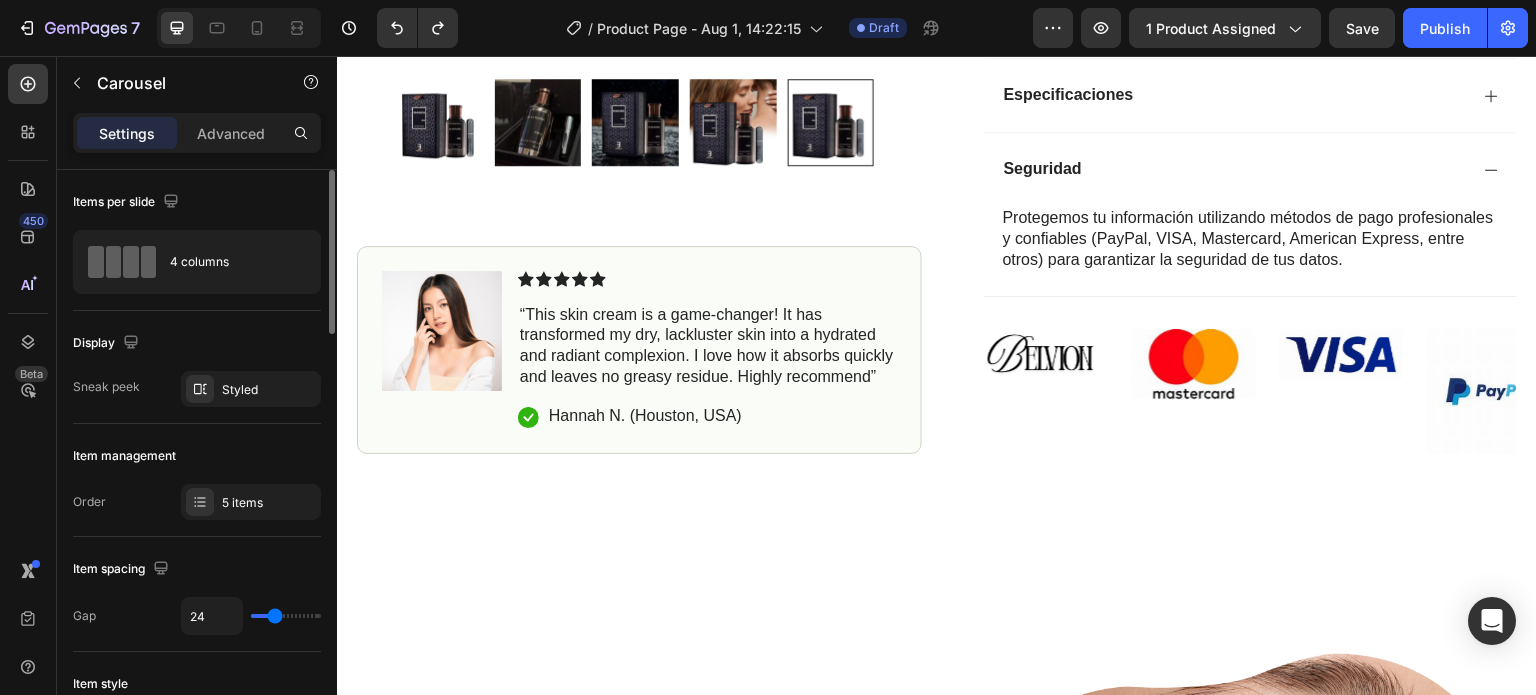 scroll, scrollTop: 1000, scrollLeft: 0, axis: vertical 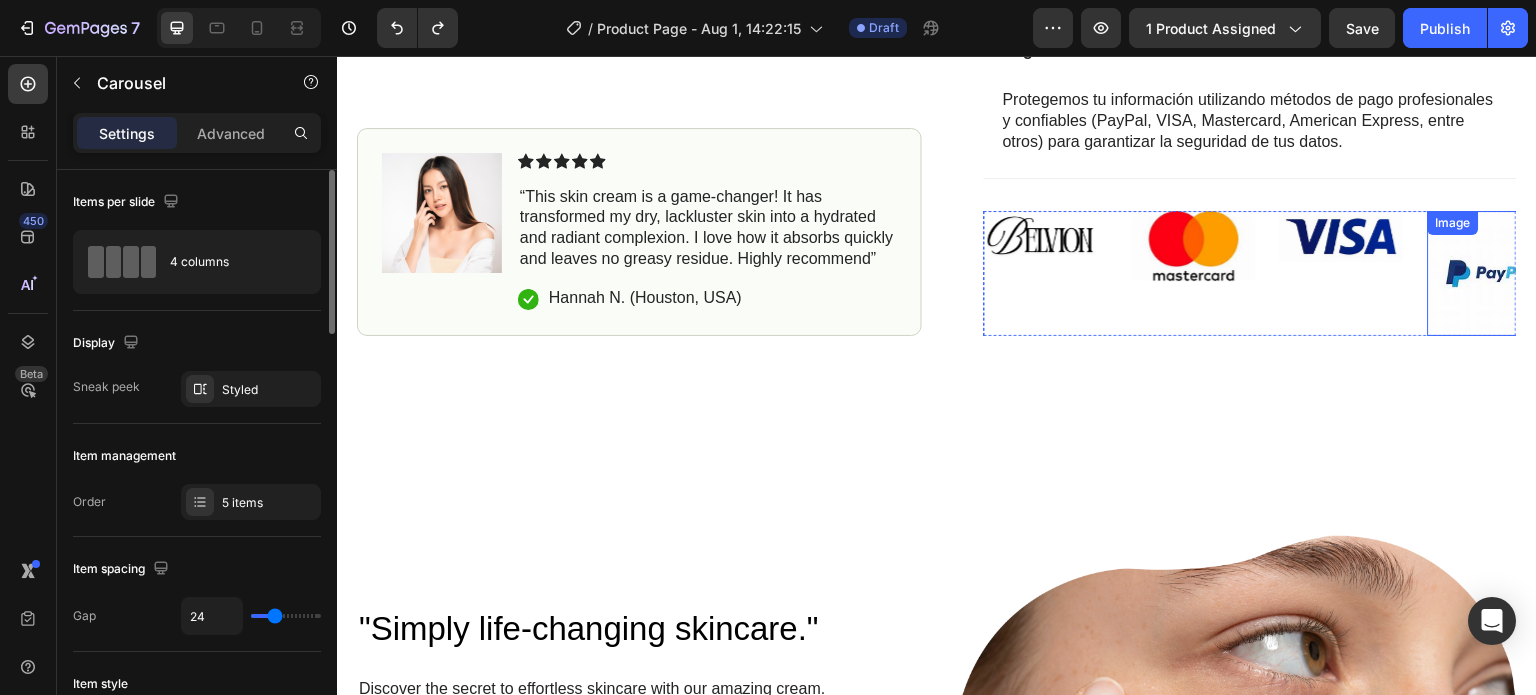 click at bounding box center [1490, 273] 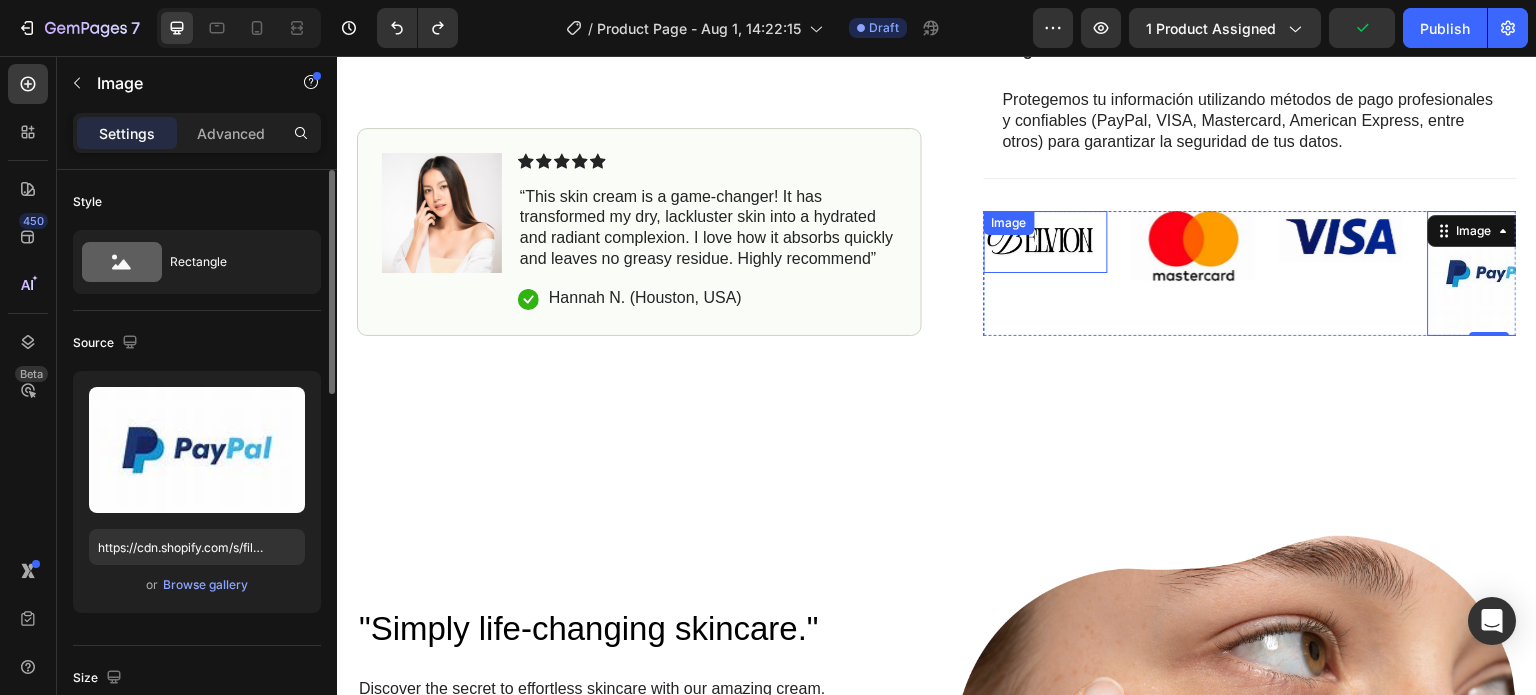 click on "Image" at bounding box center (1046, 242) 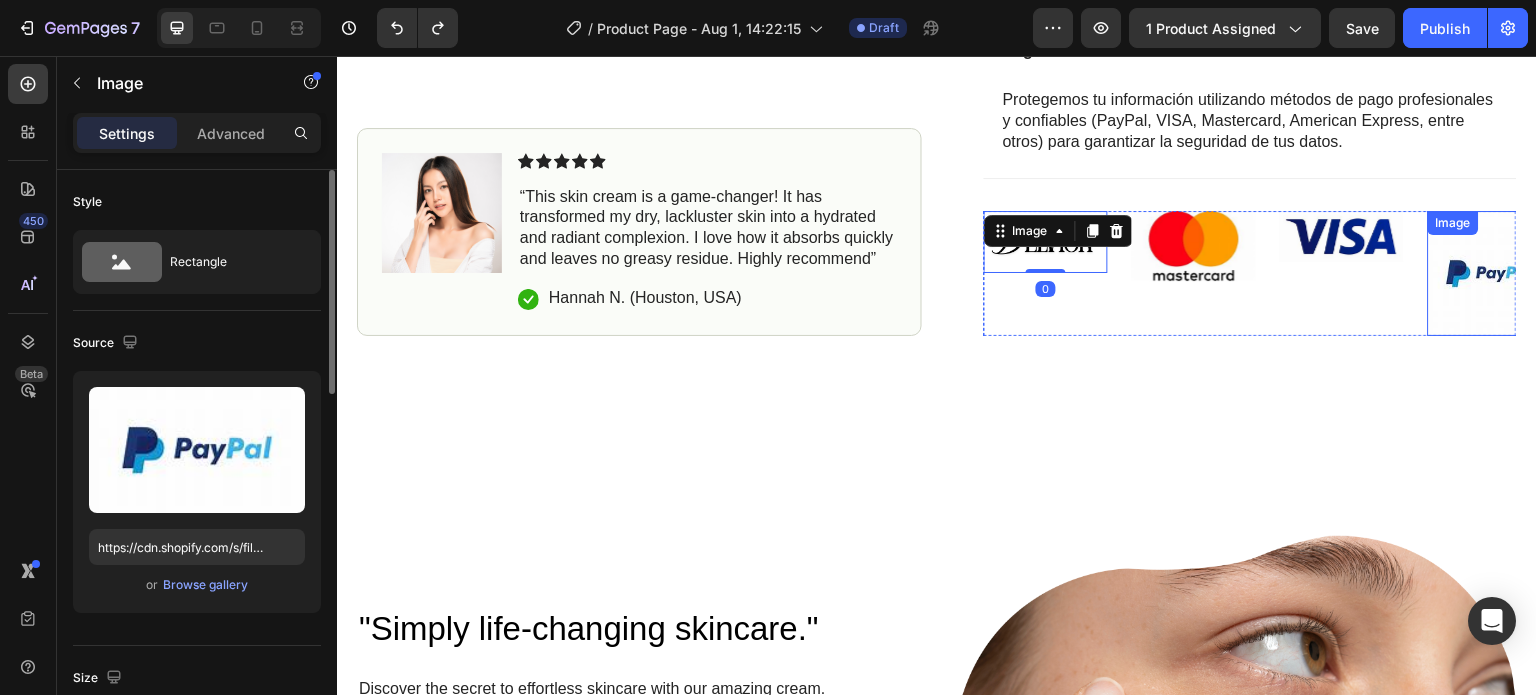 click at bounding box center (1490, 273) 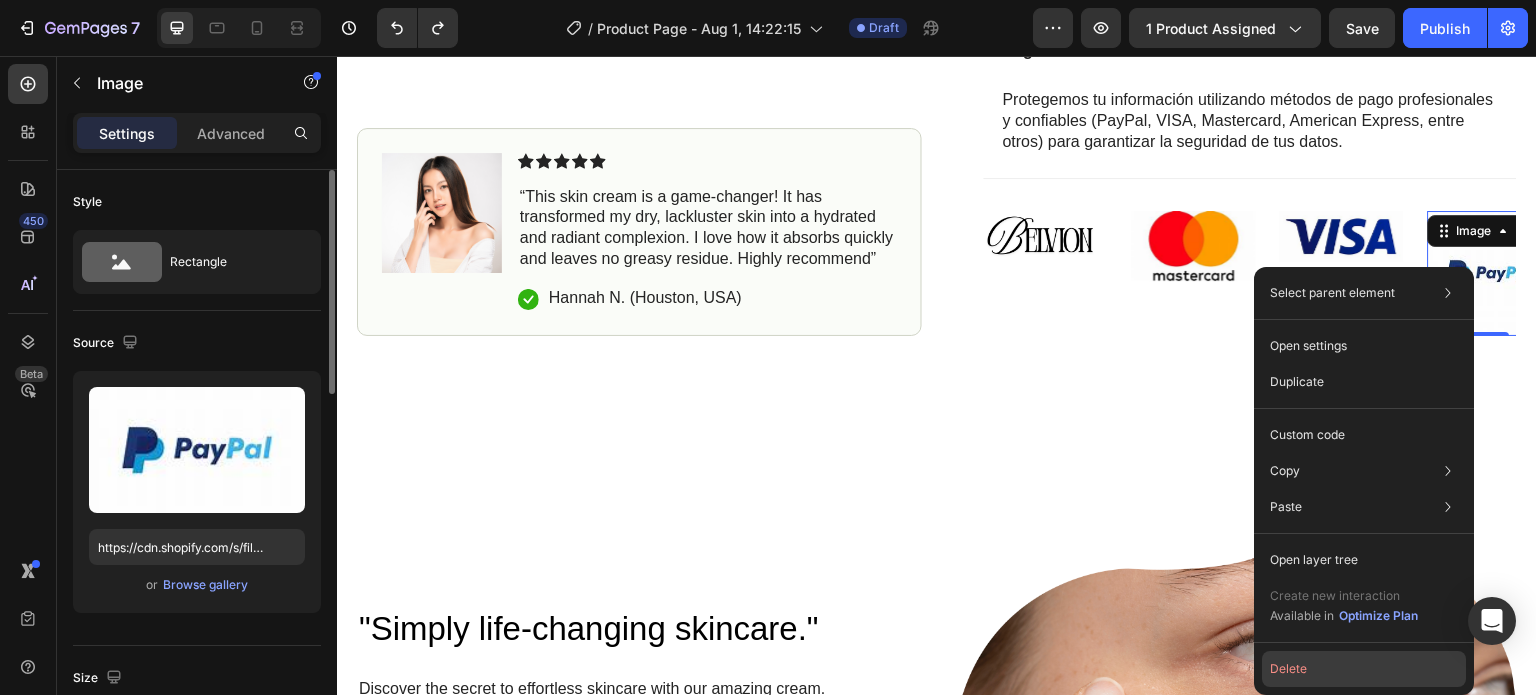 click on "Delete" 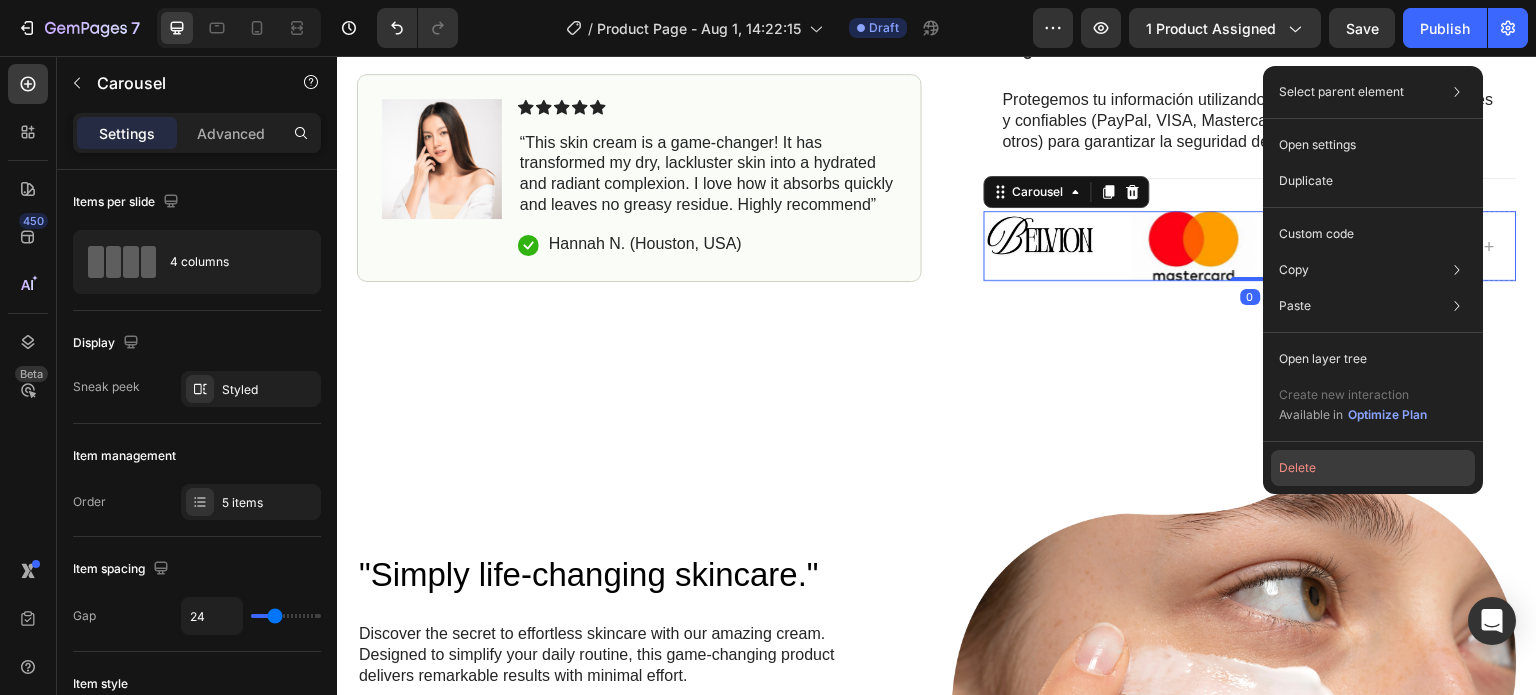 click on "Delete" 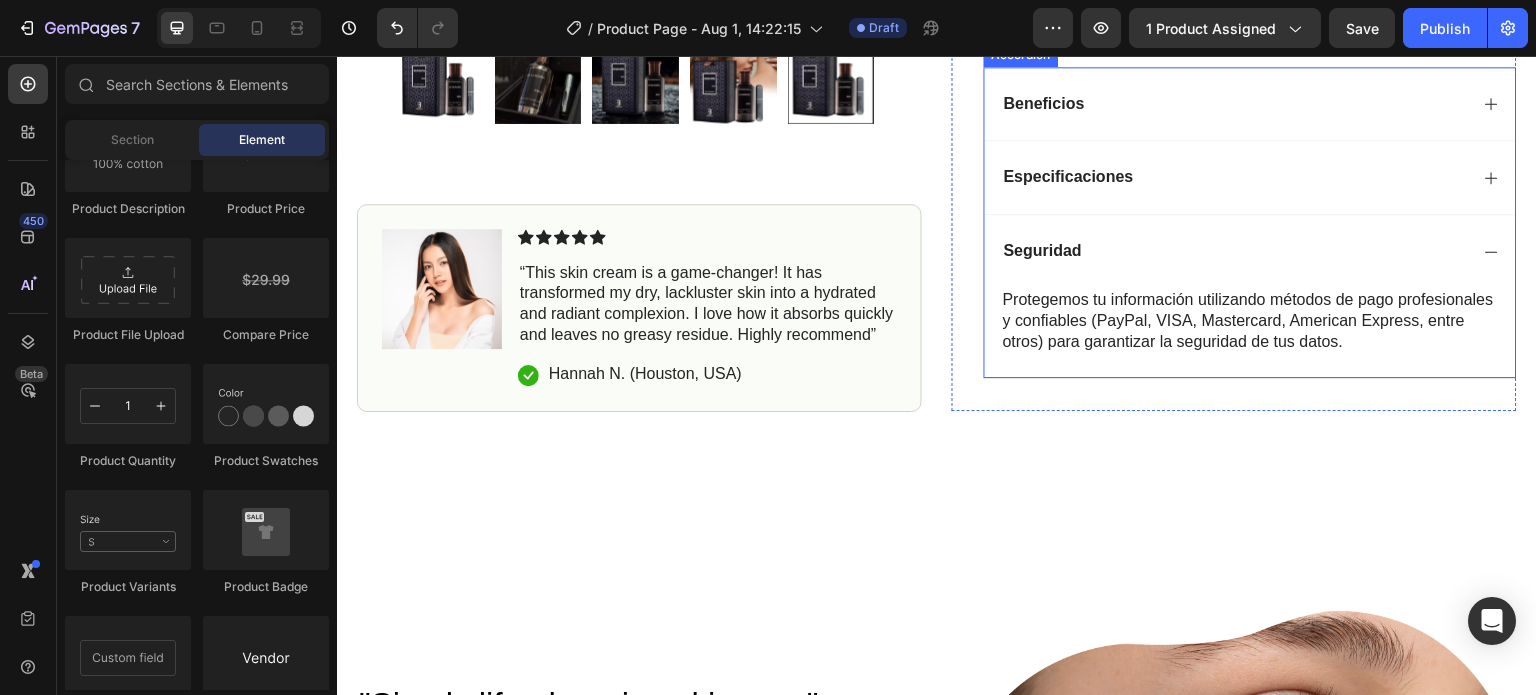 scroll, scrollTop: 900, scrollLeft: 0, axis: vertical 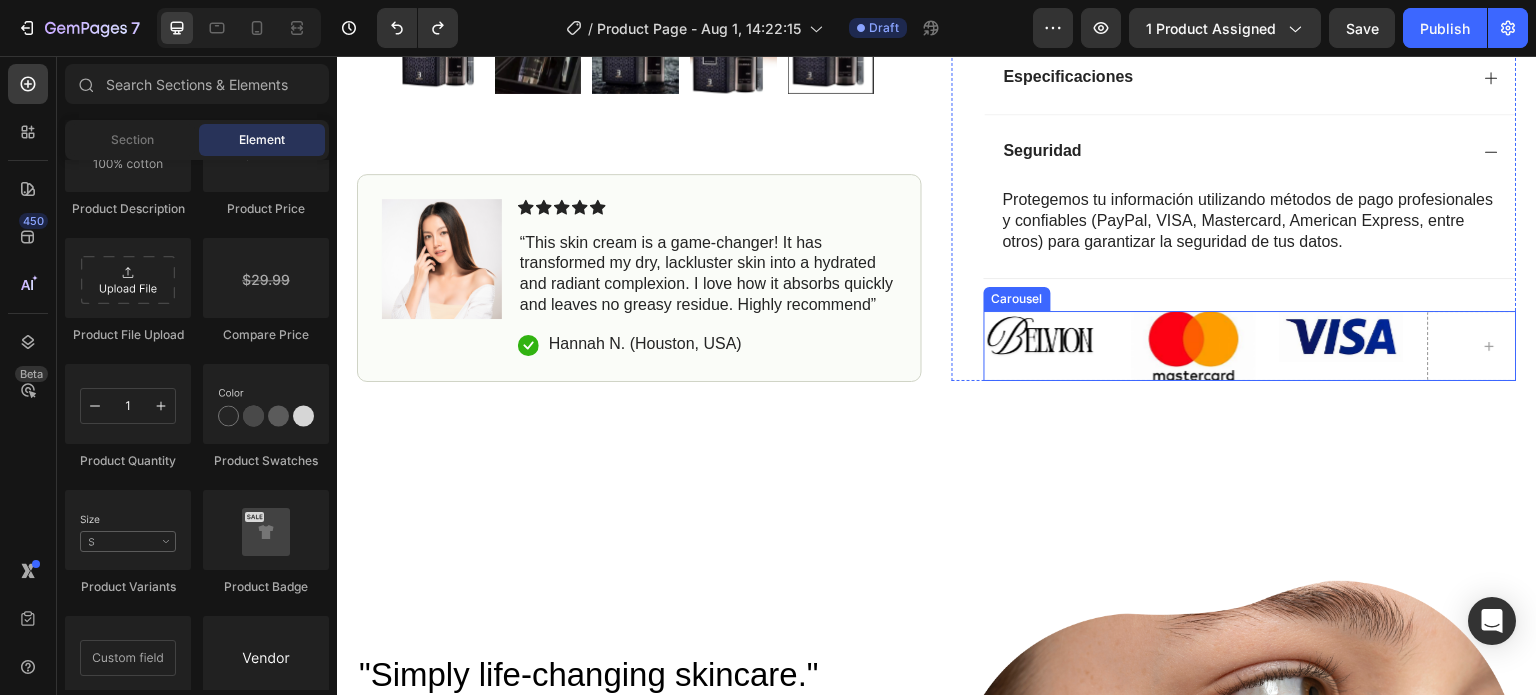 click at bounding box center (1046, 342) 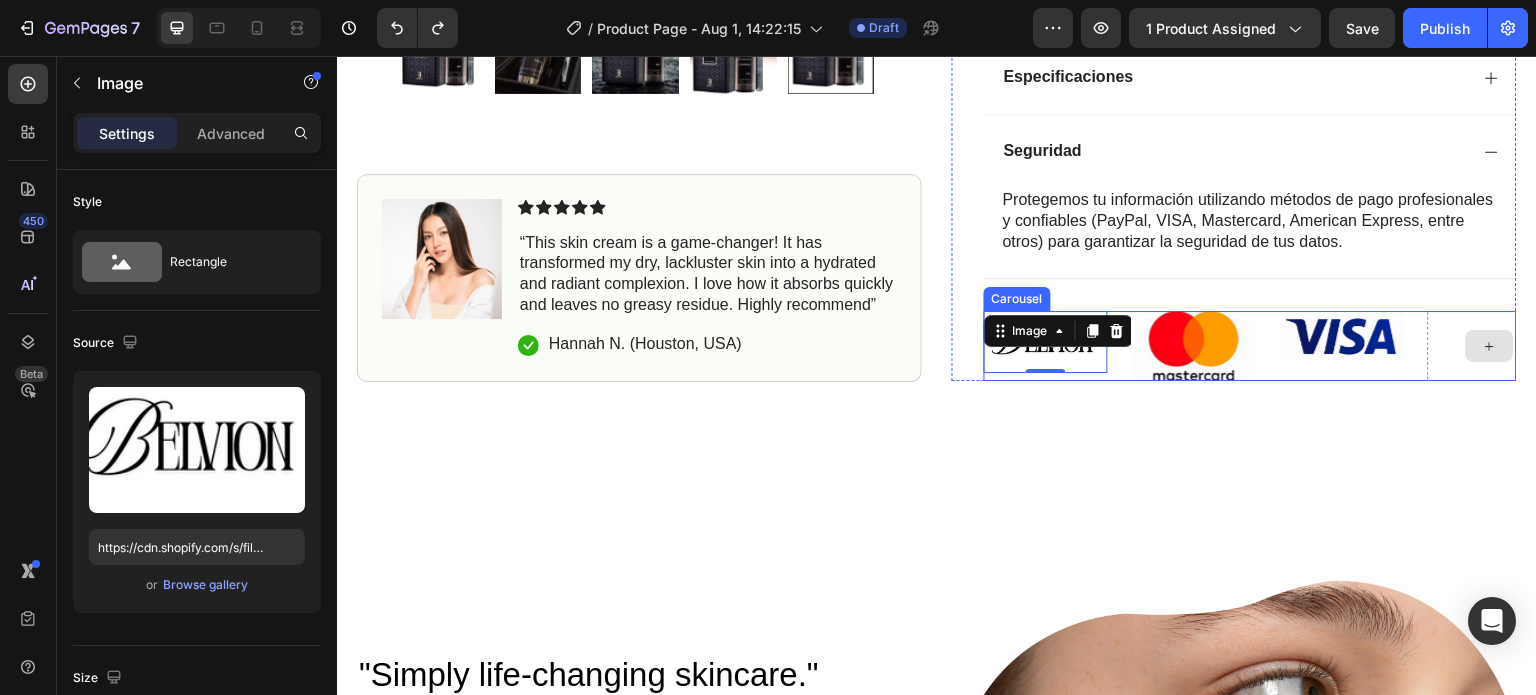 click at bounding box center (1490, 346) 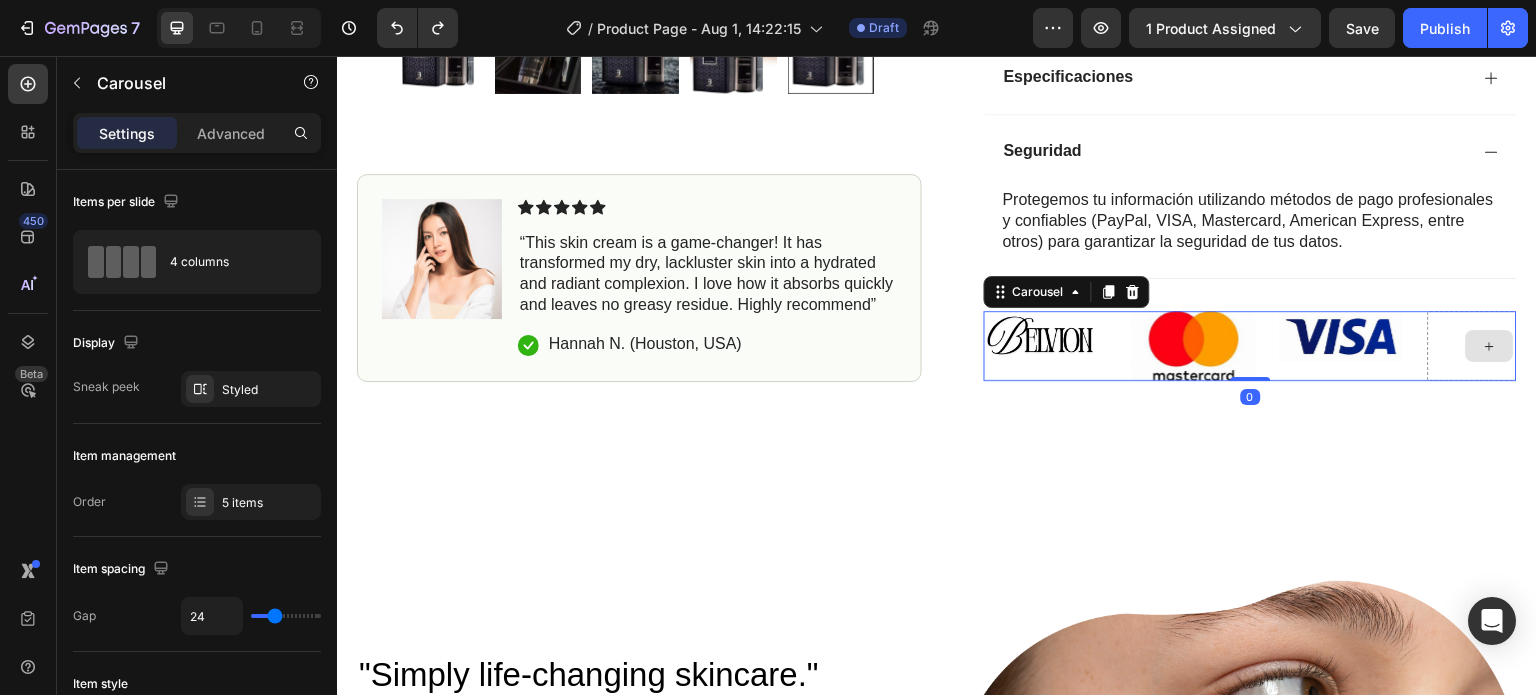click at bounding box center (1490, 346) 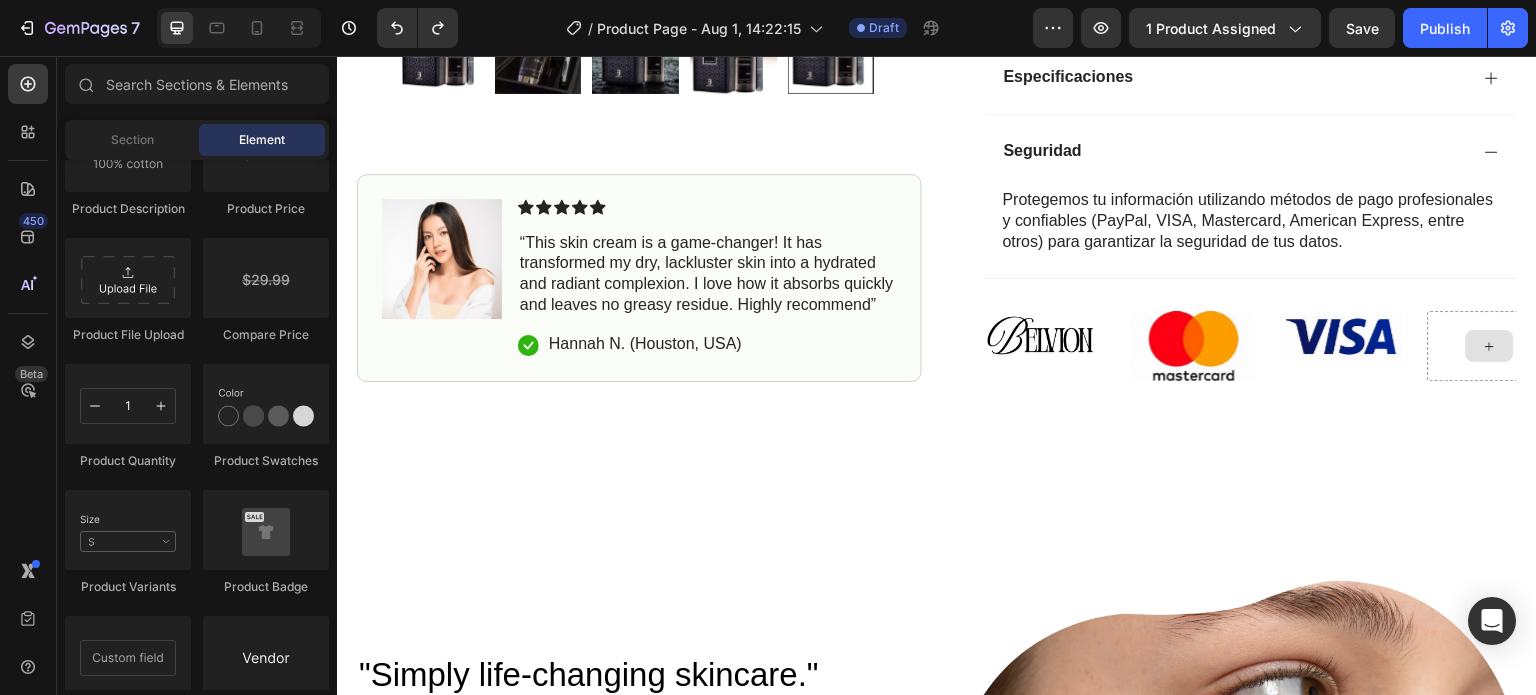 click at bounding box center (1490, 346) 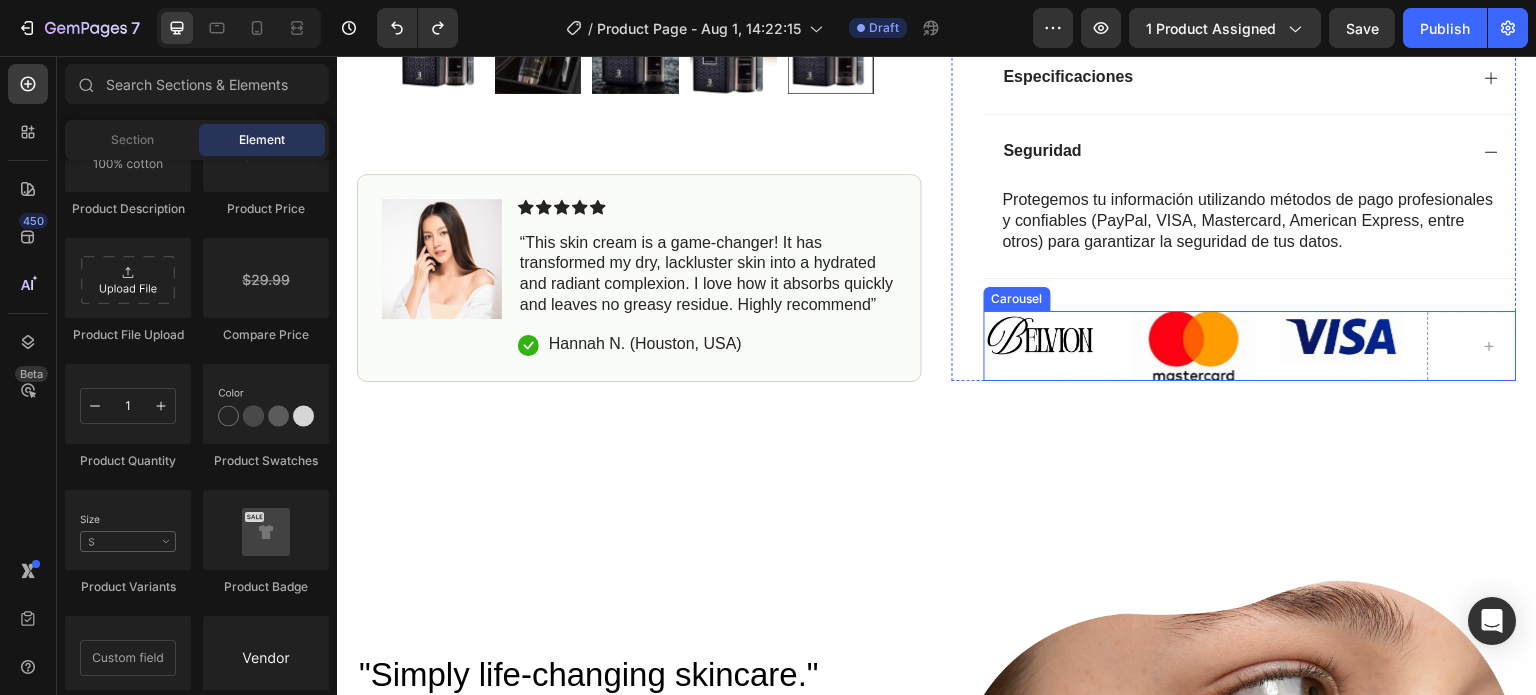 click at bounding box center (1046, 342) 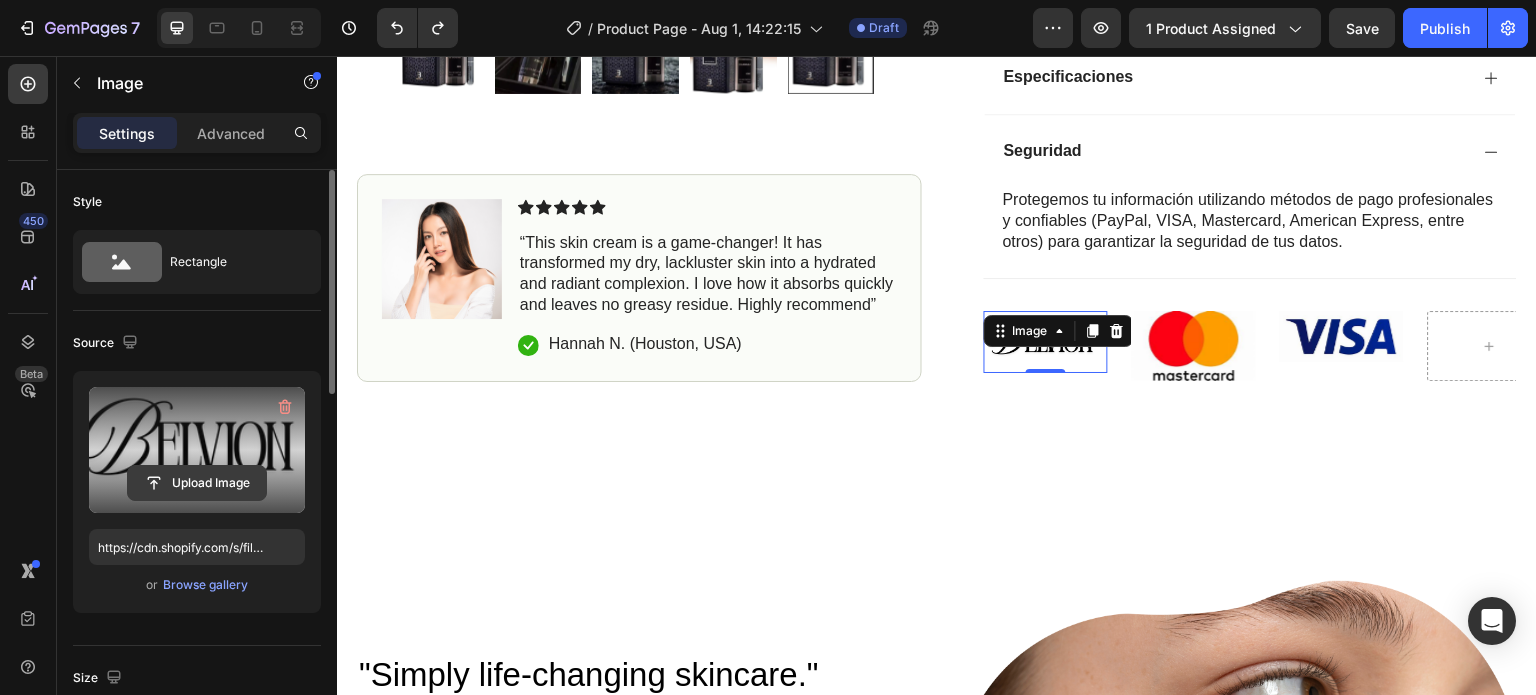 click 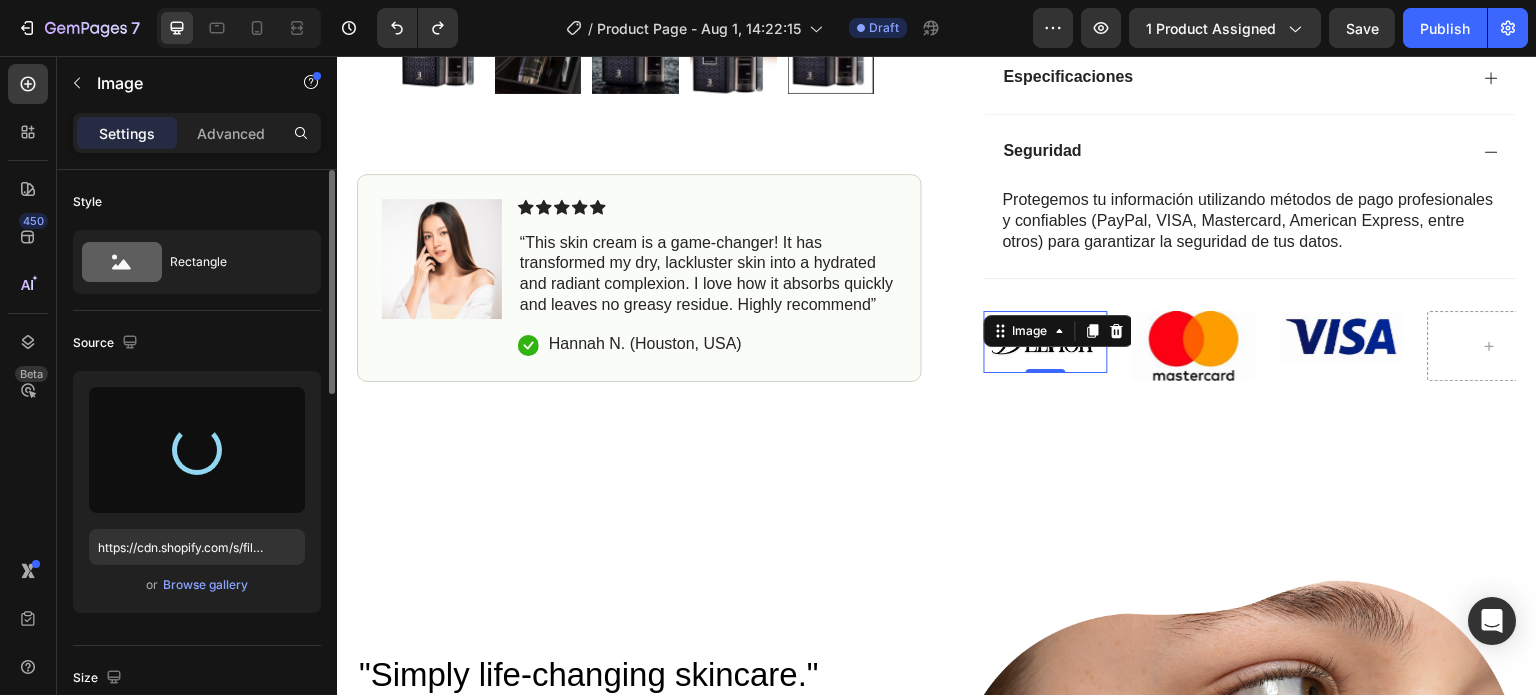 type on "https://cdn.shopify.com/s/files/1/0582/5213/2432/files/gempages_578058816319390661-cac414a1-0929-4eb1-b3eb-6f94c39b0bb6.jpg" 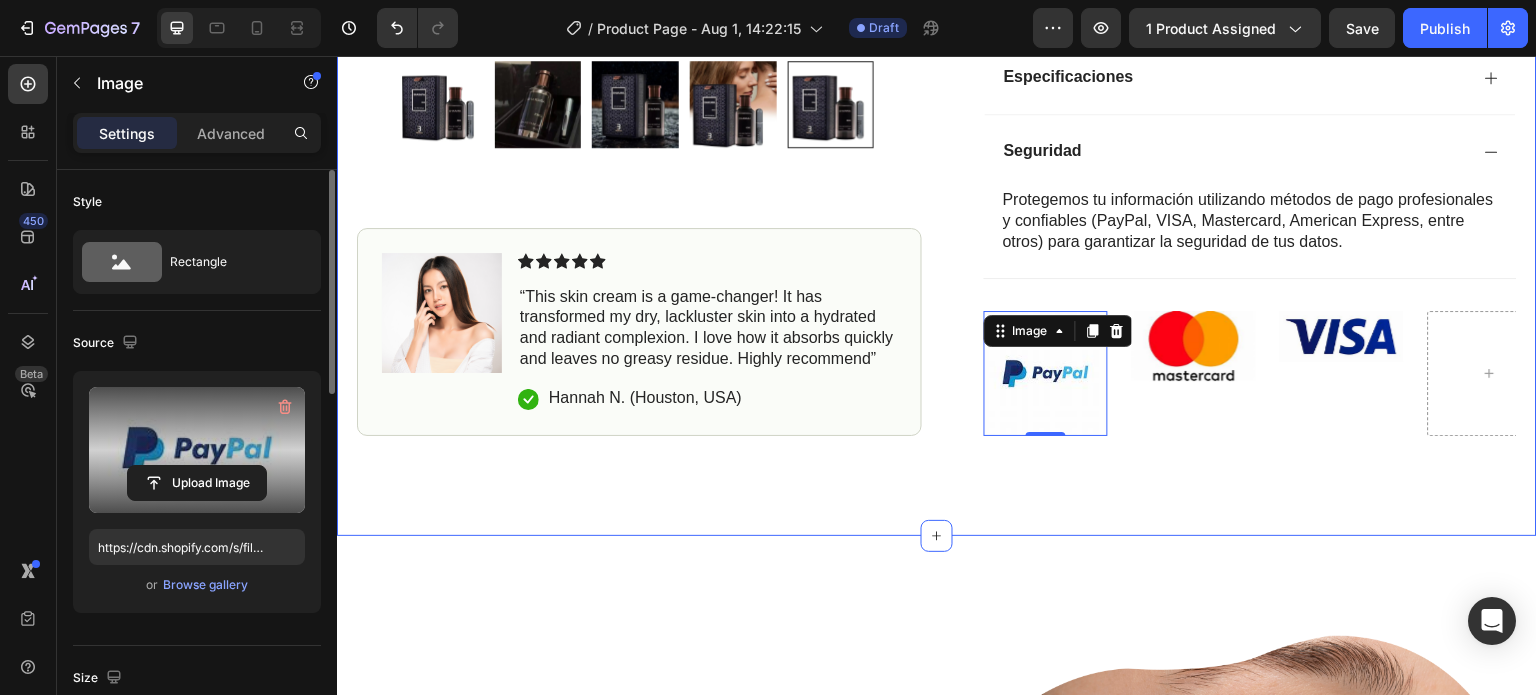 click on "Icon Icon Icon Icon Icon Icon List (1349 Reviews) Text Block Row Bharara King Eau De Parfum 100ml Perfume 2025 Brand New Packaging Product Title "Donde el lujo se convierte en aroma.” Text Block Elegancia, poder y distinción en una sola fragancia. Bharara King  combina notas orientales y amaderadas para dejar una impresión inolvidable. Libre de alcohol, de larga duración y con un diseño de lujo, es el perfume perfecto para quienes marcan la diferencia. Text Block
Icon "Oferta por tiempo limitado" Text Block Row Añade al carrito
Icon ¡No te quedes sin el tuyo! Stock limitado. Text Block
Icon "Garantía de reembolso" Text Block
Icon ¡Devoluciones fáciles garantizadas! Text Block Row Image Icon Icon Icon Icon Icon Icon List “this skin cream is a game-changer! it has transformed my dry, lackluster skin into a hydrated and radiant complexion. i love how it absorbs quickly and leaves no greasy residue. highly recommend”
Icon [FIRST] [LAST] ([CITY], [COUNTRY]) Text Block Row Row Row Icon Icon Icon Icon Icon Icon List (1349 Reviews) Text Block Row Bharara King Eau De Parfum 100ml Perfume 2025 Brand New Packaging Product Title "Donde el lujo se convierte en aroma.” Text Block Elegancia, poder y distinción en una sola fragancia. Bharara King  combina notas orientales y amaderadas para dejar una impresión inolvidable. Libre de alcohol, de larga duración y con un diseño de lujo, es el perfume perfecto para quienes marcan la diferencia. Text Block
Icon "Oferta por tiempo limitado" Text Block Row Añade al carrito" at bounding box center [937, -134] 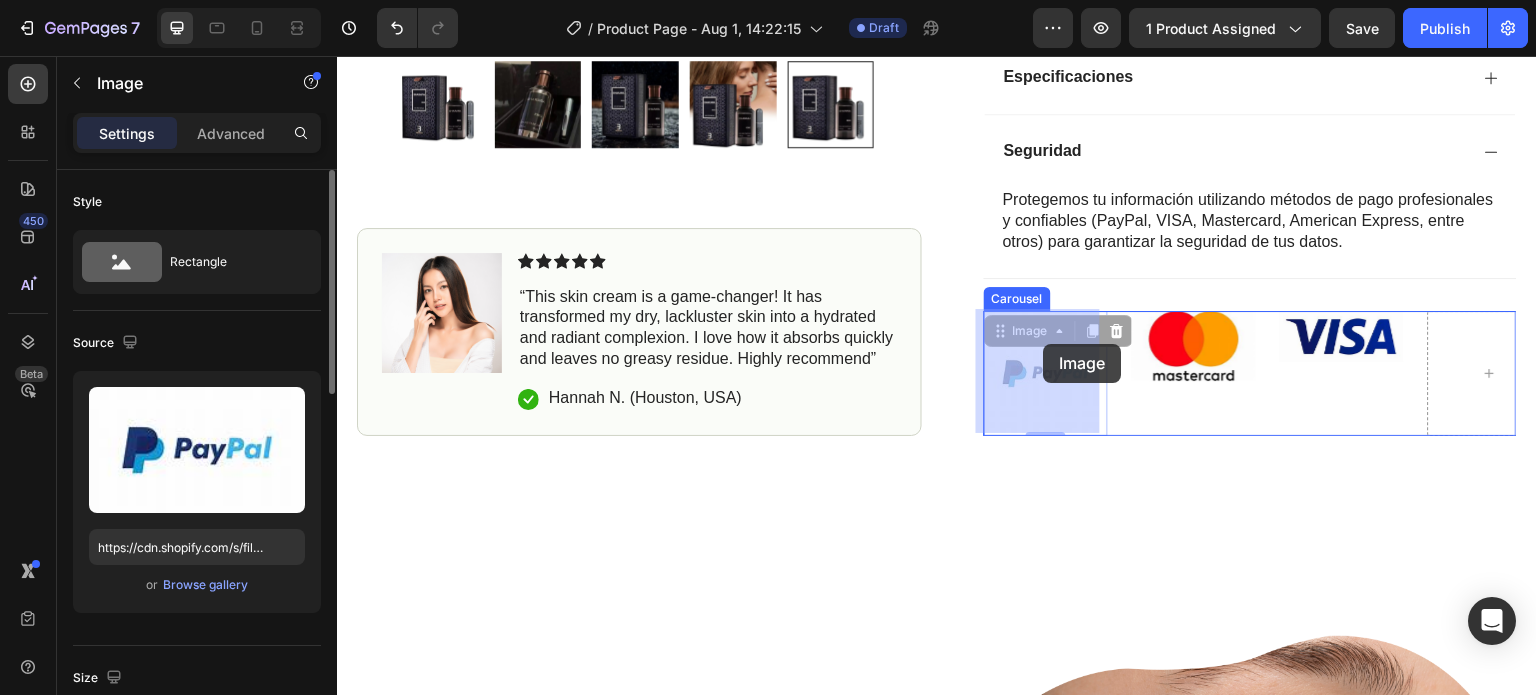 drag, startPoint x: 1047, startPoint y: 377, endPoint x: 1044, endPoint y: 344, distance: 33.13608 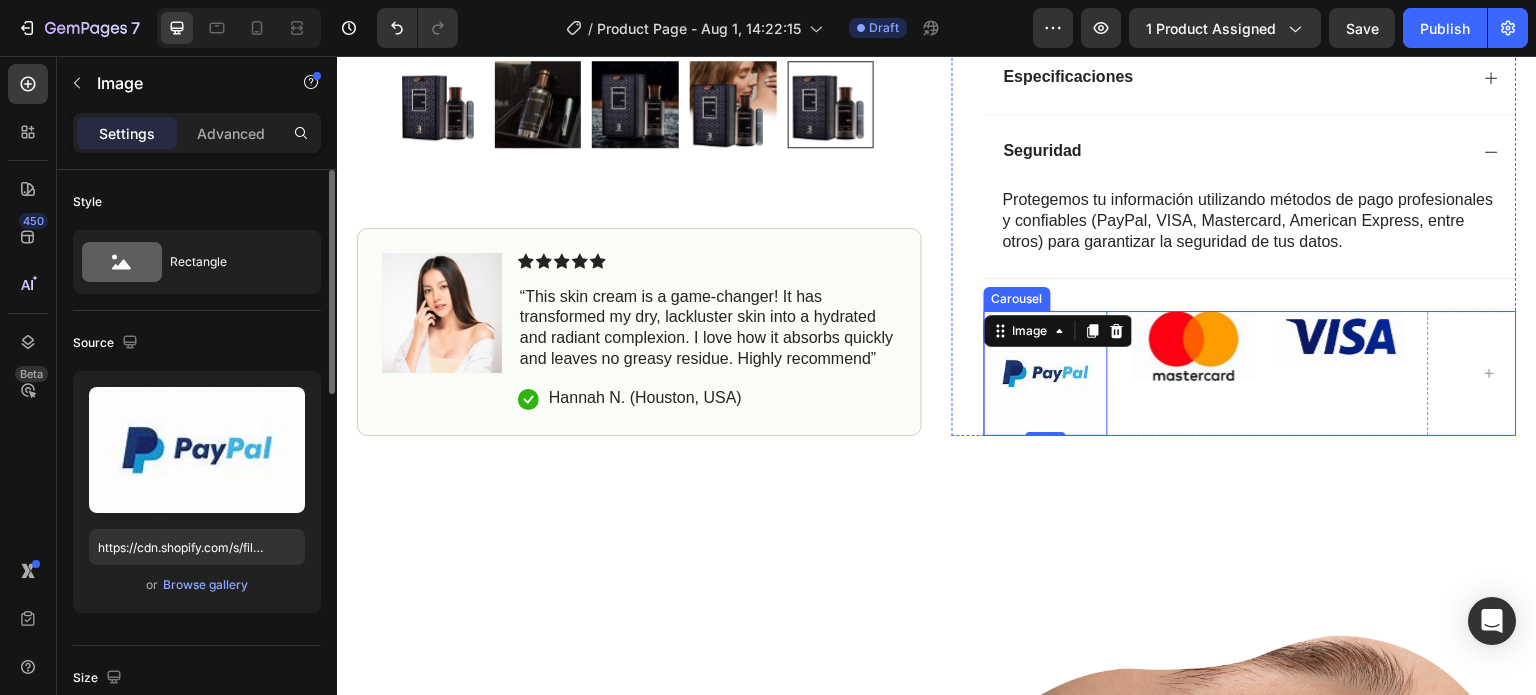 click on "Image" at bounding box center [1194, 373] 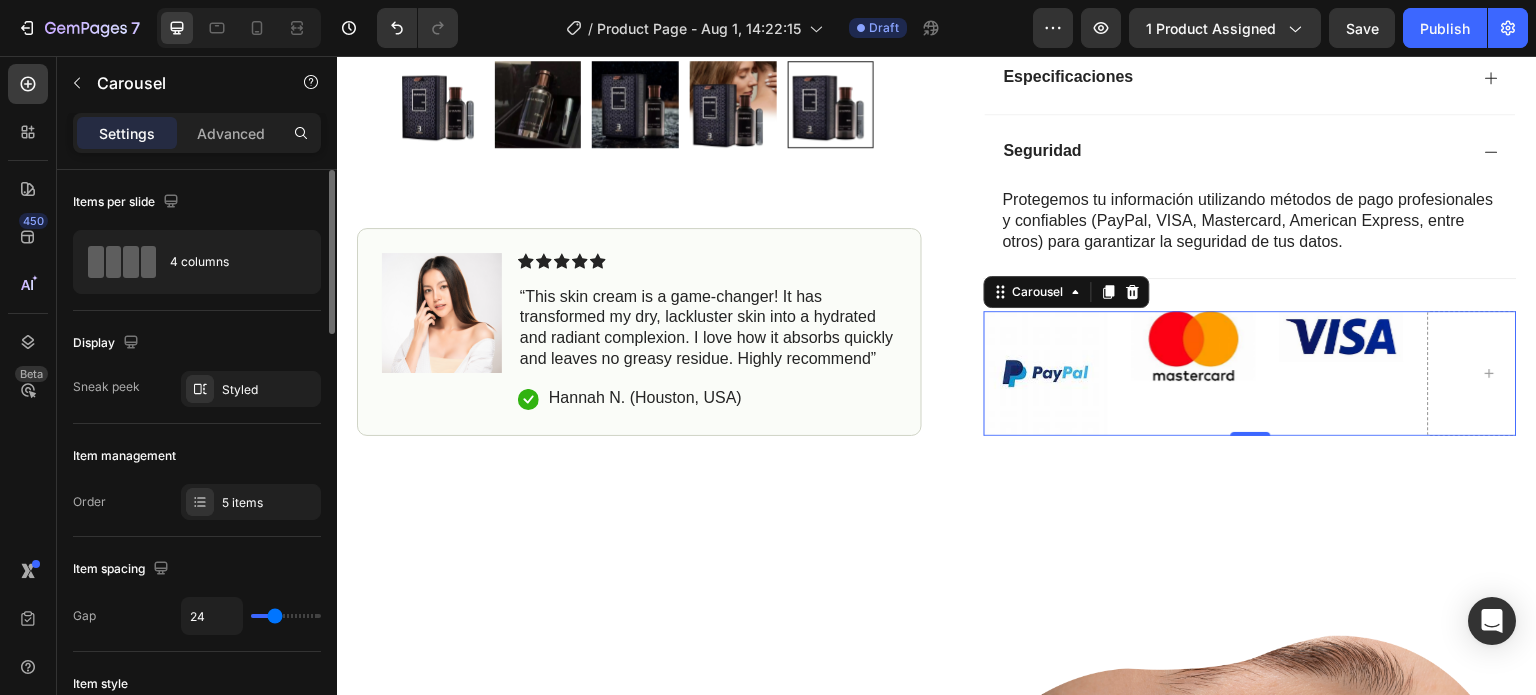 click on "Image" at bounding box center [1342, 373] 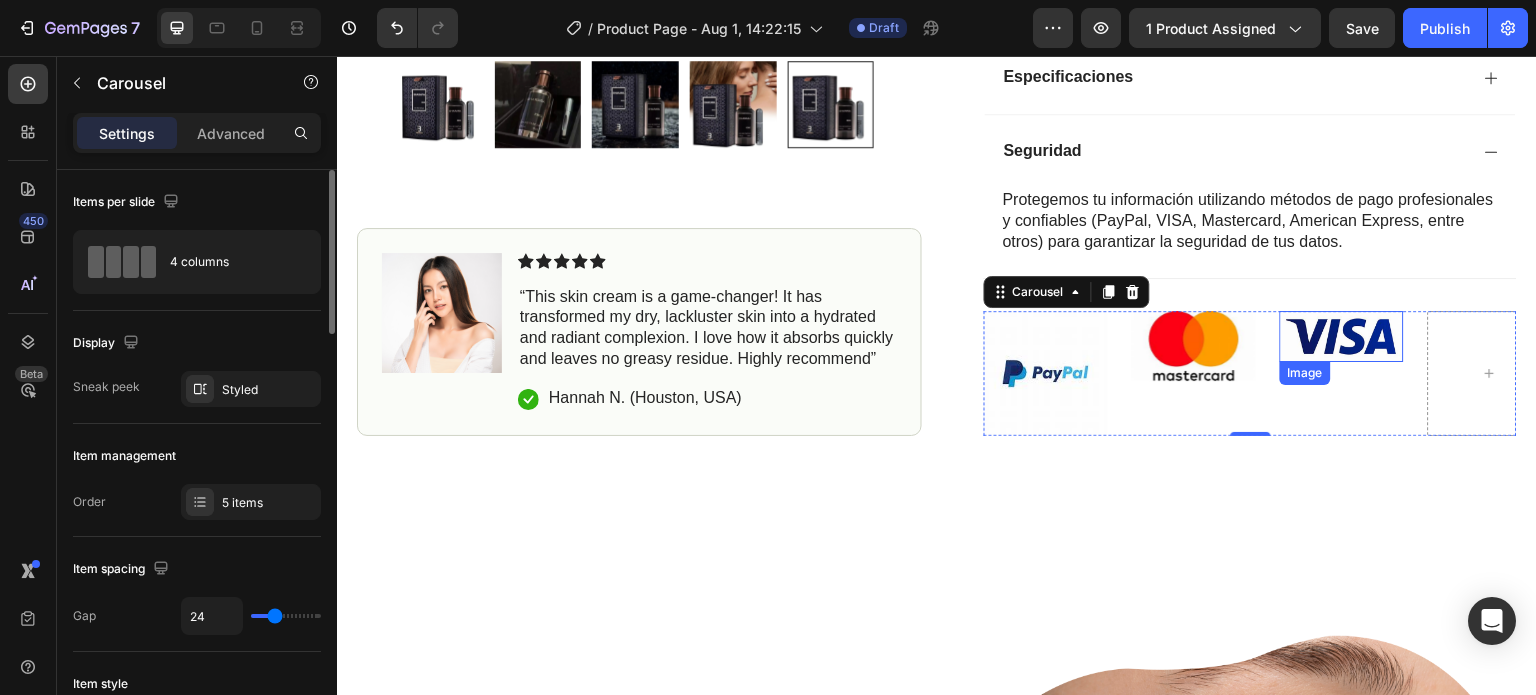 click at bounding box center [1342, 336] 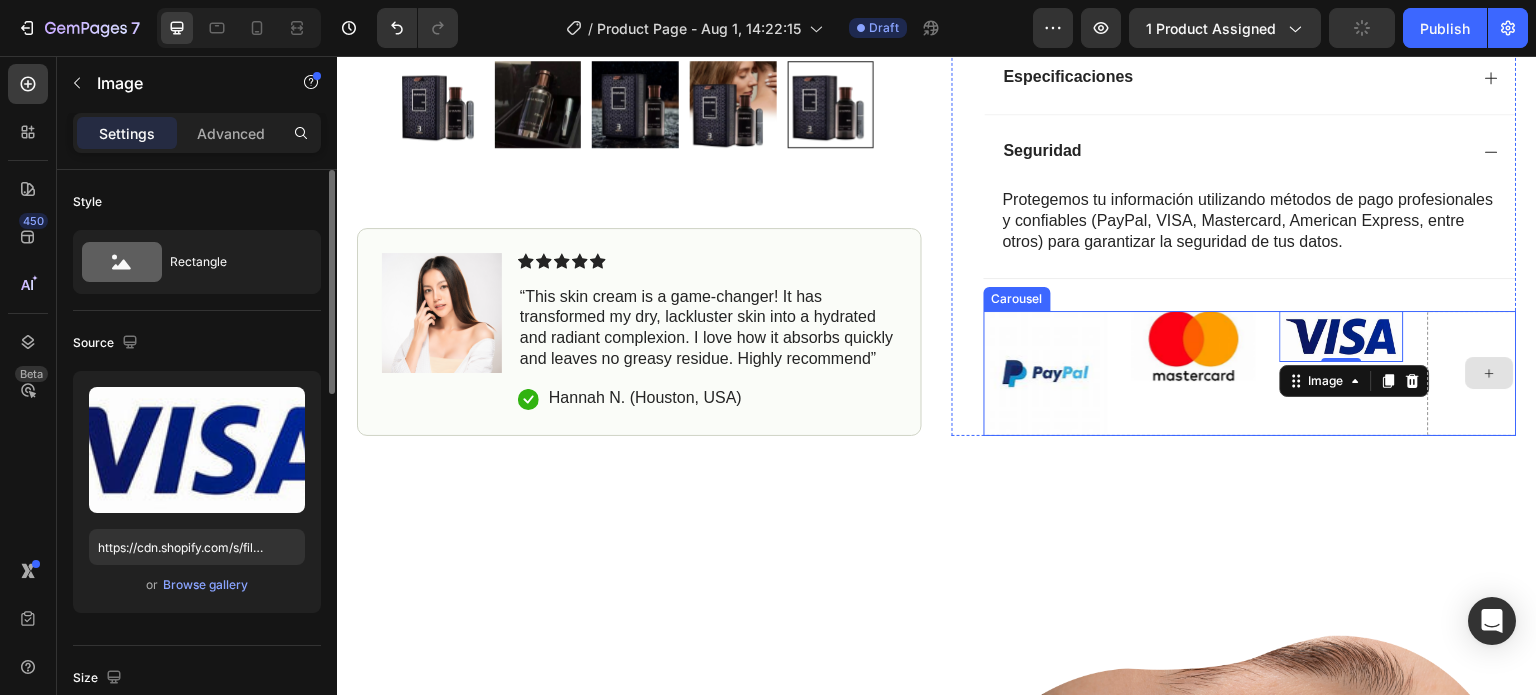 click at bounding box center [1490, 373] 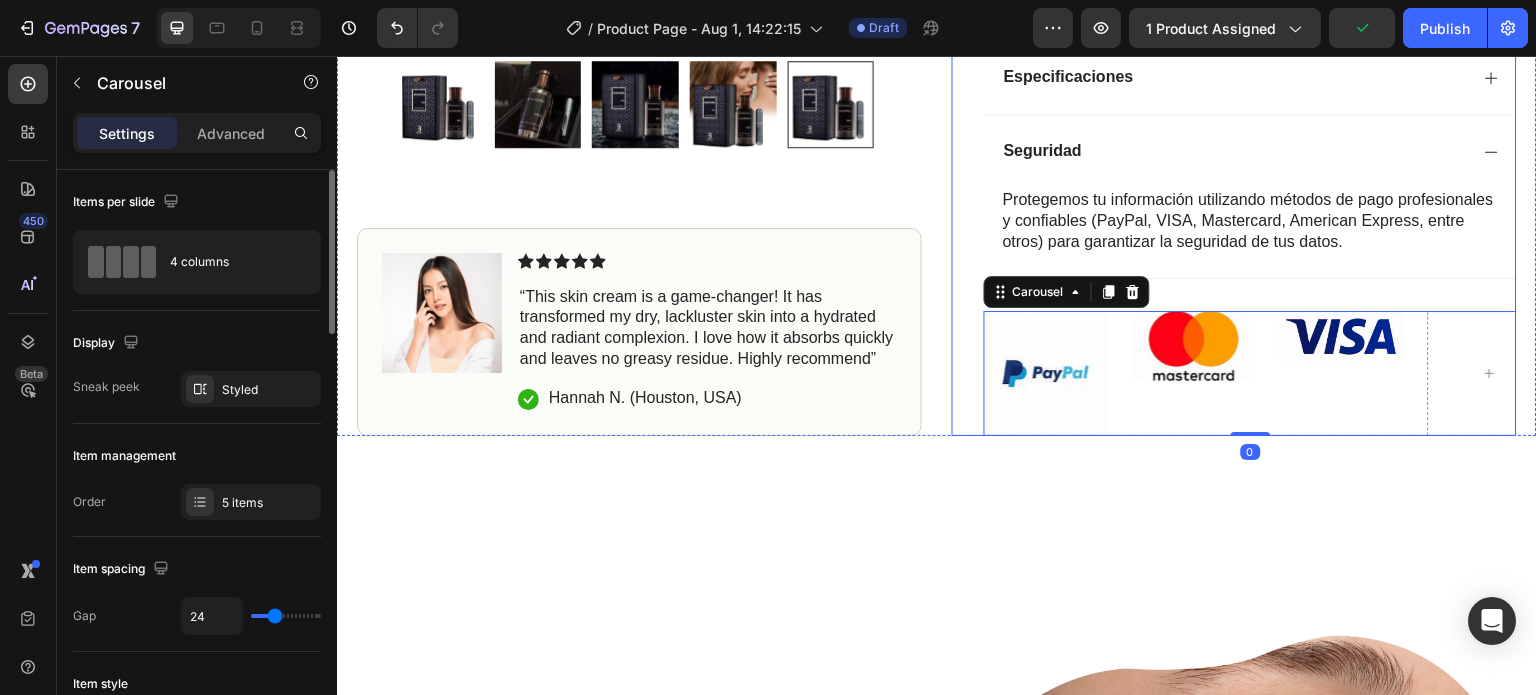 click on "Icon Icon Icon Icon Icon Icon List (1349 Reviews) Text Block Row Bharara King Eau De Parfum 100ml Perfume 2025 Brand New Packaging Product Title "Donde el lujo se convierte en aroma.” Text Block Elegancia, poder y distinción en una sola fragancia. Bharara King  combina notas orientales y amaderadas para dejar una impresión inolvidable. Libre de alcohol, de larga duración y con un diseño de lujo, es el perfume perfecto para quienes marcan la diferencia. Text Block
Icon "Oferta por tiempo limitado" Text Block Row Añade al carrito Add to Cart
Icon ¡No te quedes sin el tuyo! Stock limitado. Text Block
Icon "Garantía de reembolso" Text Block
Icon ¡Devoluciones fáciles garantizadas! Text Block Row Image Icon Icon Icon Icon Icon Icon List “this skin cream is a game-changer! it has transformed my dry, lackluster skin into a hydrated and radiant complexion. i love how it absorbs quickly and leaves no greasy residue. highly recommend”" at bounding box center [1250, -141] 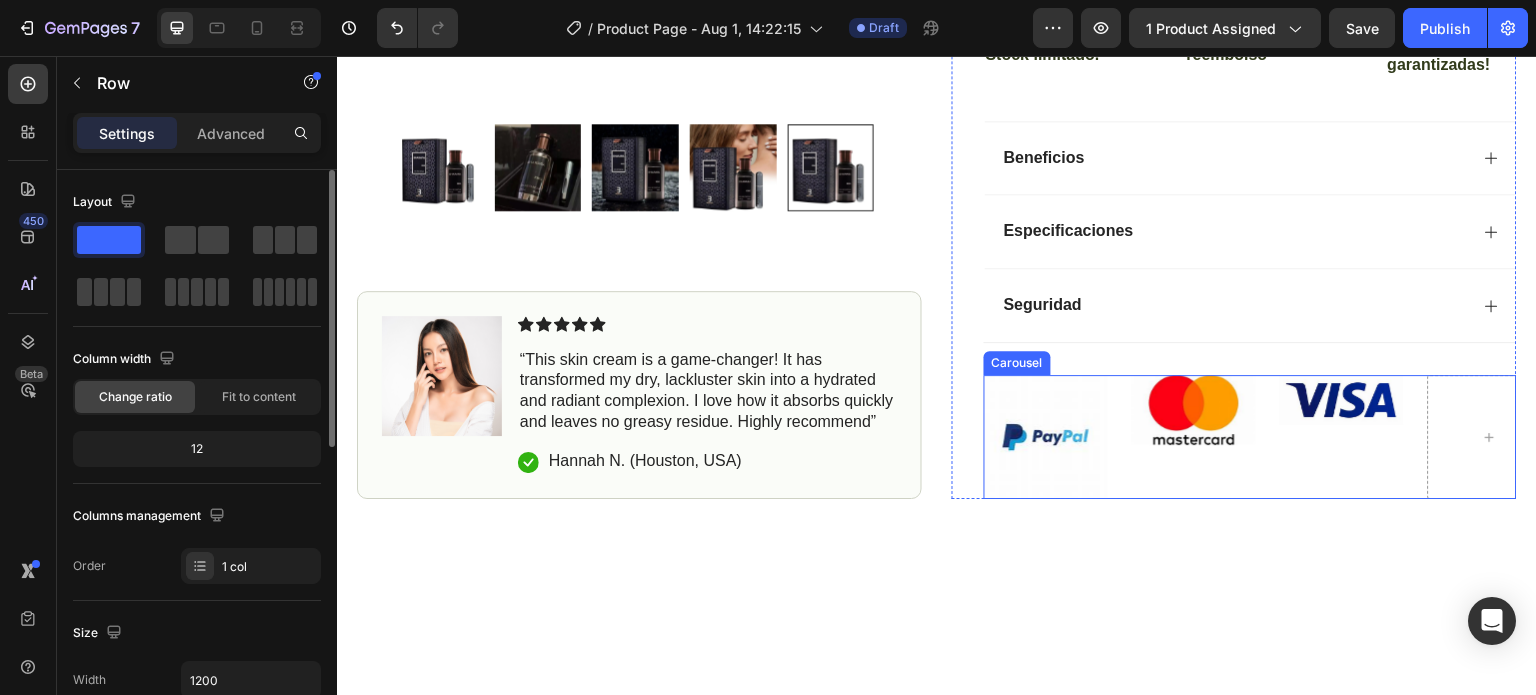 scroll, scrollTop: 700, scrollLeft: 0, axis: vertical 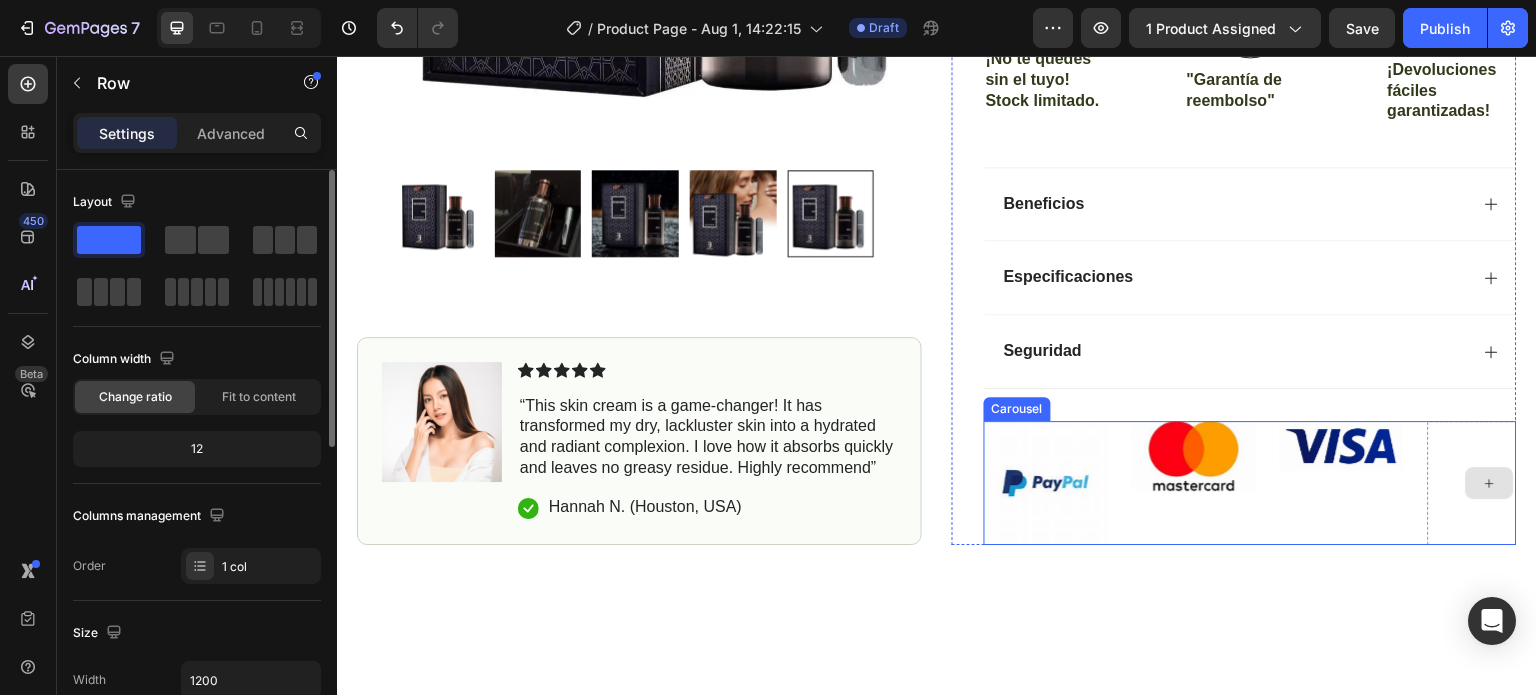 click at bounding box center [1490, 483] 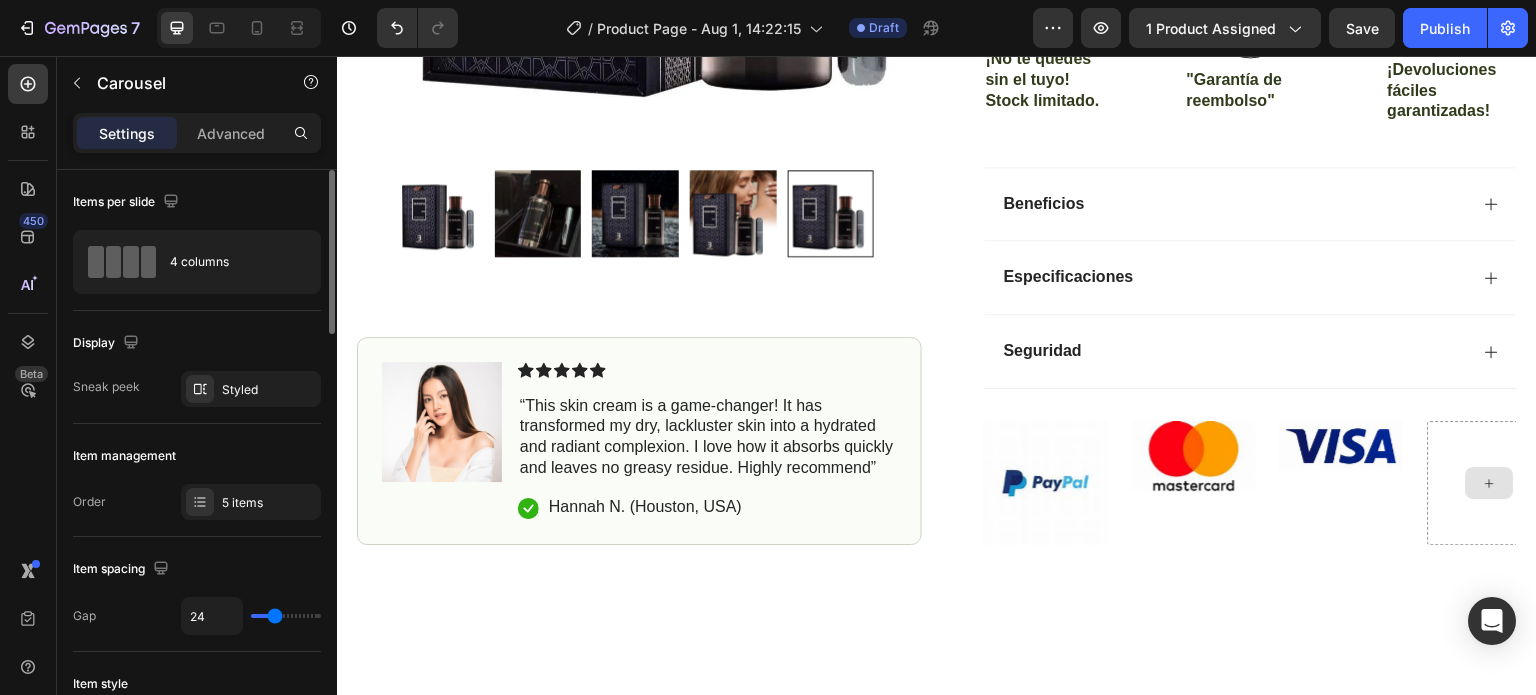 click at bounding box center [1490, 483] 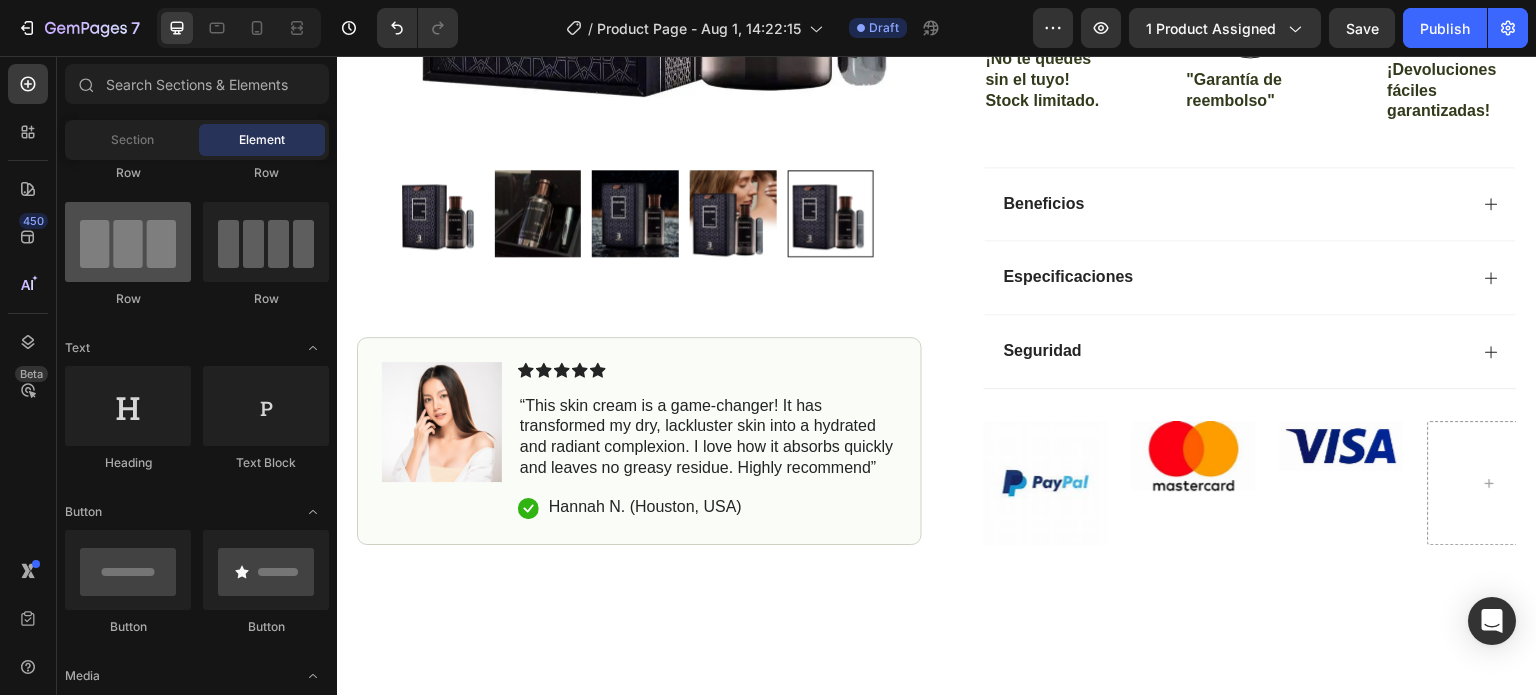 scroll, scrollTop: 0, scrollLeft: 0, axis: both 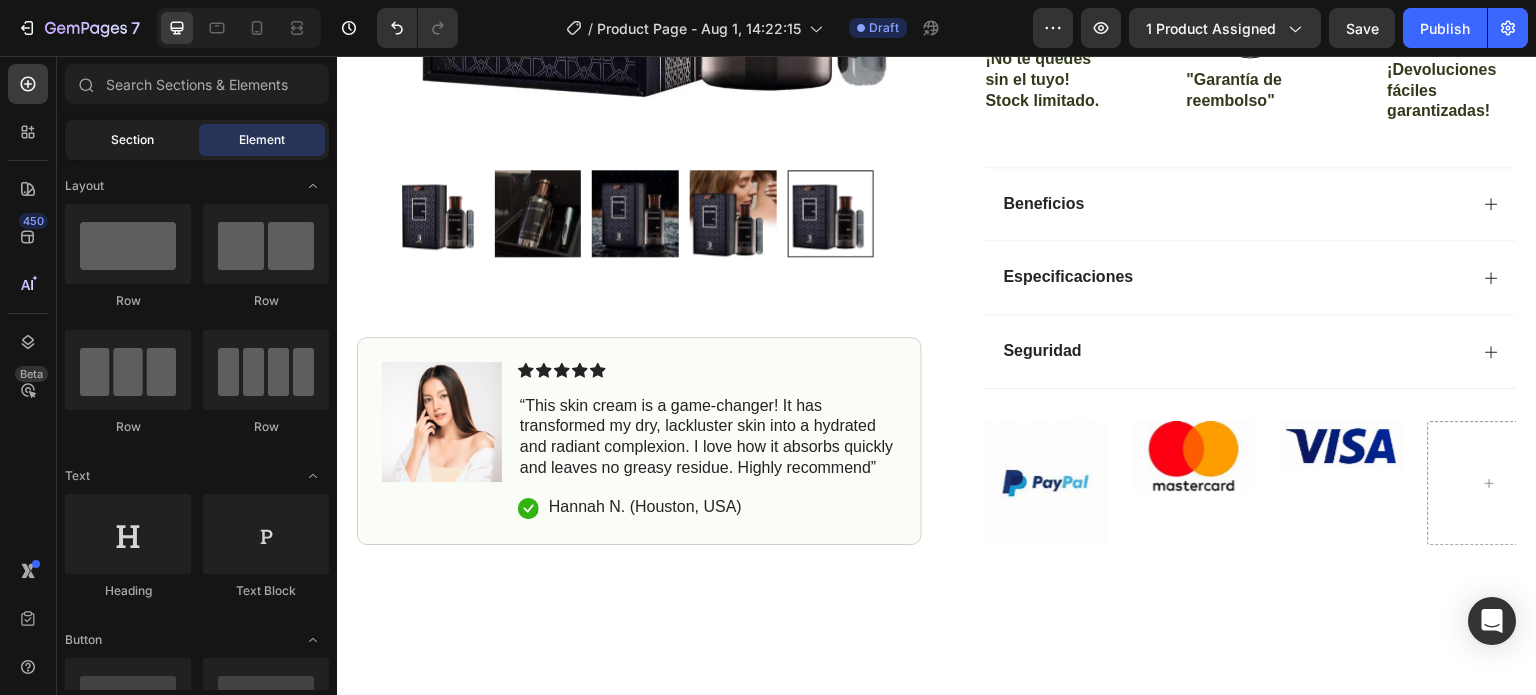 click on "Section" 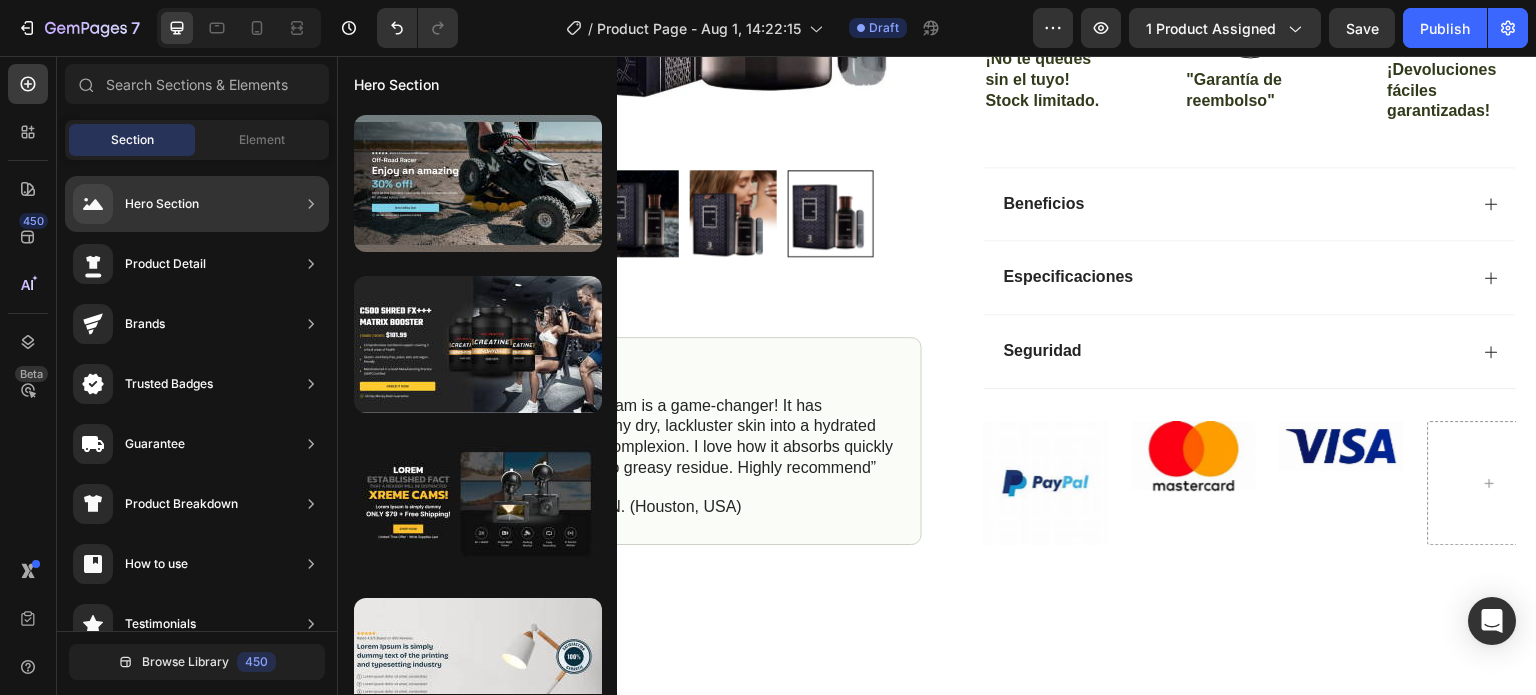 click 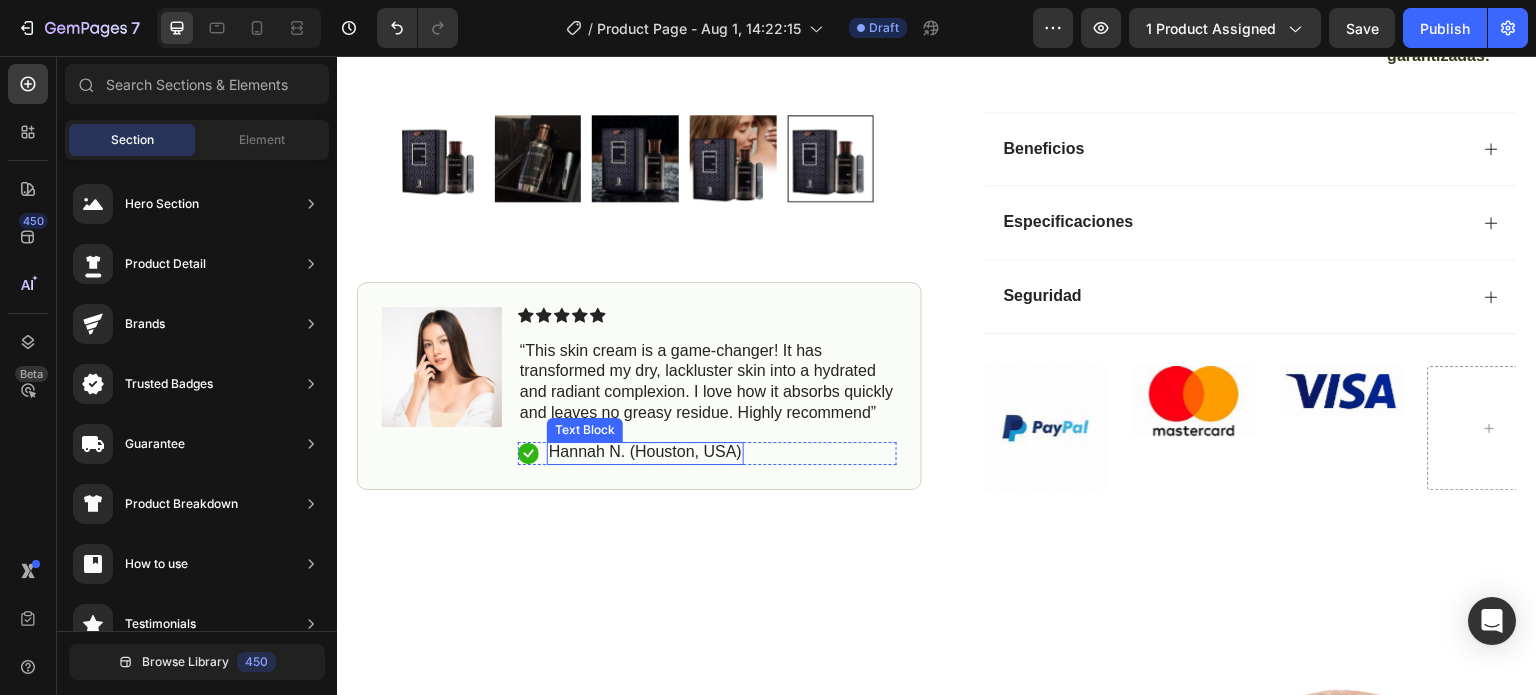 scroll, scrollTop: 800, scrollLeft: 0, axis: vertical 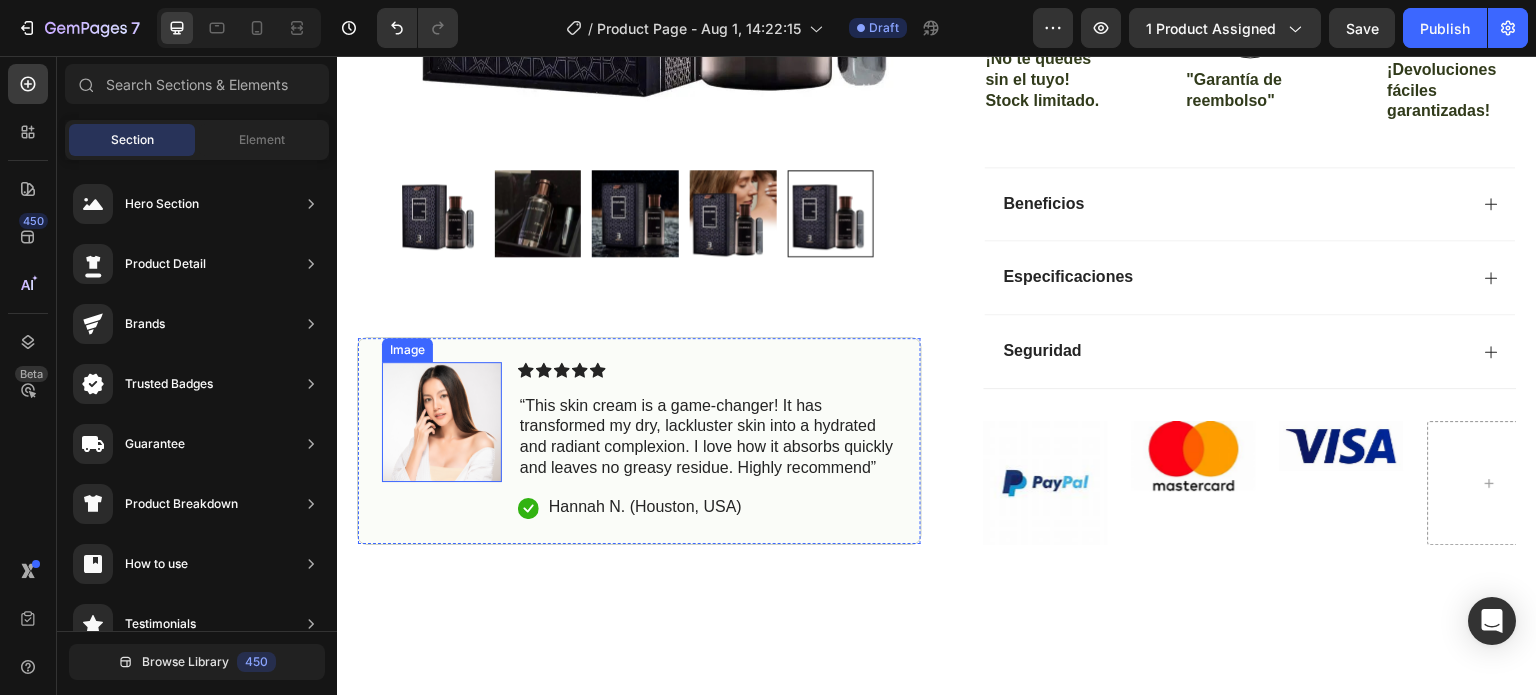 click at bounding box center (442, 422) 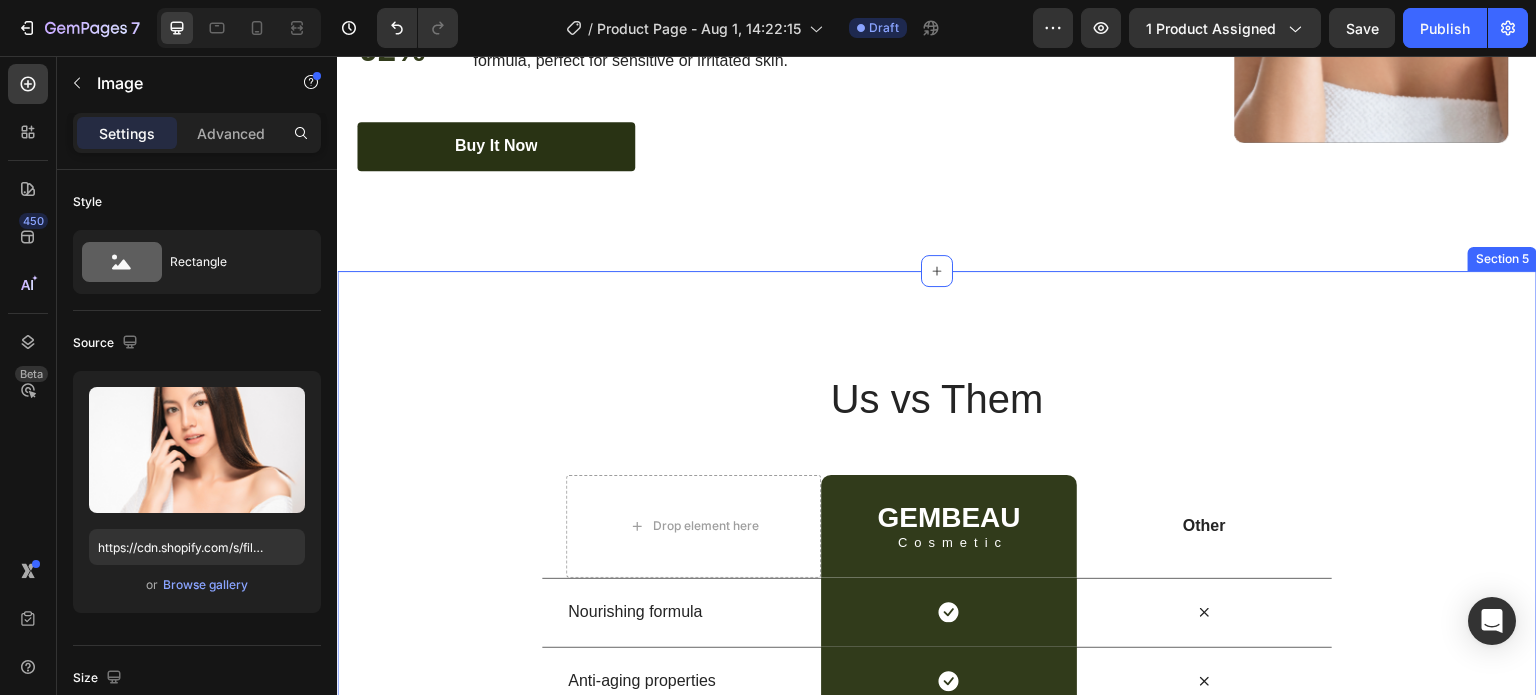 scroll, scrollTop: 3800, scrollLeft: 0, axis: vertical 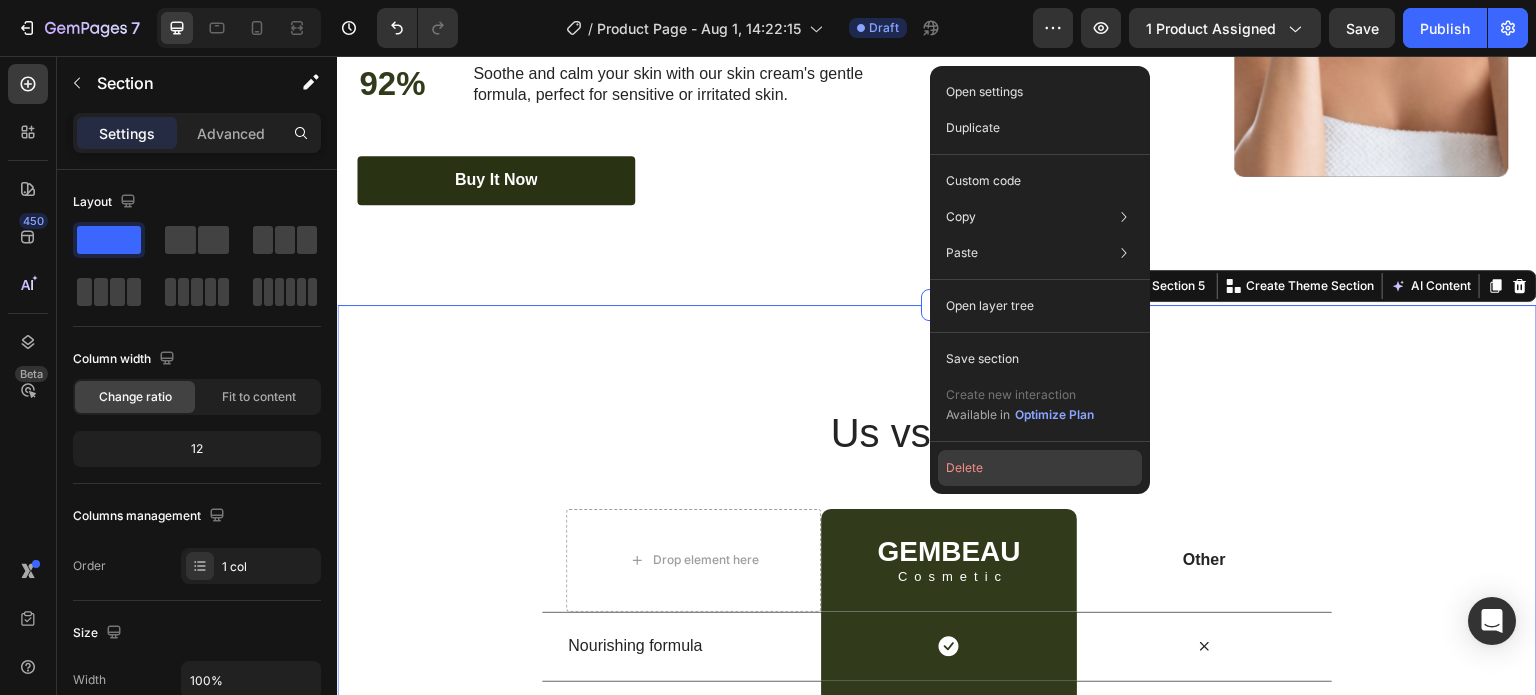drag, startPoint x: 1023, startPoint y: 461, endPoint x: 668, endPoint y: 388, distance: 362.42792 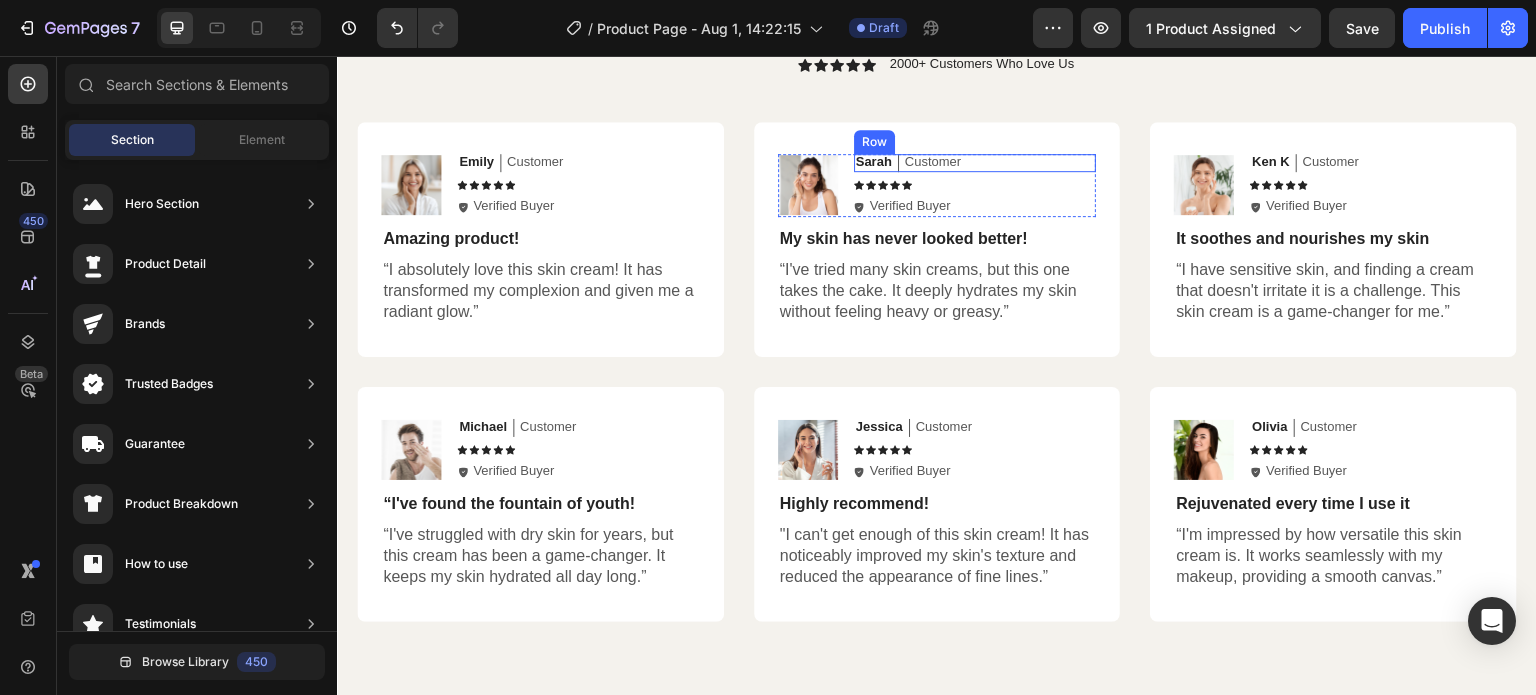 scroll, scrollTop: 3800, scrollLeft: 0, axis: vertical 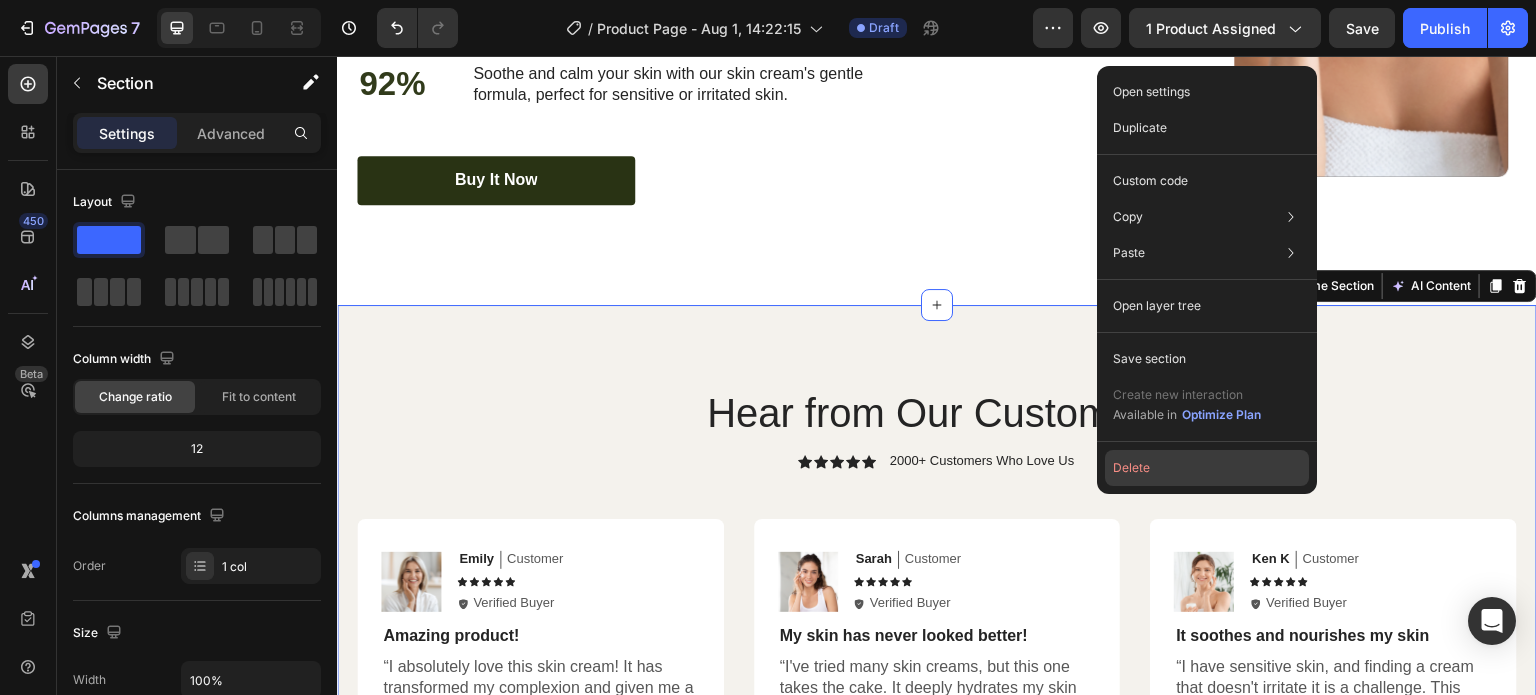 click on "Delete" 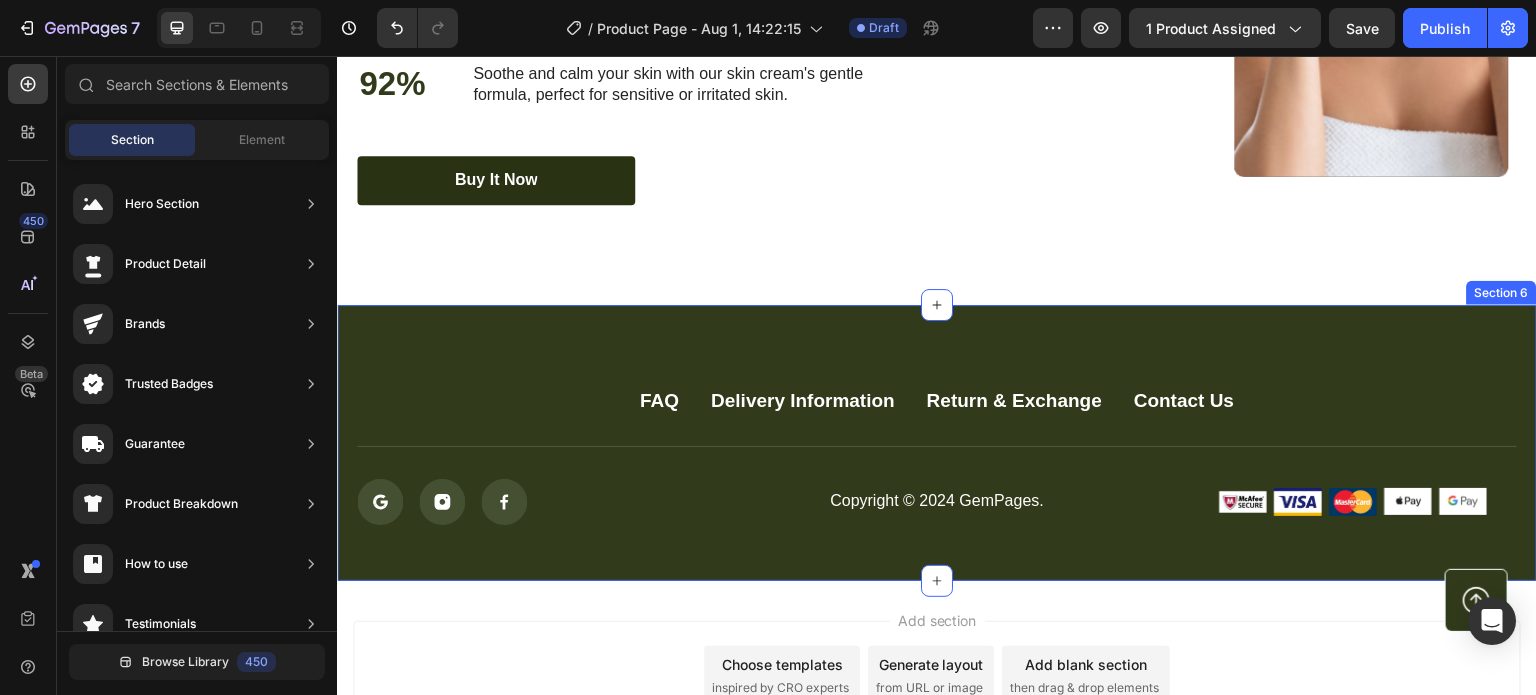 scroll, scrollTop: 3972, scrollLeft: 0, axis: vertical 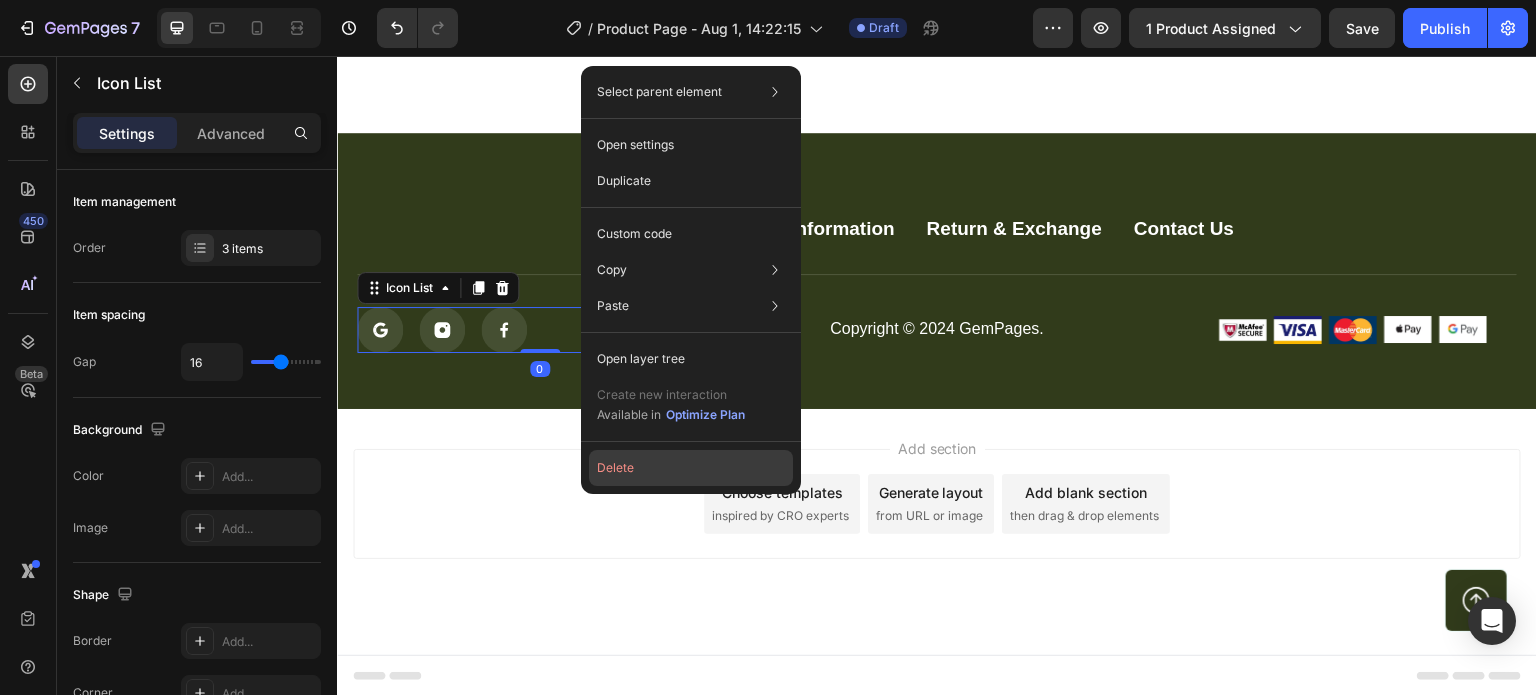 click on "Delete" 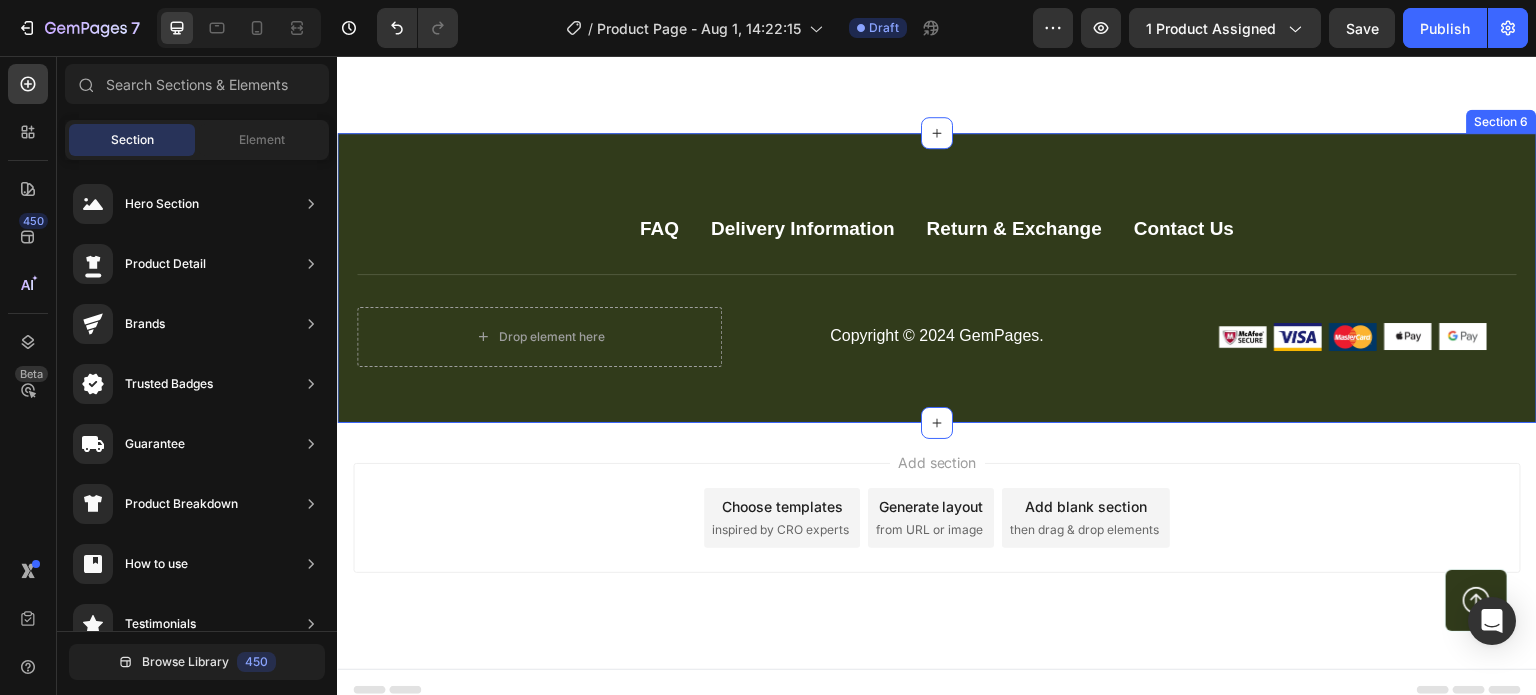 scroll, scrollTop: 3872, scrollLeft: 0, axis: vertical 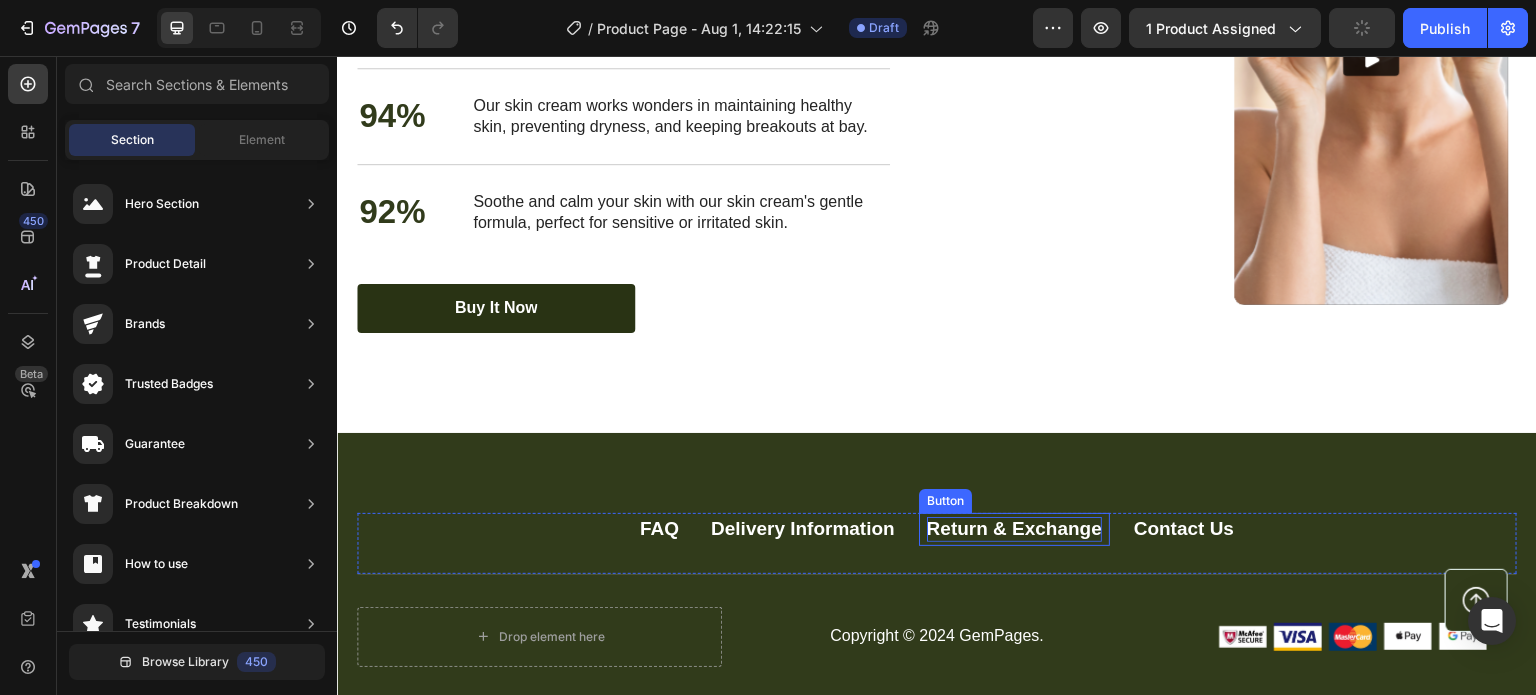 click on "Return & Exchange" at bounding box center (1014, 529) 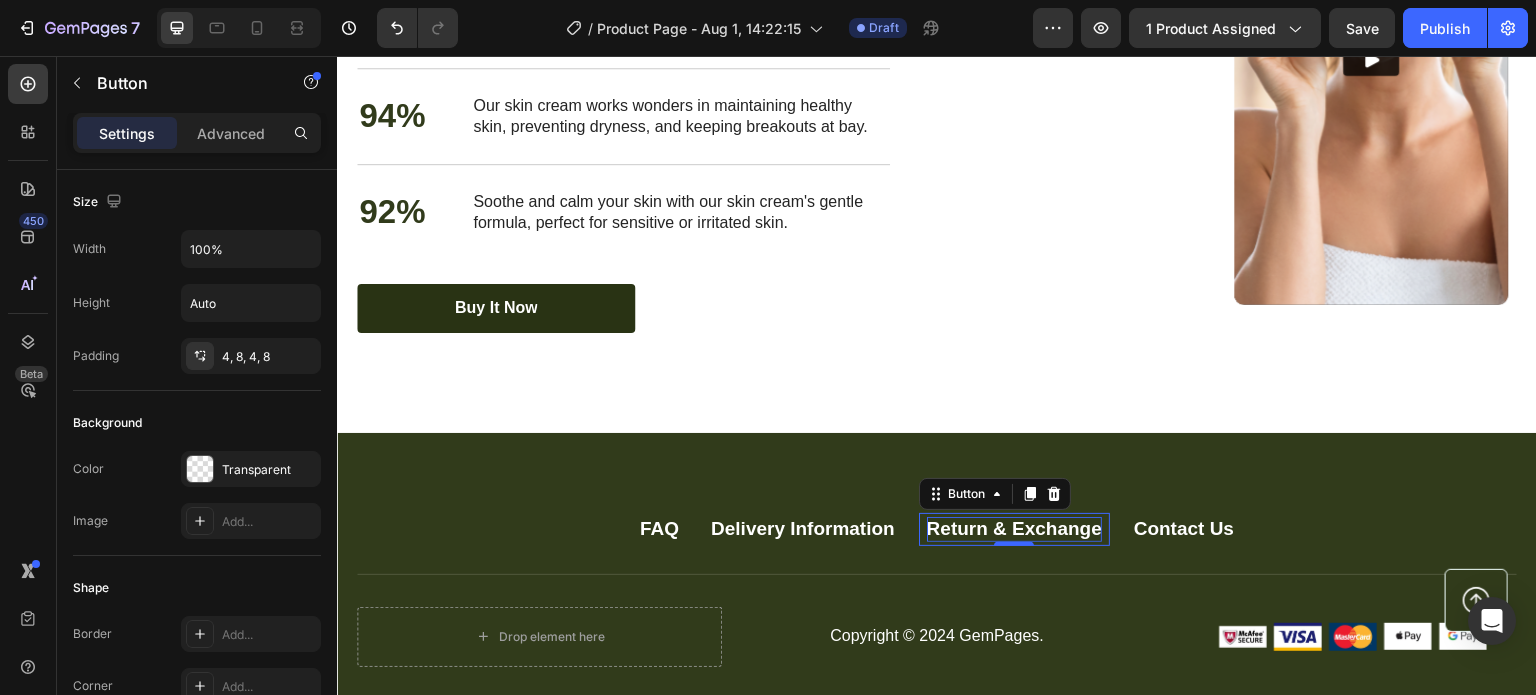 click on "Return & Exchange" at bounding box center [1014, 529] 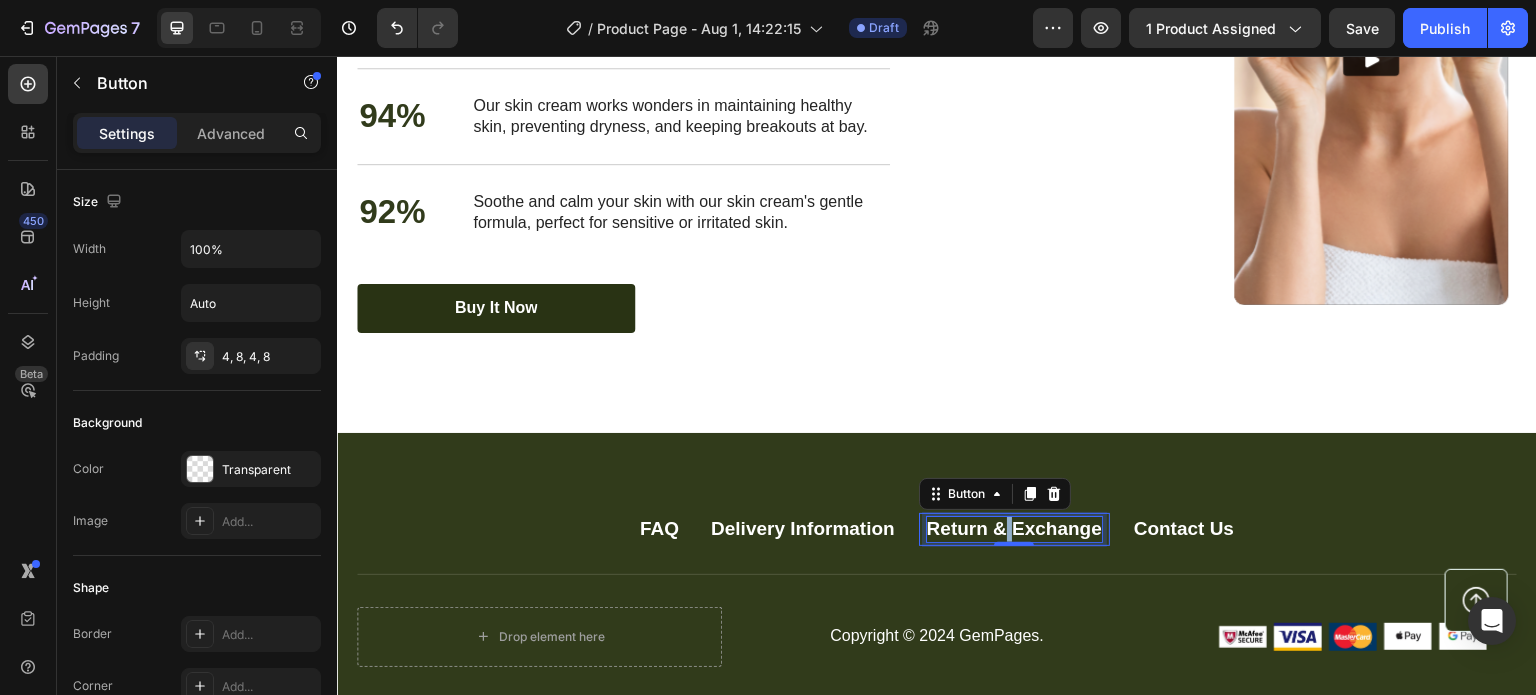 click on "Return & Exchange" at bounding box center [1014, 529] 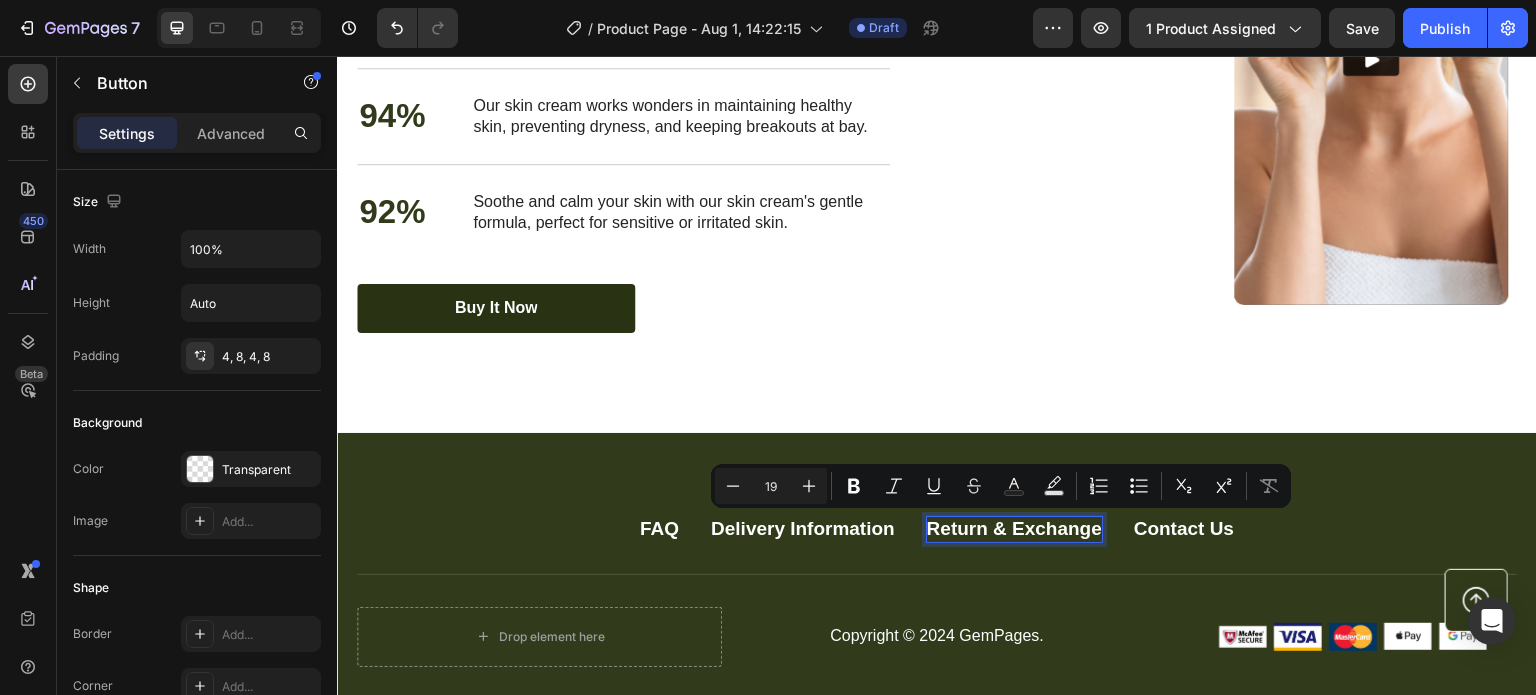 click on "Return & Exchange" at bounding box center [1014, 529] 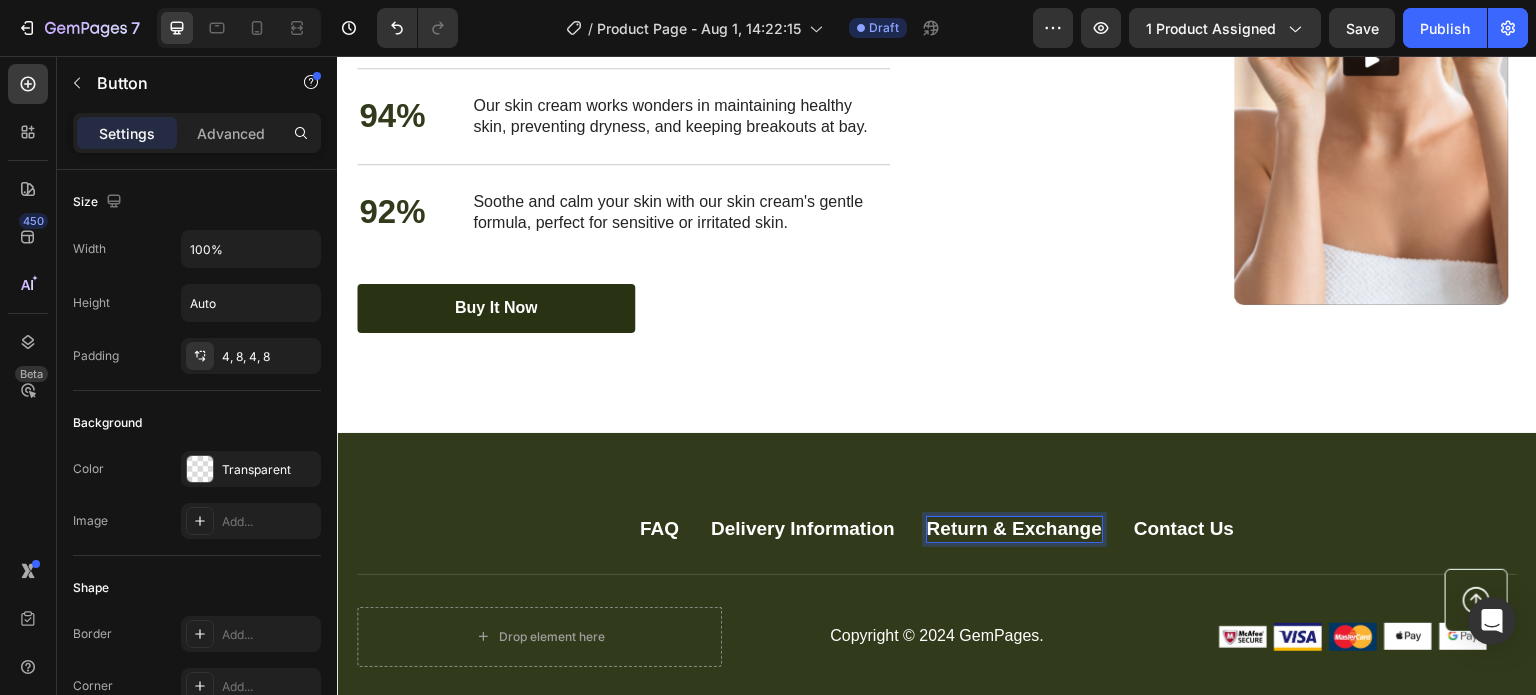 click on "Return & Exchange" at bounding box center [1014, 529] 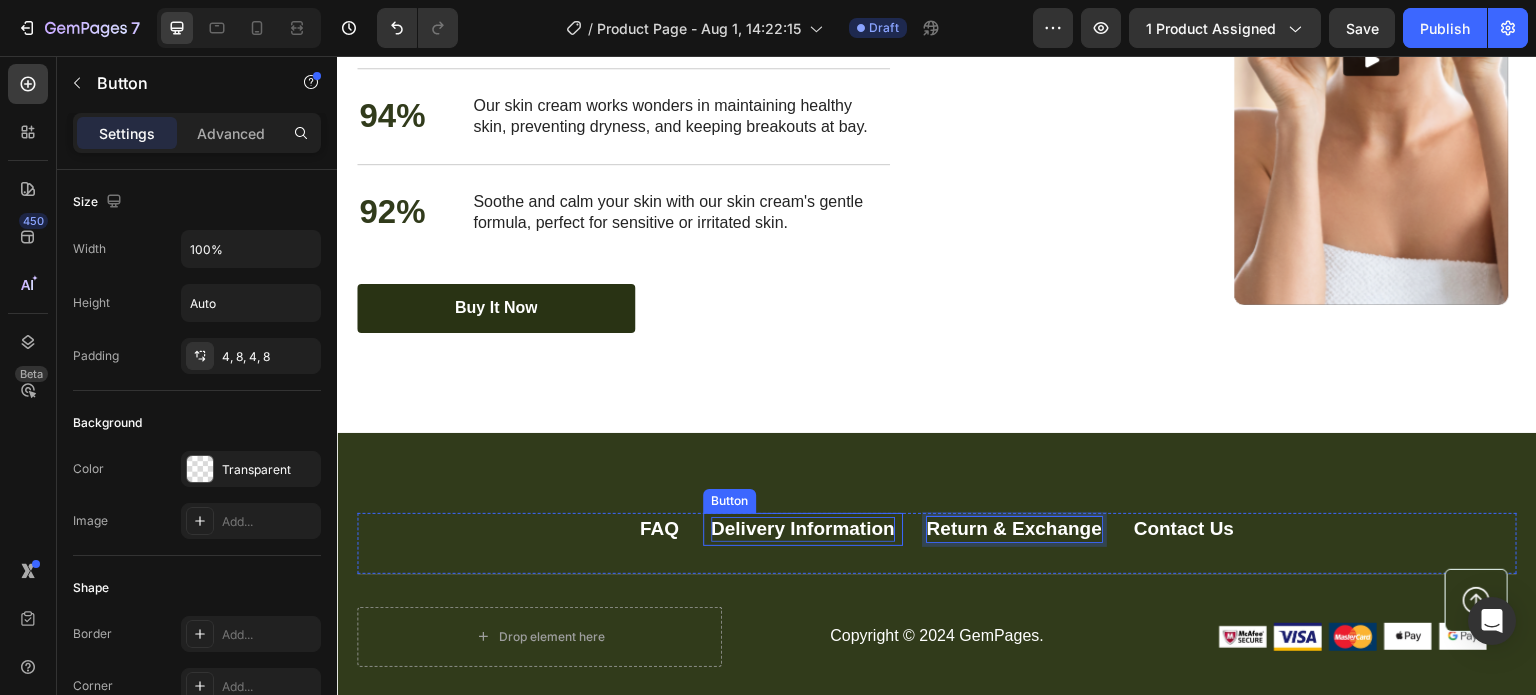 click on "Delivery Information" at bounding box center [803, 529] 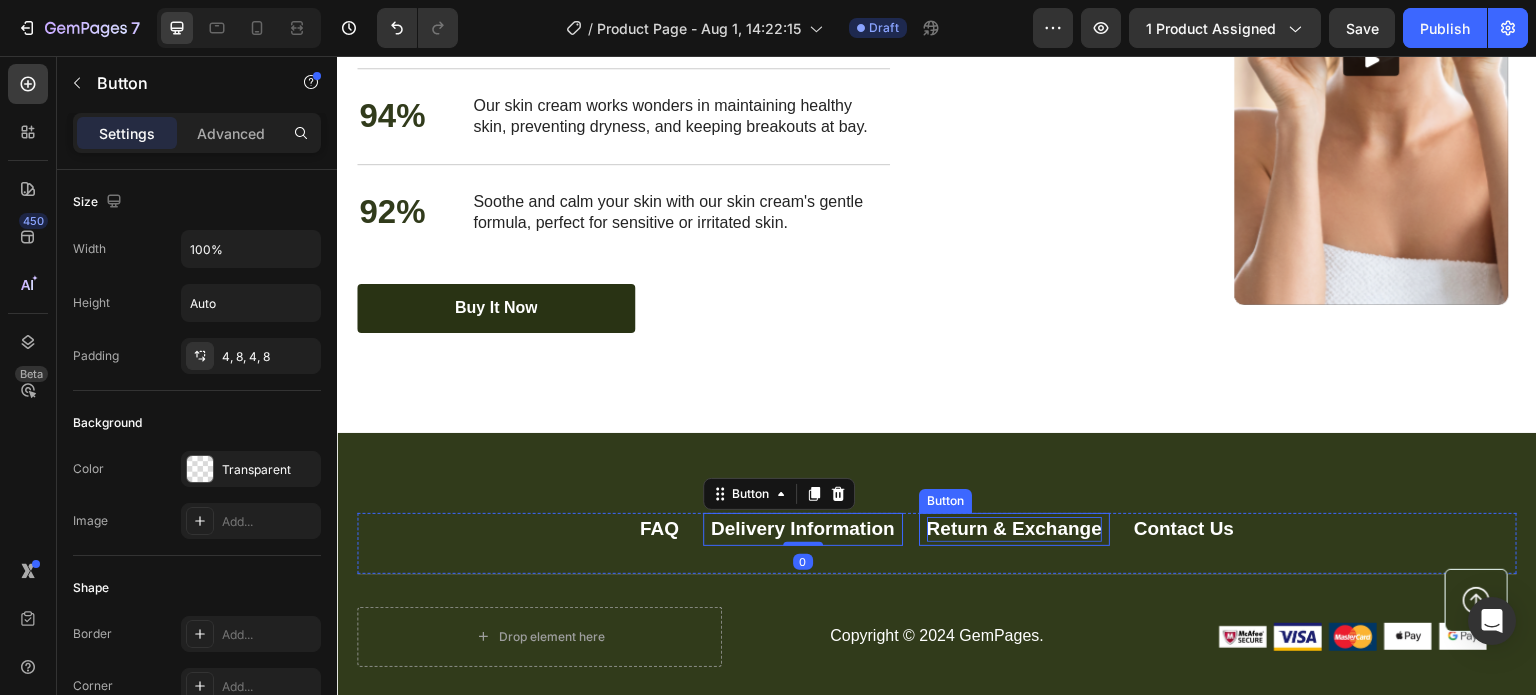 click on "Return & Exchange" at bounding box center [1014, 529] 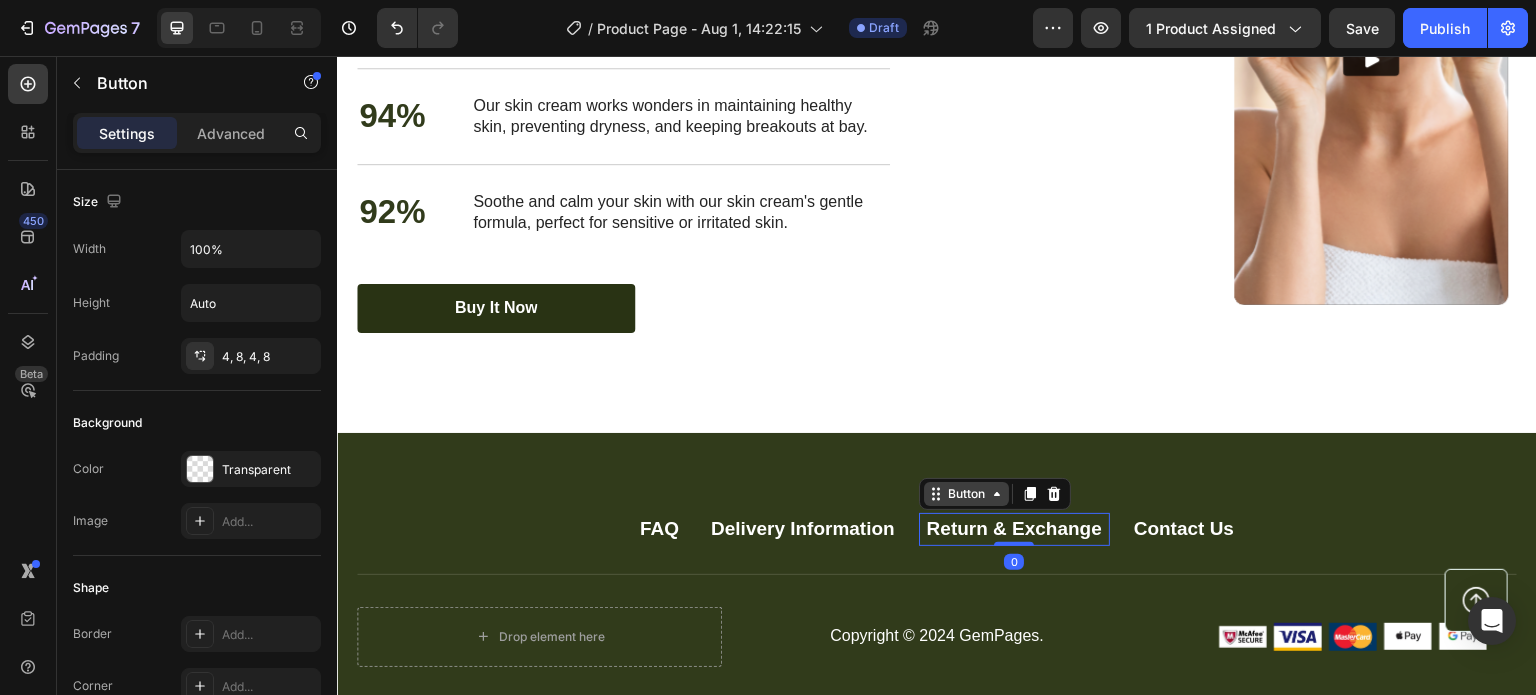 click on "Button" at bounding box center [966, 494] 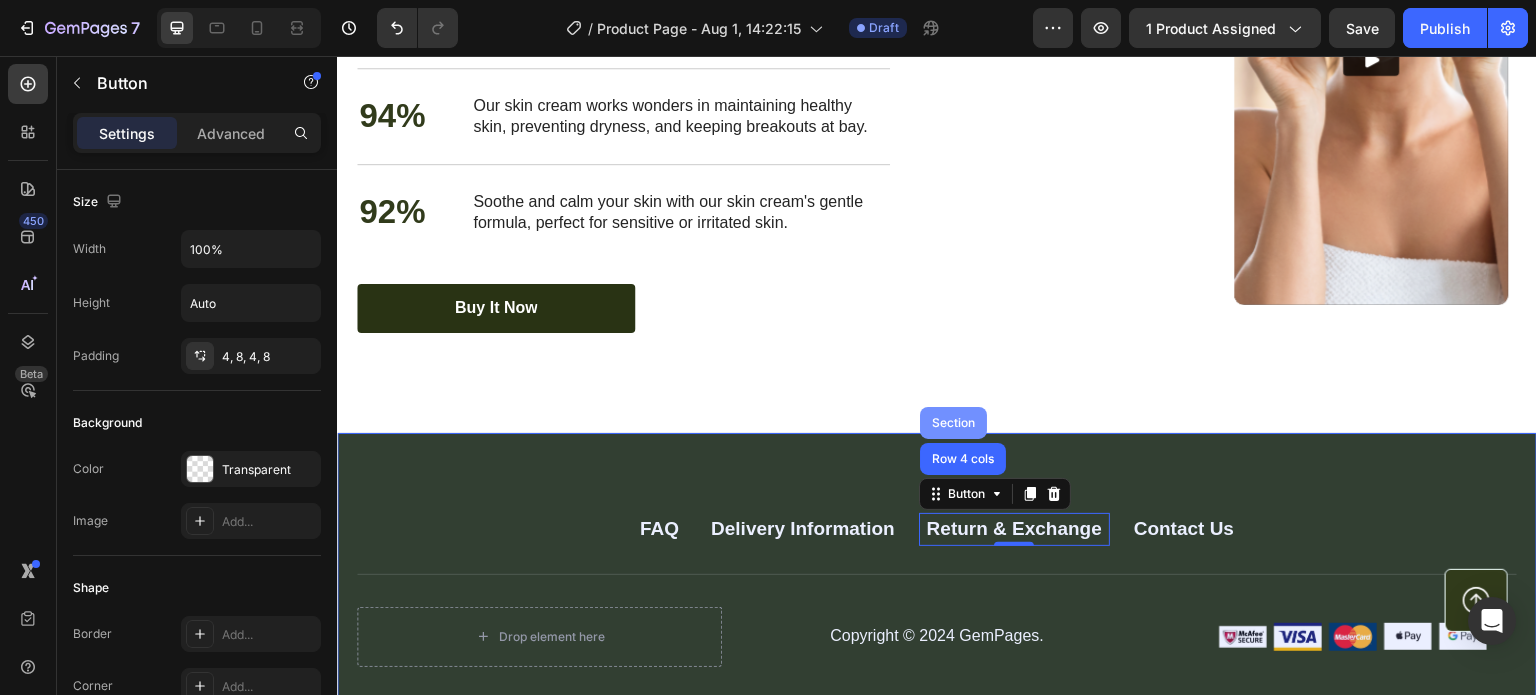 click on "Section" at bounding box center (953, 423) 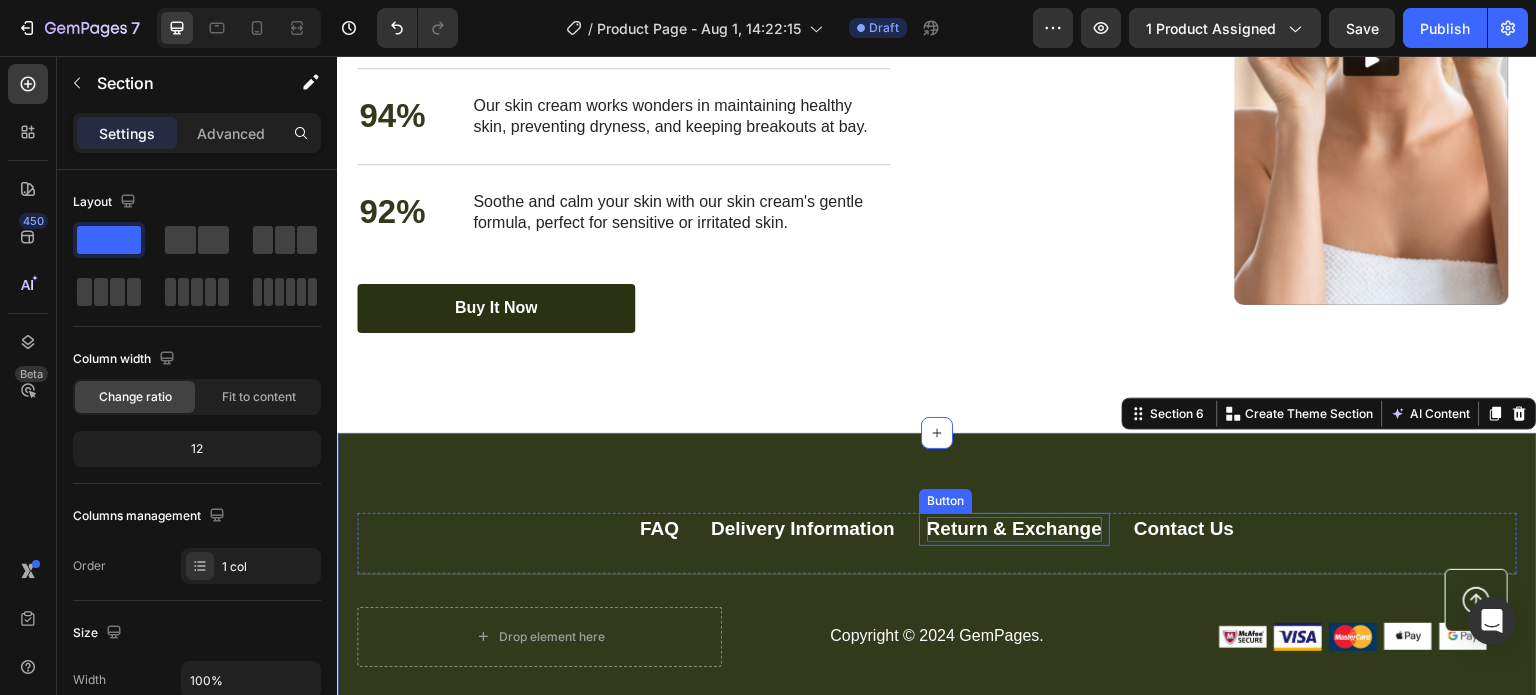 click on "Return & Exchange" at bounding box center [1014, 529] 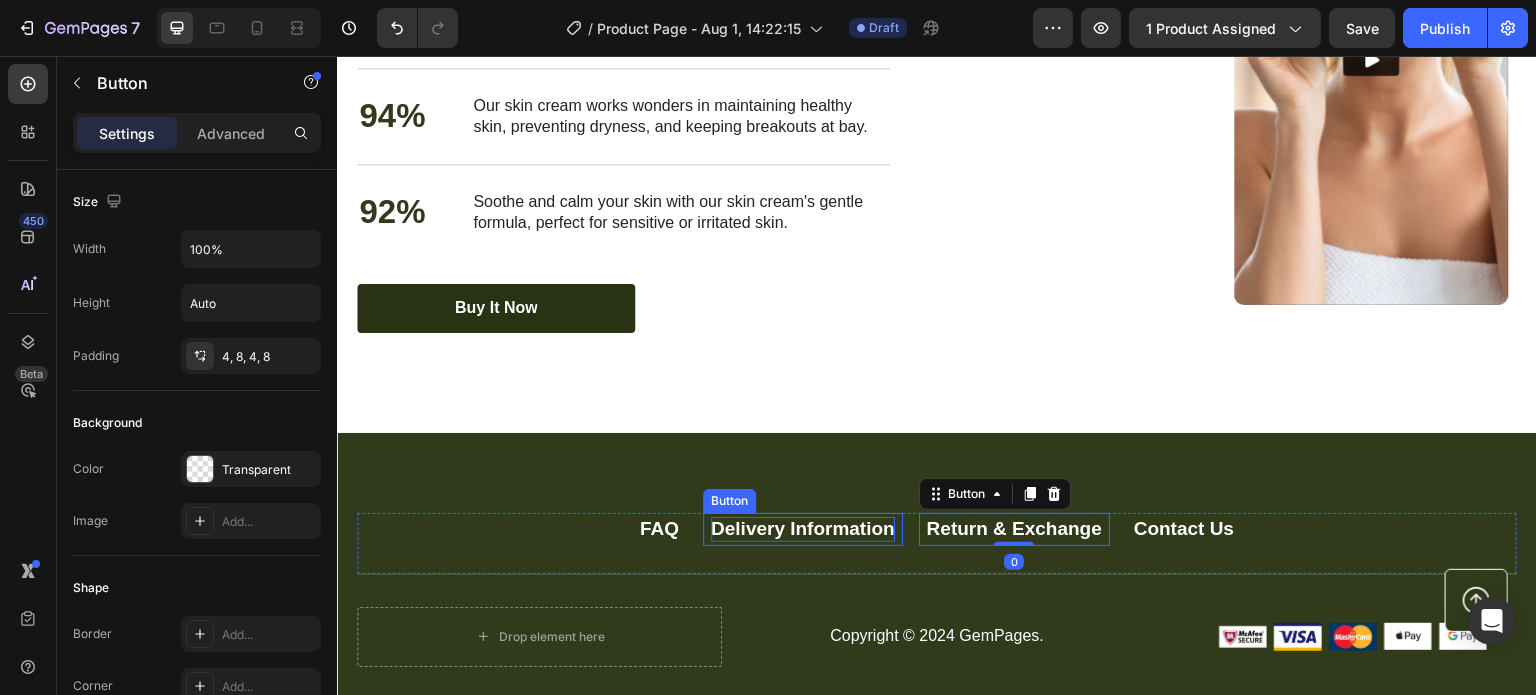 click on "Delivery Information" at bounding box center [803, 529] 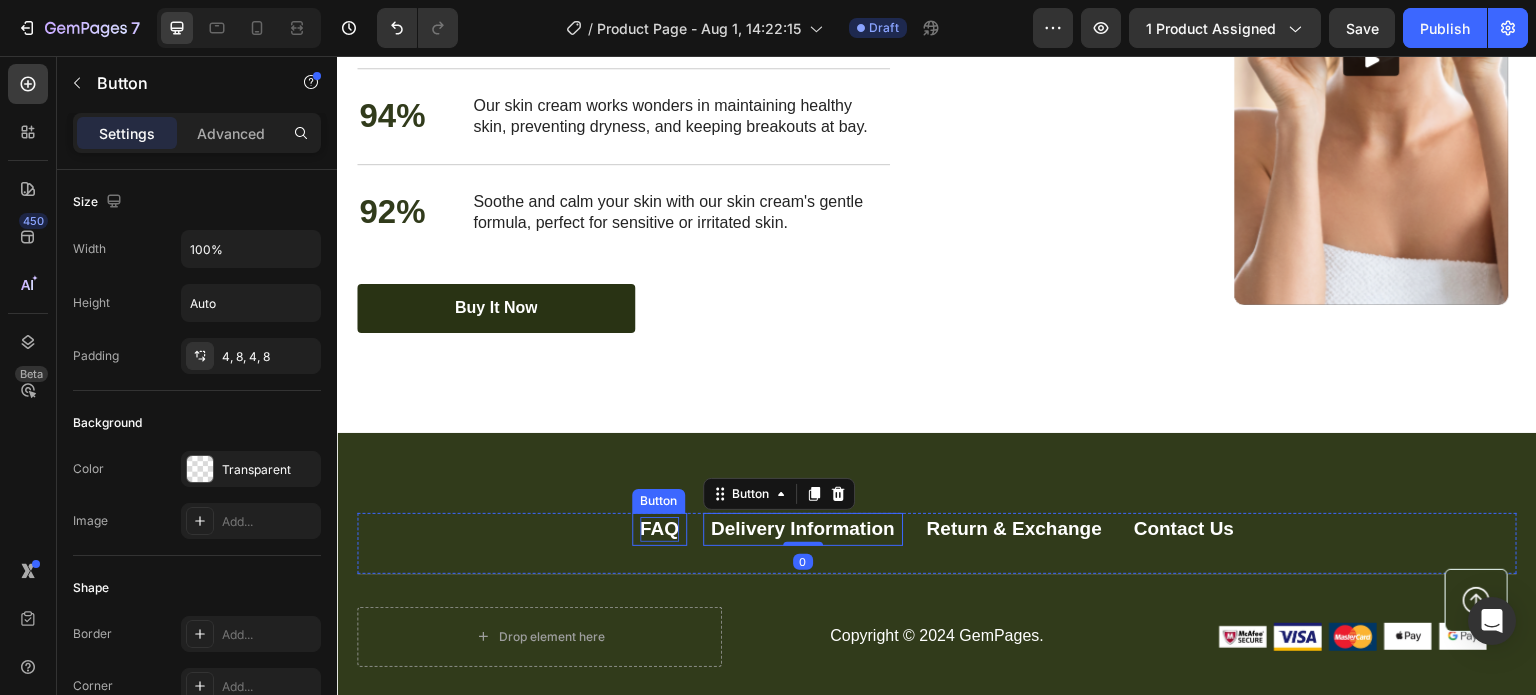 click on "FAQ" at bounding box center [659, 529] 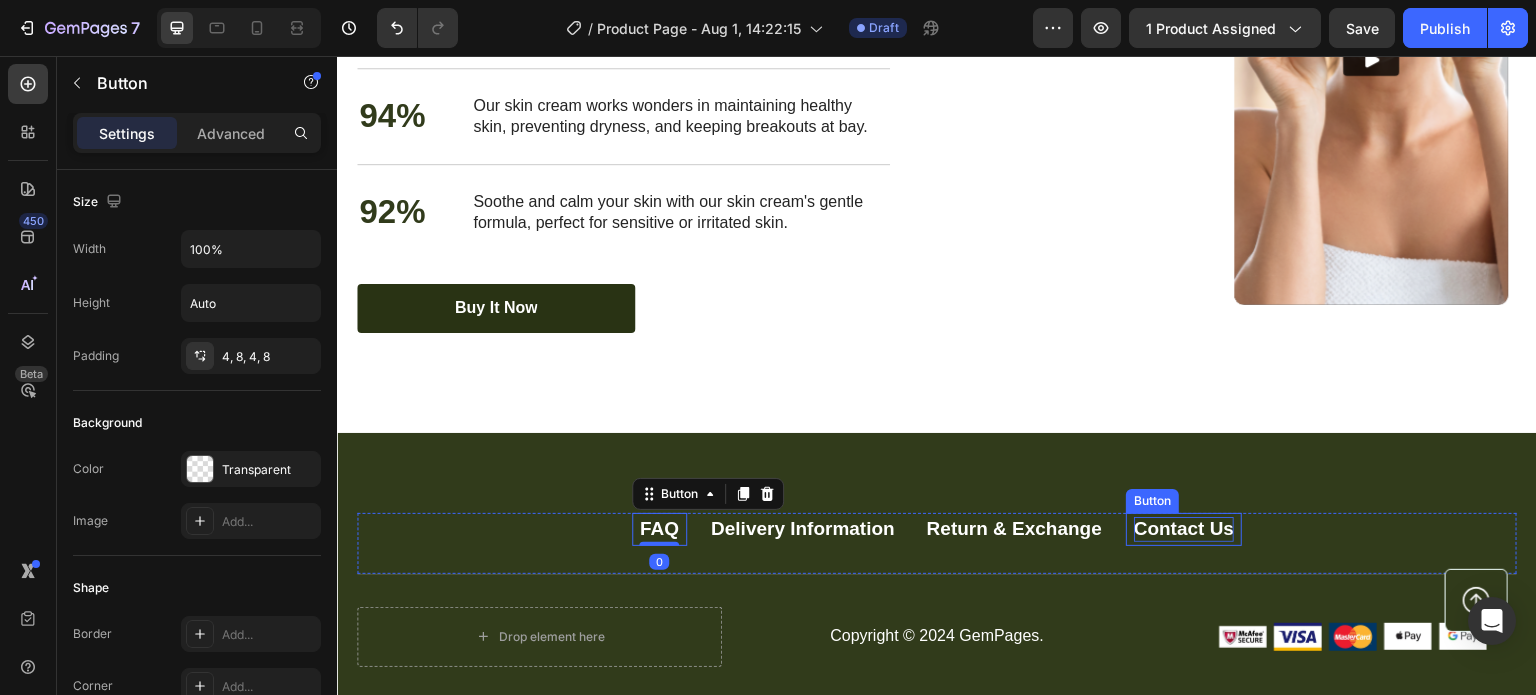 click on "Contact Us" at bounding box center [1184, 529] 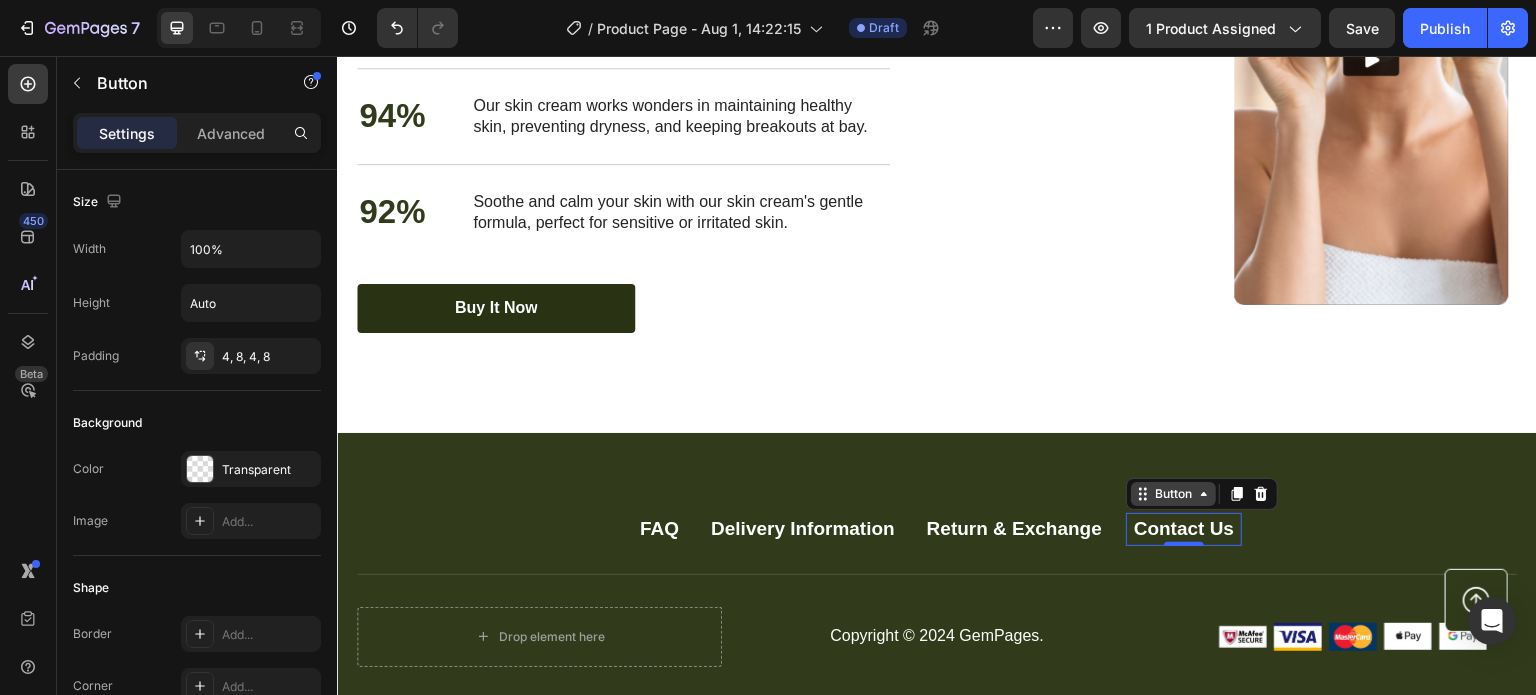 click on "Button" at bounding box center [1173, 494] 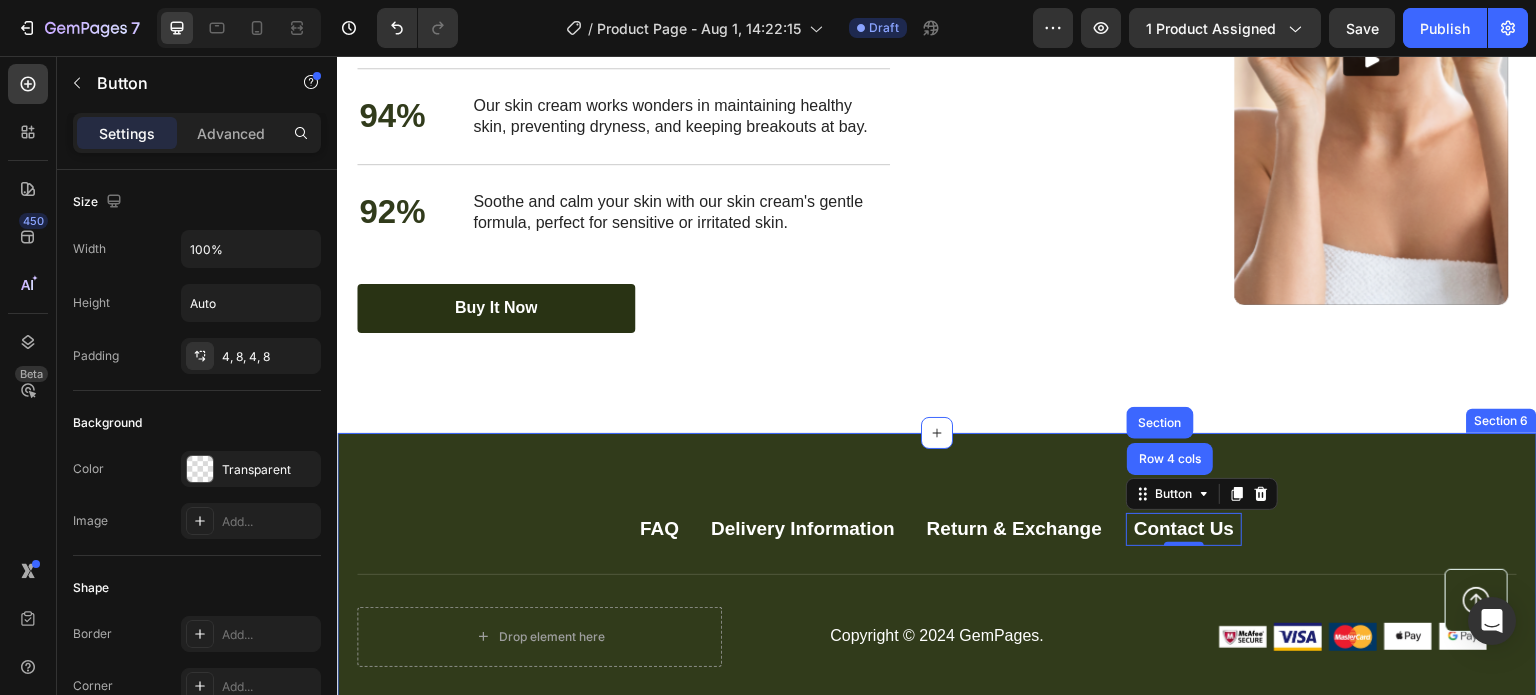 click on "FAQ Button Delivery Information Button Return & Exchange Button Contact Us Button Row 4 cols Section   0 Row
Drop element here Copyright © 2024 GemPages.  Text block Image Image Image Image Image Row Row
Button Row Section 6" at bounding box center [937, 578] 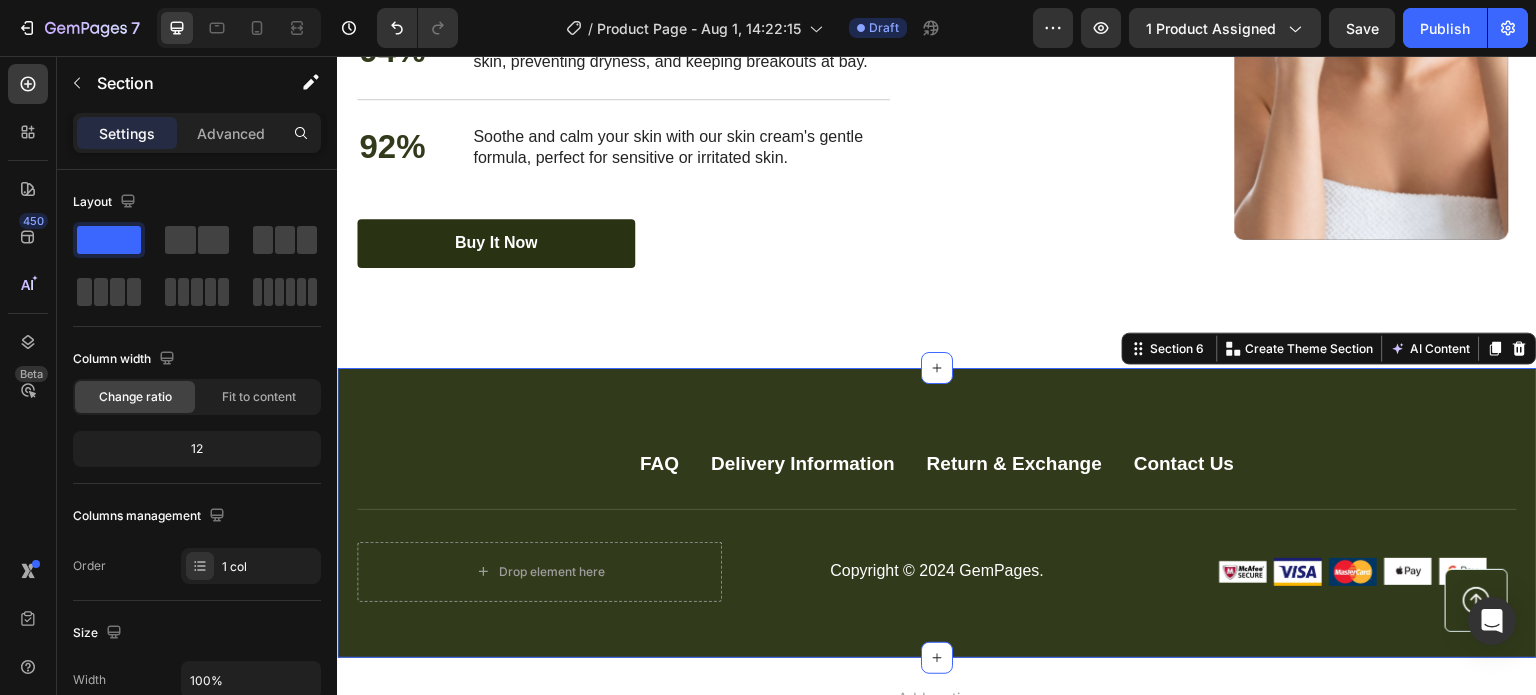 scroll, scrollTop: 3772, scrollLeft: 0, axis: vertical 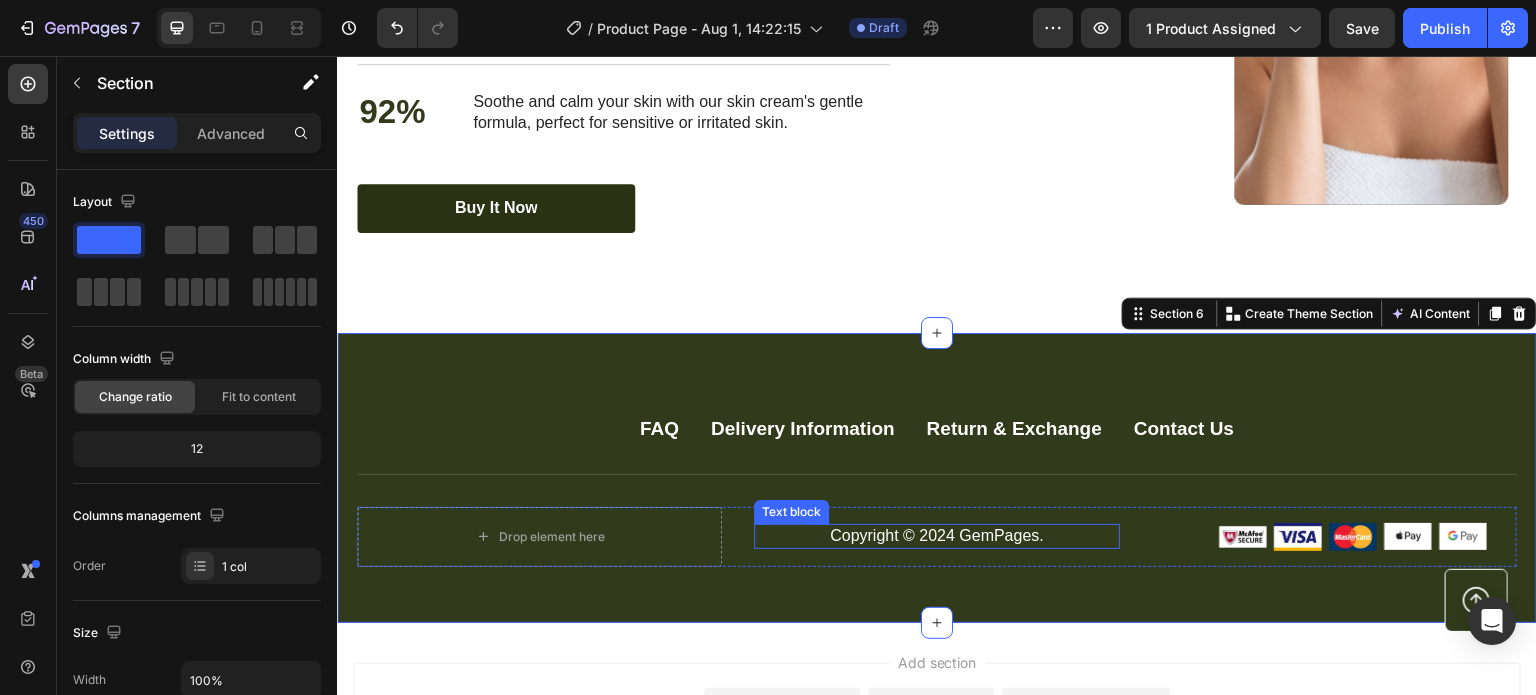 click on "Copyright © 2024 GemPages." at bounding box center (936, 536) 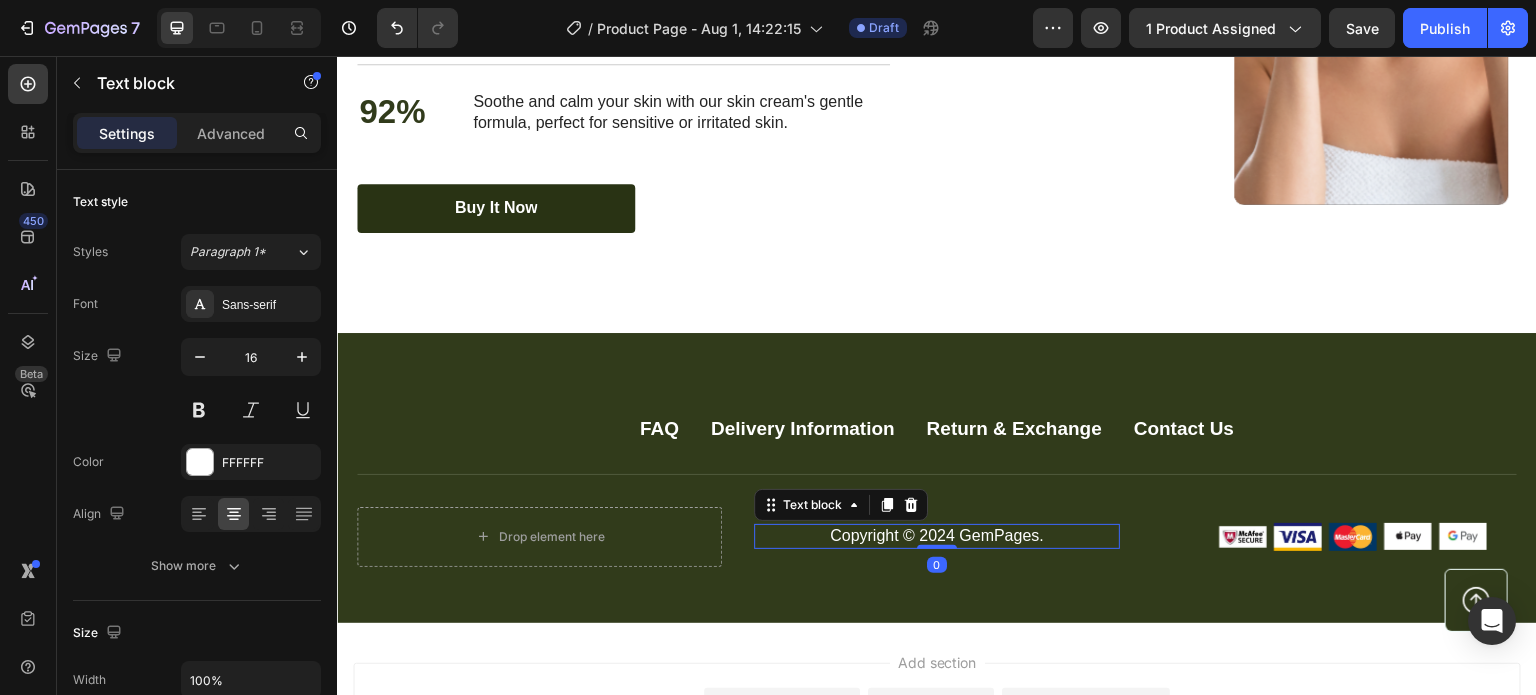 click on "Copyright © 2024 GemPages." at bounding box center [936, 536] 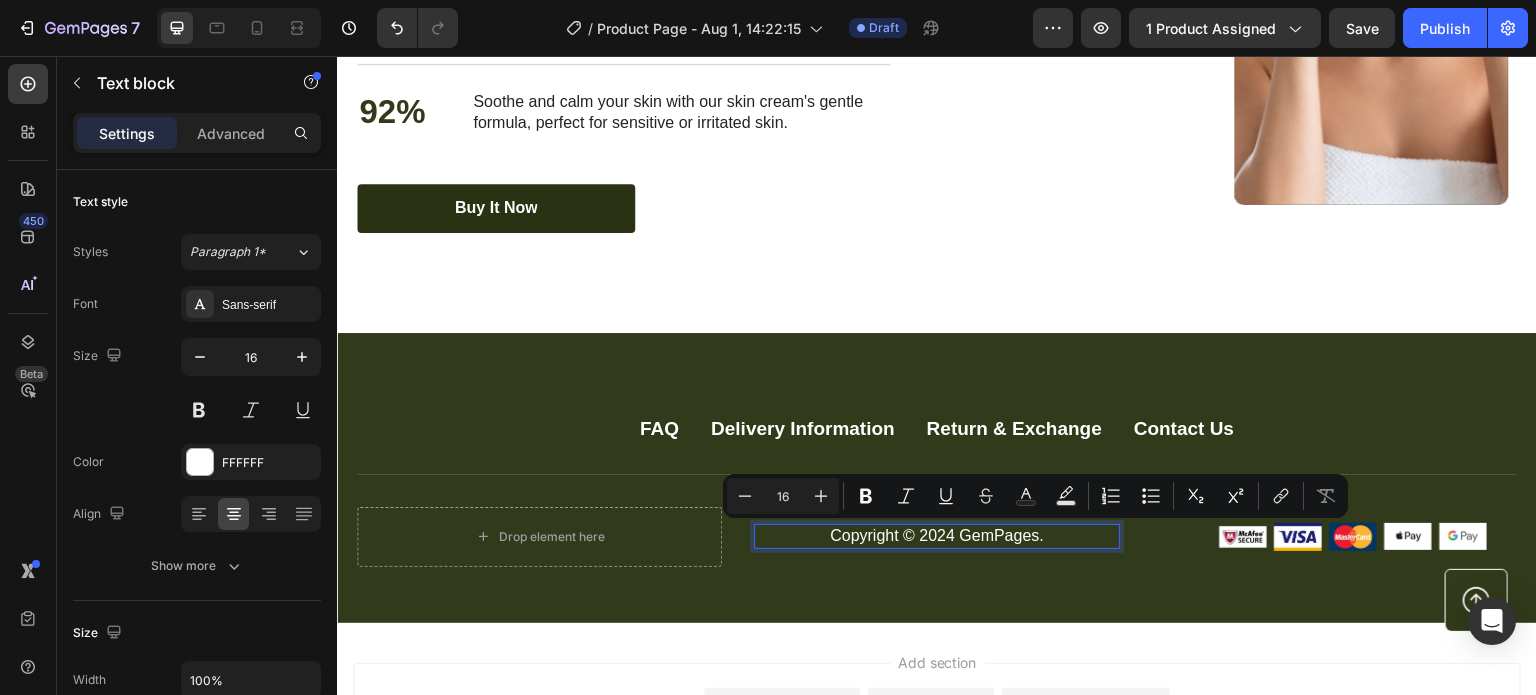 click on "Copyright © 2024 GemPages." at bounding box center (936, 536) 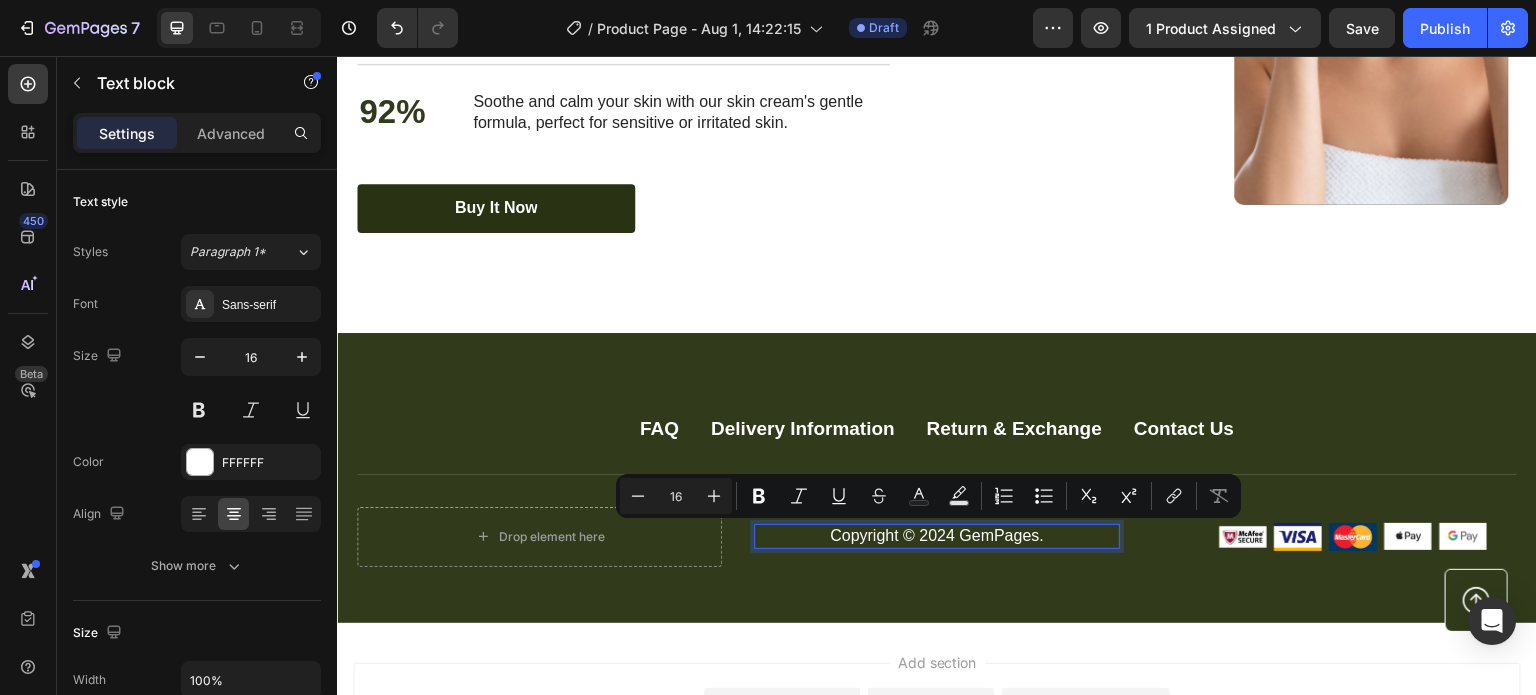 drag, startPoint x: 1038, startPoint y: 537, endPoint x: 789, endPoint y: 537, distance: 249 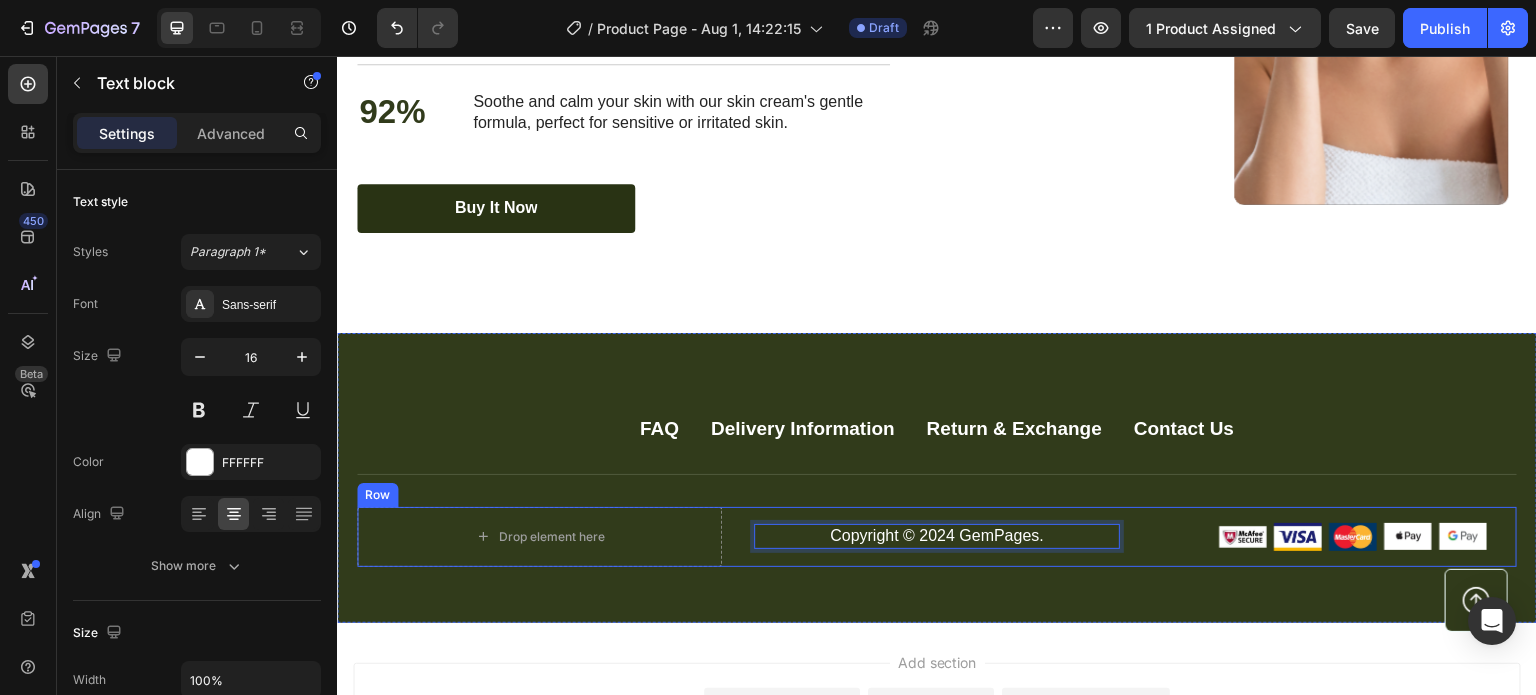 drag, startPoint x: 1056, startPoint y: 540, endPoint x: 773, endPoint y: 506, distance: 285.0351 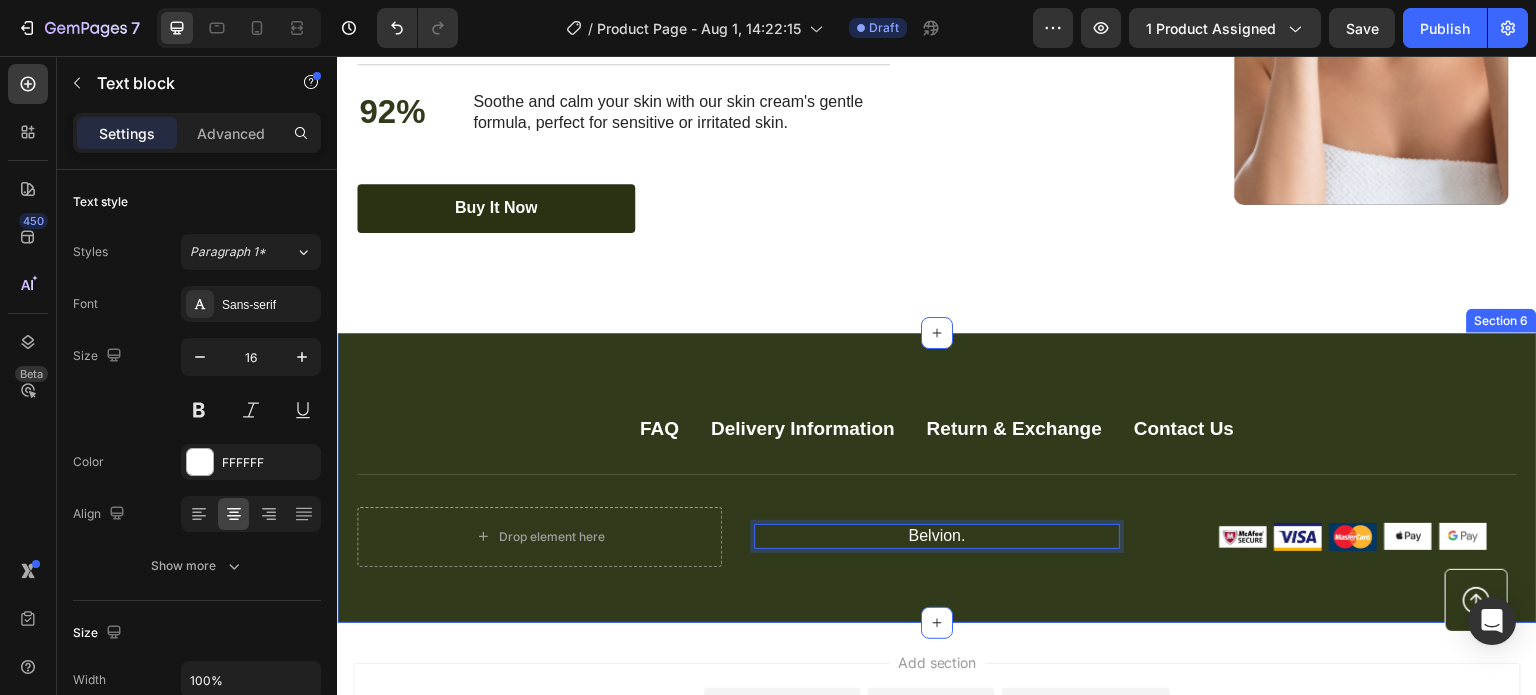 click on "FAQ Button Delivery Information Button Return & Exchange Button Contact Us Button Row
Drop element here Belvion. Text block   0 Image Image Image Image Image Row Row
Button Row Section 6" at bounding box center [937, 478] 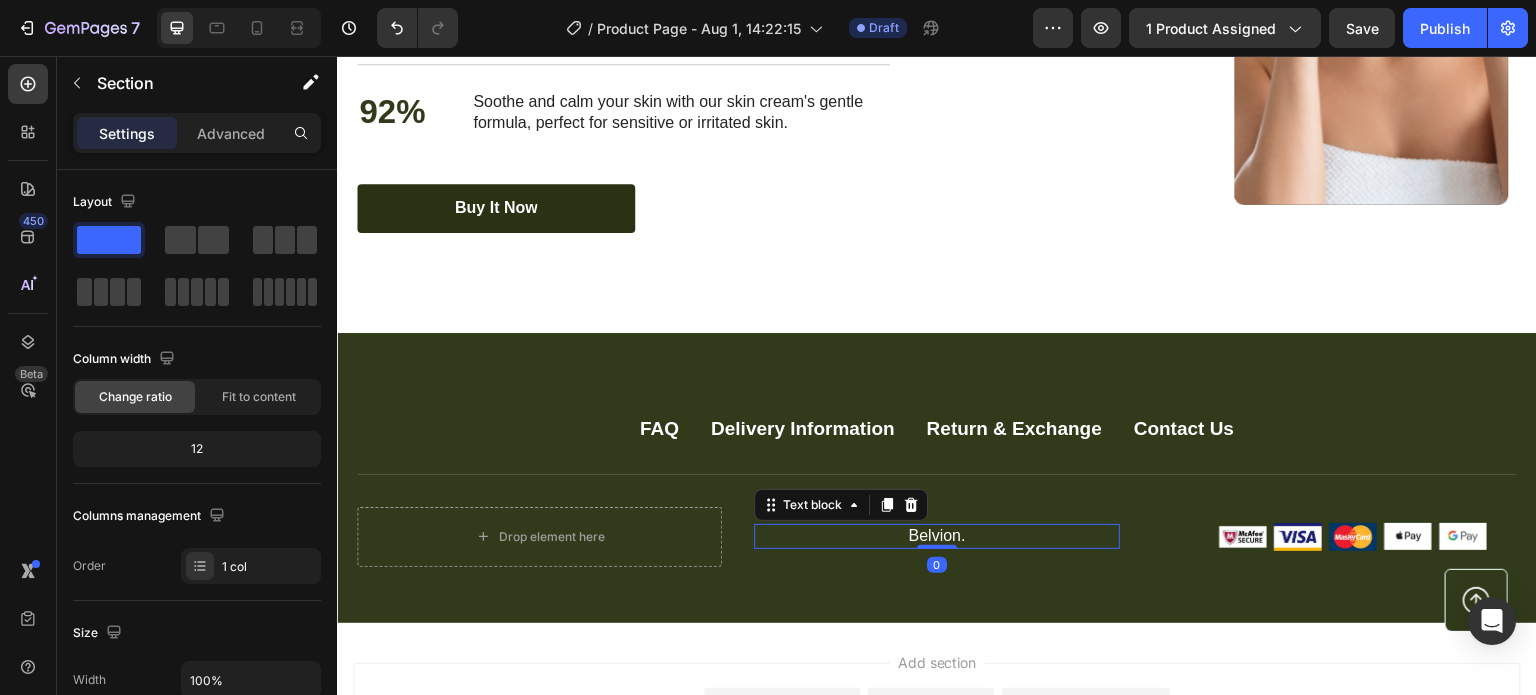 click on "Belvion." at bounding box center (936, 536) 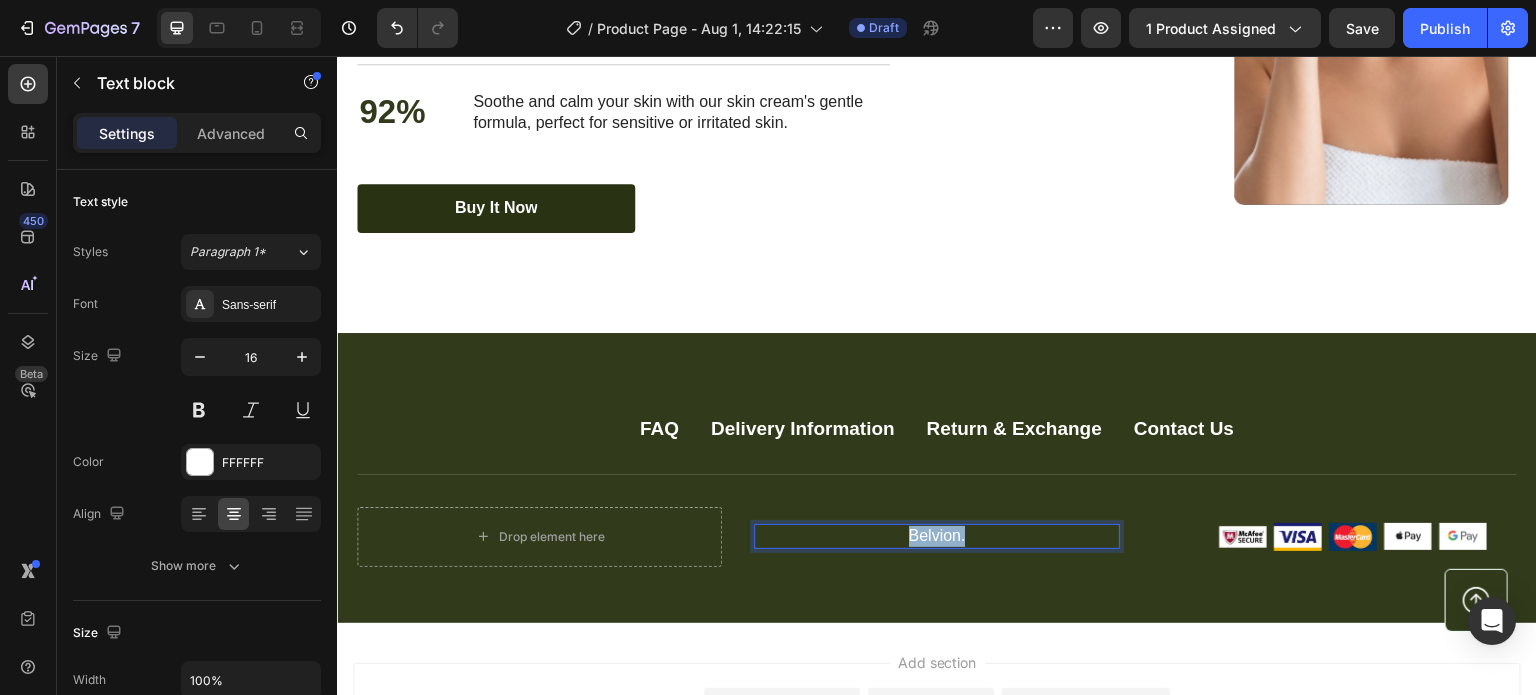 click on "Belvion." at bounding box center (936, 536) 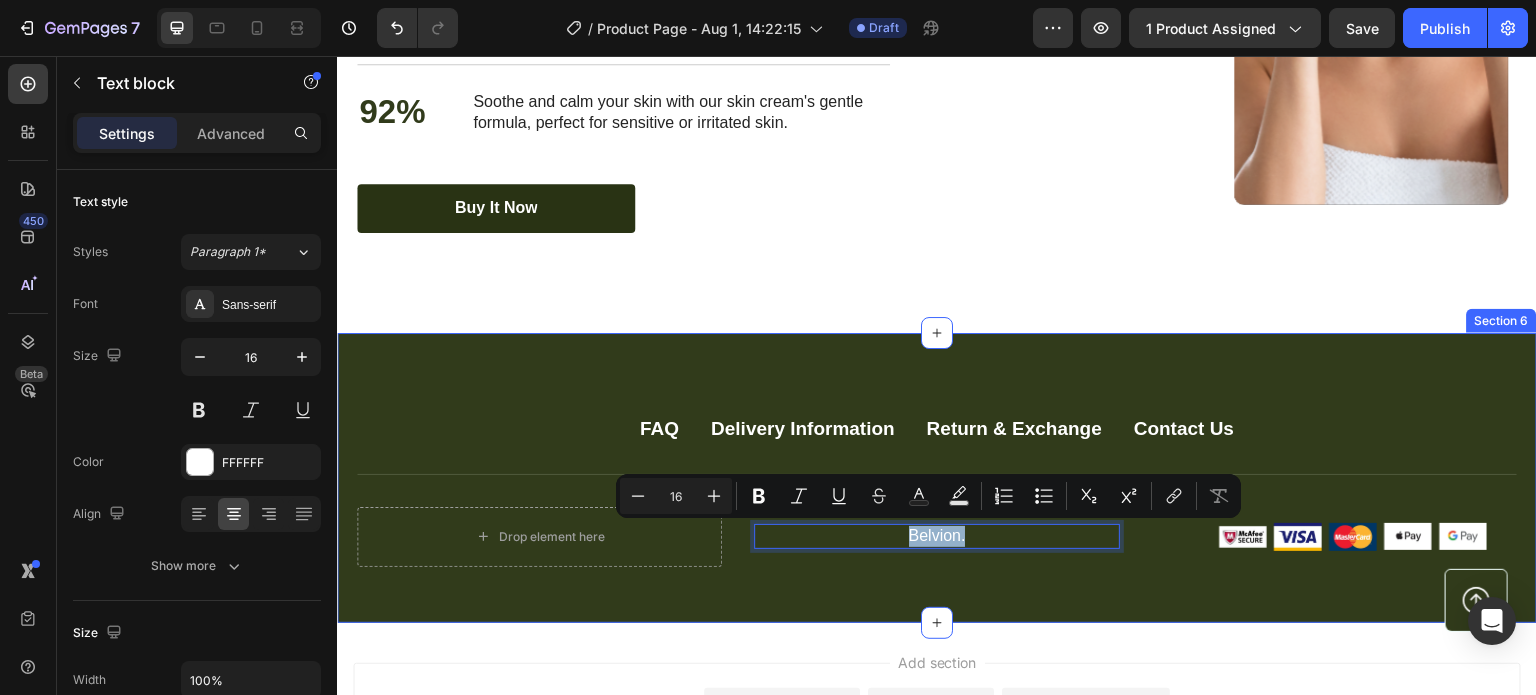 click on "FAQ Button Delivery Information Button Return & Exchange Button Contact Us Button Row
Drop element here Belvion. Text block   0 Image Image Image Image Image Row Row
Button Row Section 6" at bounding box center (937, 478) 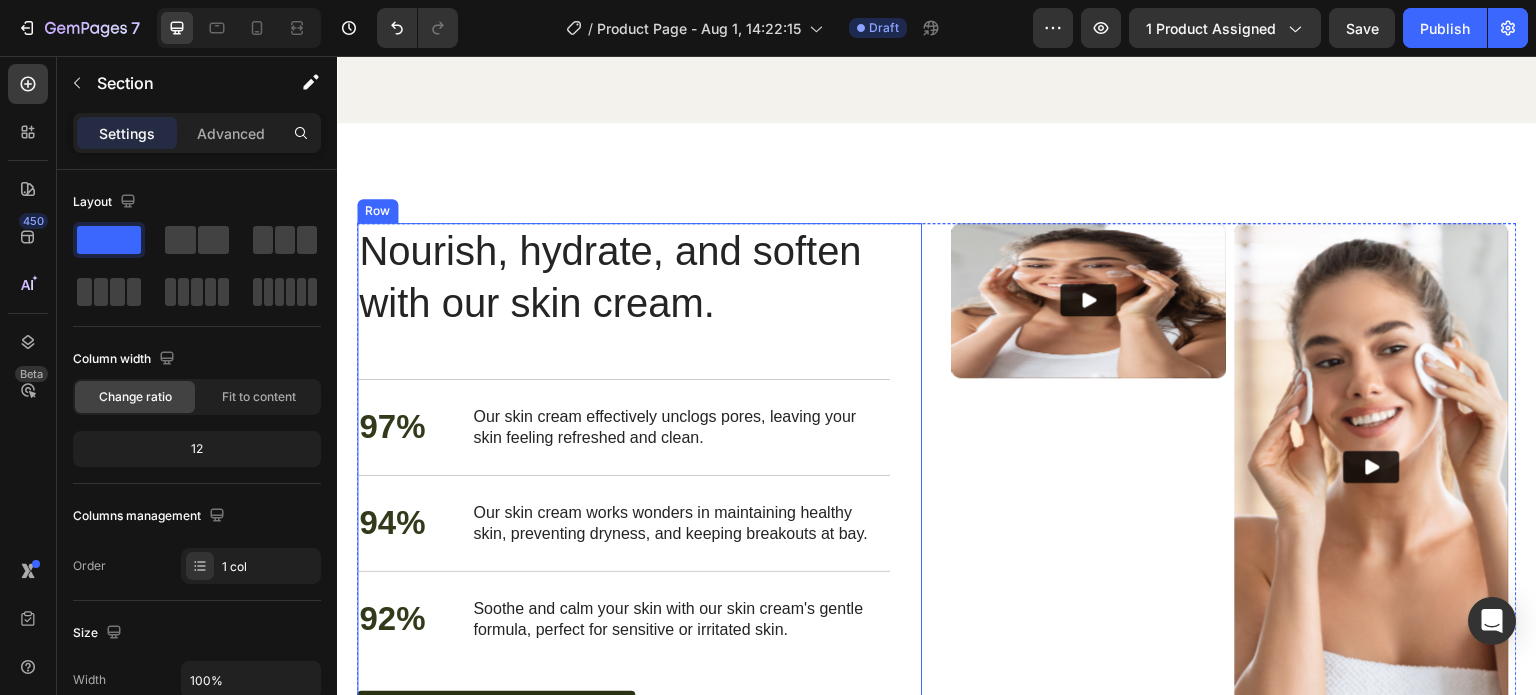 scroll, scrollTop: 3072, scrollLeft: 0, axis: vertical 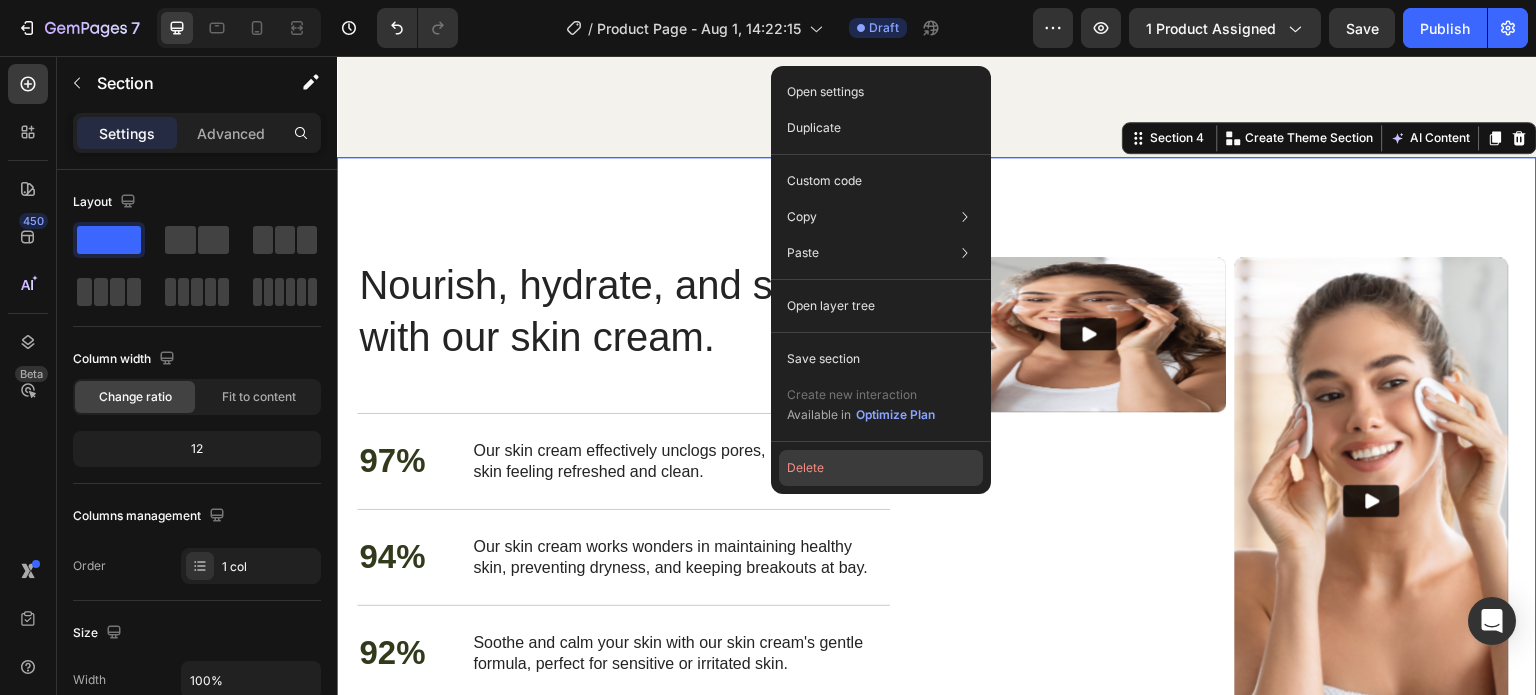 drag, startPoint x: 840, startPoint y: 479, endPoint x: 557, endPoint y: 440, distance: 285.67465 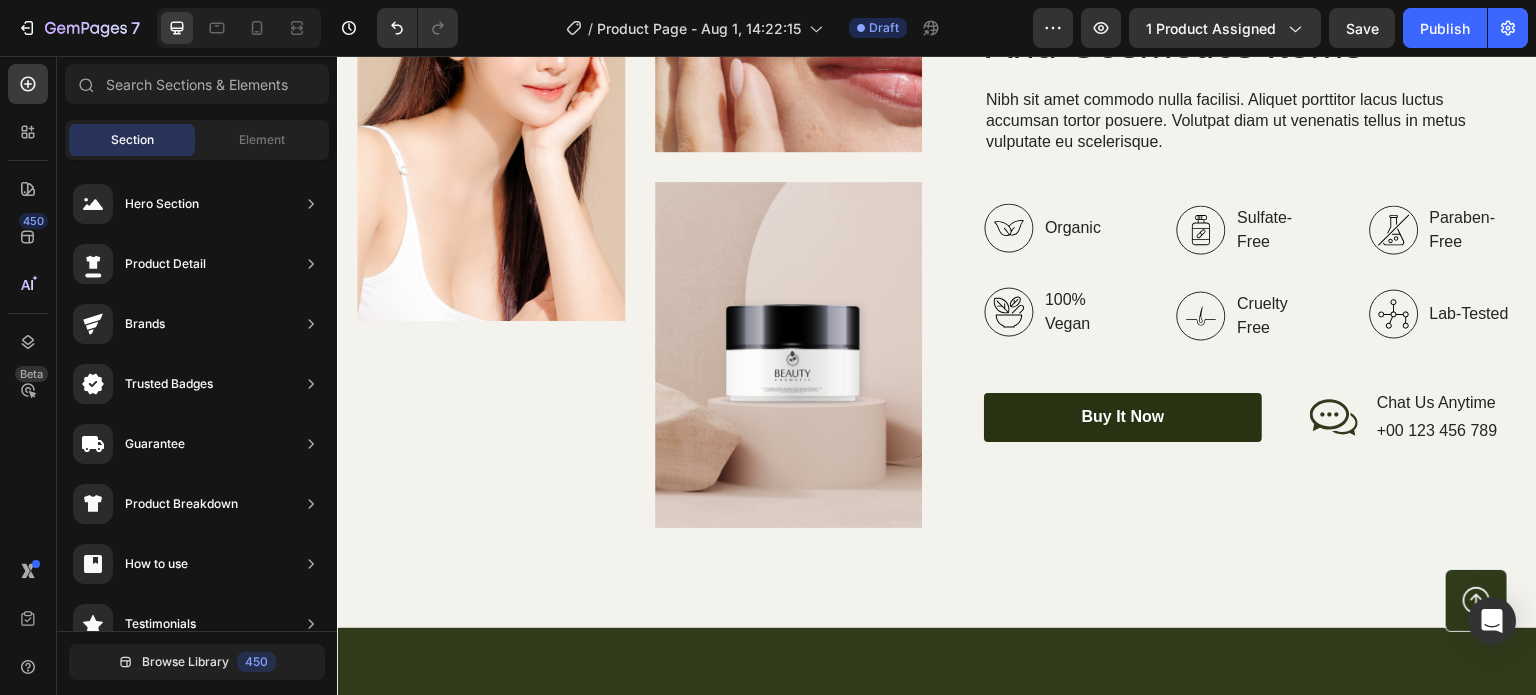 scroll, scrollTop: 2669, scrollLeft: 0, axis: vertical 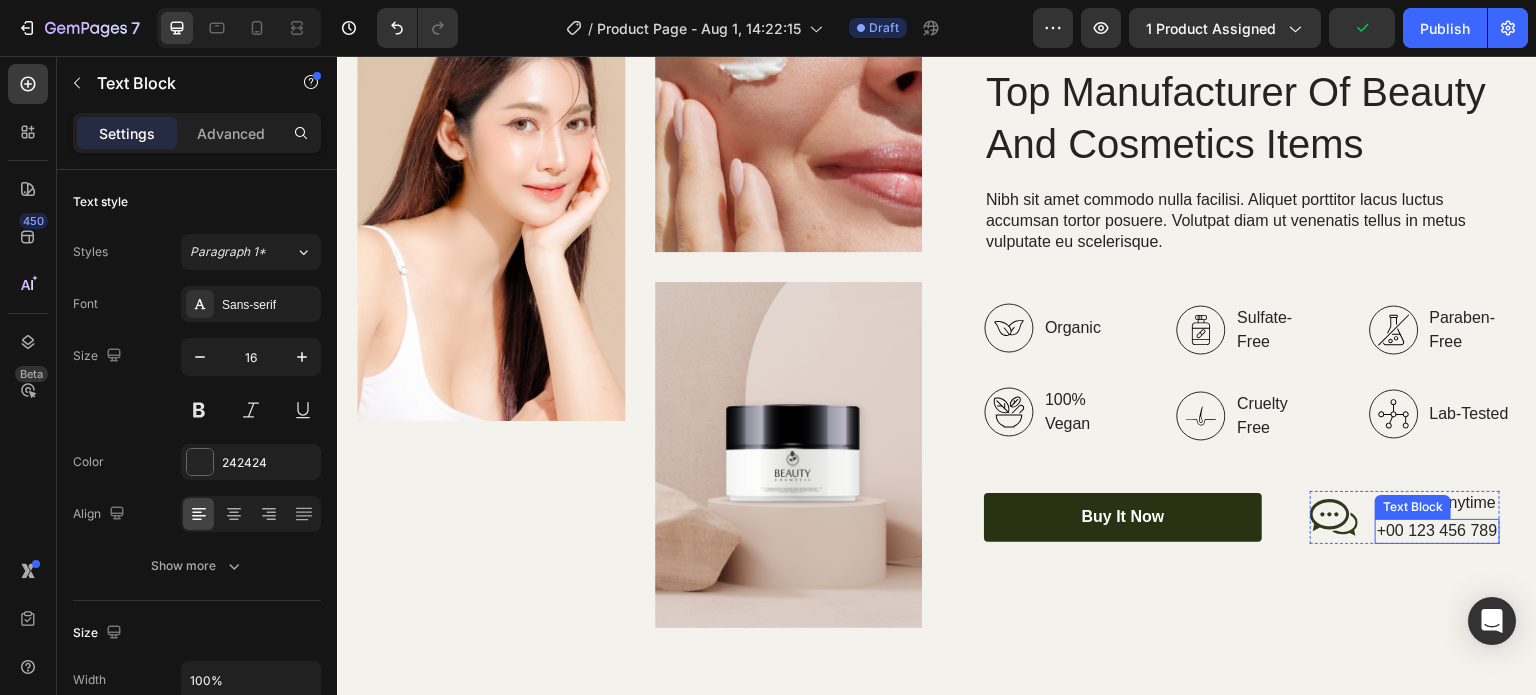 click on "+00 123 456 789" at bounding box center [1437, 531] 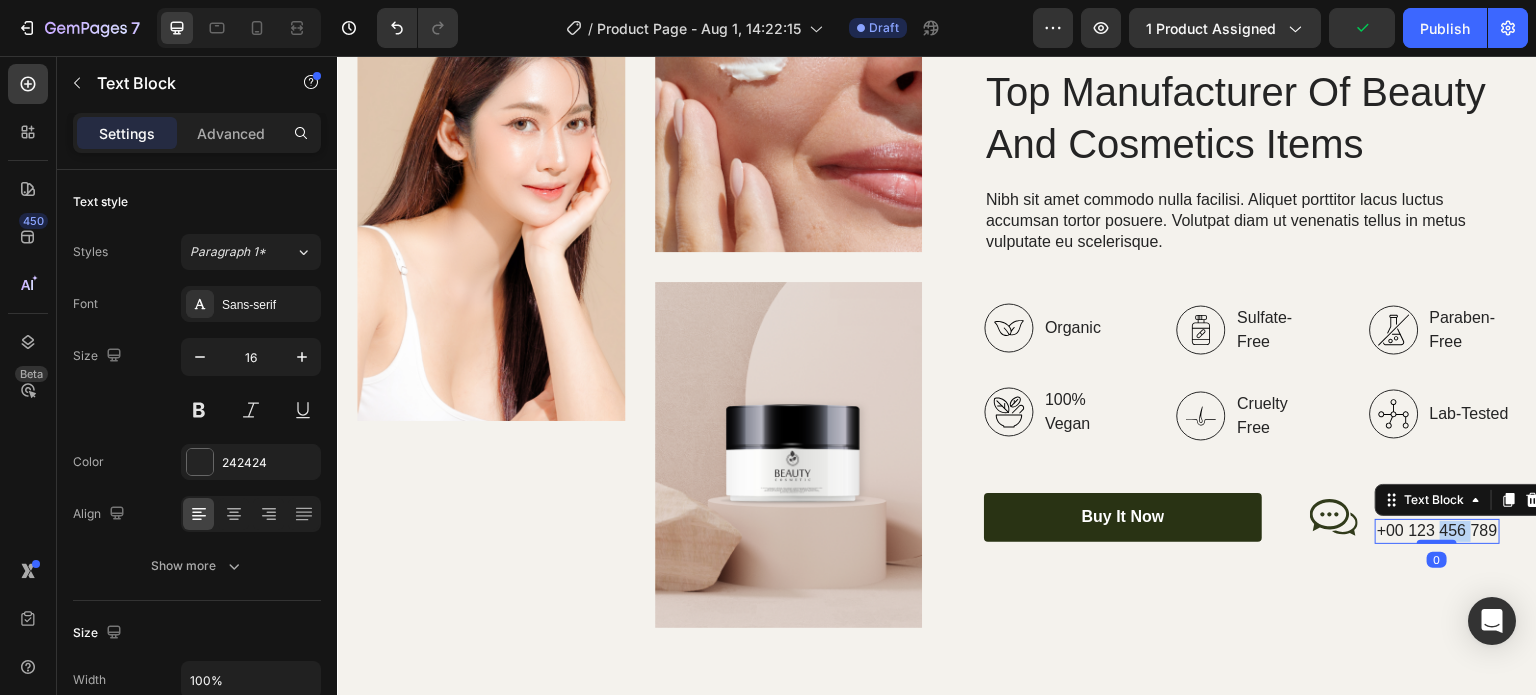 click on "+00 123 456 789" at bounding box center [1437, 531] 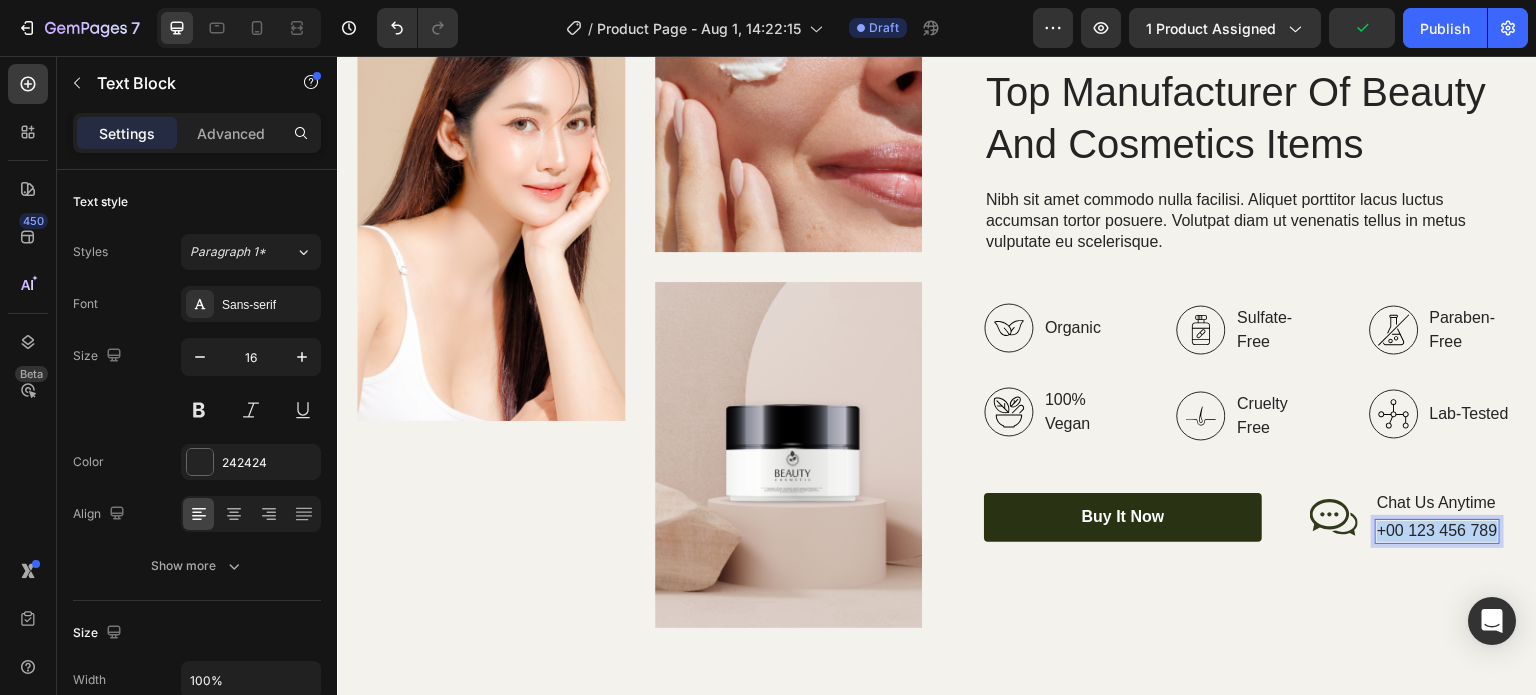 click on "+00 123 456 789" at bounding box center [1437, 531] 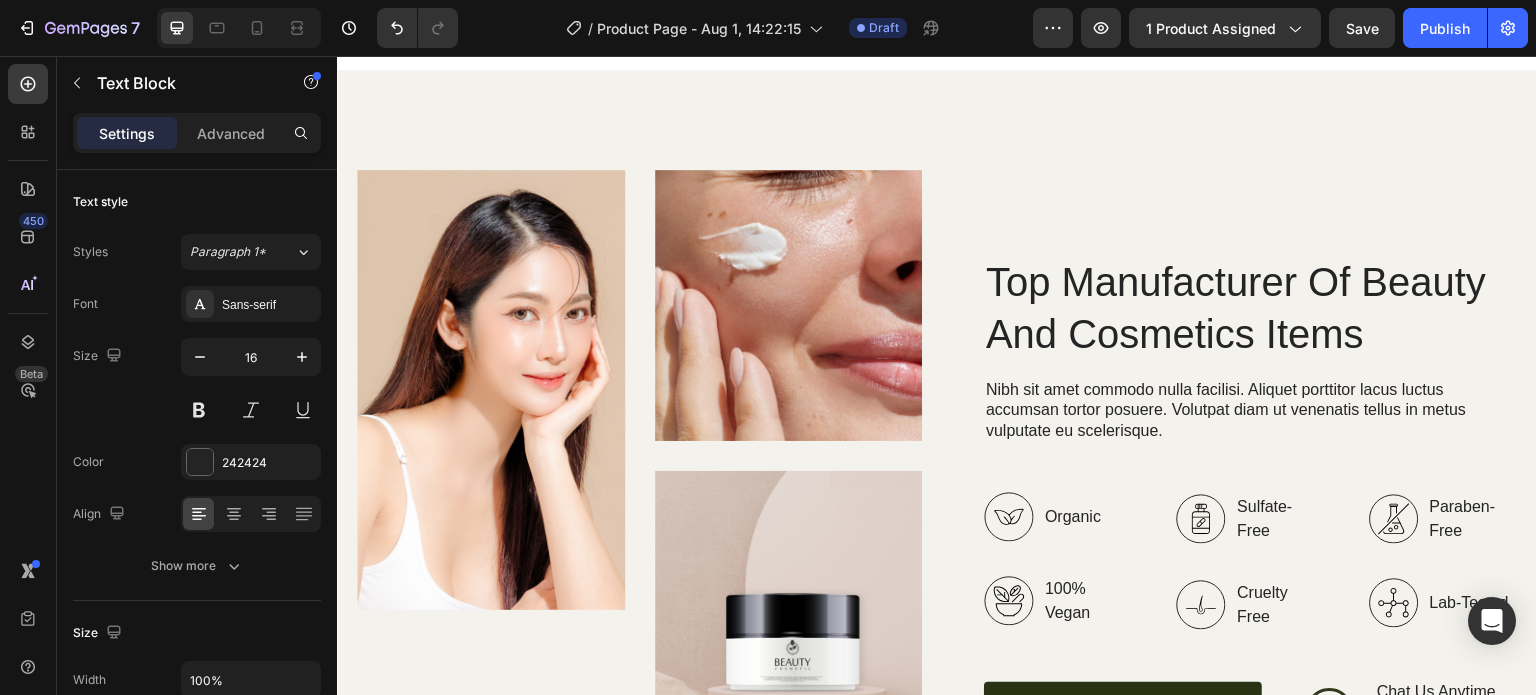 scroll, scrollTop: 2069, scrollLeft: 0, axis: vertical 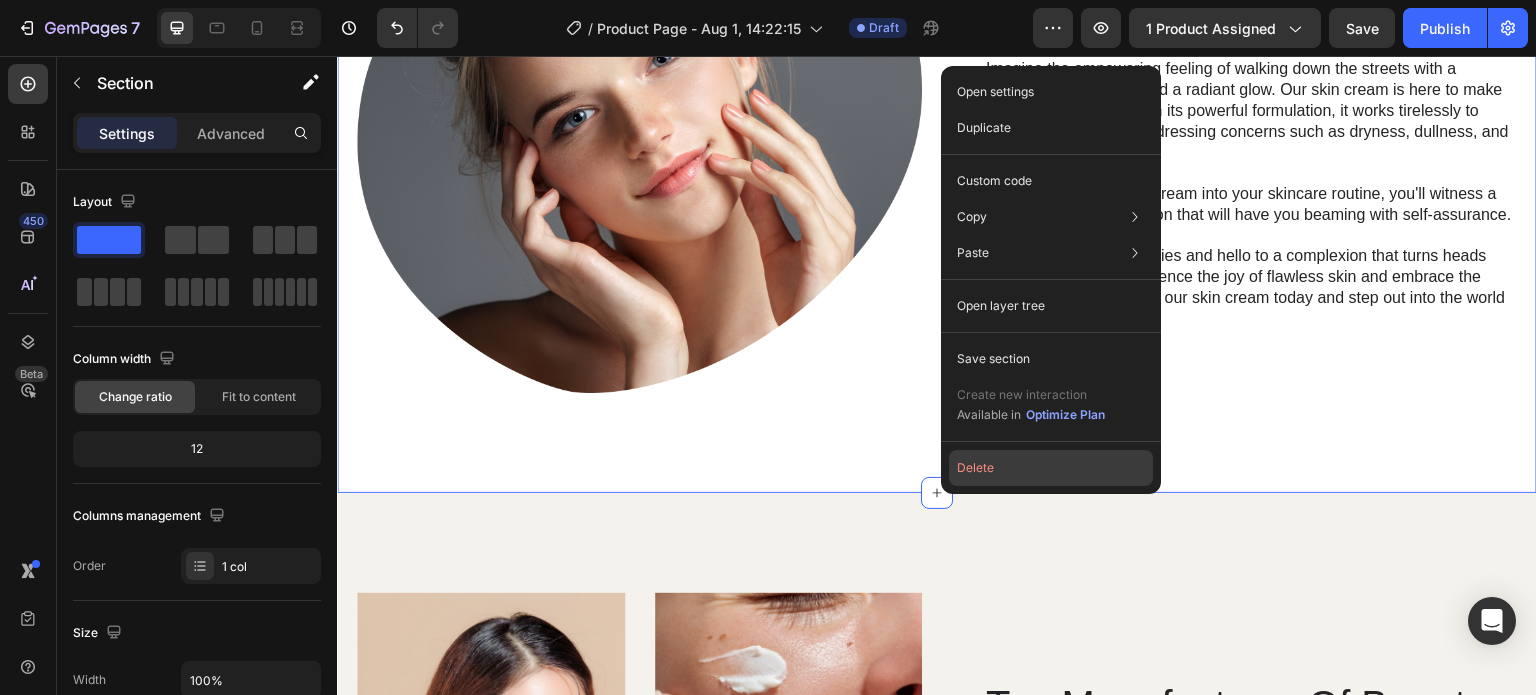 click on "Delete" 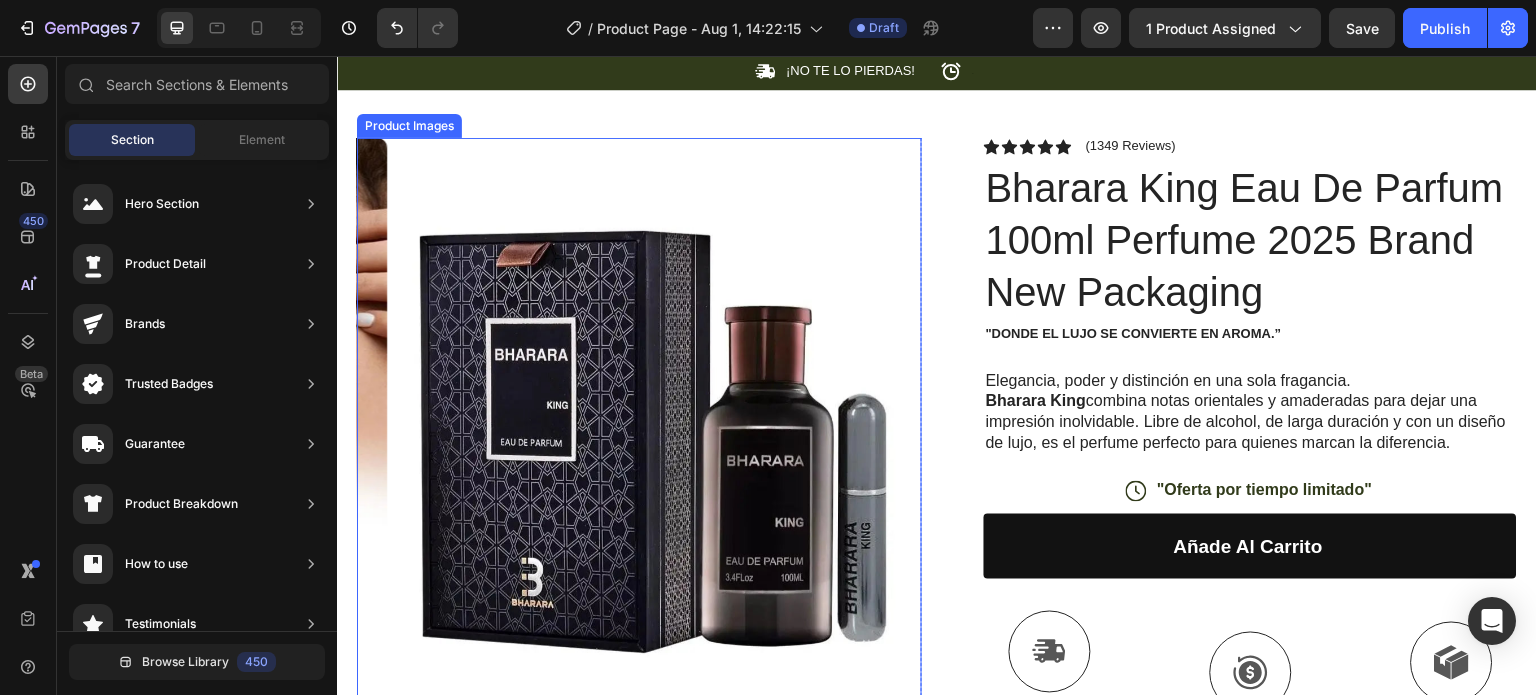 scroll, scrollTop: 100, scrollLeft: 0, axis: vertical 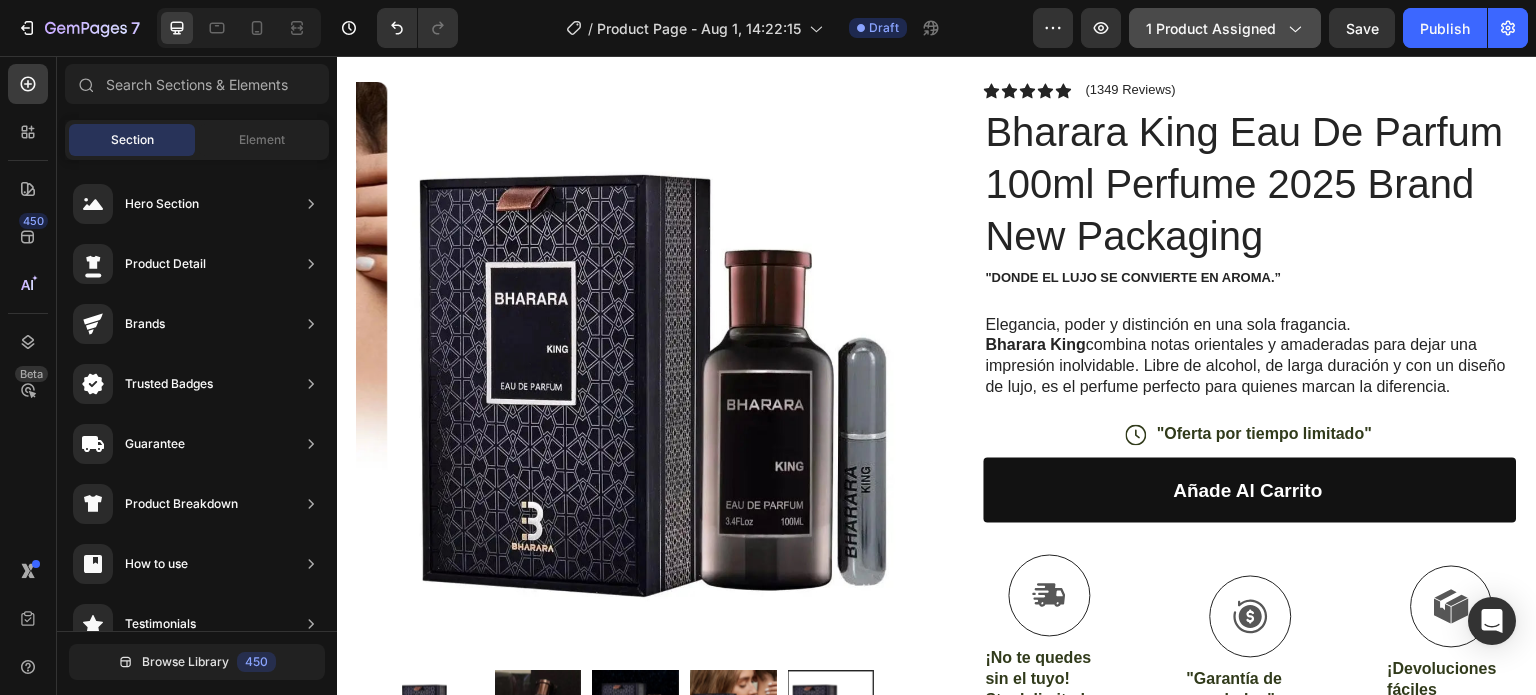 click on "1 product assigned" at bounding box center (1225, 28) 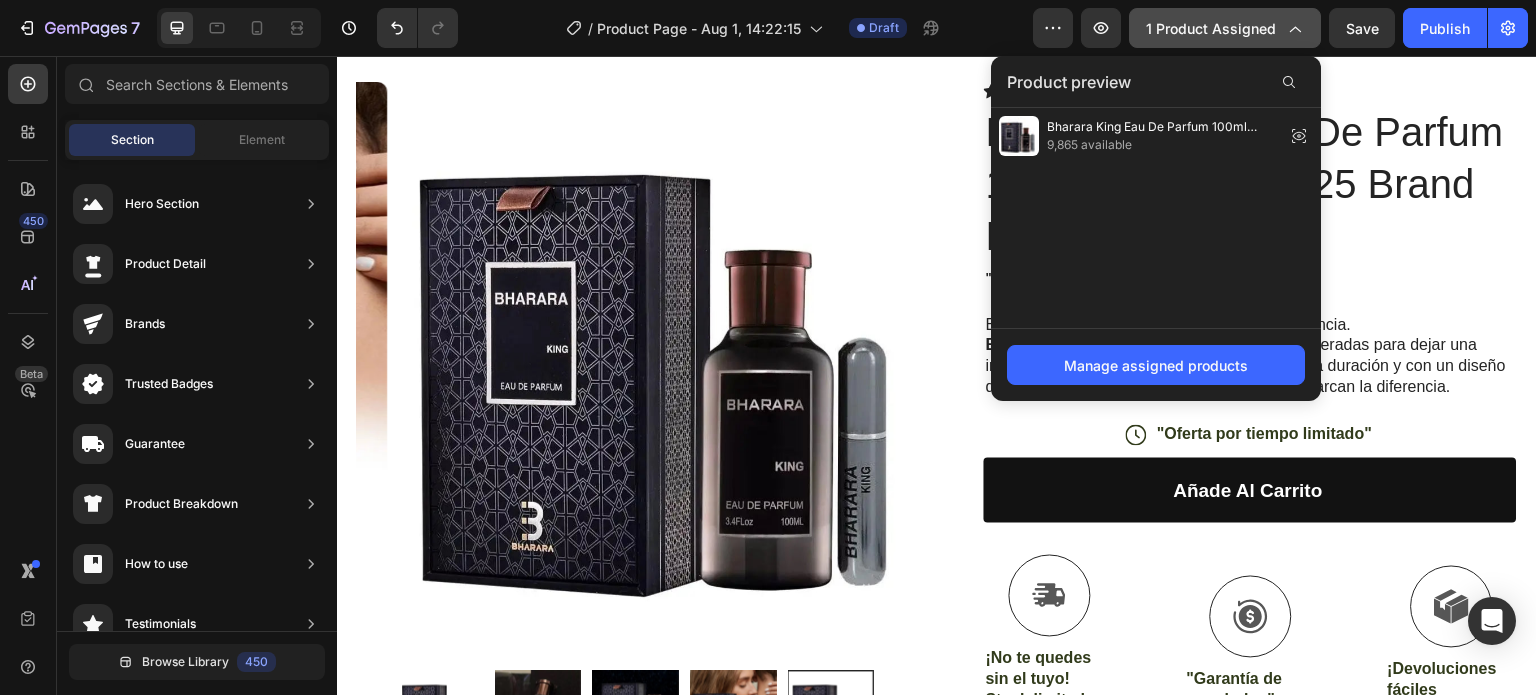 click on "1 product assigned" at bounding box center [1225, 28] 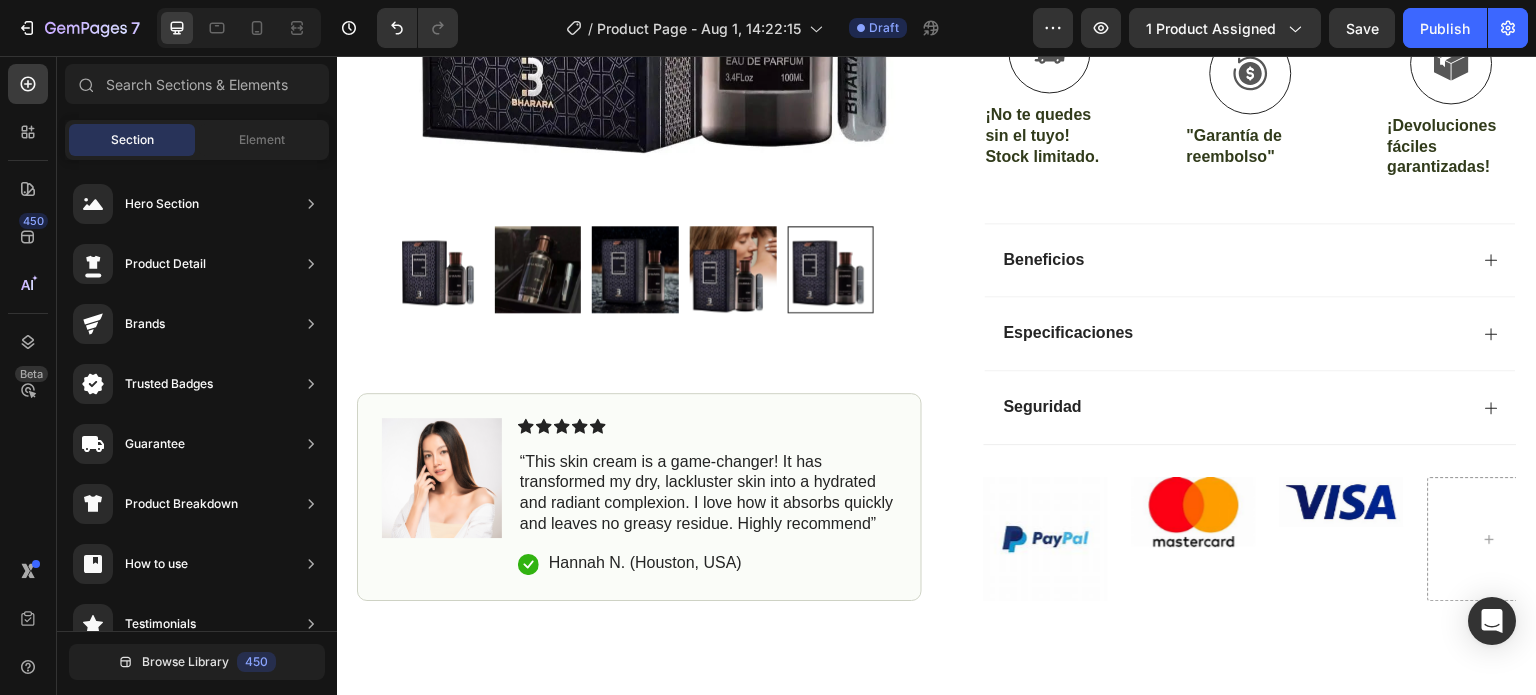 scroll, scrollTop: 663, scrollLeft: 0, axis: vertical 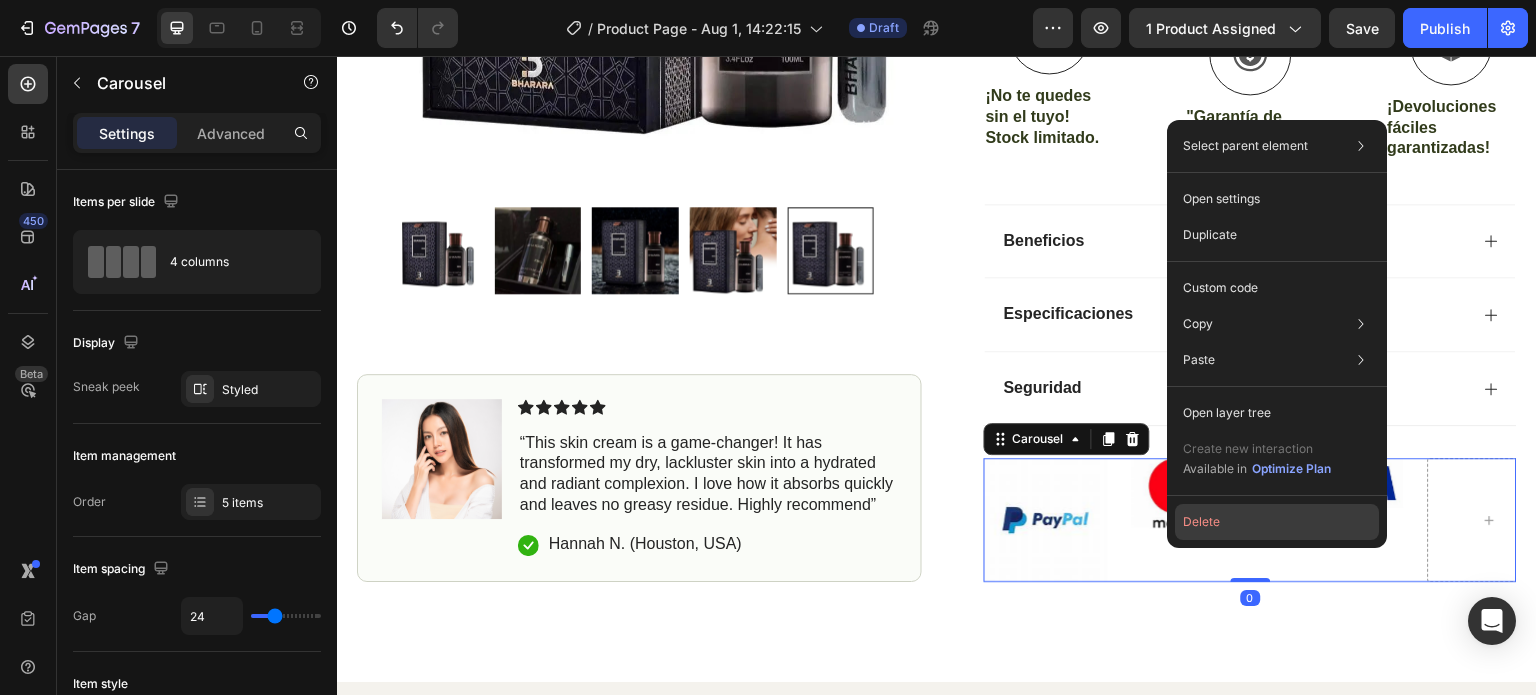 click on "Delete" 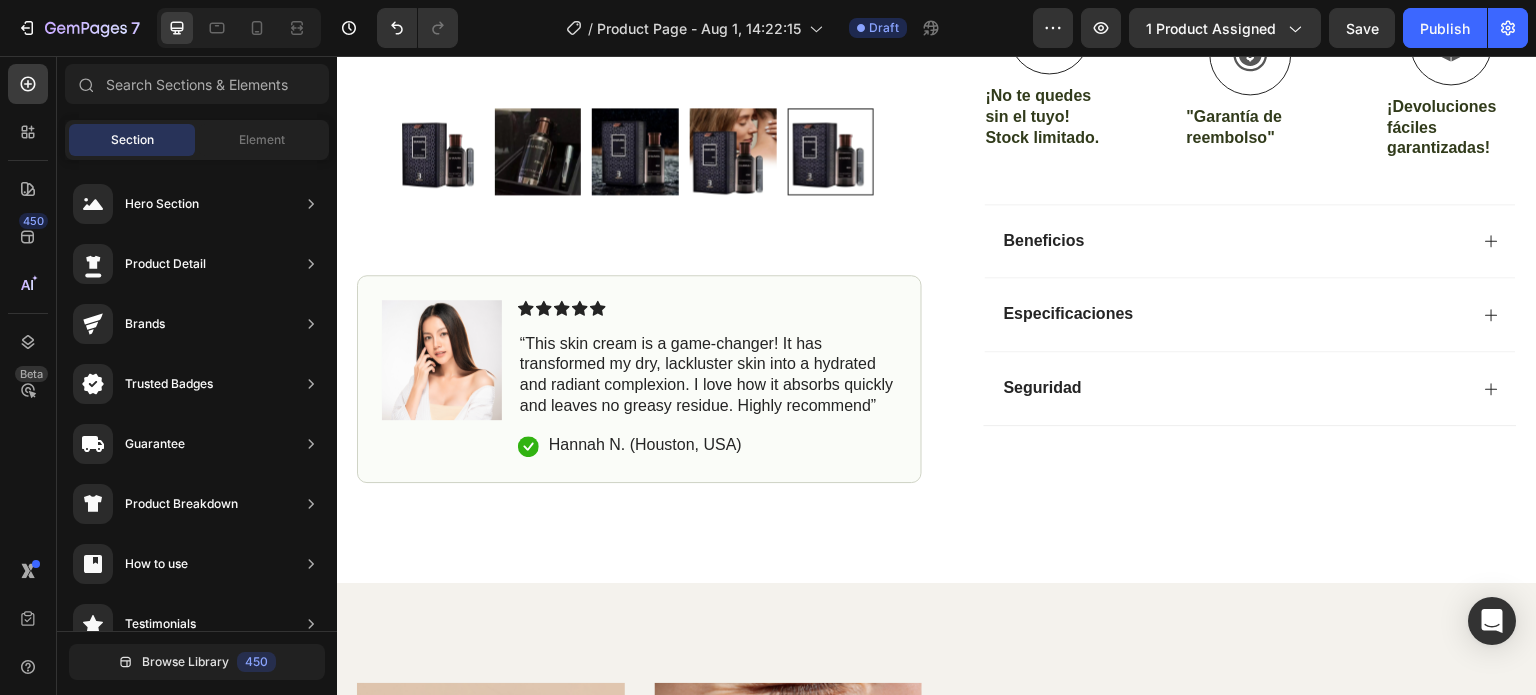 click on "Icon Icon Icon Icon Icon Icon List (1349 Reviews) Text Block Row Bharara King Eau De Parfum 100ml Perfume 2025 Brand New Packaging Product Title "Donde el lujo se convierte en aroma.” Text Block Elegancia, poder y distinción en una sola fragancia. Bharara King  combina notas orientales y amaderadas para dejar una impresión inolvidable. Libre de alcohol, de larga duración y con un diseño de lujo, es el perfume perfecto para quienes marcan la diferencia. Text Block
Icon "Oferta por tiempo limitado" Text Block Row Añade al carrito
Icon ¡No te quedes sin el tuyo! Stock limitado. Text Block
Icon "Garantía de reembolso" Text Block
Icon ¡Devoluciones fáciles garantizadas! Text Block Row Image Icon Icon Icon Icon Icon Icon List “this skin cream is a game-changer! it has transformed my dry, lackluster skin into a hydrated and radiant complexion. i love how it absorbs quickly and leaves no greasy residue. highly recommend”
Icon [FIRST] [LAST] ([CITY], [COUNTRY]) Text Block Row Row Row Icon Icon Icon Icon Icon Icon List (1349 Reviews) Text Block Row Bharara King Eau De Parfum 100ml Perfume 2025 Brand New Packaging Product Title "Donde el lujo se convierte en aroma.” Text Block Elegancia, poder y distinción en una sola fragancia. Bharara King  combina notas orientales y amaderadas para dejar una impresión inolvidable. Libre de alcohol, de larga duración y con un diseño de lujo, es el perfume perfecto para quienes marcan la diferencia. Text Block
Icon "Oferta por tiempo limitado" Text Block Row Añade al carrito" at bounding box center [937, 8] 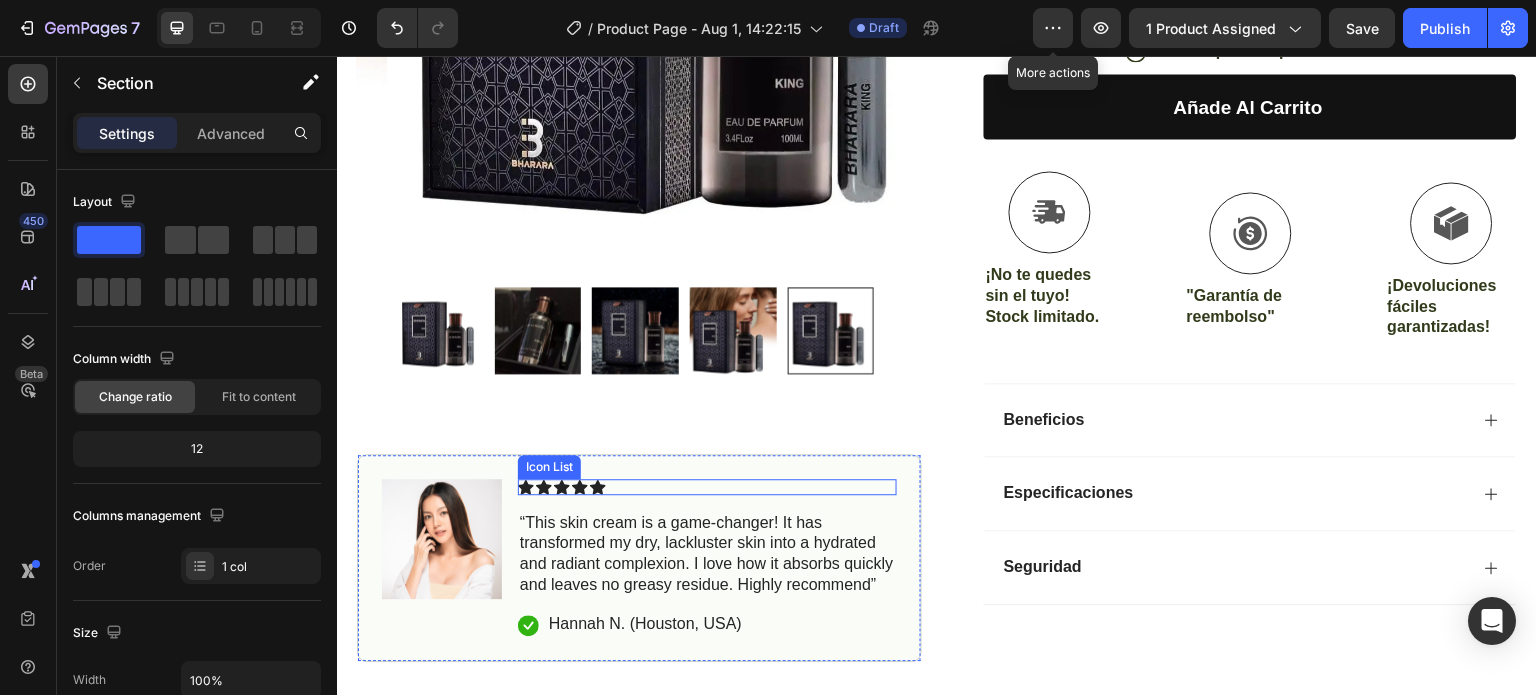 scroll, scrollTop: 663, scrollLeft: 0, axis: vertical 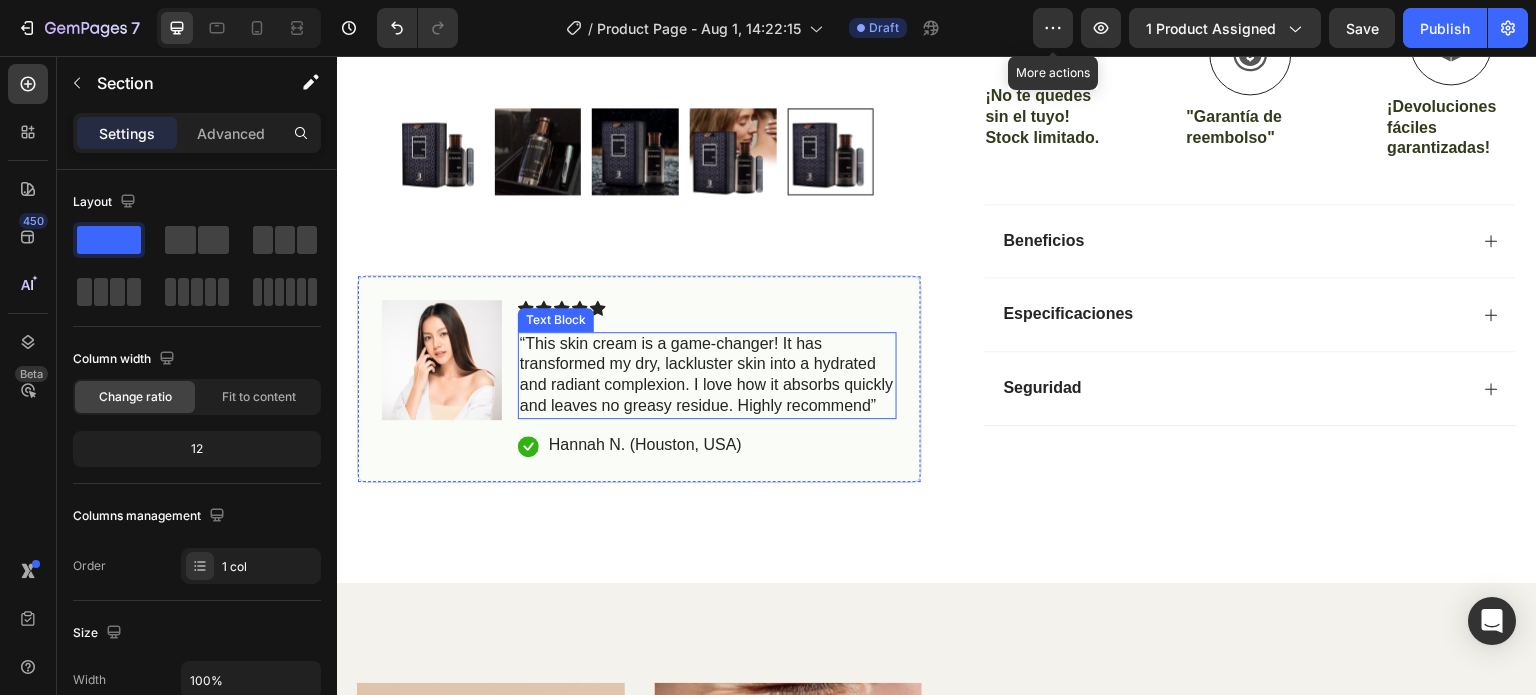 click on "“This skin cream is a game-changer! It has transformed my dry, lackluster skin into a hydrated and radiant complexion. I love how it absorbs quickly and leaves no greasy residue. Highly recommend”" at bounding box center [707, 375] 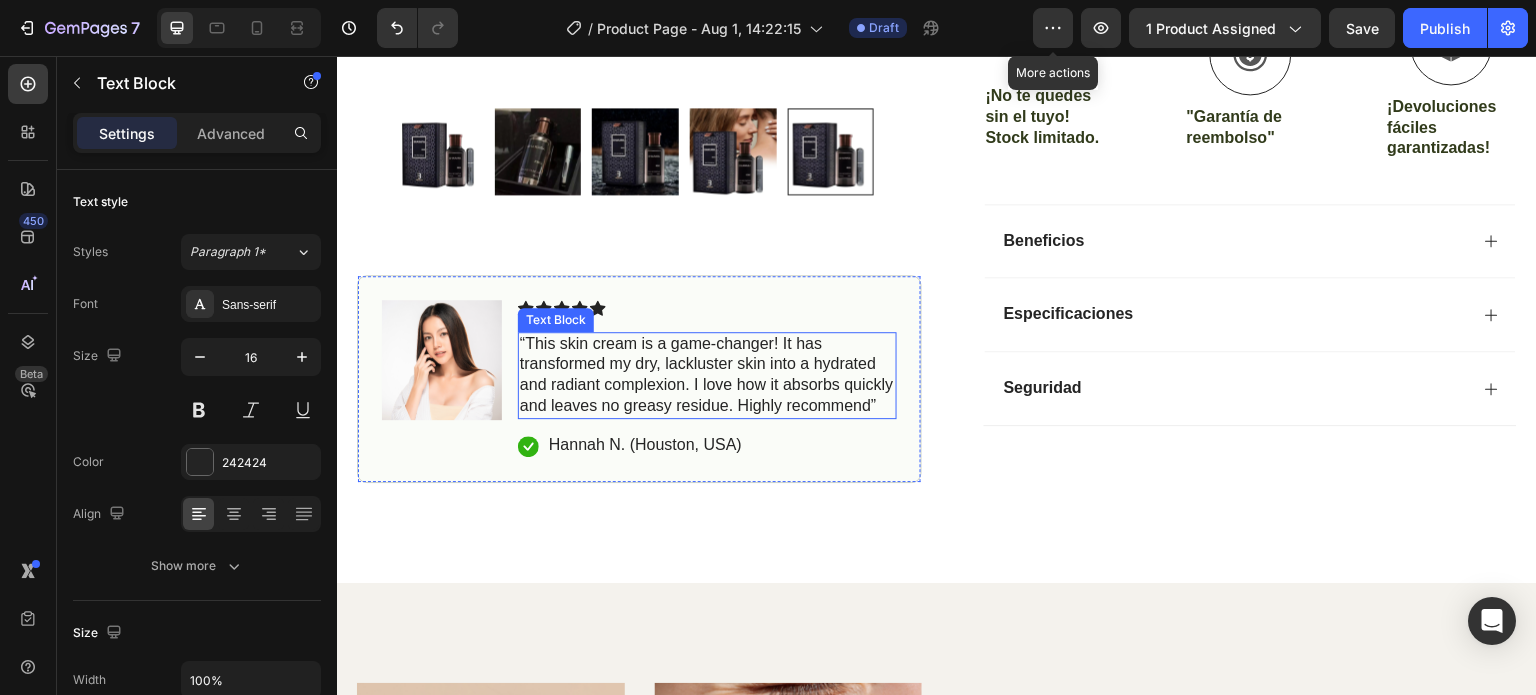 click on "“This skin cream is a game-changer! It has transformed my dry, lackluster skin into a hydrated and radiant complexion. I love how it absorbs quickly and leaves no greasy residue. Highly recommend”" at bounding box center (707, 375) 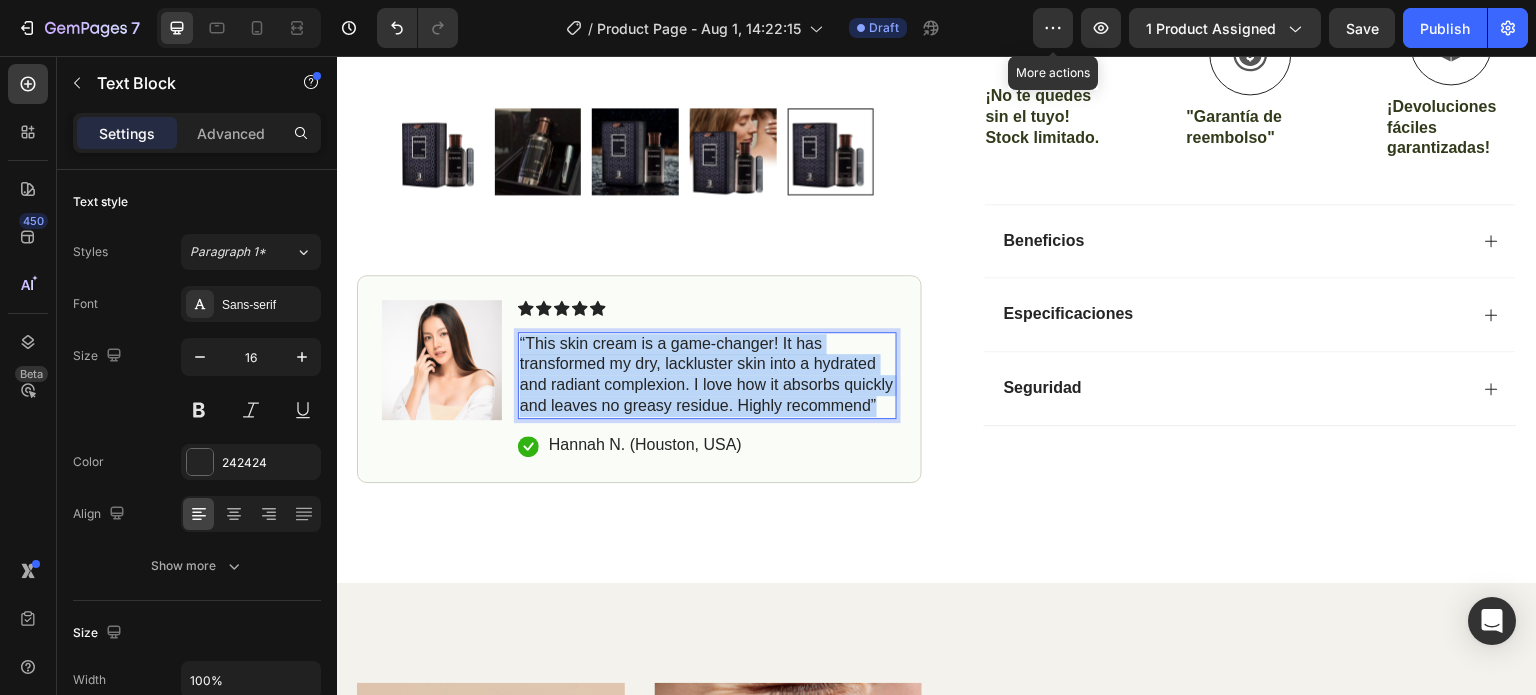 click on "“This skin cream is a game-changer! It has transformed my dry, lackluster skin into a hydrated and radiant complexion. I love how it absorbs quickly and leaves no greasy residue. Highly recommend”" at bounding box center (707, 375) 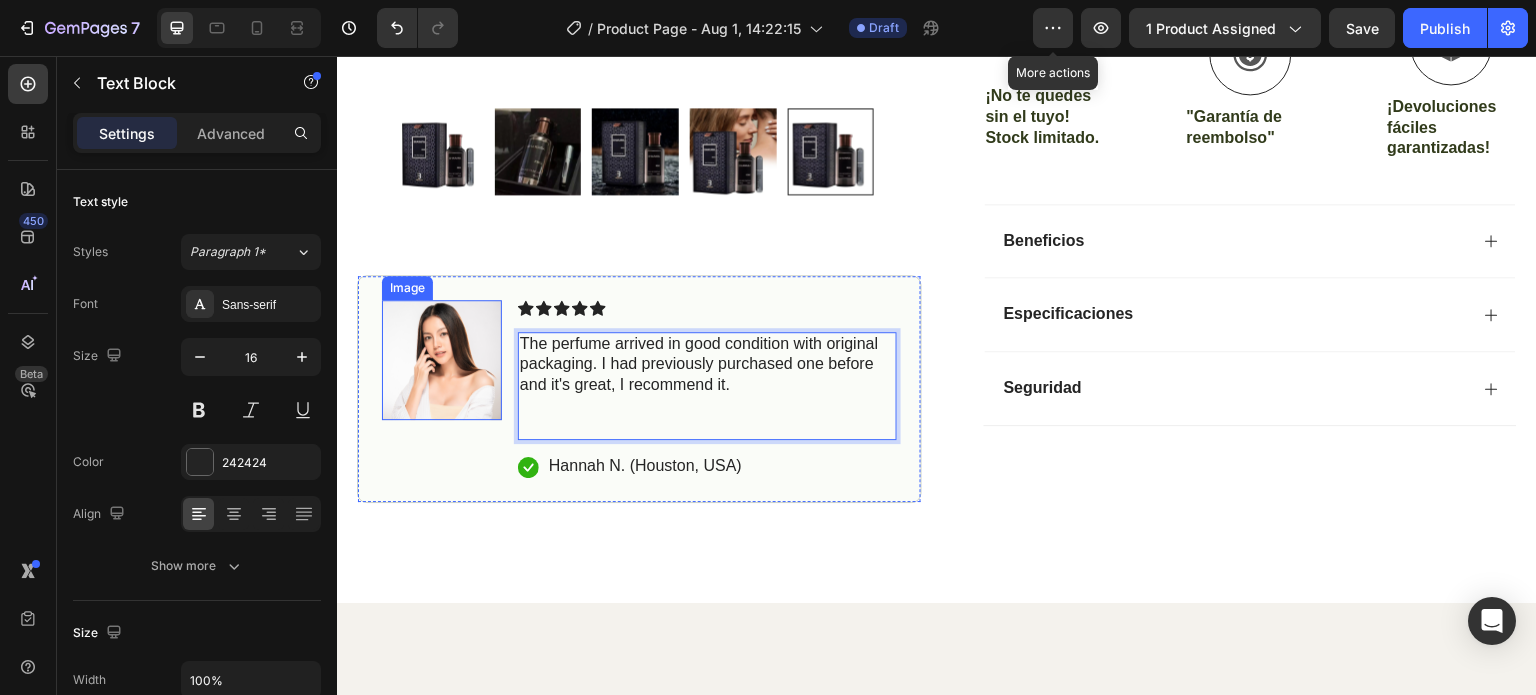 click at bounding box center (442, 360) 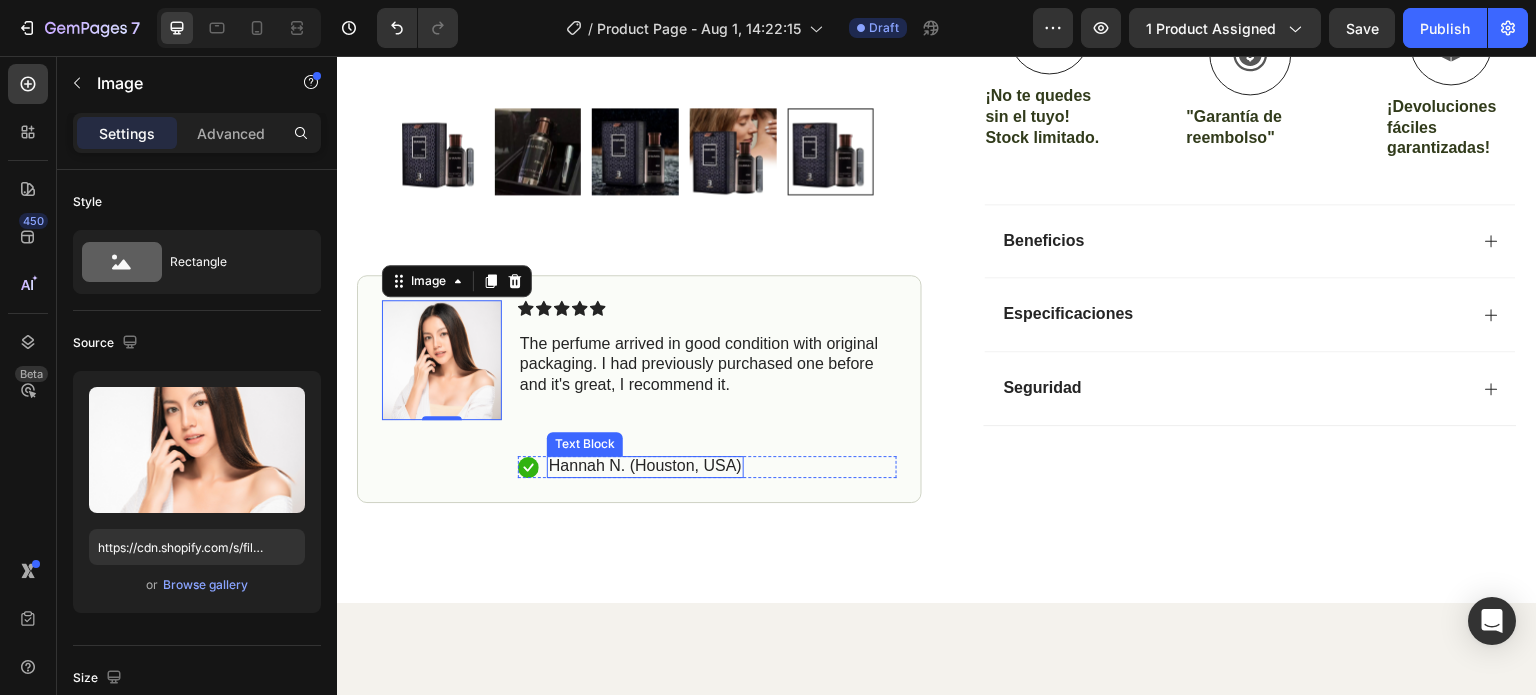 click on "Hannah N. (Houston, USA)" at bounding box center (645, 466) 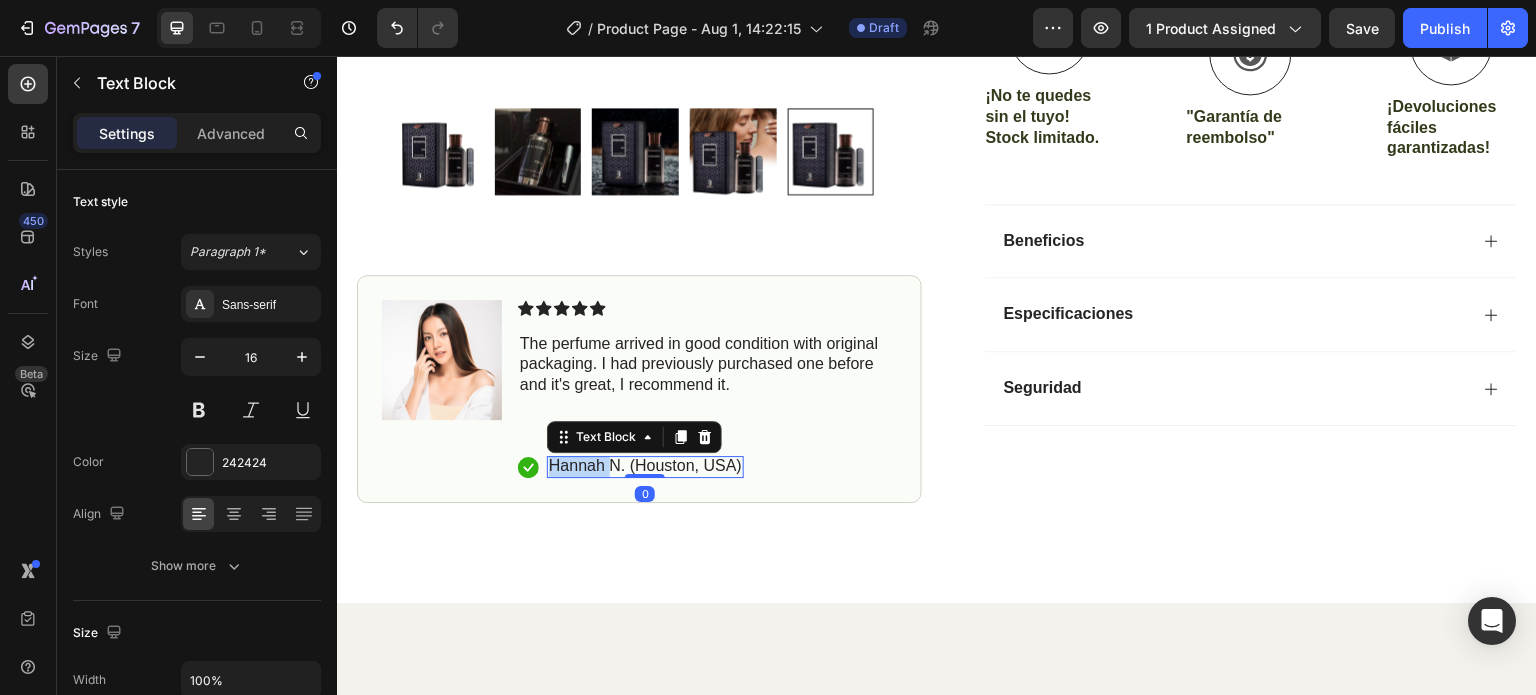 click on "Hannah N. (Houston, USA)" at bounding box center [645, 466] 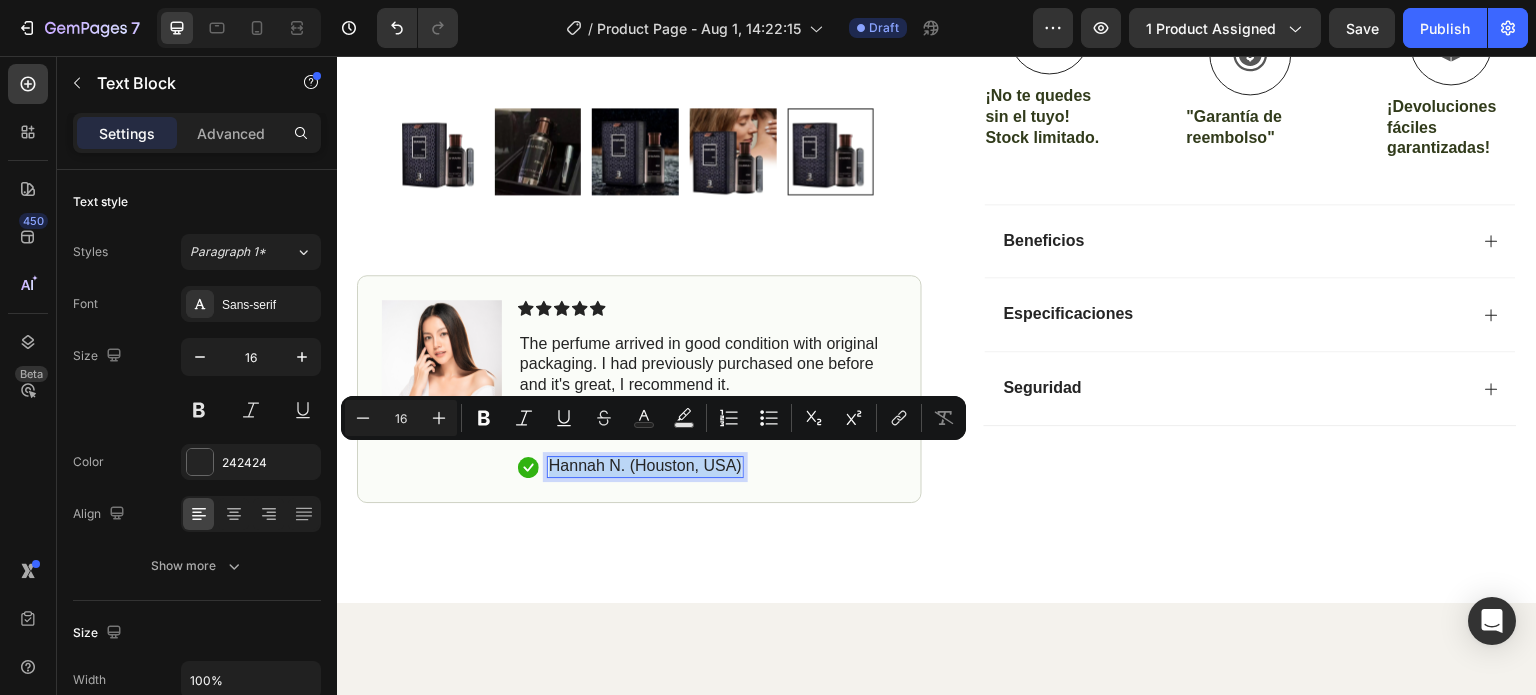 click on "Hannah N. (Houston, USA)" at bounding box center (645, 466) 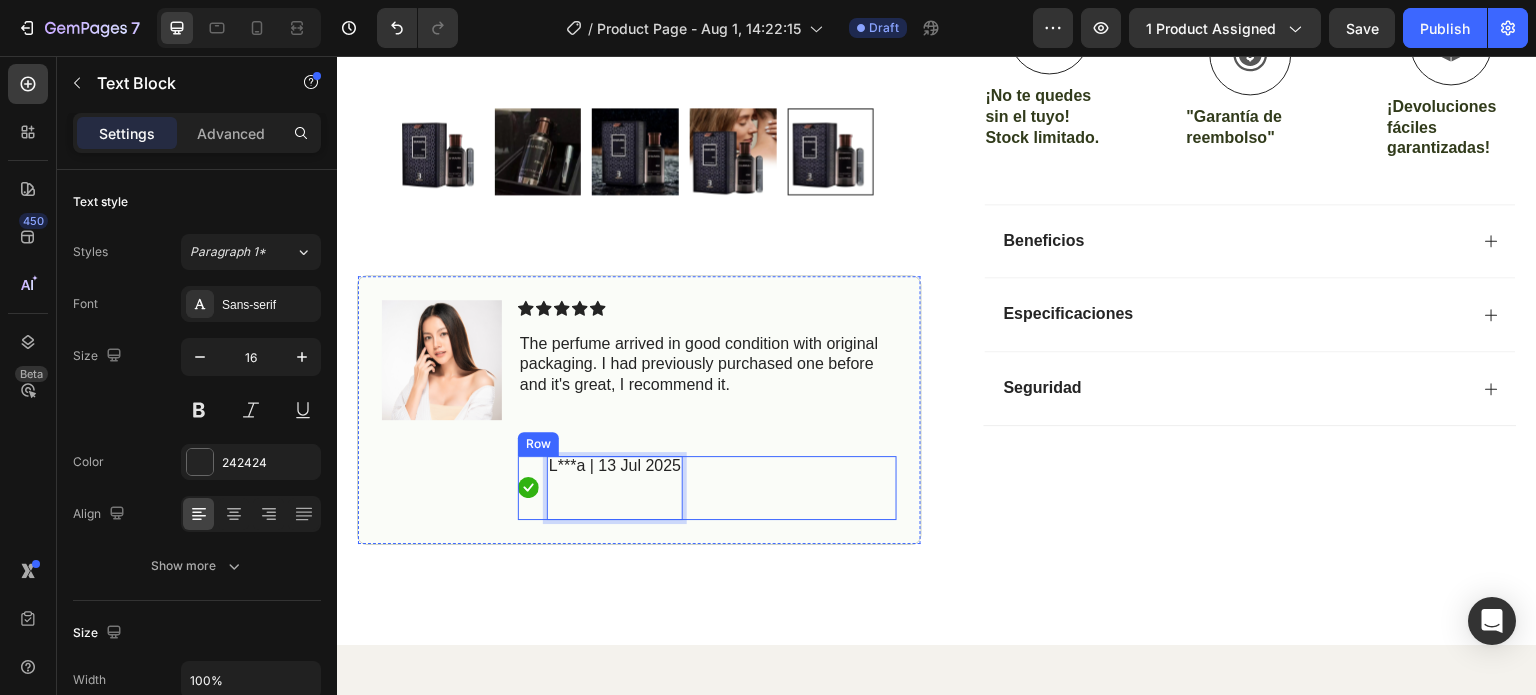 click on "Icon L***a | 13 Jul 2025 Text Block   0 Row" at bounding box center [707, 488] 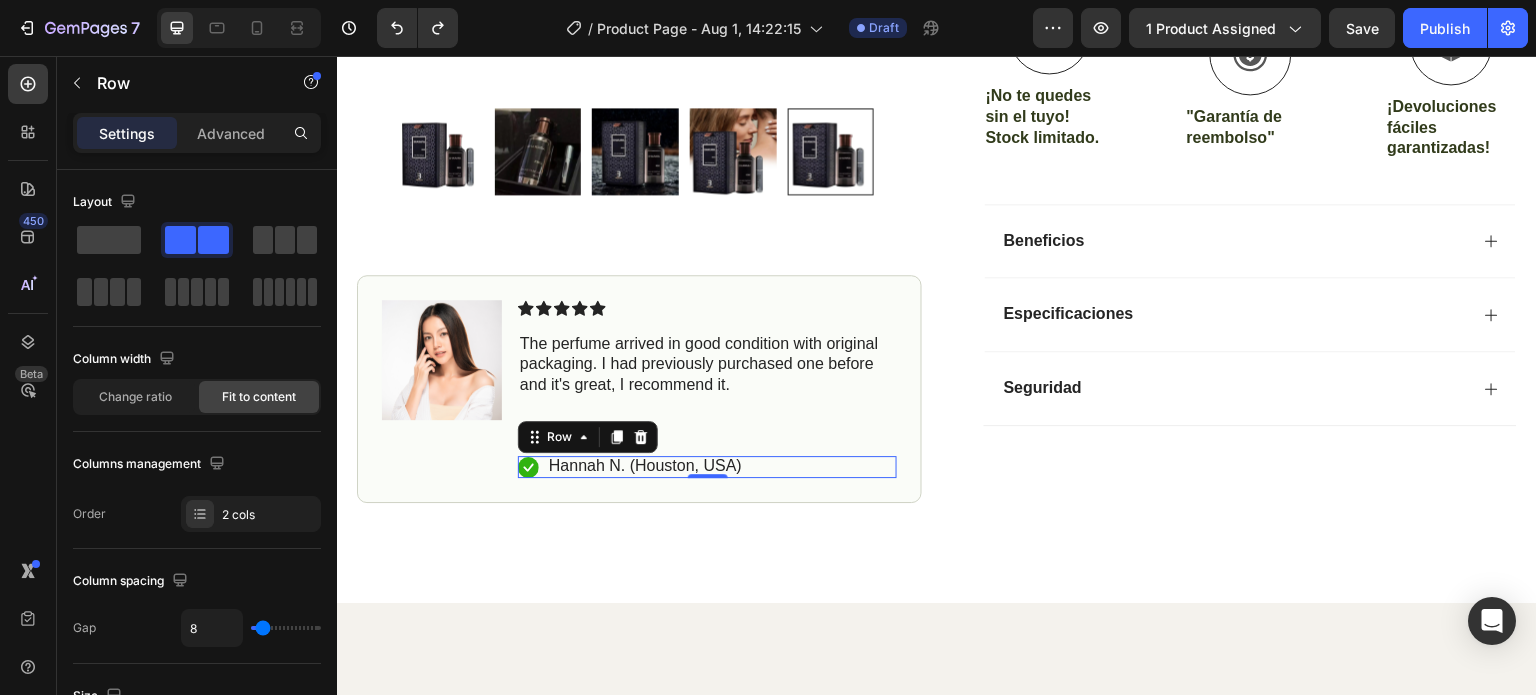 click on "Hannah N. (Houston, USA)" at bounding box center [645, 467] 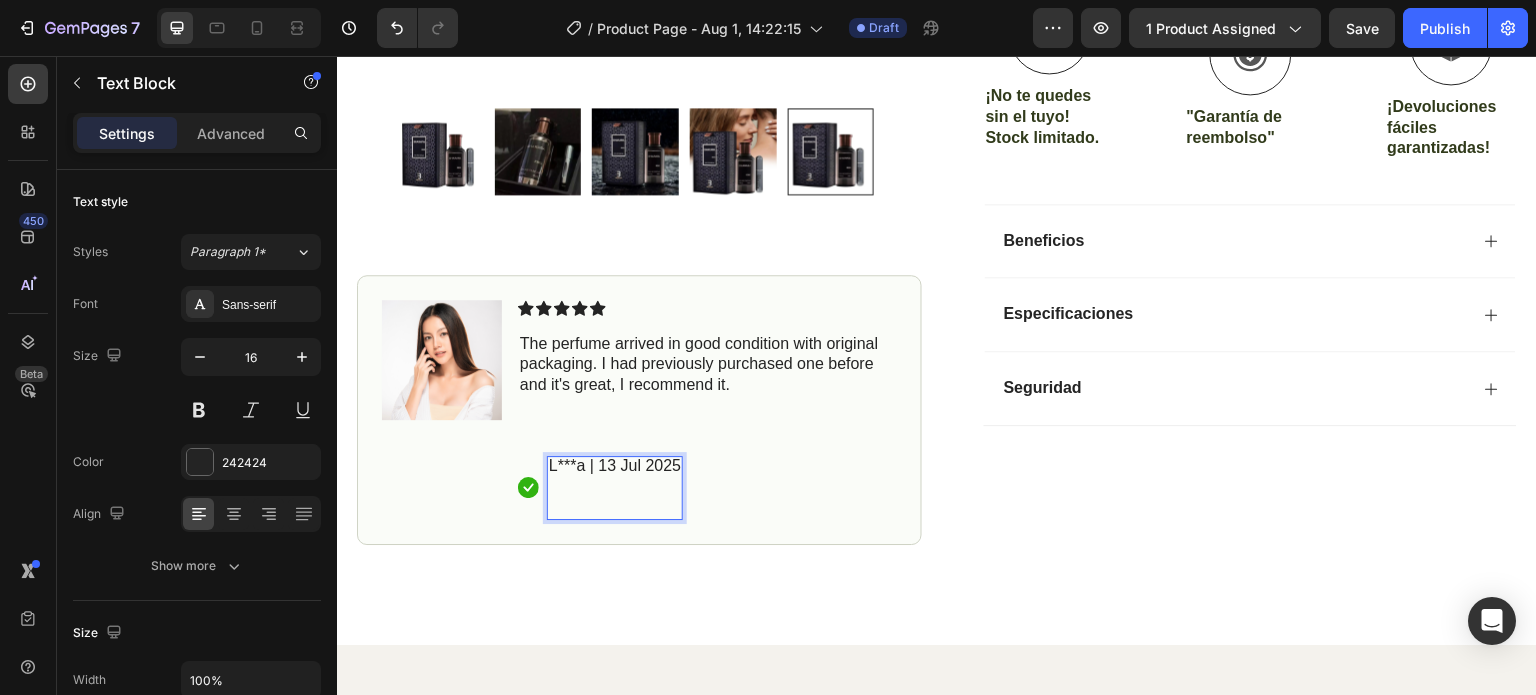 click on "Icon L***a | 13 Jul 2025 Text Block   0 Row" at bounding box center [707, 488] 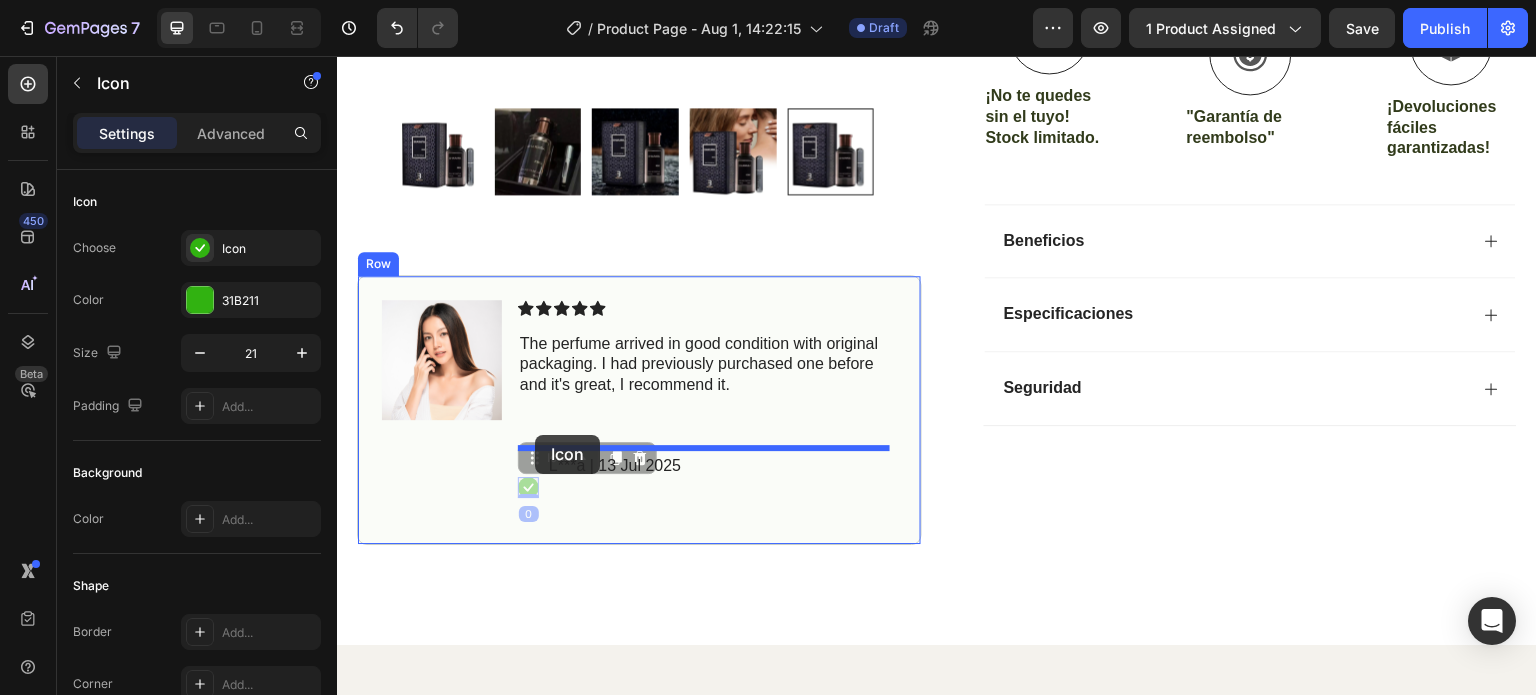 drag, startPoint x: 531, startPoint y: 480, endPoint x: 535, endPoint y: 435, distance: 45.17743 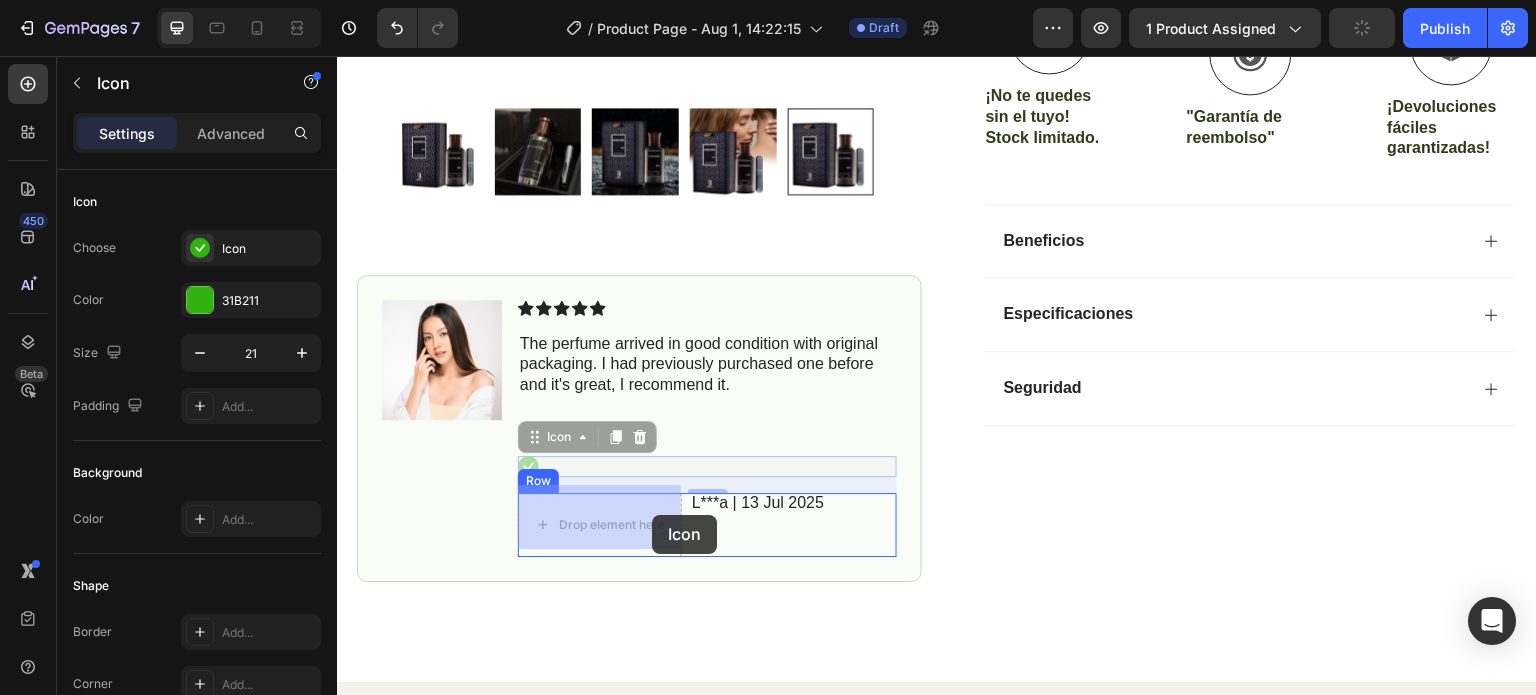 drag, startPoint x: 527, startPoint y: 459, endPoint x: 653, endPoint y: 514, distance: 137.48091 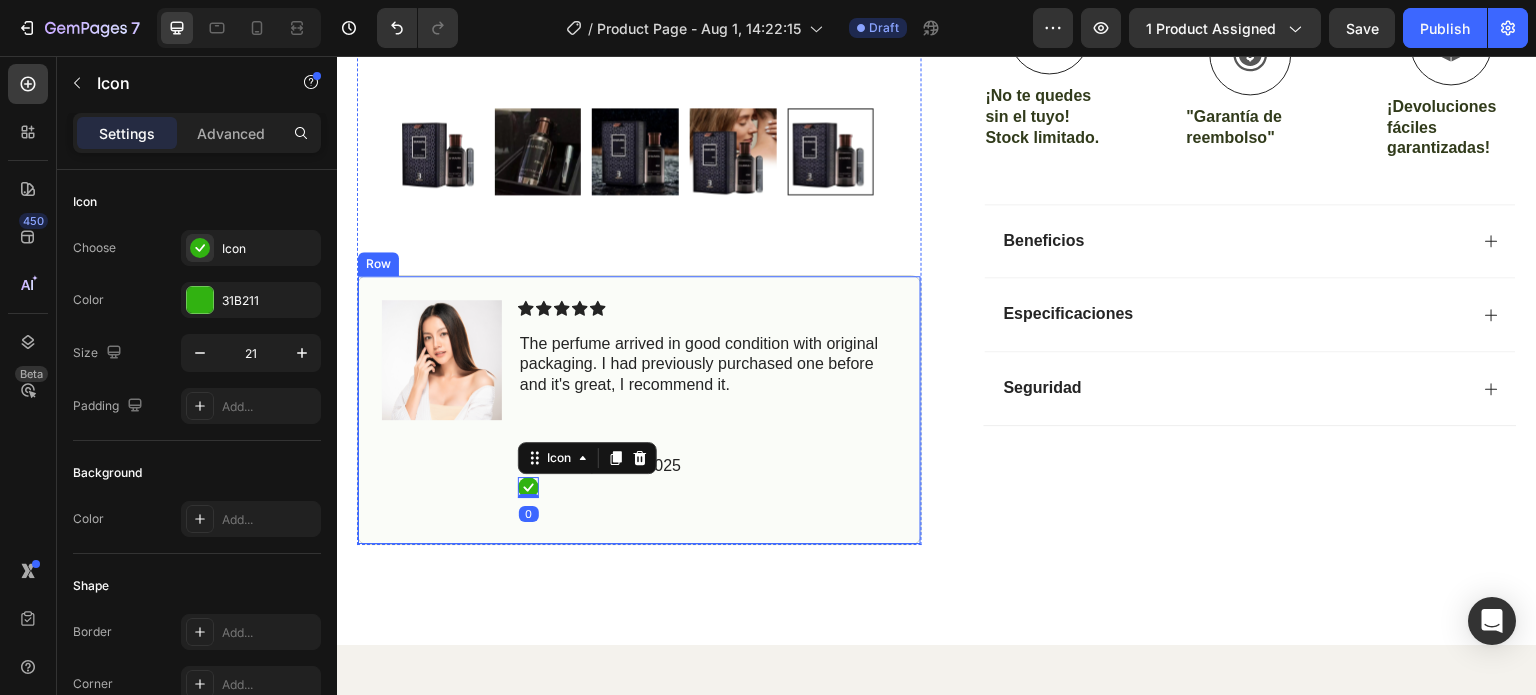 click on "Image Icon Icon Icon Icon Icon Icon List The perfume arrived in good condition with original packaging. I had previously purchased one before and it's great, I recommend it. Text Block
Icon L***a | 13 Jul 2025 Text Block Row Row" at bounding box center [639, 410] 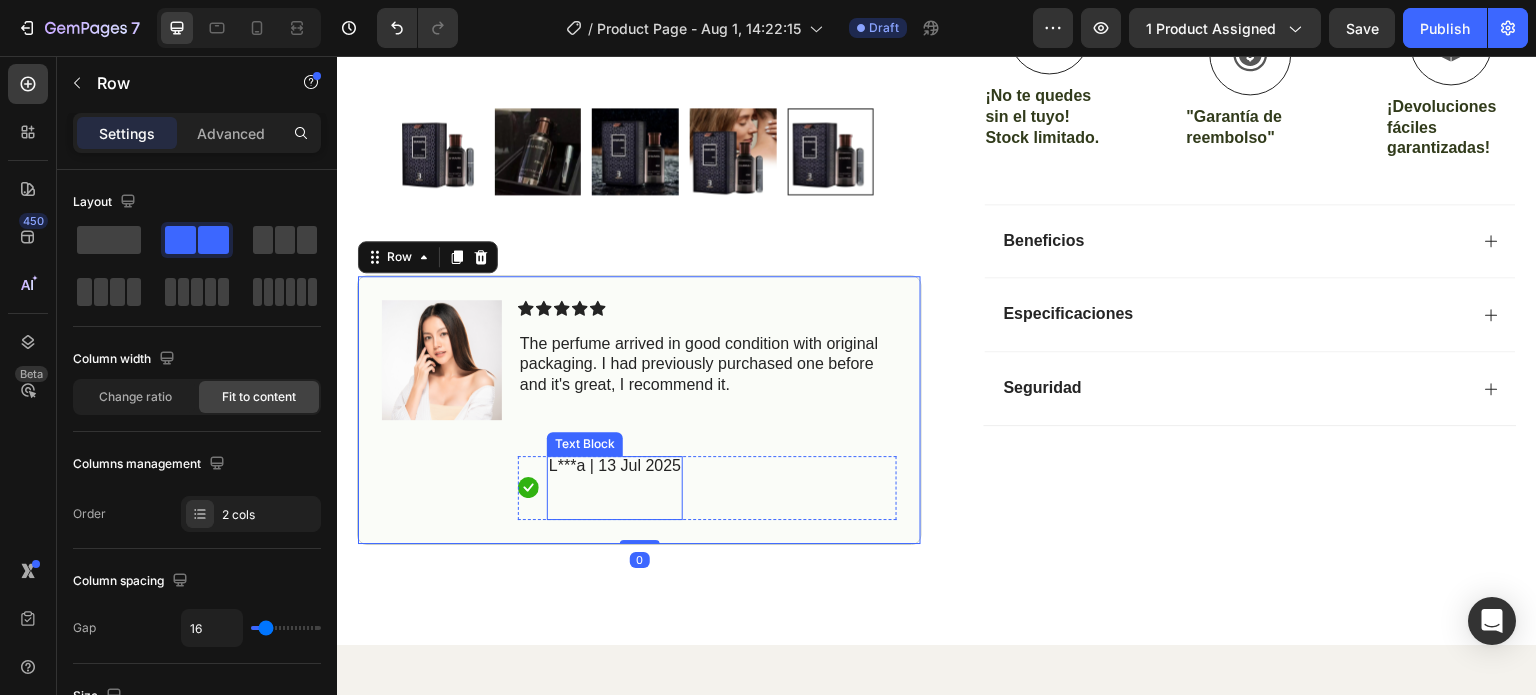 click on "L***a | 13 Jul 2025" at bounding box center (615, 466) 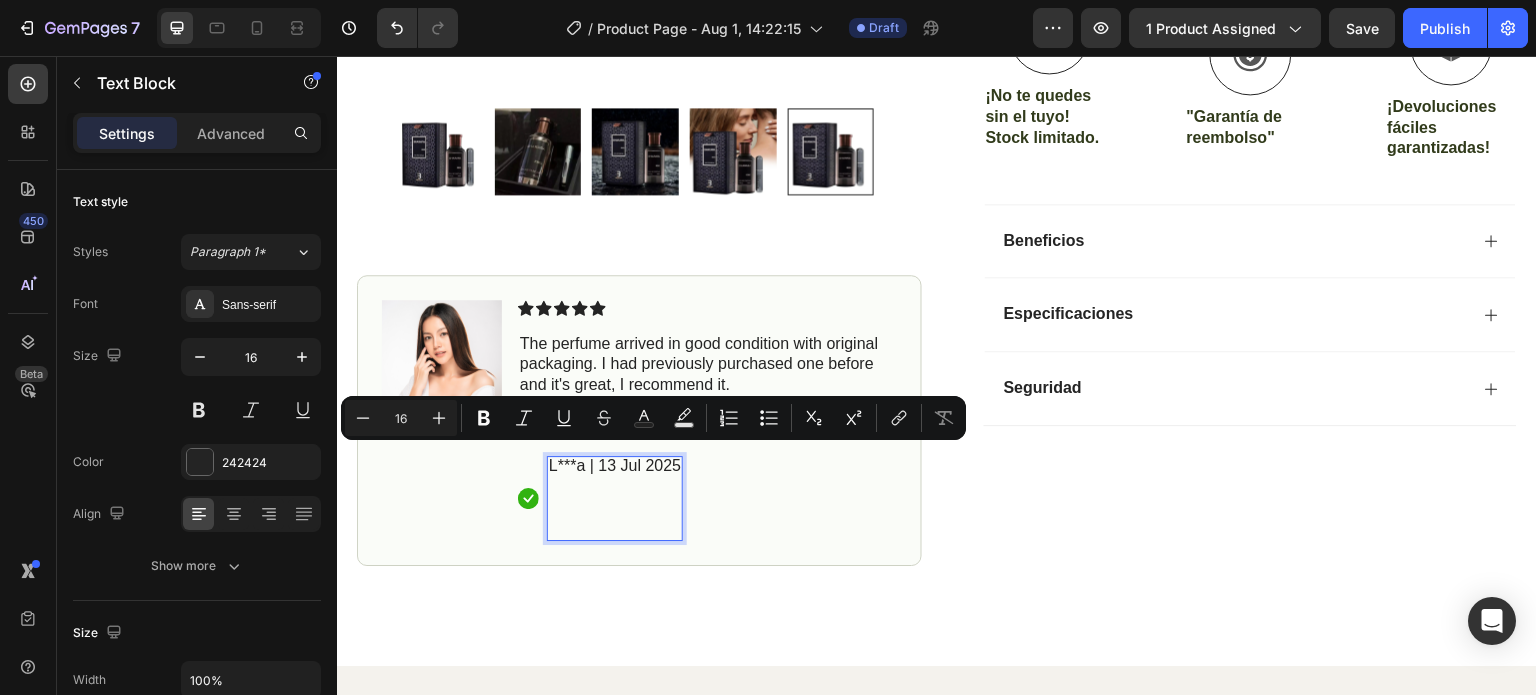 drag, startPoint x: 569, startPoint y: 460, endPoint x: 579, endPoint y: 481, distance: 23.259407 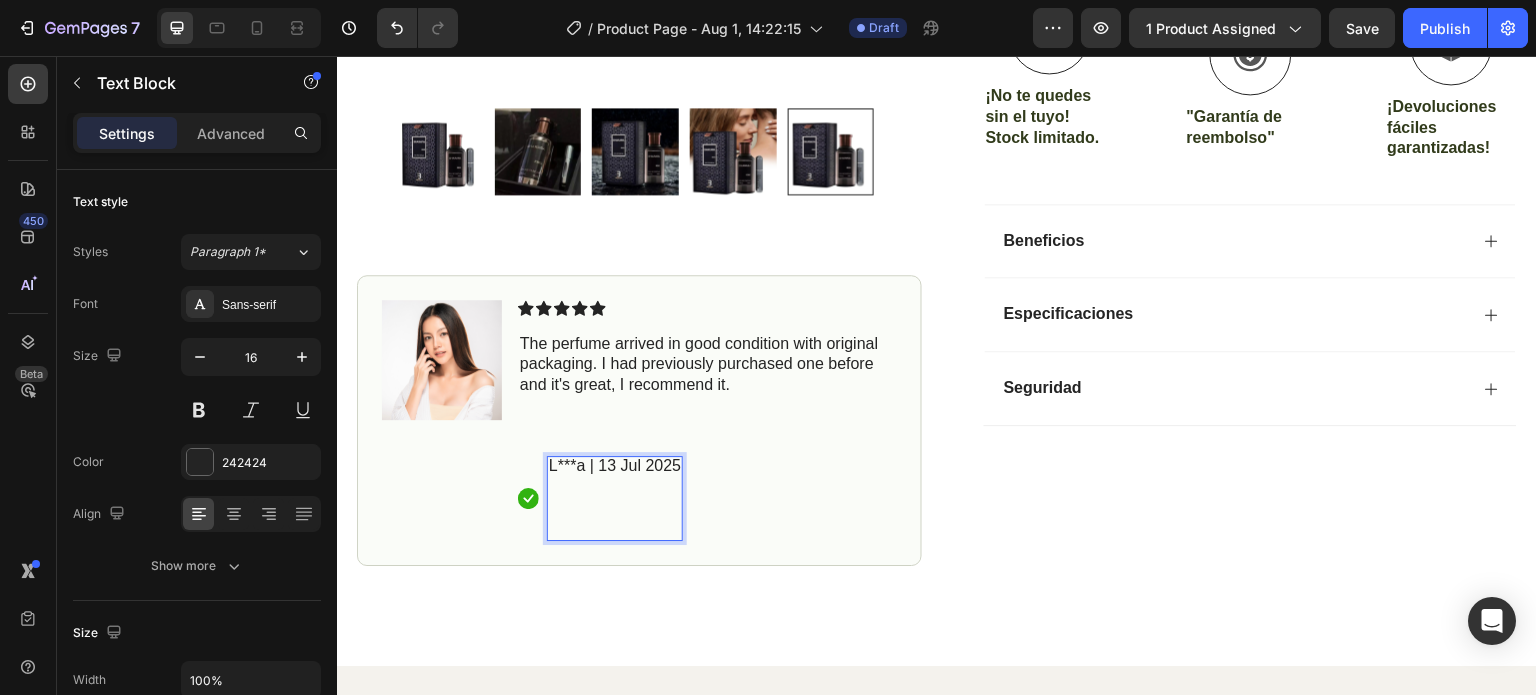 click on "⁠⁠⁠⁠⁠⁠⁠" at bounding box center (615, 507) 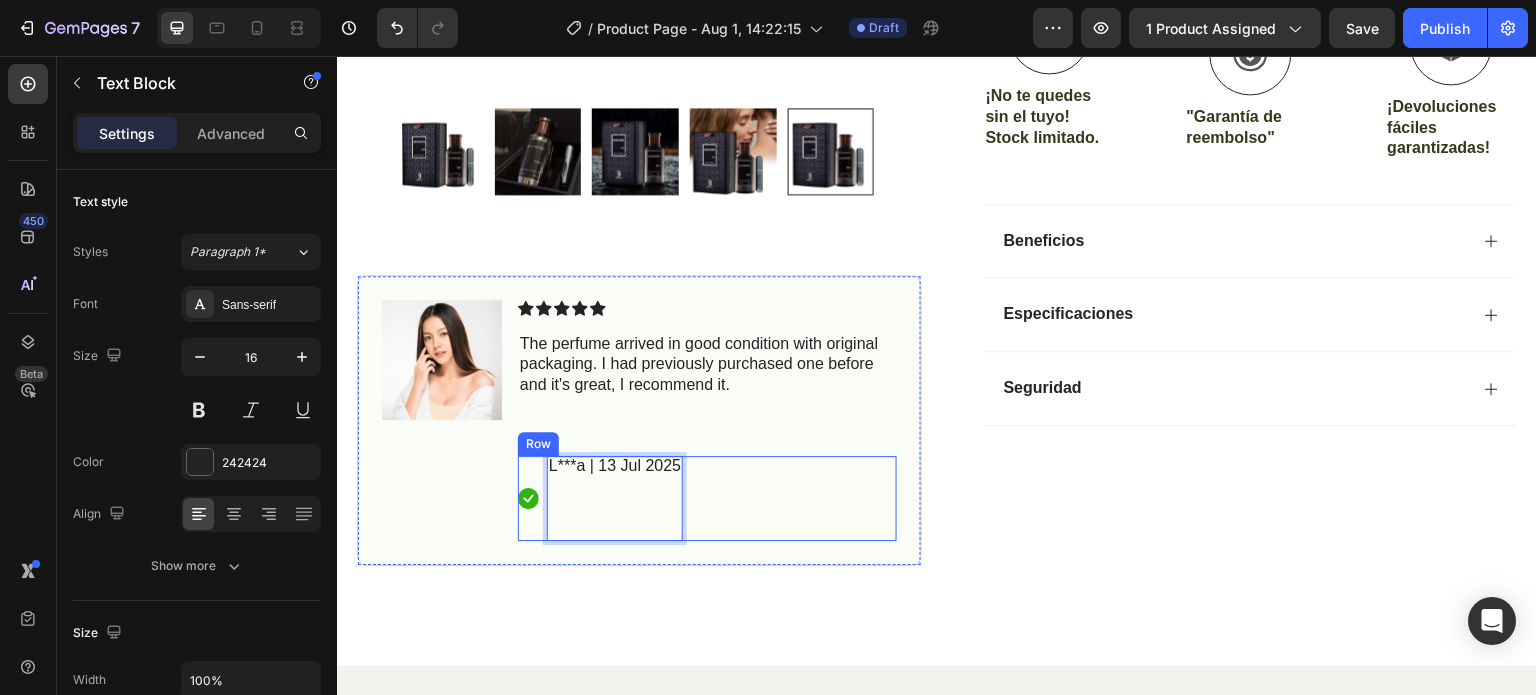 click on "Icon" at bounding box center [528, 498] 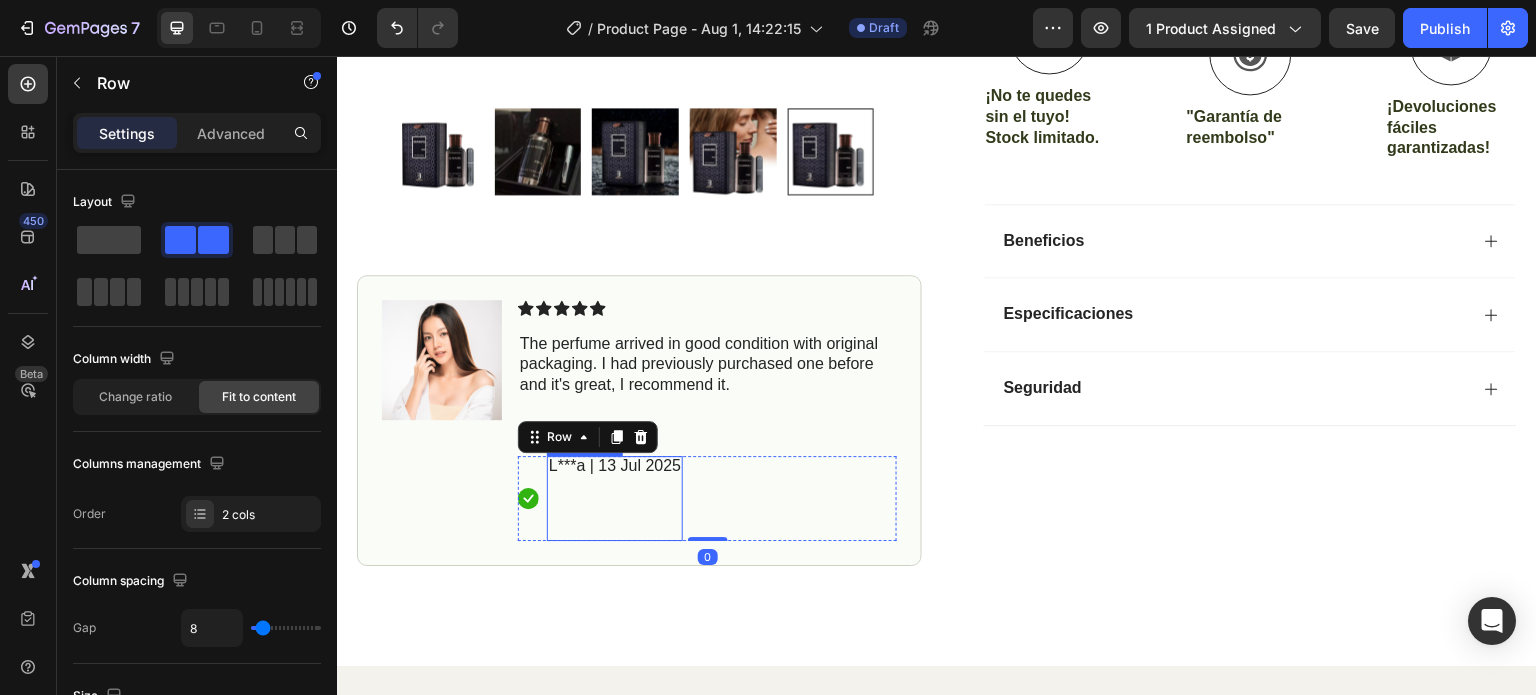 click on "L***a | 13 Jul 2025" at bounding box center (615, 466) 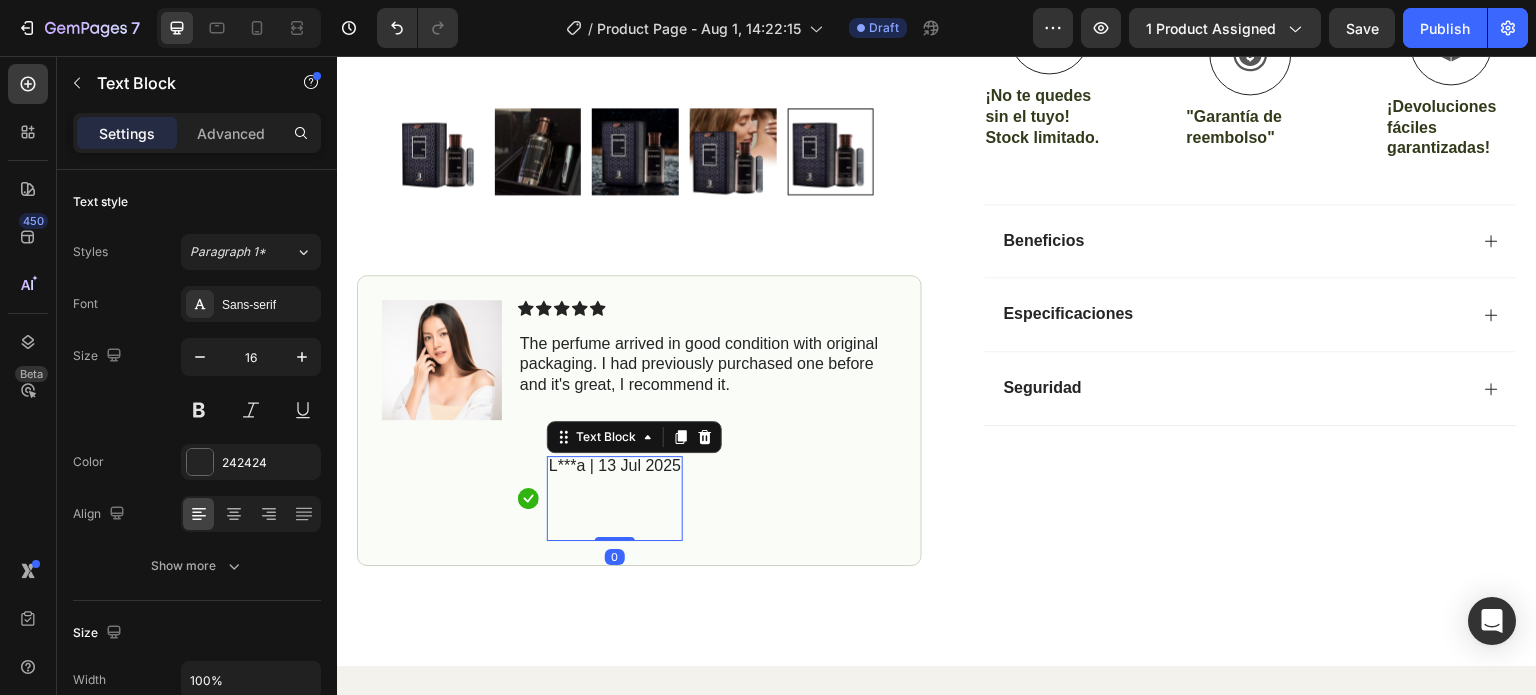 drag, startPoint x: 617, startPoint y: 530, endPoint x: 623, endPoint y: 464, distance: 66.27216 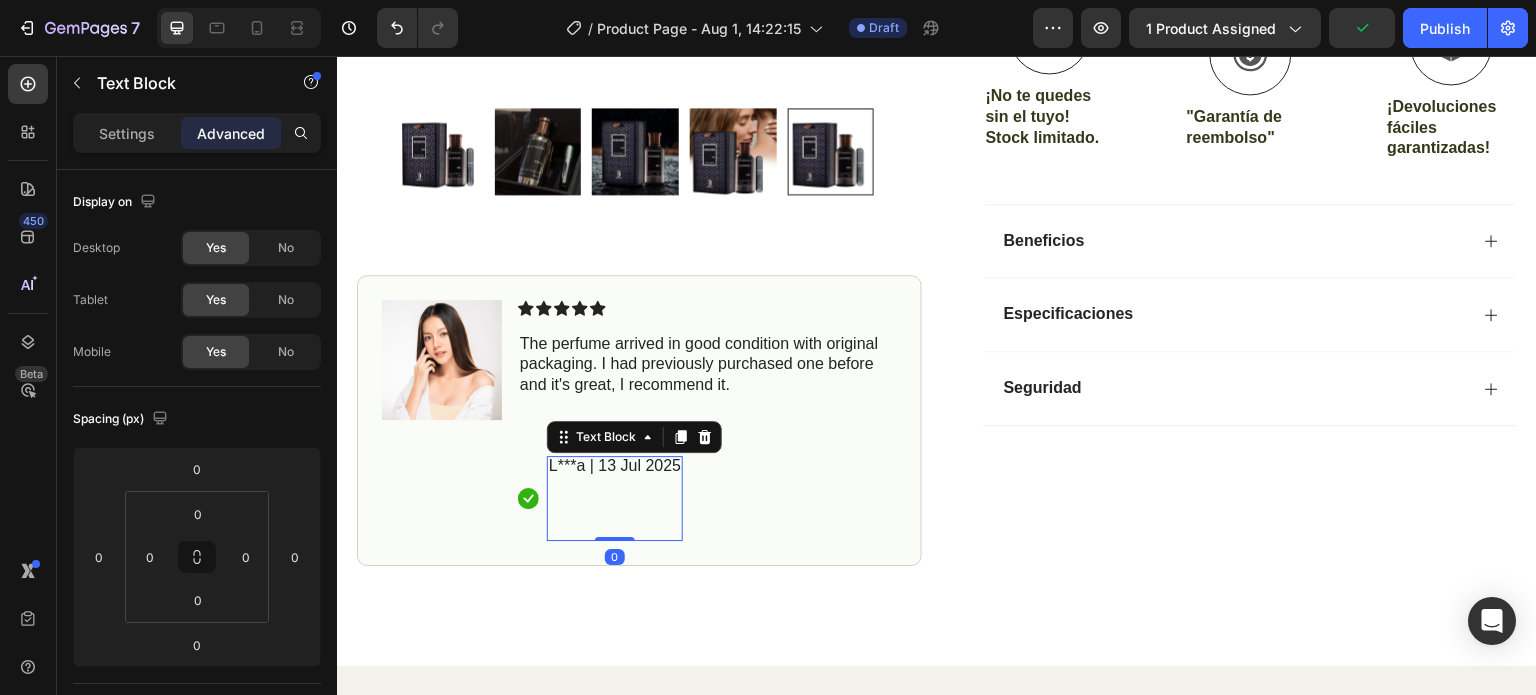 drag, startPoint x: 601, startPoint y: 529, endPoint x: 606, endPoint y: 476, distance: 53.235325 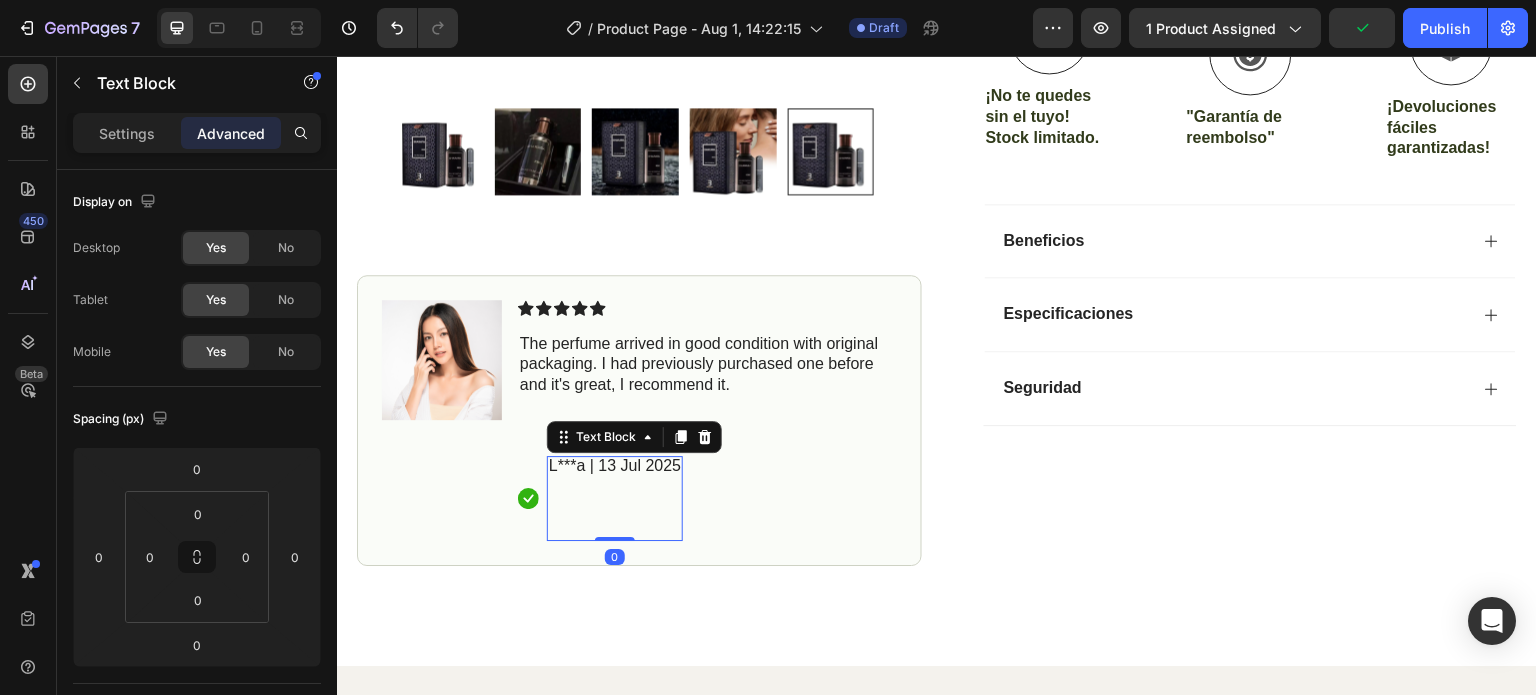 click on "L***a | 13 Jul 2025 Text Block   0" at bounding box center [615, 498] 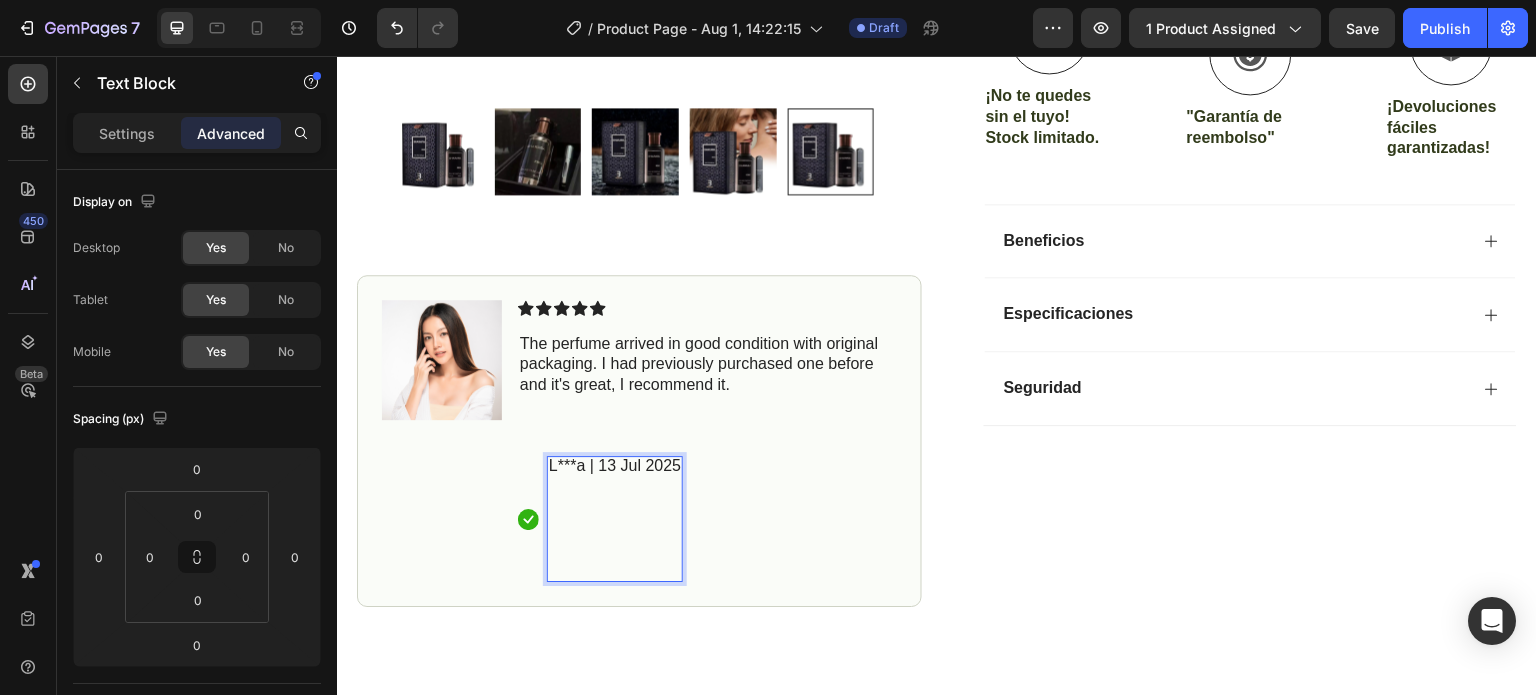 click at bounding box center (615, 528) 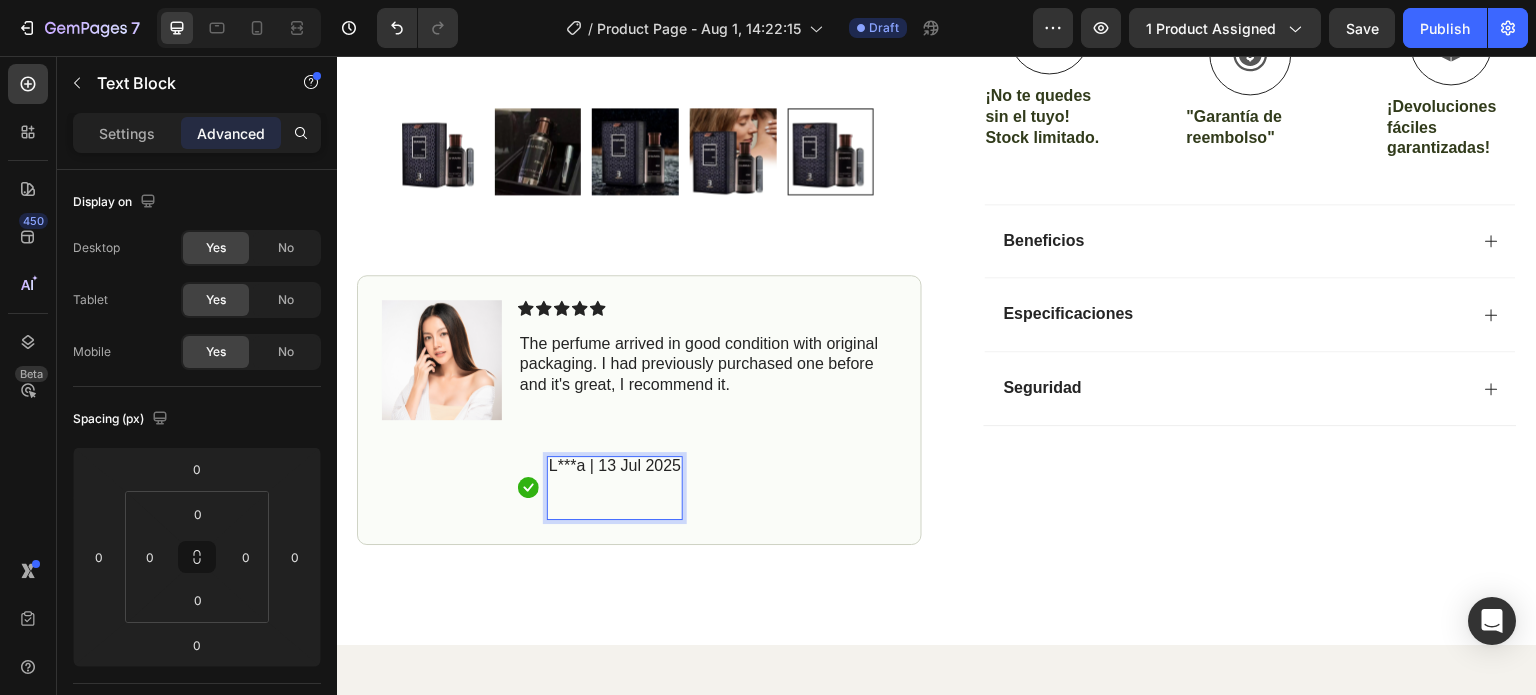 click on "L***a | 13 Jul 2025" at bounding box center [615, 487] 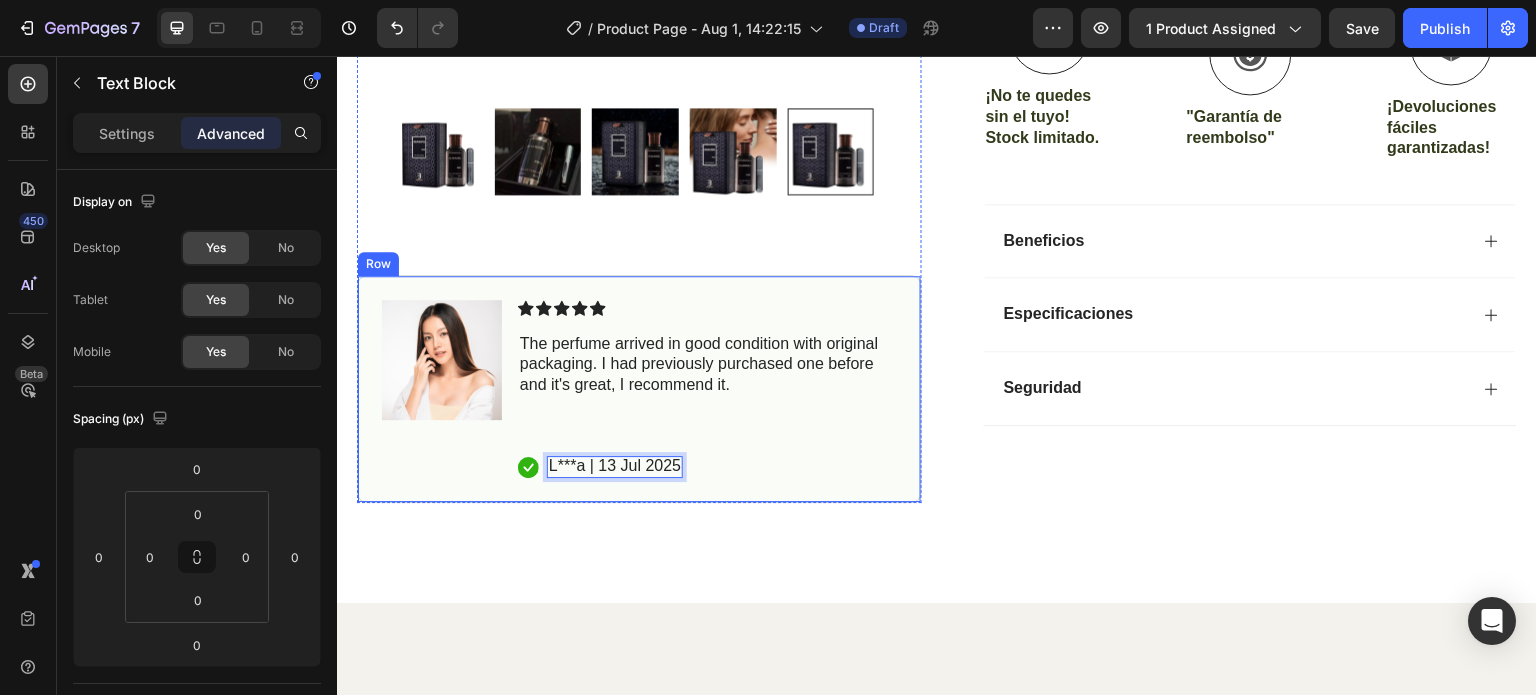 click on "Icon Icon Icon Icon Icon Icon List The perfume arrived in good condition with original packaging. I had previously purchased one before and it's great, I recommend it. Text Block
Icon L***a | 13 Jul 2025 Text Block   0 Row" at bounding box center [707, 389] 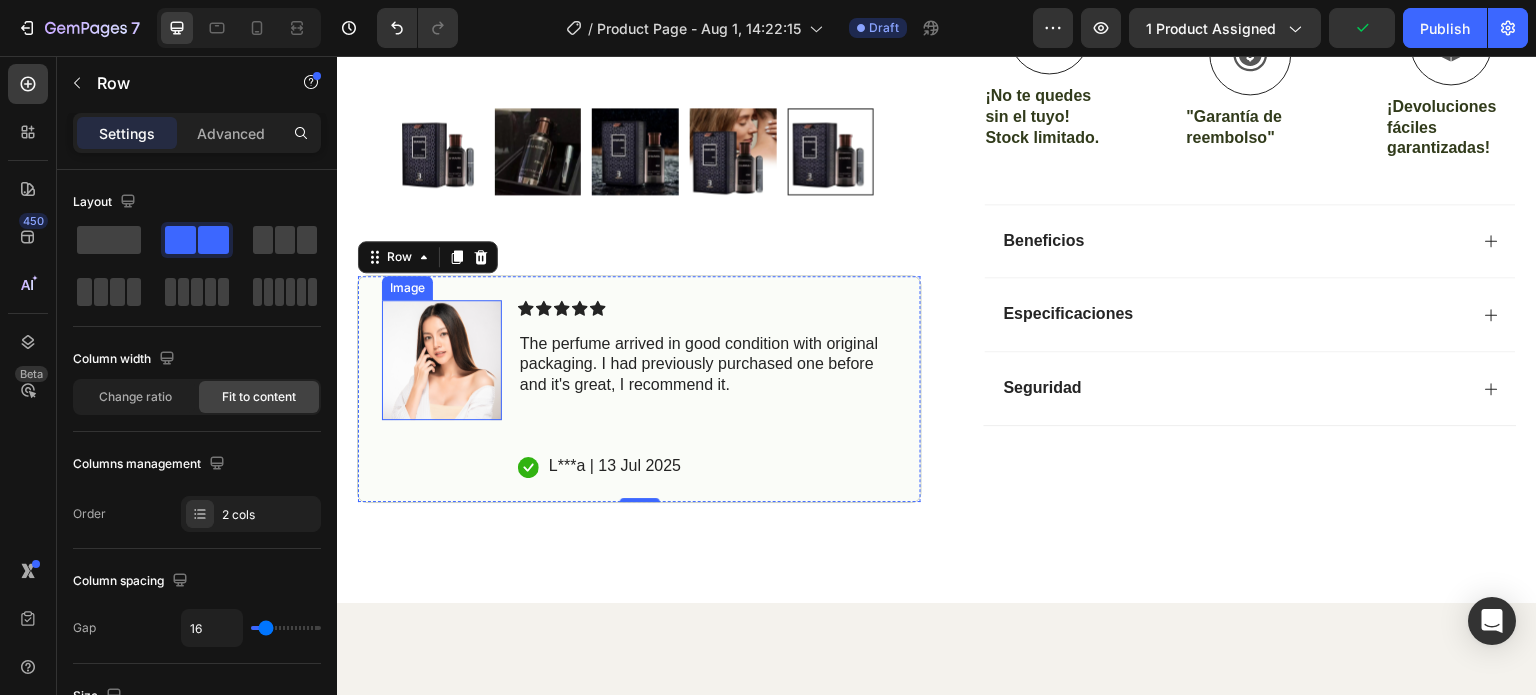 click at bounding box center [442, 360] 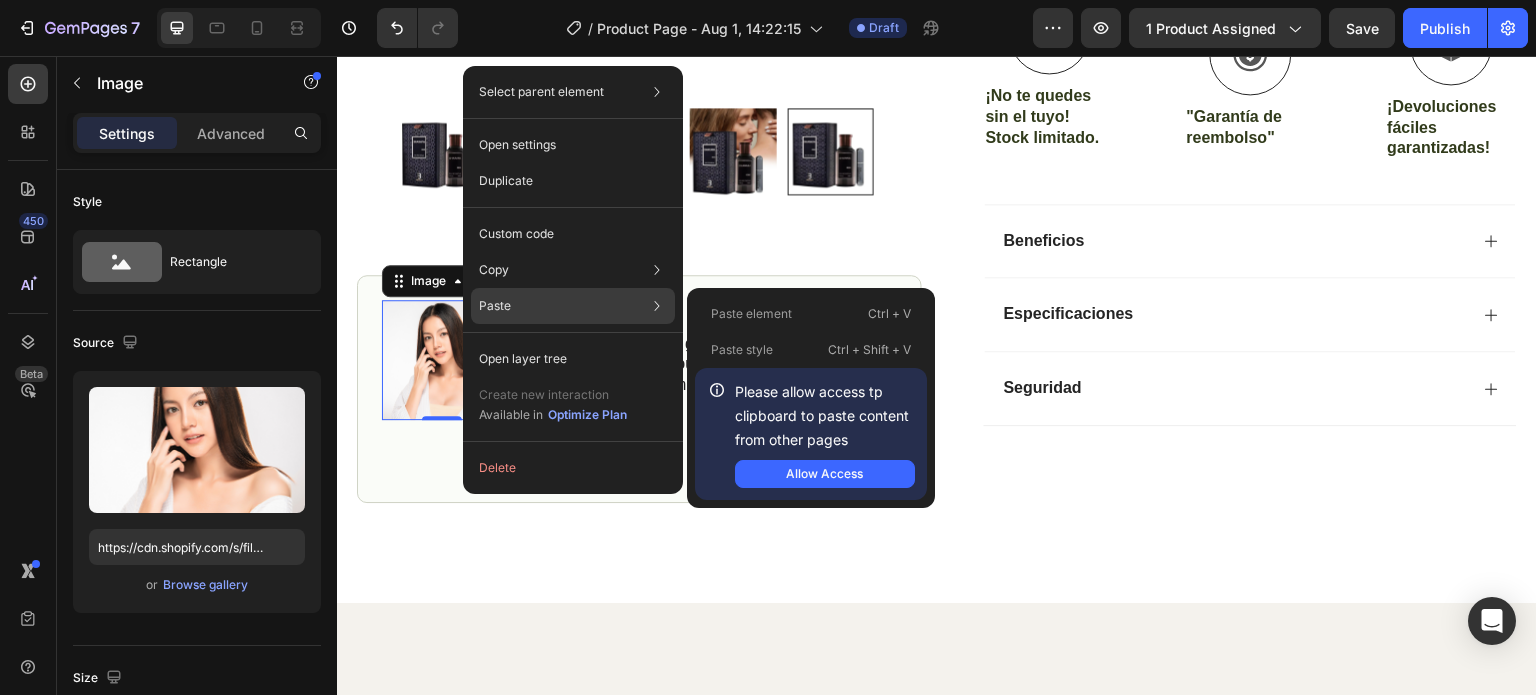 click on "Paste Paste element  Ctrl + V Paste style  Ctrl + Shift + V  Please allow access tp clipboard to paste content from other pages  Allow Access" 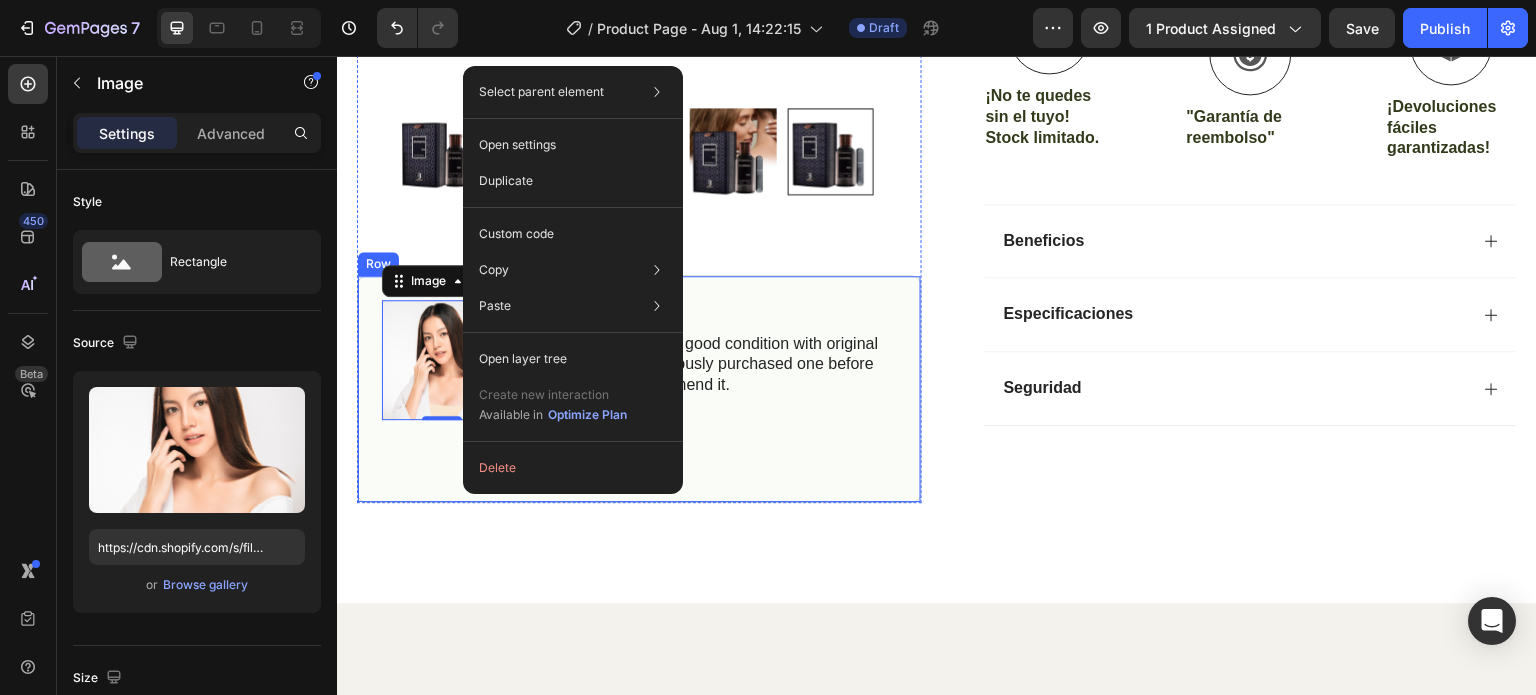 click on "Image   0" at bounding box center (442, 389) 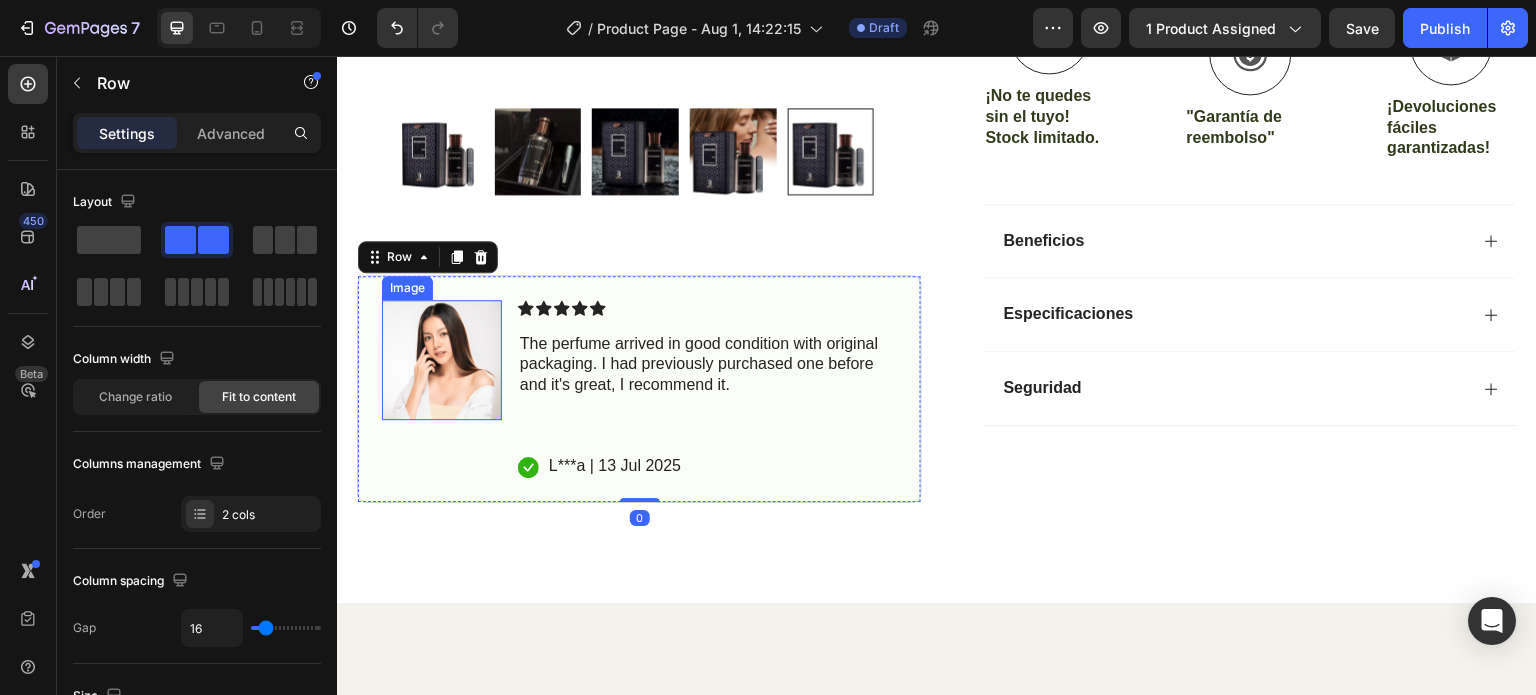 click at bounding box center [442, 360] 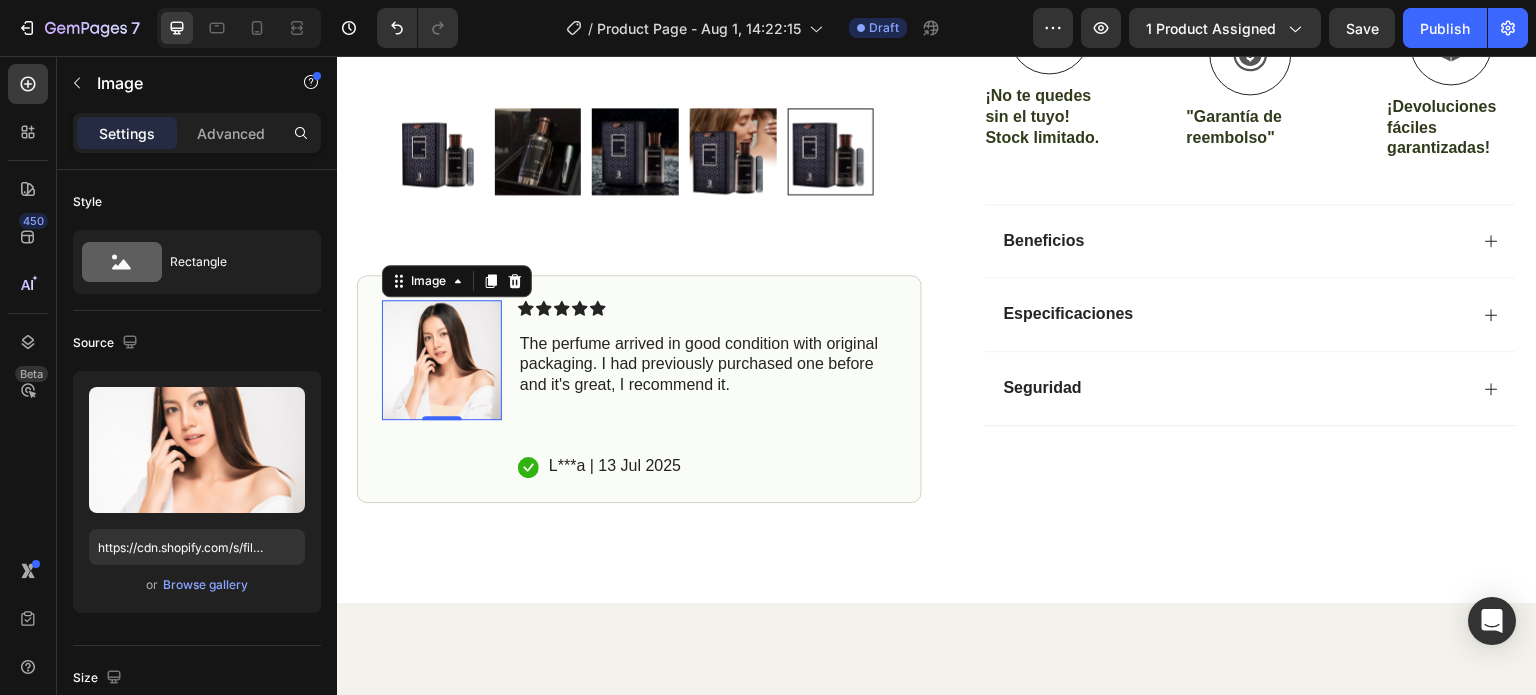 click at bounding box center (442, 360) 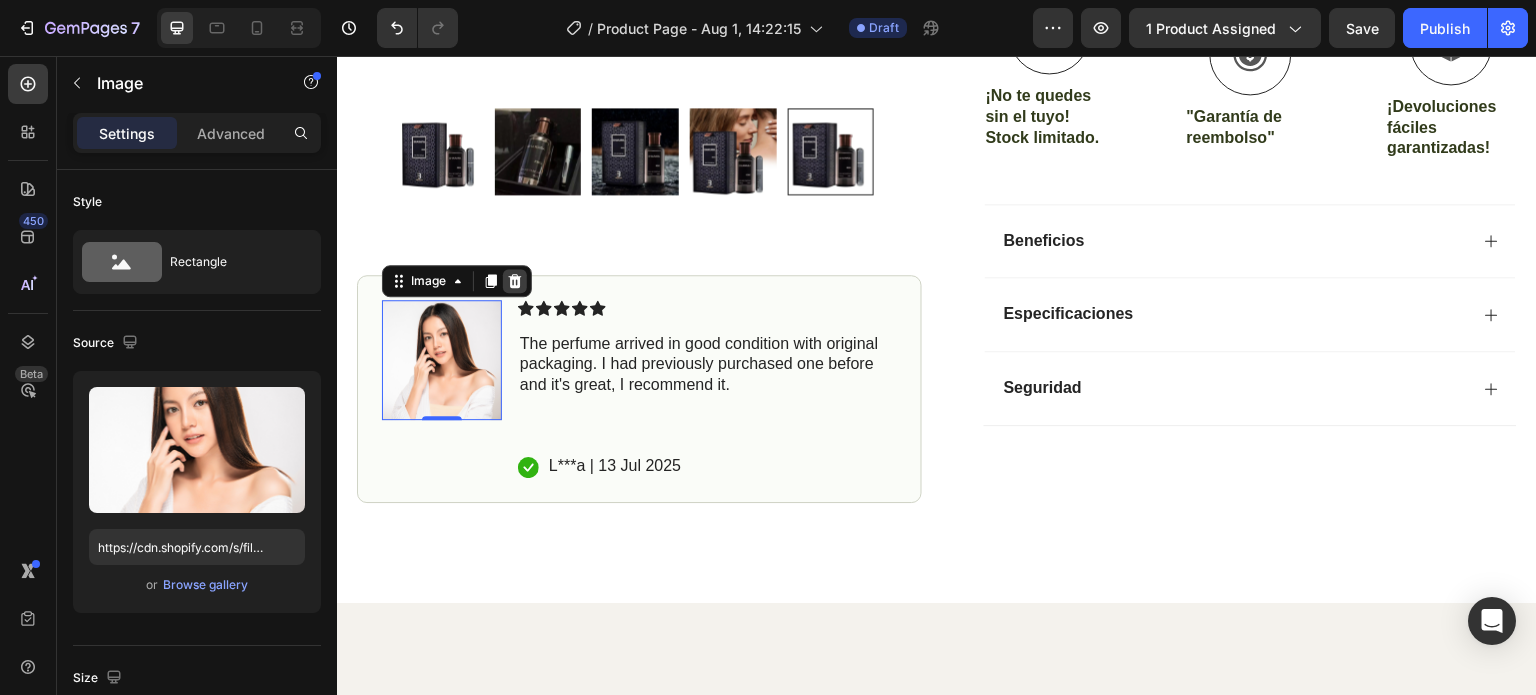 click 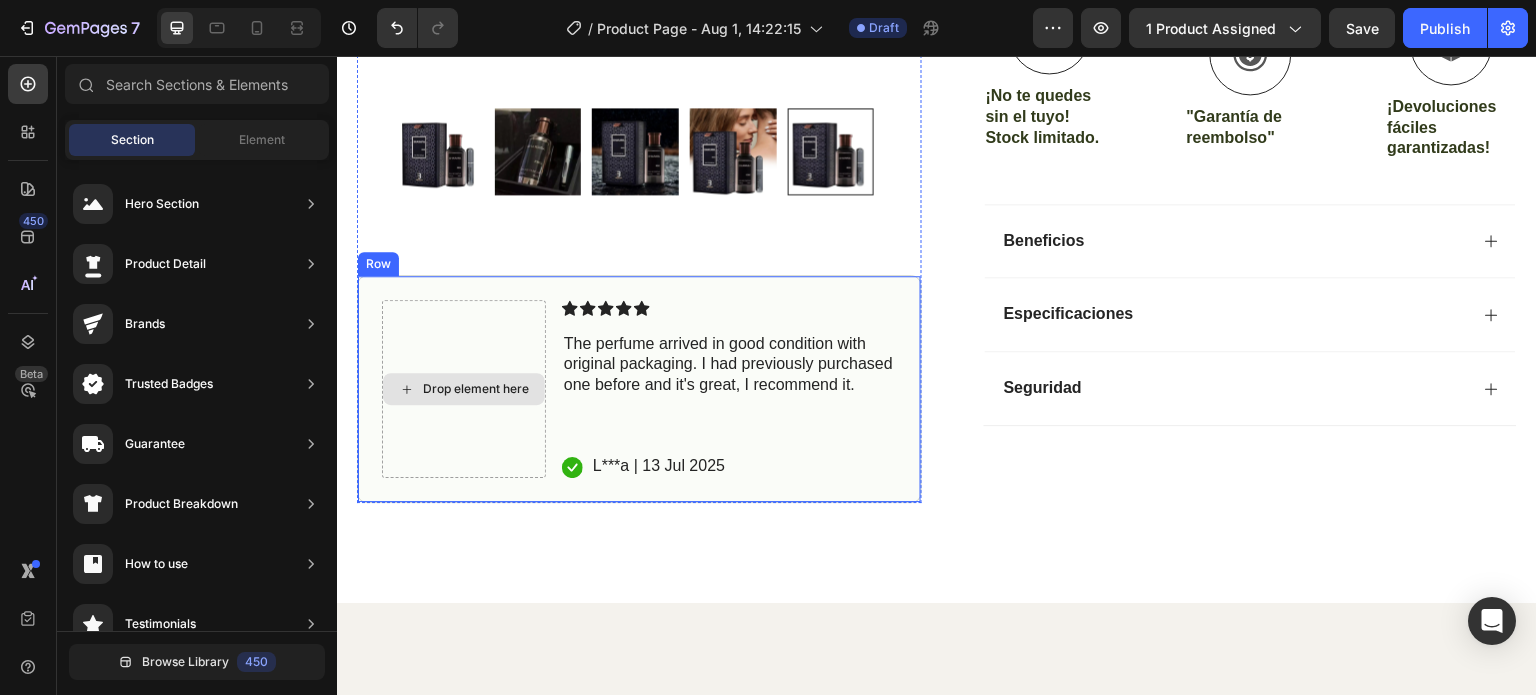click on "Drop element here" at bounding box center [464, 389] 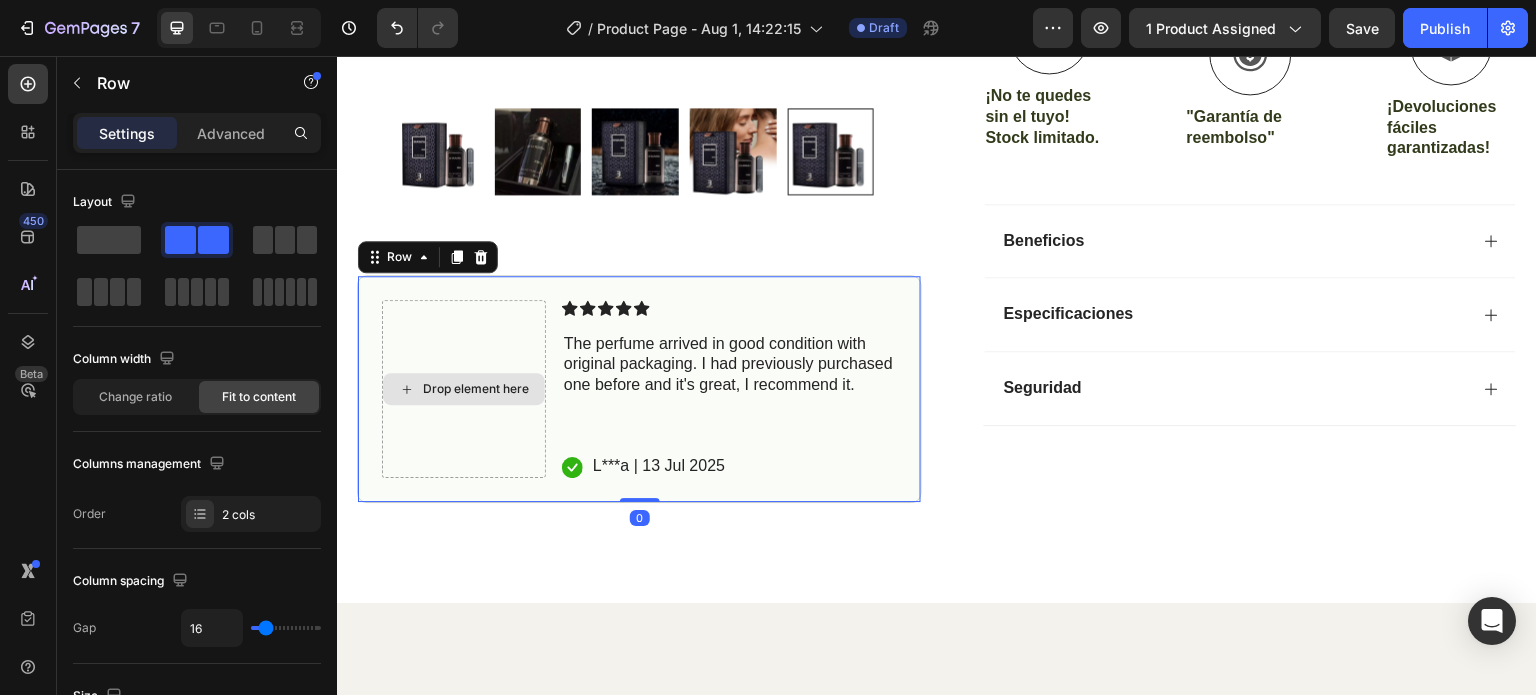 click on "Drop element here" at bounding box center [464, 389] 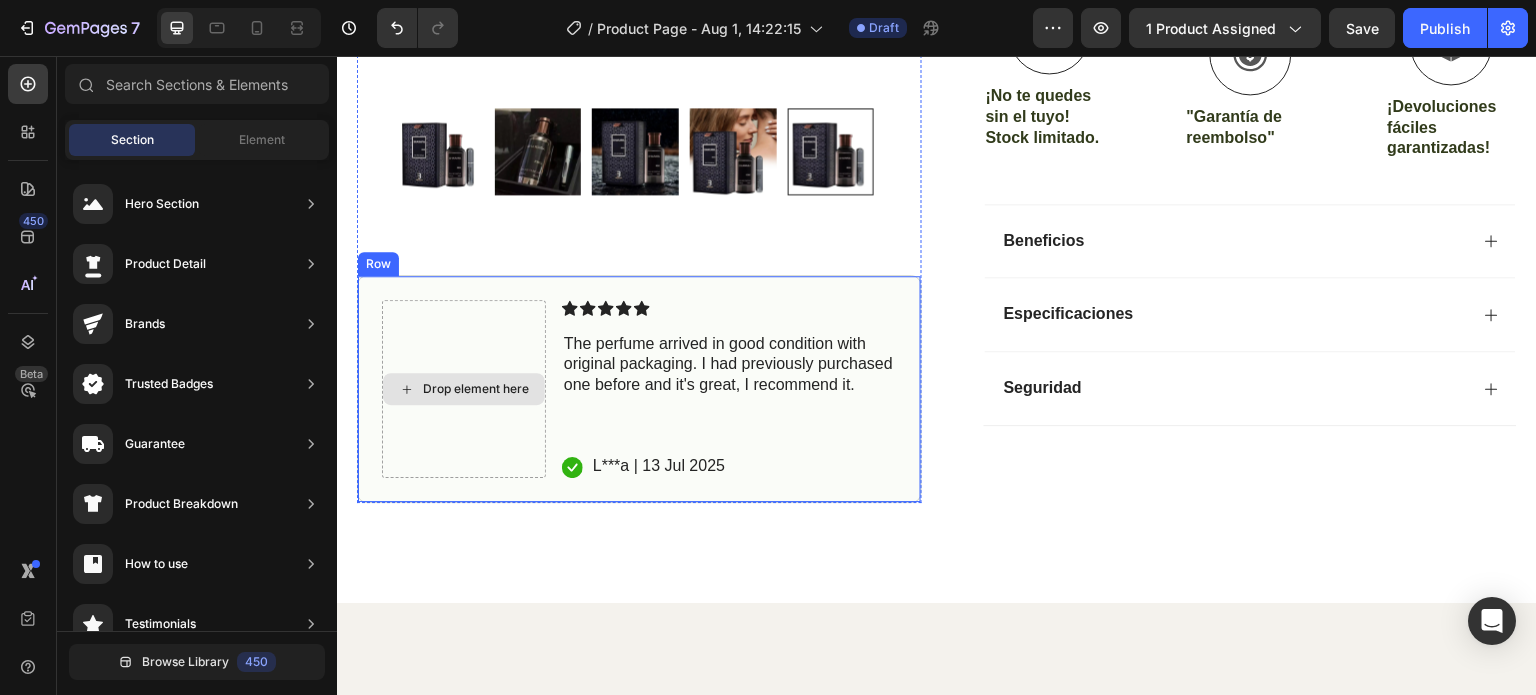 click on "Drop element here" at bounding box center (476, 389) 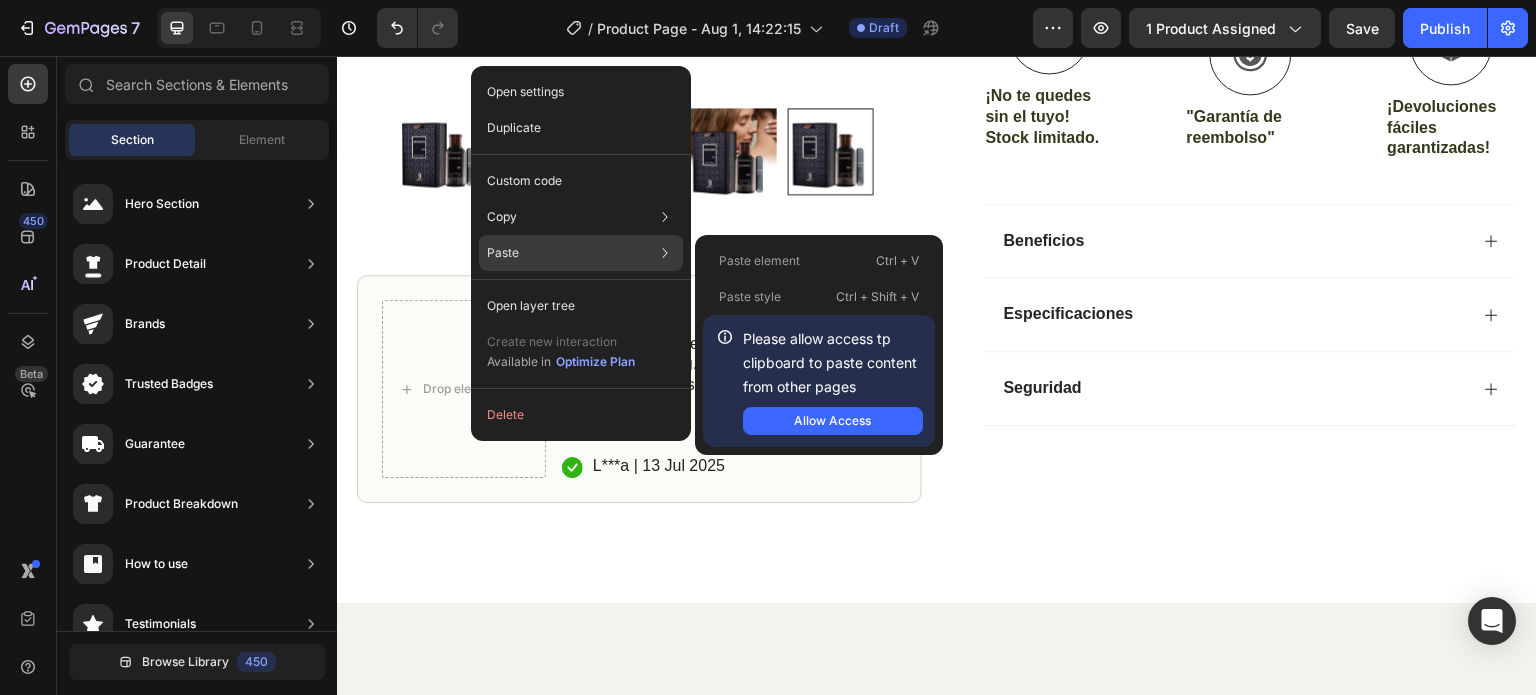 click on "Paste Paste element  Ctrl + V Paste style  Ctrl + Shift + V  Please allow access tp clipboard to paste content from other pages  Allow Access" 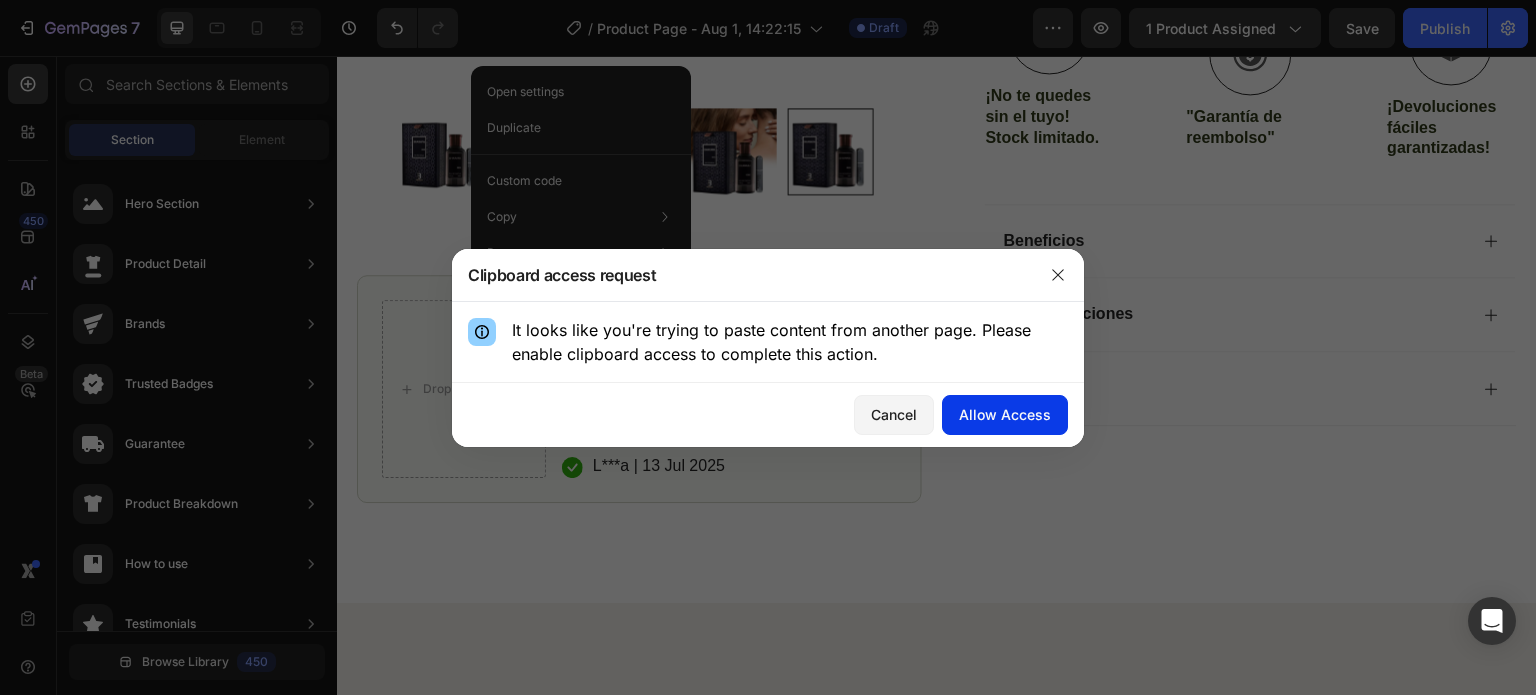 click on "Allow Access" at bounding box center [1005, 414] 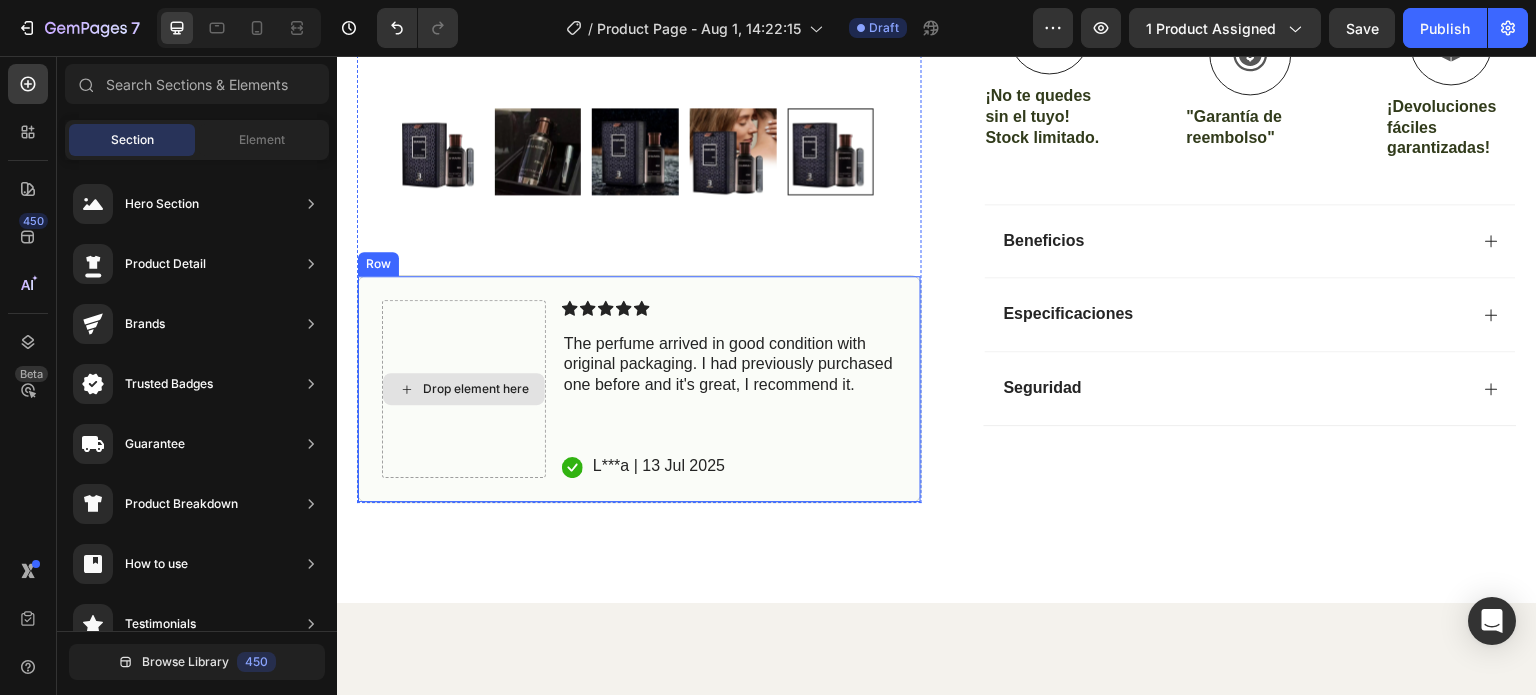 click on "Drop element here" at bounding box center [464, 389] 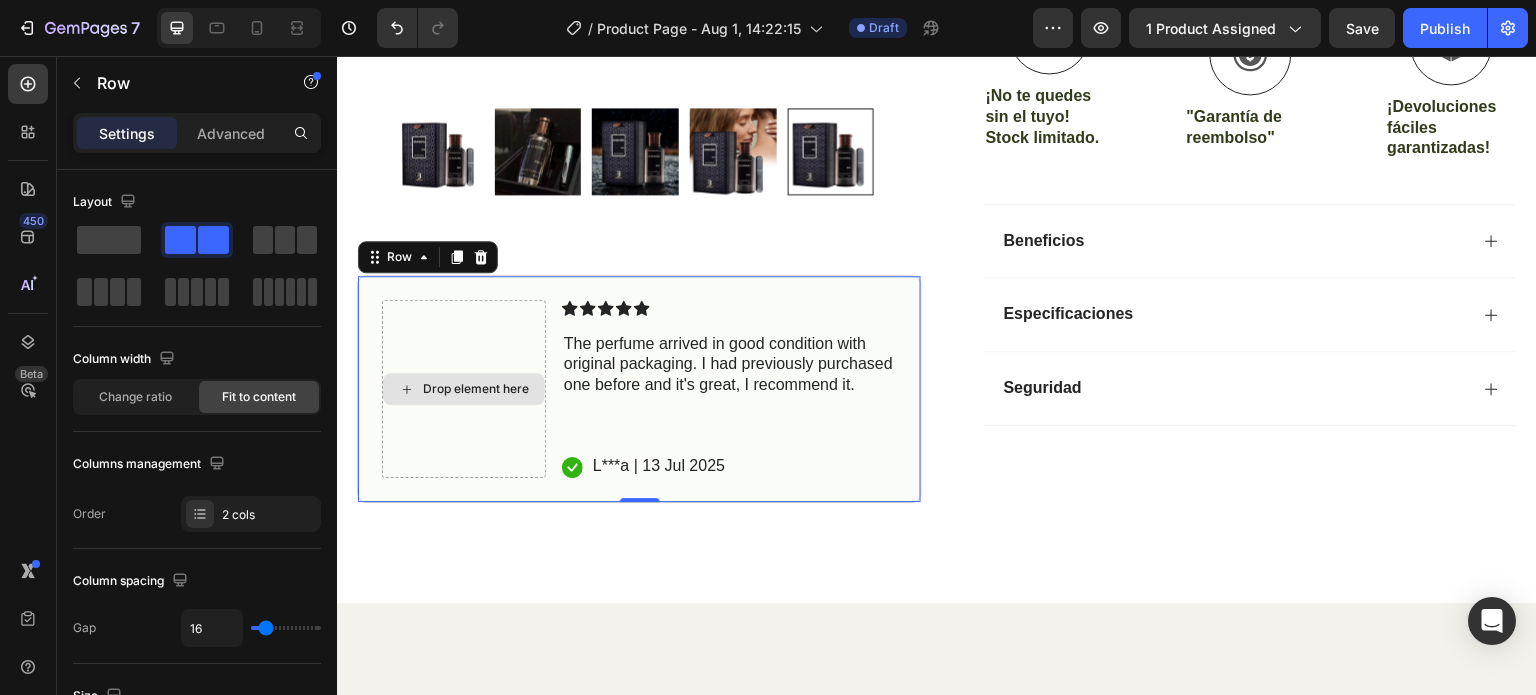 click on "Drop element here" at bounding box center (464, 389) 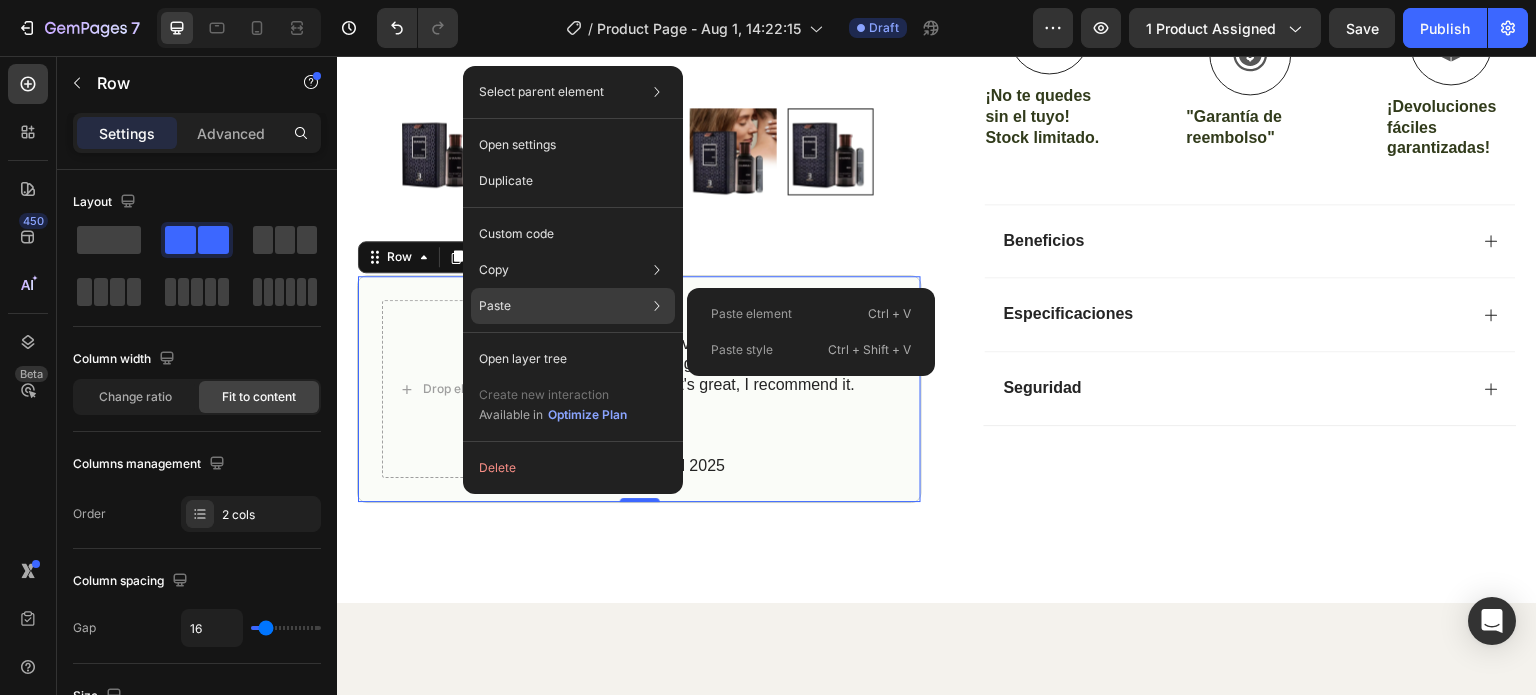 click on "Paste Paste element  Ctrl + V Paste style  Ctrl + Shift + V" 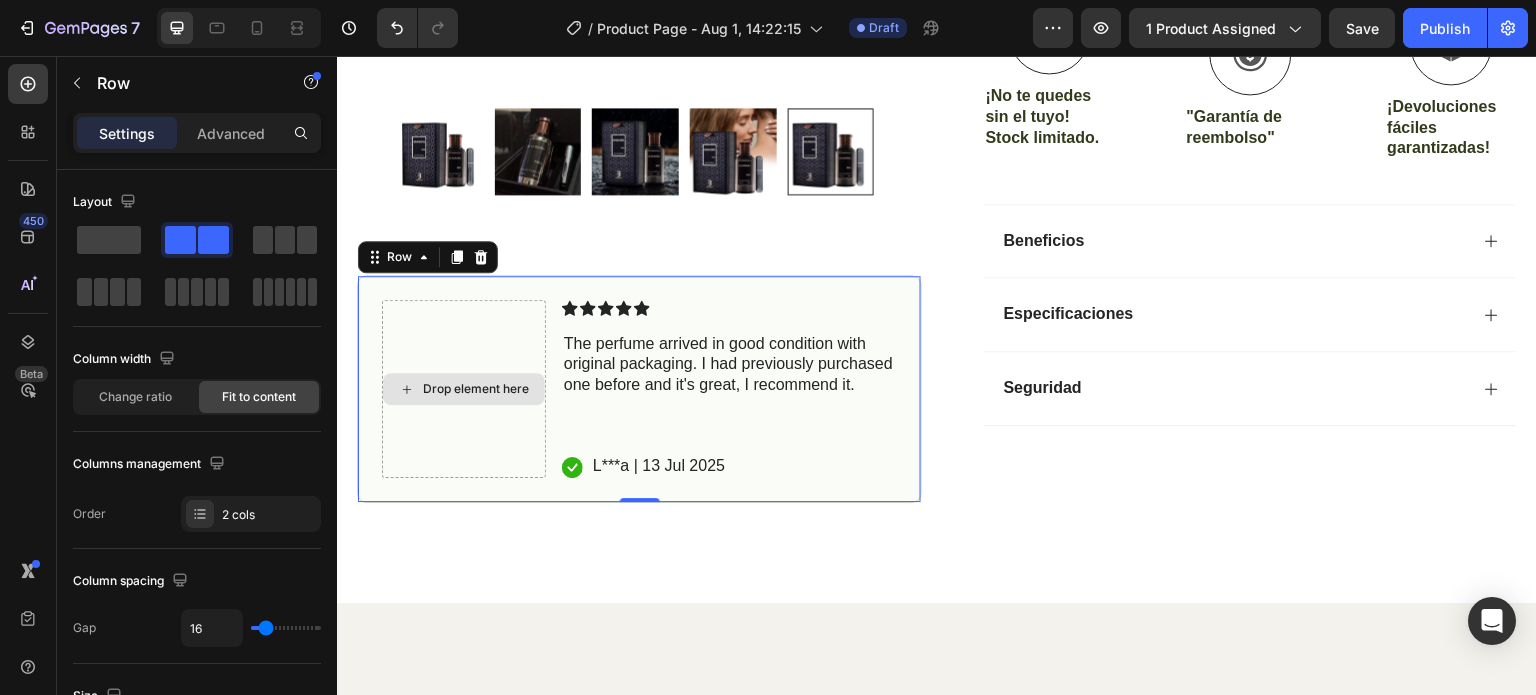 click on "Drop element here" at bounding box center (464, 389) 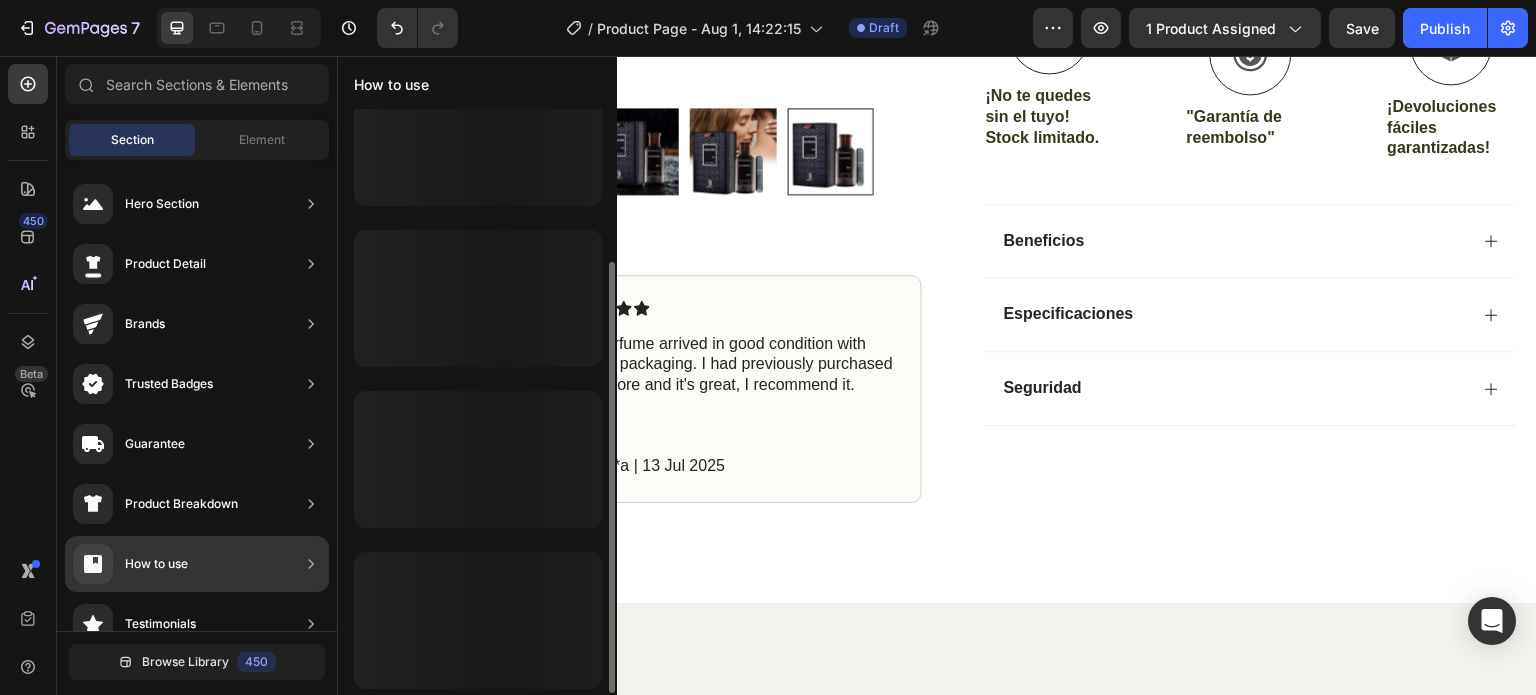 scroll, scrollTop: 46, scrollLeft: 0, axis: vertical 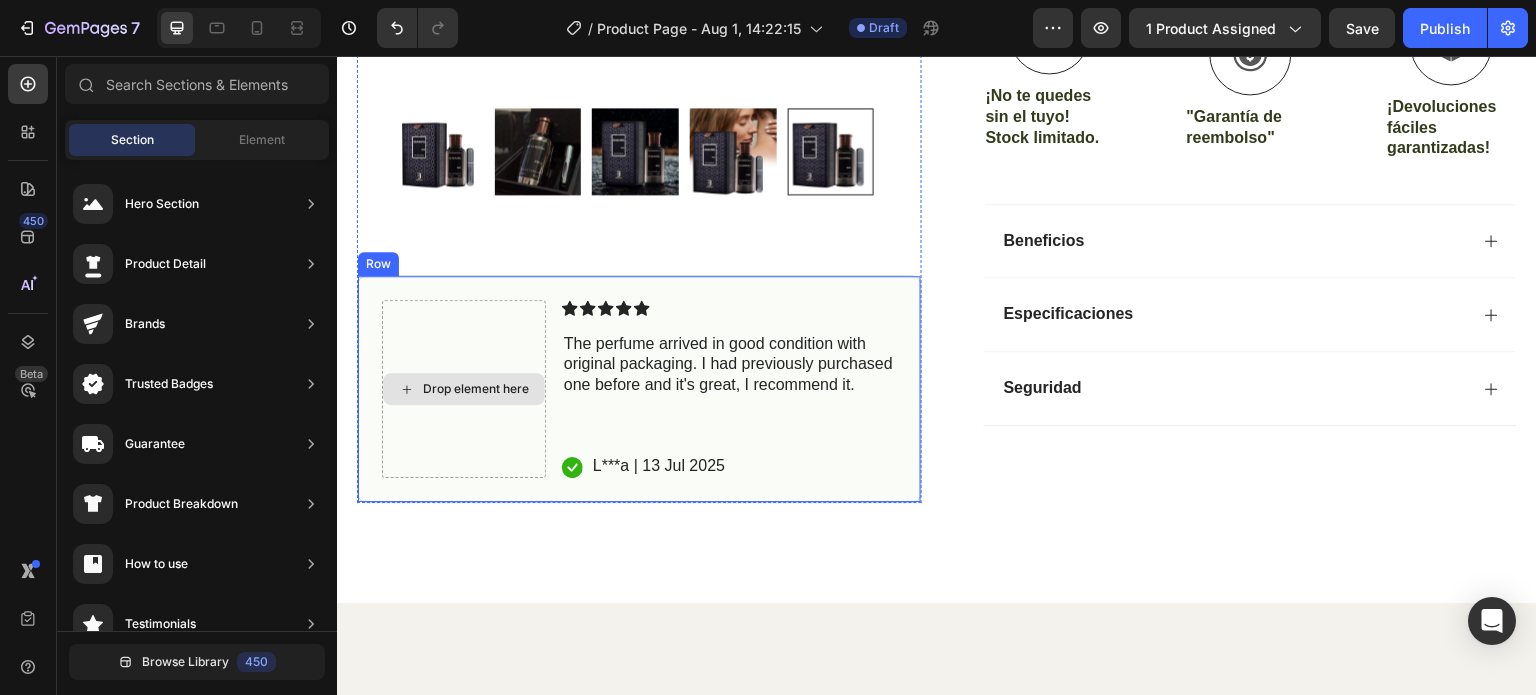 click on "Drop element here" at bounding box center (464, 389) 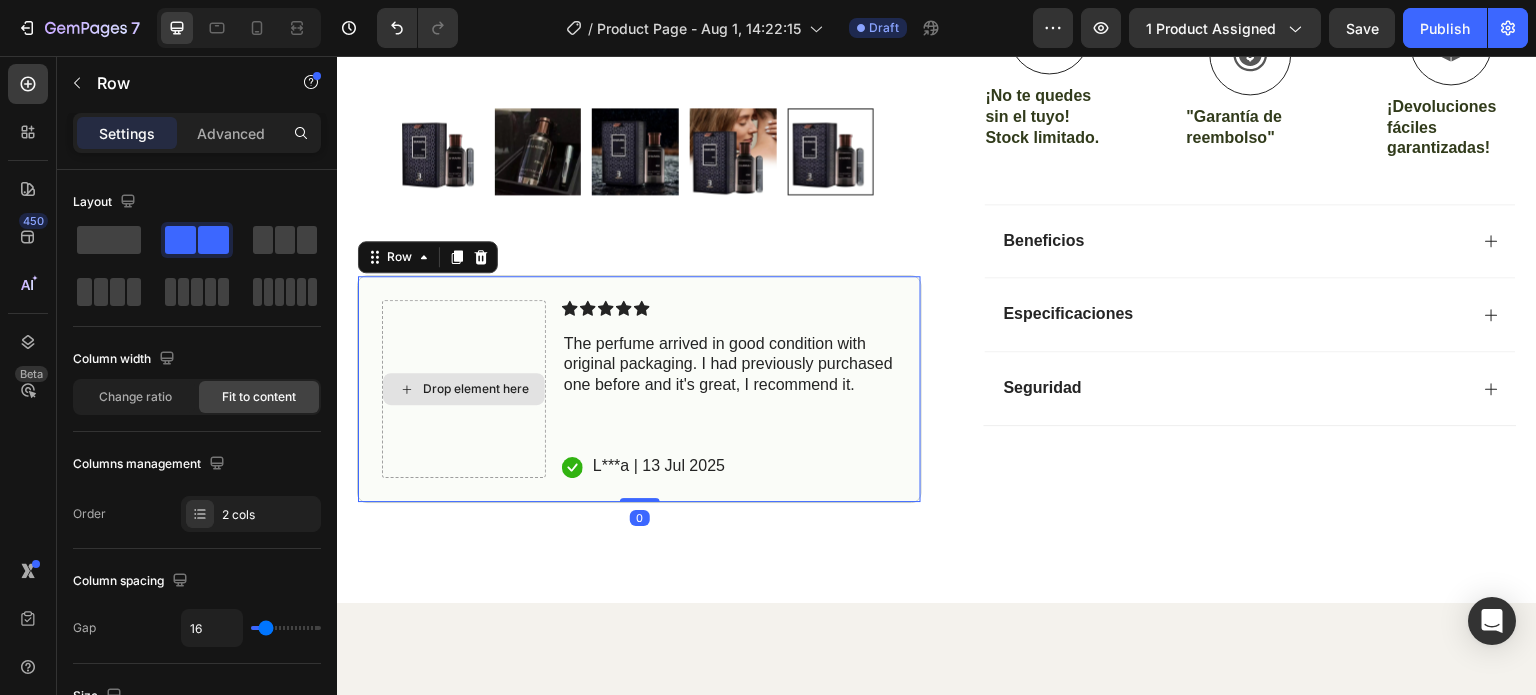 click on "Drop element here" at bounding box center (464, 389) 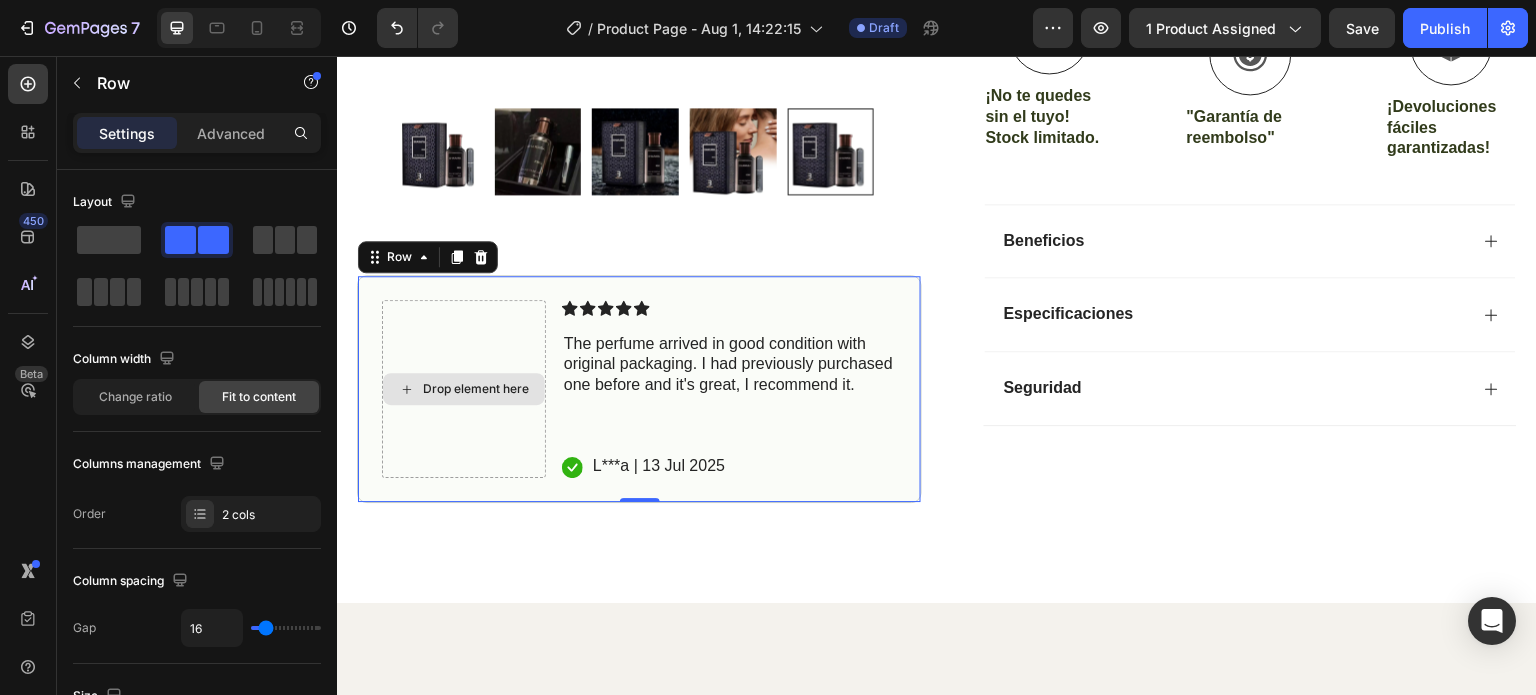 click on "Drop element here" at bounding box center (476, 389) 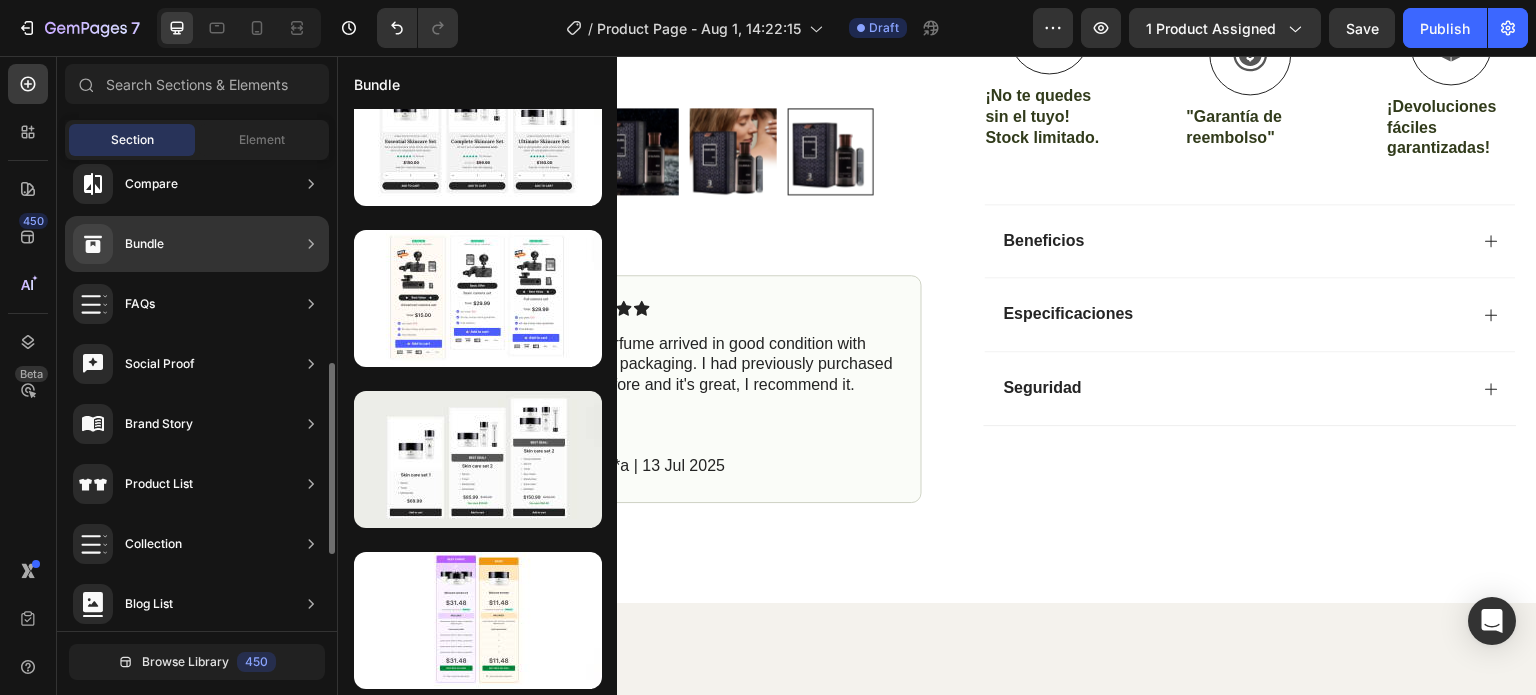scroll, scrollTop: 688, scrollLeft: 0, axis: vertical 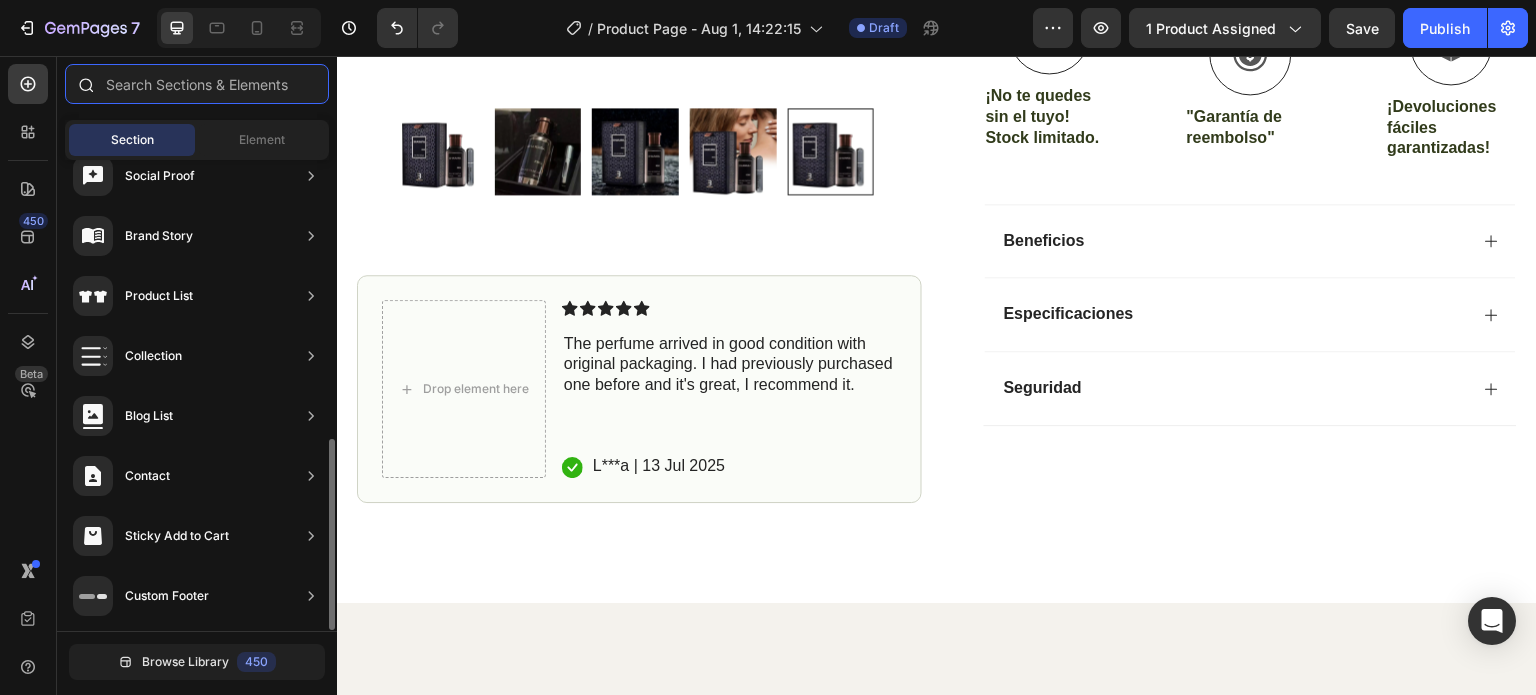 click at bounding box center (197, 84) 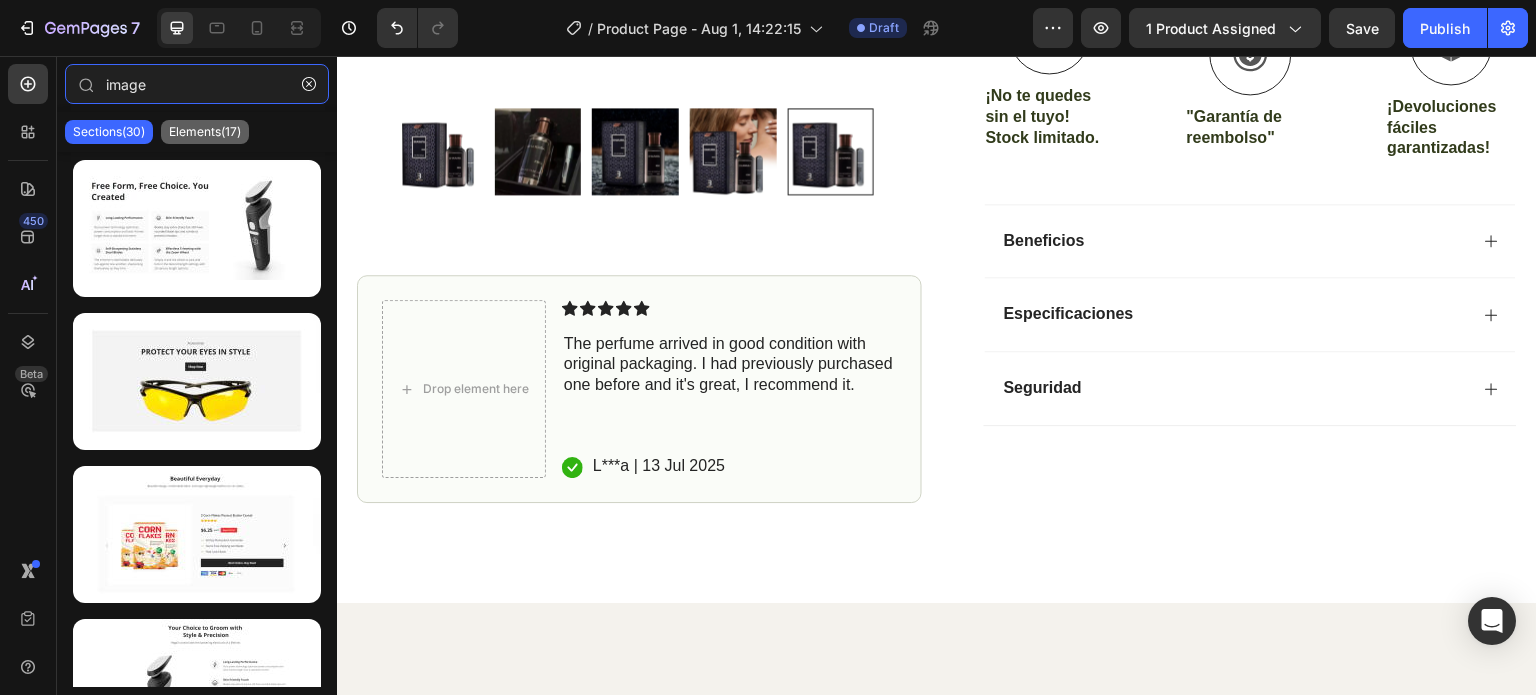 type on "image" 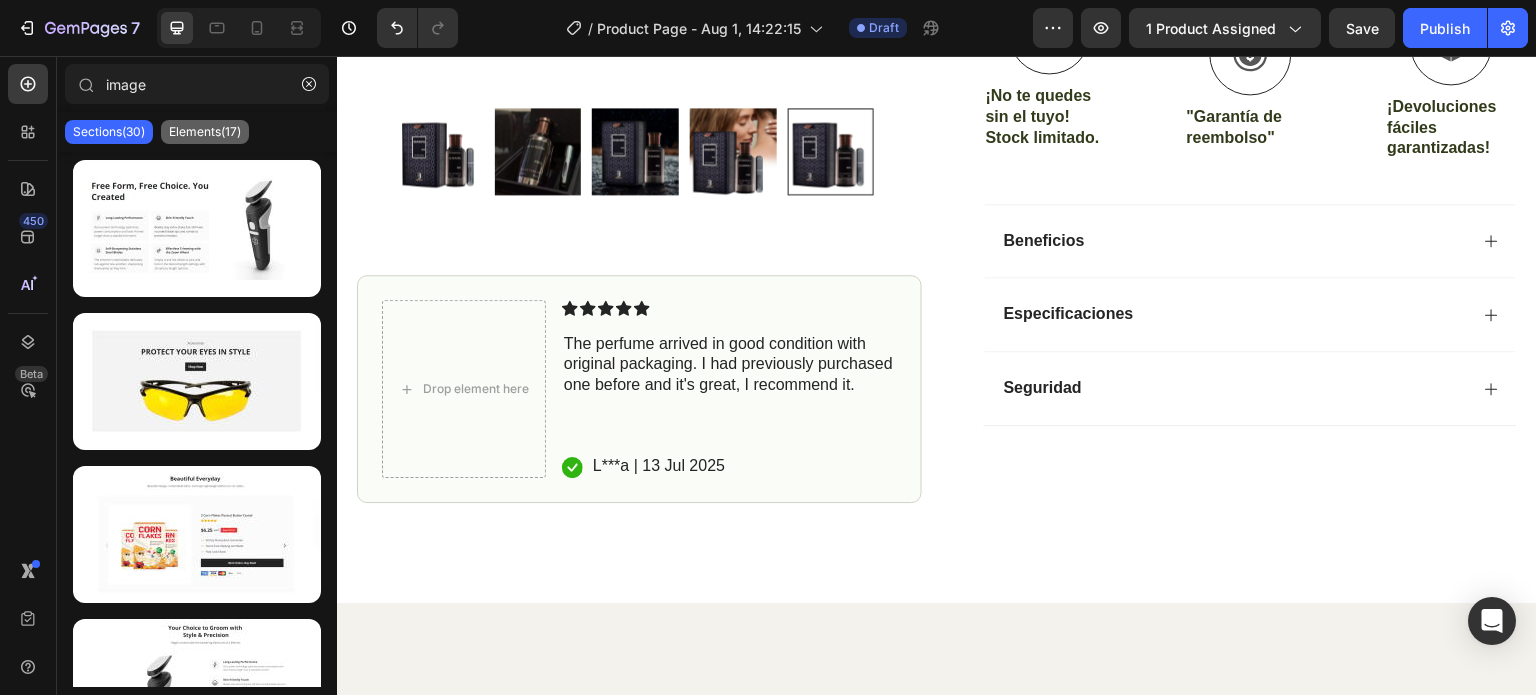 click on "Elements(17)" at bounding box center (205, 132) 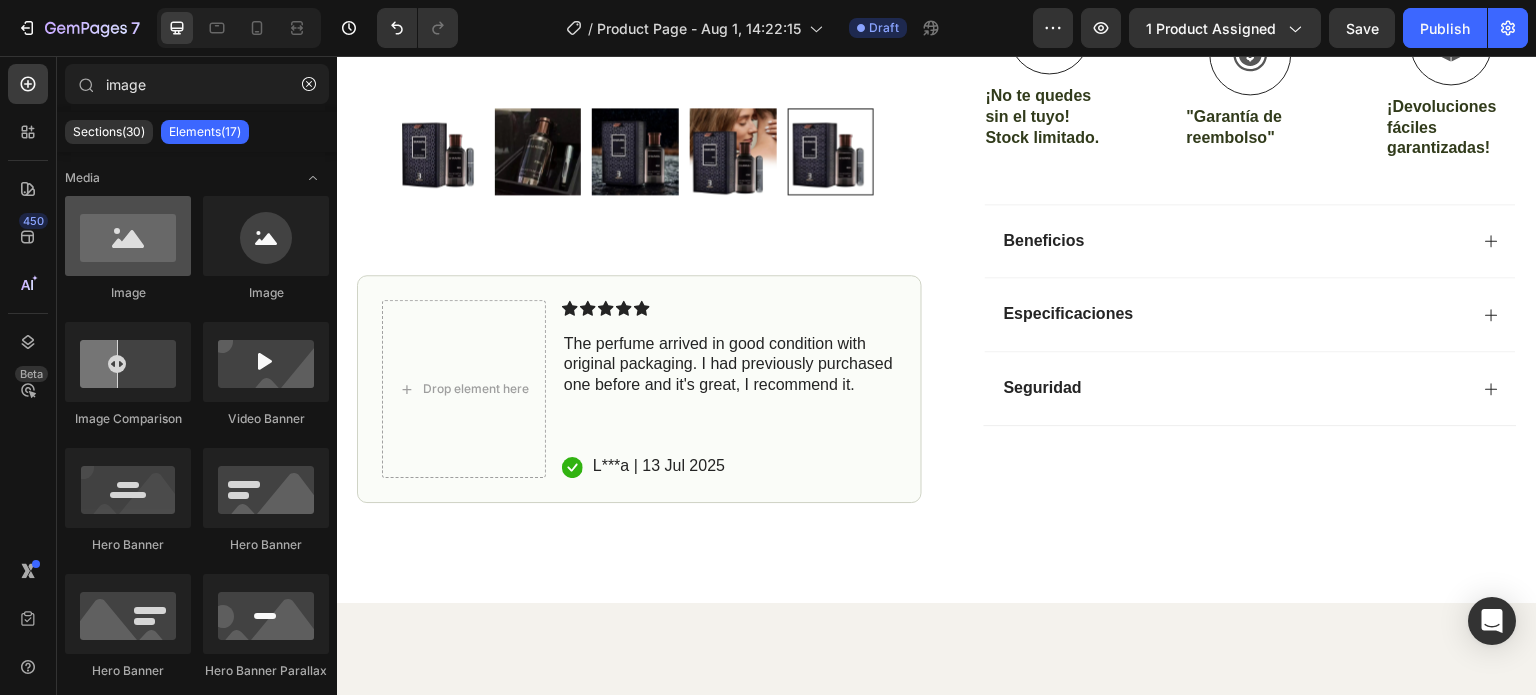 click at bounding box center [128, 236] 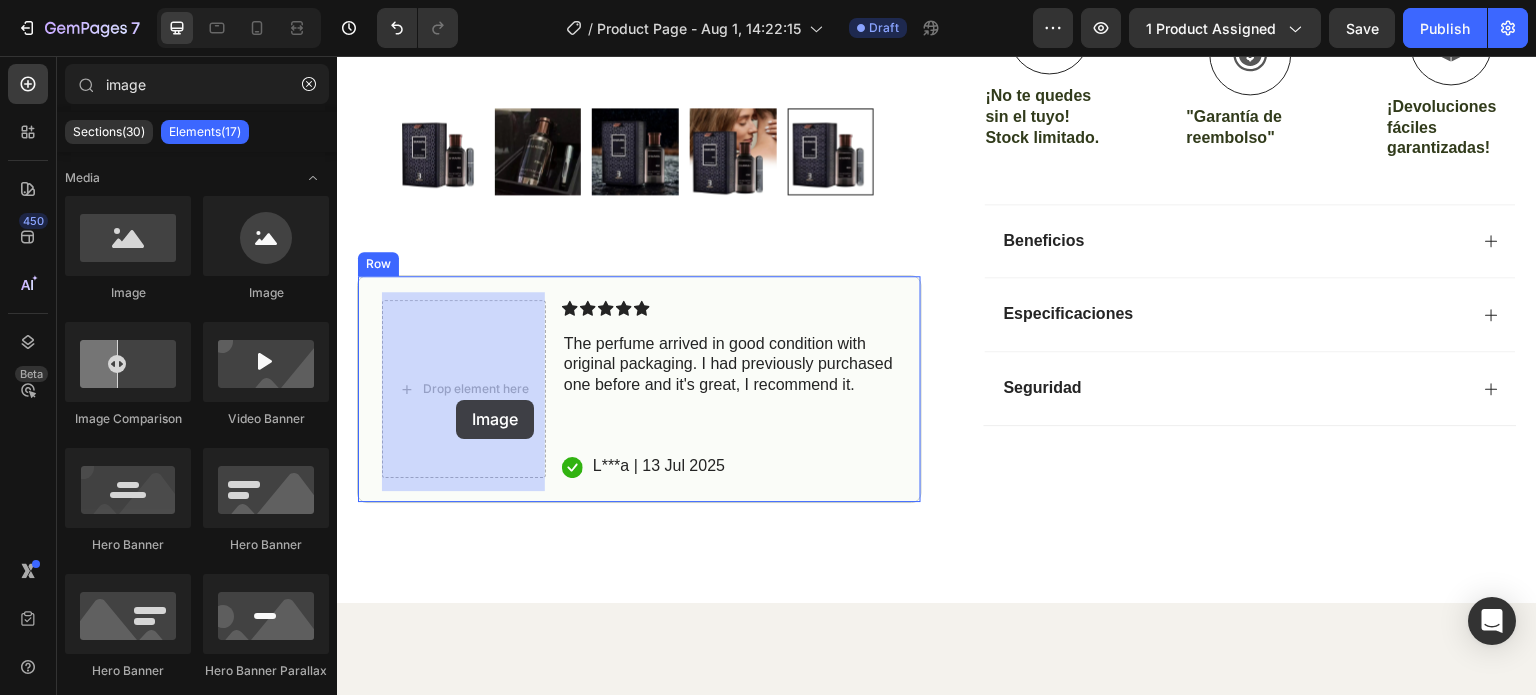 drag, startPoint x: 489, startPoint y: 310, endPoint x: 456, endPoint y: 400, distance: 95.85927 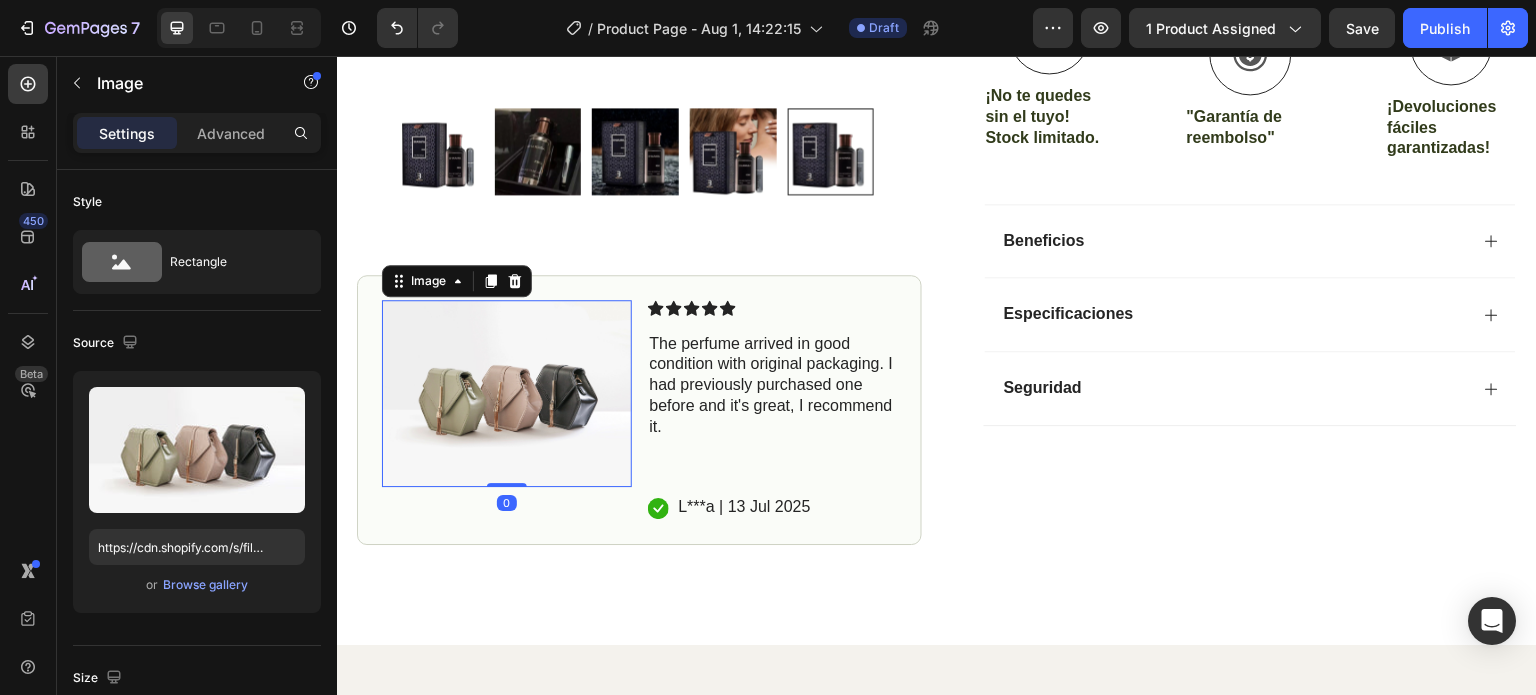 click at bounding box center [507, 393] 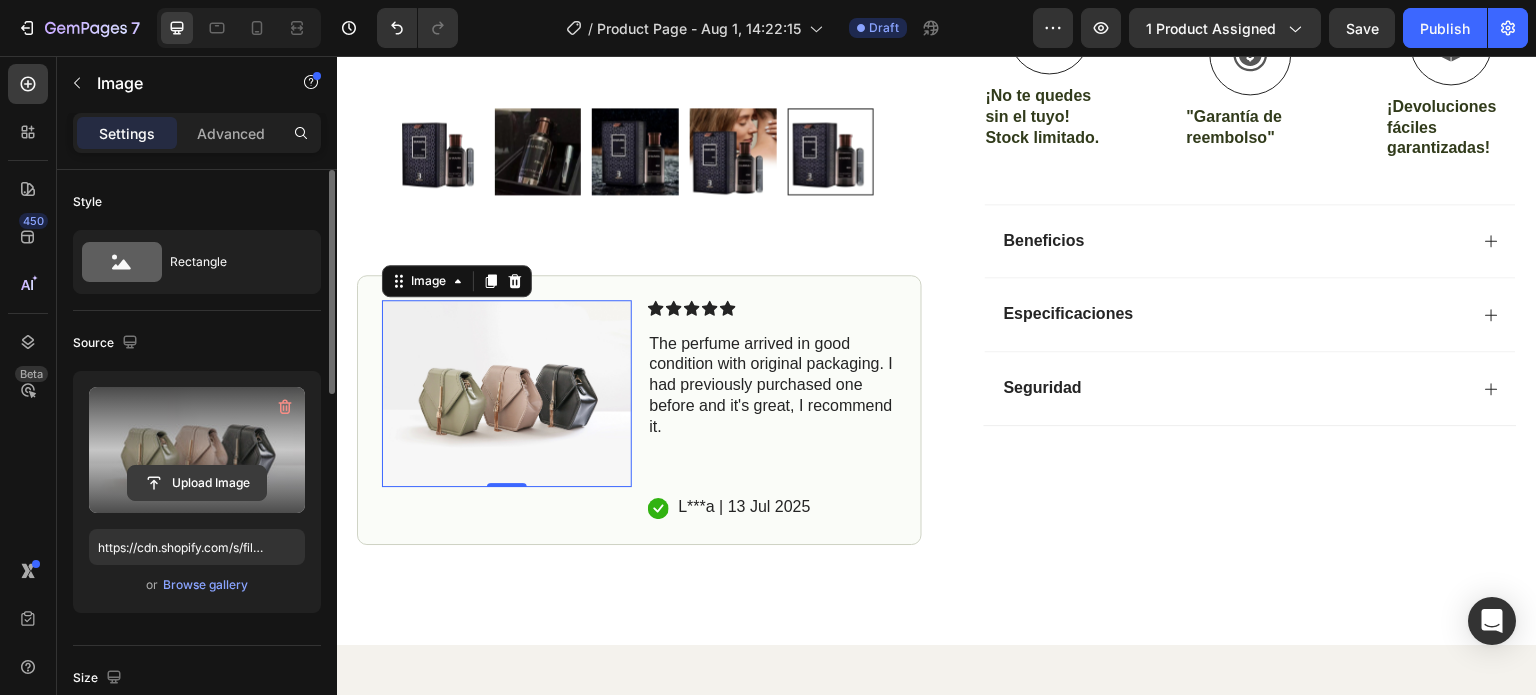 click 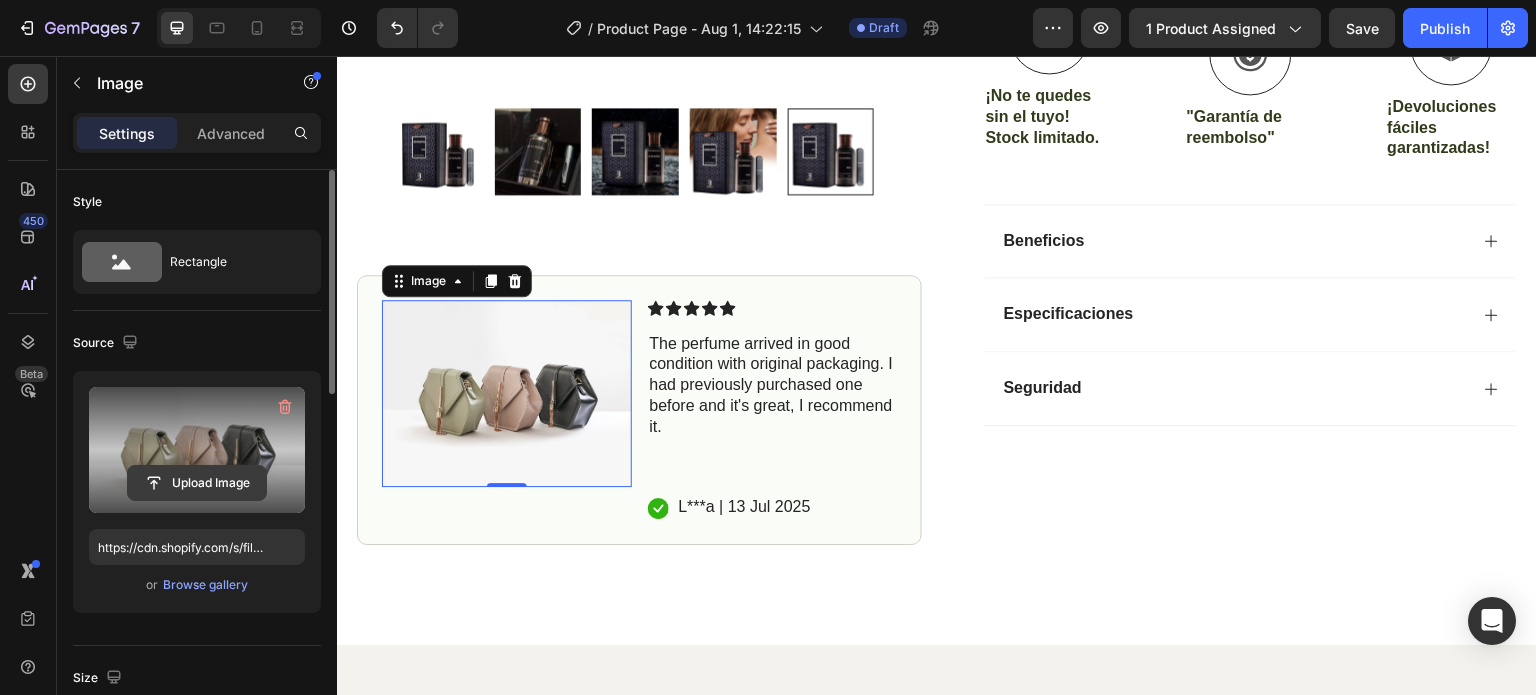 type on "C:\fakepath\Afb03d9a3f7dc47259a3c6d09d6df0fb7z.jpg_.avif" 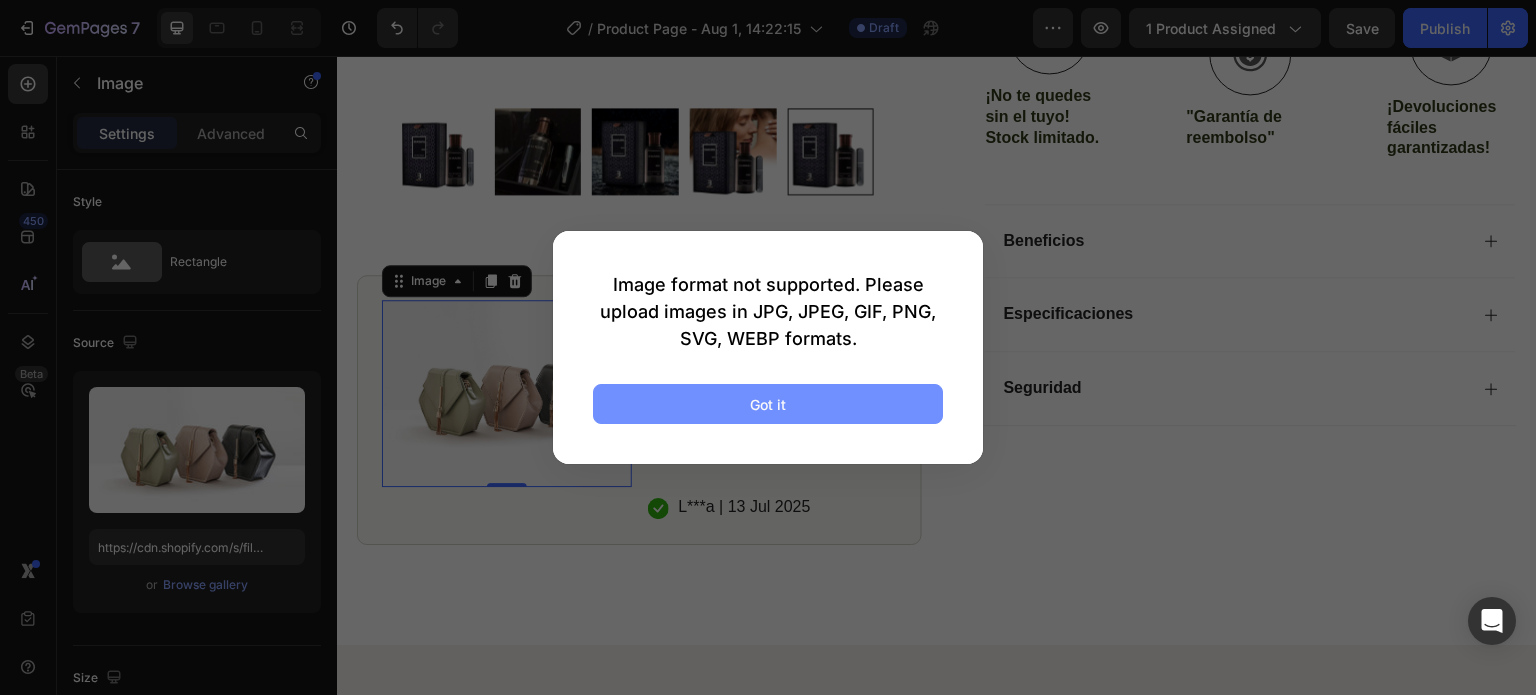 click on "Got it" at bounding box center (768, 404) 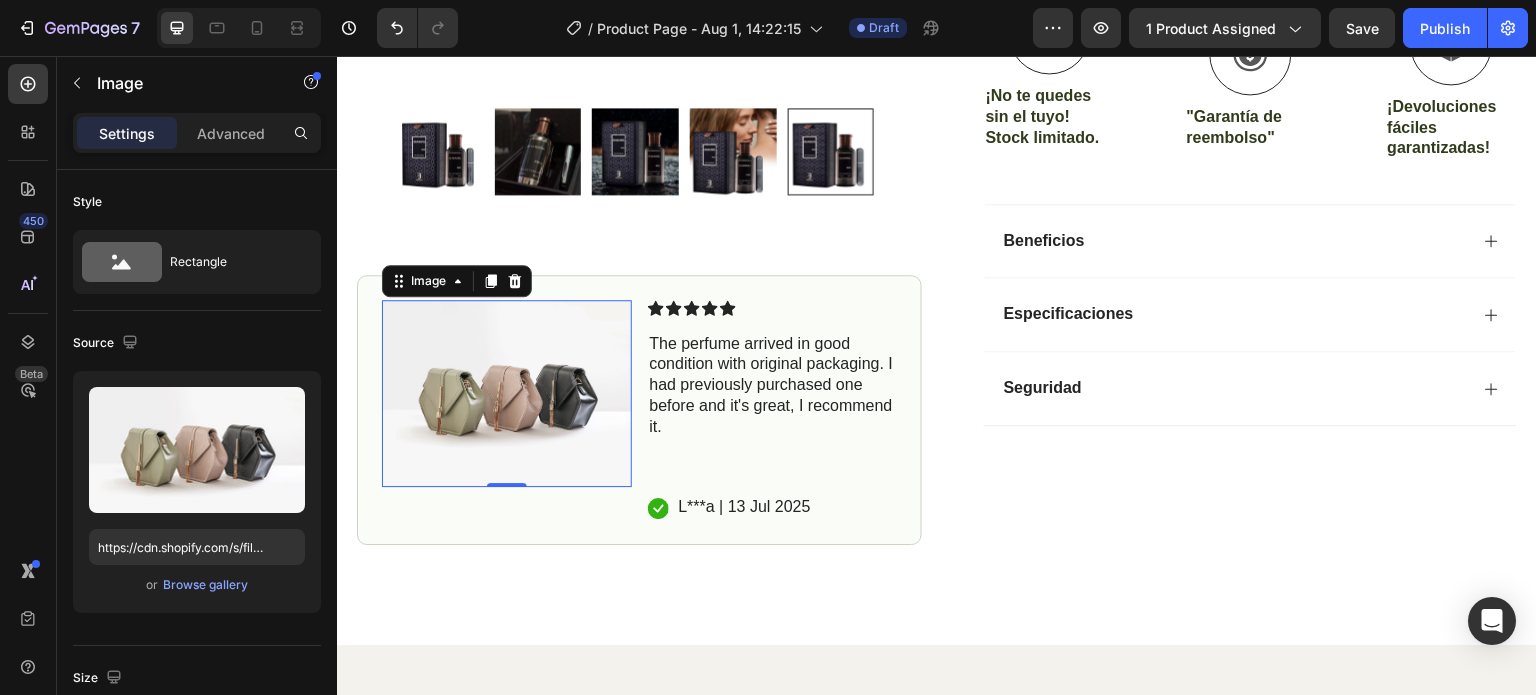 click at bounding box center (507, 393) 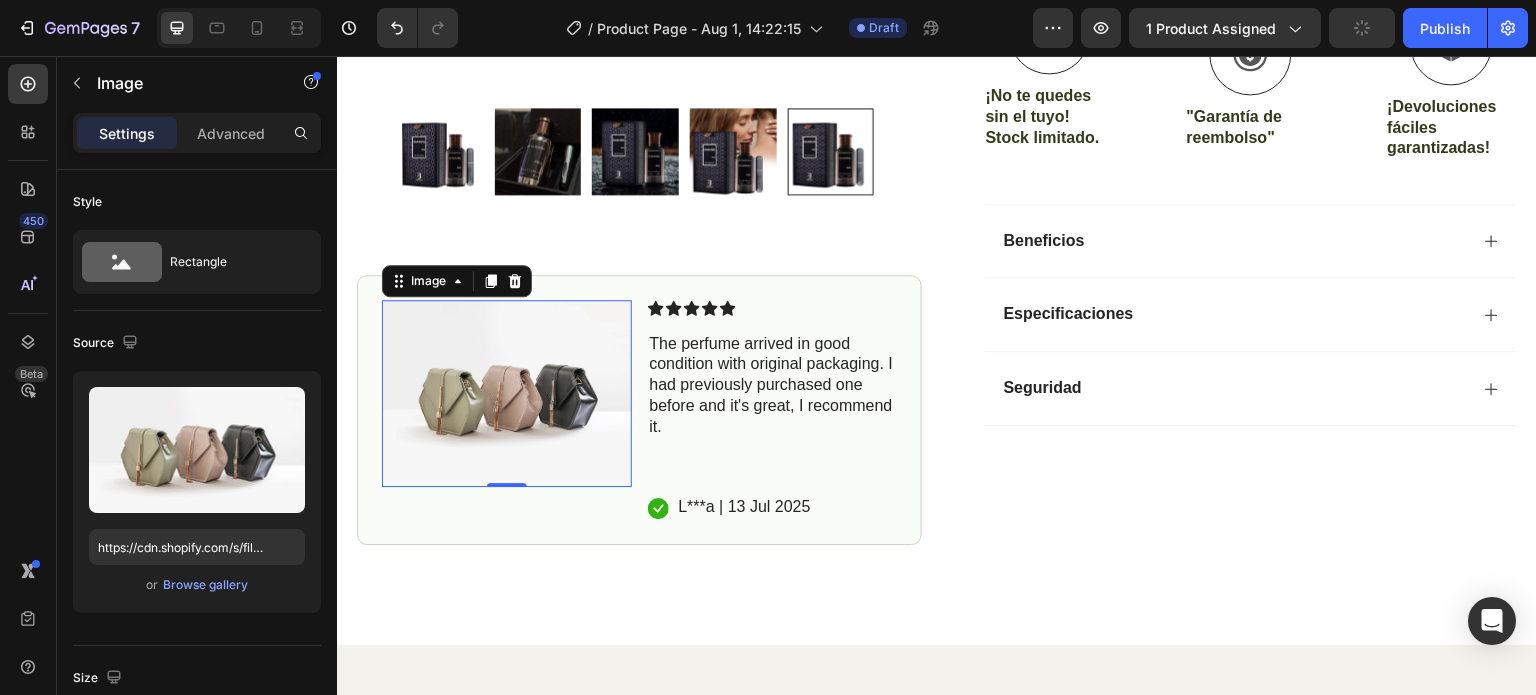 click at bounding box center (507, 393) 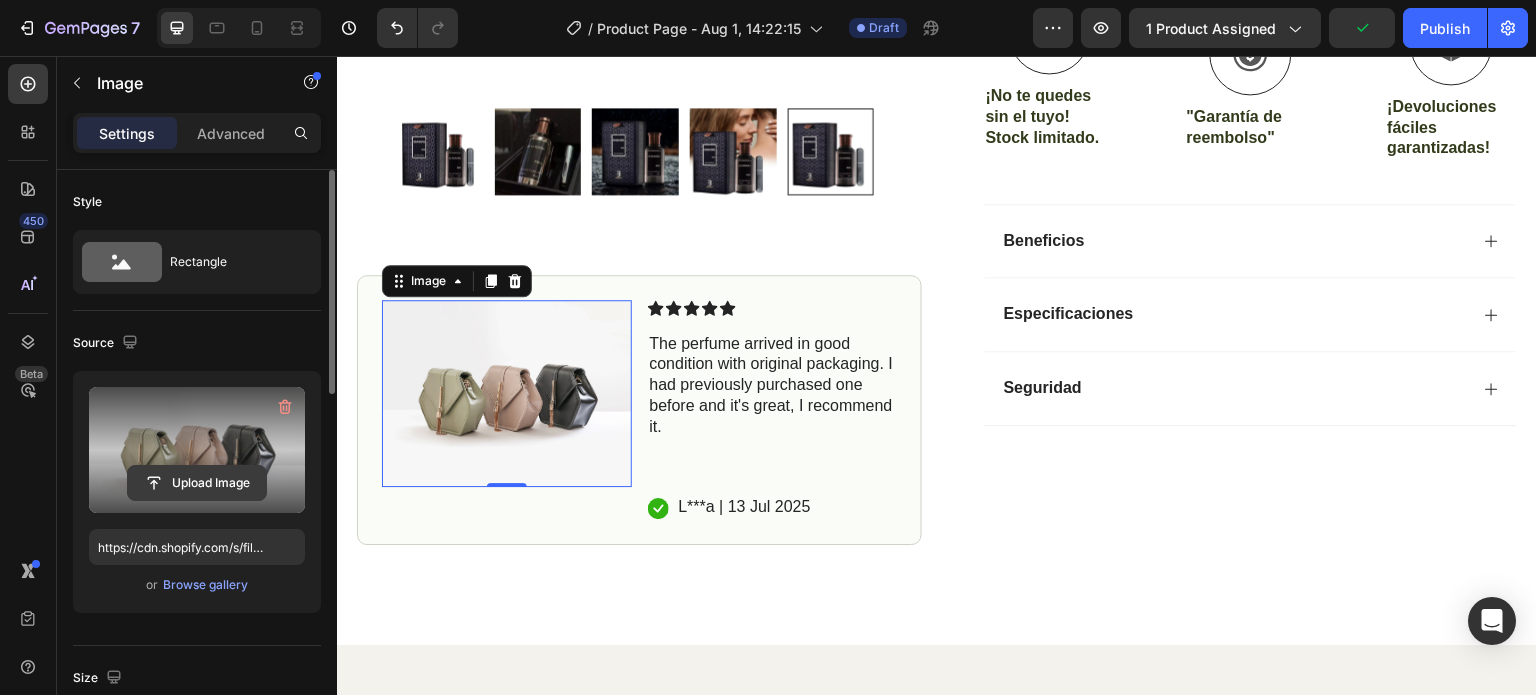 click 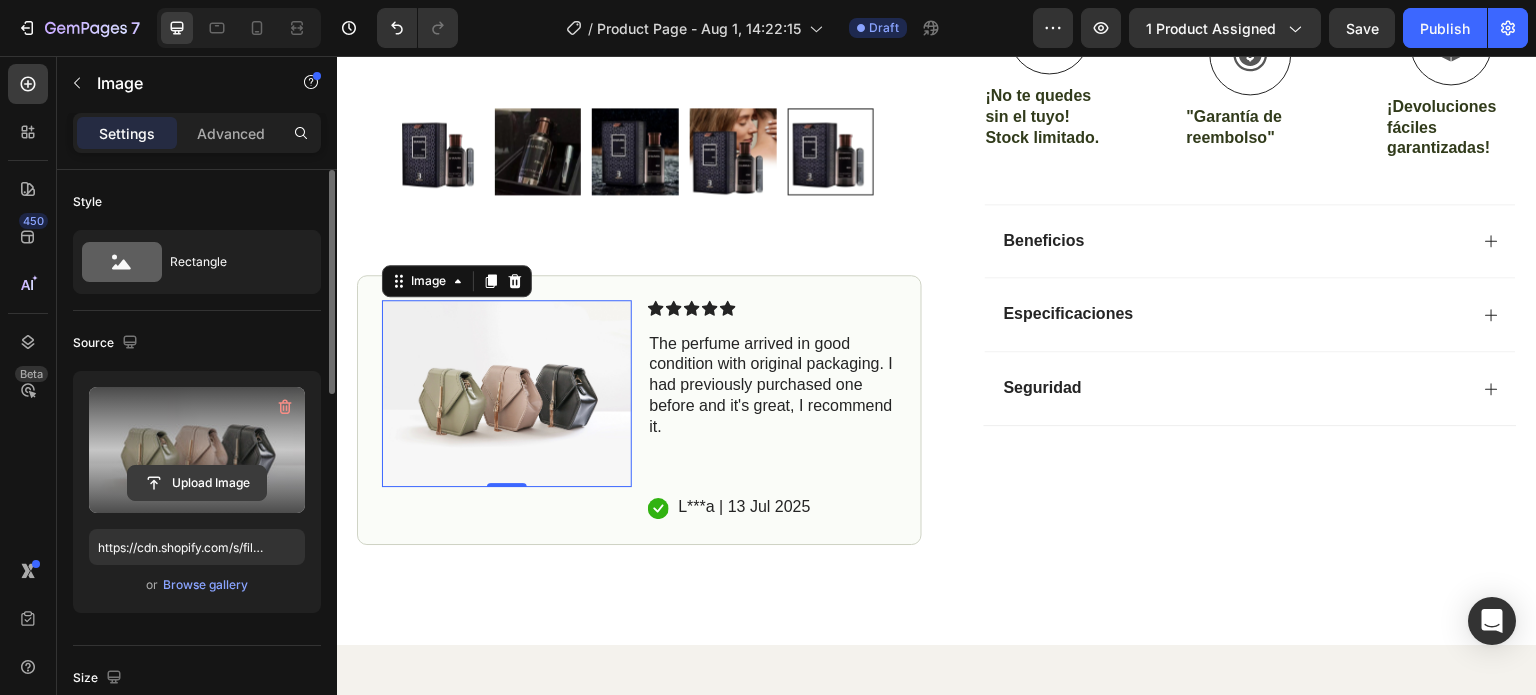 type 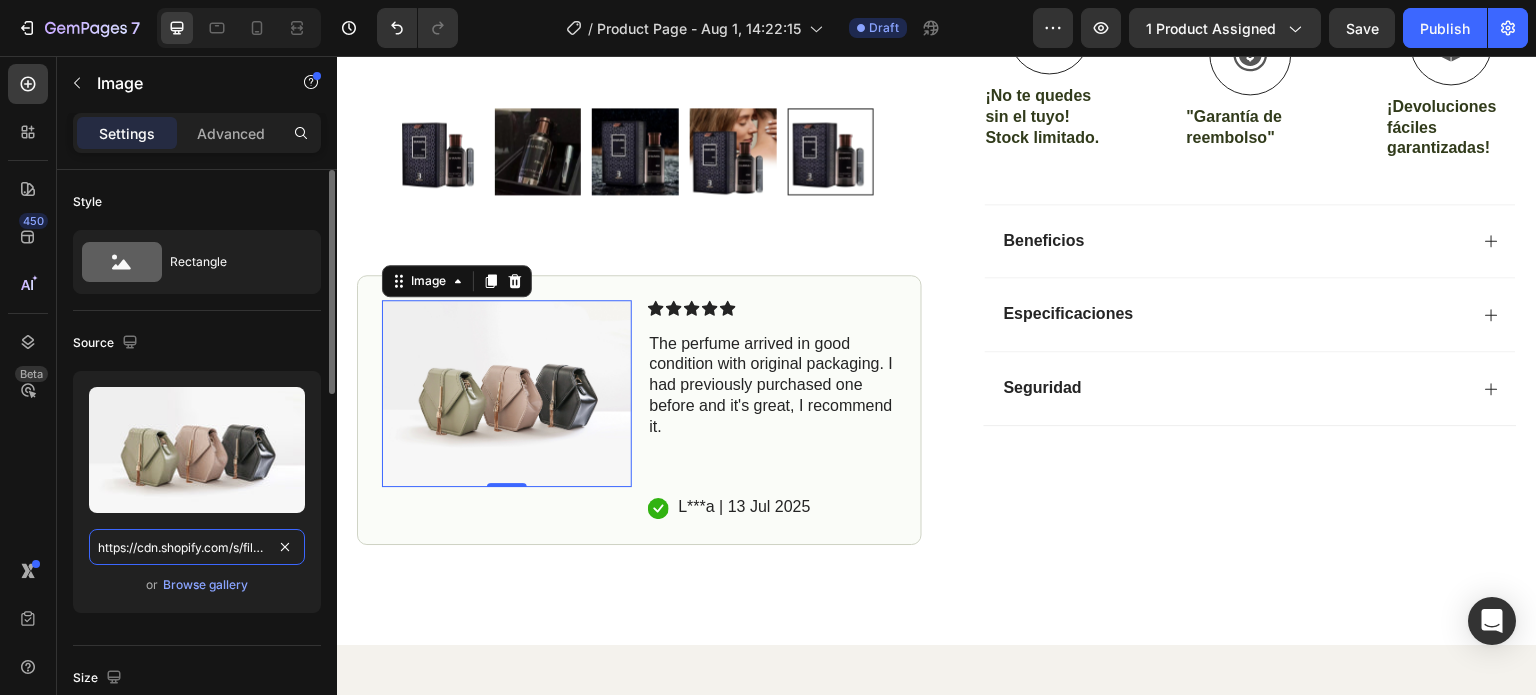 click on "https://cdn.shopify.com/s/files/1/2005/9307/files/image_demo.jpg" at bounding box center (197, 547) 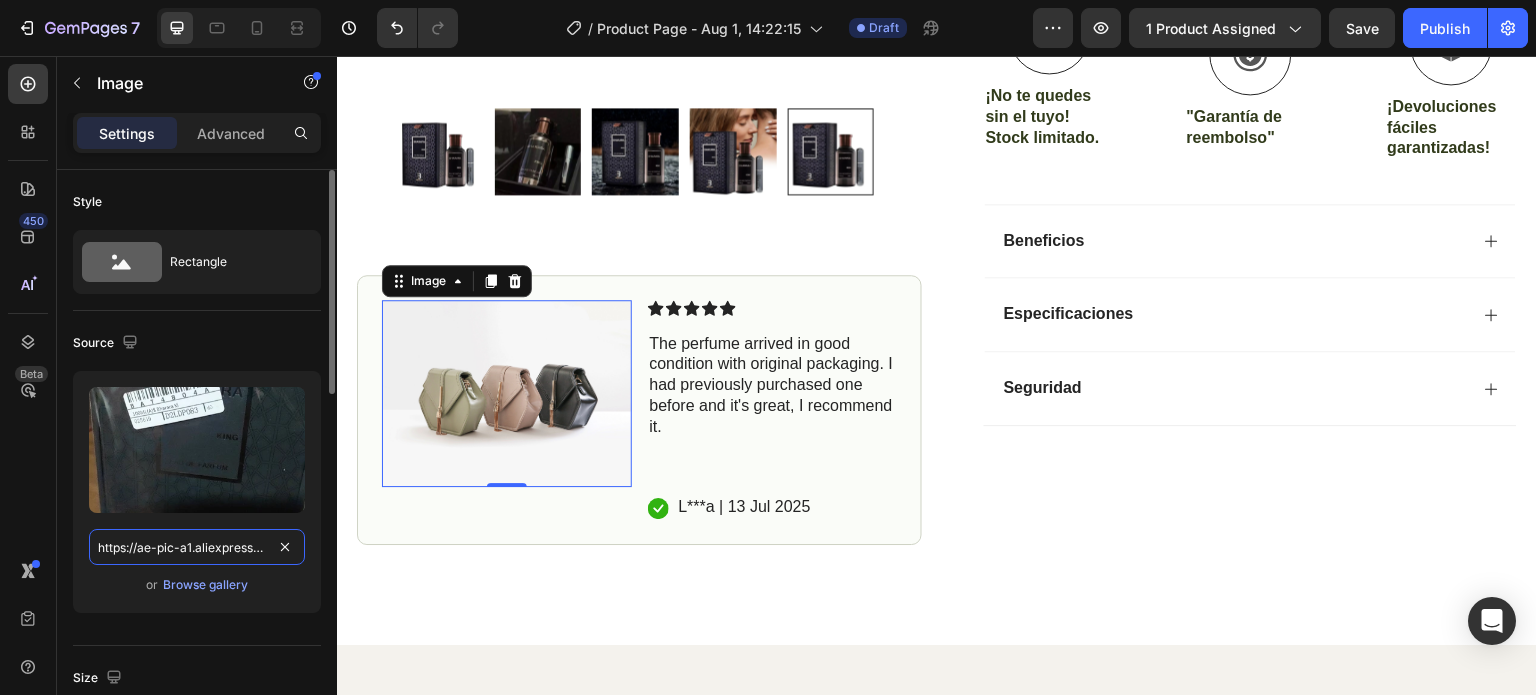 scroll, scrollTop: 0, scrollLeft: 372, axis: horizontal 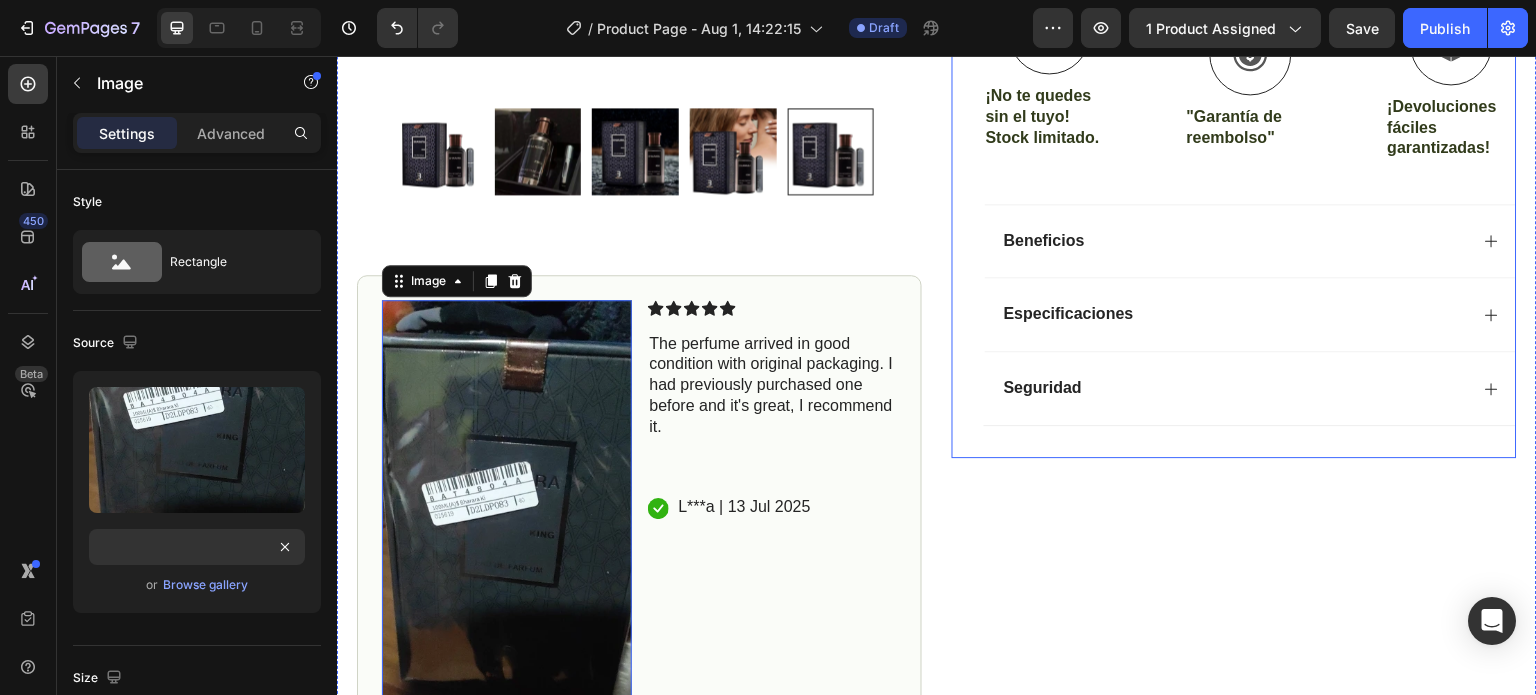 click on "Icon Icon Icon Icon Icon Icon List (1349 Reviews) Text Block Row Bharara King Eau De Parfum 100ml Perfume 2025 Brand New Packaging Product Title "Donde el lujo se convierte en aroma.” Text Block Elegancia, poder y distinción en una sola fragancia. Bharara King  combina notas orientales y amaderadas para dejar una impresión inolvidable. Libre de alcohol, de larga duración y con un diseño de lujo, es el perfume perfecto para quienes marcan la diferencia. Text Block
Icon "Oferta por tiempo limitado" Text Block Row Añade al carrito Add to Cart
Icon ¡No te quedes sin el tuyo! Stock limitado.   Text Block
Icon "Garantía de reembolso" Text Block
Icon ¡Devoluciones fáciles garantizadas! Text Block Row Image Icon Icon Icon Icon Icon Icon List “this skin cream is a game-changer! it has transformed my dry, lackluster skin into a hydrated and radiant complexion. i love how it absorbs quickly and leaves no greasy residue. highly recommend”" at bounding box center [1234, 171] 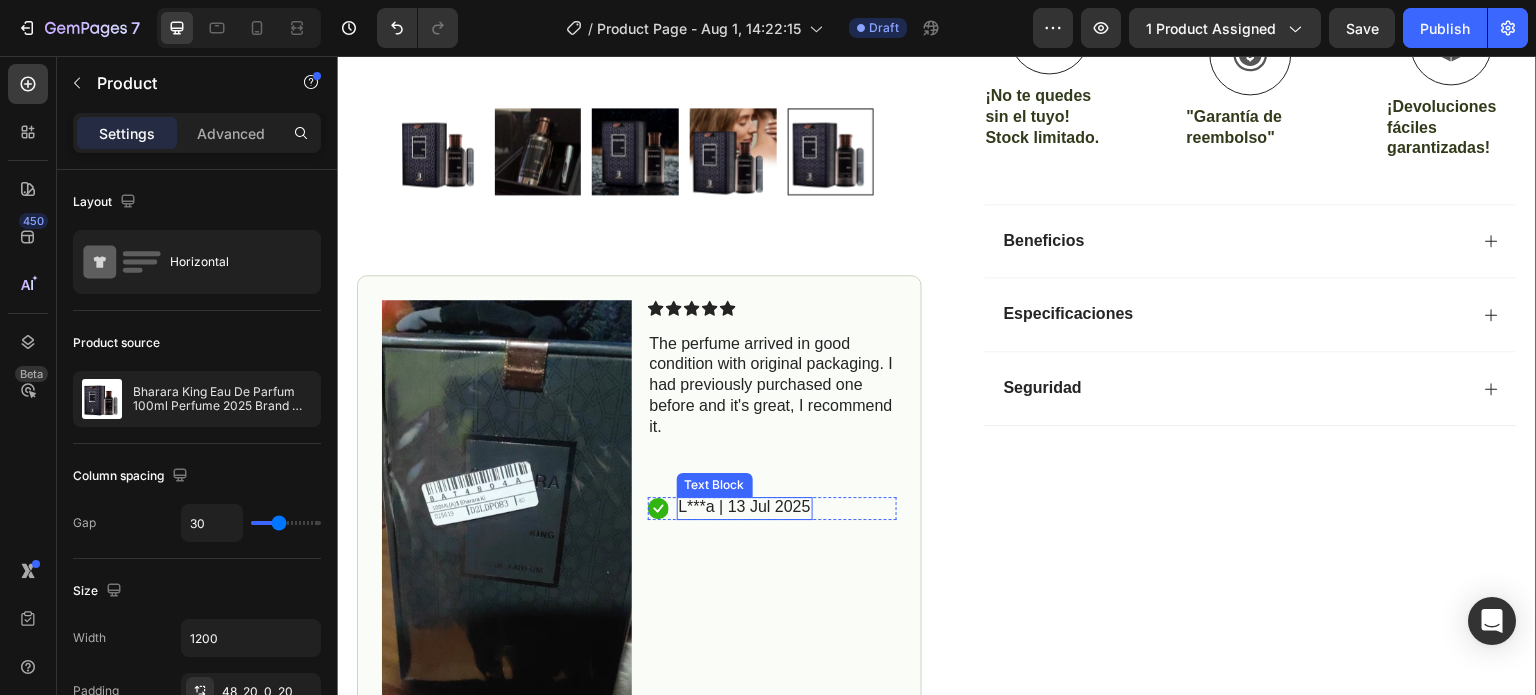 scroll, scrollTop: 863, scrollLeft: 0, axis: vertical 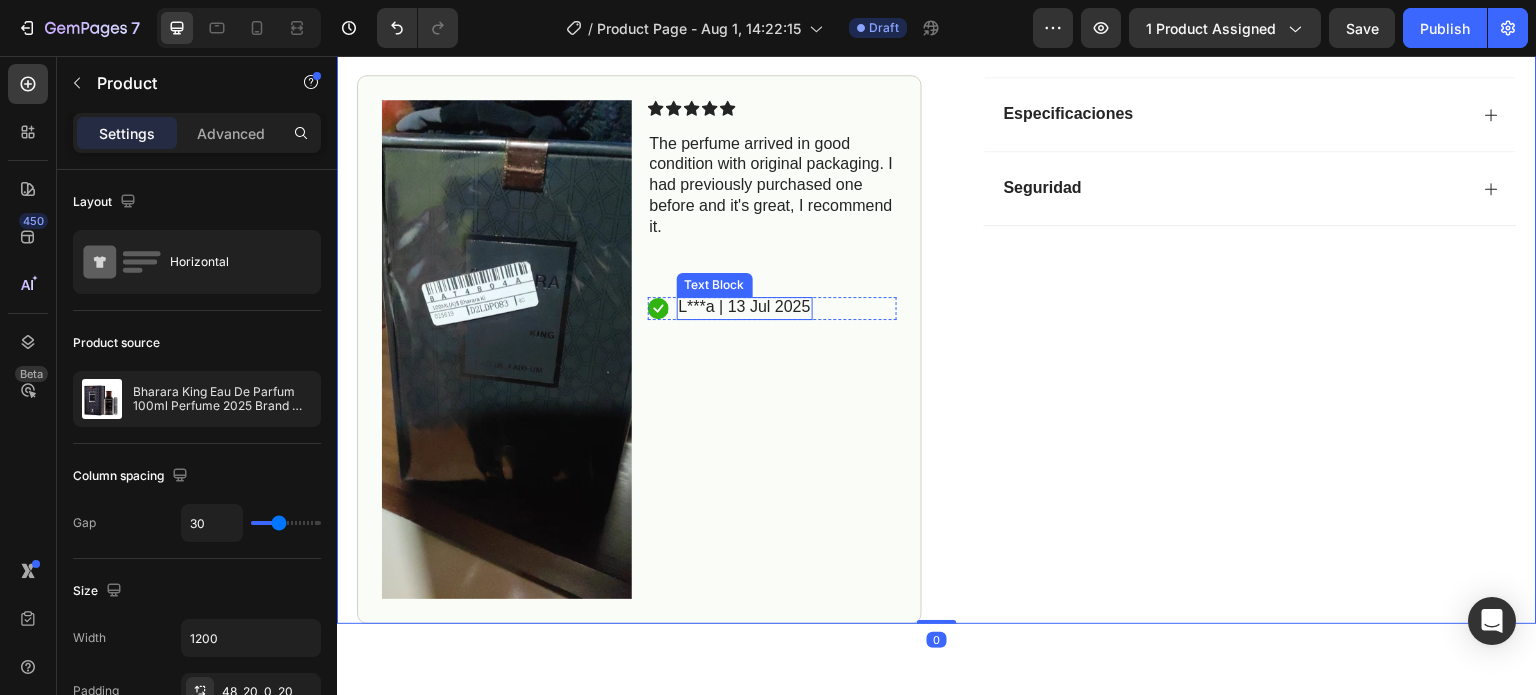 click on "Icon Icon Icon Icon Icon Icon List The perfume arrived in good condition with original packaging. I had previously purchased one before and it's great, I recommend it. Text Block
Icon L***a | 13 Jul 2025 Text Block Row" at bounding box center [773, 349] 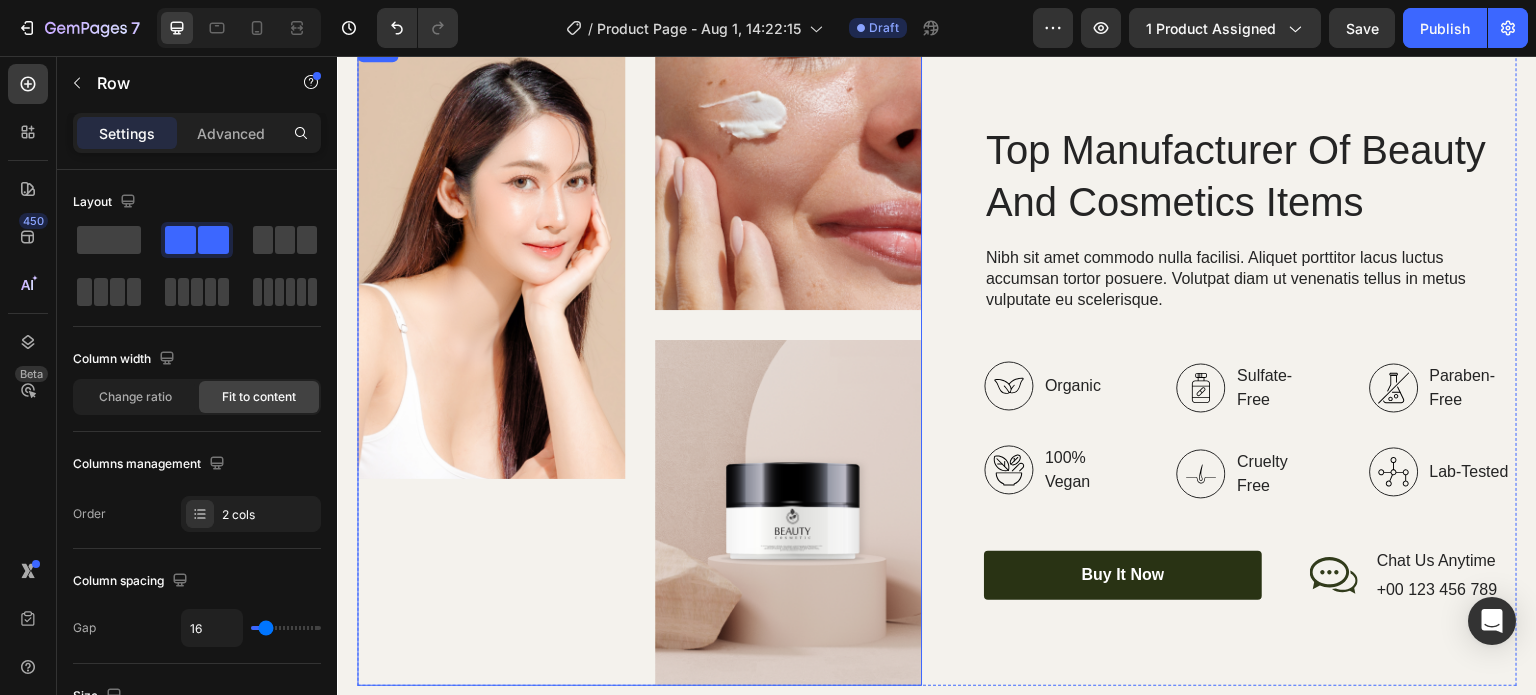 scroll, scrollTop: 1510, scrollLeft: 0, axis: vertical 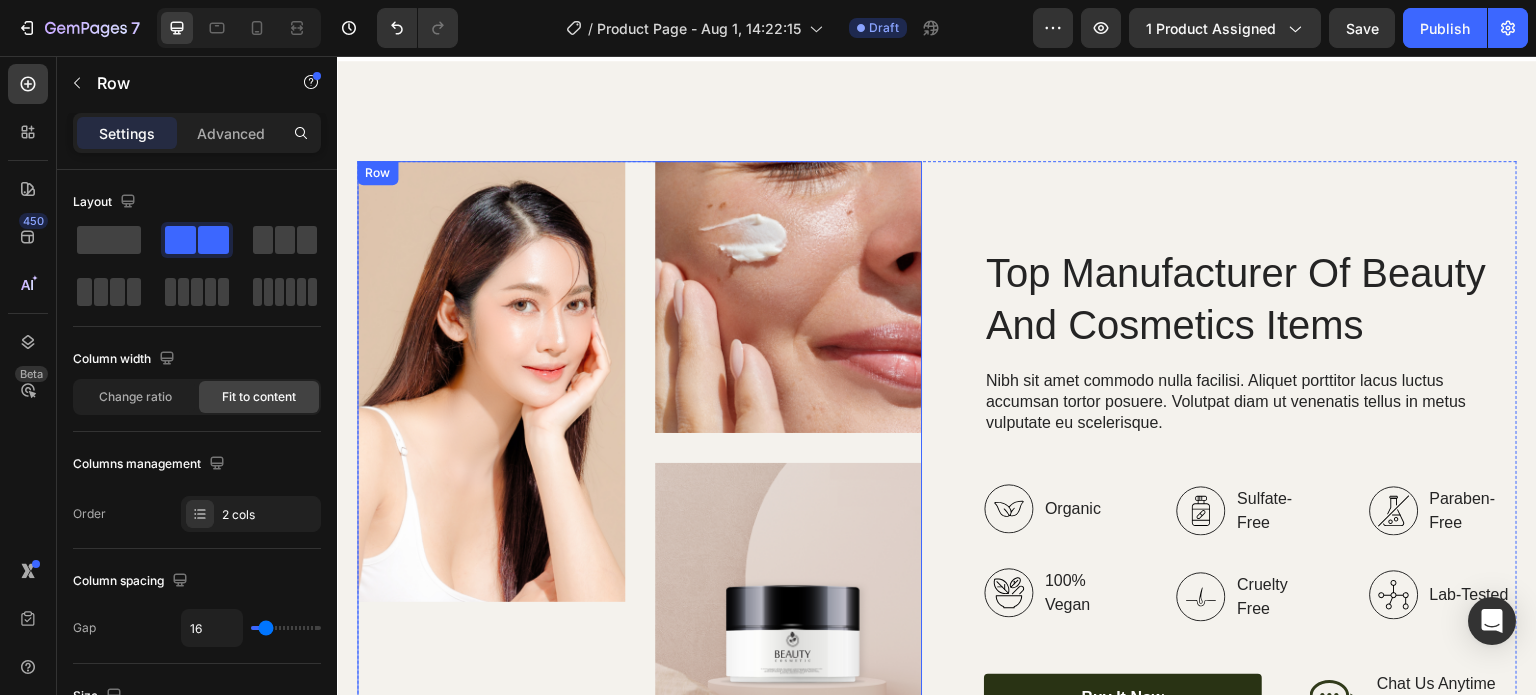 click on "Image Image Image Row" at bounding box center (639, 485) 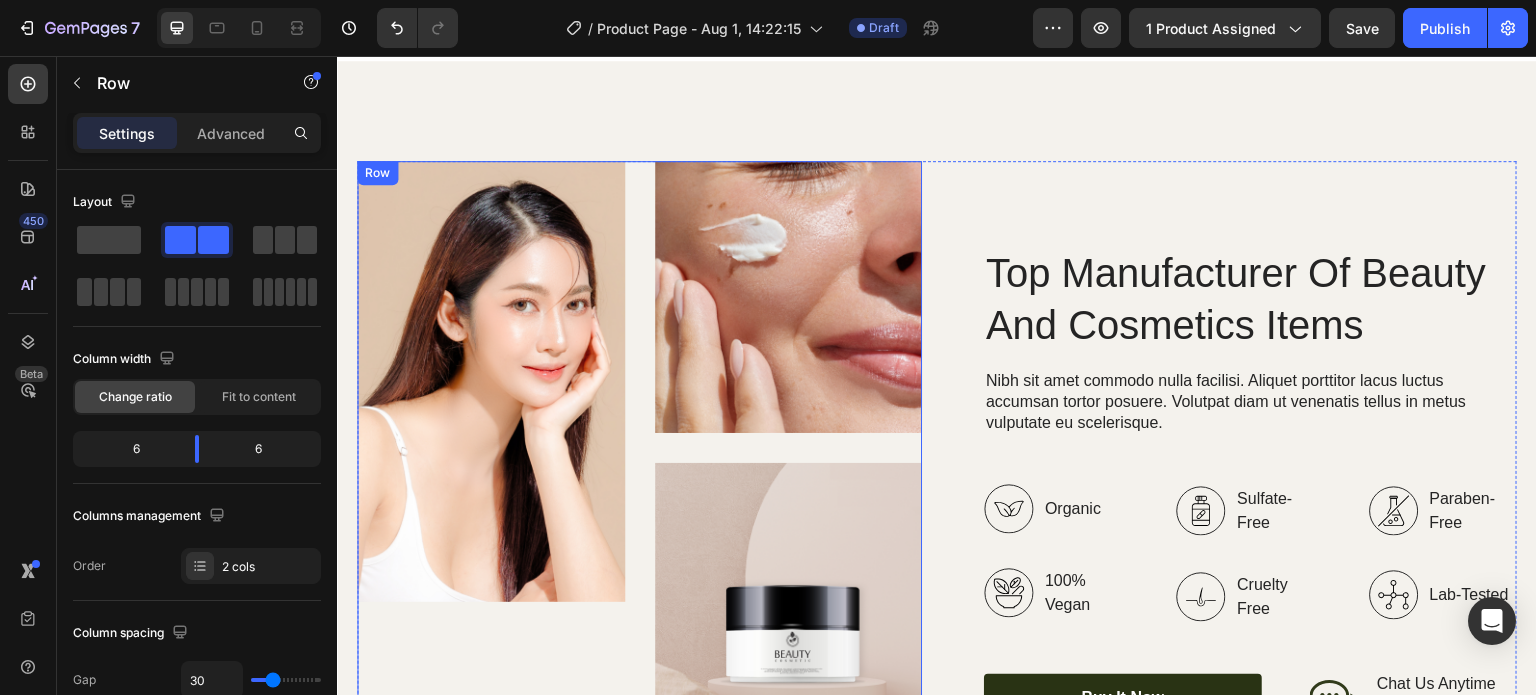 click at bounding box center [491, 381] 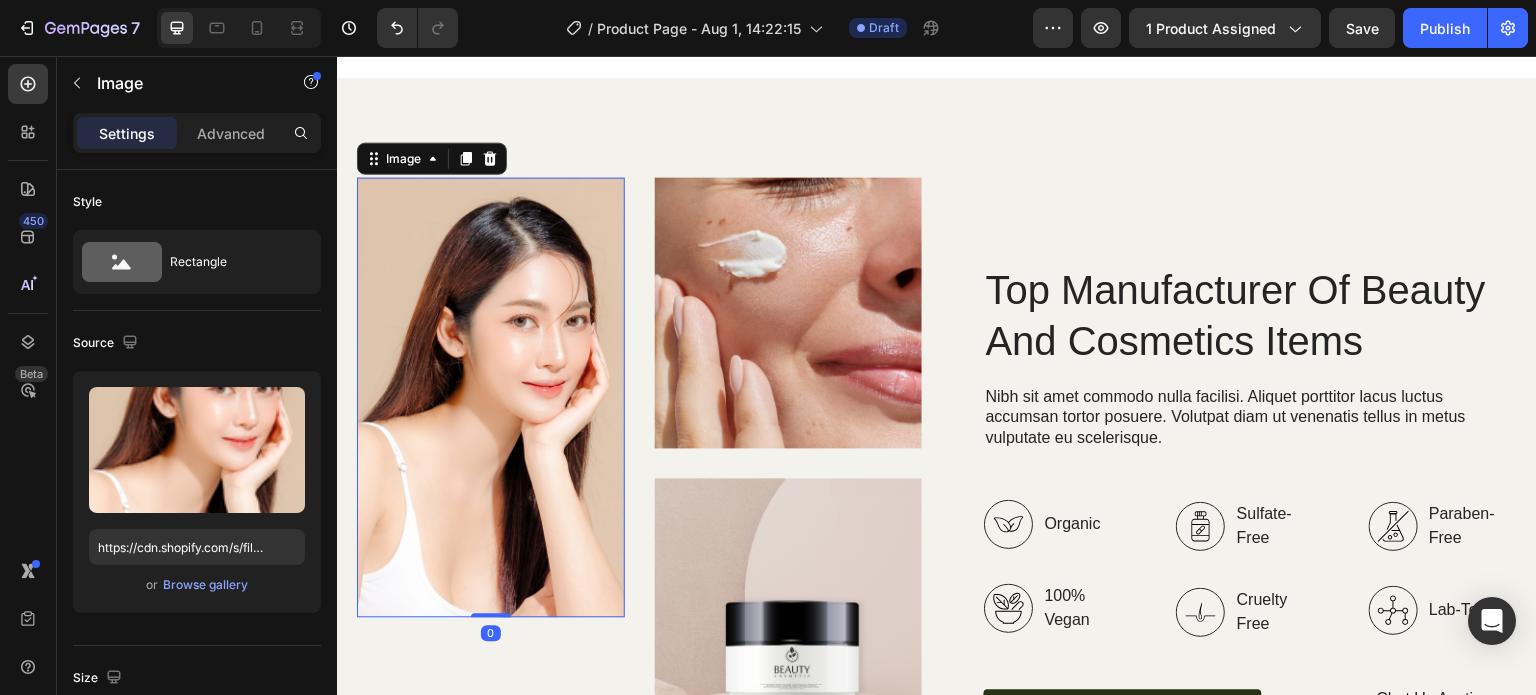 scroll, scrollTop: 1500, scrollLeft: 0, axis: vertical 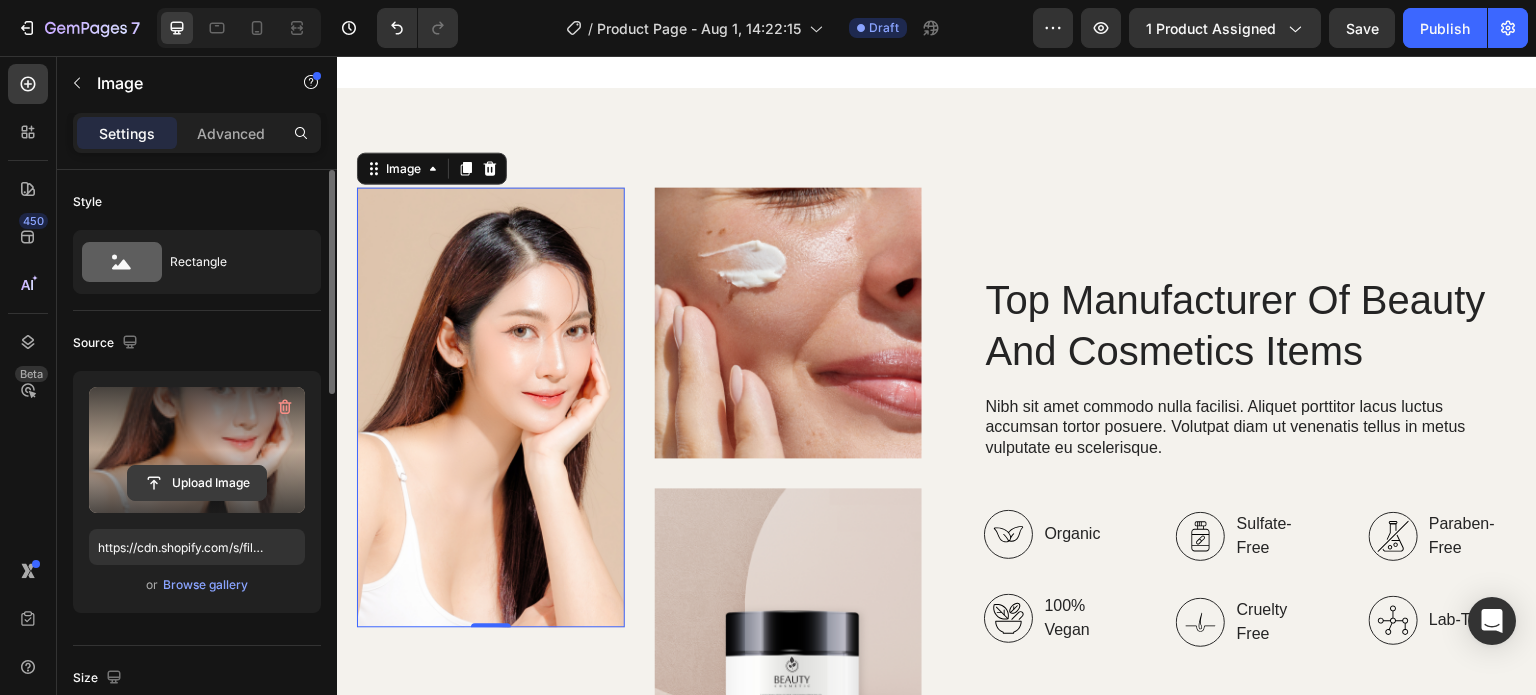 click 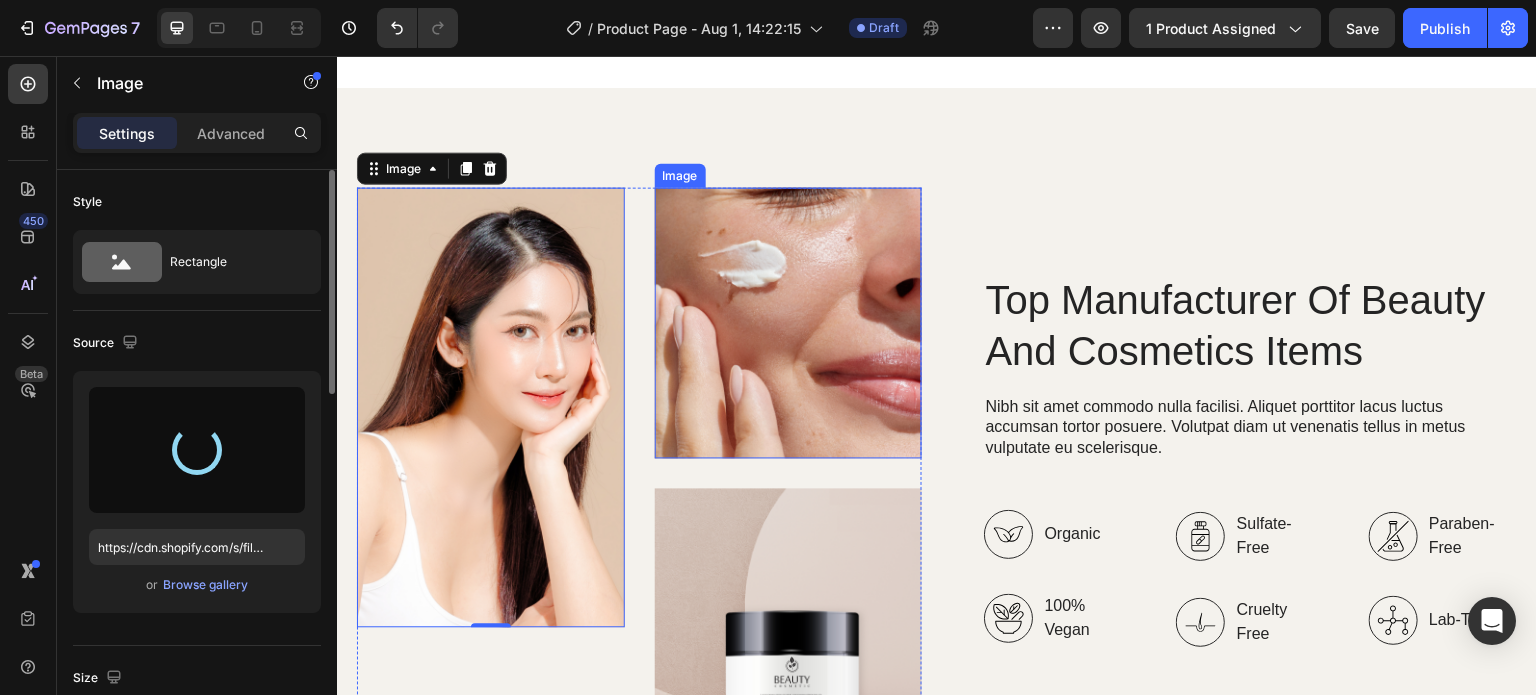 type on "https://cdn.shopify.com/s/files/1/0582/5213/2432/files/gempages_578058816319390661-6b9ae2d6-8758-46e9-9f56-4782802b77bb.jpg" 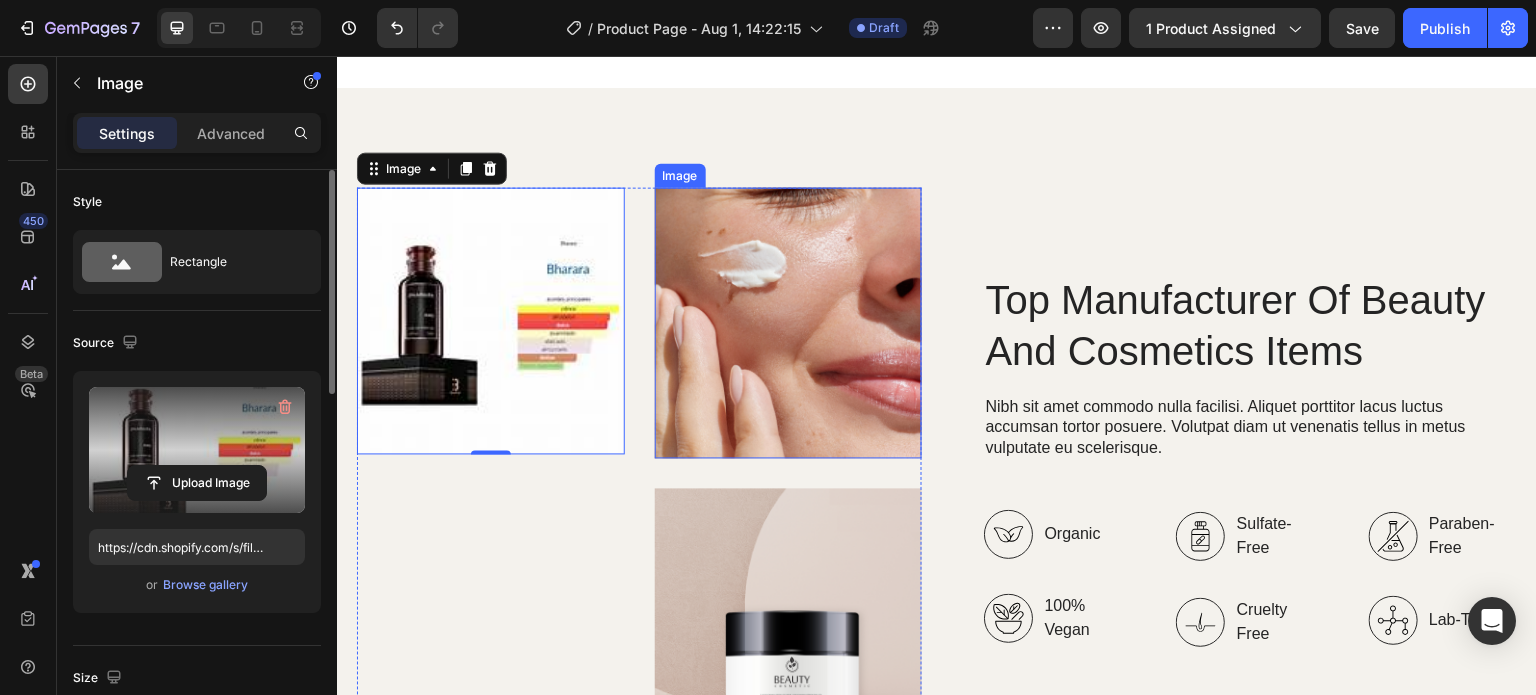 click at bounding box center (789, 322) 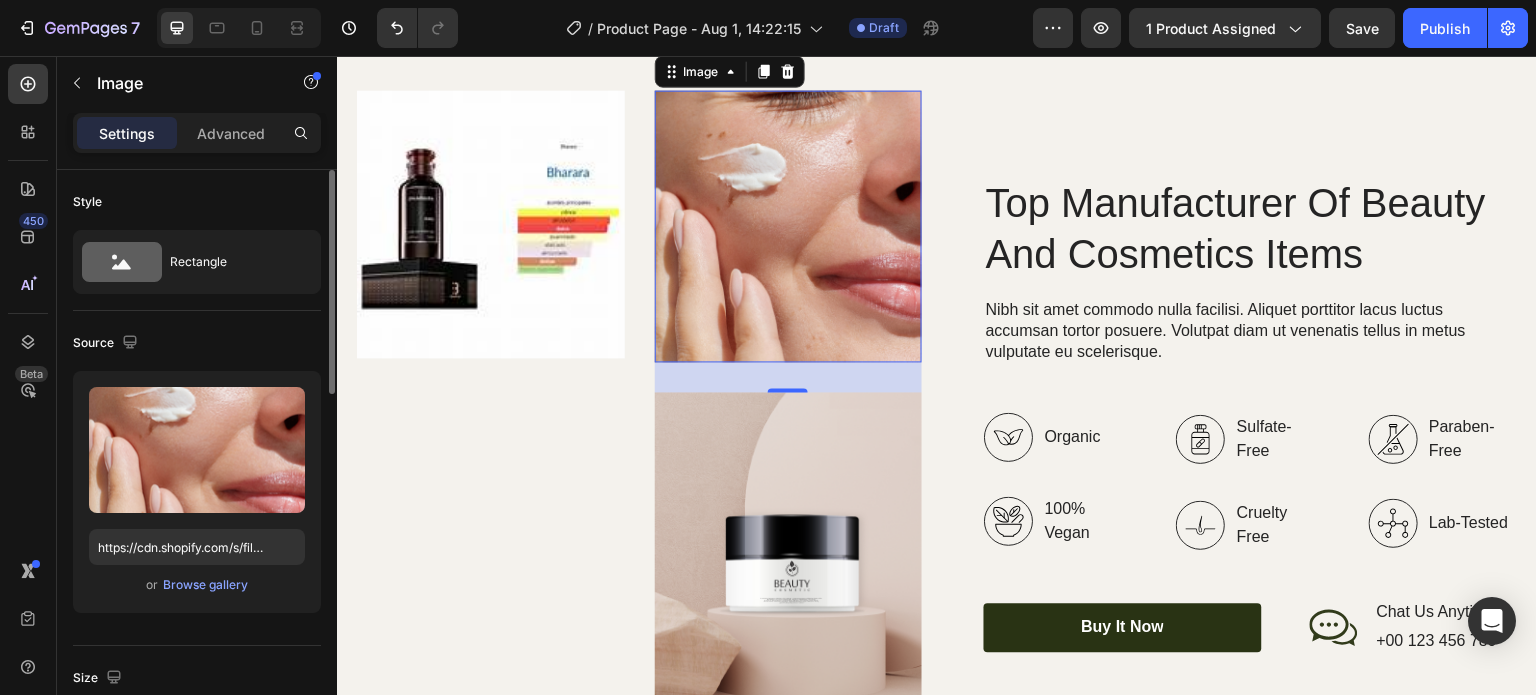 scroll, scrollTop: 1500, scrollLeft: 0, axis: vertical 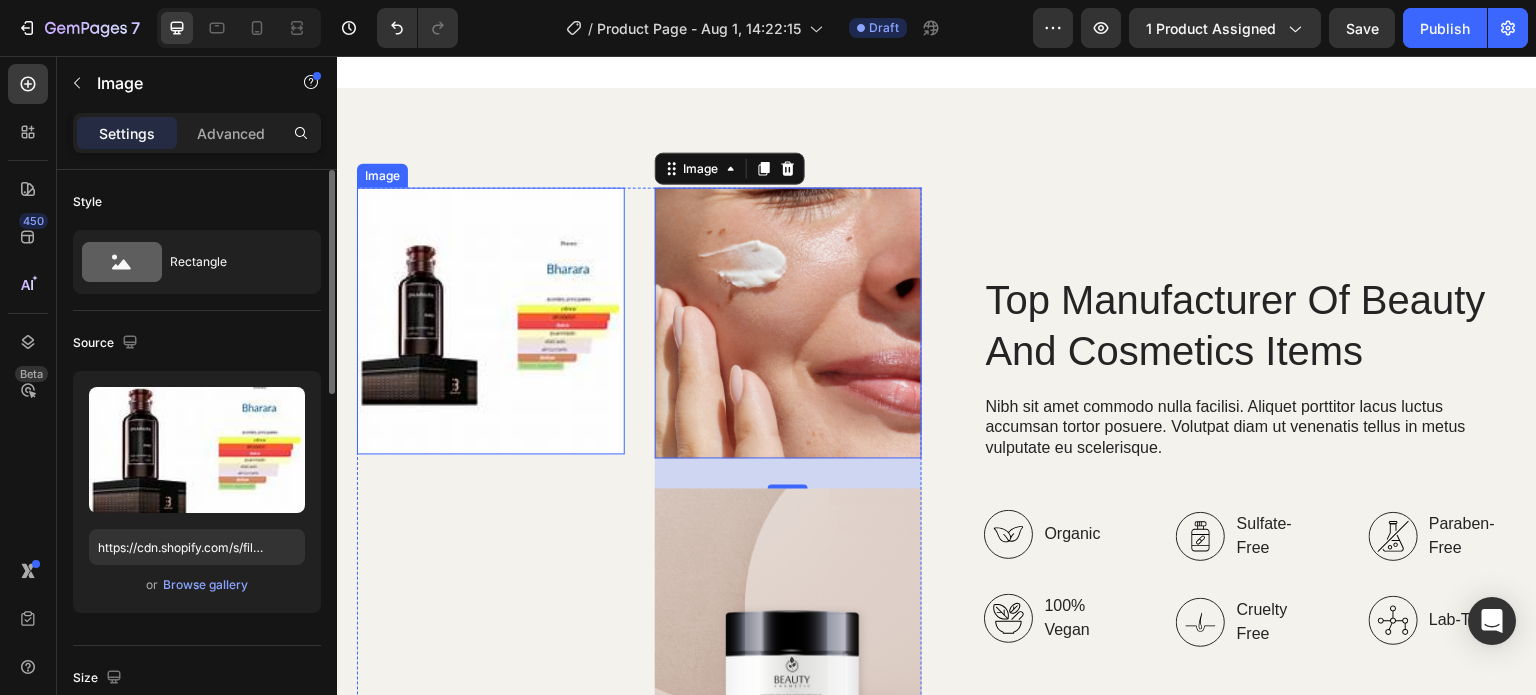 click at bounding box center (491, 321) 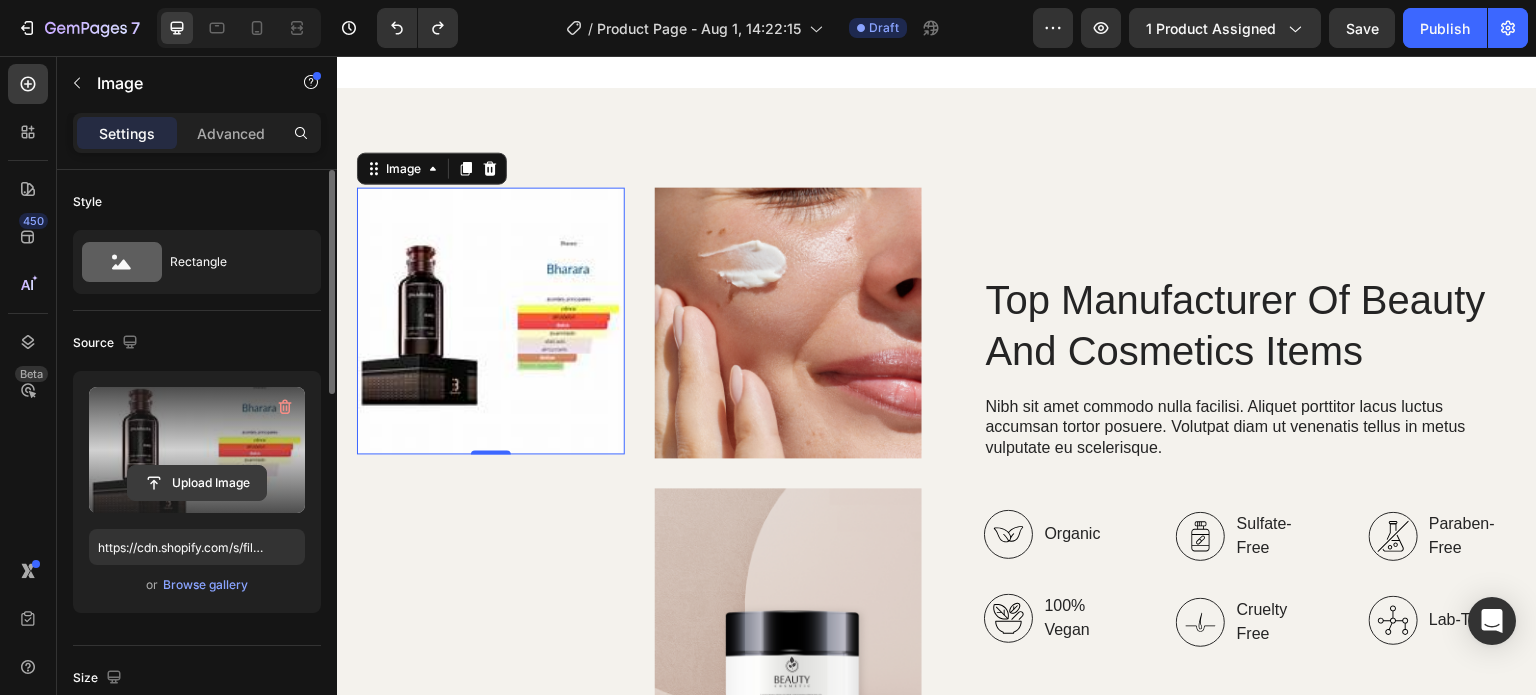 type on "https://cdn.shopify.com/s/files/1/0582/5213/2432/files/gempages_578058816319390661-d04ed747-10a7-48a7-8352-3314fa1135fd.png" 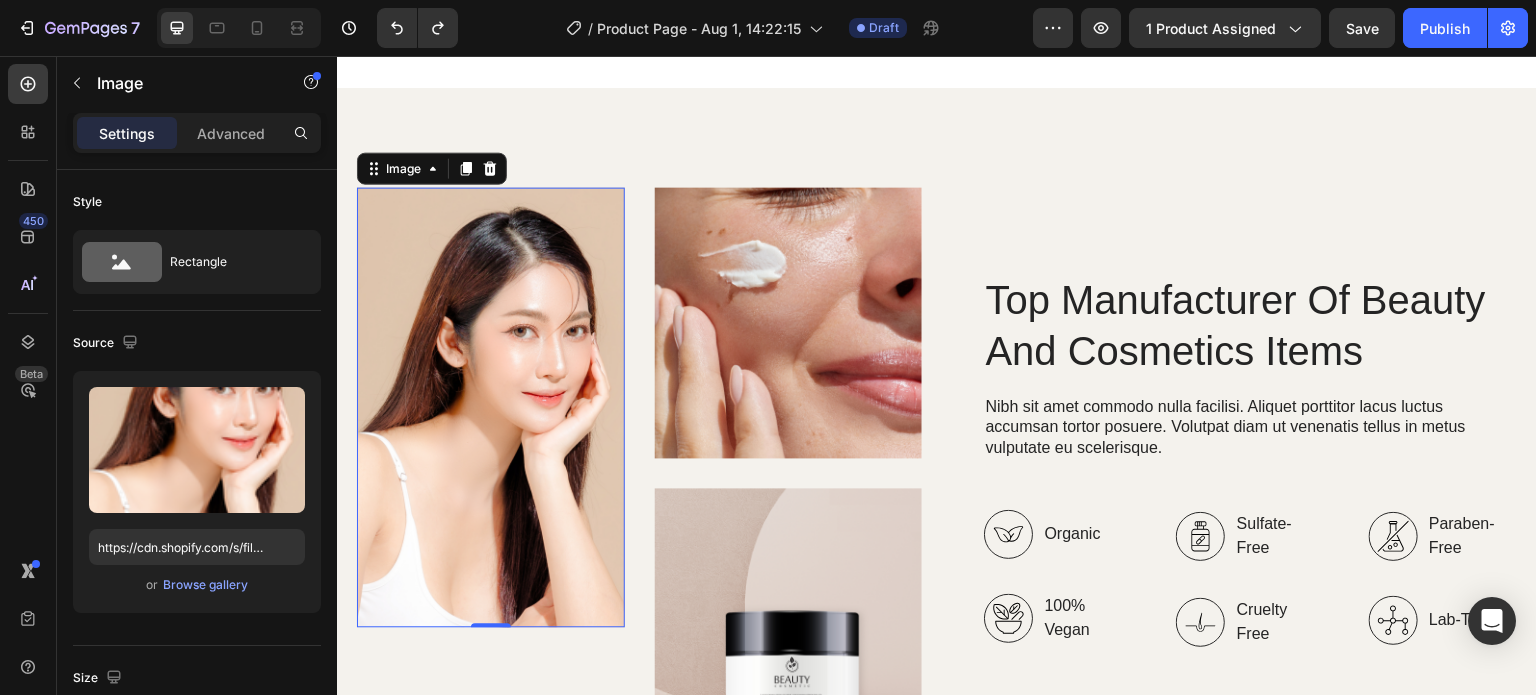 click at bounding box center [491, 407] 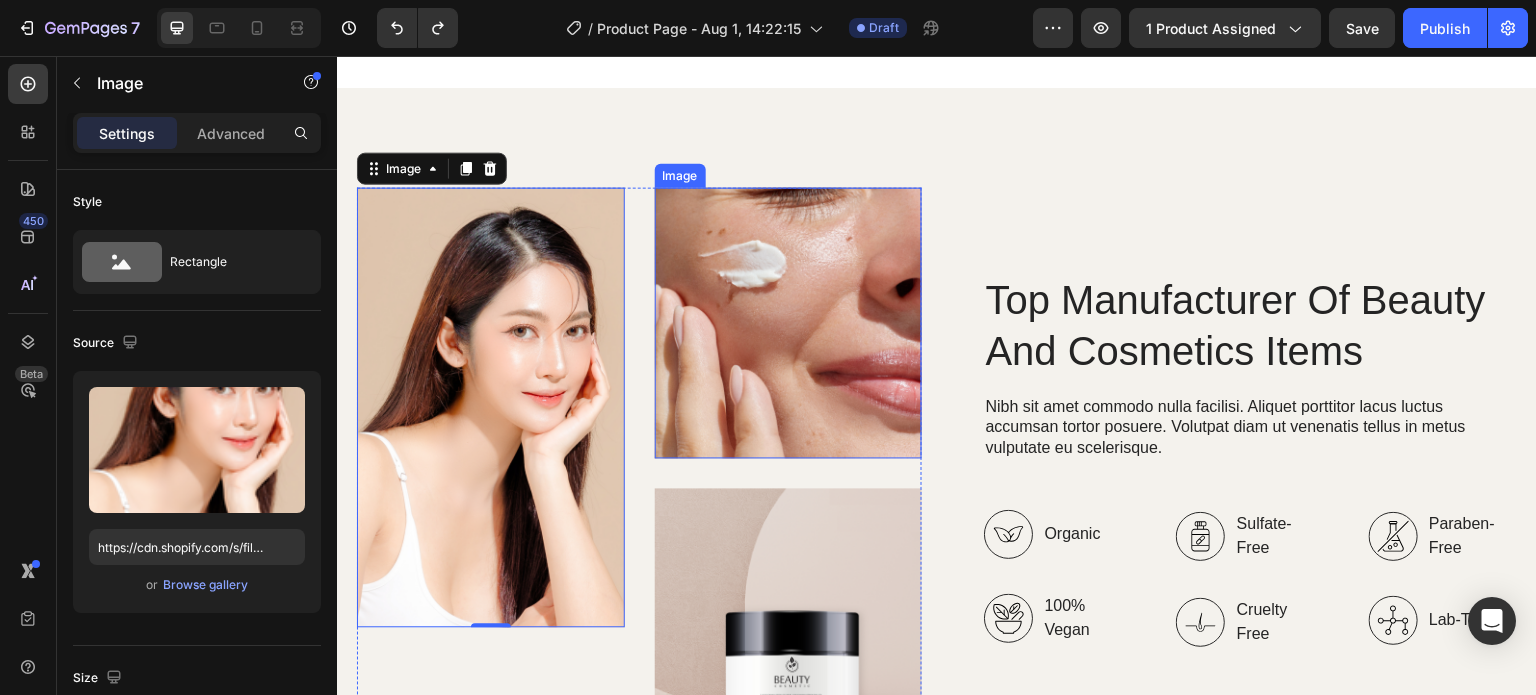 click at bounding box center [789, 322] 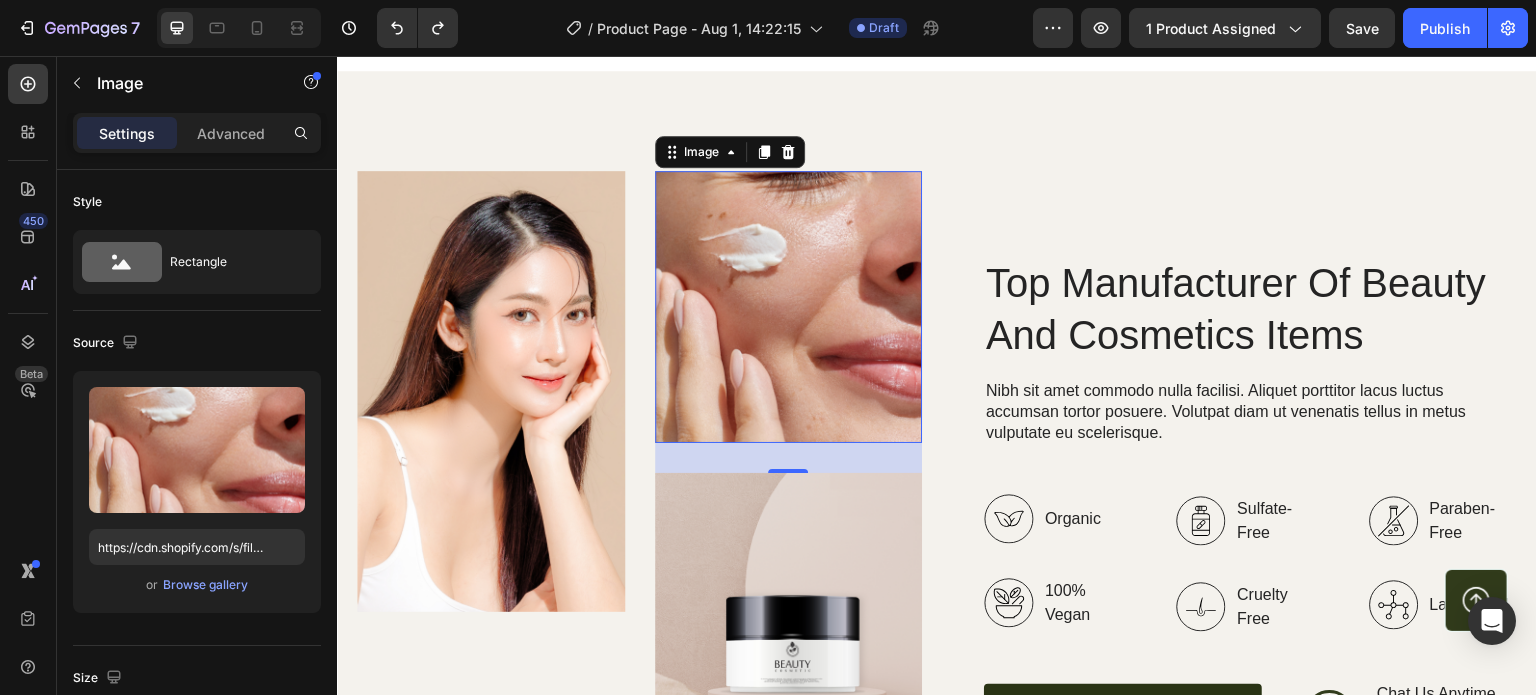 scroll, scrollTop: 1800, scrollLeft: 0, axis: vertical 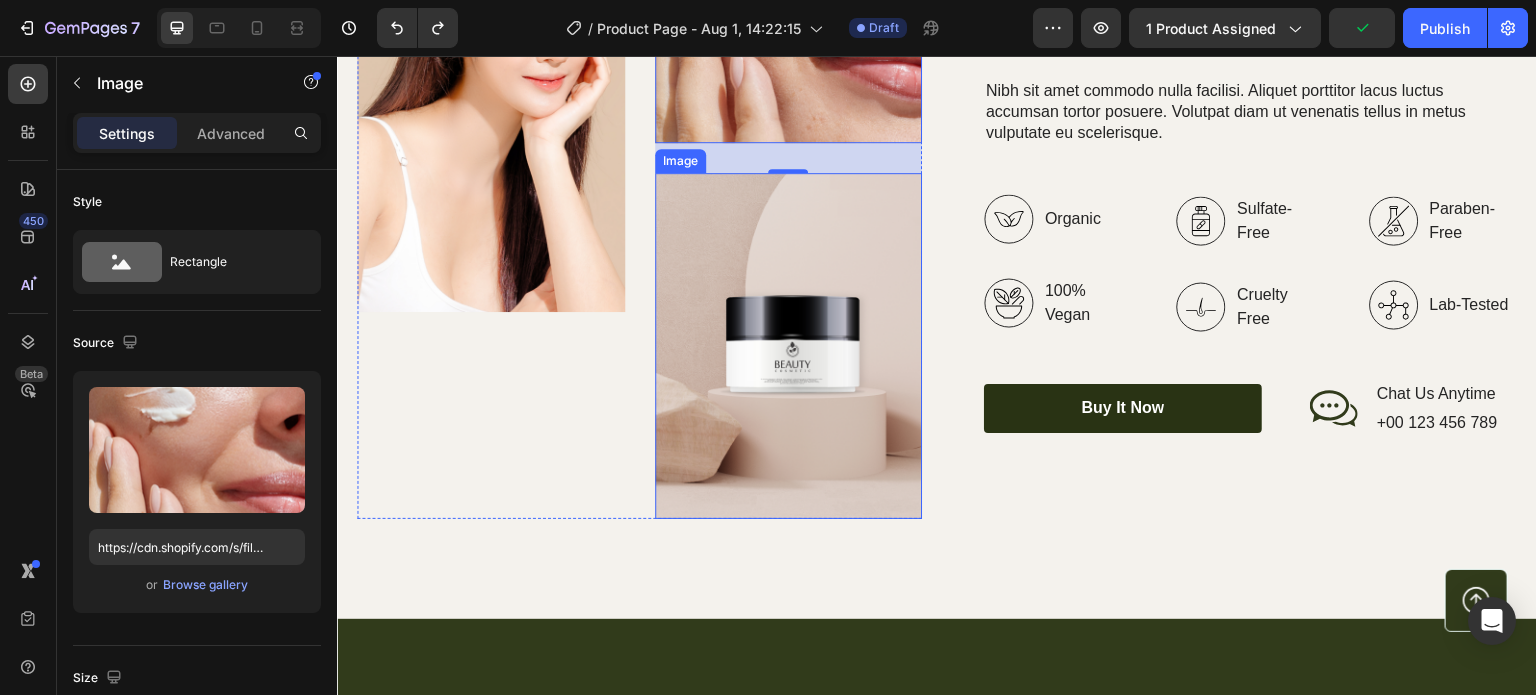 click at bounding box center [789, 346] 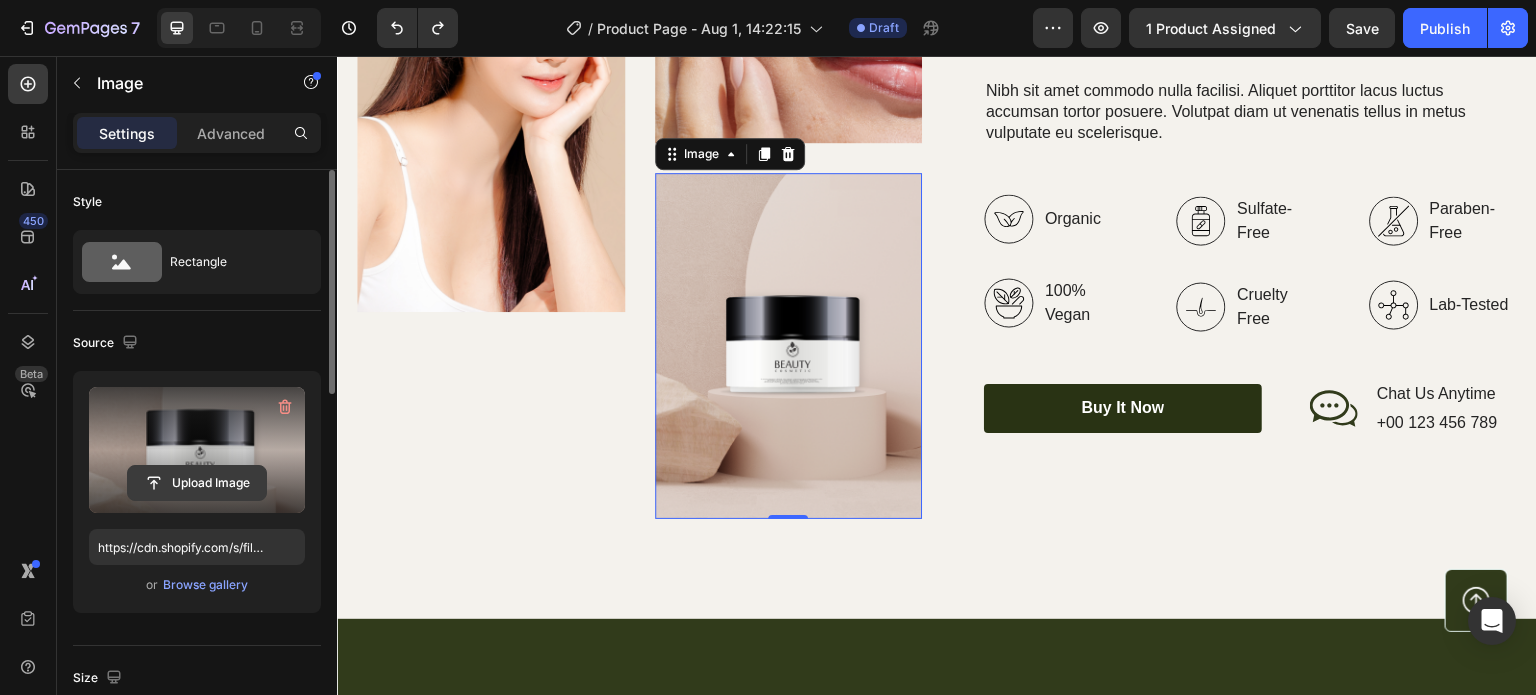 click 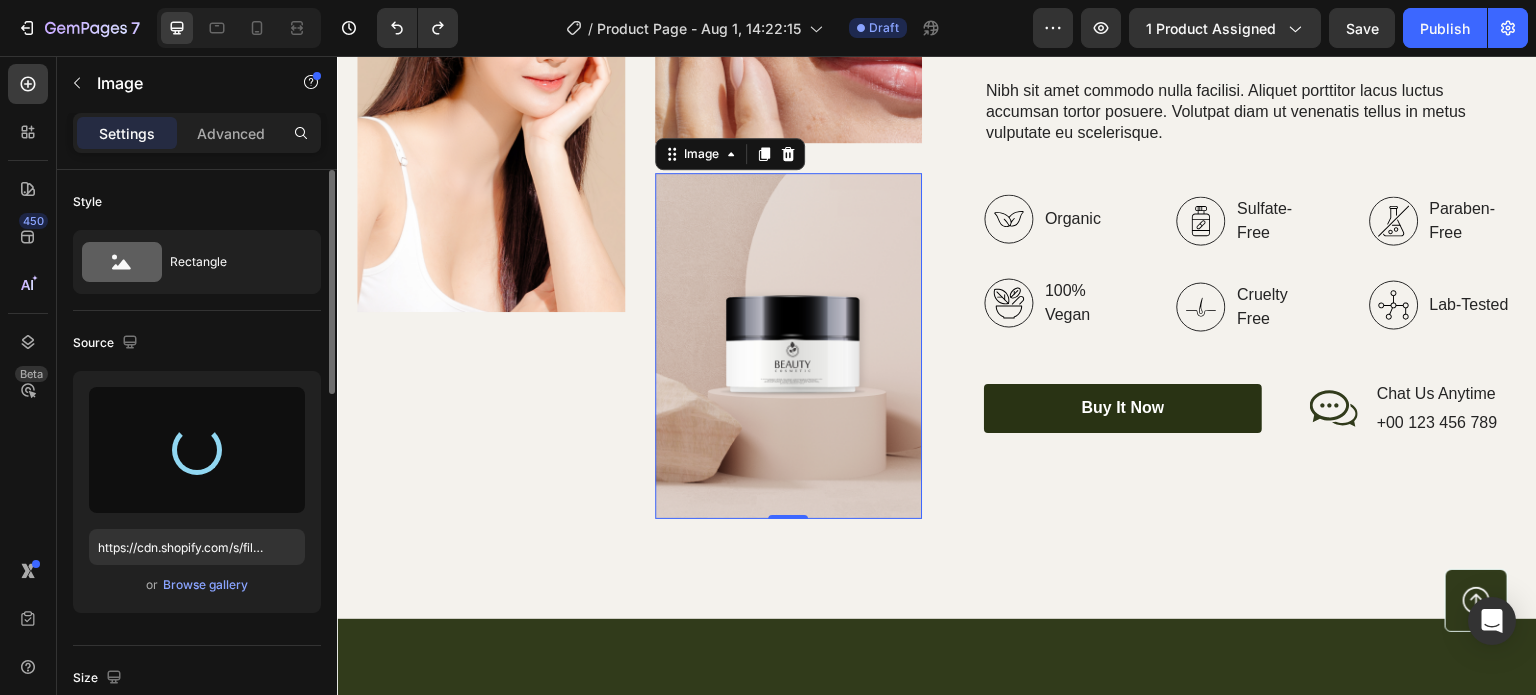 type on "https://cdn.shopify.com/s/files/1/0582/5213/2432/files/gempages_578058816319390661-18afa6f3-1ba6-40bf-a74f-bd3d53c4bdd0.jpg" 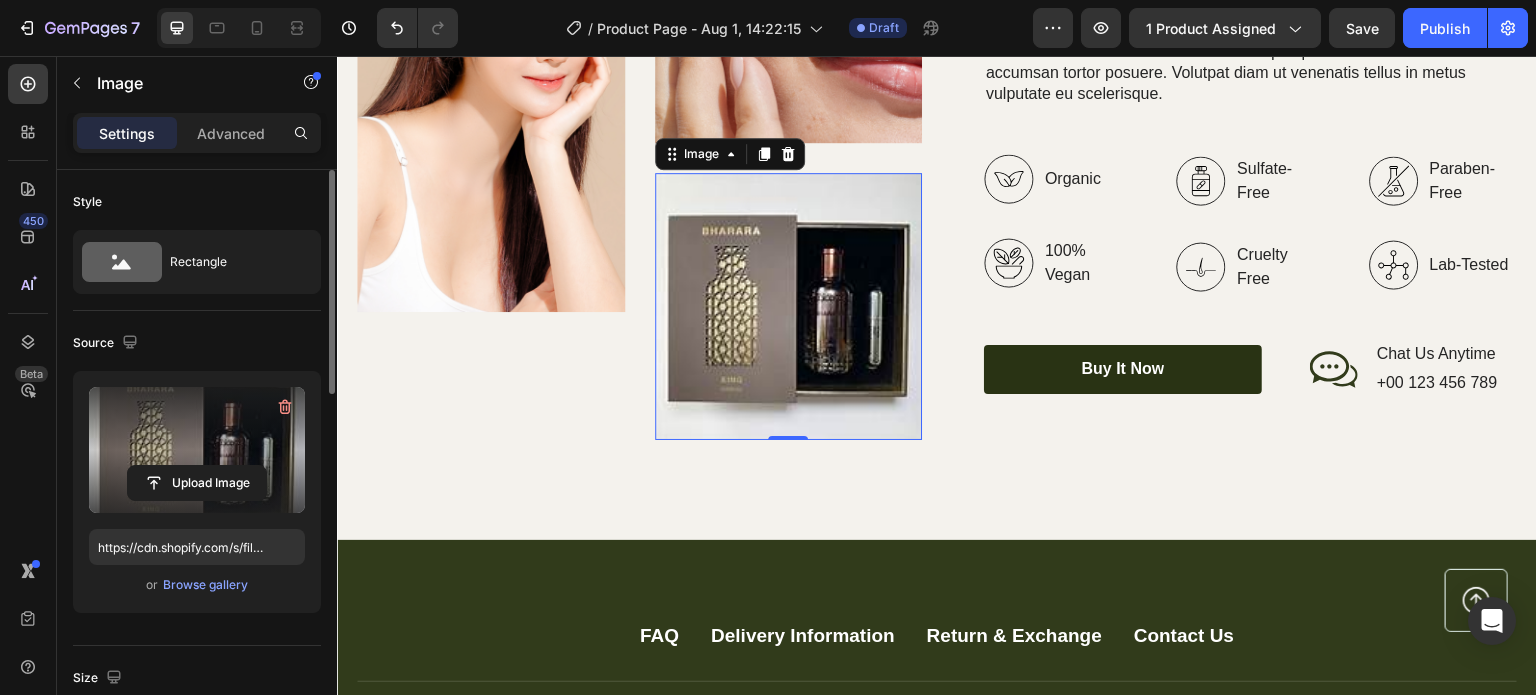 scroll, scrollTop: 1557, scrollLeft: 0, axis: vertical 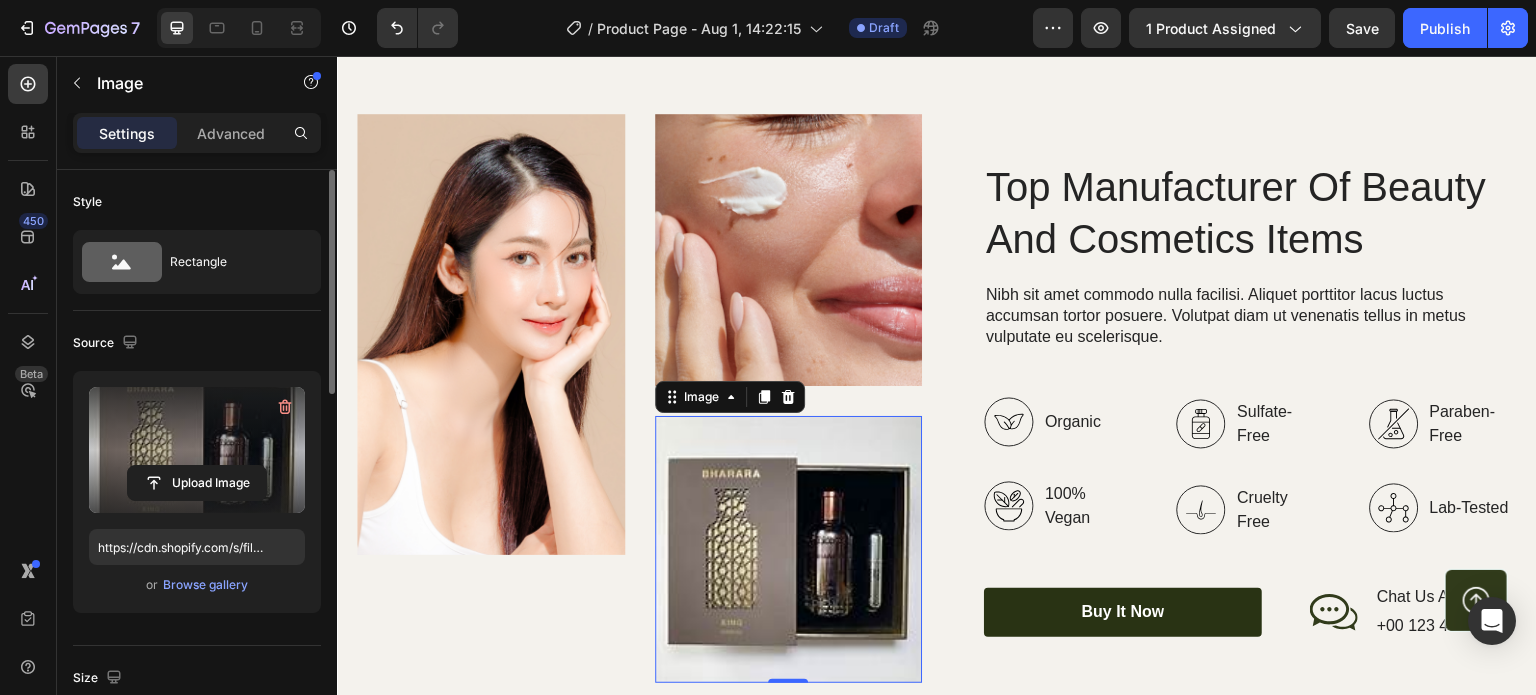 click at bounding box center [789, 249] 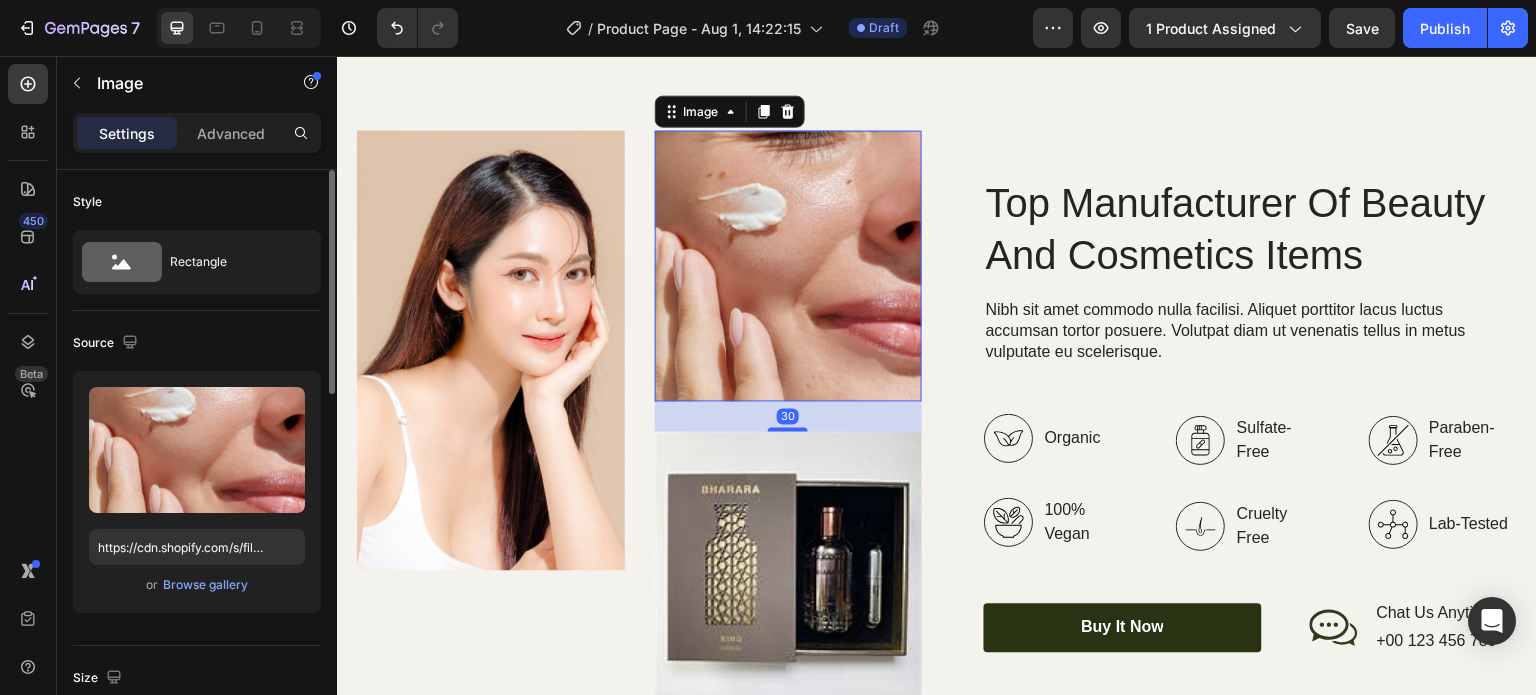 scroll, scrollTop: 1400, scrollLeft: 0, axis: vertical 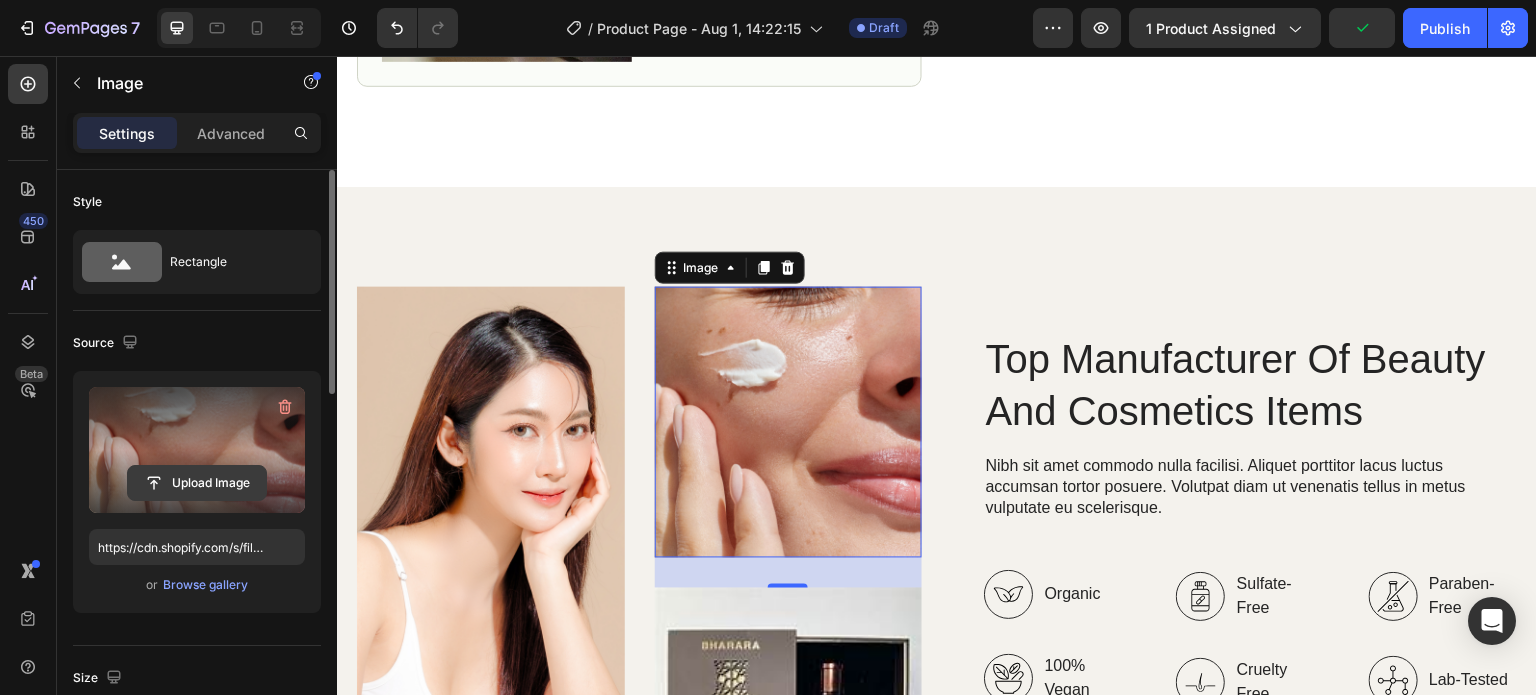 click 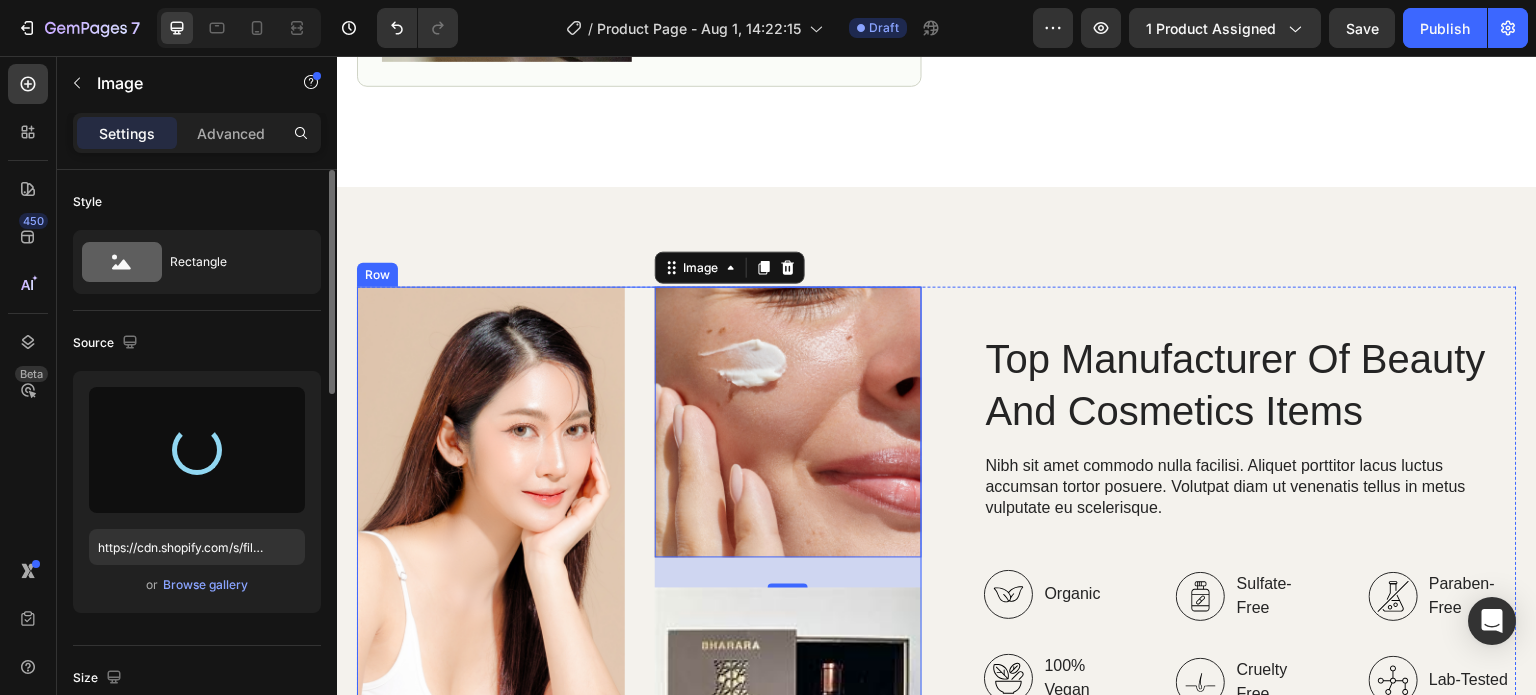 type on "https://cdn.shopify.com/s/files/1/0582/5213/2432/files/gempages_578058816319390661-162714d5-0002-4f27-be77-2e20fc4dd67d.jpg" 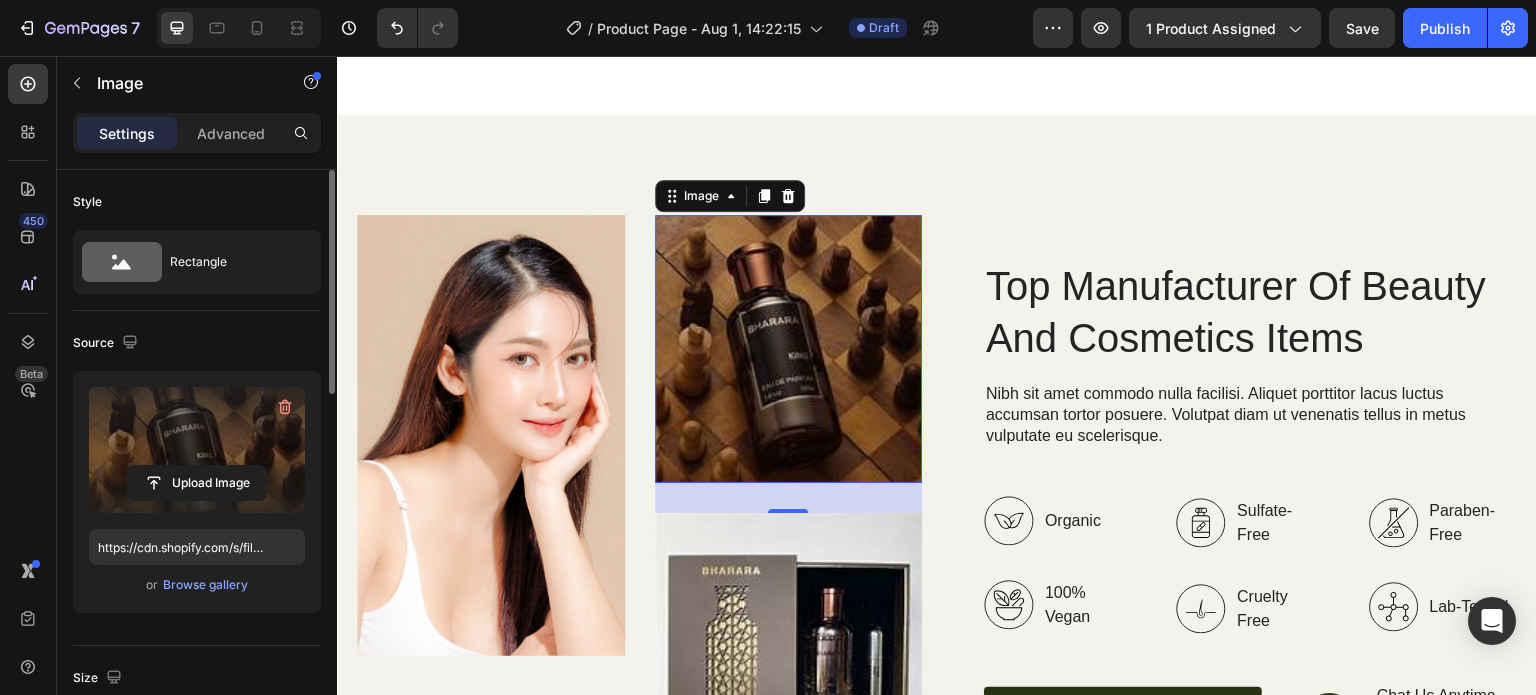 scroll, scrollTop: 1600, scrollLeft: 0, axis: vertical 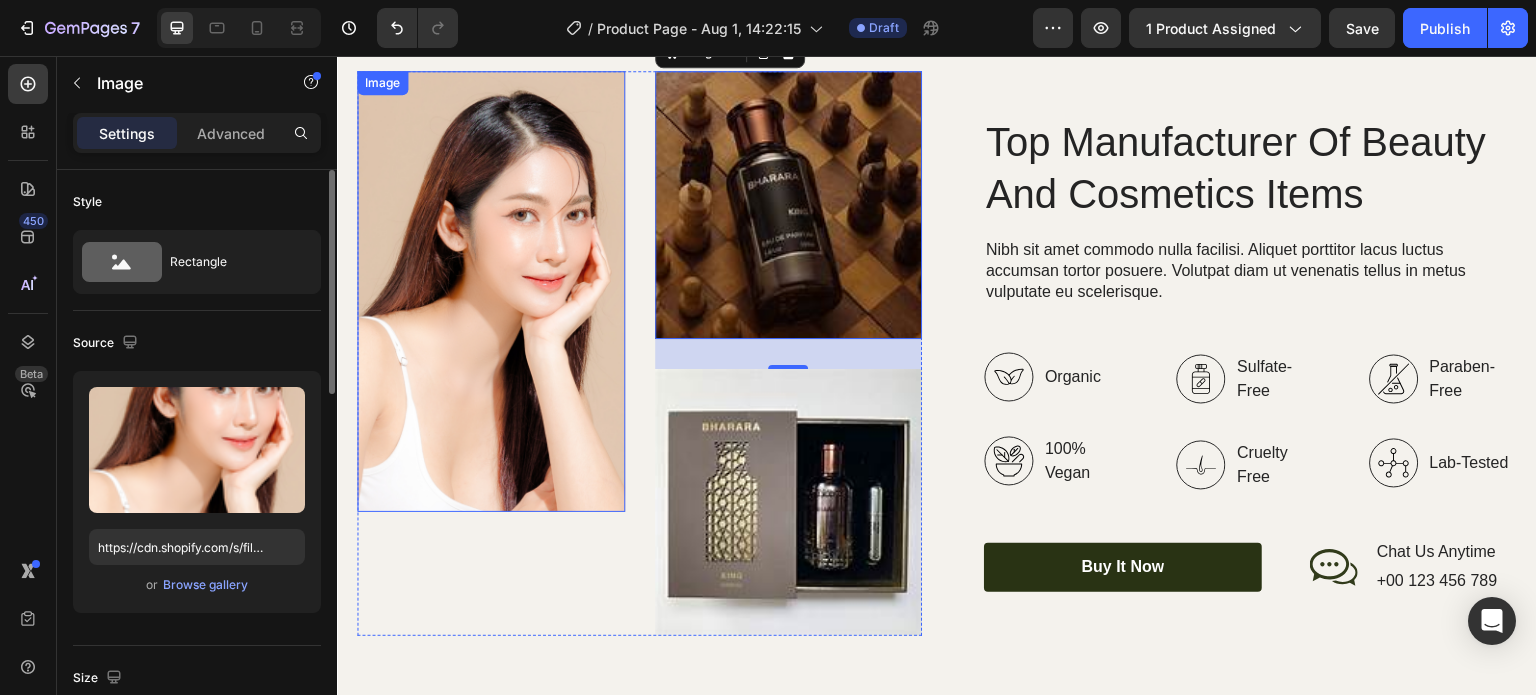 click at bounding box center [491, 291] 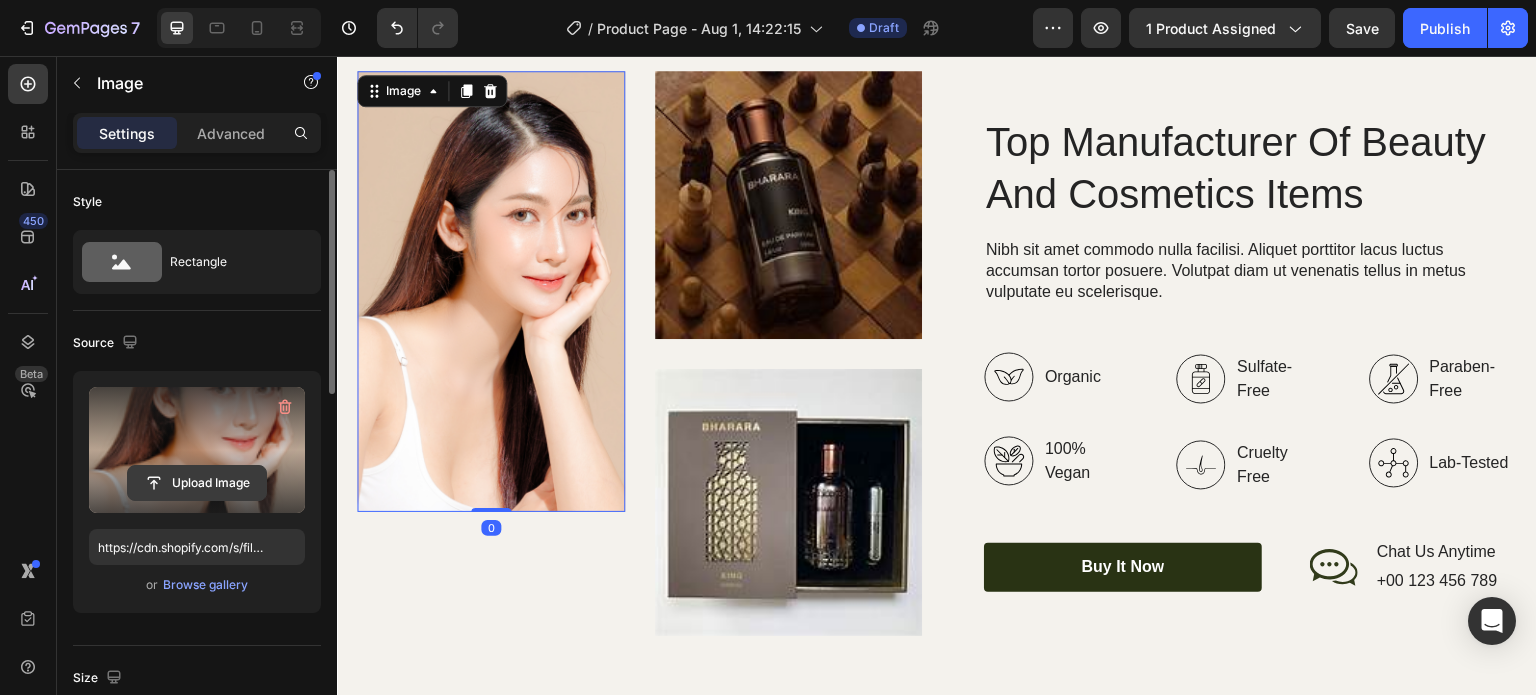 click 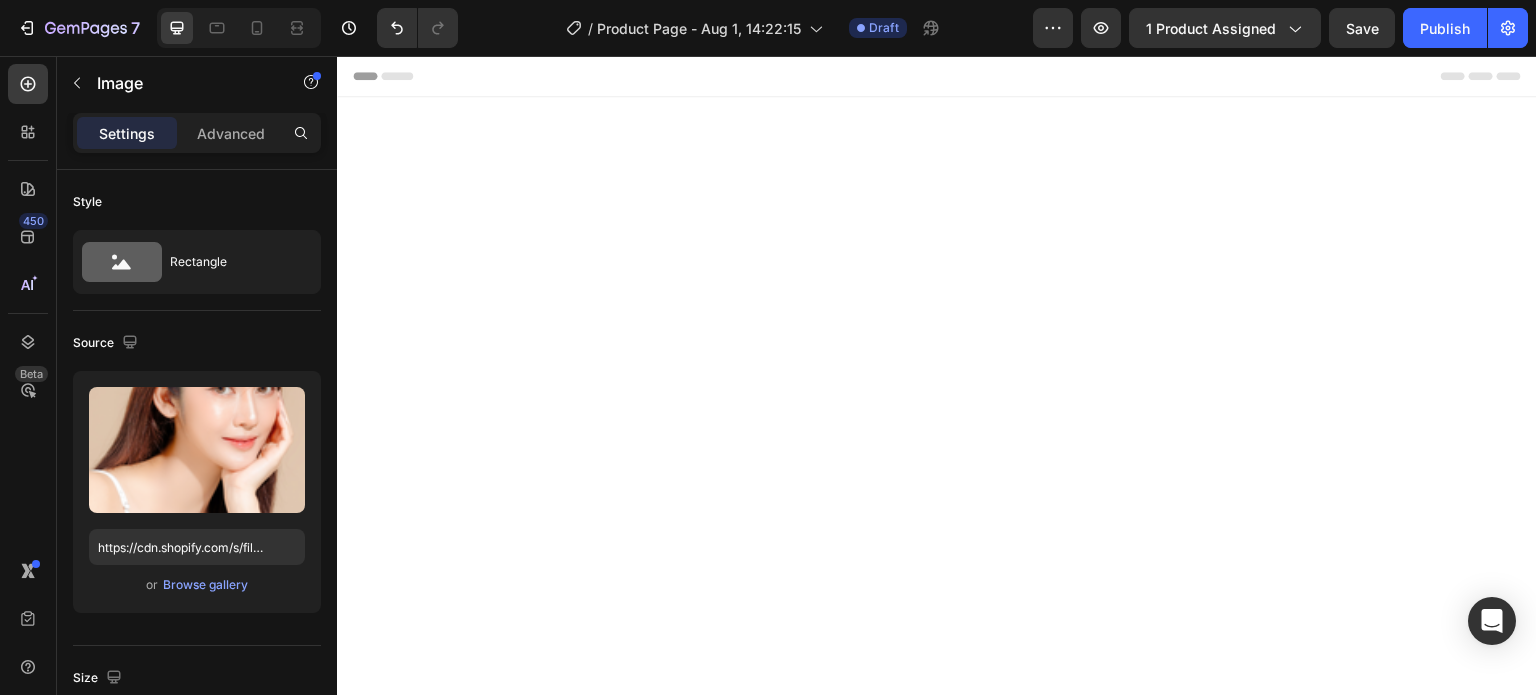 scroll, scrollTop: 1600, scrollLeft: 0, axis: vertical 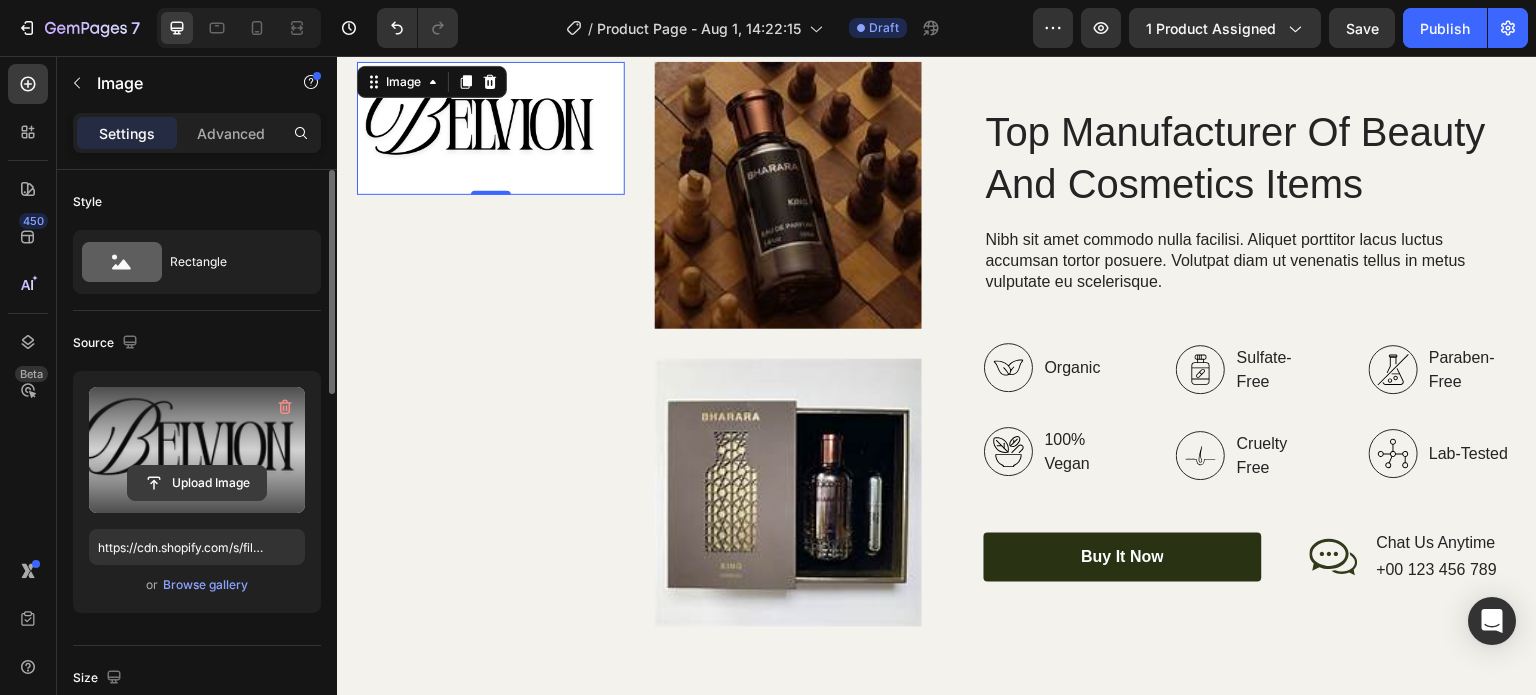 click 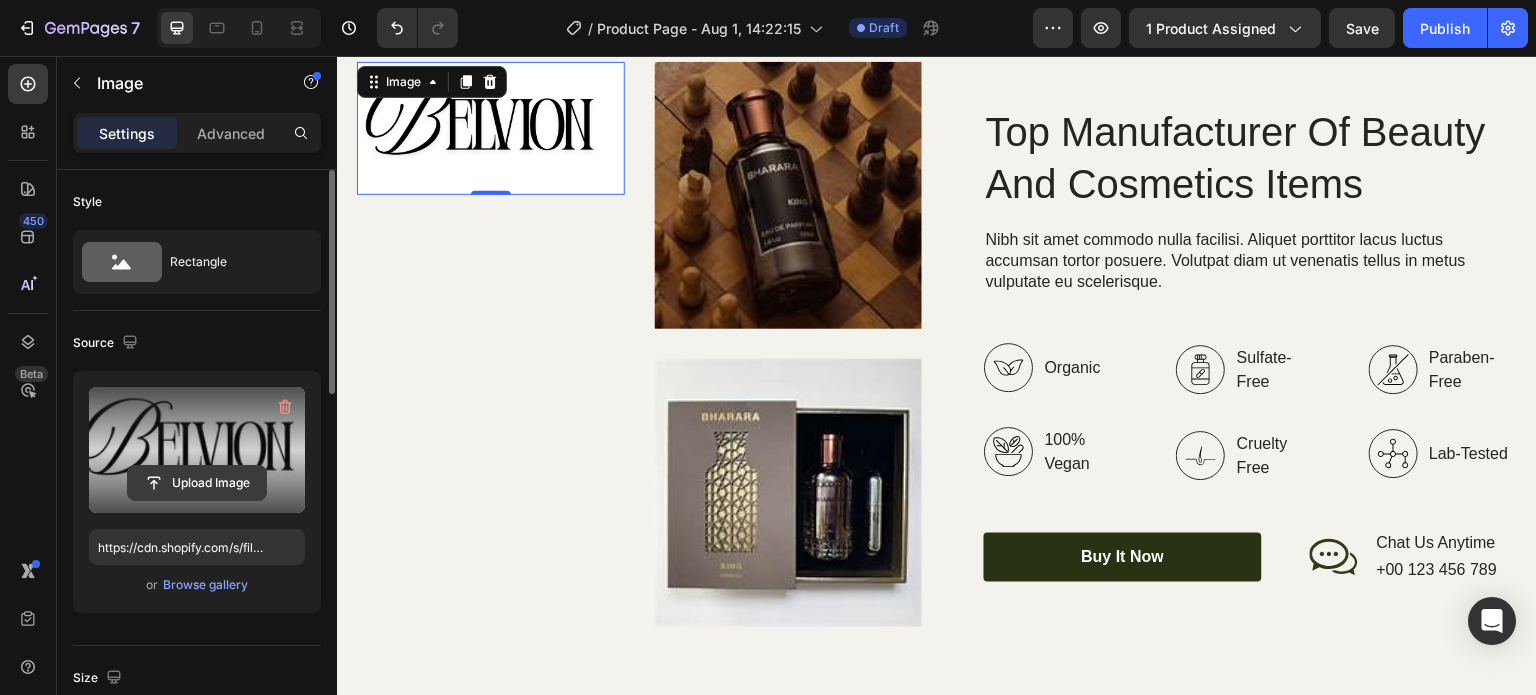 click 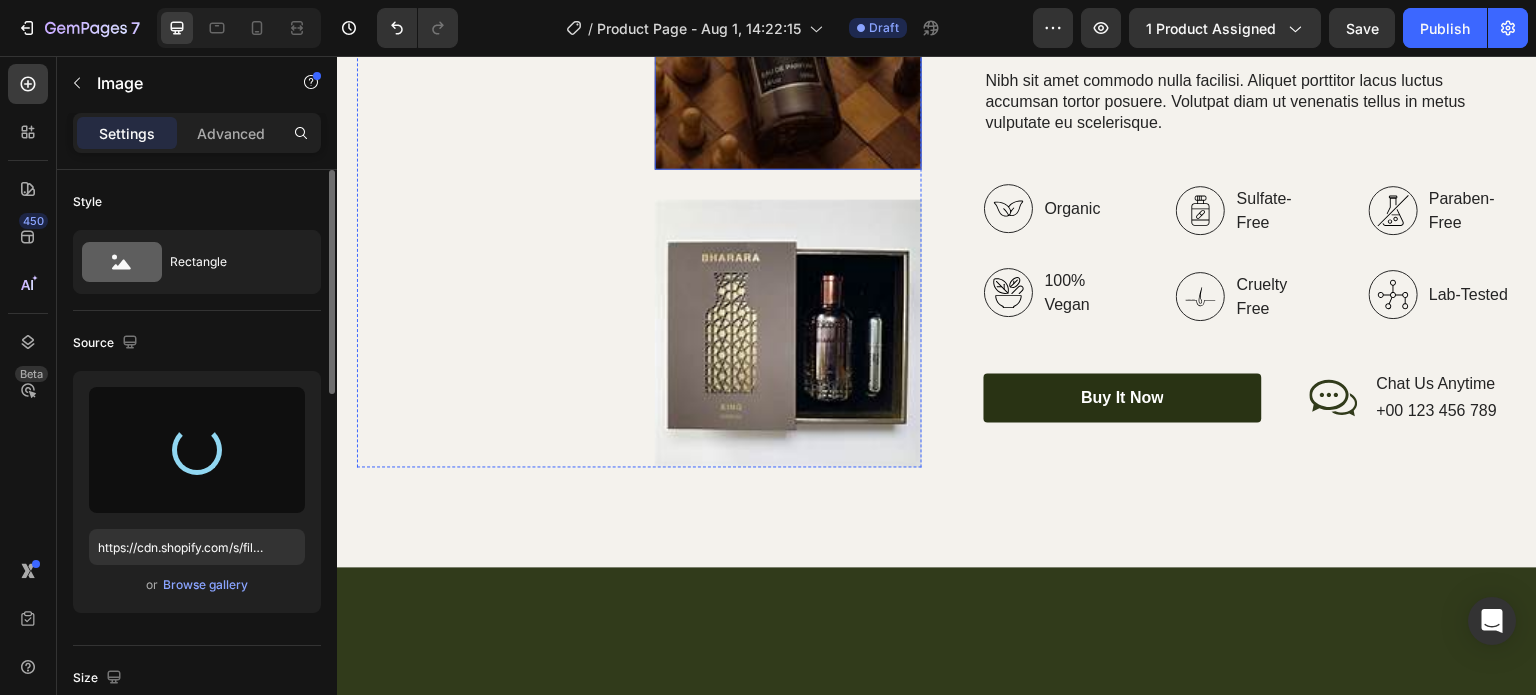 scroll, scrollTop: 1484, scrollLeft: 0, axis: vertical 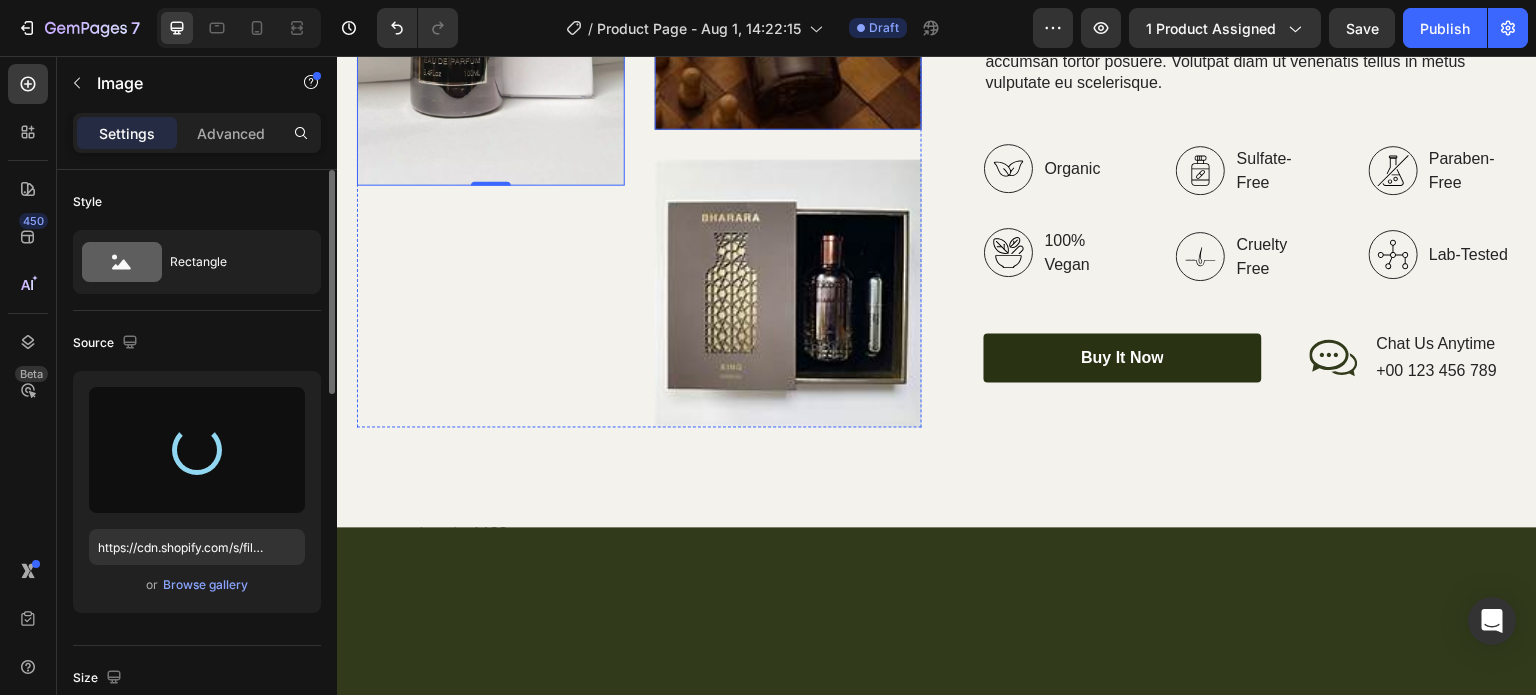type on "https://cdn.shopify.com/s/files/1/0582/5213/2432/files/gempages_578058816319390661-5b51f6ed-6fa4-40fd-9386-9d92c456196c.jpg" 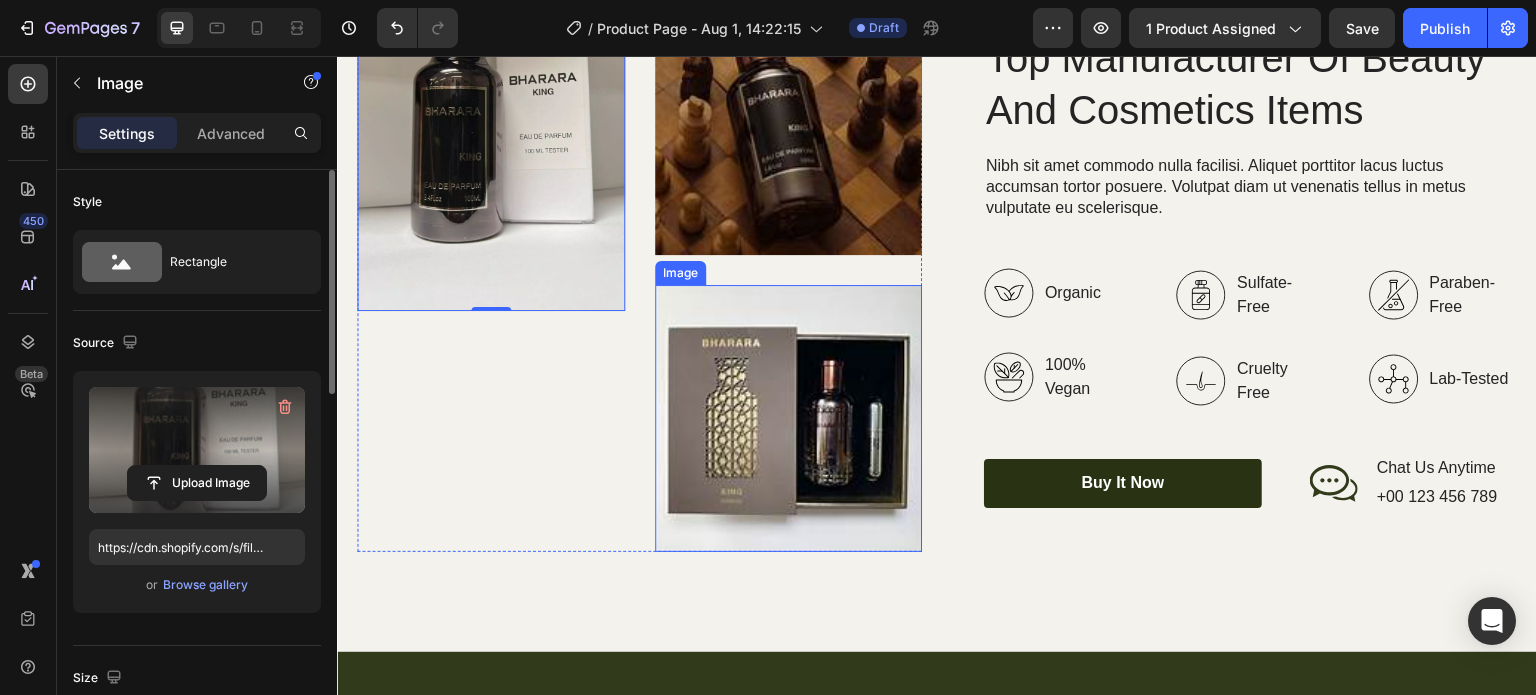 scroll, scrollTop: 1584, scrollLeft: 0, axis: vertical 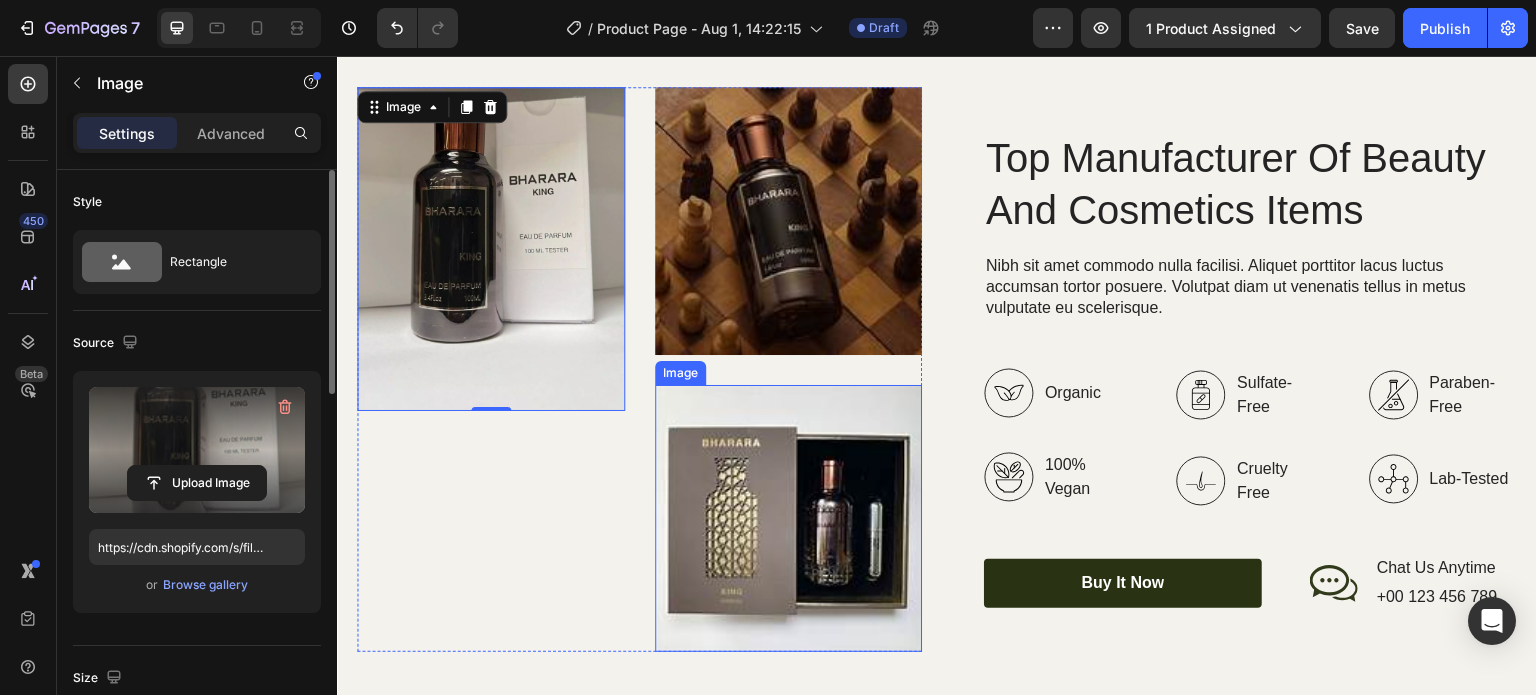 click at bounding box center [789, 519] 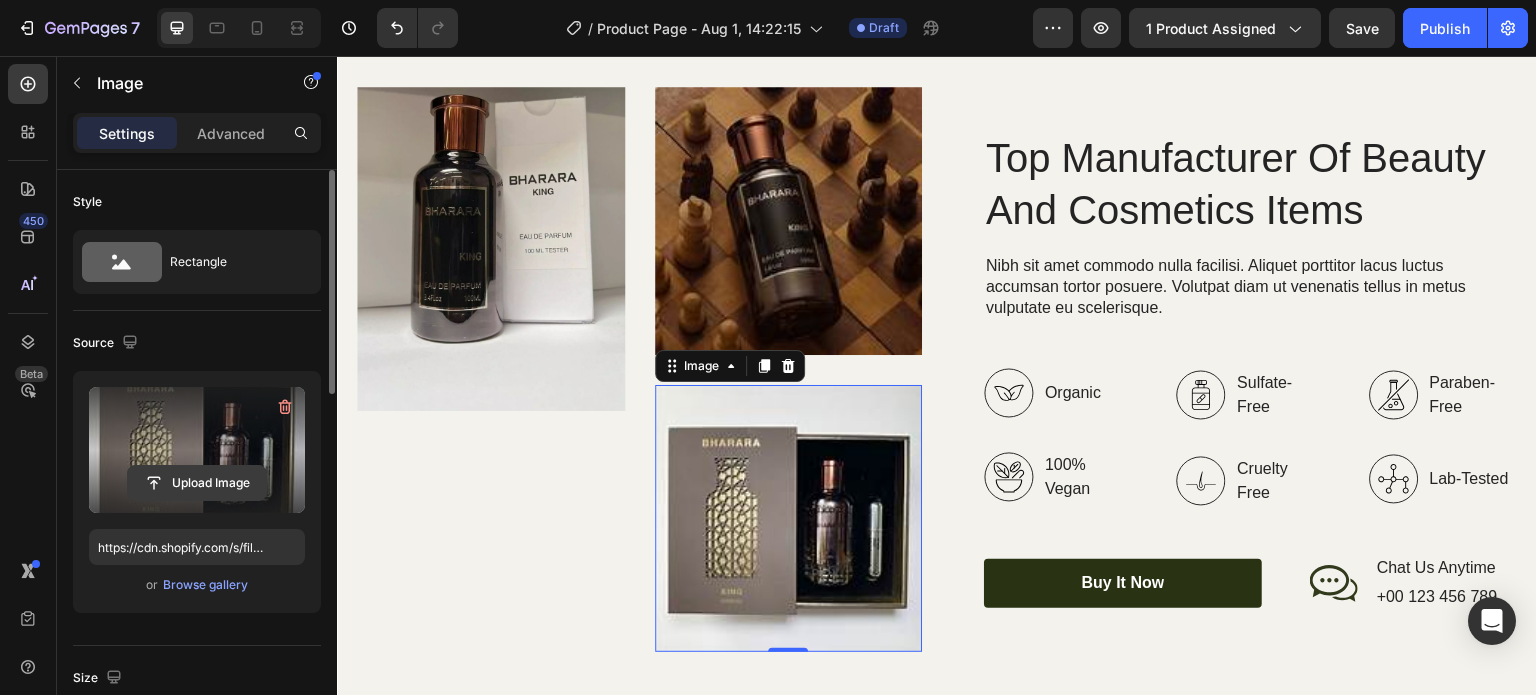 click 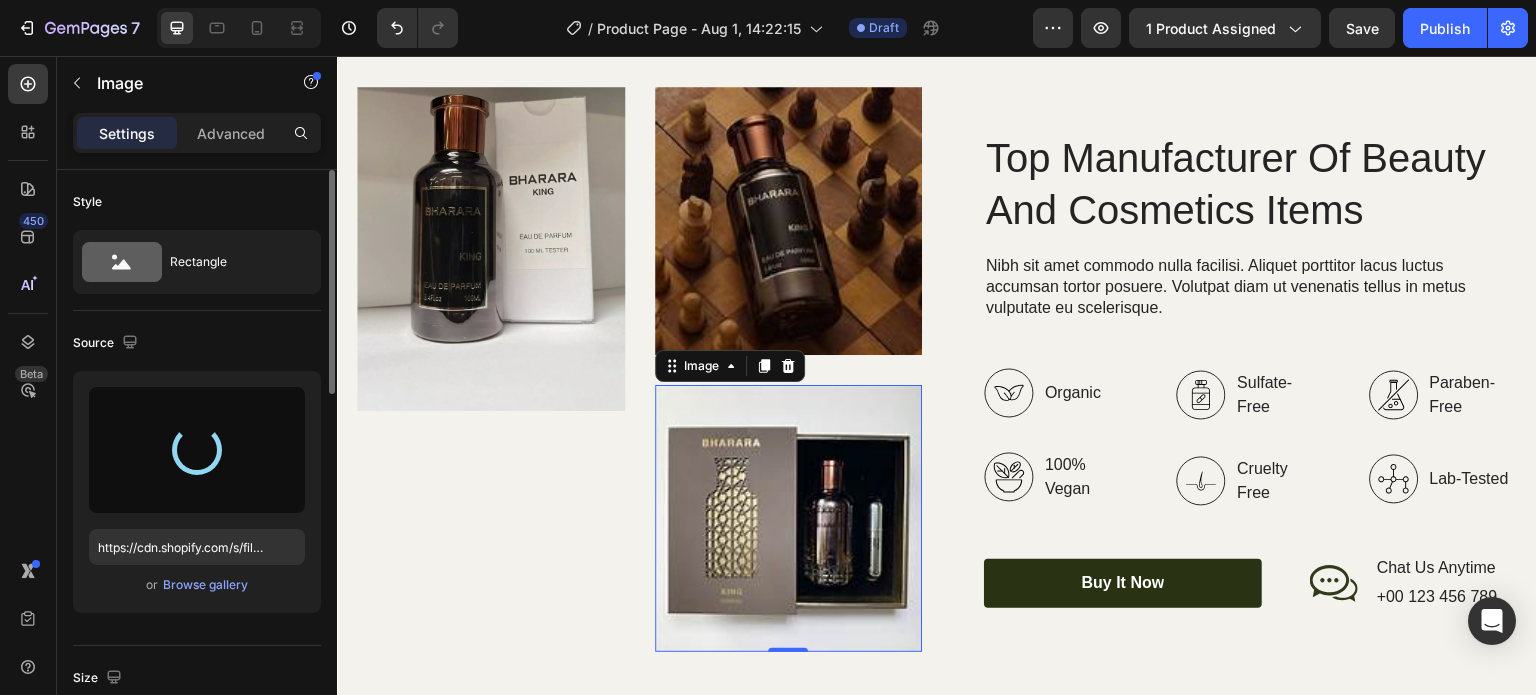 type on "https://cdn.shopify.com/s/files/1/0582/5213/2432/files/gempages_578058816319390661-3db818b2-83d6-41fc-b8e0-17bb8779cc61.jpg" 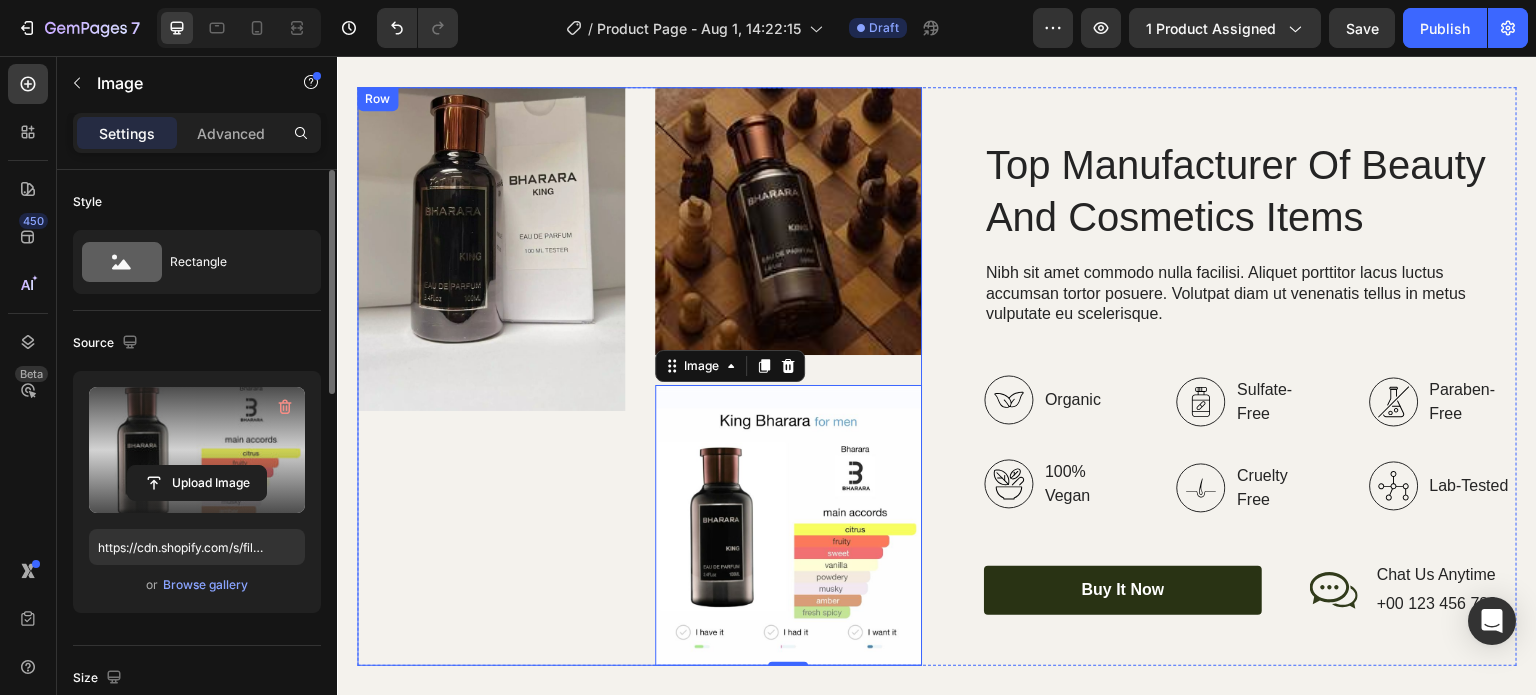 click on "Image" at bounding box center [491, 376] 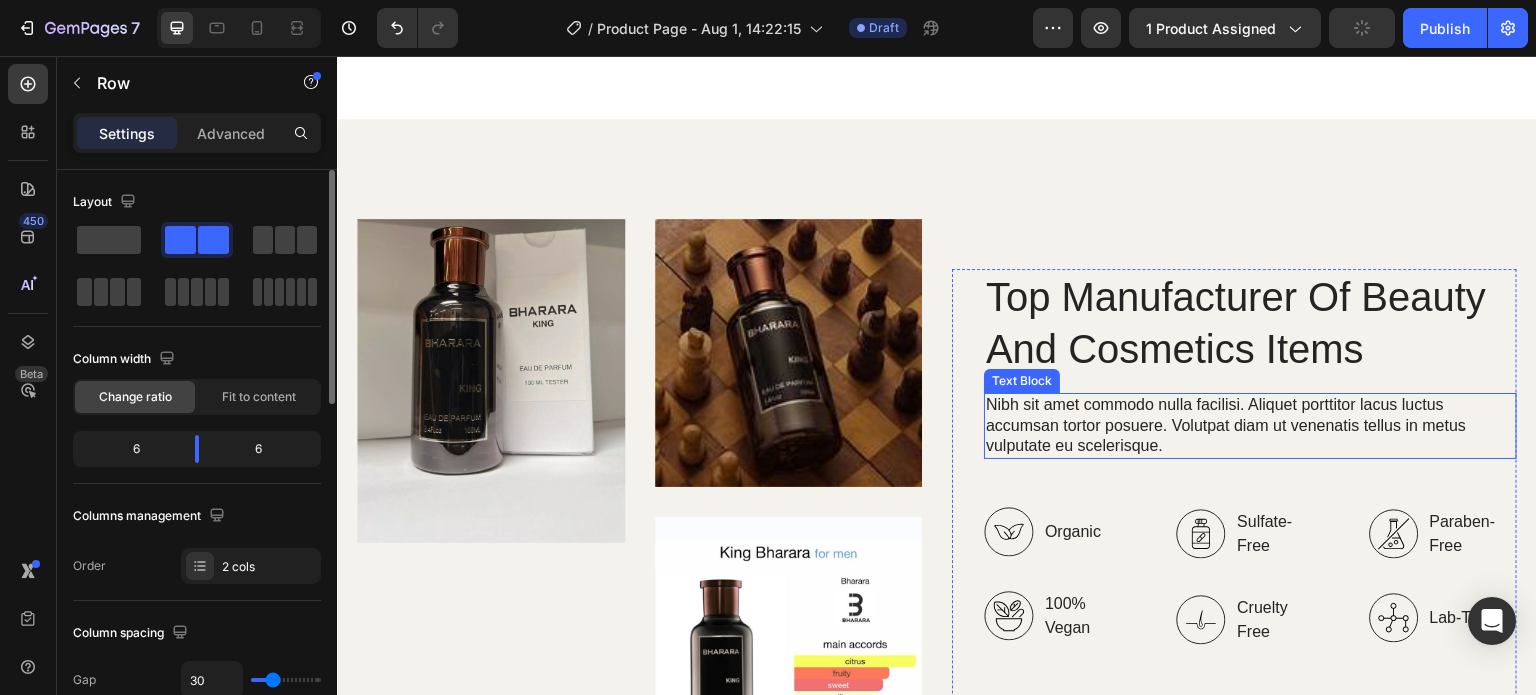 scroll, scrollTop: 1584, scrollLeft: 0, axis: vertical 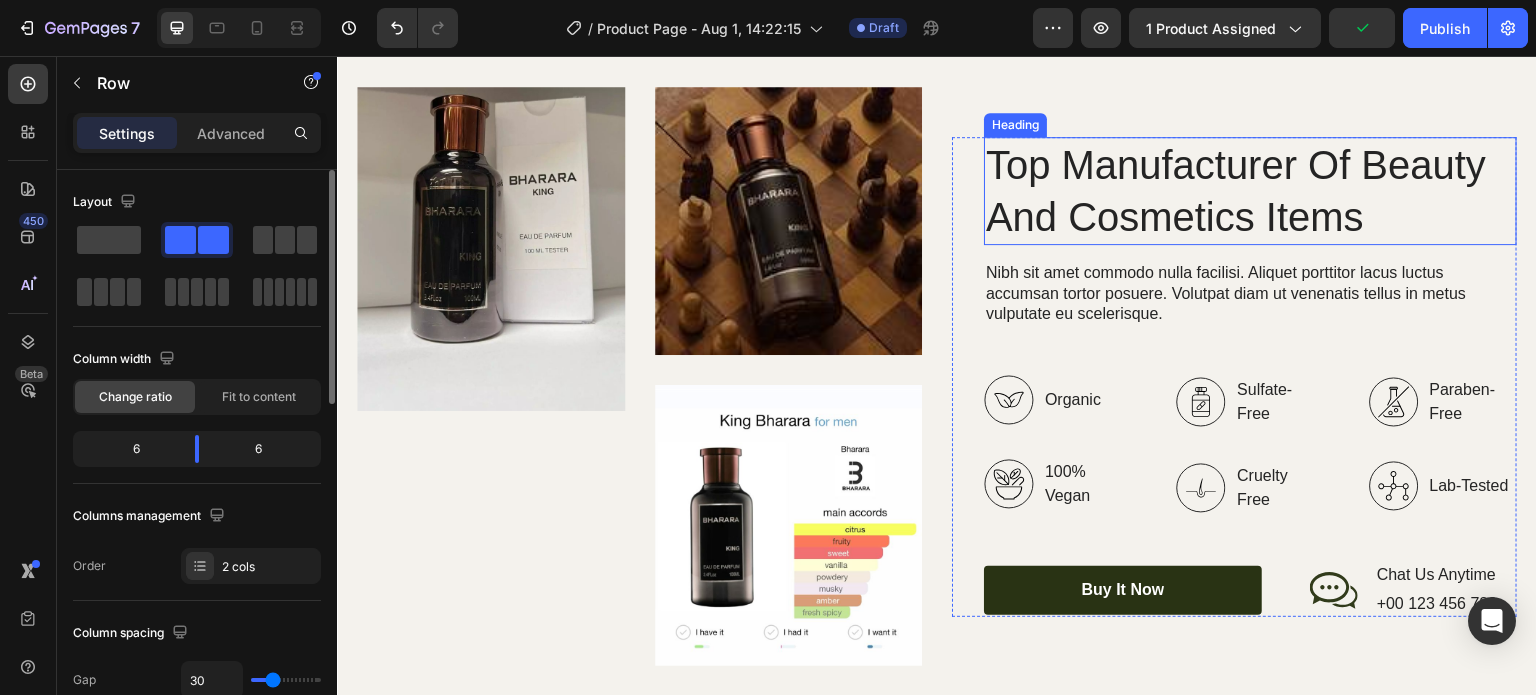 click on "Top Manufacturer Of Beauty And Cosmetics Items" at bounding box center (1250, 191) 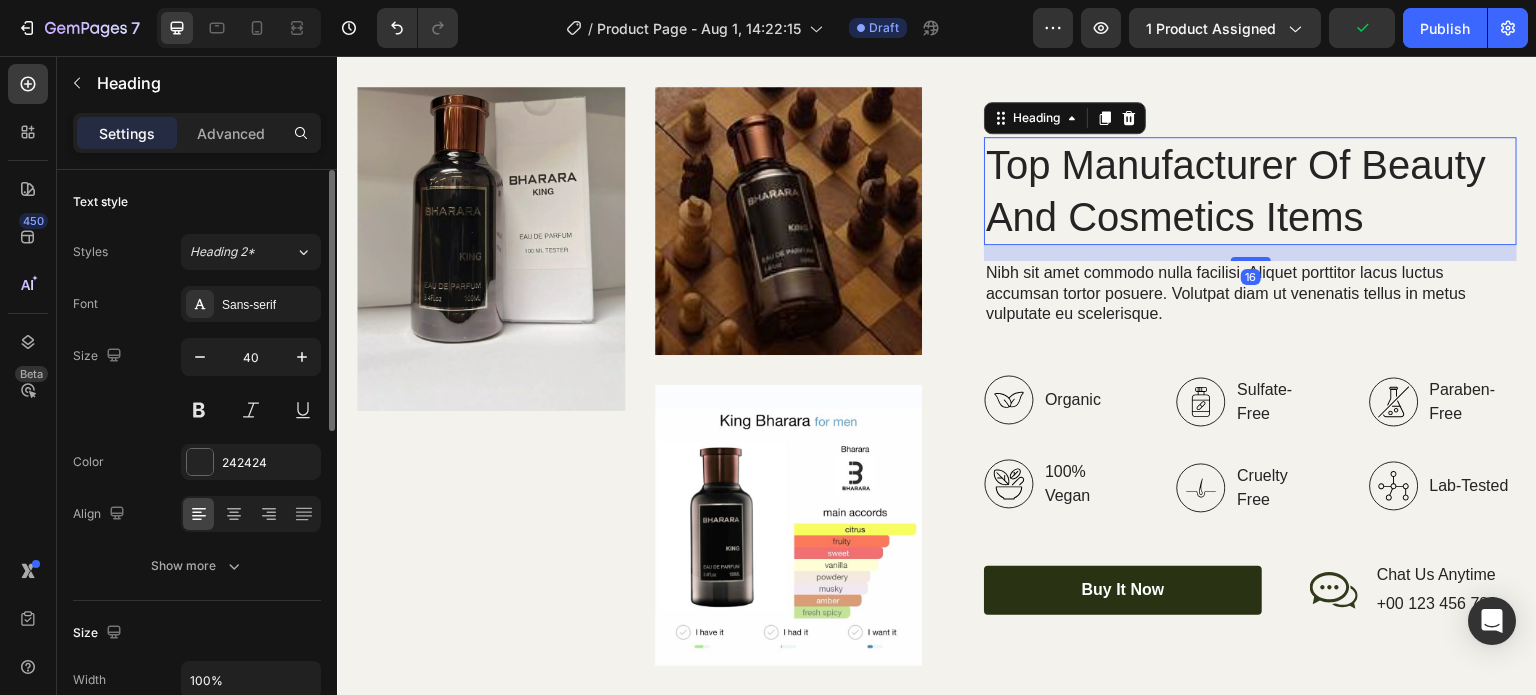 click on "Top Manufacturer Of Beauty And Cosmetics Items" at bounding box center (1250, 191) 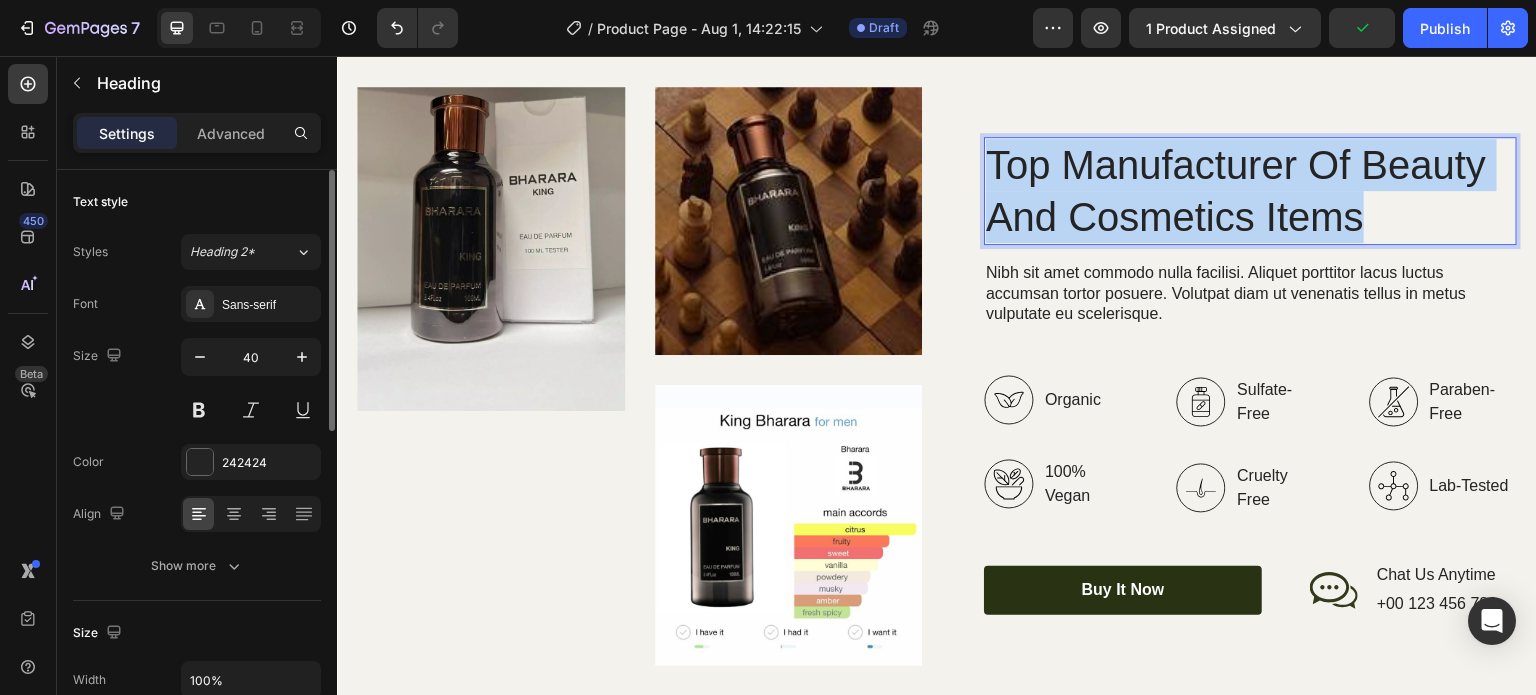 click on "Top Manufacturer Of Beauty And Cosmetics Items" at bounding box center [1250, 191] 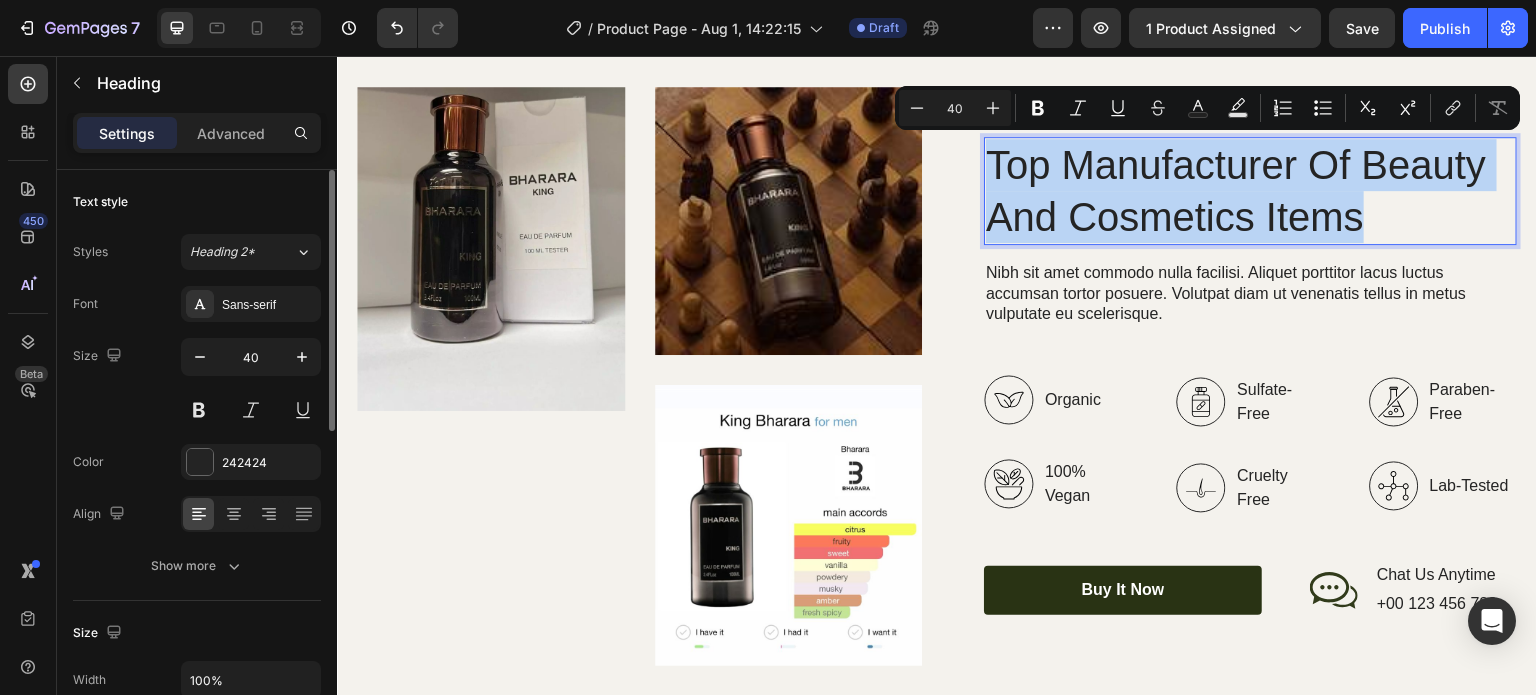 copy on "Top Manufacturer Of Beauty And Cosmetics Items" 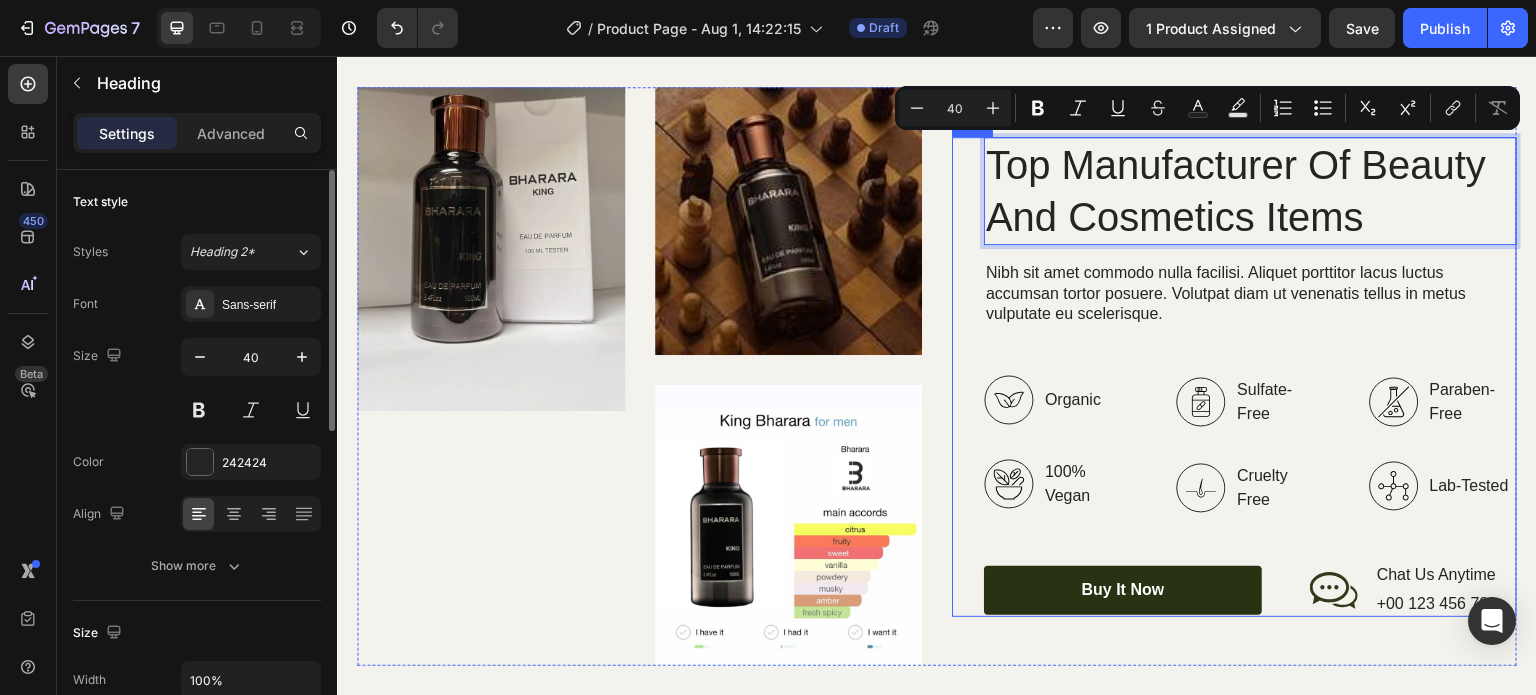 scroll, scrollTop: 1558, scrollLeft: 0, axis: vertical 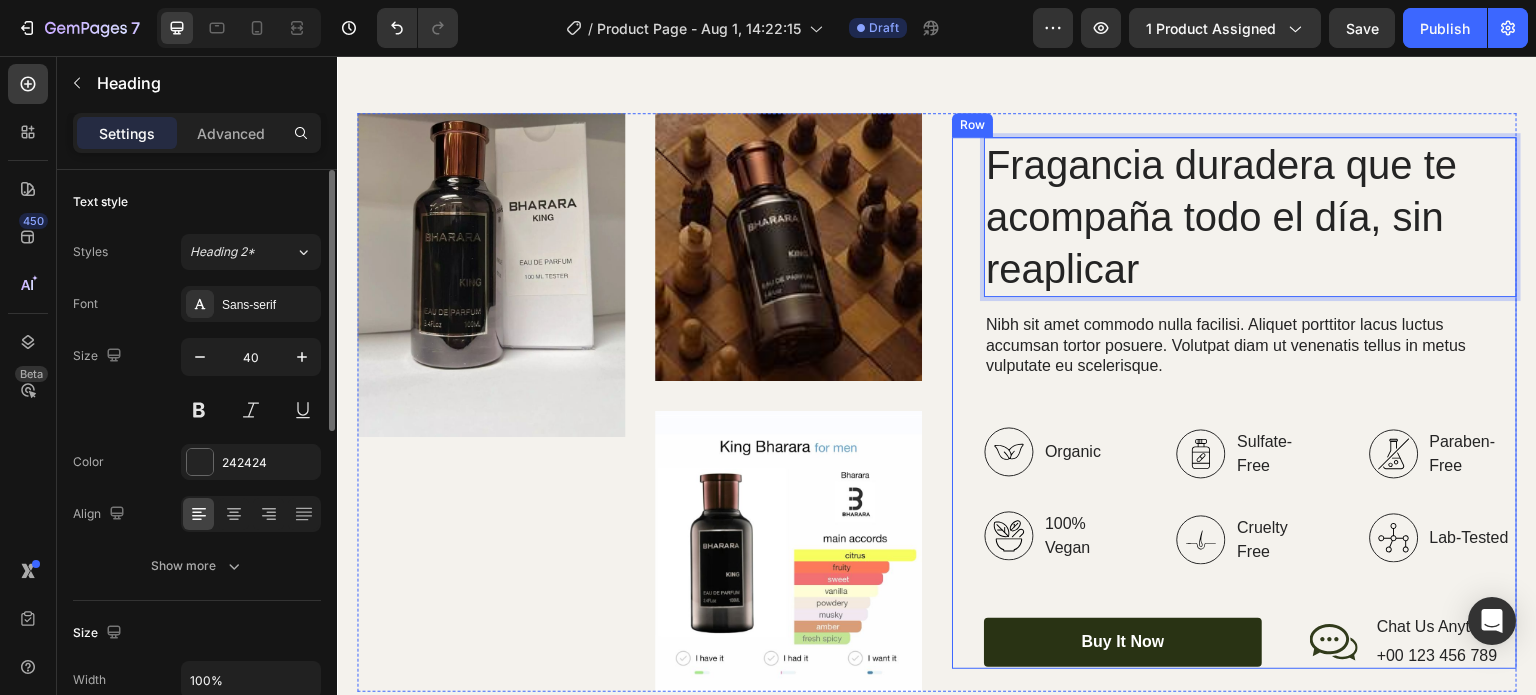 click on "Fragancia duradera que te acompaña todo el día, sin reaplicar" at bounding box center (1250, 217) 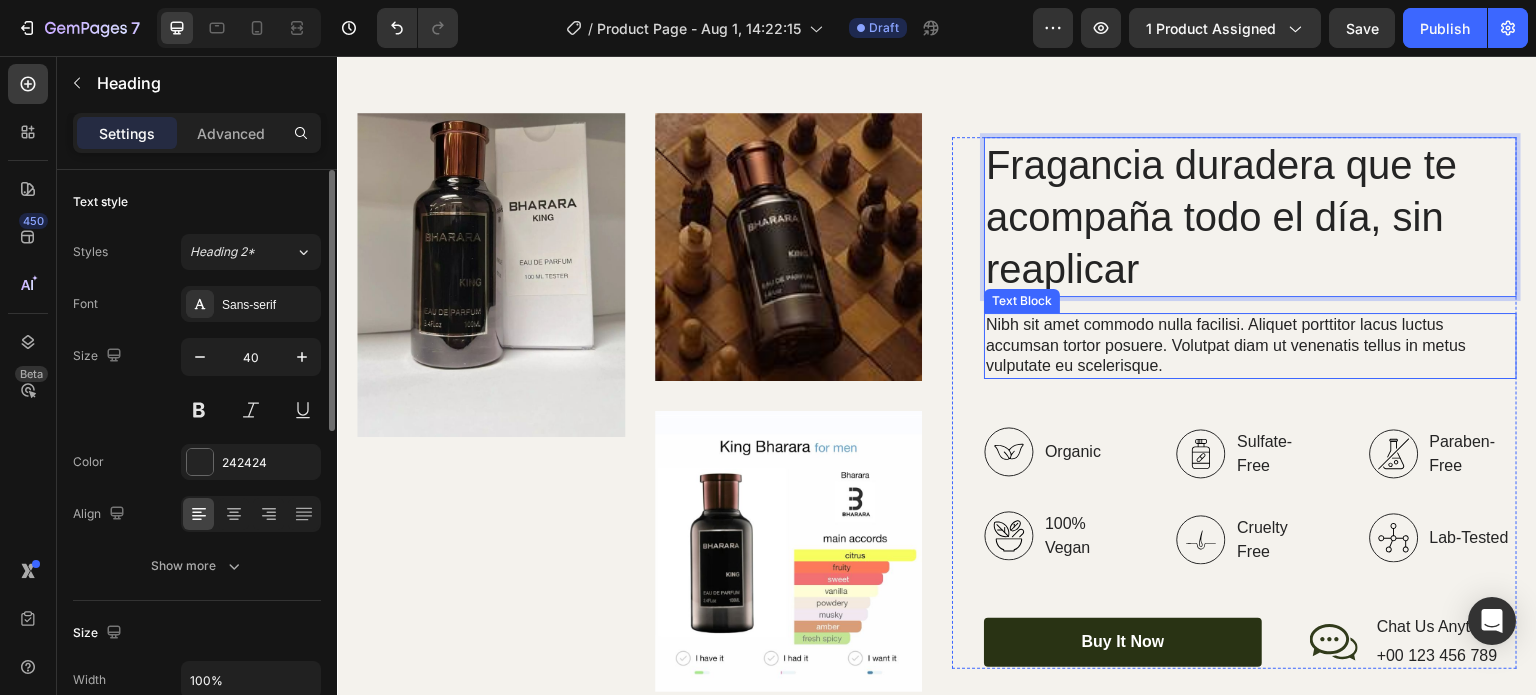 click on "Nibh sit amet commodo nulla facilisi. Aliquet porttitor lacus luctus accumsan tortor posuere. Volutpat diam ut venenatis tellus in metus vulputate eu scelerisque." at bounding box center [1250, 346] 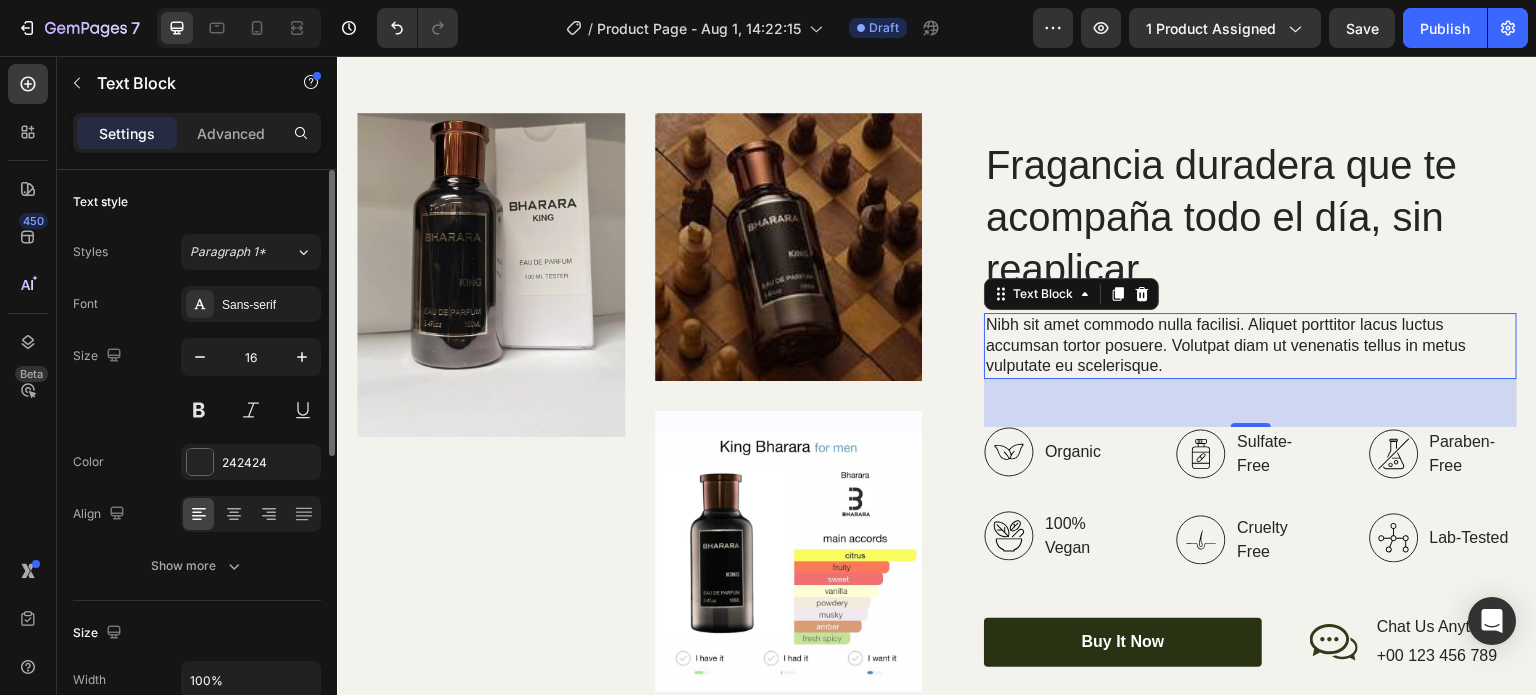 click on "Nibh sit amet commodo nulla facilisi. Aliquet porttitor lacus luctus accumsan tortor posuere. Volutpat diam ut venenatis tellus in metus vulputate eu scelerisque." at bounding box center (1250, 346) 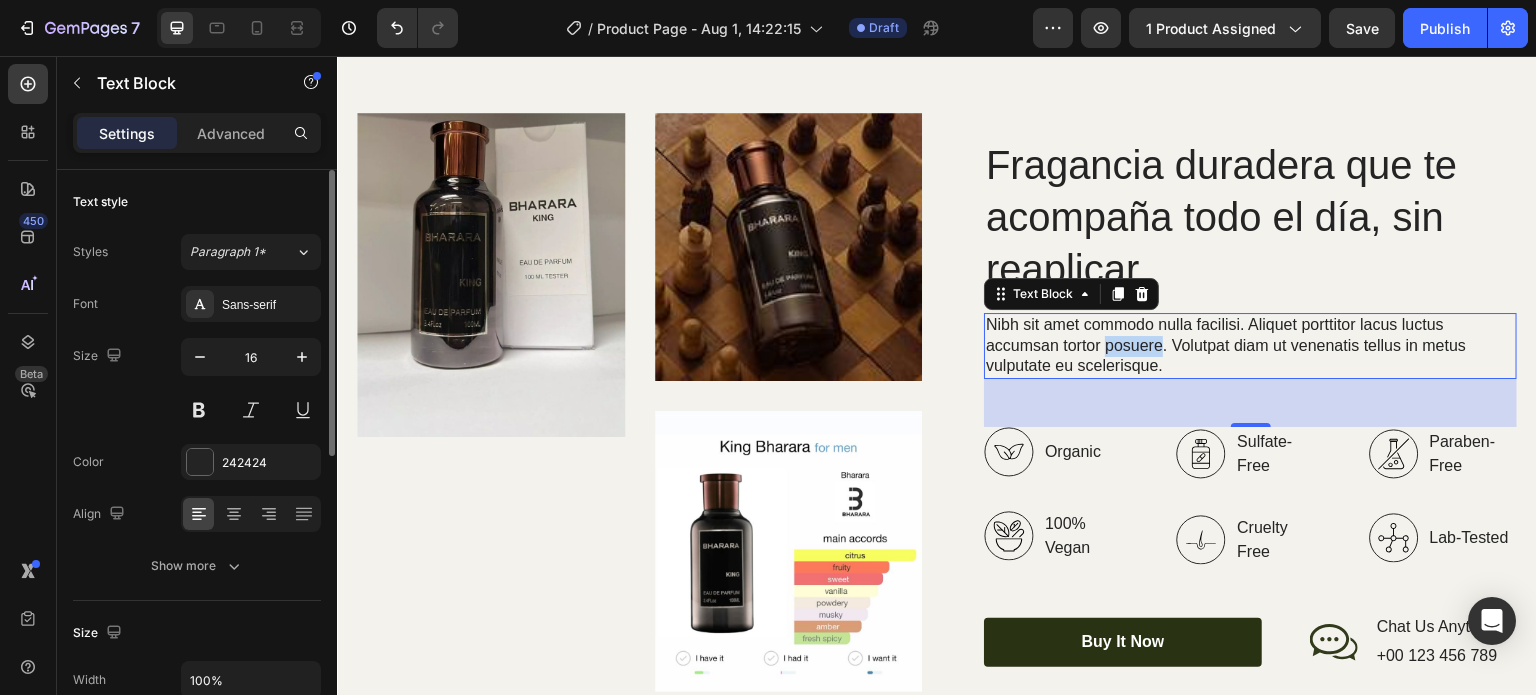 click on "Nibh sit amet commodo nulla facilisi. Aliquet porttitor lacus luctus accumsan tortor posuere. Volutpat diam ut venenatis tellus in metus vulputate eu scelerisque." at bounding box center (1250, 346) 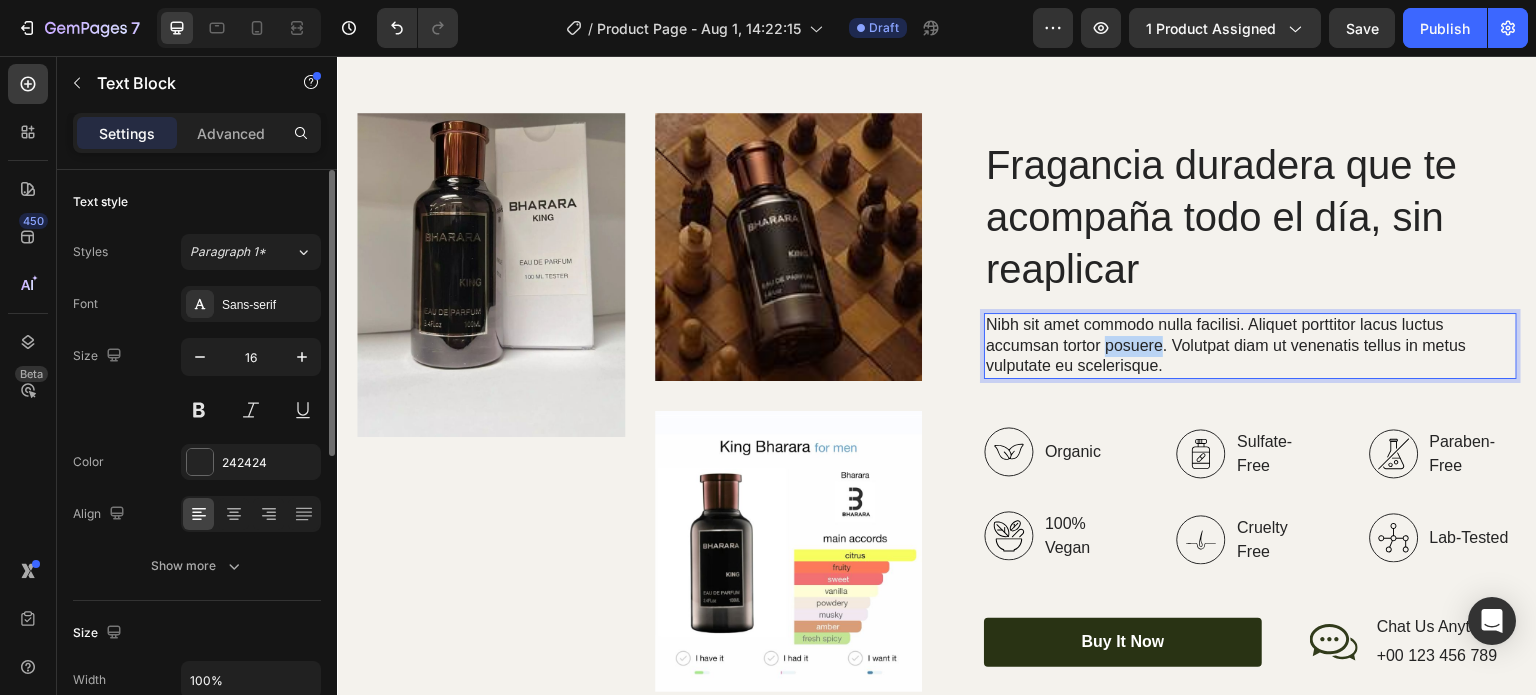 click on "Nibh sit amet commodo nulla facilisi. Aliquet porttitor lacus luctus accumsan tortor posuere. Volutpat diam ut venenatis tellus in metus vulputate eu scelerisque." at bounding box center [1250, 346] 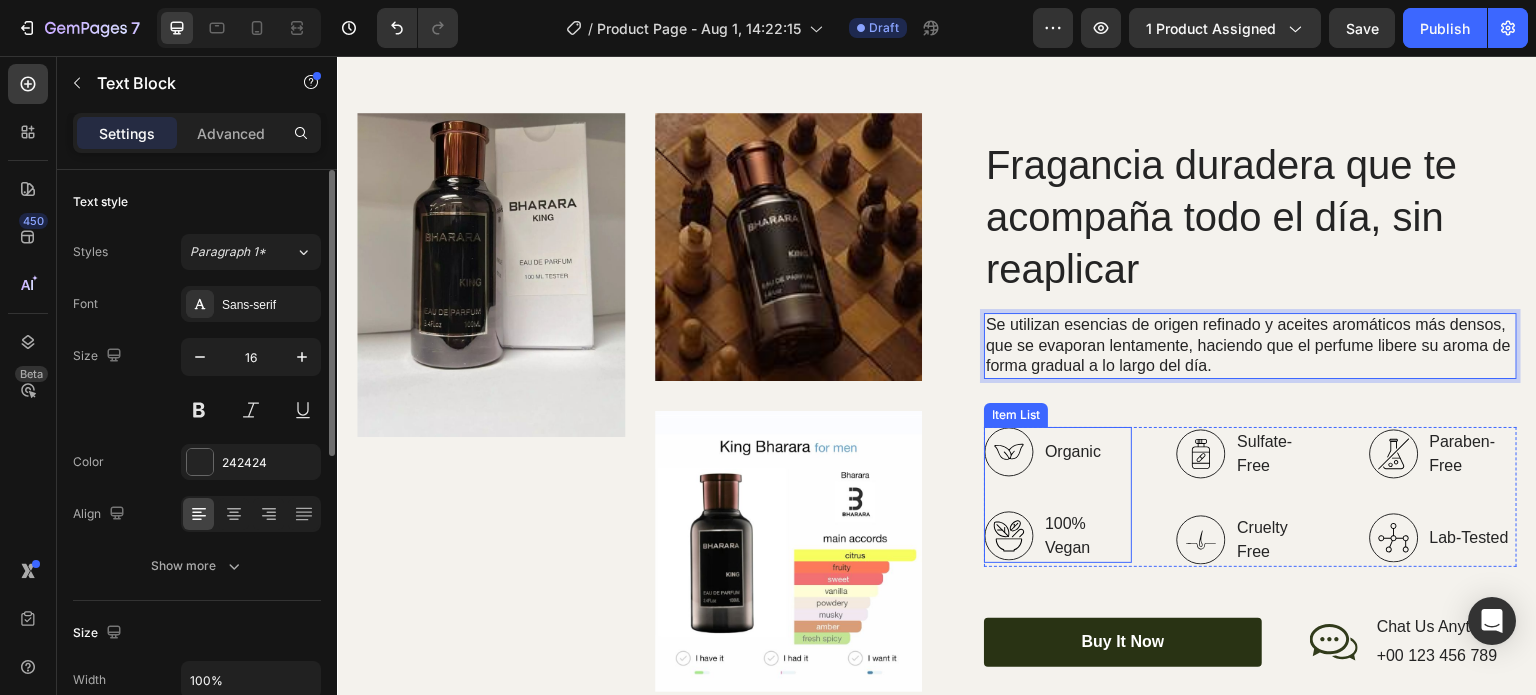 click on "Organic" at bounding box center [1087, 452] 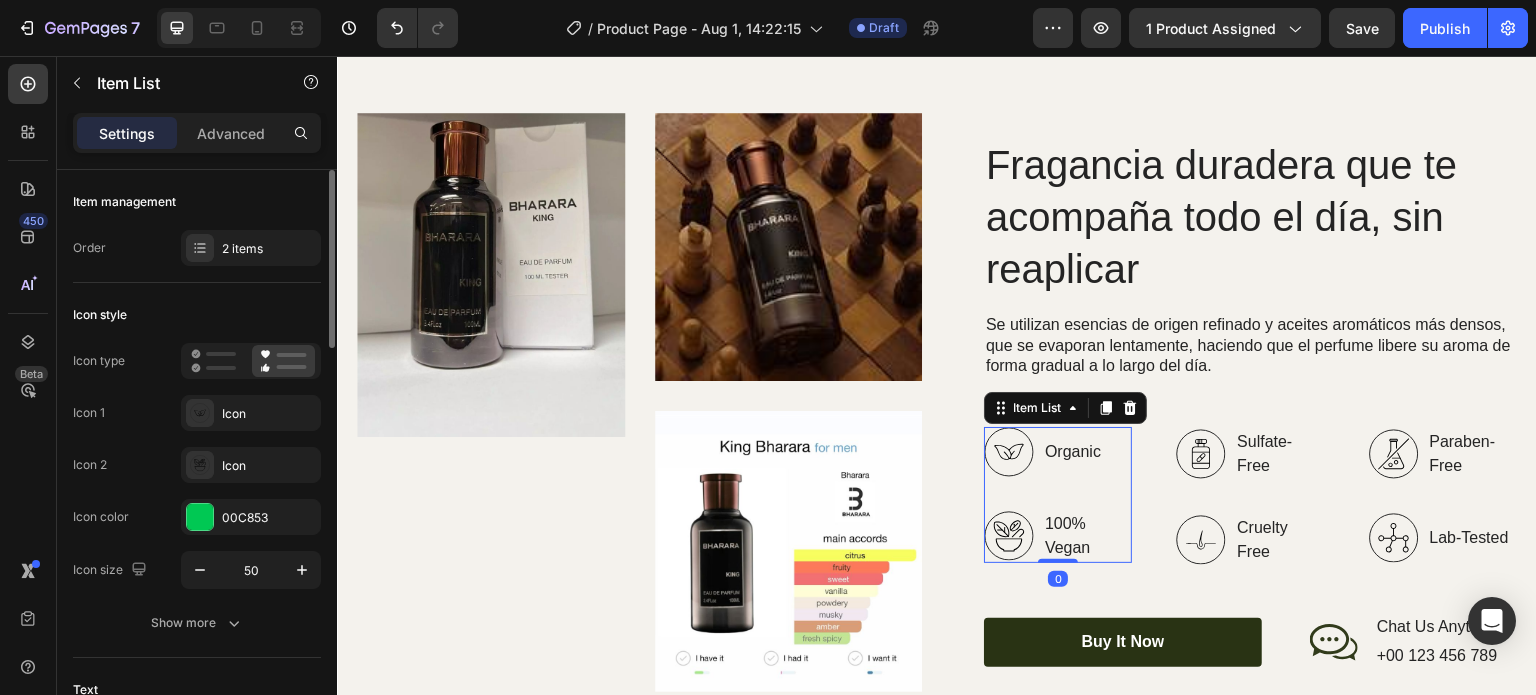 click on "Organic" at bounding box center (1087, 452) 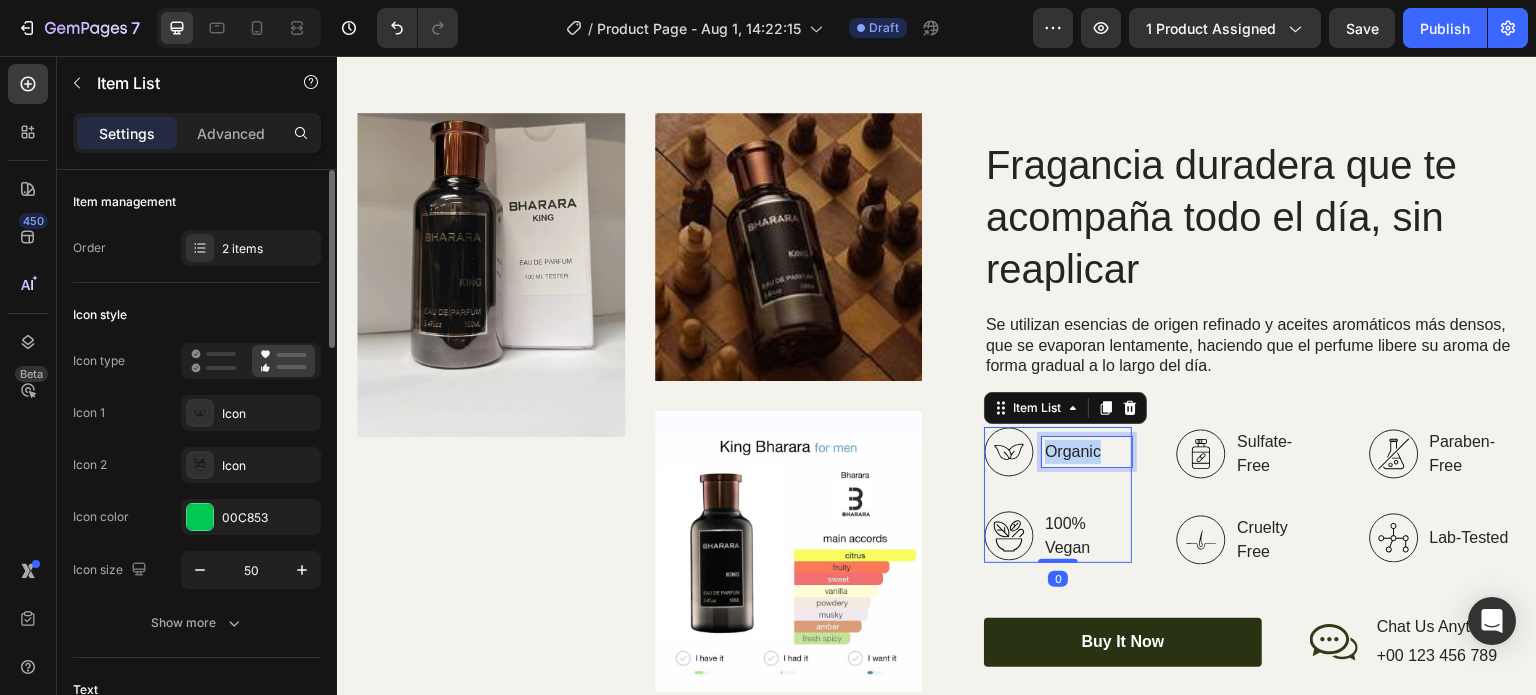 click on "Organic" at bounding box center (1087, 452) 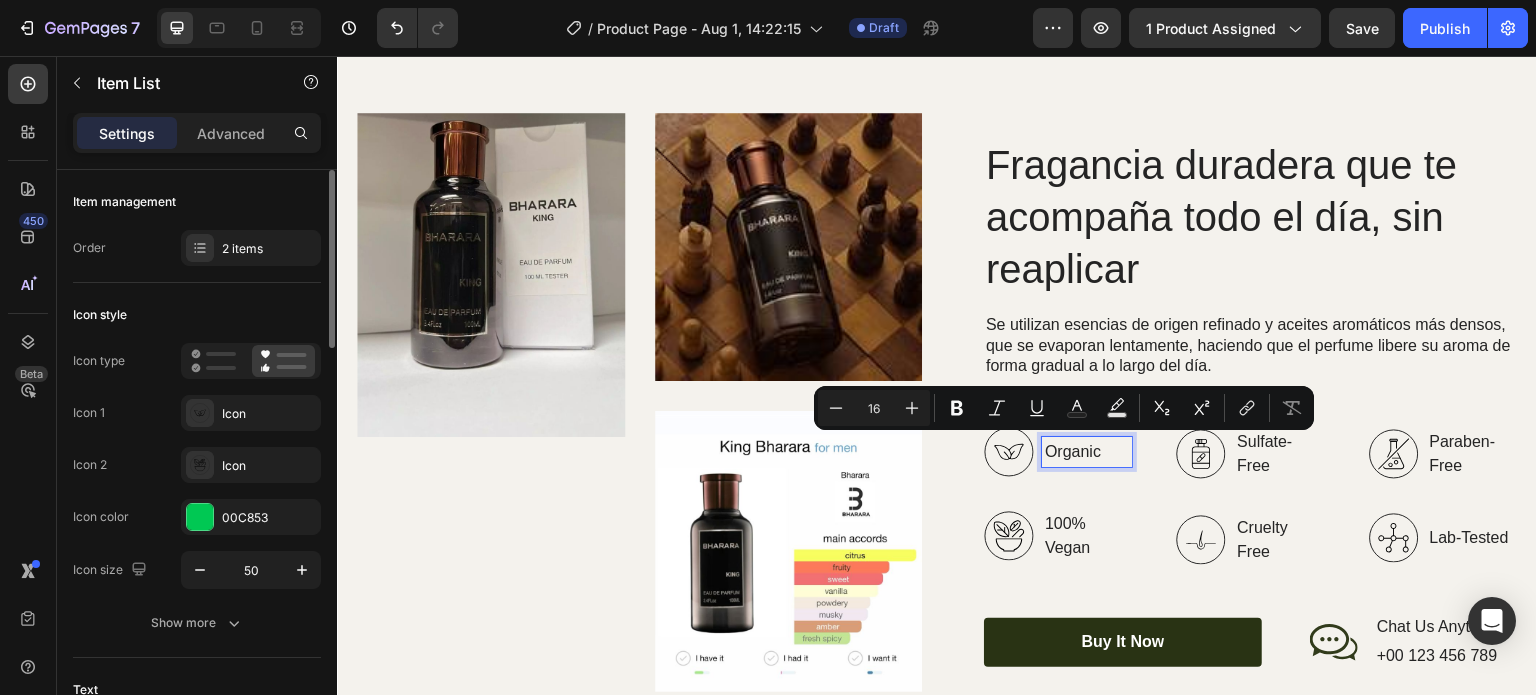 scroll, scrollTop: 1528, scrollLeft: 0, axis: vertical 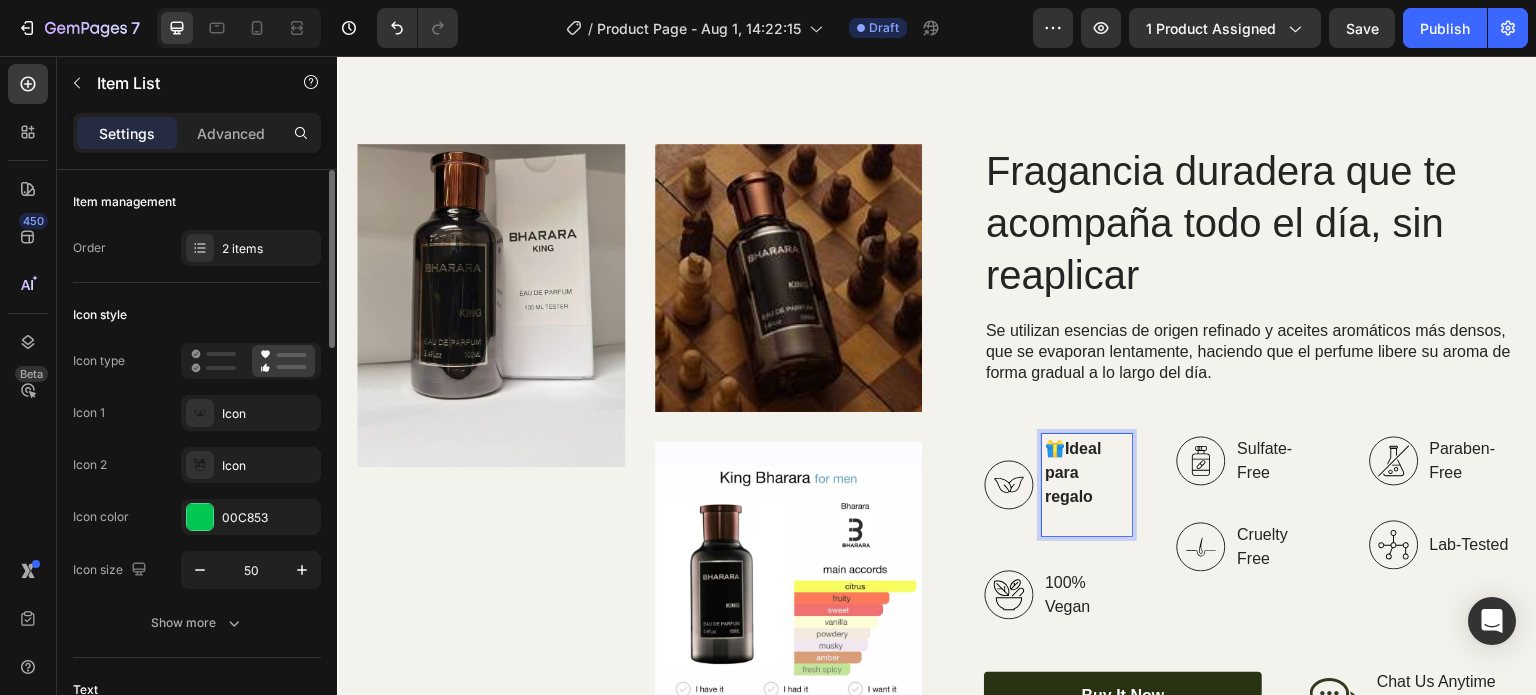 click 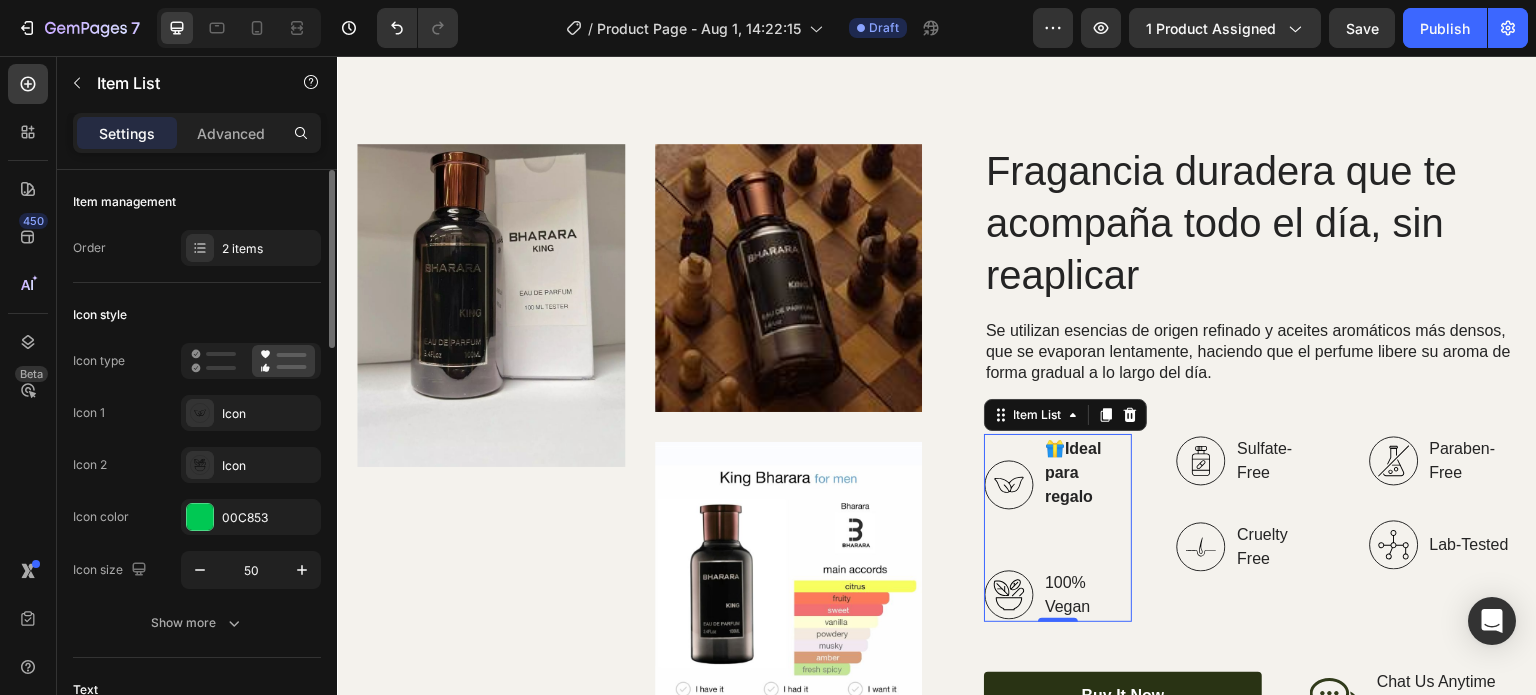 click 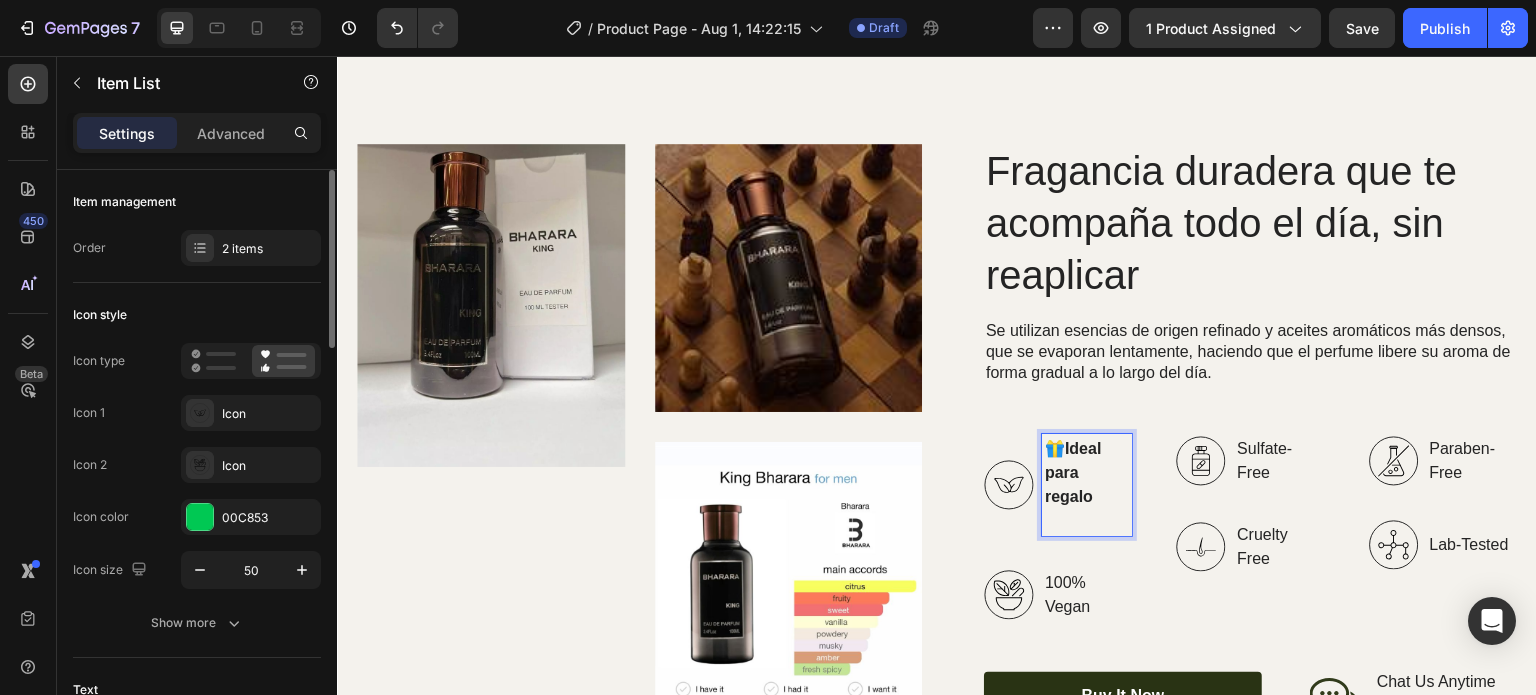 click on "Ideal para regalo" at bounding box center [1073, 472] 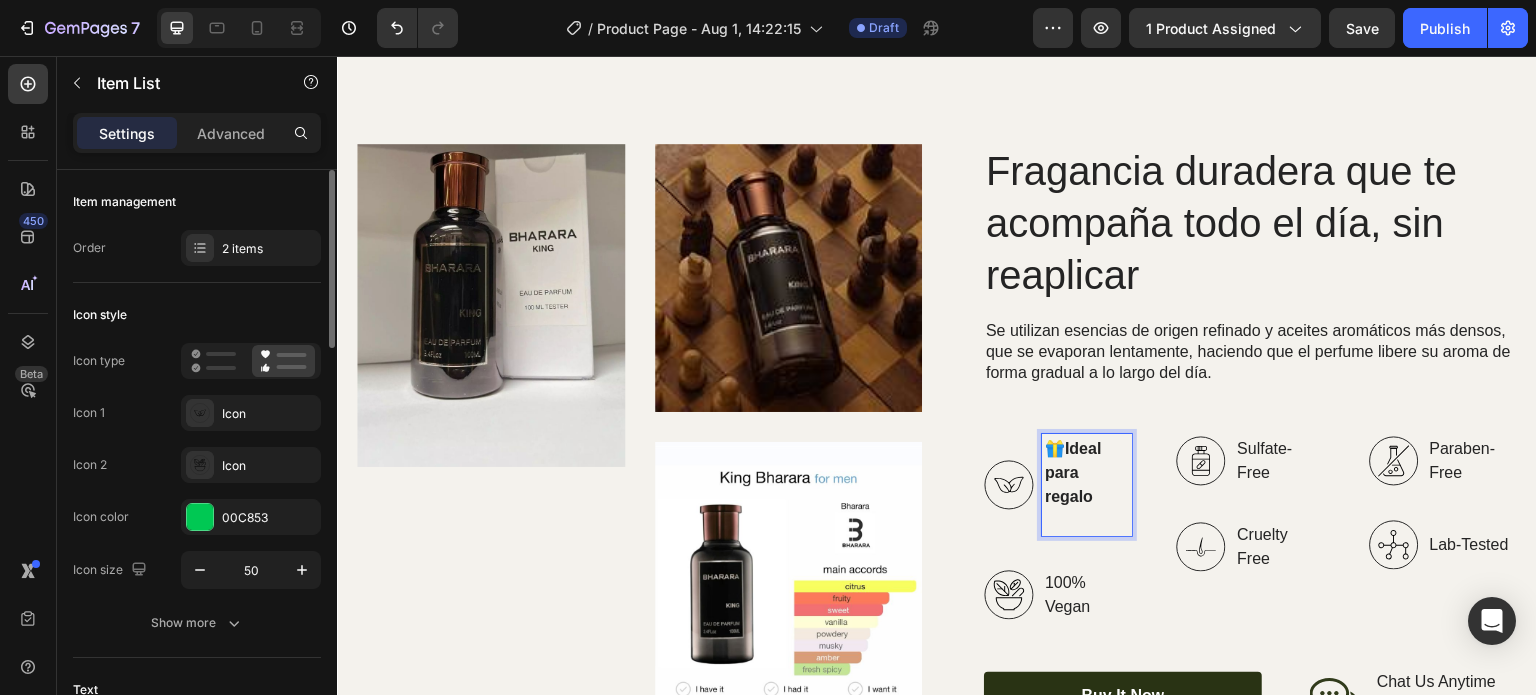 scroll, scrollTop: 1536, scrollLeft: 0, axis: vertical 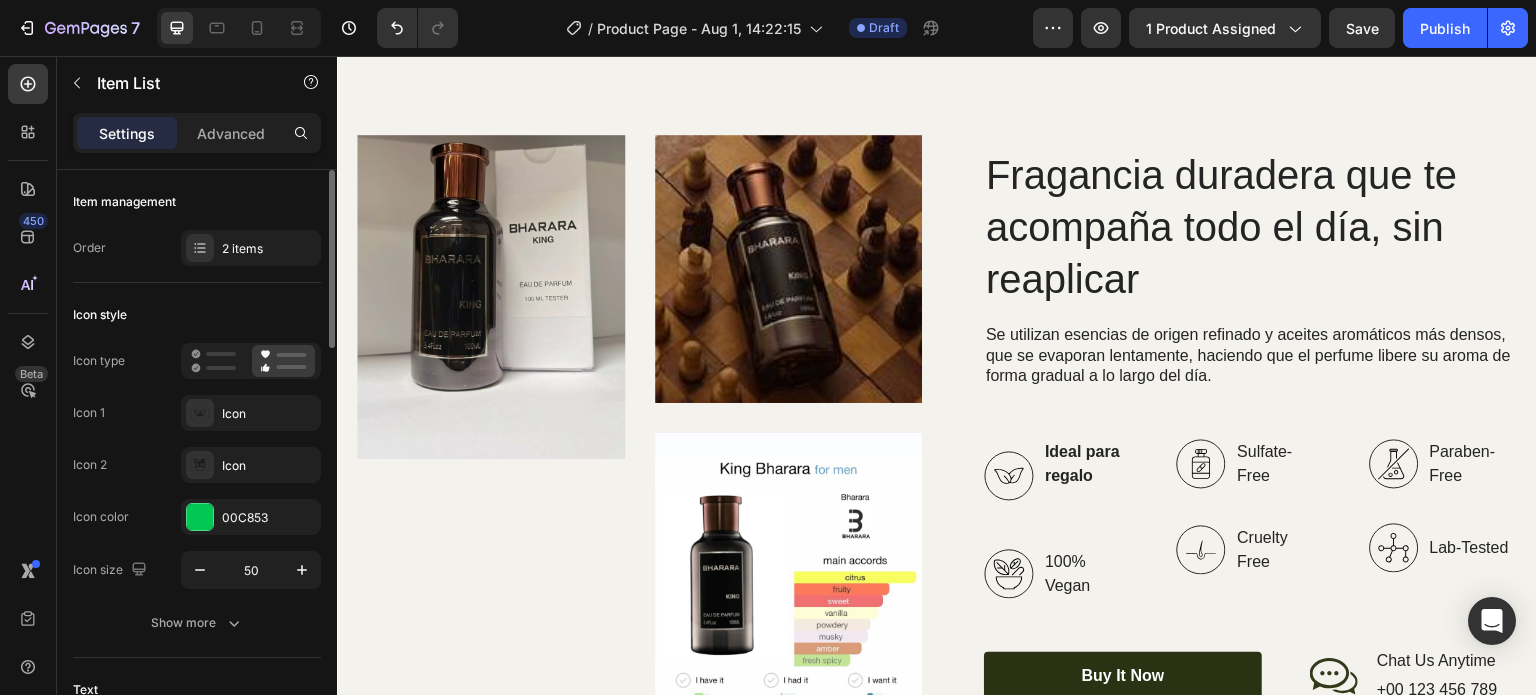 click 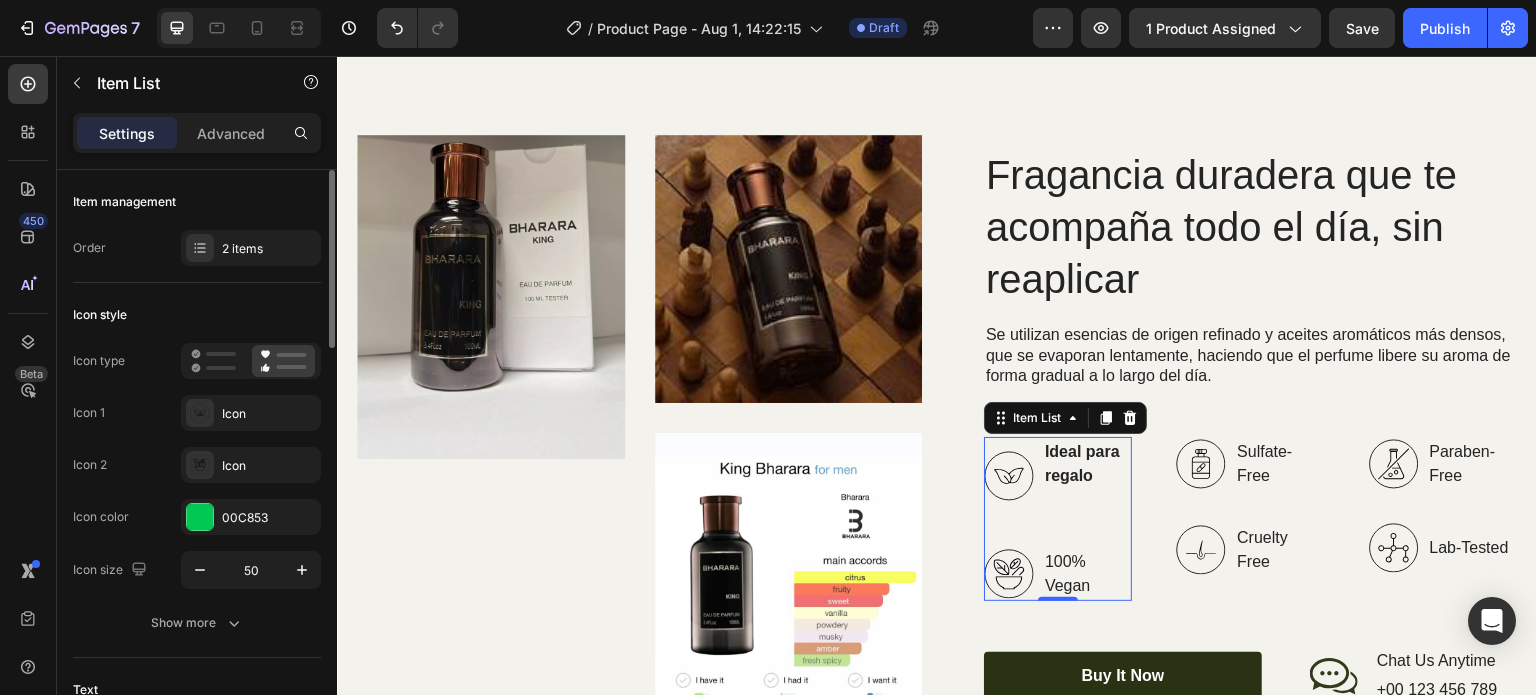 click 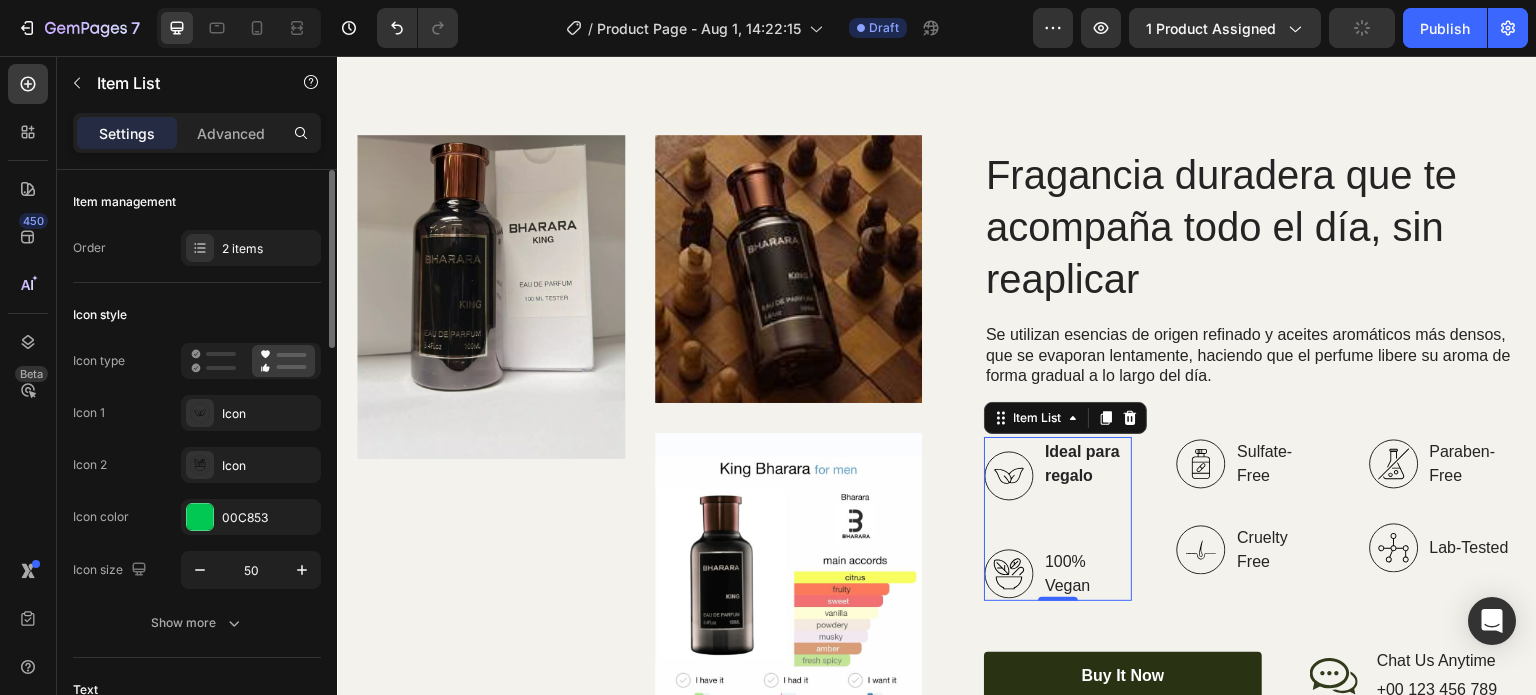 click 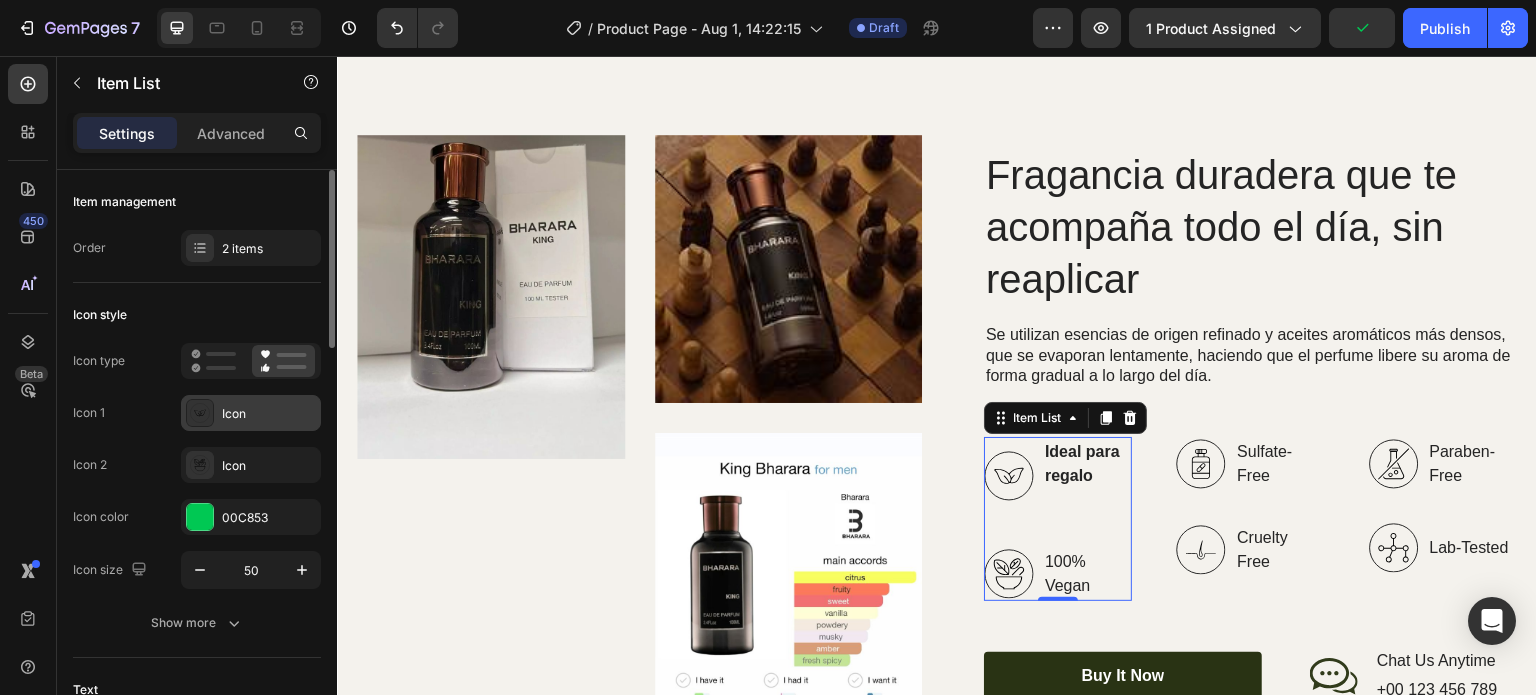 click on "Icon" at bounding box center (269, 414) 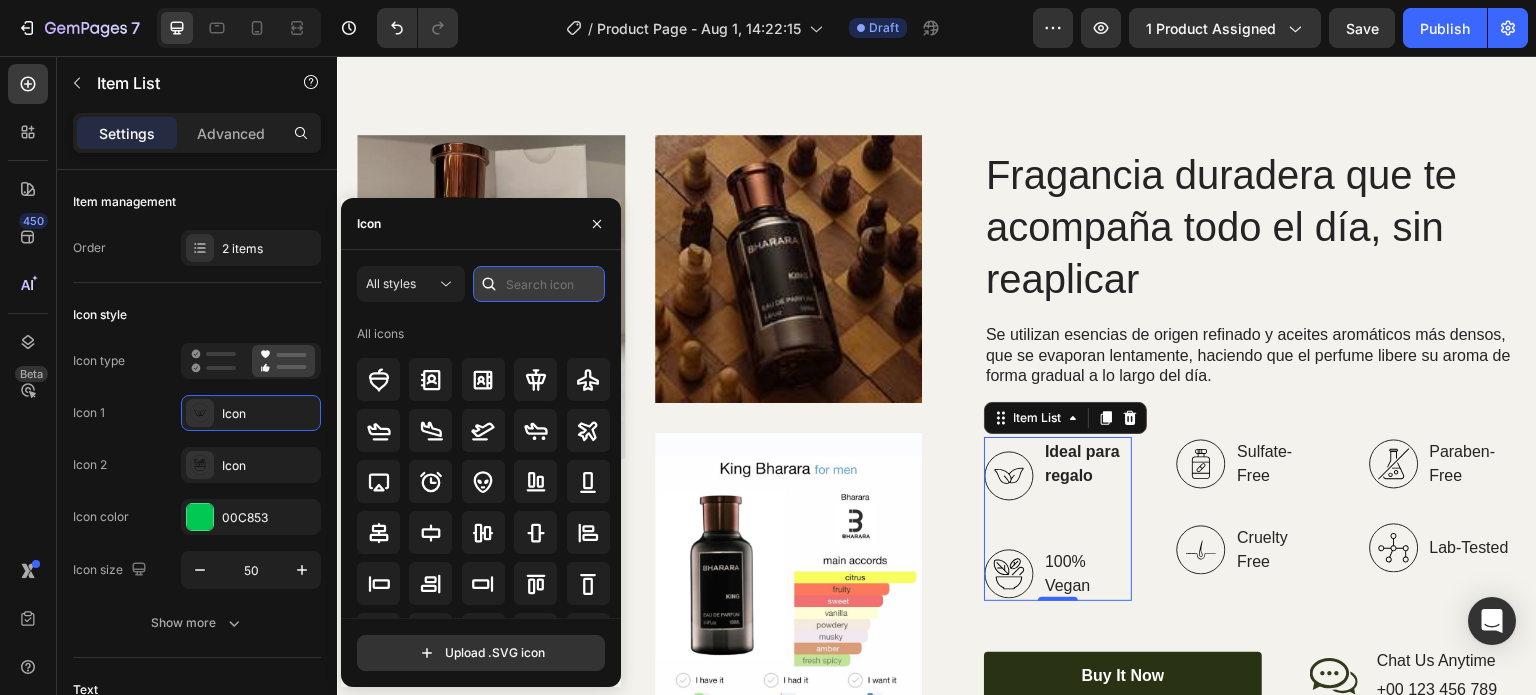 click at bounding box center [539, 284] 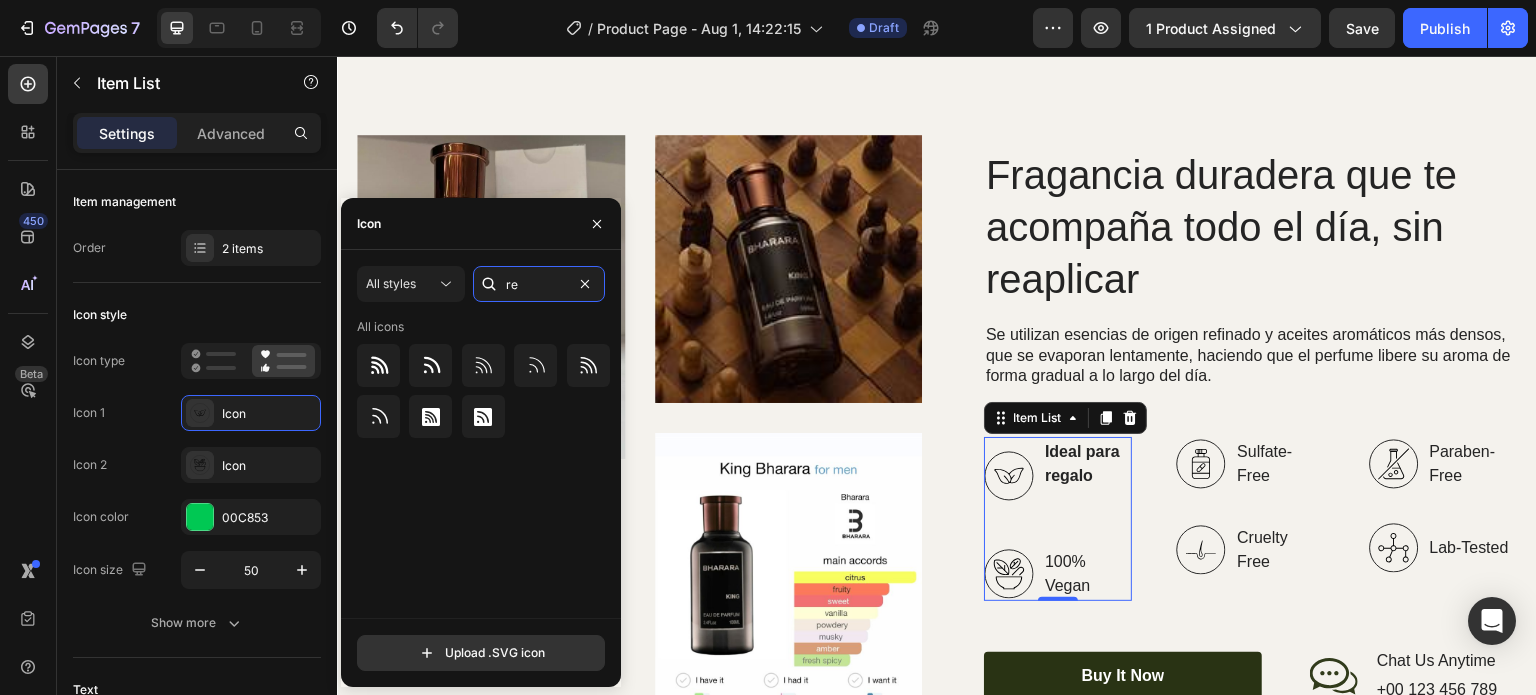 type on "r" 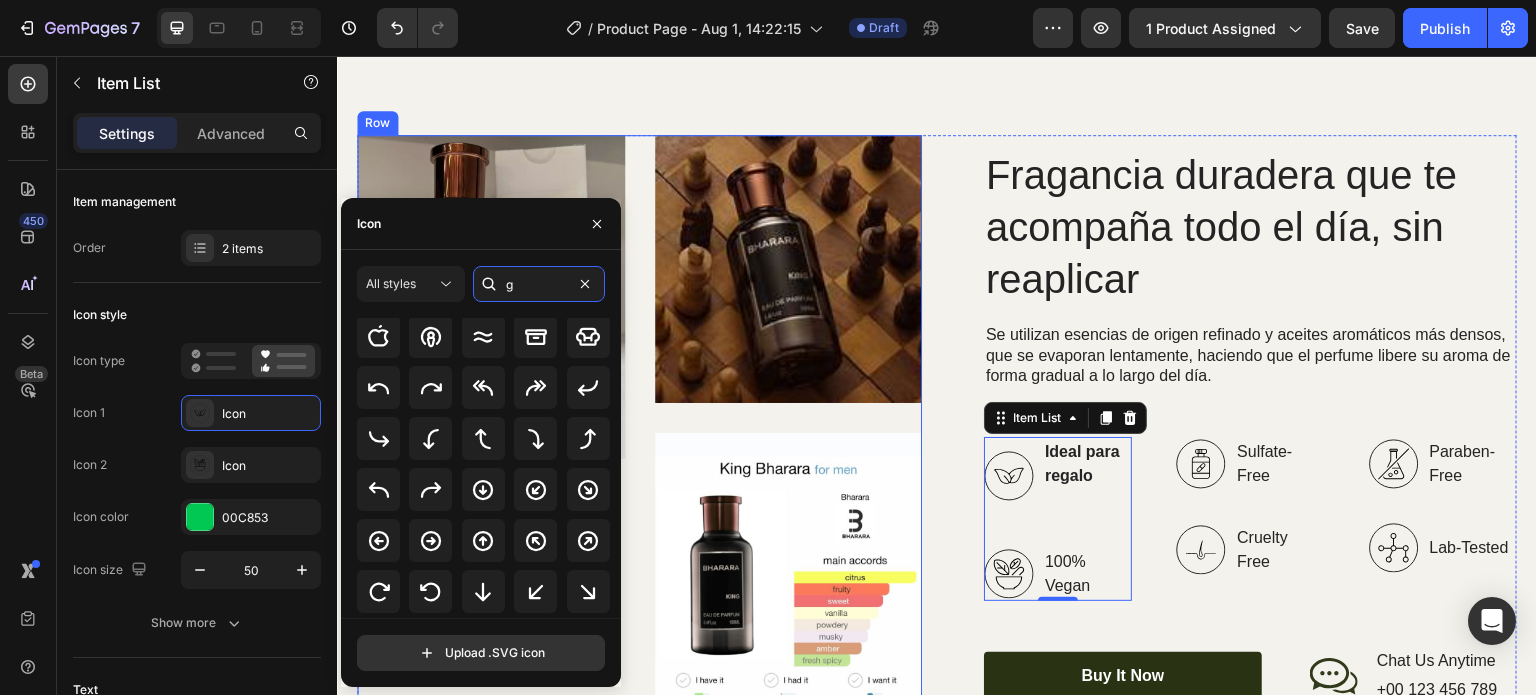 scroll, scrollTop: 0, scrollLeft: 0, axis: both 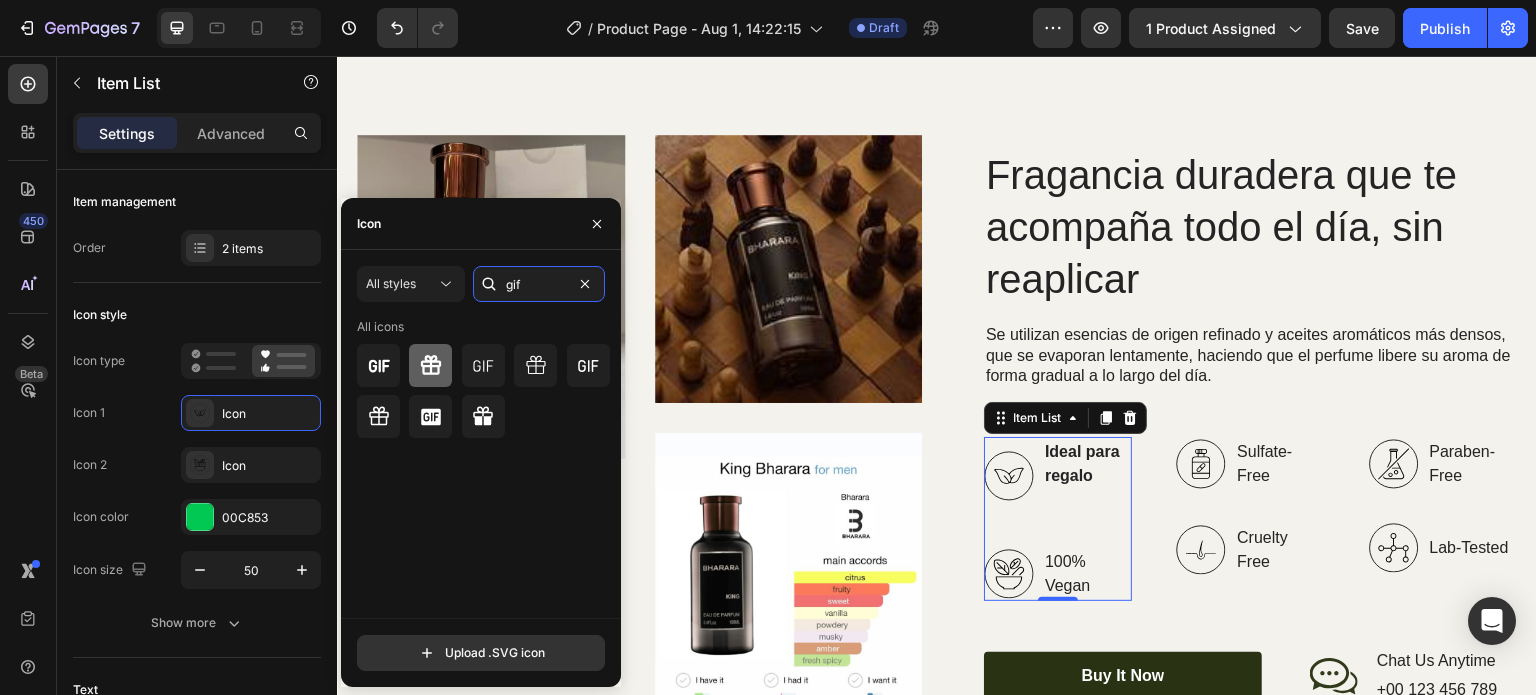 type on "gif" 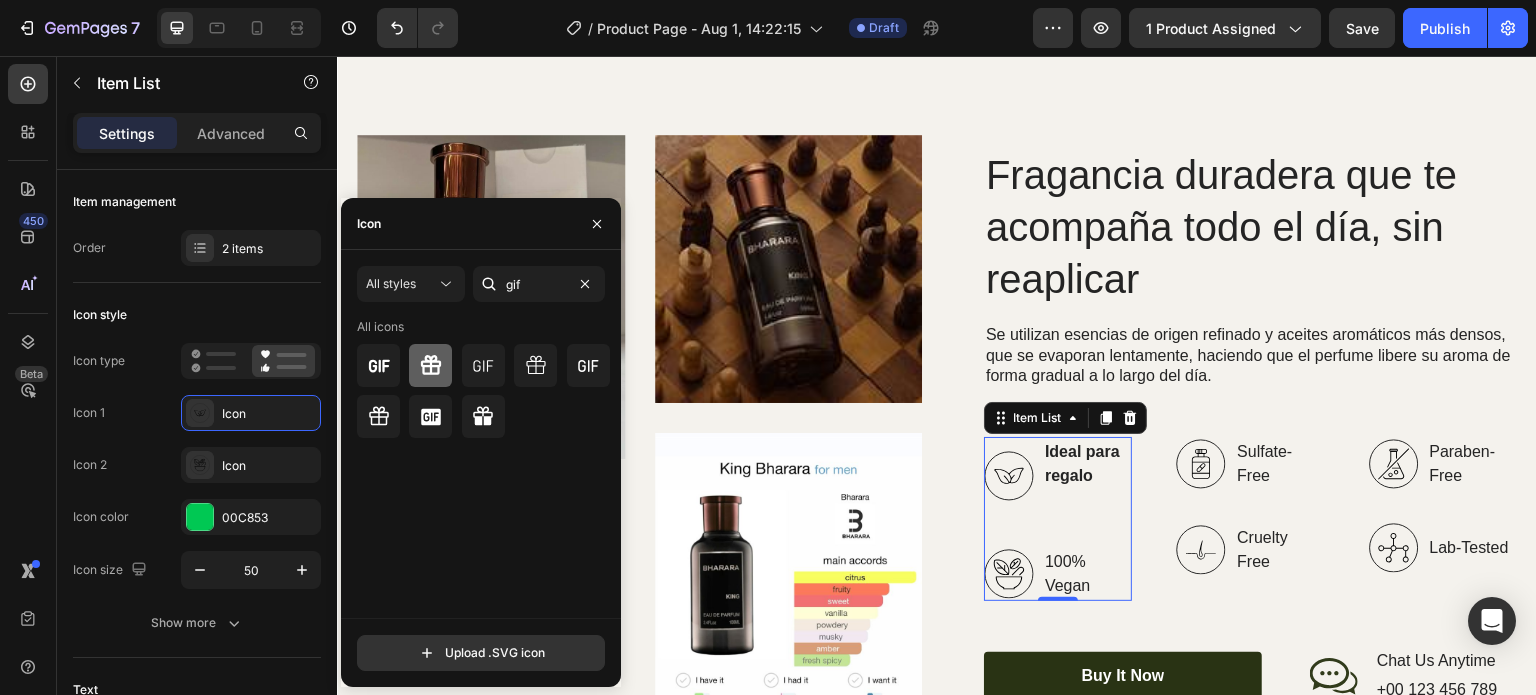 click 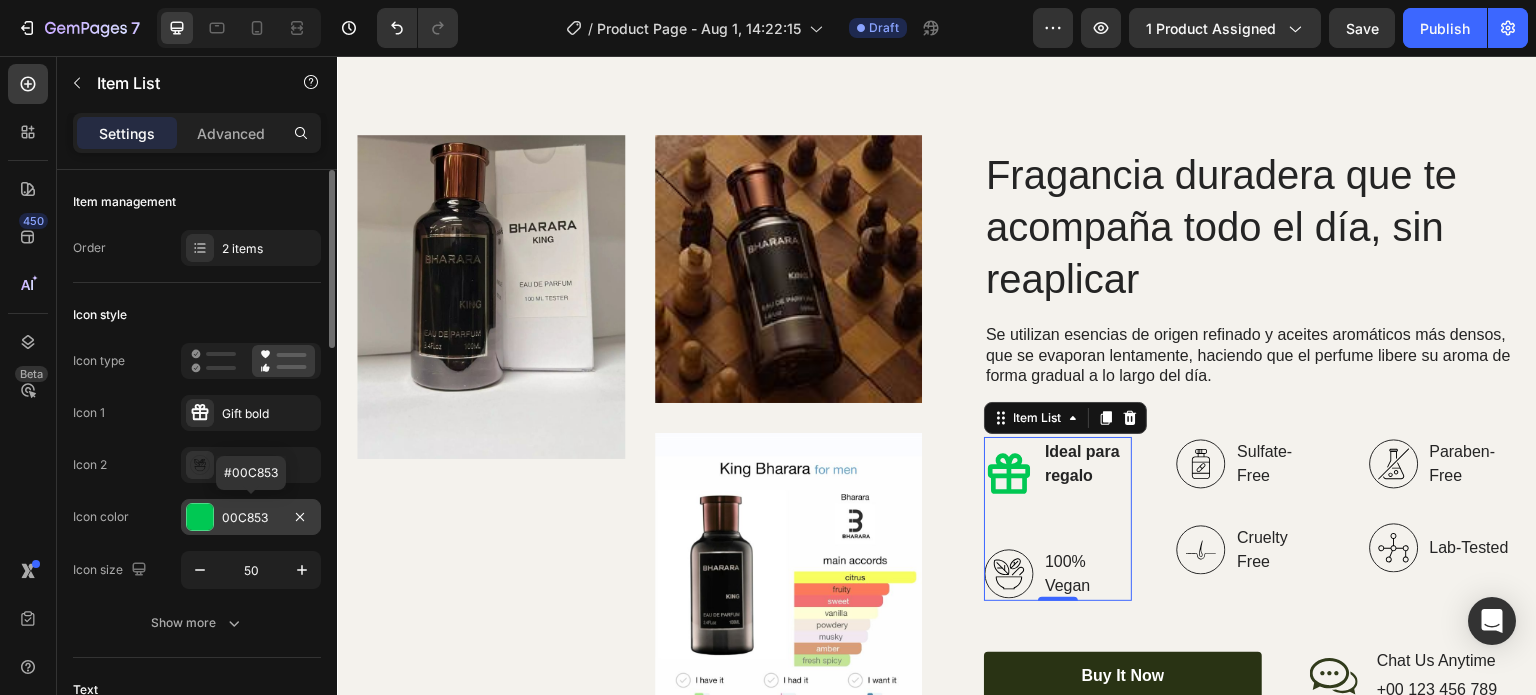 click on "00C853" at bounding box center (251, 517) 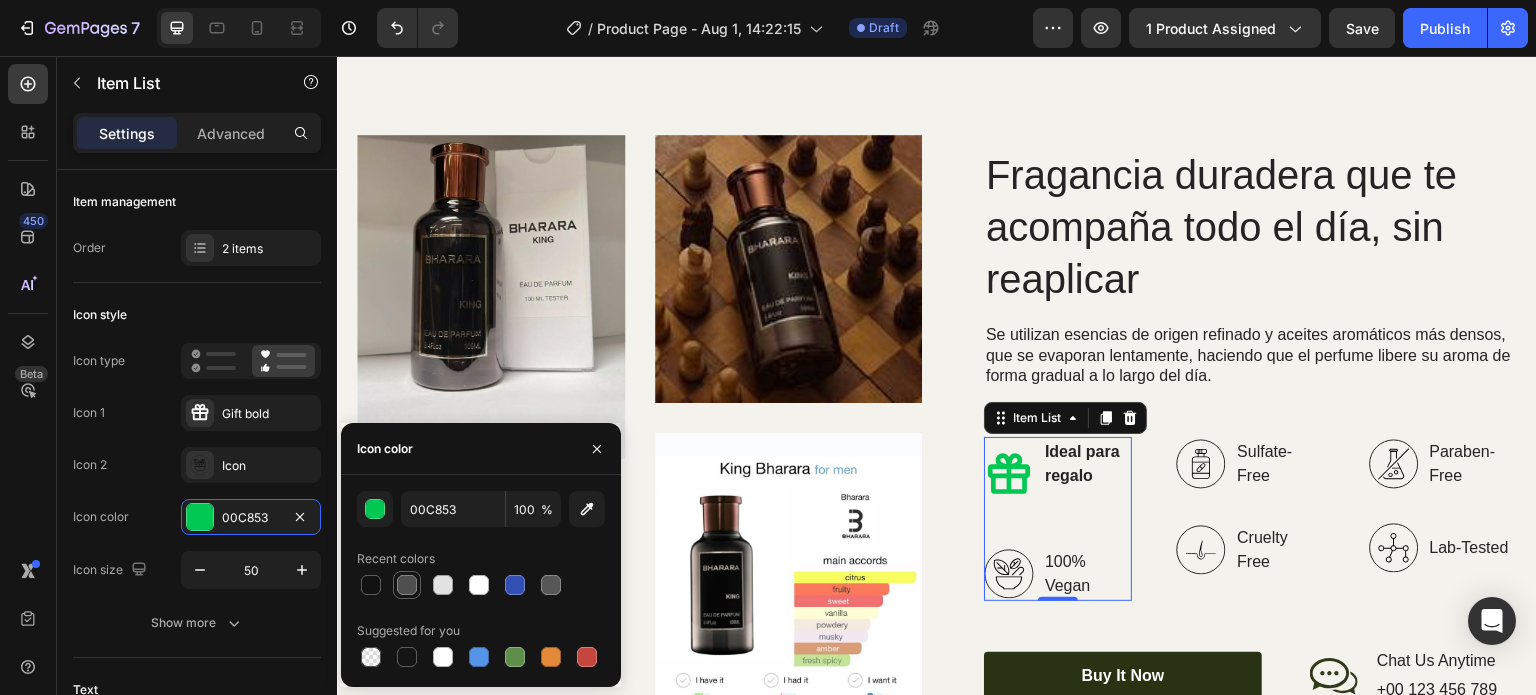 click at bounding box center (407, 585) 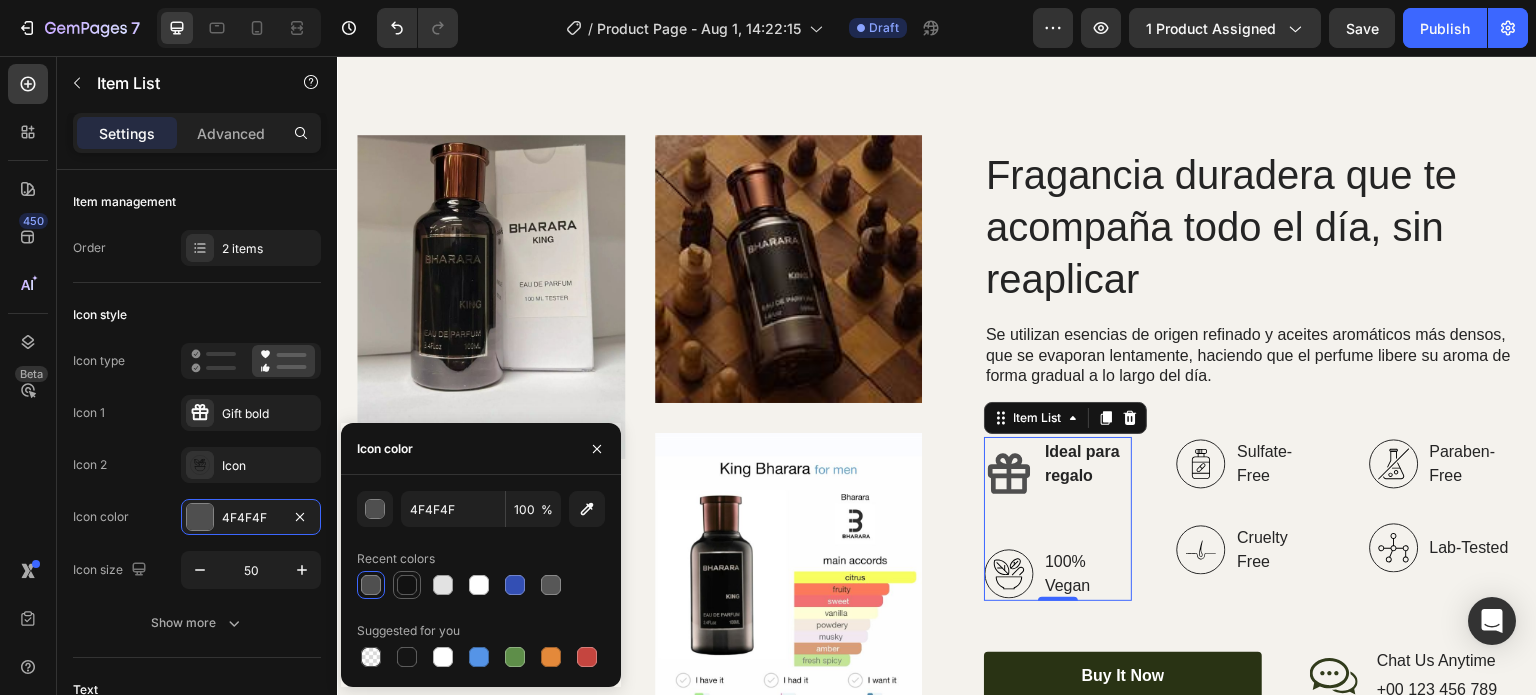 click at bounding box center [407, 585] 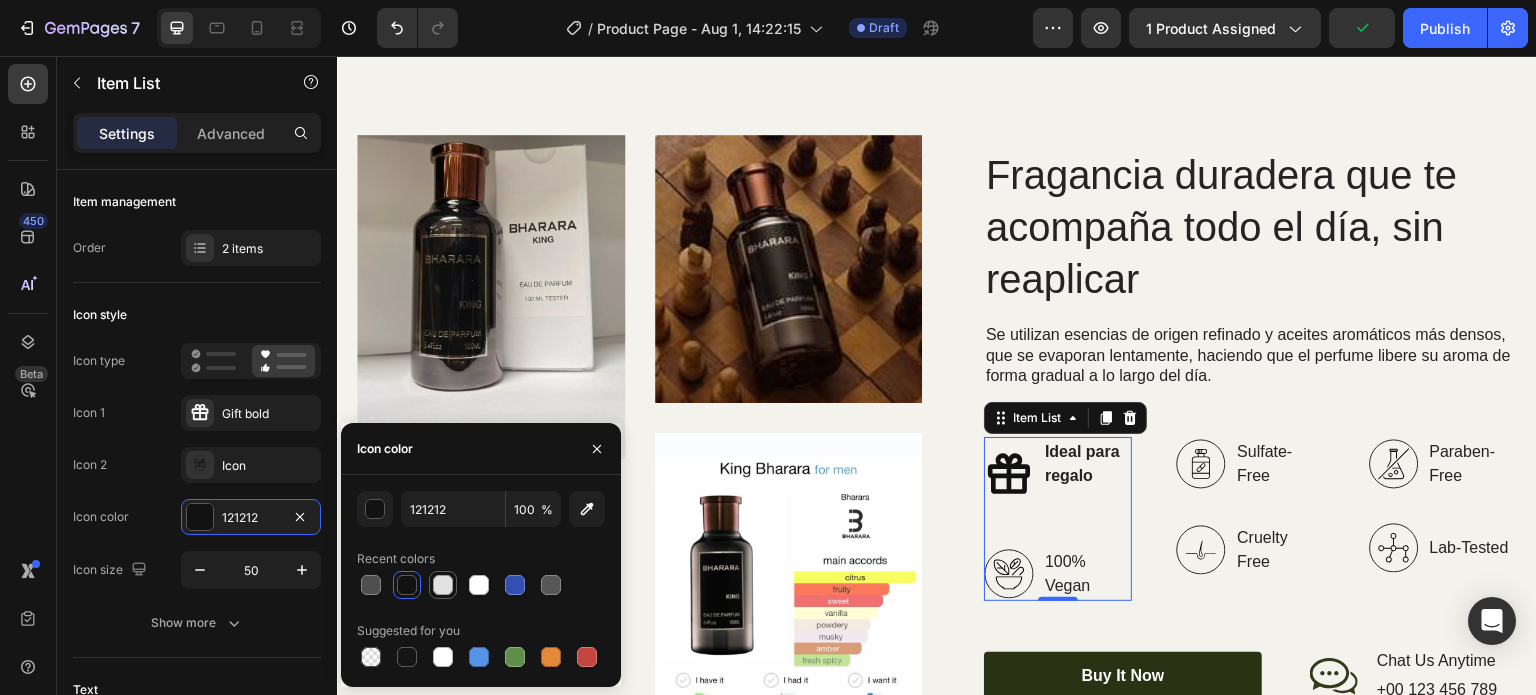 click at bounding box center (443, 585) 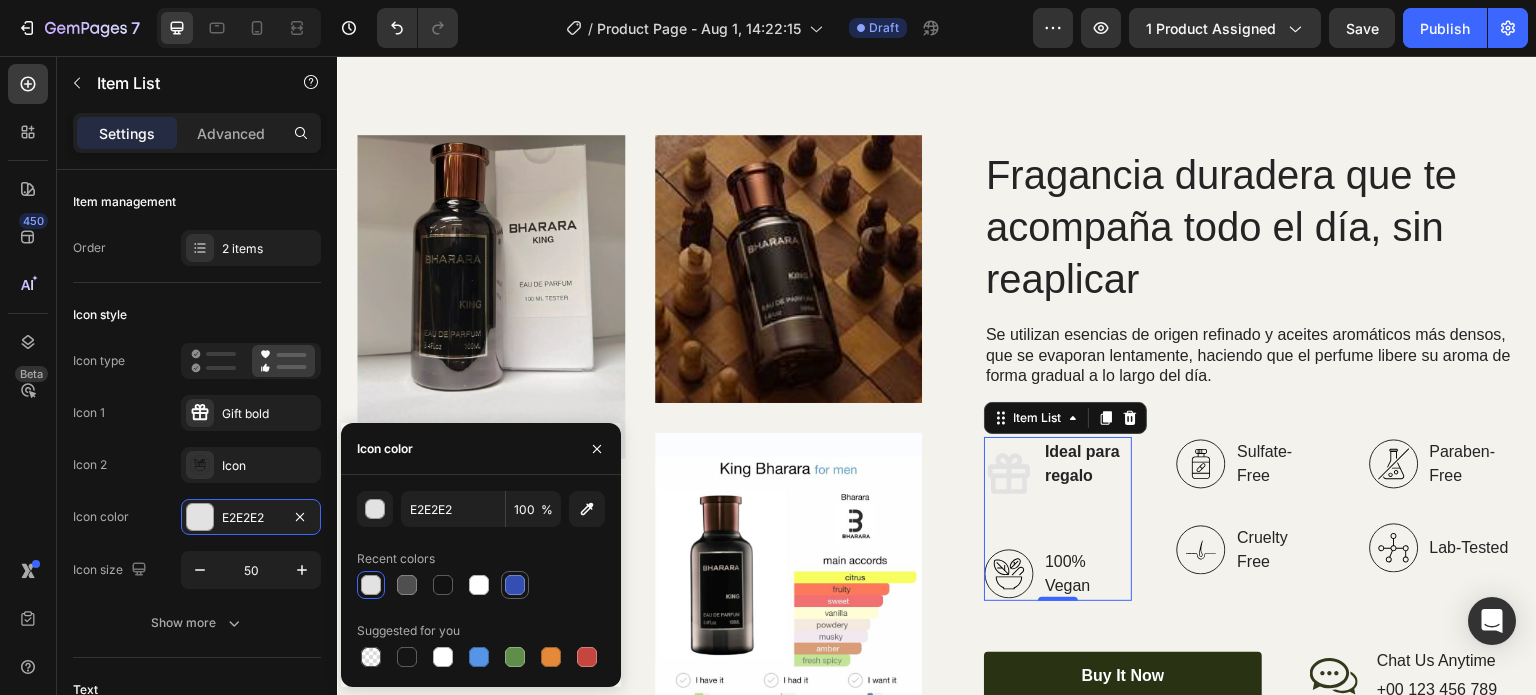 click at bounding box center (515, 585) 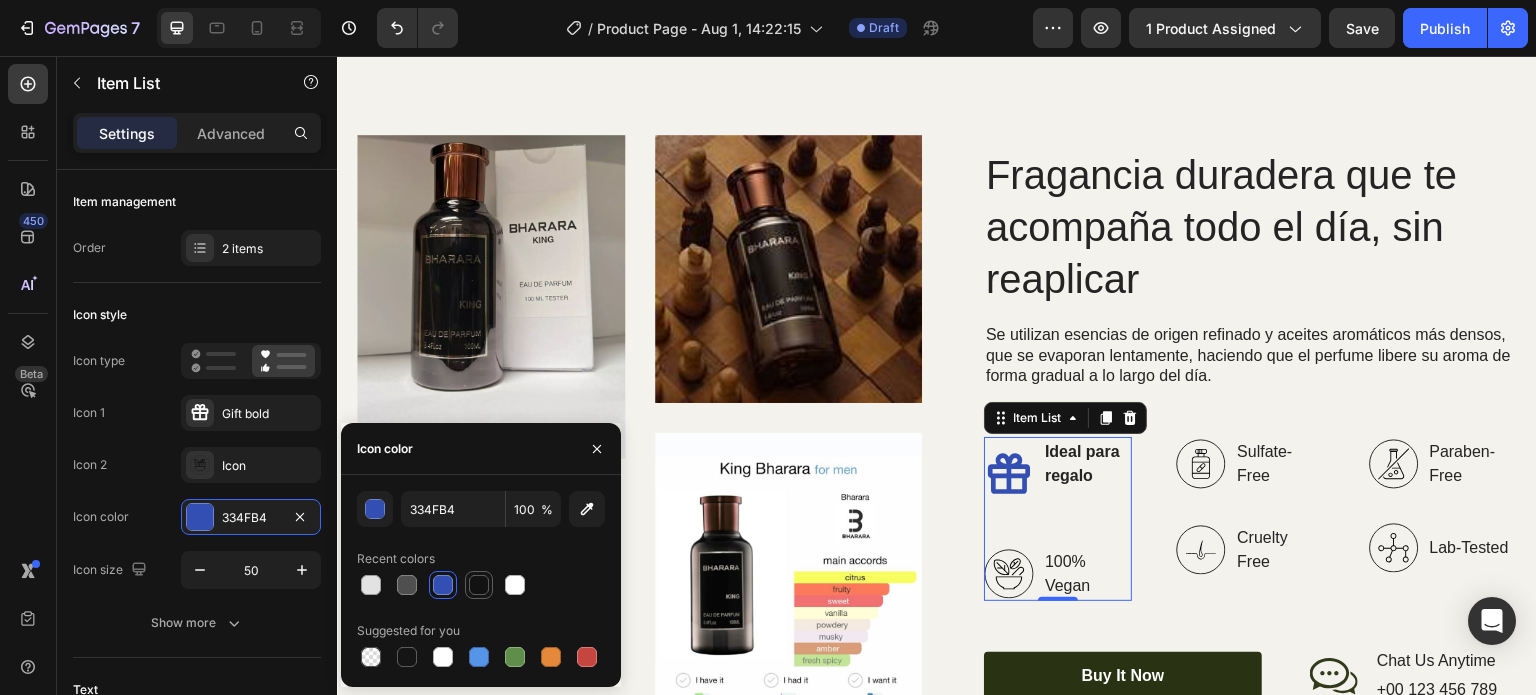 click at bounding box center (479, 585) 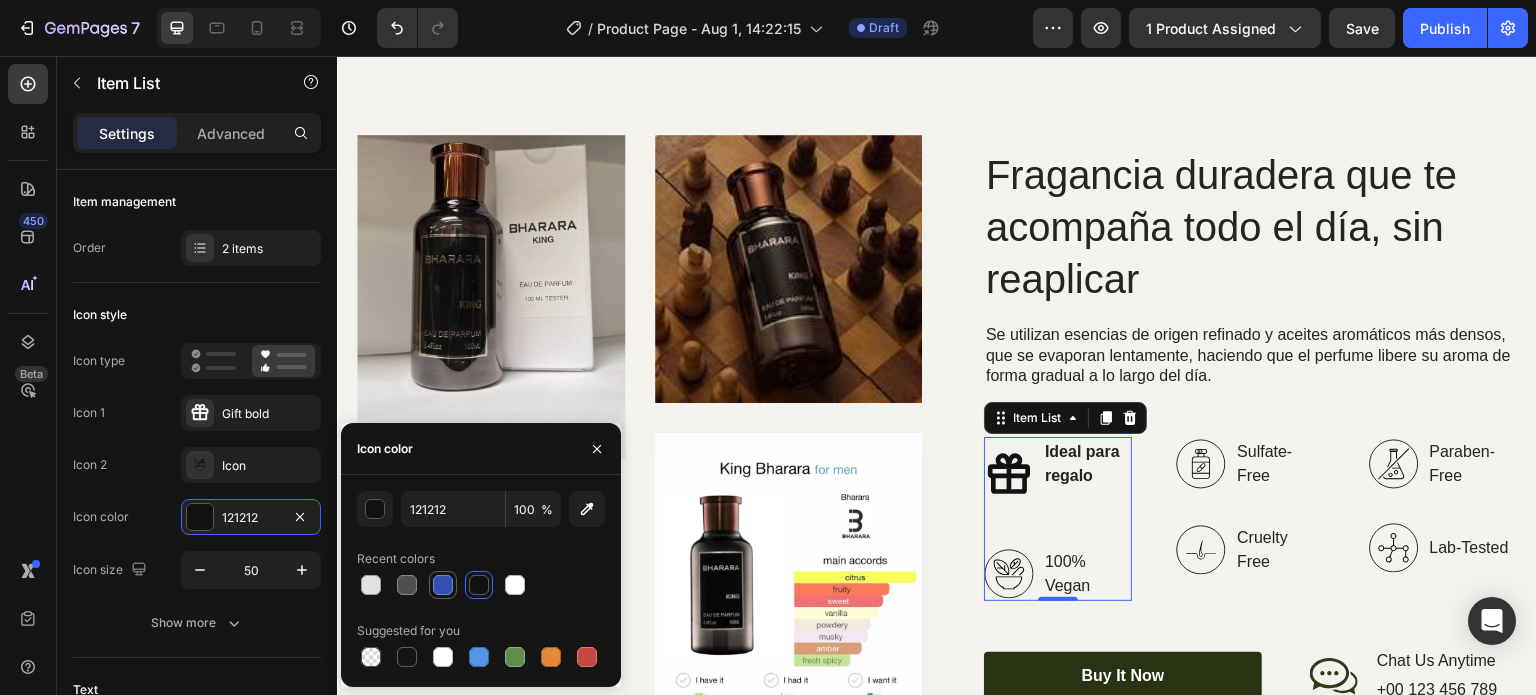 click at bounding box center [443, 585] 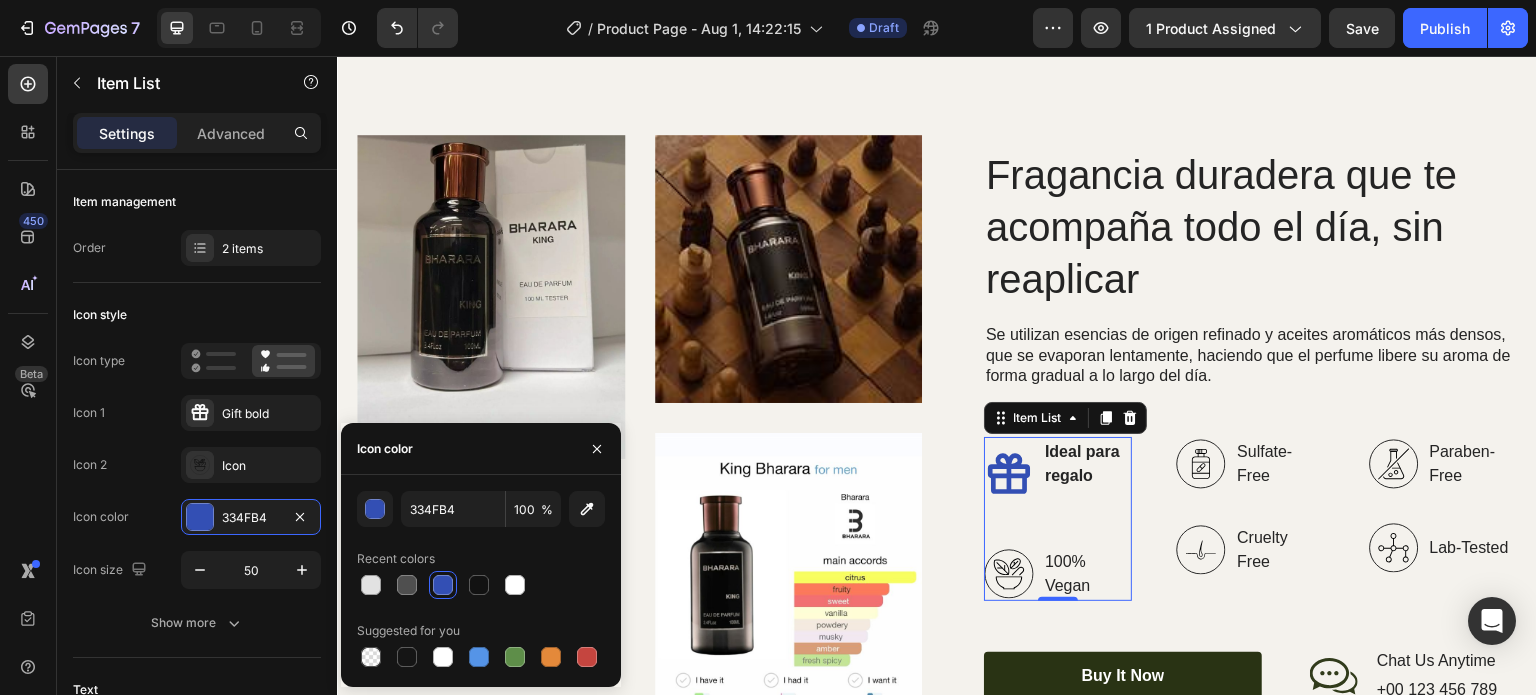 click 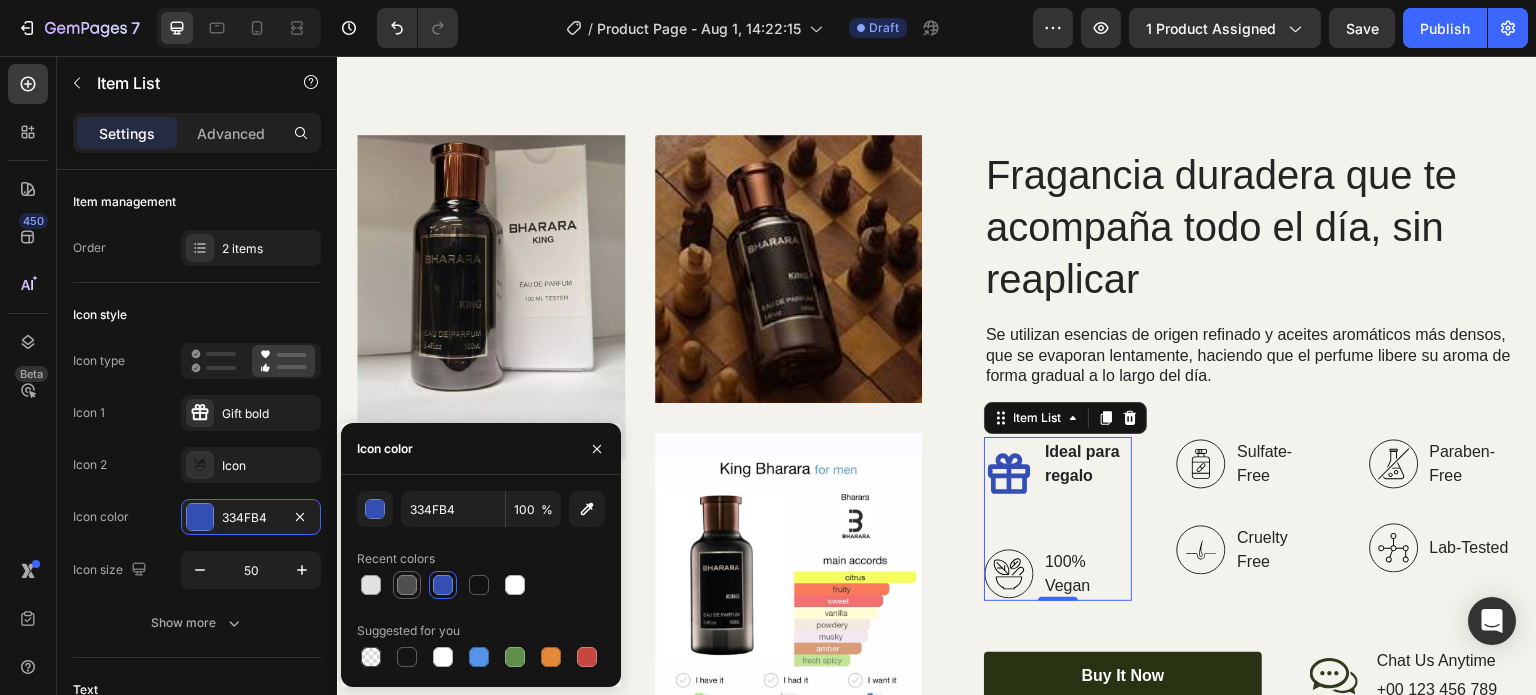 click at bounding box center (407, 585) 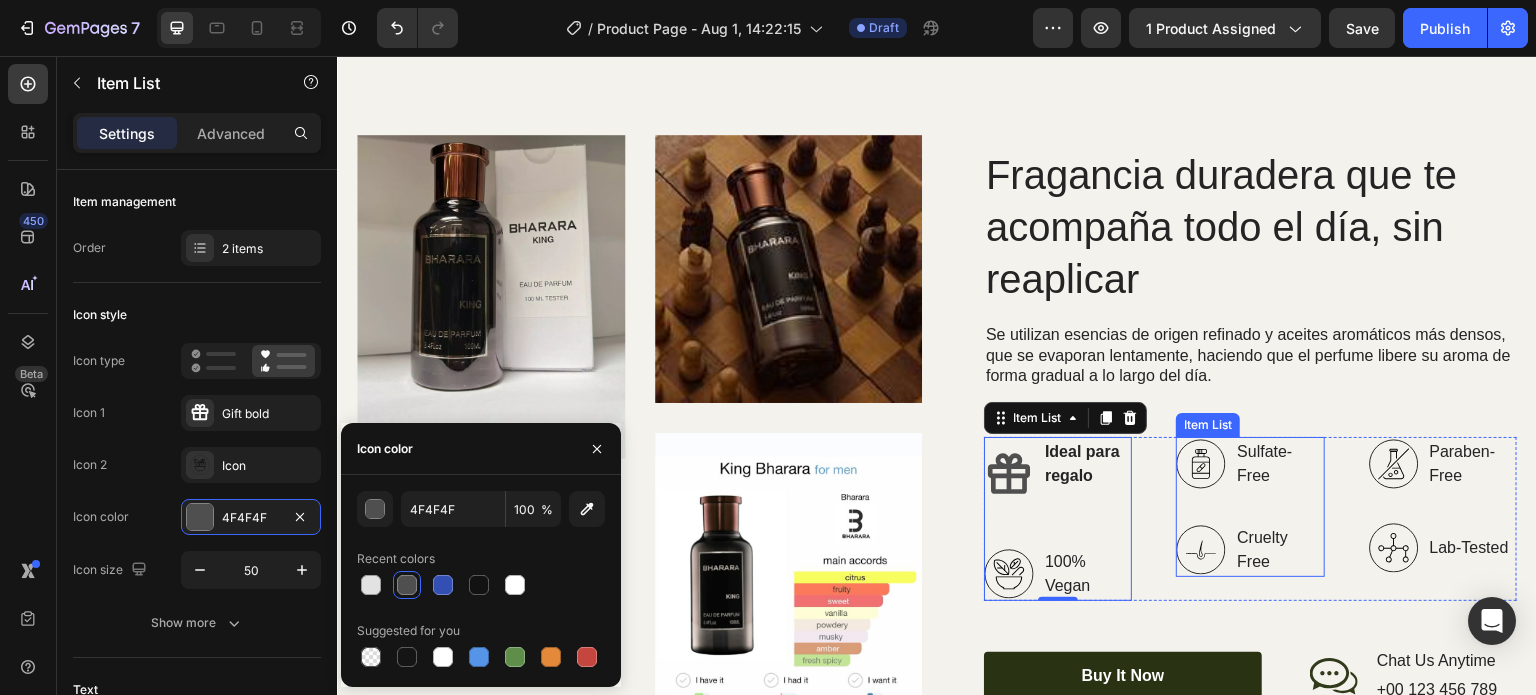 click on "Sulfate-Free" at bounding box center (1279, 464) 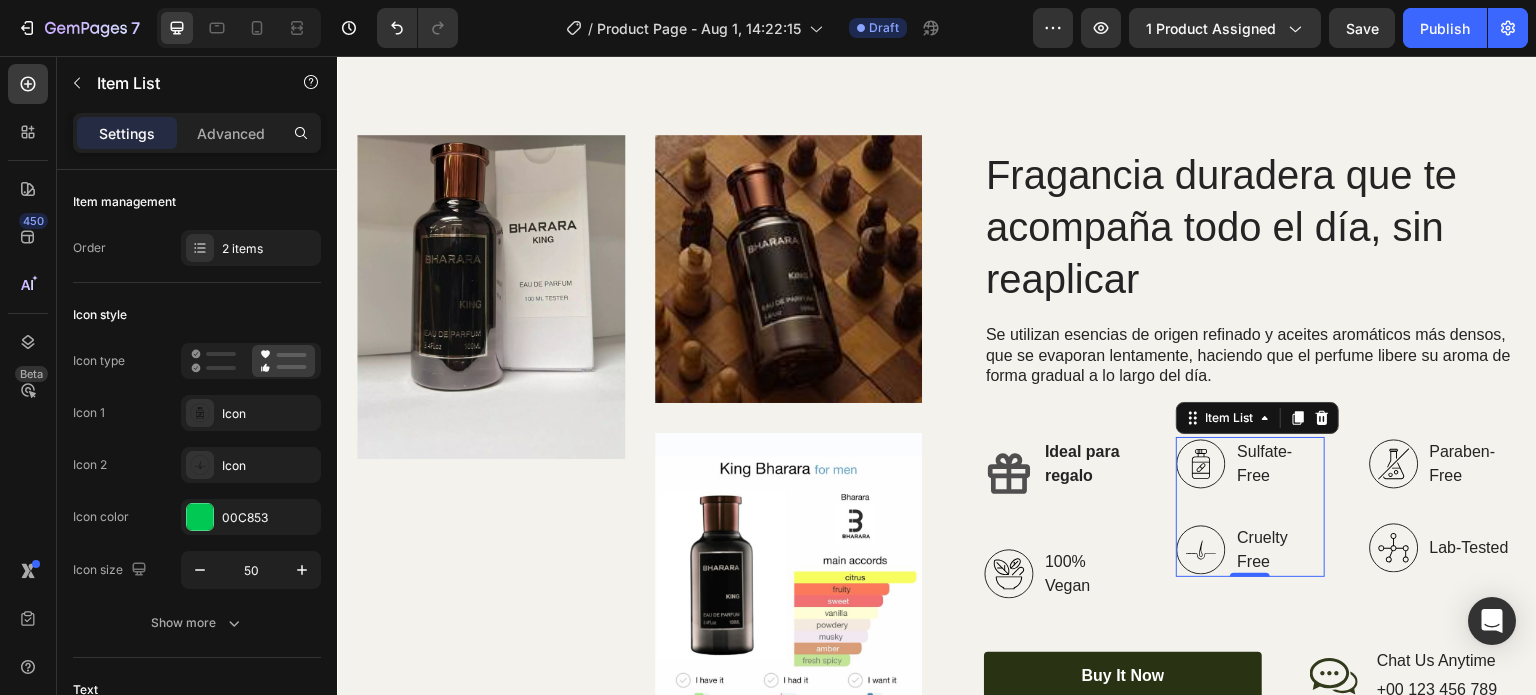 click on "Sulfate-Free" at bounding box center (1279, 464) 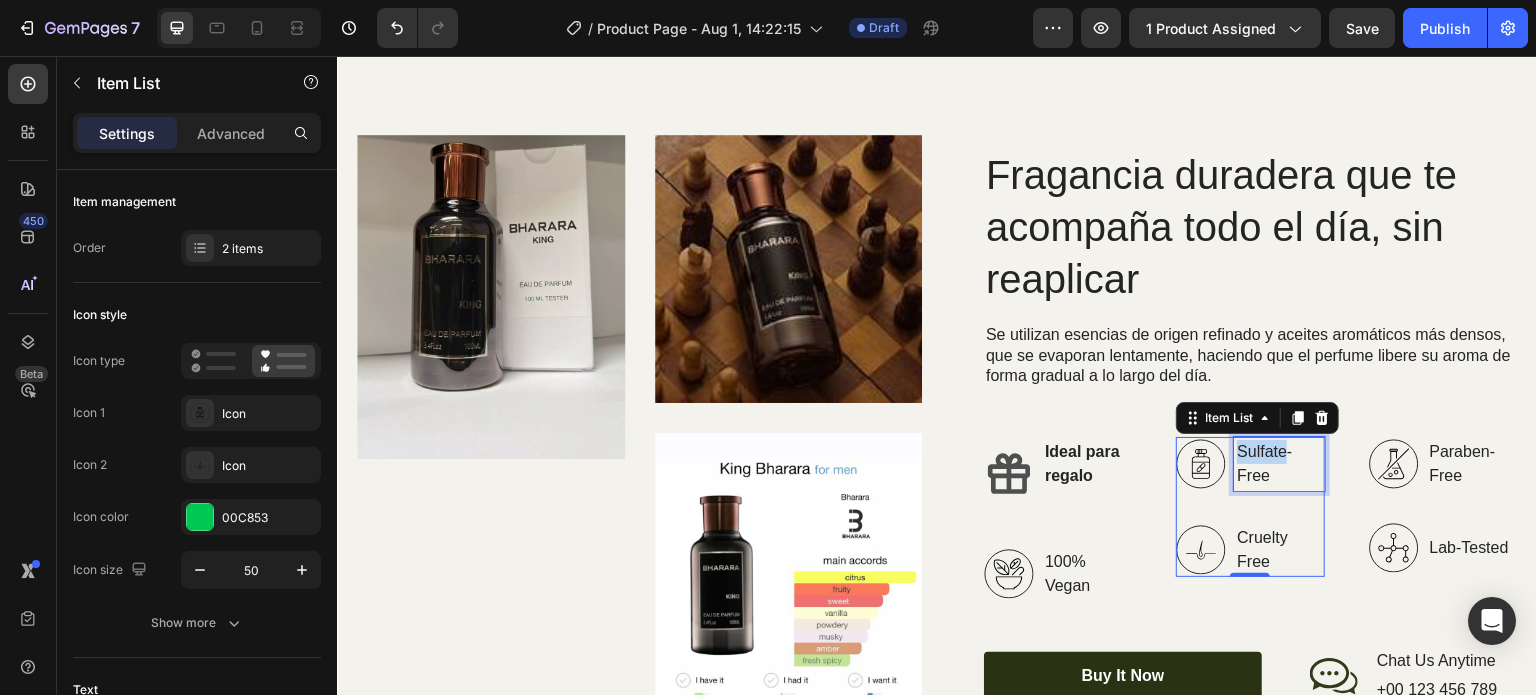 click on "Sulfate-Free" at bounding box center (1279, 464) 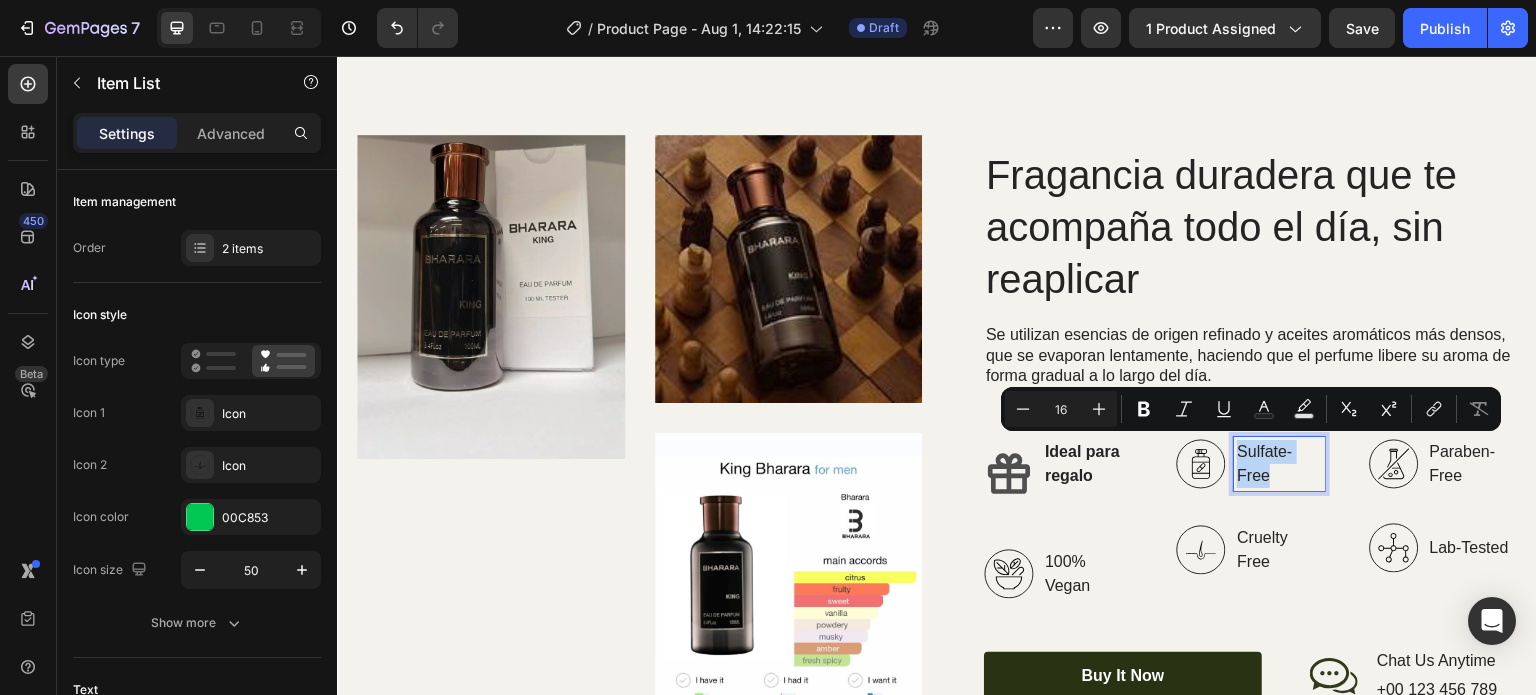 click on "Sulfate-Free" at bounding box center (1279, 464) 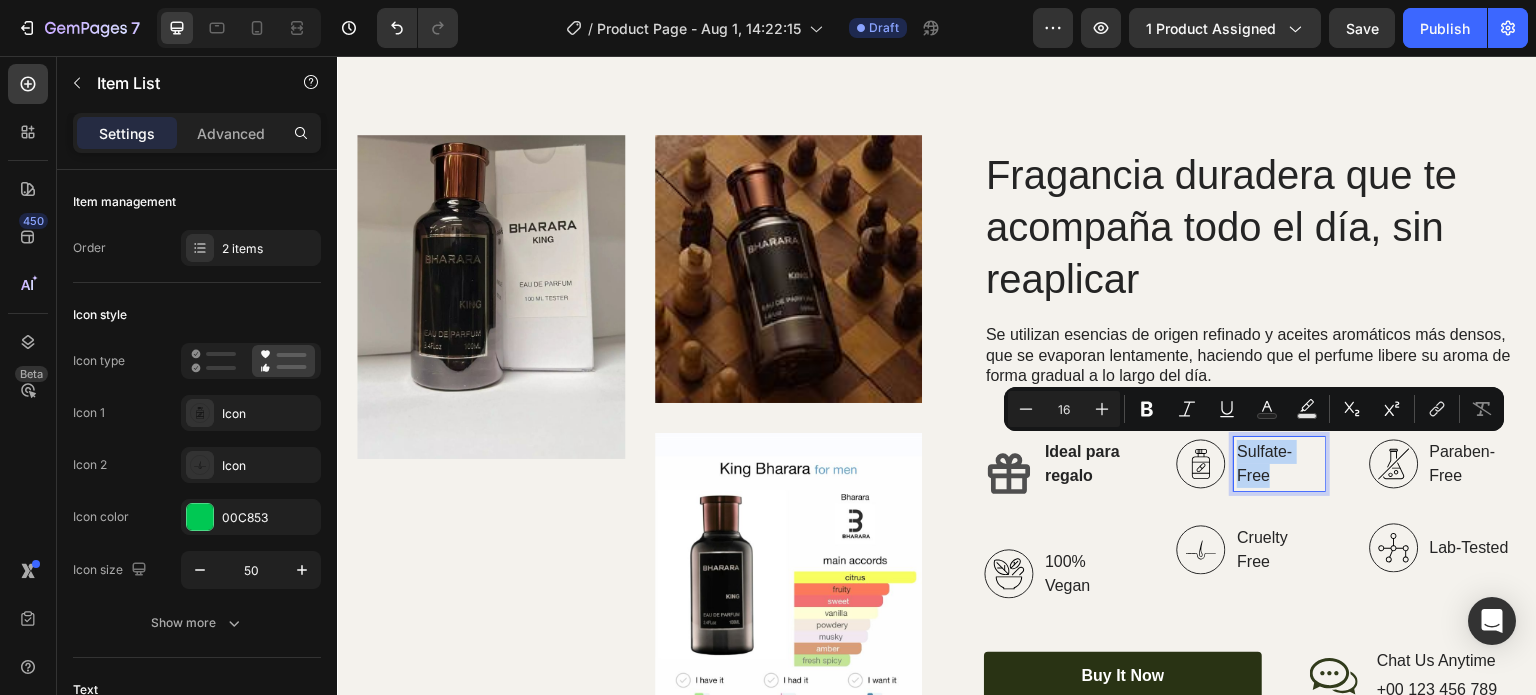click on "Sulfate-Free" at bounding box center (1279, 464) 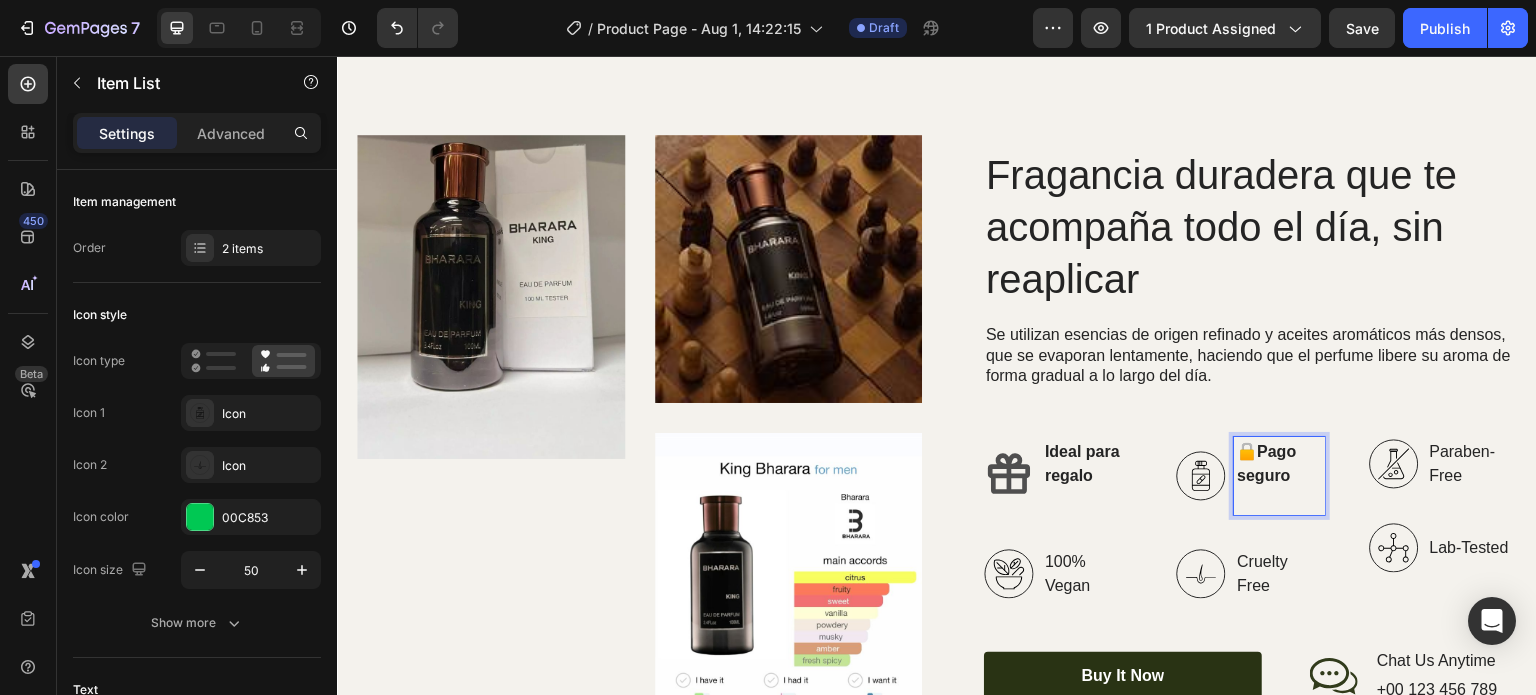 click on "Pago seguro" at bounding box center (1266, 463) 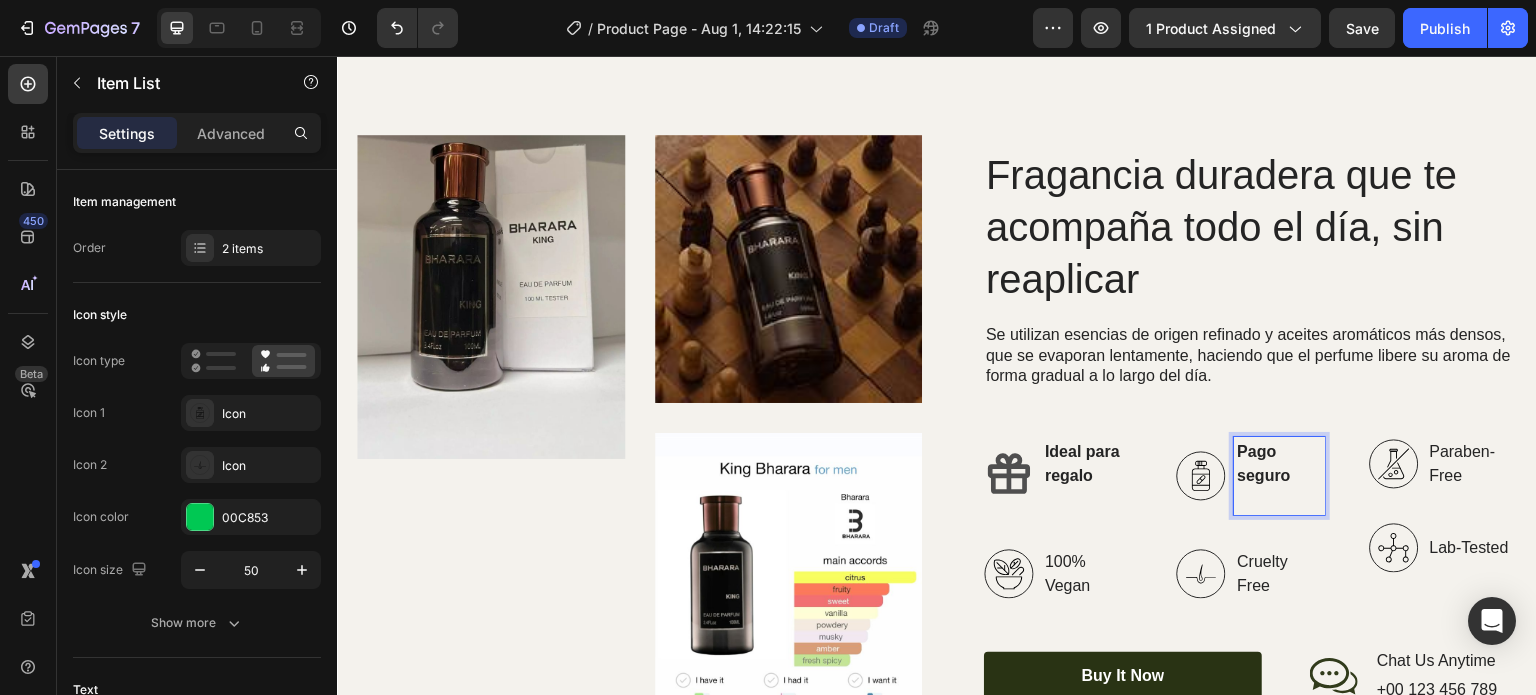 click 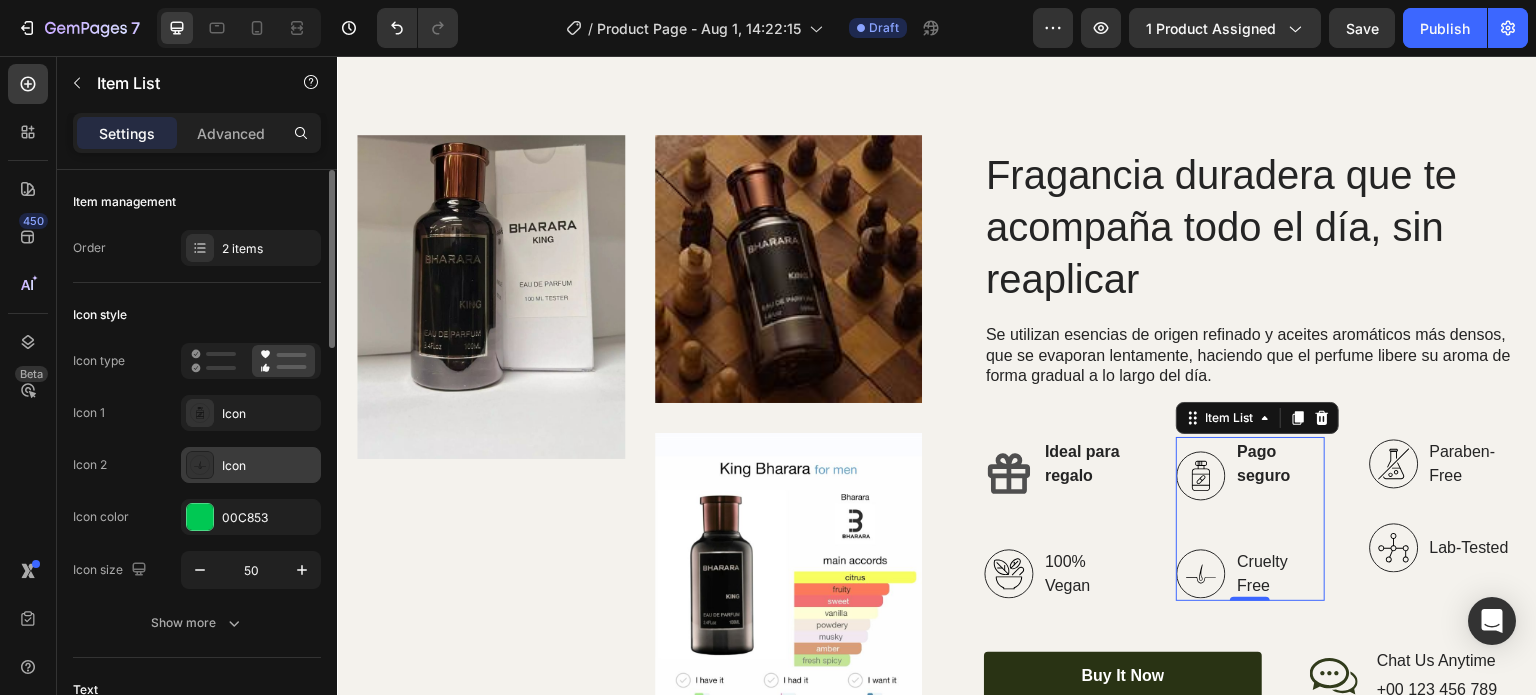 click on "Icon" at bounding box center (251, 465) 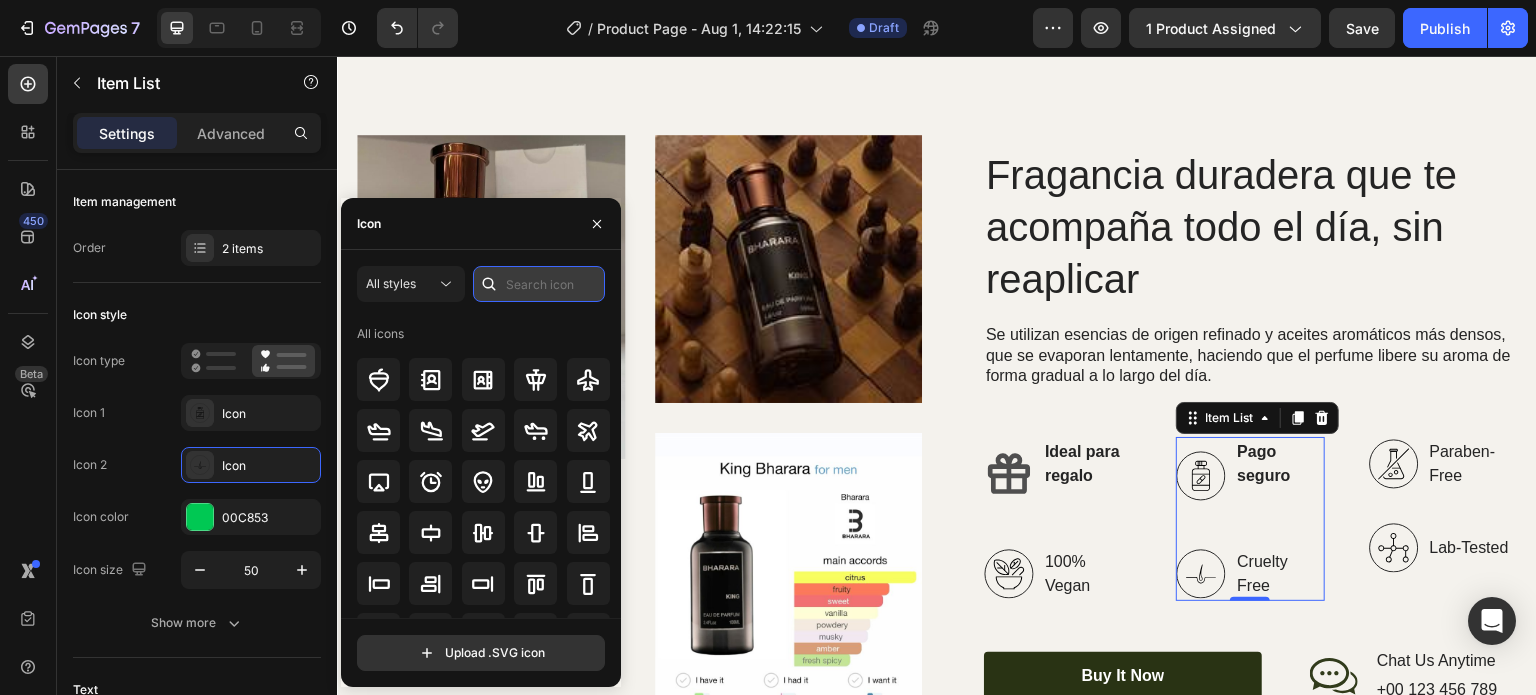 click at bounding box center [539, 284] 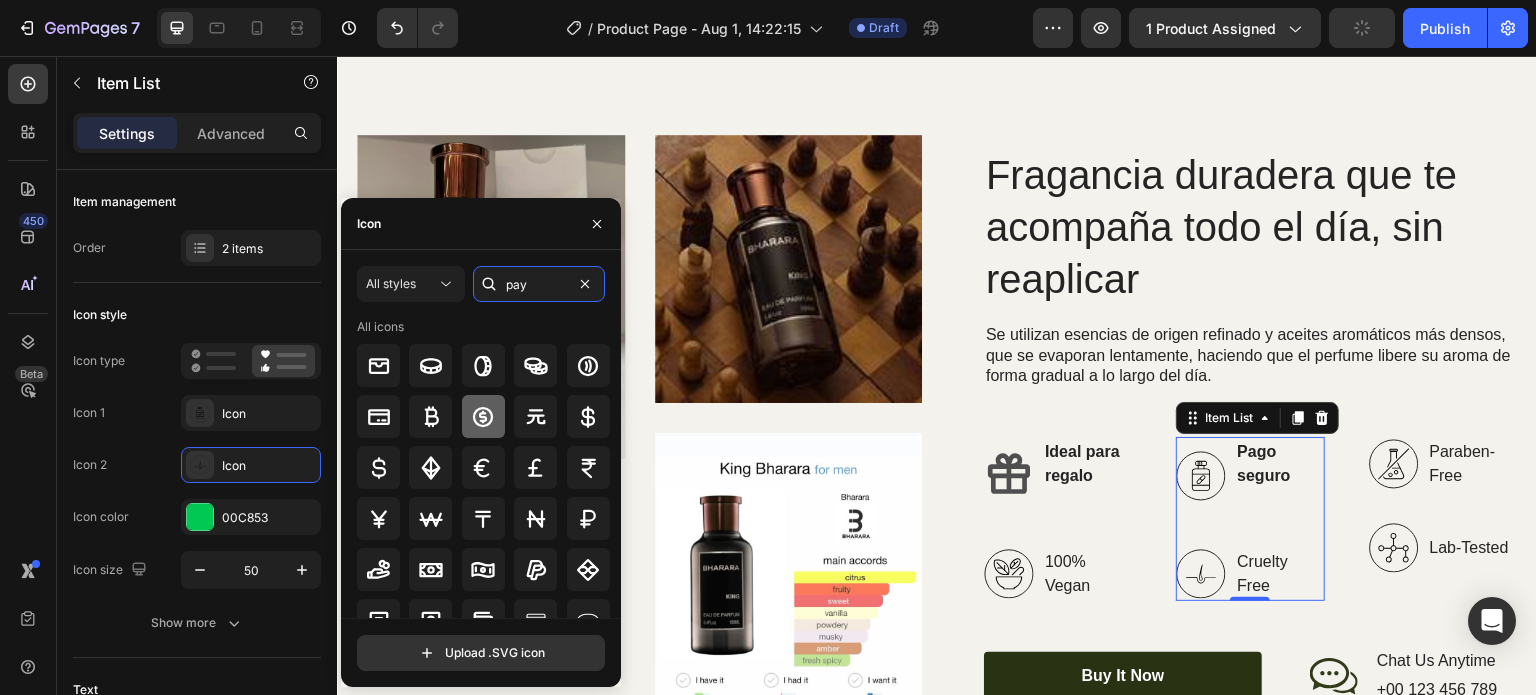 type on "pay" 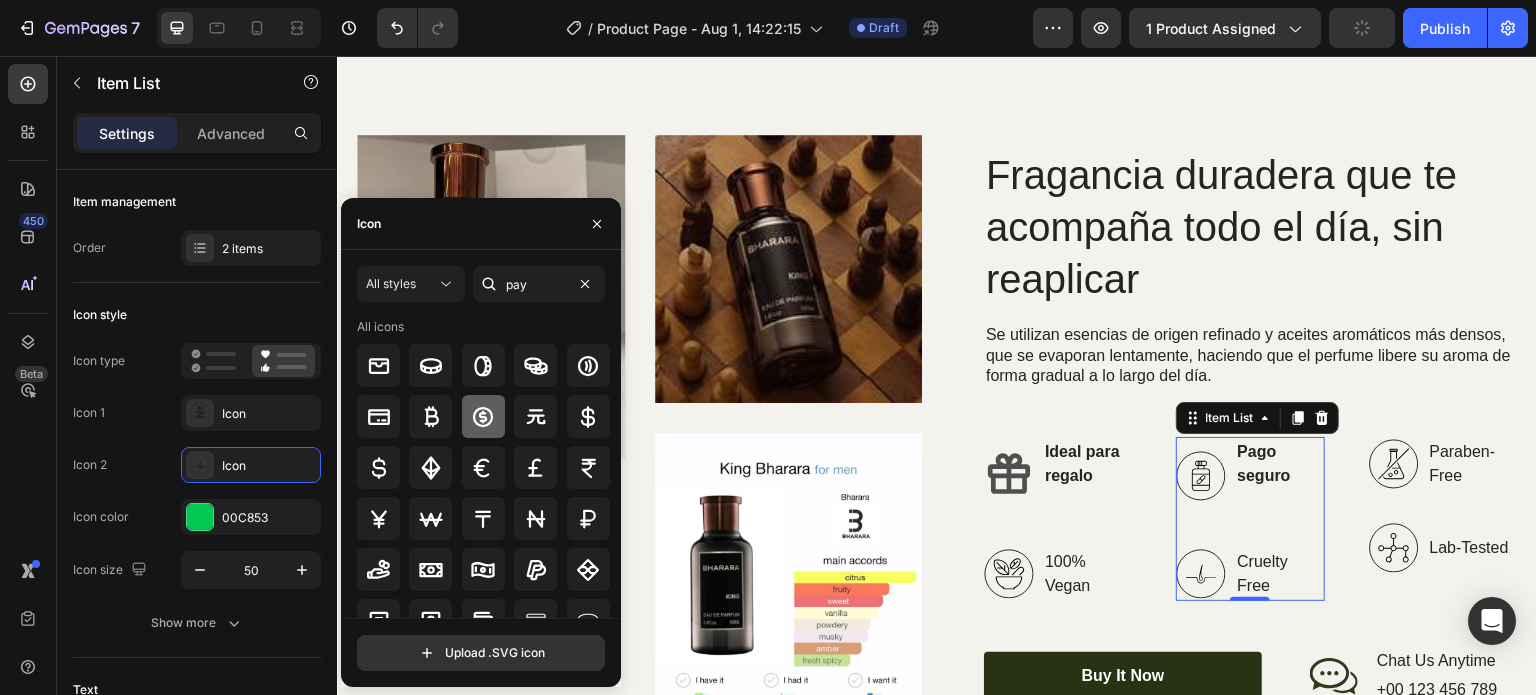 click 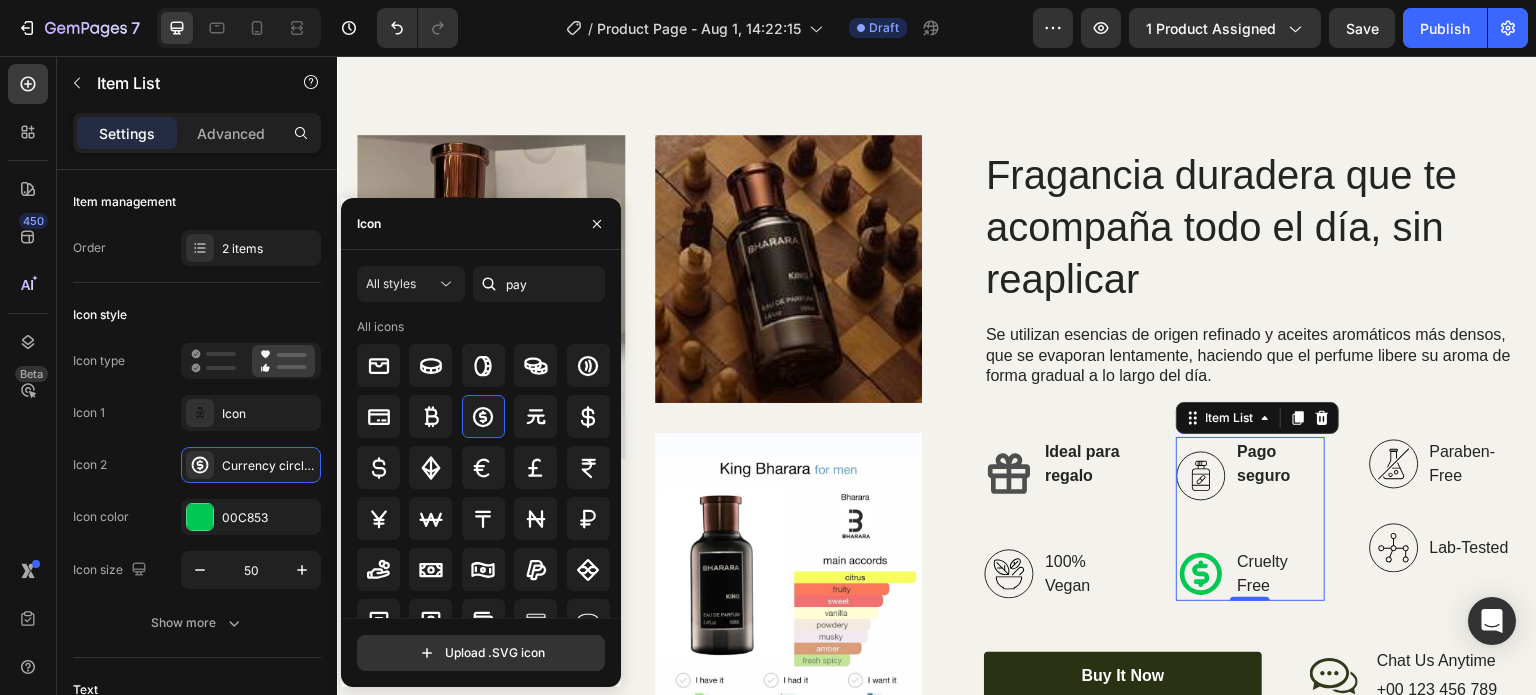 click 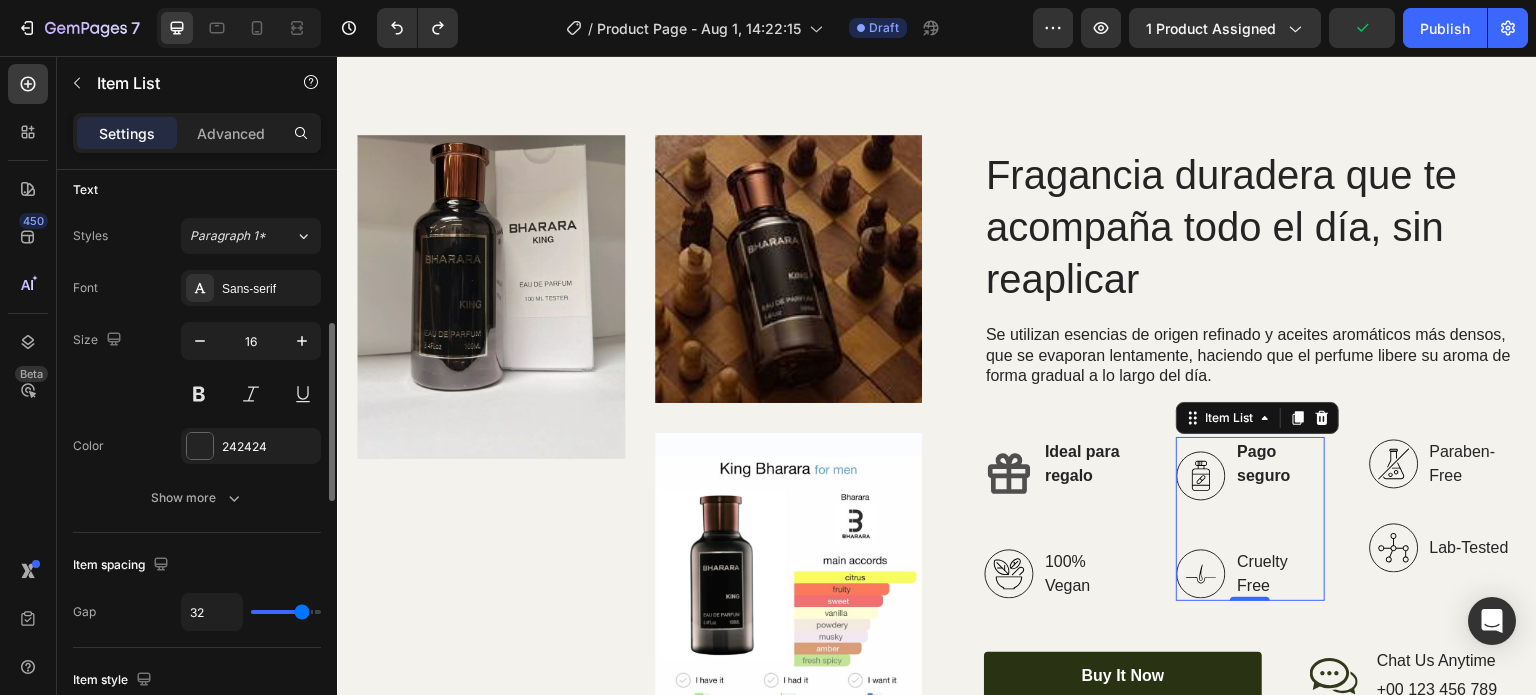 scroll, scrollTop: 700, scrollLeft: 0, axis: vertical 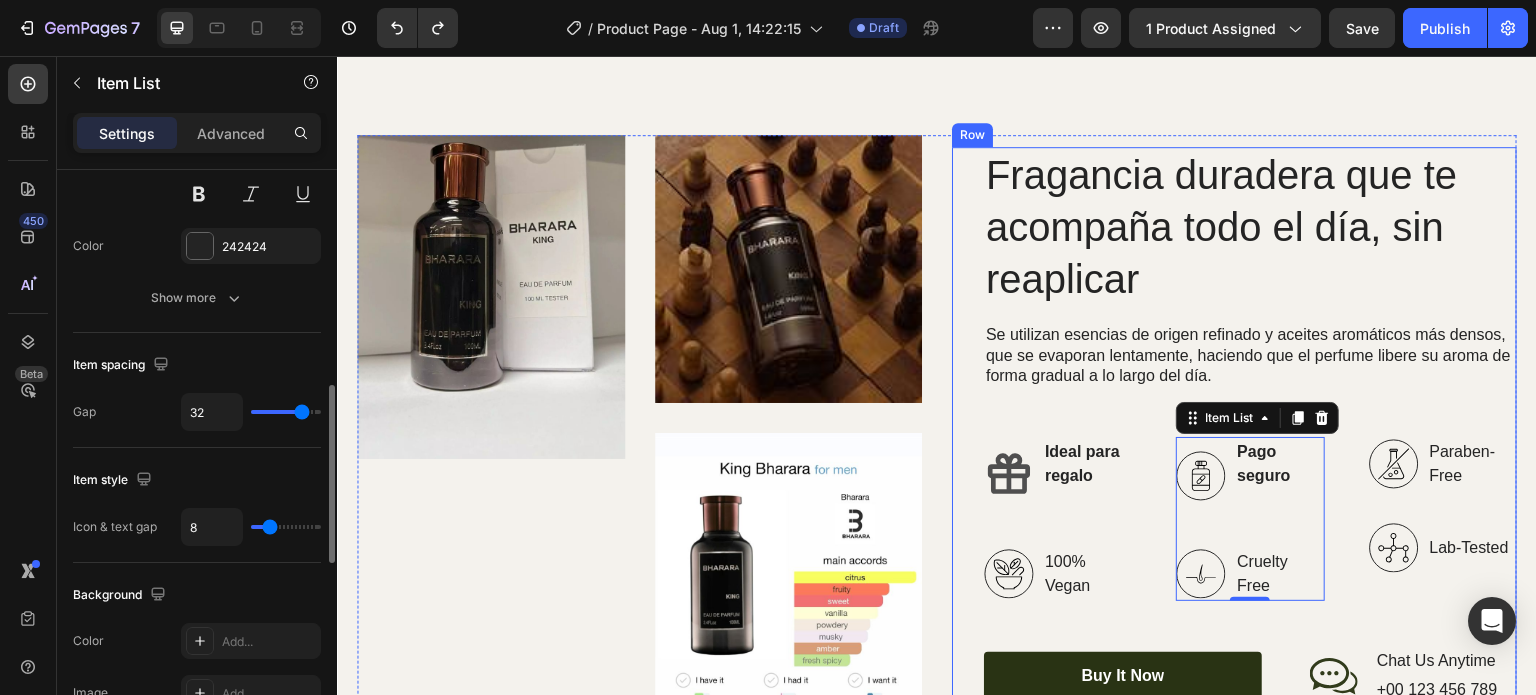 click 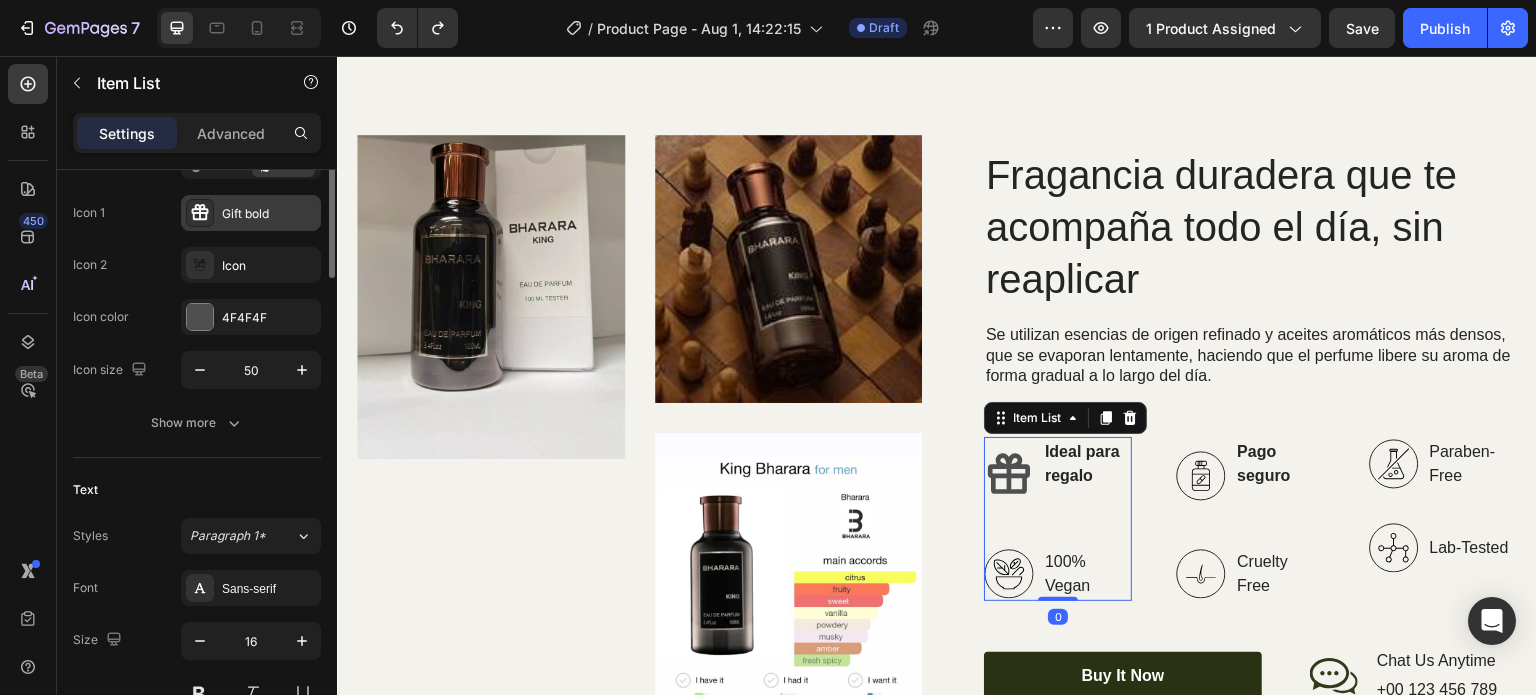 scroll, scrollTop: 0, scrollLeft: 0, axis: both 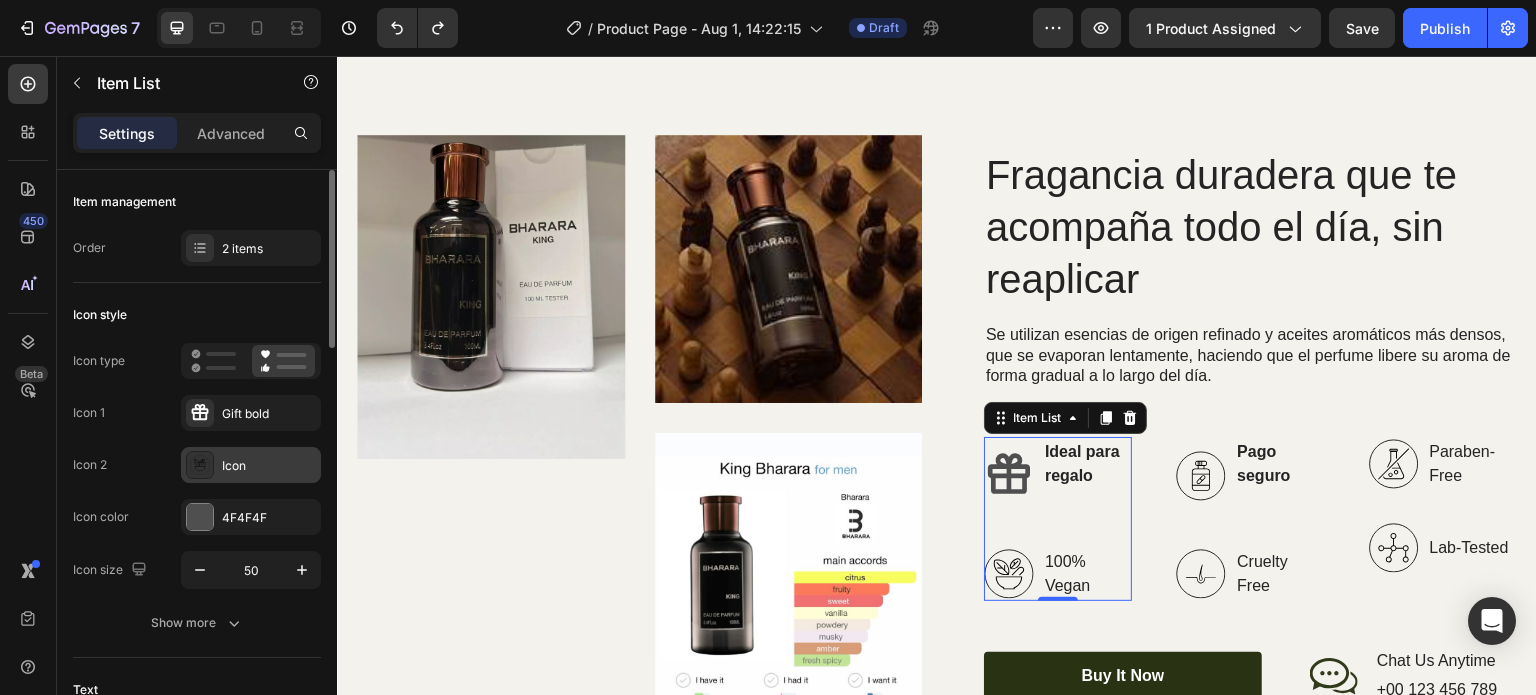click on "Icon" at bounding box center (251, 465) 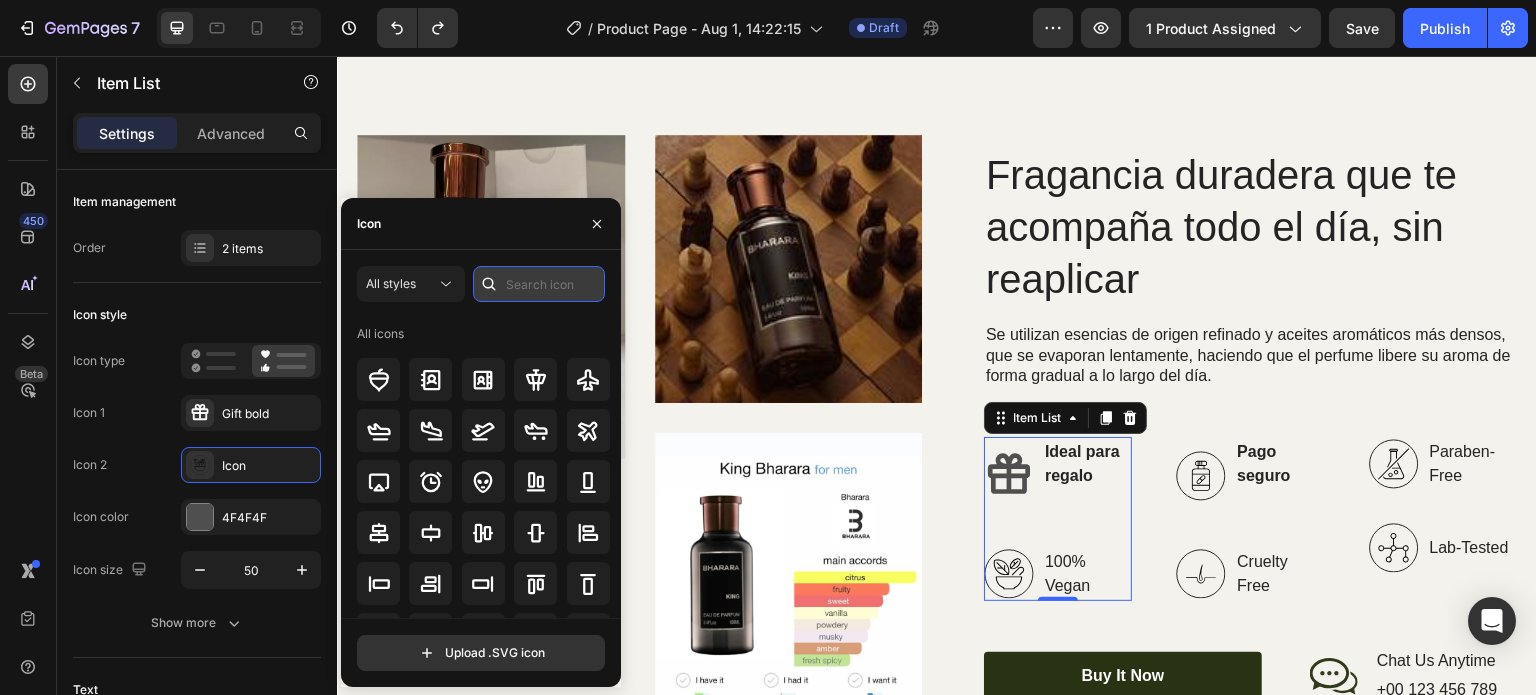 click at bounding box center [539, 284] 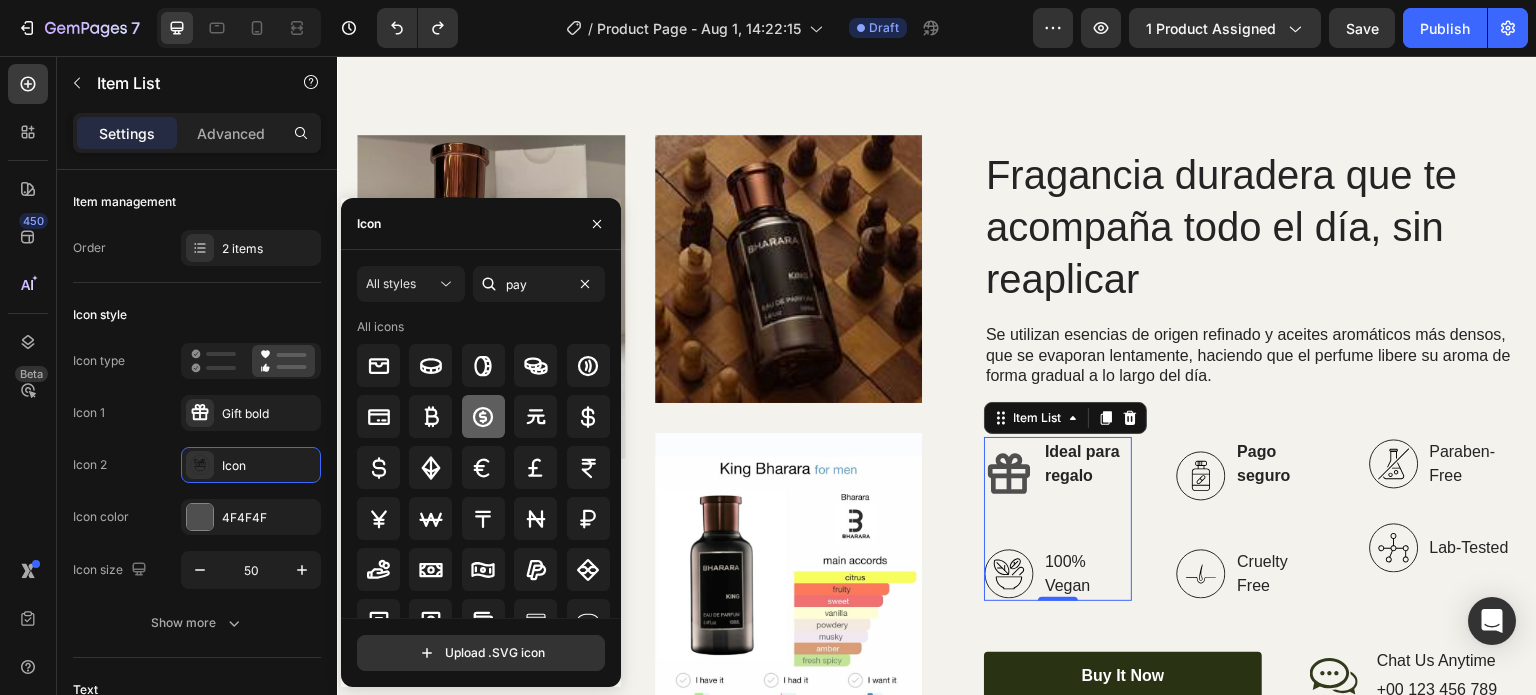 click 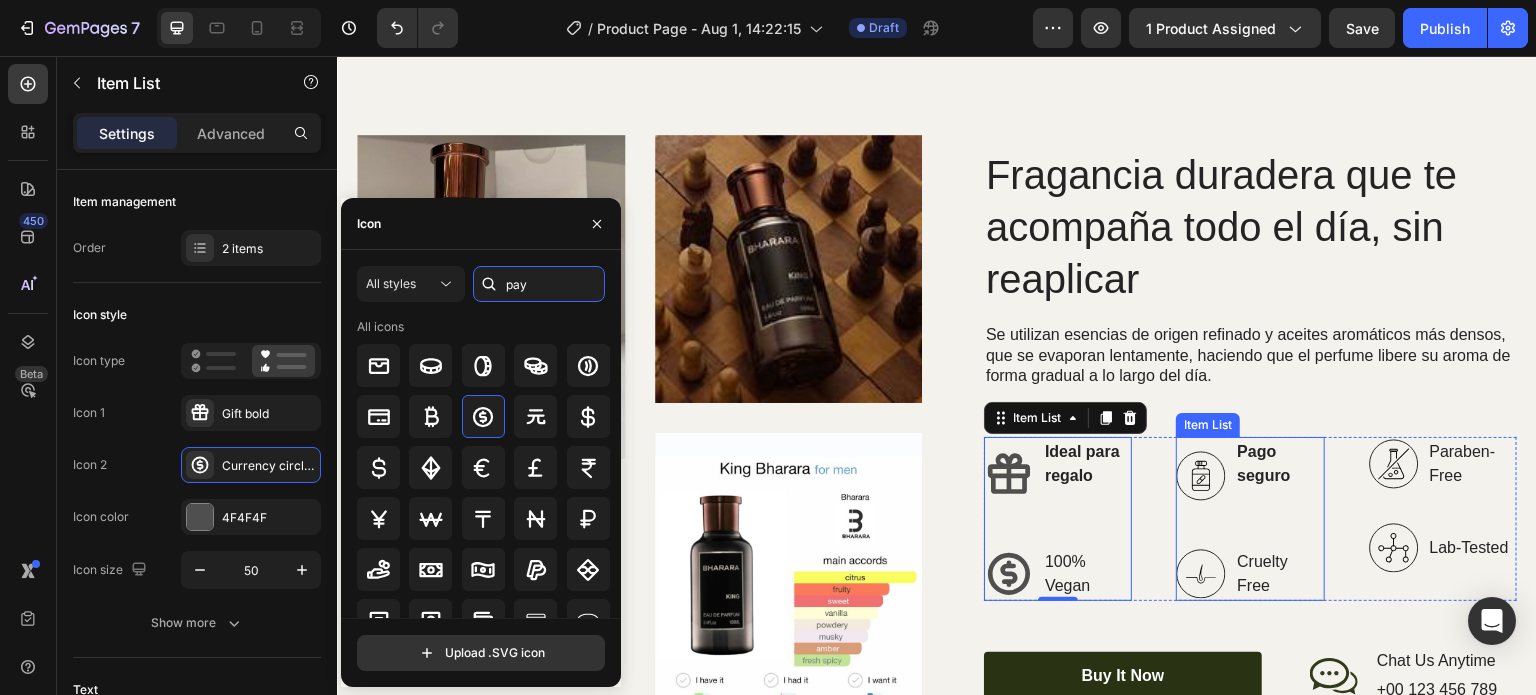 type on "pa" 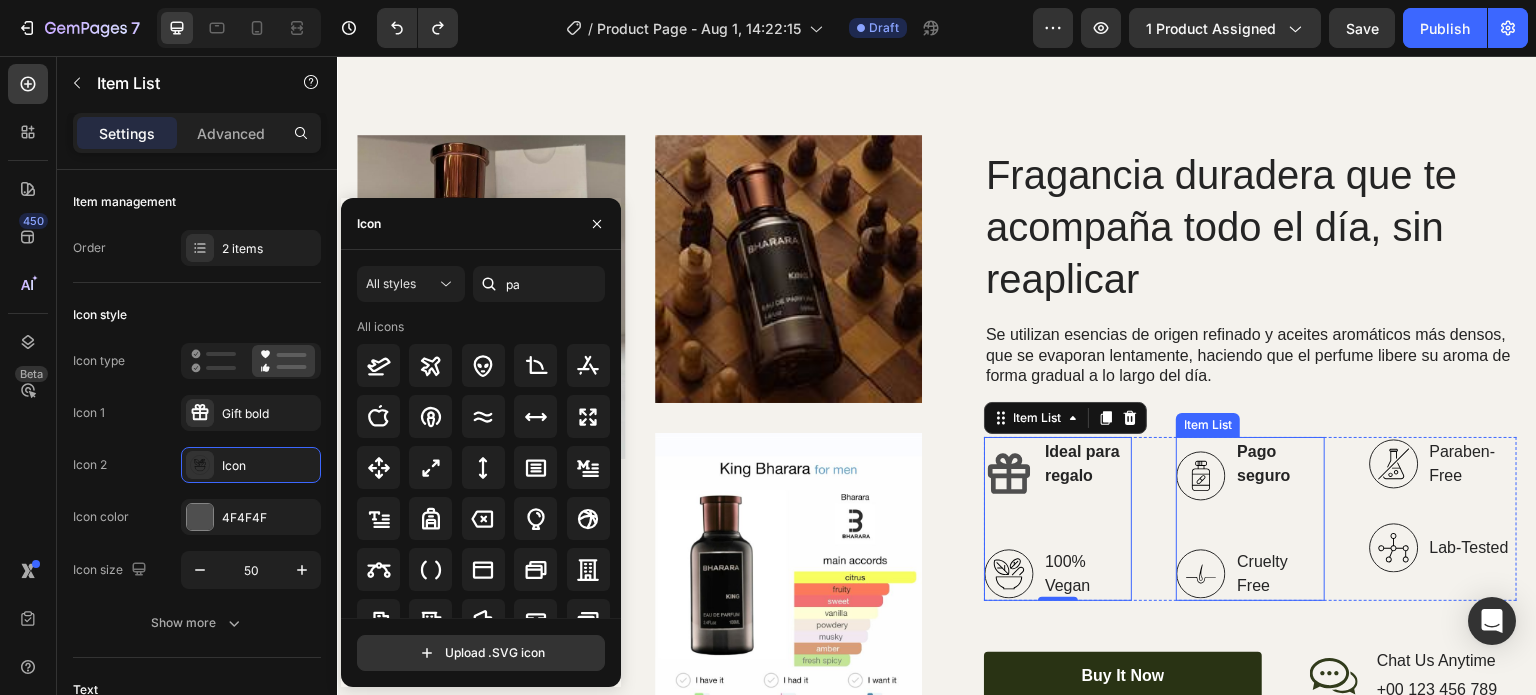 click on "Pago seguro" at bounding box center (1263, 463) 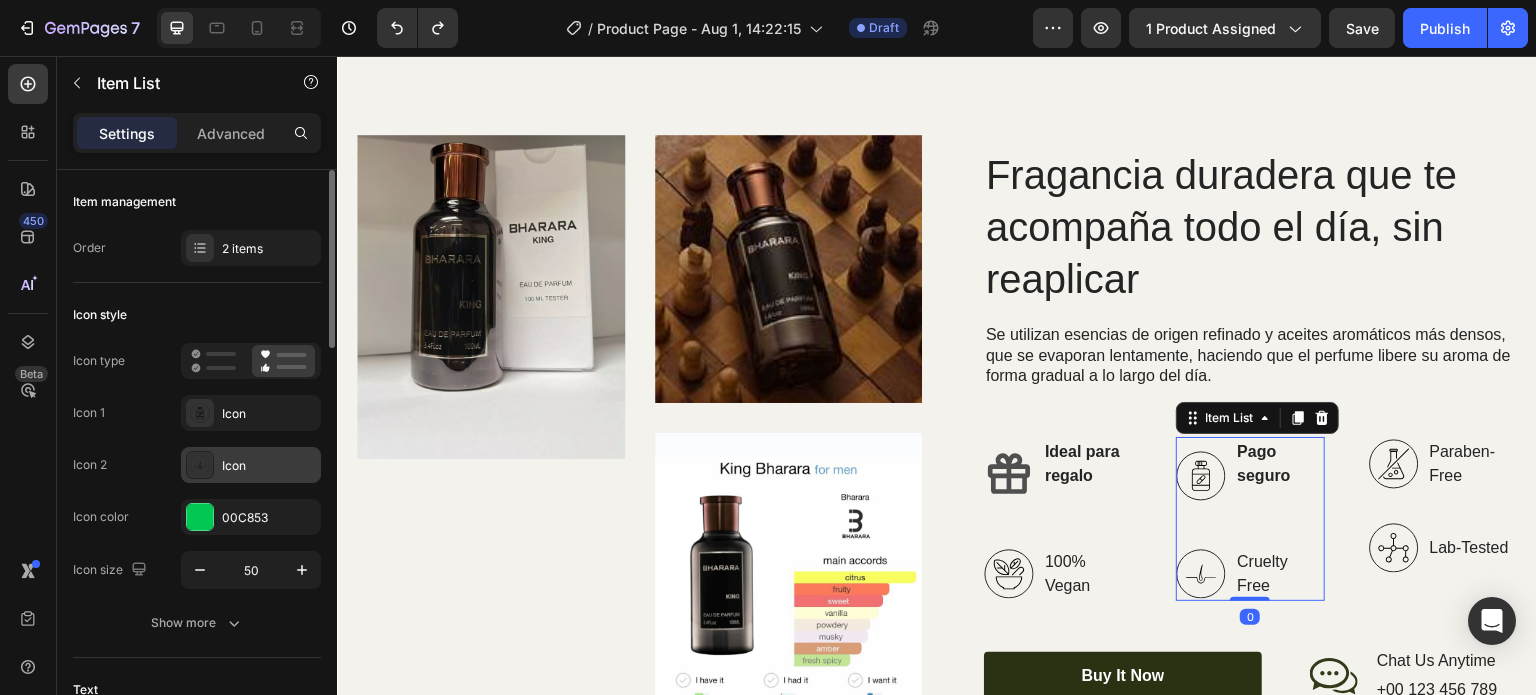 click on "Icon" at bounding box center (269, 466) 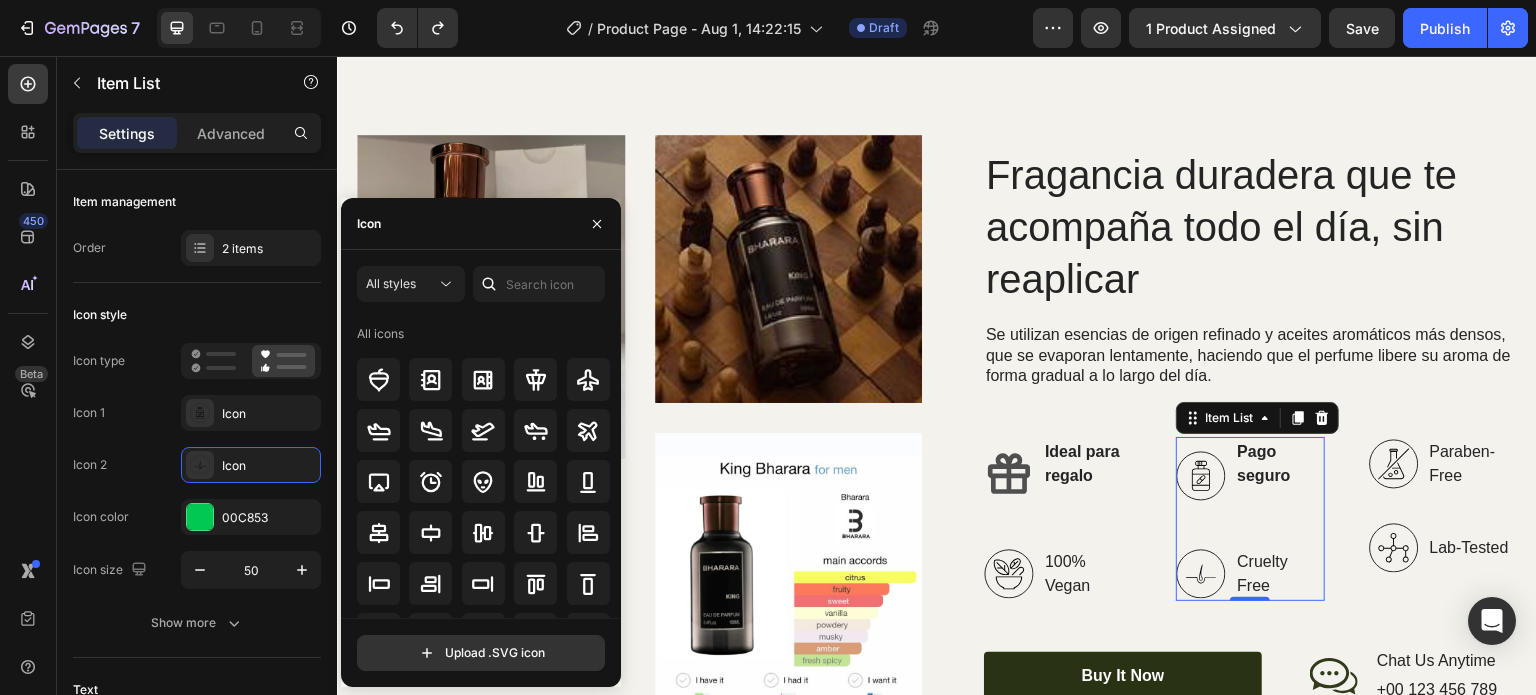 click on "All styles All icons" at bounding box center [481, 442] 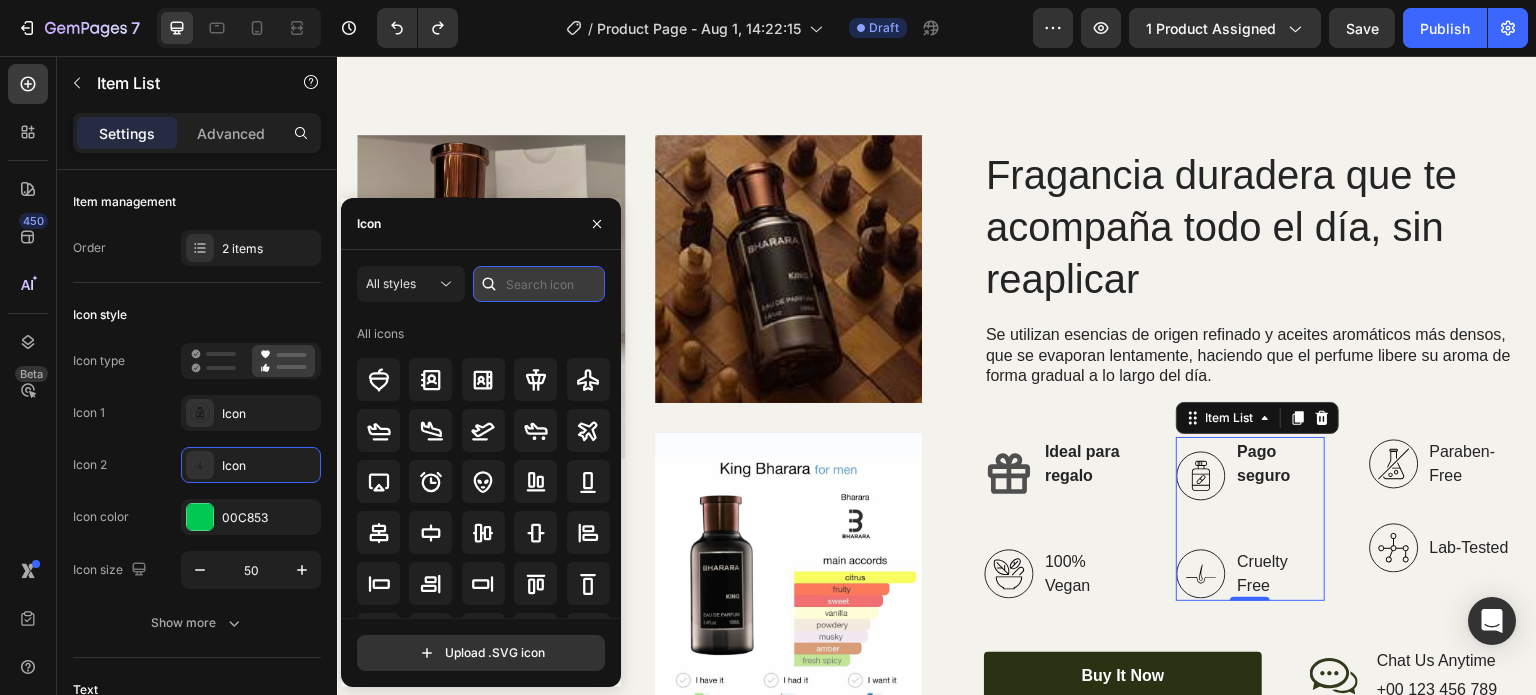 click at bounding box center [539, 284] 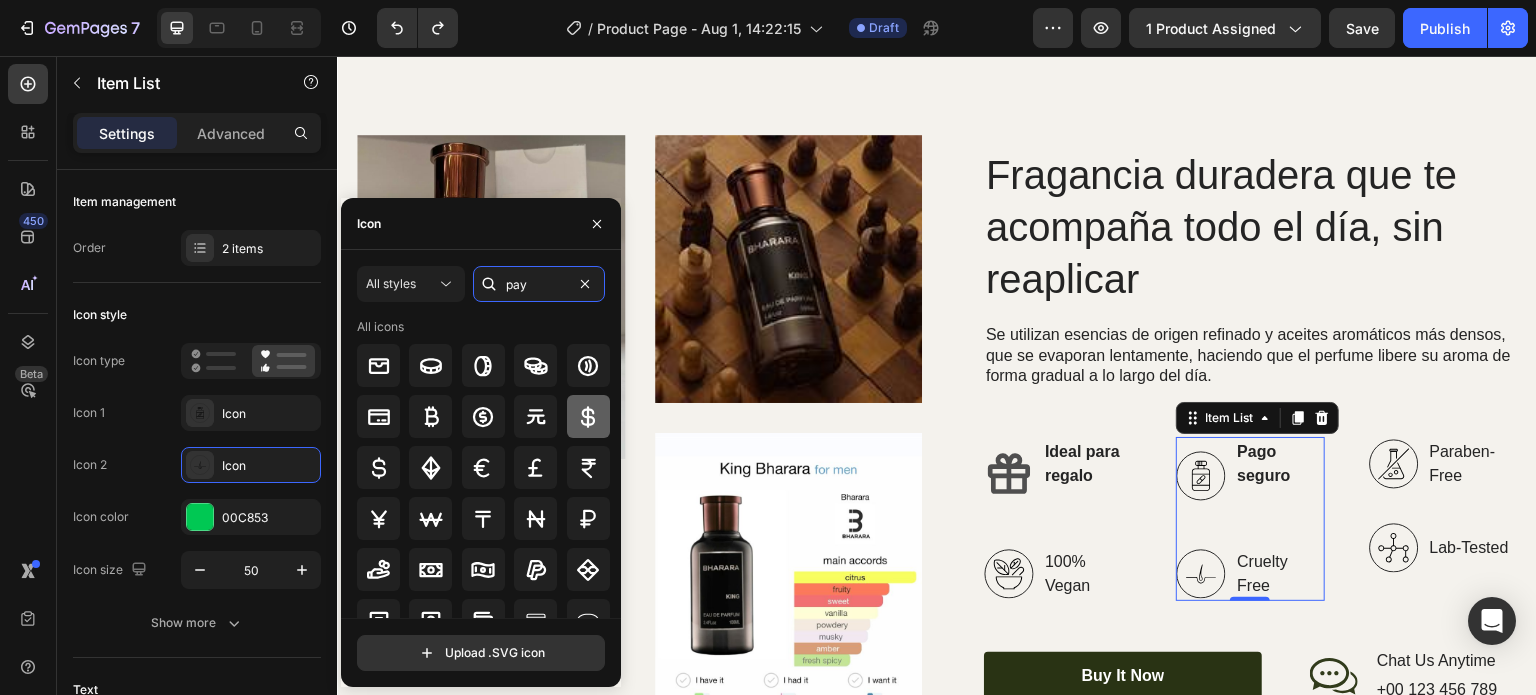 type on "pay" 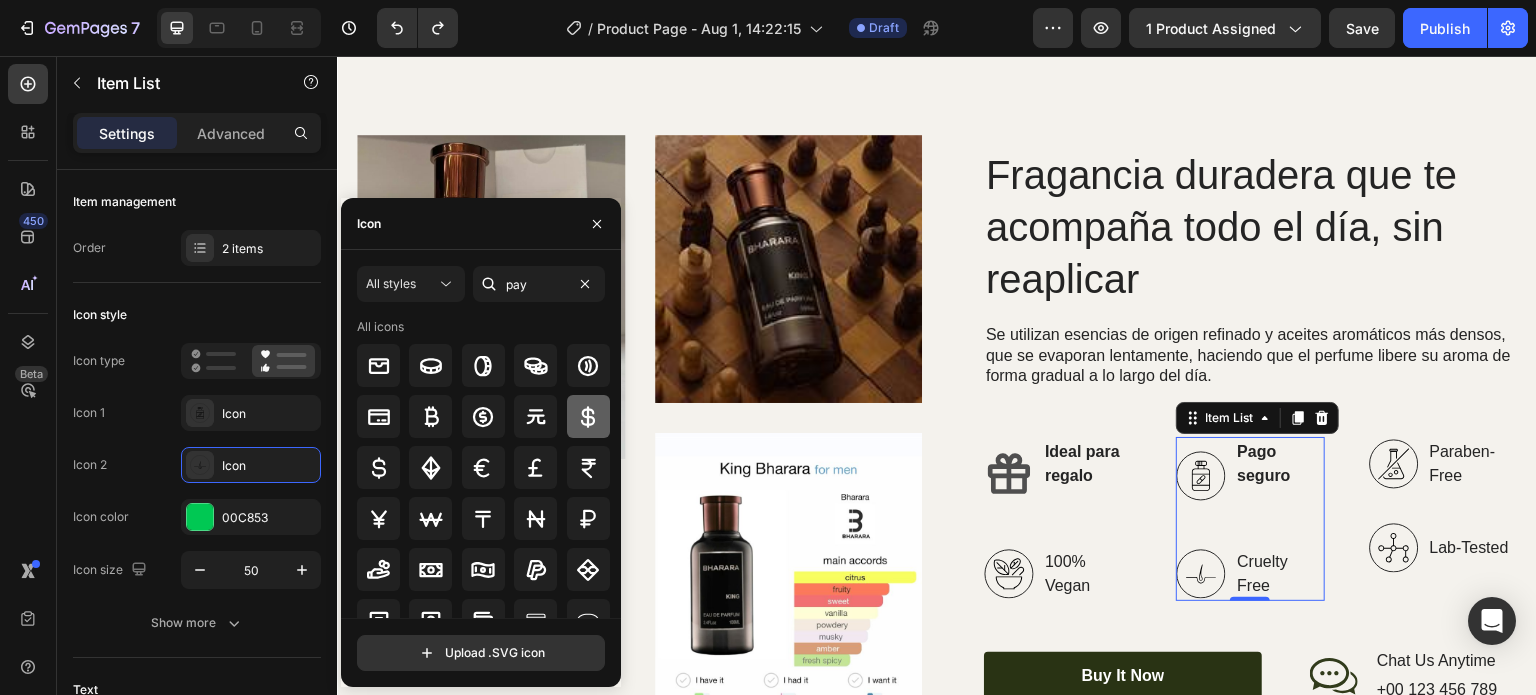click 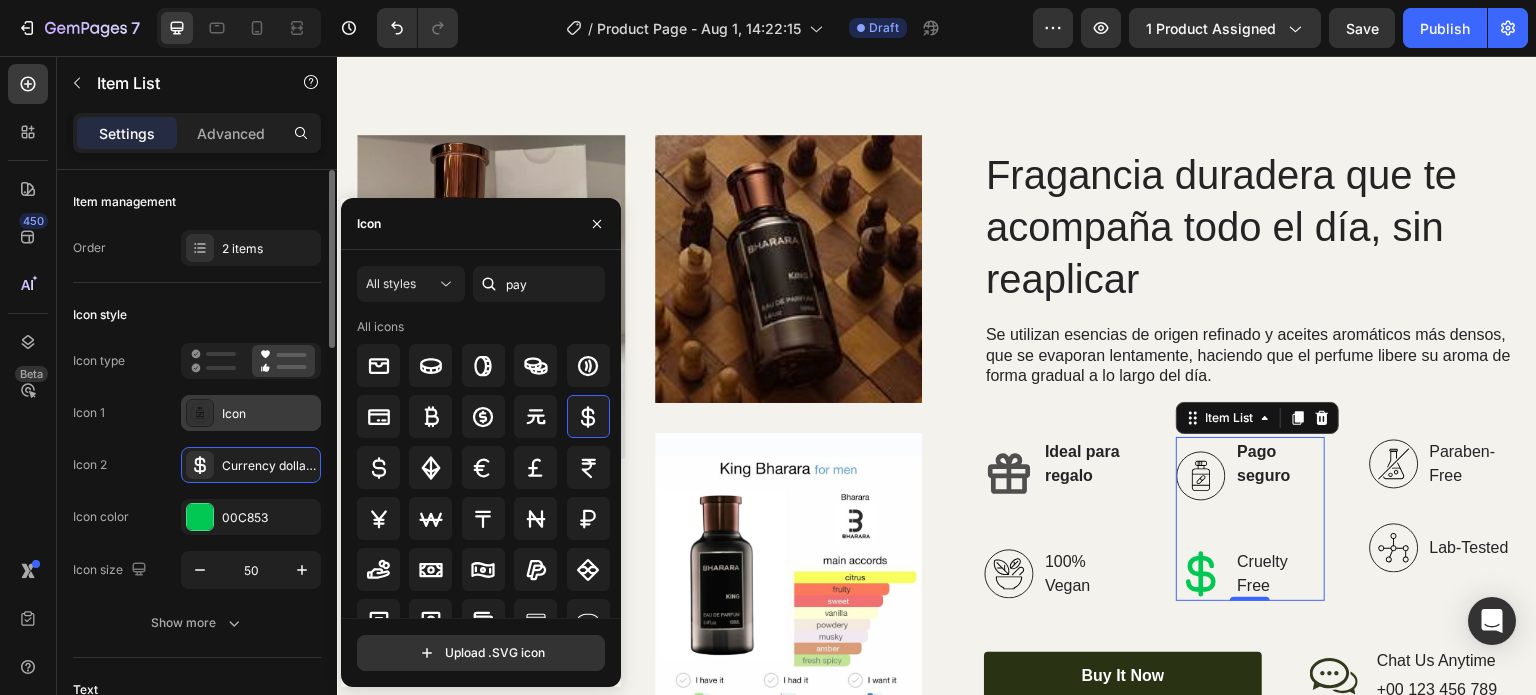 click on "Icon" at bounding box center [269, 414] 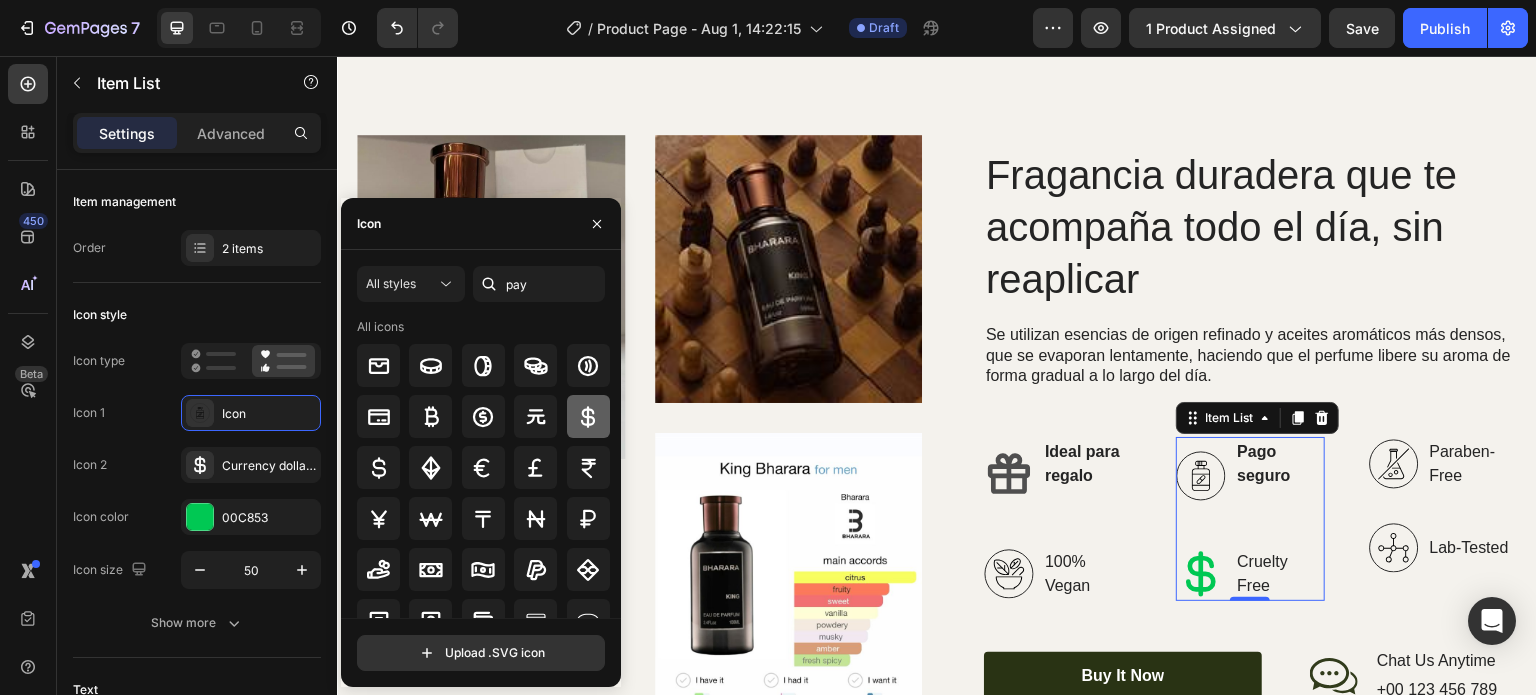 click 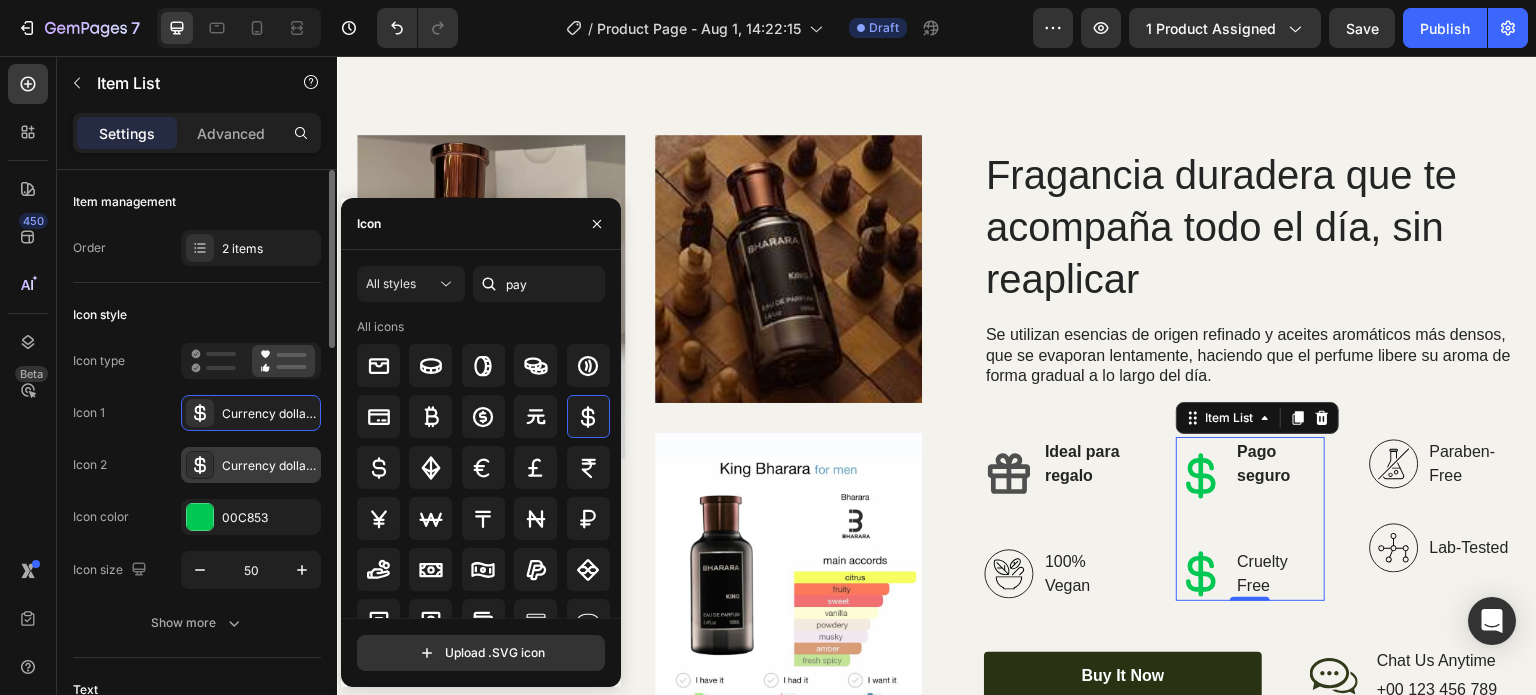 click on "Currency dollar bold" at bounding box center [269, 466] 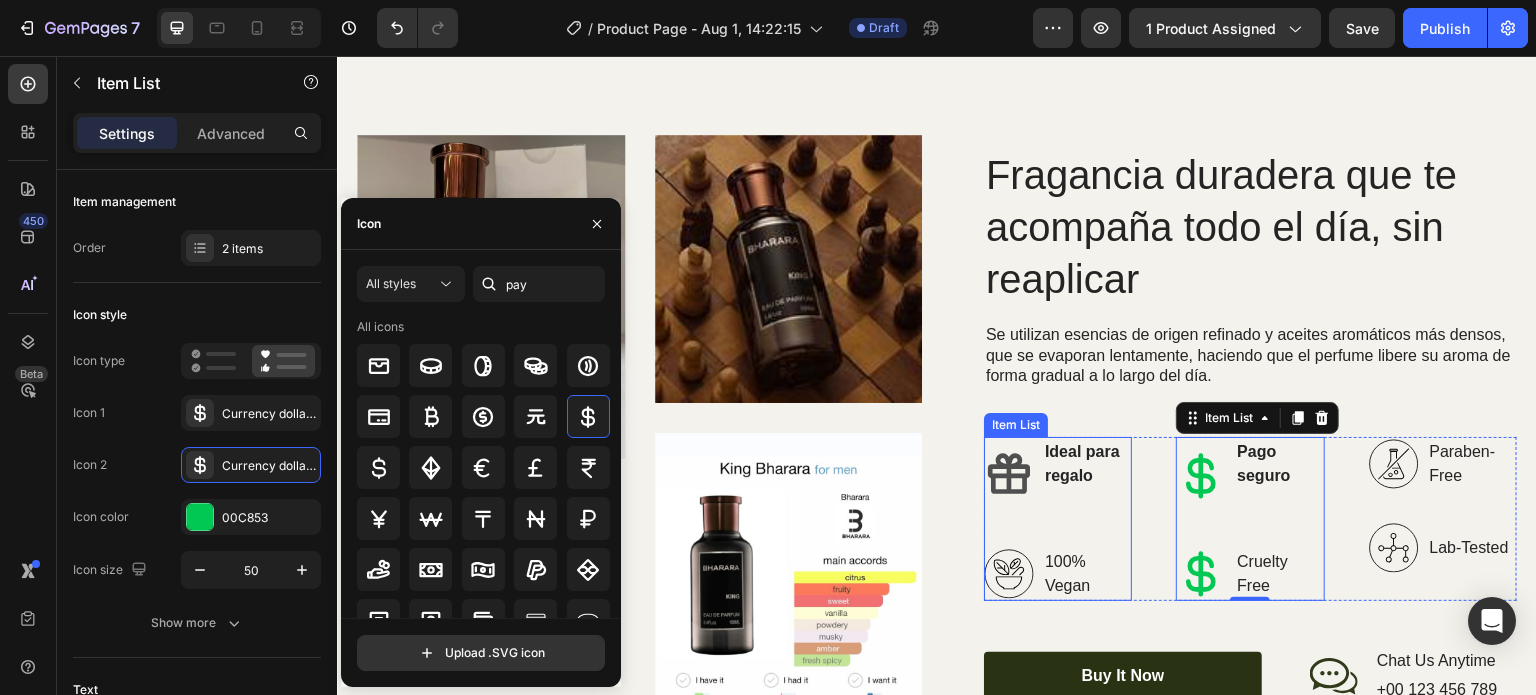 click 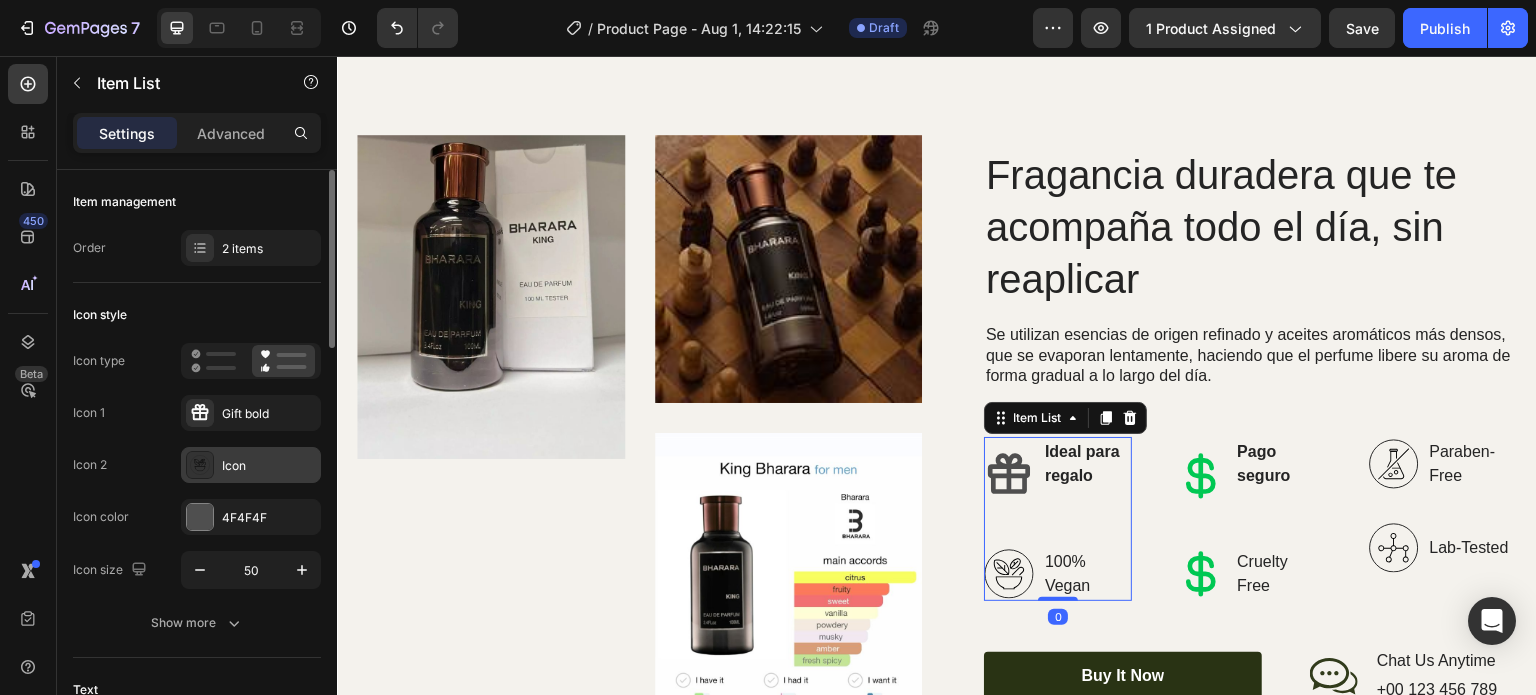 click on "Icon" at bounding box center [269, 466] 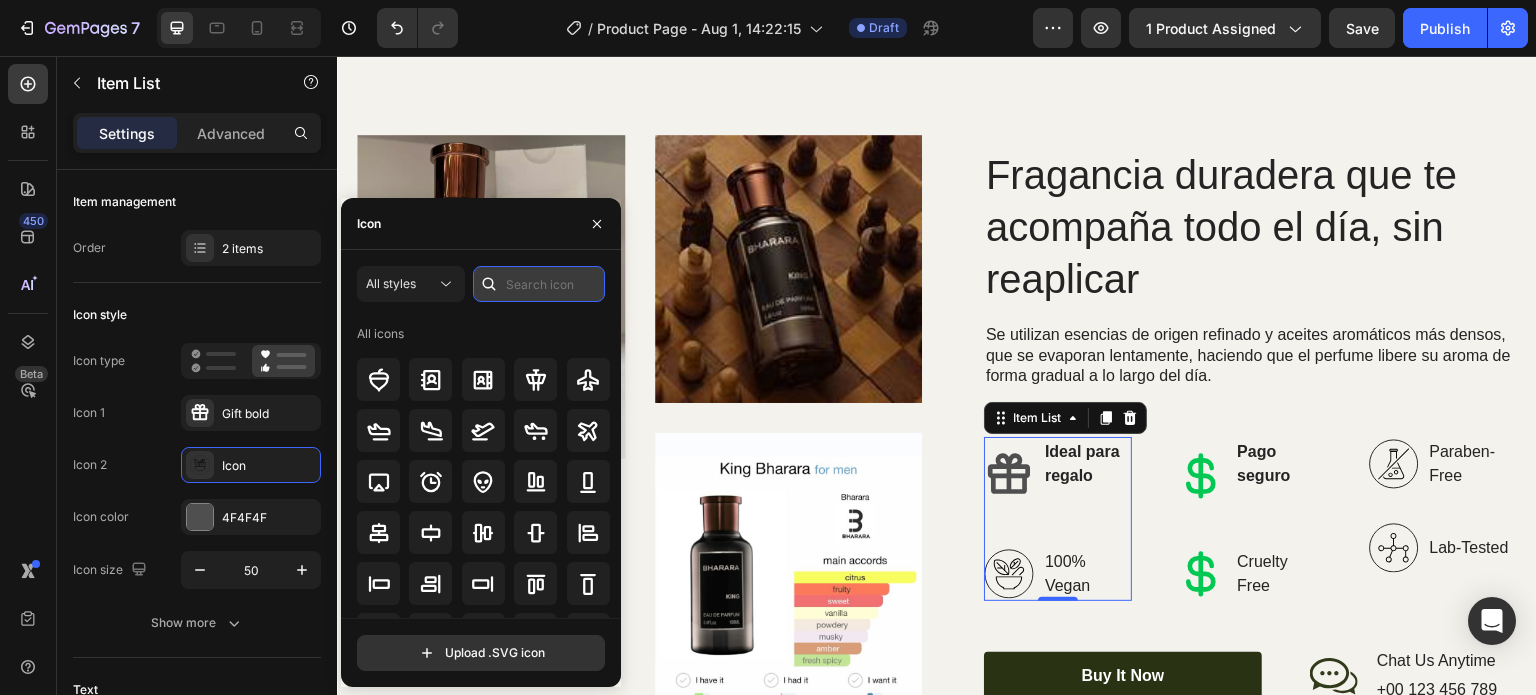 click at bounding box center [539, 284] 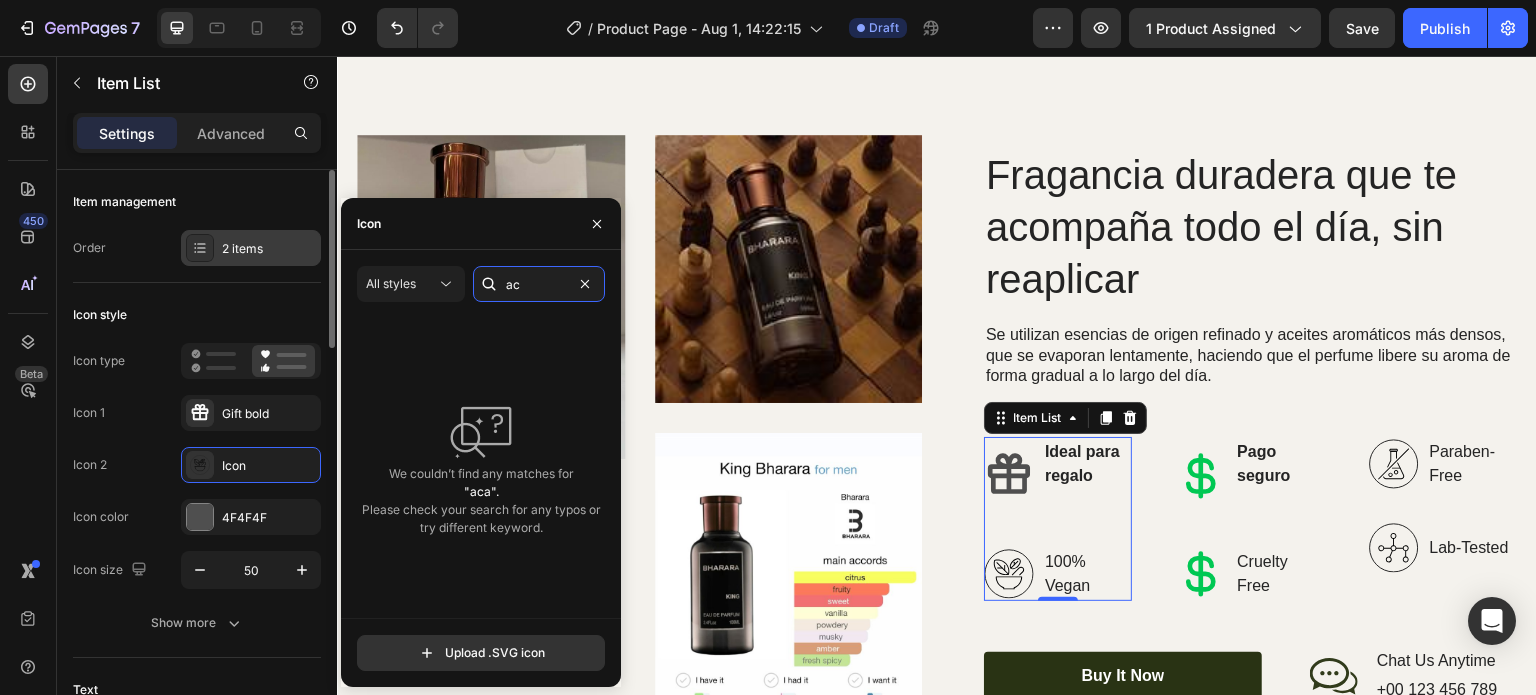 type on "a" 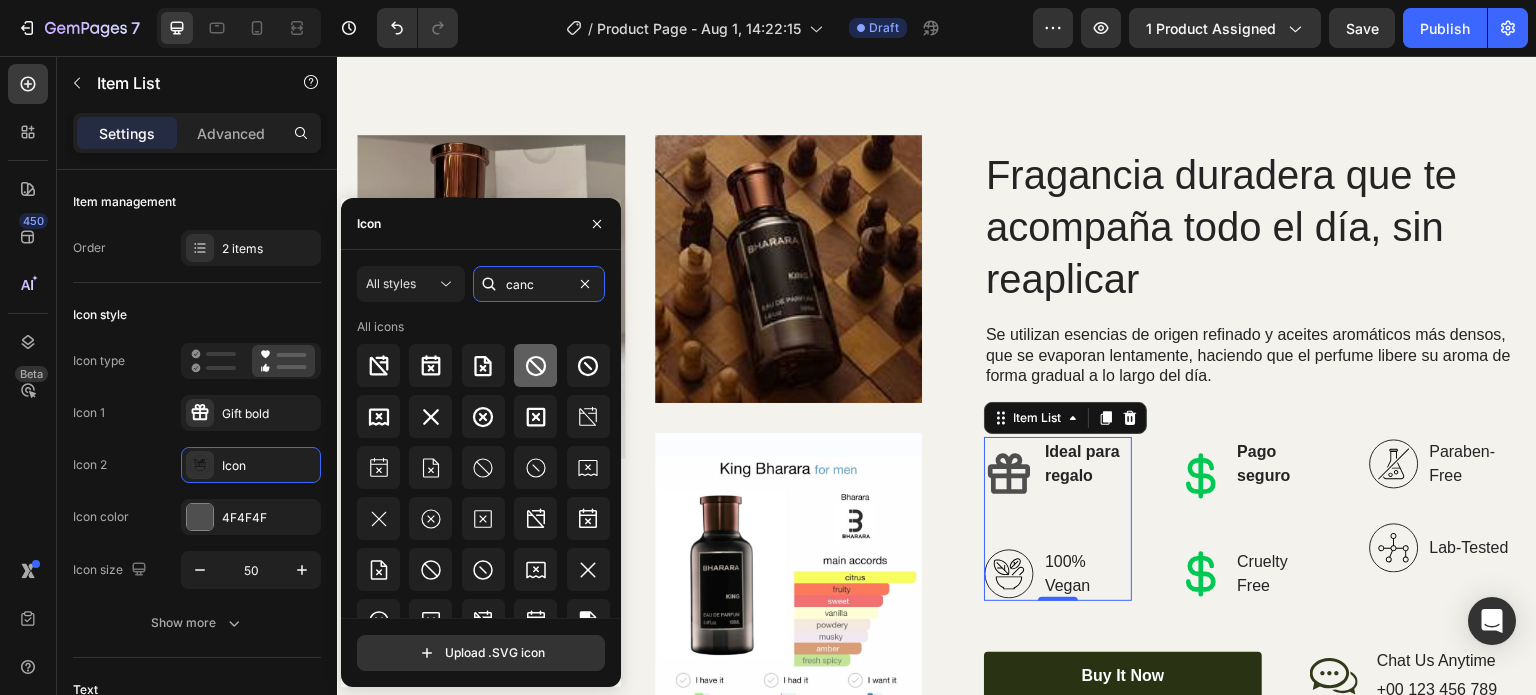 type on "canc" 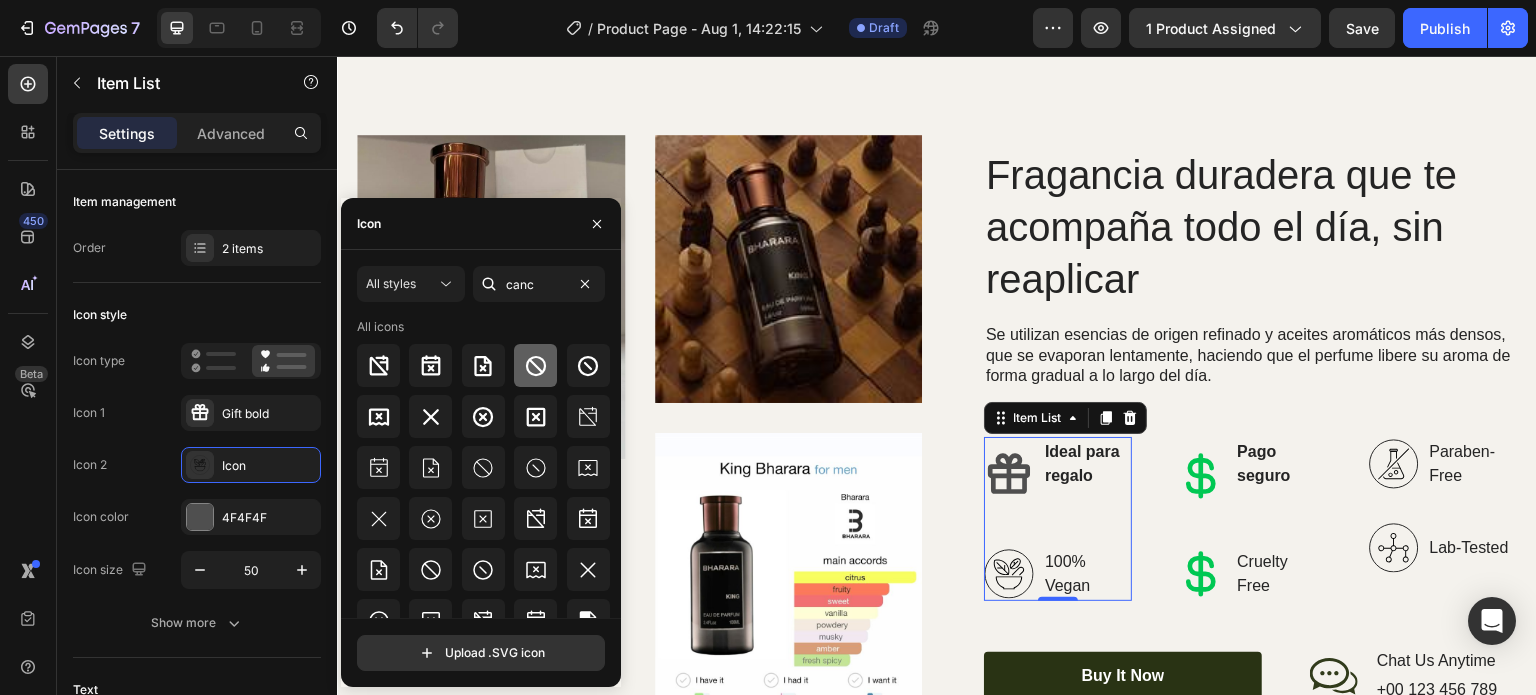 click 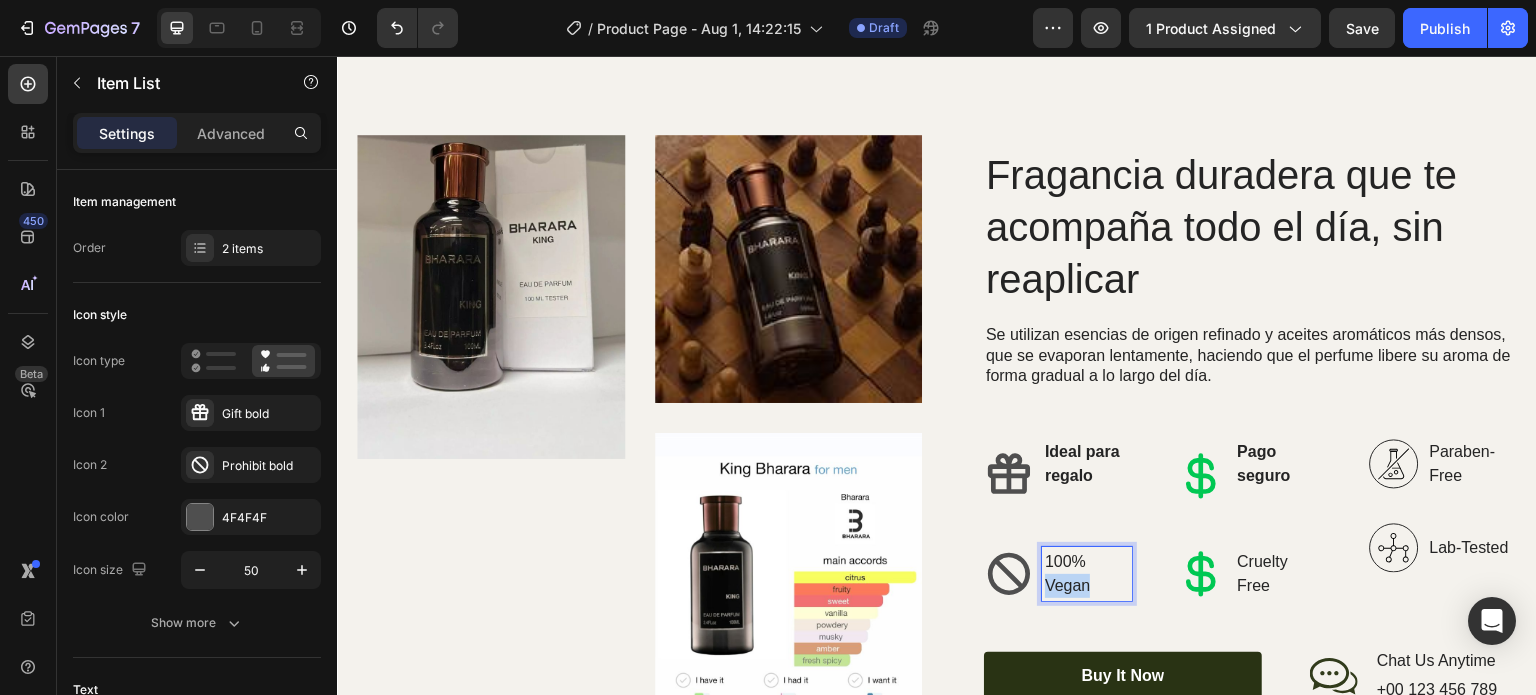 click on "100% Vegan" at bounding box center (1087, 574) 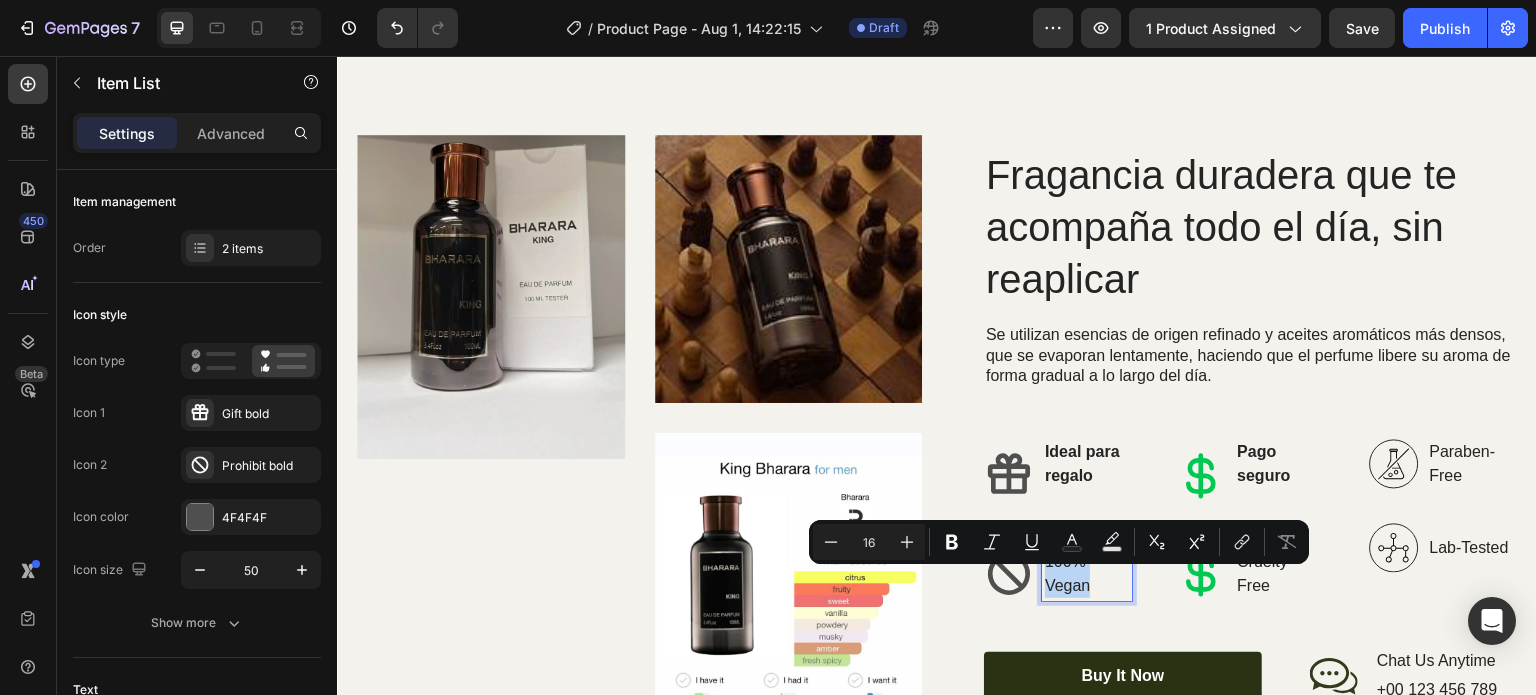 click on "100% Vegan" at bounding box center (1087, 574) 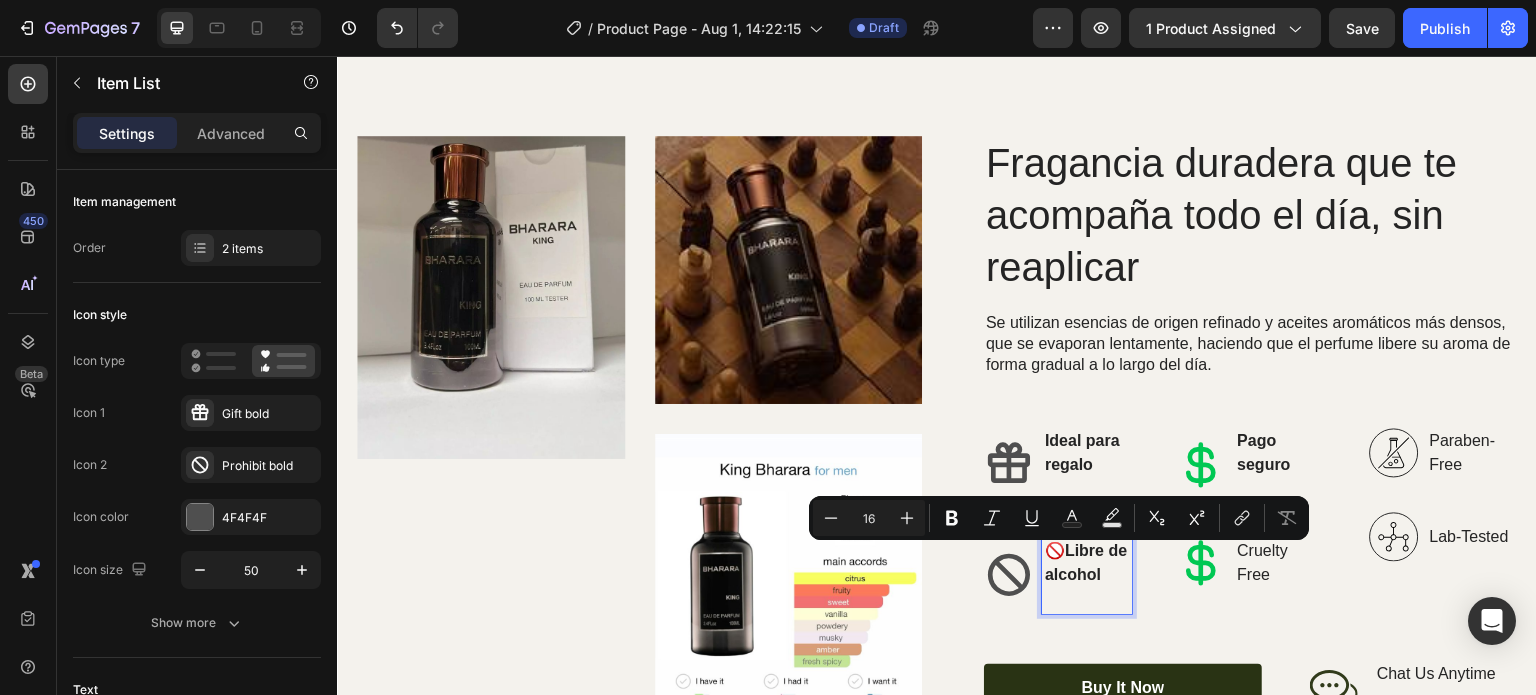 scroll, scrollTop: 1528, scrollLeft: 0, axis: vertical 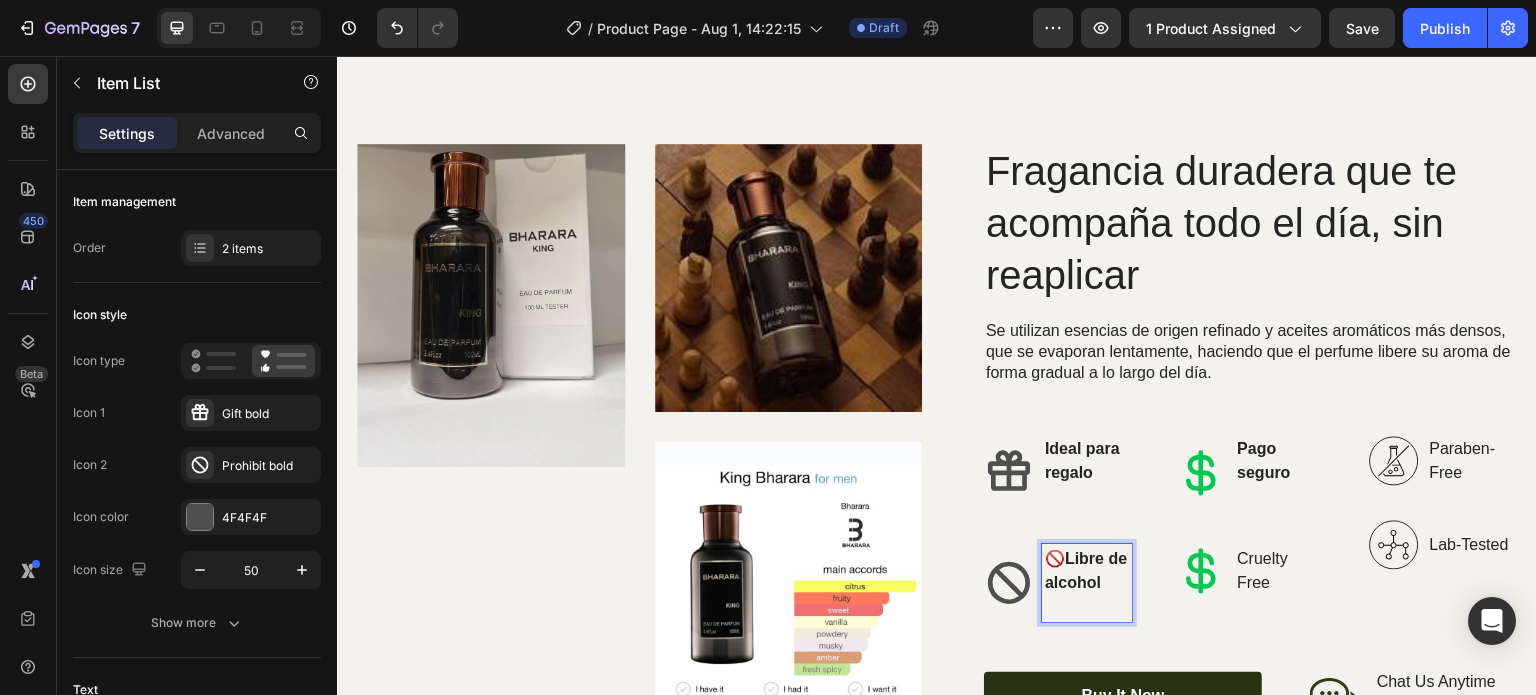 click on "Libre de alcohol" at bounding box center [1086, 570] 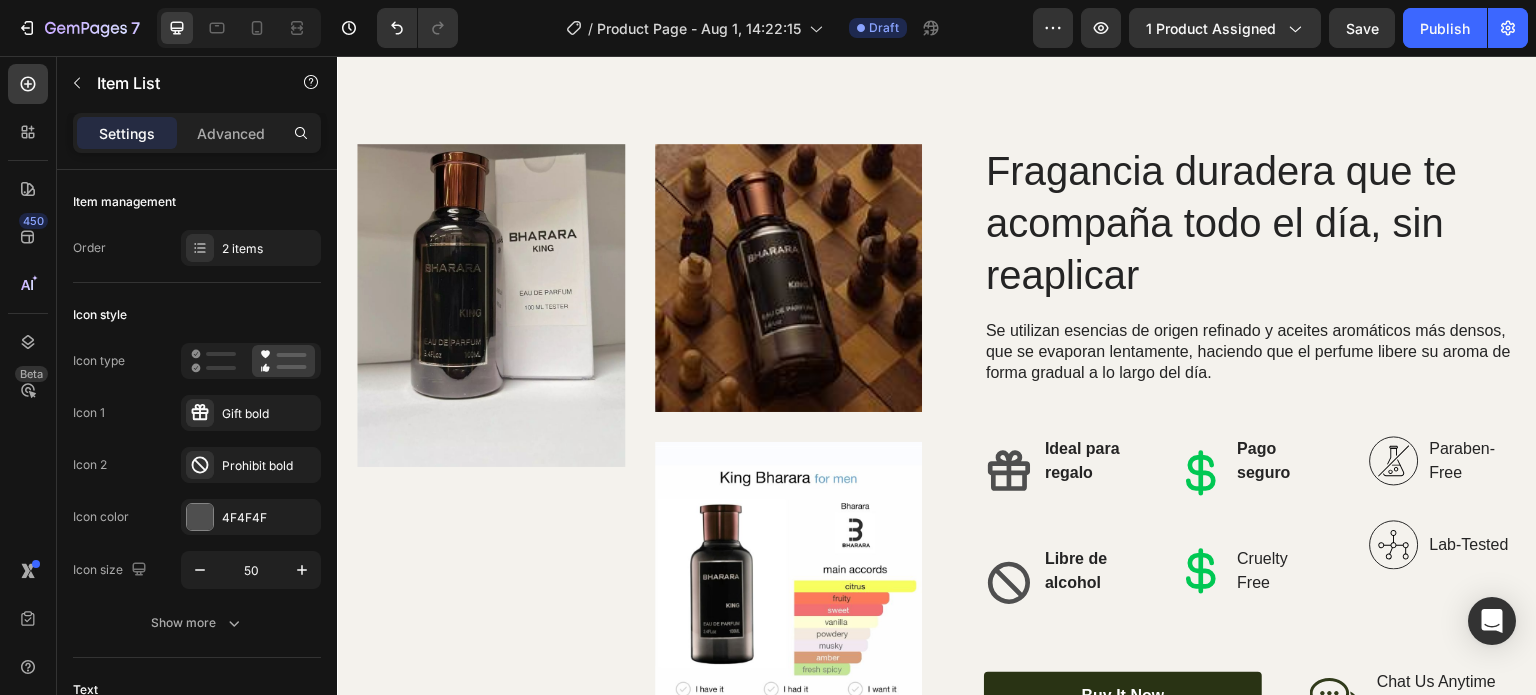 click 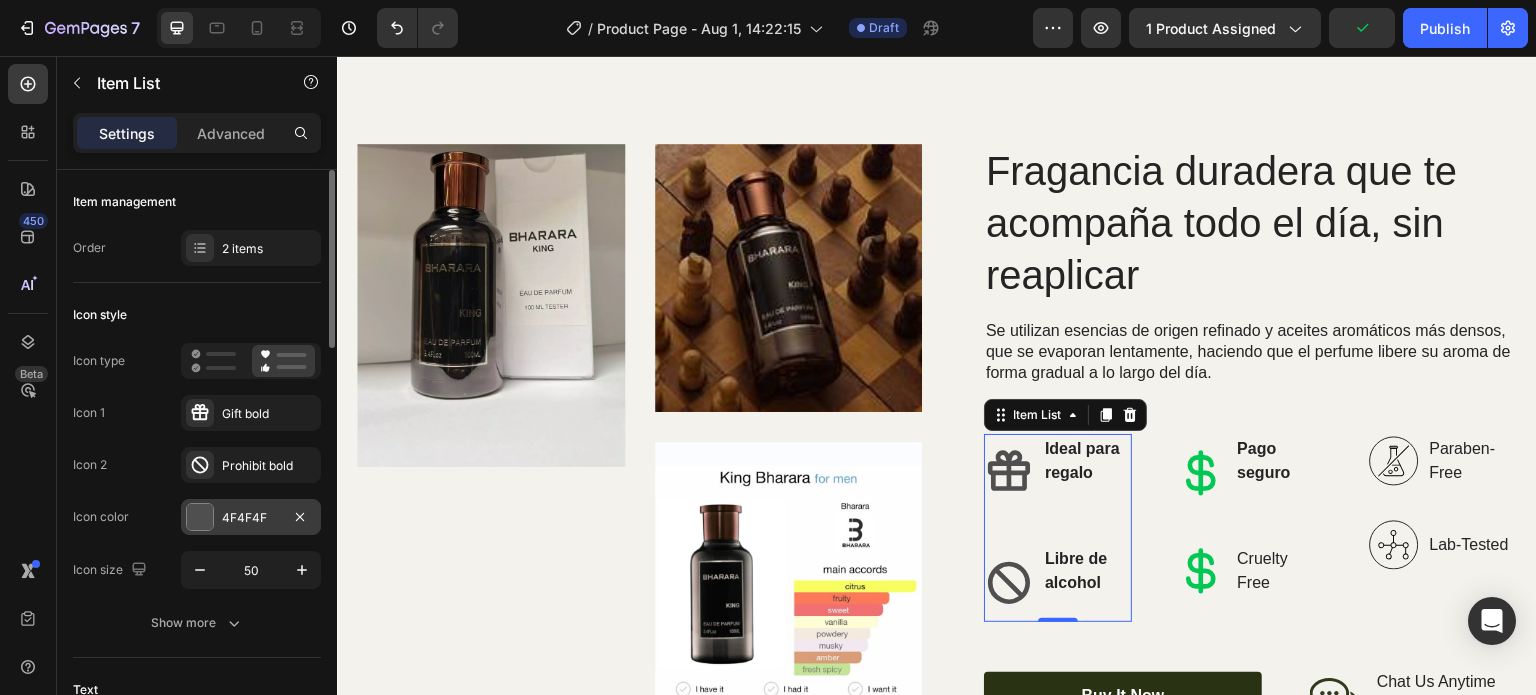 click on "4F4F4F" at bounding box center [251, 517] 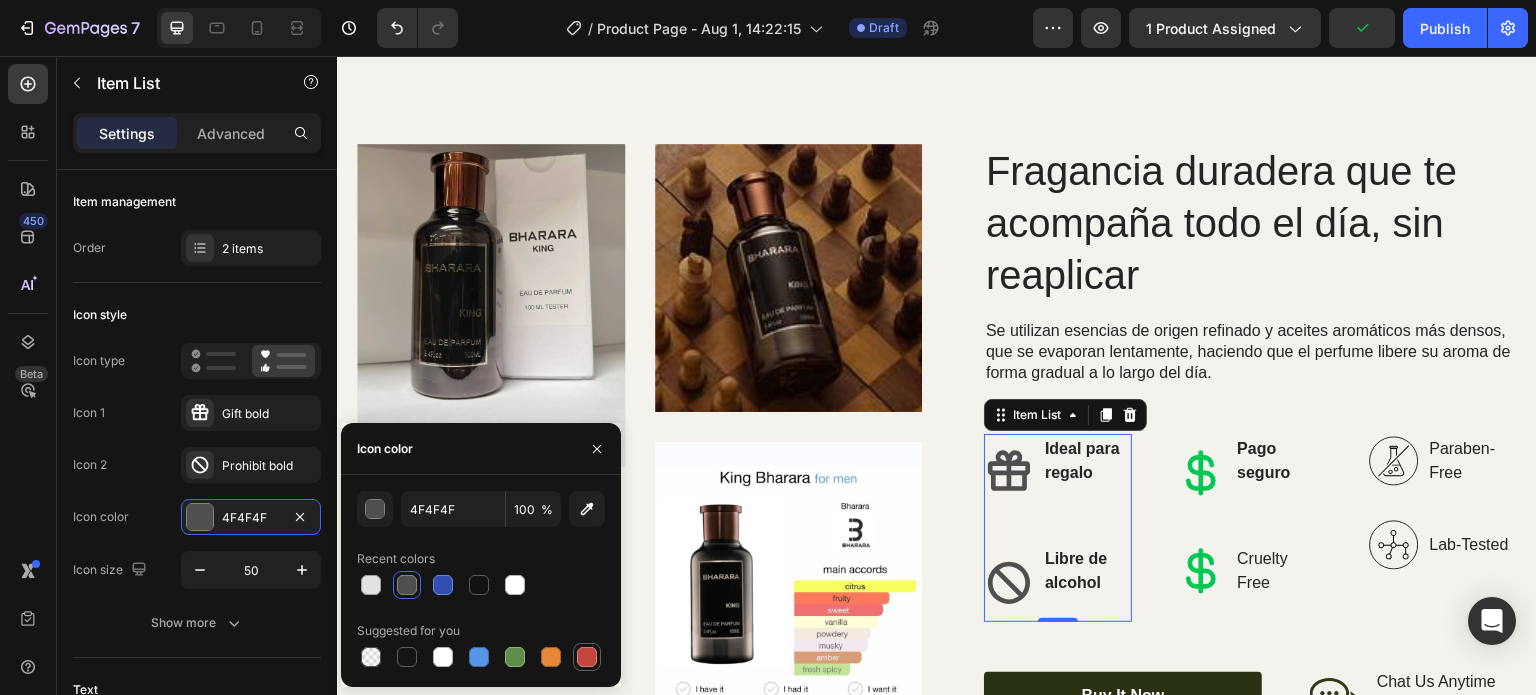 click at bounding box center (587, 657) 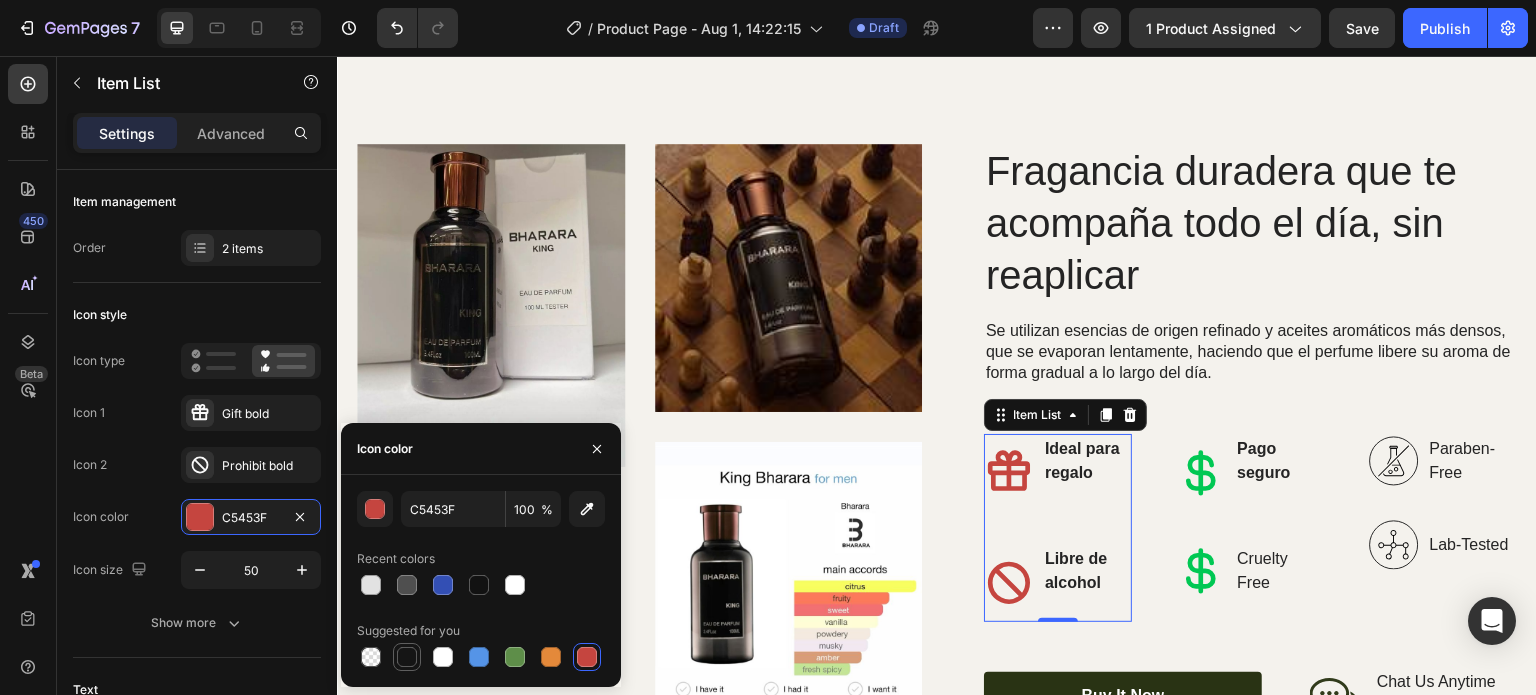 click at bounding box center (407, 657) 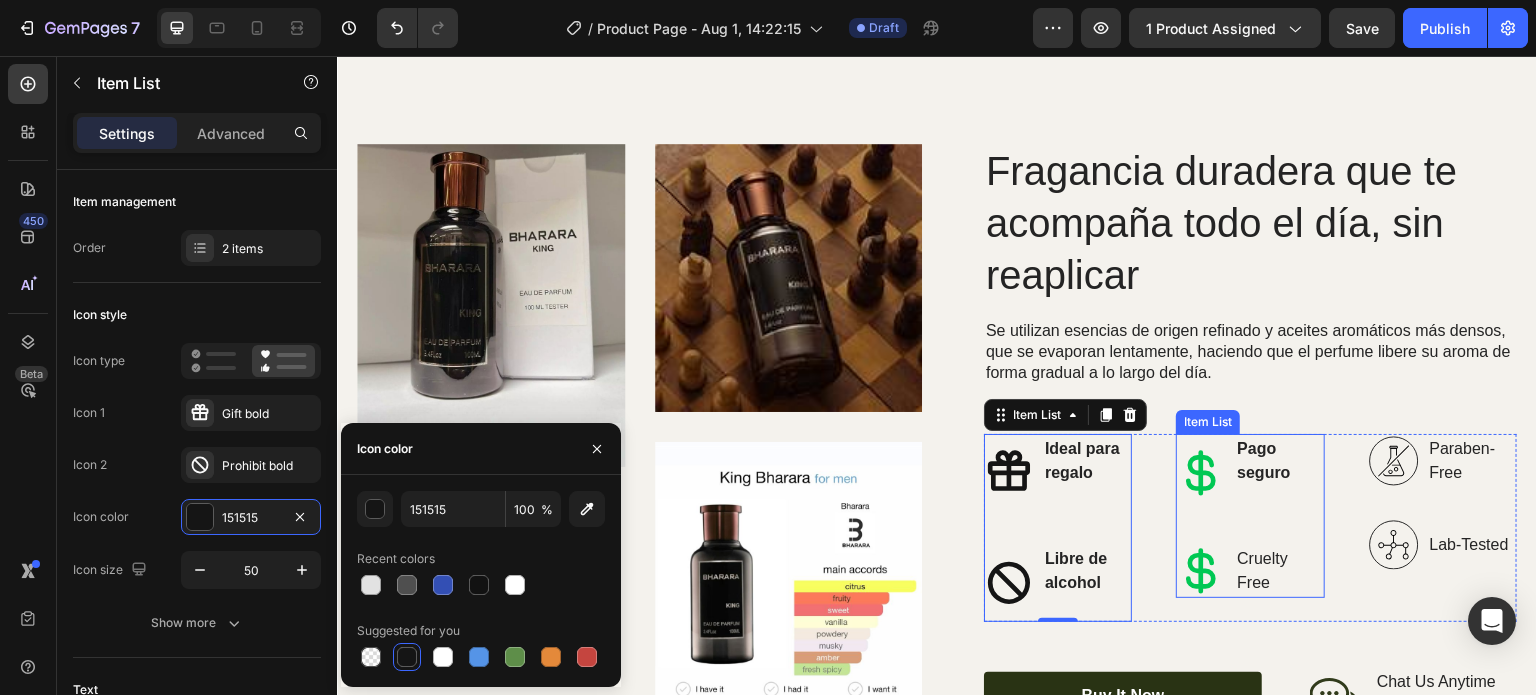click on "Cruelty Free" at bounding box center (1279, 571) 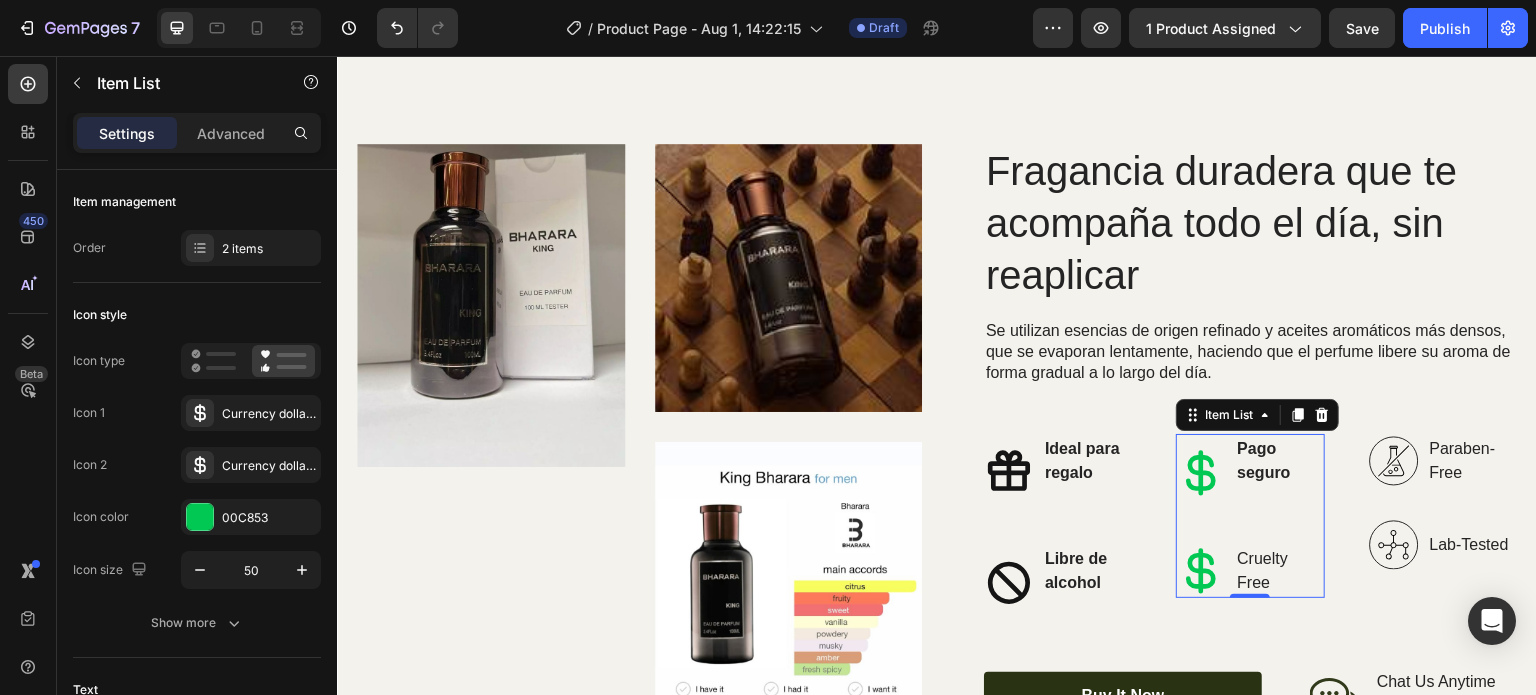 click 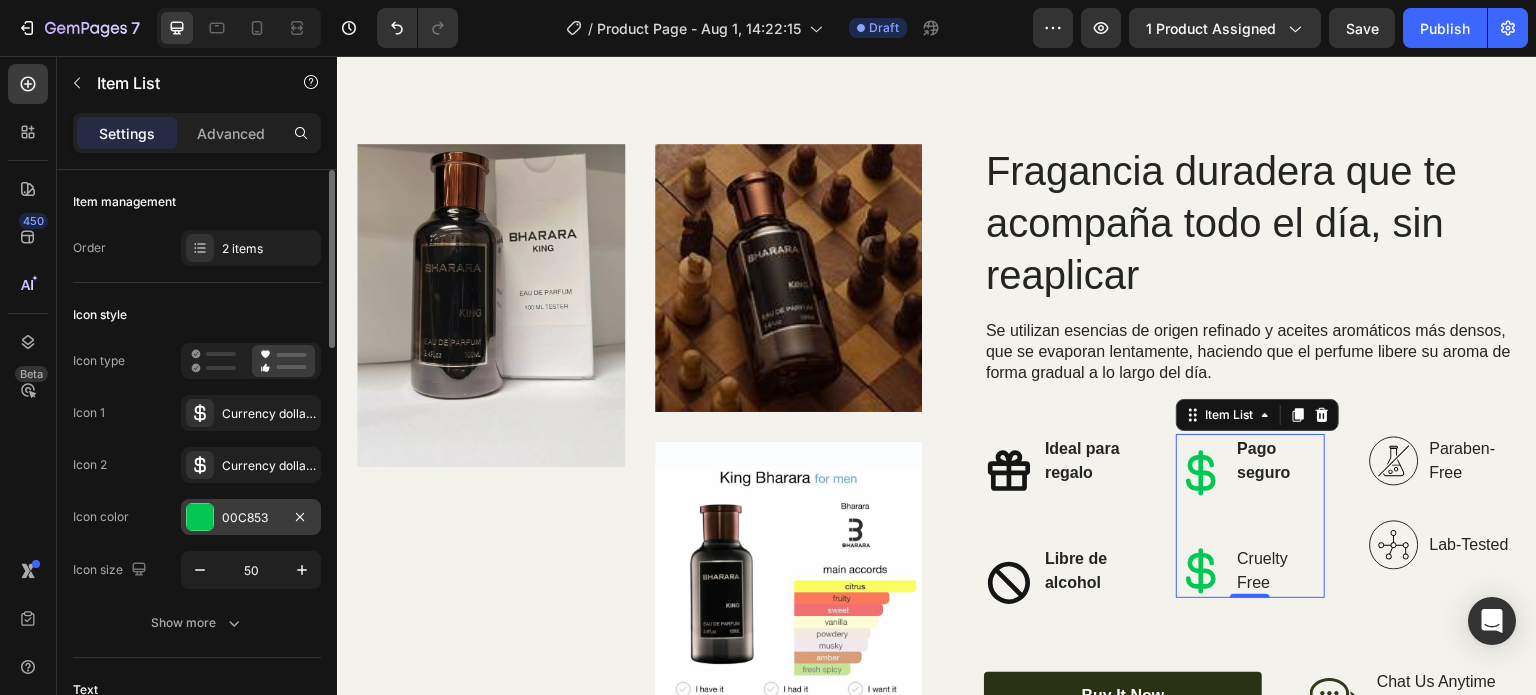 click on "00C853" at bounding box center [251, 518] 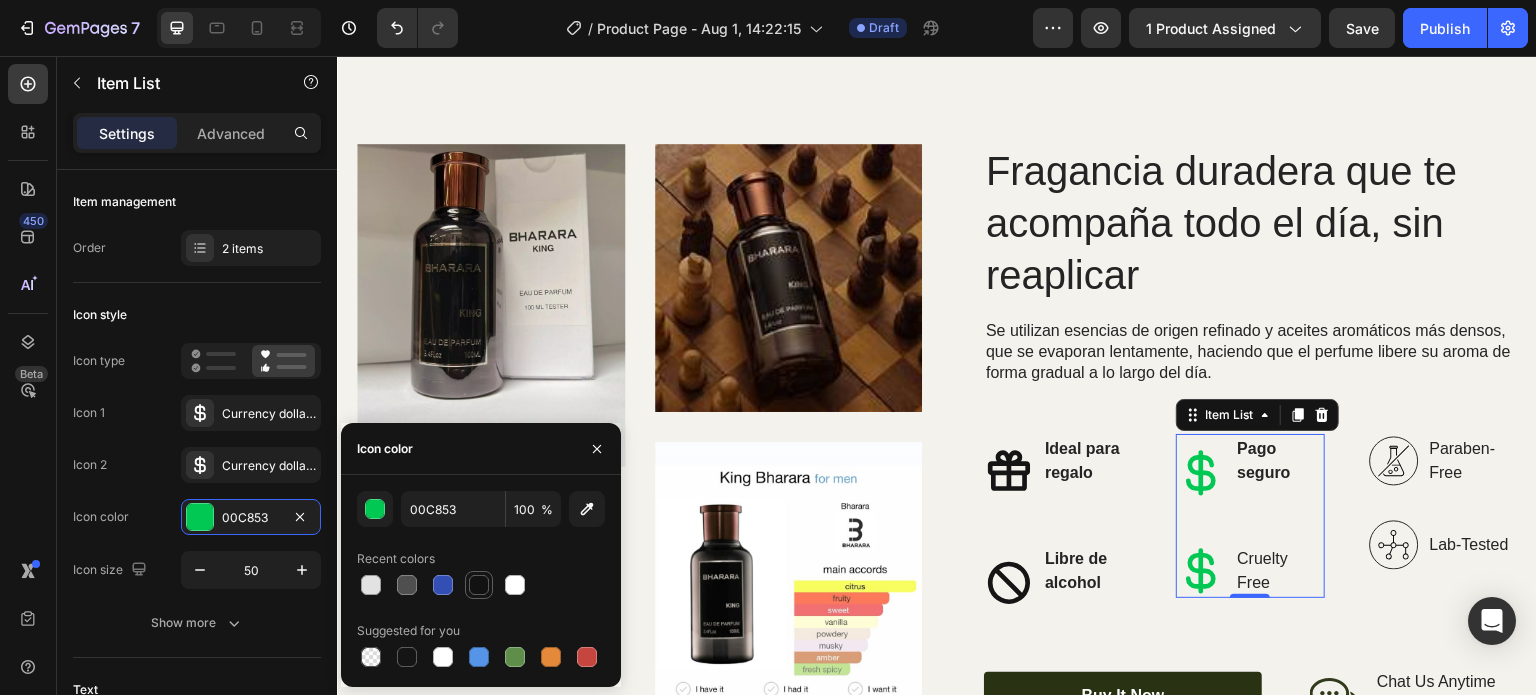 click at bounding box center (479, 585) 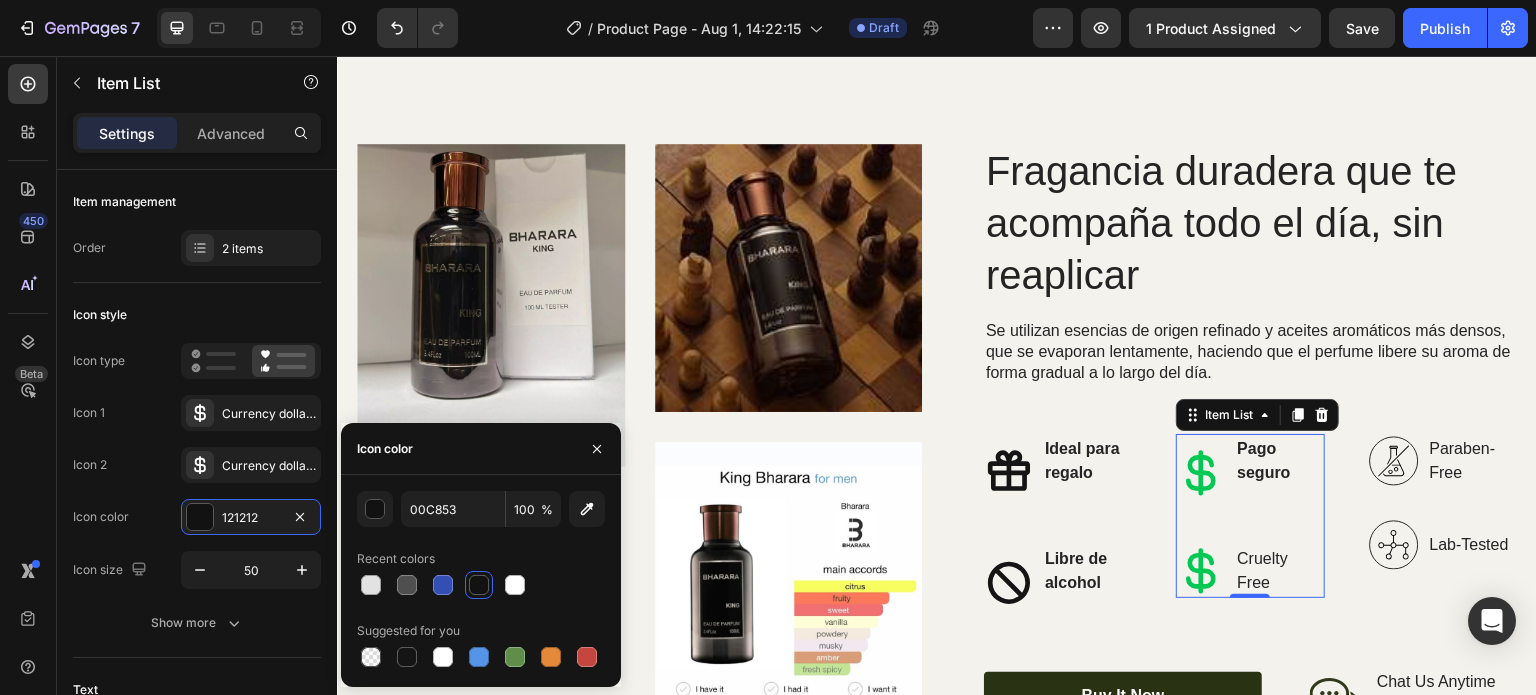 type on "121212" 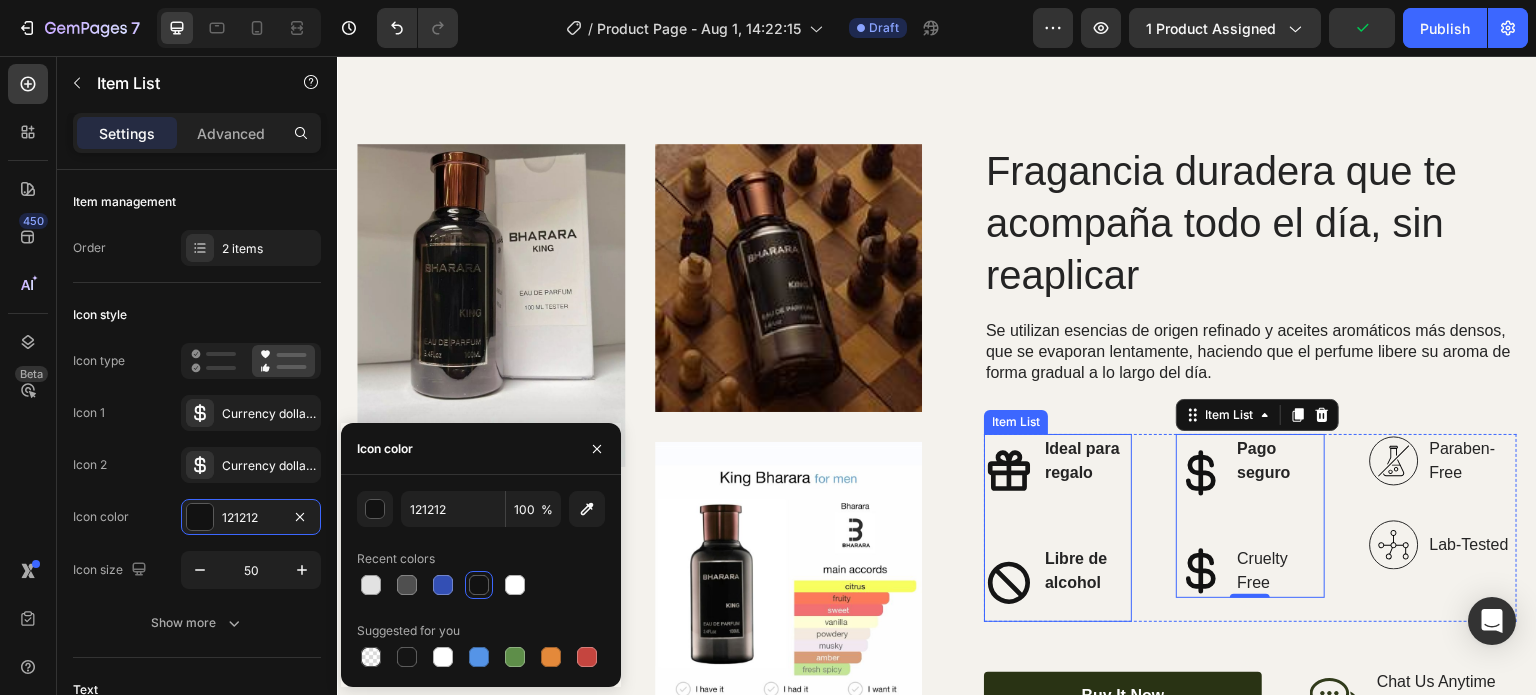 click on "Libre de alcohol" at bounding box center (1076, 570) 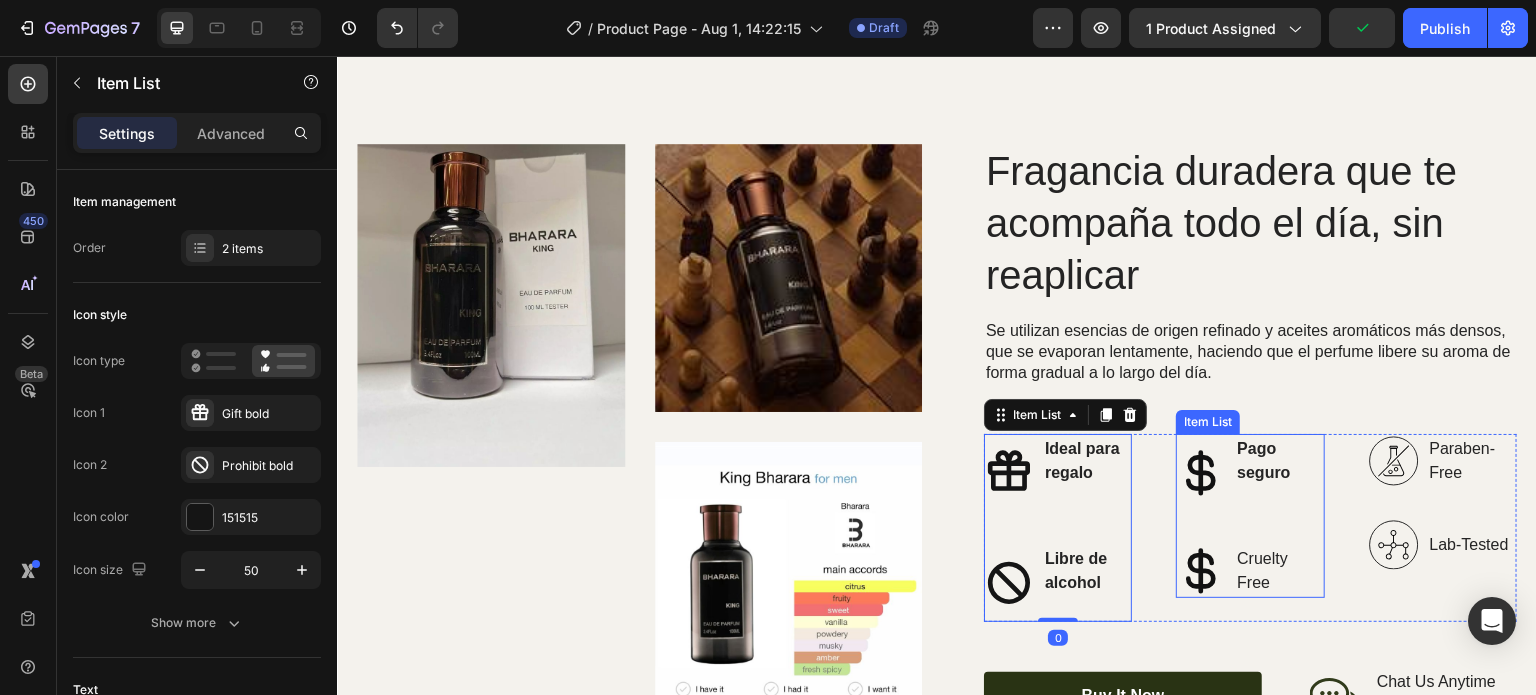 click on "Cruelty Free" at bounding box center [1279, 571] 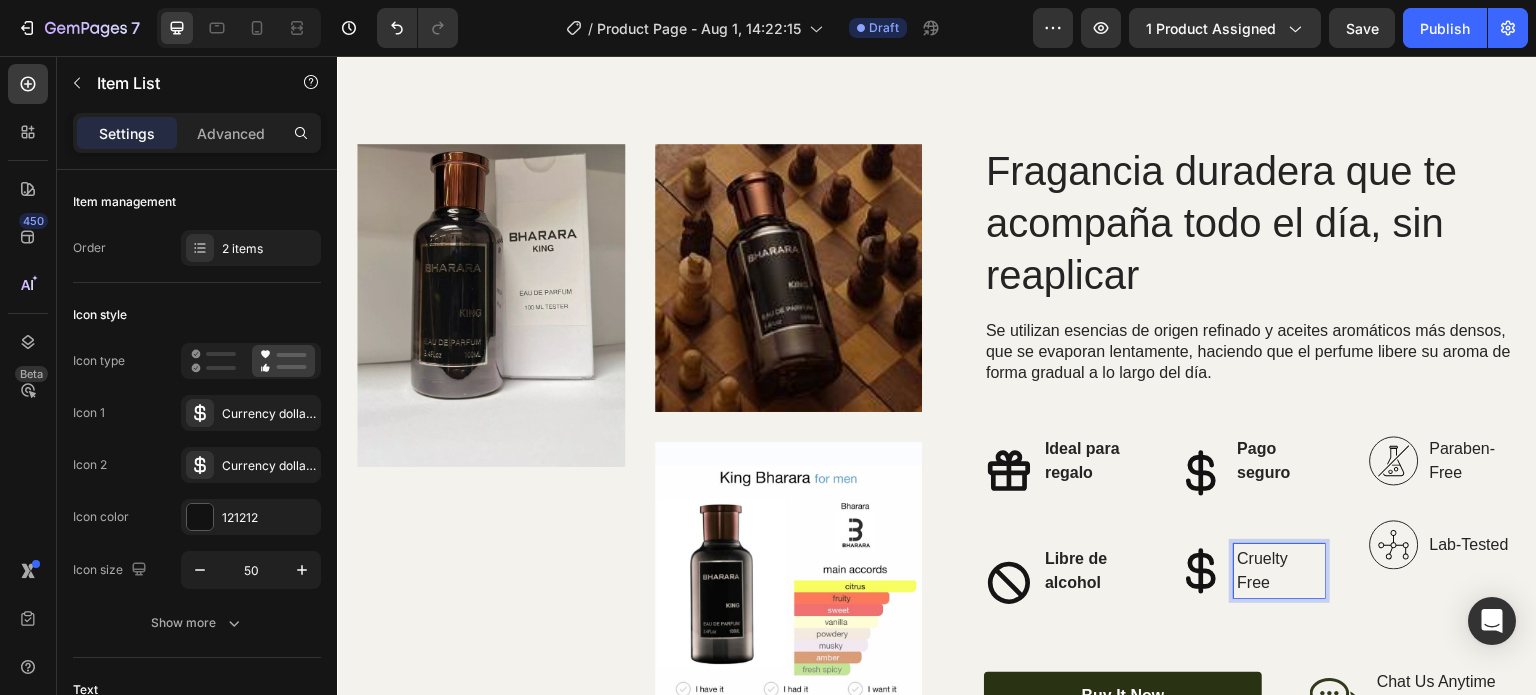 click 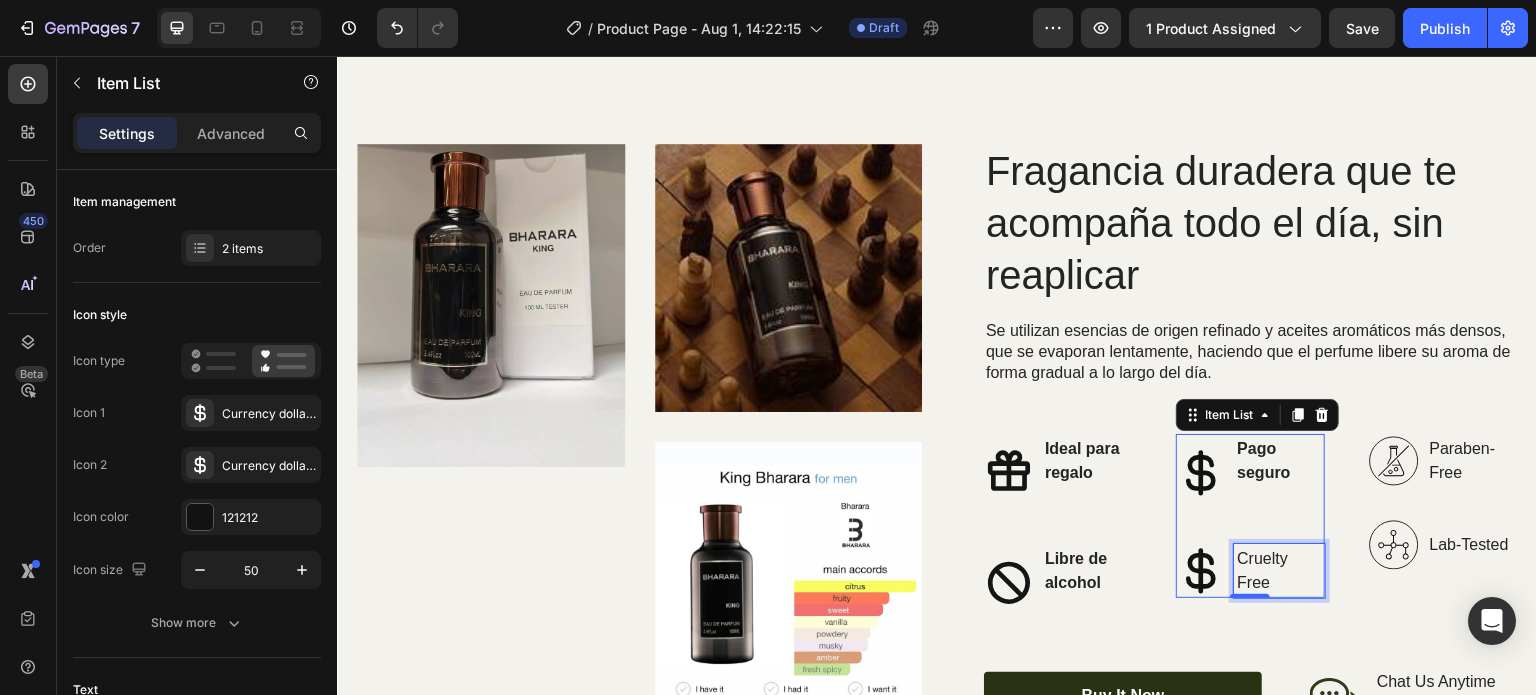 click on "Cruelty Free" at bounding box center [1279, 571] 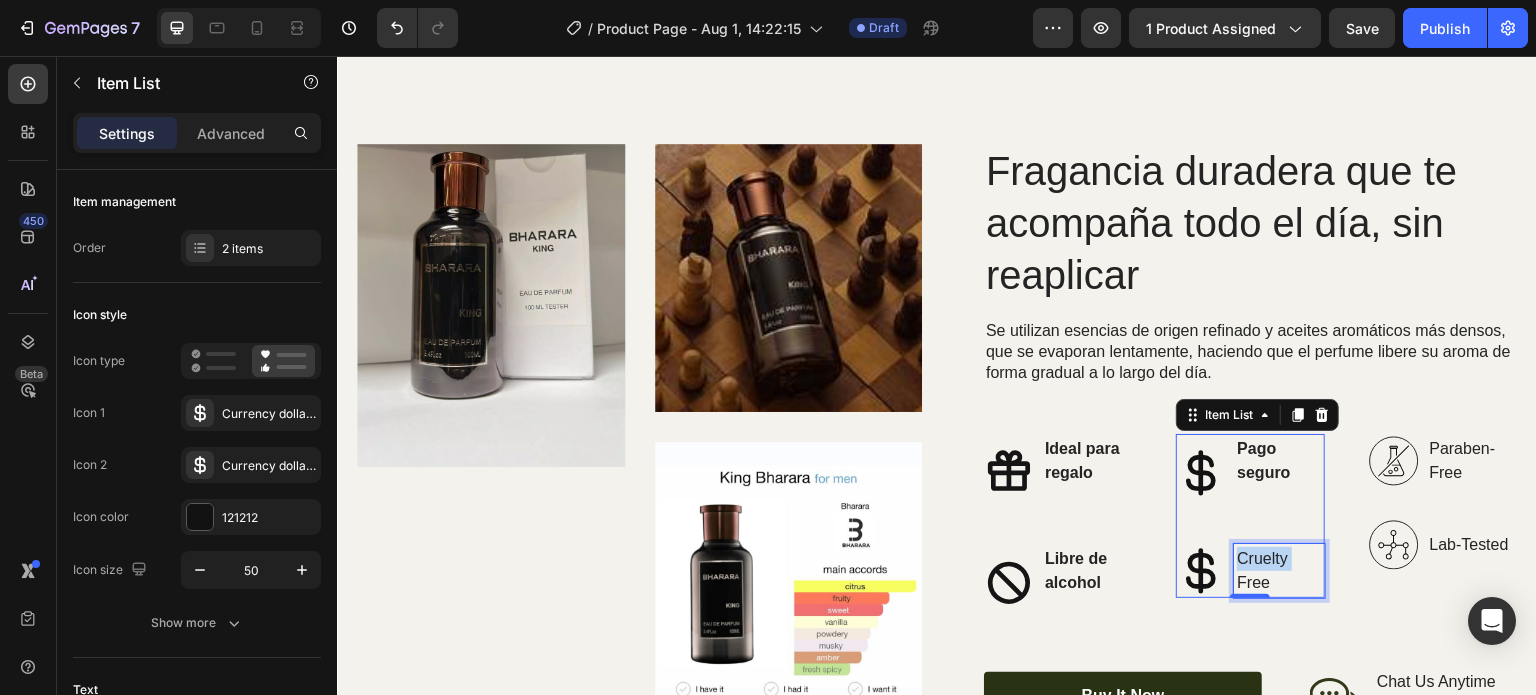 click on "Cruelty Free" at bounding box center (1279, 571) 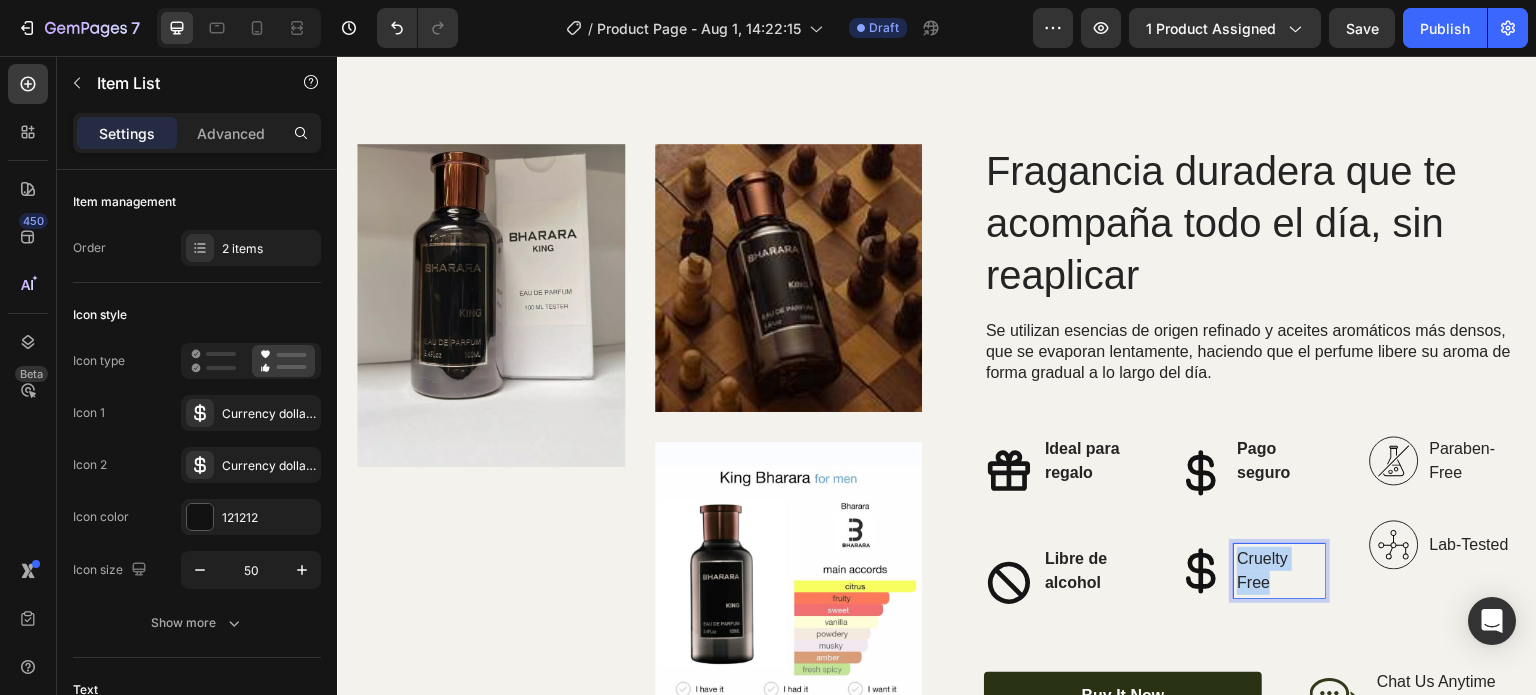 click on "Cruelty Free" at bounding box center (1279, 571) 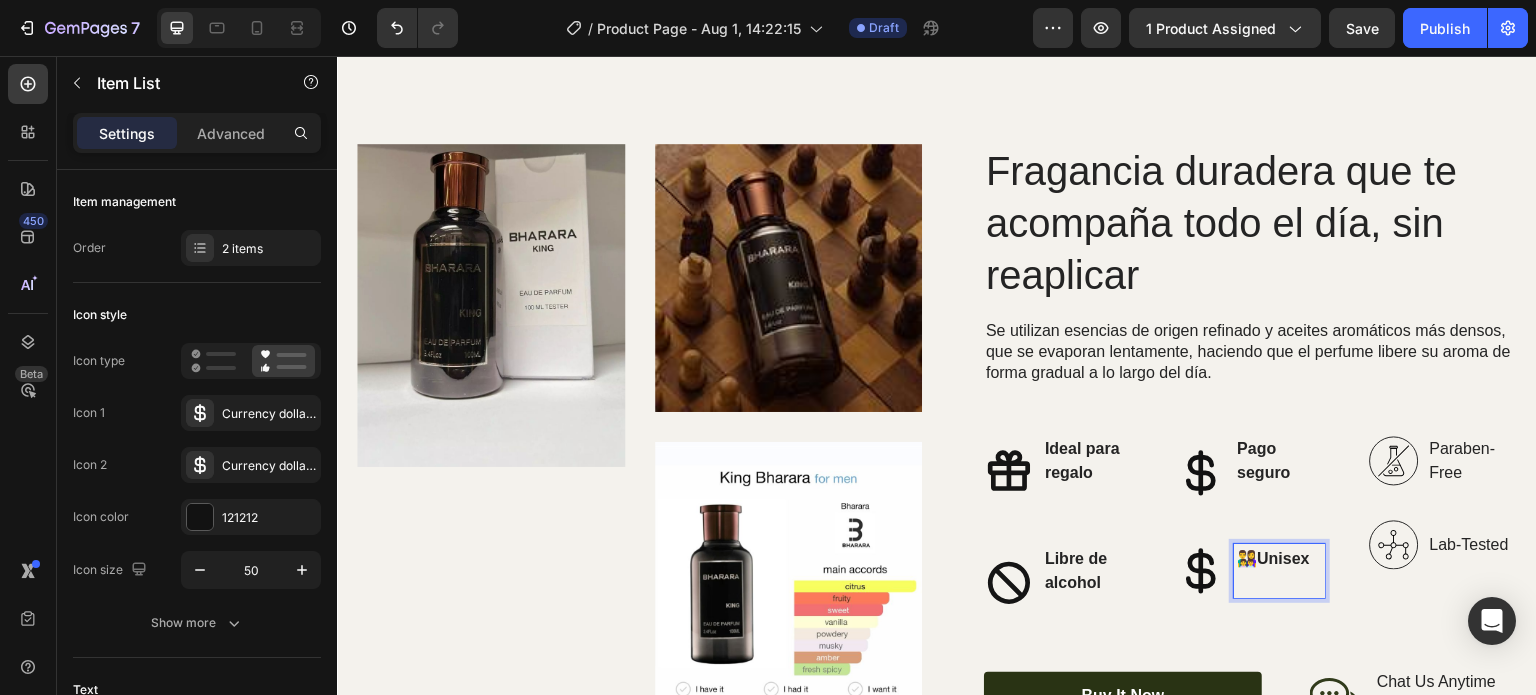 click on "Unisex" at bounding box center [1283, 558] 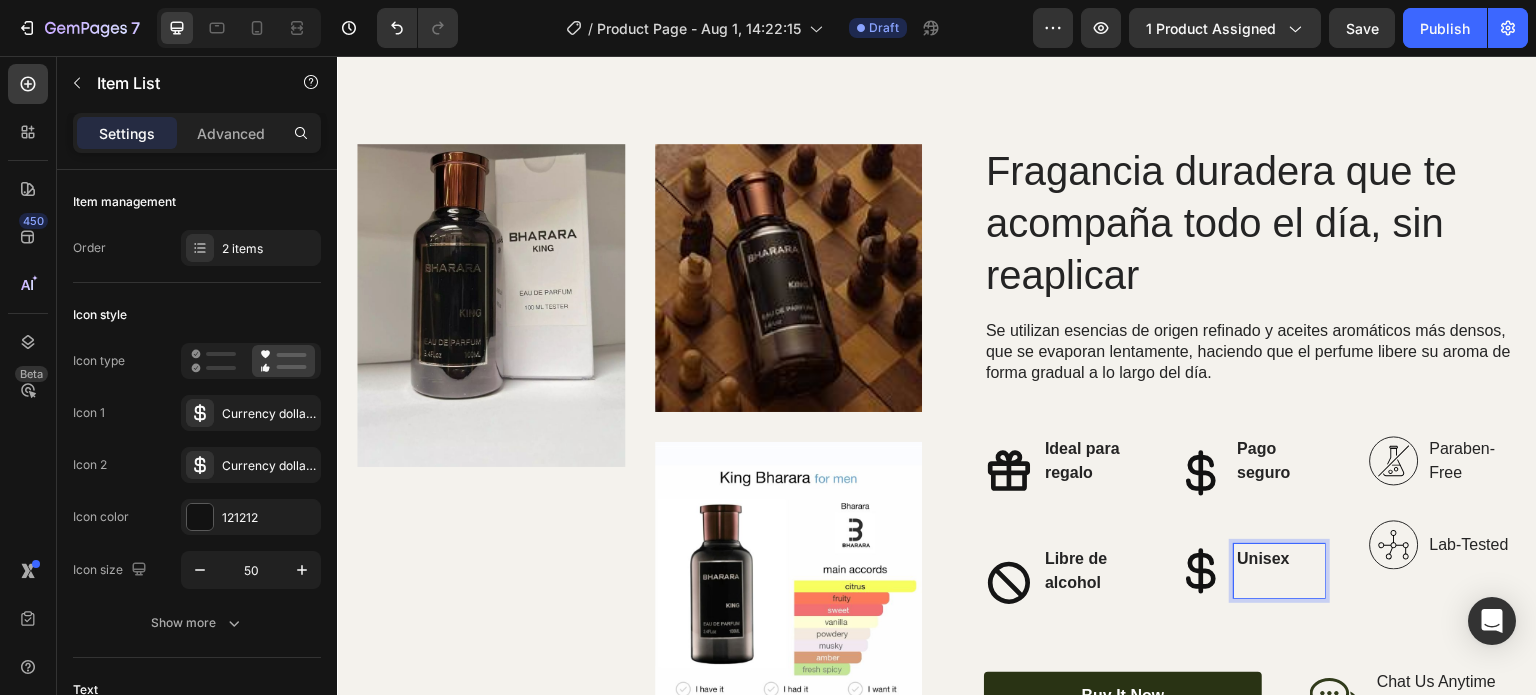click 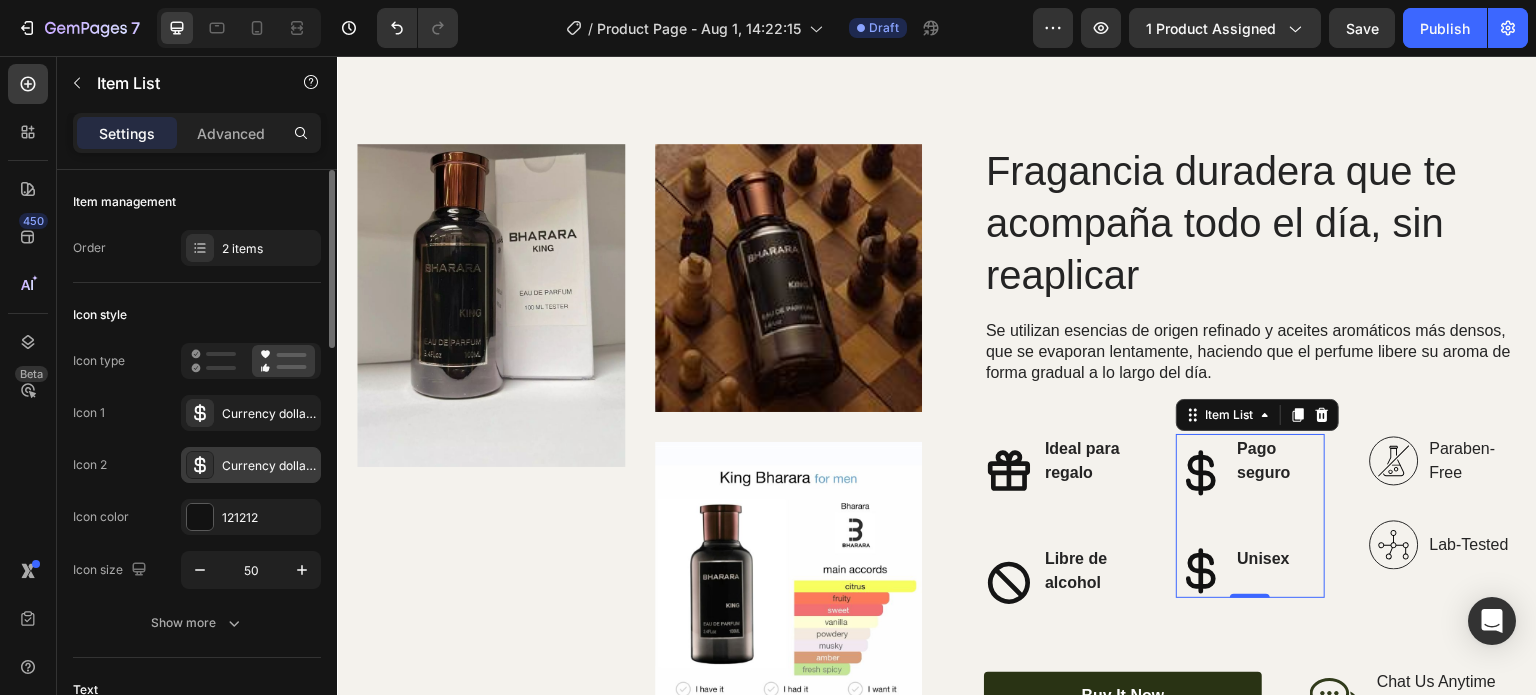 click on "Currency dollar bold" at bounding box center [251, 465] 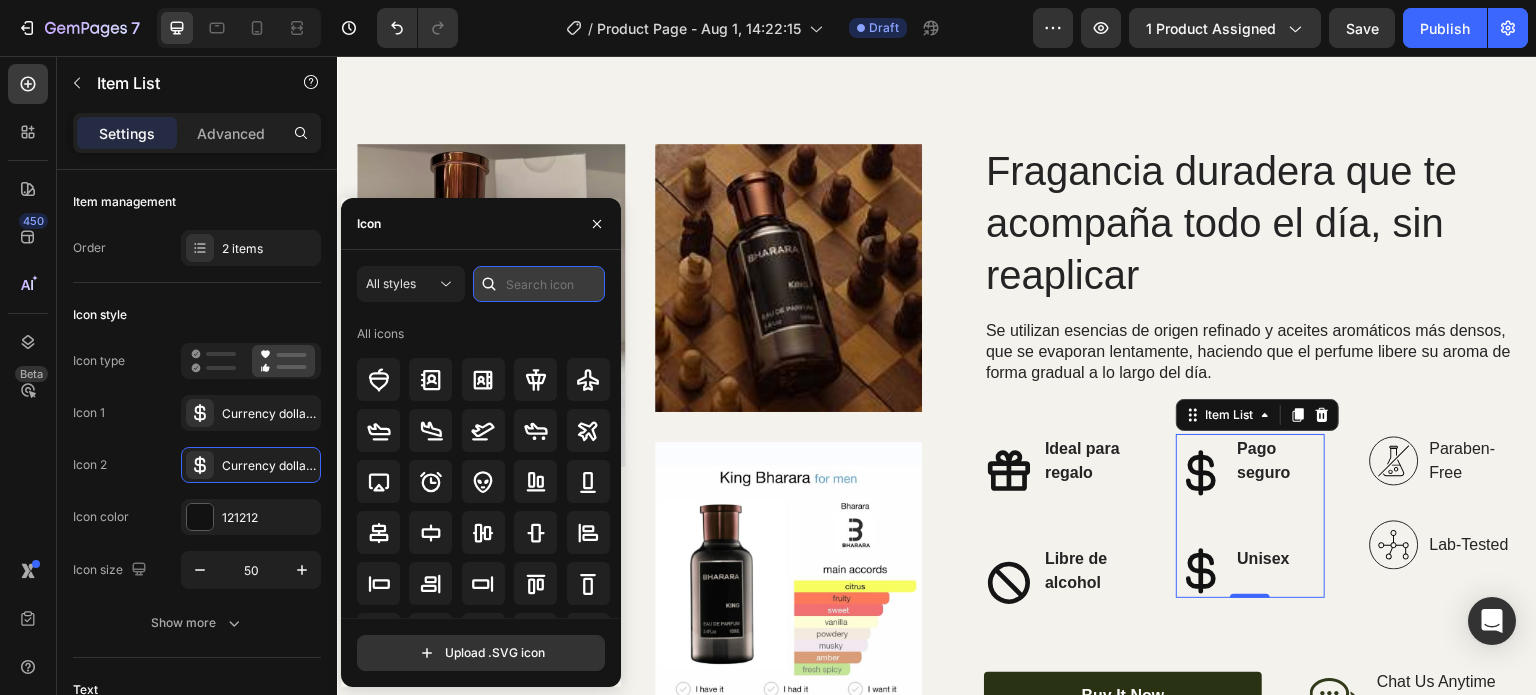 click at bounding box center (539, 284) 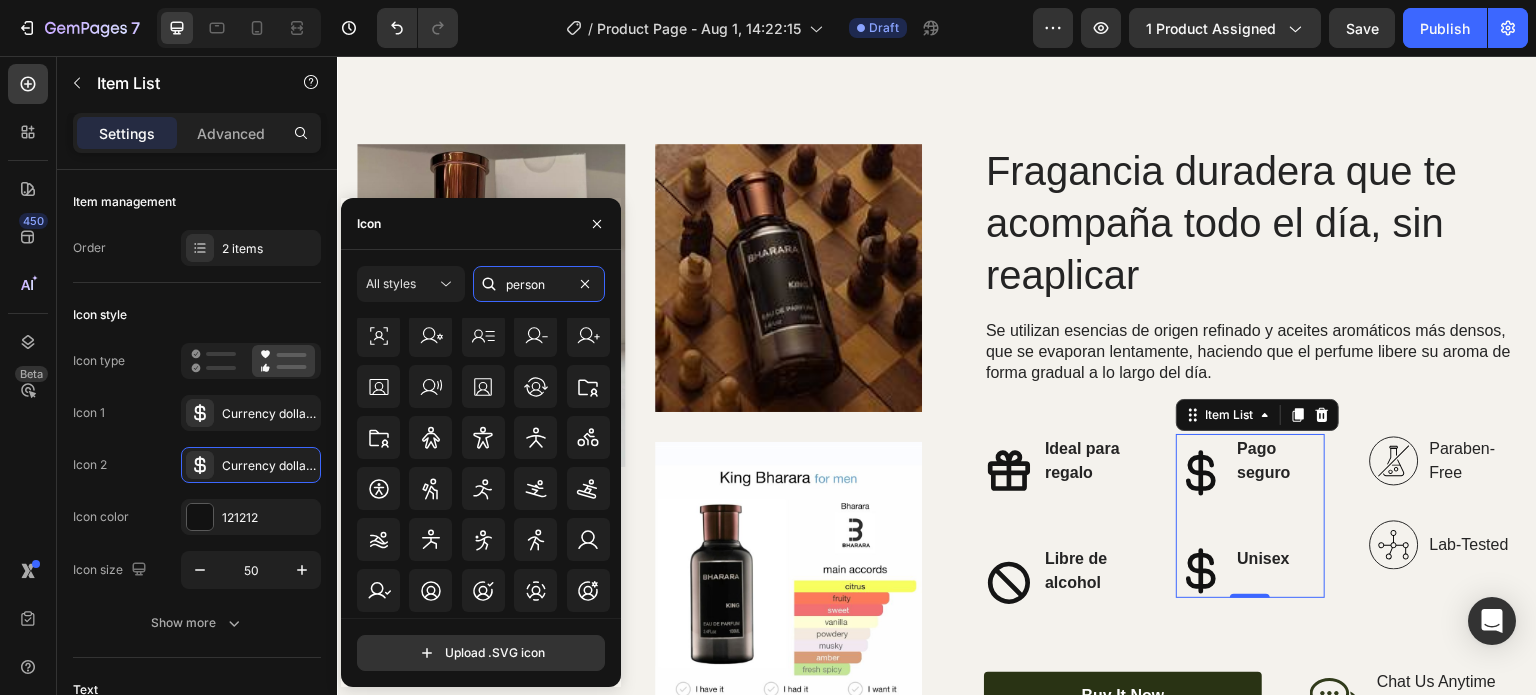scroll, scrollTop: 620, scrollLeft: 0, axis: vertical 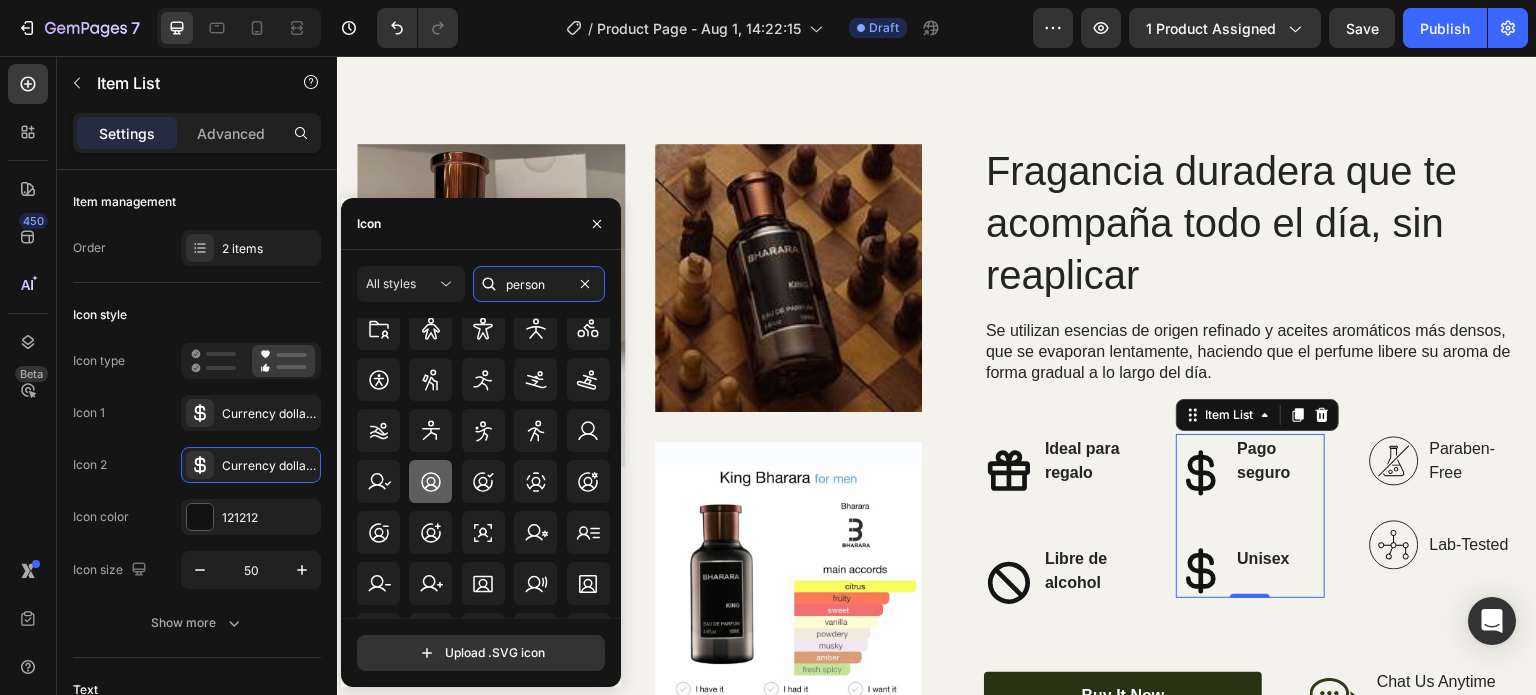 type on "person" 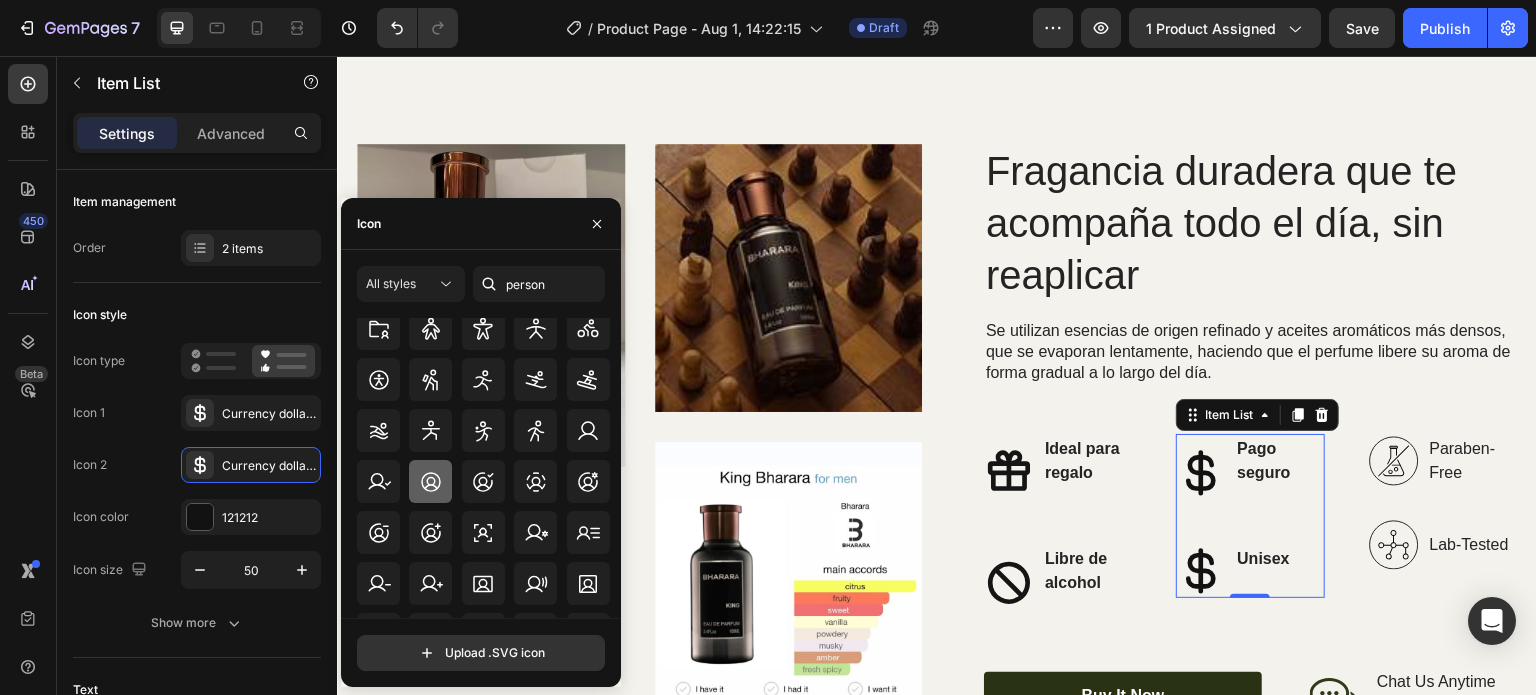 click 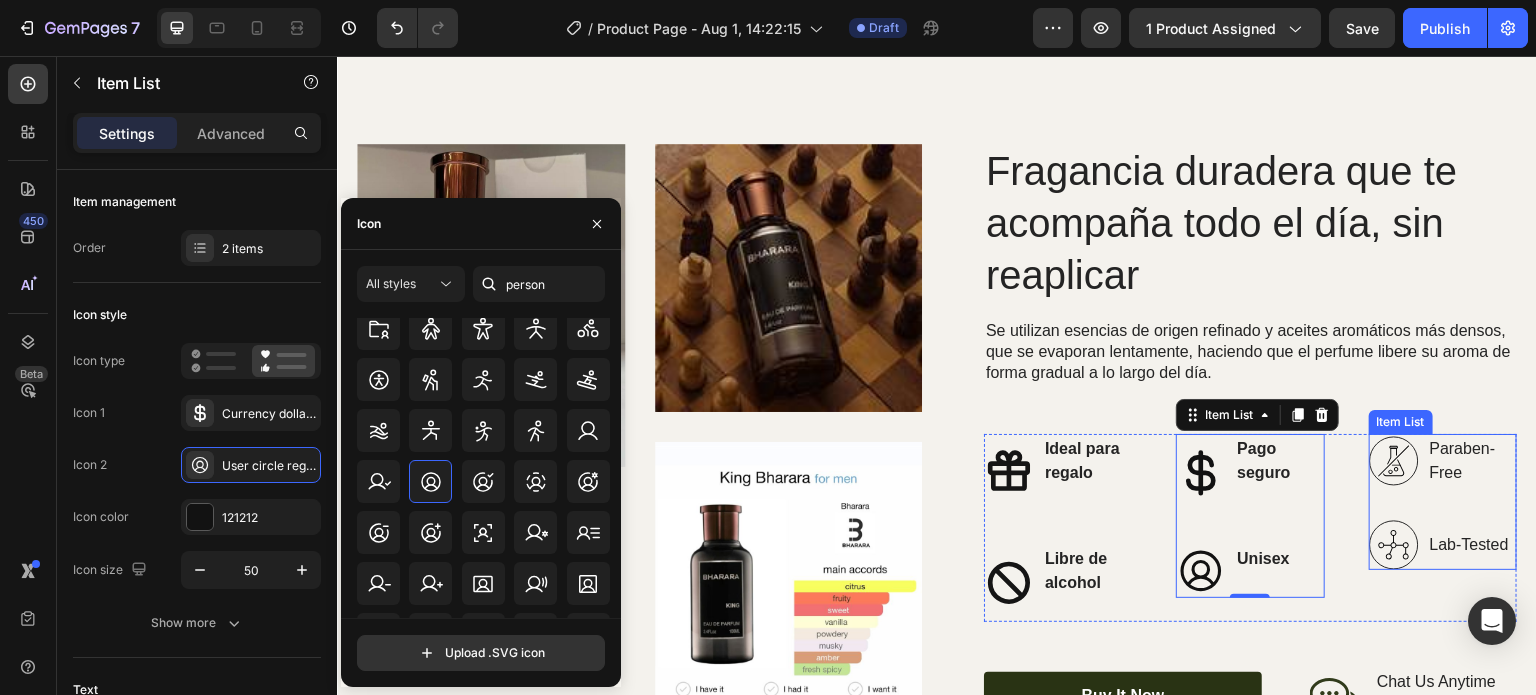click 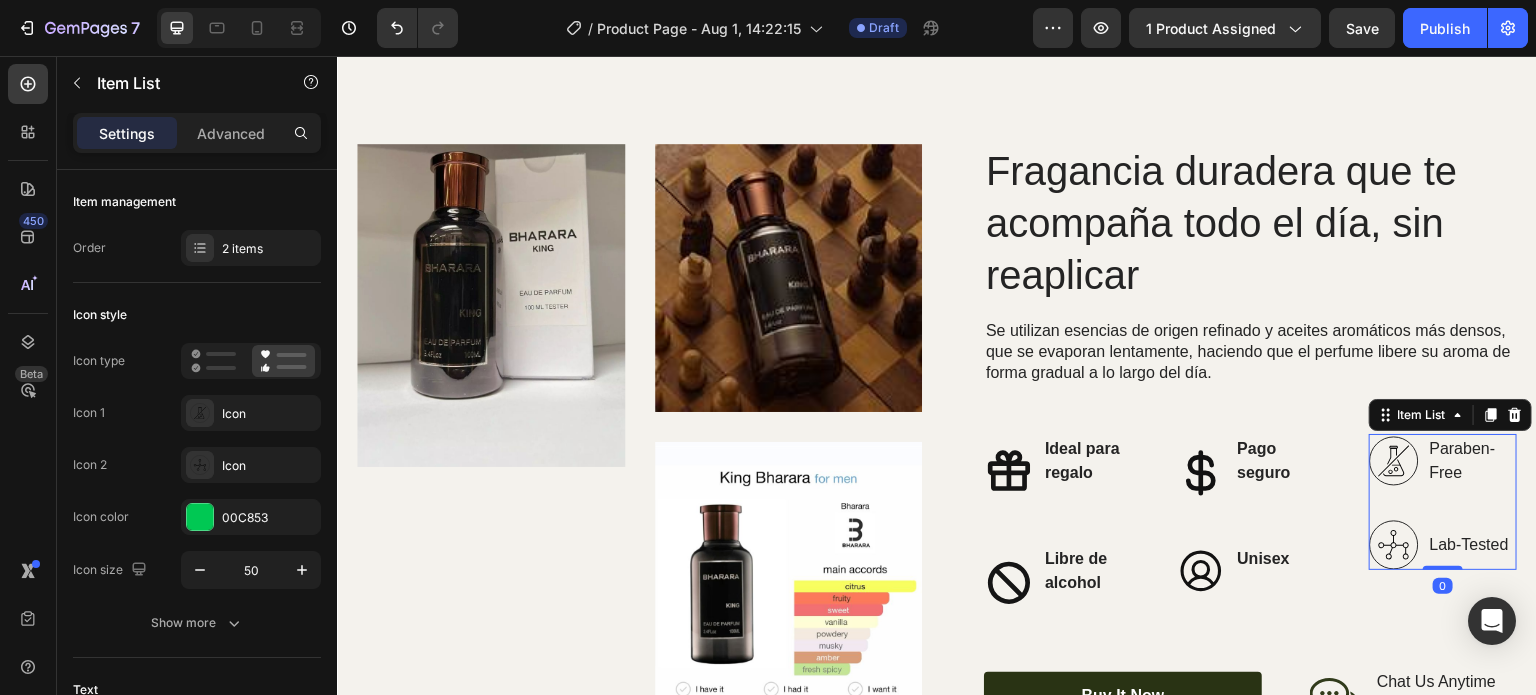 click on "Paraben-Free" at bounding box center (1472, 461) 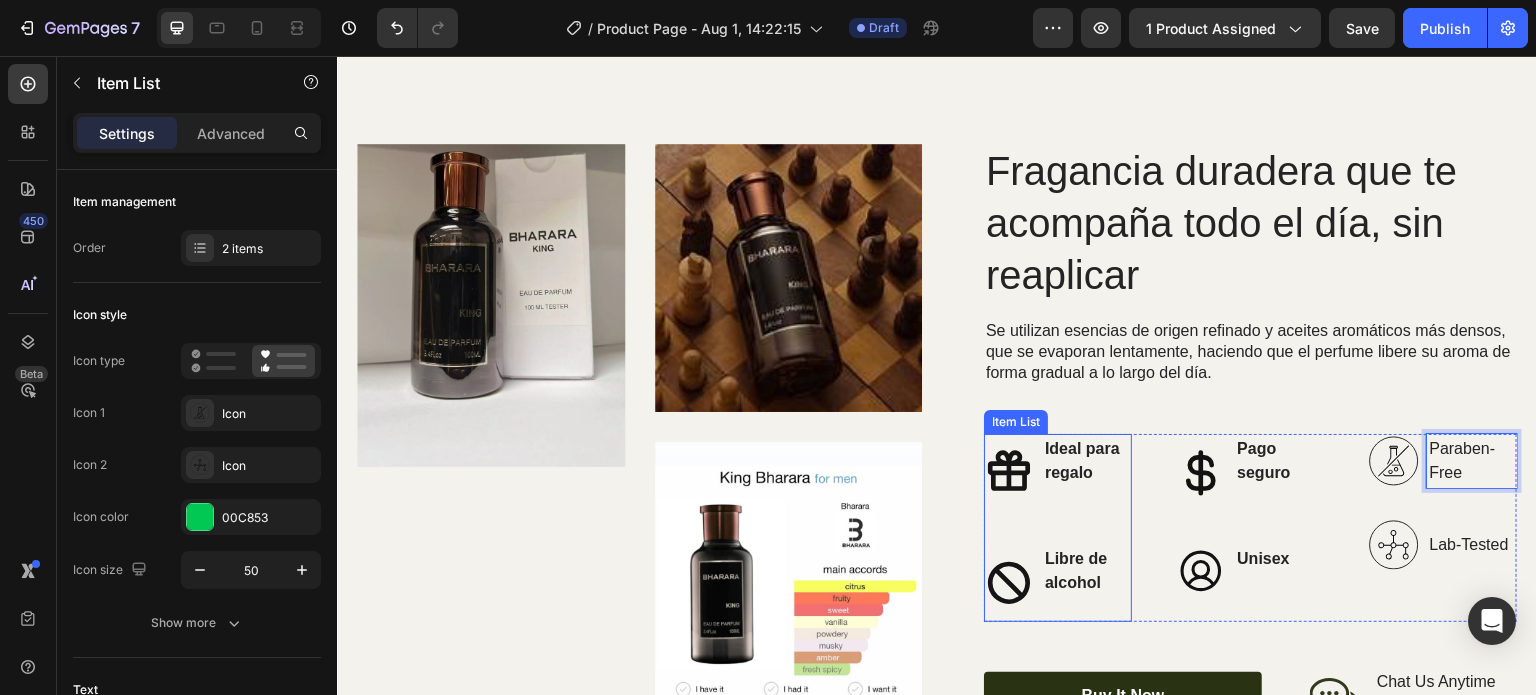 click 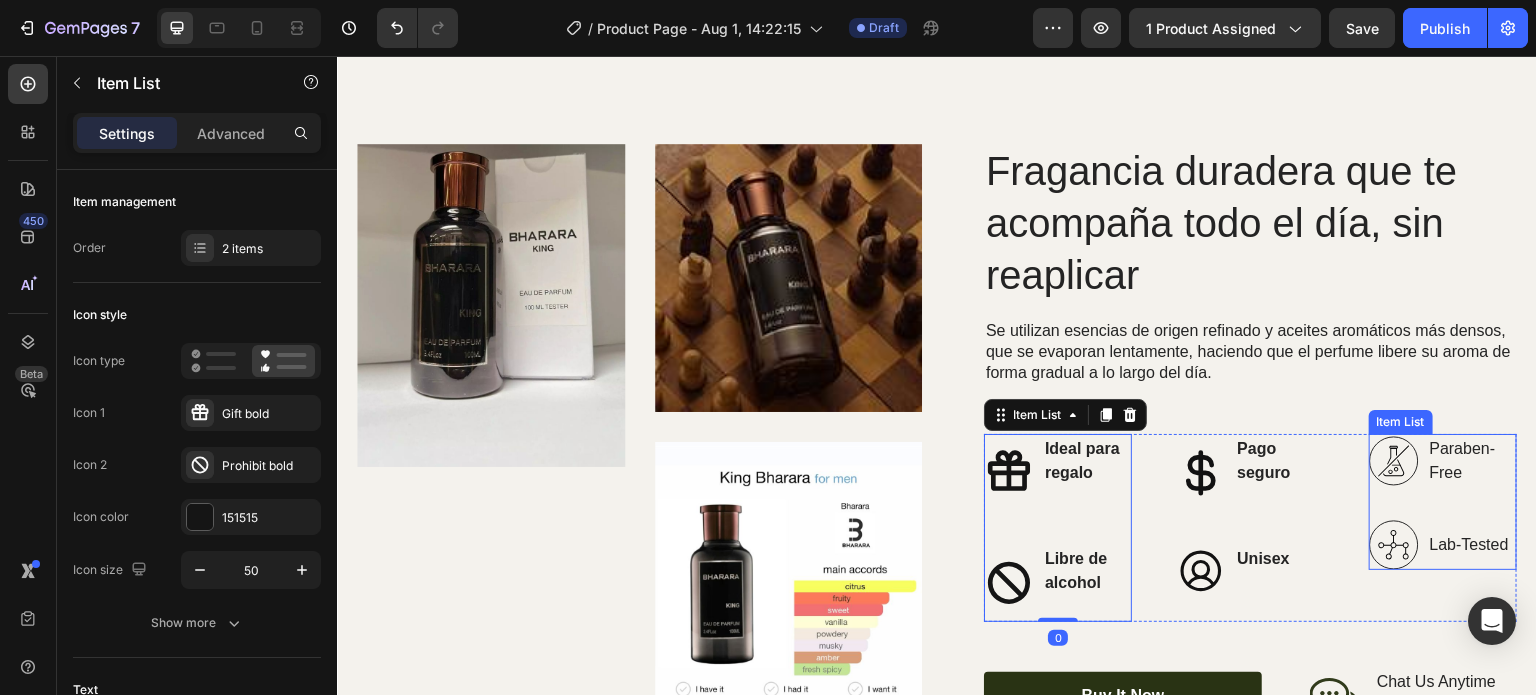 click on "Paraben-Free" at bounding box center (1472, 461) 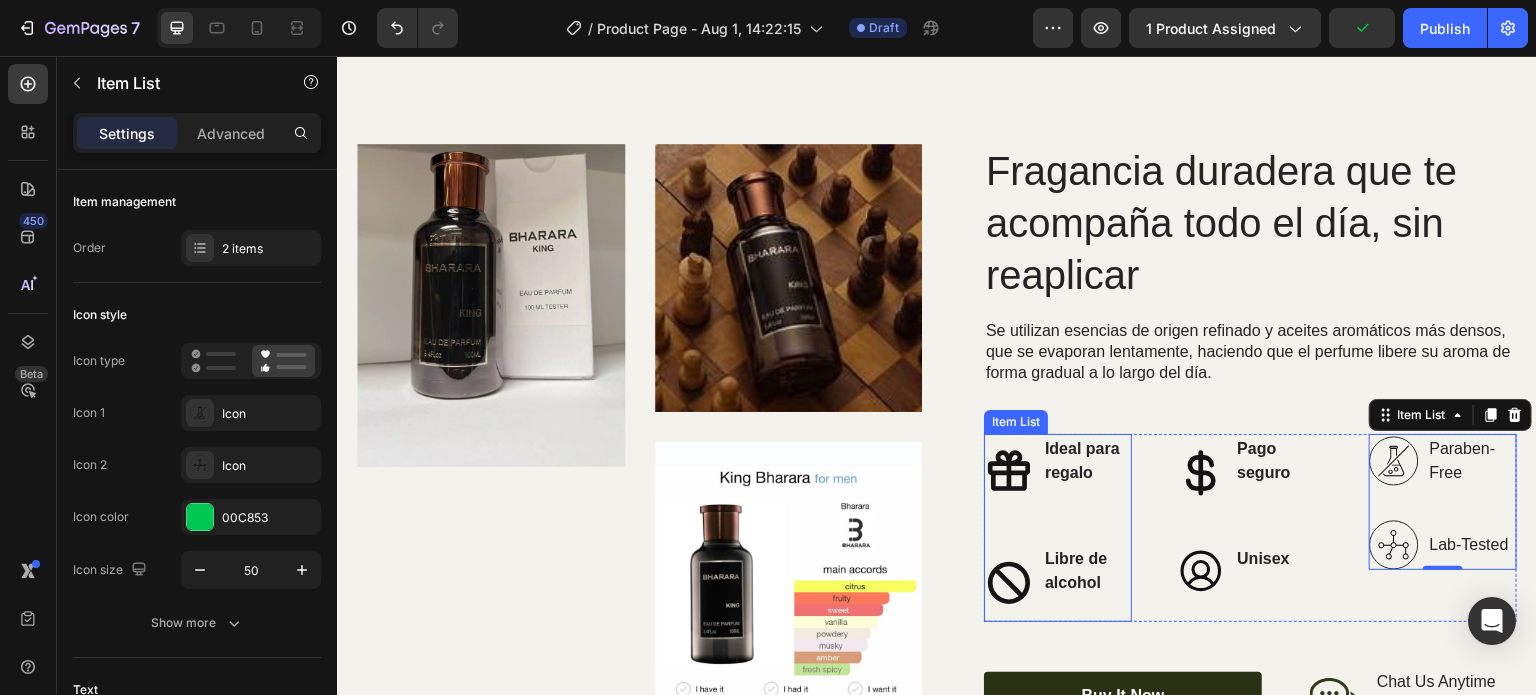 click 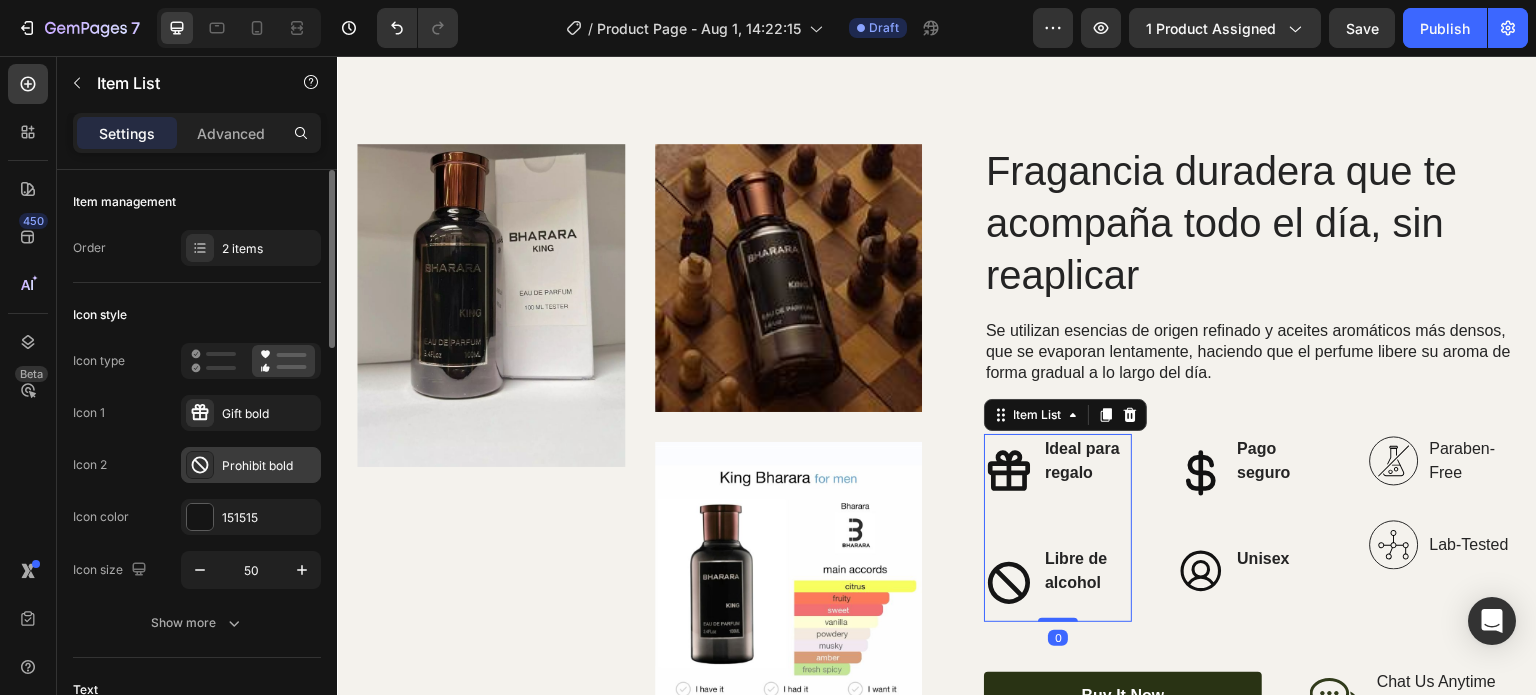 click on "Prohibit bold" at bounding box center [251, 465] 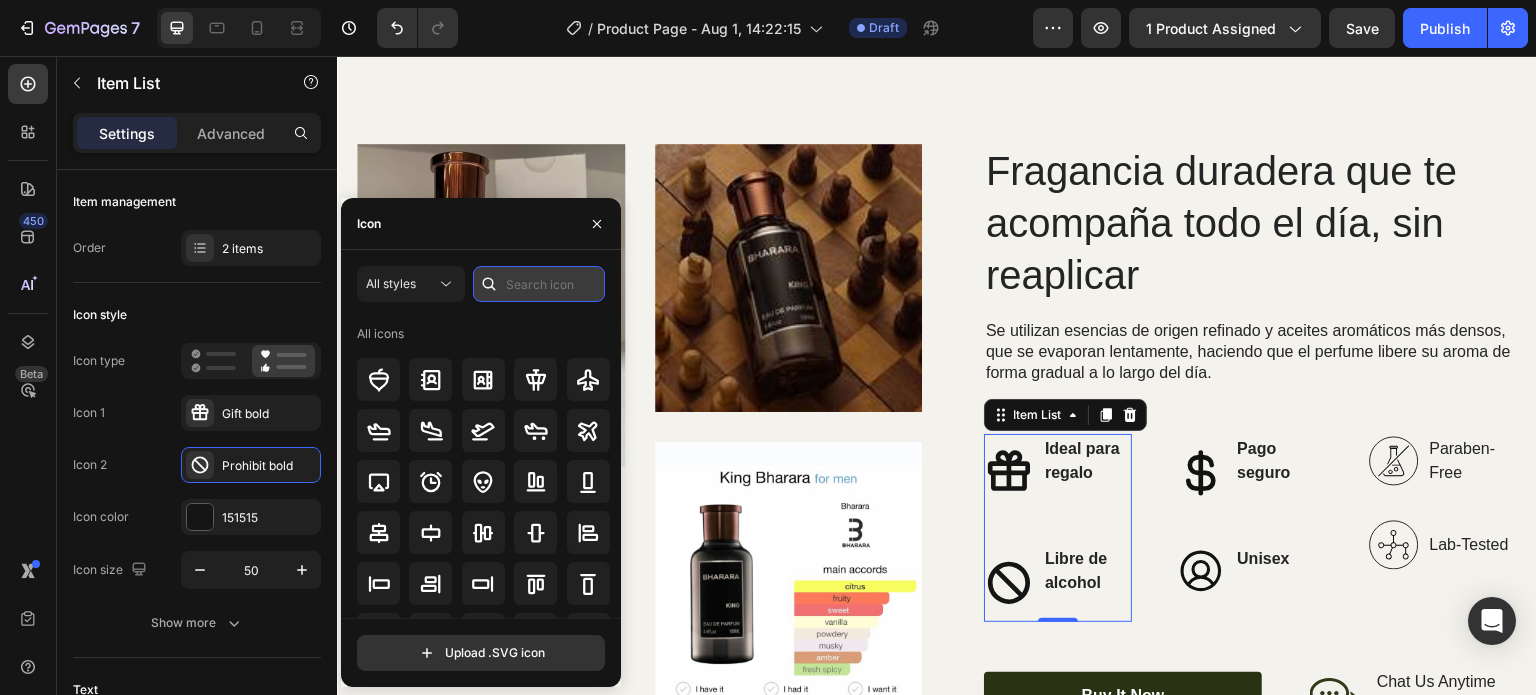 click at bounding box center (539, 284) 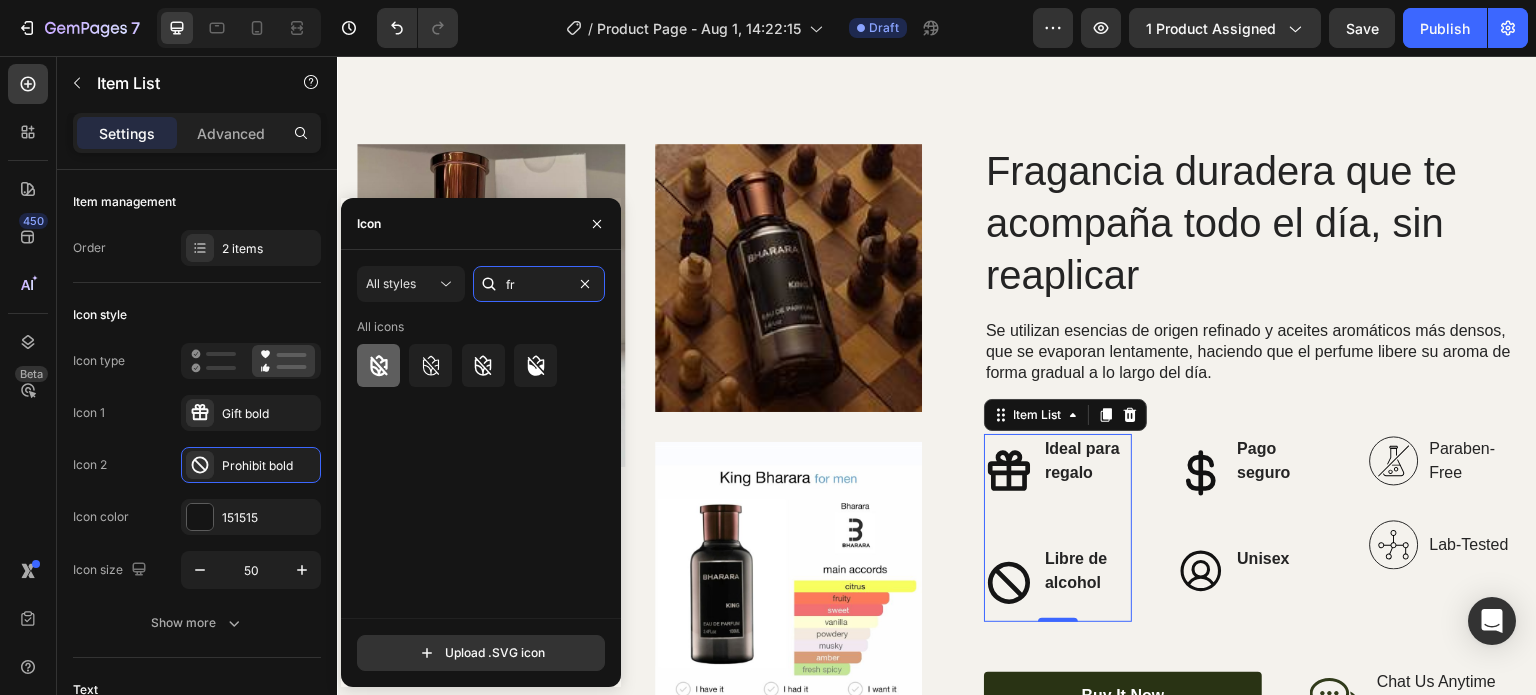 type on "f" 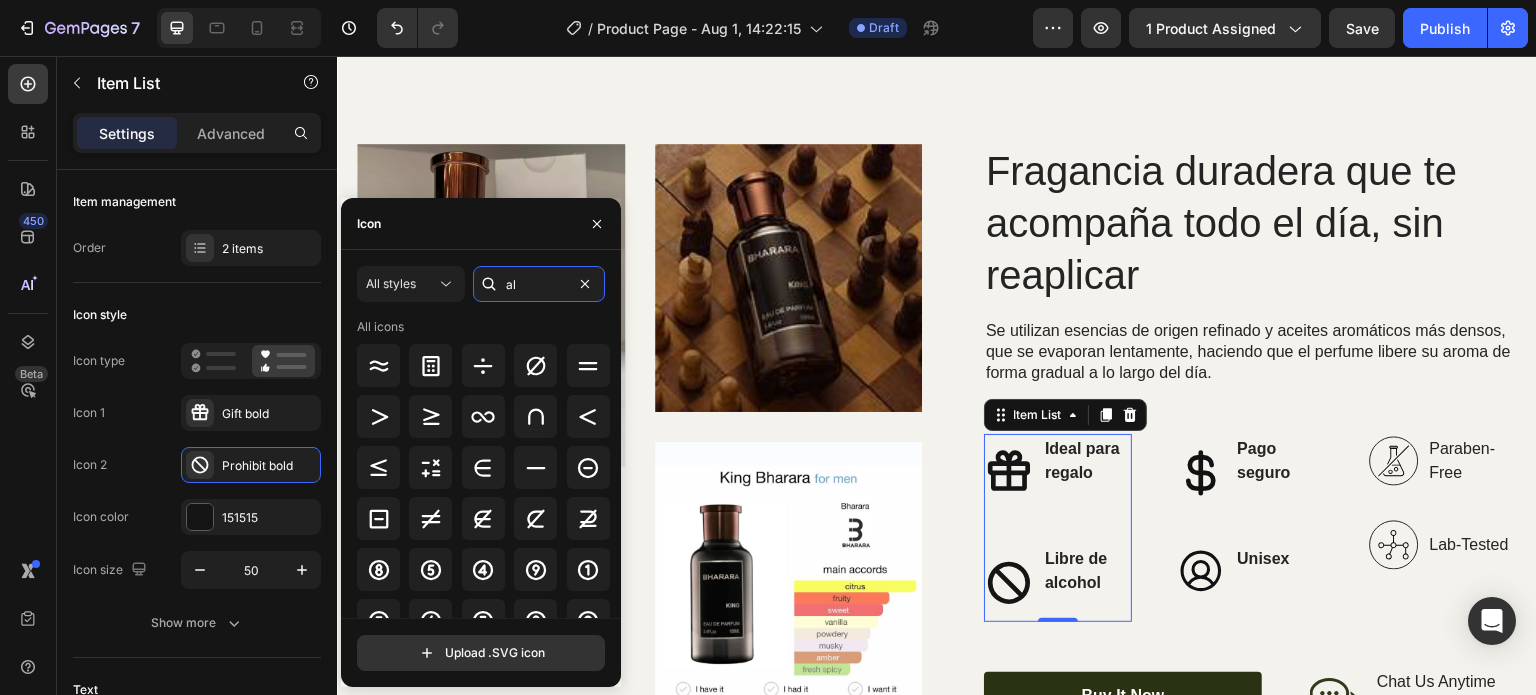 type on "a" 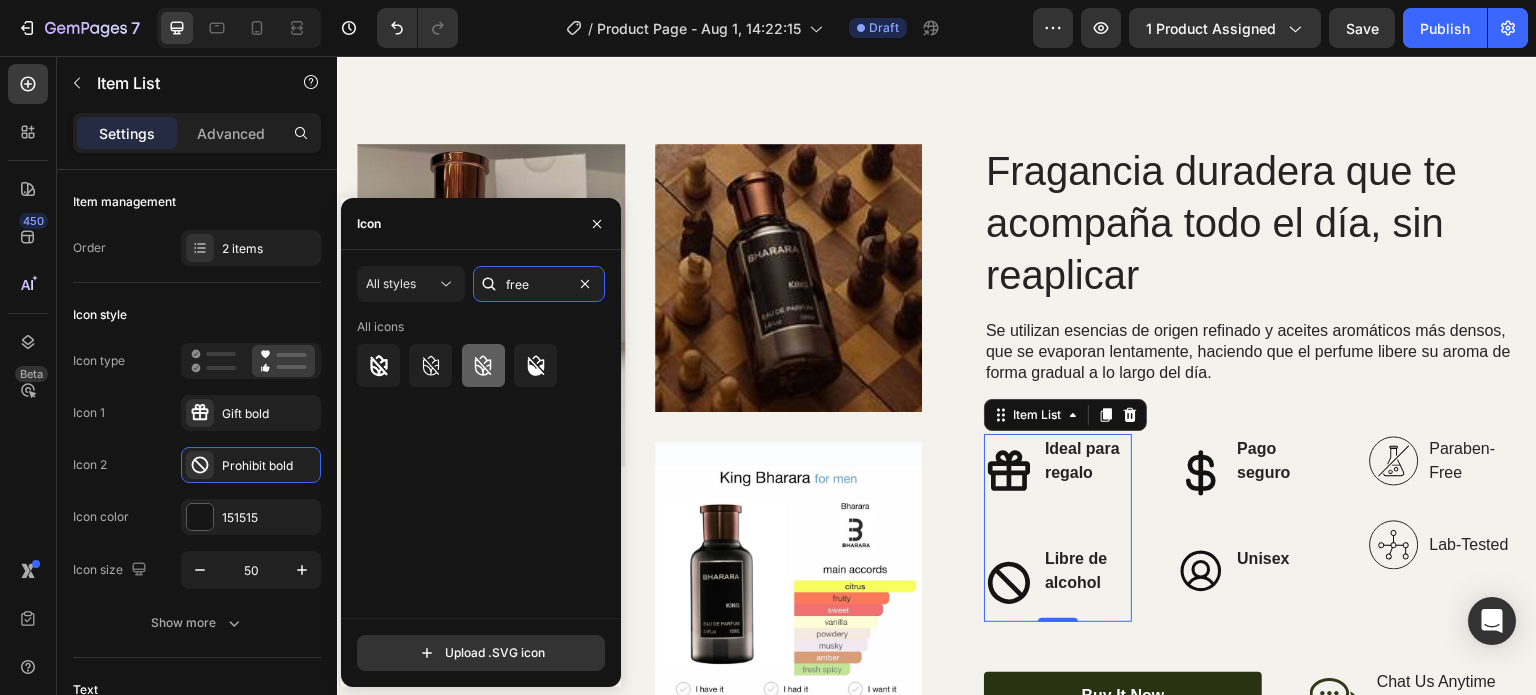 type on "free" 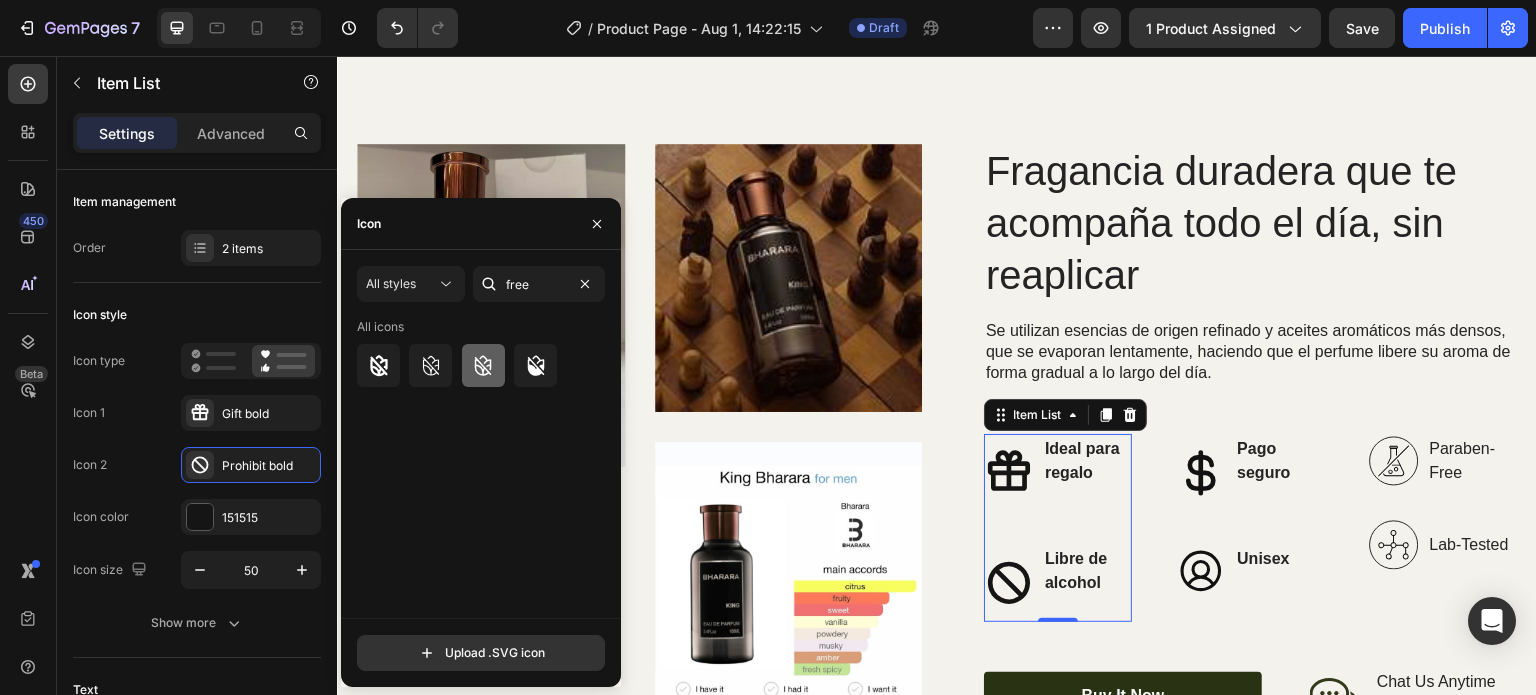 click 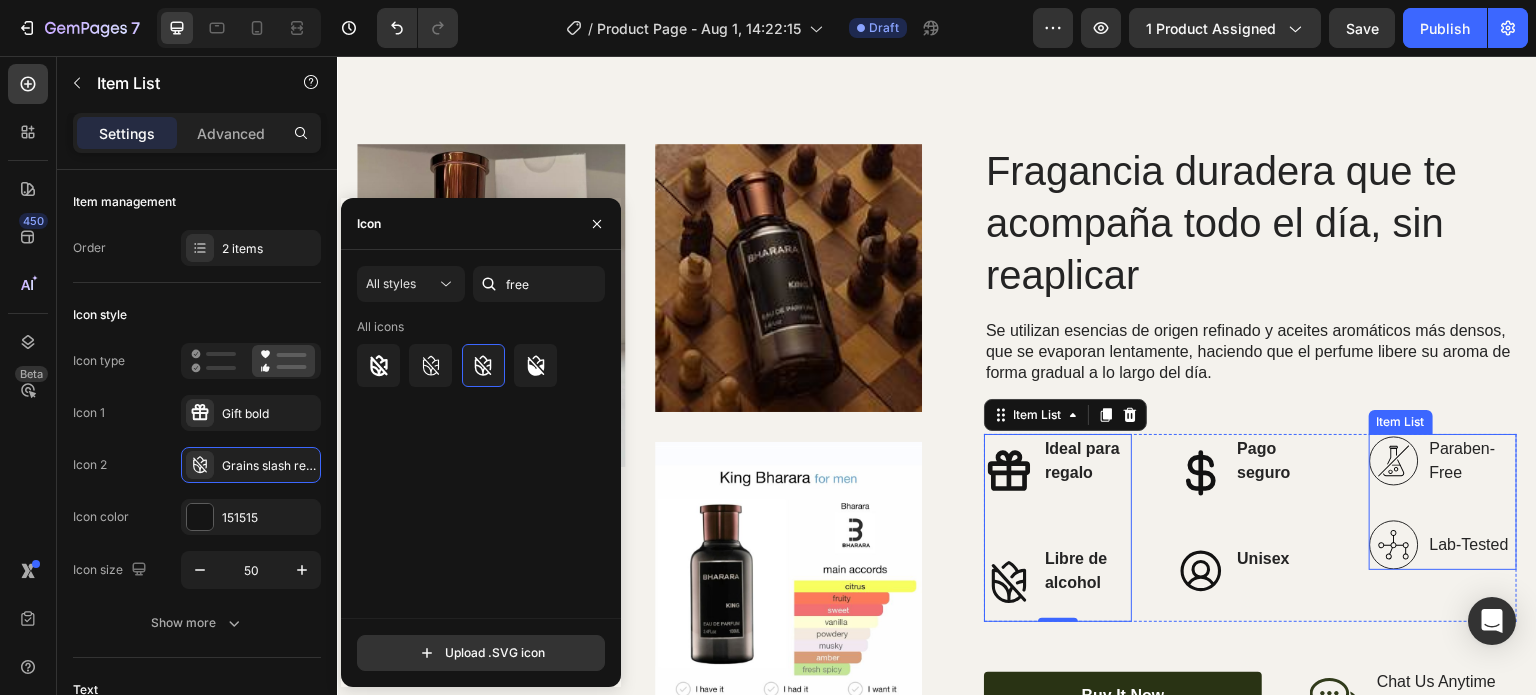 click 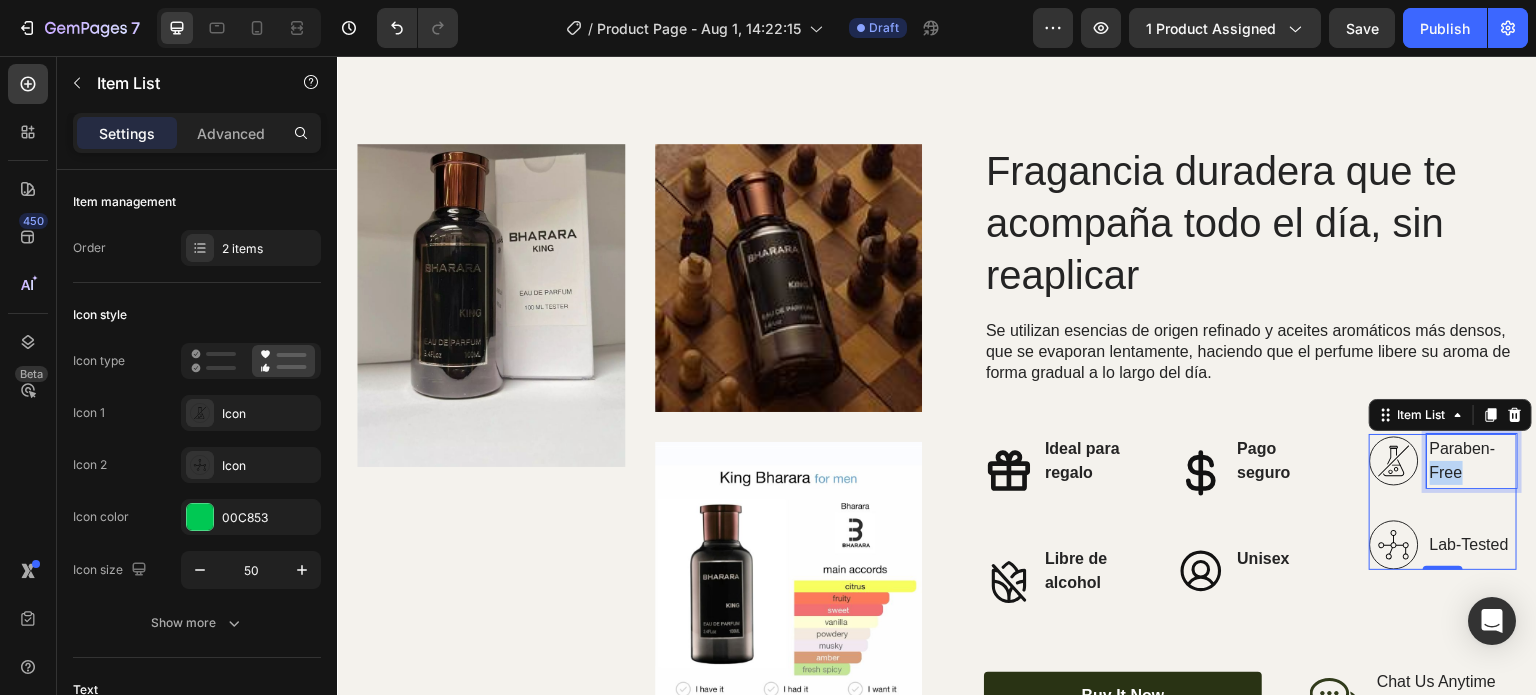 click on "Paraben-Free" at bounding box center [1472, 461] 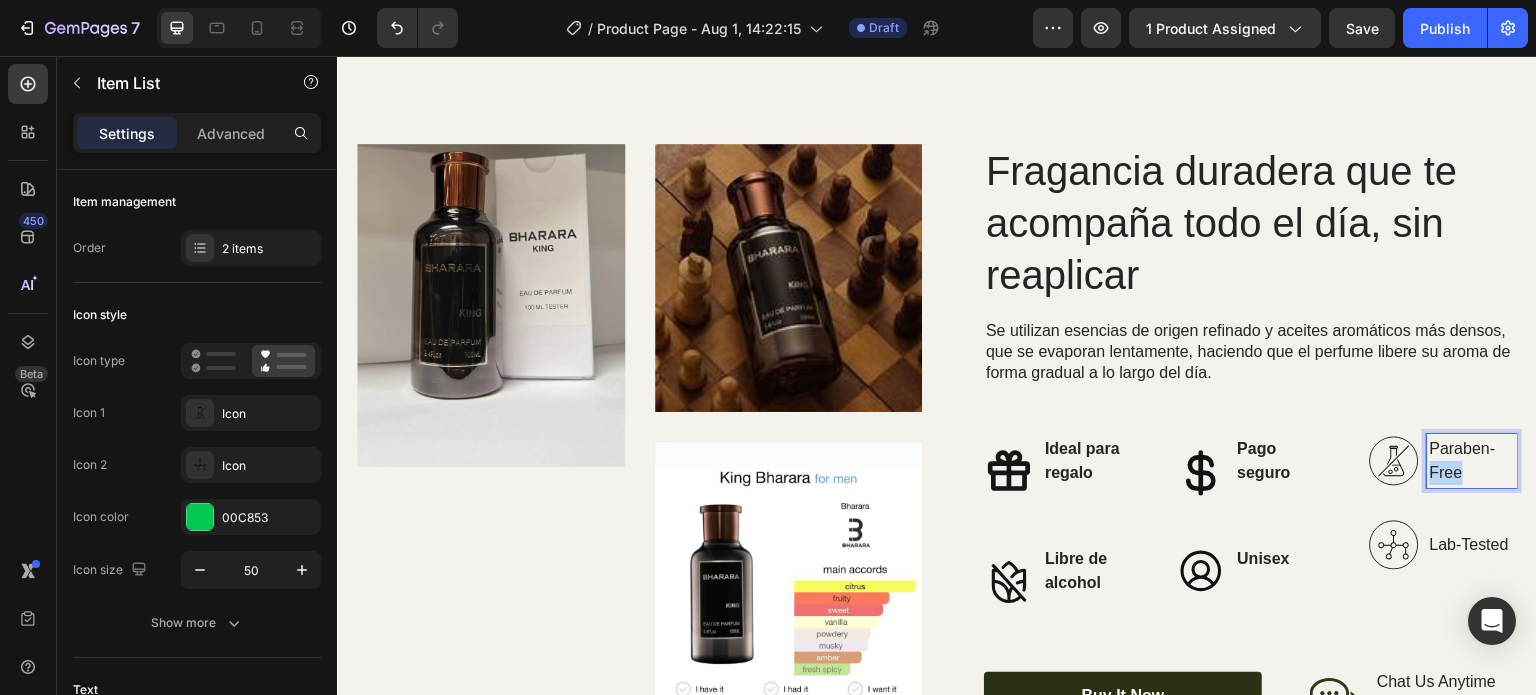 click on "Paraben-Free" at bounding box center (1472, 461) 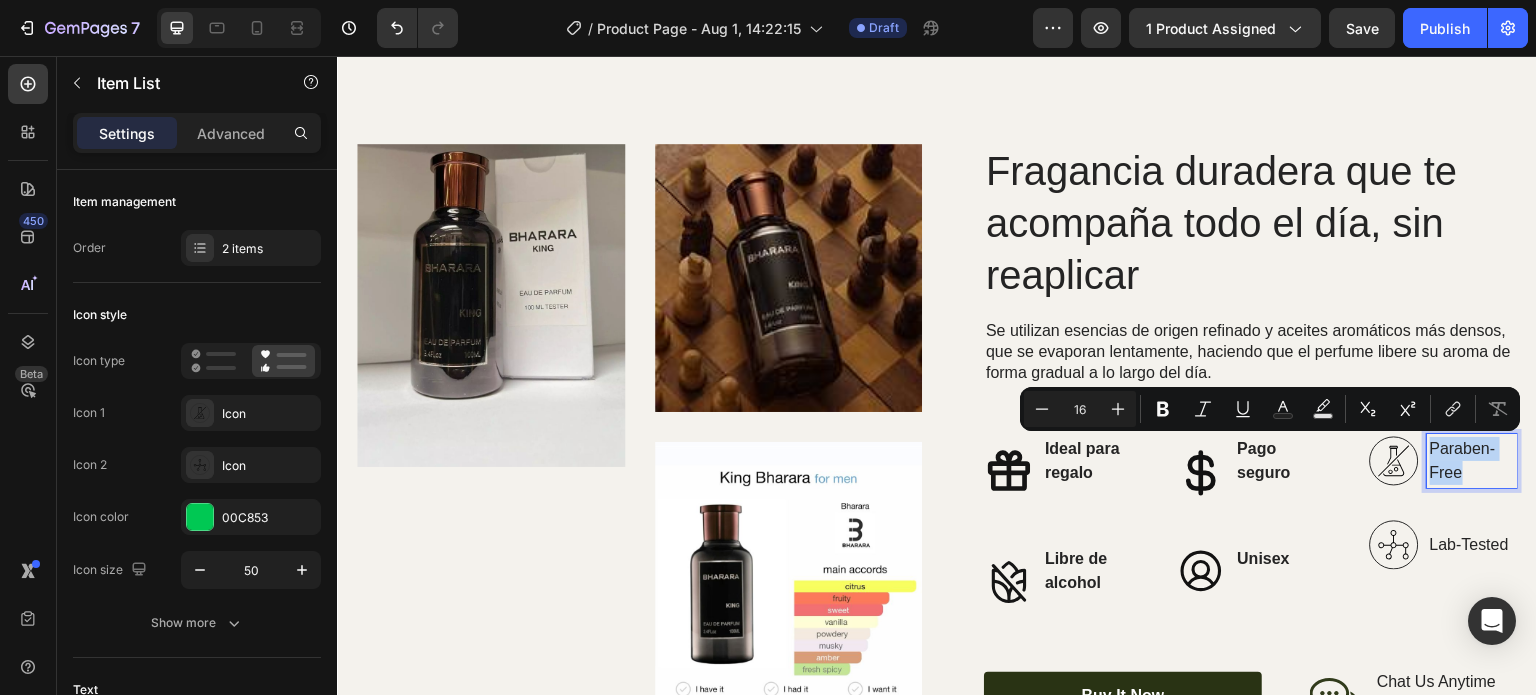 click on "Paraben-Free" at bounding box center (1472, 461) 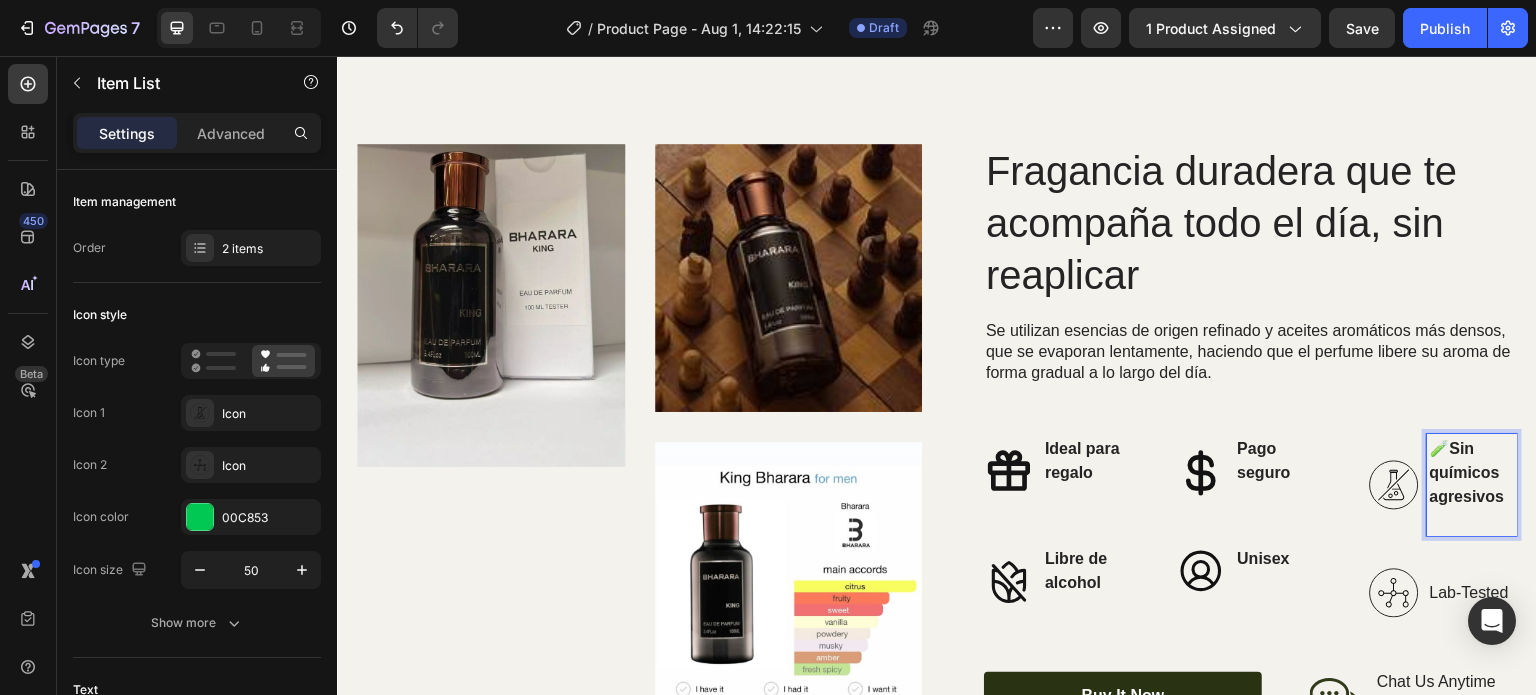 click on "🧪  Sin químicos agresivos" at bounding box center [1472, 473] 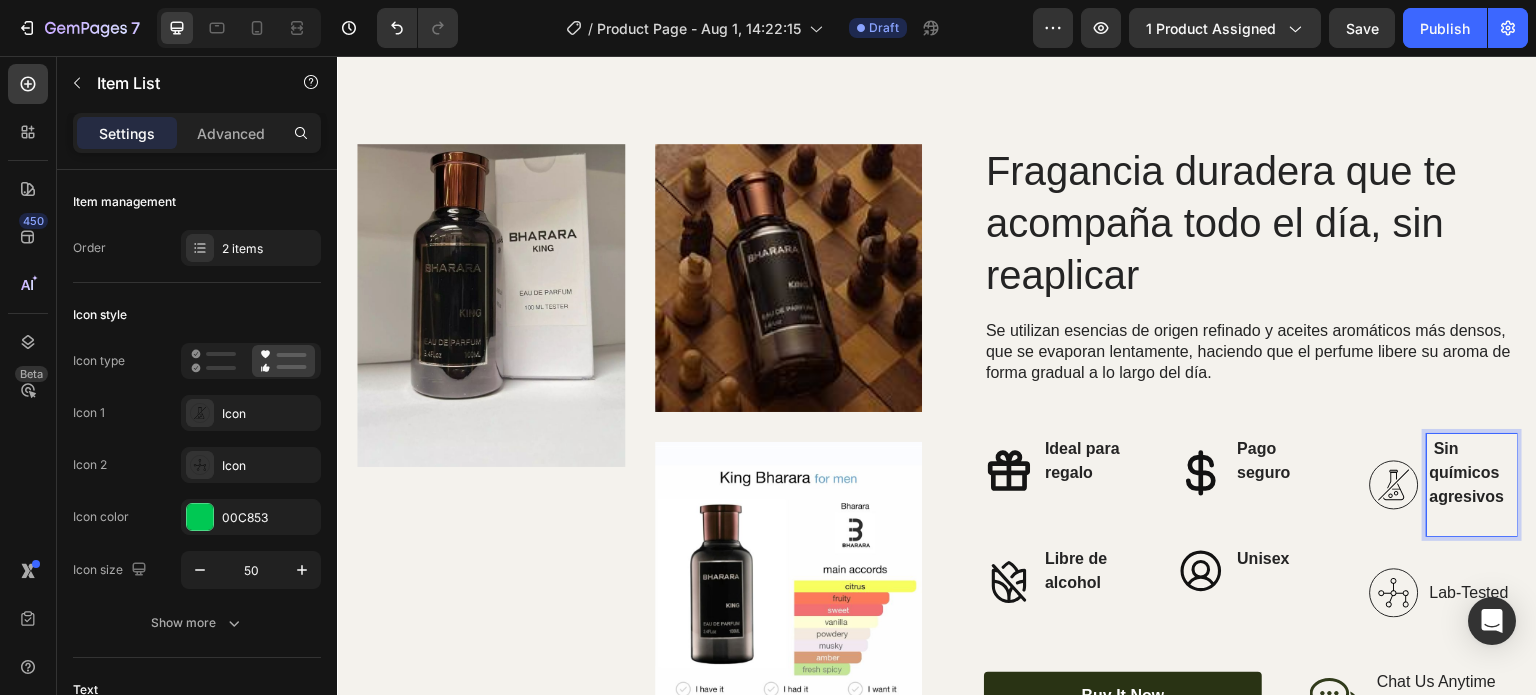 click on "Sin químicos agresivos" at bounding box center (1472, 473) 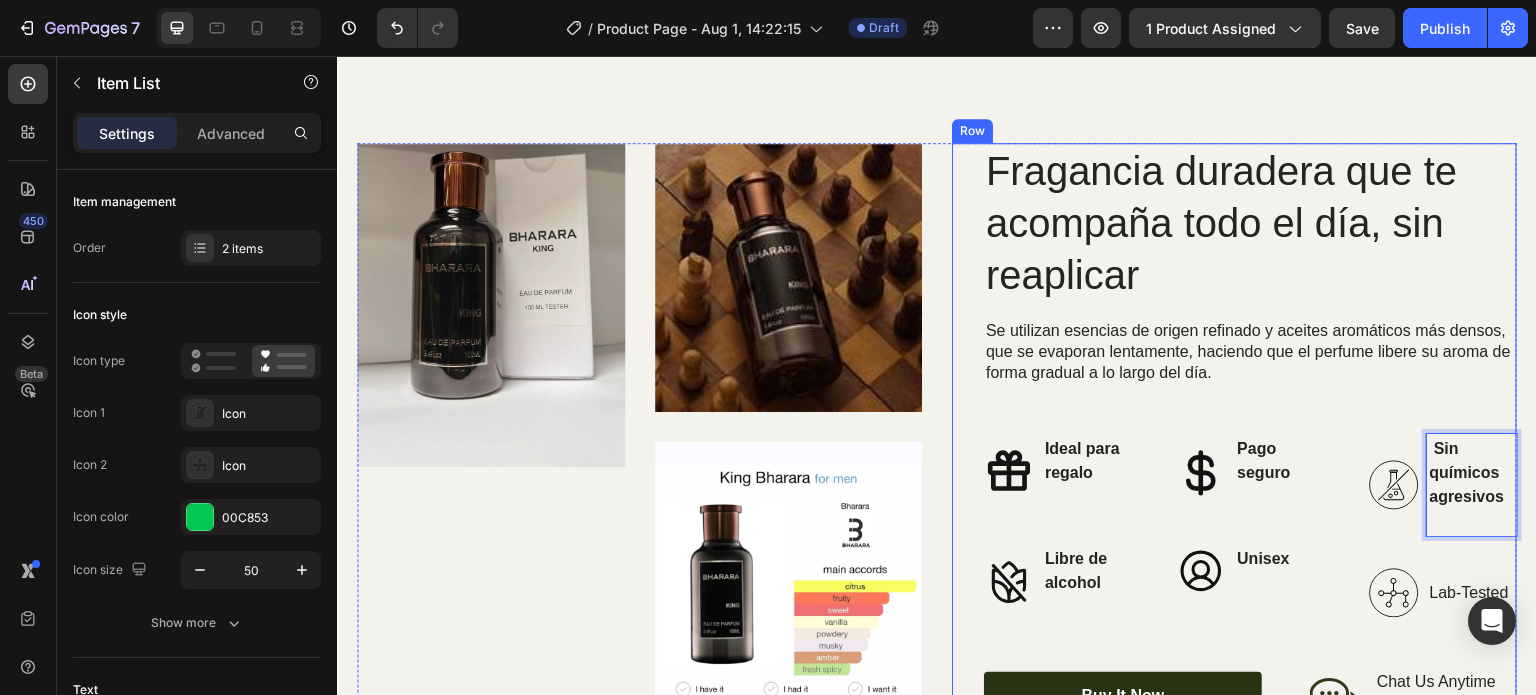click on "Fragancia duradera que te acompaña todo el día, sin reaplicar Heading Se utilizan esencias de origen refinado y aceites aromáticos más densos, que se evaporan lentamente, haciendo que el perfume libere su aroma de forma gradual a lo largo del día. Text Block
Organic
Sulfate-Free
Paraben-Free Item List
100% Vegan
Cruelty Free
Lab-Tested Item List Row
Ideal para regalo
Libre de alcohol Item List
Pago seguro
Unisex Item List
Sin químicos agresivos
Lab-Tested Item List   0 Row Buy It Now Button
Icon Chat Us Anytime Text Block +00 123 456 789 Text Block Row Row" at bounding box center [1250, 433] 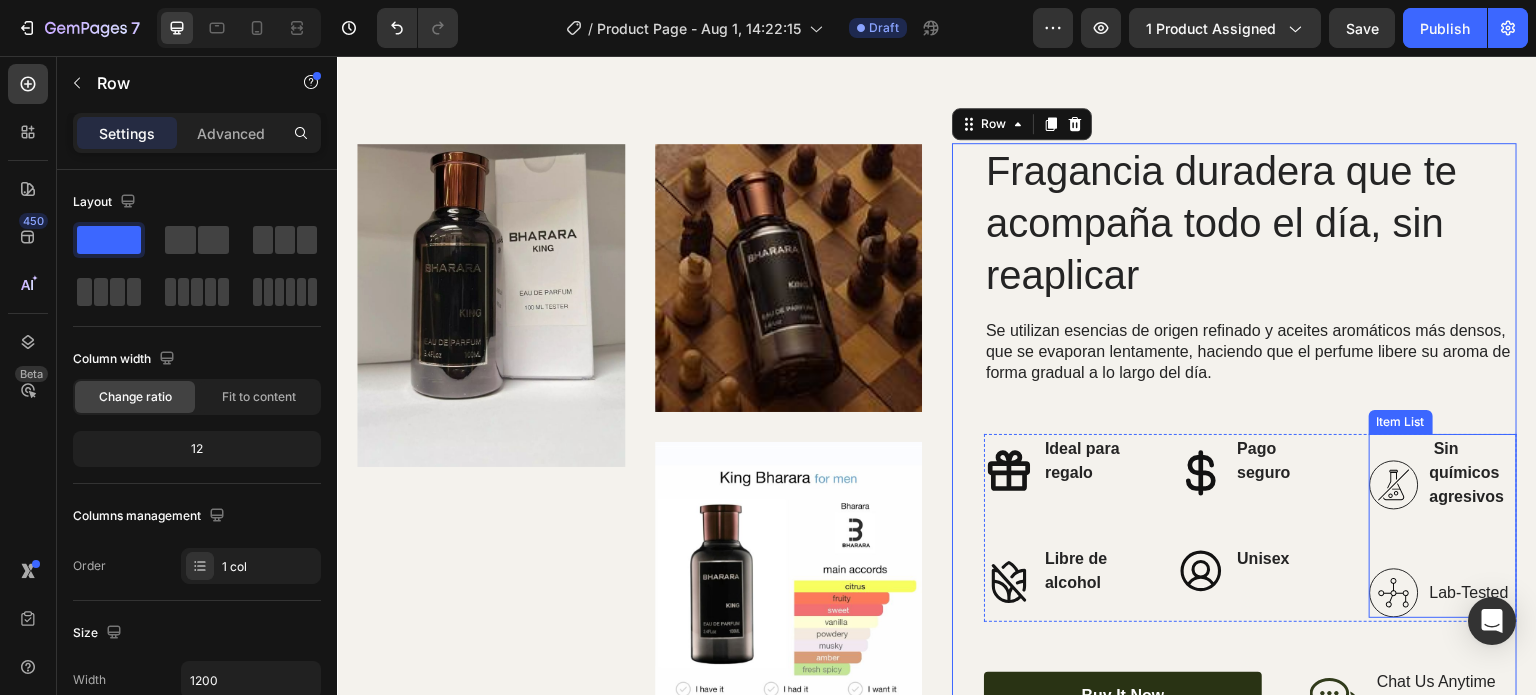 click on "Sin químicos agresivos" at bounding box center [1467, 472] 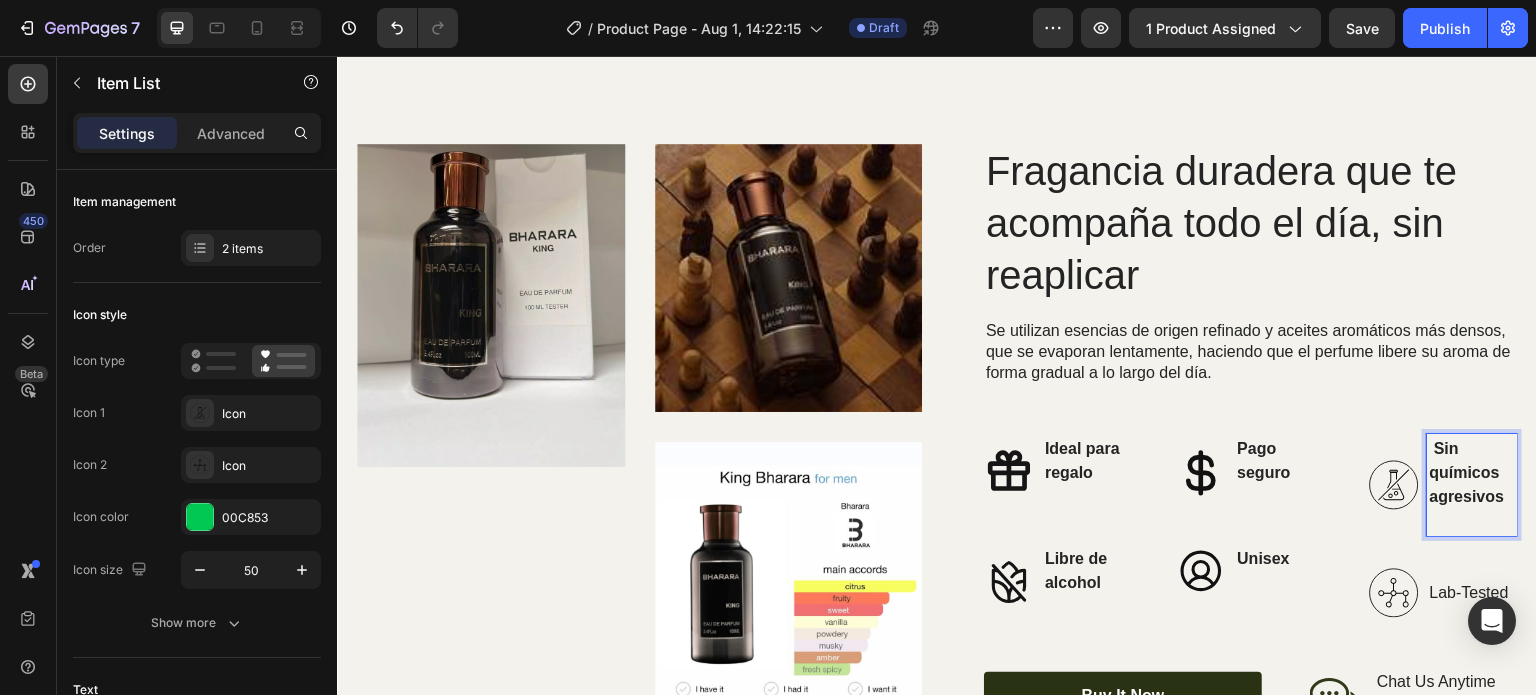 click on "Lab-Tested" at bounding box center [1472, 593] 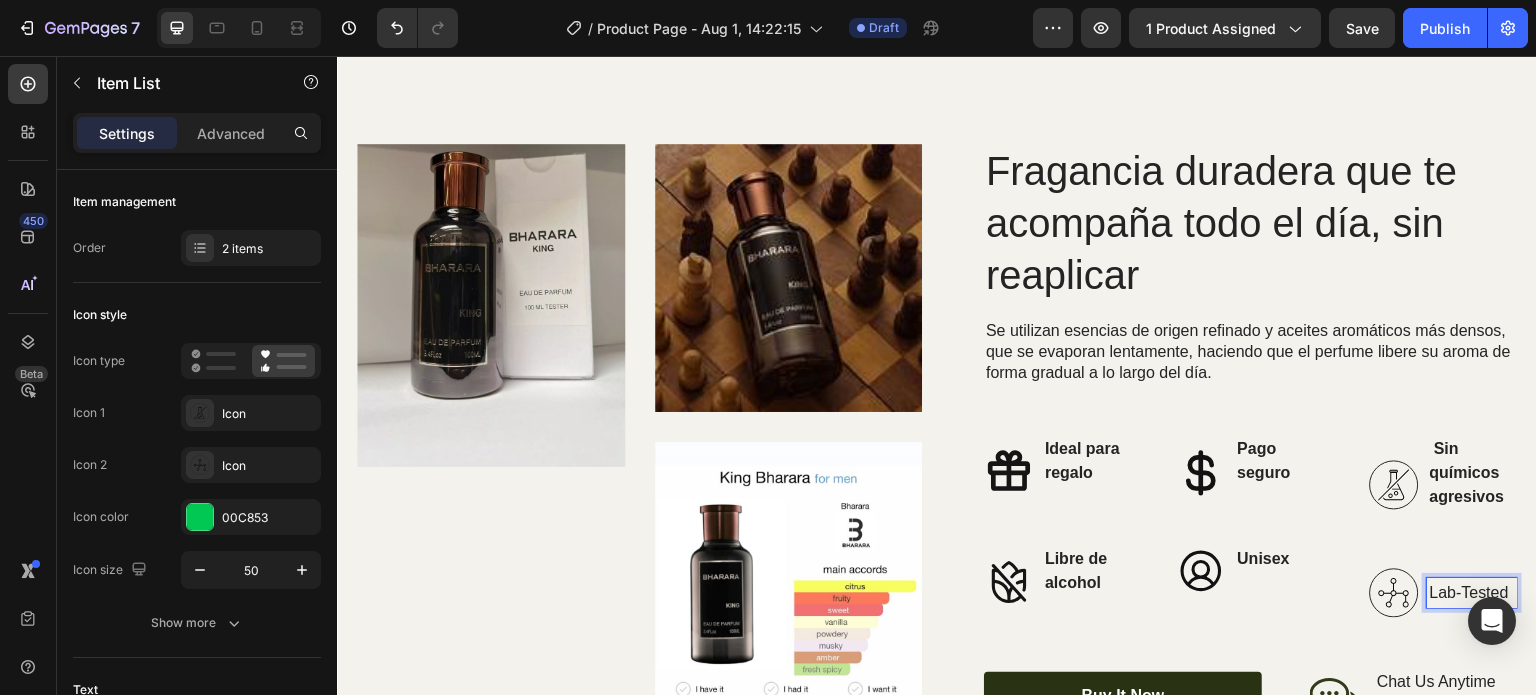 click on "Lab-Tested" at bounding box center (1472, 593) 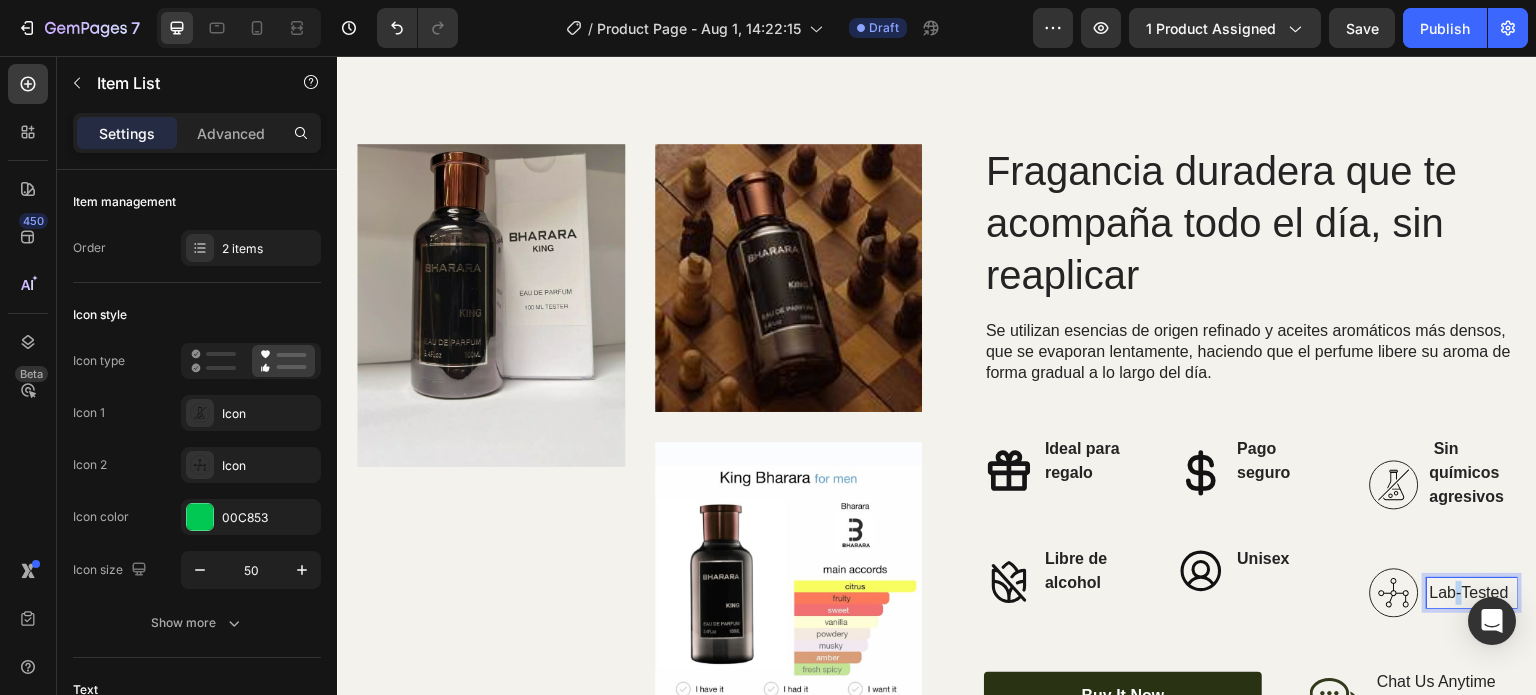 click on "Lab-Tested" at bounding box center [1472, 593] 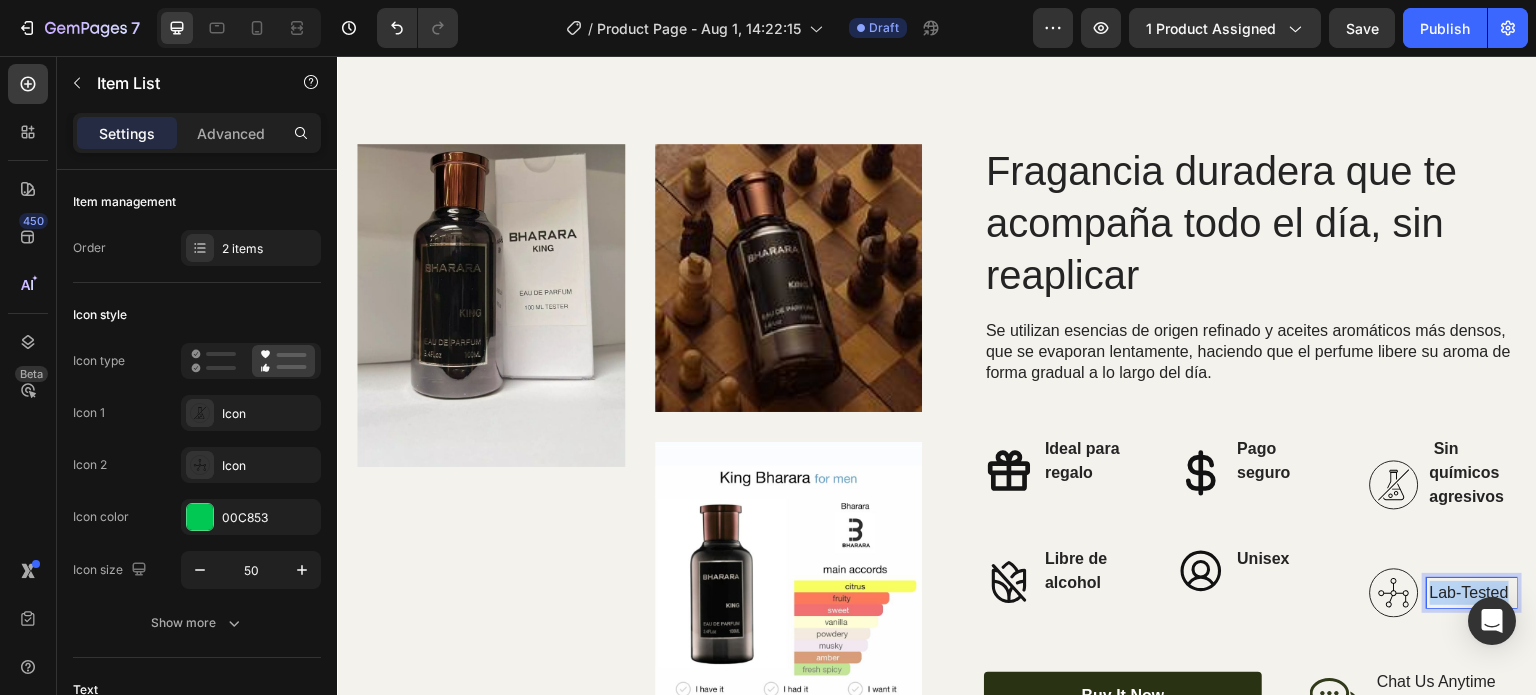 click on "Lab-Tested" at bounding box center [1472, 593] 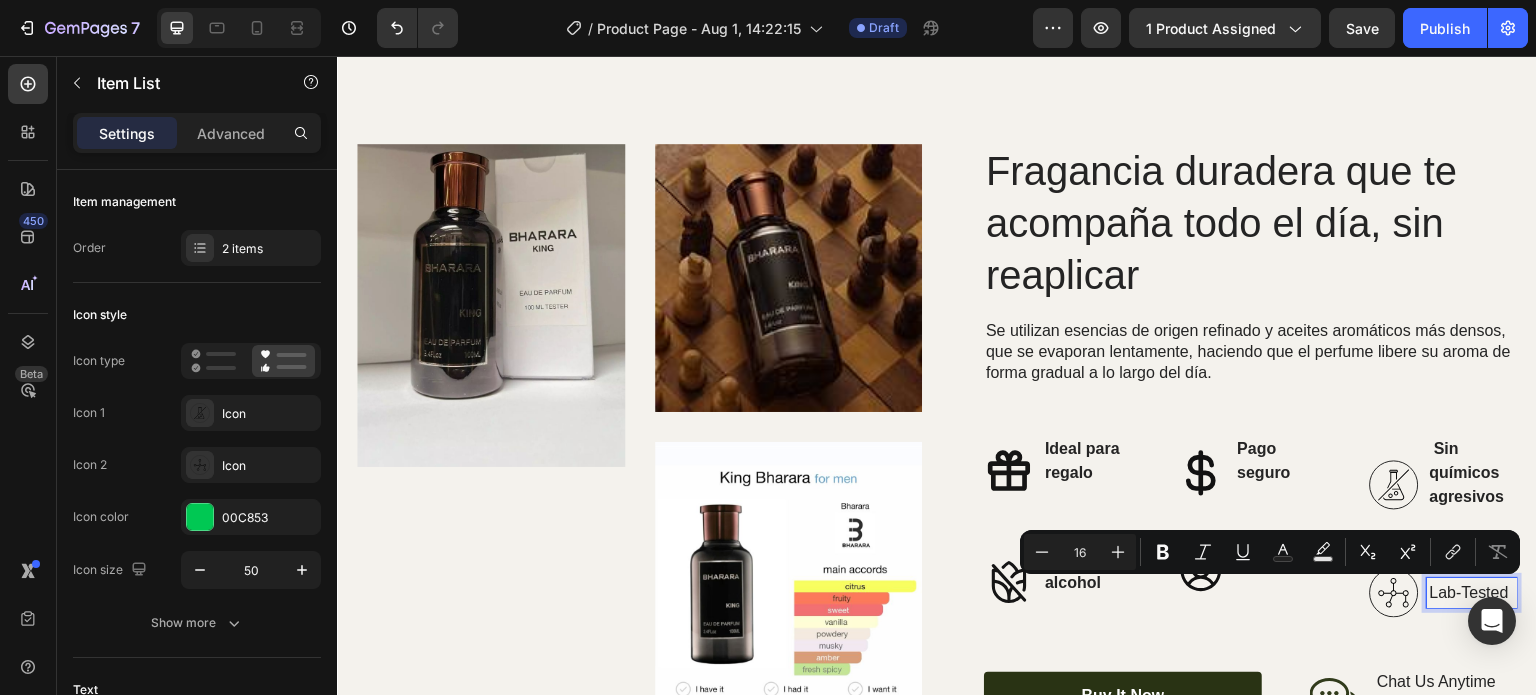 scroll, scrollTop: 1519, scrollLeft: 0, axis: vertical 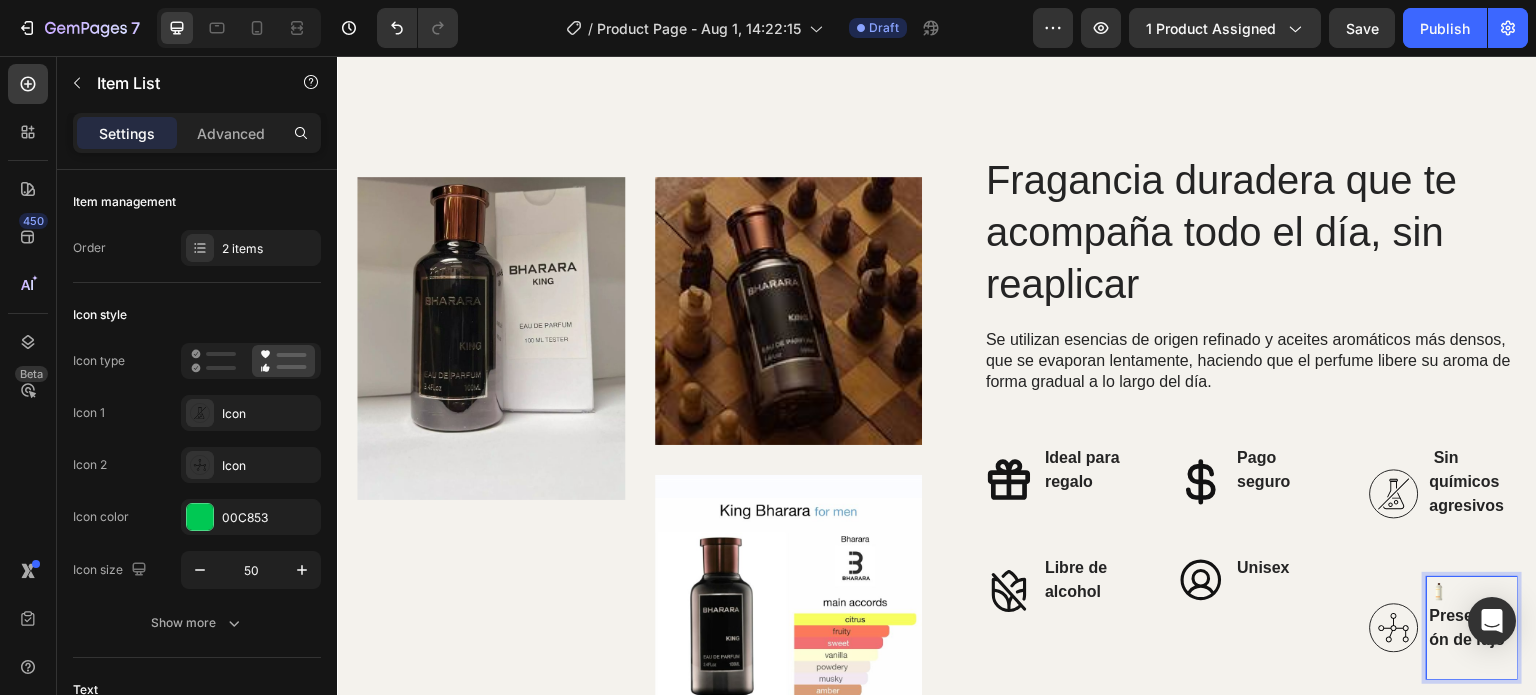 click on "🧴  Presentación de lujo" at bounding box center (1472, 616) 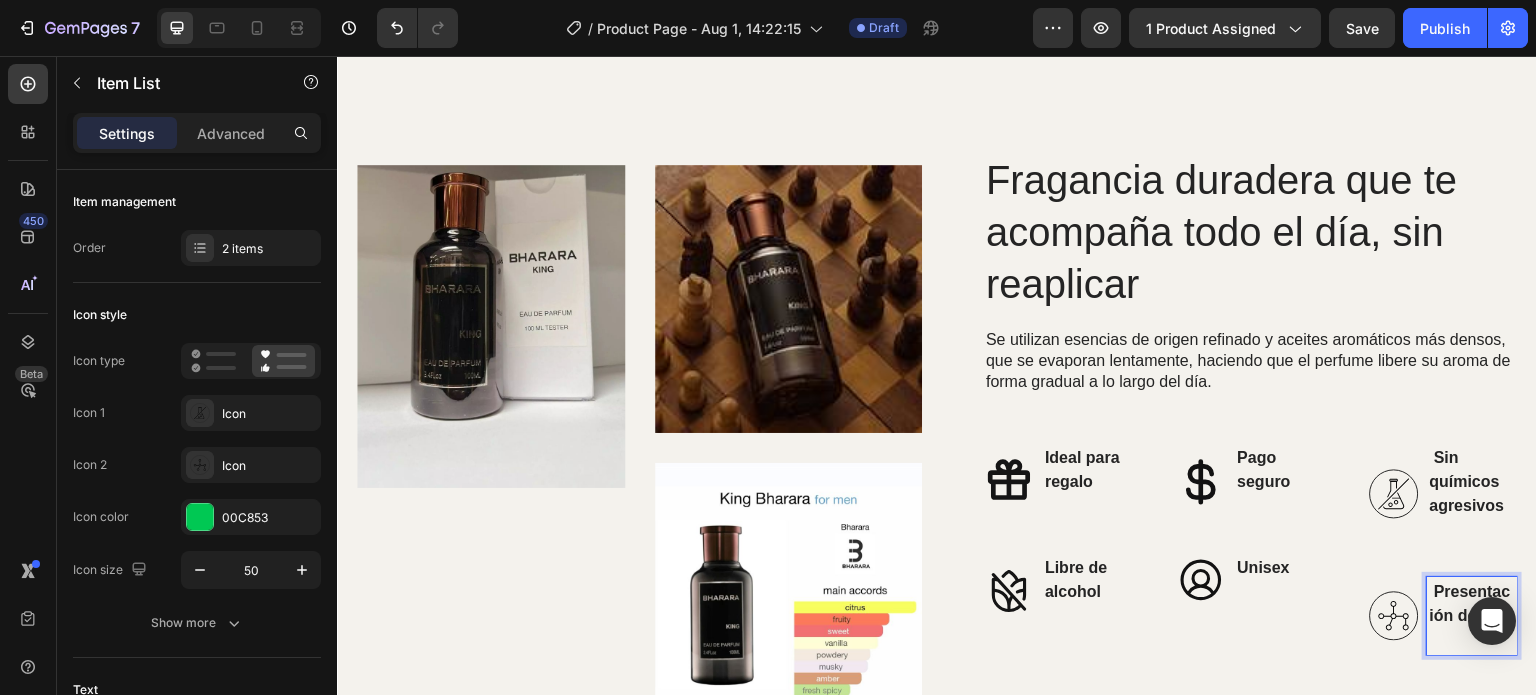 click 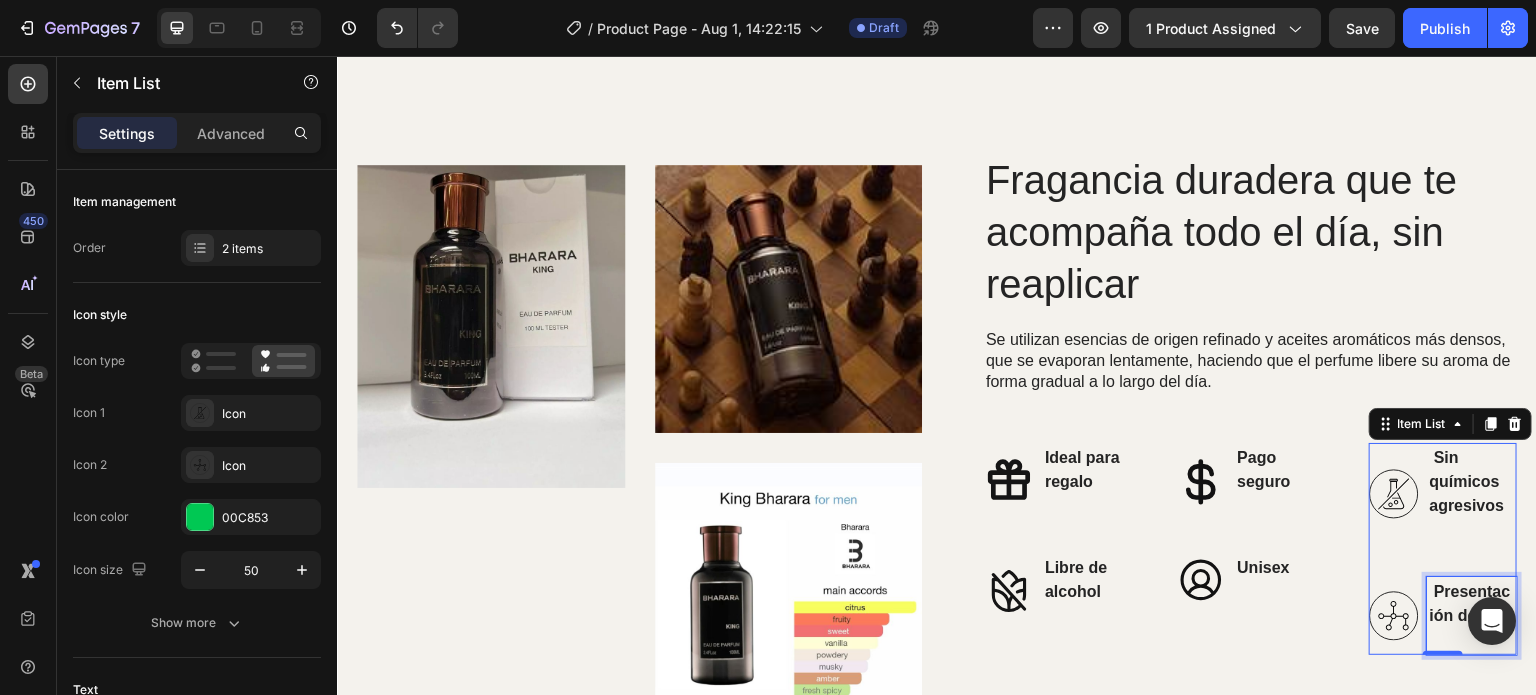 click on "Presentación de lujo" at bounding box center [1470, 603] 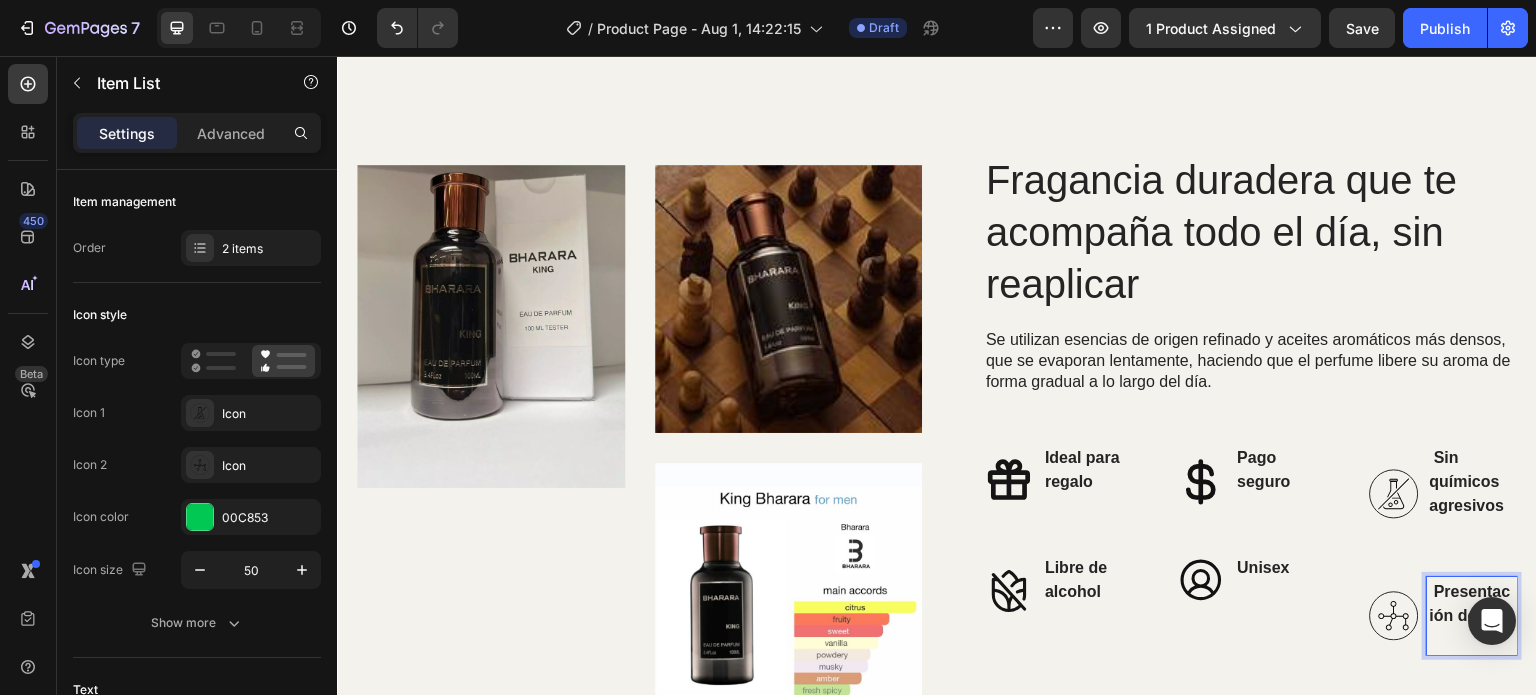 click on "Presentación de lujo" at bounding box center [1472, 604] 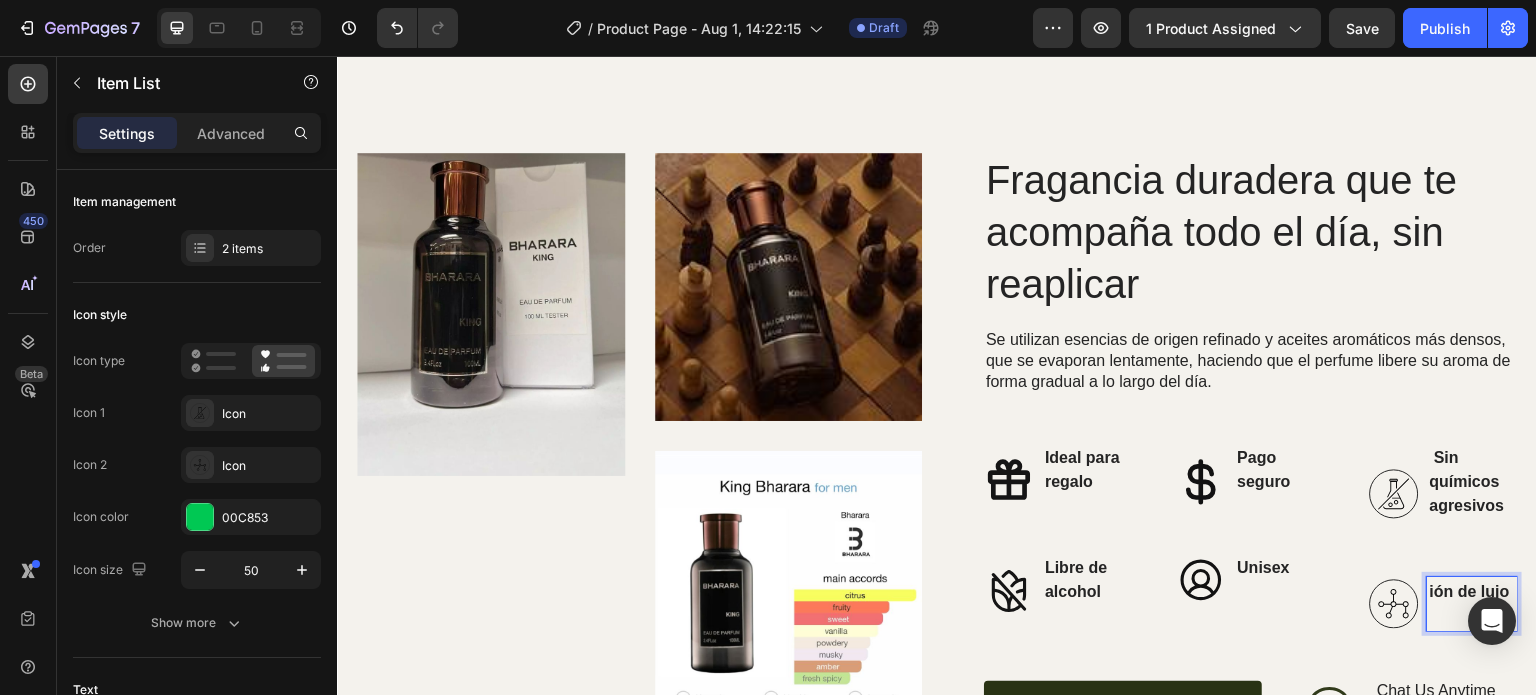click on "ión de lujo" at bounding box center [1470, 591] 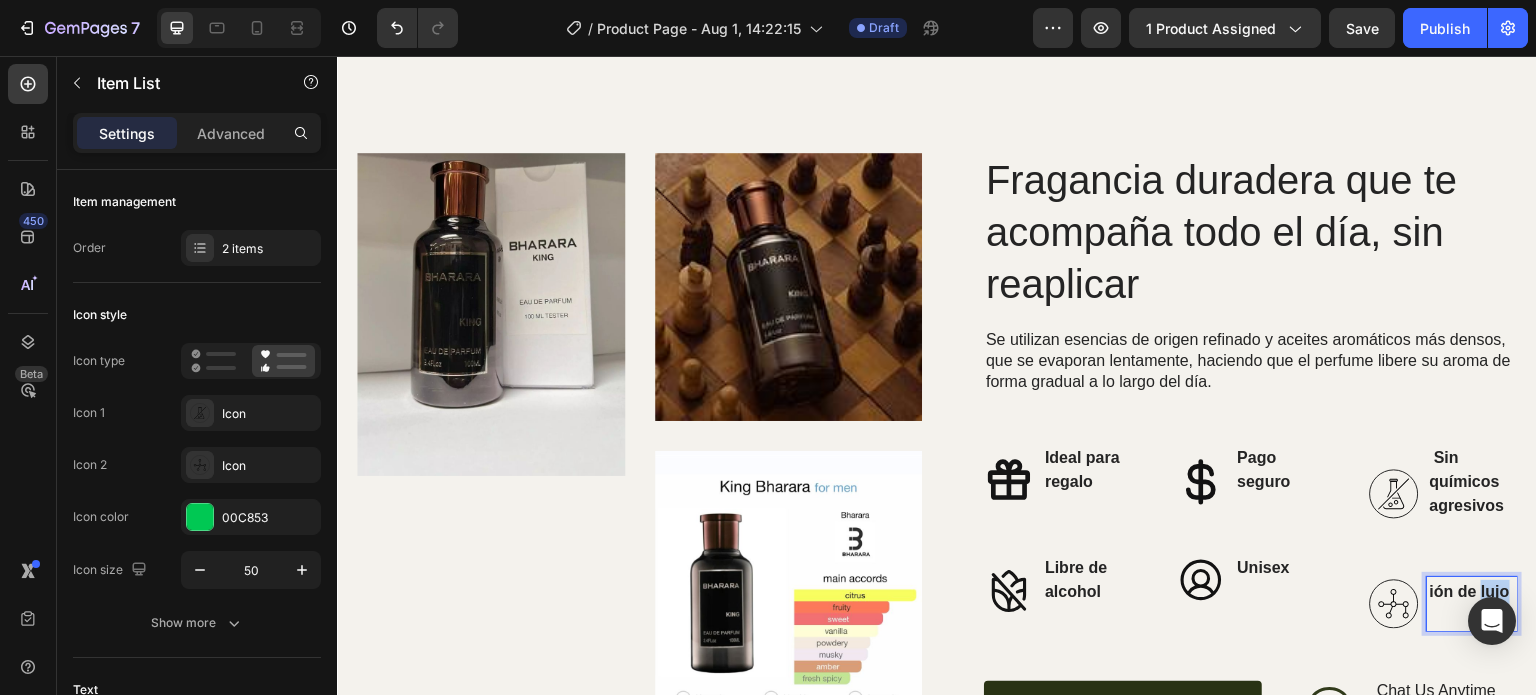 click on "ión de lujo" at bounding box center (1470, 591) 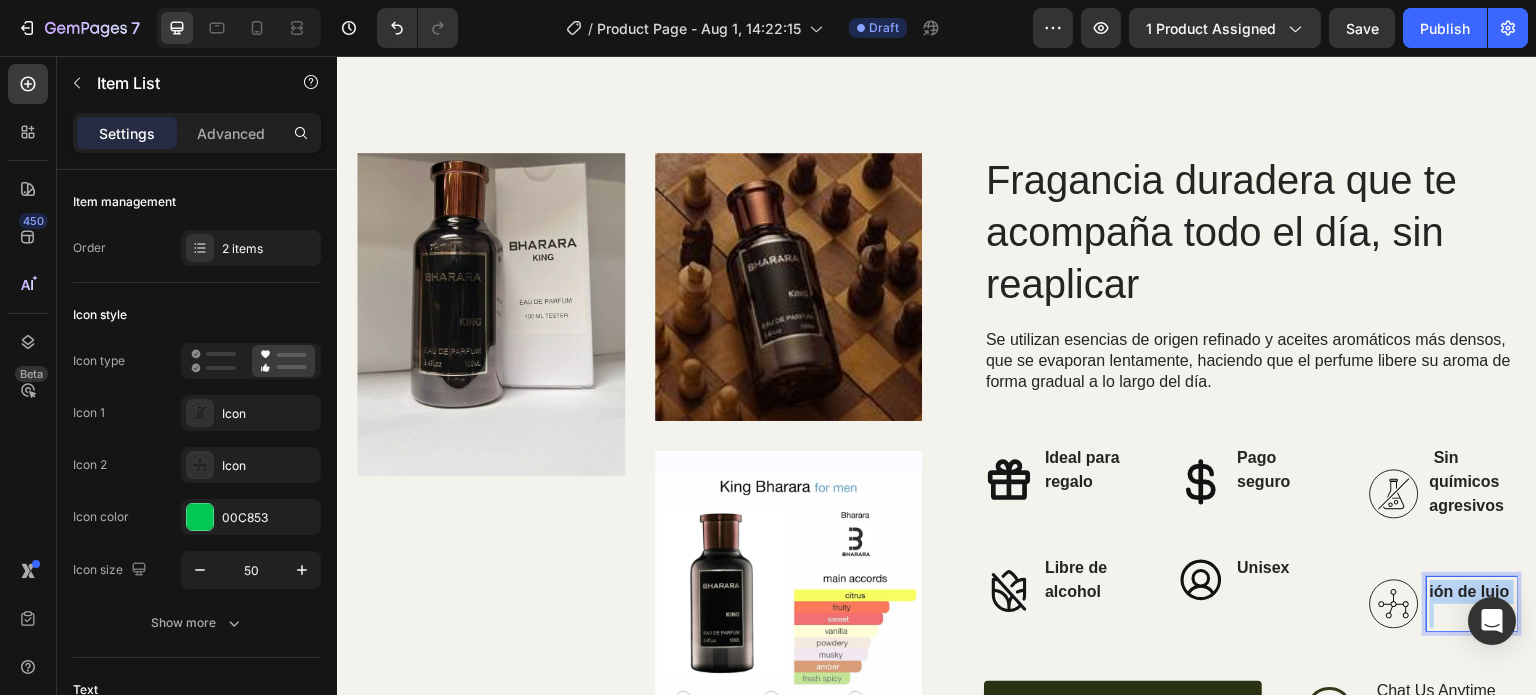click on "ión de lujo" at bounding box center (1470, 591) 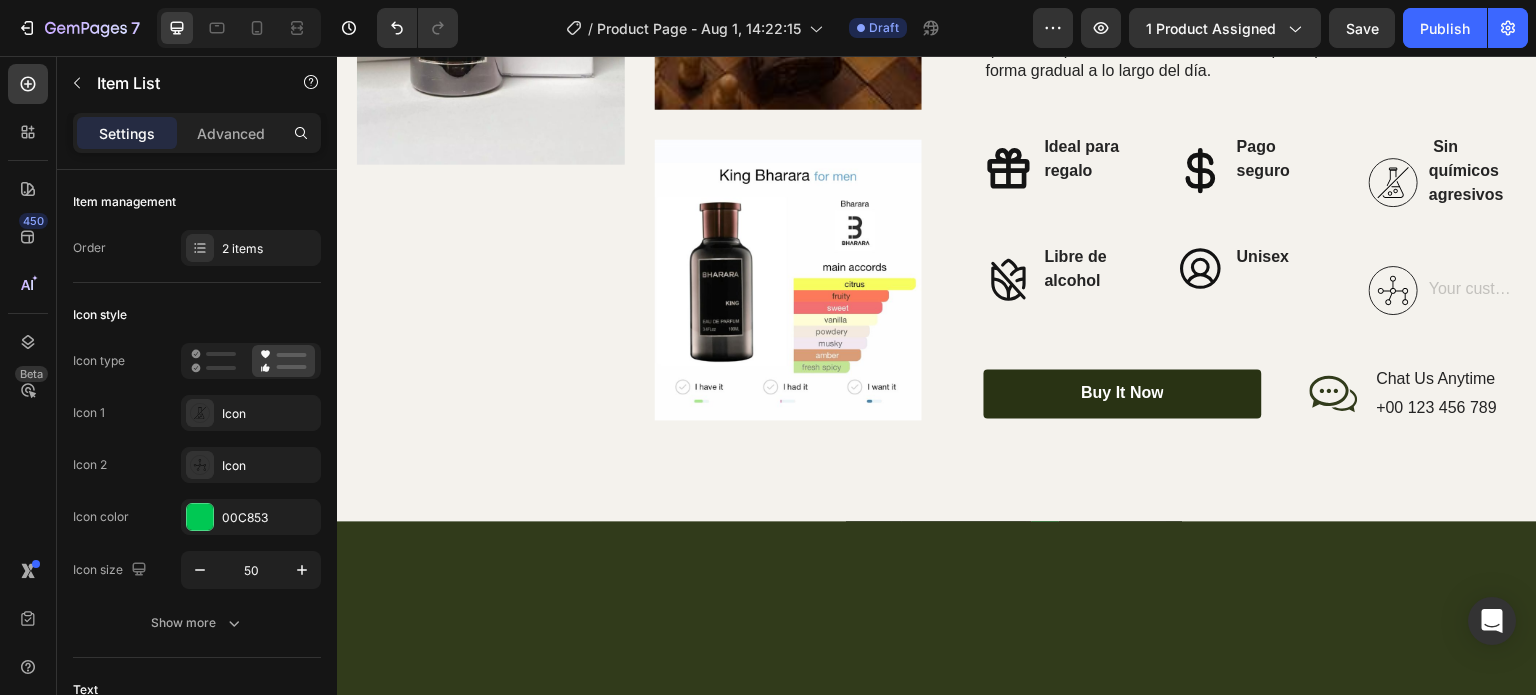 scroll, scrollTop: 1493, scrollLeft: 0, axis: vertical 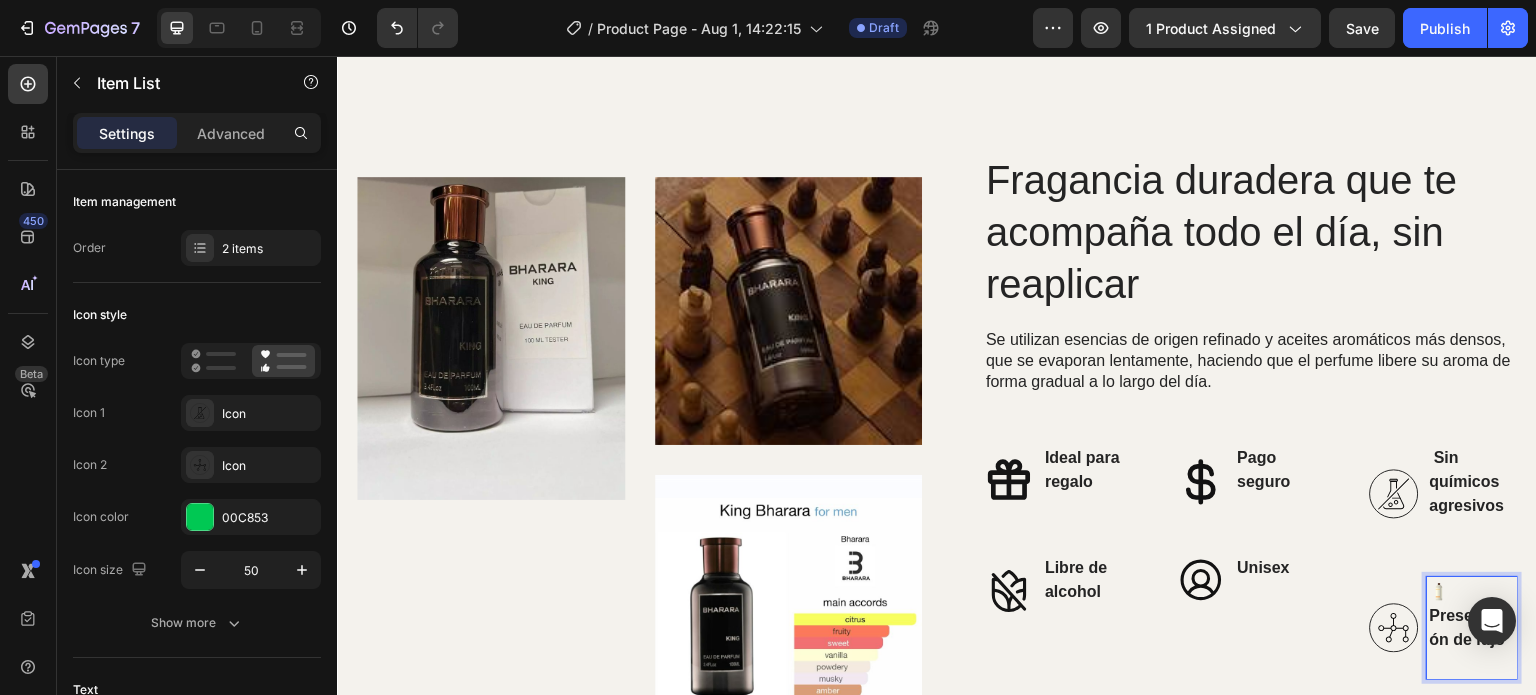 click on "🧴  Presentación de lujo" at bounding box center (1472, 616) 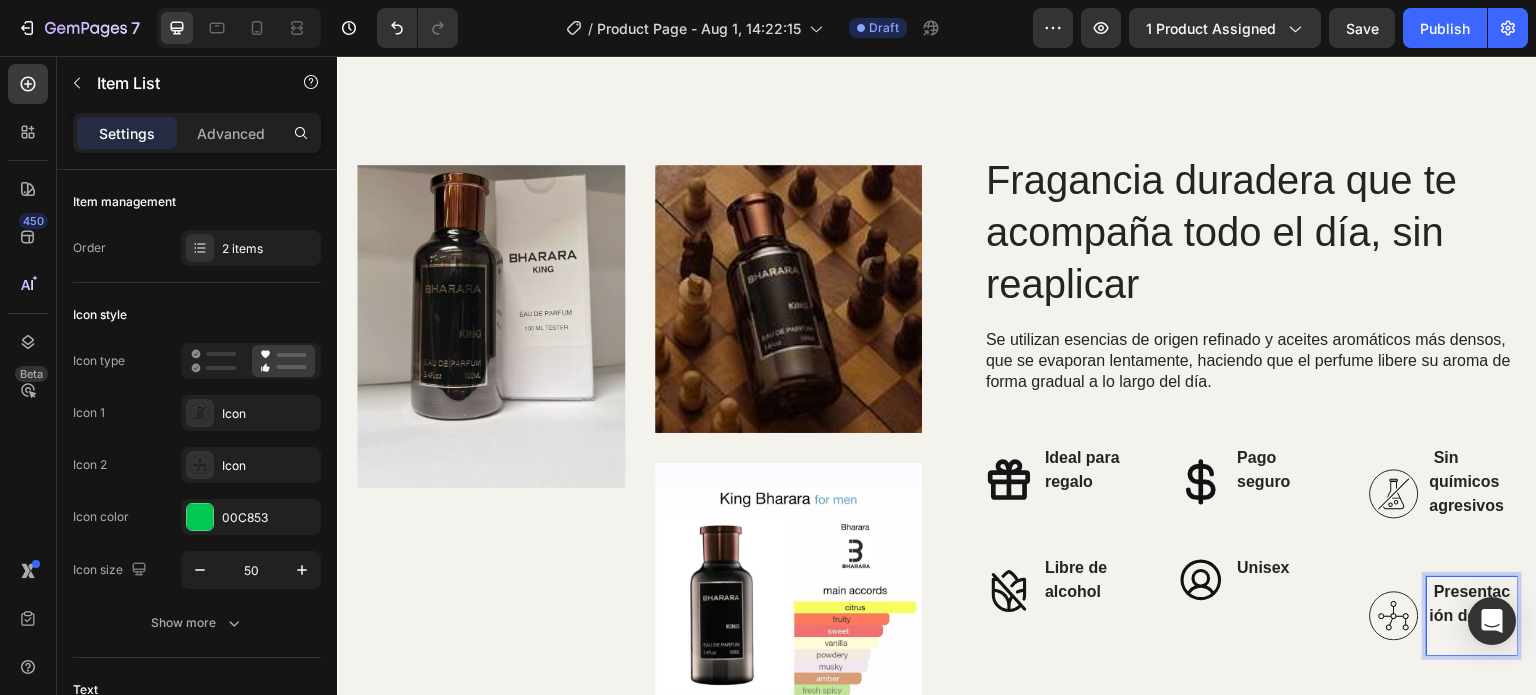 click on "Sin químicos agresivos
Presentación de lujo" at bounding box center [1443, 549] 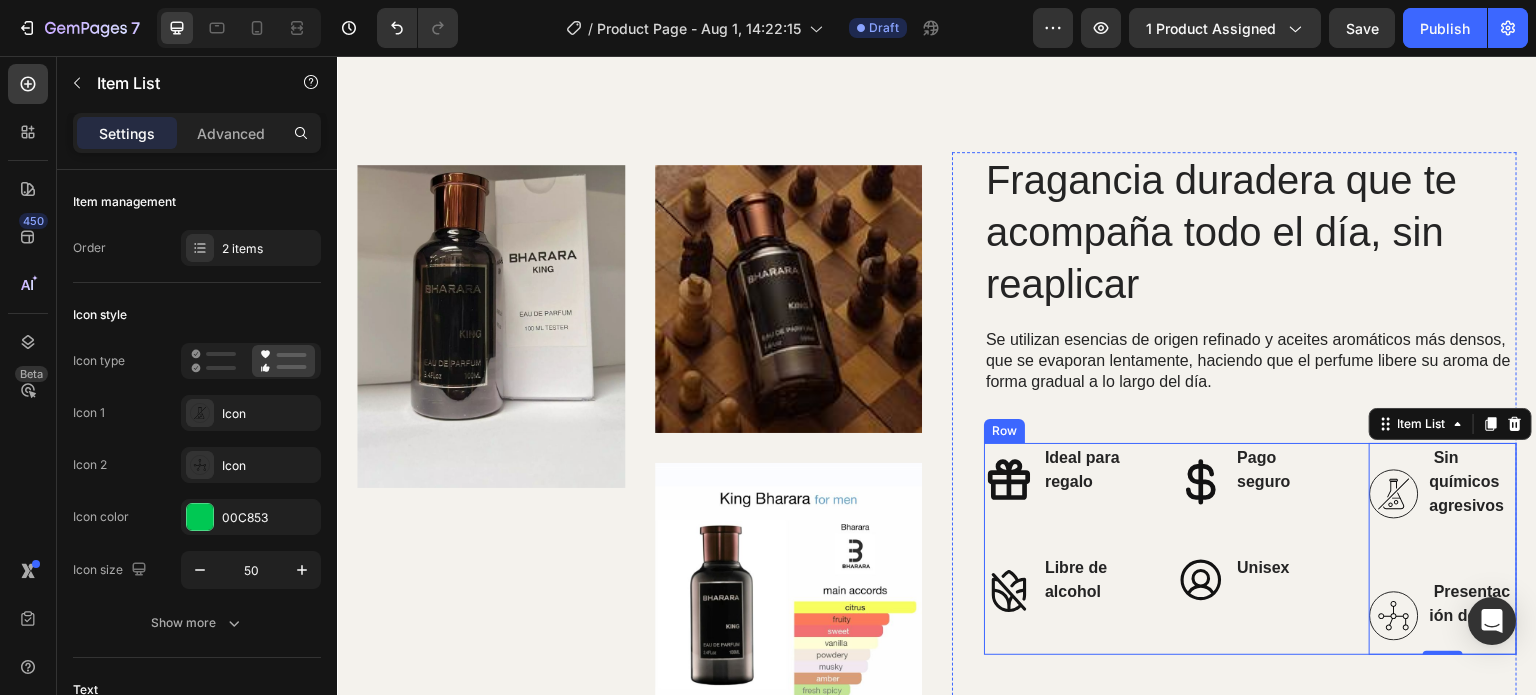 click on "Pago seguro
Unisex Item List" at bounding box center [1250, 549] 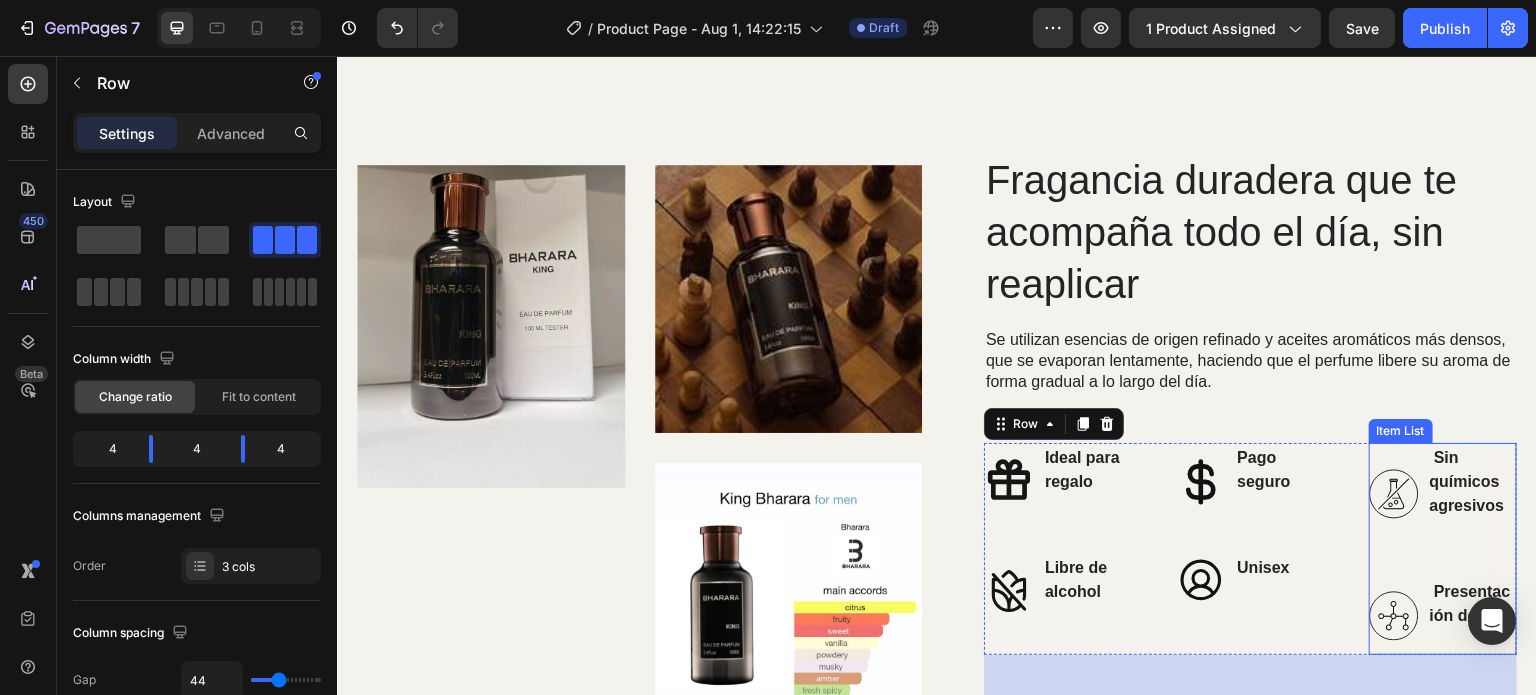 click 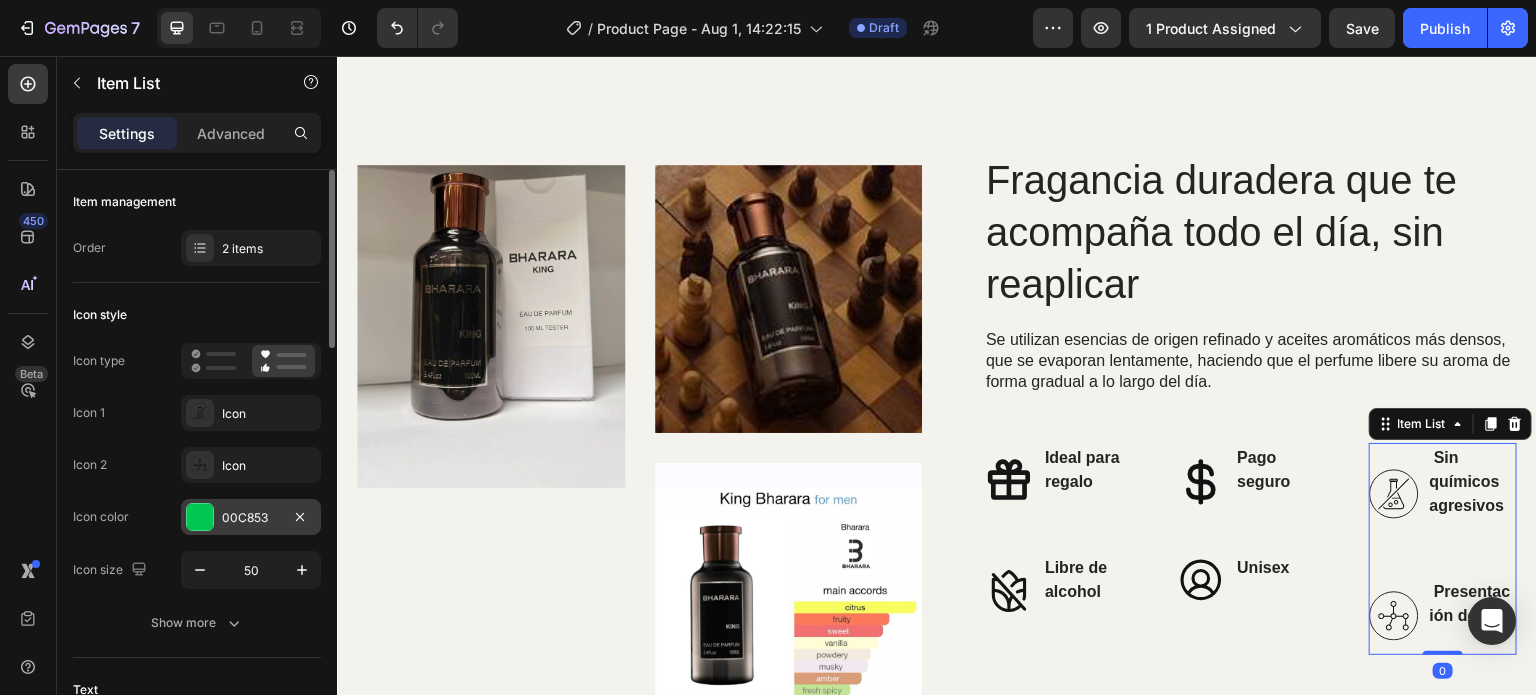 click on "00C853" at bounding box center (251, 518) 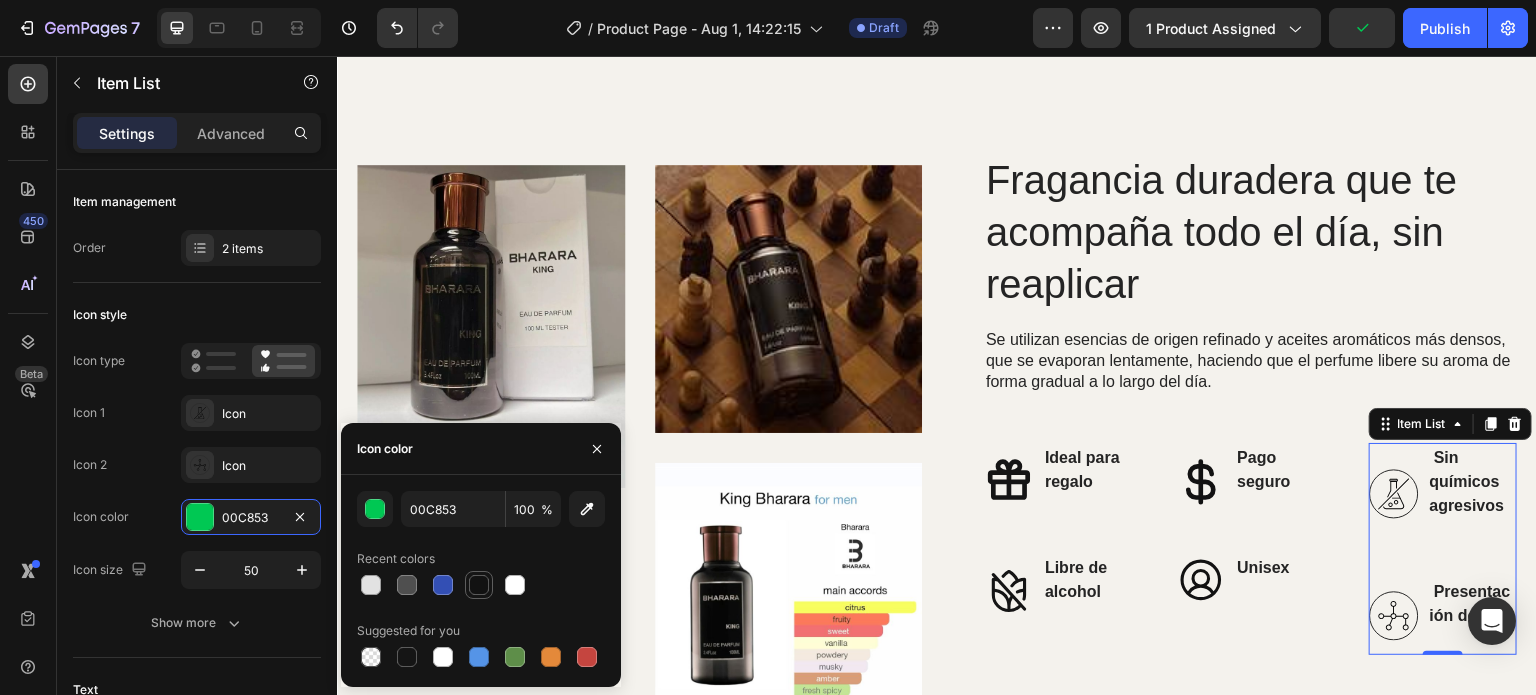 click at bounding box center (479, 585) 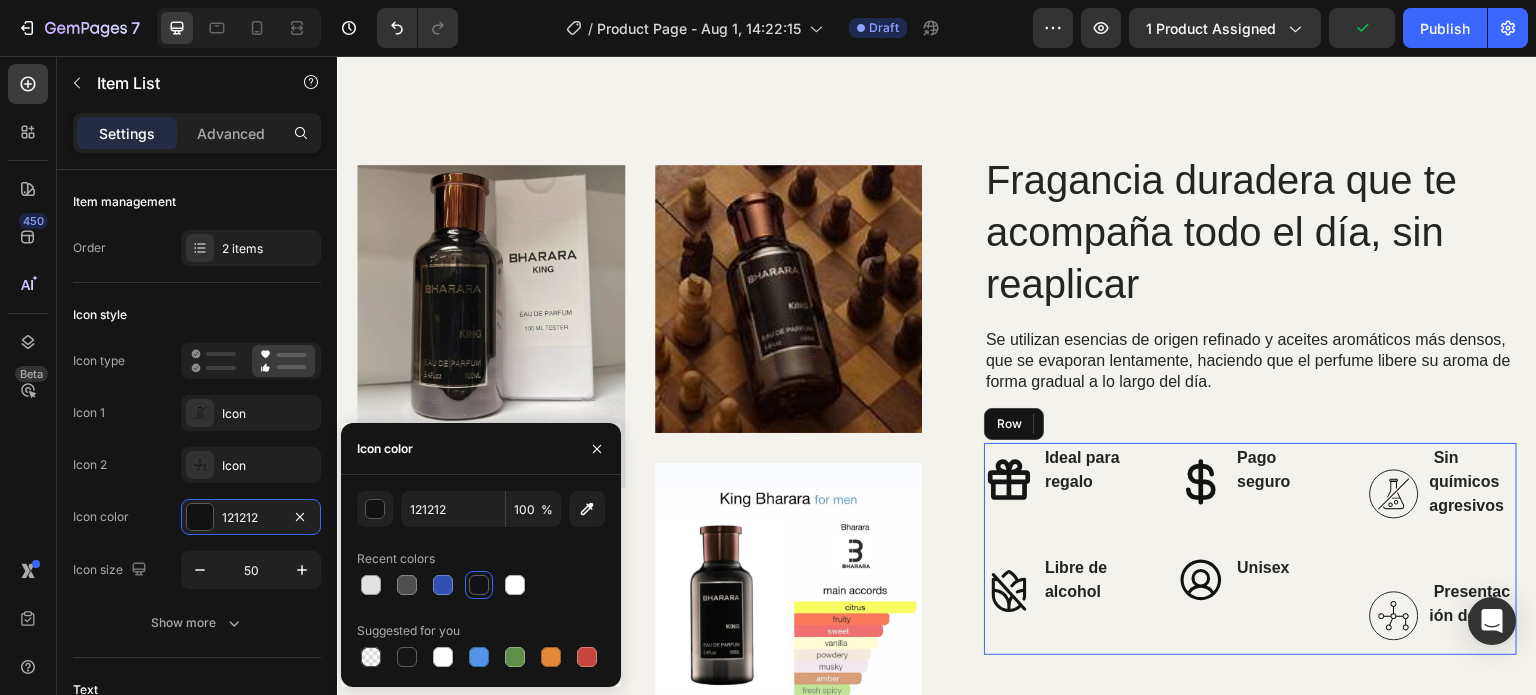 click on "Pago seguro
Unisex Item List" at bounding box center (1250, 549) 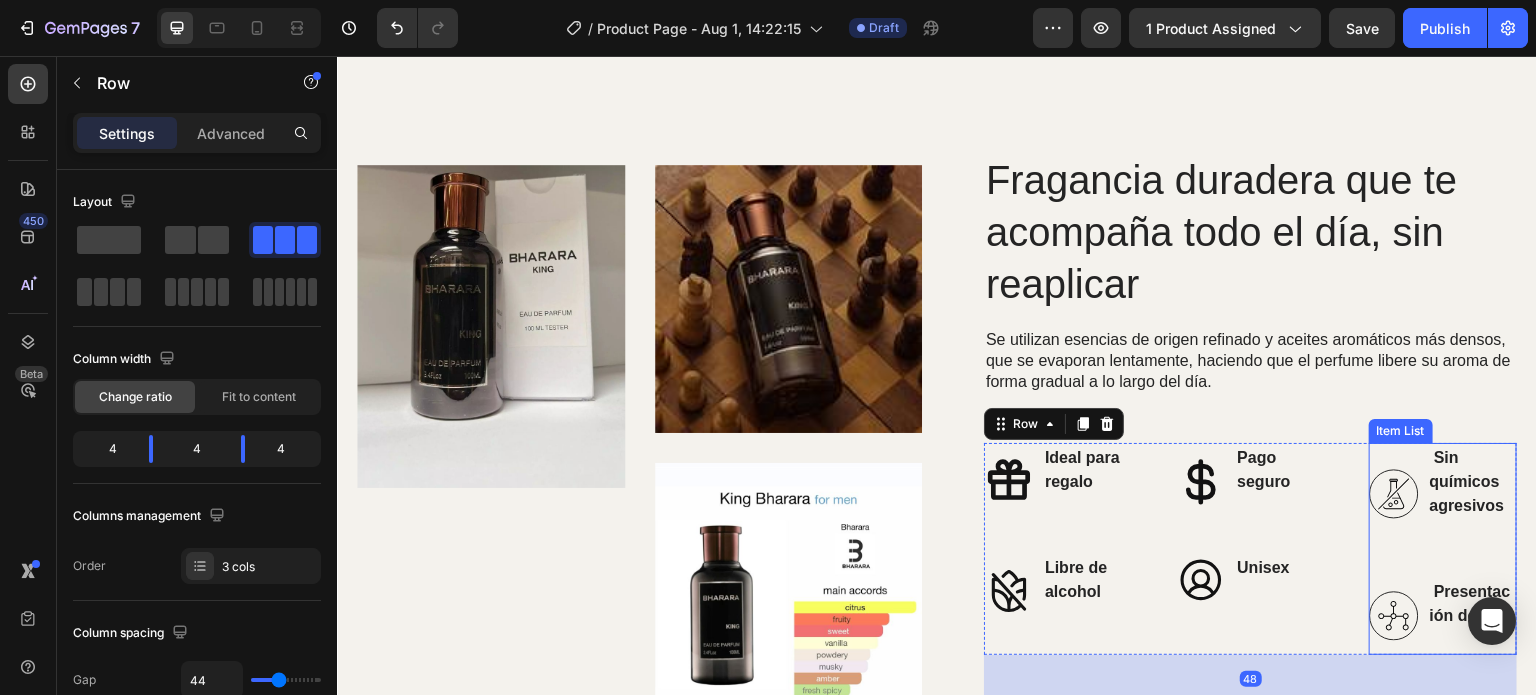 click on "Presentación de lujo" at bounding box center [1472, 616] 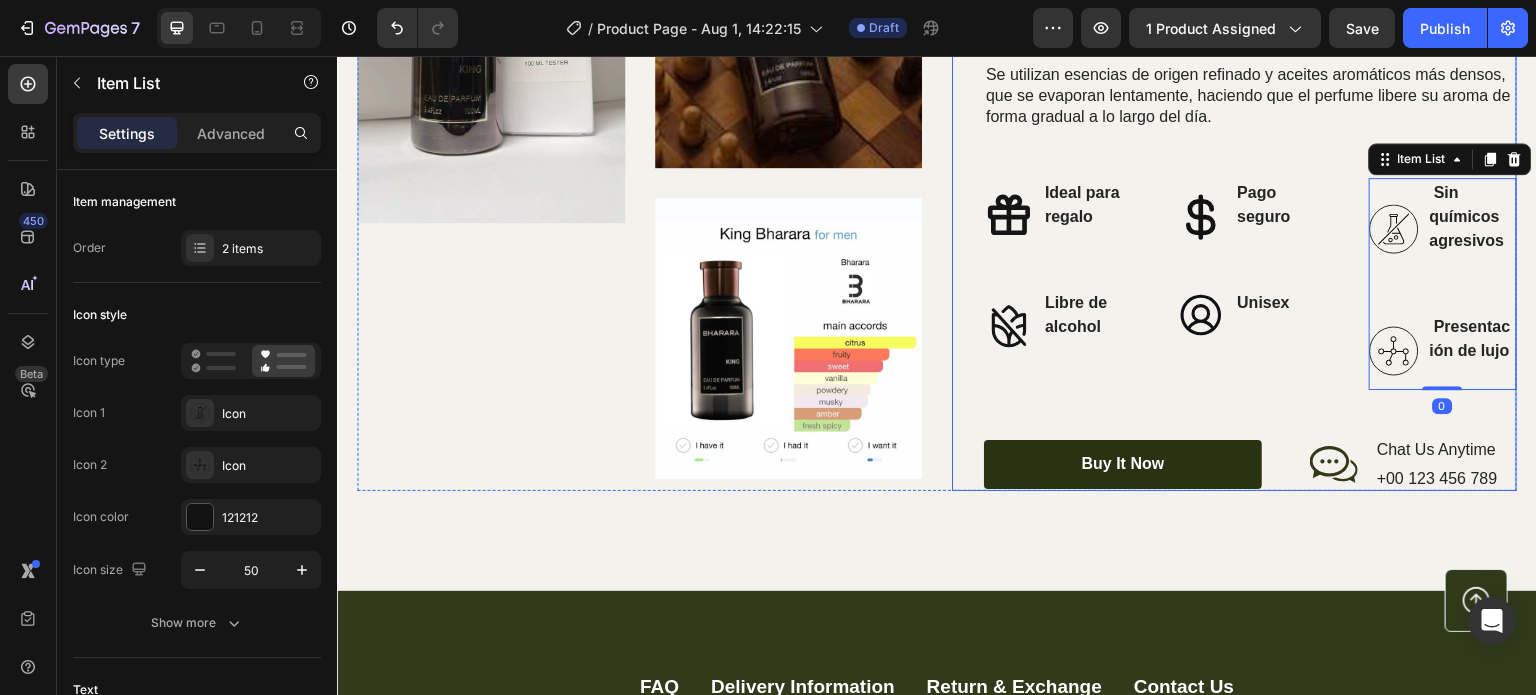 scroll, scrollTop: 1819, scrollLeft: 0, axis: vertical 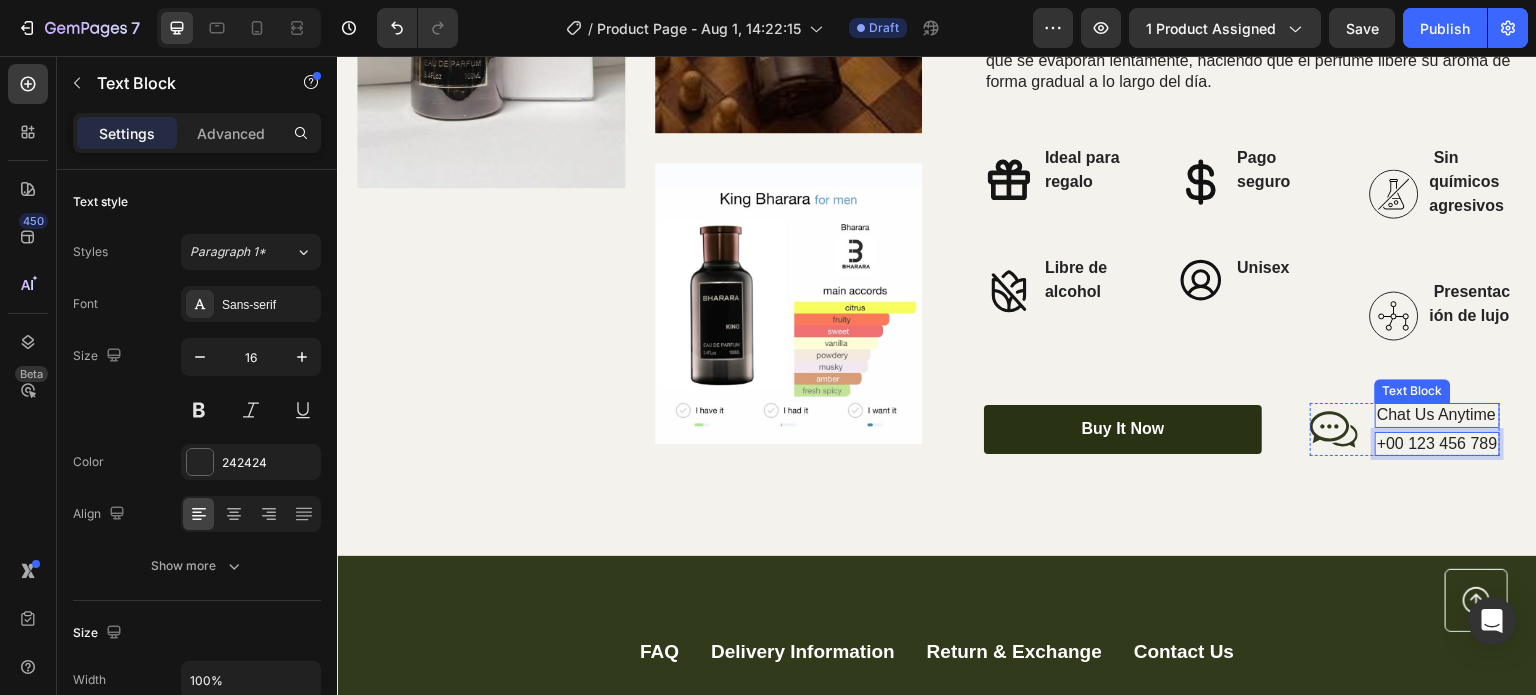 click on "Chat Us Anytime" at bounding box center (1437, 415) 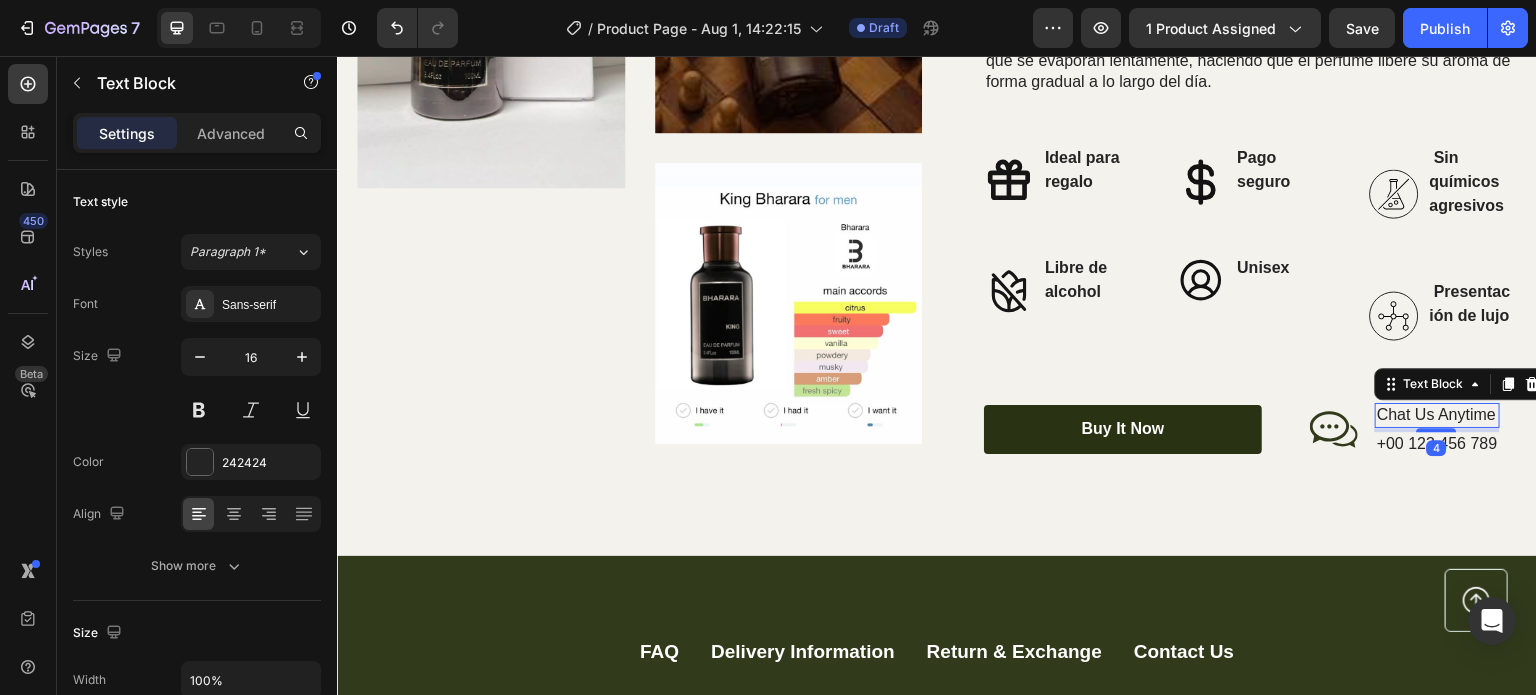 click on "Chat Us Anytime" at bounding box center [1437, 415] 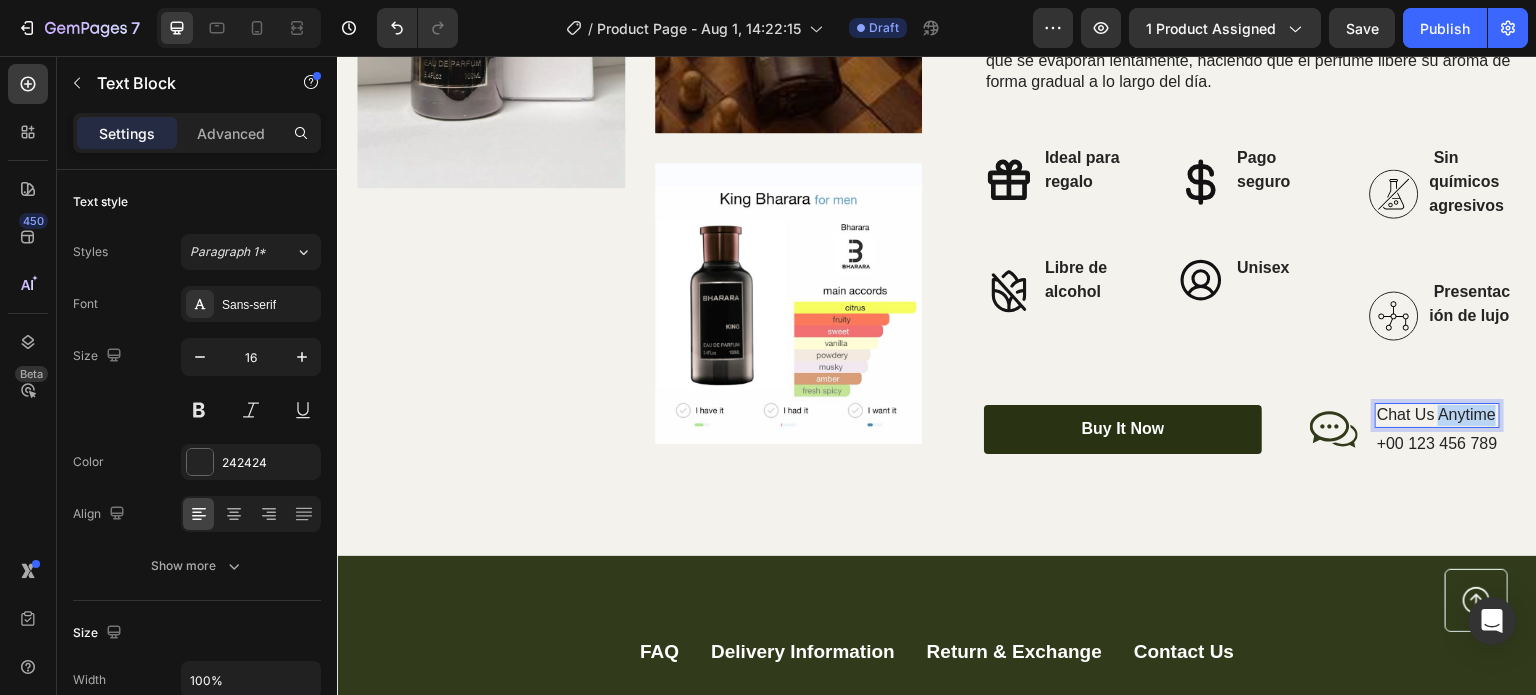 click on "Chat Us Anytime" at bounding box center (1437, 415) 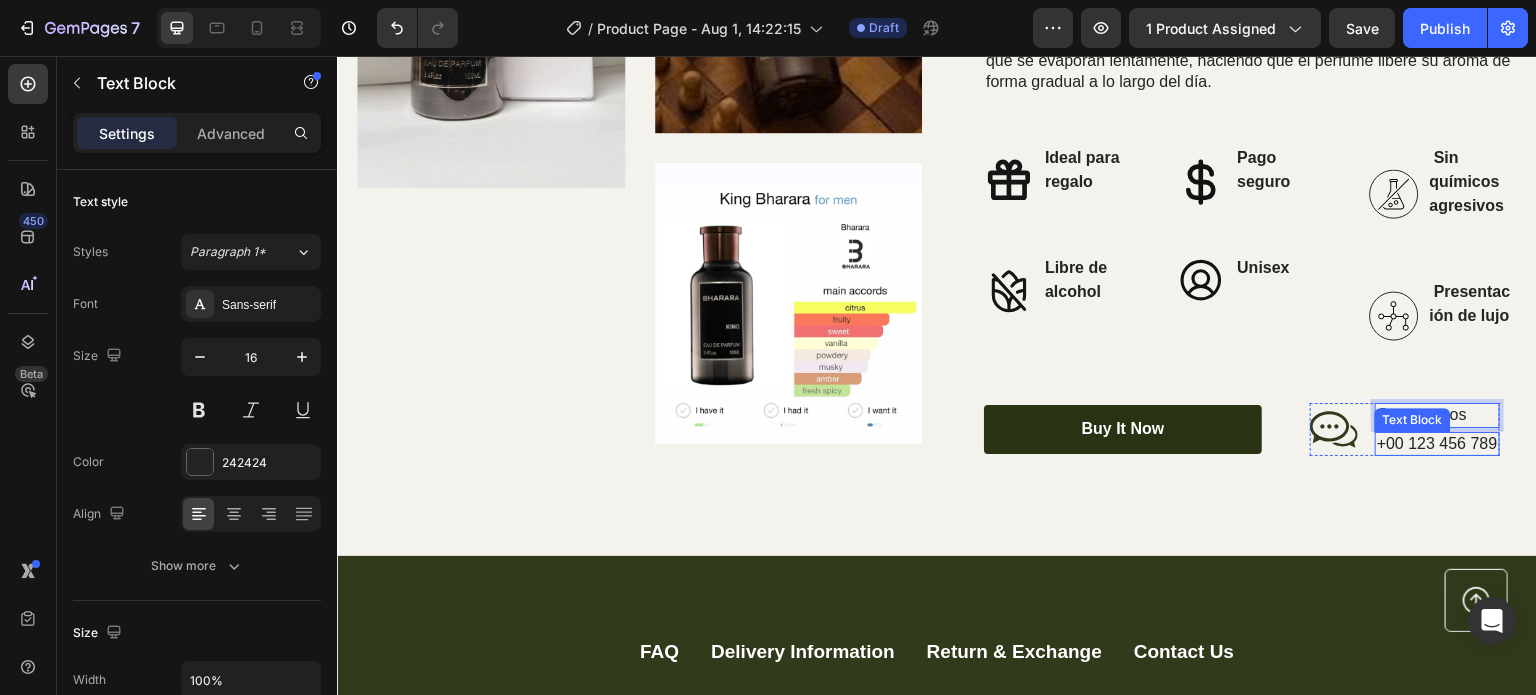 click on "+00 123 456 789" at bounding box center [1437, 444] 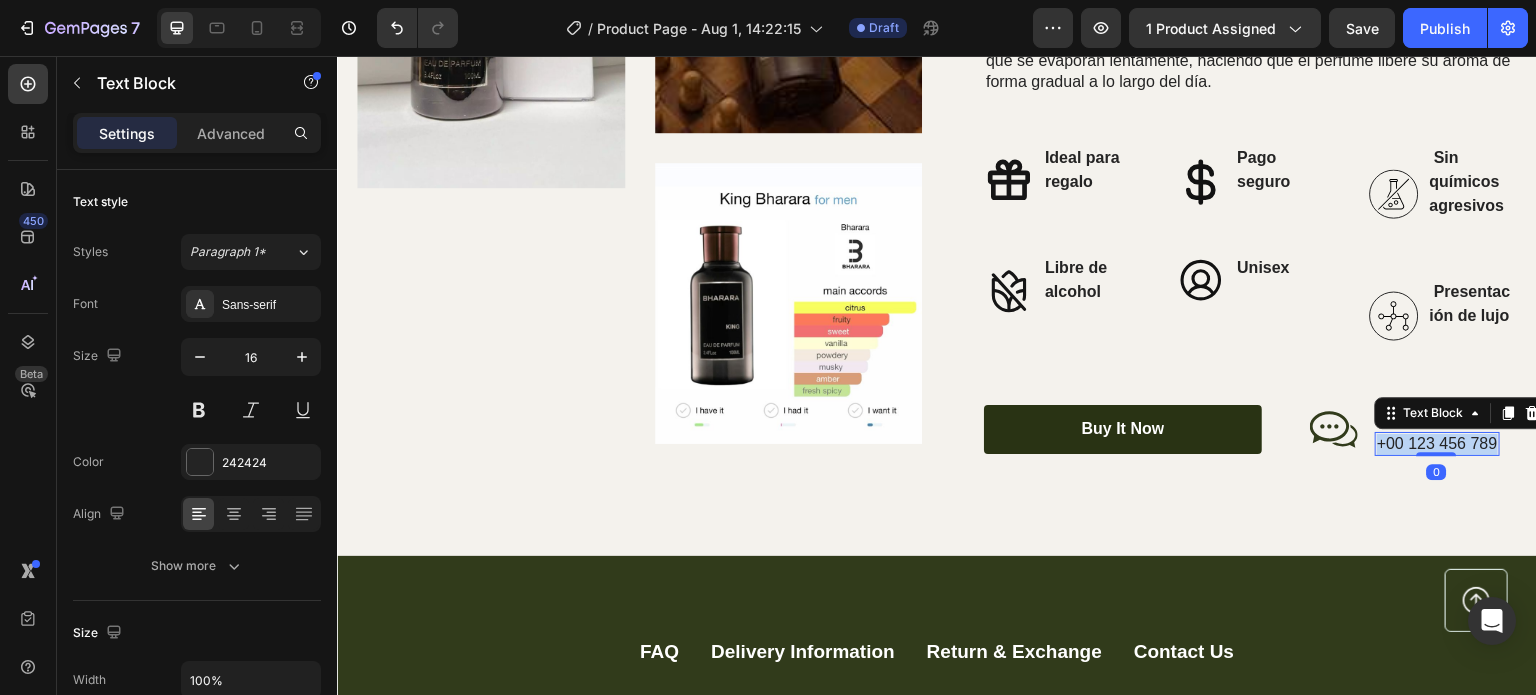 click on "+00 123 456 789" at bounding box center [1437, 444] 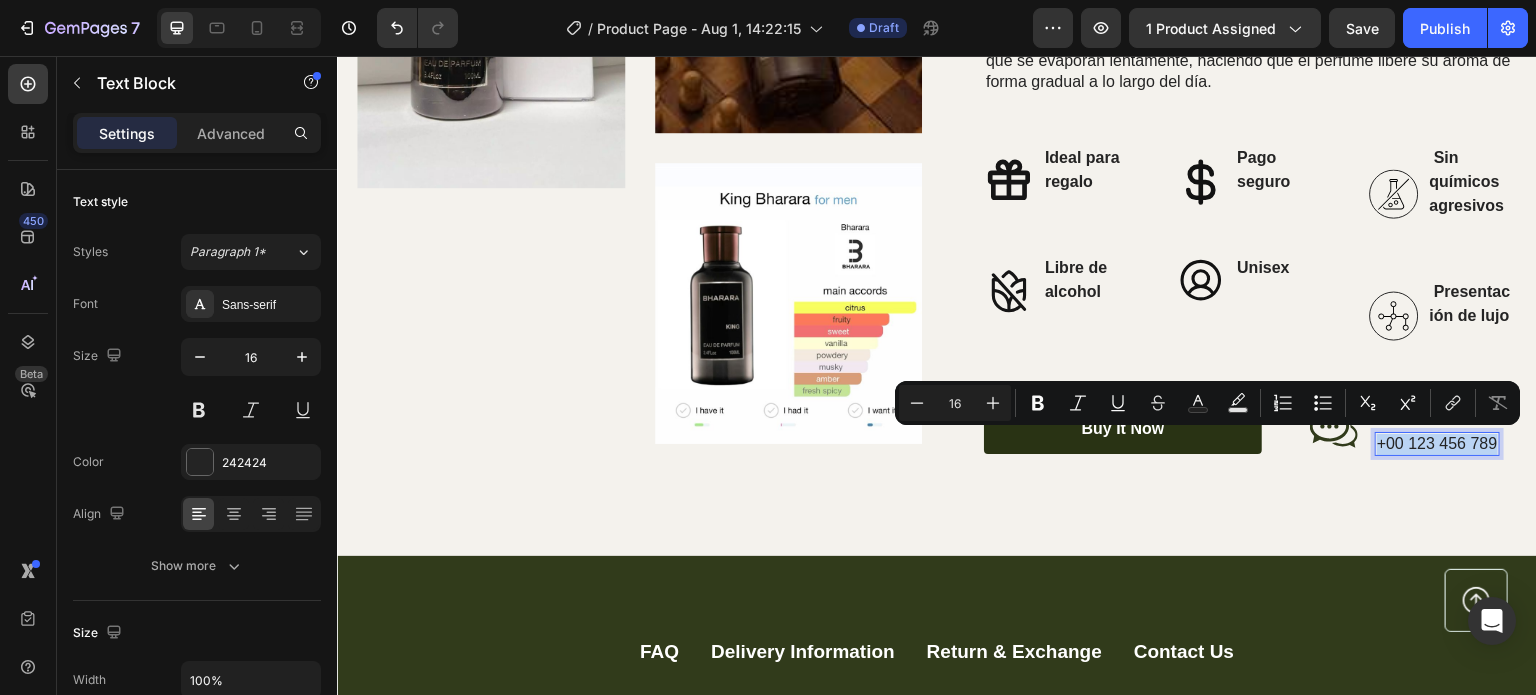 click on "+00 123 456 789" at bounding box center (1437, 444) 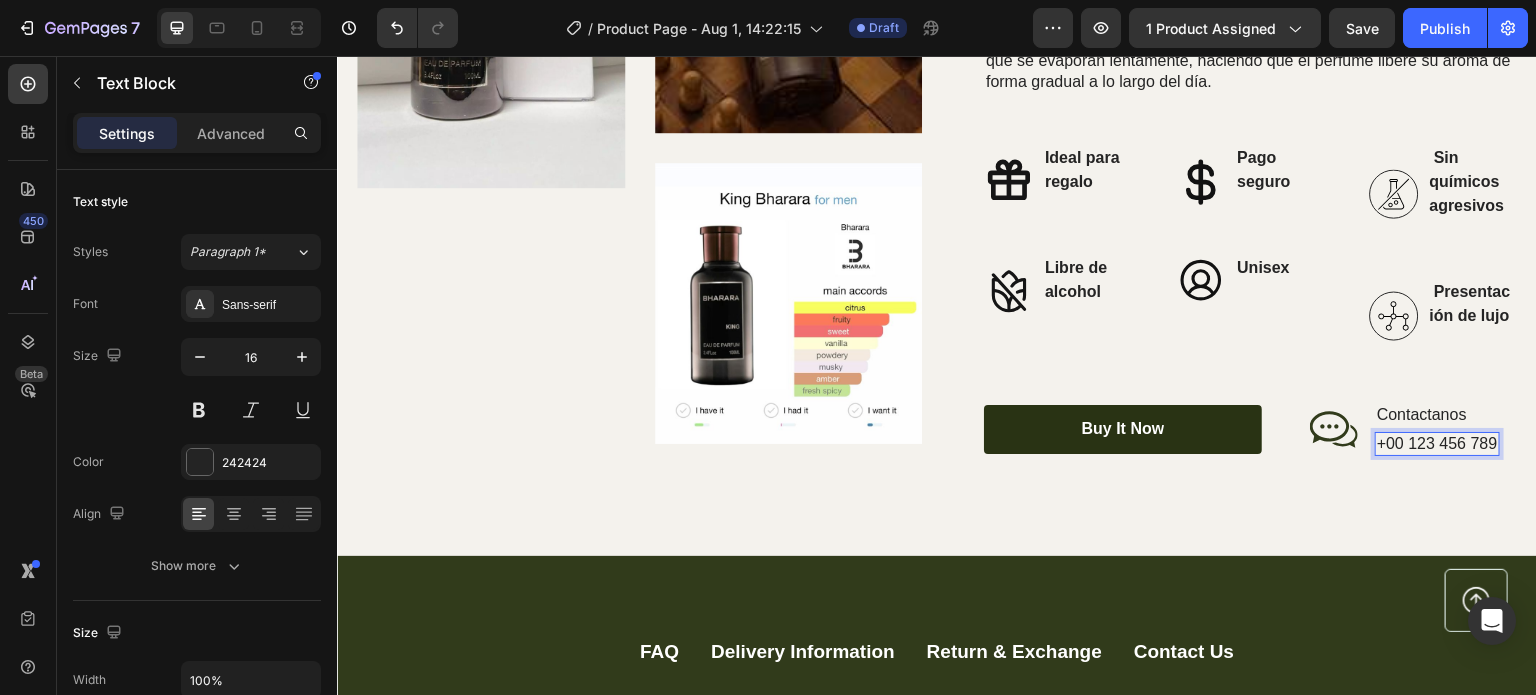 click on "+00 123 456 789" at bounding box center [1437, 444] 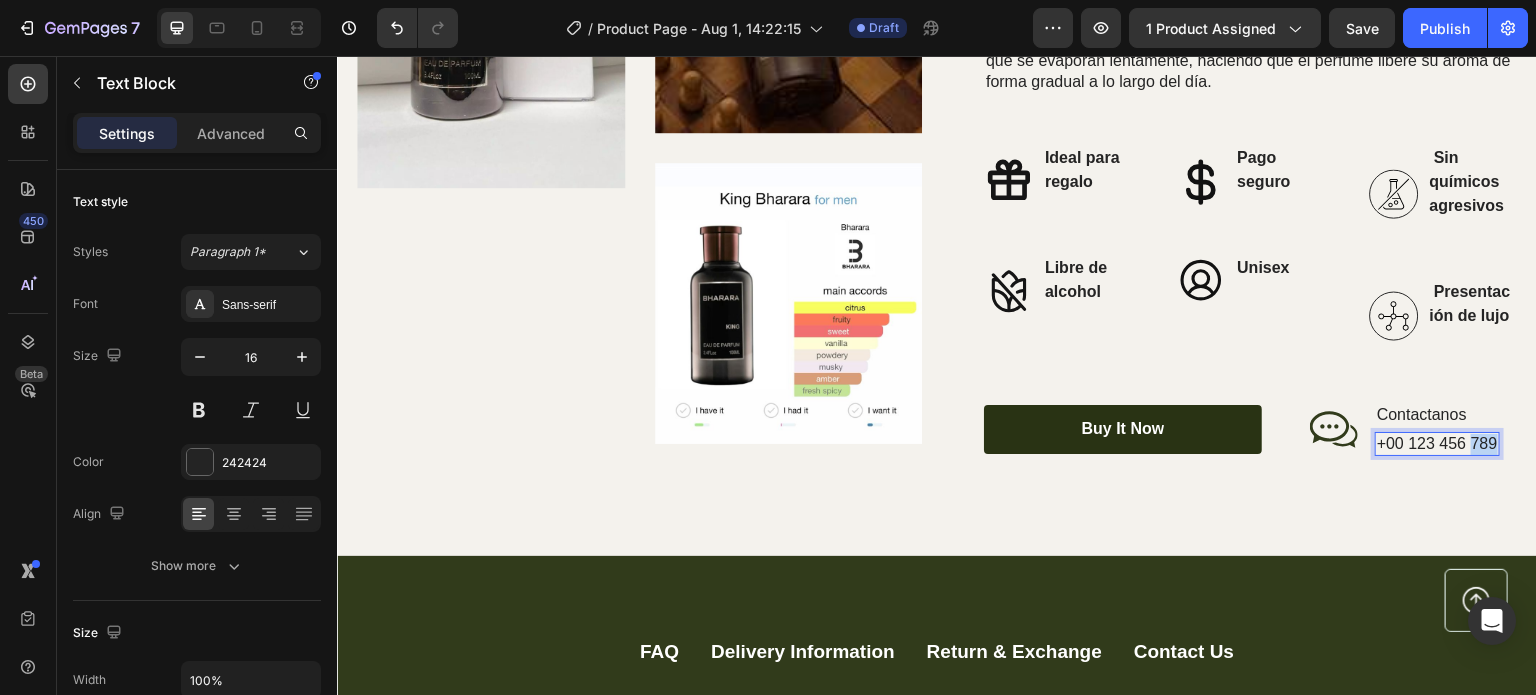 click on "+00 123 456 789" at bounding box center (1437, 444) 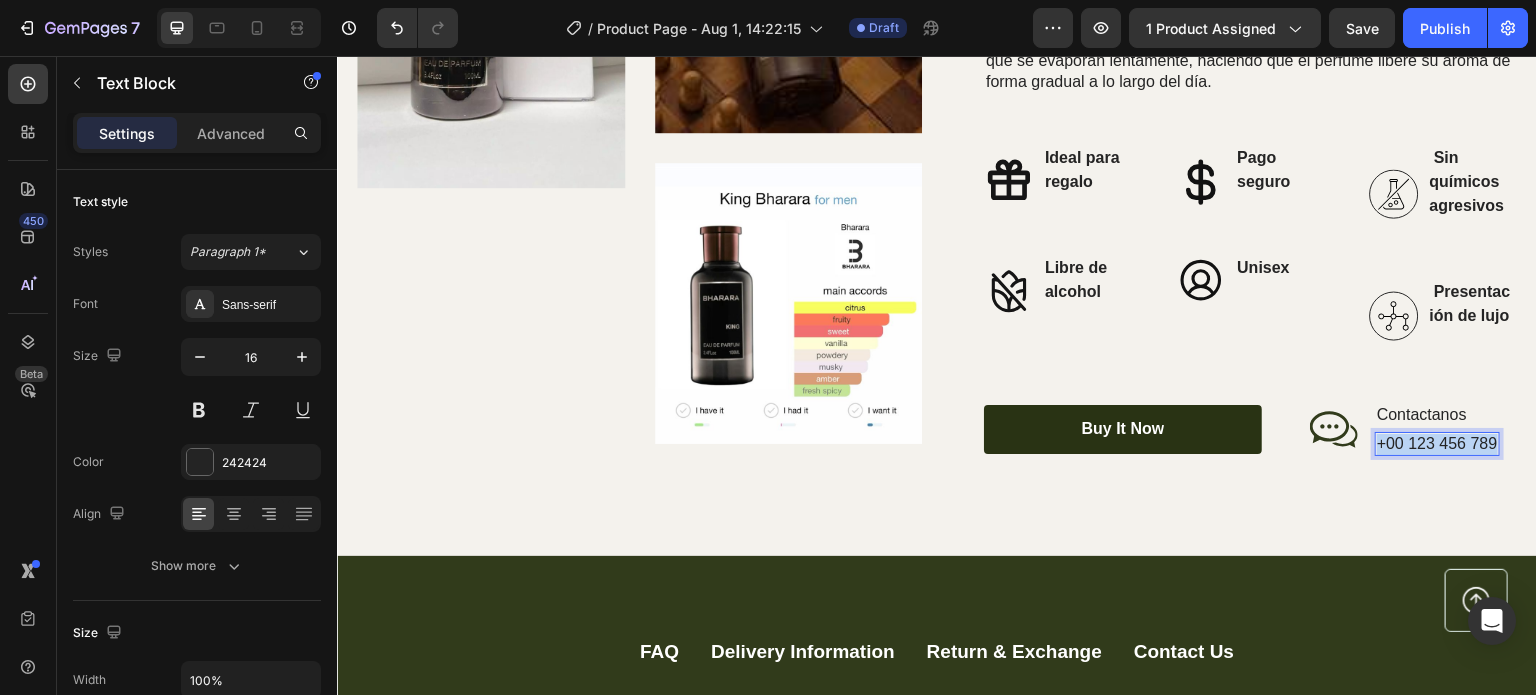 click on "+00 123 456 789" at bounding box center (1437, 444) 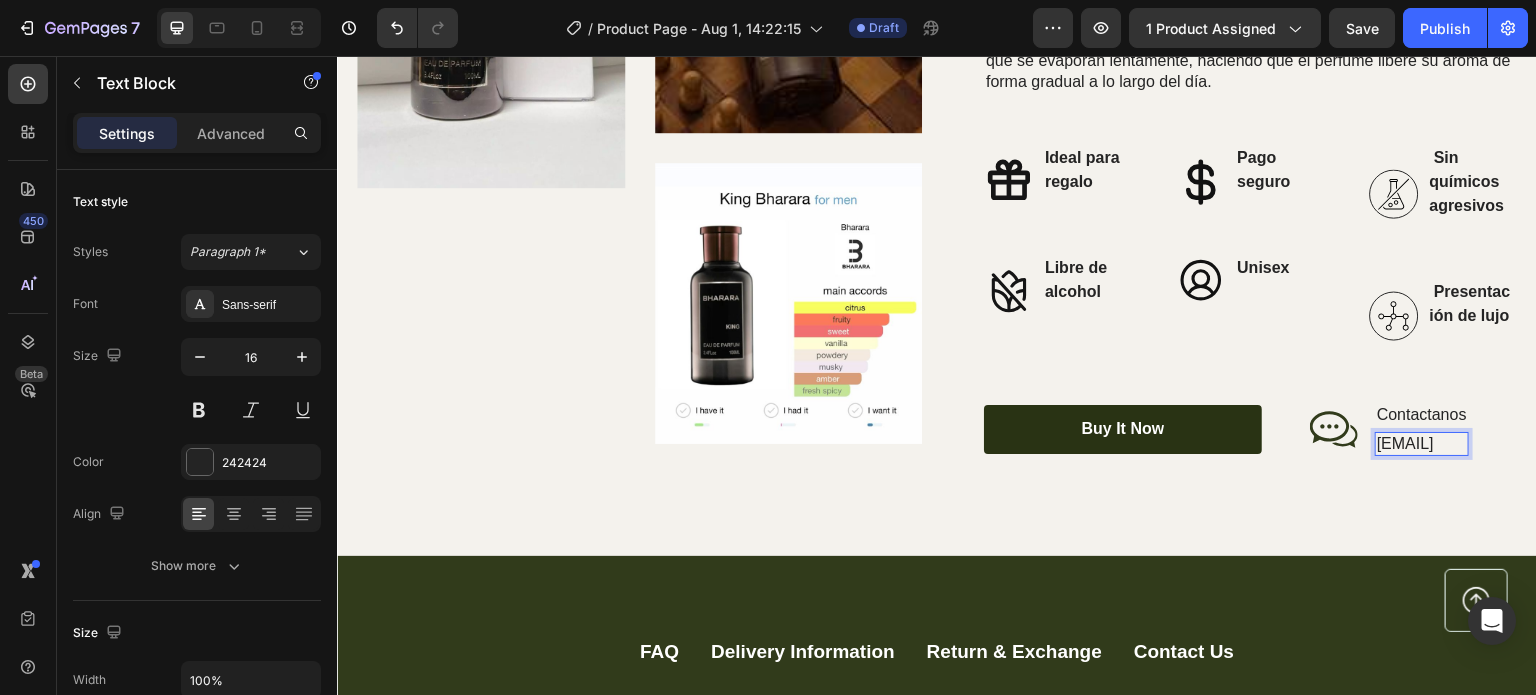 click on "belvionoficial@gmail.com" at bounding box center [1422, 444] 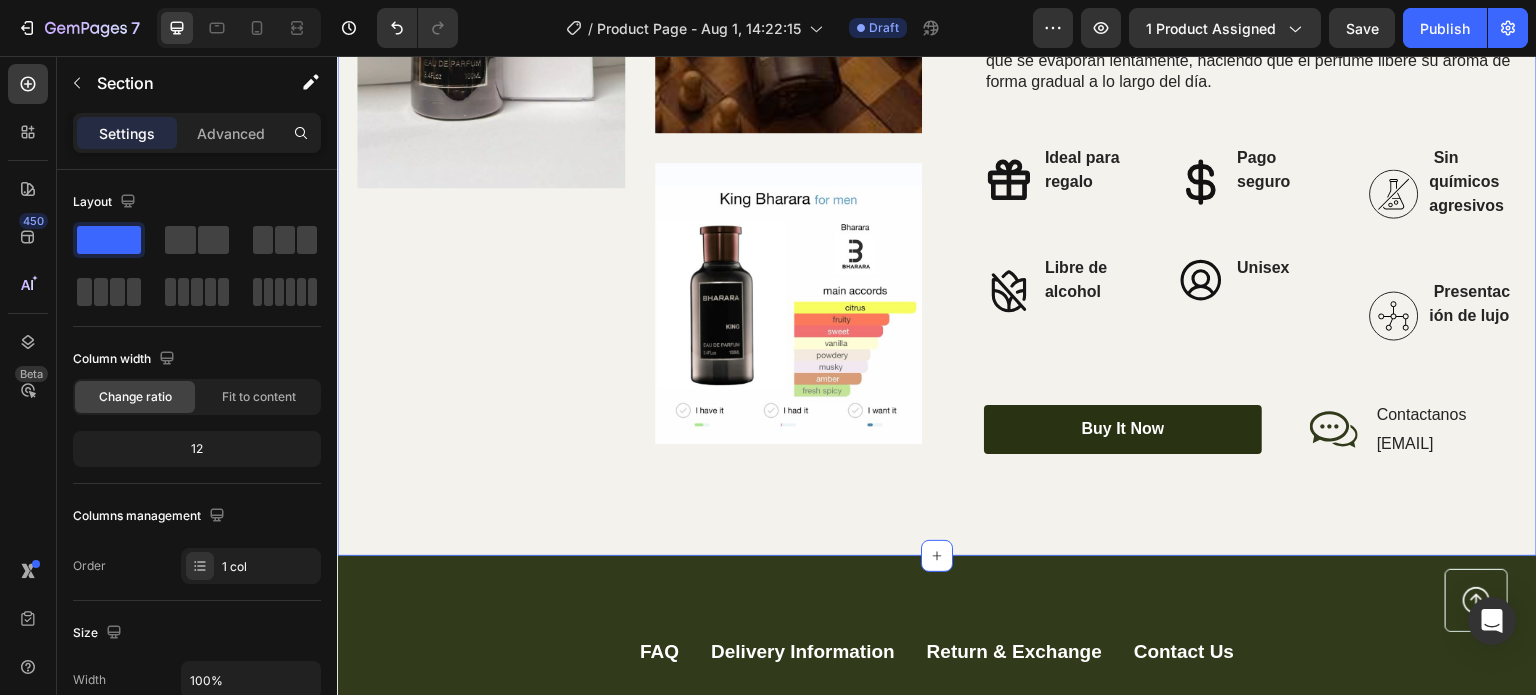 click on "belvionoficial@gmail.com" at bounding box center (1422, 444) 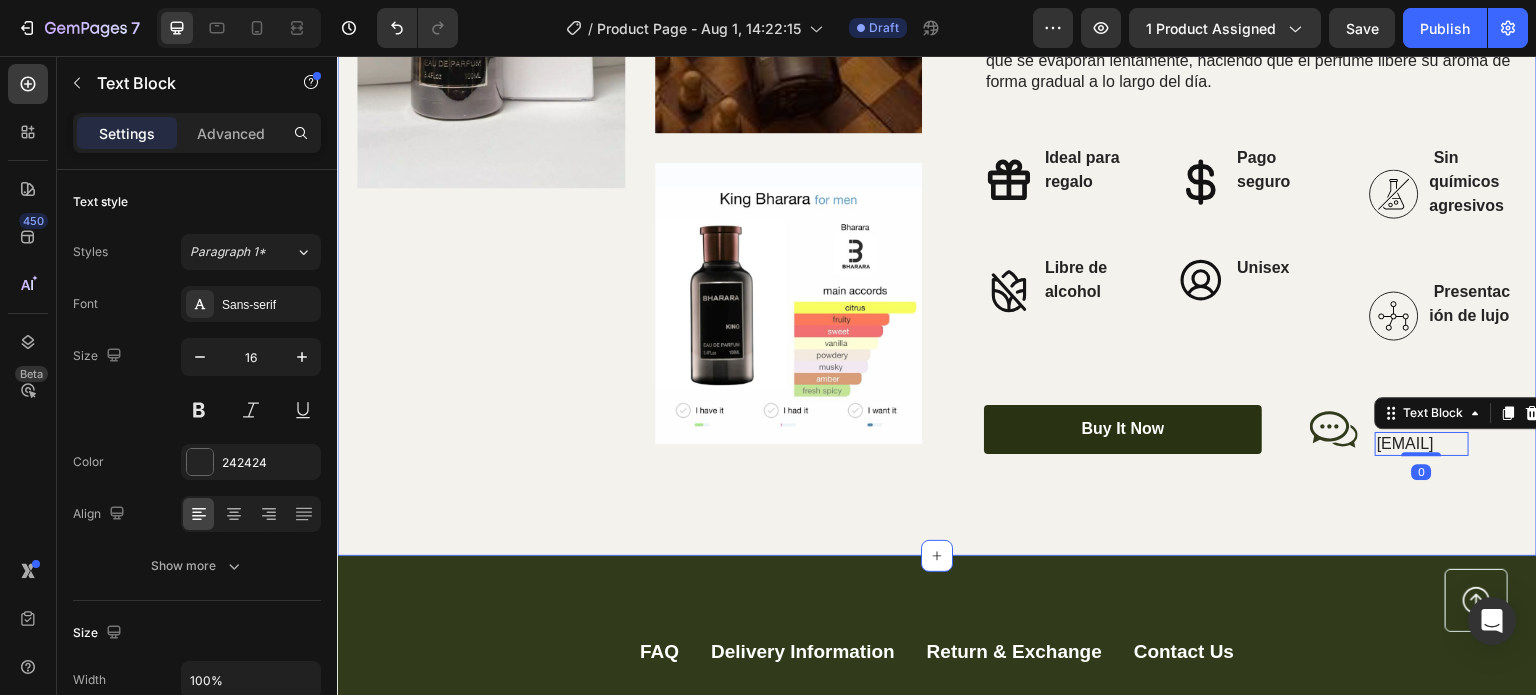 click on "Image Image Image Row Fragancia duradera que te acompaña todo el día, sin reaplicar Heading Se utilizan esencias de origen refinado y aceites aromáticos más densos, que se evaporan lentamente, haciendo que el perfume libere su aroma de forma gradual a lo largo del día. Text Block
Organic
Sulfate-Free
Paraben-Free Item List
100% Vegan
Cruelty Free
Lab-Tested Item List Row
Ideal para regalo
Libre de alcohol Item List
Pago seguro
Unisex Item List
Sin químicos agresivos
Presentación de lujo Item List Row Buy It Now Button
Icon Contactanos Text Block belvionoficial@gmail.com Text Block   0 Row Row Row Row Section 2" at bounding box center (937, 154) 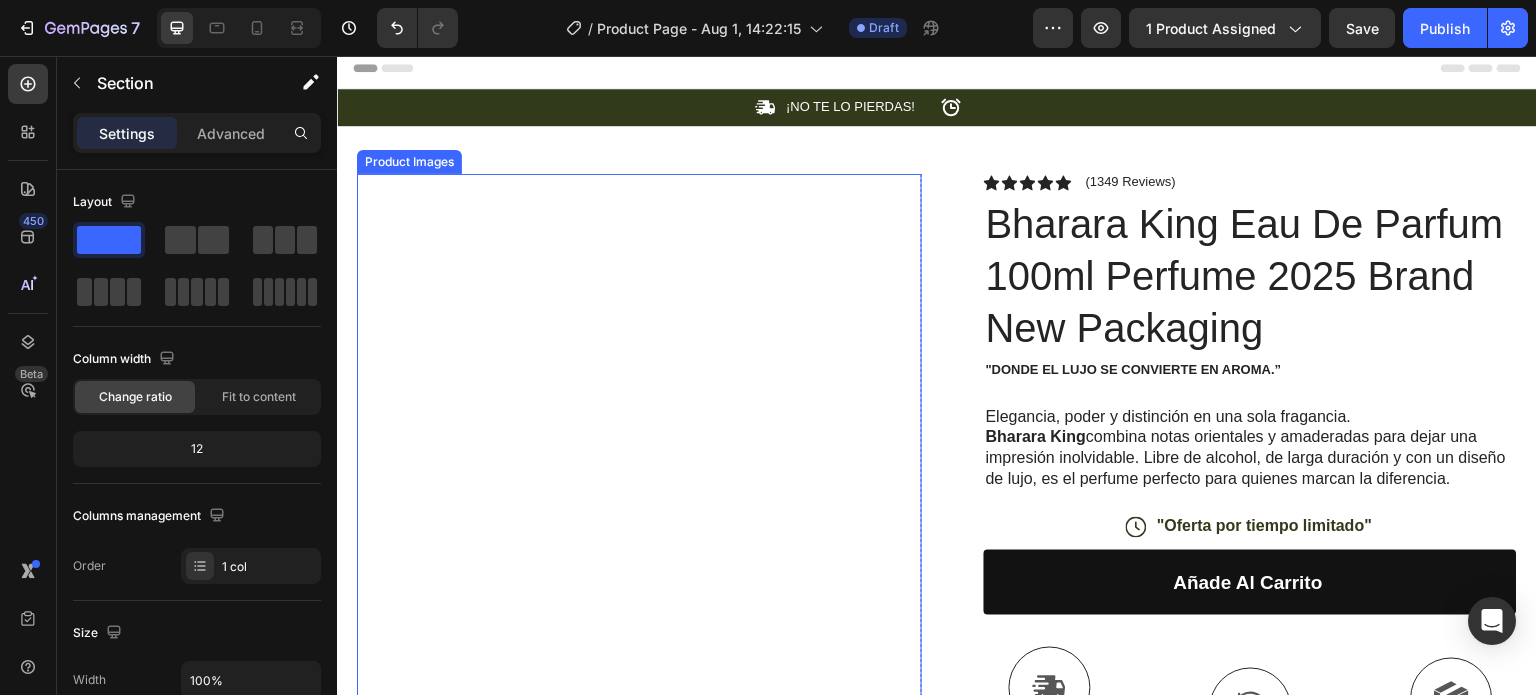 scroll, scrollTop: 0, scrollLeft: 0, axis: both 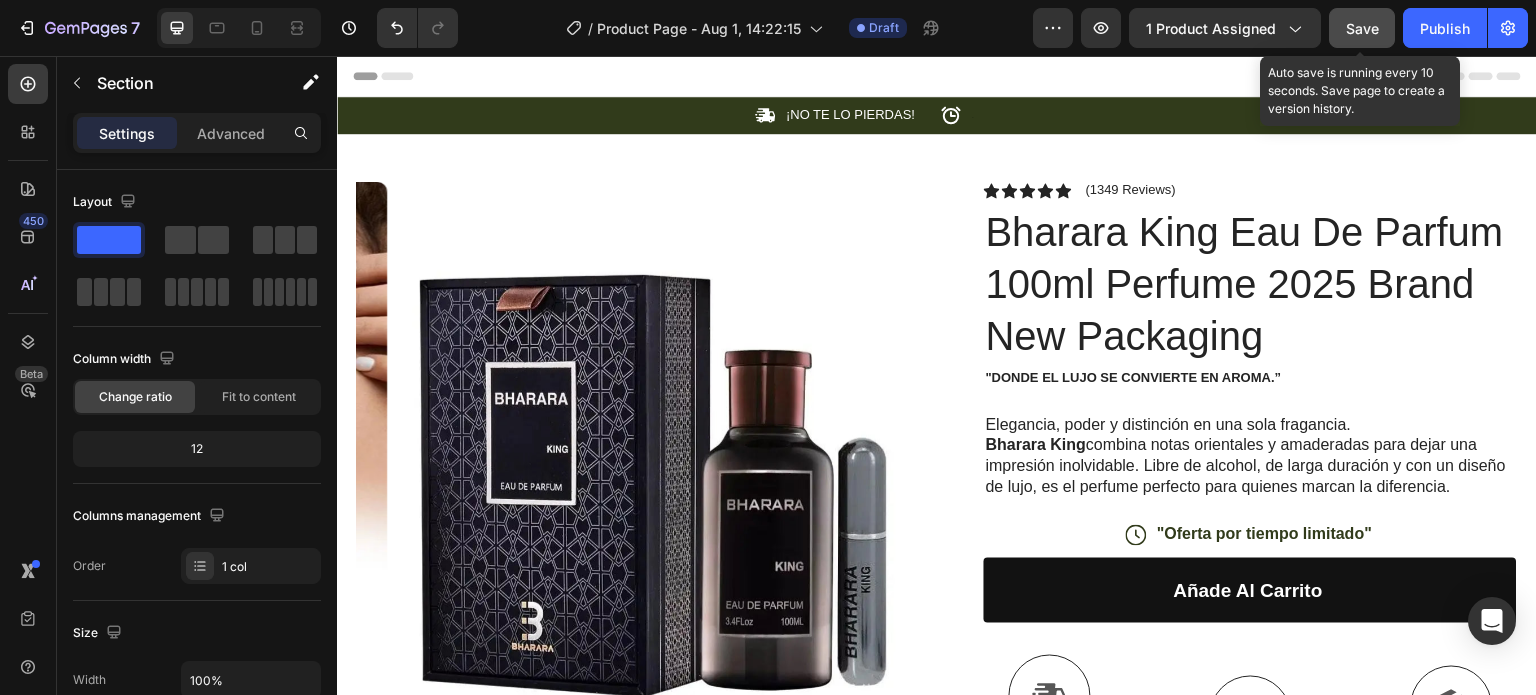 click on "Save" at bounding box center [1362, 28] 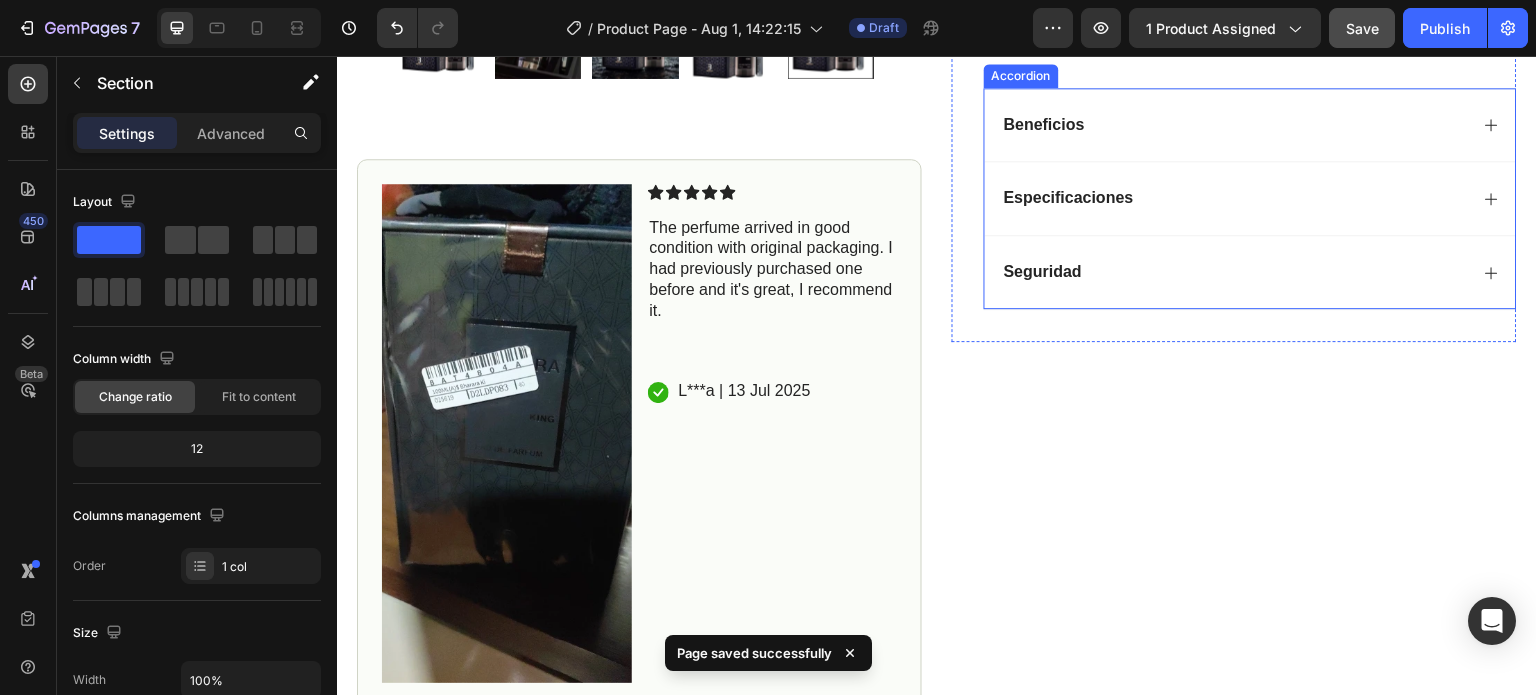 scroll, scrollTop: 800, scrollLeft: 0, axis: vertical 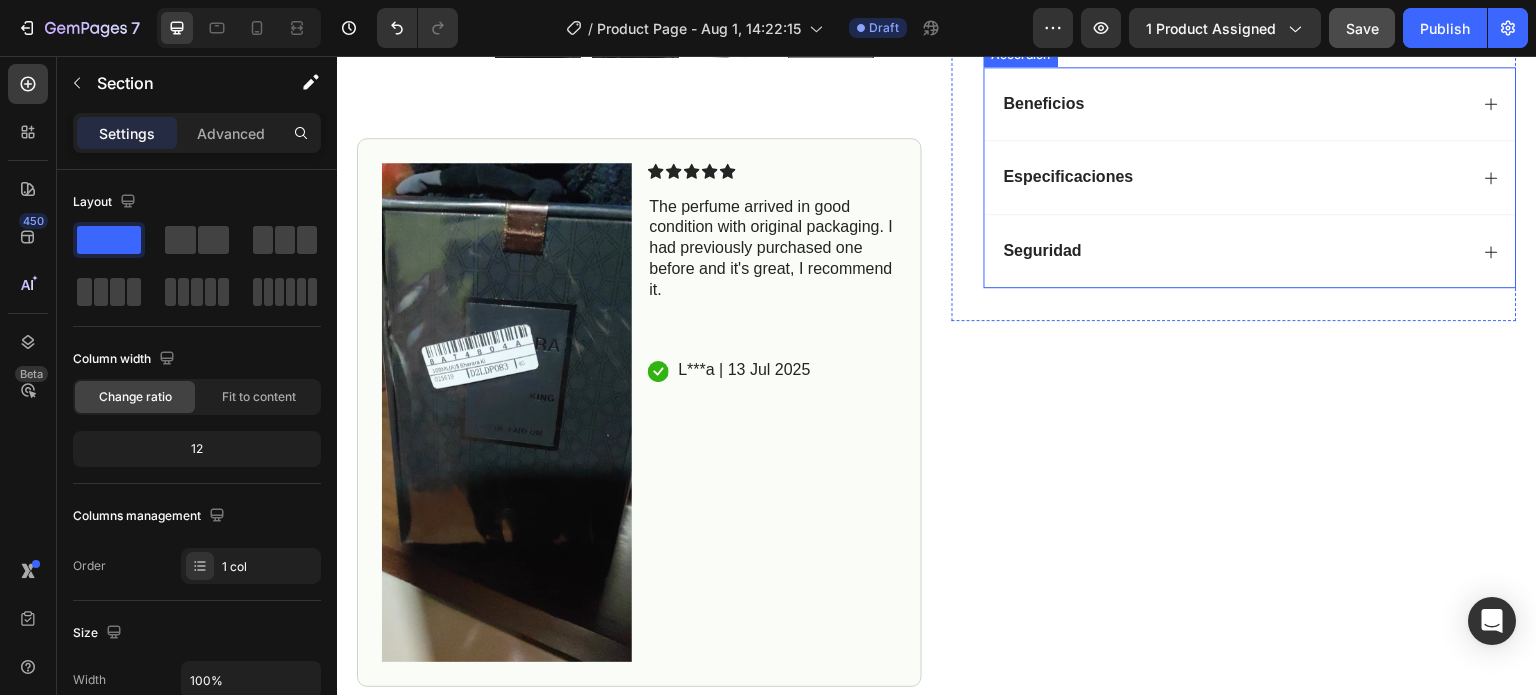 click 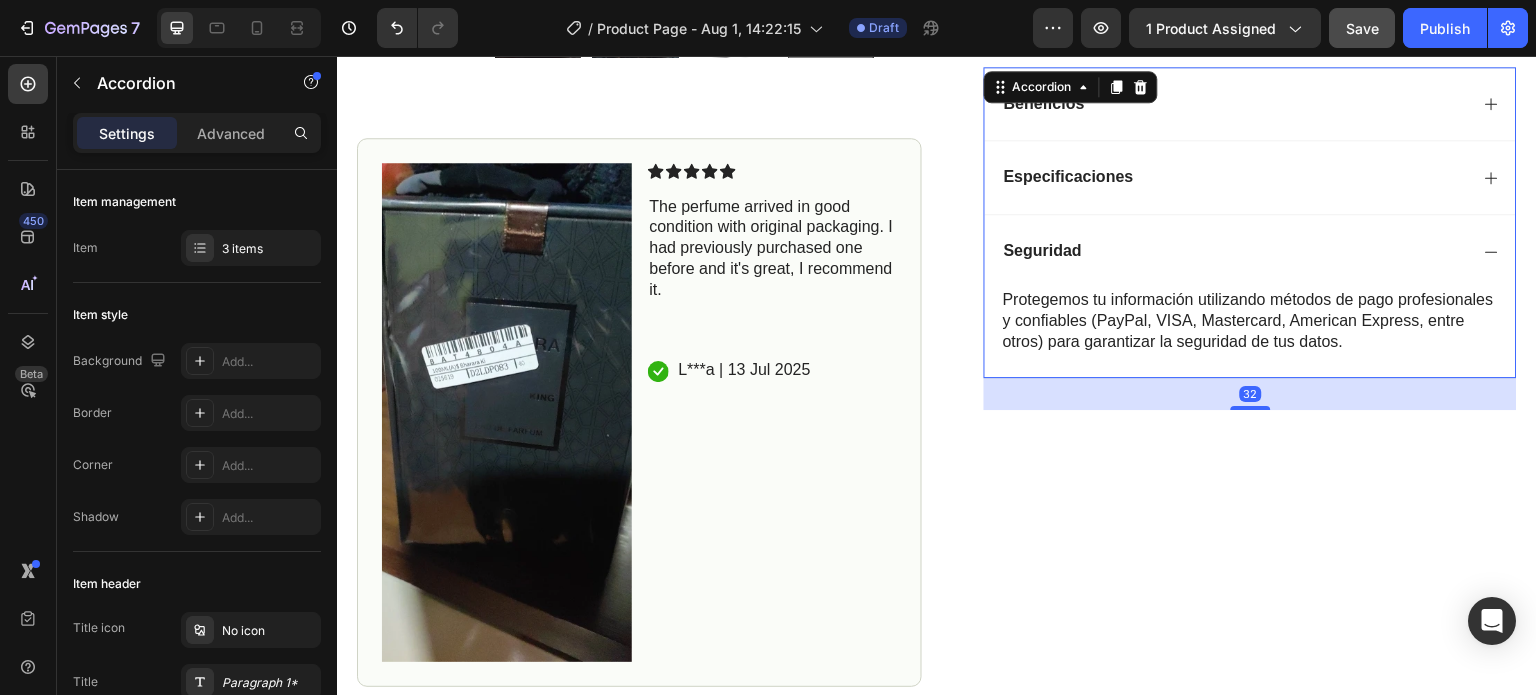 click 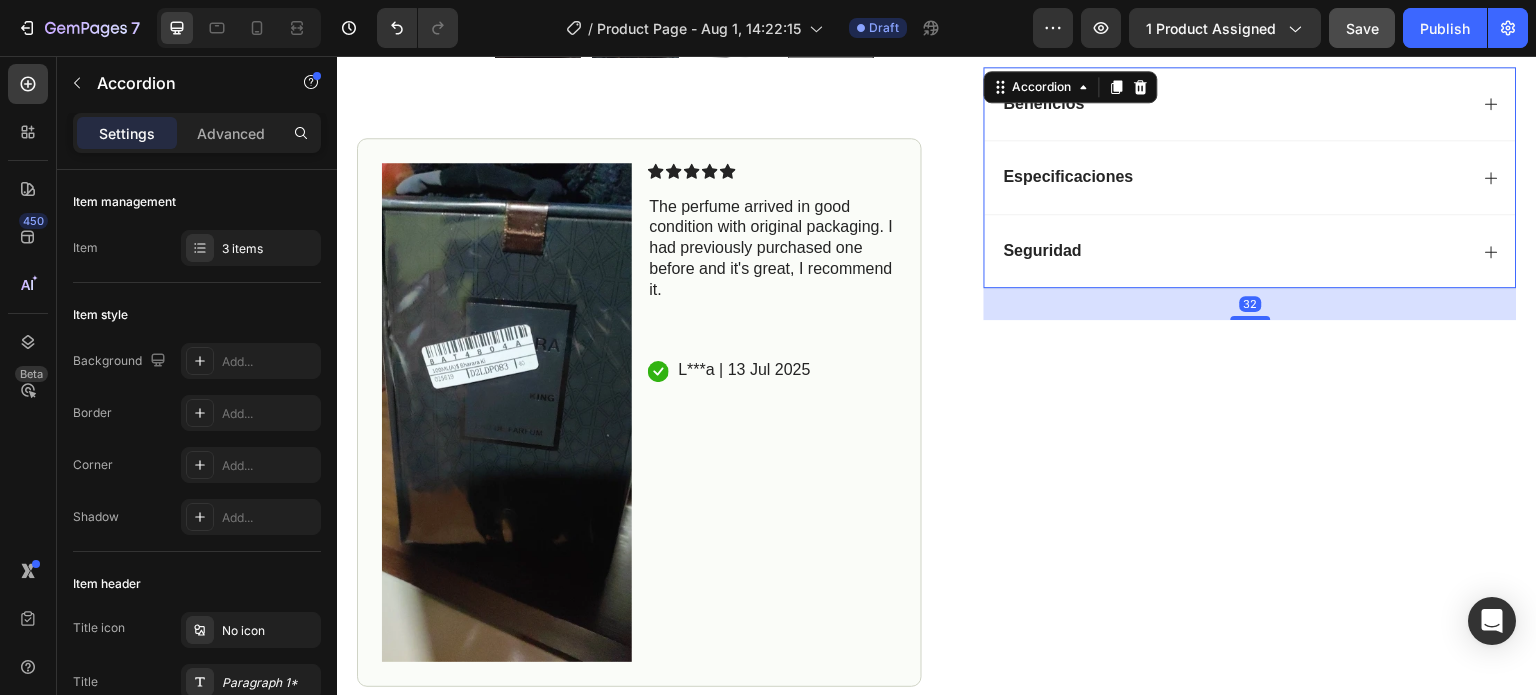 click on "Especificaciones" at bounding box center [1250, 177] 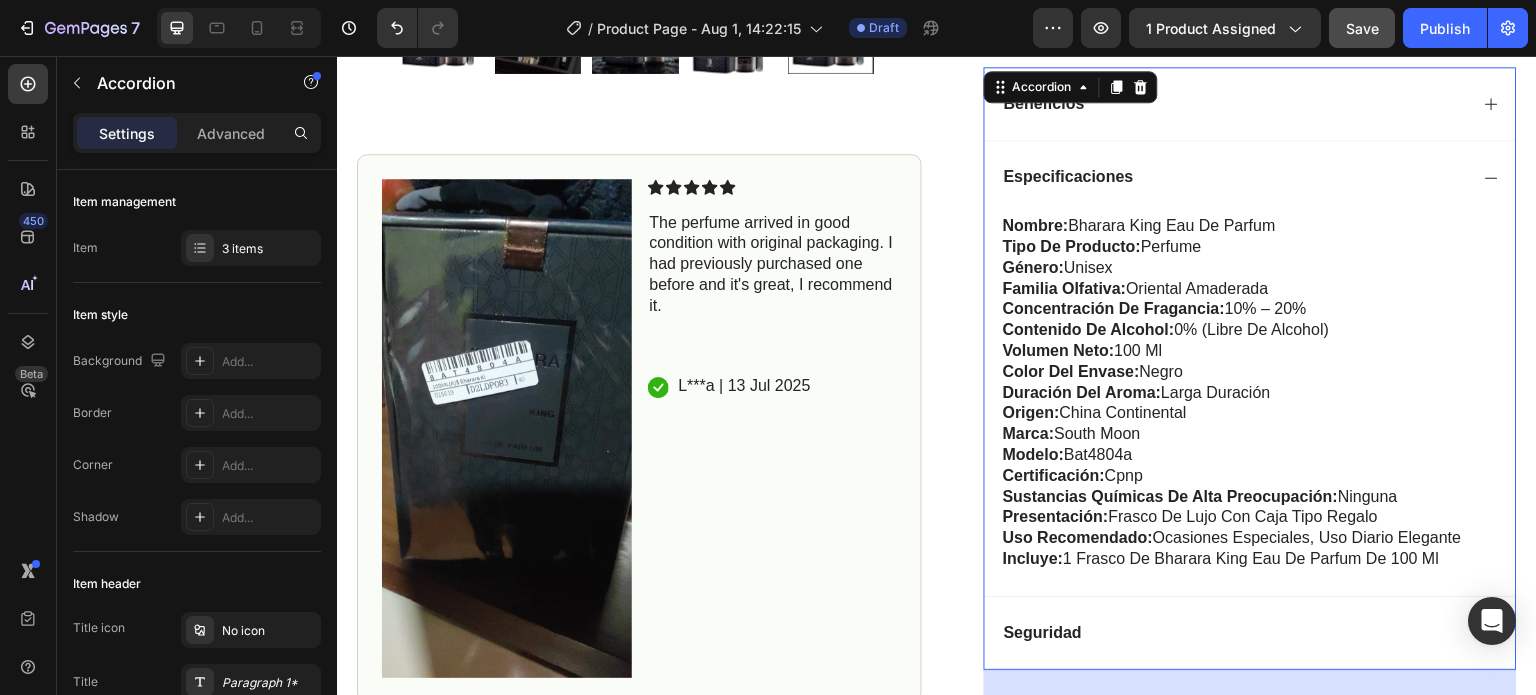 click on "Especificaciones" at bounding box center (1250, 177) 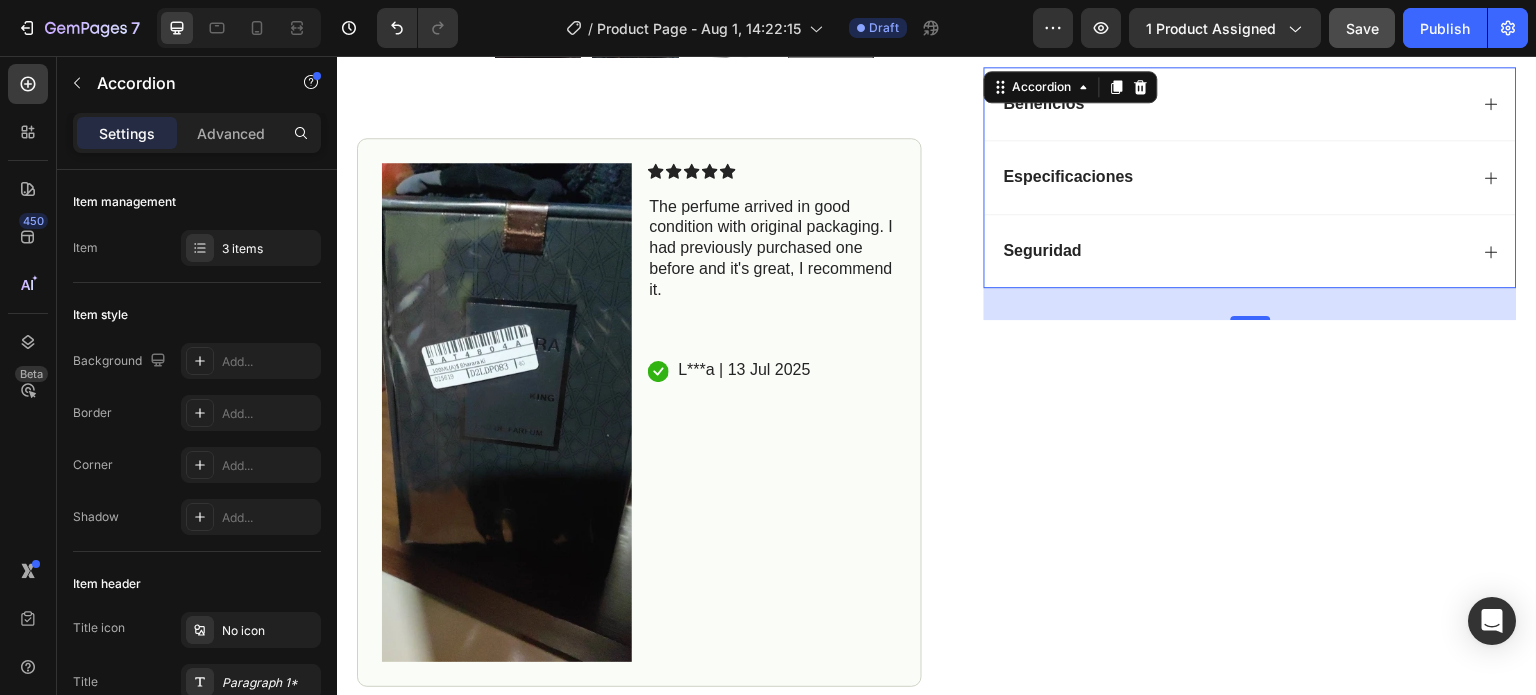click on "Beneficios" at bounding box center (1250, 104) 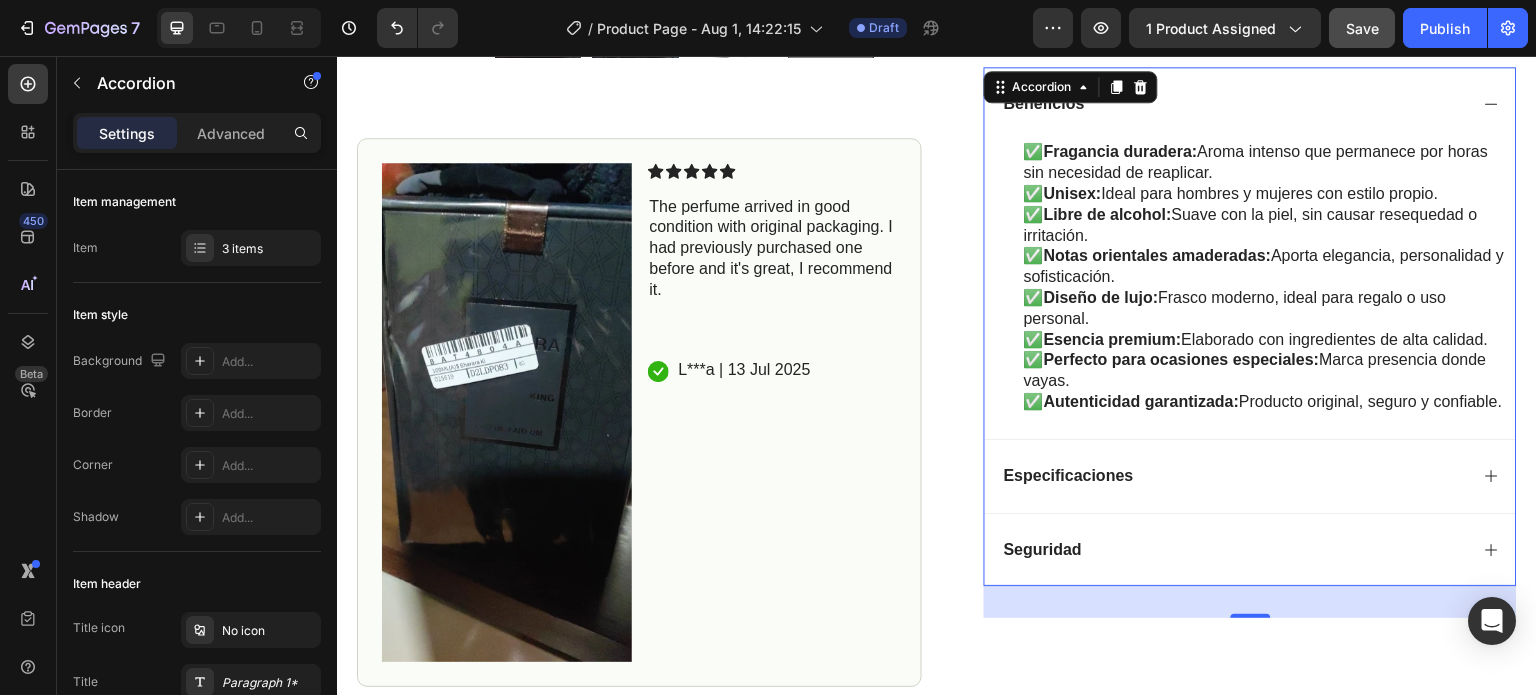 click on "Beneficios" at bounding box center (1250, 104) 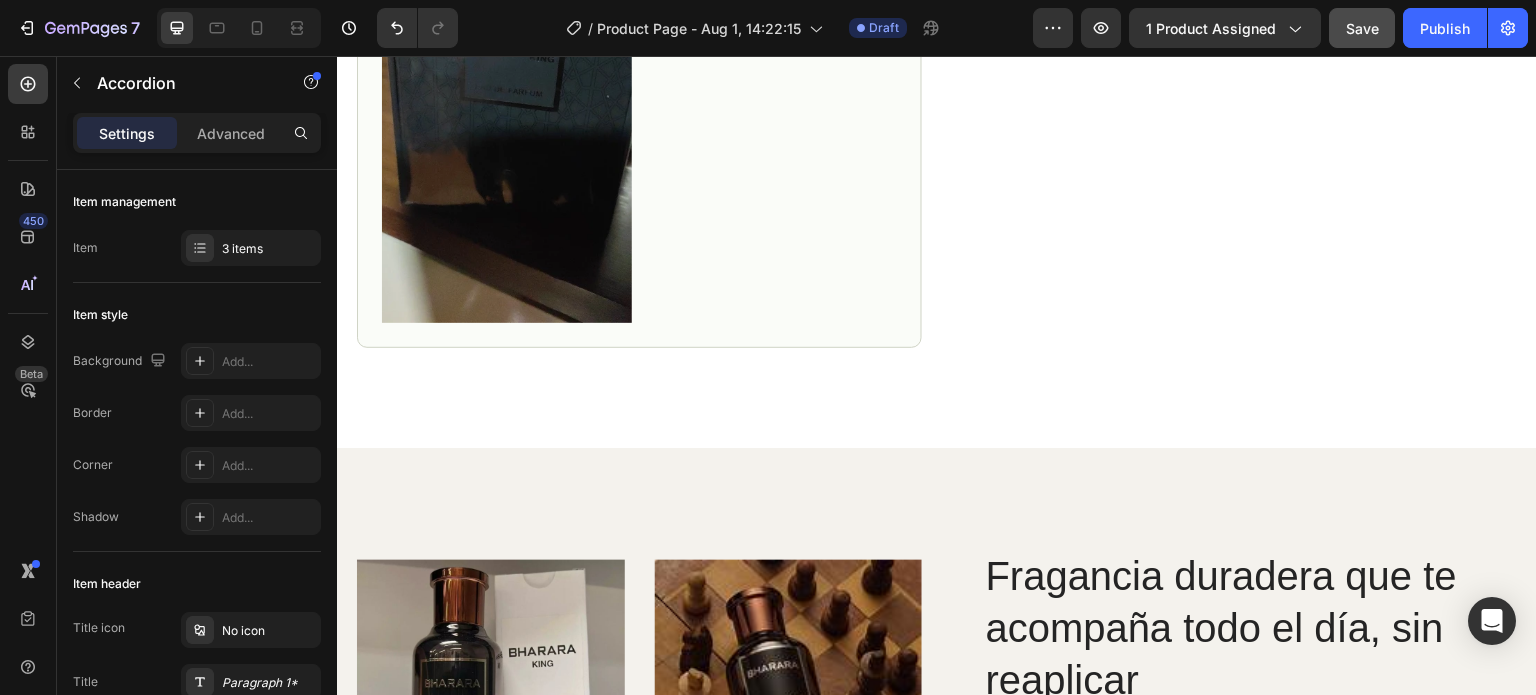 scroll, scrollTop: 0, scrollLeft: 0, axis: both 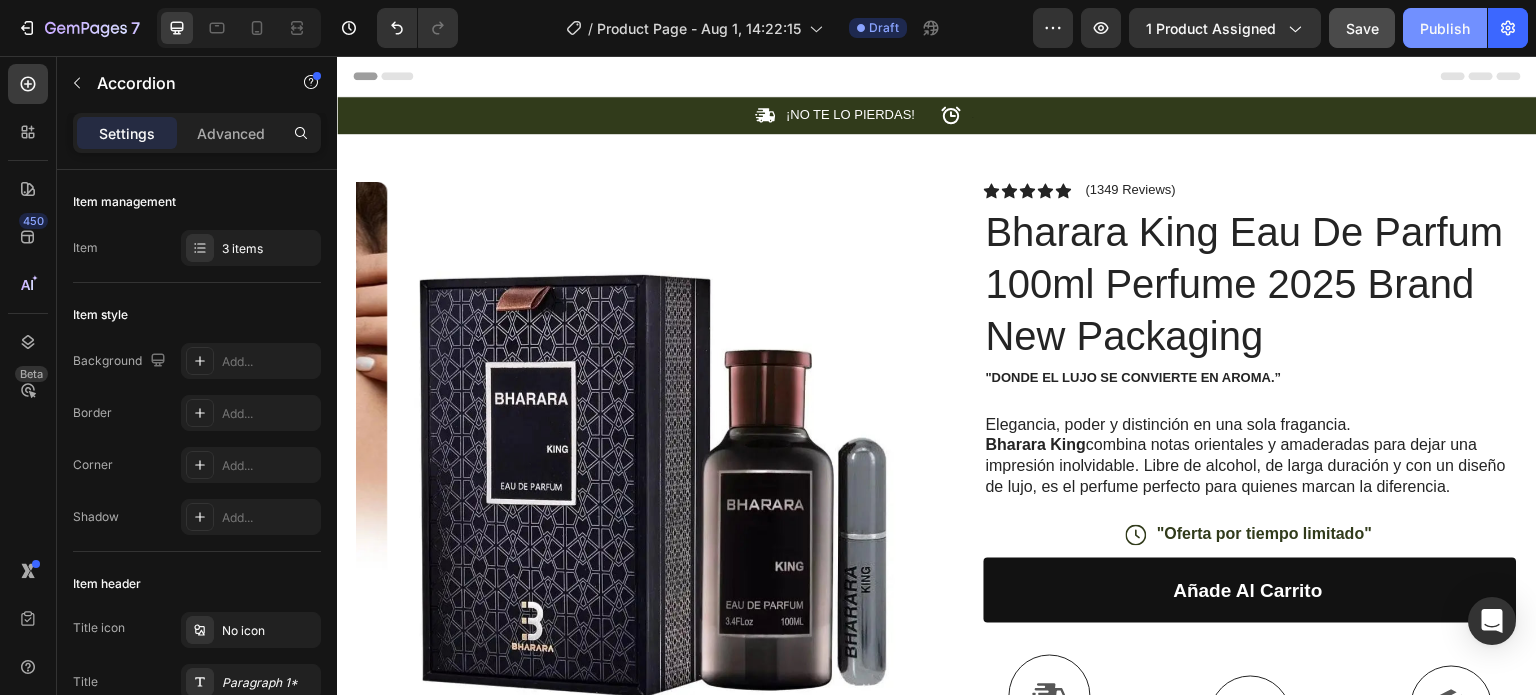 click on "Publish" at bounding box center [1445, 28] 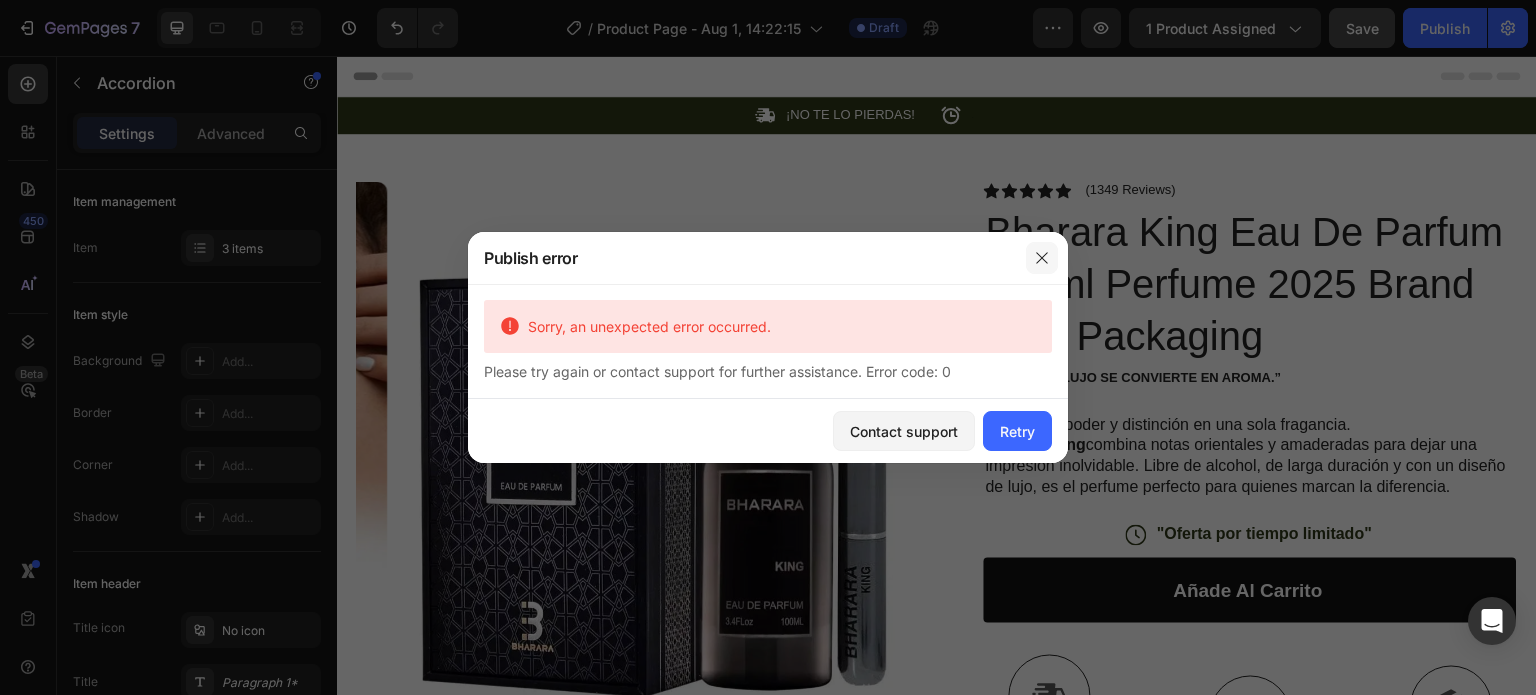 click 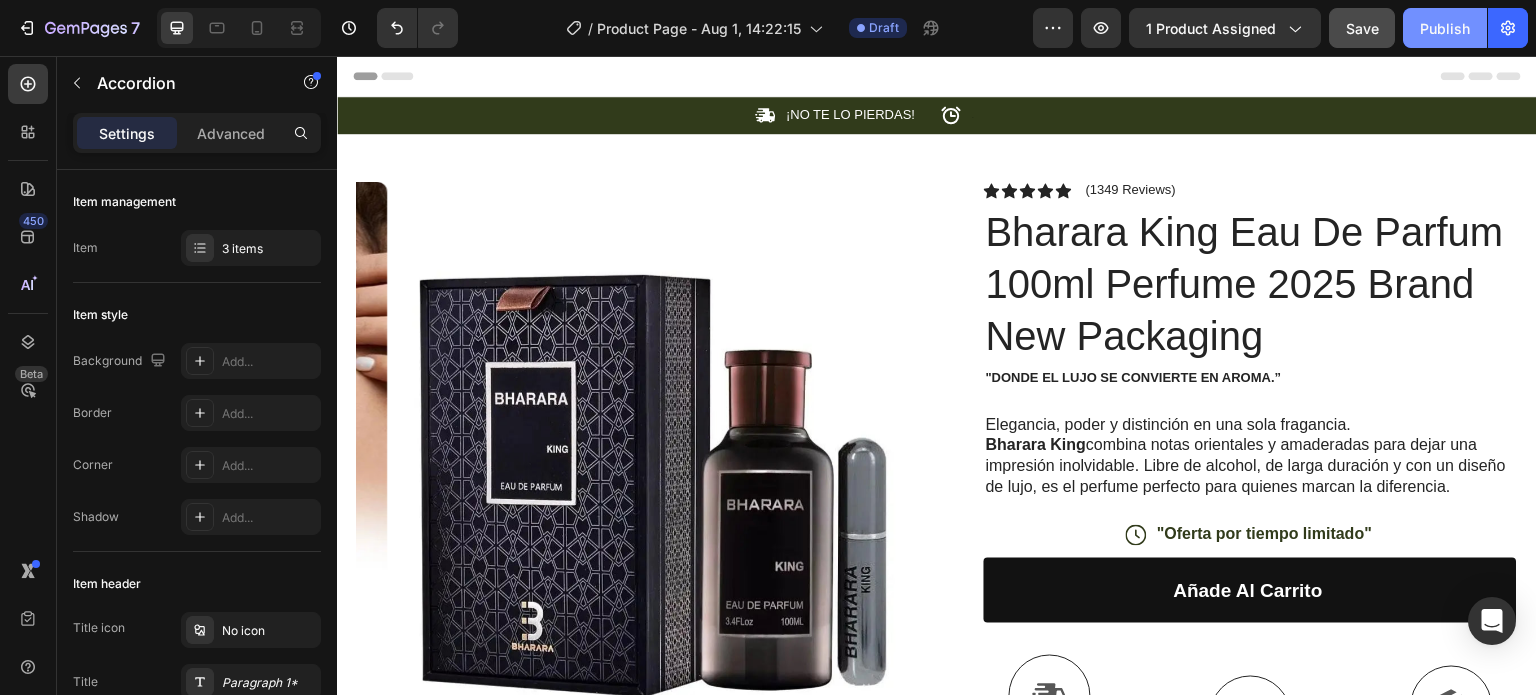 click on "Publish" at bounding box center (1445, 28) 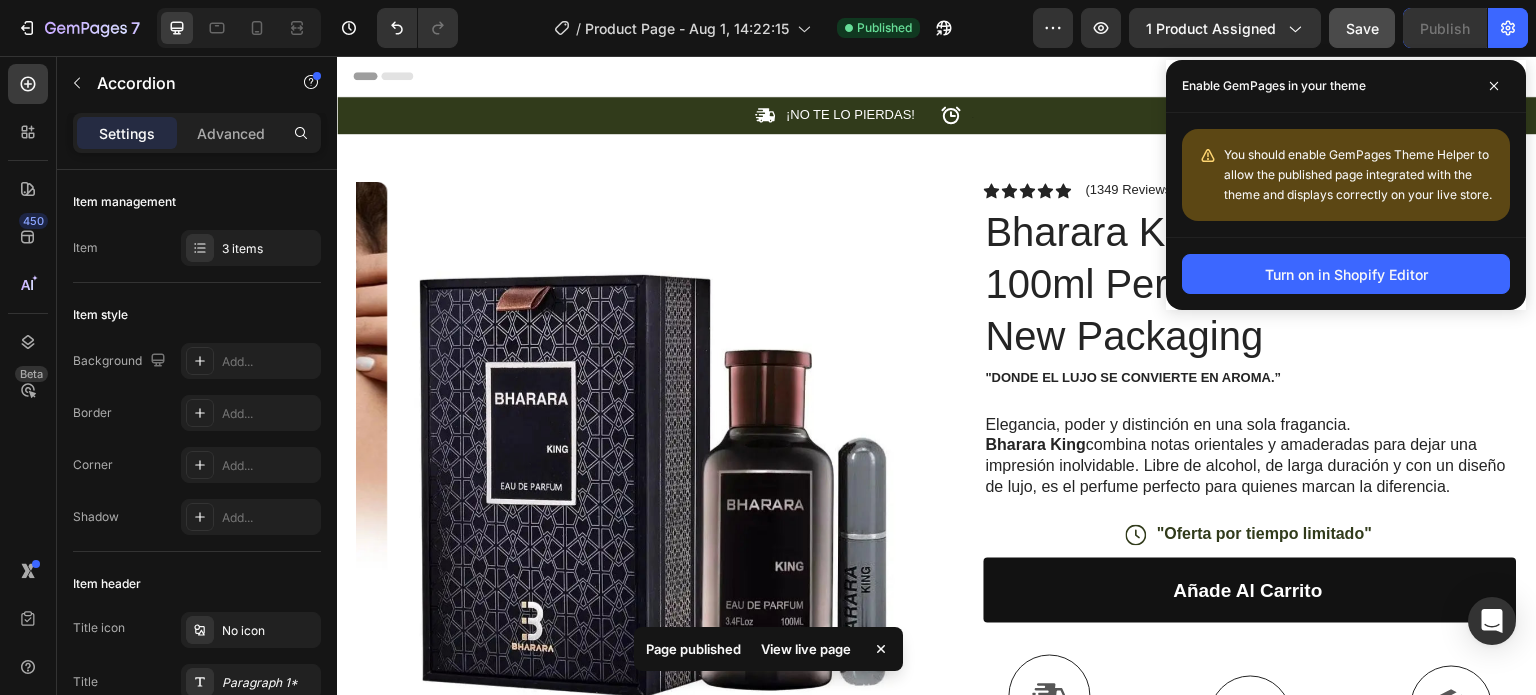 click on "View live page" at bounding box center (806, 649) 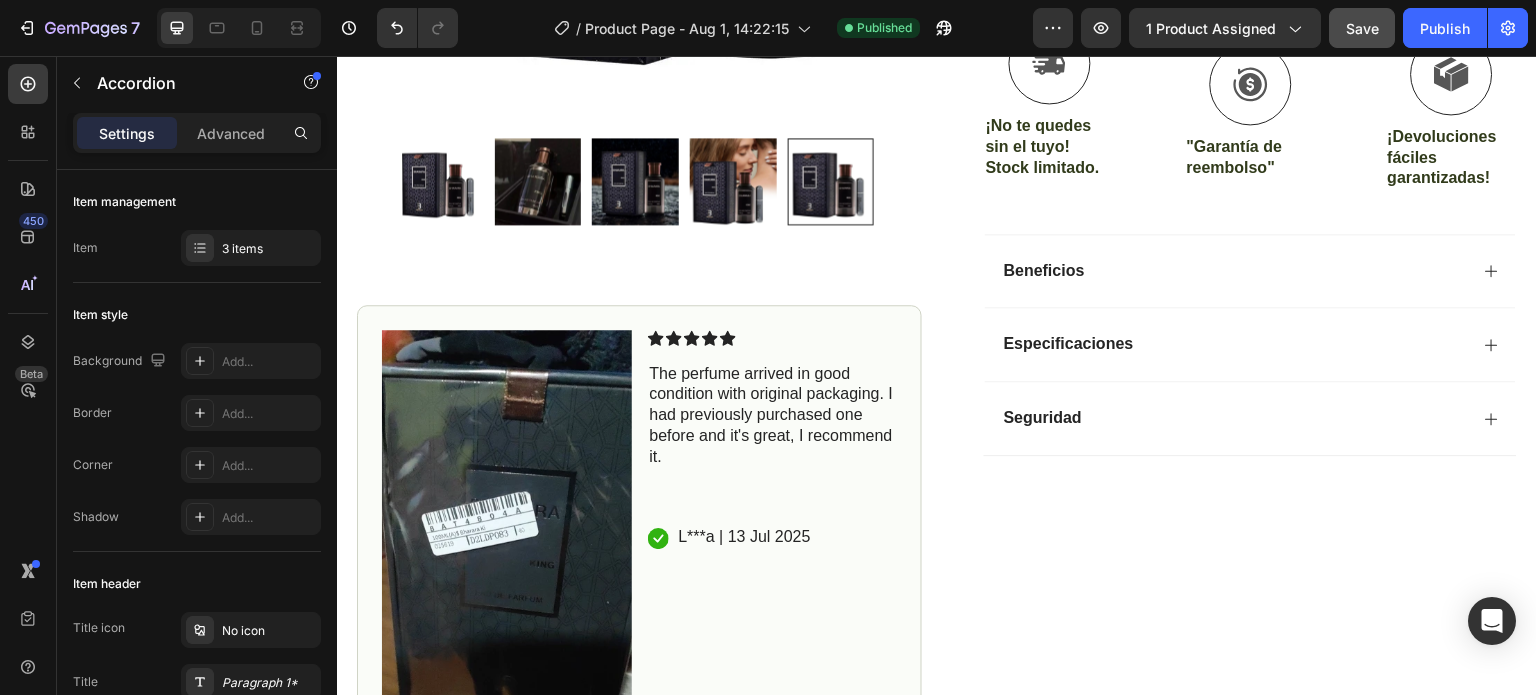 scroll, scrollTop: 700, scrollLeft: 0, axis: vertical 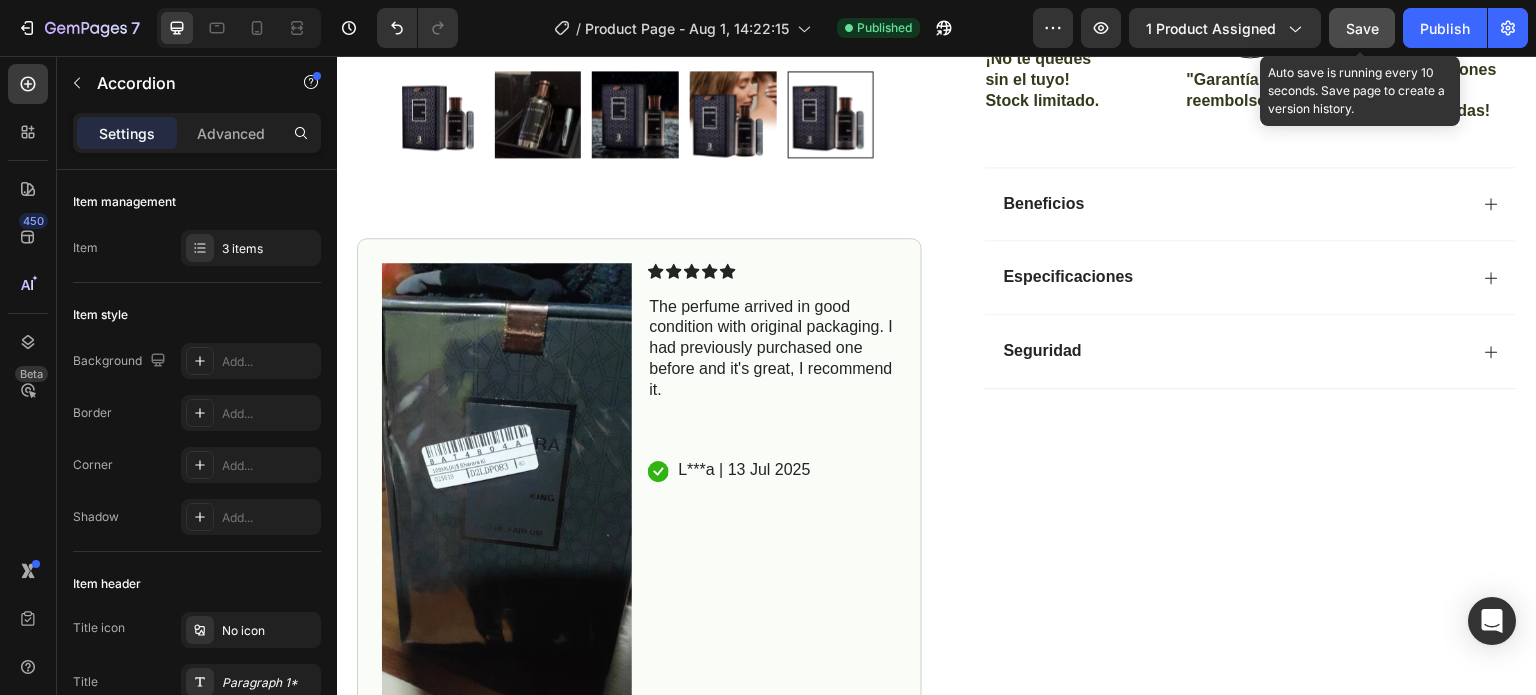 click on "Save" 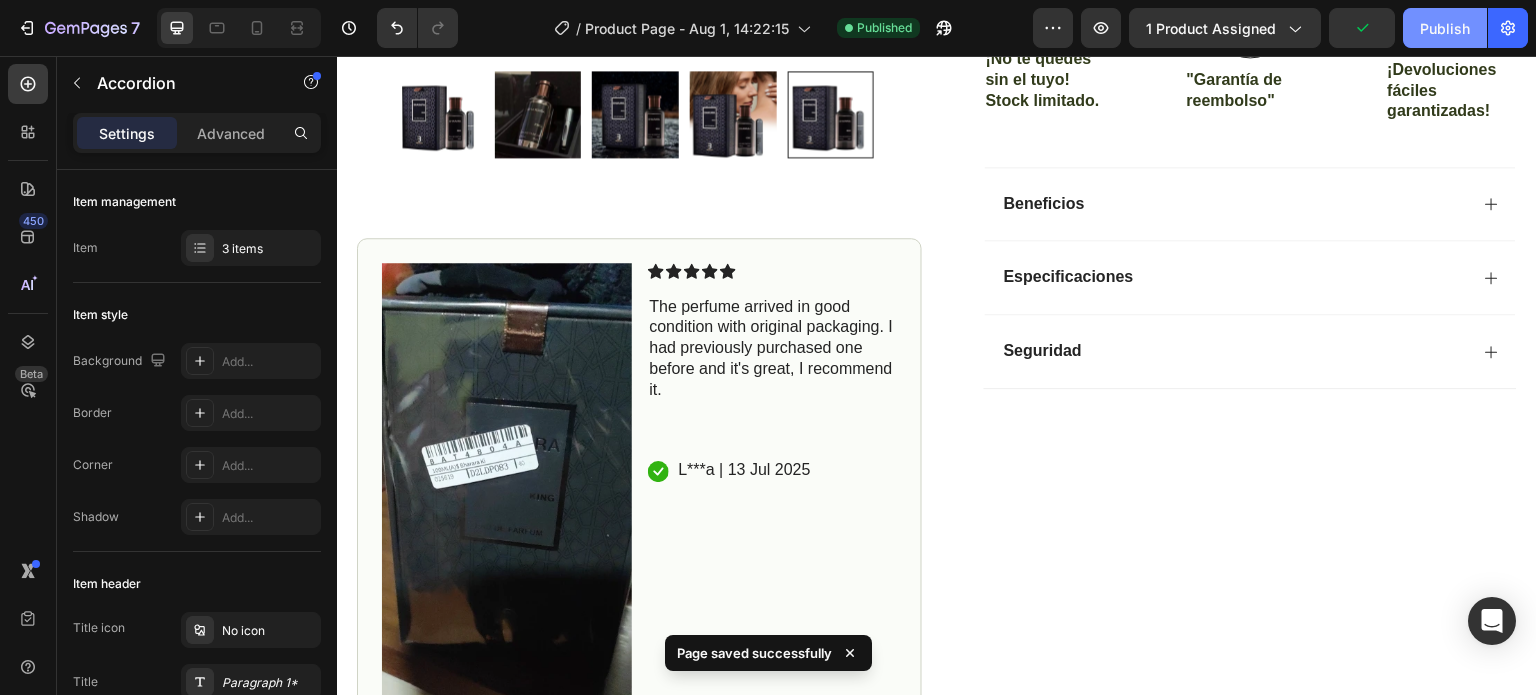 click on "Publish" 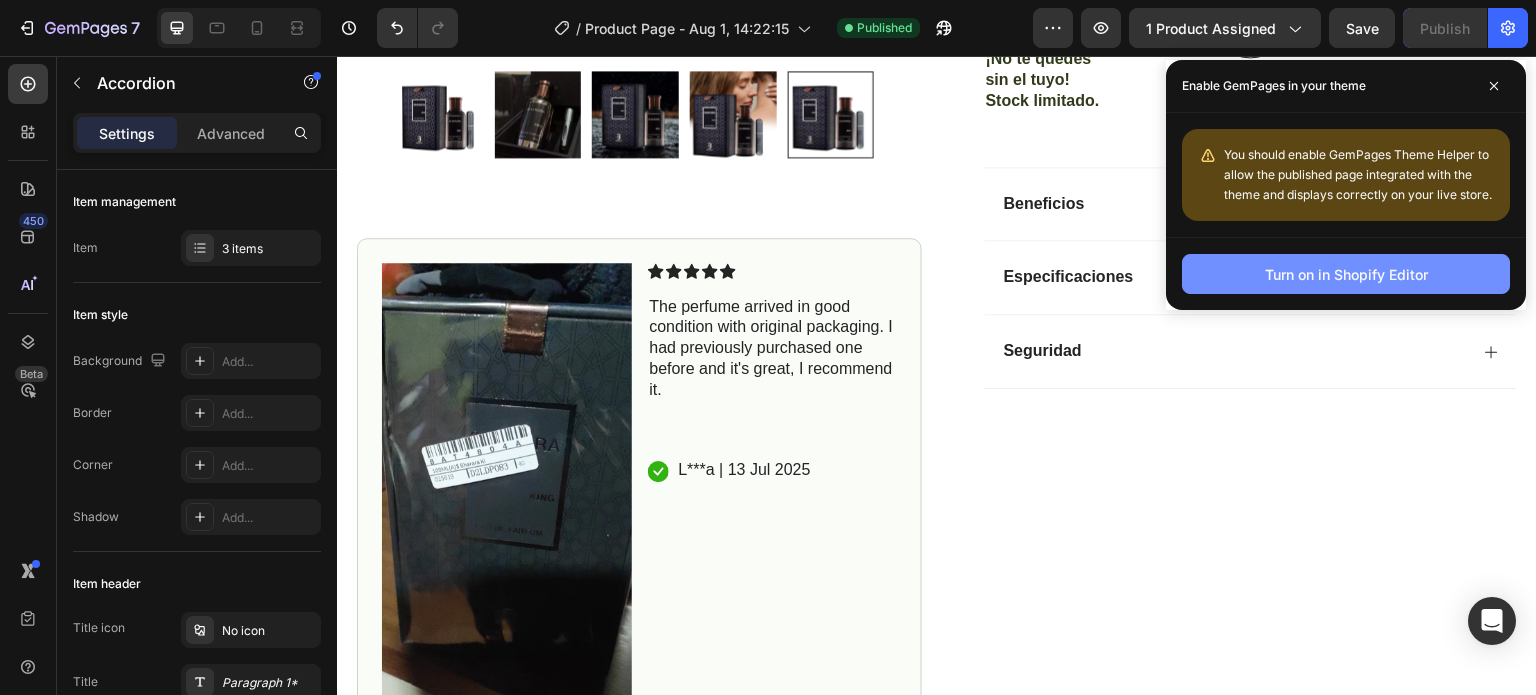 click on "Turn on in Shopify Editor" at bounding box center [1346, 274] 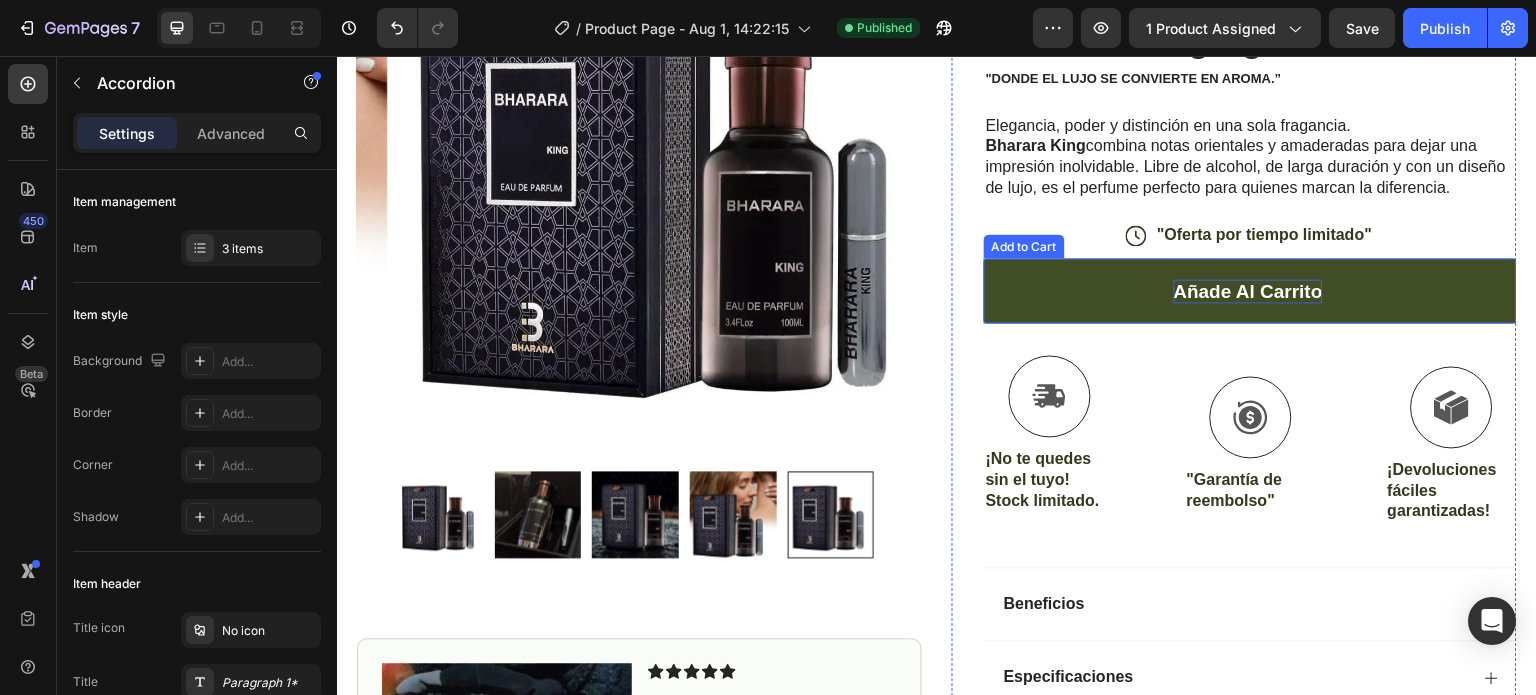 scroll, scrollTop: 0, scrollLeft: 0, axis: both 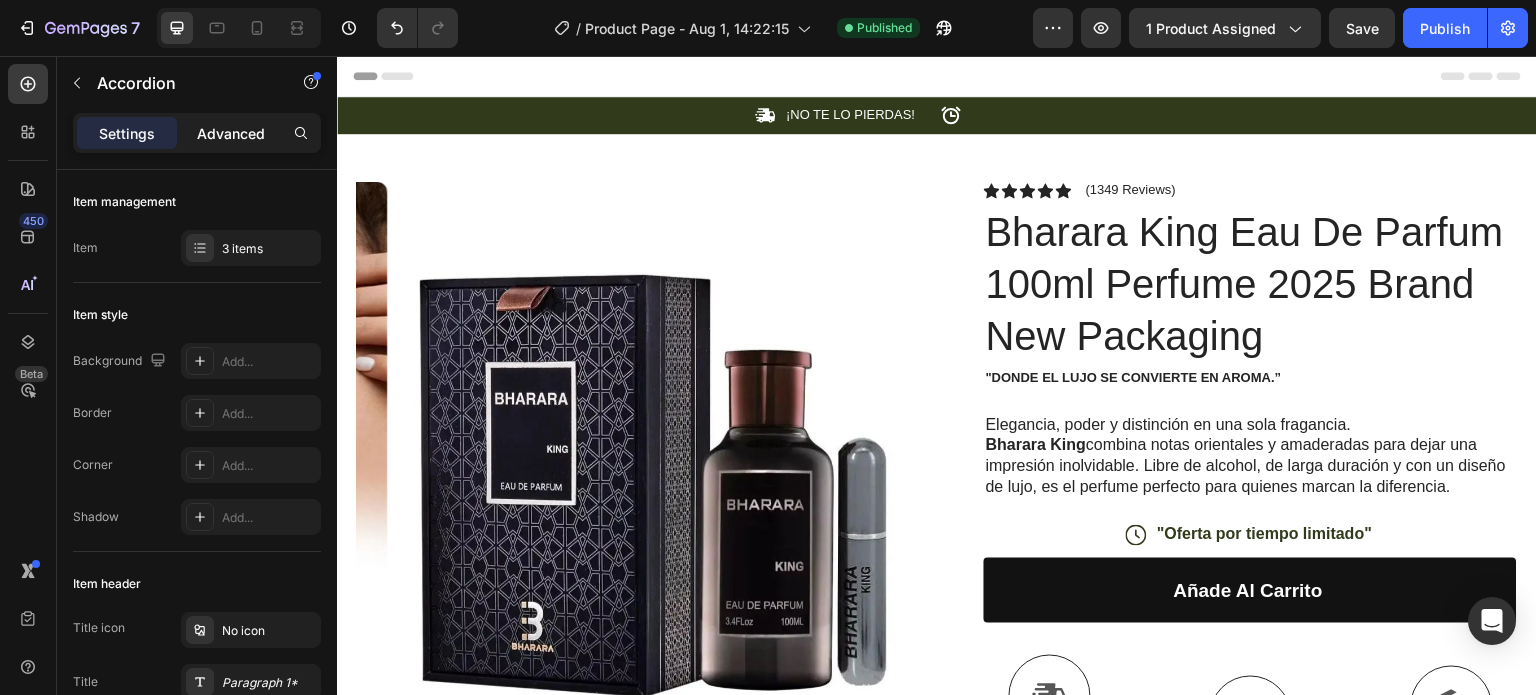click on "Advanced" 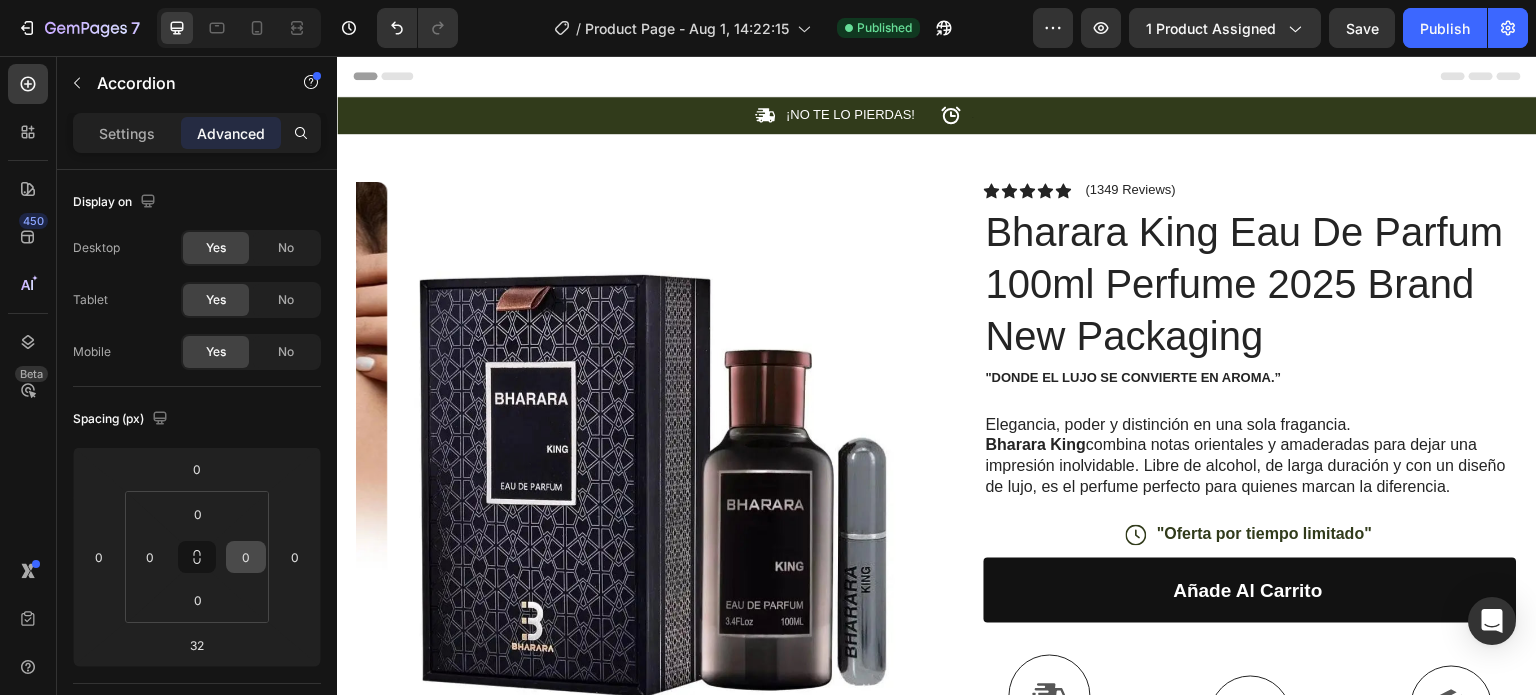 scroll, scrollTop: 400, scrollLeft: 0, axis: vertical 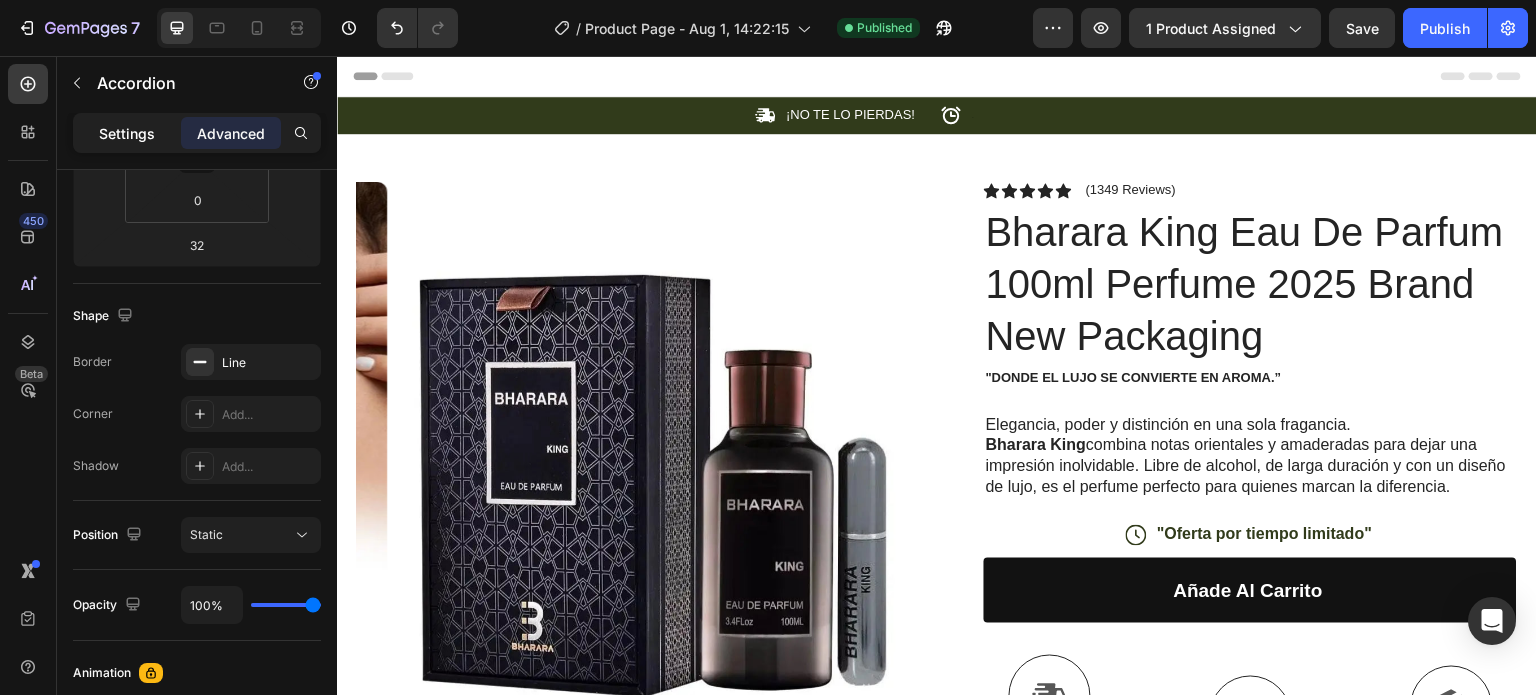 click on "Settings" 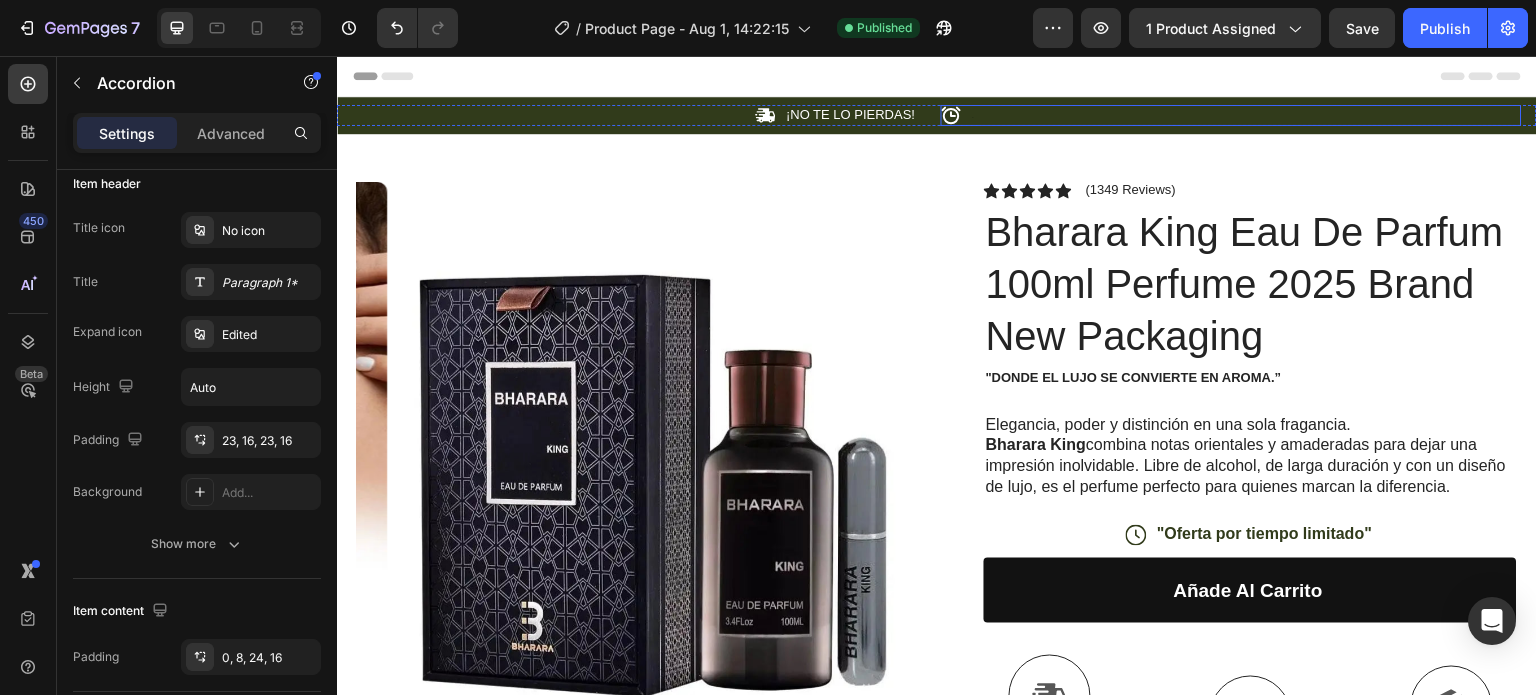 click on "Icon Text Block Row" at bounding box center (1231, 115) 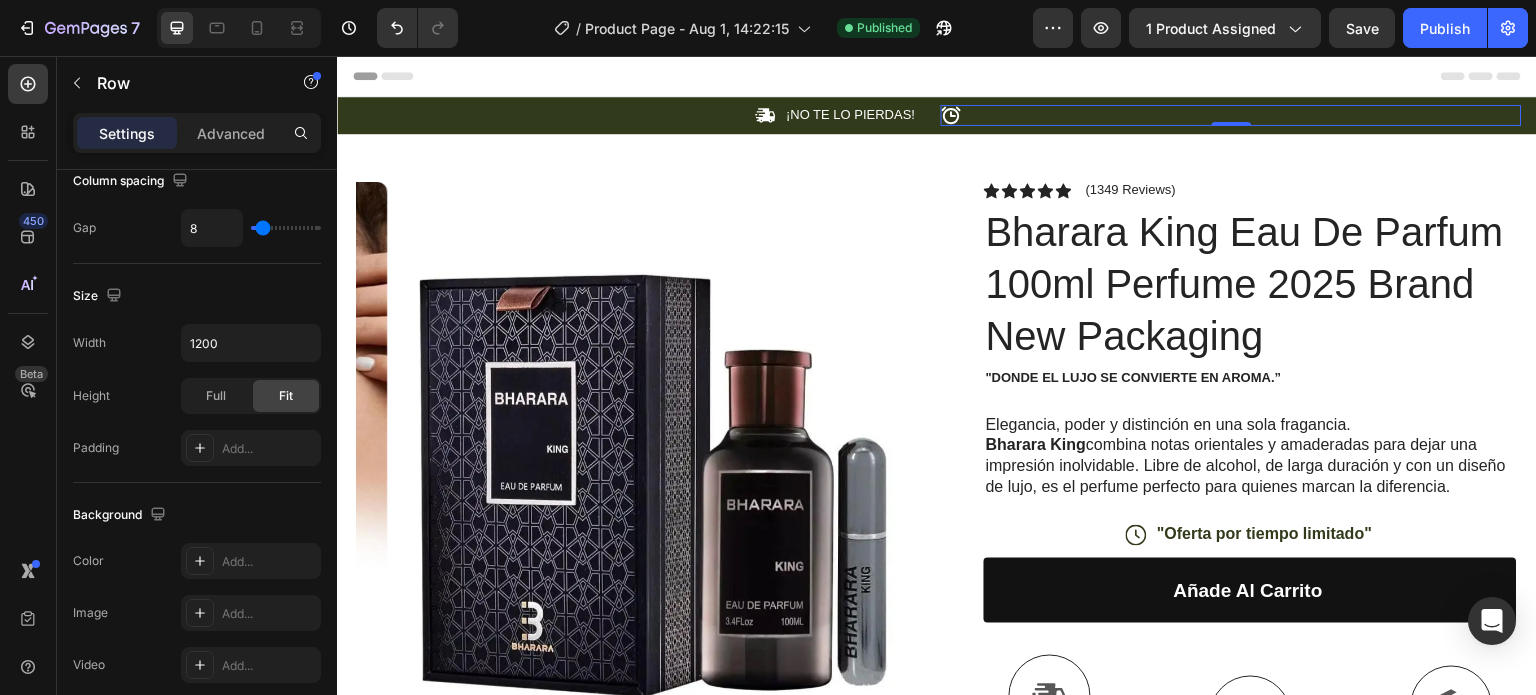 scroll, scrollTop: 0, scrollLeft: 0, axis: both 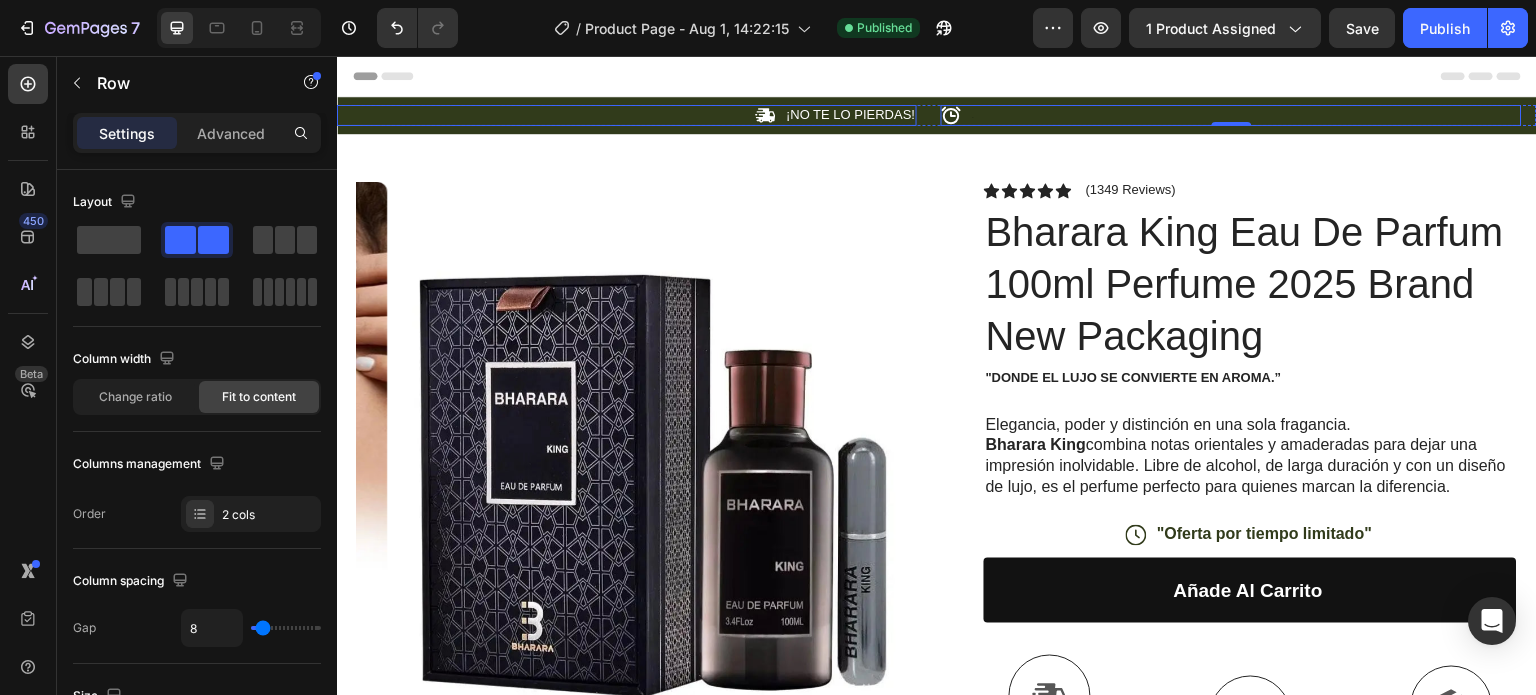 click on "Icon ¡NO TE LO PIERDAS! Text Block Row" at bounding box center [627, 115] 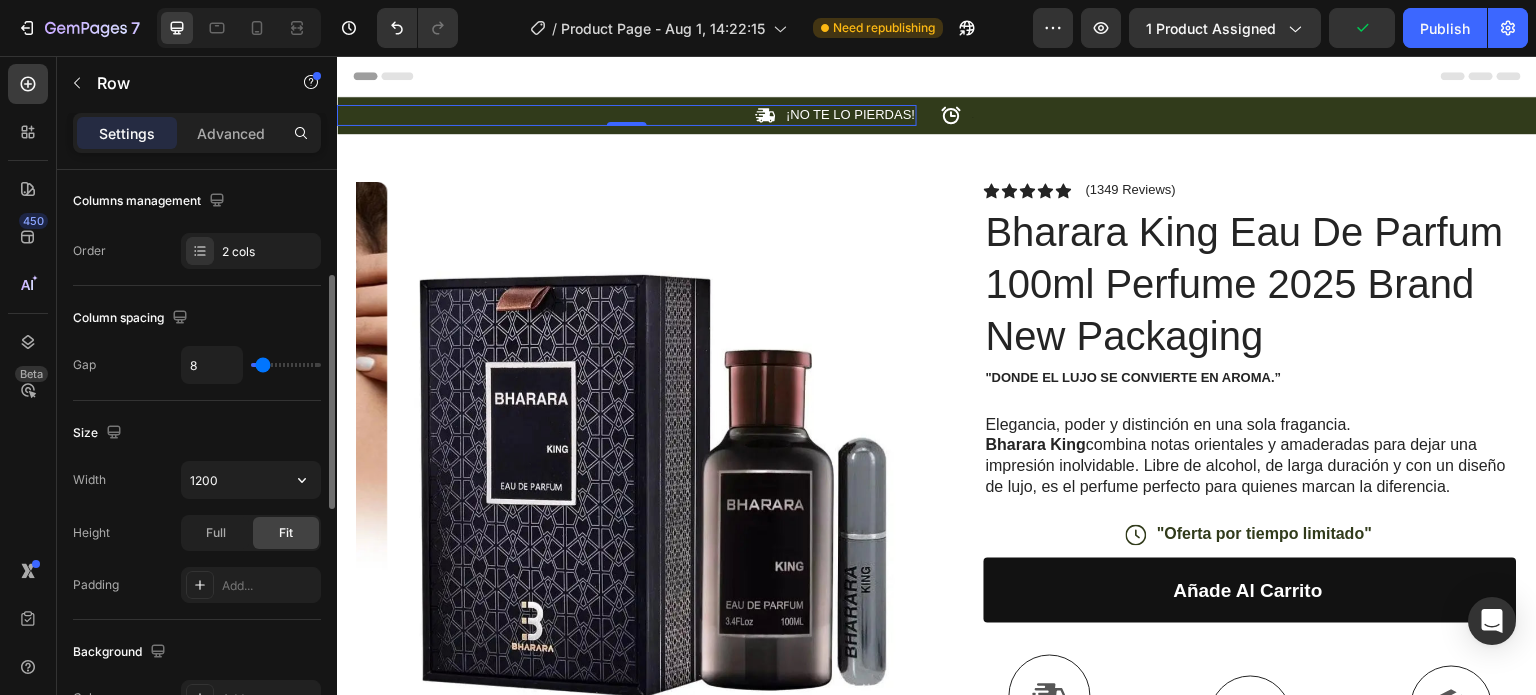 scroll, scrollTop: 0, scrollLeft: 0, axis: both 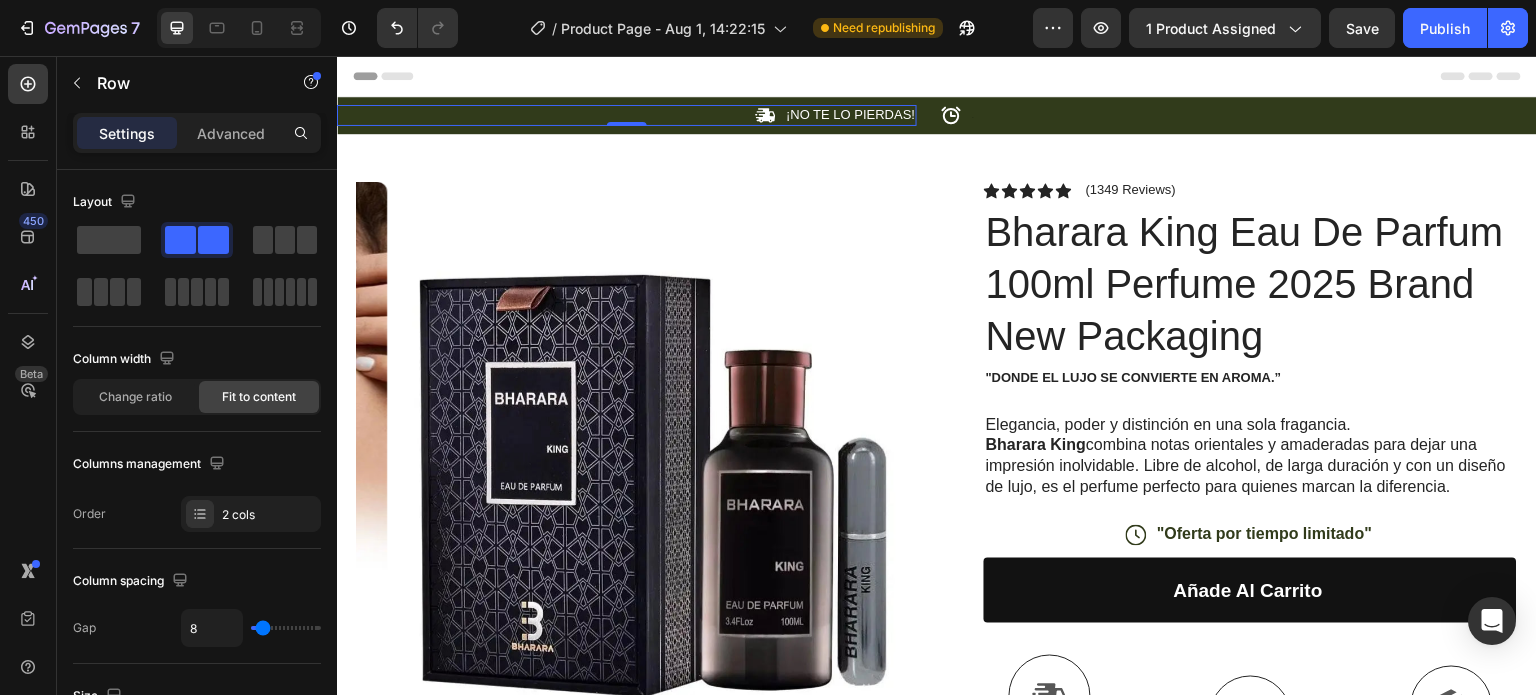 click on "Icon ¡NO TE LO PIERDAS! Text Block Row   0" at bounding box center (627, 115) 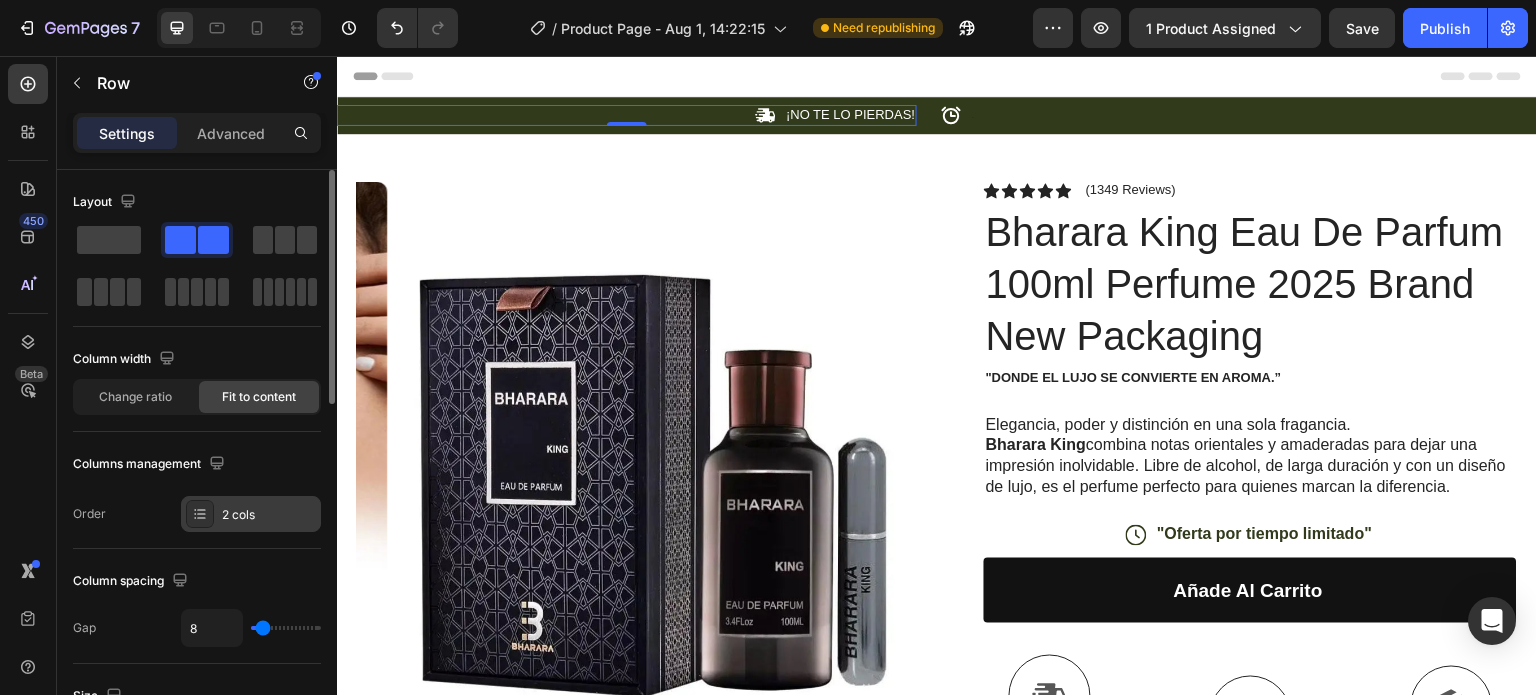 click at bounding box center [200, 514] 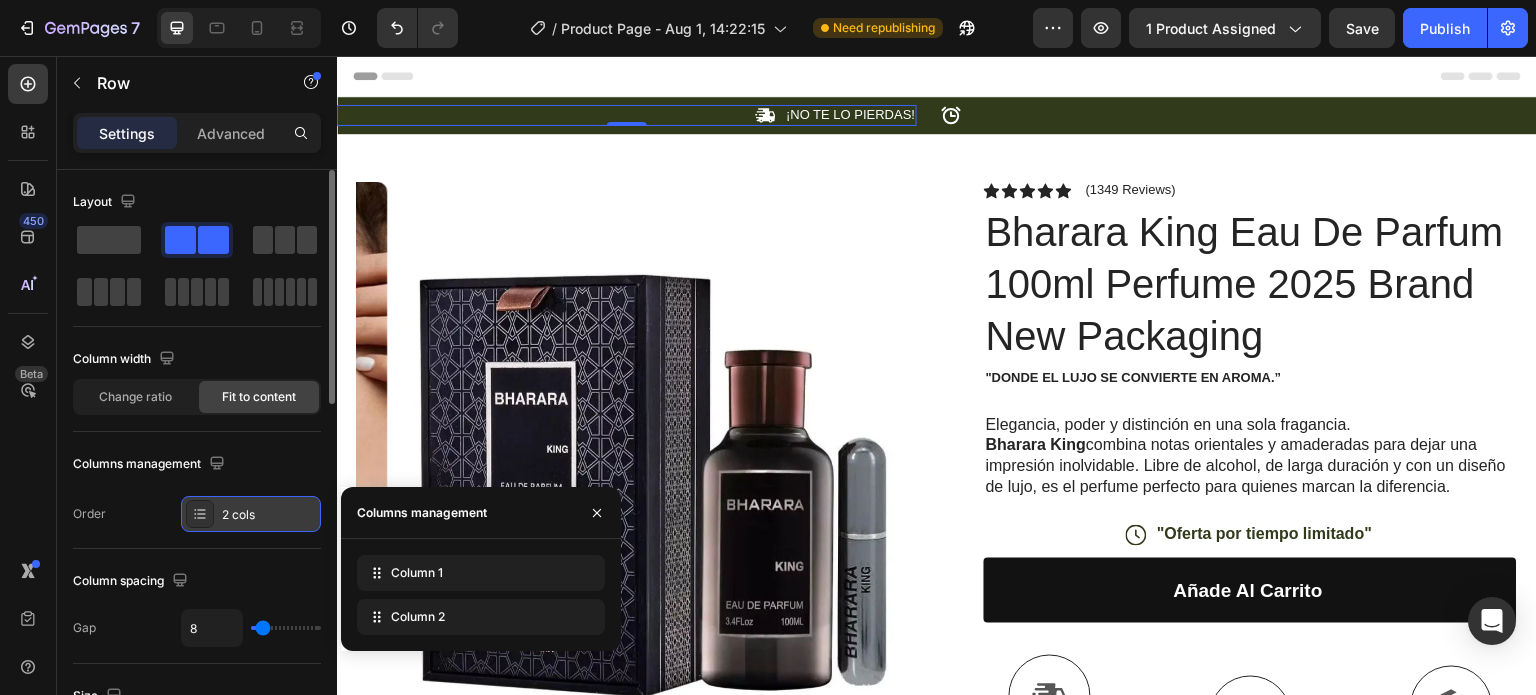 click at bounding box center [200, 514] 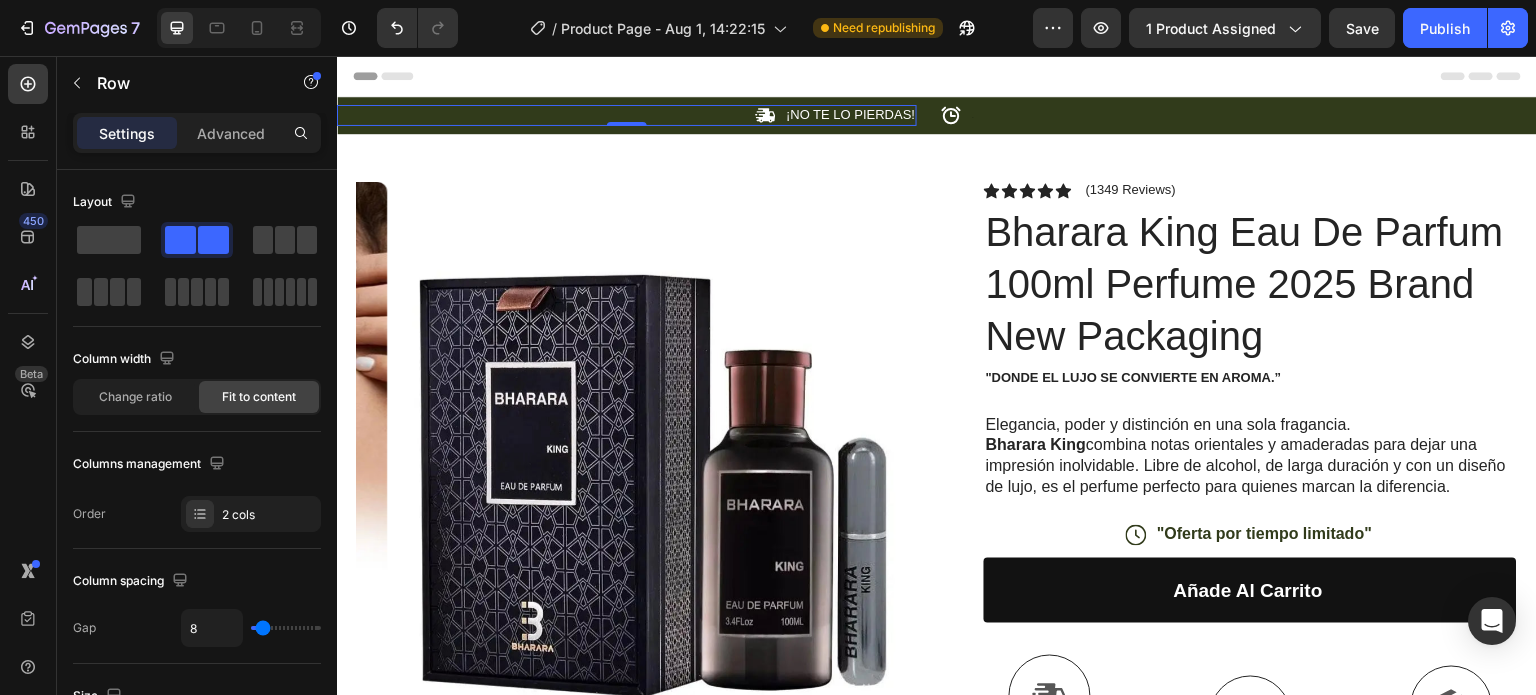 click on "Icon ¡NO TE LO PIERDAS! Text Block Row   0" at bounding box center (627, 115) 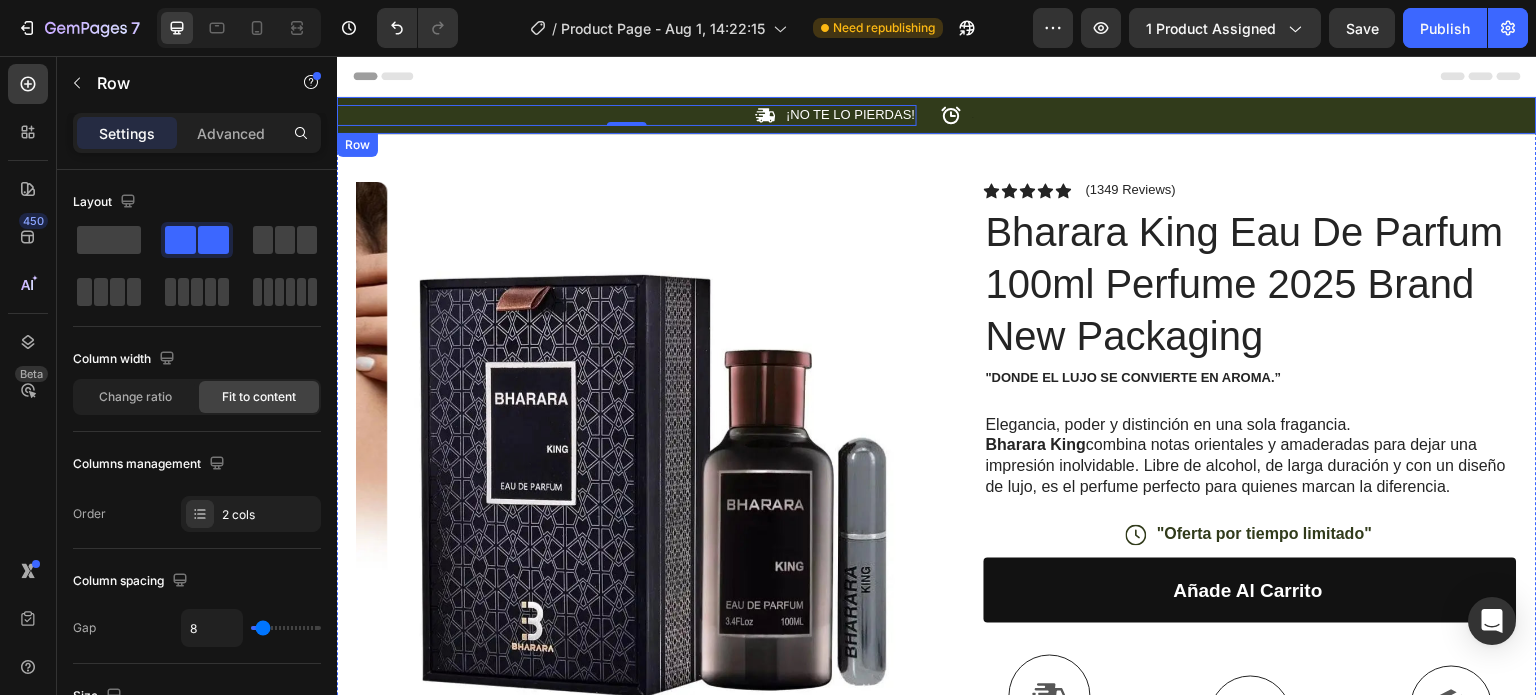 click on "Icon Text Block Row" at bounding box center [1231, 115] 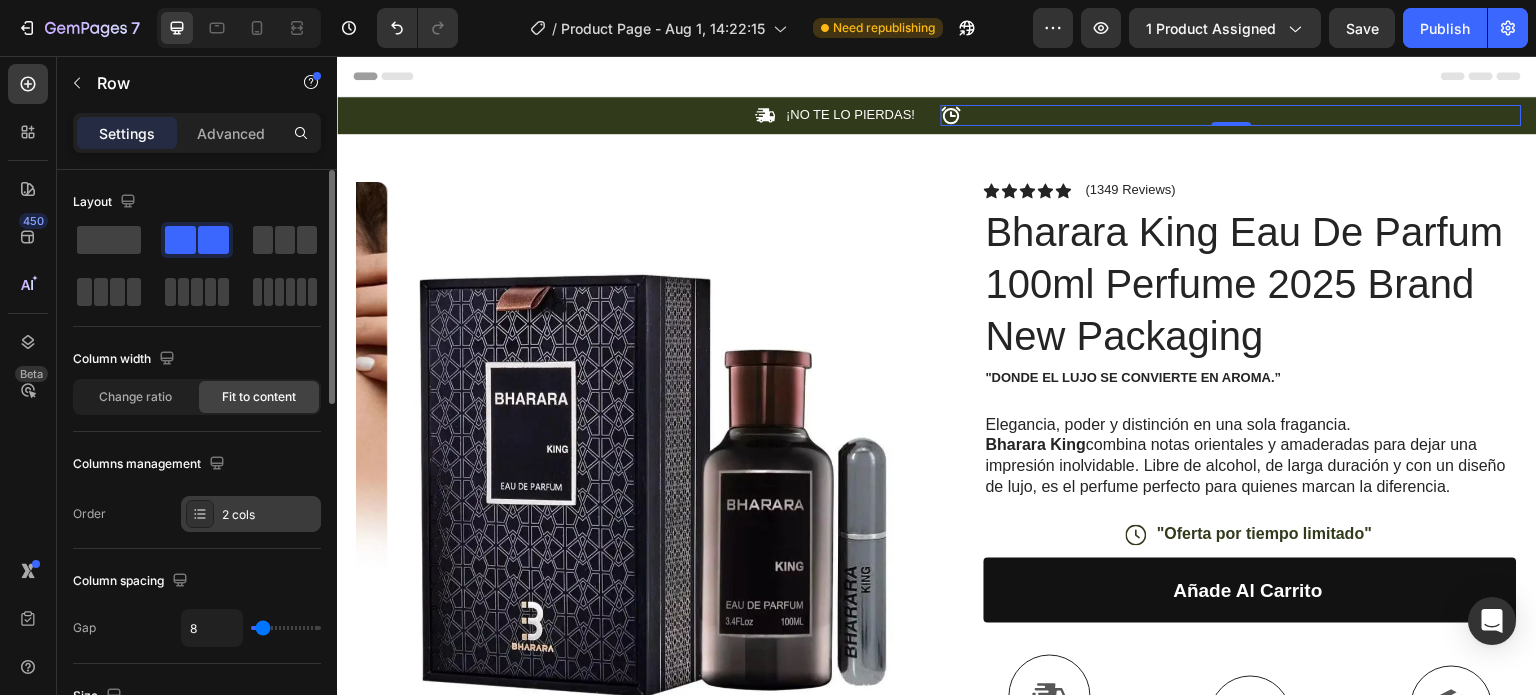 click on "2 cols" at bounding box center [269, 515] 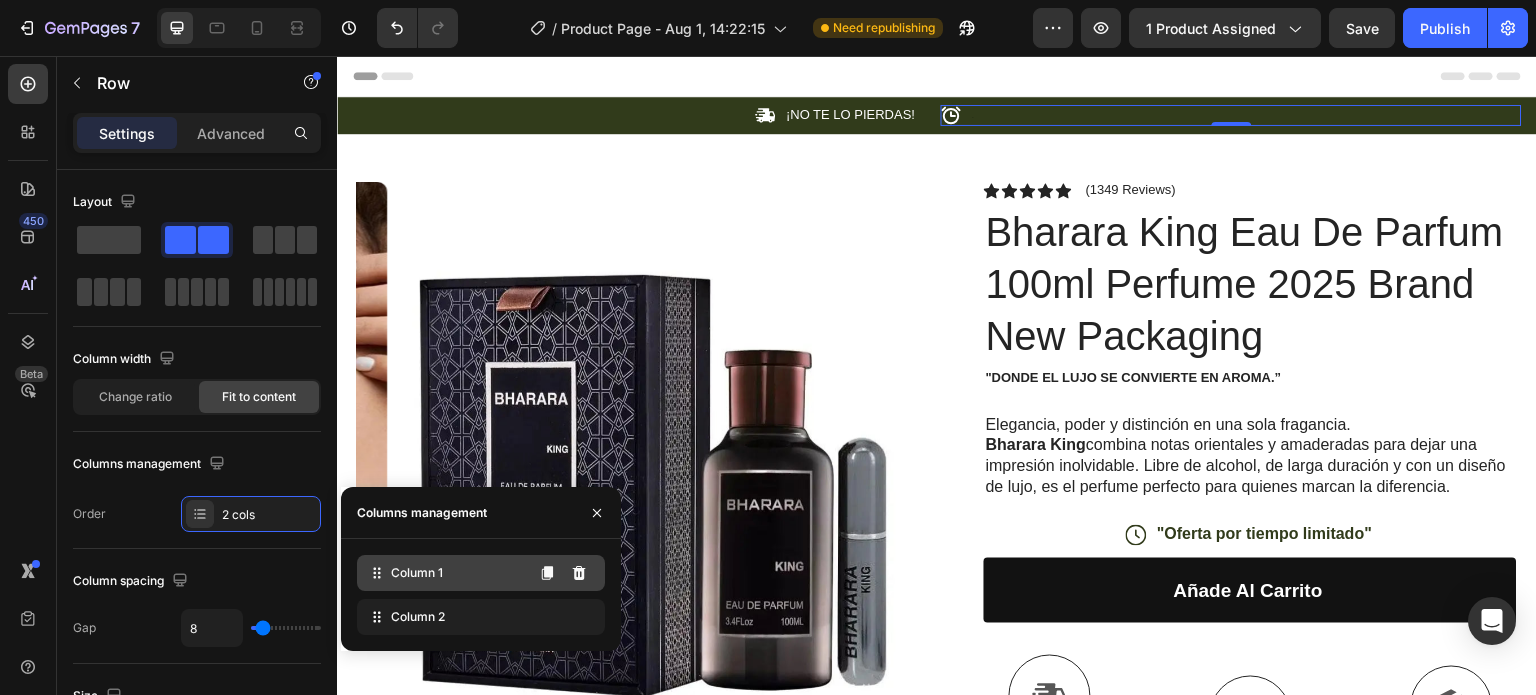 click on "Column 1" 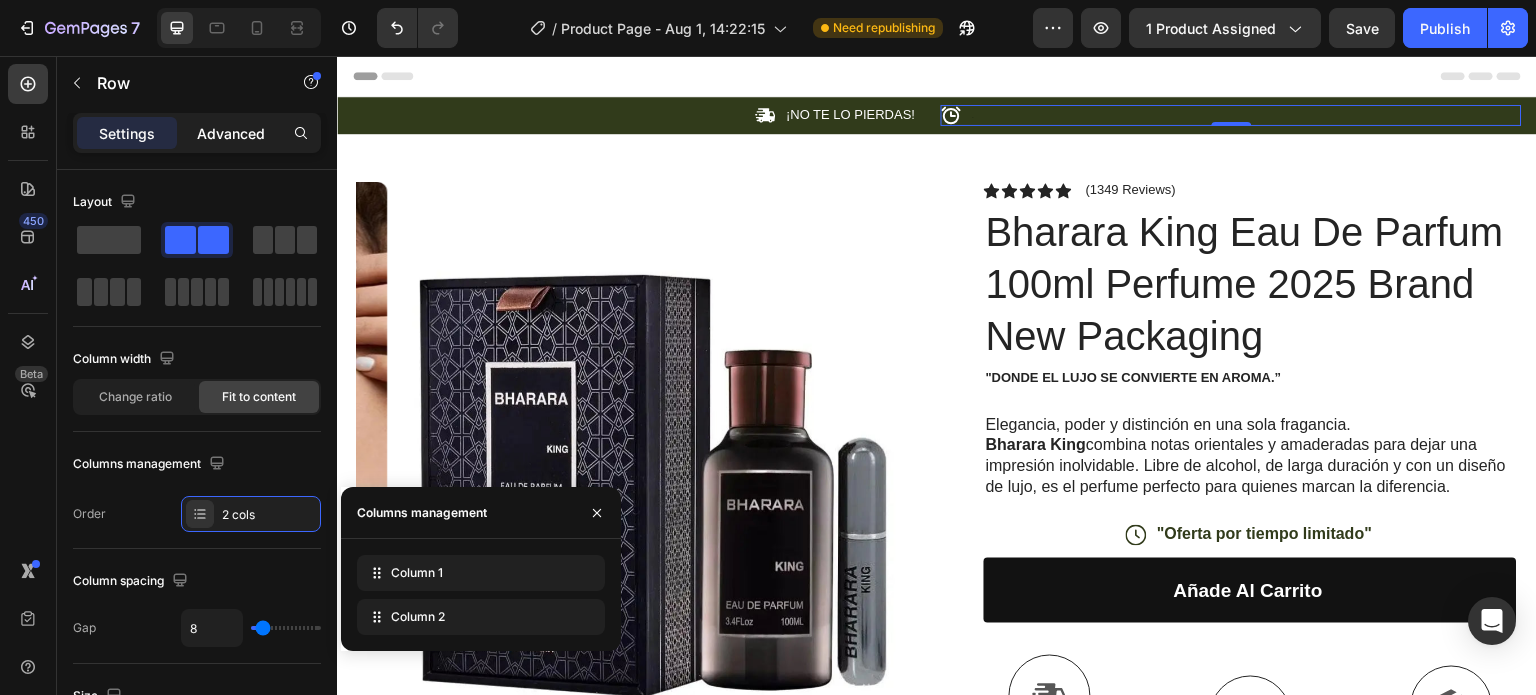 click on "Advanced" 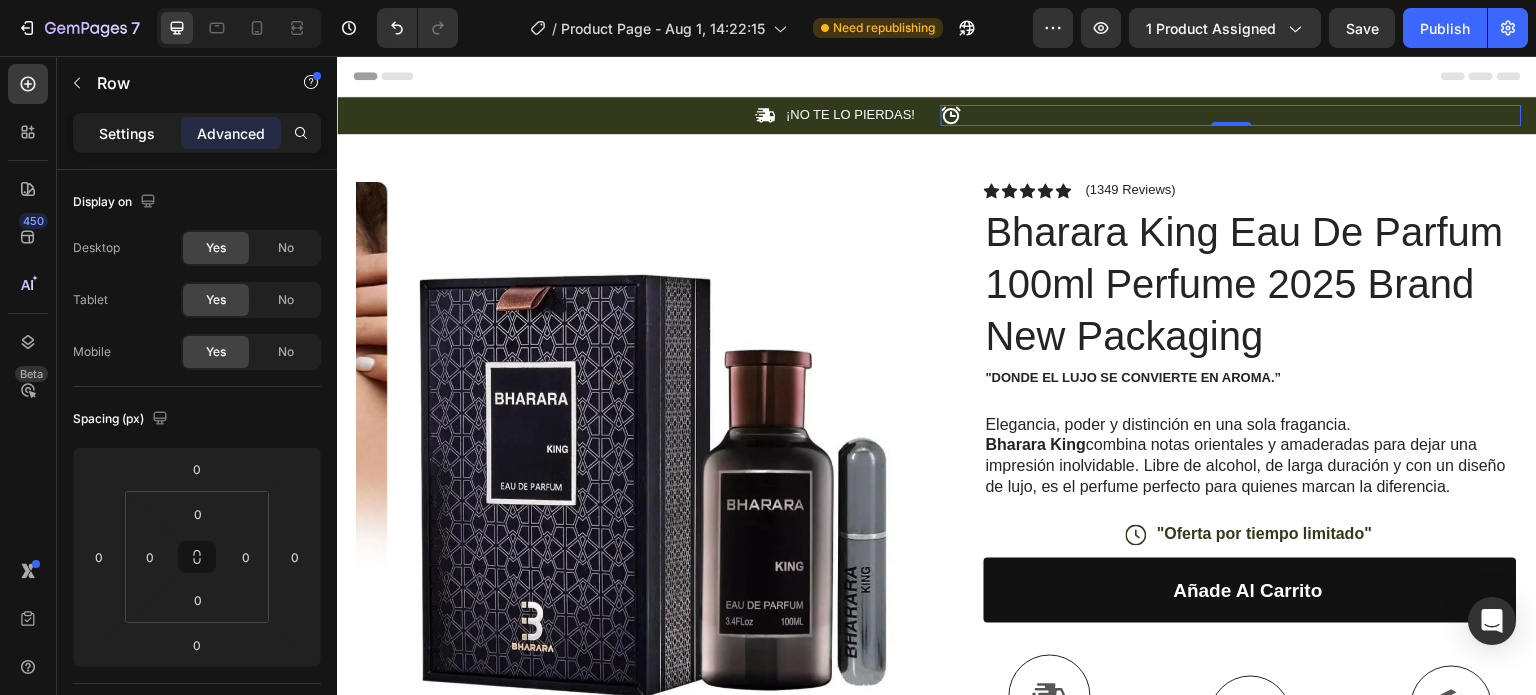 click on "Settings" at bounding box center [127, 133] 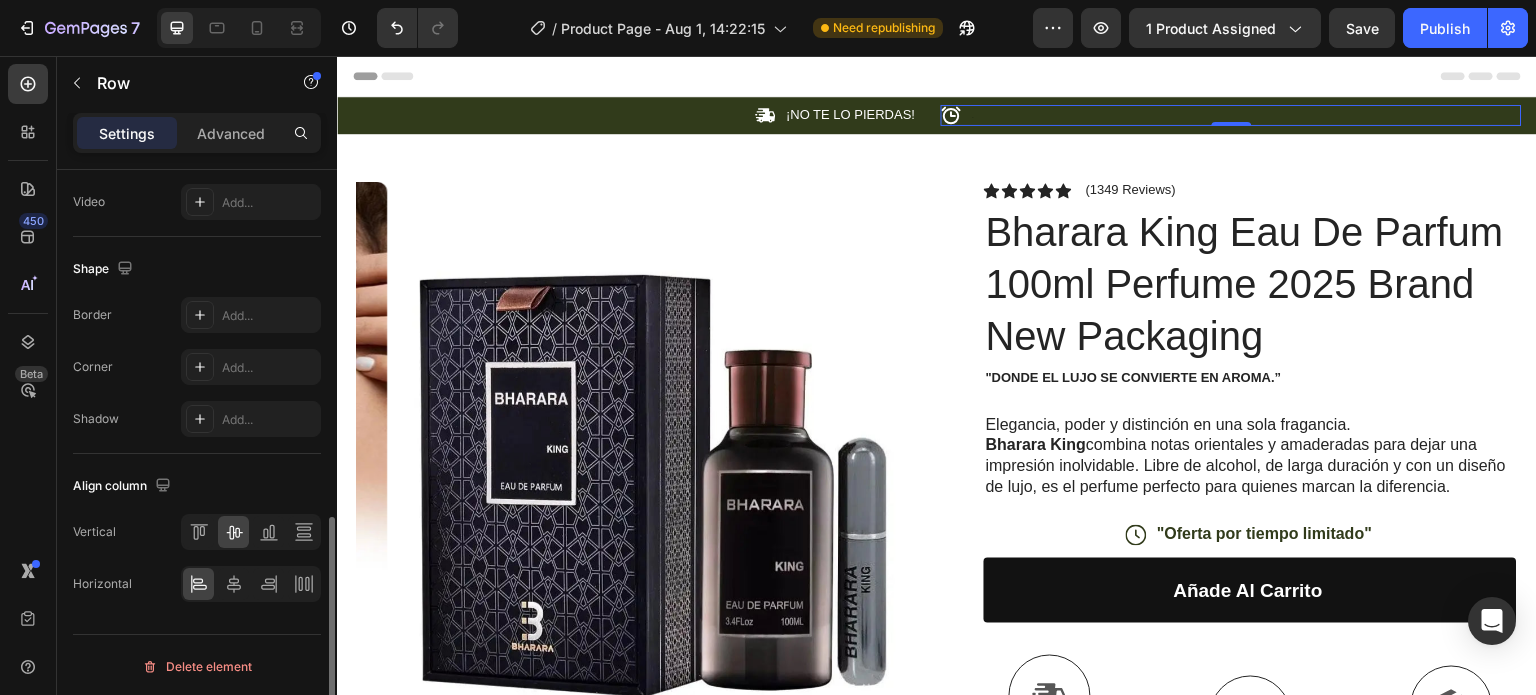 scroll, scrollTop: 663, scrollLeft: 0, axis: vertical 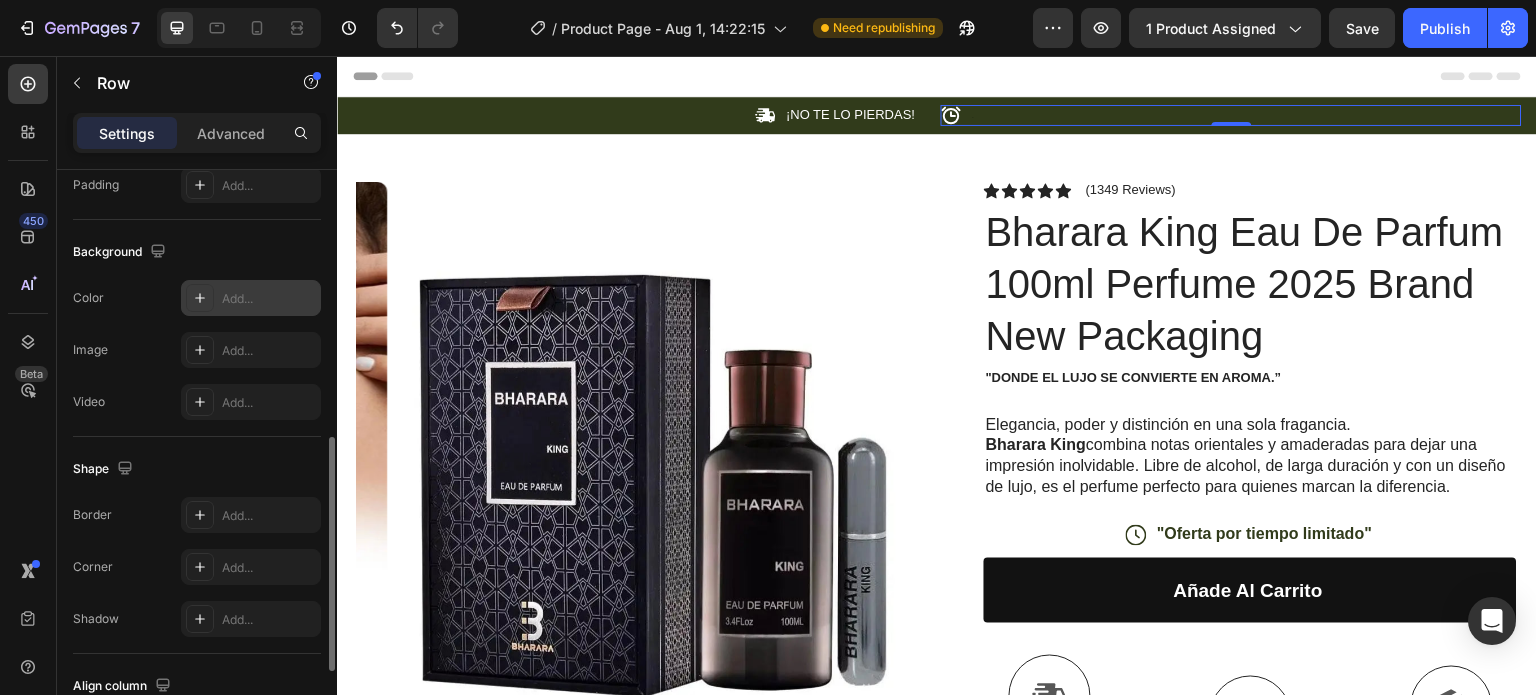 click 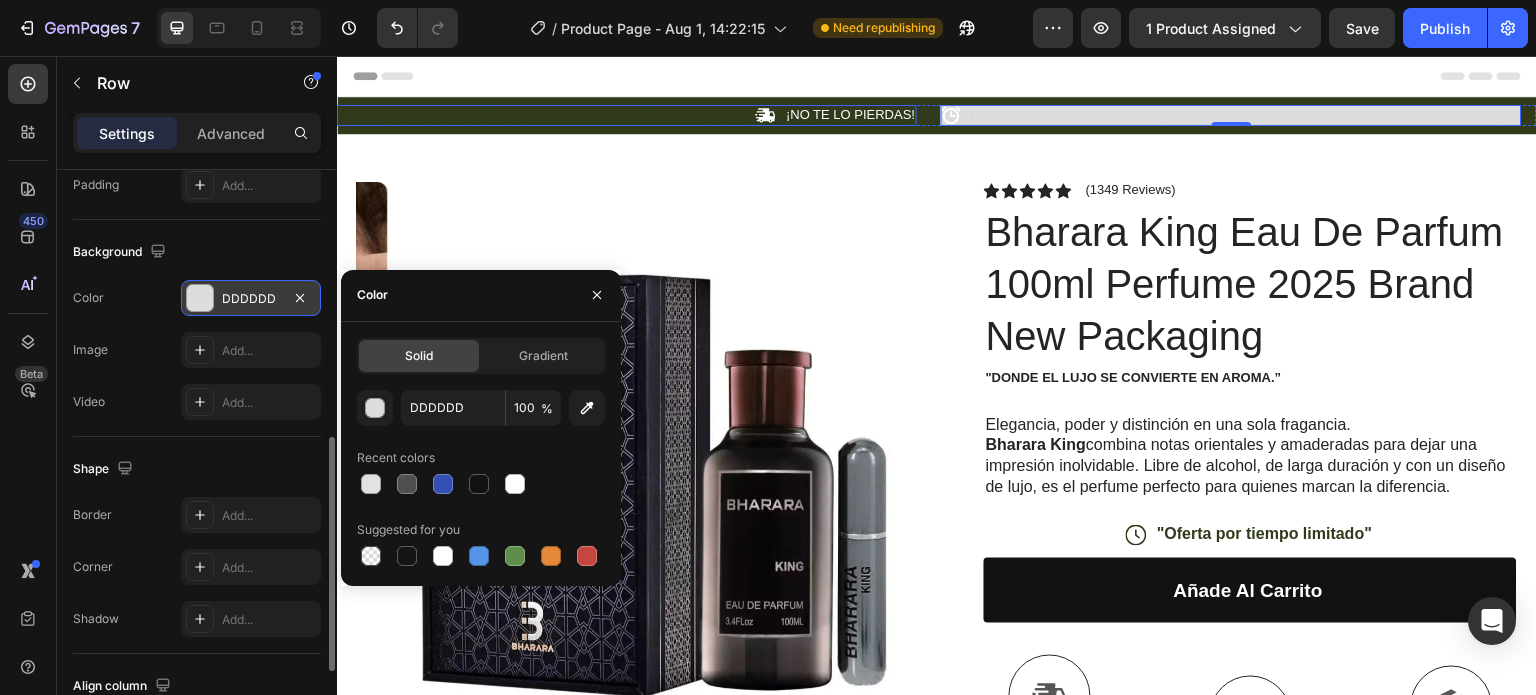 click on "Icon ¡NO TE LO PIERDAS! Text Block Row" at bounding box center (627, 115) 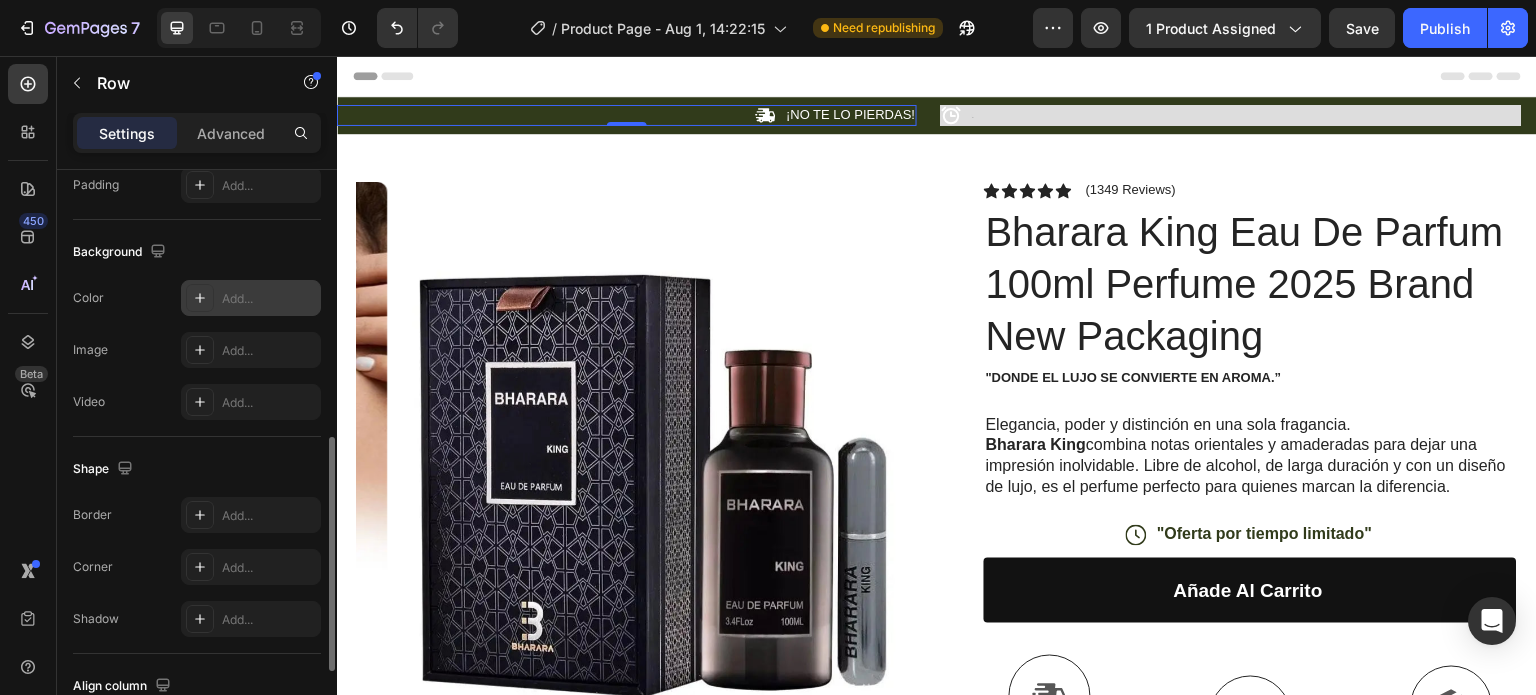 click on "Add..." at bounding box center [269, 299] 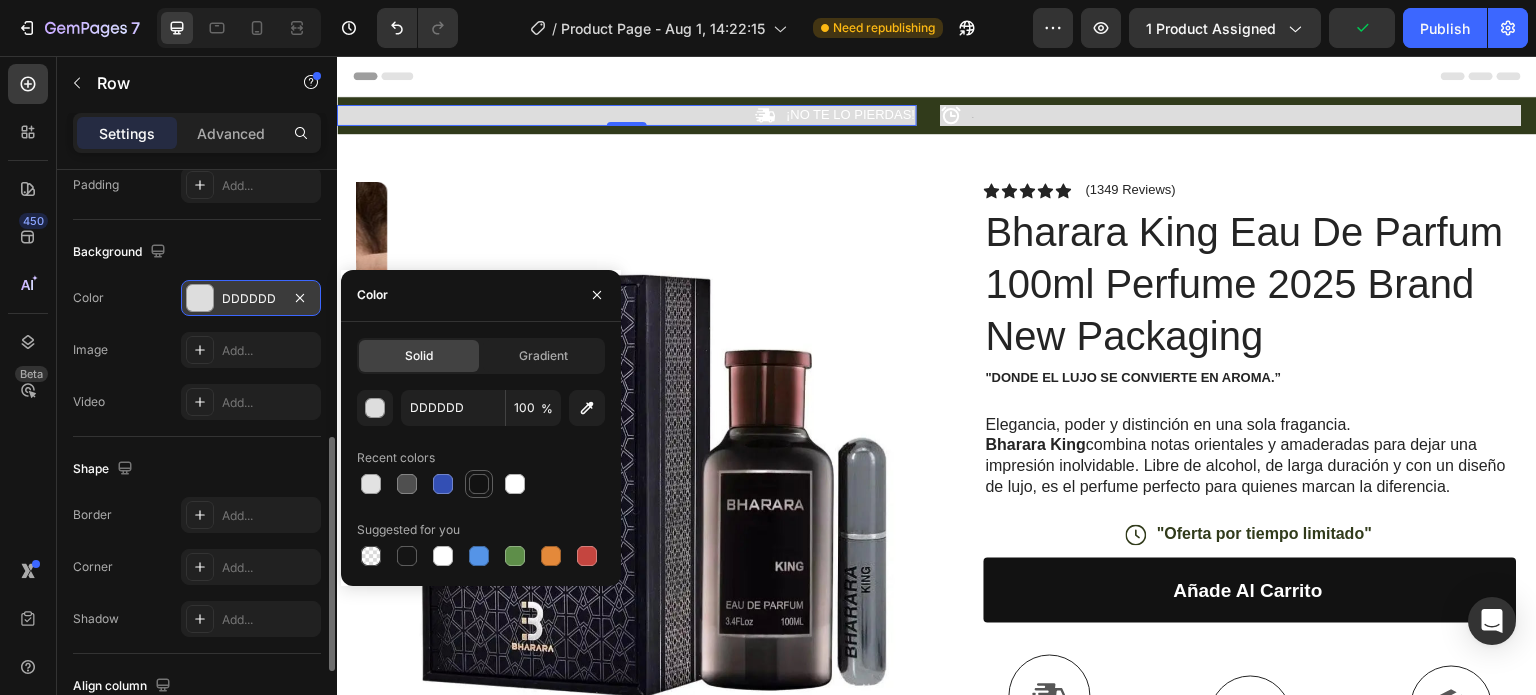 click at bounding box center [479, 484] 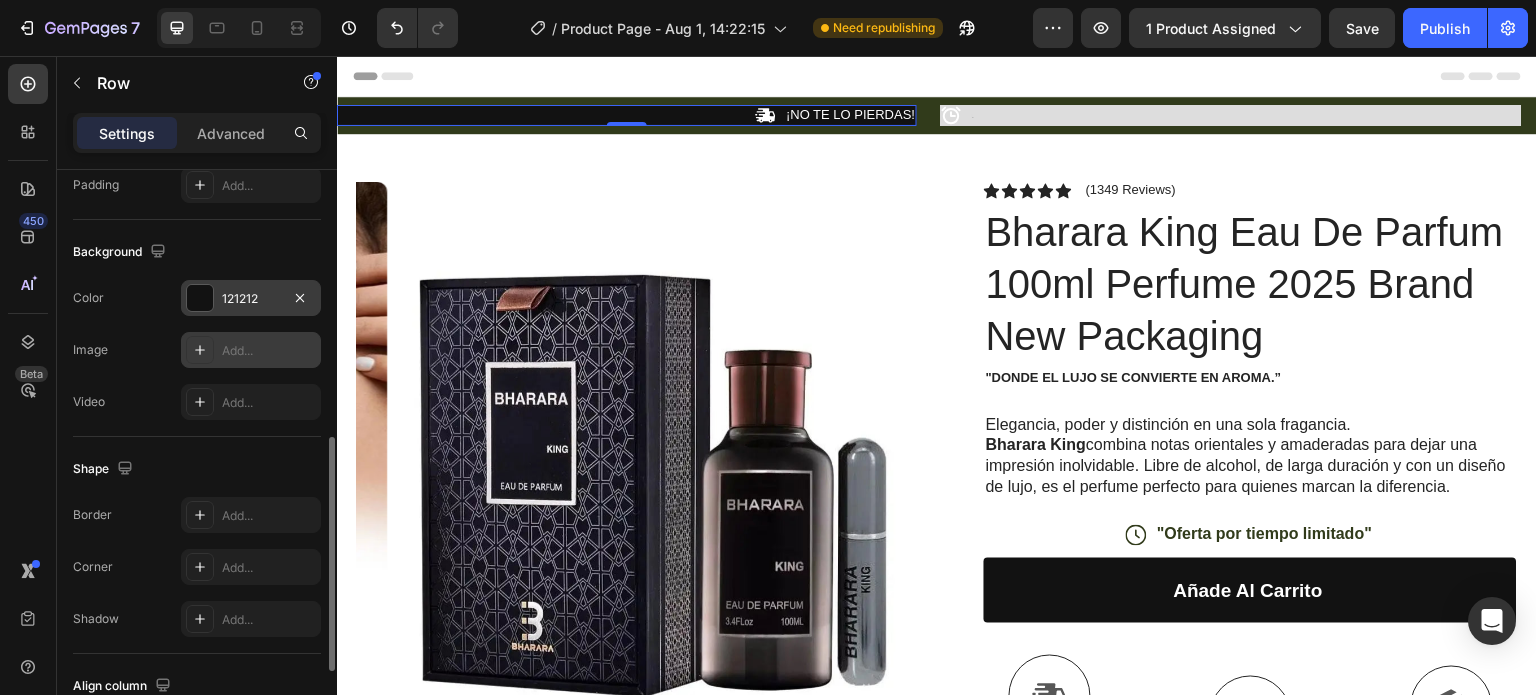 click on "Add..." at bounding box center (269, 351) 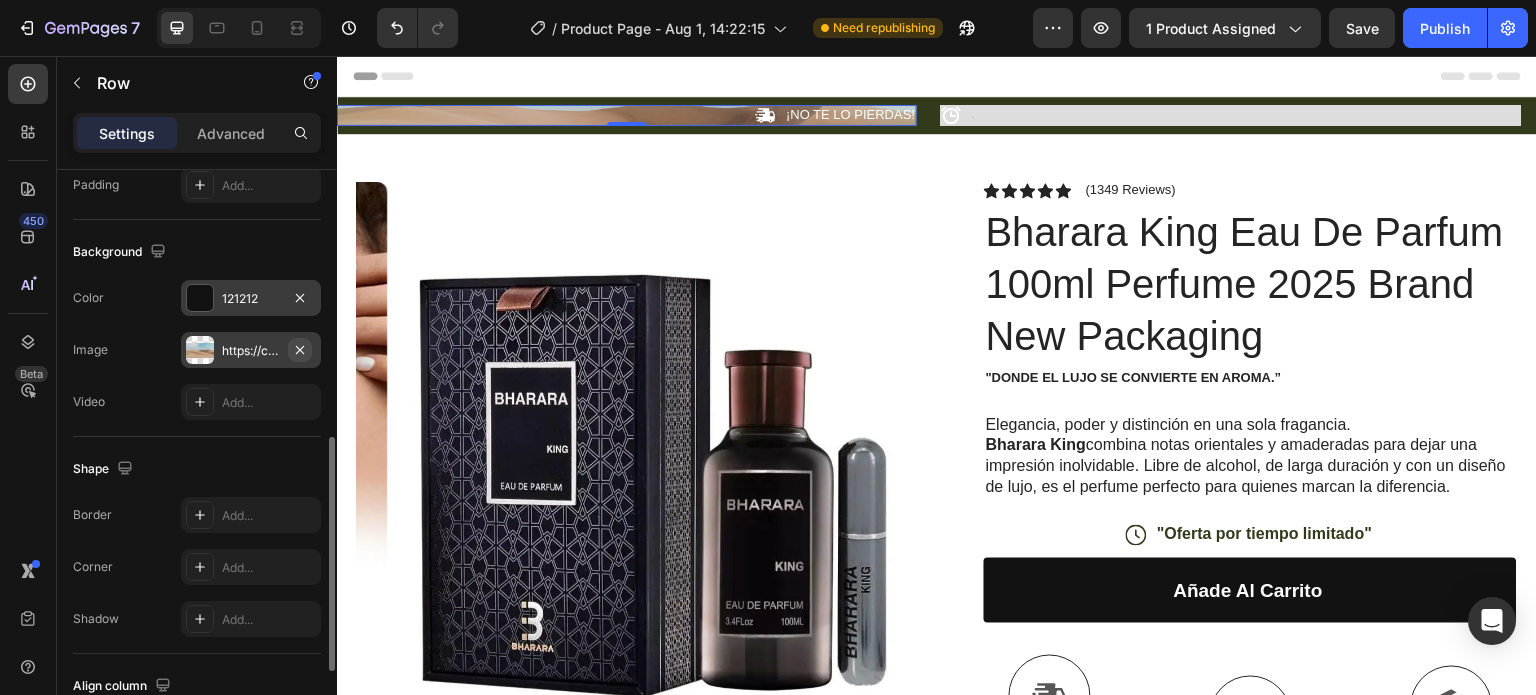 click 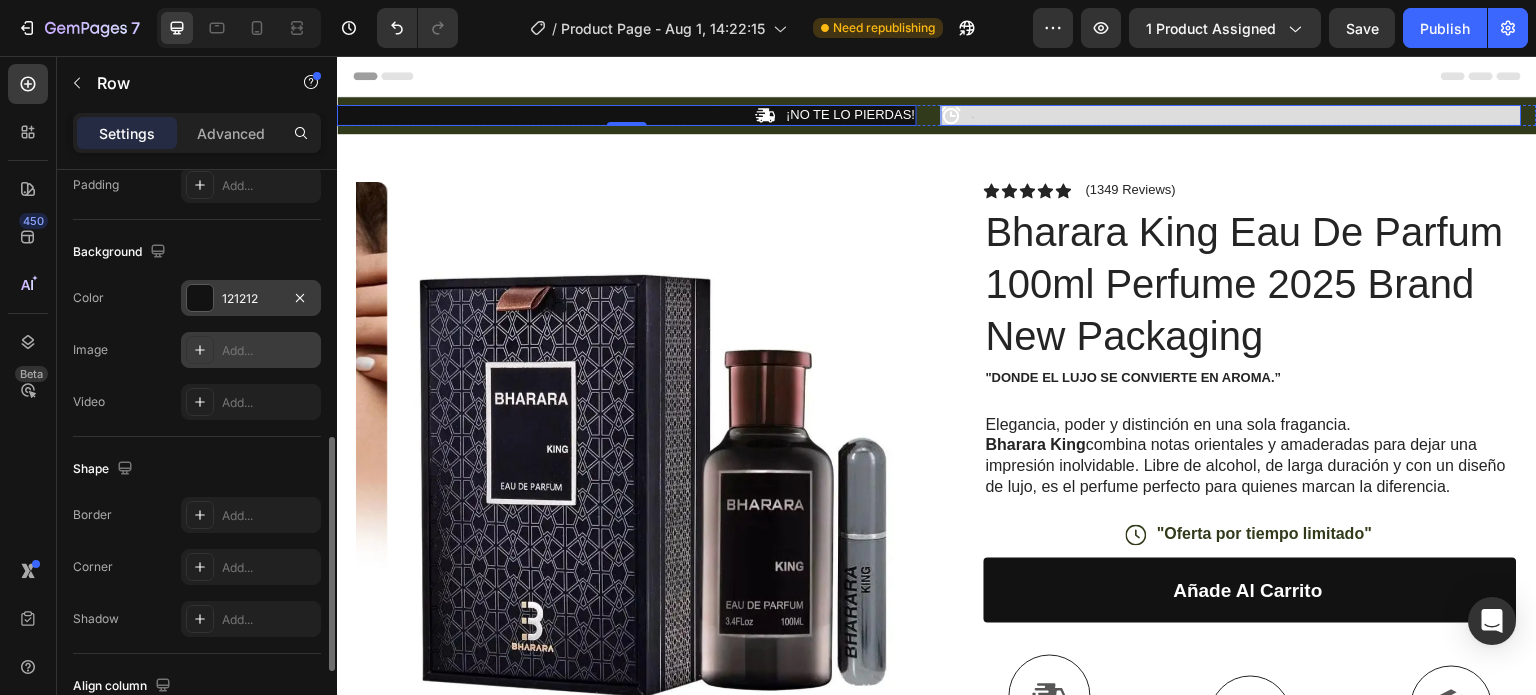 click on "Icon Text Block Row" at bounding box center [1231, 115] 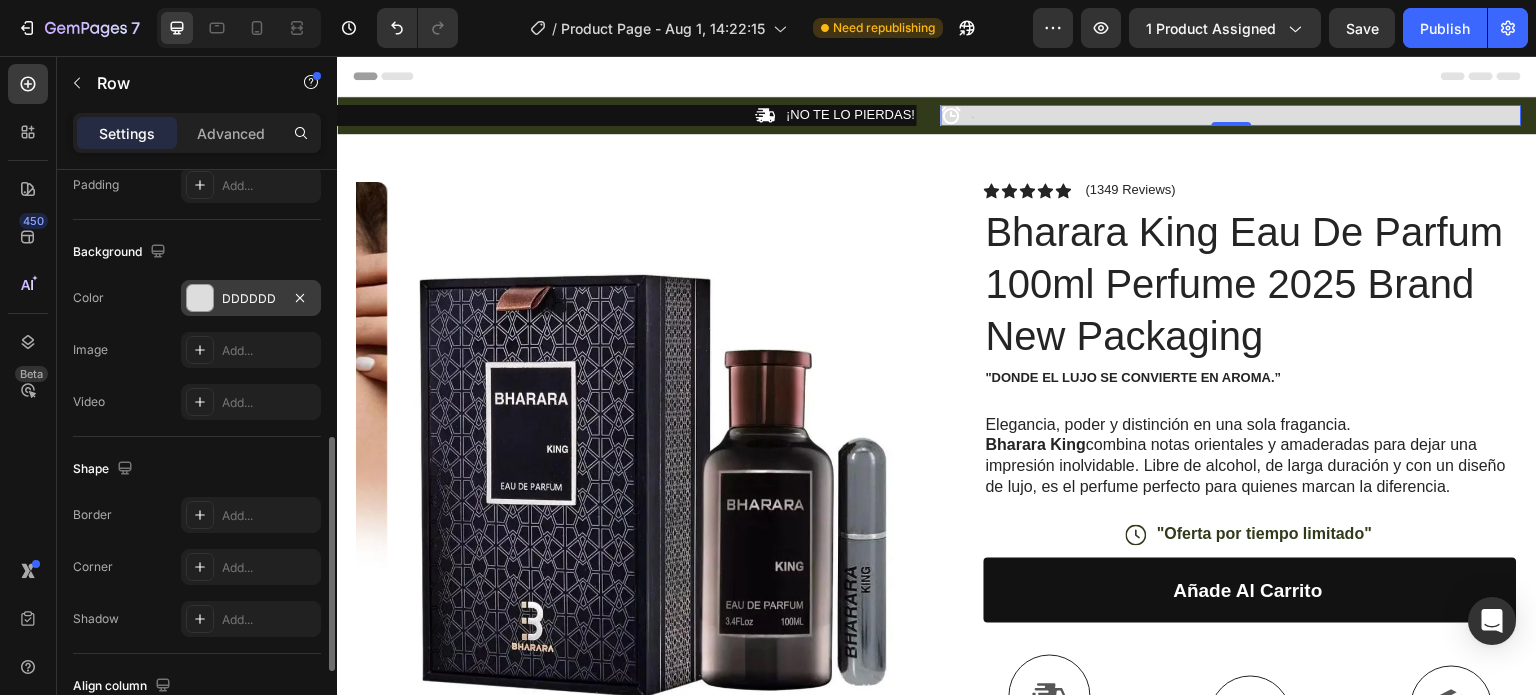 click on "DDDDDD" at bounding box center (251, 299) 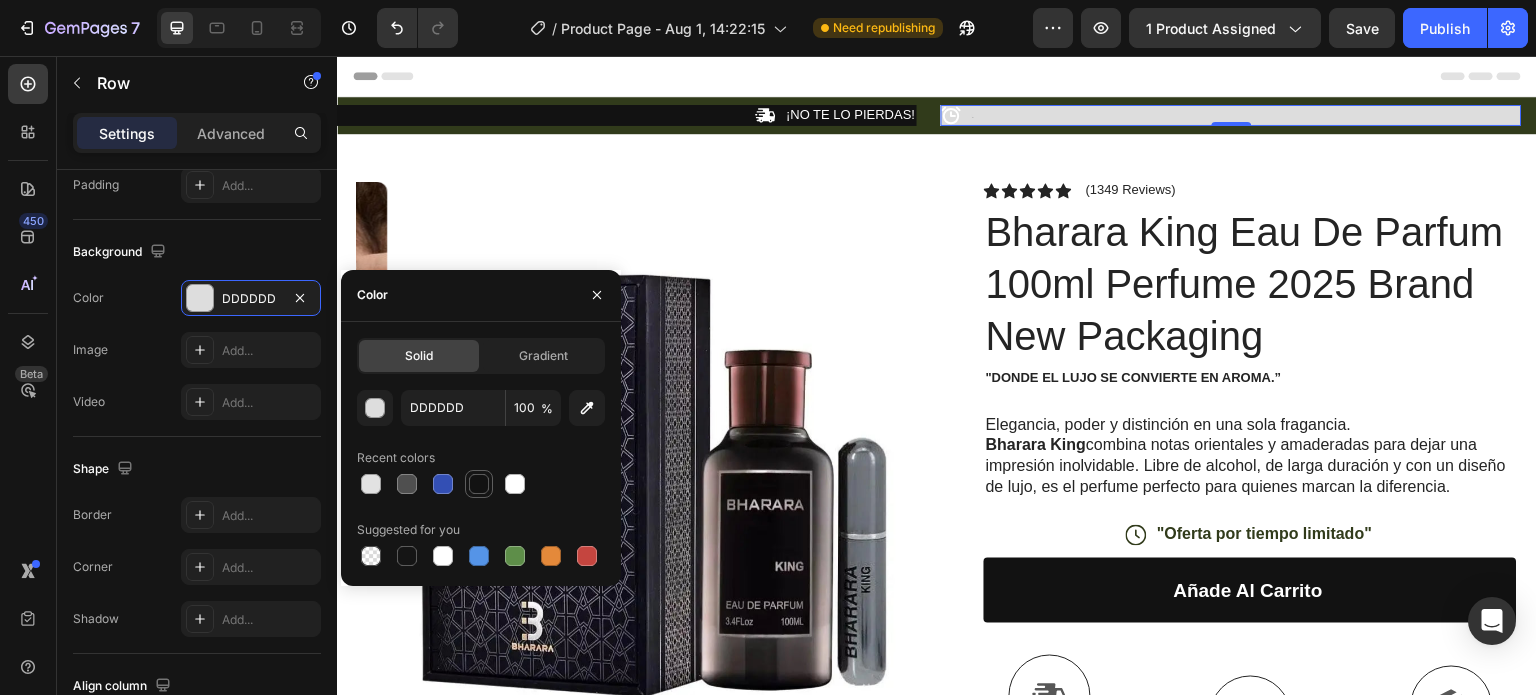 click at bounding box center (479, 484) 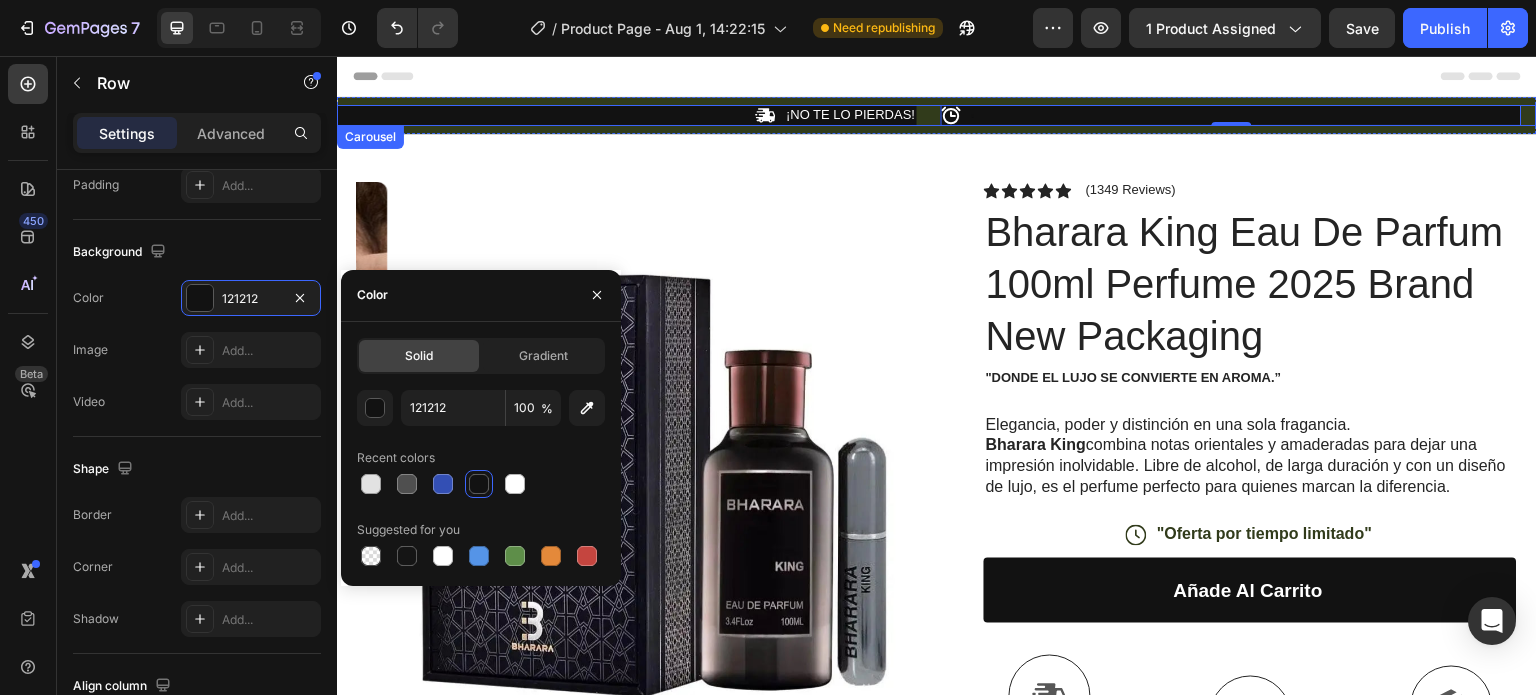 click on "Icon ¡NO TE LO PIERDAS! Text Block Row
Icon Text Block Row   0" at bounding box center [937, 115] 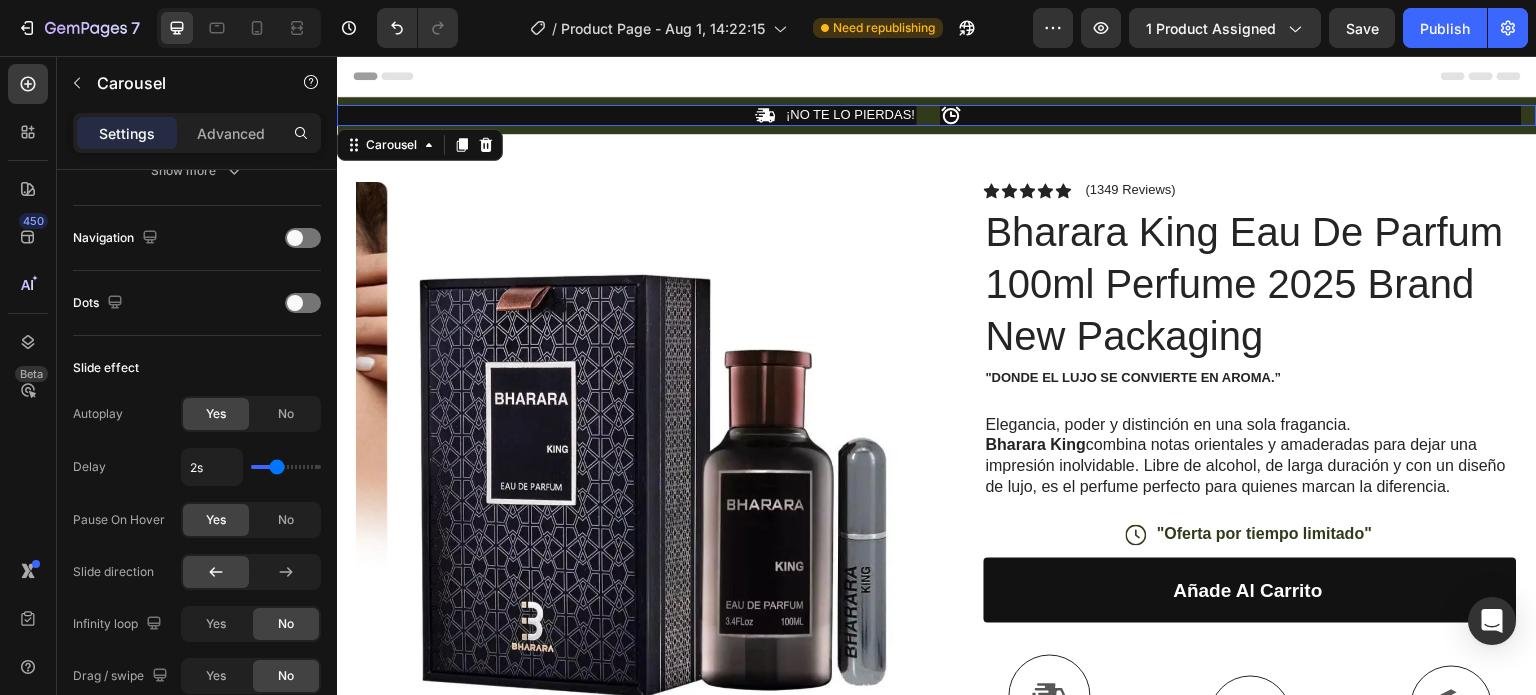 scroll, scrollTop: 0, scrollLeft: 0, axis: both 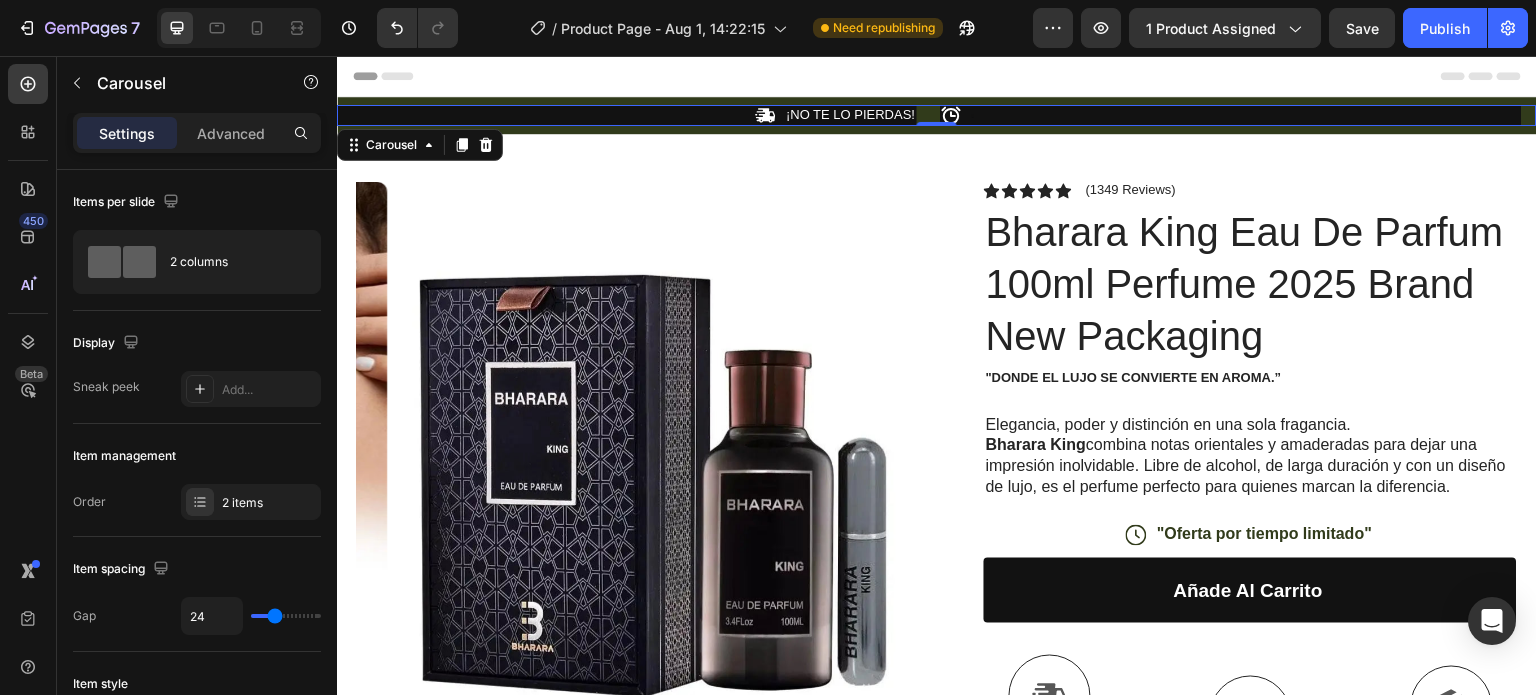 click on "Icon ¡NO TE LO PIERDAS! Text Block Row
Icon Text Block Row" at bounding box center (937, 115) 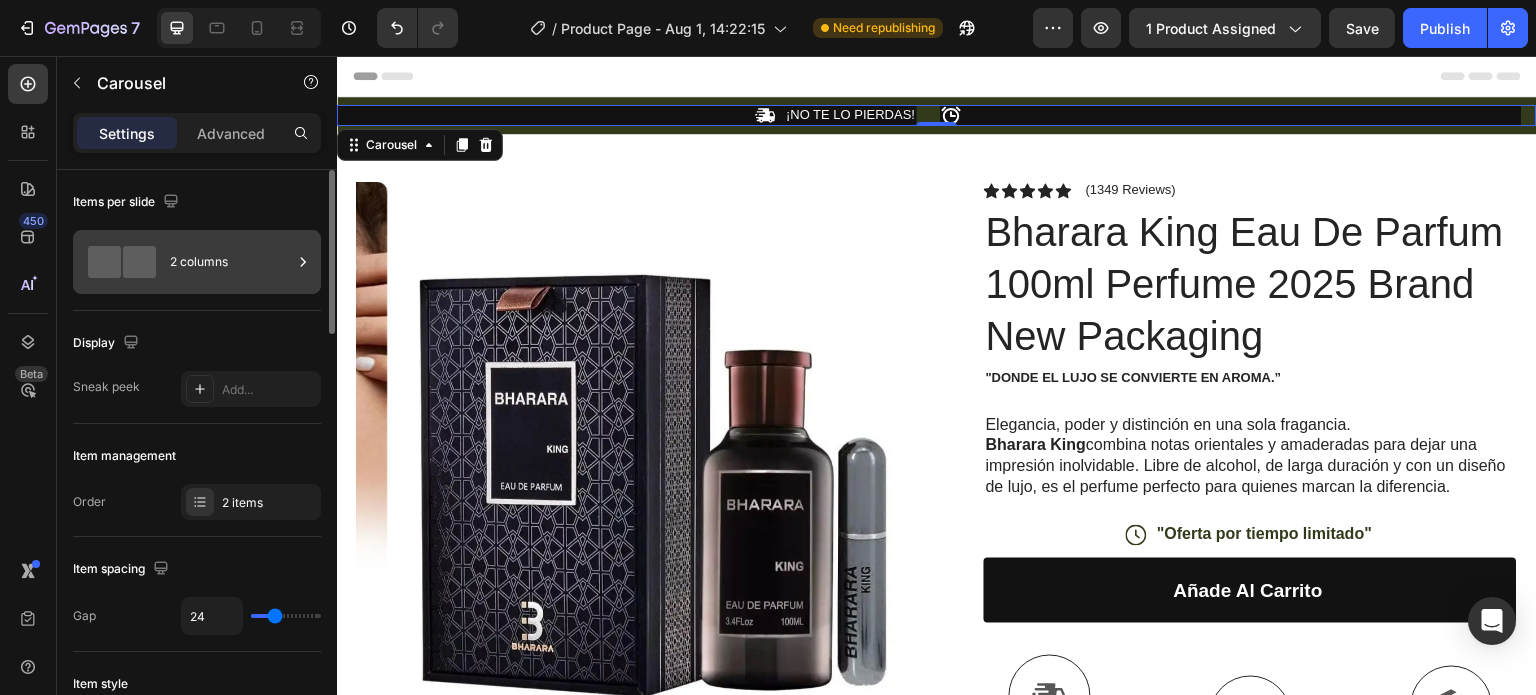 click on "2 columns" at bounding box center (197, 262) 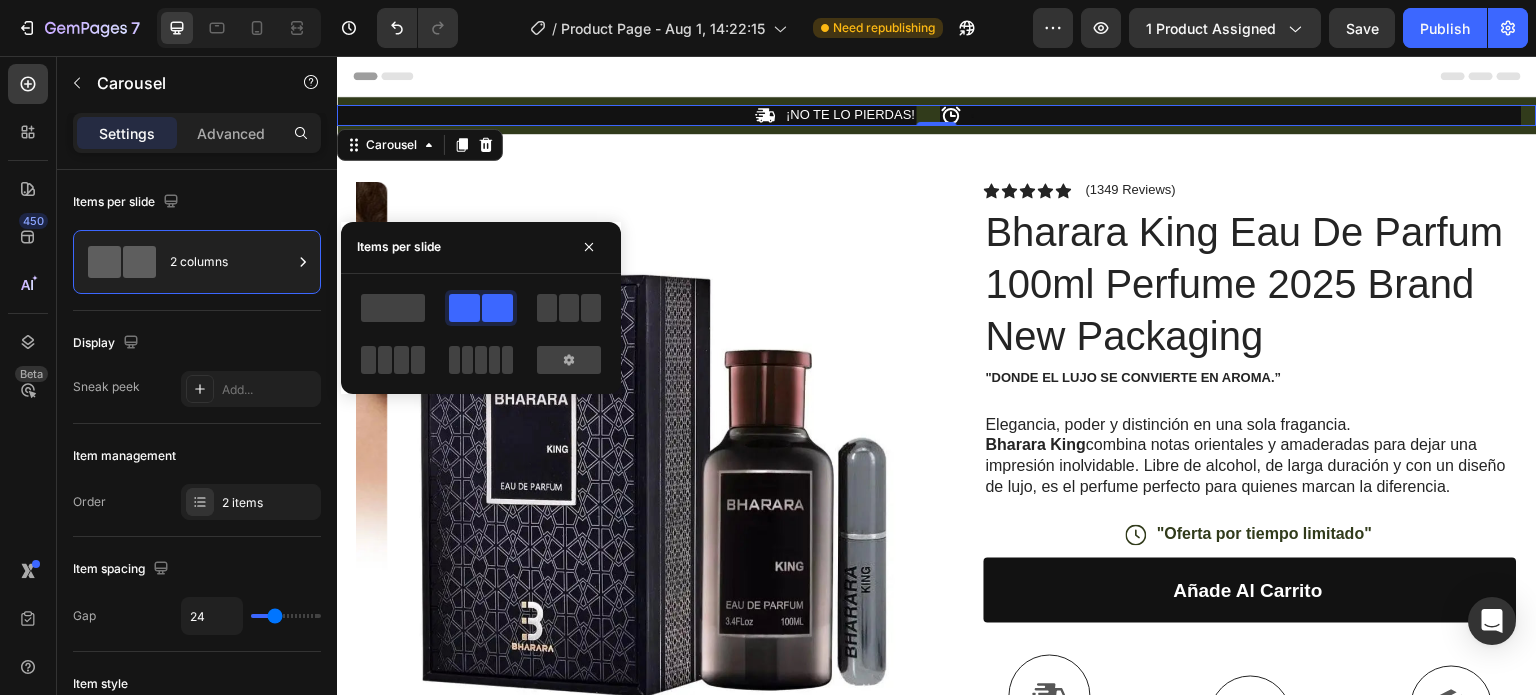 drag, startPoint x: 388, startPoint y: 319, endPoint x: 348, endPoint y: 291, distance: 48.82622 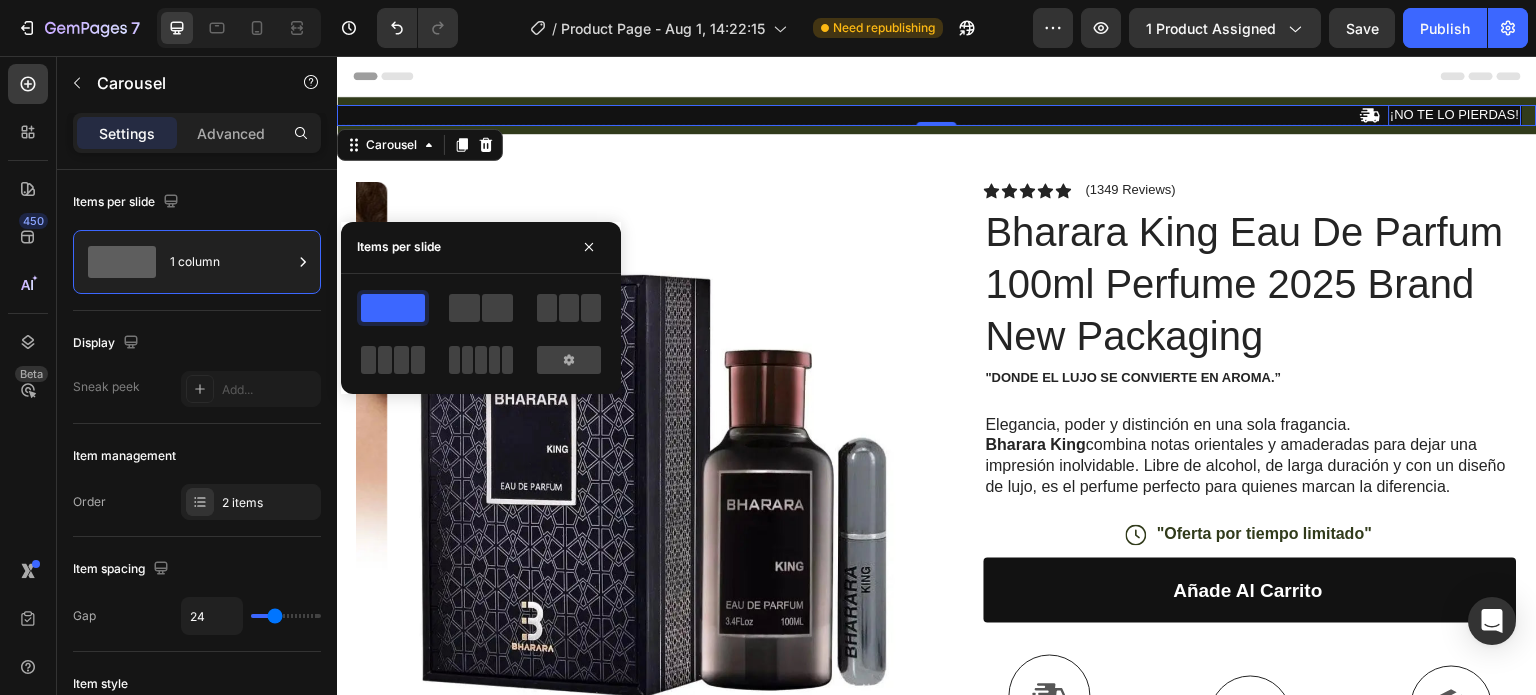 click on "¡NO TE LO PIERDAS!" at bounding box center [1455, 115] 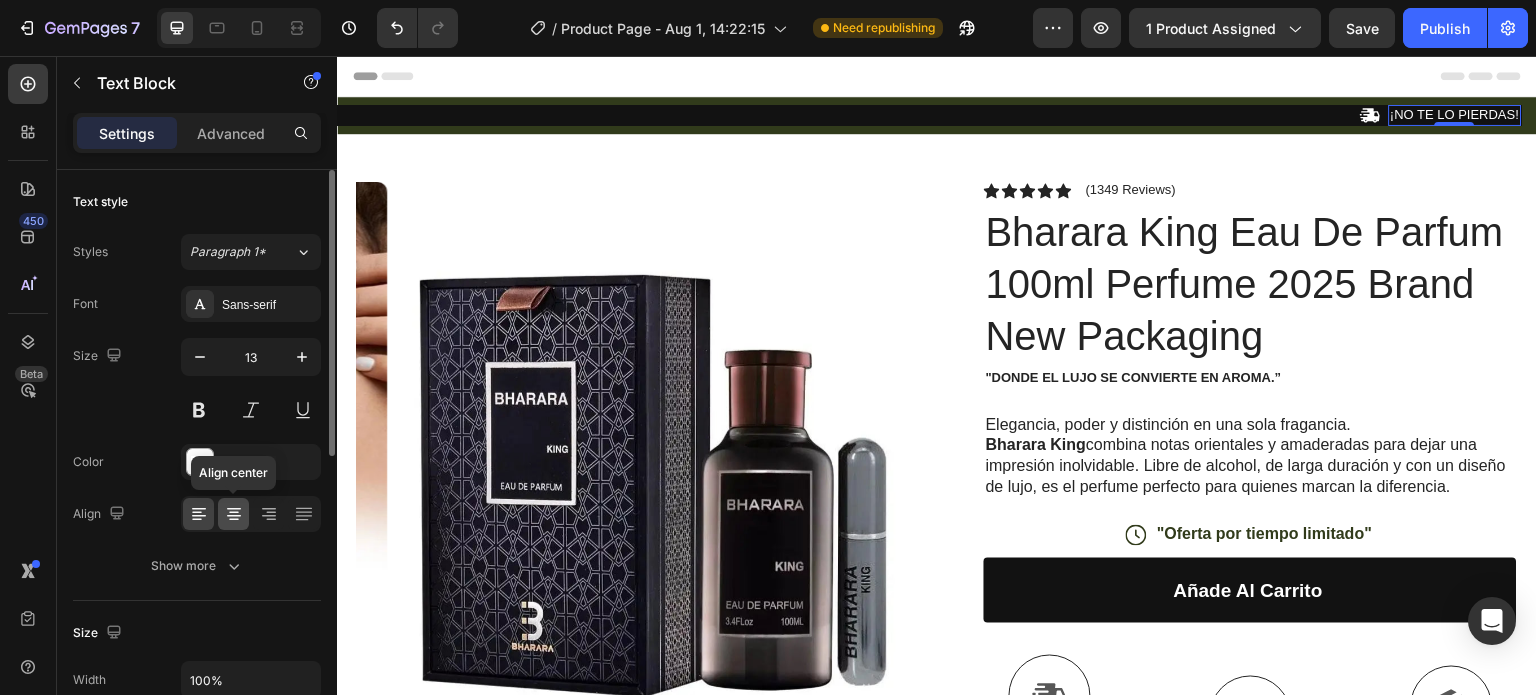 click 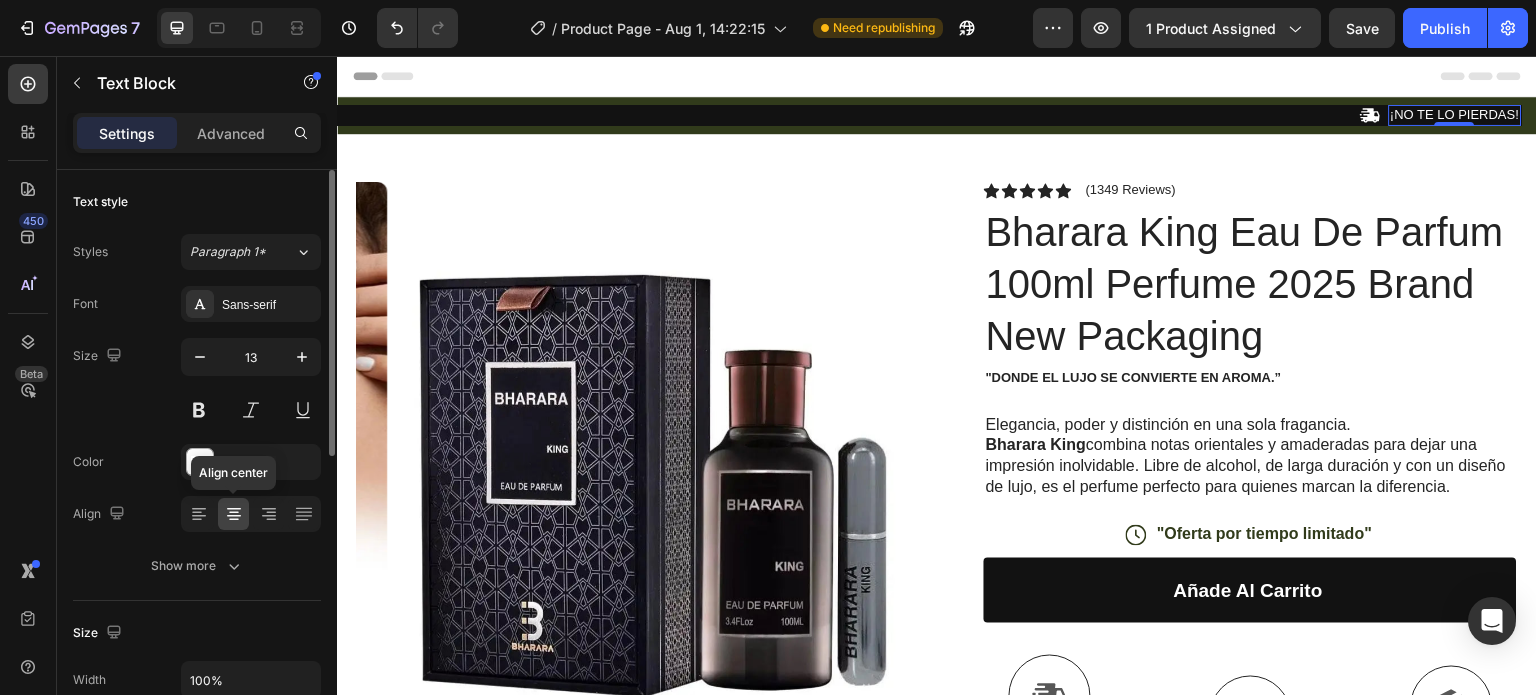 click 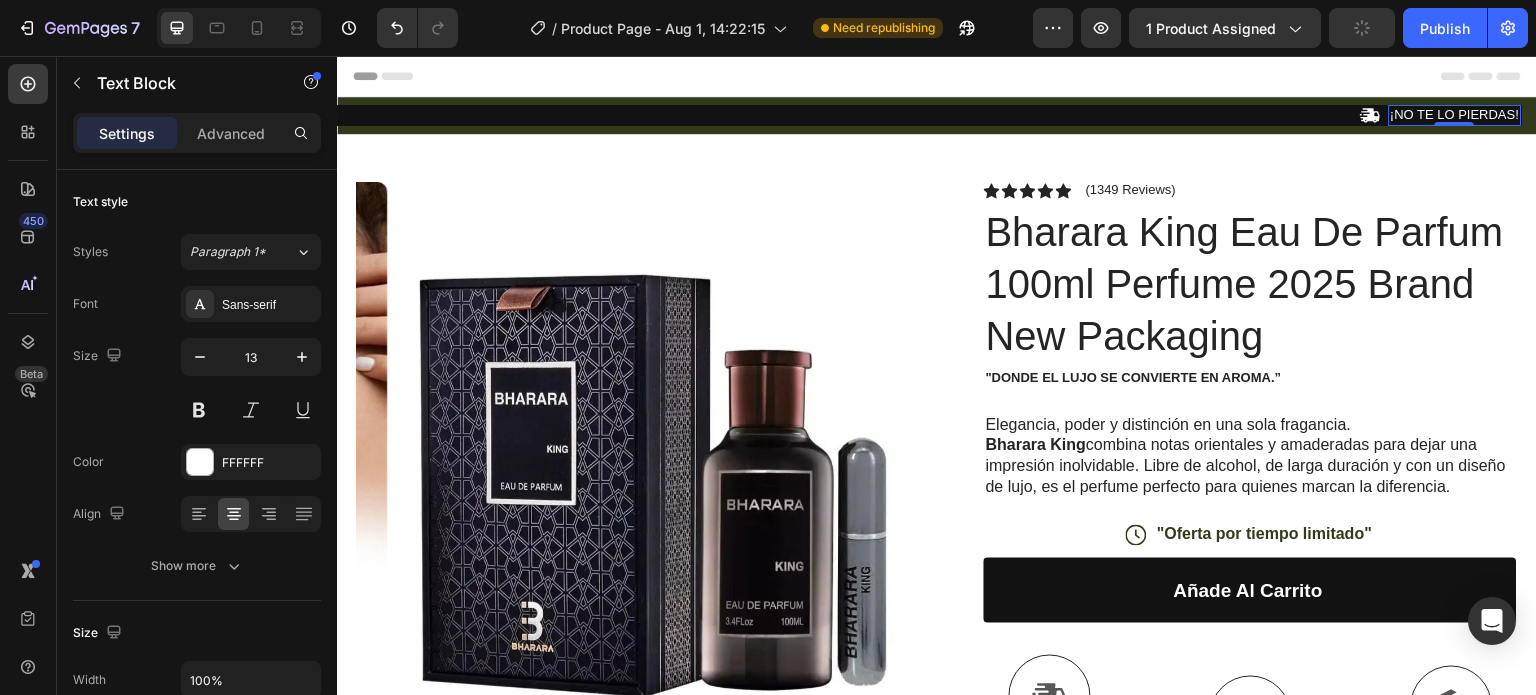 click on "¡NO TE LO PIERDAS!" at bounding box center [1455, 115] 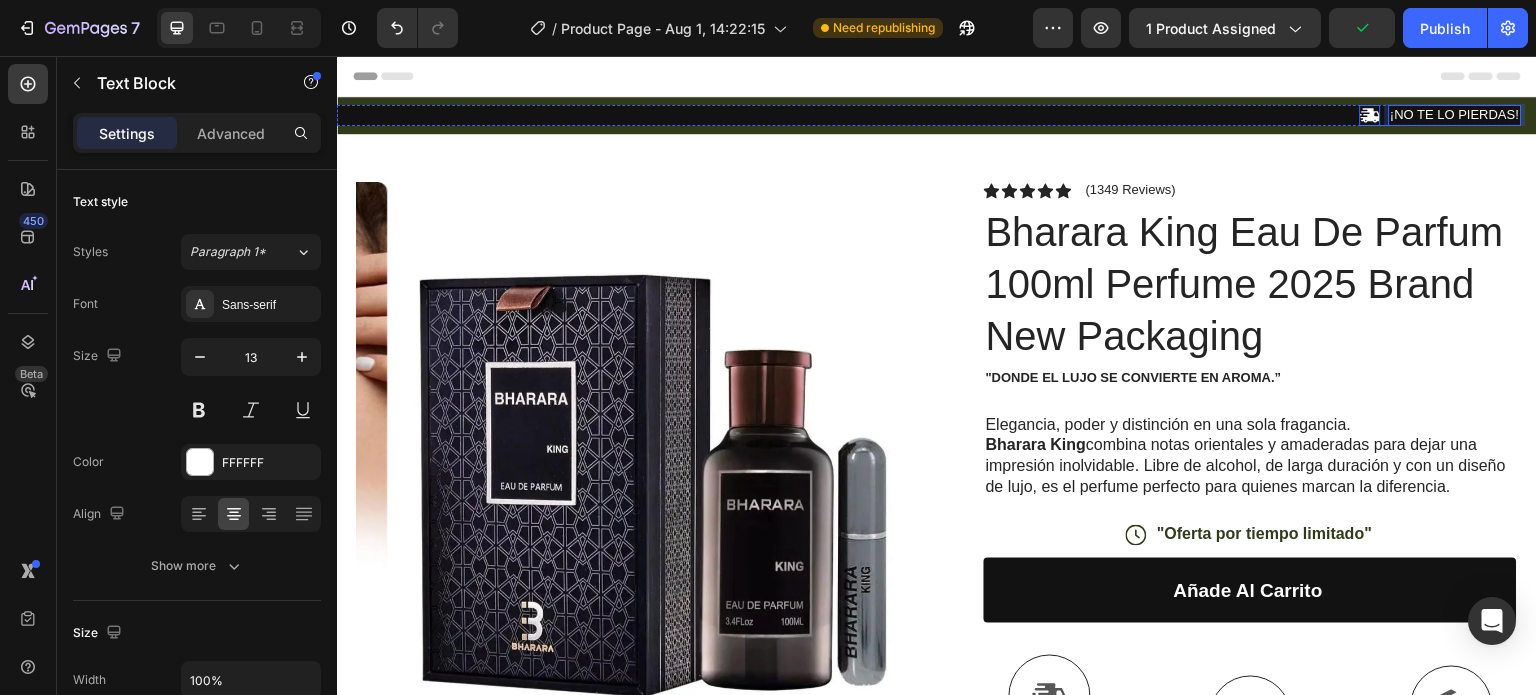 click 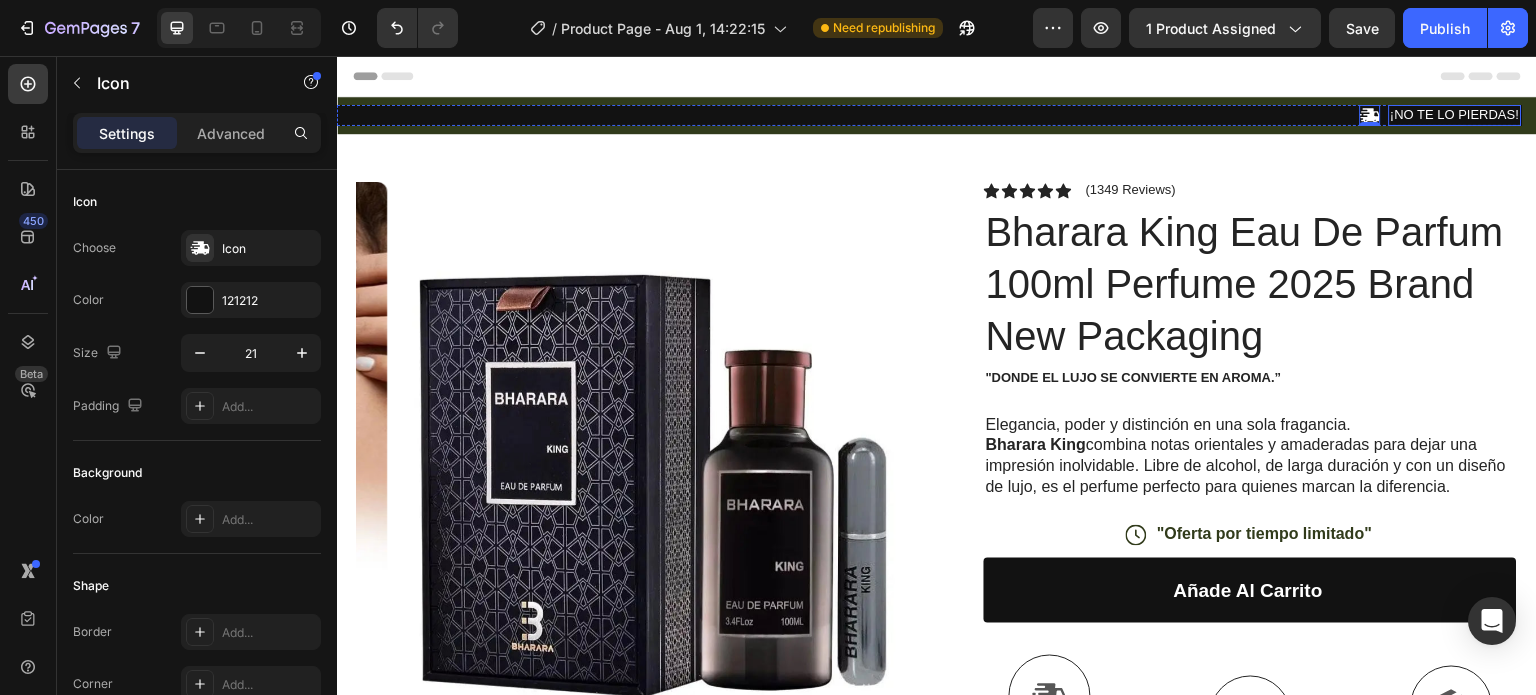click on "¡NO TE LO PIERDAS!" at bounding box center [1455, 115] 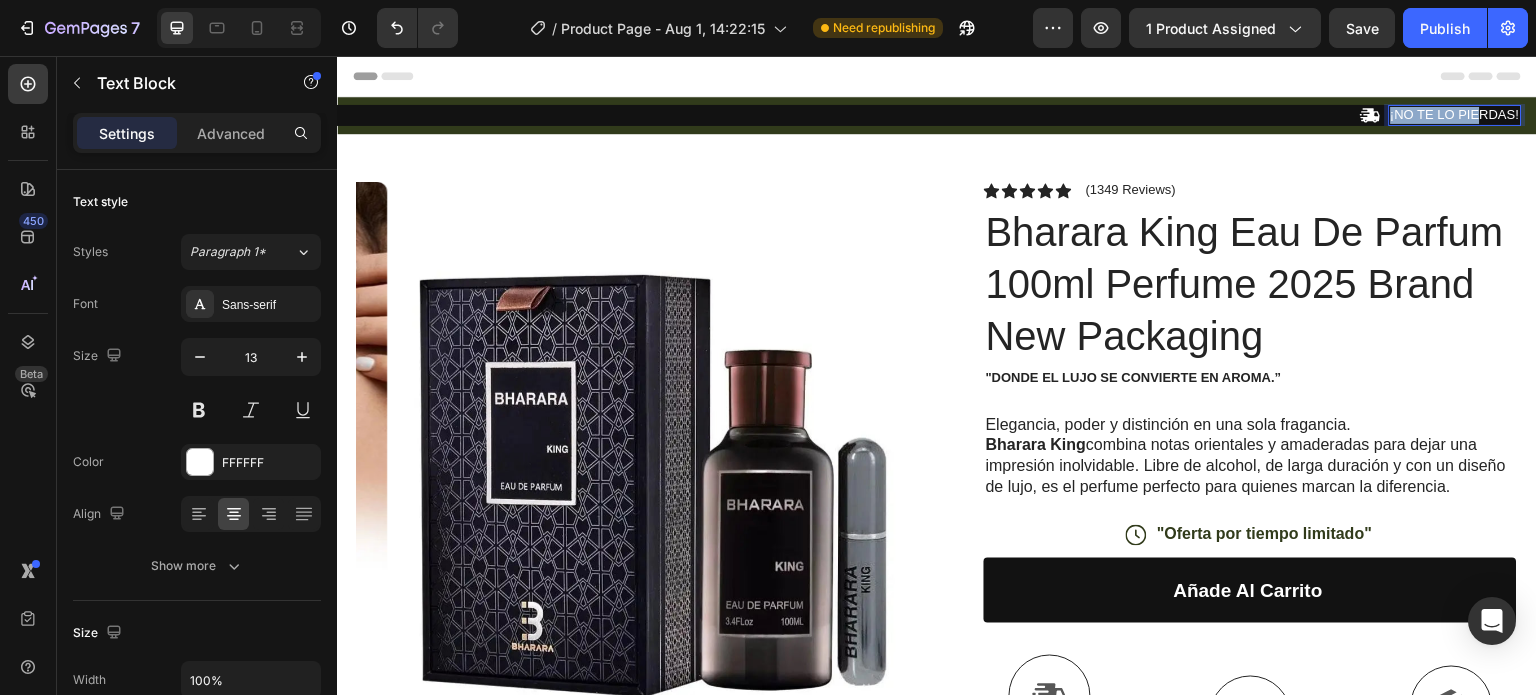 drag, startPoint x: 1480, startPoint y: 118, endPoint x: 1392, endPoint y: 112, distance: 88.20431 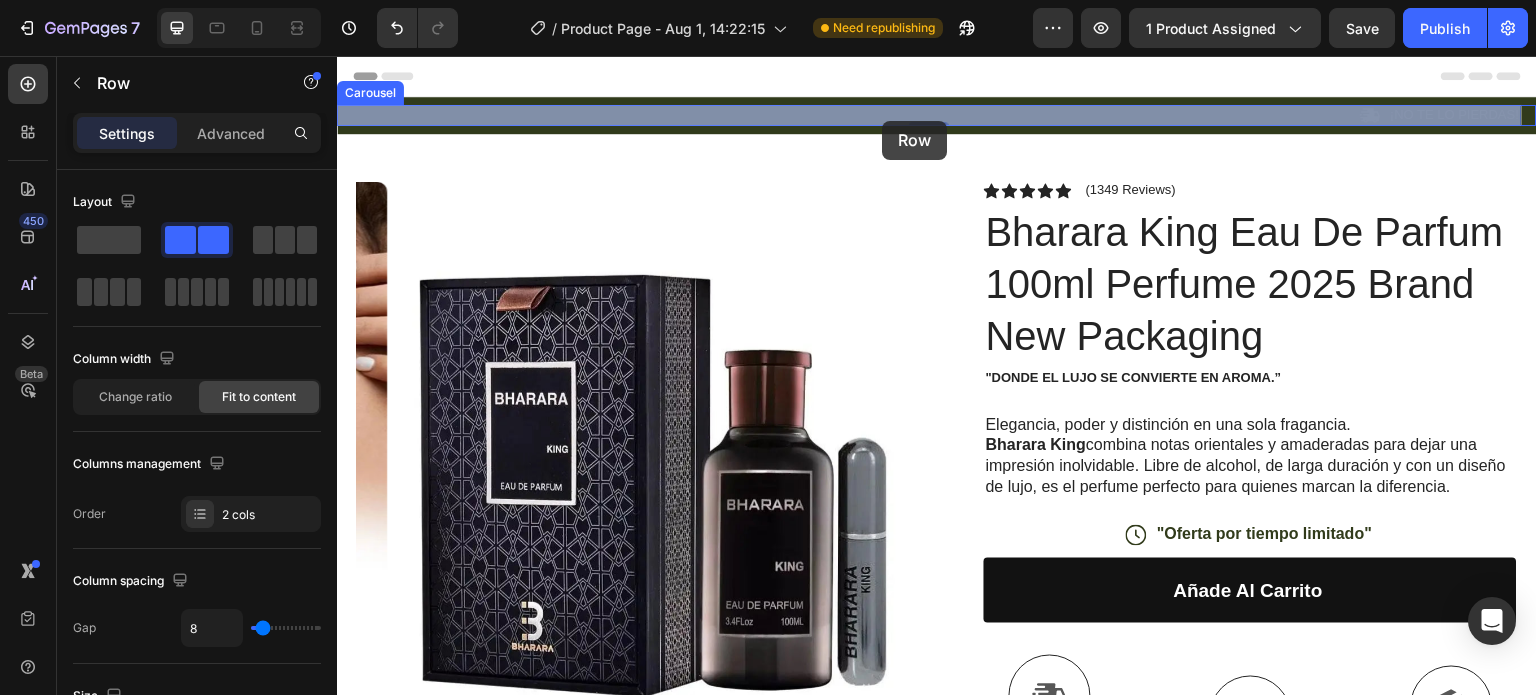 drag, startPoint x: 1387, startPoint y: 112, endPoint x: 882, endPoint y: 121, distance: 505.0802 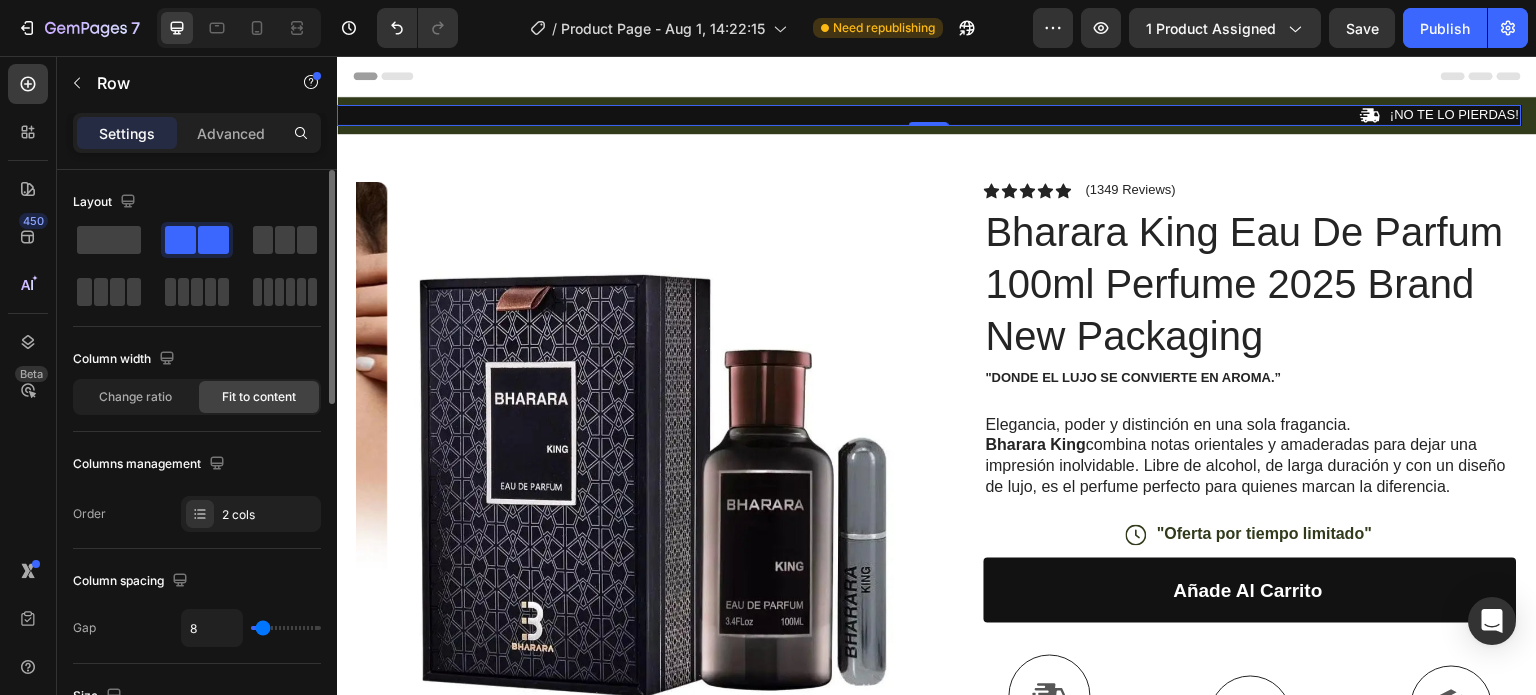 click 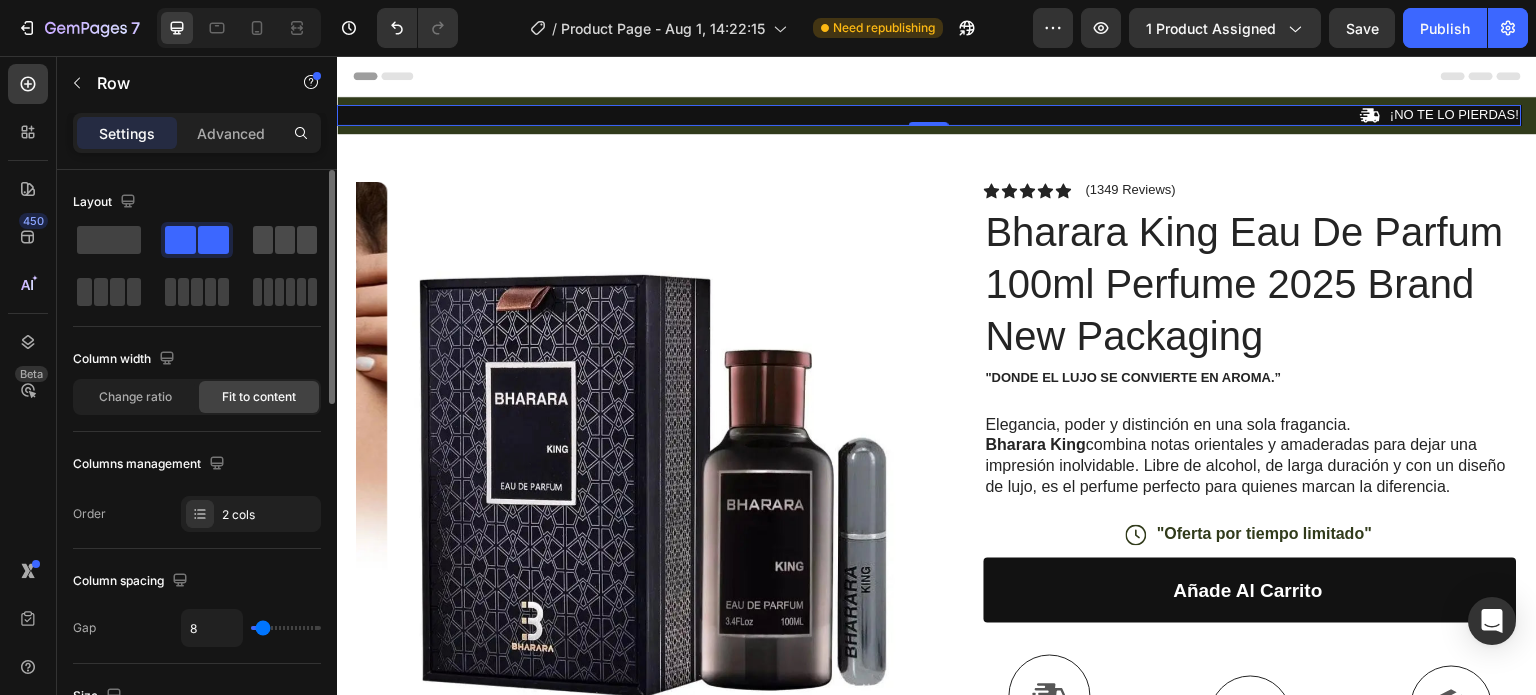 click 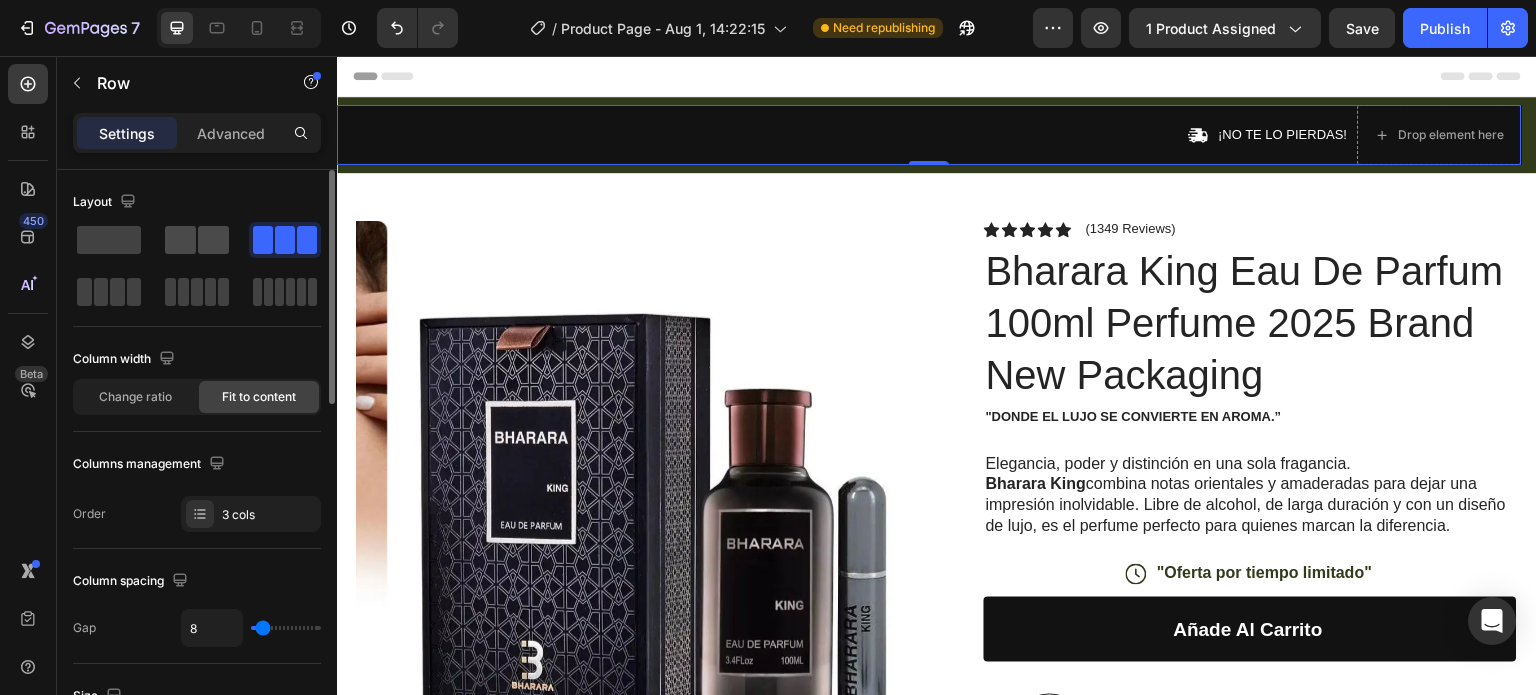 click 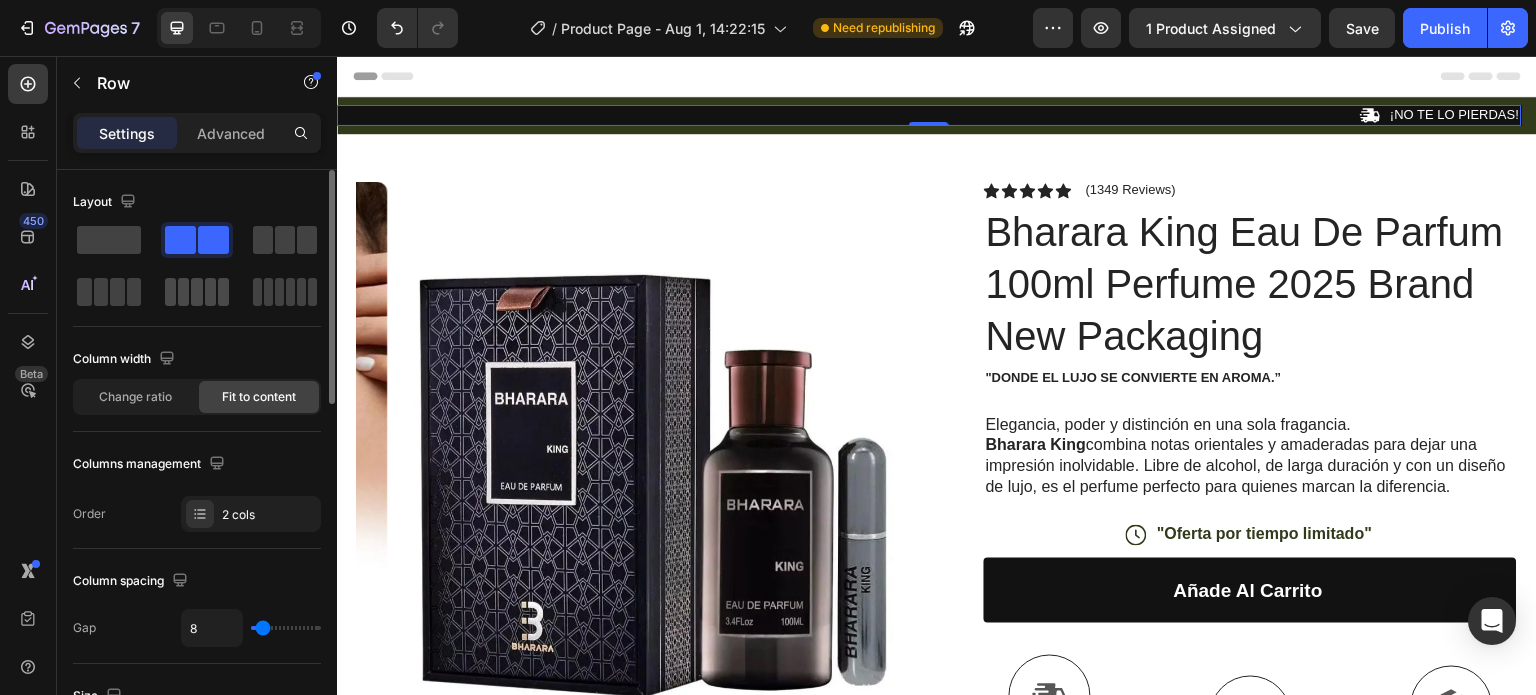 click 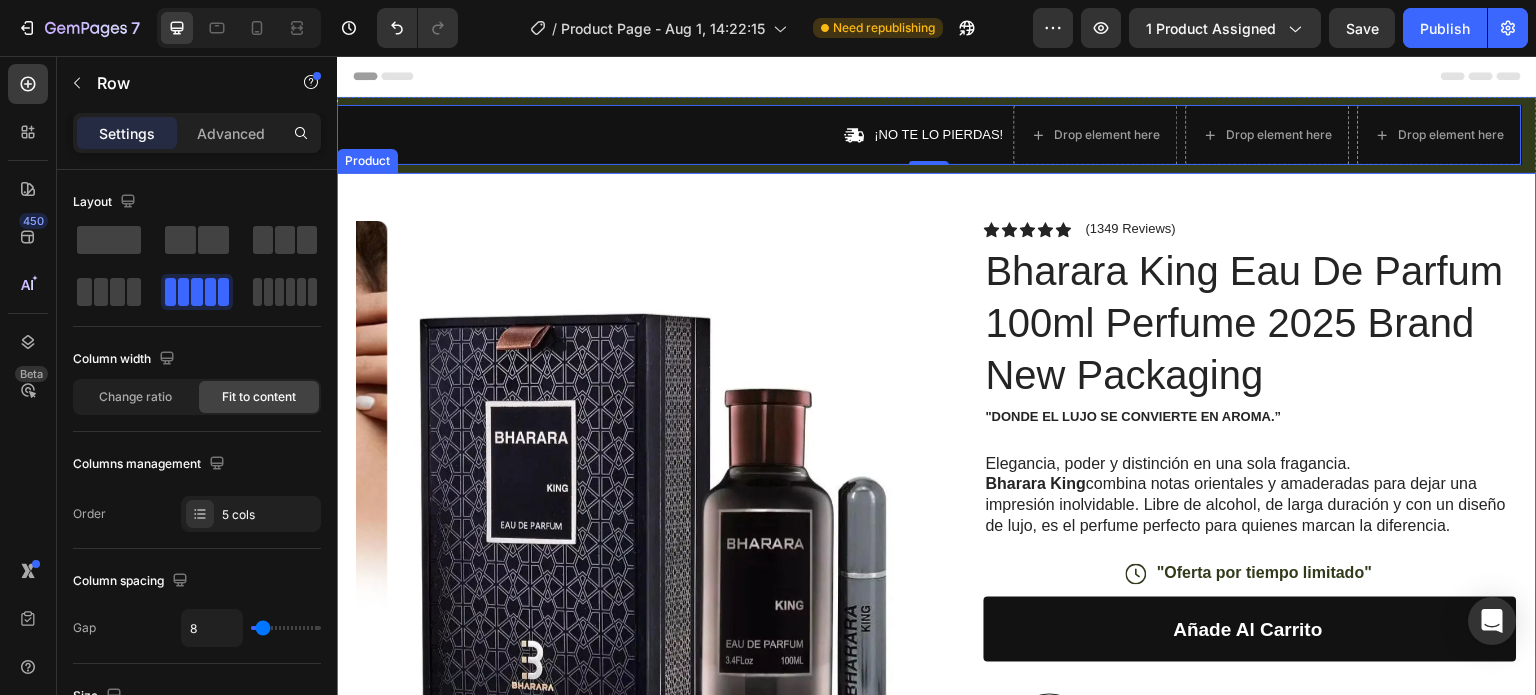 click on "Product Images Image Icon Icon Icon Icon Icon Icon List The perfume arrived in good condition with original packaging. I had previously purchased one before and it's great, I recommend it.   Text Block
Icon L***a | 13 Jul 2025 Text Block Row Row Row Icon Icon Icon Icon Icon Icon List (1349 Reviews) Text Block Row Bharara King Eau De Parfum 100ml Perfume 2025 Brand New Packaging Product Title "Donde el lujo se convierte en aroma.” Text Block Elegancia, poder y distinción en una sola fragancia. Bharara King  combina notas orientales y amaderadas para dejar una impresión inolvidable. Libre de alcohol, de larga duración y con un diseño de lujo, es el perfume perfecto para quienes marcan la diferencia. Text Block
Icon "Oferta por tiempo limitado" Text Block Row Añade al carrito Add to Cart
Icon ¡No te quedes sin el tuyo! Stock limitado.   Text Block
Icon "Garantía de reembolso" Text Block
Icon Row" at bounding box center [937, 849] 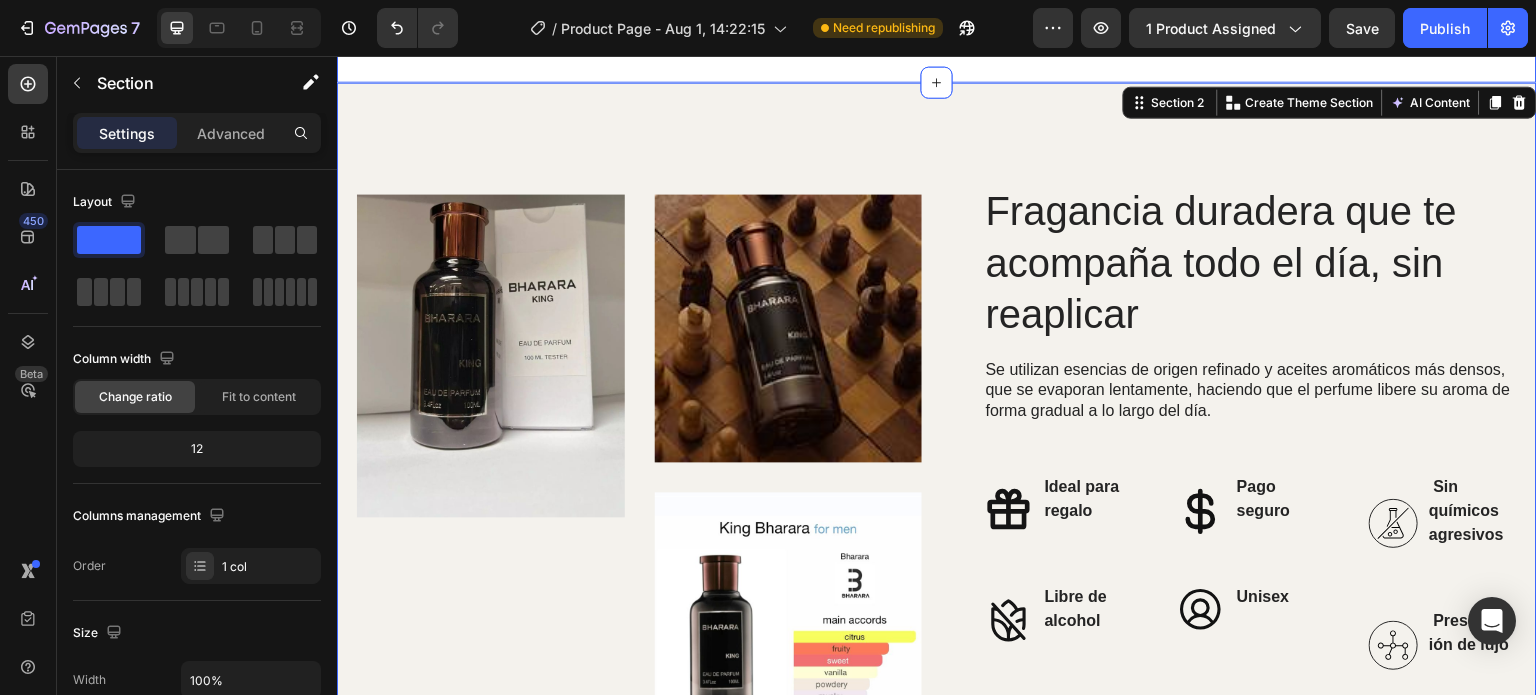scroll, scrollTop: 1300, scrollLeft: 0, axis: vertical 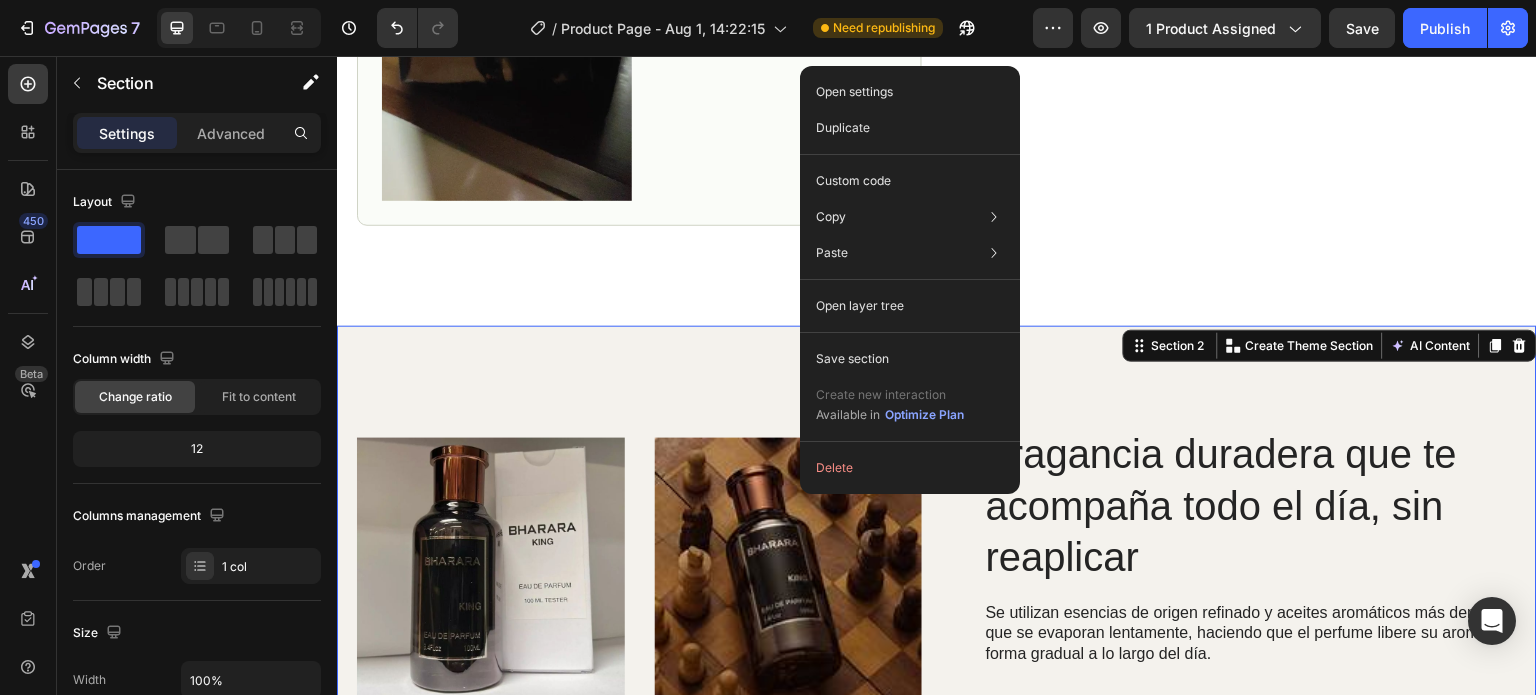 click on "Image Image Image Row Fragancia duradera que te acompaña todo el día, sin reaplicar Heading Se utilizan esencias de origen refinado y aceites aromáticos más densos, que se evaporan lentamente, haciendo que el perfume libere su aroma de forma gradual a lo largo del día. Text Block
Organic
Sulfate-Free
Paraben-Free Item List
100% Vegan
Cruelty Free
Lab-Tested Item List Row
Ideal para regalo
Libre de alcohol   Item List
Pago seguro
Unisex   Item List
Sin químicos agresivos
Presentación de lujo   Item List Row Buy It Now Button
Icon Contactanos Text Block belvionoficial@gmail.com Text Block Row Row Row Row Section 2   You can create reusable sections Create Theme Section AI Content Write with GemAI What would you like to describe here? Tone and Voice Persuasive Product Generate" at bounding box center (937, 728) 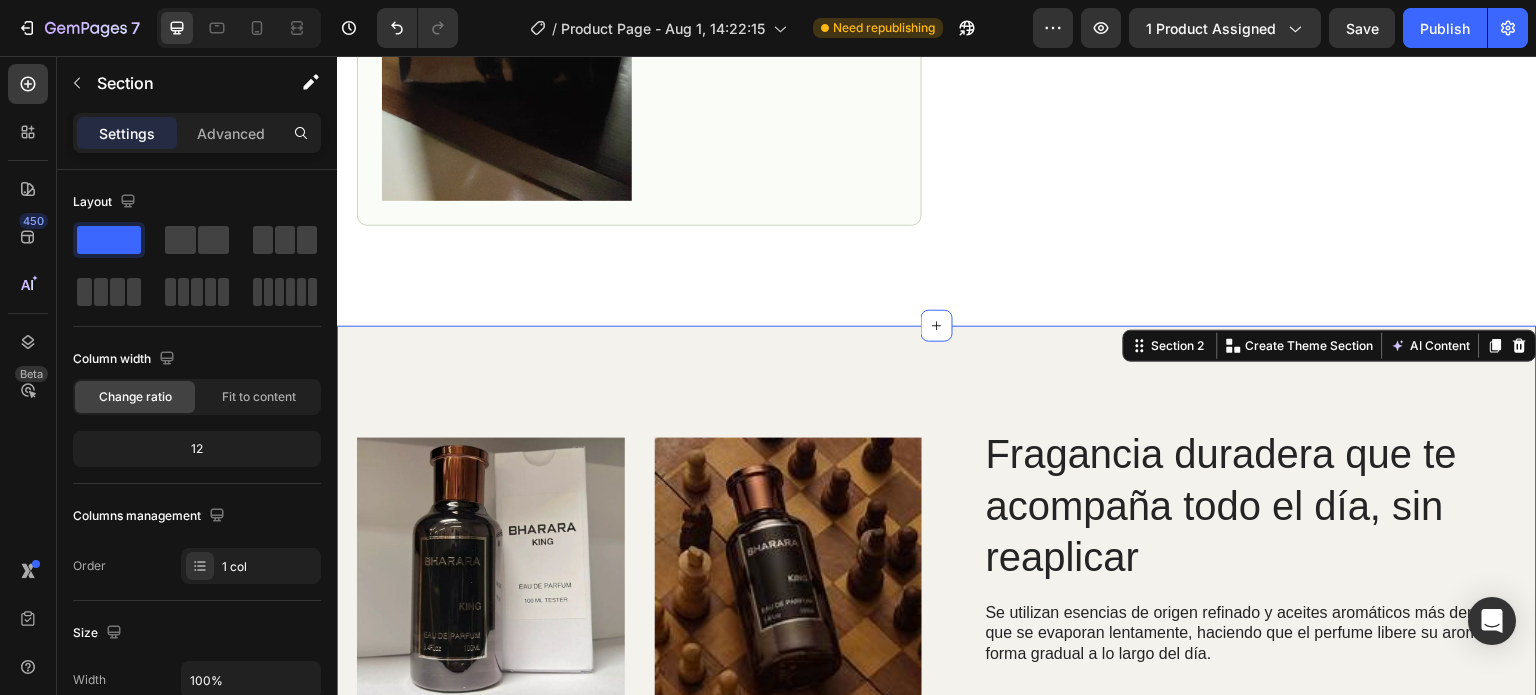 click on "Image Image Image Row Fragancia duradera que te acompaña todo el día, sin reaplicar Heading Se utilizan esencias de origen refinado y aceites aromáticos más densos, que se evaporan lentamente, haciendo que el perfume libere su aroma de forma gradual a lo largo del día. Text Block
Organic
Sulfate-Free
Paraben-Free Item List
100% Vegan
Cruelty Free
Lab-Tested Item List Row
Ideal para regalo
Libre de alcohol   Item List
Pago seguro
Unisex   Item List
Sin químicos agresivos
Presentación de lujo   Item List Row Buy It Now Button
Icon Contactanos Text Block belvionoficial@gmail.com Text Block Row Row Row Row Section 2   You can create reusable sections Create Theme Section AI Content Write with GemAI What would you like to describe here? Tone and Voice Persuasive Product Generate" at bounding box center [937, 728] 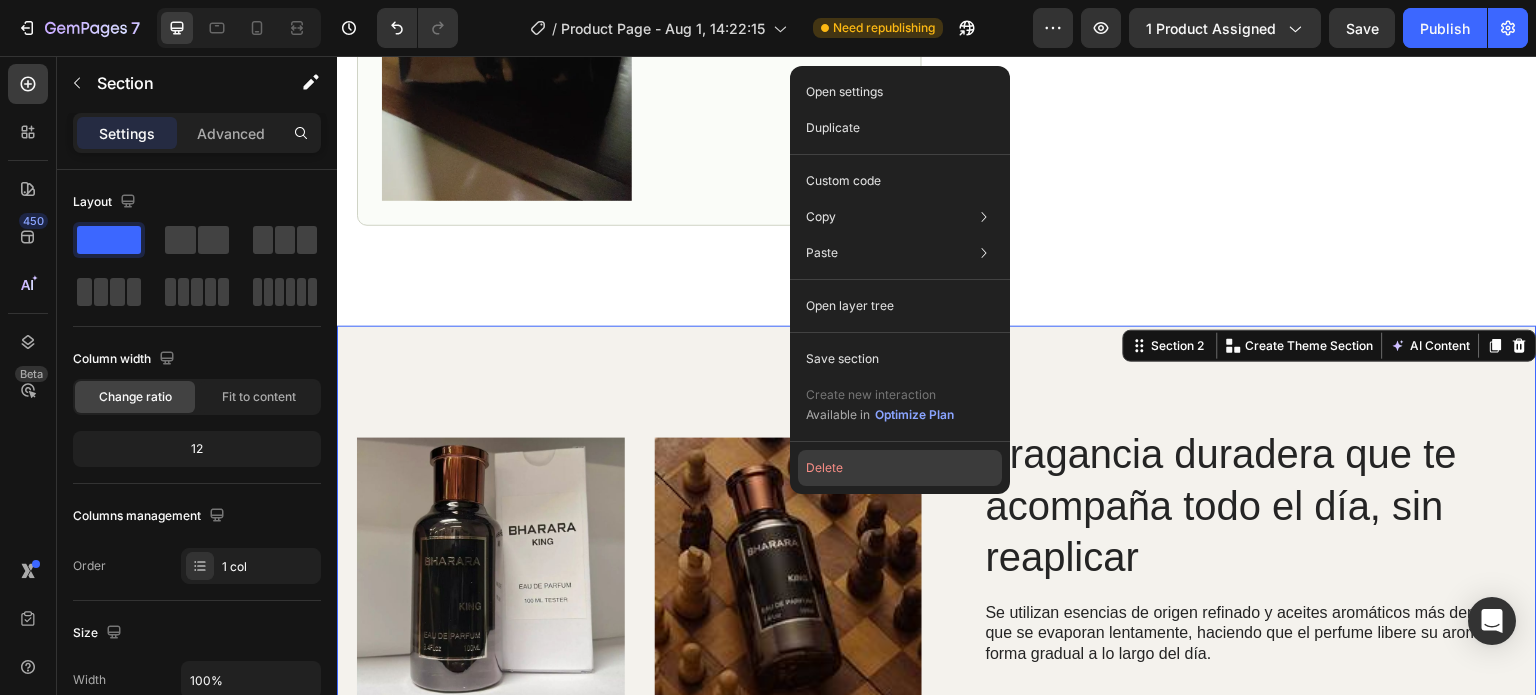 click on "Delete" 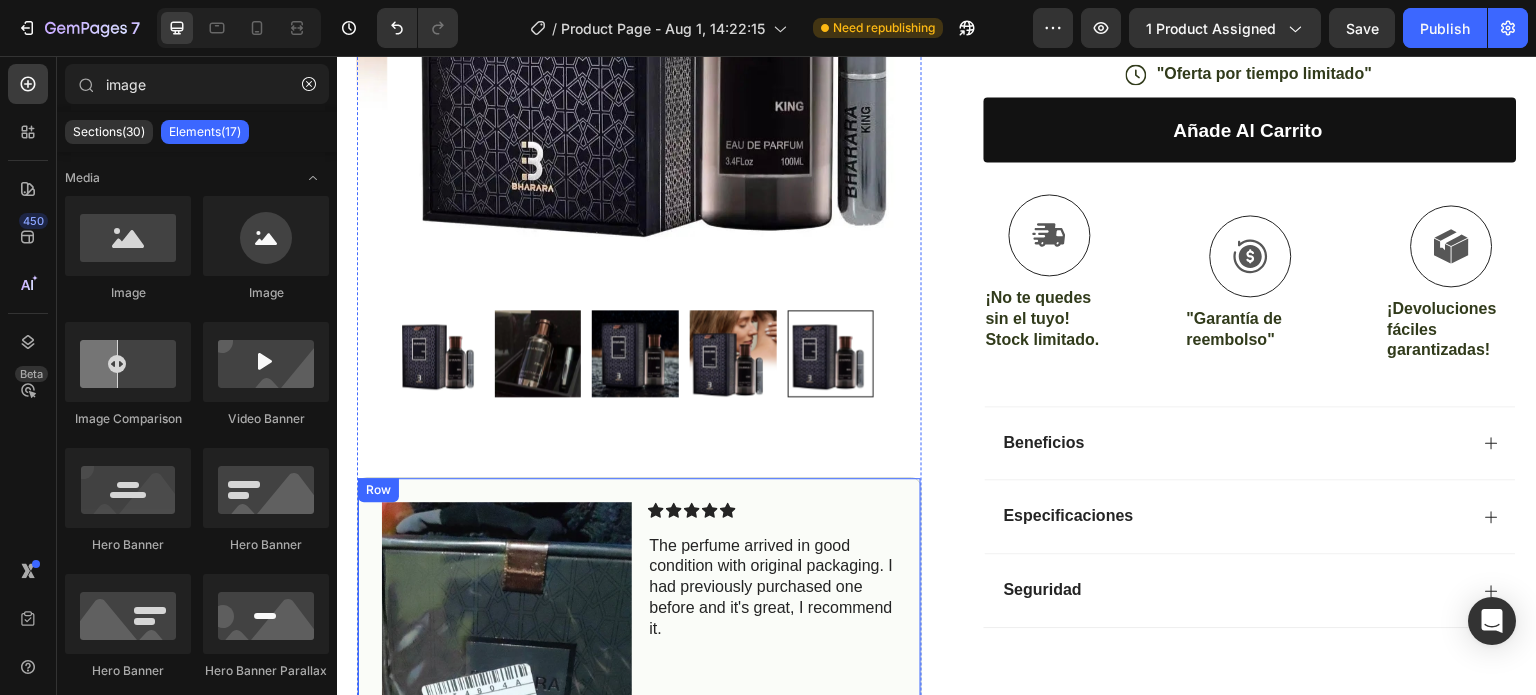 scroll, scrollTop: 200, scrollLeft: 0, axis: vertical 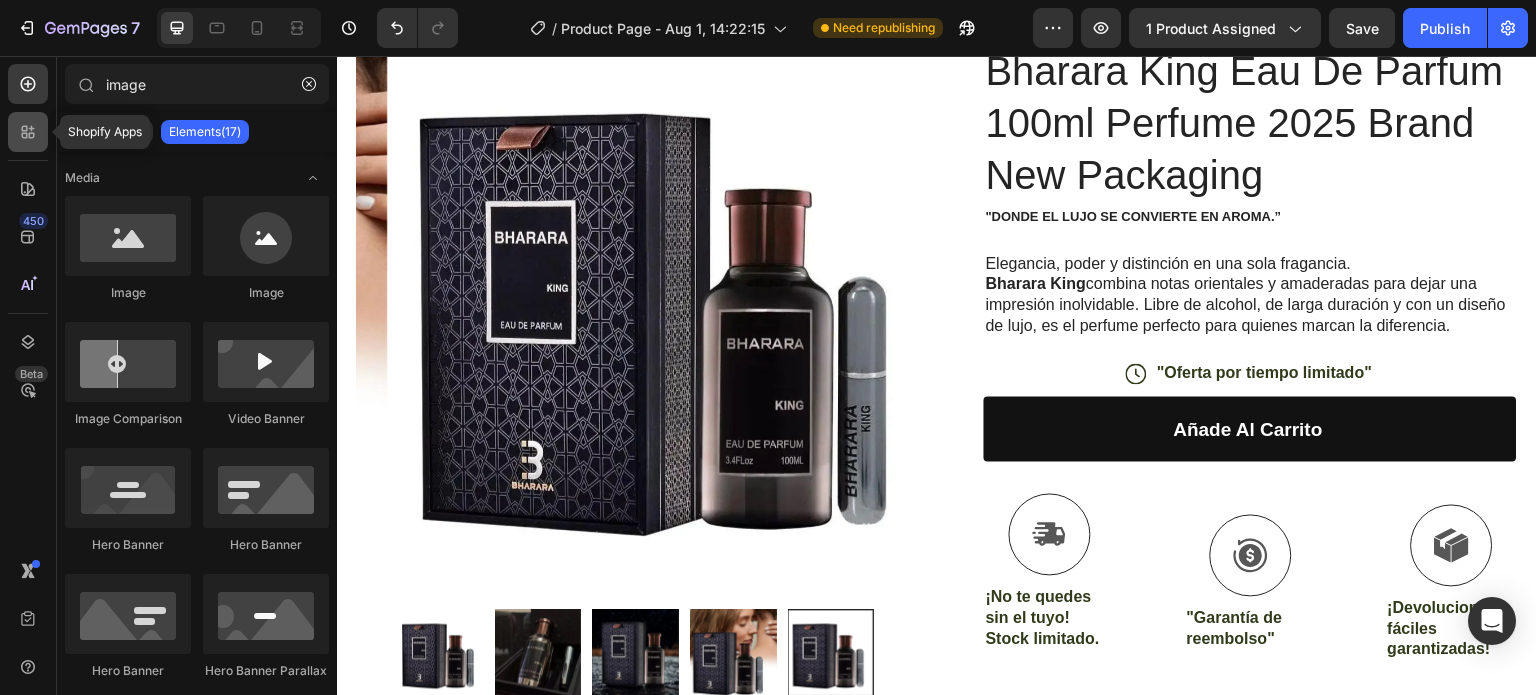 click 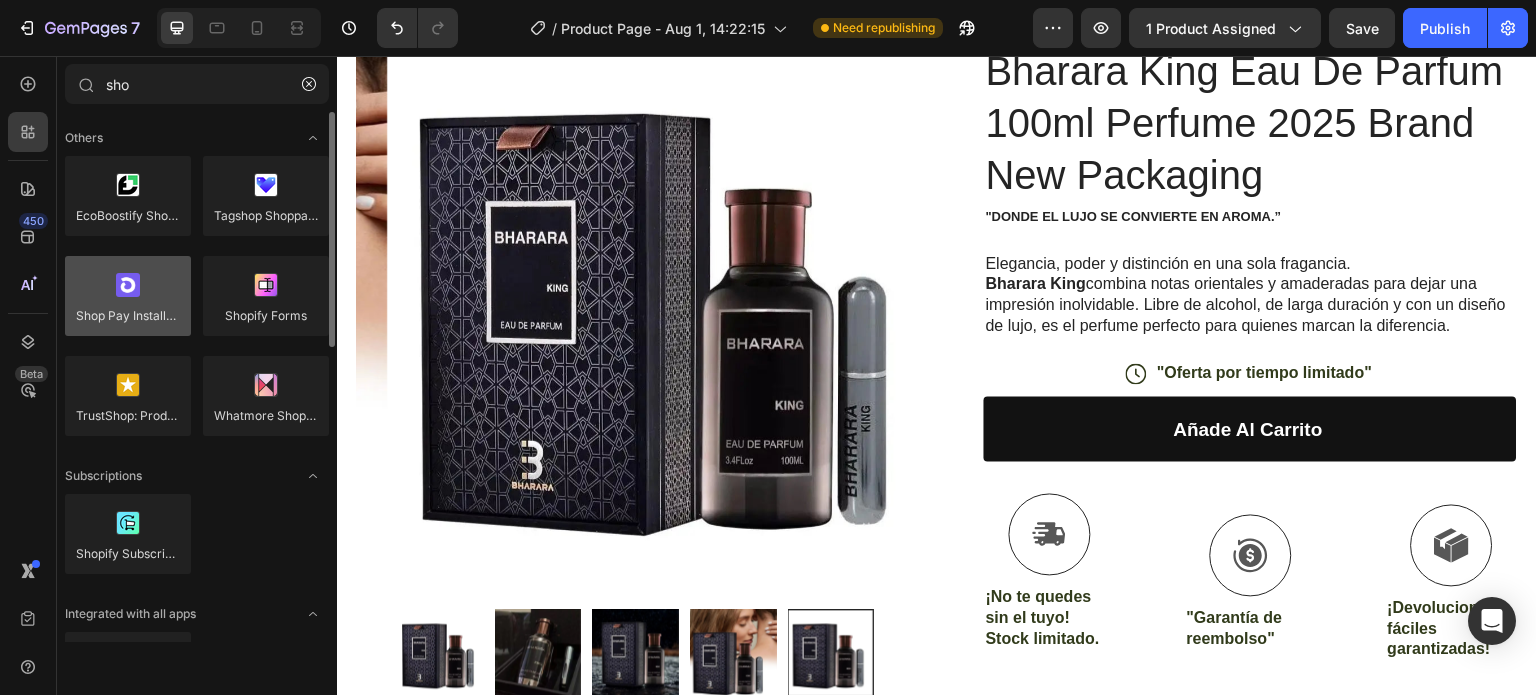 click at bounding box center (128, 296) 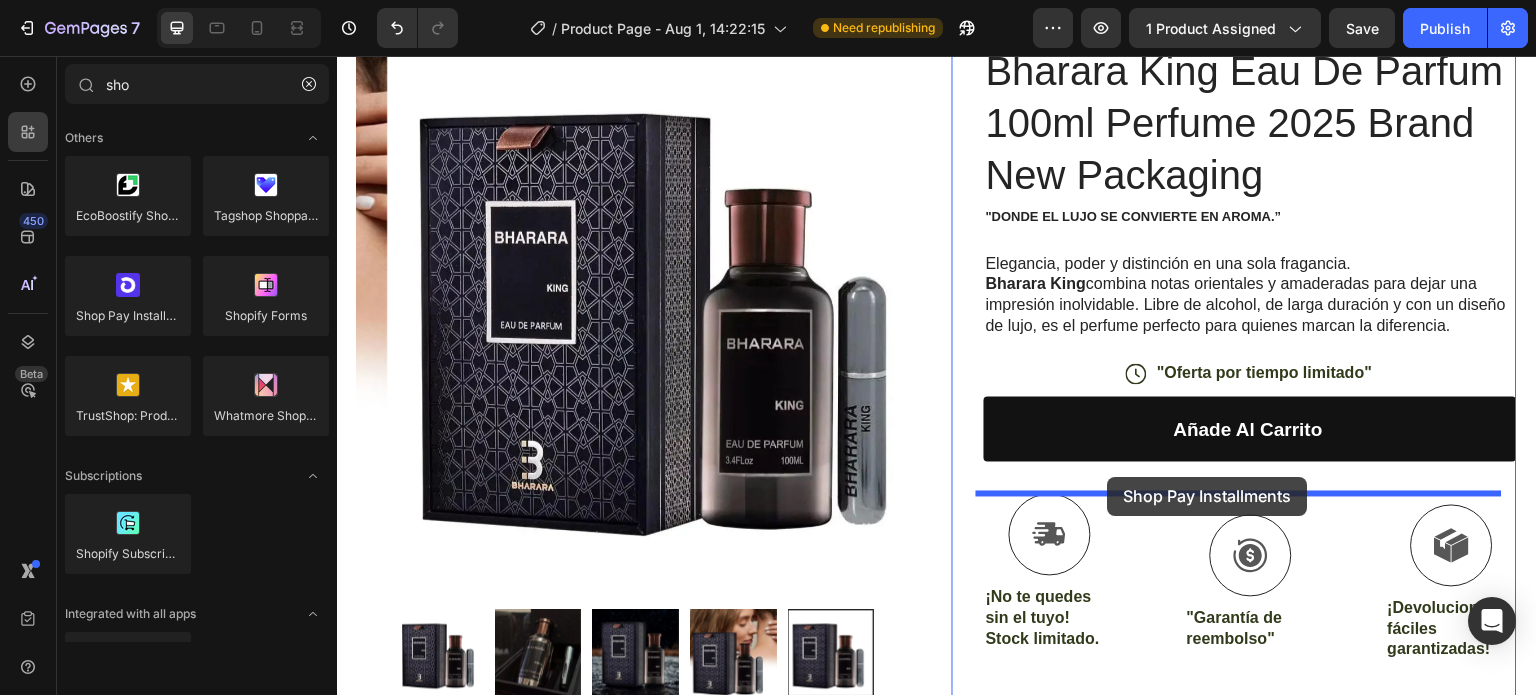 drag, startPoint x: 483, startPoint y: 372, endPoint x: 1108, endPoint y: 477, distance: 633.7586 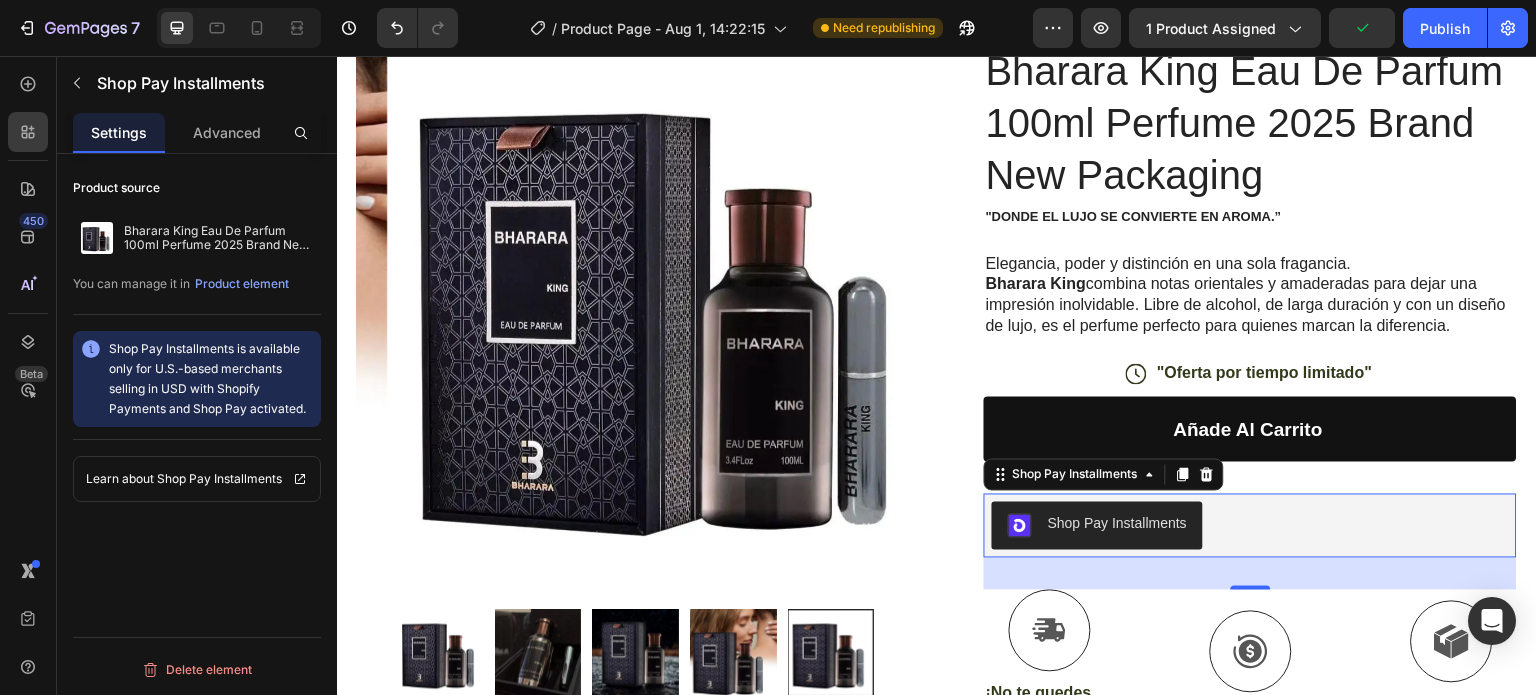 click on "Shop Pay Installments" at bounding box center (1097, 526) 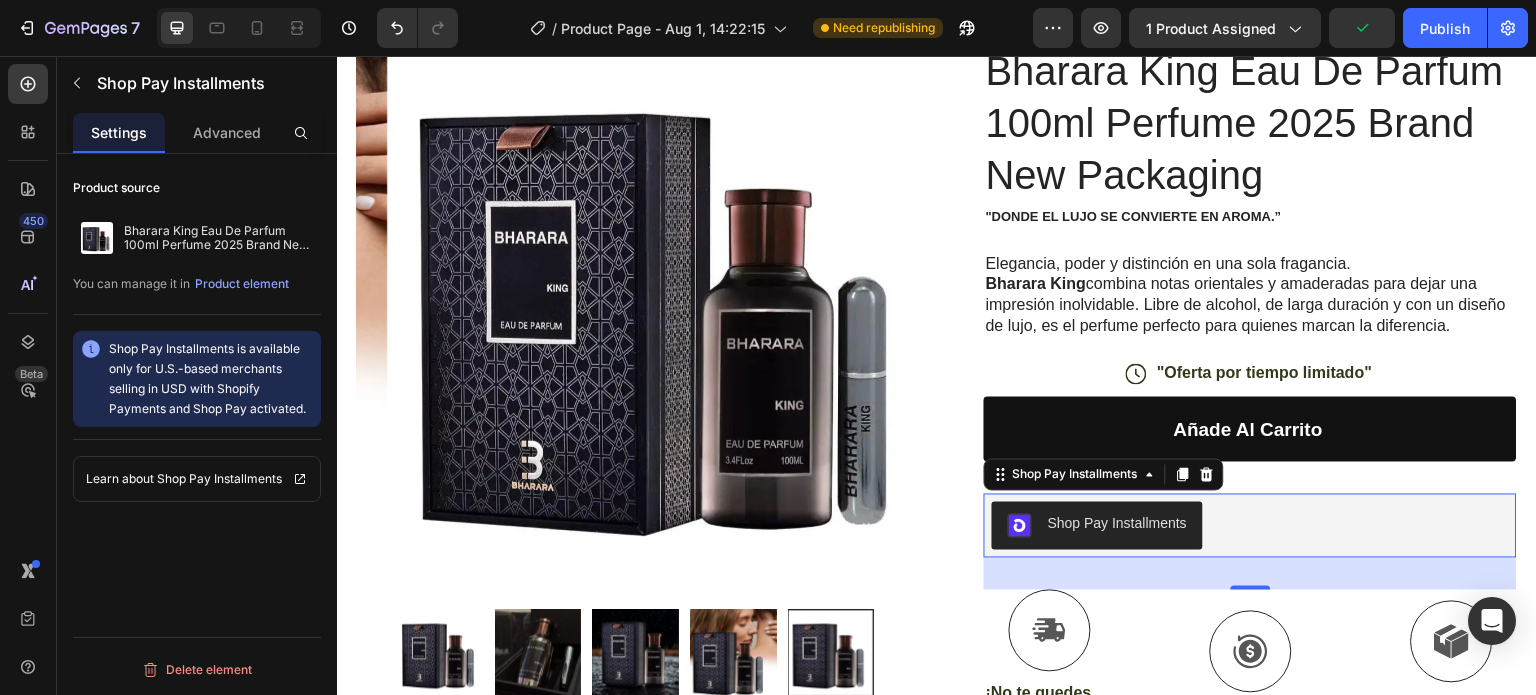 click on "Shop Pay Installments" at bounding box center (1117, 524) 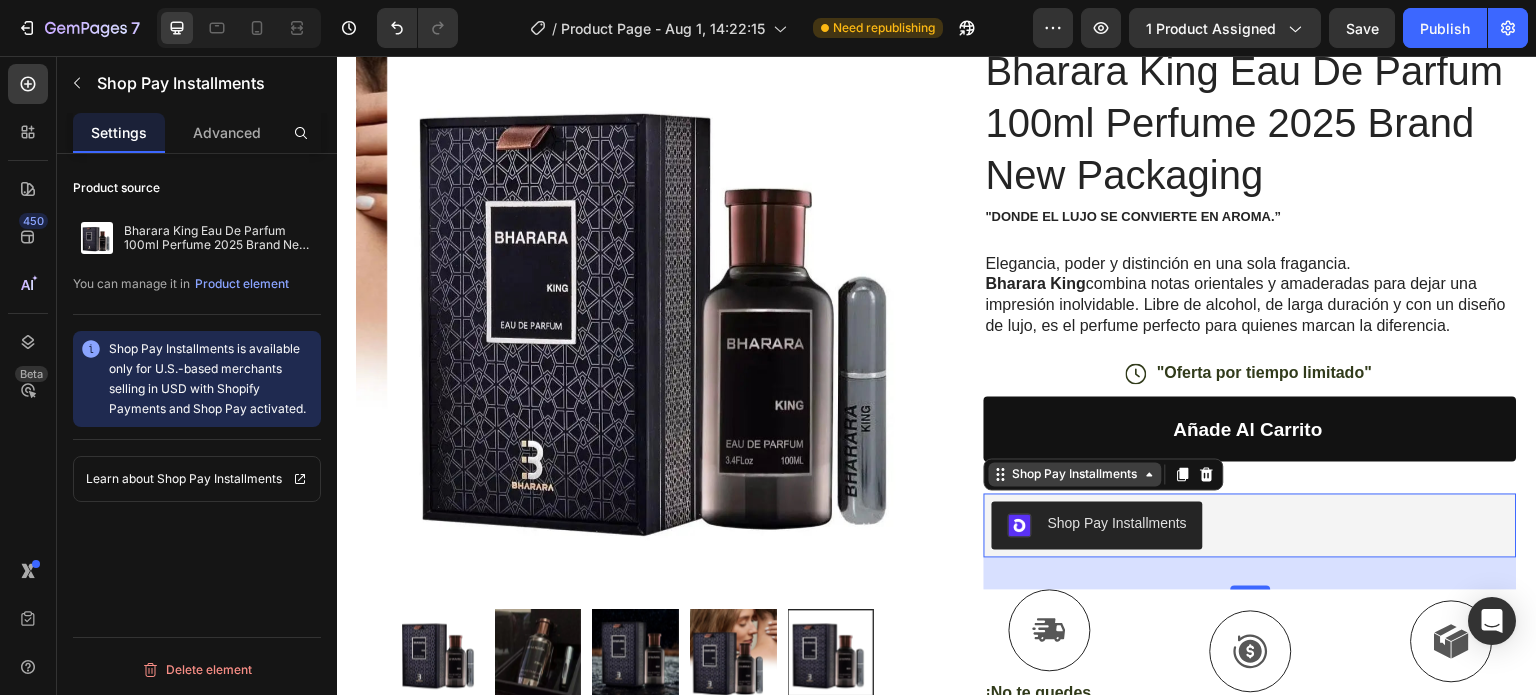 click on "Shop Pay Installments" at bounding box center [1075, 475] 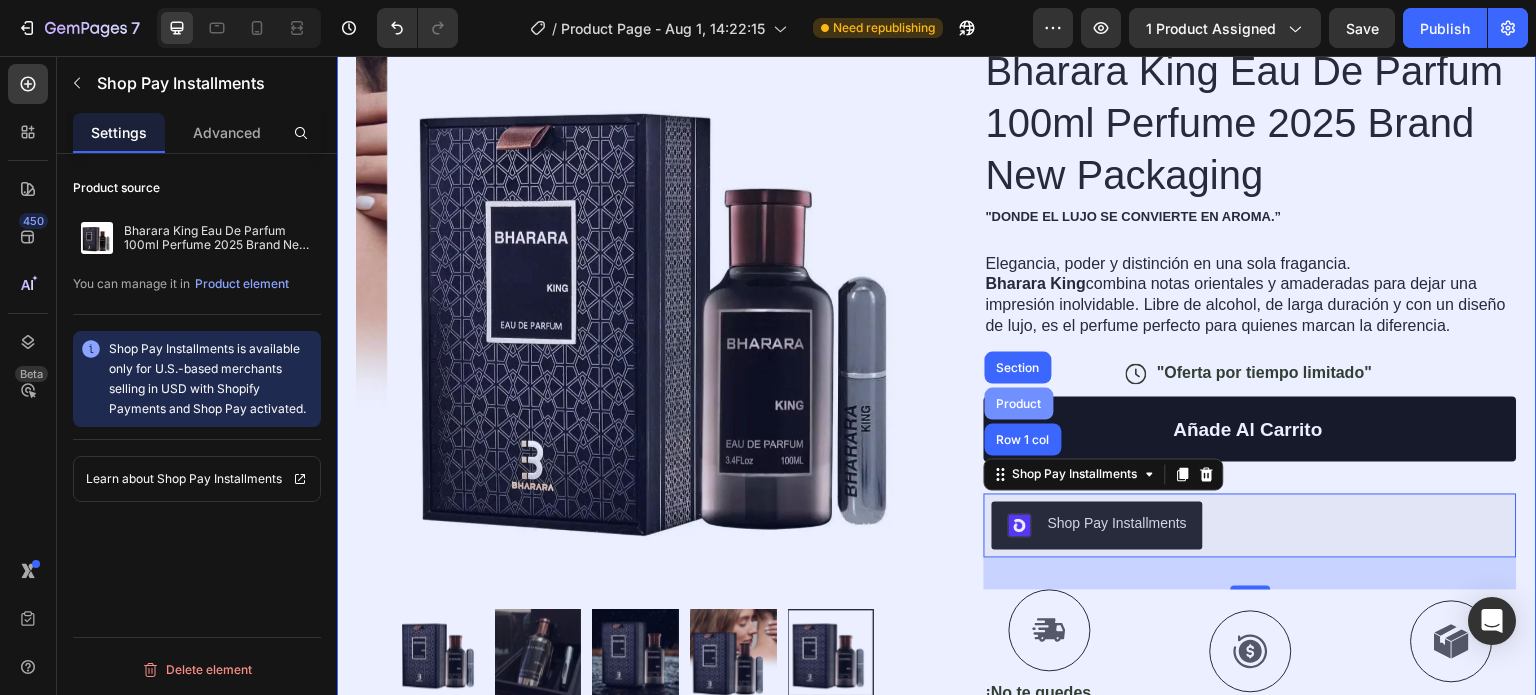 click on "Product" at bounding box center (1019, 404) 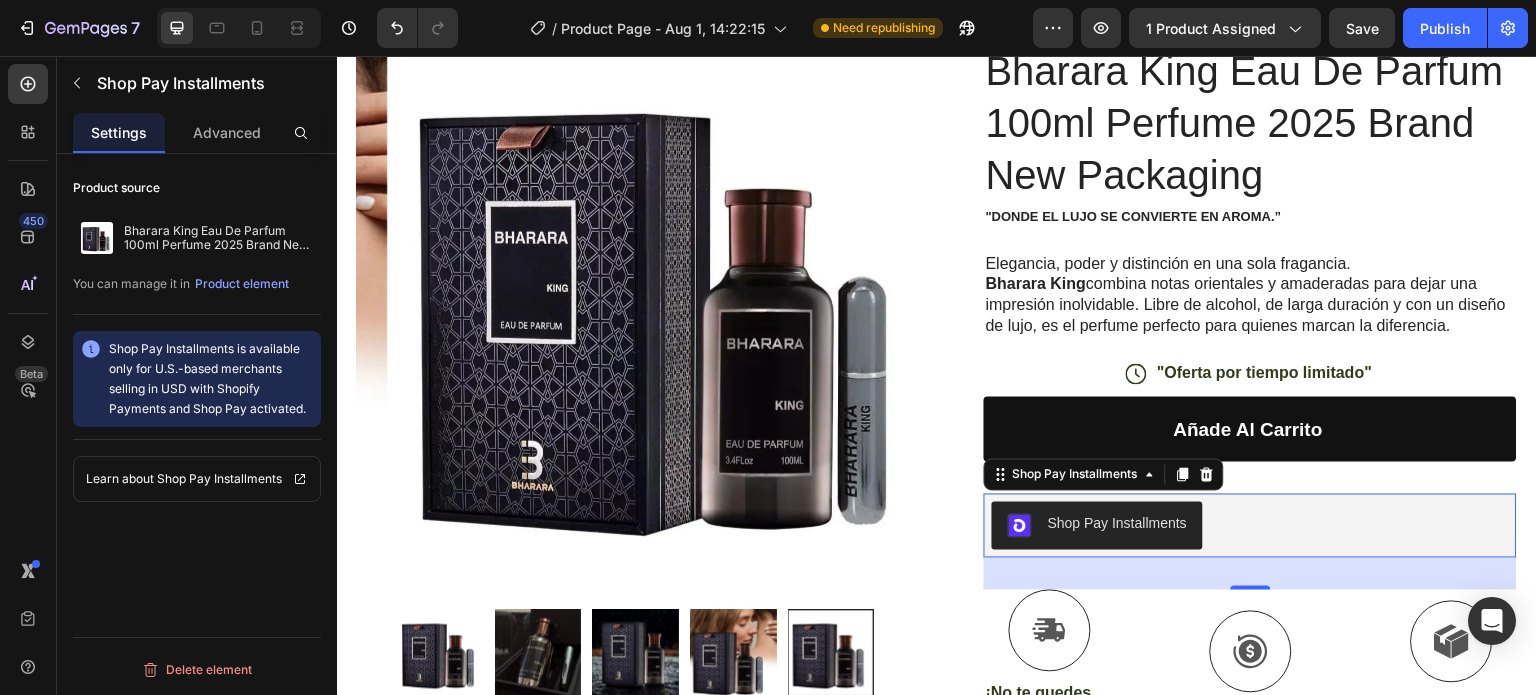 click on "Shop Pay Installments" at bounding box center [1097, 526] 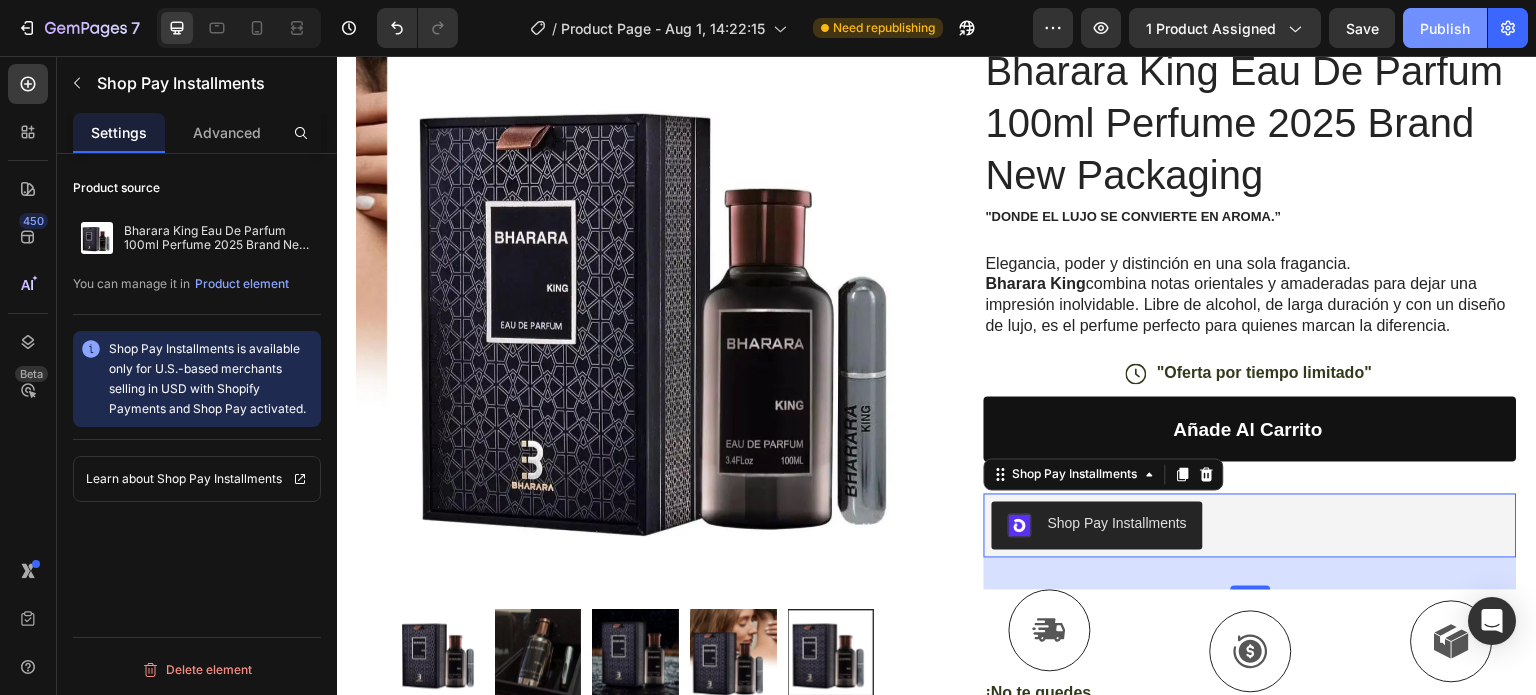 click on "Publish" at bounding box center [1445, 28] 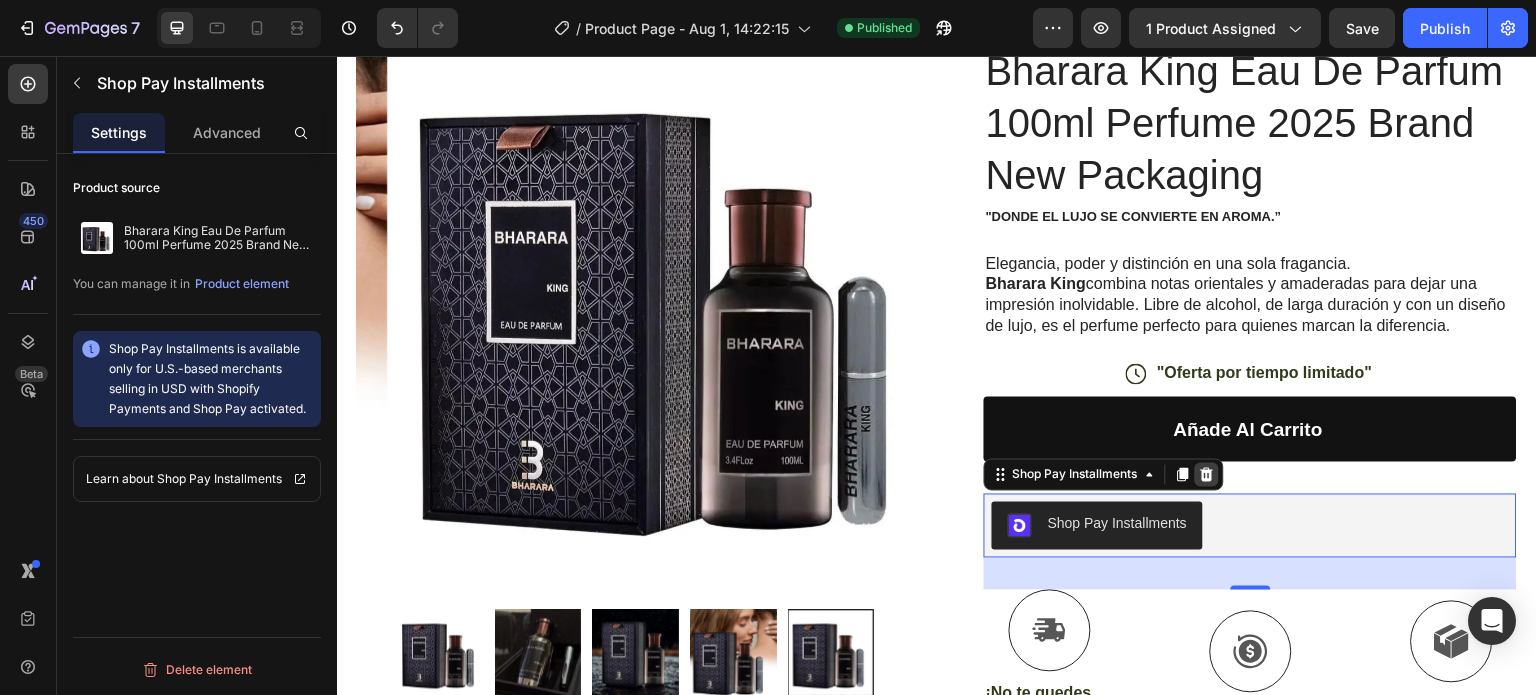 click 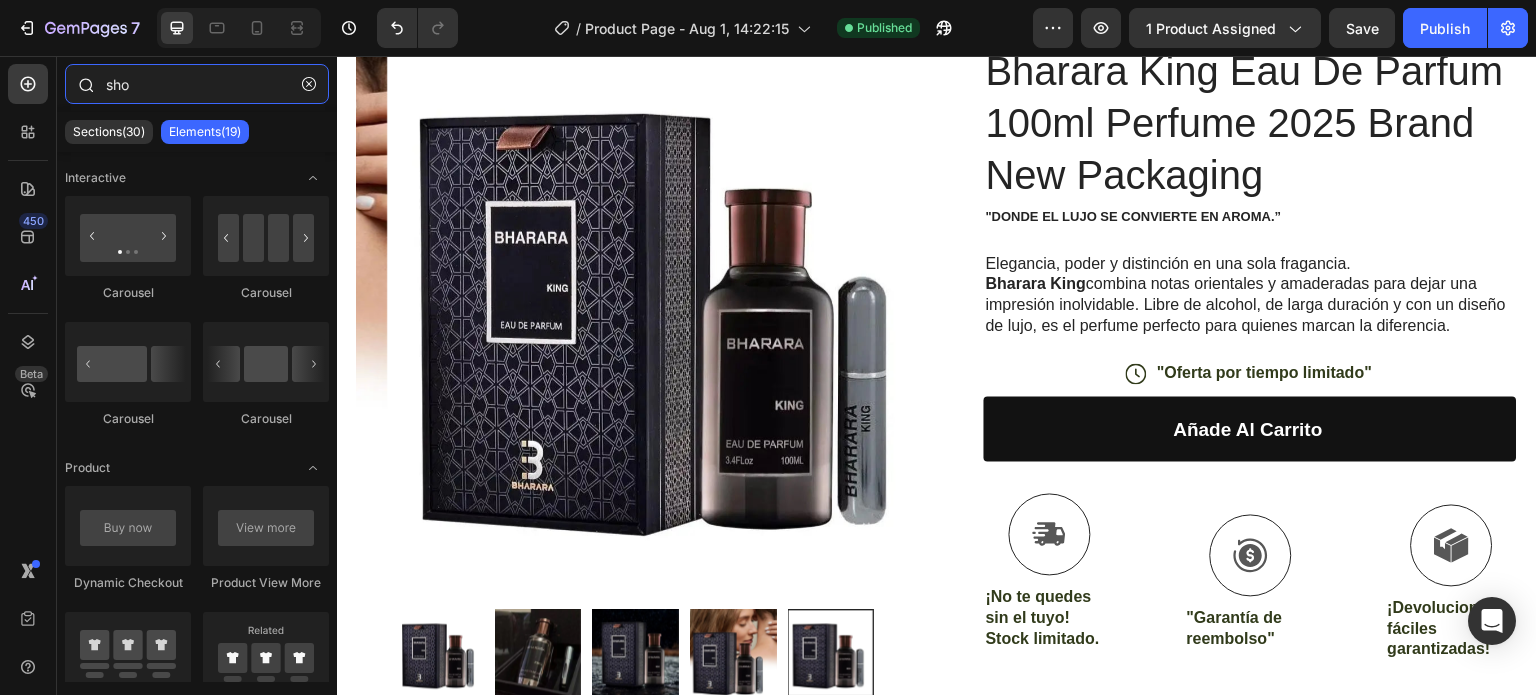 click on "sho" at bounding box center [197, 84] 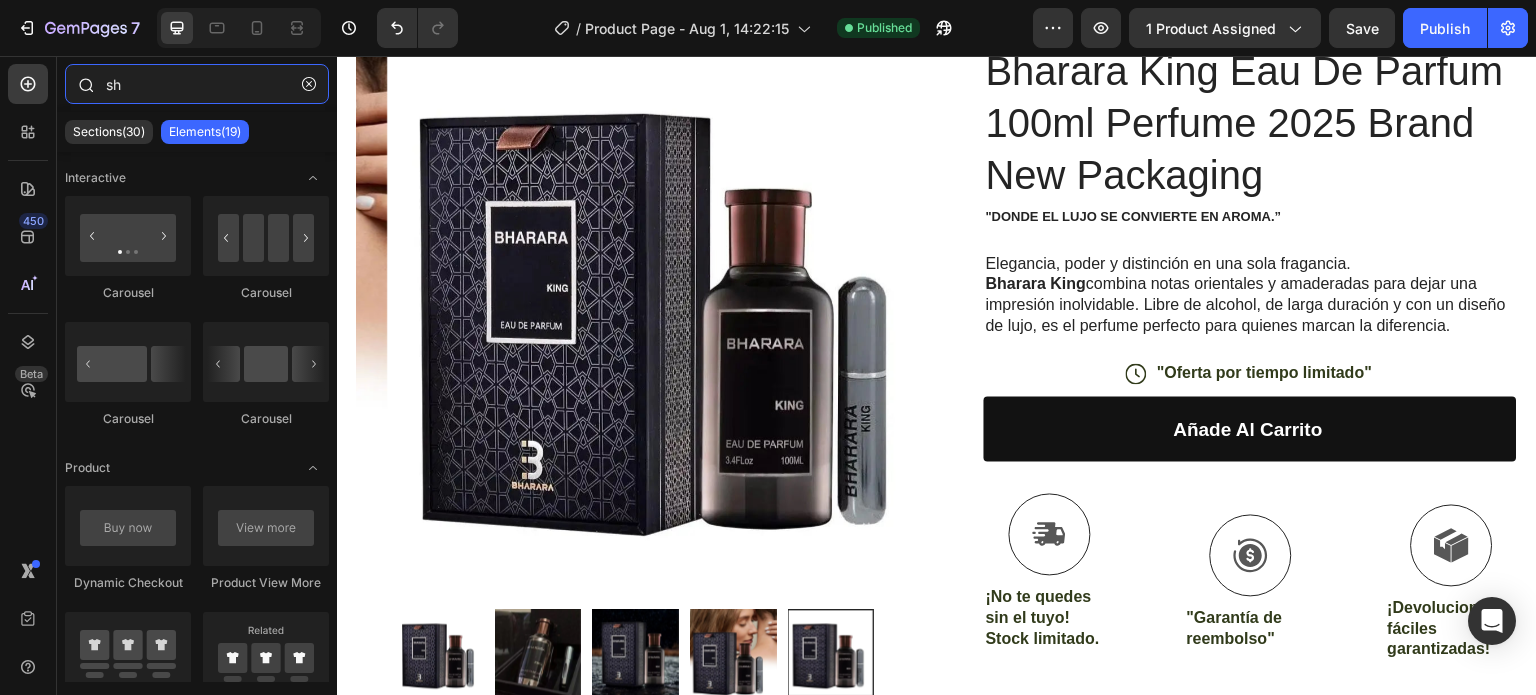 type on "s" 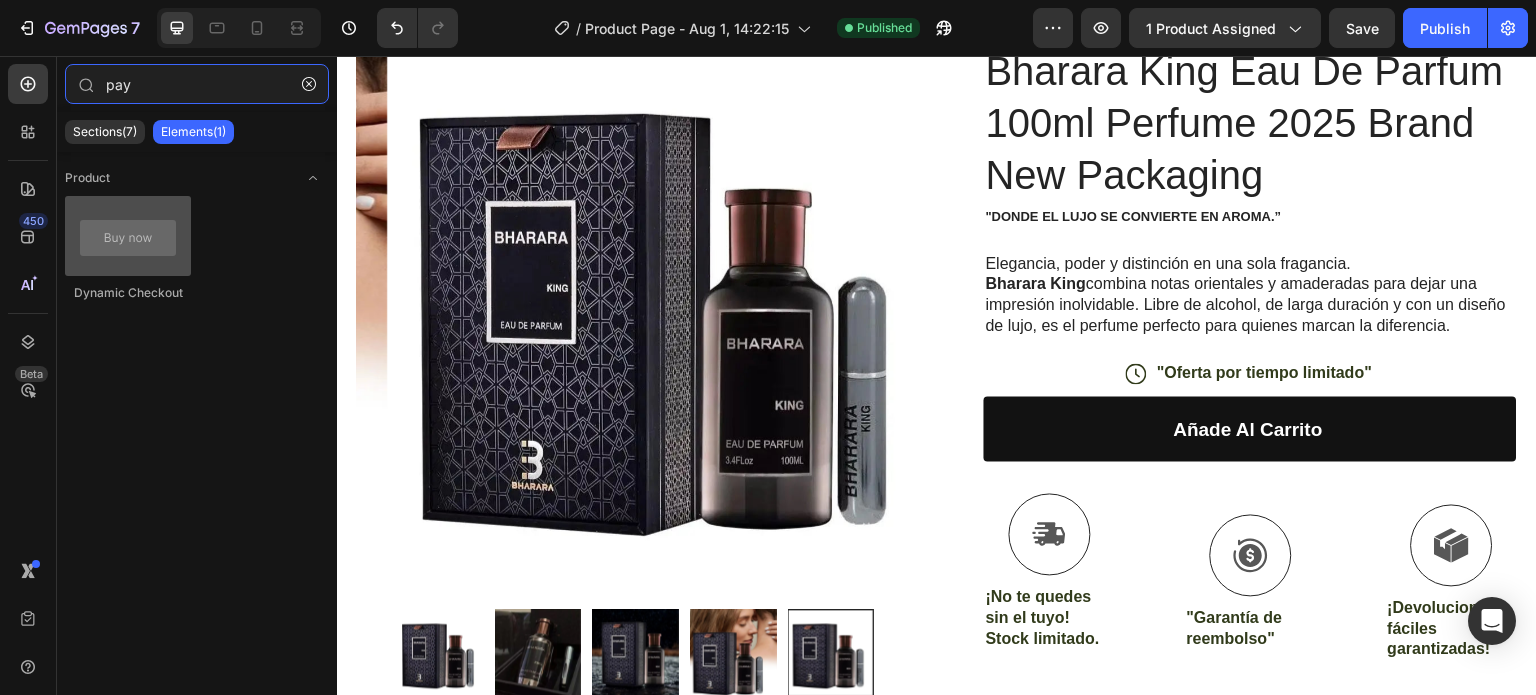 type on "pay" 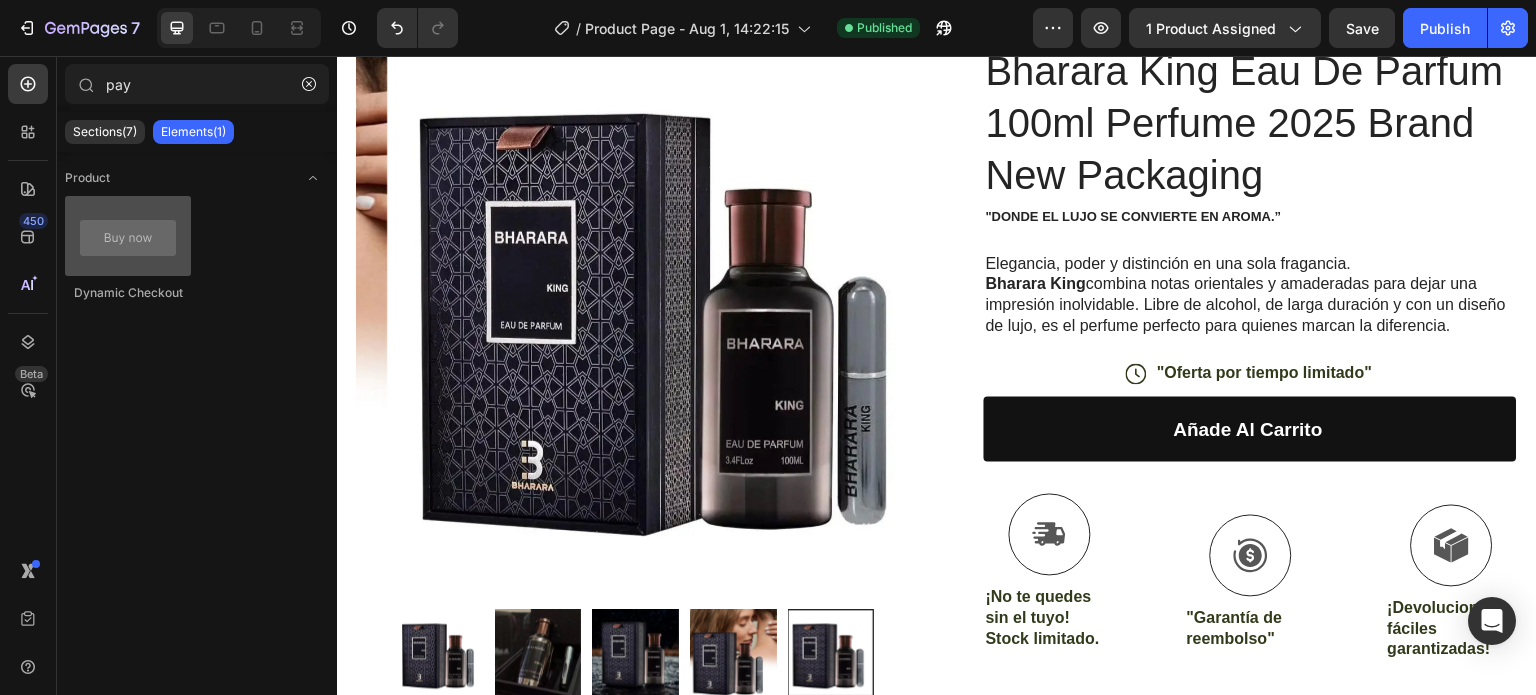 click at bounding box center [128, 236] 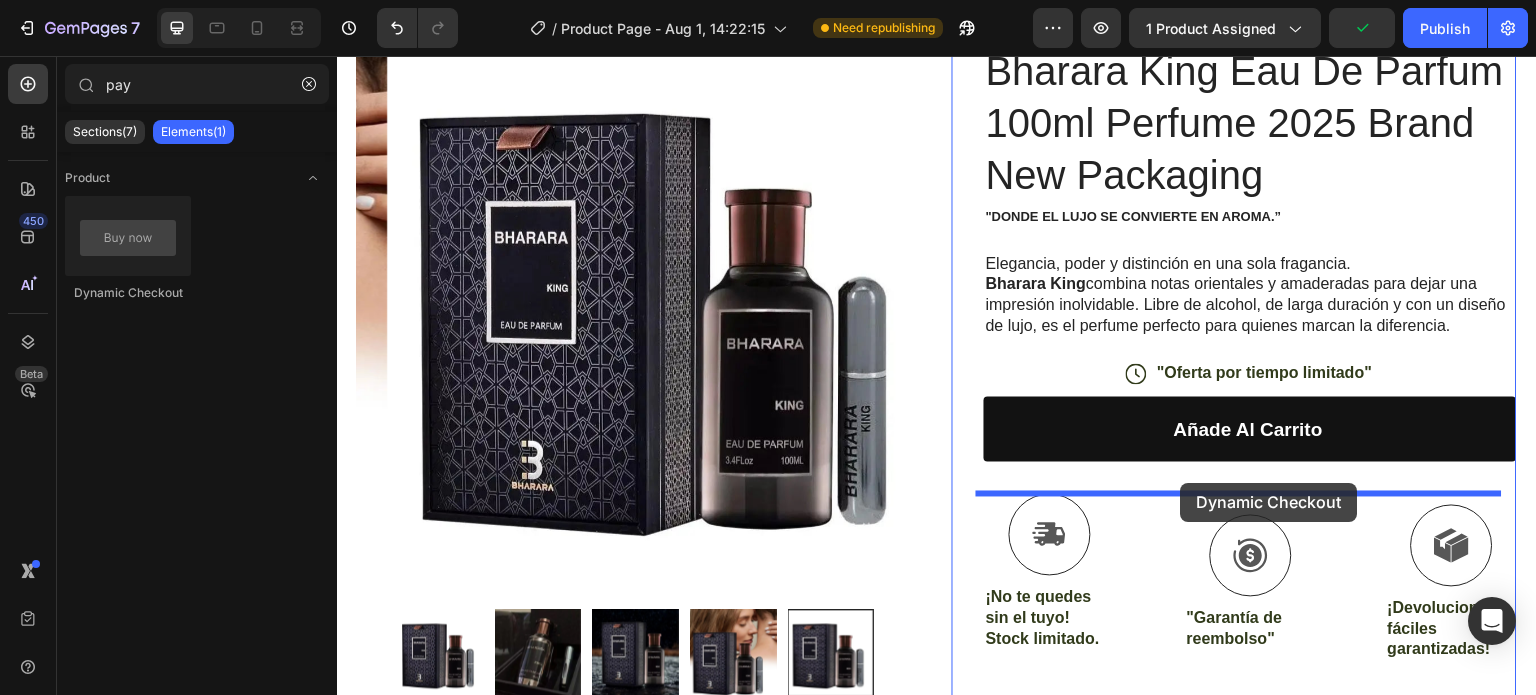 drag, startPoint x: 474, startPoint y: 289, endPoint x: 1181, endPoint y: 483, distance: 733.13367 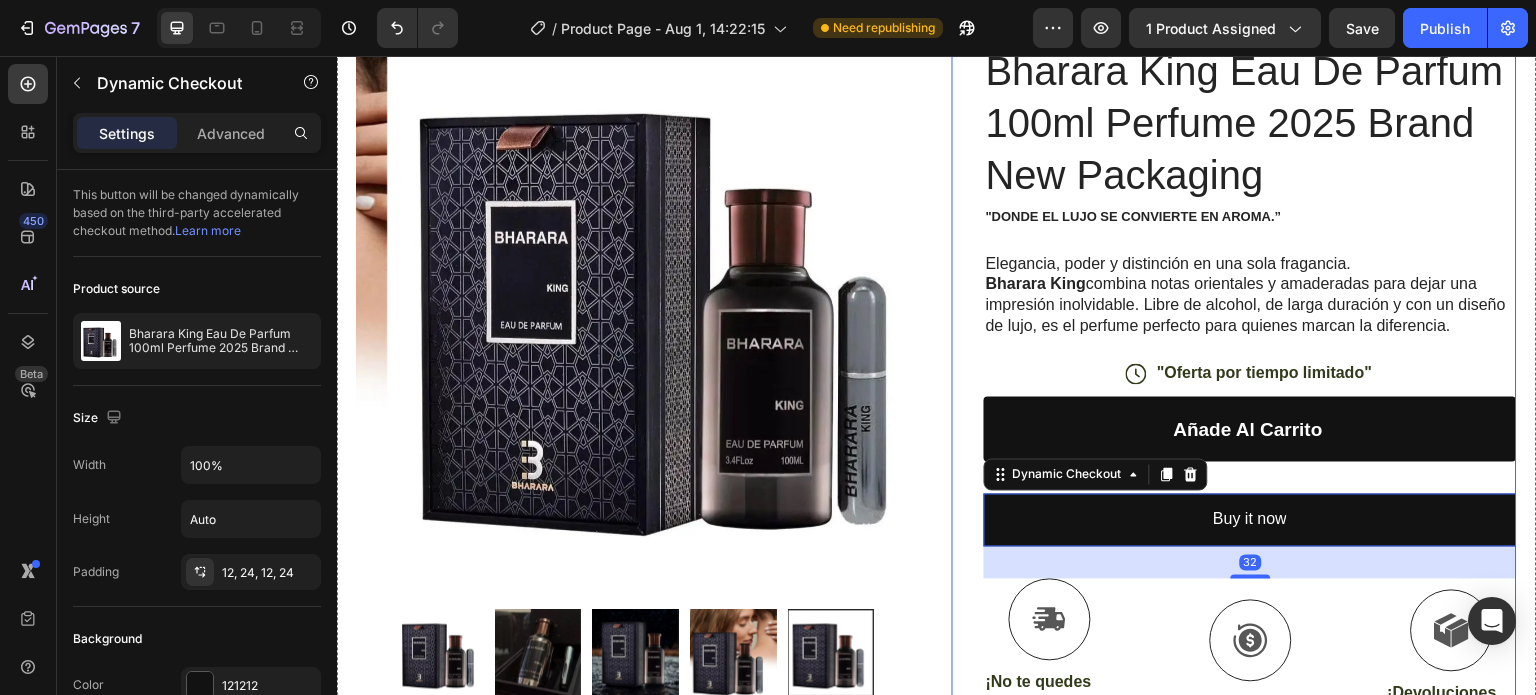 click on "Añade al carrito Add to Cart" at bounding box center (1250, 445) 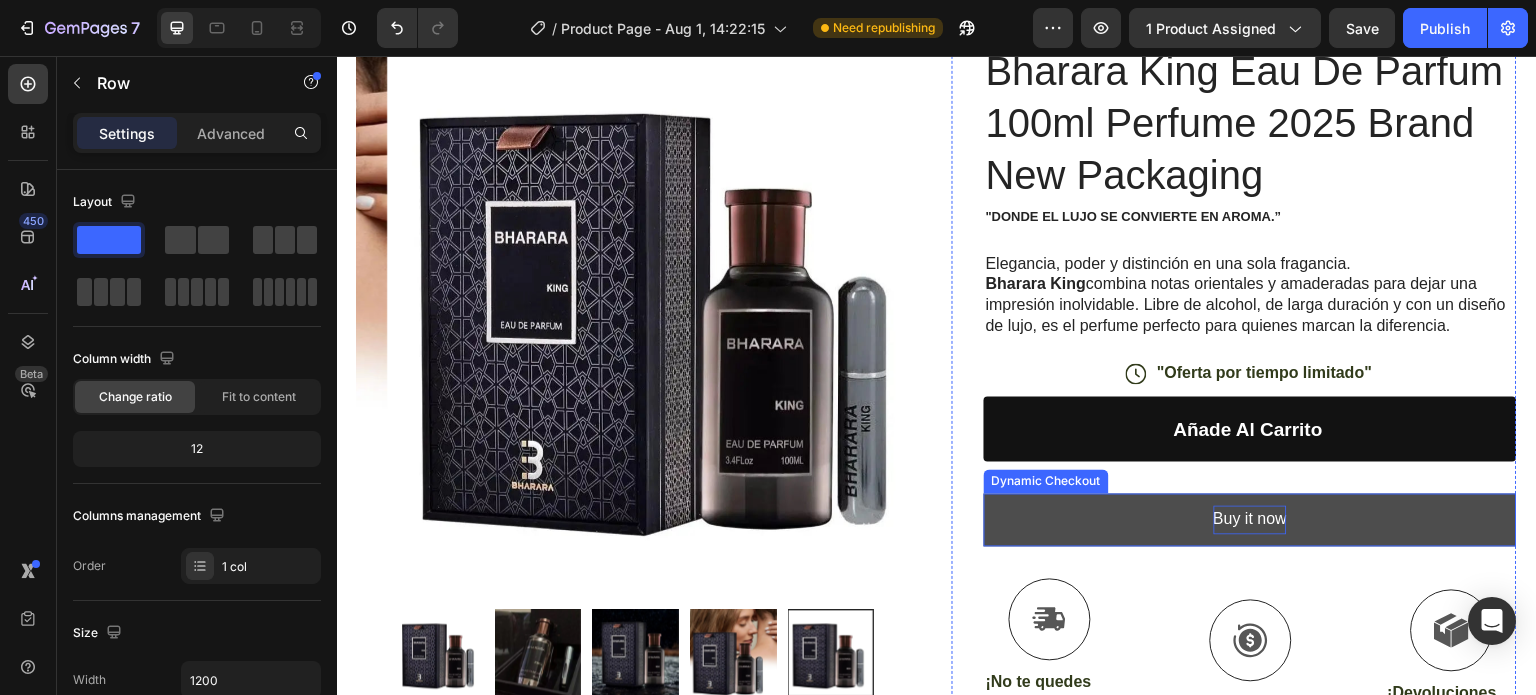 click on "Buy it now" at bounding box center (1251, 520) 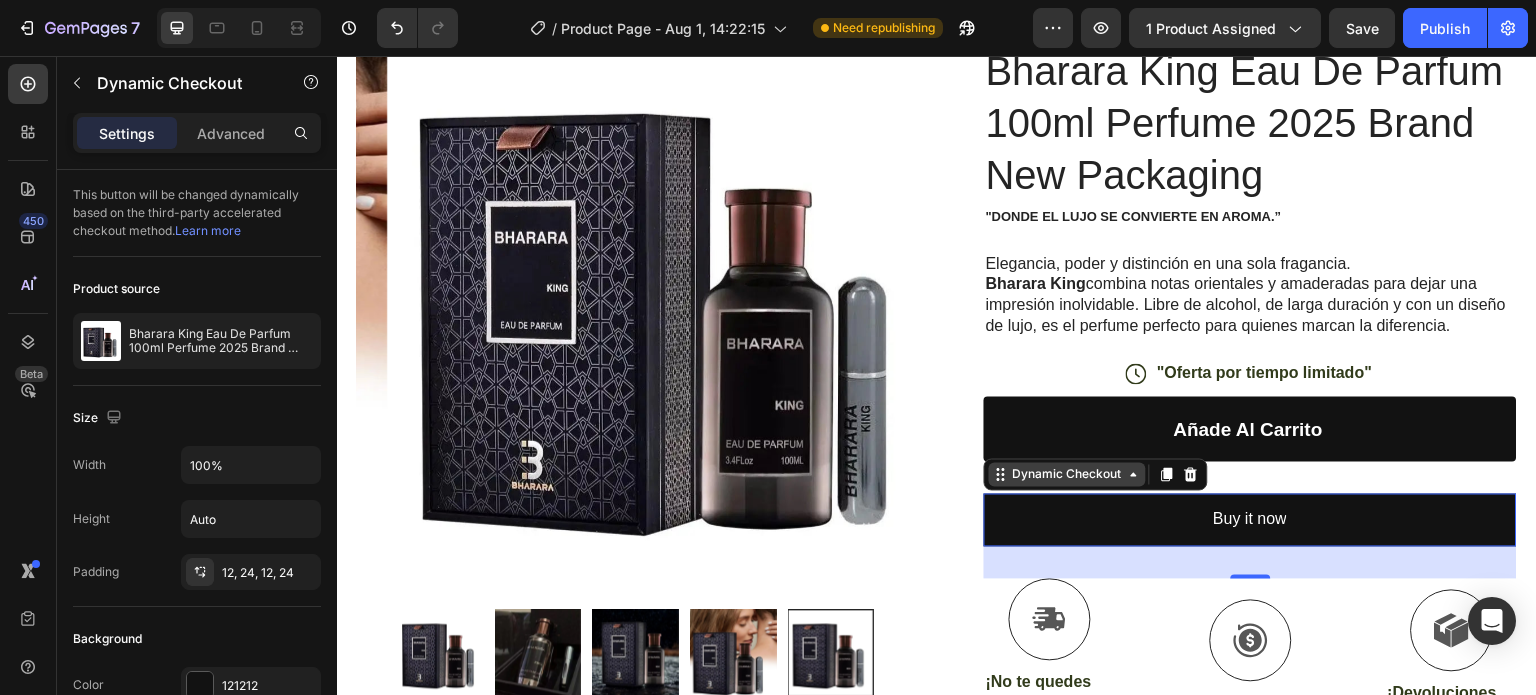 click on "Dynamic Checkout" at bounding box center [1067, 475] 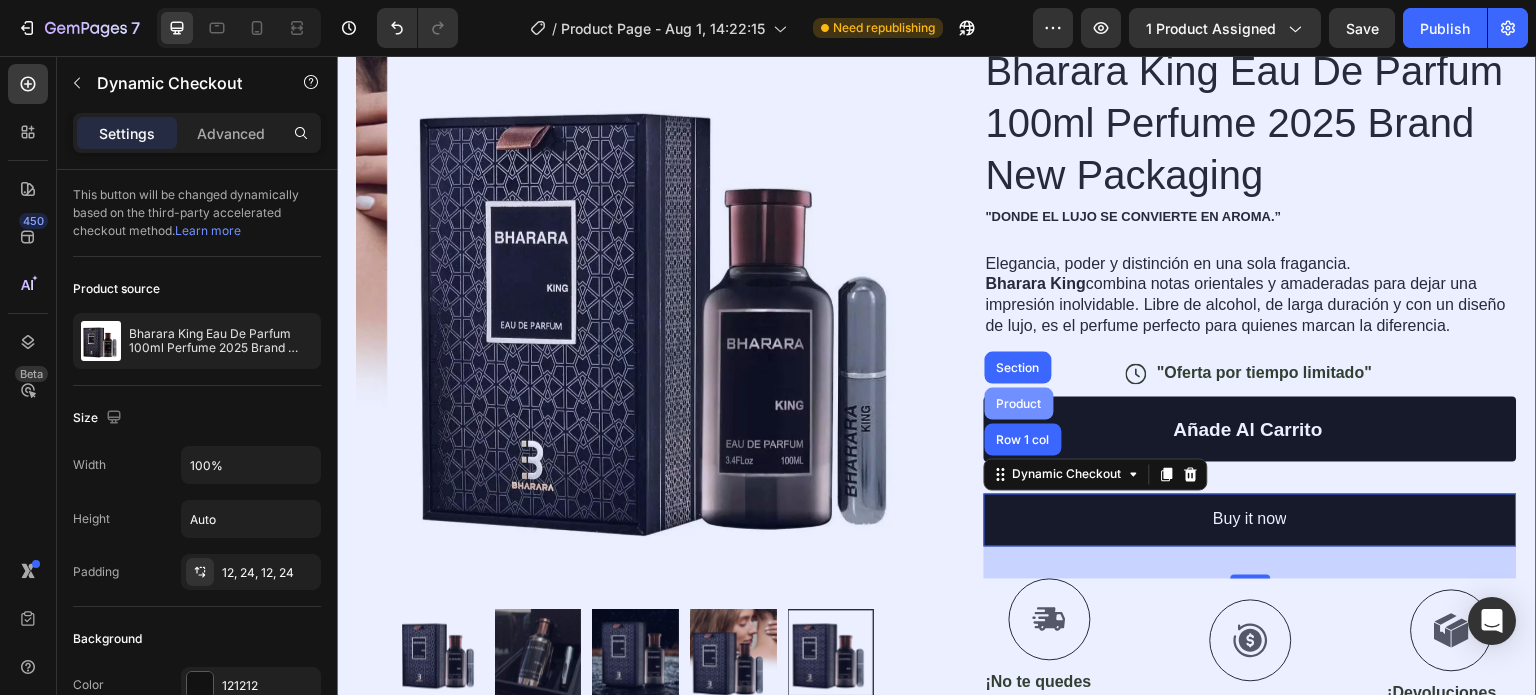 click on "Product" at bounding box center (1019, 404) 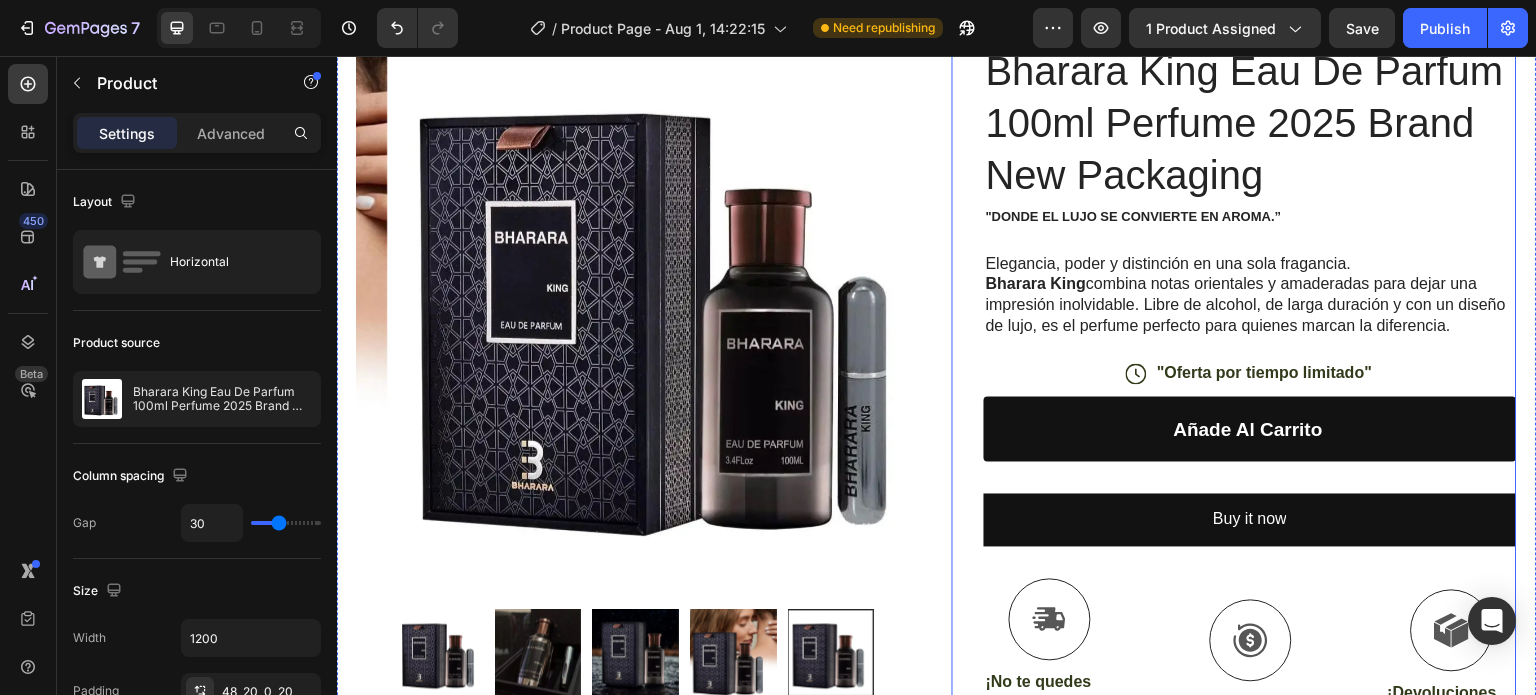 scroll, scrollTop: 400, scrollLeft: 0, axis: vertical 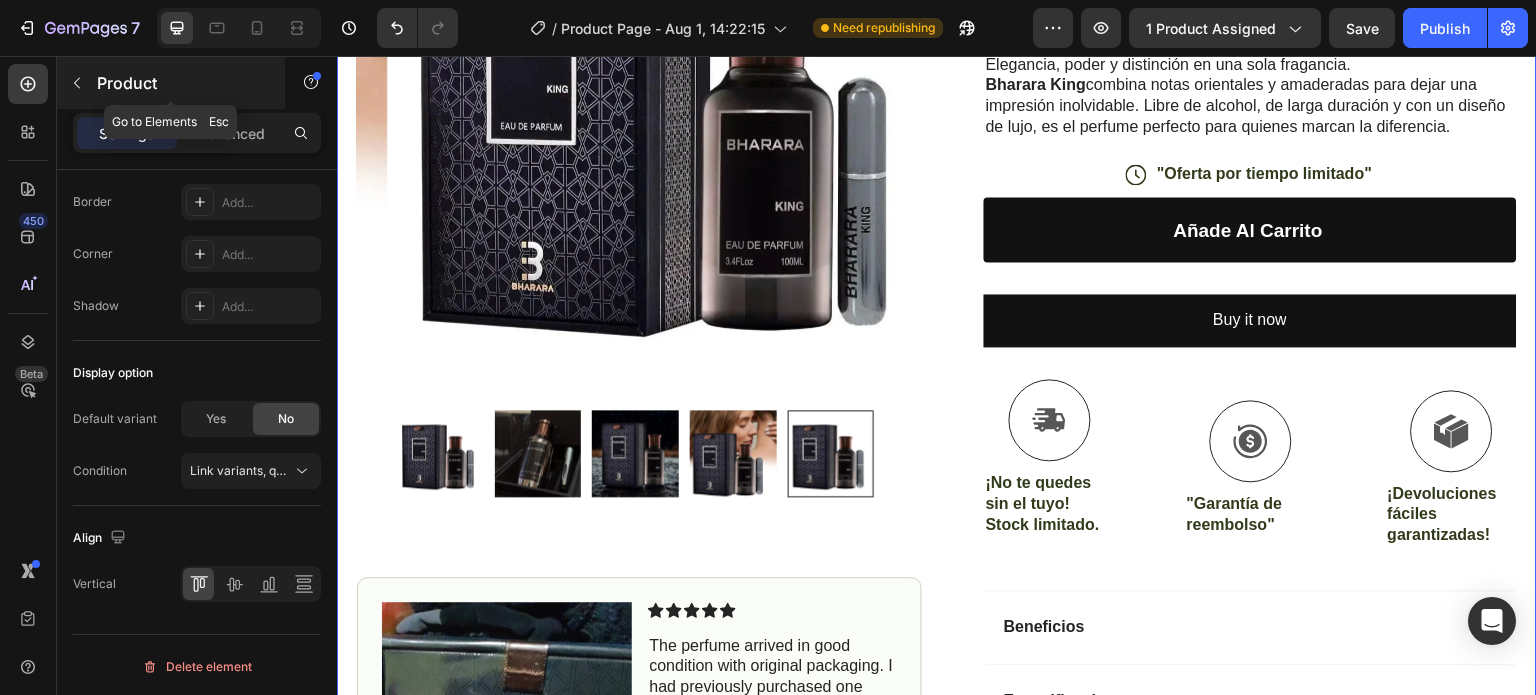 click 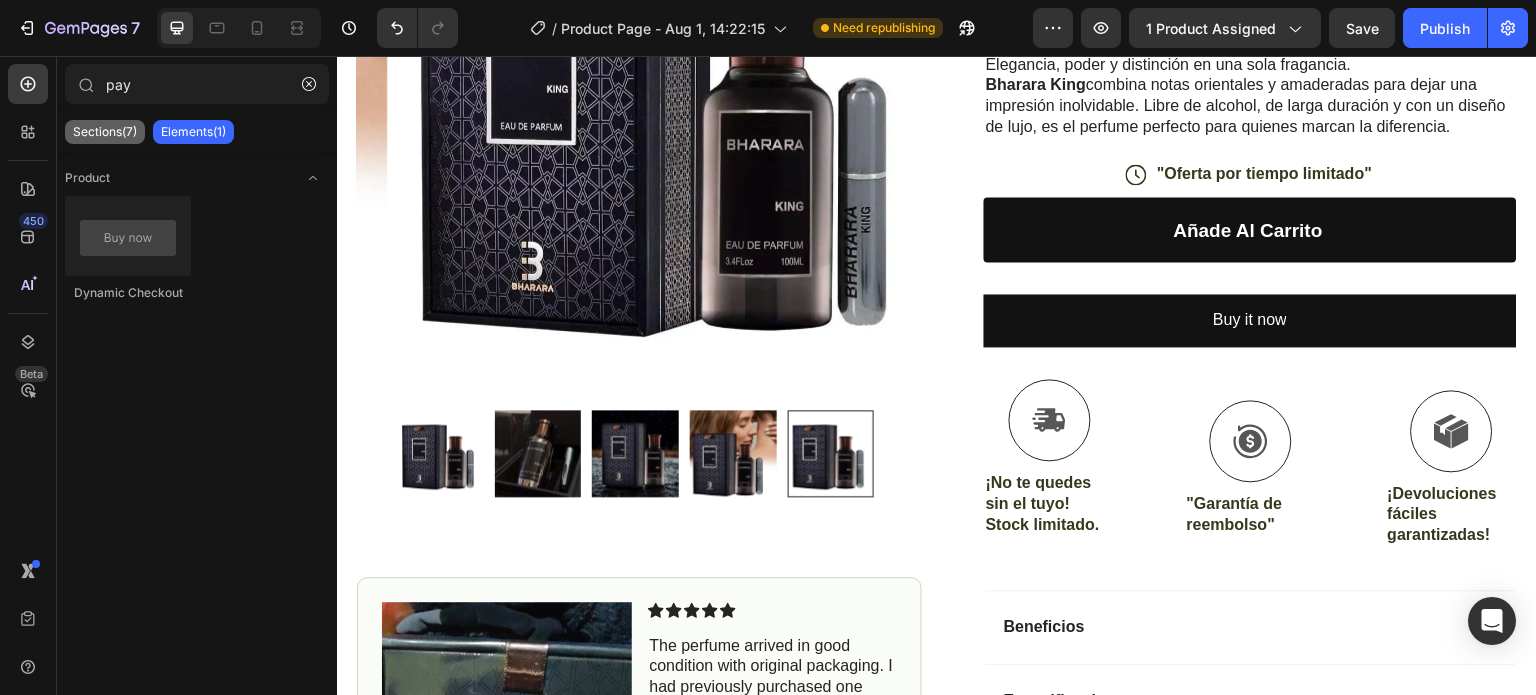 click on "Sections(7)" at bounding box center [105, 132] 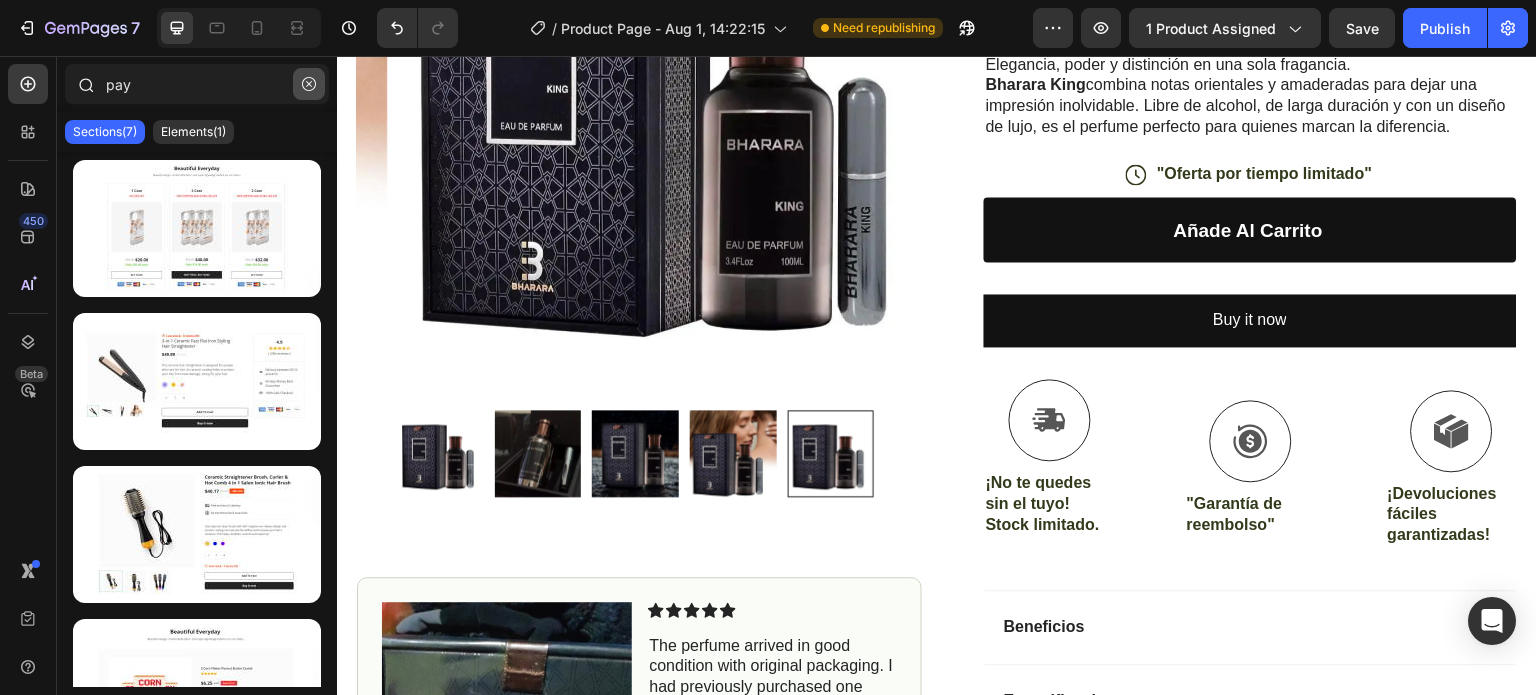click at bounding box center (309, 84) 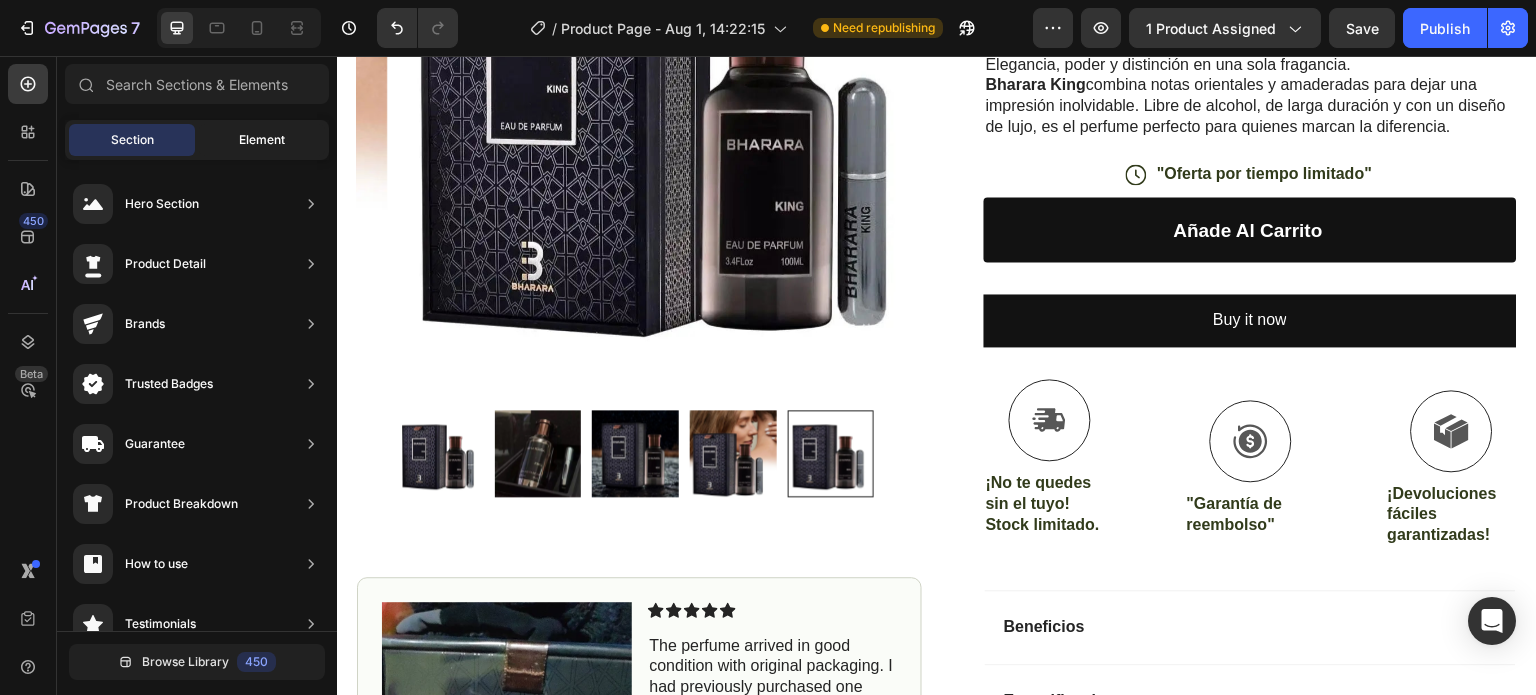 click on "Element" 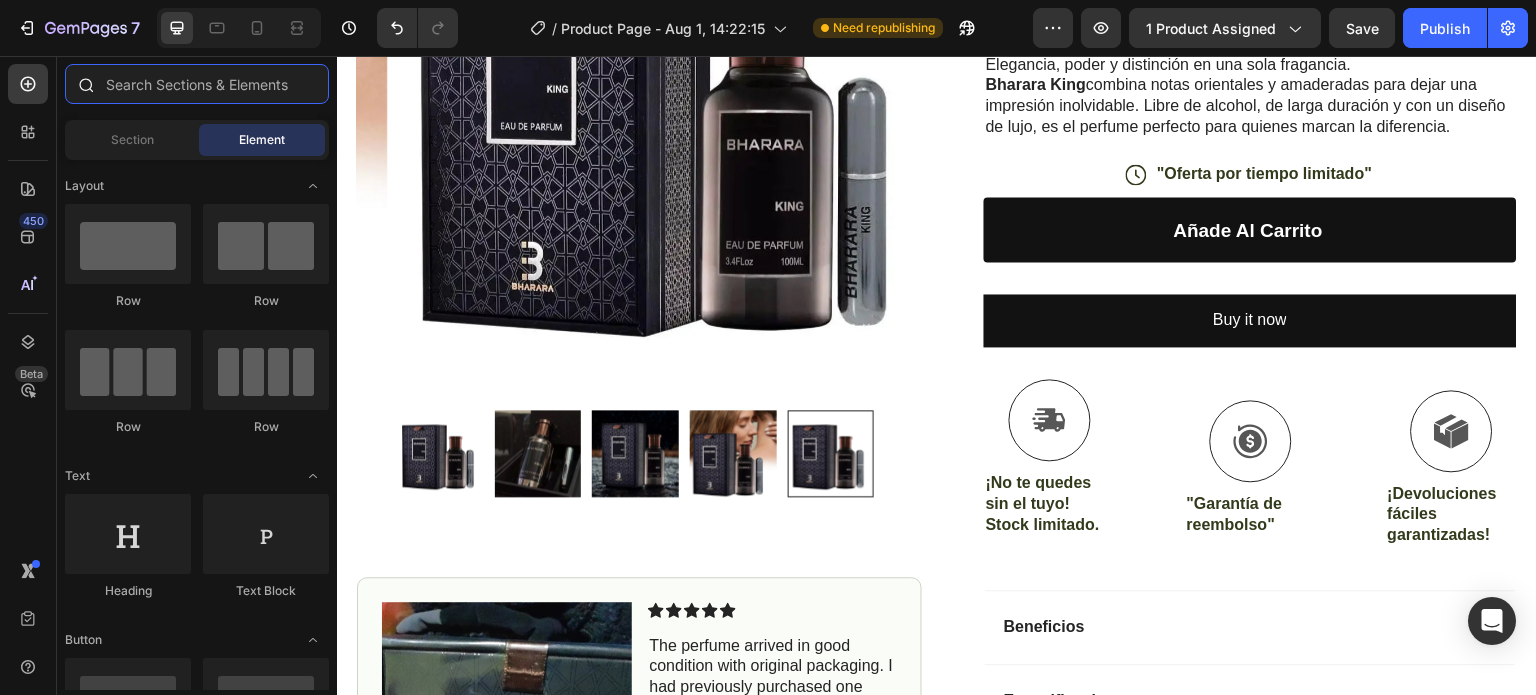 click at bounding box center (197, 84) 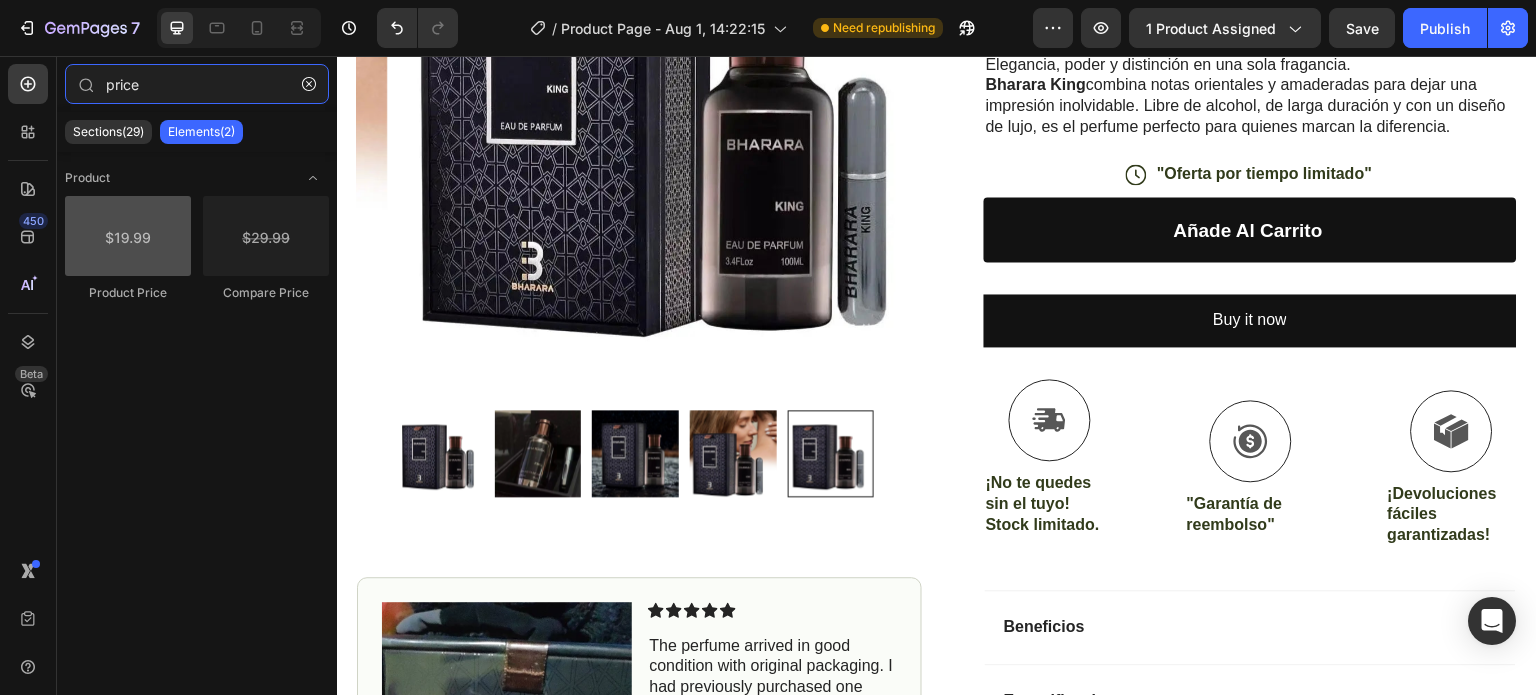 type on "price" 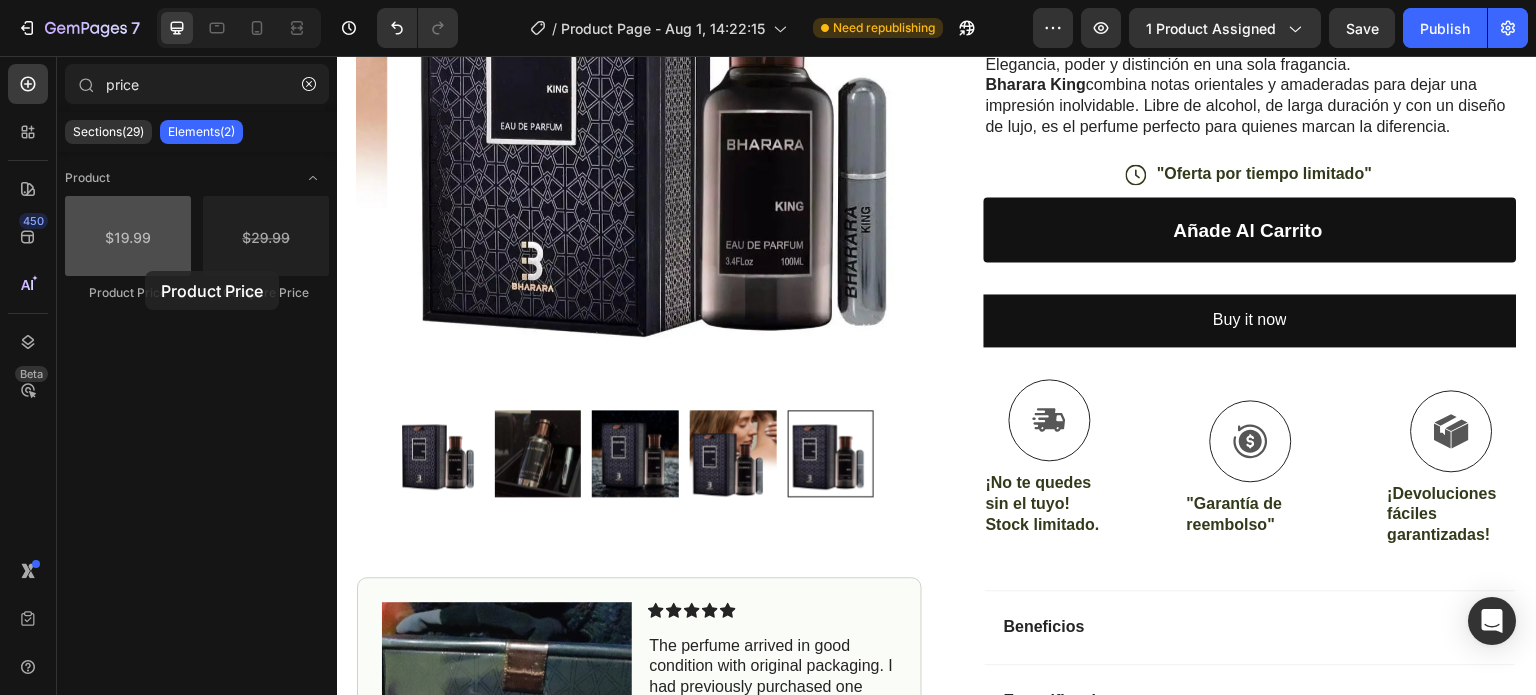 click at bounding box center [128, 236] 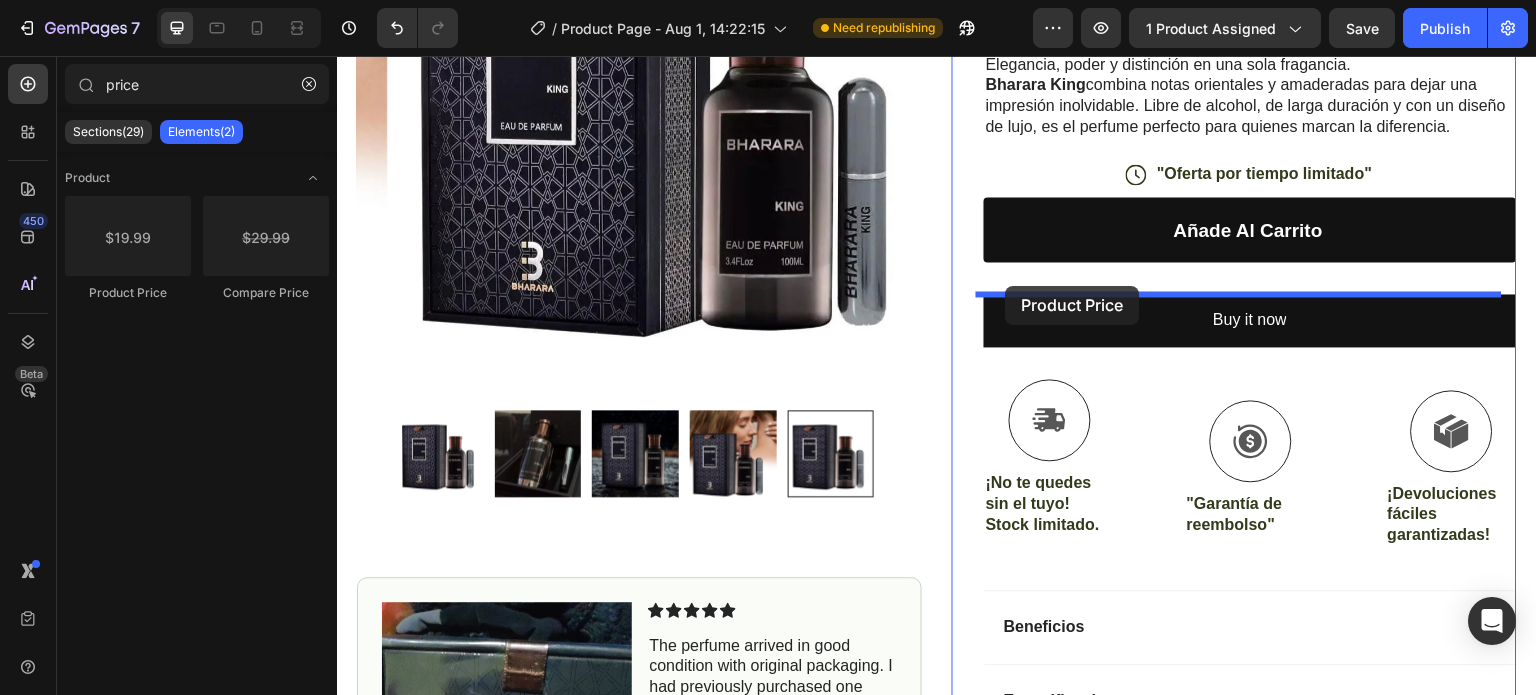 drag, startPoint x: 481, startPoint y: 327, endPoint x: 1006, endPoint y: 286, distance: 526.5985 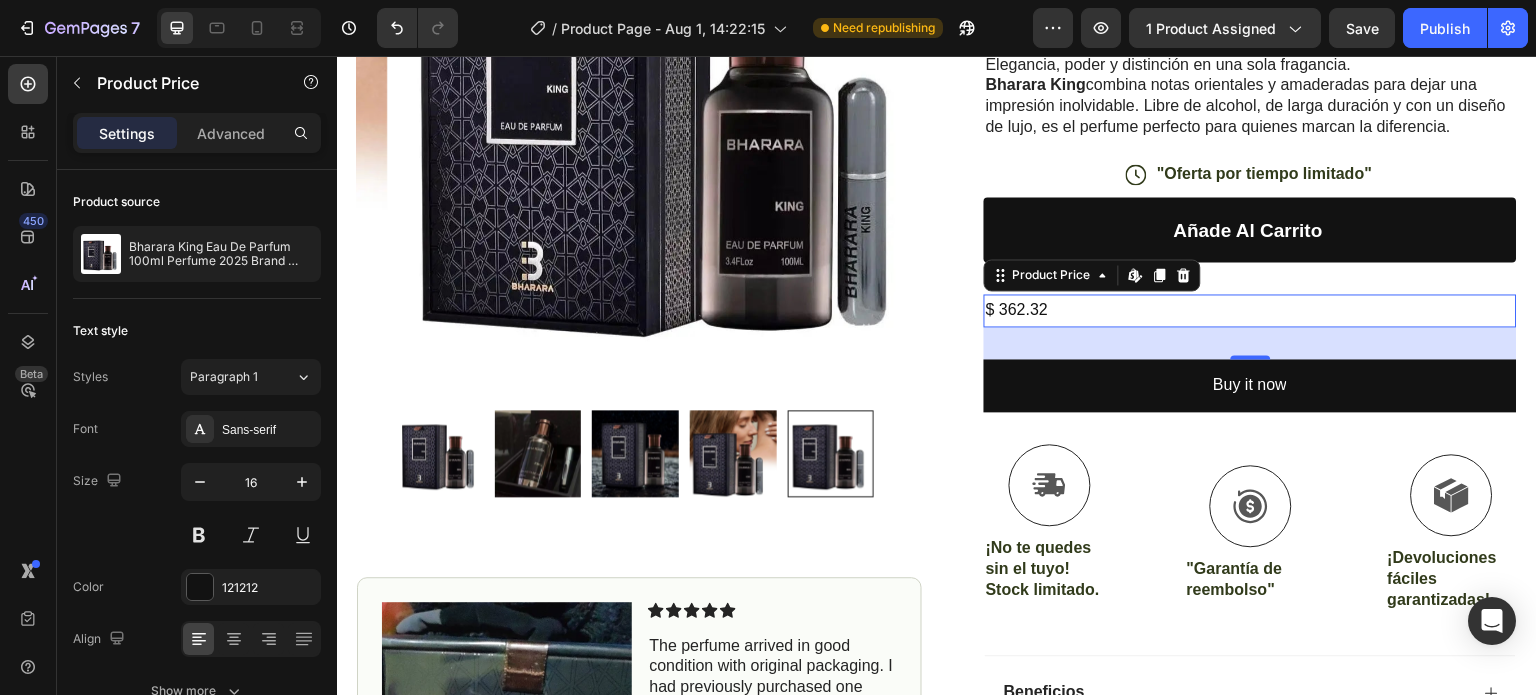 click on "32" at bounding box center [1250, 343] 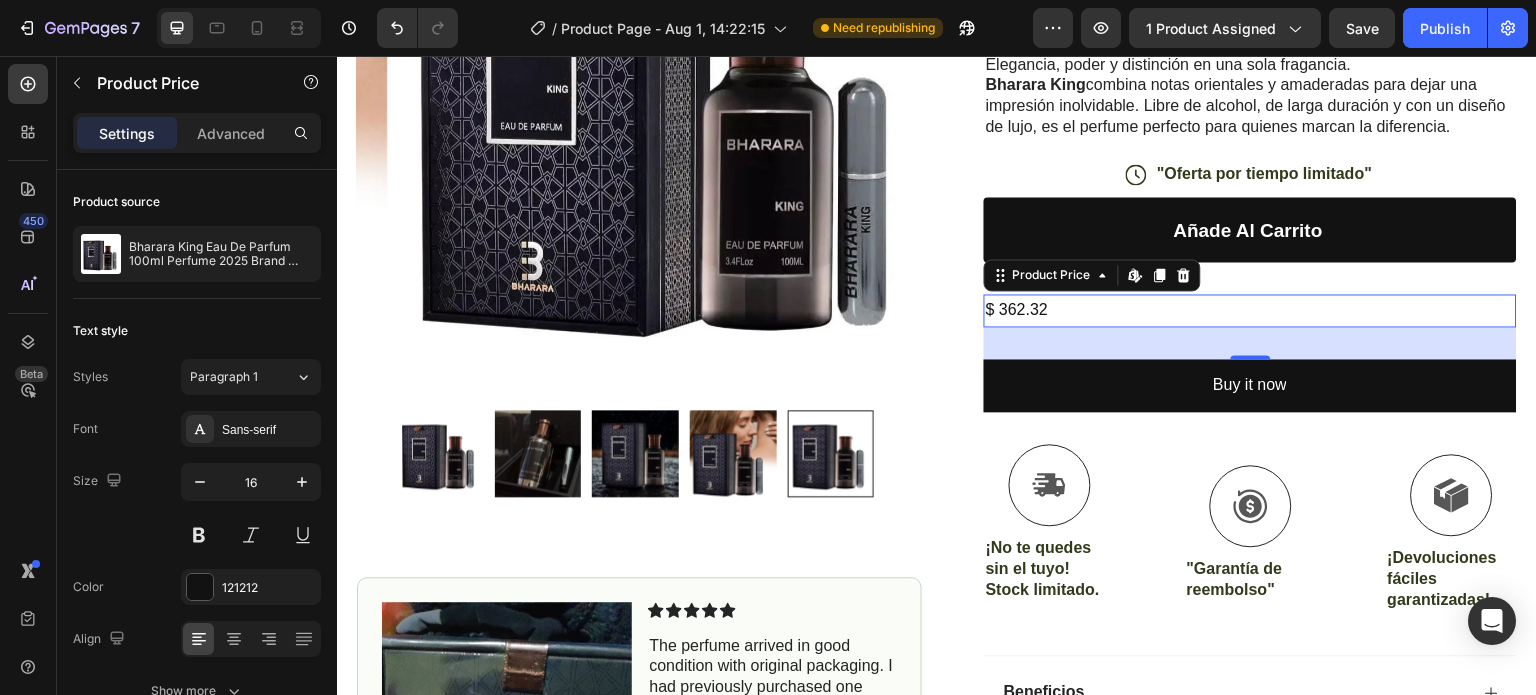 click on "$ 362.32" at bounding box center (1250, 310) 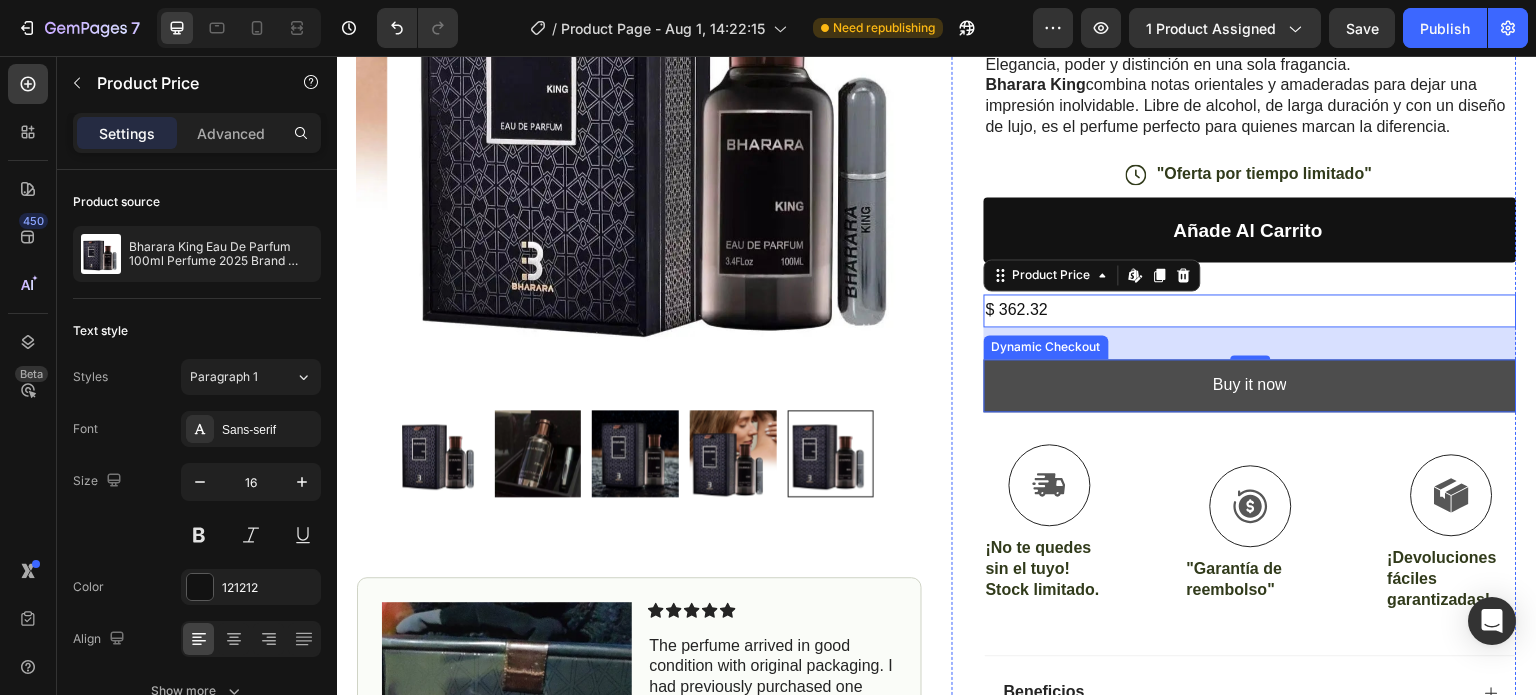 click on "Buy it now" at bounding box center [1250, 385] 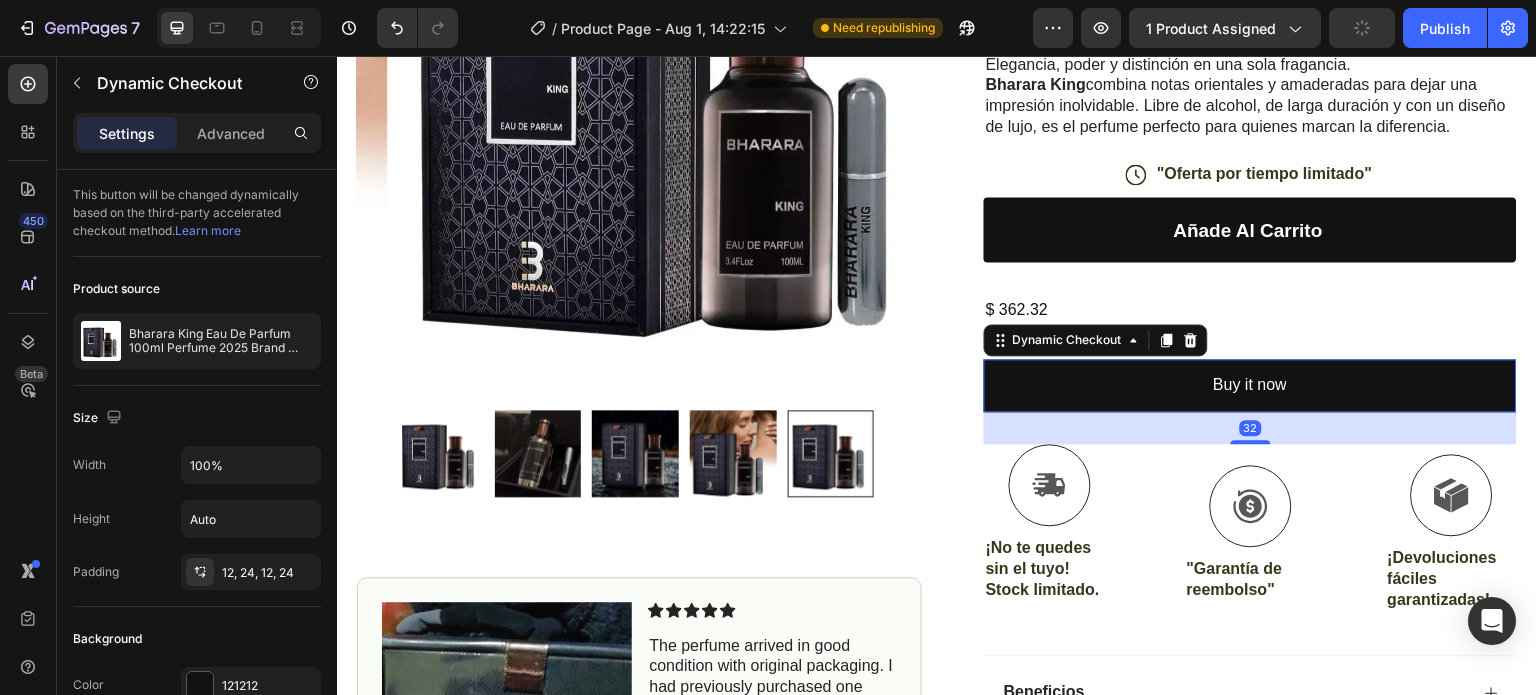 click on "Icon Icon Icon Icon Icon Icon List (1349 Reviews) Text Block Row Bharara King Eau De Parfum 100ml Perfume 2025 Brand New Packaging Product Title "Donde el lujo se convierte en aroma.” Text Block Elegancia, poder y distinción en una sola fragancia. Bharara King  combina notas orientales y amaderadas para dejar una impresión inolvidable. Libre de alcohol, de larga duración y con un diseño de lujo, es el perfume perfecto para quienes marcan la diferencia. Text Block
Icon "Oferta por tiempo limitado" Text Block Row Añade al carrito Add to Cart $ 362.32 Product Price Product Price Buy it now Dynamic Checkout   32
Icon ¡No te quedes sin el tuyo! Stock limitado.   Text Block
Icon "Garantía de reembolso" Text Block
Icon ¡Devoluciones fáciles garantizadas! Text Block Row Image Icon Icon Icon Icon Icon Icon List Text Block
Icon Hannah N. (Houston, USA) Text Block Row Row
Beneficios" at bounding box center [1250, 365] 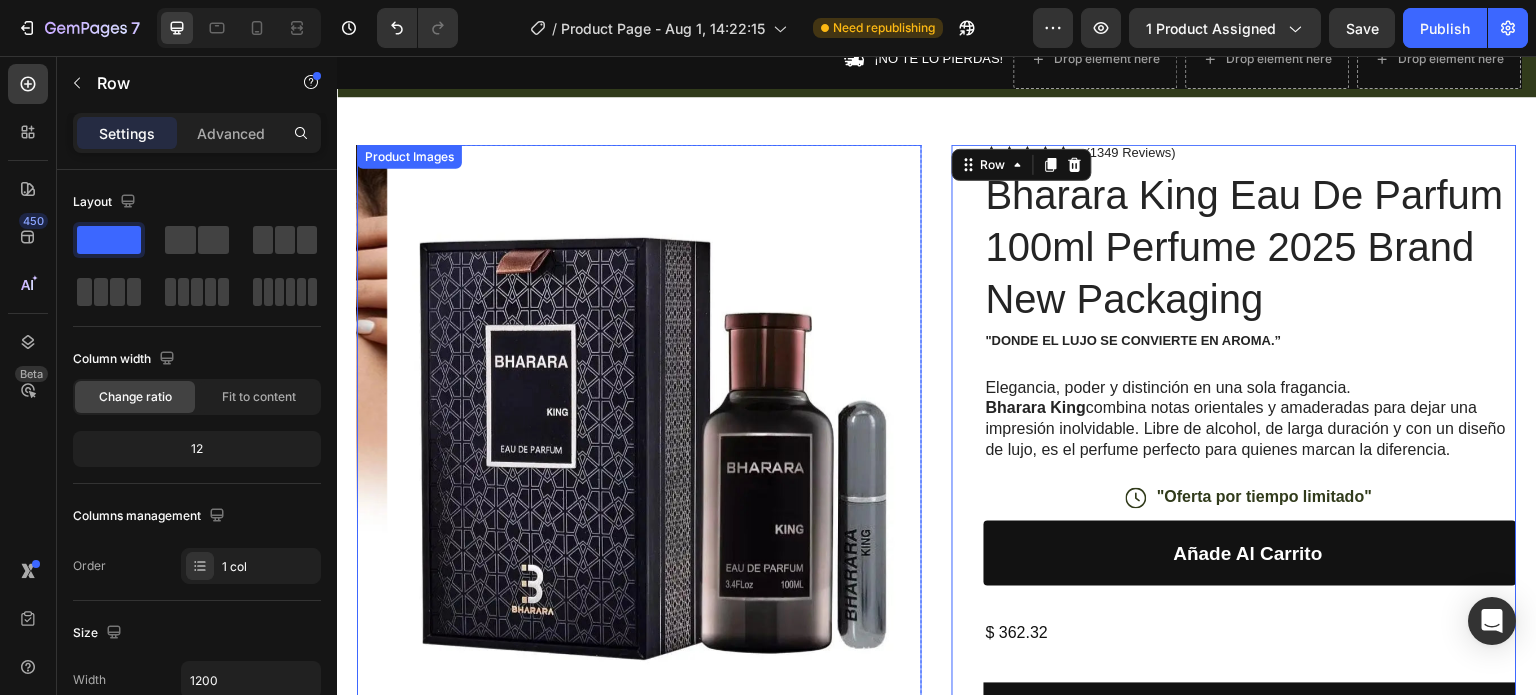 scroll, scrollTop: 200, scrollLeft: 0, axis: vertical 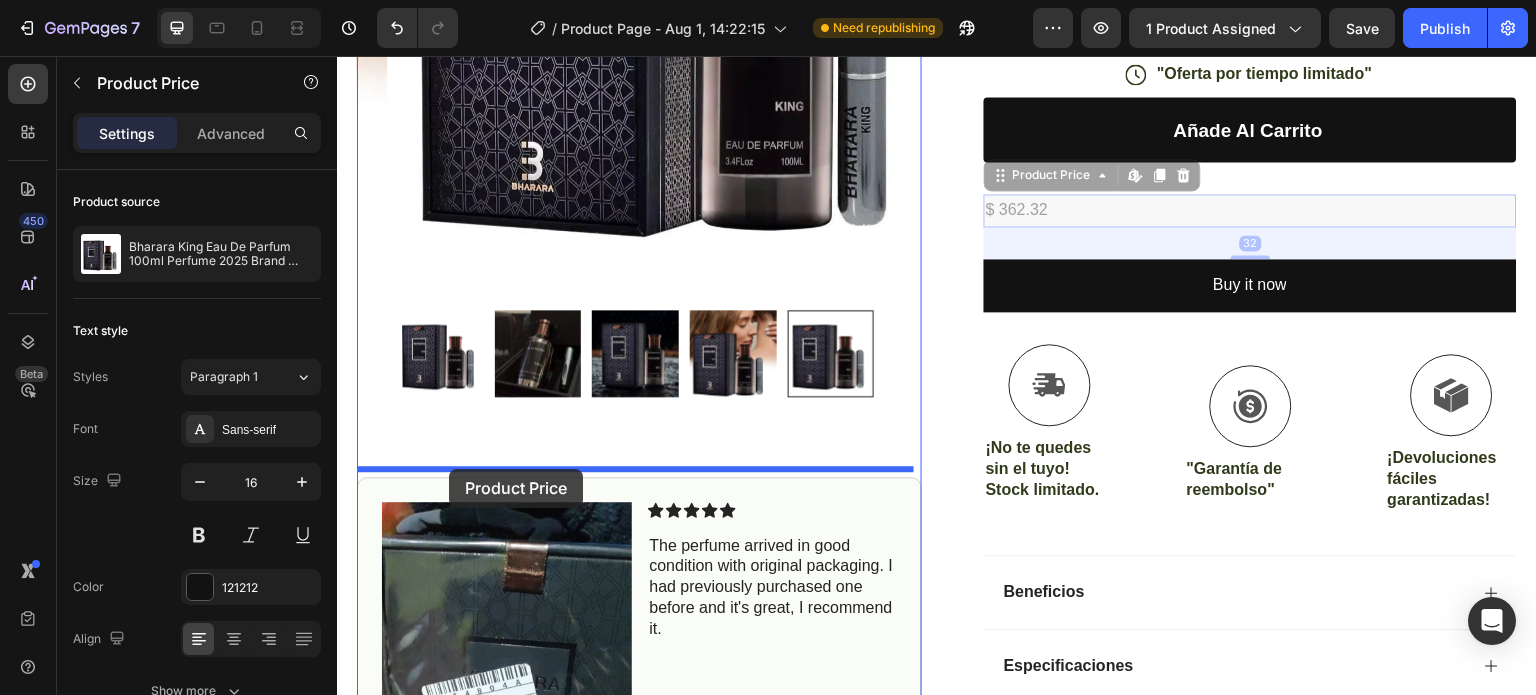 drag, startPoint x: 1005, startPoint y: 509, endPoint x: 448, endPoint y: 469, distance: 558.43445 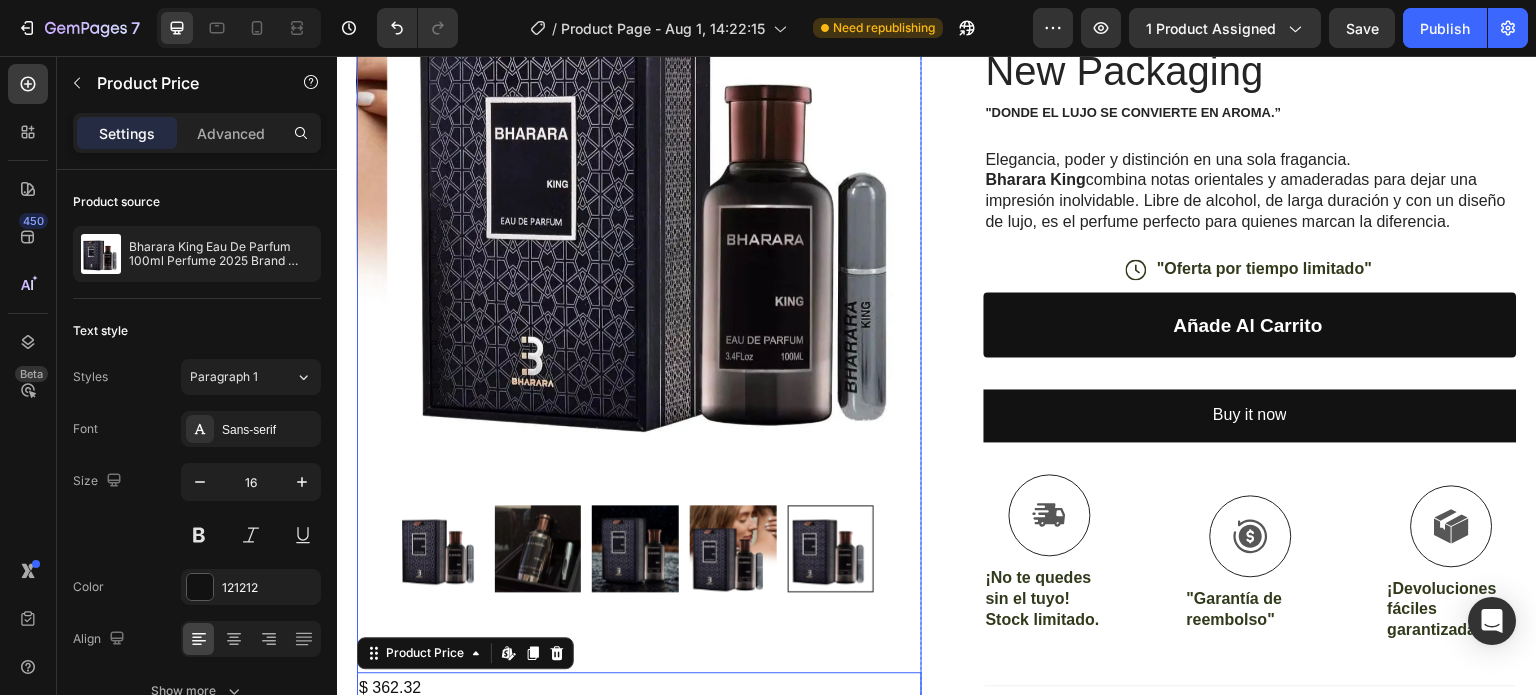 scroll, scrollTop: 600, scrollLeft: 0, axis: vertical 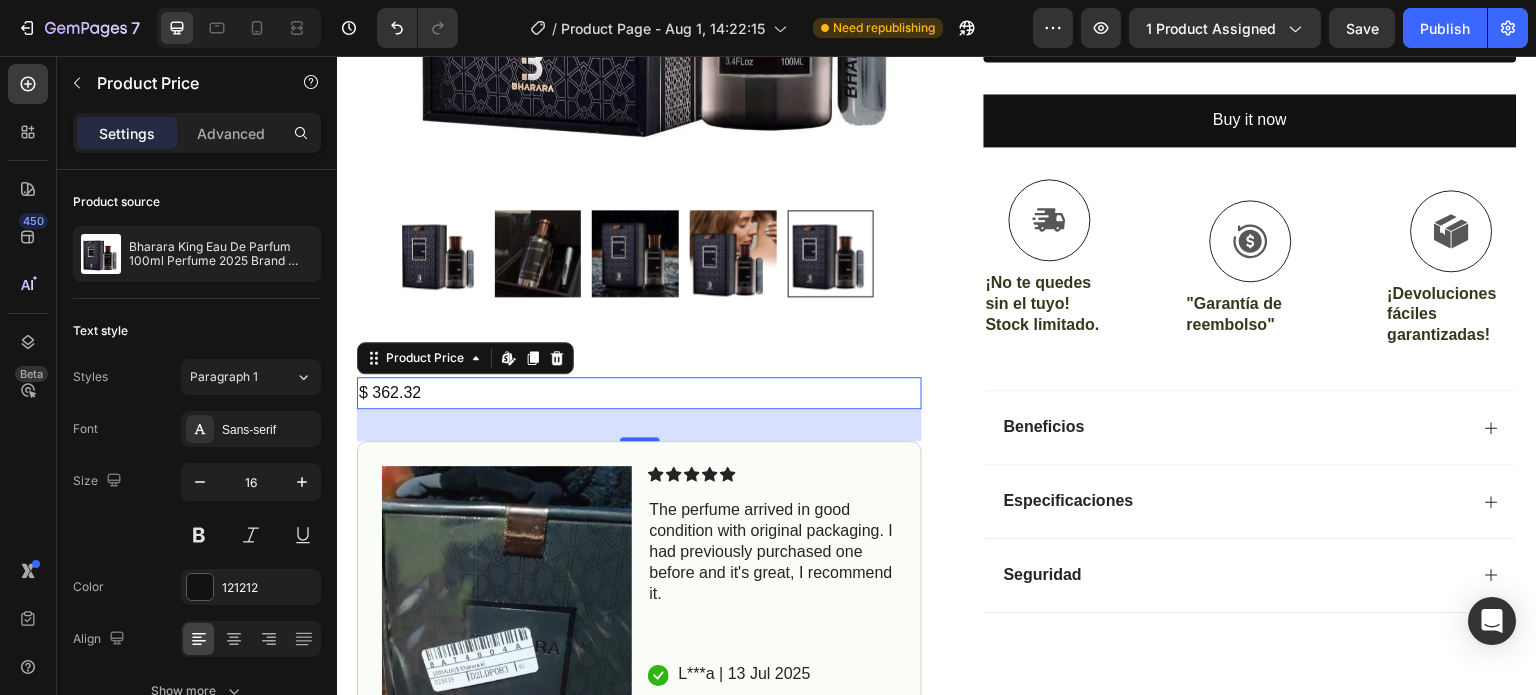 click on "Product Images $ 362.32 Product Price   Edit content in Shopify 32 Product Price   Edit content in Shopify 32 Image Icon Icon Icon Icon Icon Icon List The perfume arrived in good condition with original packaging. I had previously purchased one before and it's great, I recommend it.   Text Block
Icon L***a | 13 Jul 2025 Text Block Row Row Row Icon Icon Icon Icon Icon Icon List (1349 Reviews) Text Block Row Bharara King Eau De Parfum 100ml Perfume 2025 Brand New Packaging Product Title "Donde el lujo se convierte en aroma.” Text Block Elegancia, poder y distinción en una sola fragancia. Bharara King  combina notas orientales y amaderadas para dejar una impresión inolvidable. Libre de alcohol, de larga duración y con un diseño de lujo, es el perfume perfecto para quienes marcan la diferencia. Text Block
Icon "Oferta por tiempo limitado" Text Block Row Añade al carrito Add to Cart Buy it now Dynamic Checkout
Icon   Text Block" at bounding box center [937, 281] 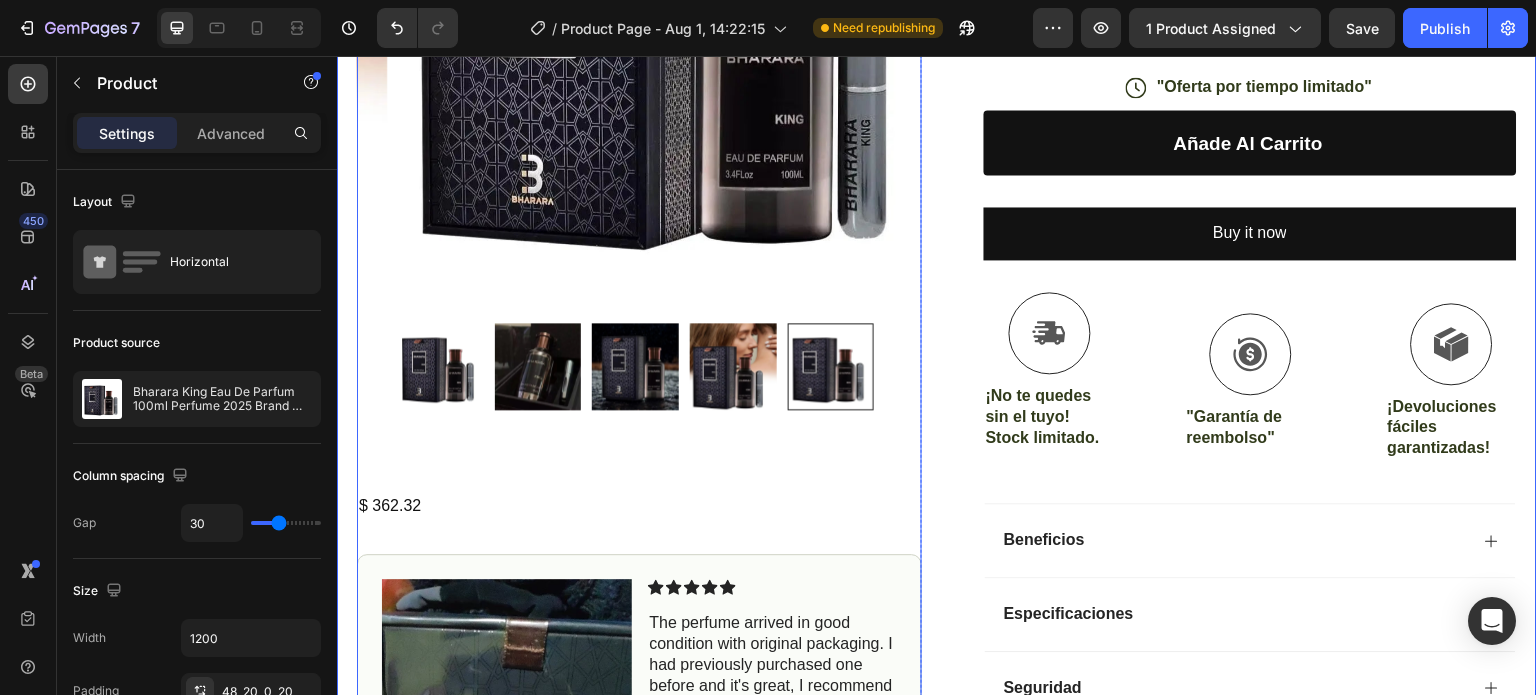 scroll, scrollTop: 500, scrollLeft: 0, axis: vertical 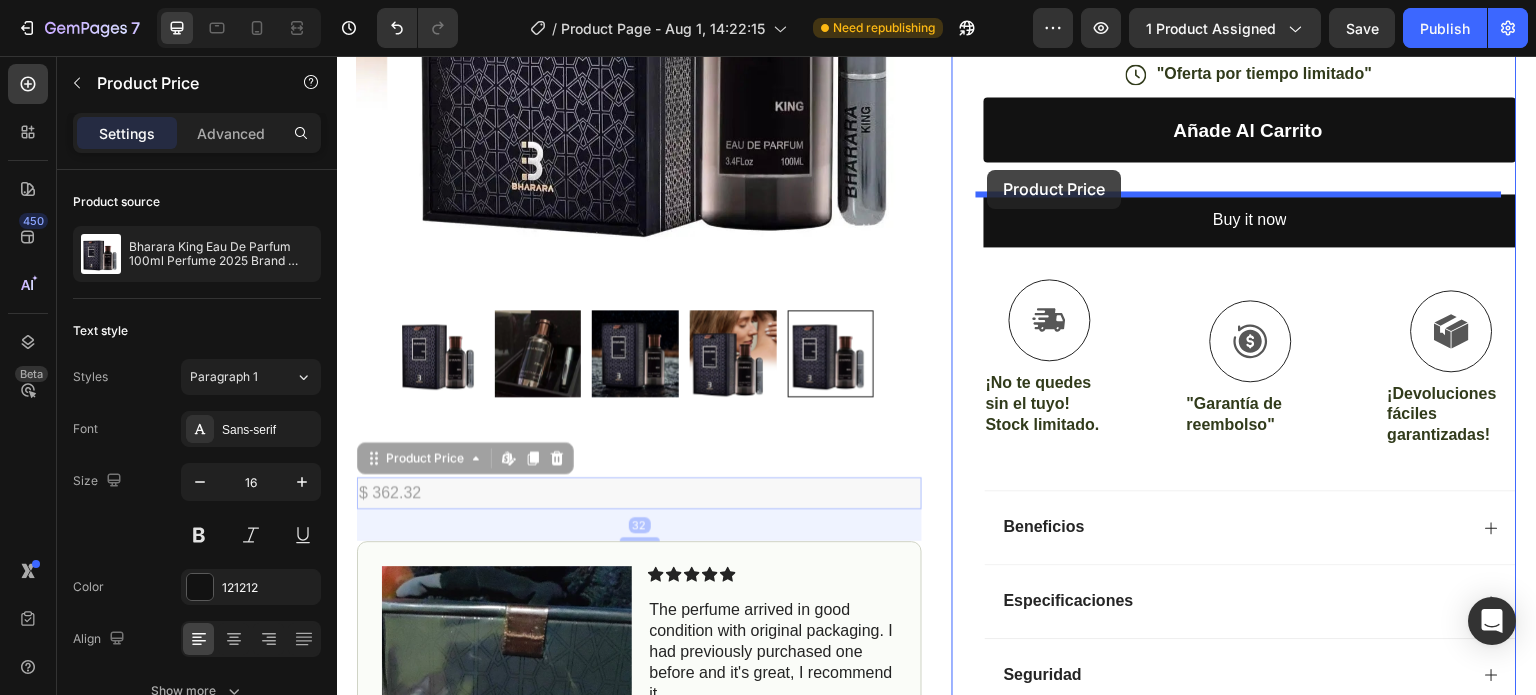drag, startPoint x: 405, startPoint y: 481, endPoint x: 988, endPoint y: 170, distance: 660.7647 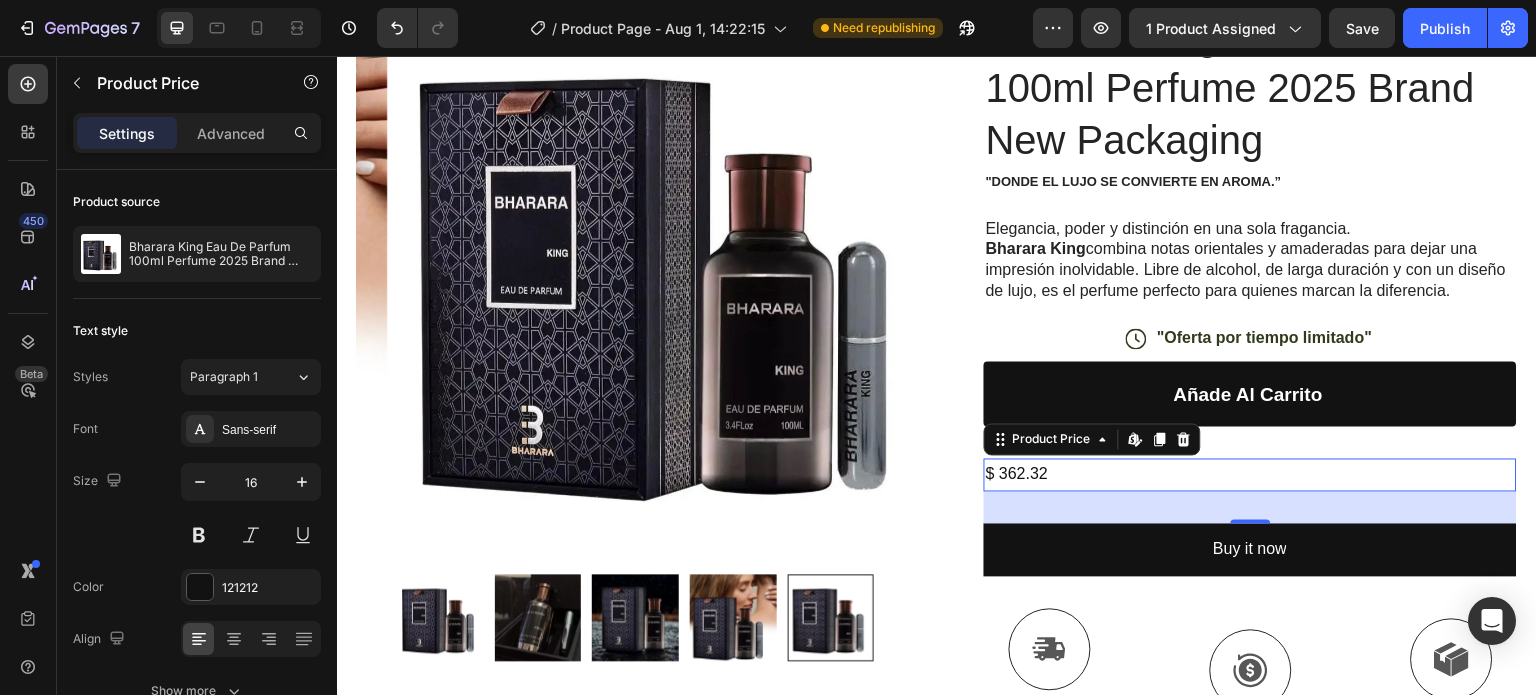 scroll, scrollTop: 200, scrollLeft: 0, axis: vertical 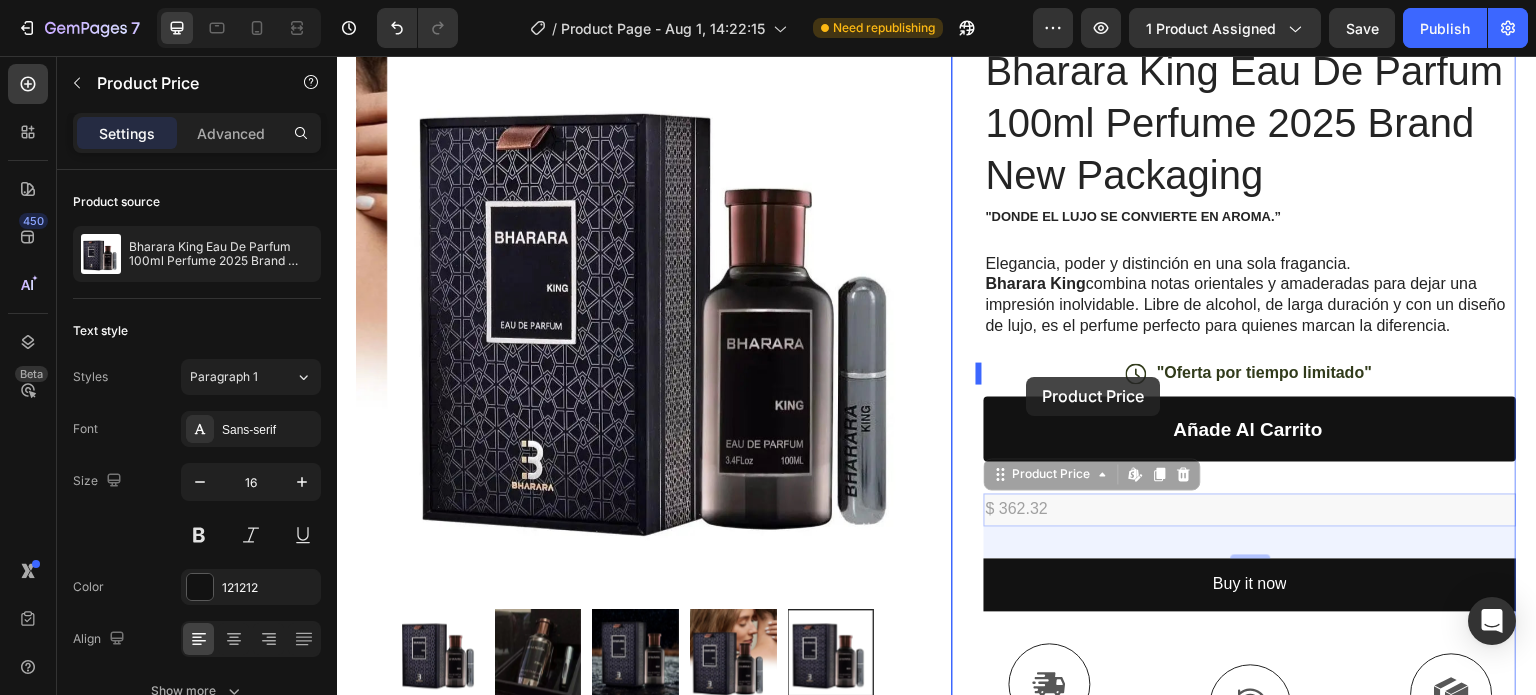 drag, startPoint x: 1029, startPoint y: 511, endPoint x: 1027, endPoint y: 377, distance: 134.01492 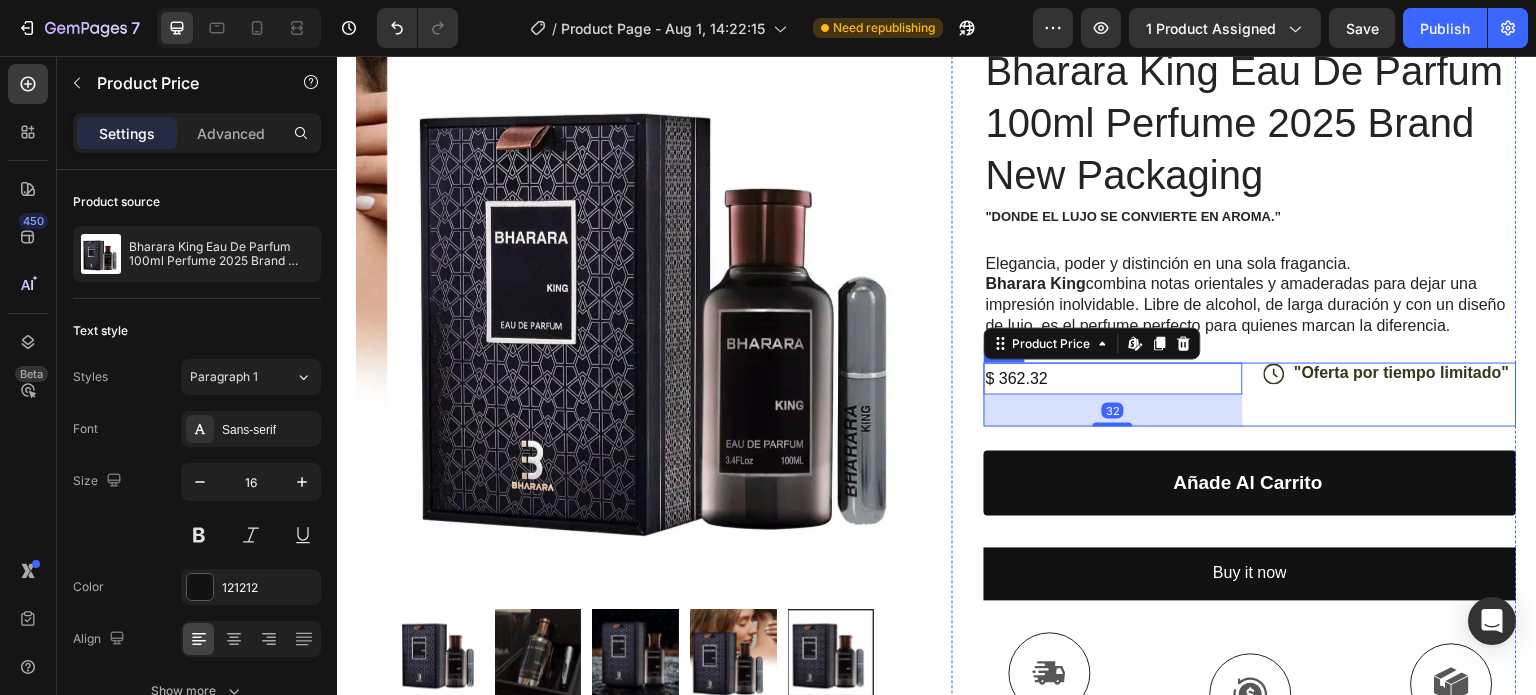 click on "Icon "Oferta por tiempo limitado" Text Block Row" at bounding box center (1388, 395) 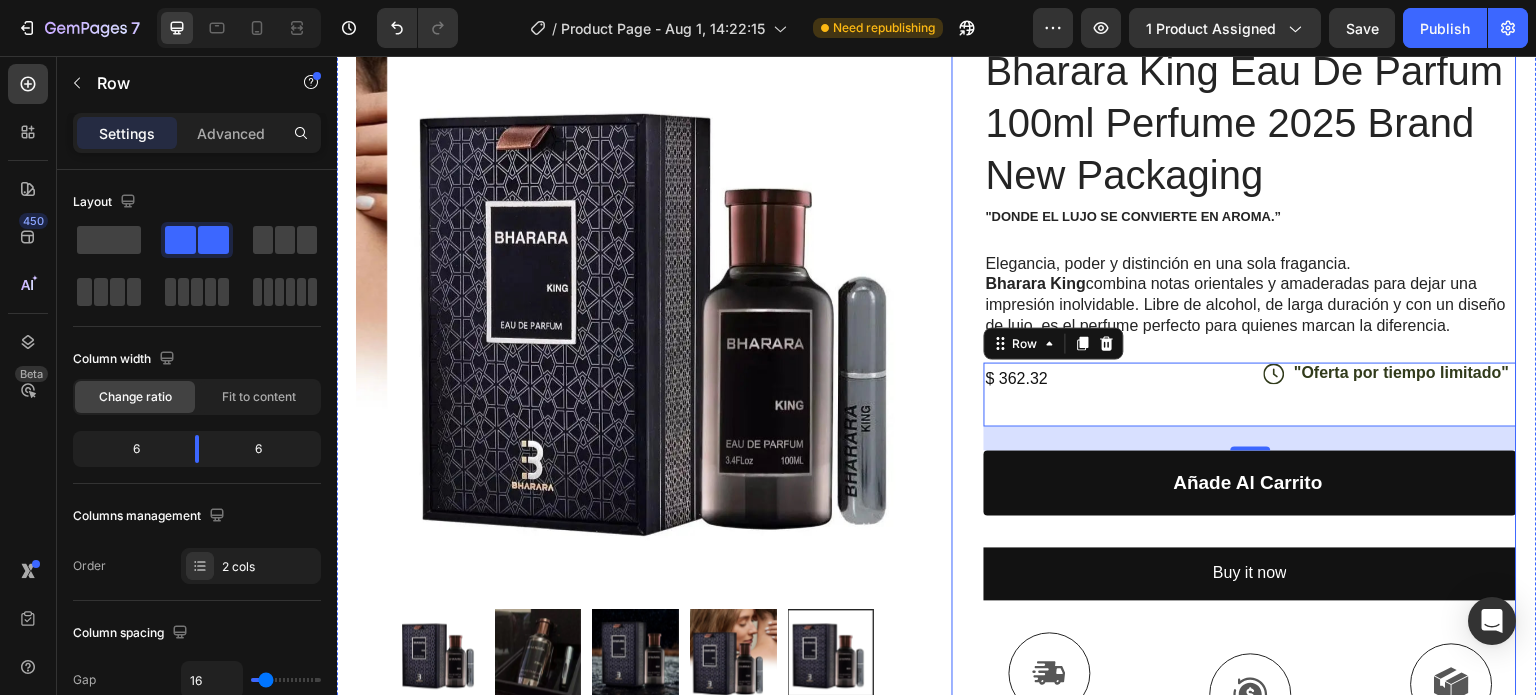 click on "Icon Icon Icon Icon Icon Icon List (1349 Reviews) Text Block Row Bharara King Eau De Parfum 100ml Perfume 2025 Brand New Packaging Product Title "Donde el lujo se convierte en aroma.” Text Block Elegancia, poder y distinción en una sola fragancia. Bharara King  combina notas orientales y amaderadas para dejar una impresión inolvidable. Libre de alcohol, de larga duración y con un diseño de lujo, es el perfume perfecto para quienes marcan la diferencia. Text Block $ 362.32 Product Price Product Price
Icon "Oferta por tiempo limitado" Text Block Row Row   24 Añade al carrito Add to Cart Buy it now Dynamic Checkout
Icon ¡No te quedes sin el tuyo! Stock limitado.   Text Block
Icon "Garantía de reembolso" Text Block
Icon ¡Devoluciones fáciles garantizadas! Text Block Row Image Icon Icon Icon Icon Icon Icon List Text Block
Icon Hannah N. (Houston, USA) Text Block Row Row
Row" at bounding box center (1234, 560) 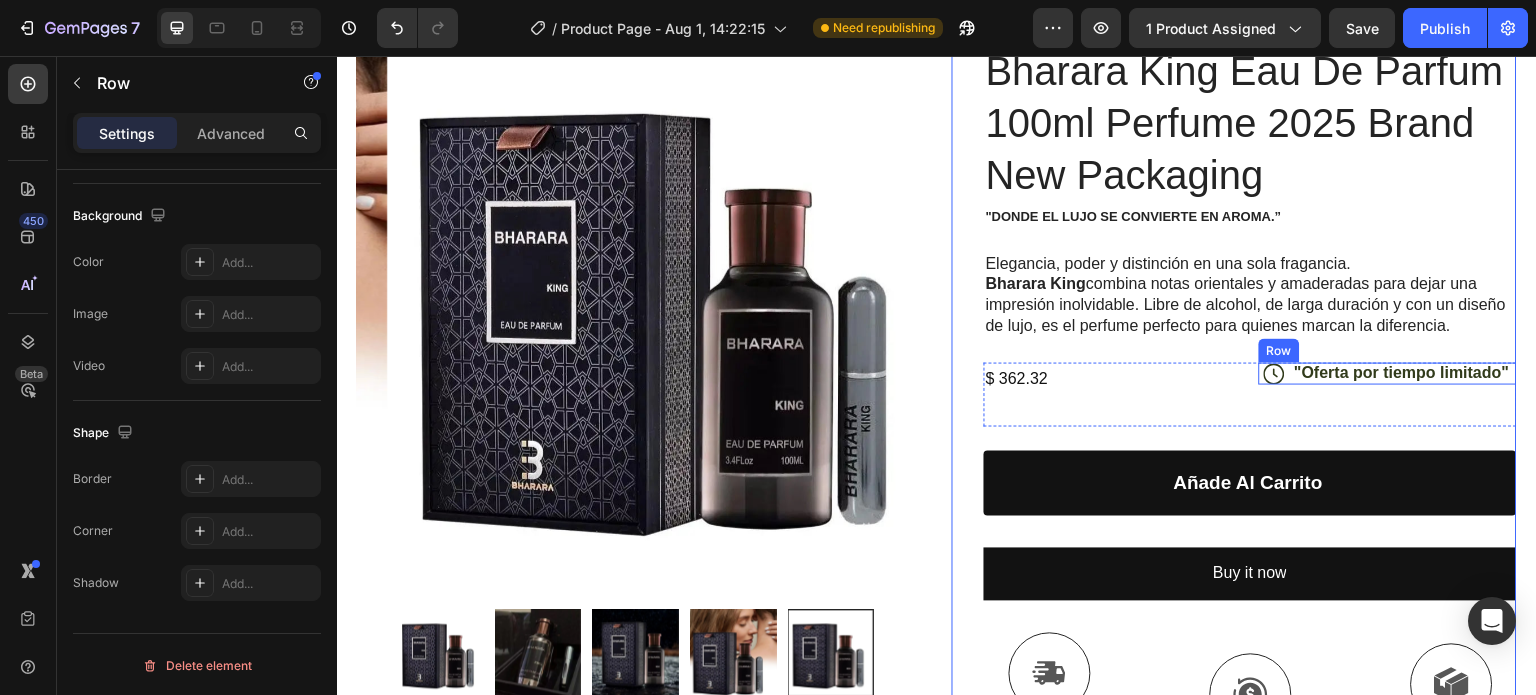 click on "Icon "Oferta por tiempo limitado" Text Block Row" at bounding box center [1388, 374] 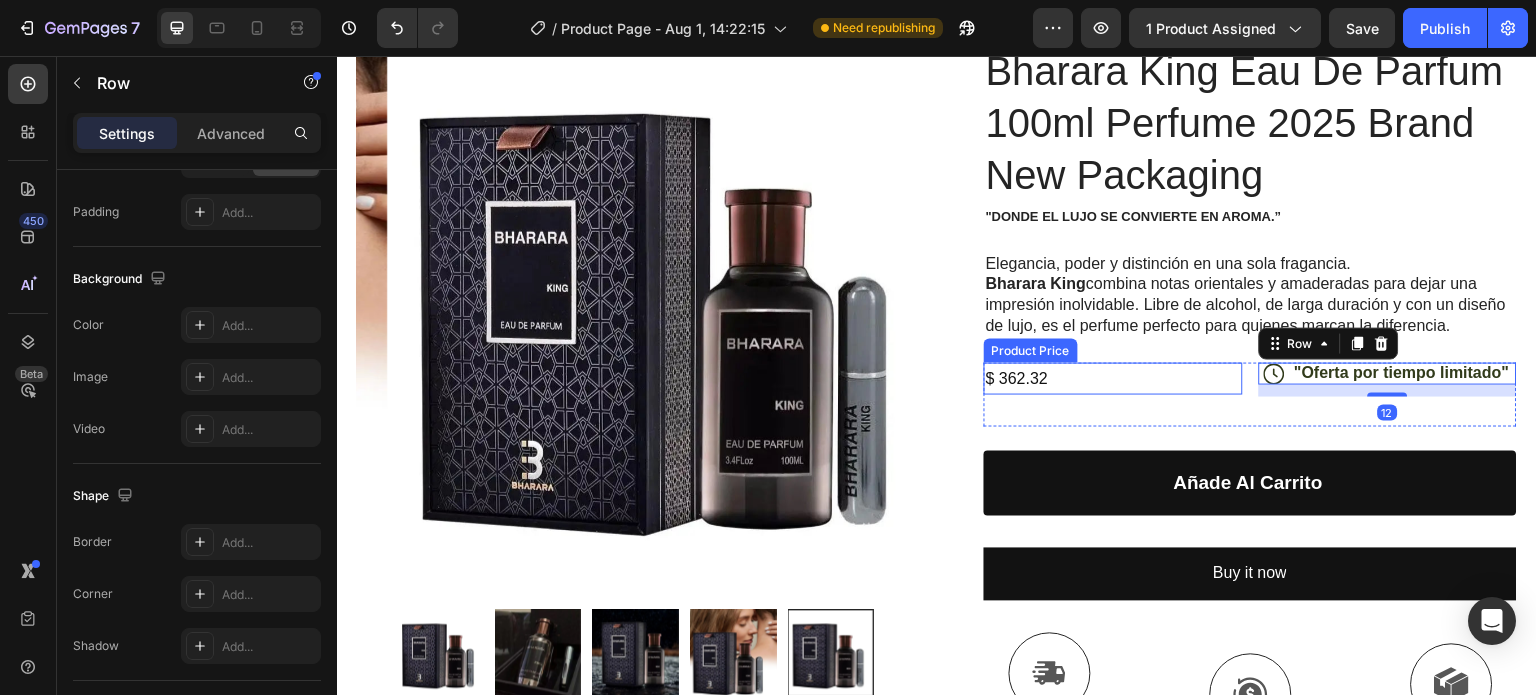 click on "$ 362.32" at bounding box center (1113, 379) 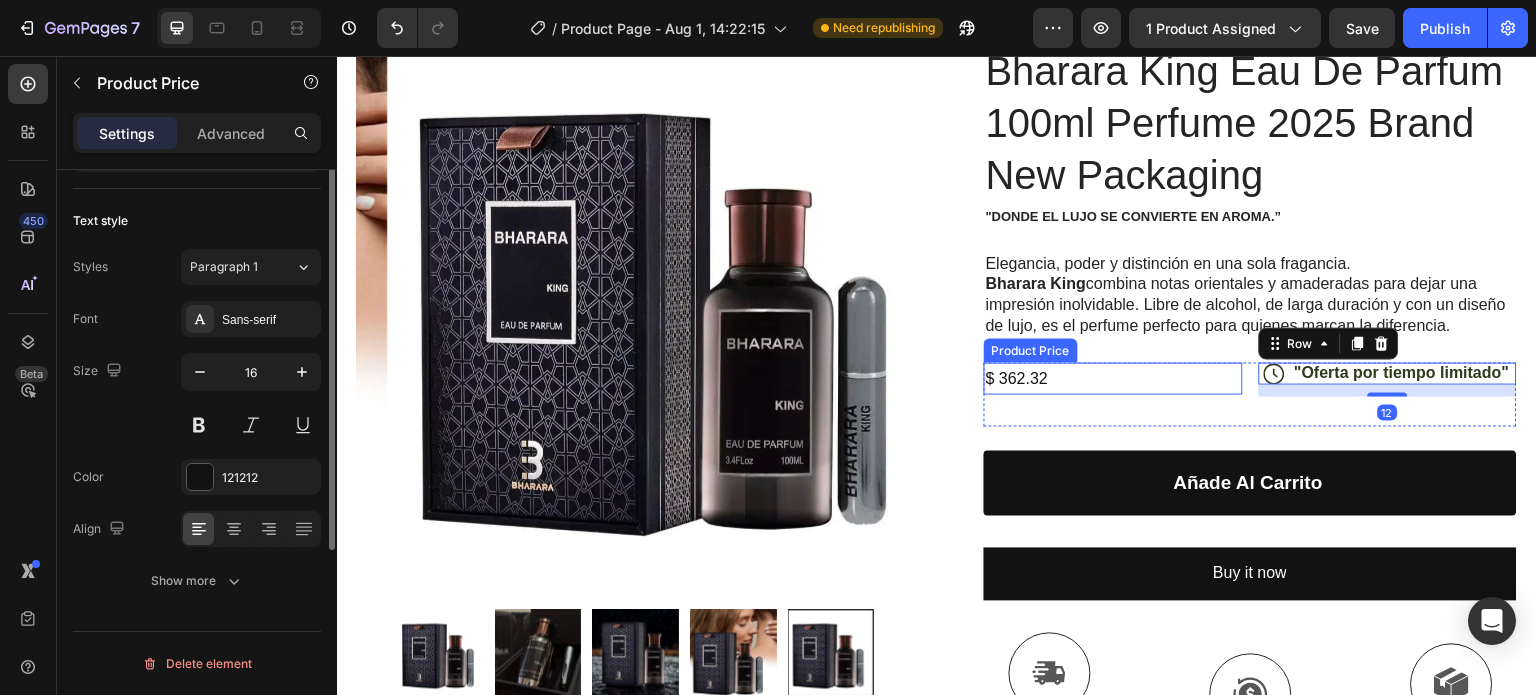 scroll, scrollTop: 0, scrollLeft: 0, axis: both 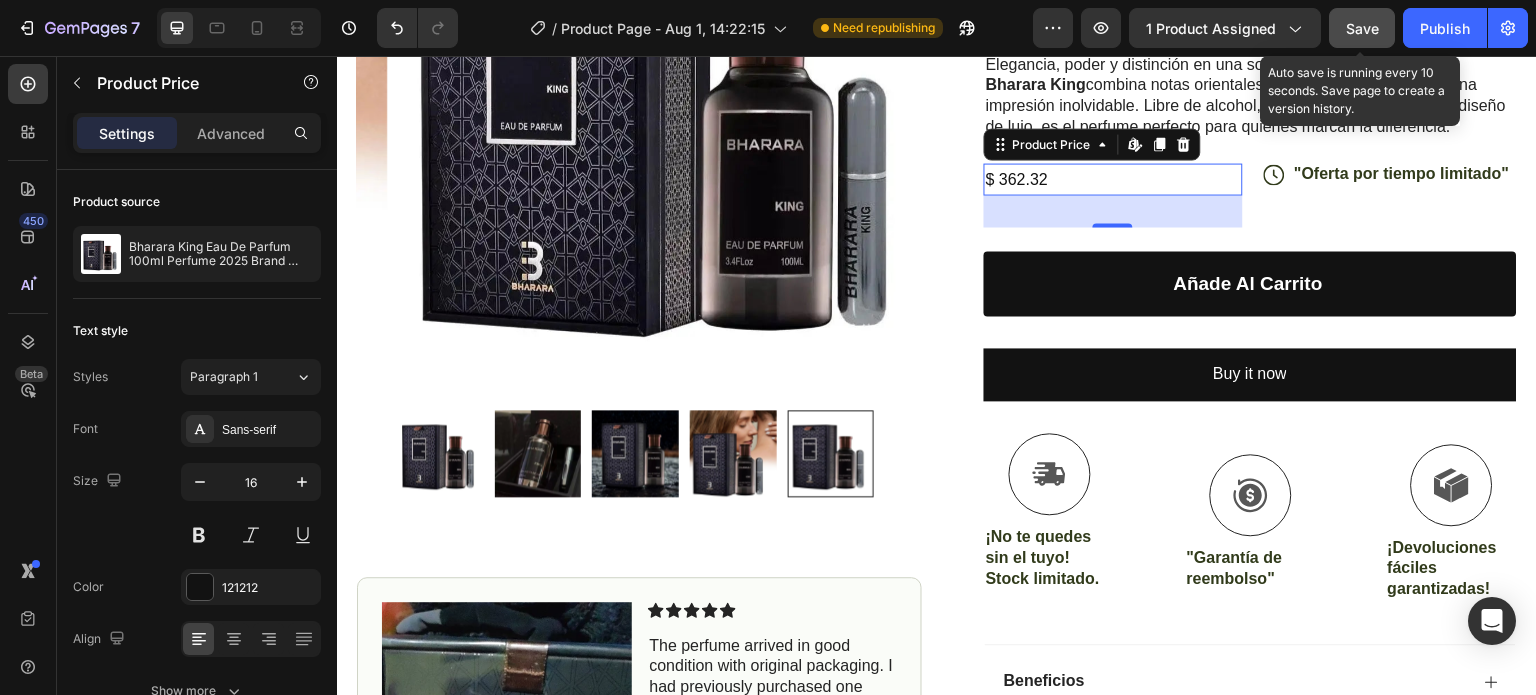 click on "Save" 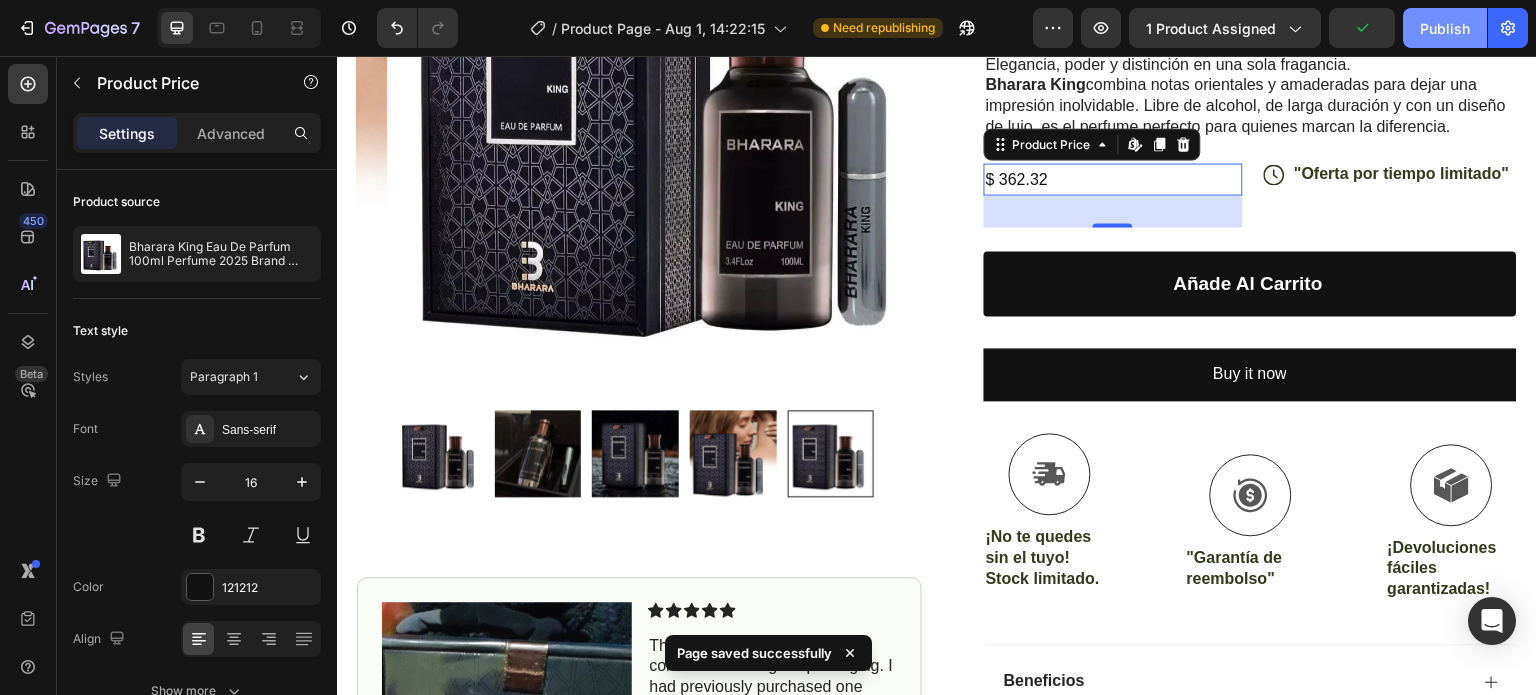 click on "Publish" at bounding box center [1445, 28] 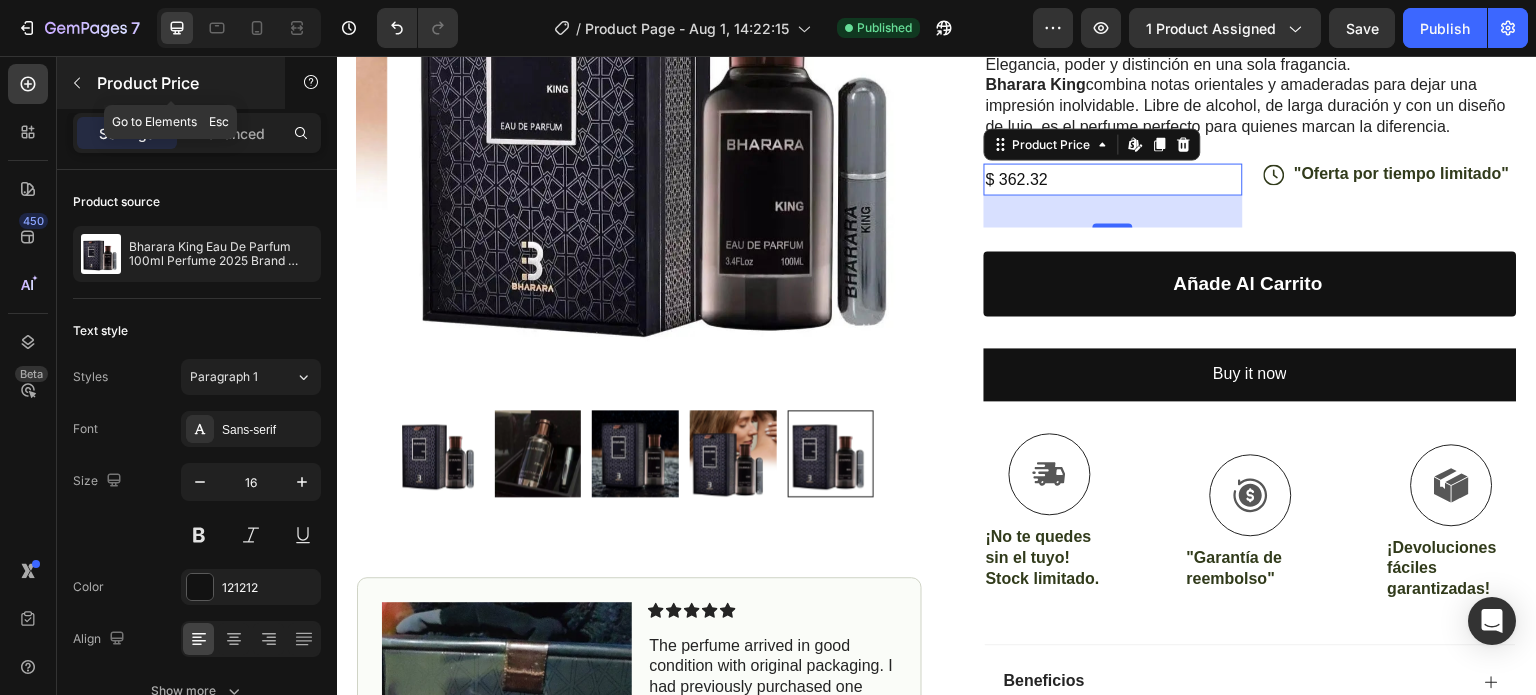 click 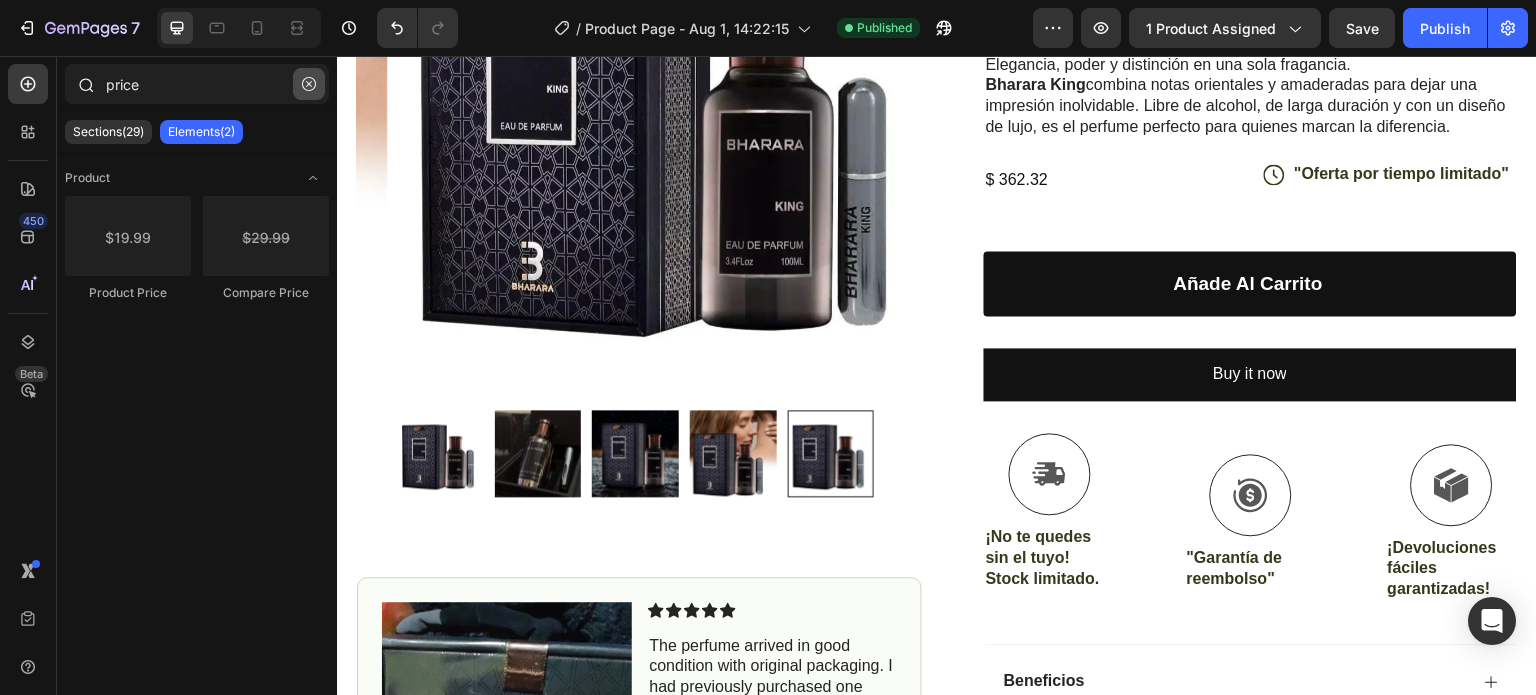 click 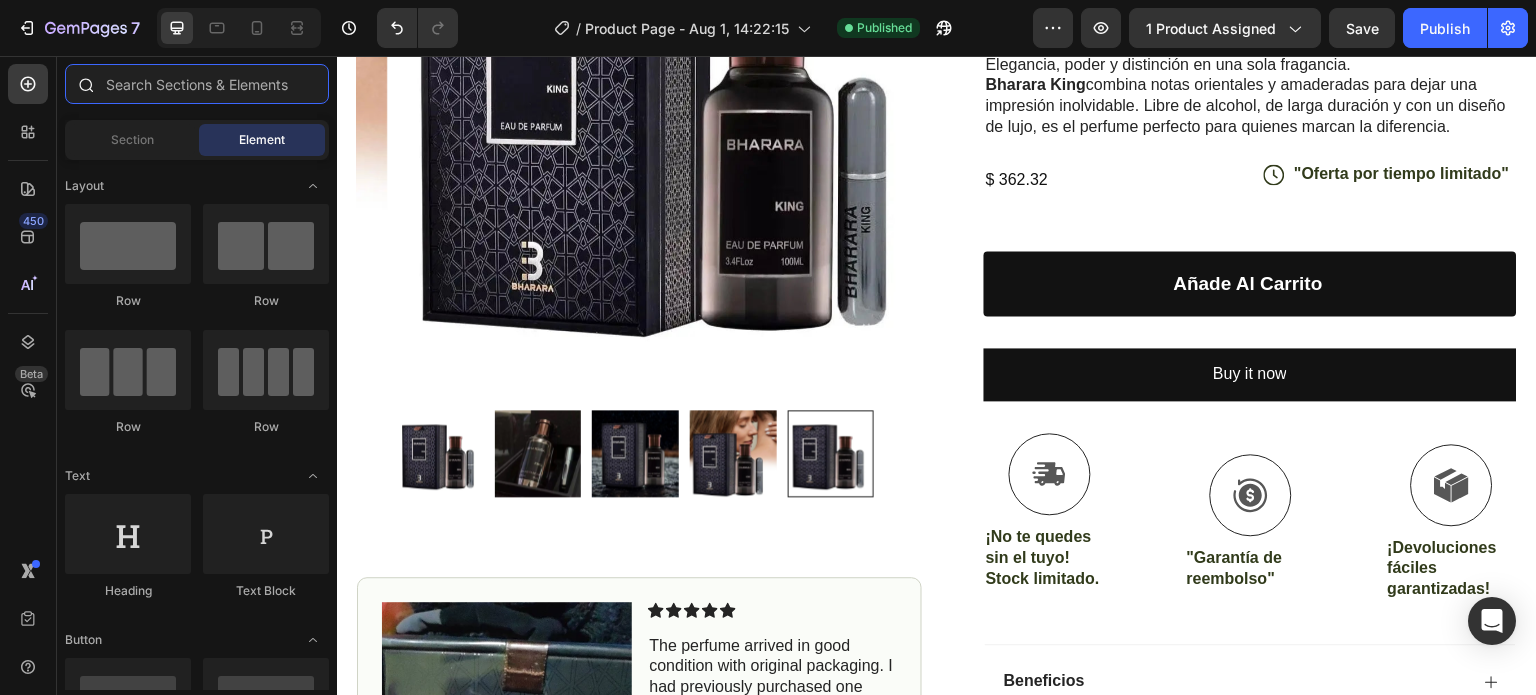 click at bounding box center (197, 84) 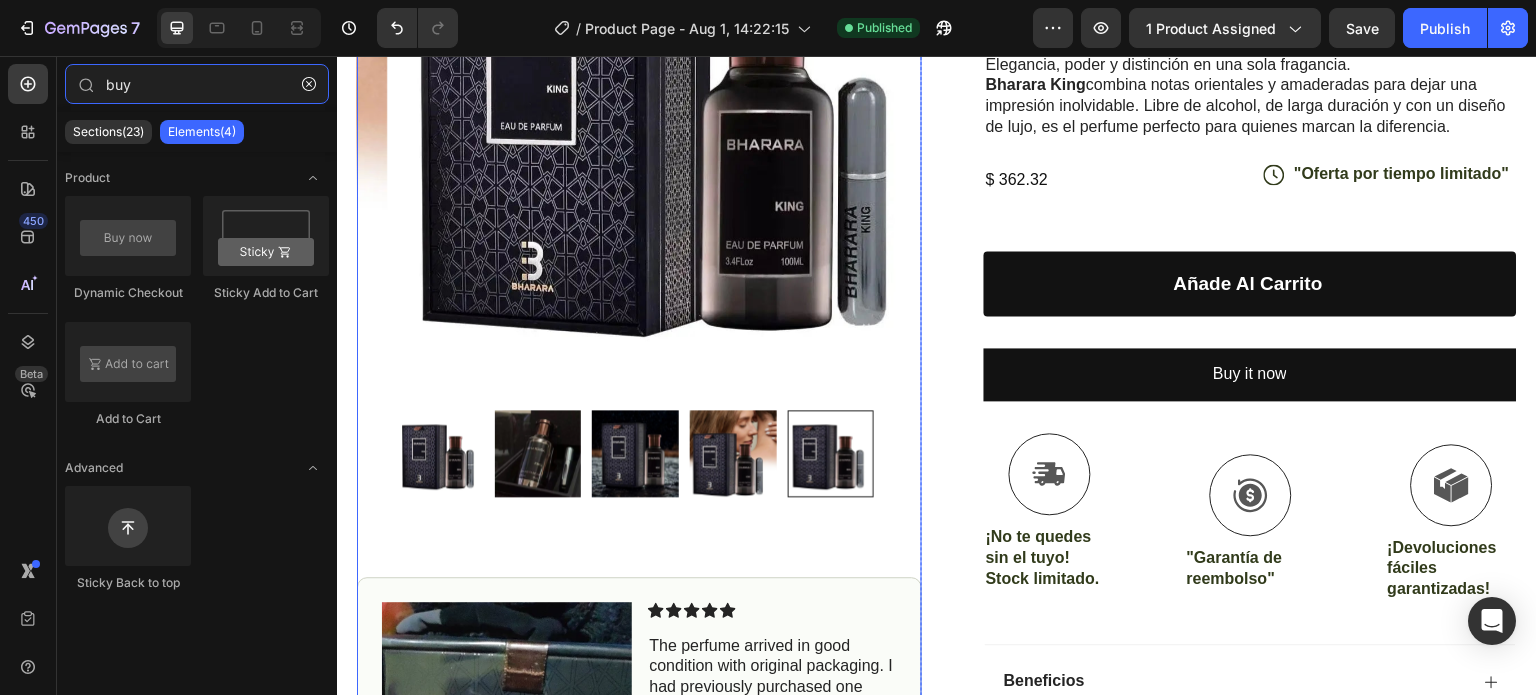 scroll, scrollTop: 300, scrollLeft: 0, axis: vertical 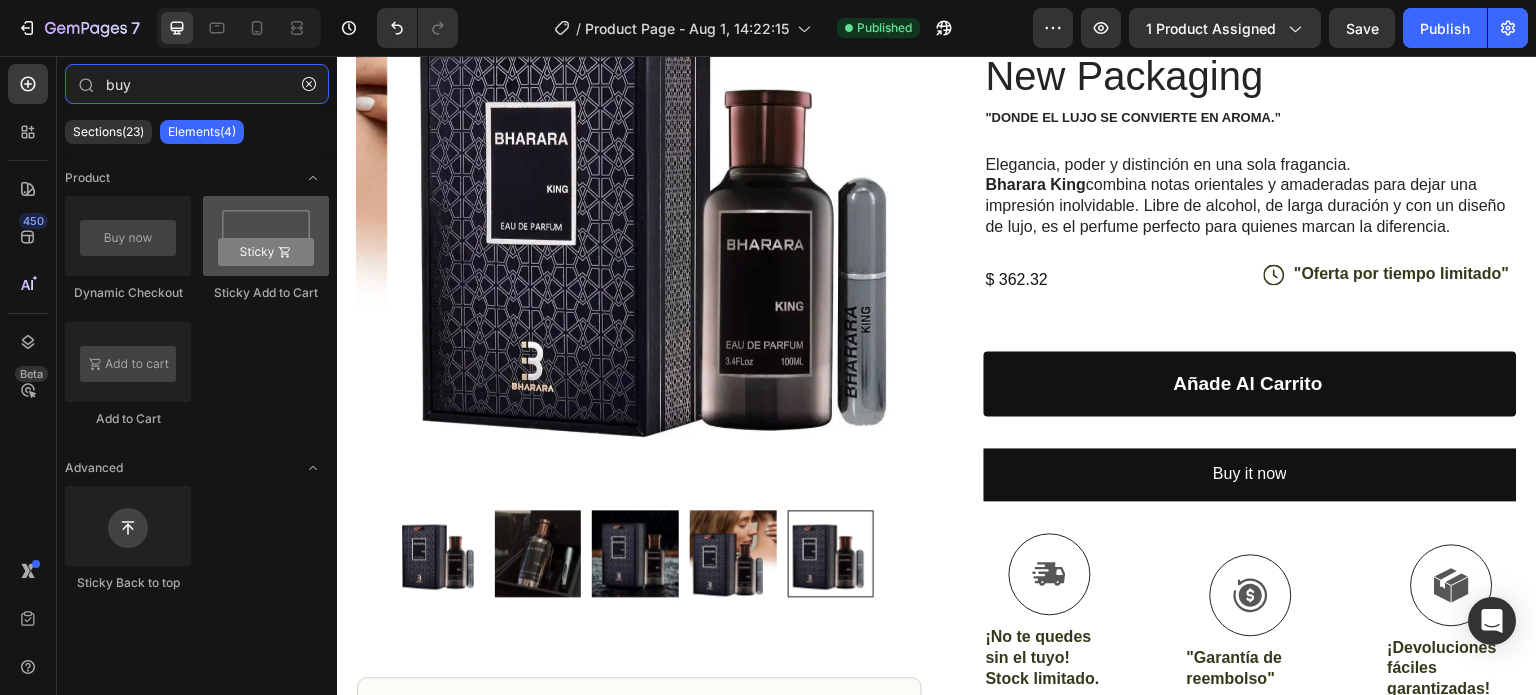 type on "buy" 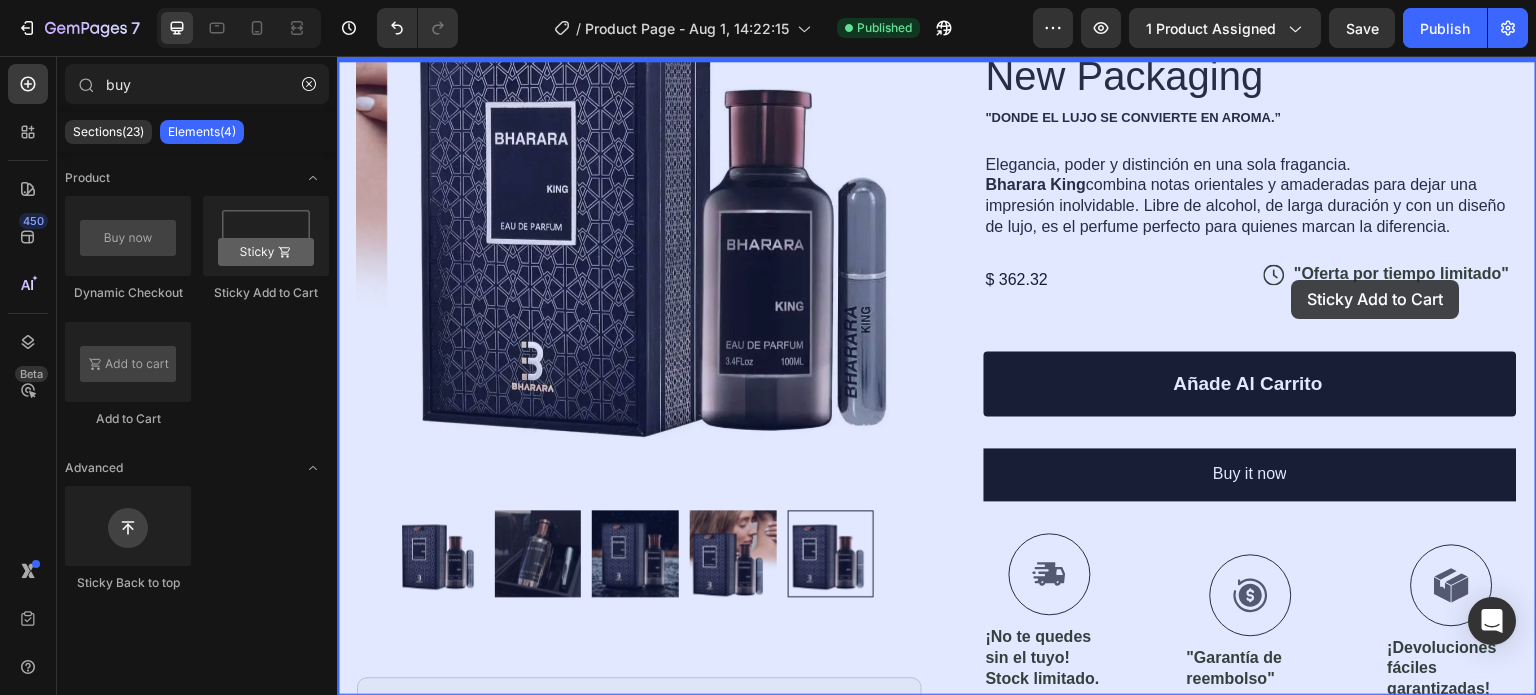 drag, startPoint x: 613, startPoint y: 284, endPoint x: 1292, endPoint y: 280, distance: 679.0118 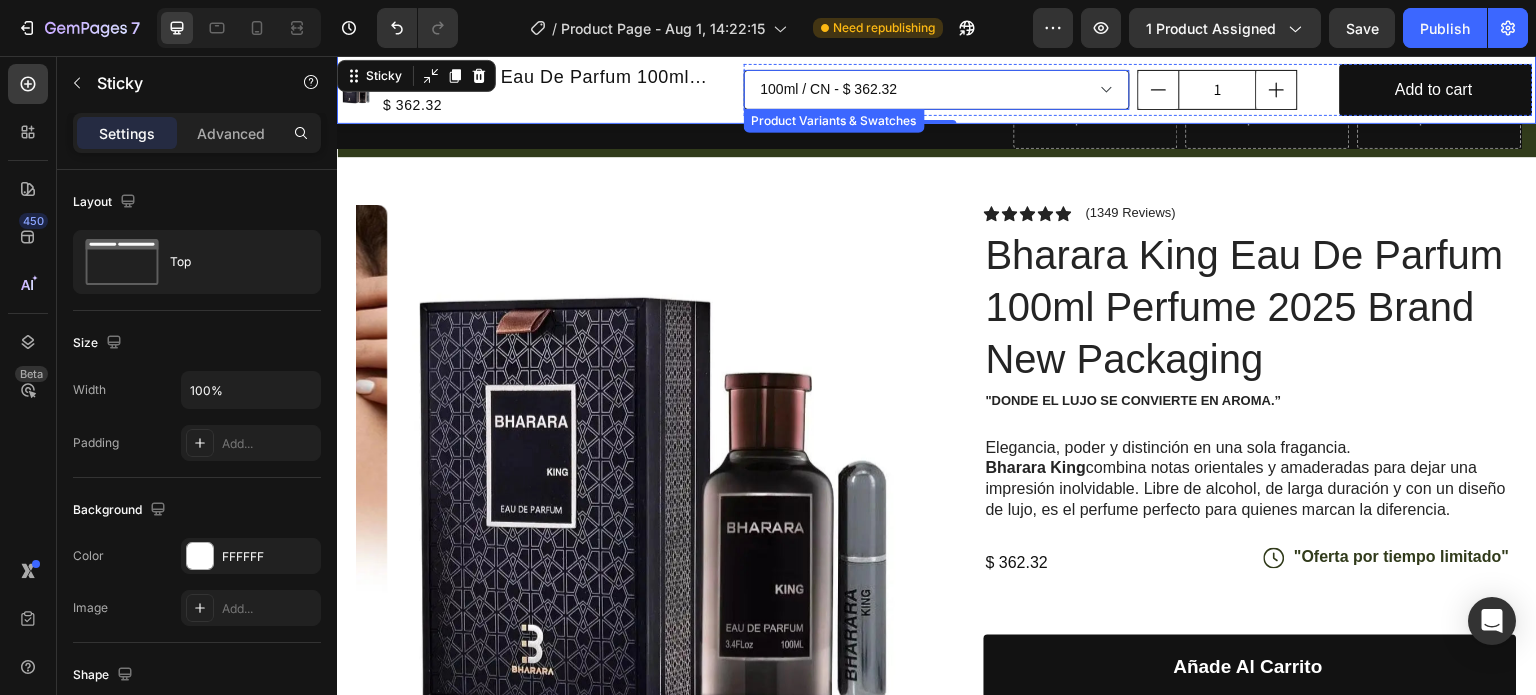scroll, scrollTop: 0, scrollLeft: 0, axis: both 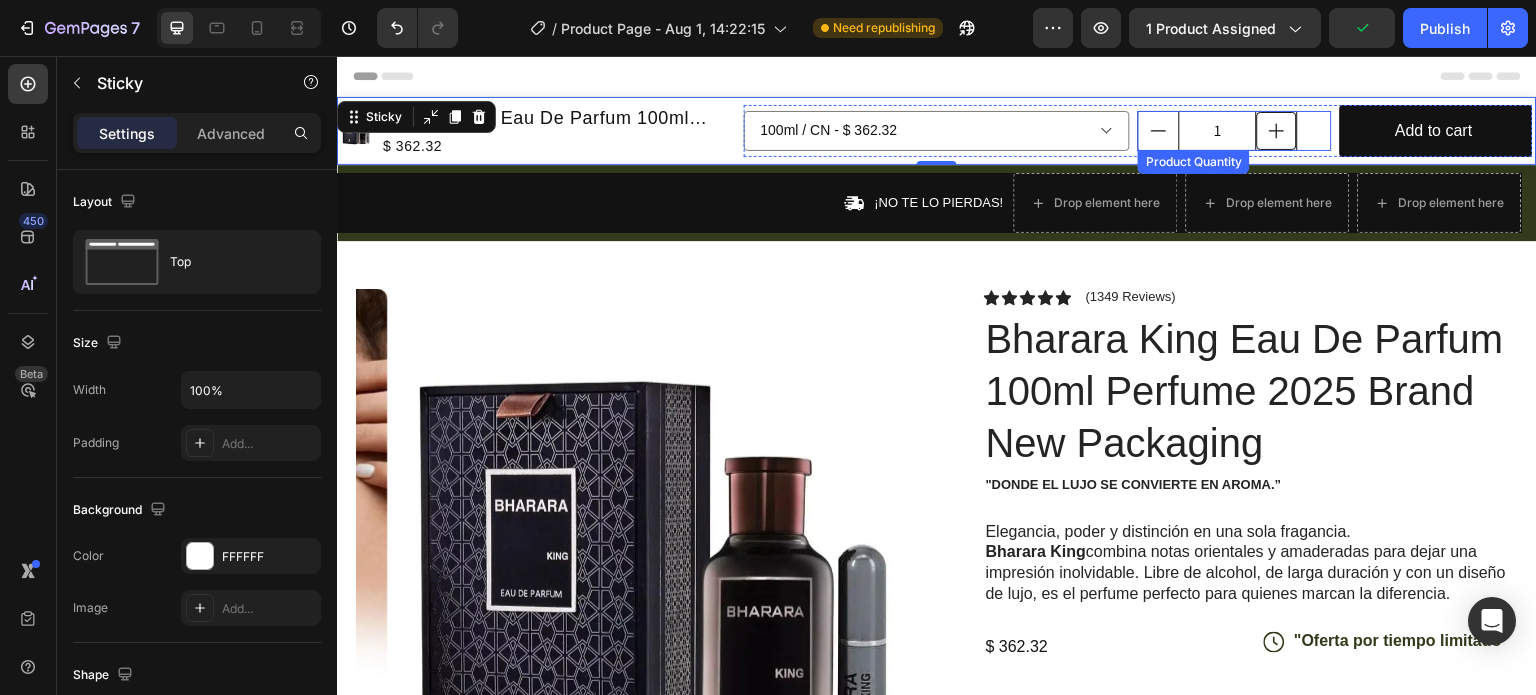 click 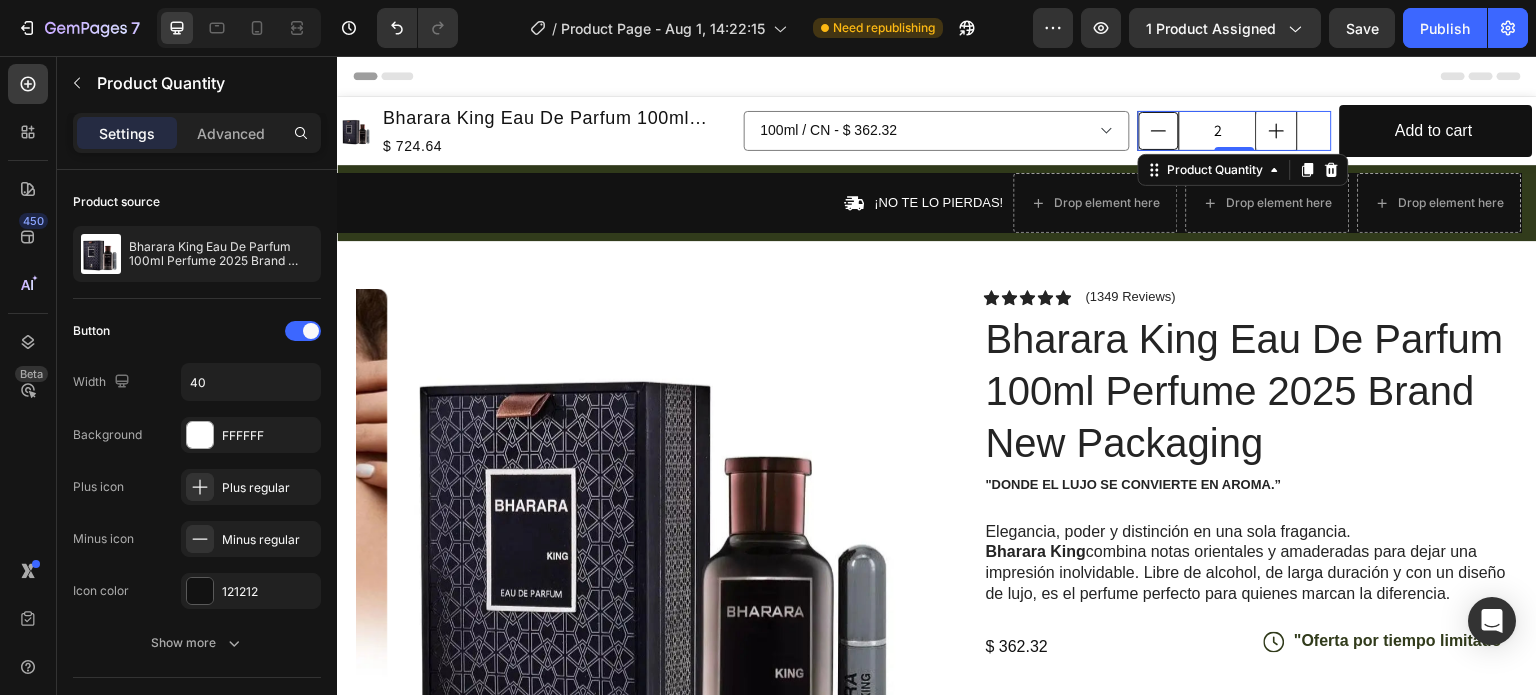 click 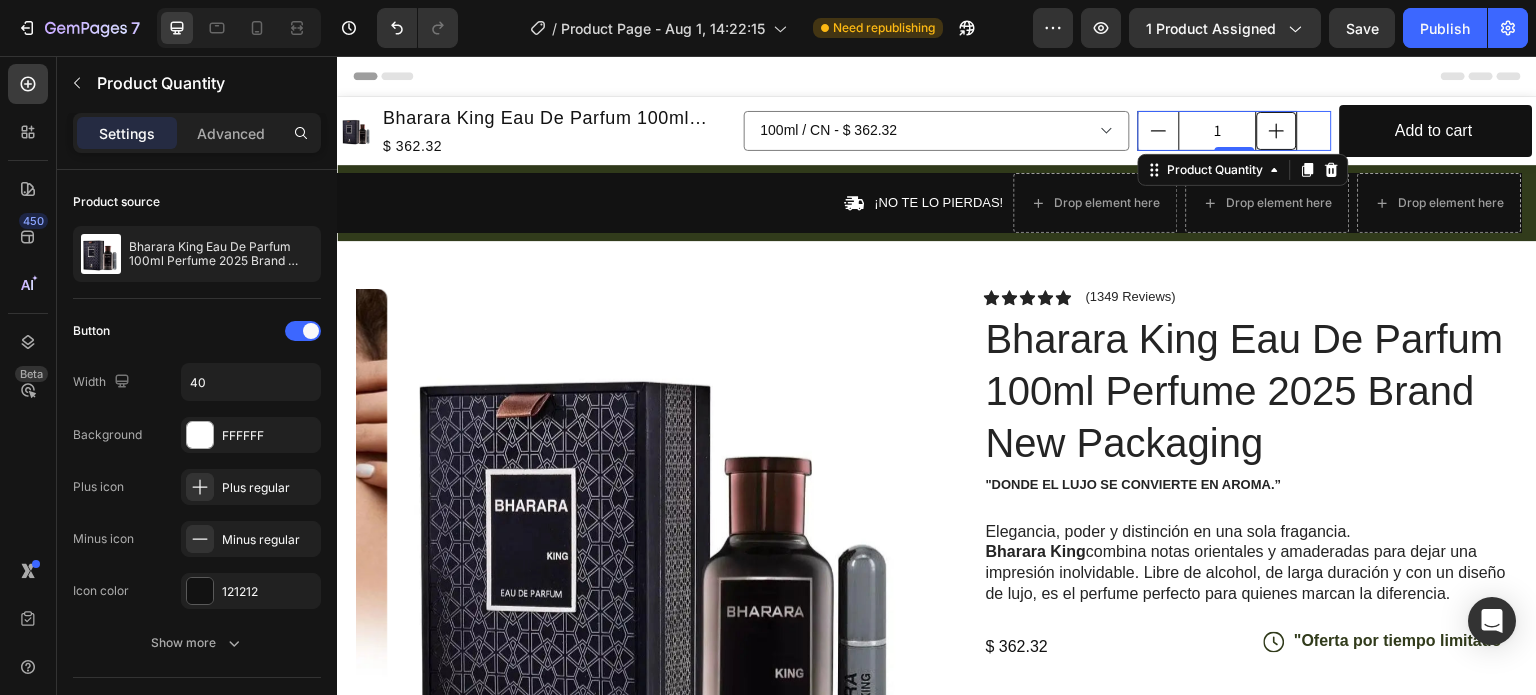 click at bounding box center [1277, 131] 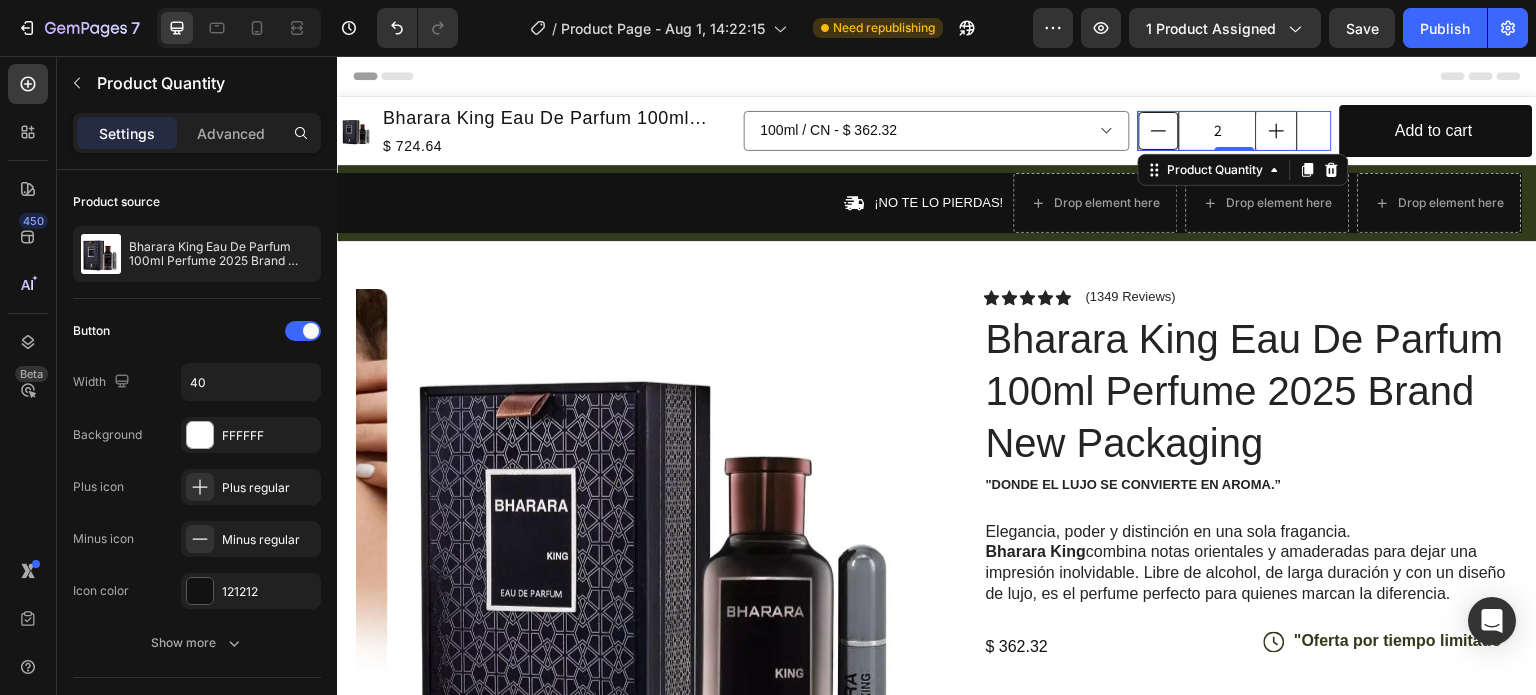 click at bounding box center [1159, 131] 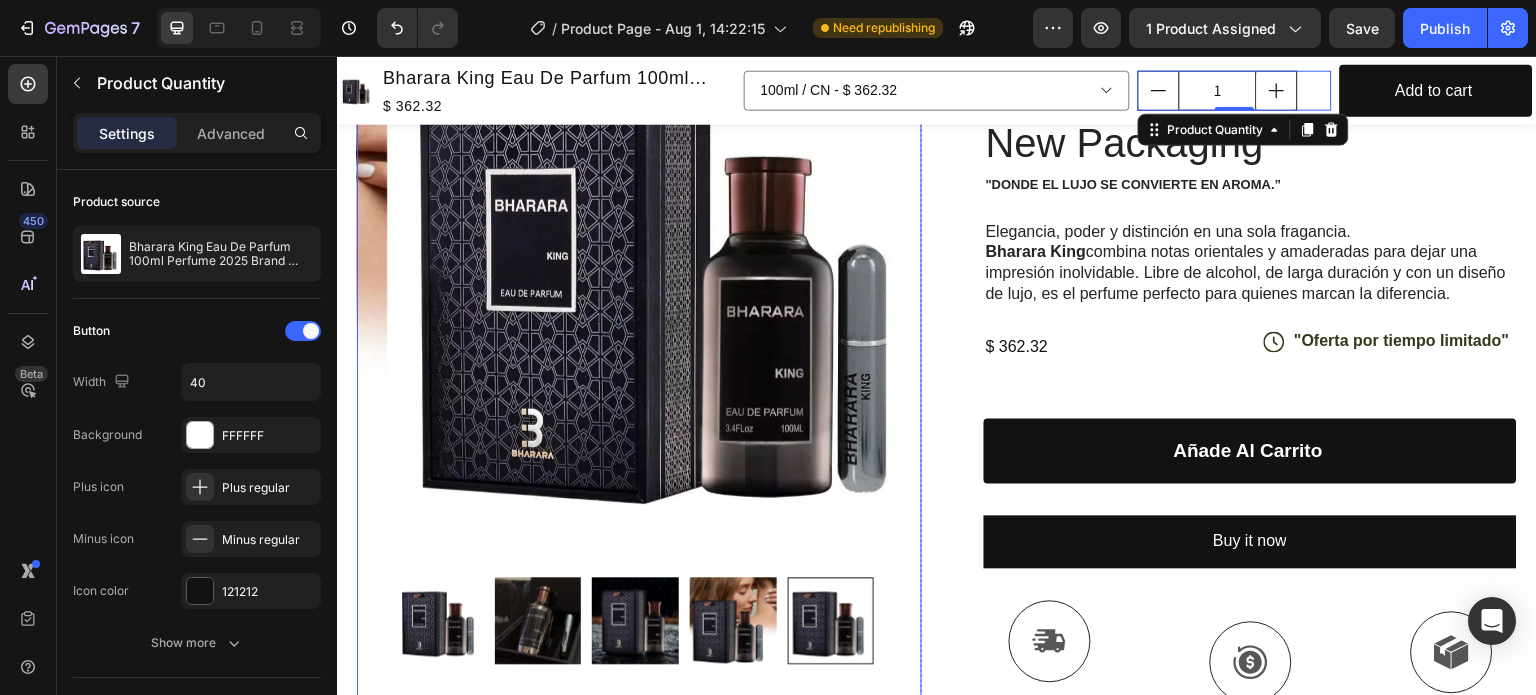 scroll, scrollTop: 400, scrollLeft: 0, axis: vertical 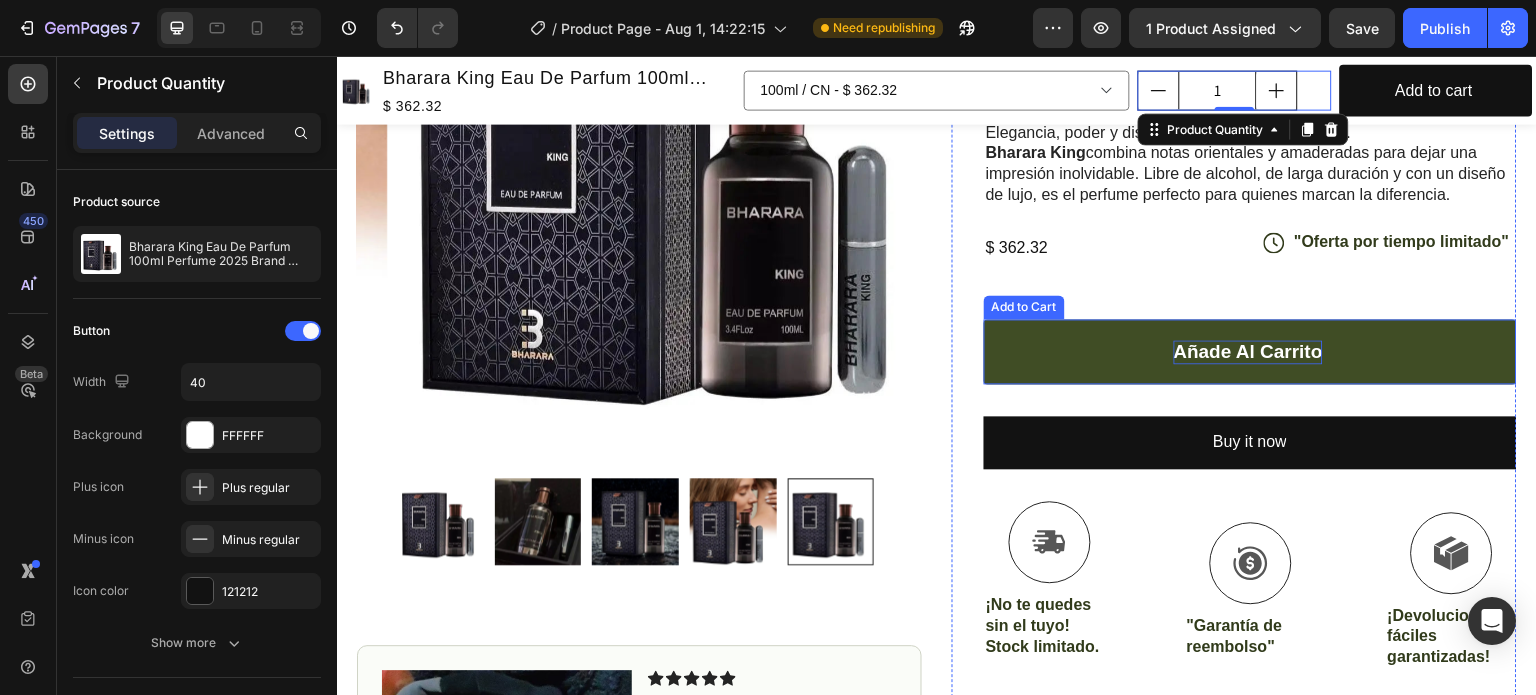click on "Añade al carrito" at bounding box center (1248, 352) 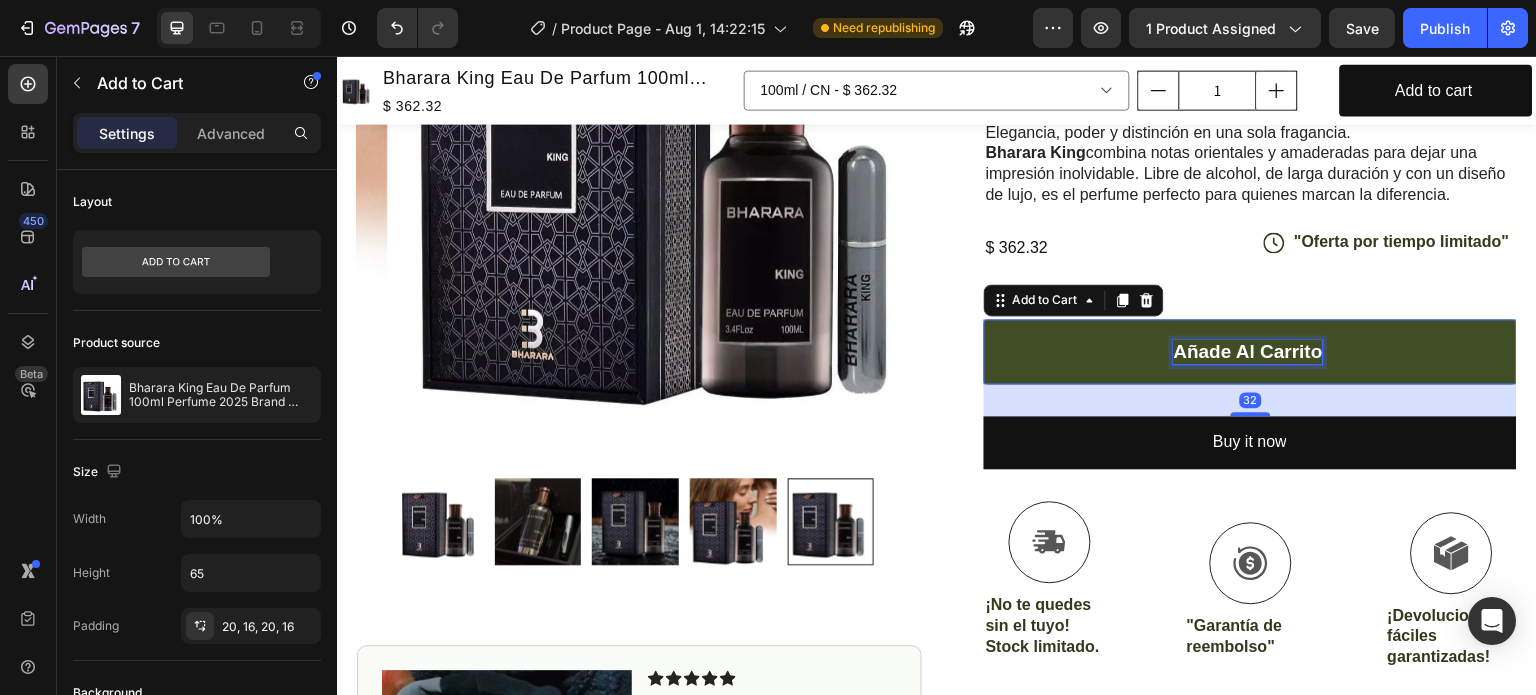 click on "Añade al carrito" at bounding box center [1248, 352] 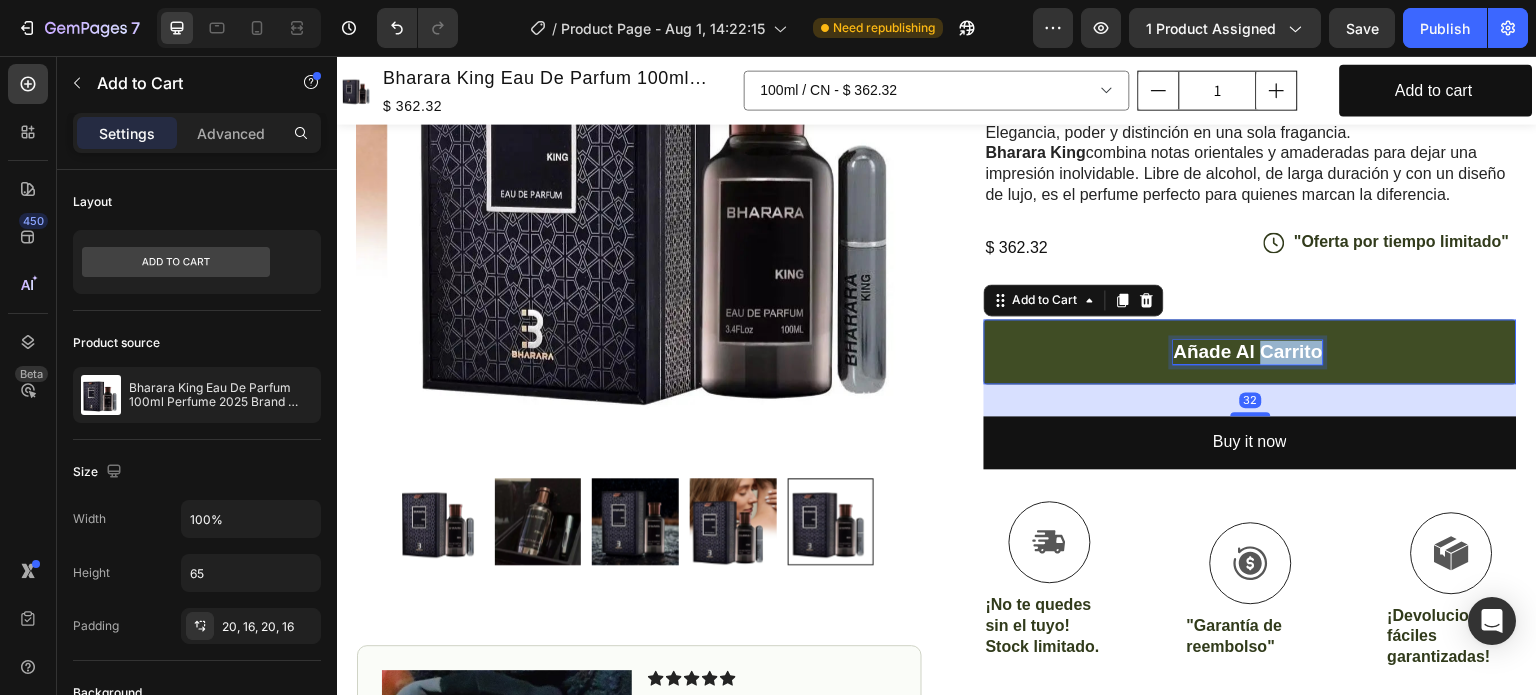 click on "Añade al carrito" at bounding box center (1248, 352) 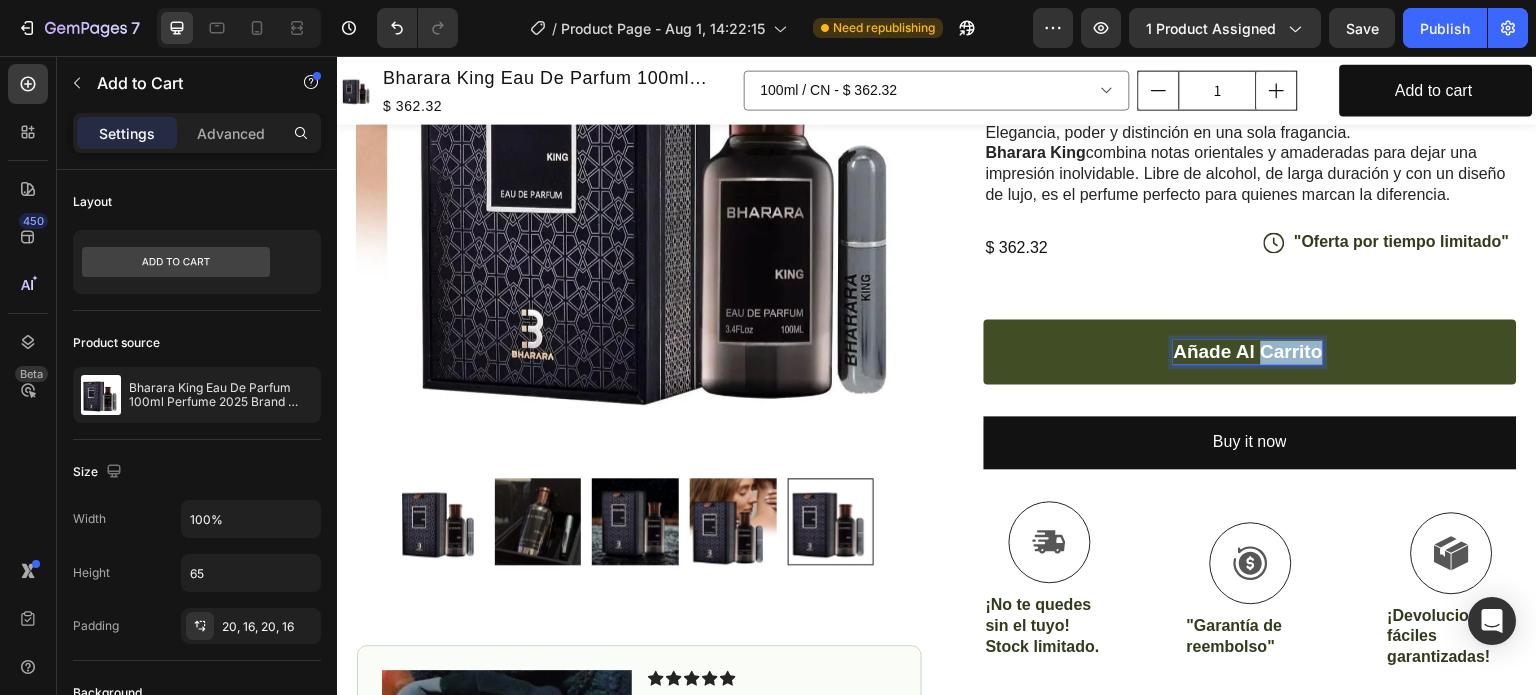 click on "Añade al carrito" at bounding box center (1250, 351) 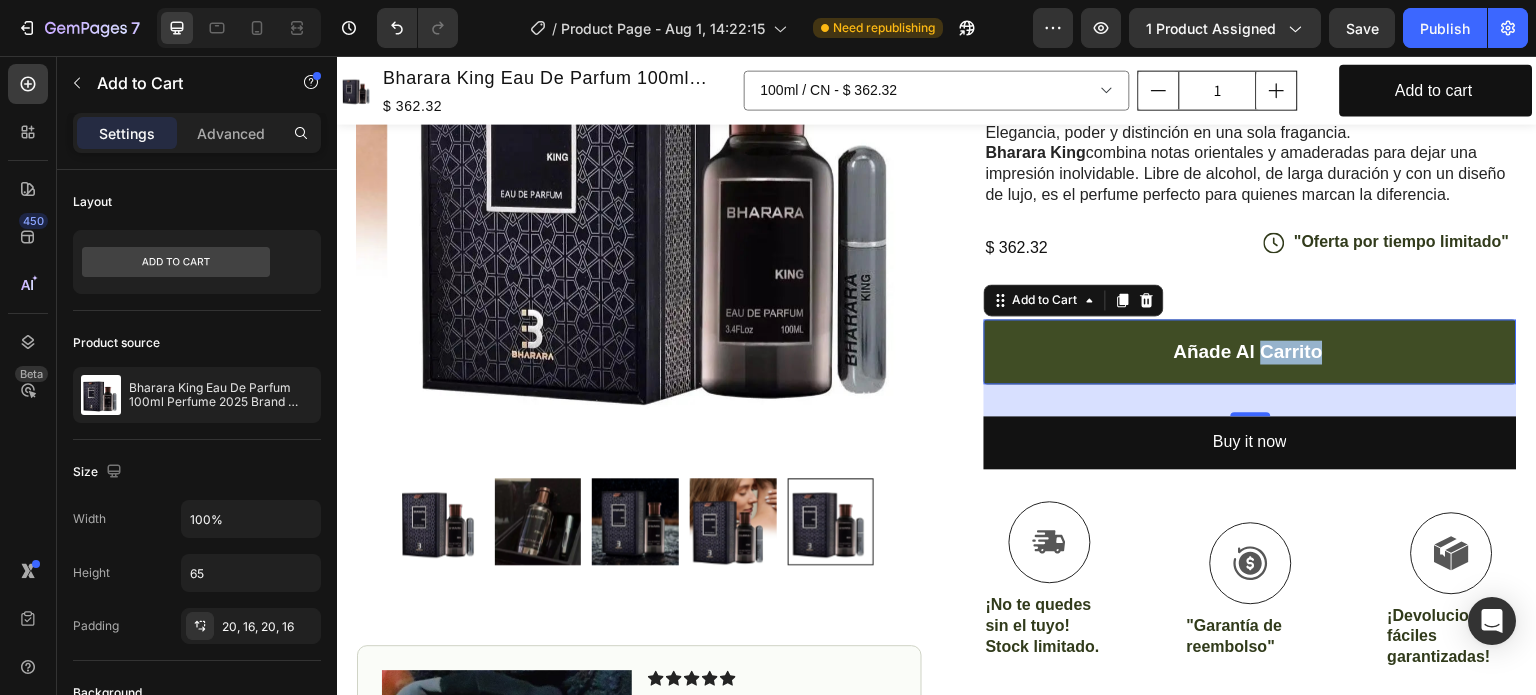 click on "Añade al carrito" at bounding box center [1250, 351] 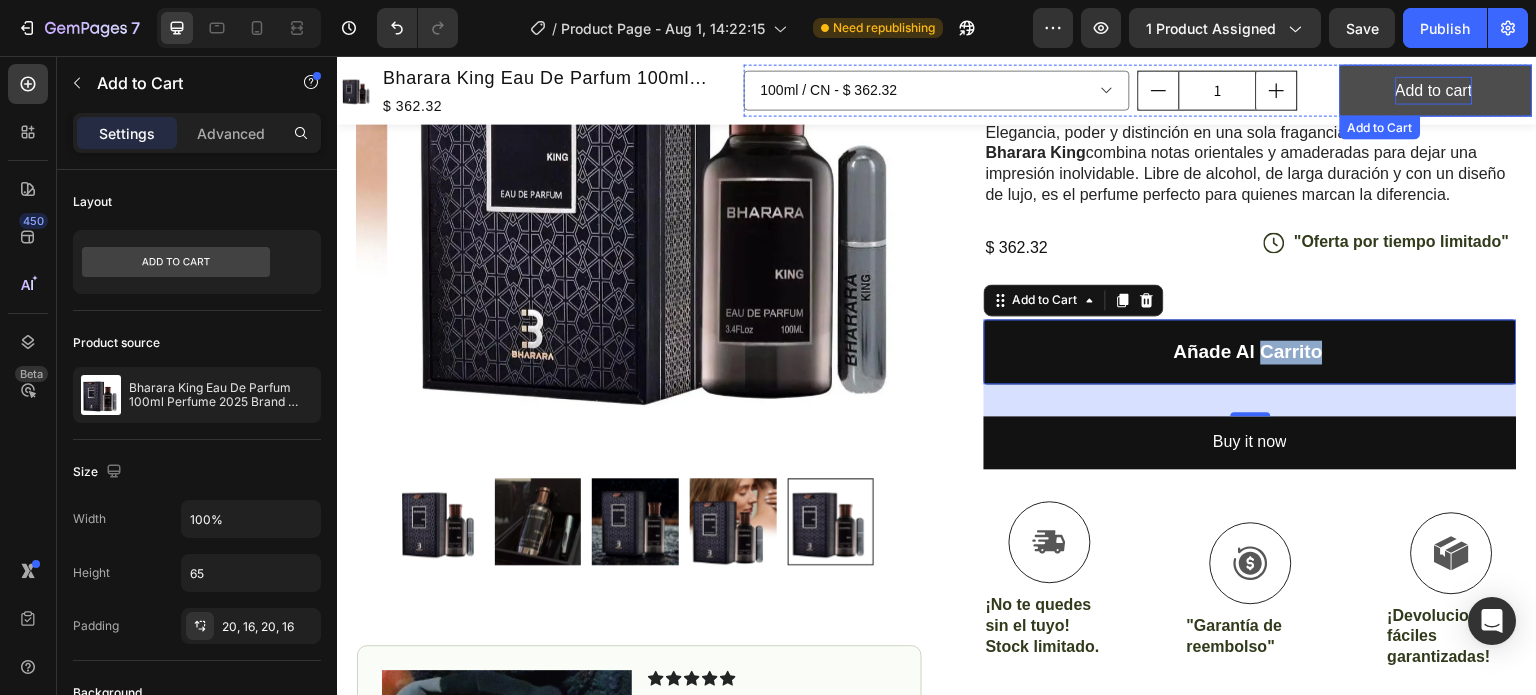 click on "Add to cart" at bounding box center [1434, 90] 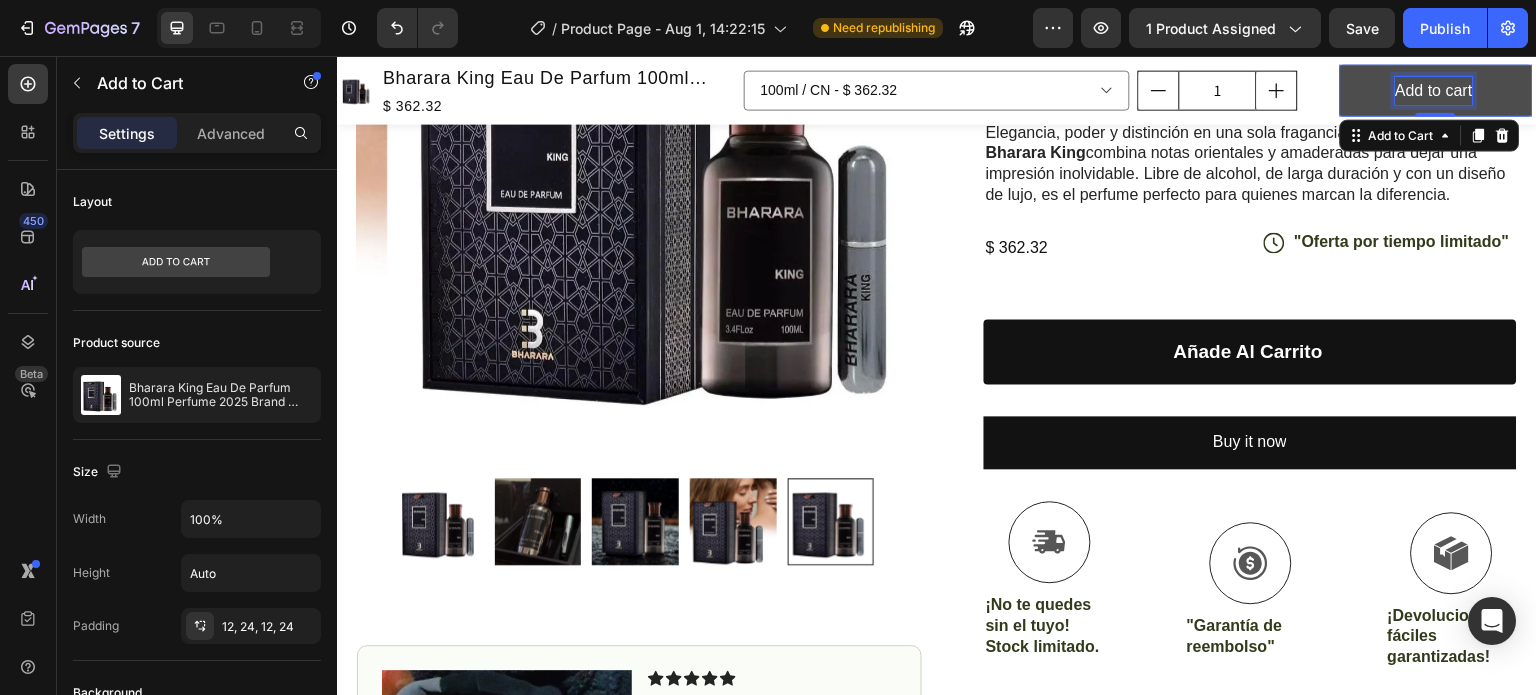 click on "Add to cart" at bounding box center [1434, 90] 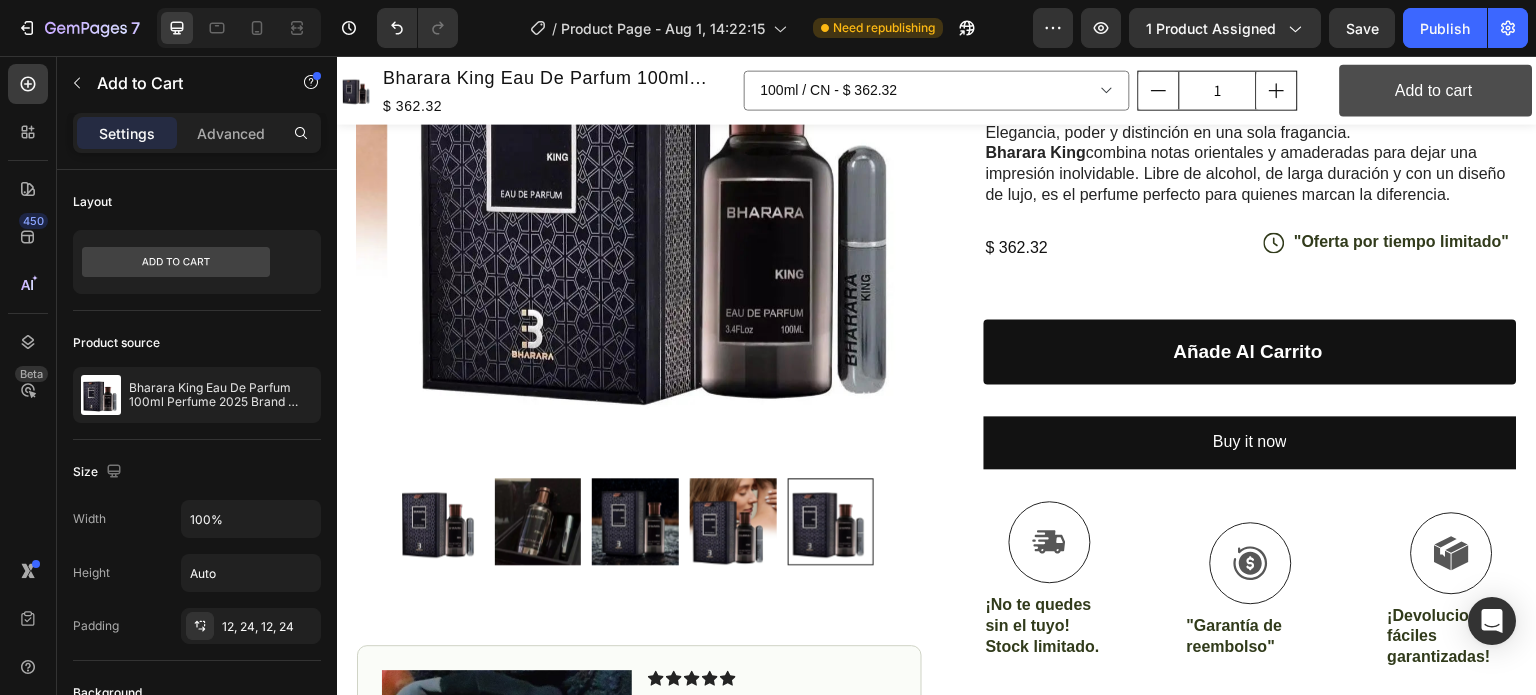click on "Add to cart" at bounding box center (1436, 90) 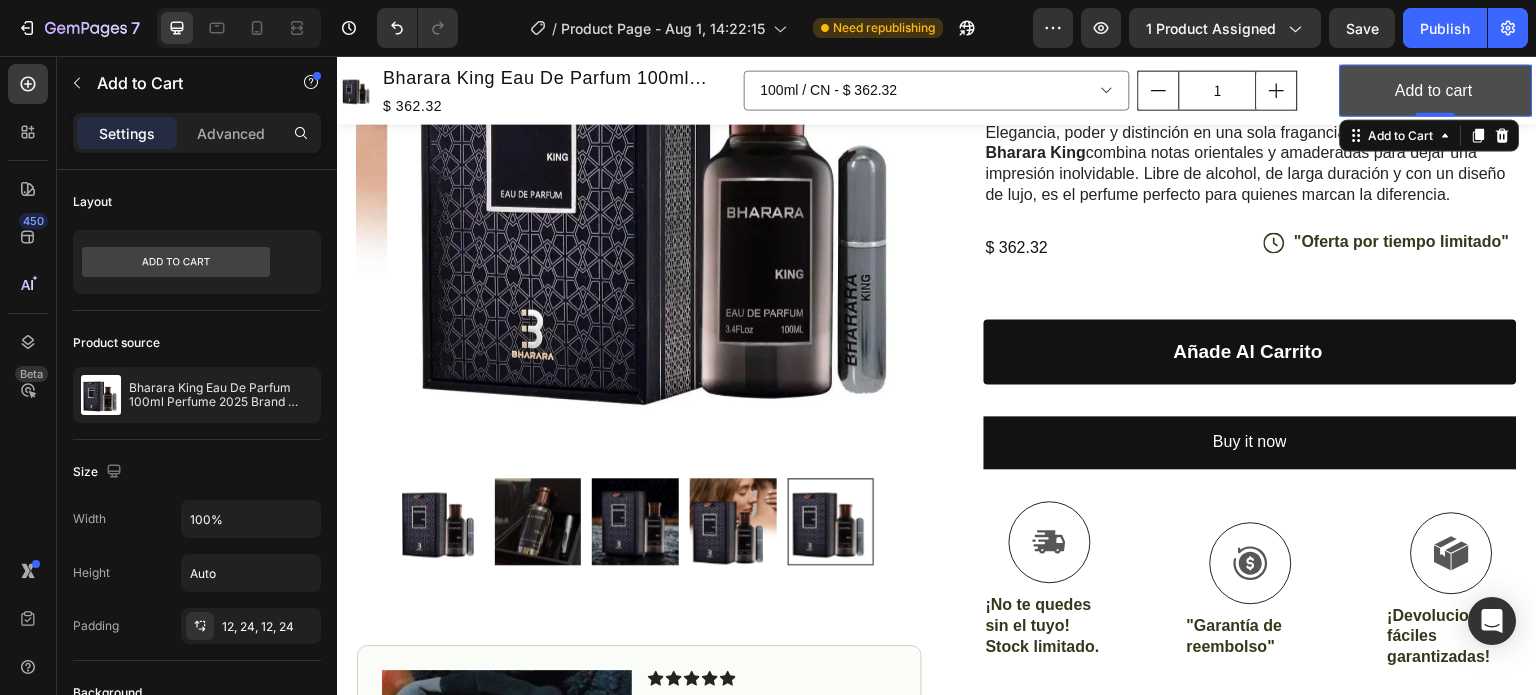 click on "Add to cart" at bounding box center (1436, 90) 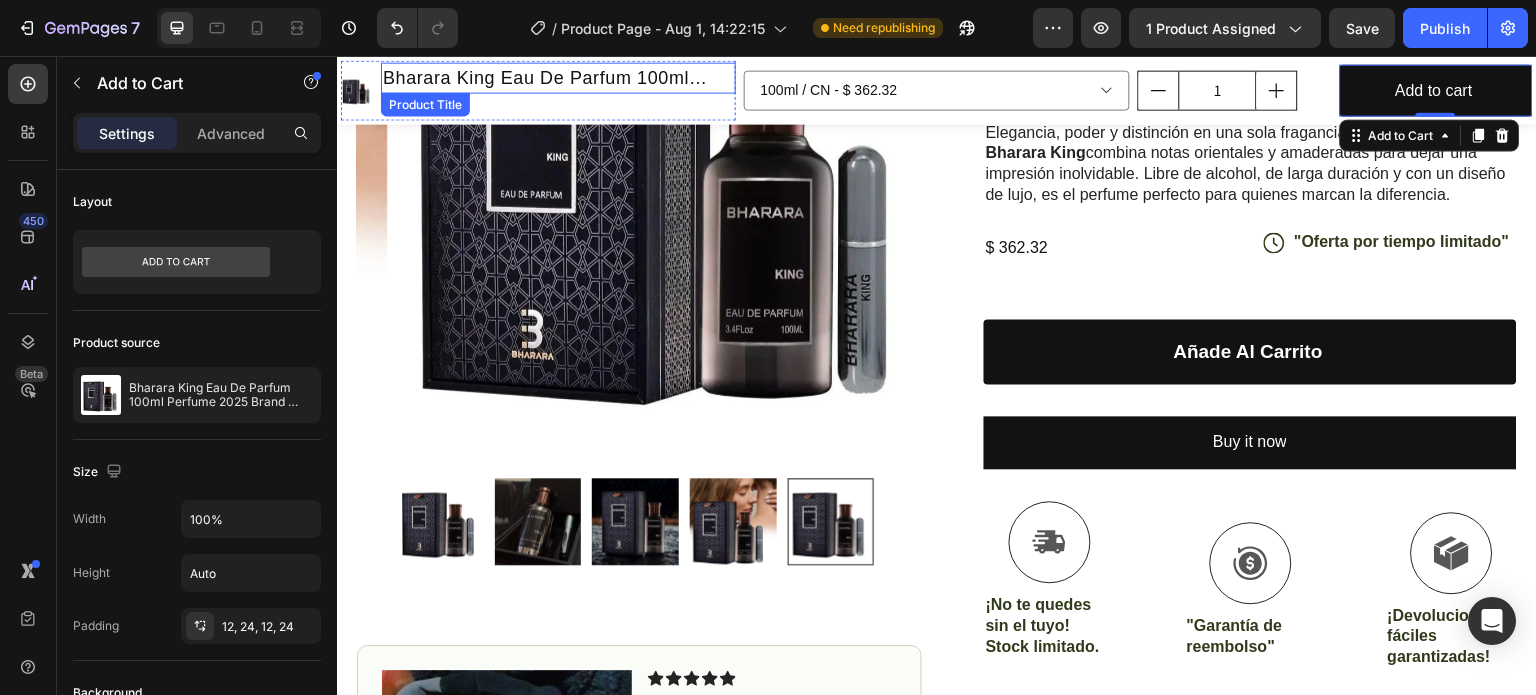 click on "Bharara King Eau De Parfum 100ml Perfume 2025 Brand New Packaging" at bounding box center [558, 77] 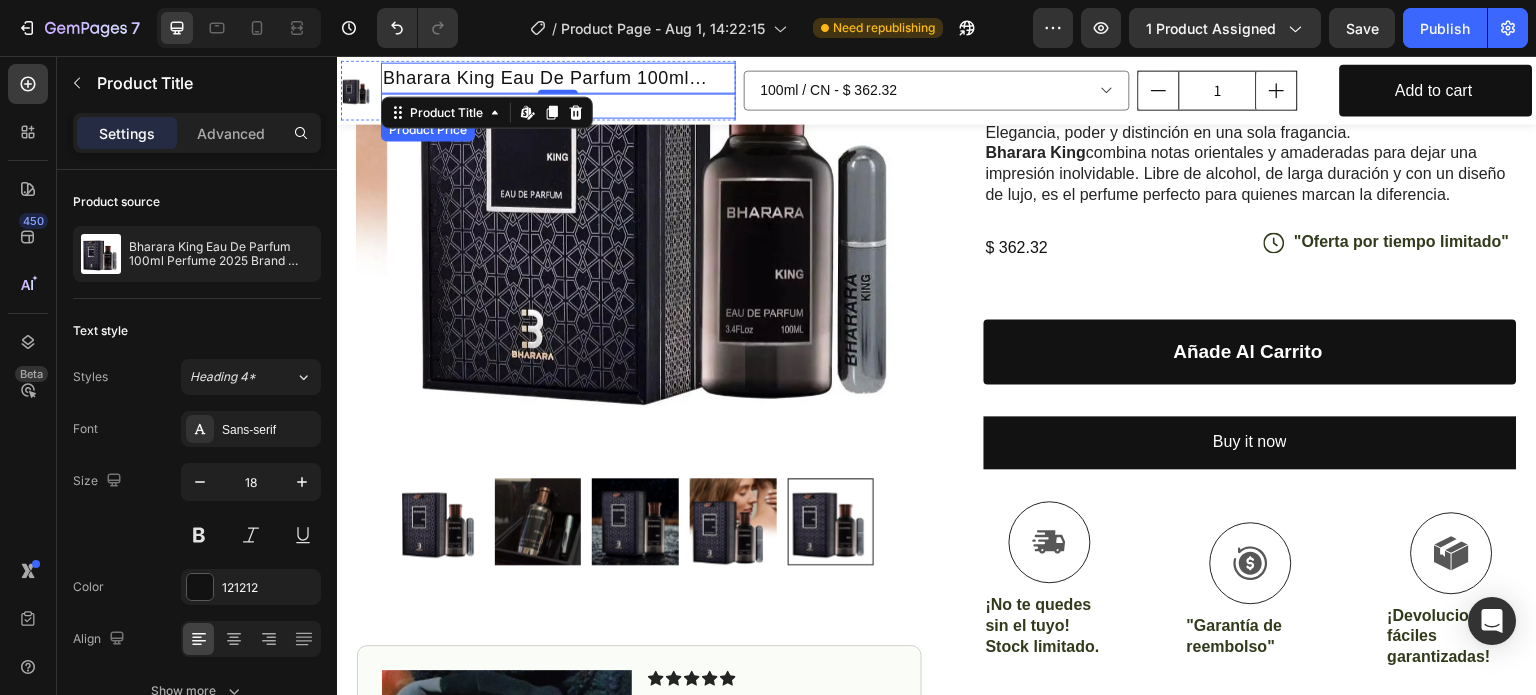 click on "$ 362.32" at bounding box center (558, 105) 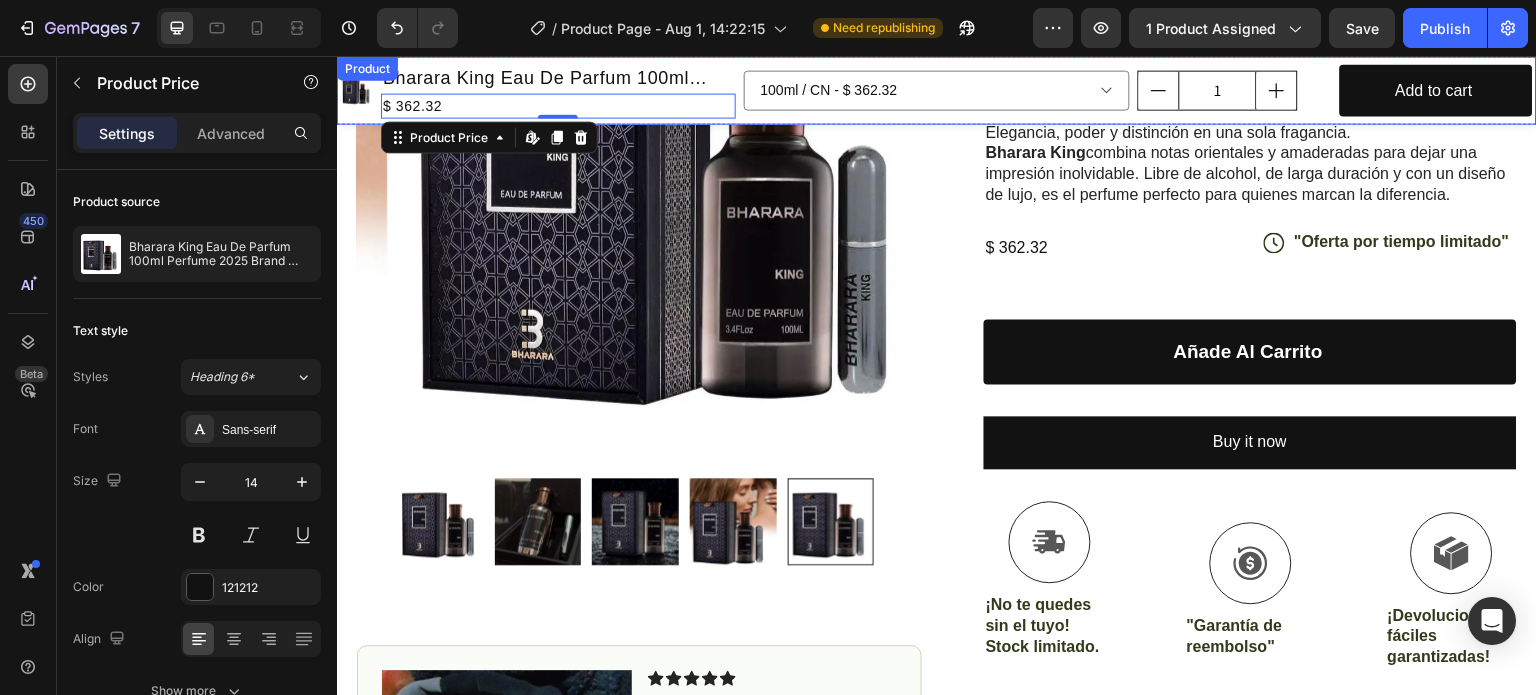 click on "100ml / CN - $ 362.32  Product Variants & Swatches
1
Product Quantity Add to cart Add to Cart Row" at bounding box center [1138, 90] 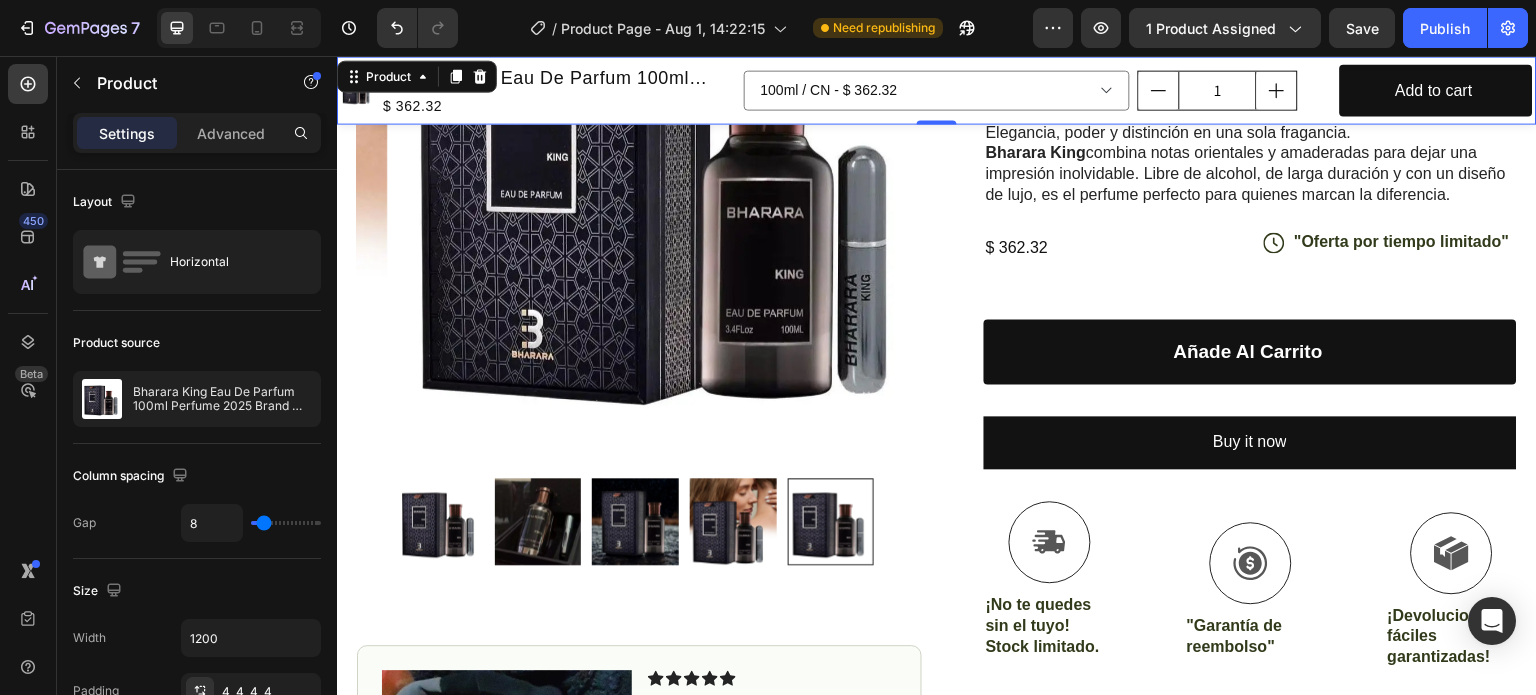 click on "Product" at bounding box center [417, 76] 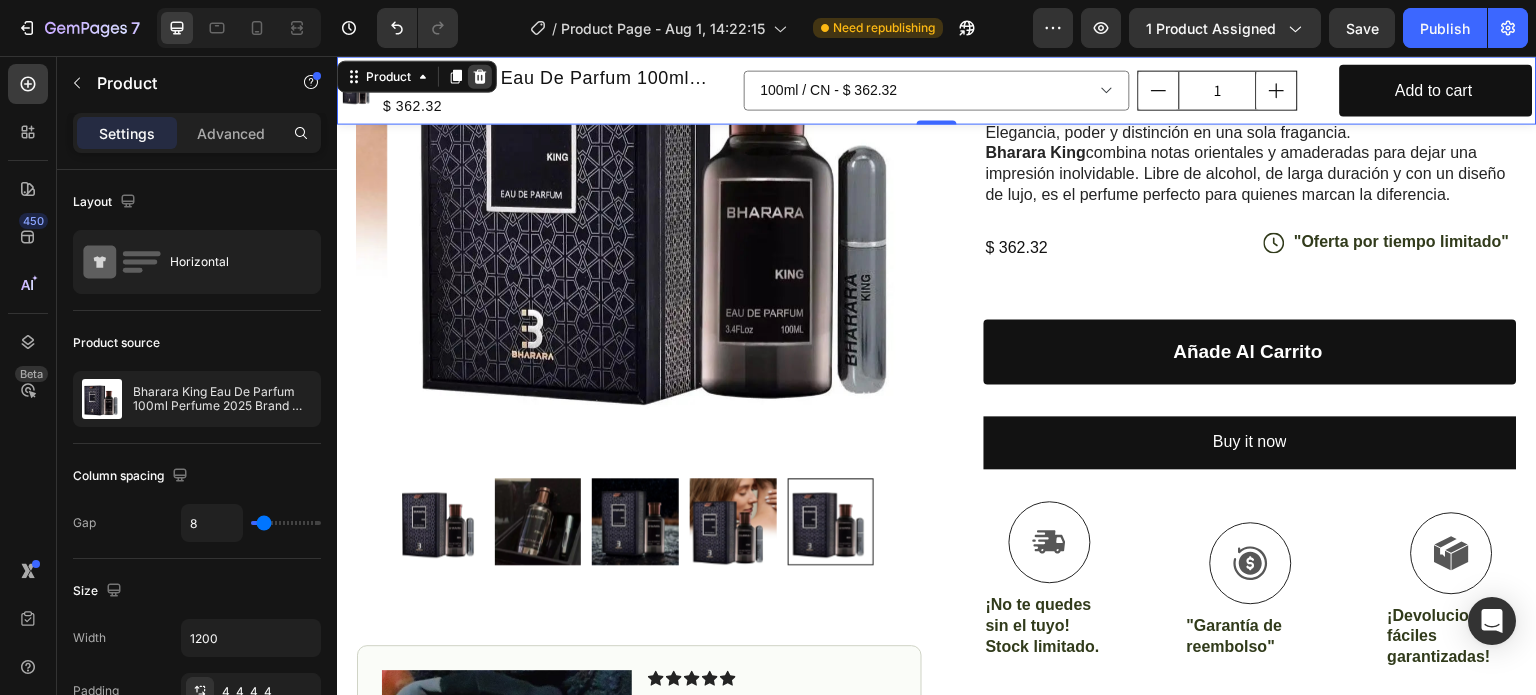 click 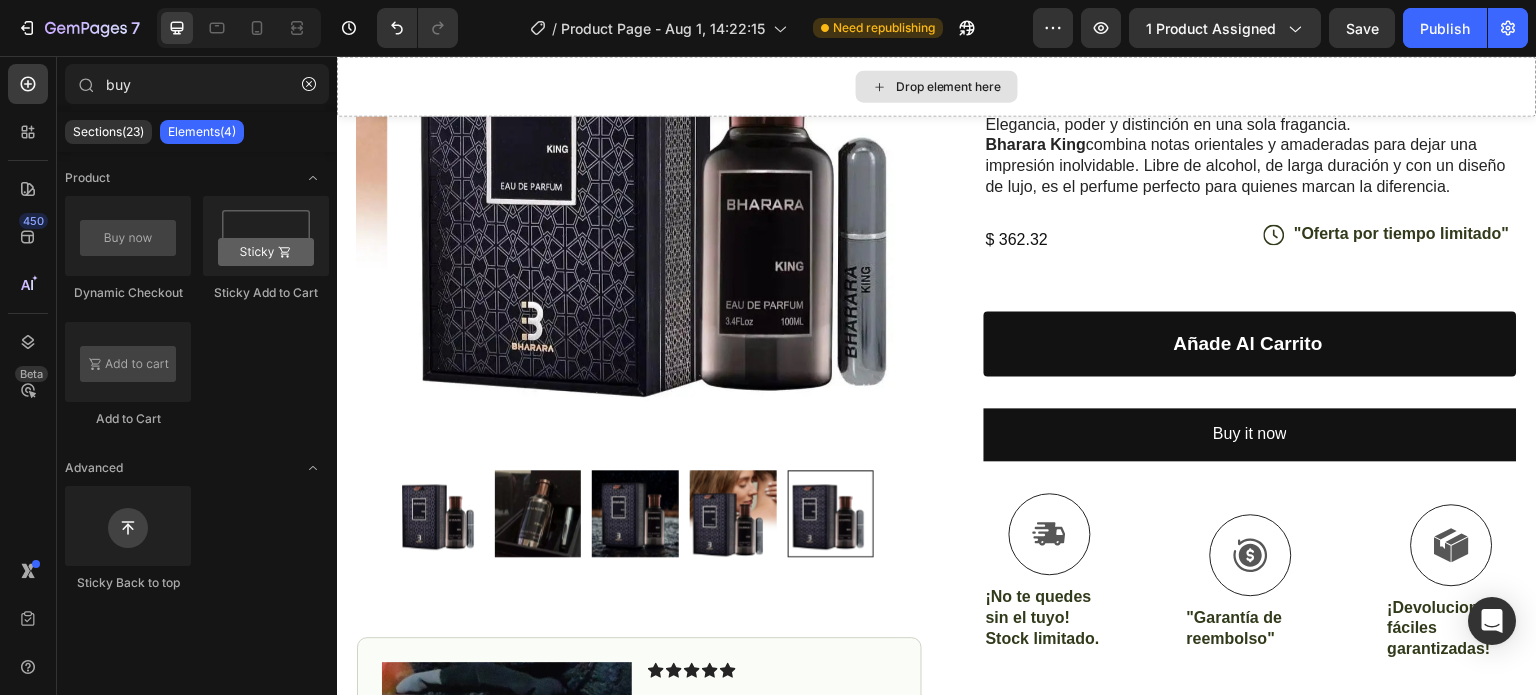 scroll, scrollTop: 392, scrollLeft: 0, axis: vertical 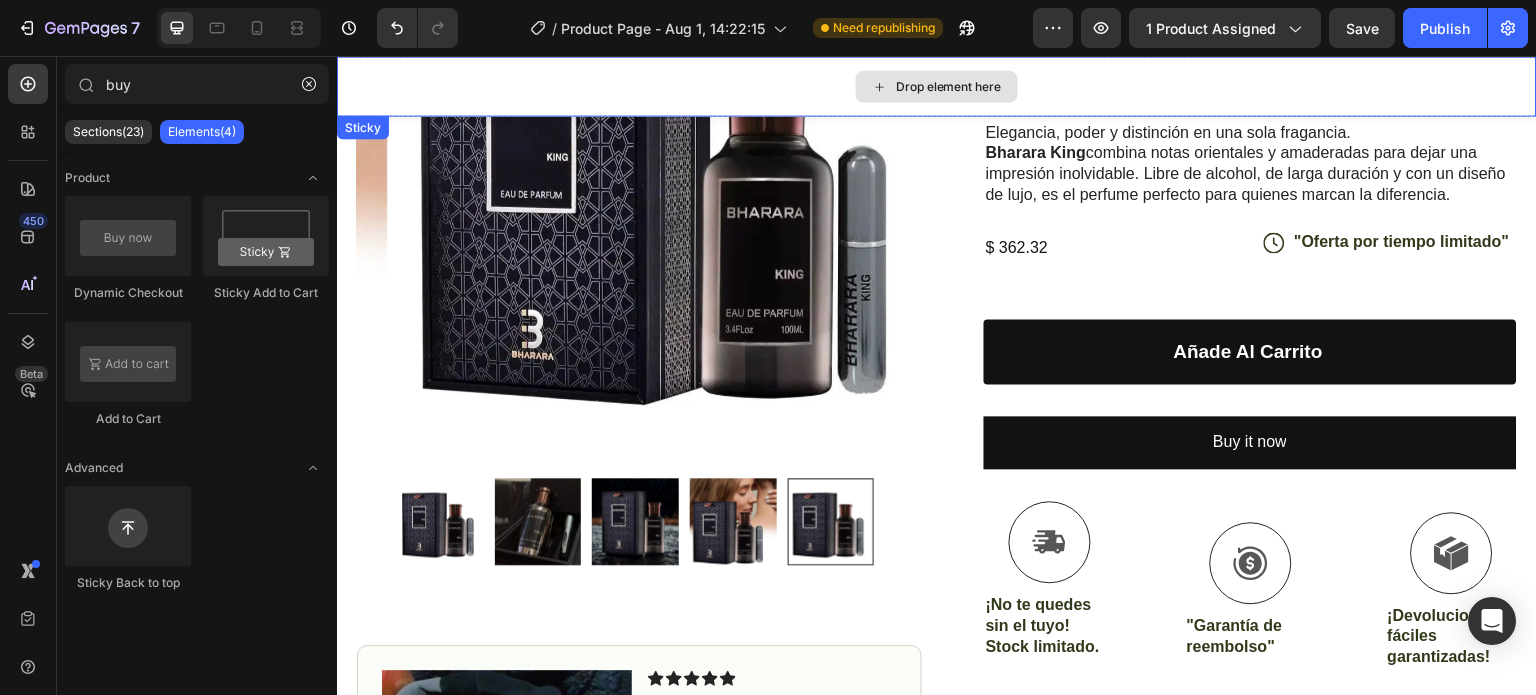click on "Drop element here" at bounding box center (937, 86) 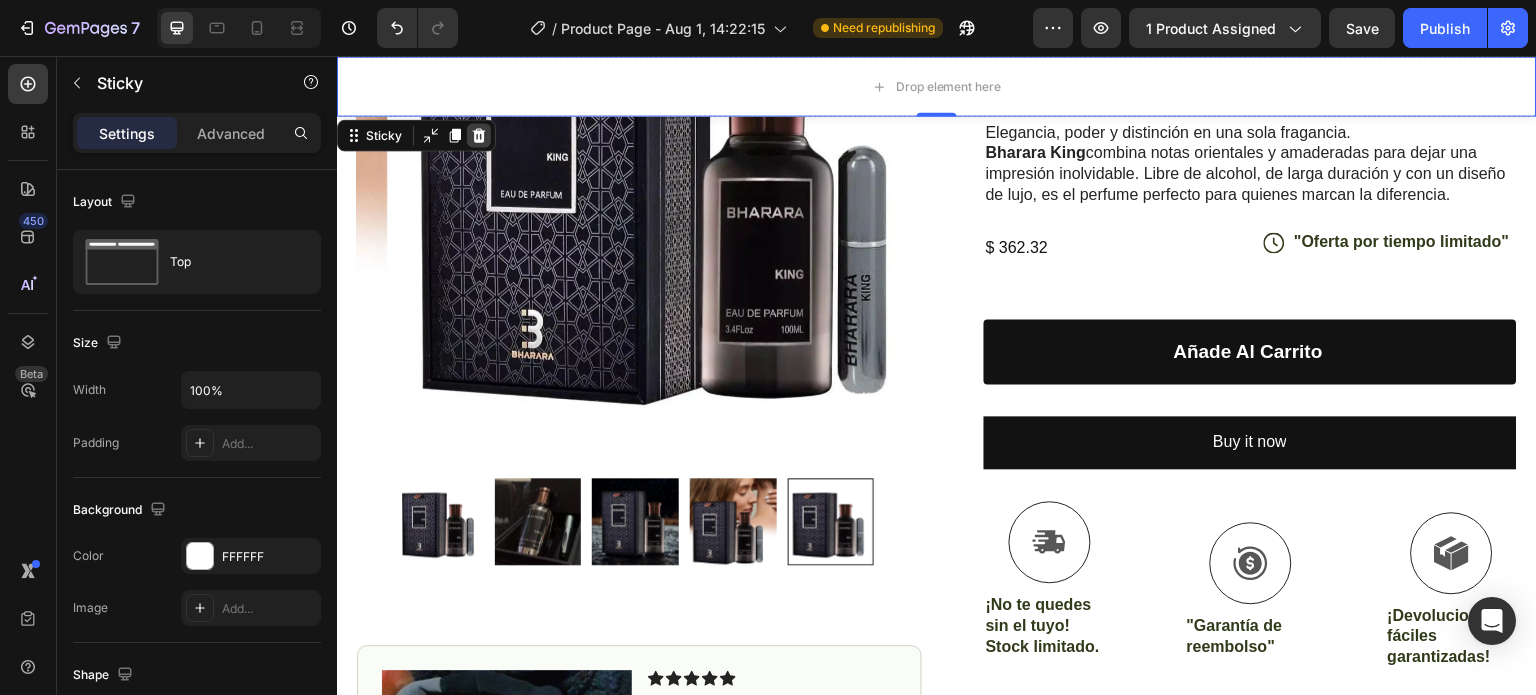 click 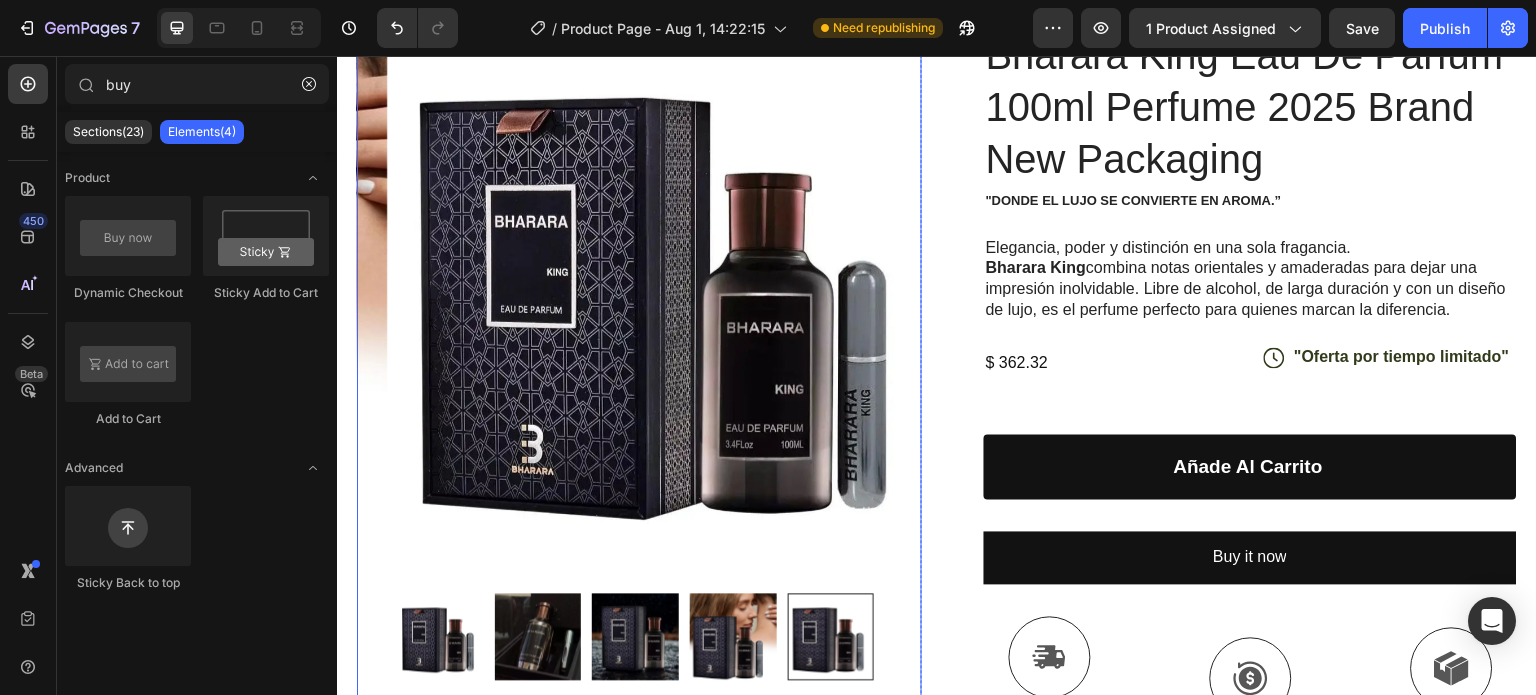 scroll, scrollTop: 132, scrollLeft: 0, axis: vertical 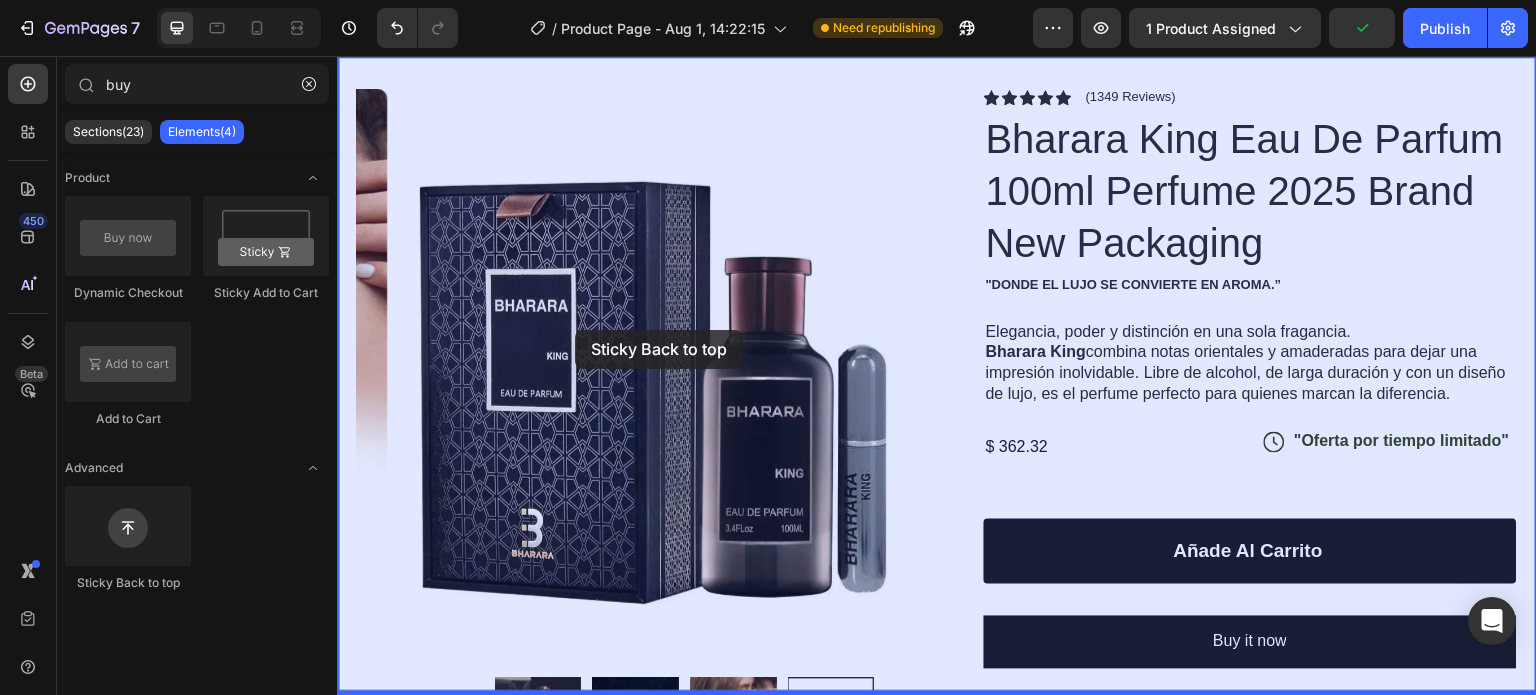 drag, startPoint x: 466, startPoint y: 619, endPoint x: 575, endPoint y: 330, distance: 308.87213 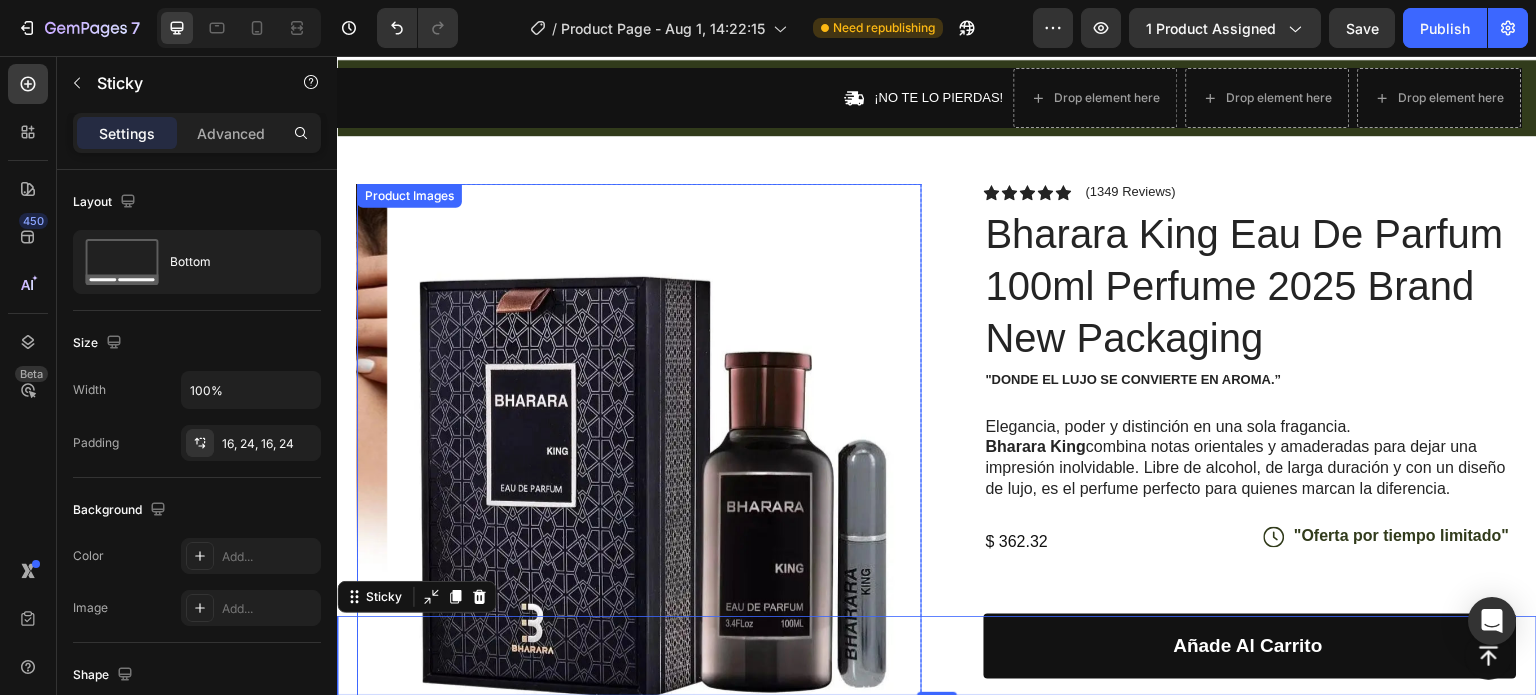 scroll, scrollTop: 0, scrollLeft: 0, axis: both 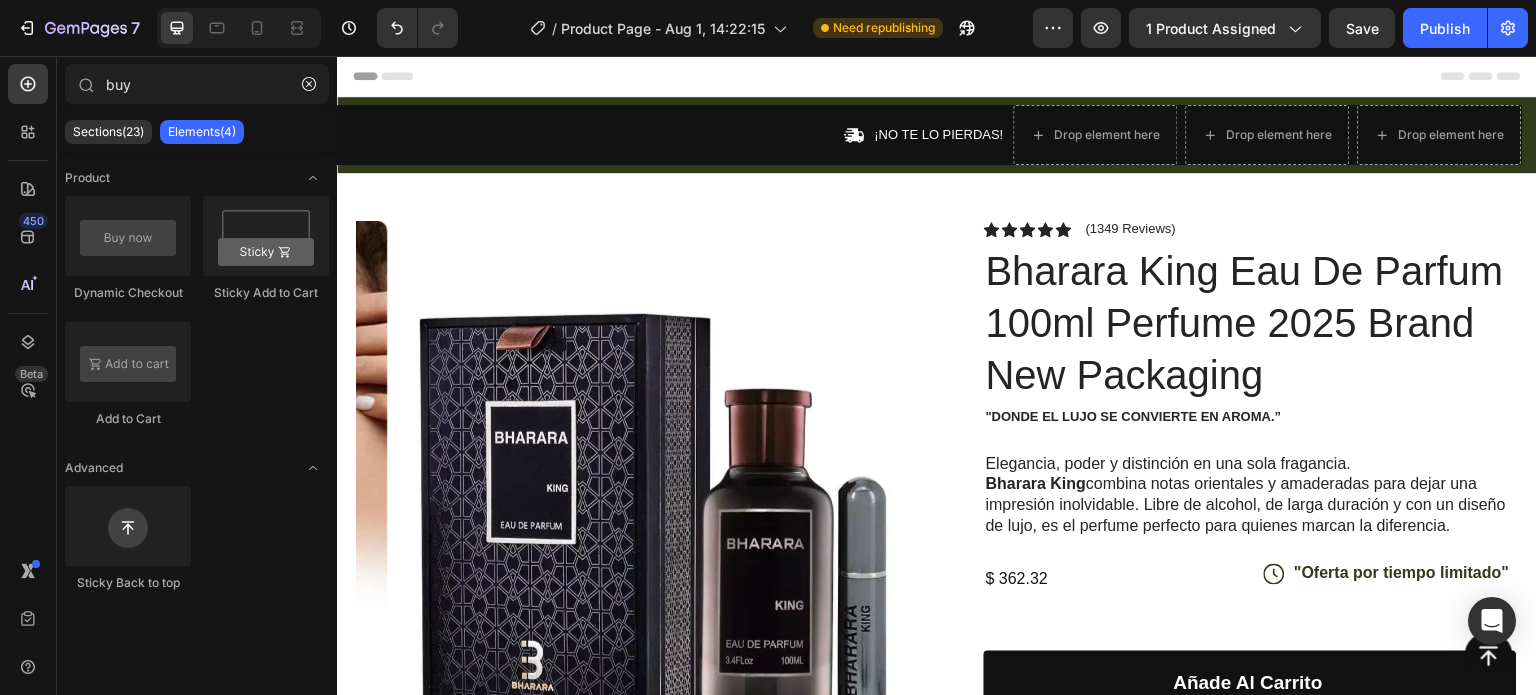 click on "Header" at bounding box center (937, 76) 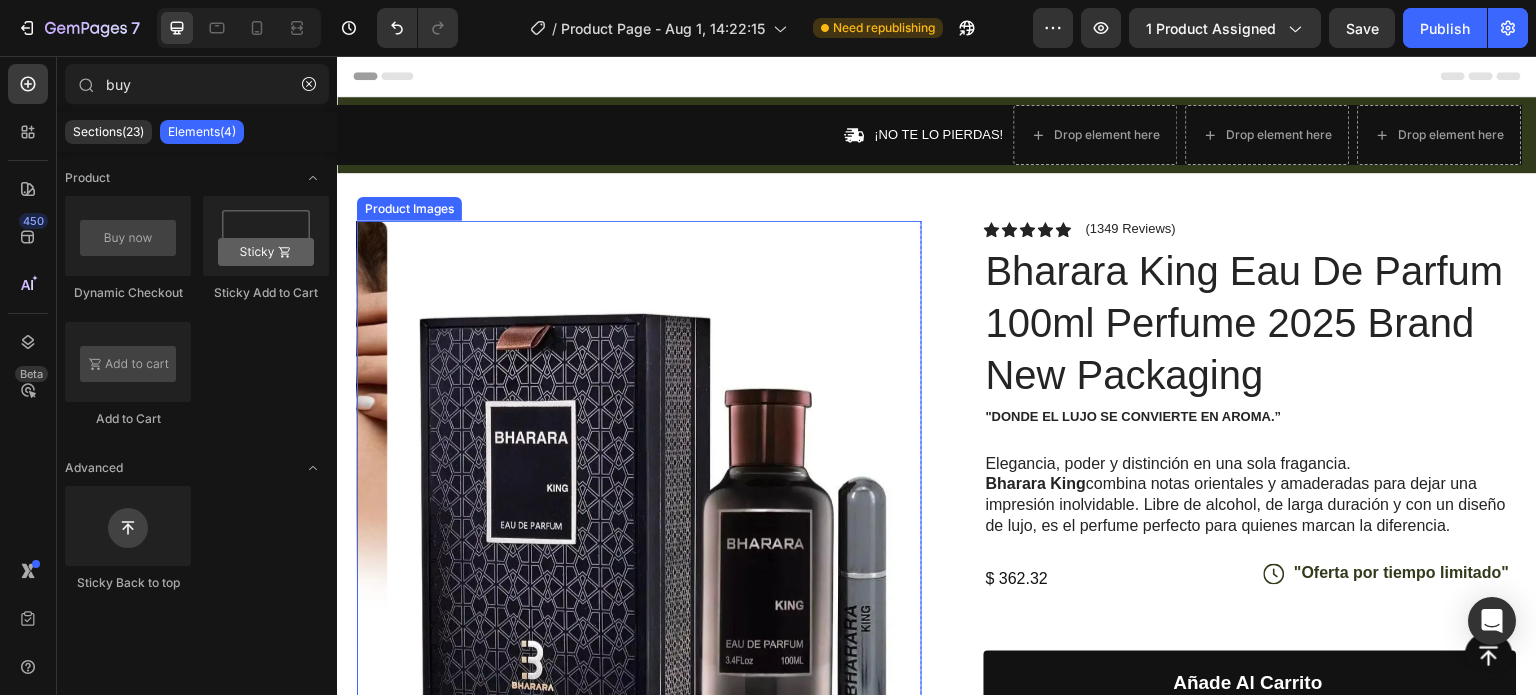 scroll, scrollTop: 300, scrollLeft: 0, axis: vertical 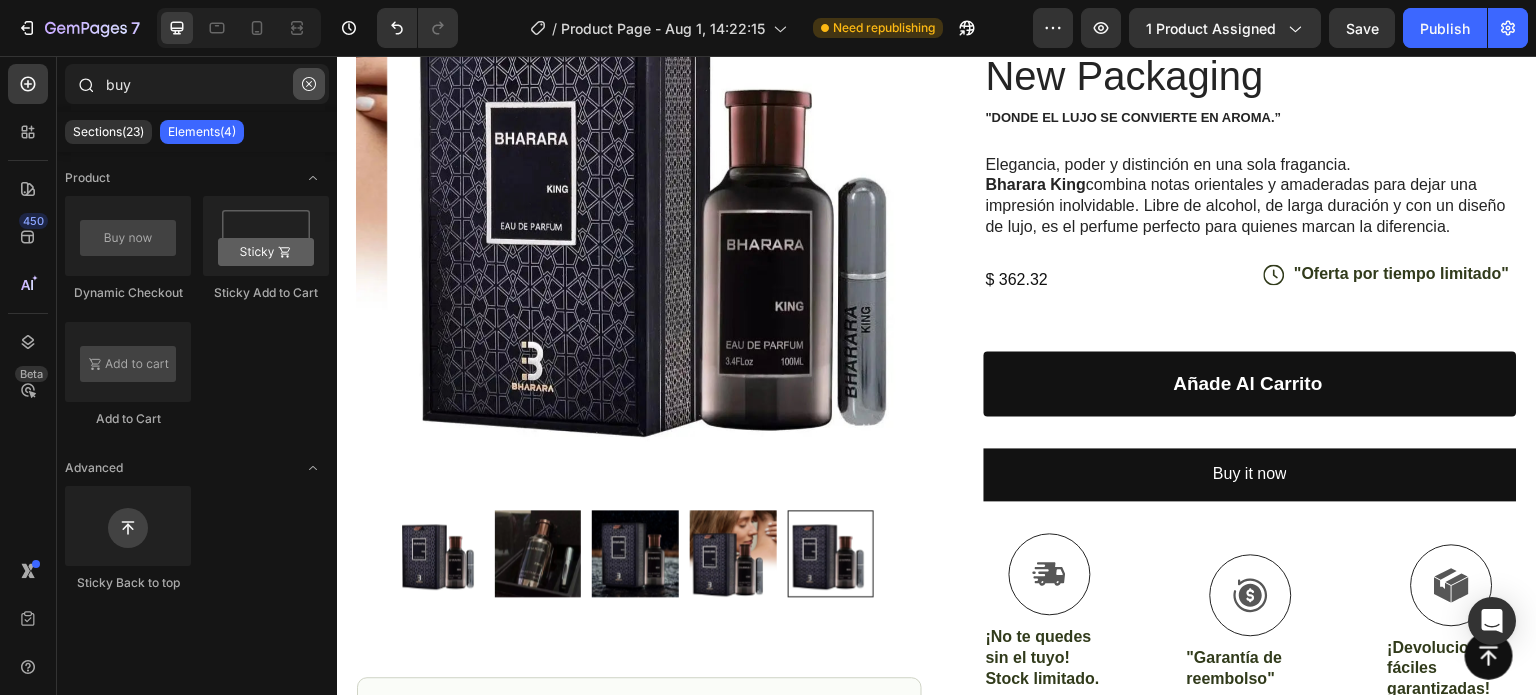click at bounding box center (309, 84) 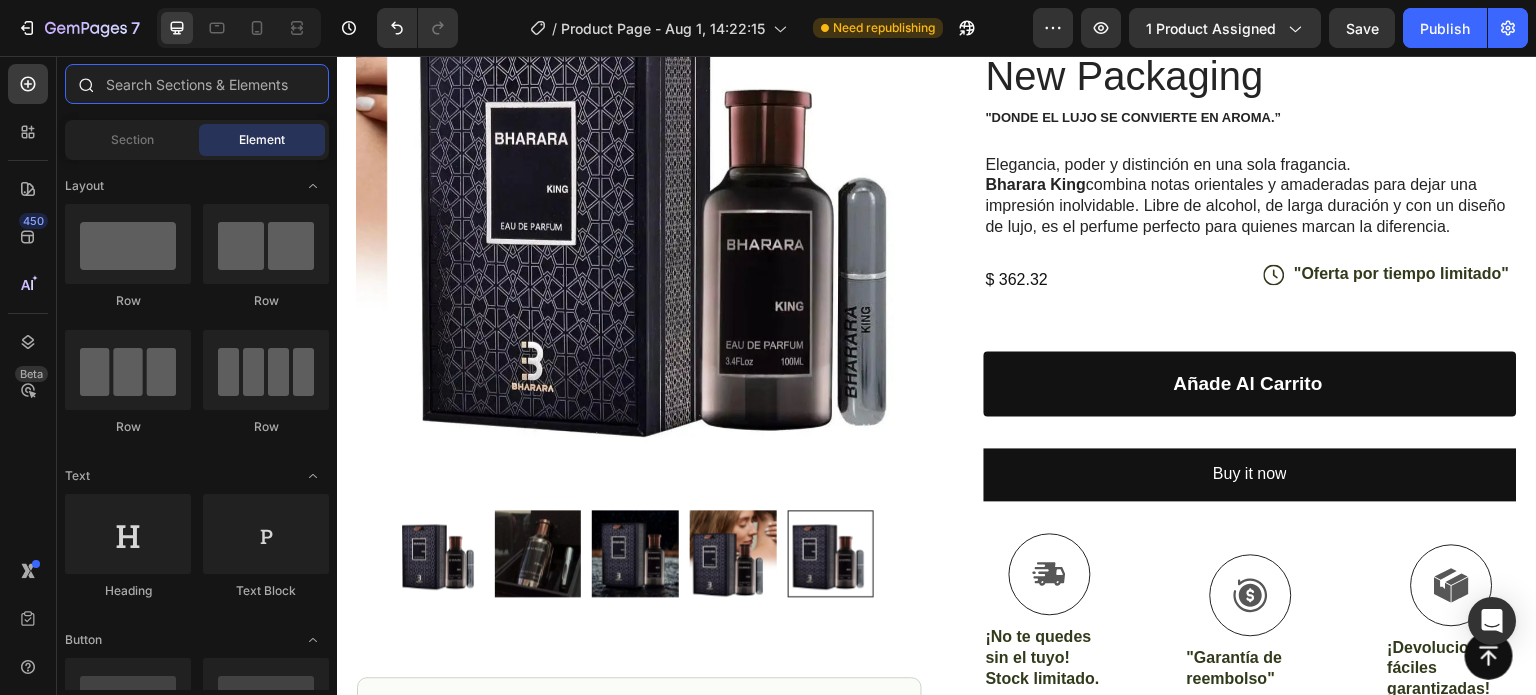 click at bounding box center (197, 84) 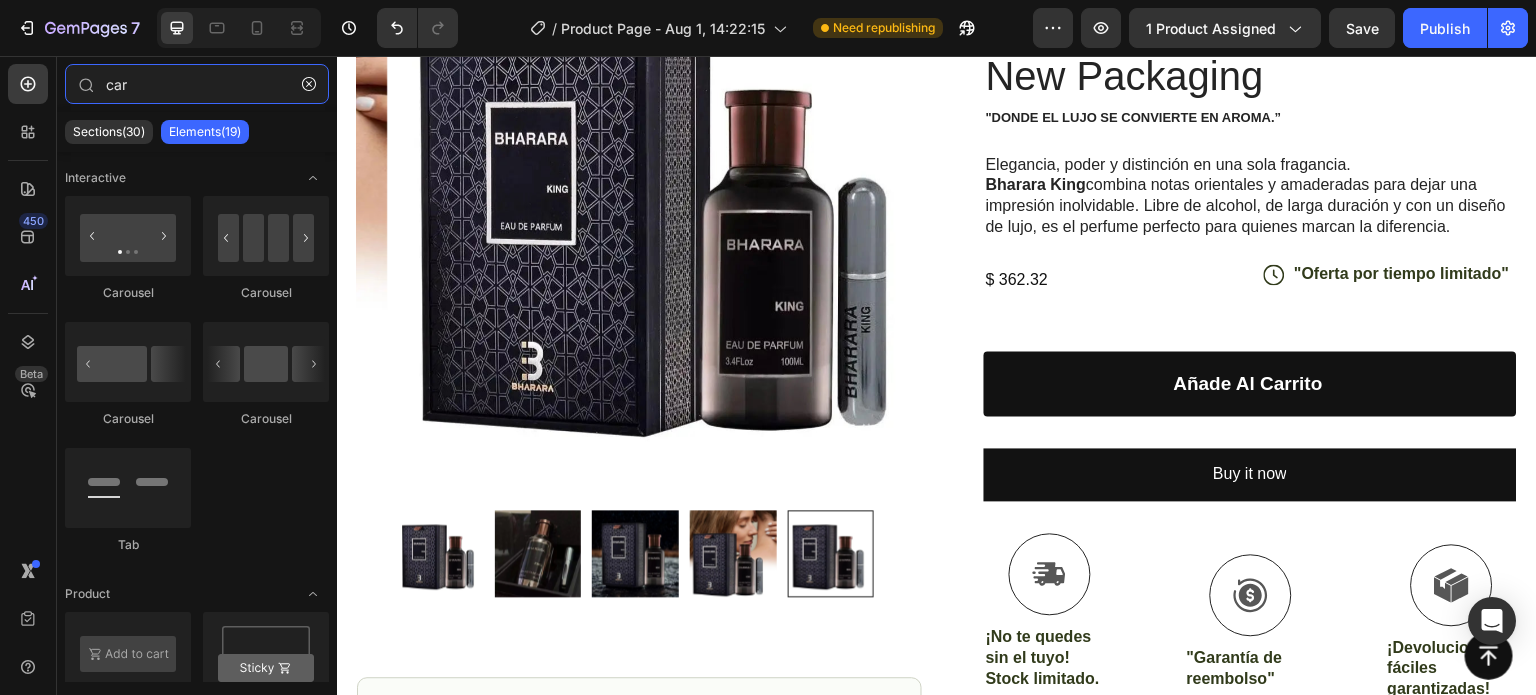 type on "car" 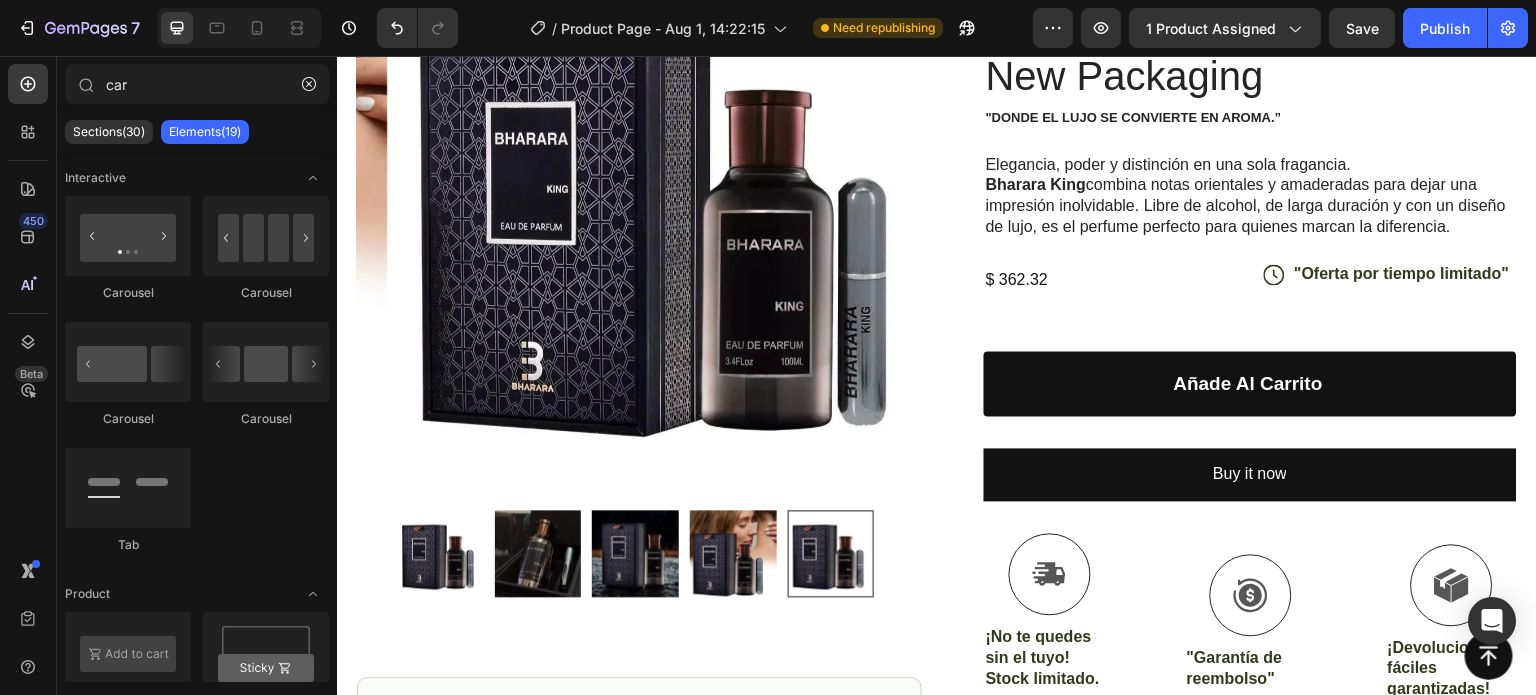 click on "Elements(19)" at bounding box center (205, 132) 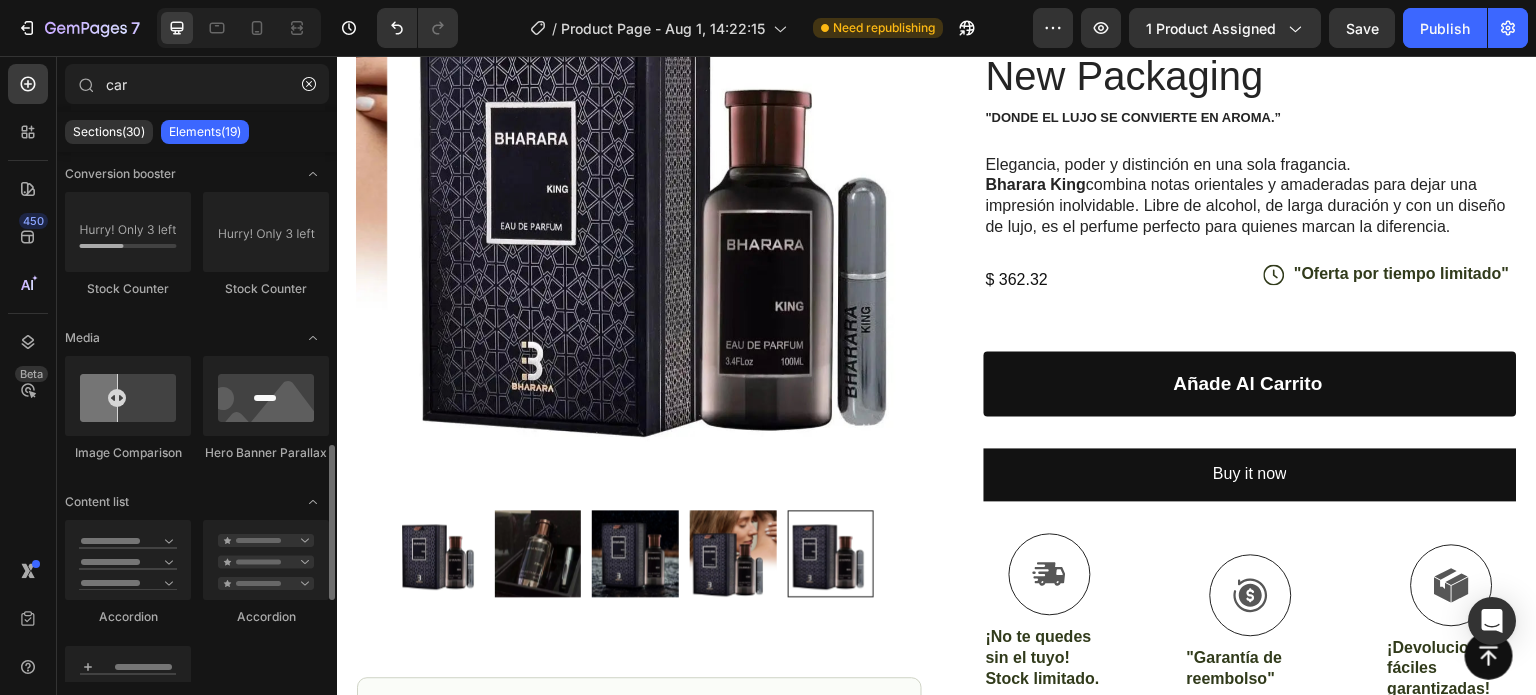 scroll, scrollTop: 1276, scrollLeft: 0, axis: vertical 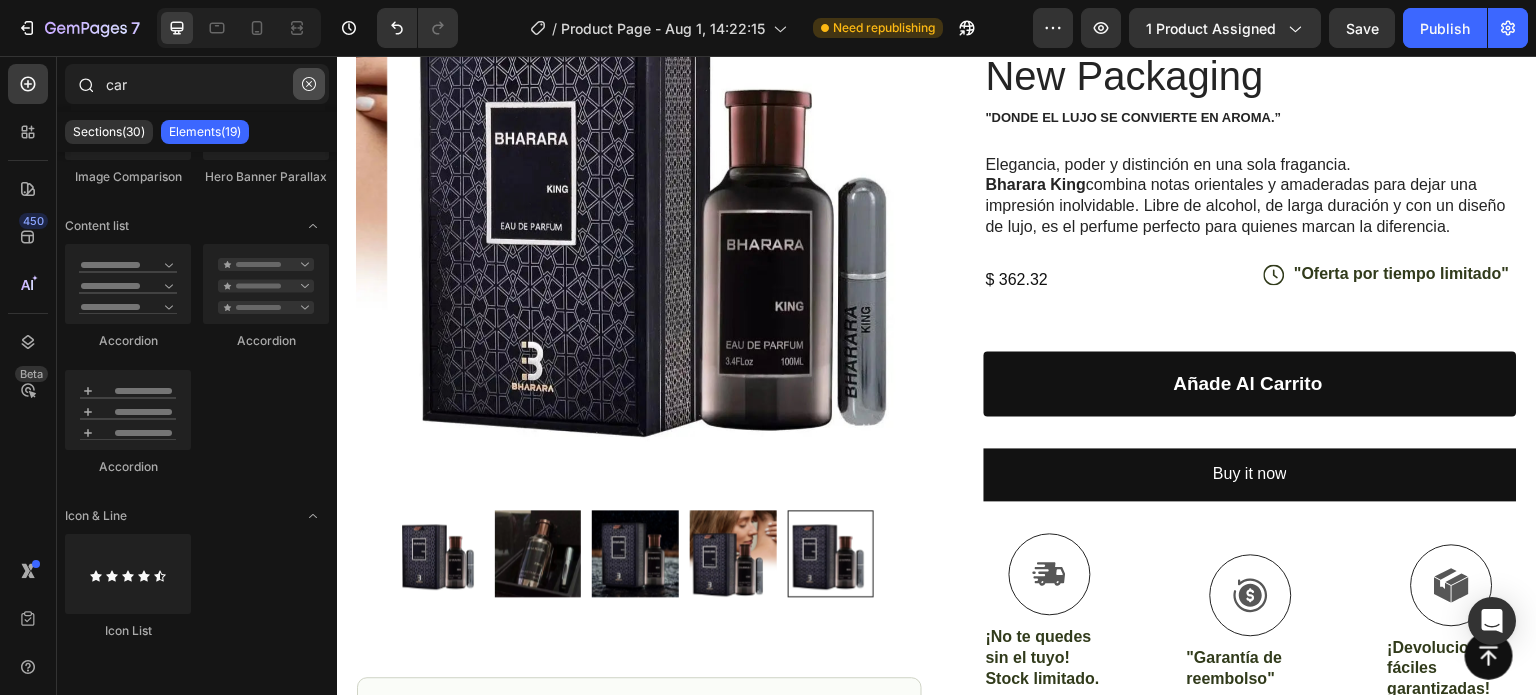 click 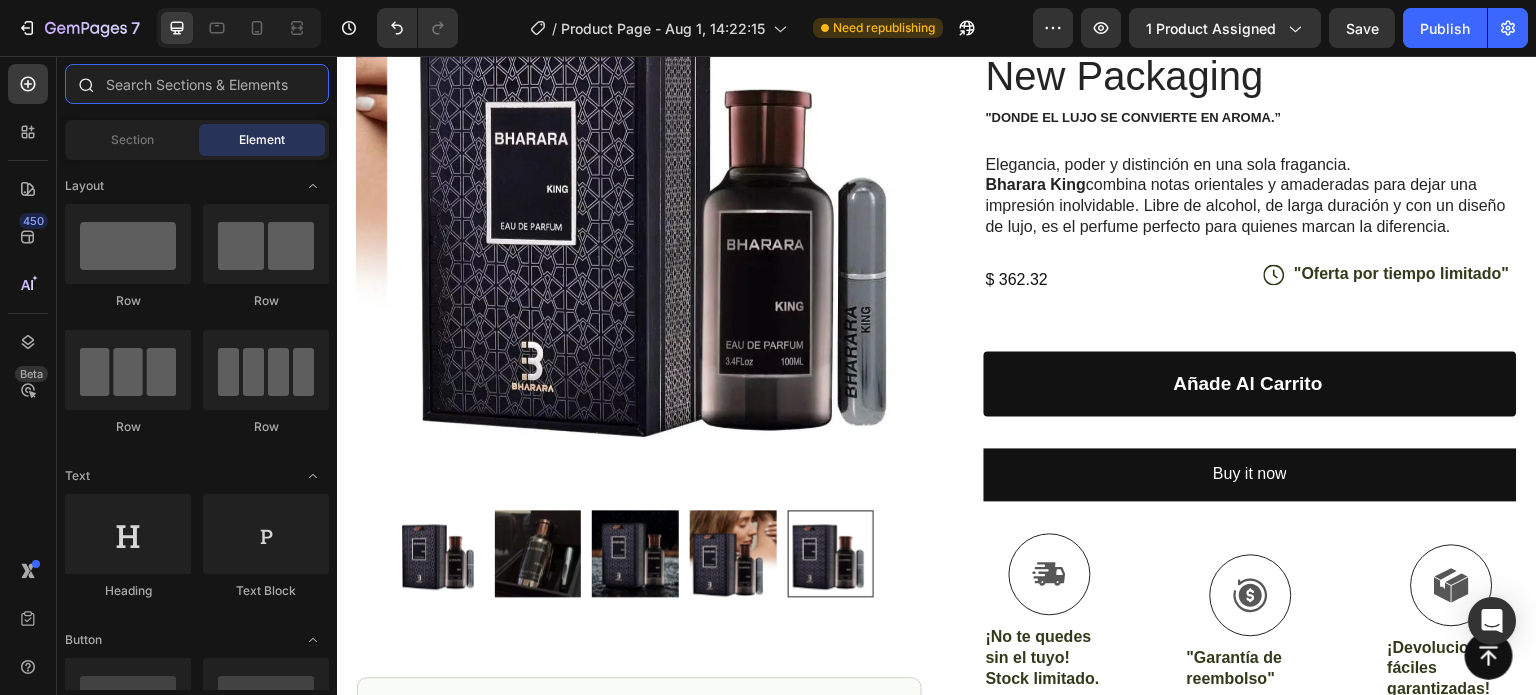 click at bounding box center [197, 84] 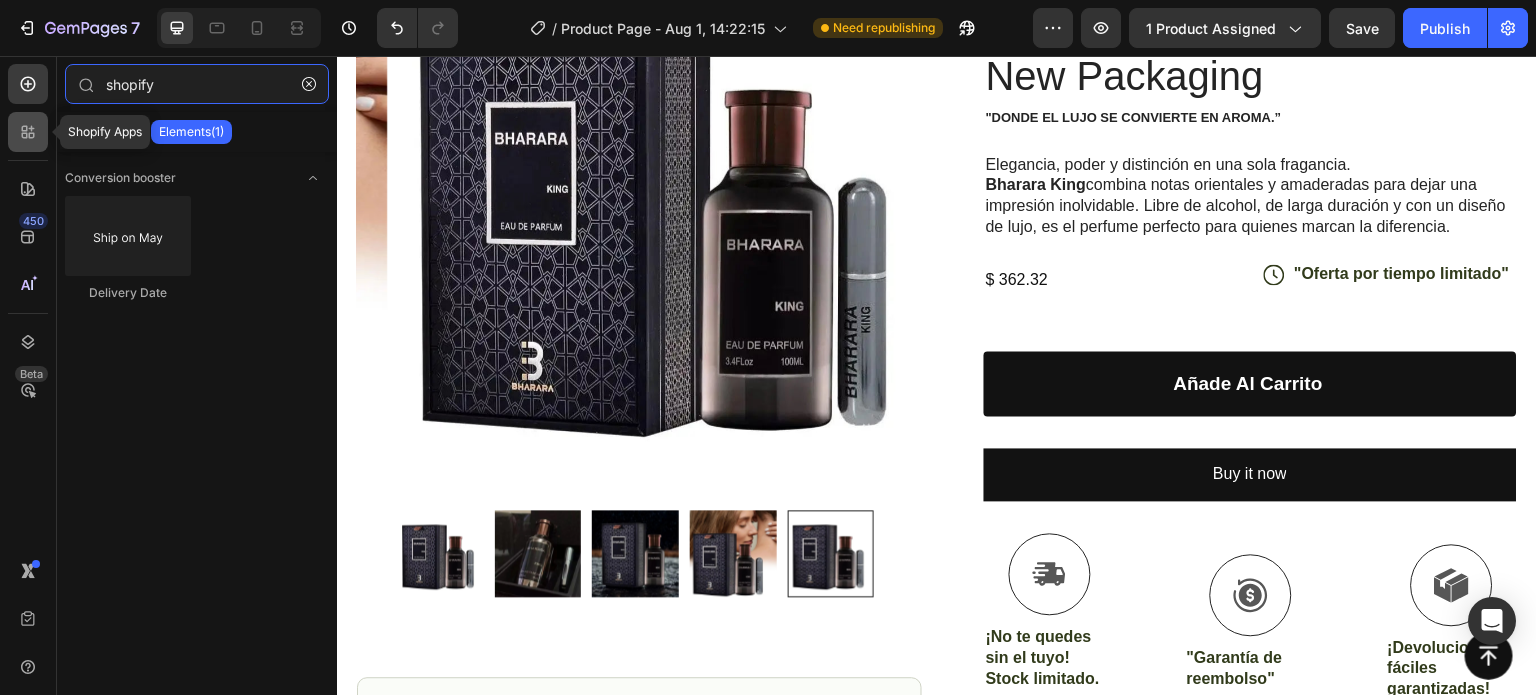 type on "shopify" 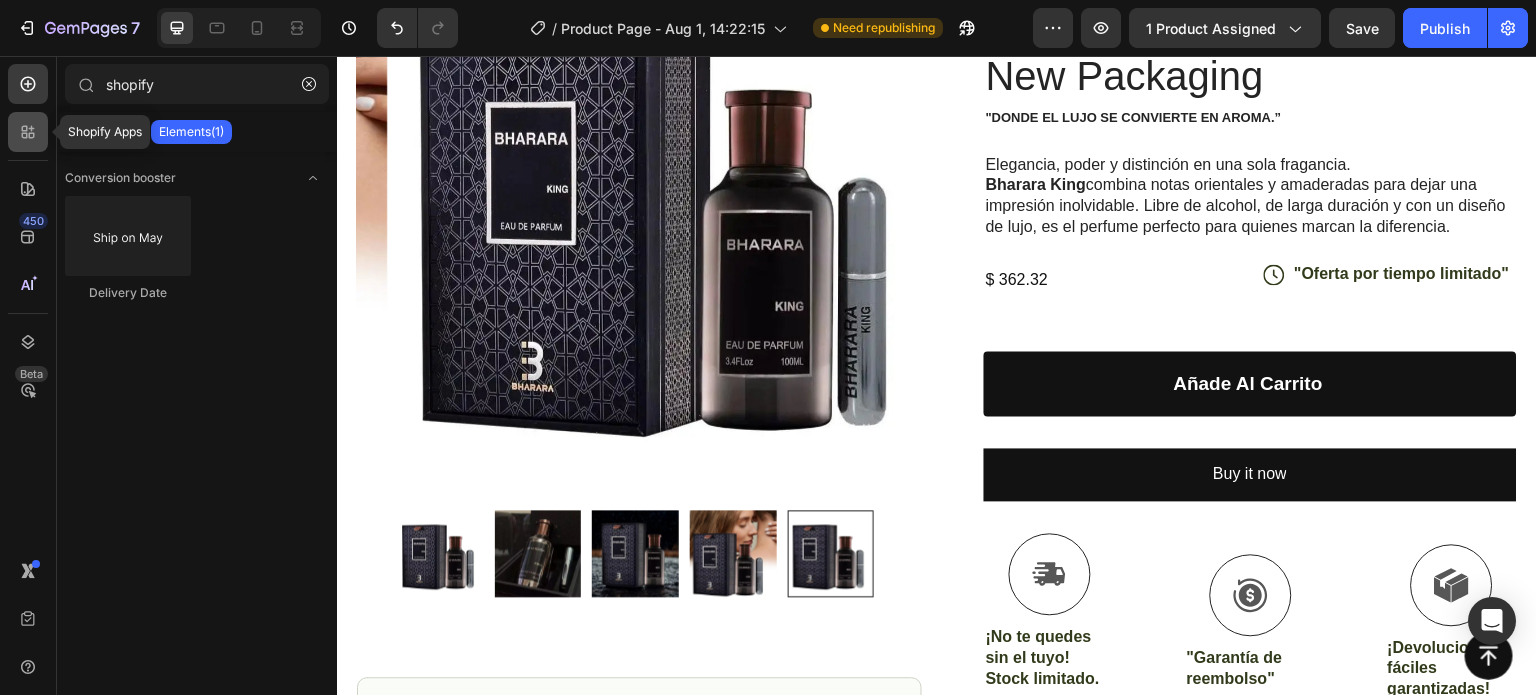 click 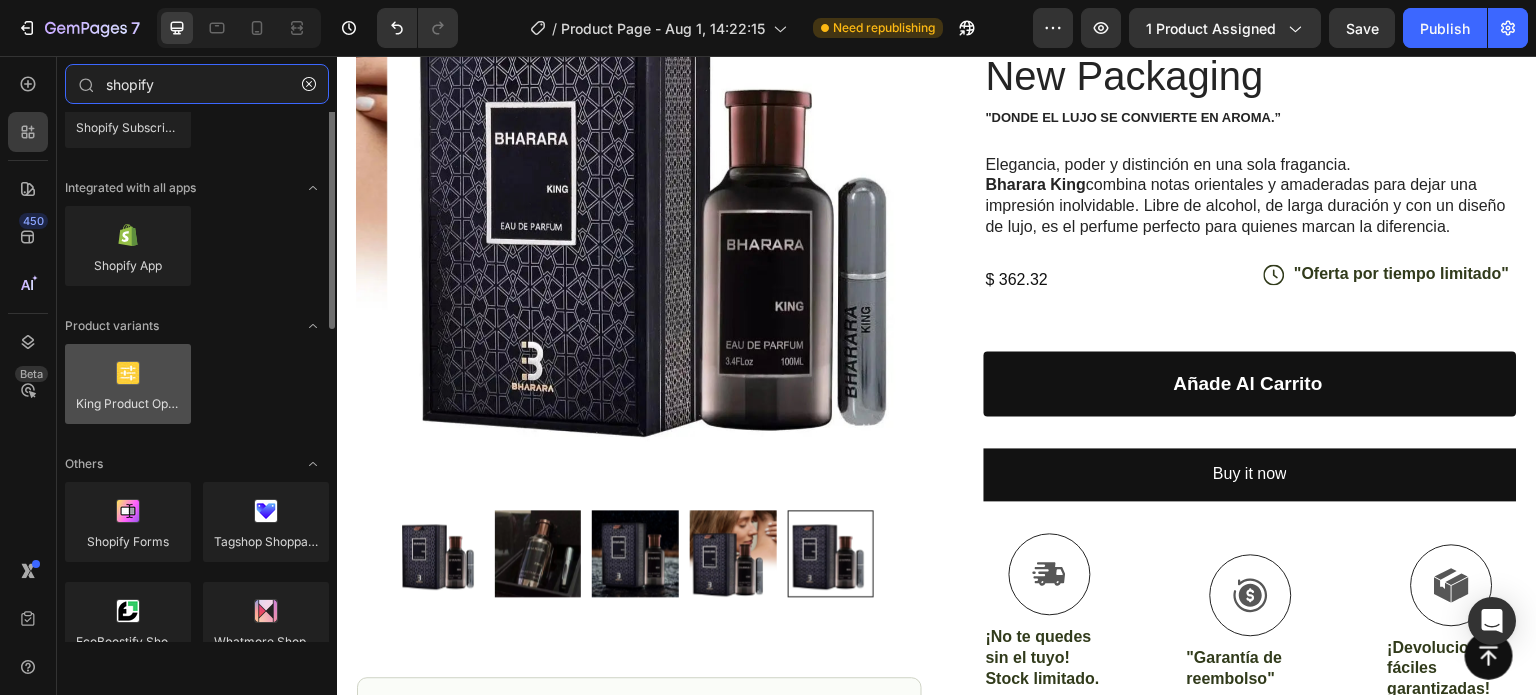 scroll, scrollTop: 0, scrollLeft: 0, axis: both 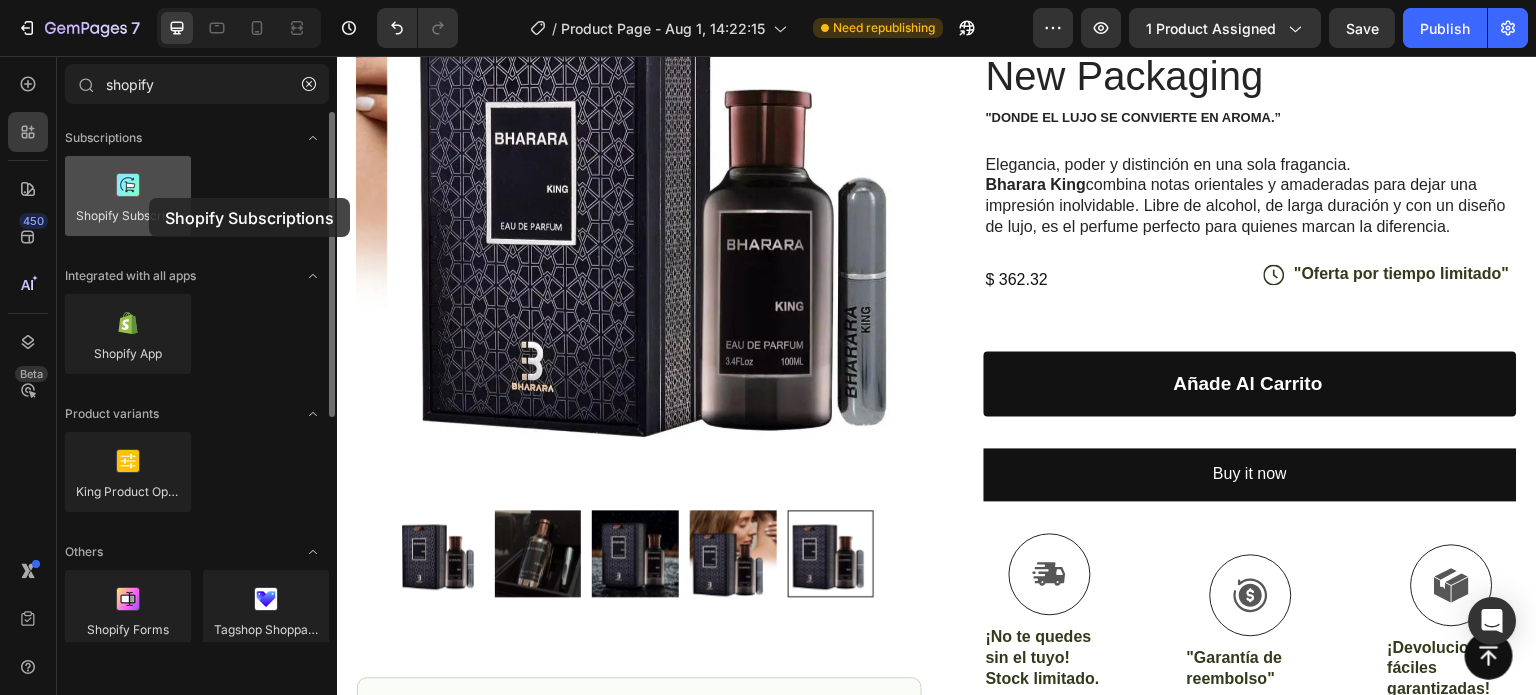 click at bounding box center [128, 196] 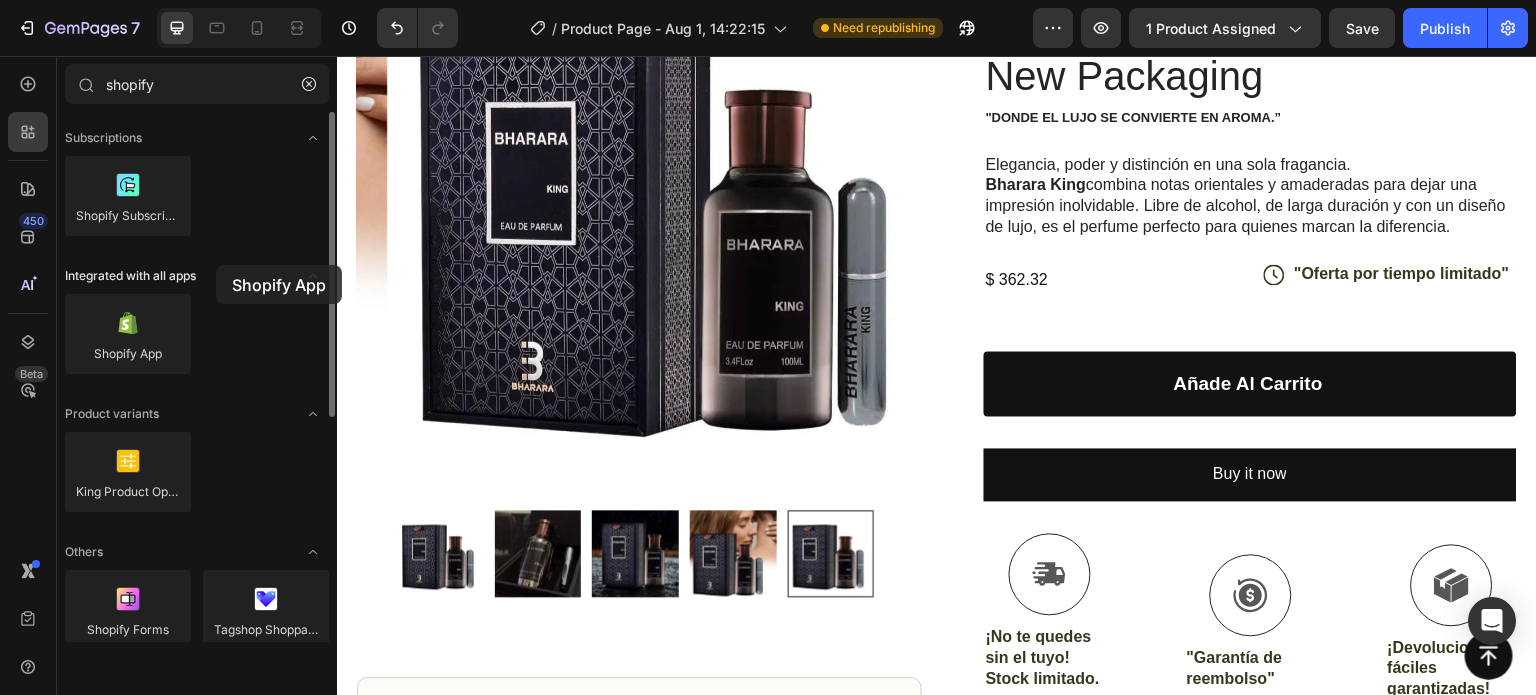 drag, startPoint x: 155, startPoint y: 350, endPoint x: 216, endPoint y: 265, distance: 104.62313 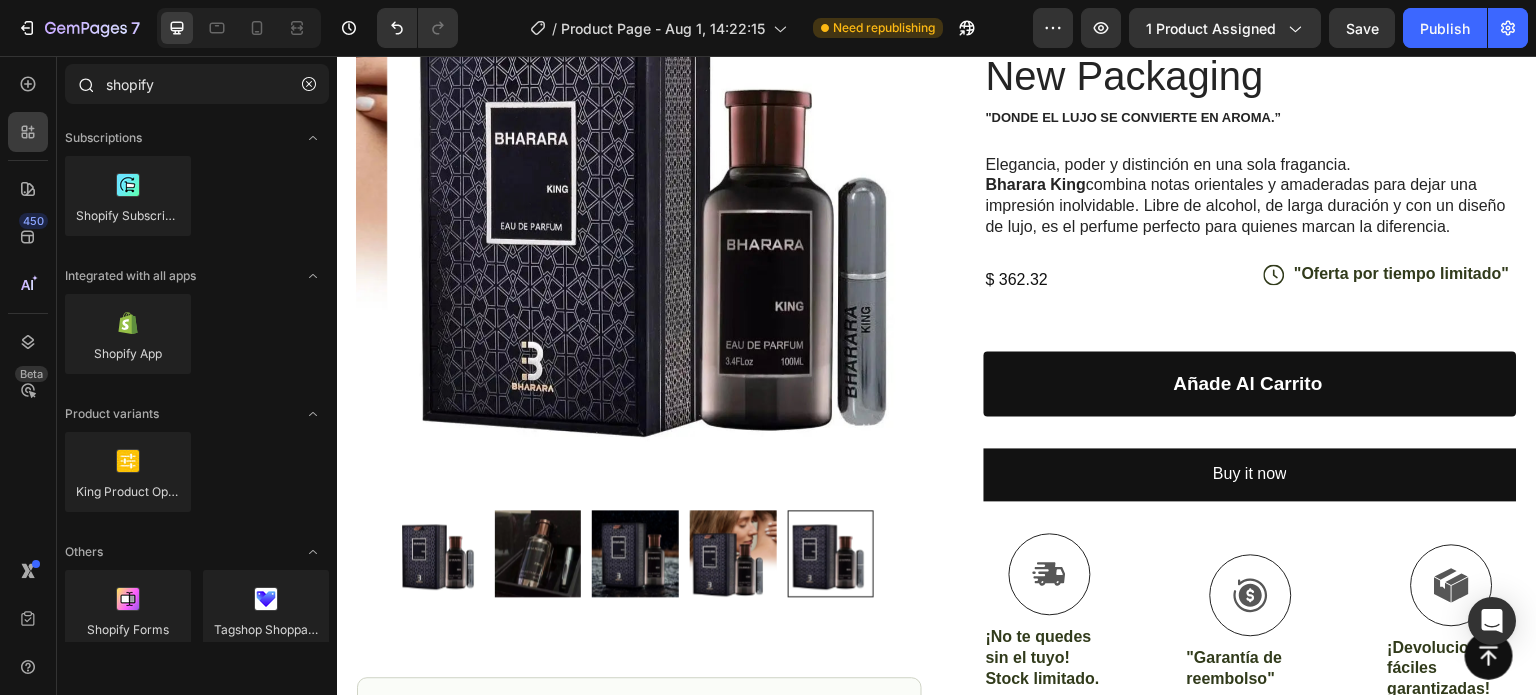 click on "shopify" 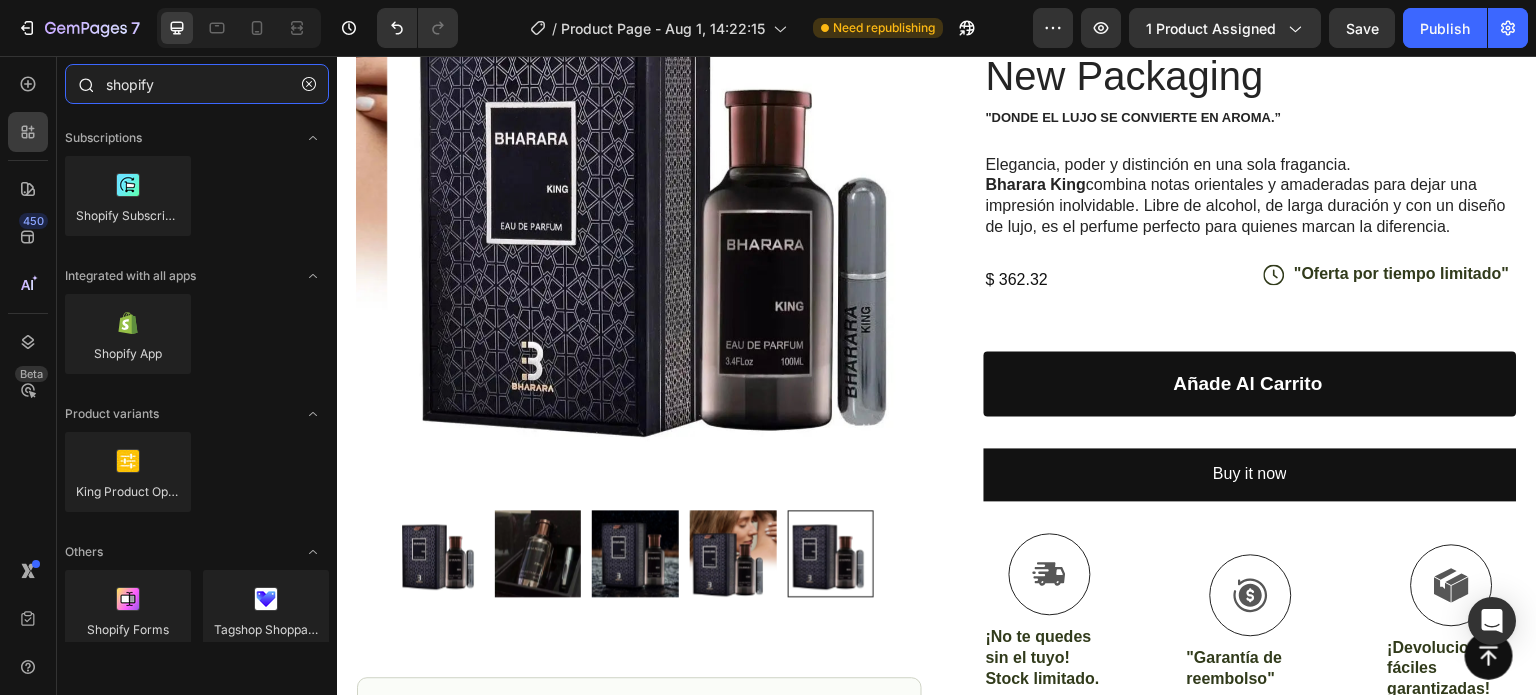 click on "shopify" at bounding box center (197, 84) 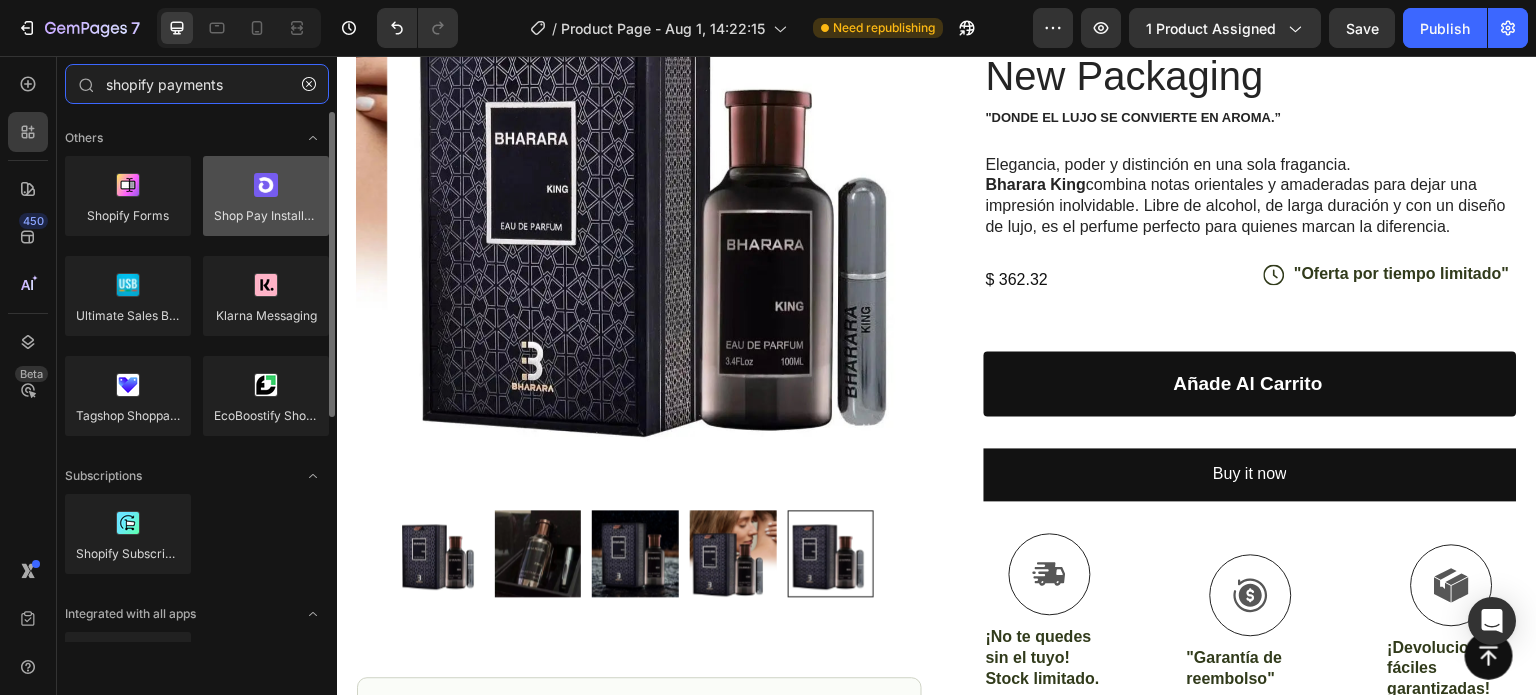 type on "shopify payments" 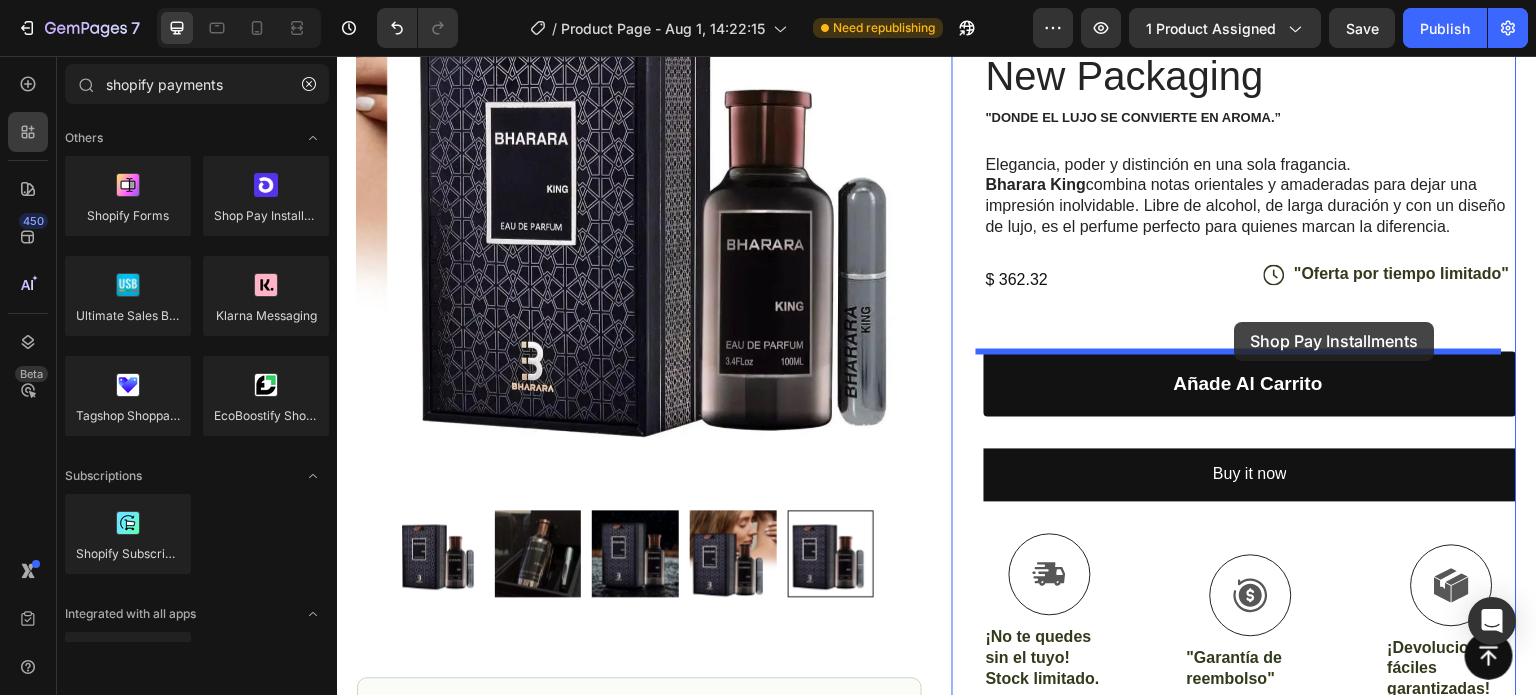 drag, startPoint x: 599, startPoint y: 241, endPoint x: 1235, endPoint y: 322, distance: 641.13727 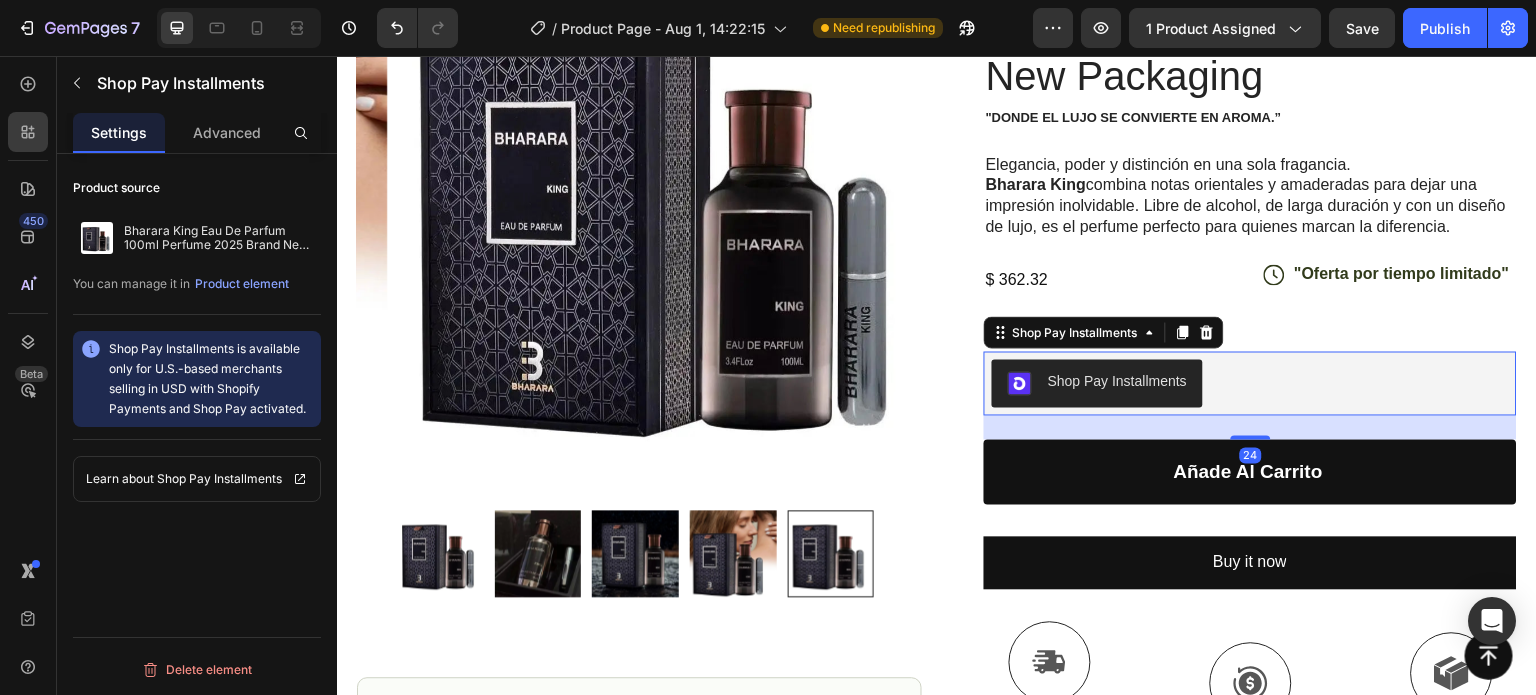 click on "Shop Pay Installments" at bounding box center (1097, 383) 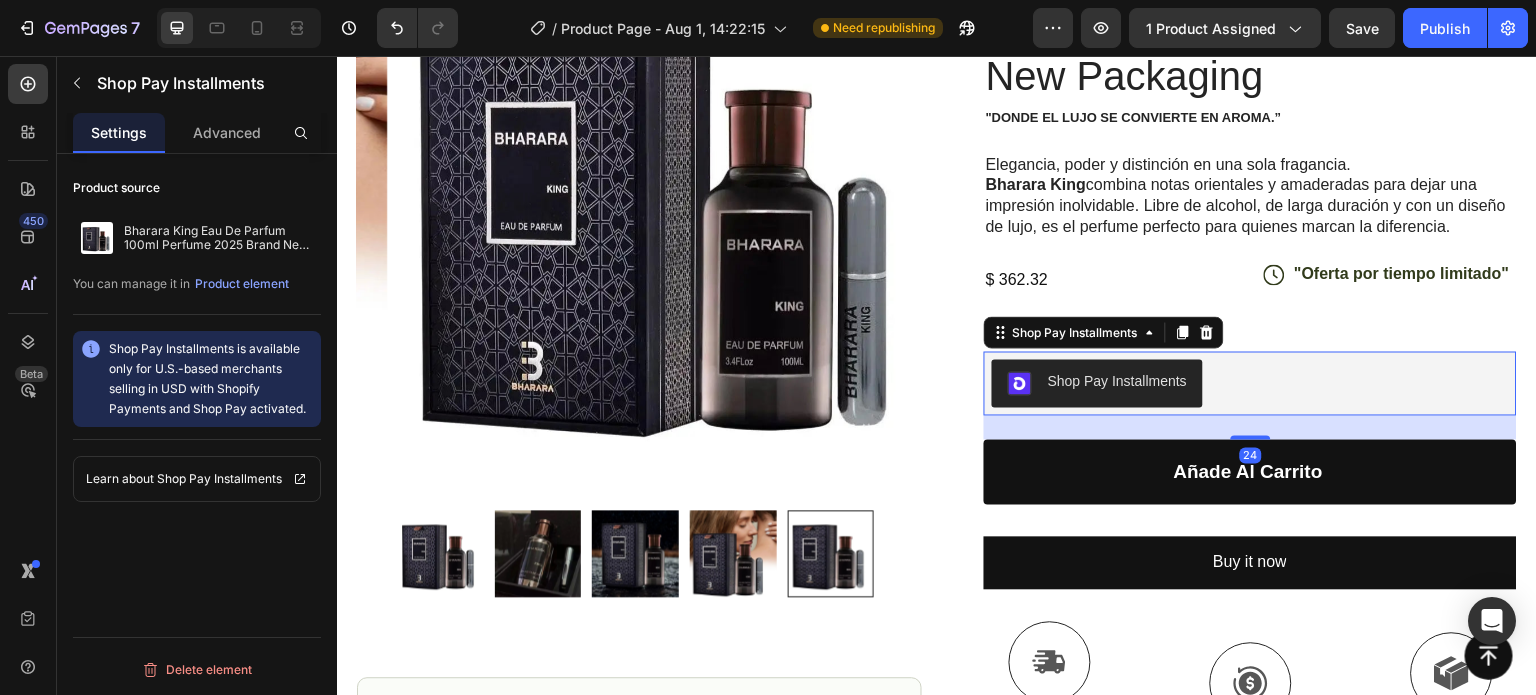 click on "Shop Pay Installments" at bounding box center (1097, 383) 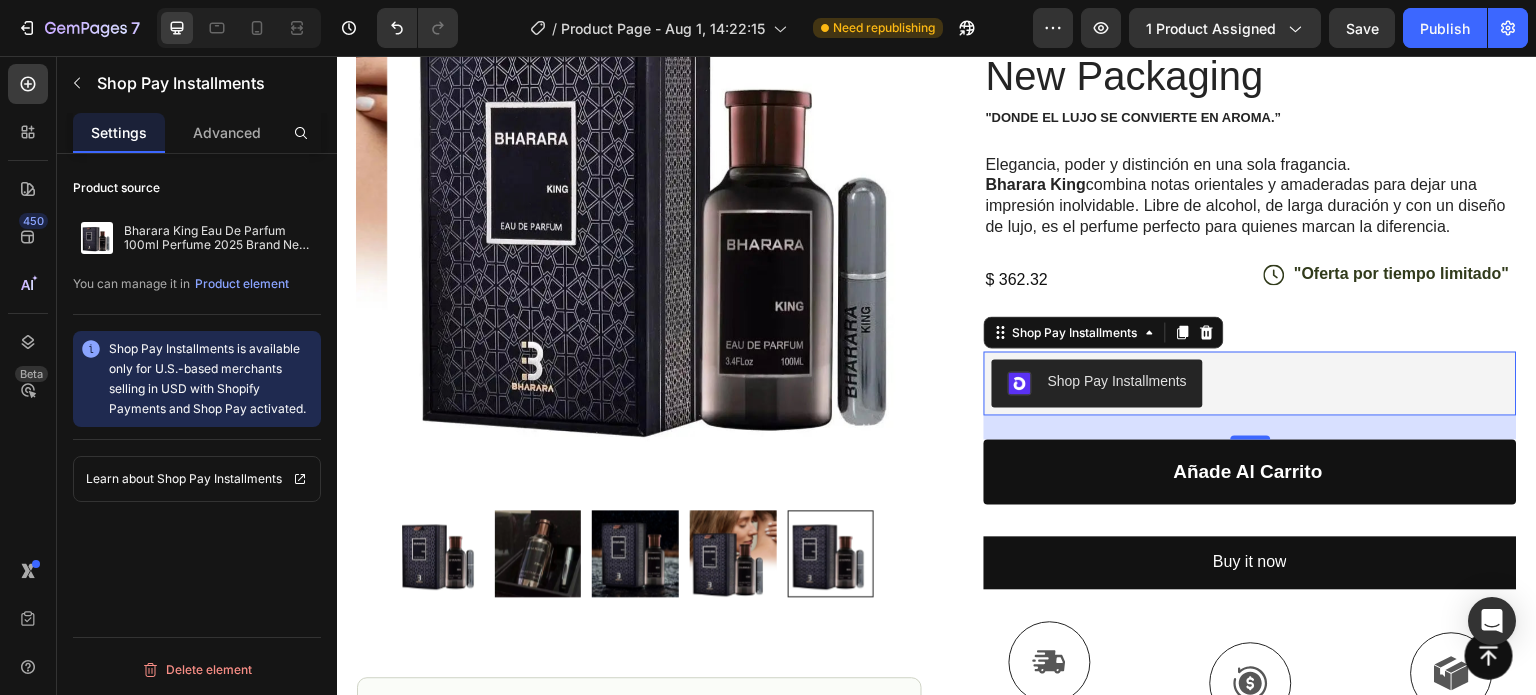 click on "Shop Pay Installments" at bounding box center [1097, 383] 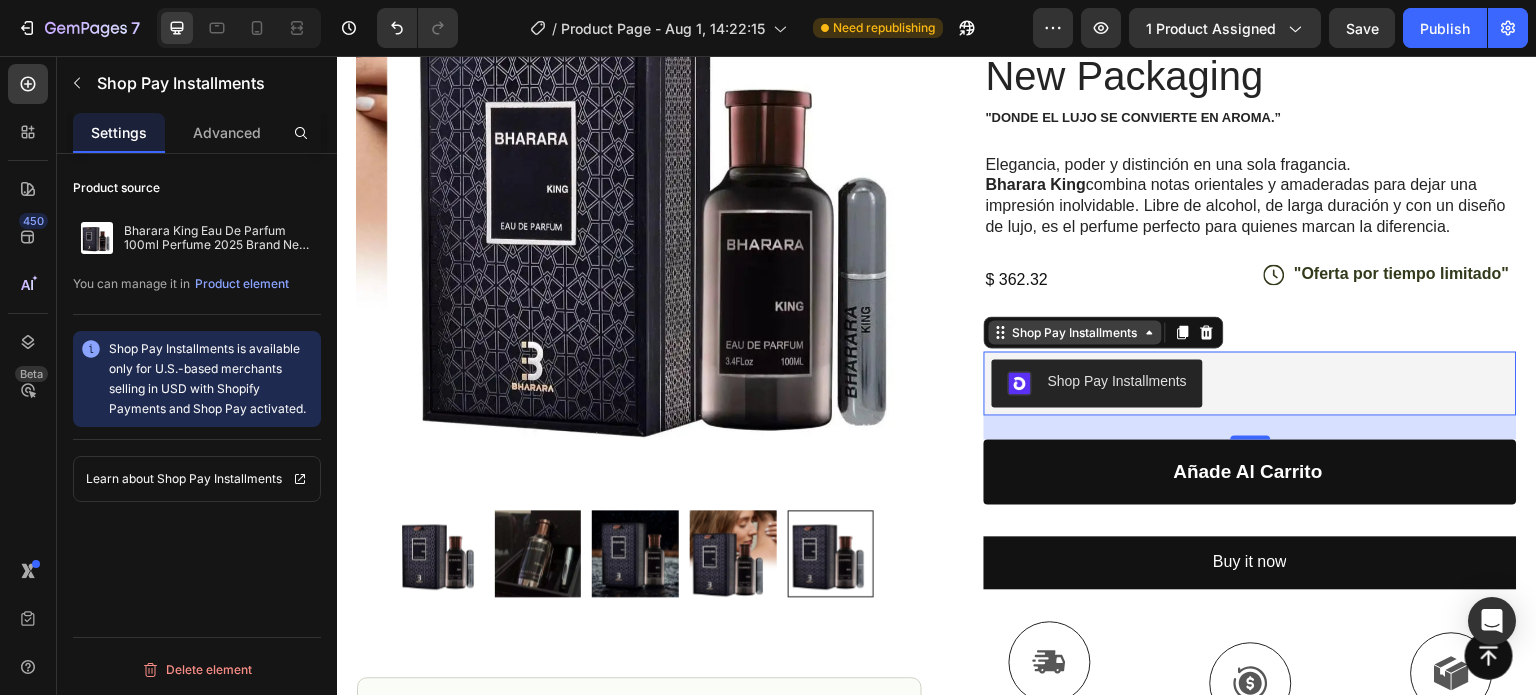 click 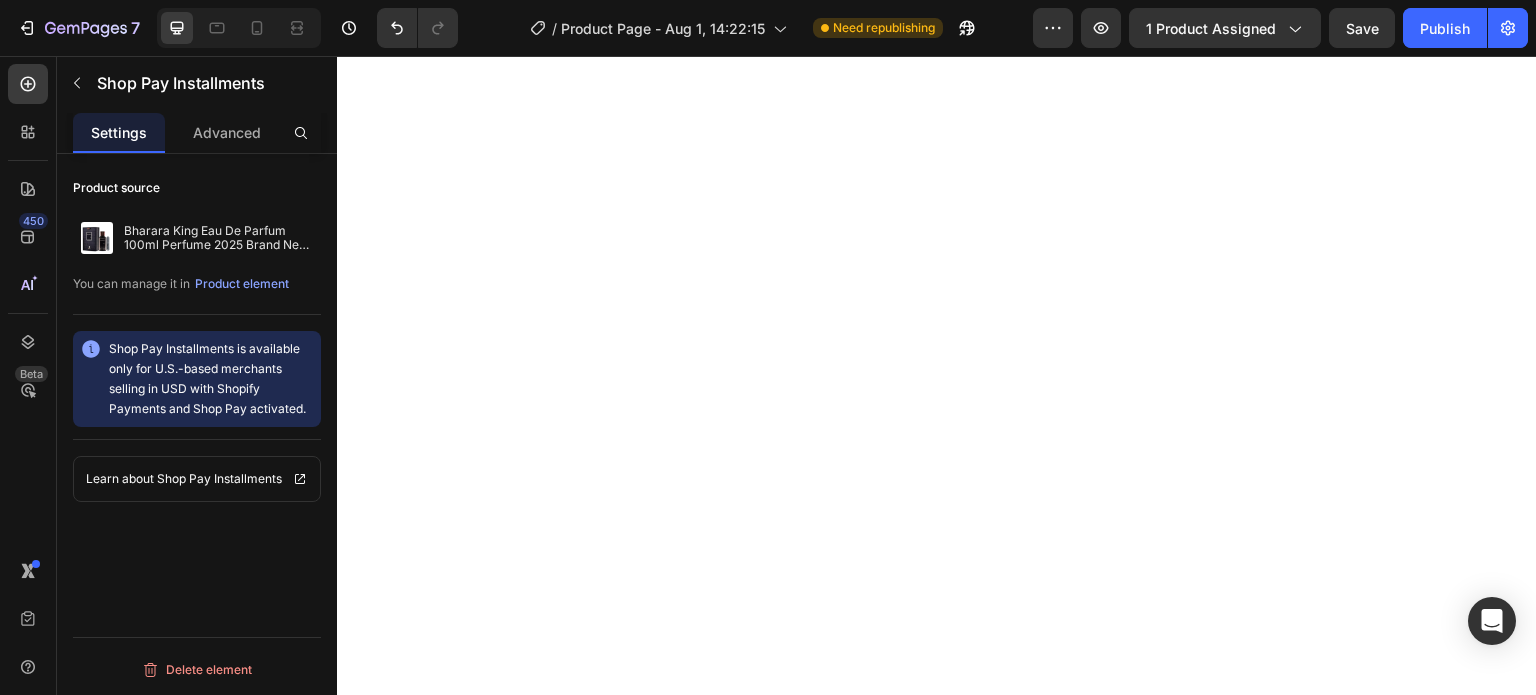 scroll, scrollTop: 0, scrollLeft: 0, axis: both 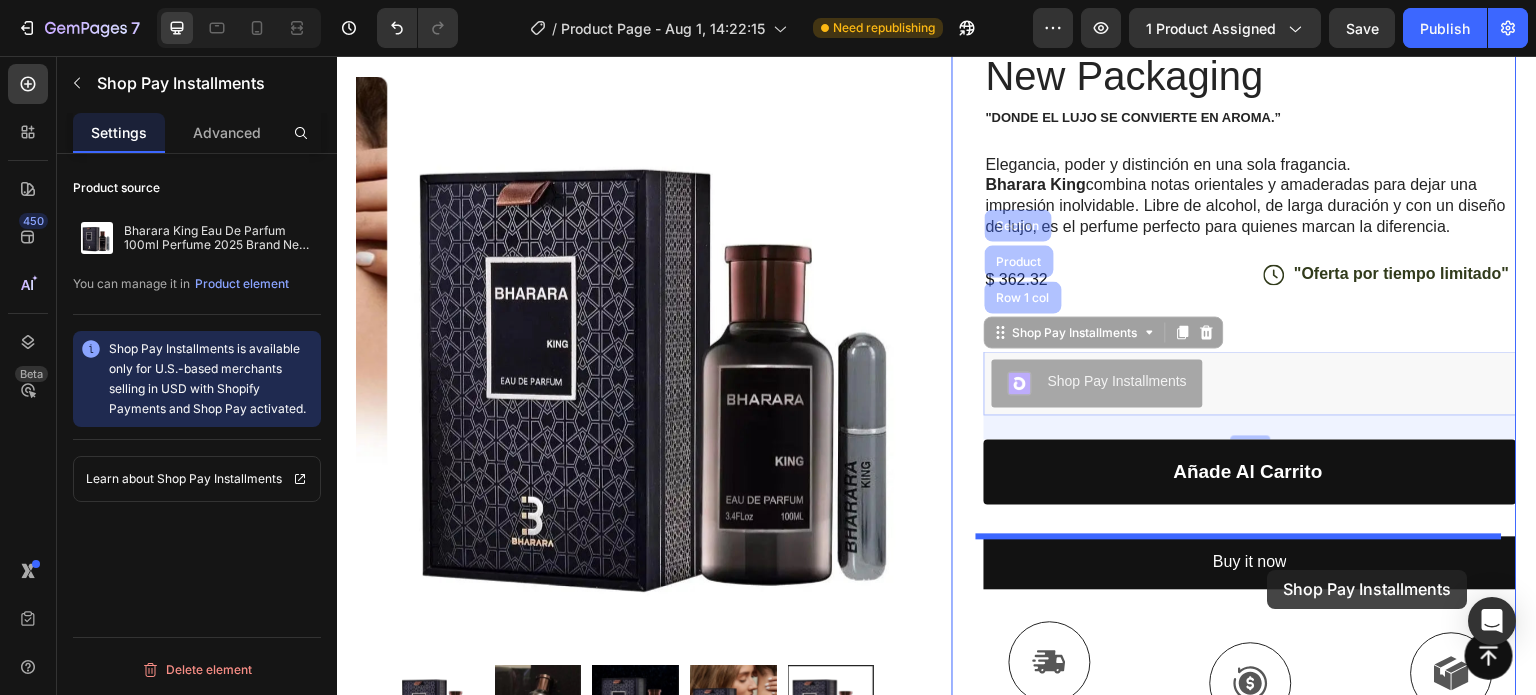 drag, startPoint x: 1182, startPoint y: 382, endPoint x: 1268, endPoint y: 570, distance: 206.73654 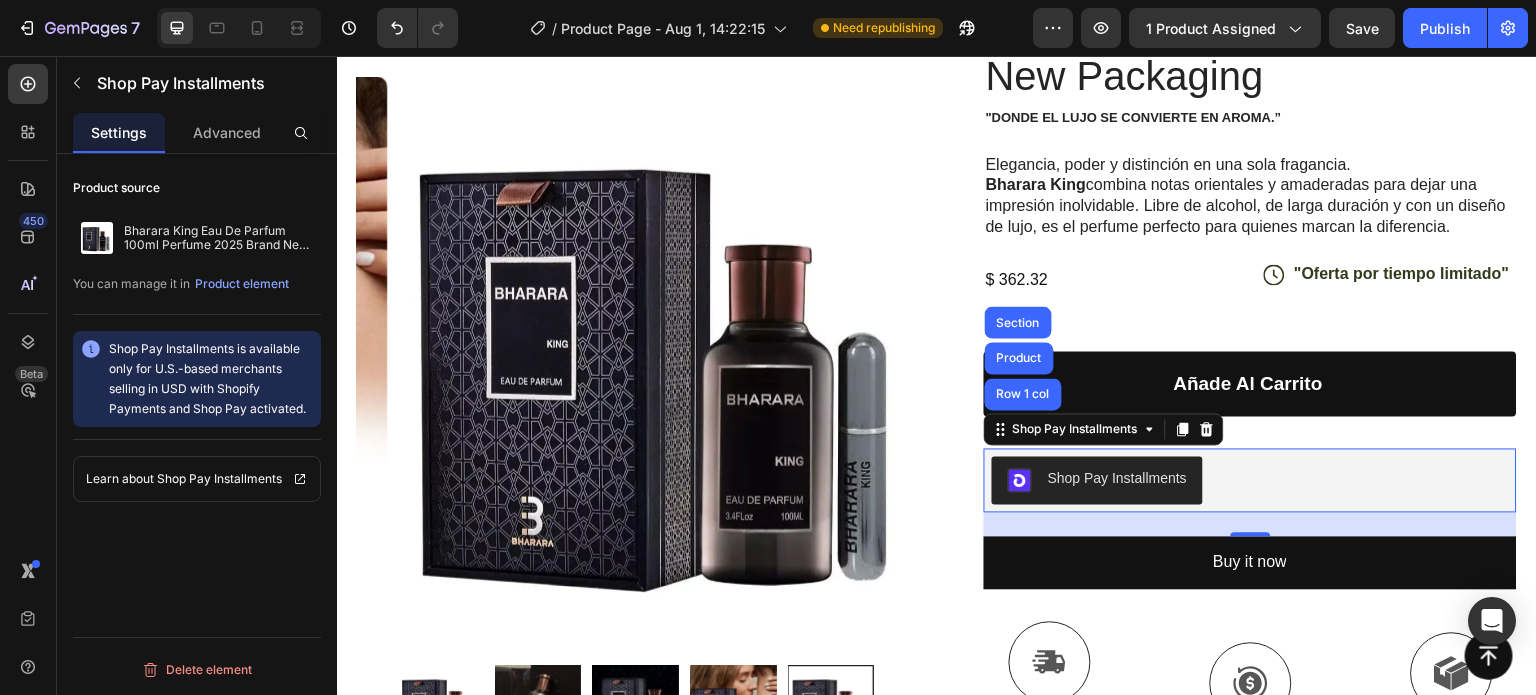 click on "Shop Pay Installments" at bounding box center [1250, 480] 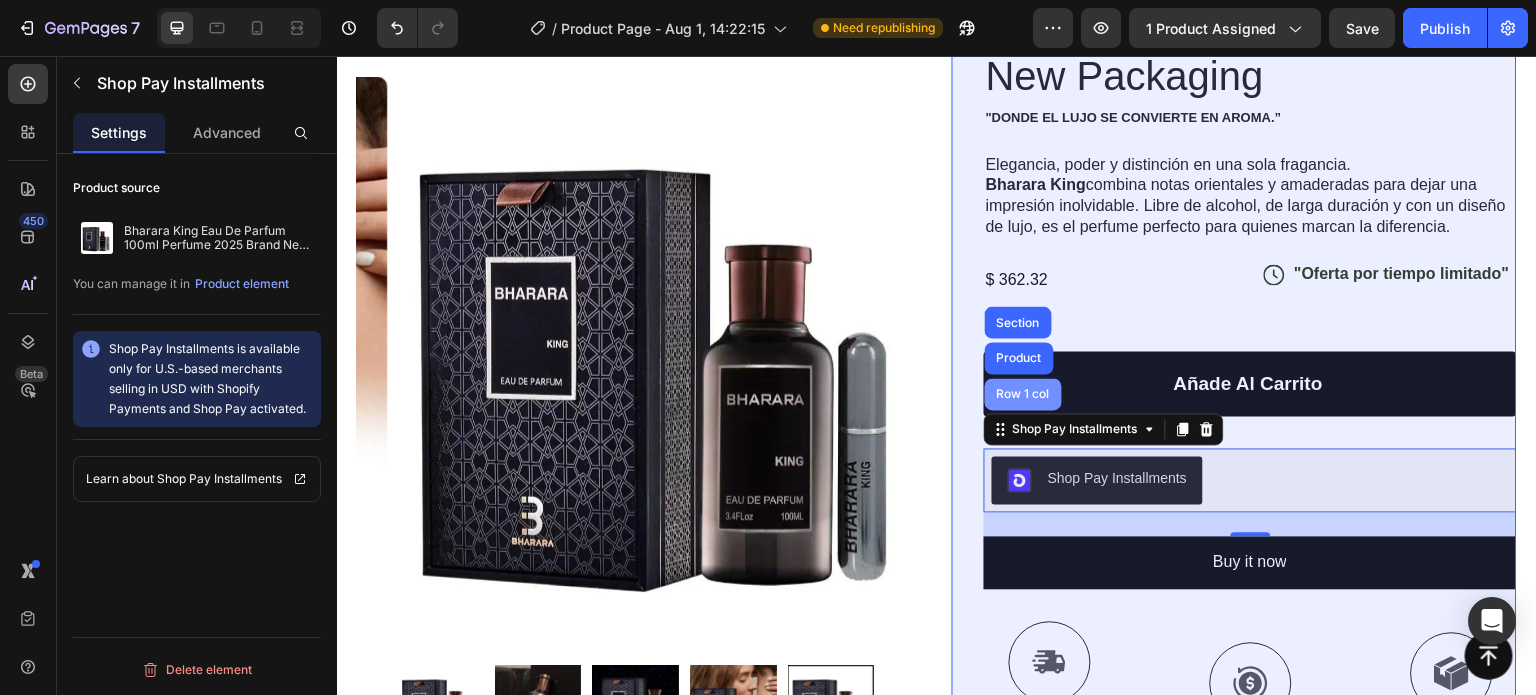 click on "Row 1 col" at bounding box center (1023, 394) 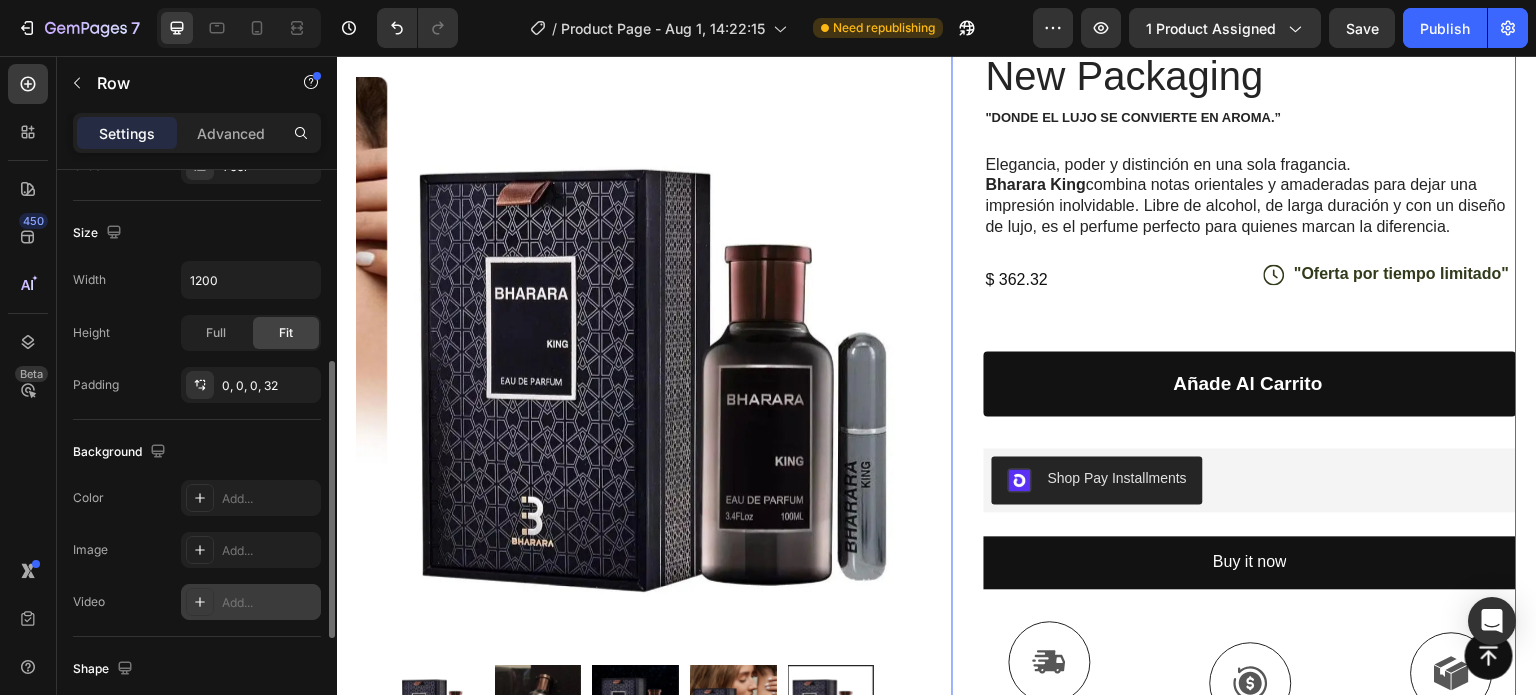 scroll, scrollTop: 636, scrollLeft: 0, axis: vertical 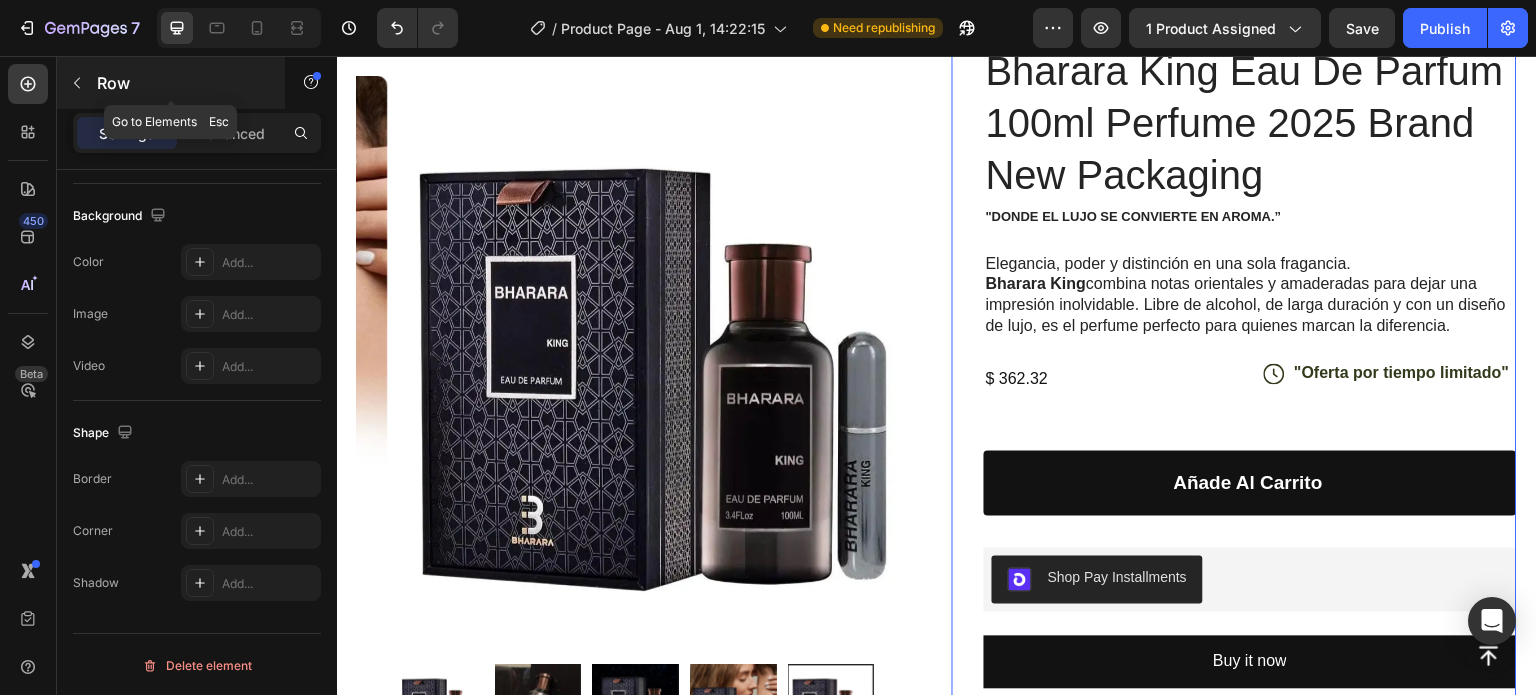 click 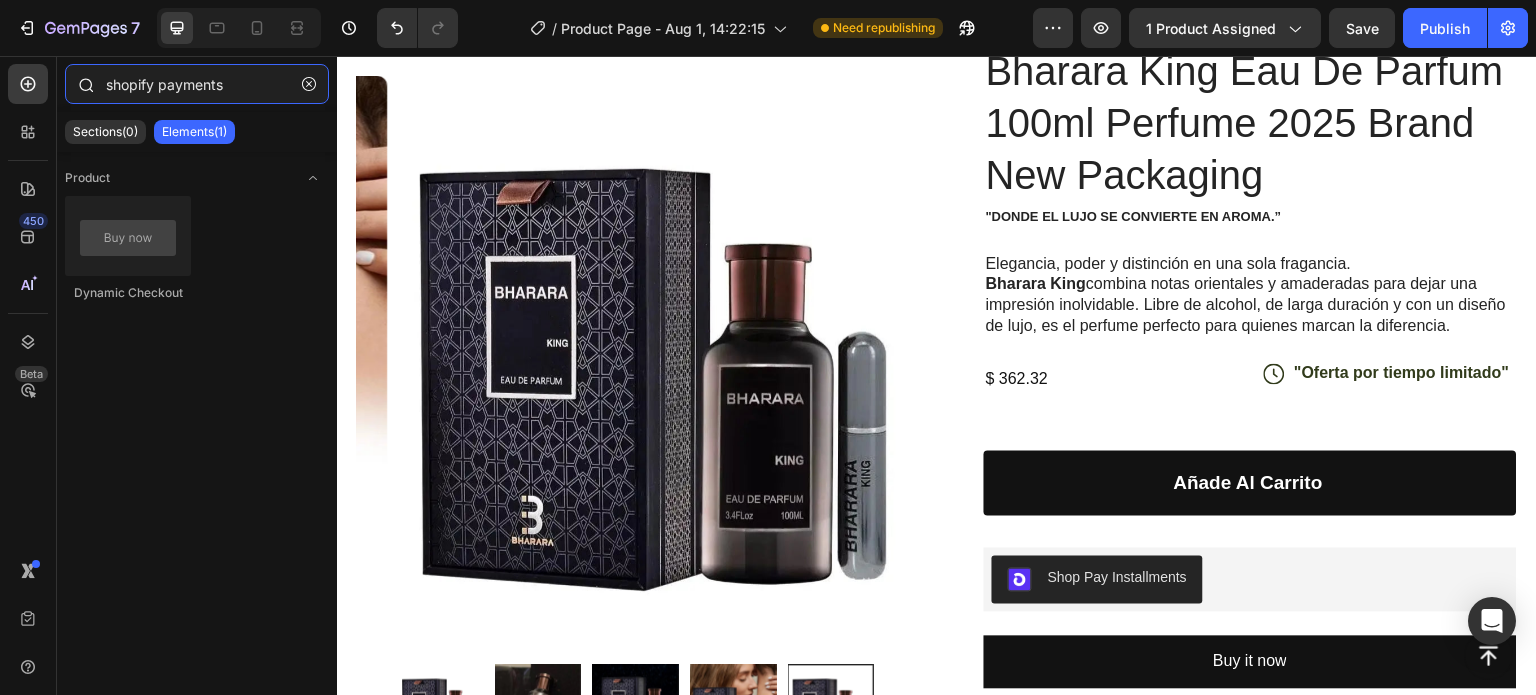 click on "shopify payments" at bounding box center [197, 84] 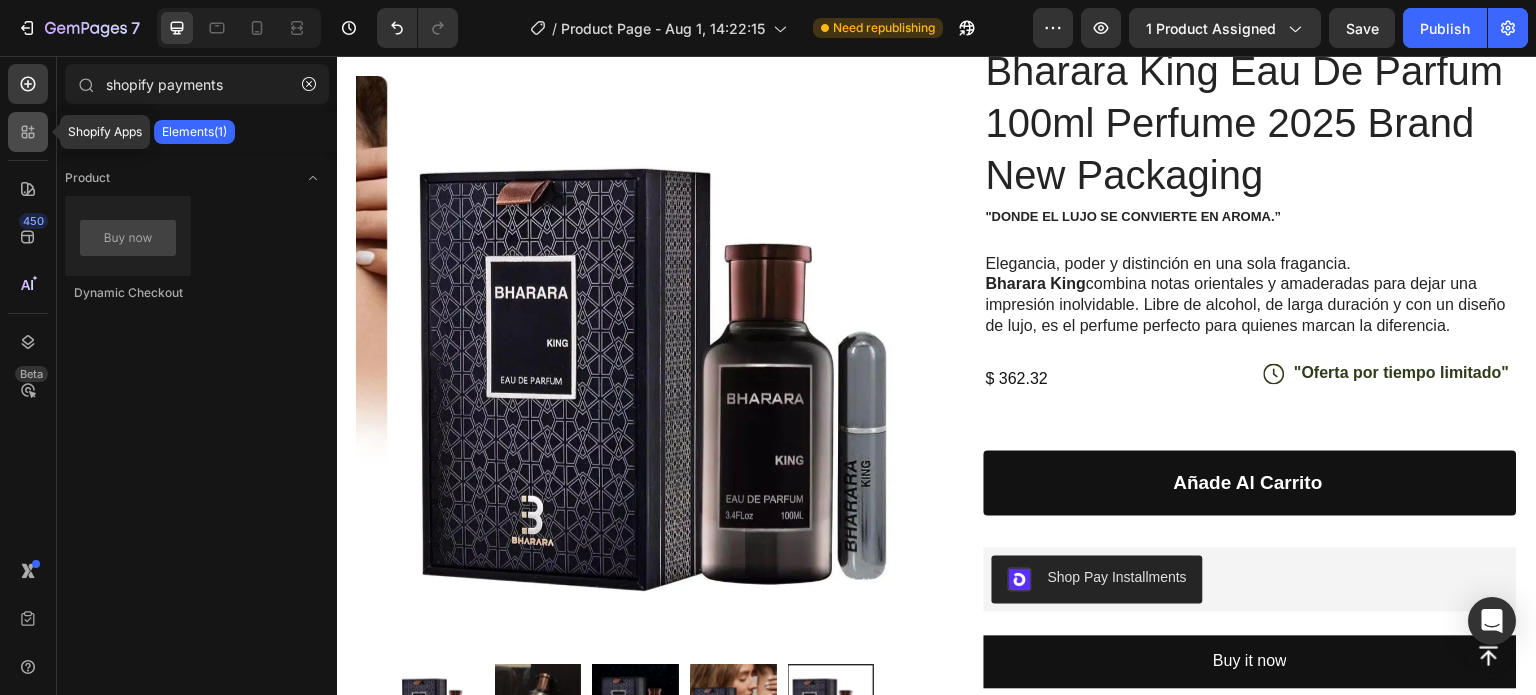 click 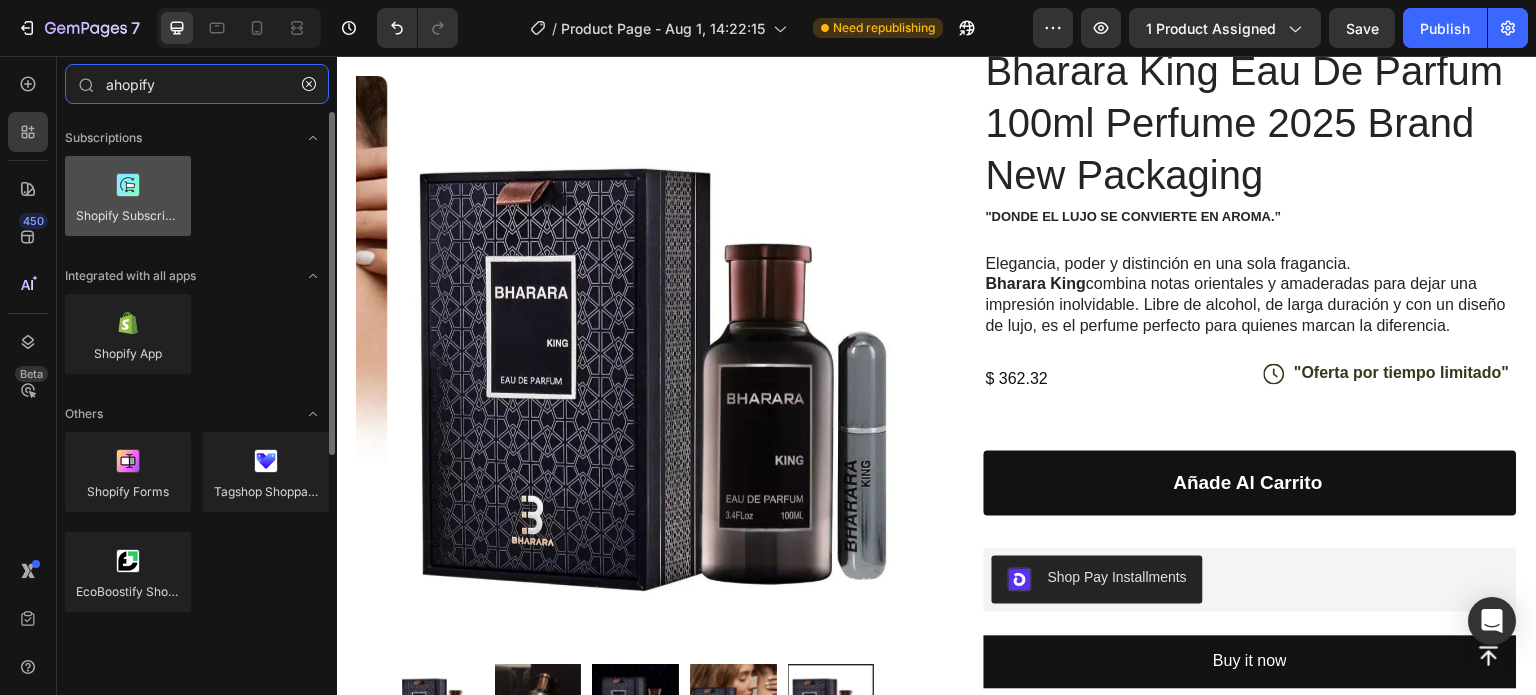 type on "ahopify" 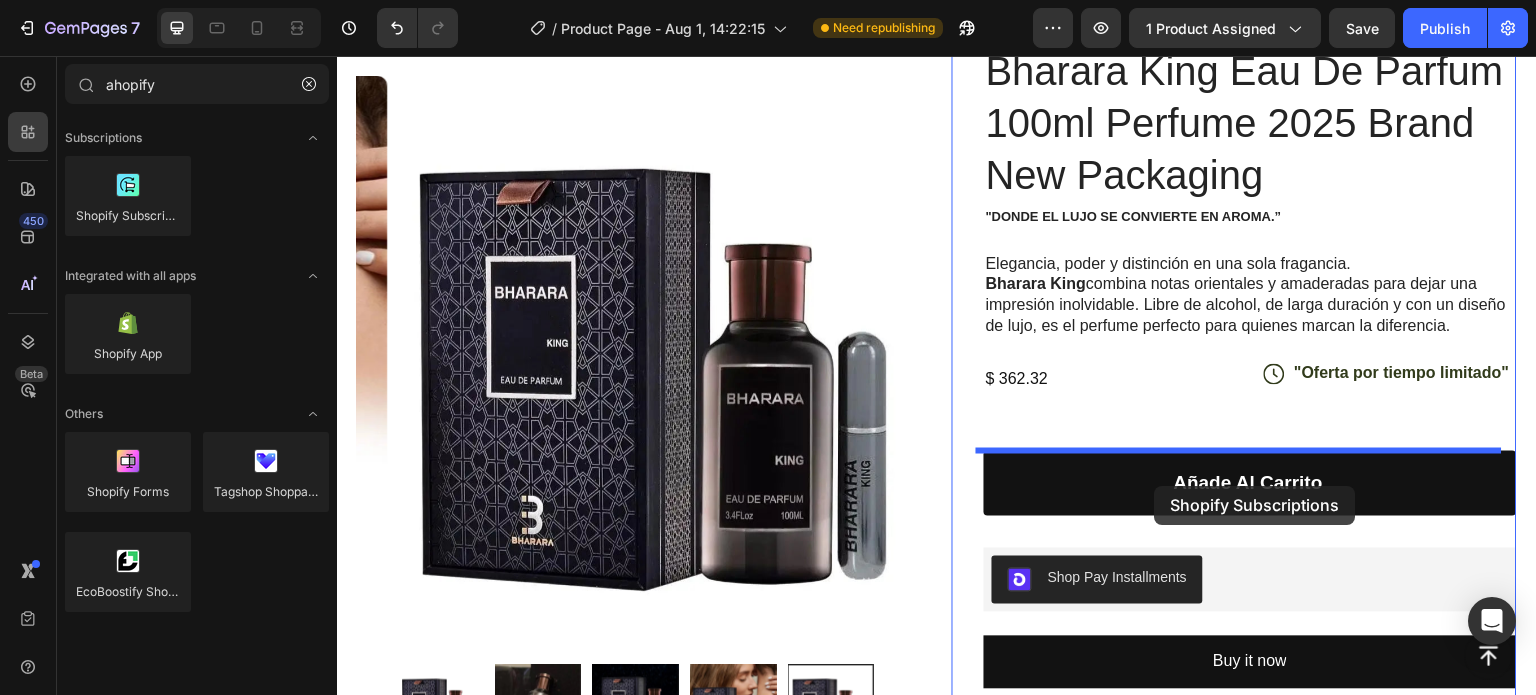 drag, startPoint x: 444, startPoint y: 280, endPoint x: 1155, endPoint y: 486, distance: 740.24115 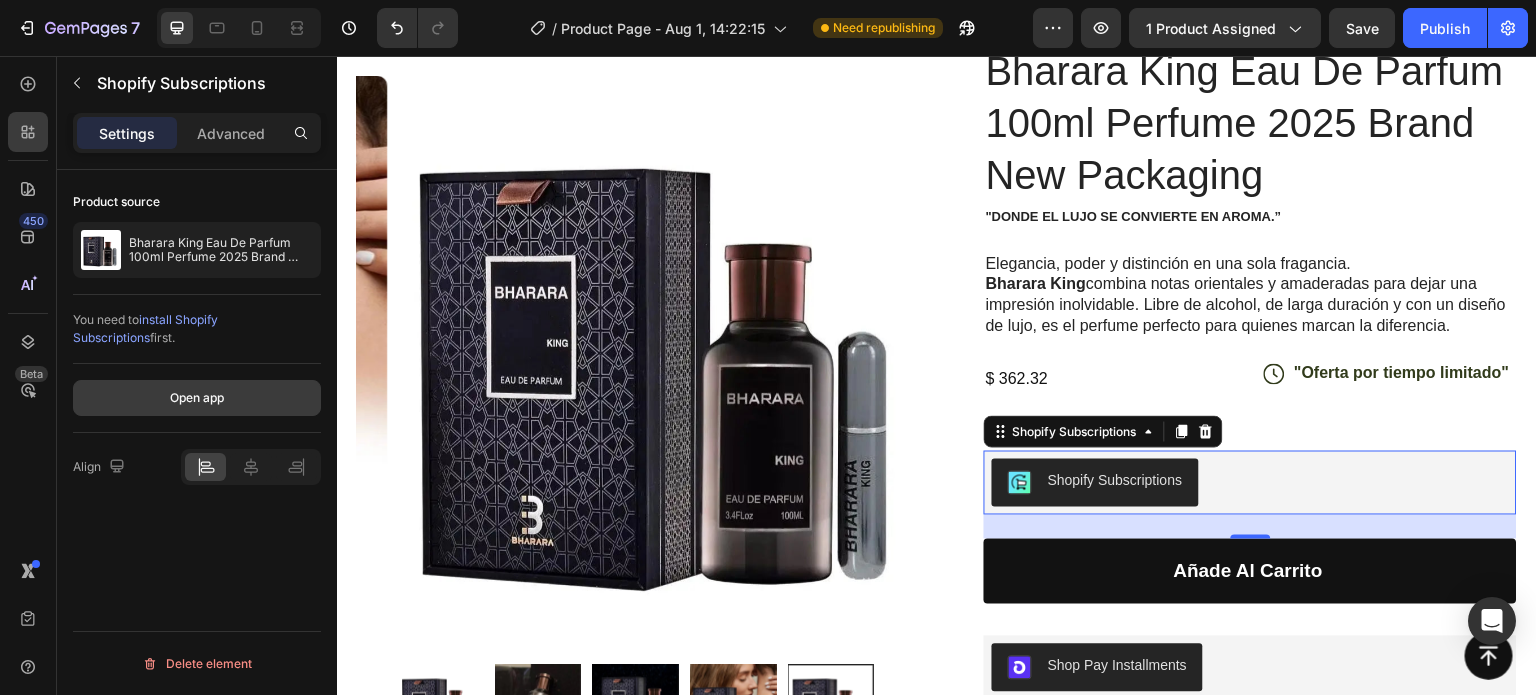 click on "Open app" at bounding box center [197, 398] 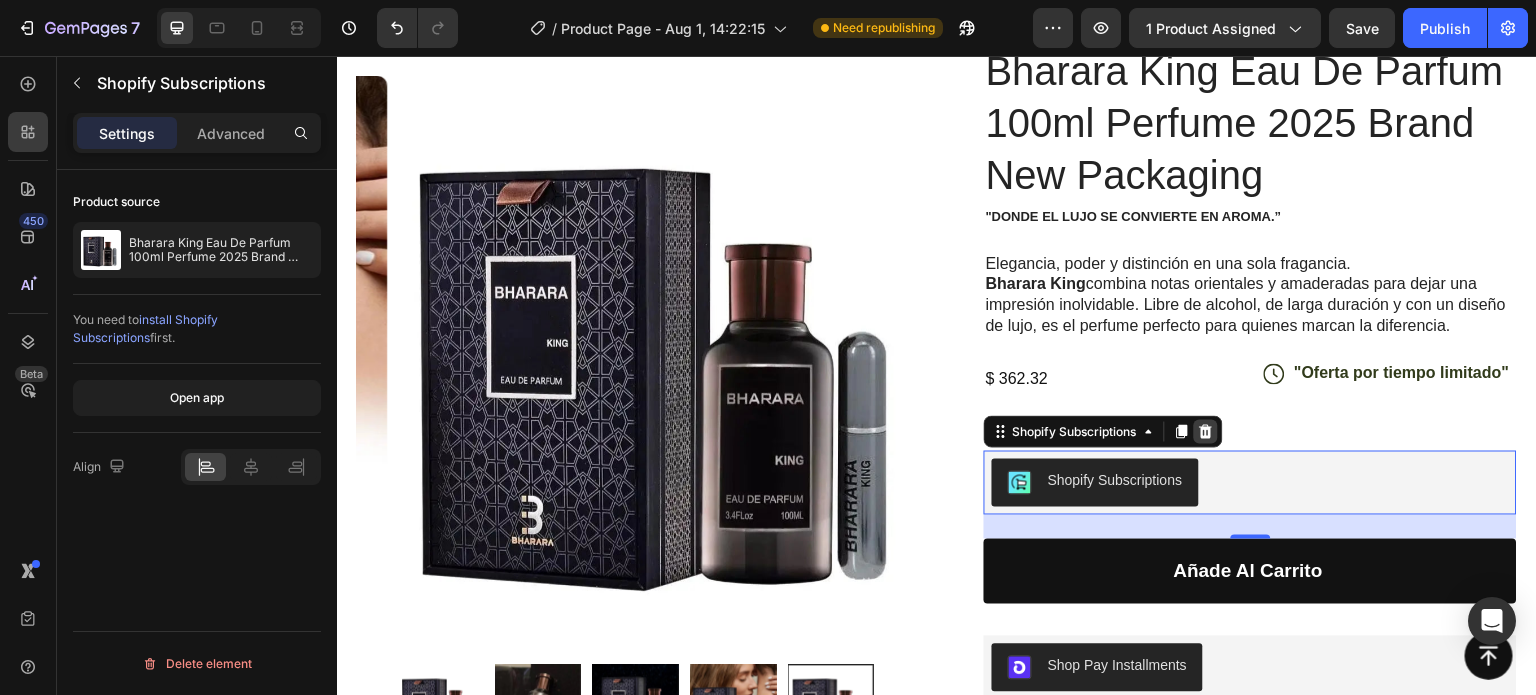 click 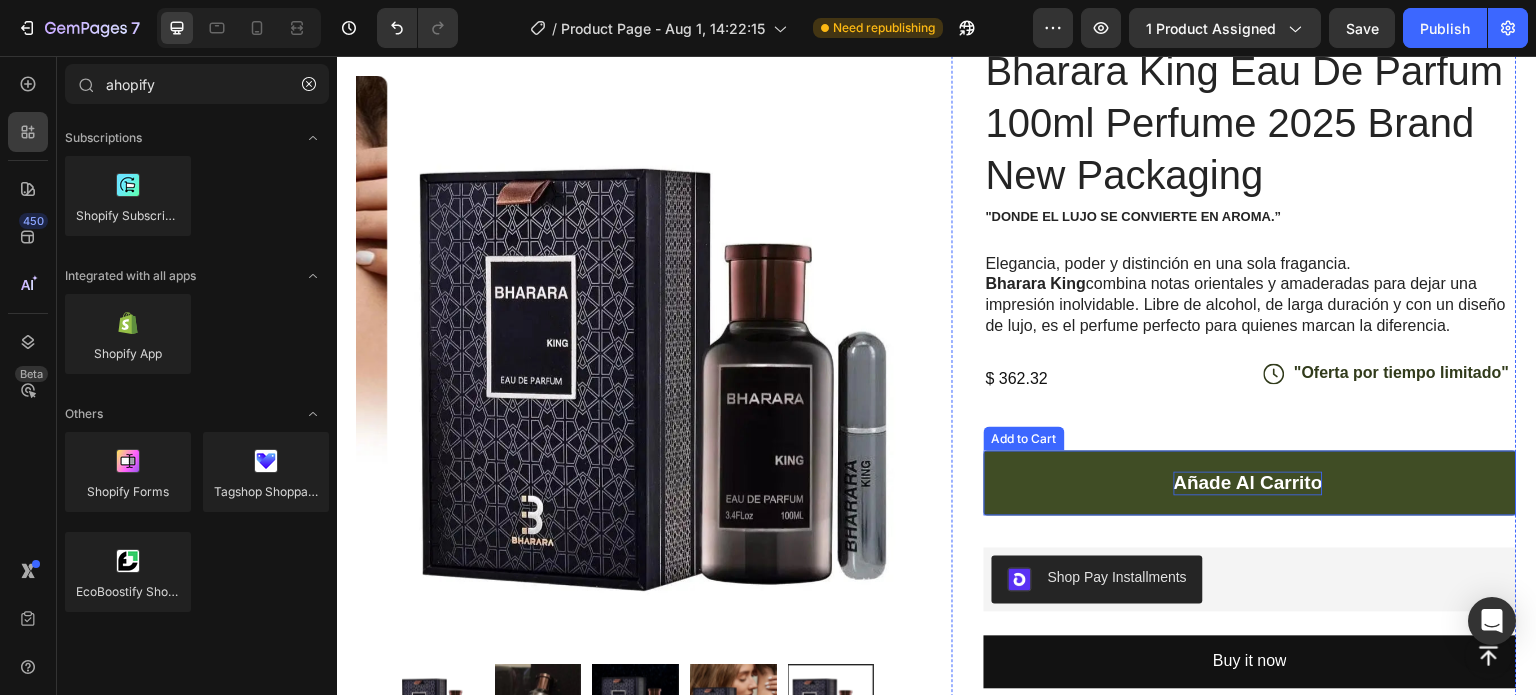 scroll, scrollTop: 400, scrollLeft: 0, axis: vertical 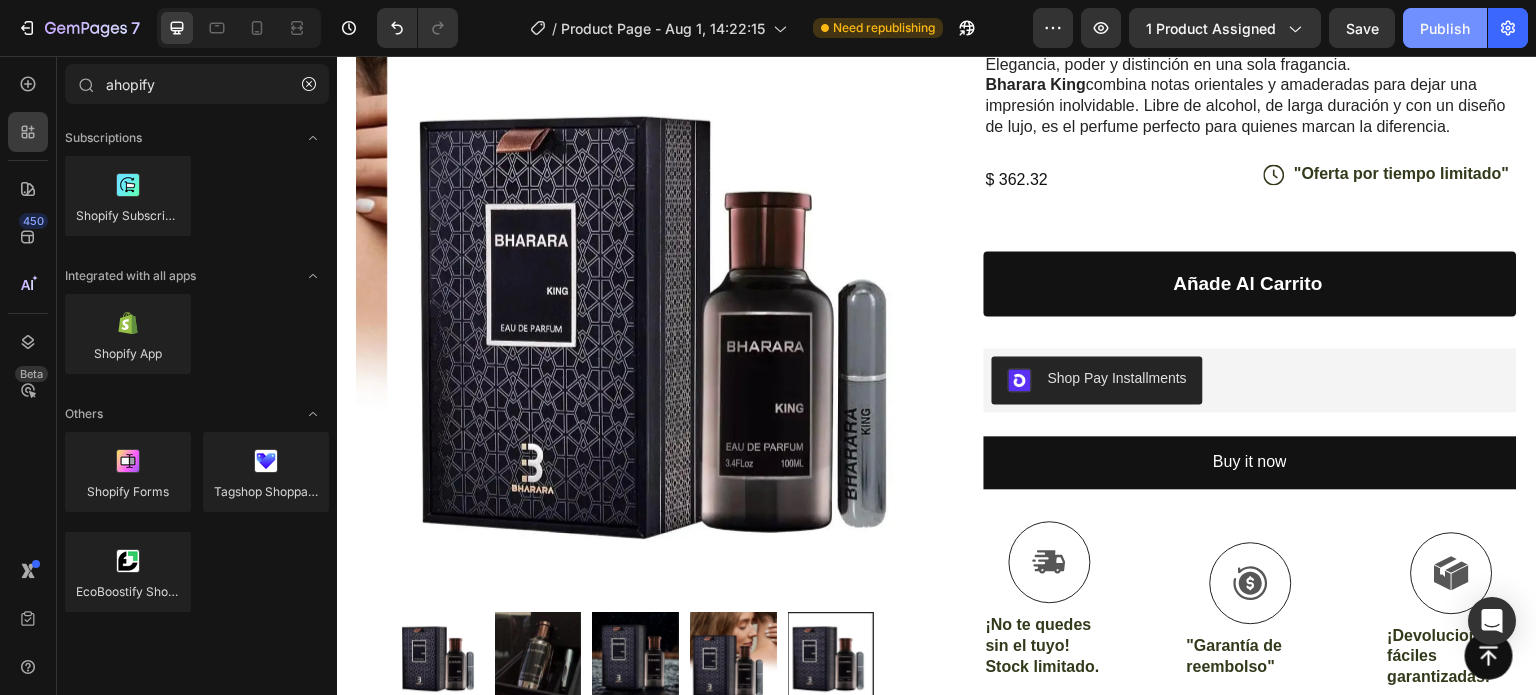 click on "Publish" 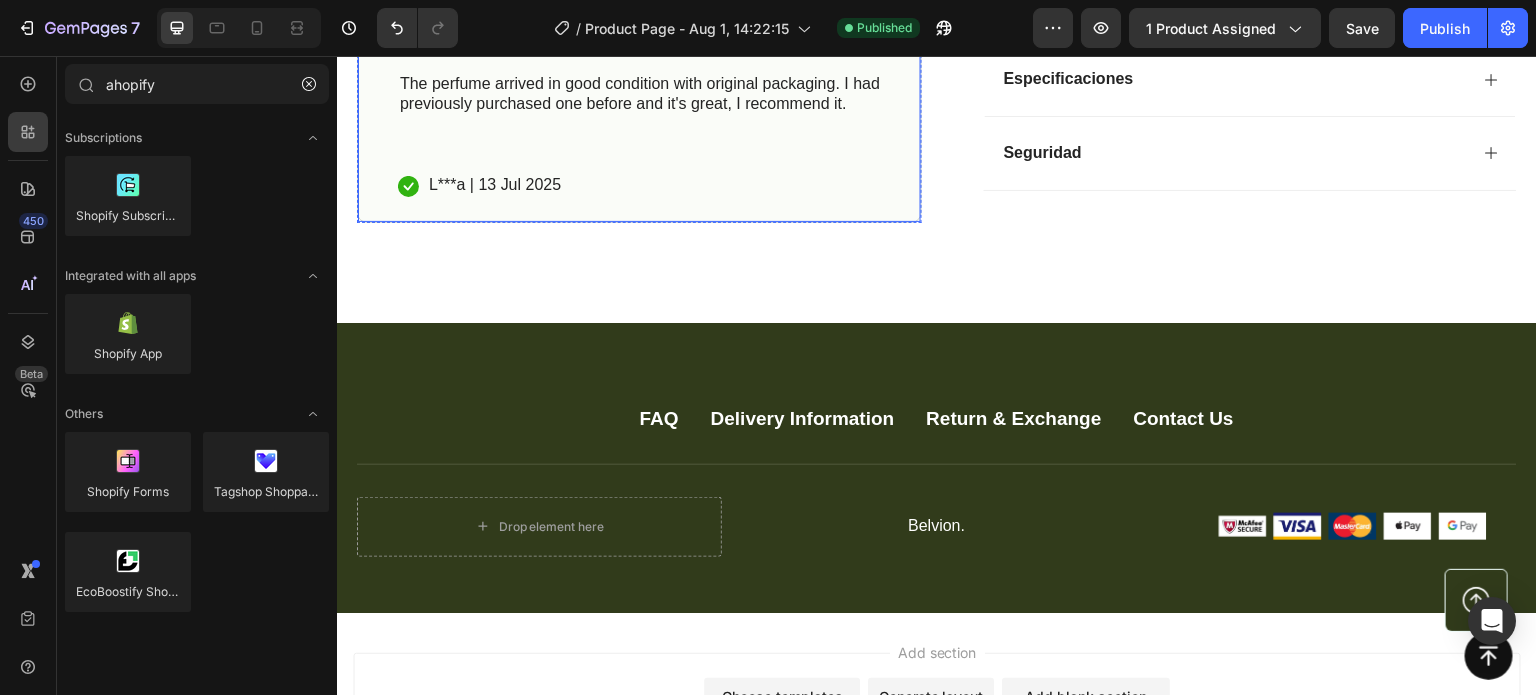 scroll, scrollTop: 1200, scrollLeft: 0, axis: vertical 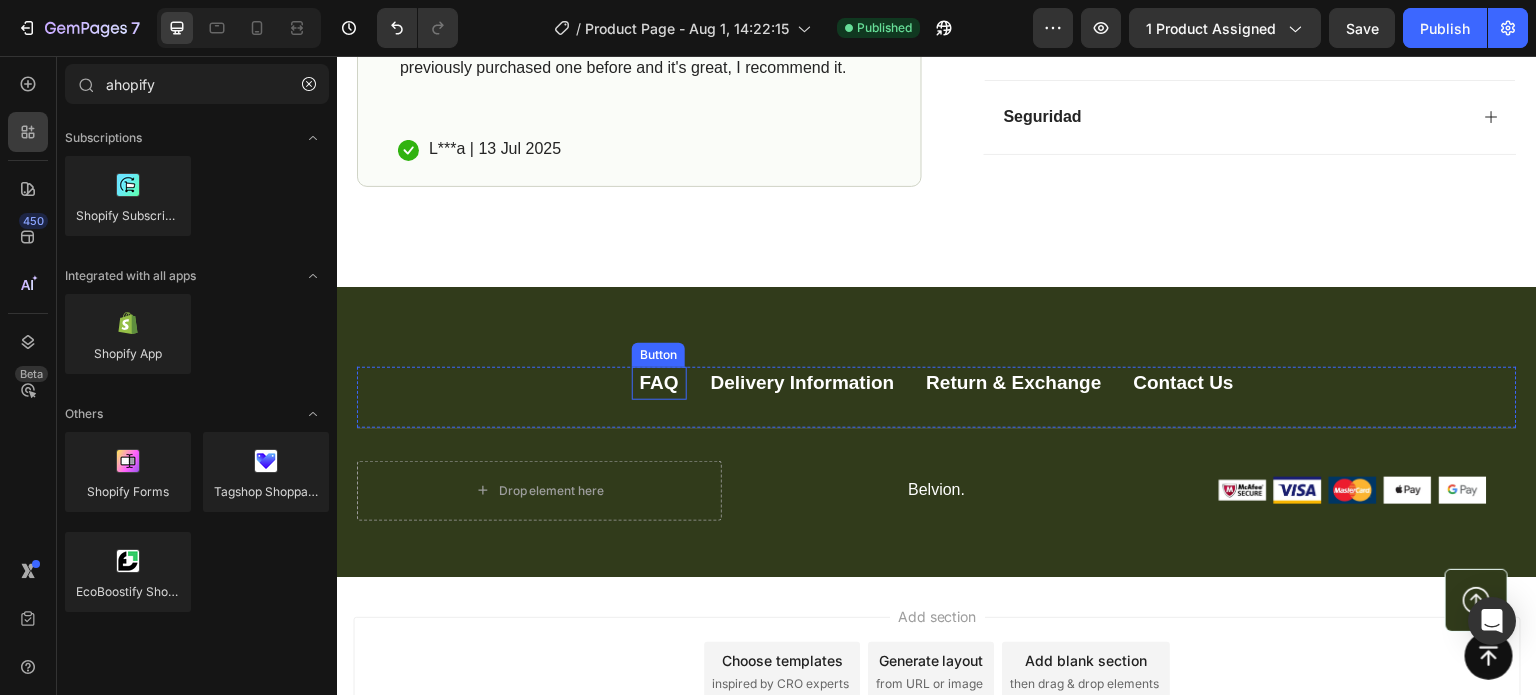 click on "FAQ" at bounding box center (659, 383) 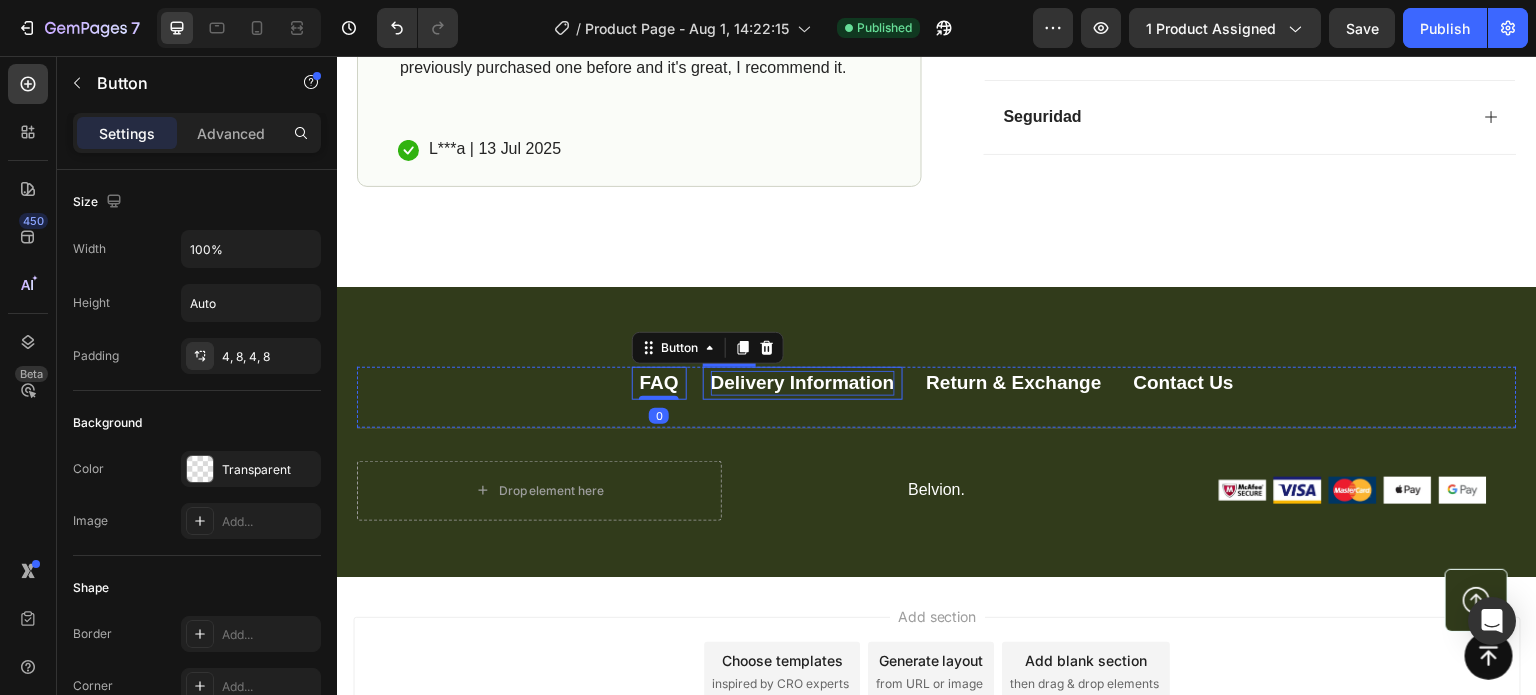 click on "Delivery Information" at bounding box center (803, 383) 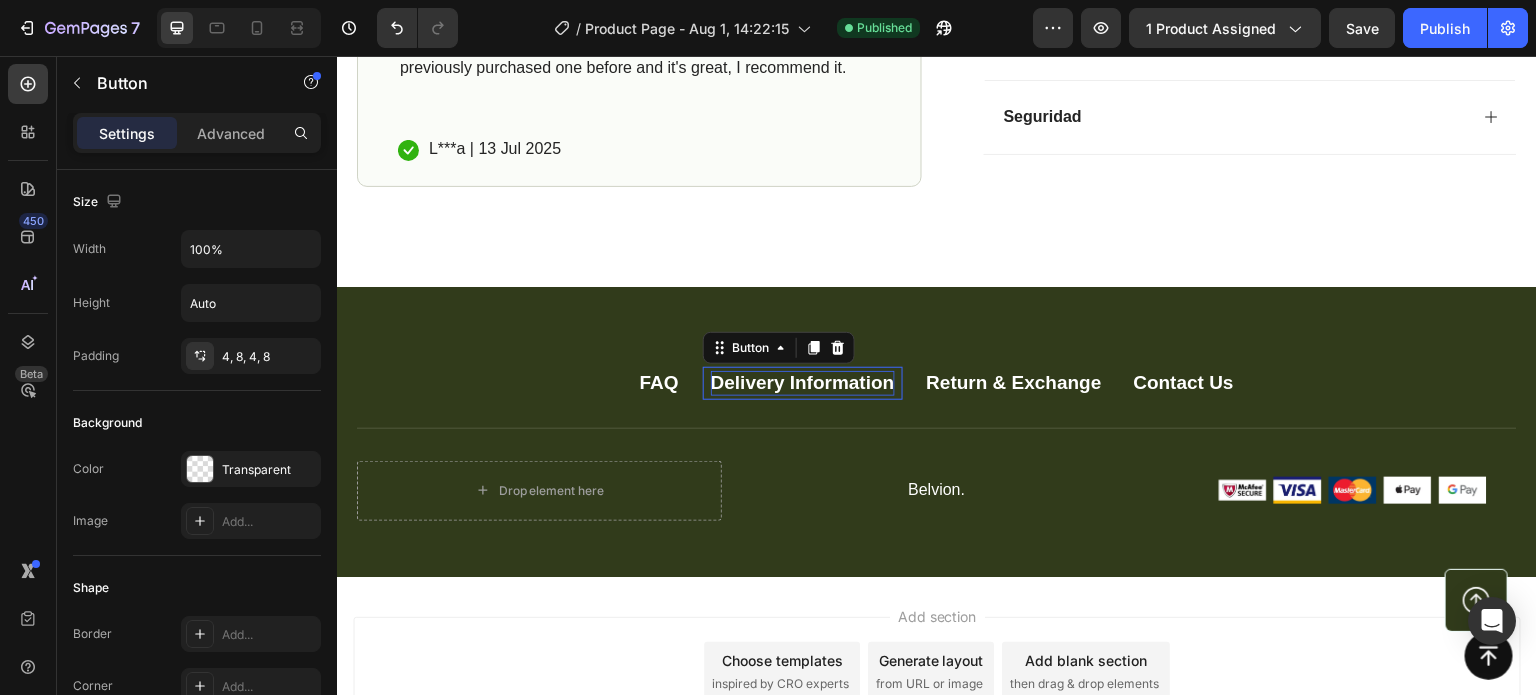 scroll, scrollTop: 636, scrollLeft: 0, axis: vertical 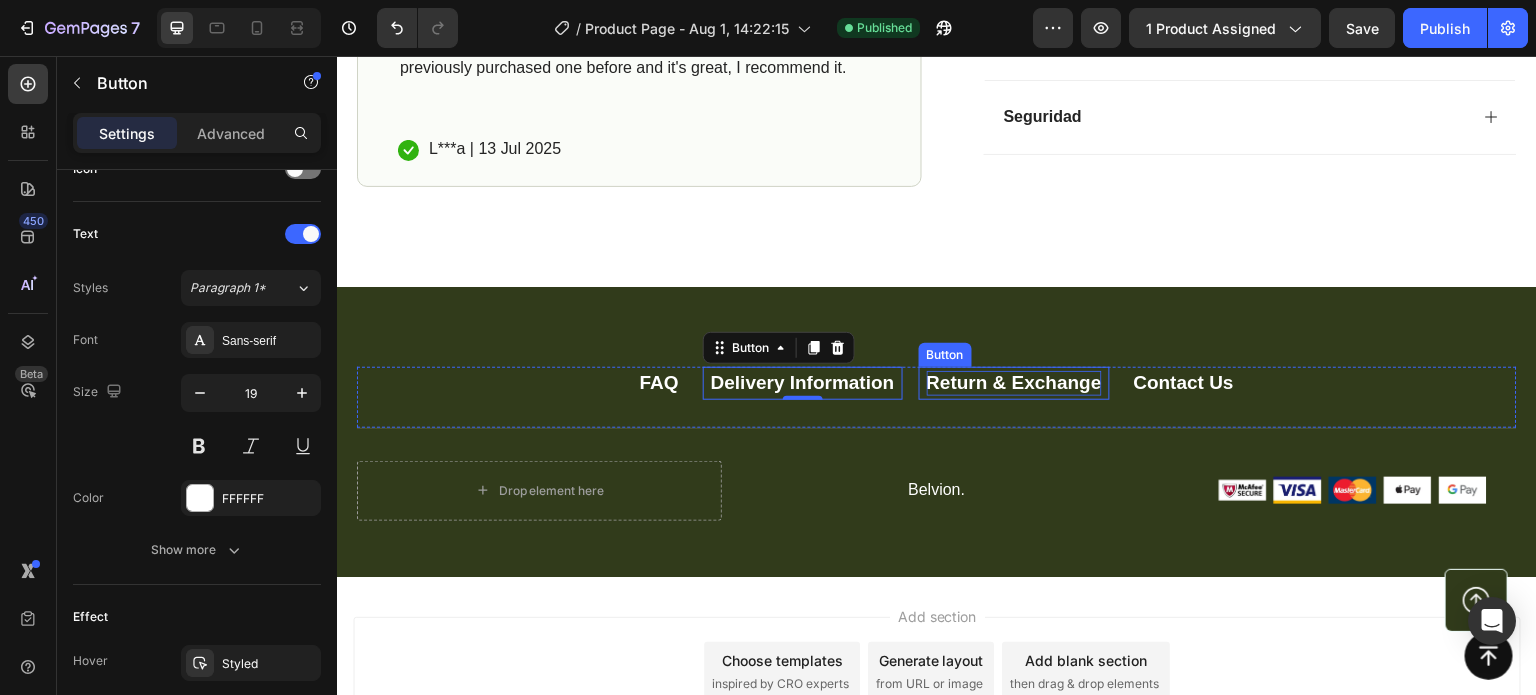 click on "Return & Exchange" at bounding box center [1014, 383] 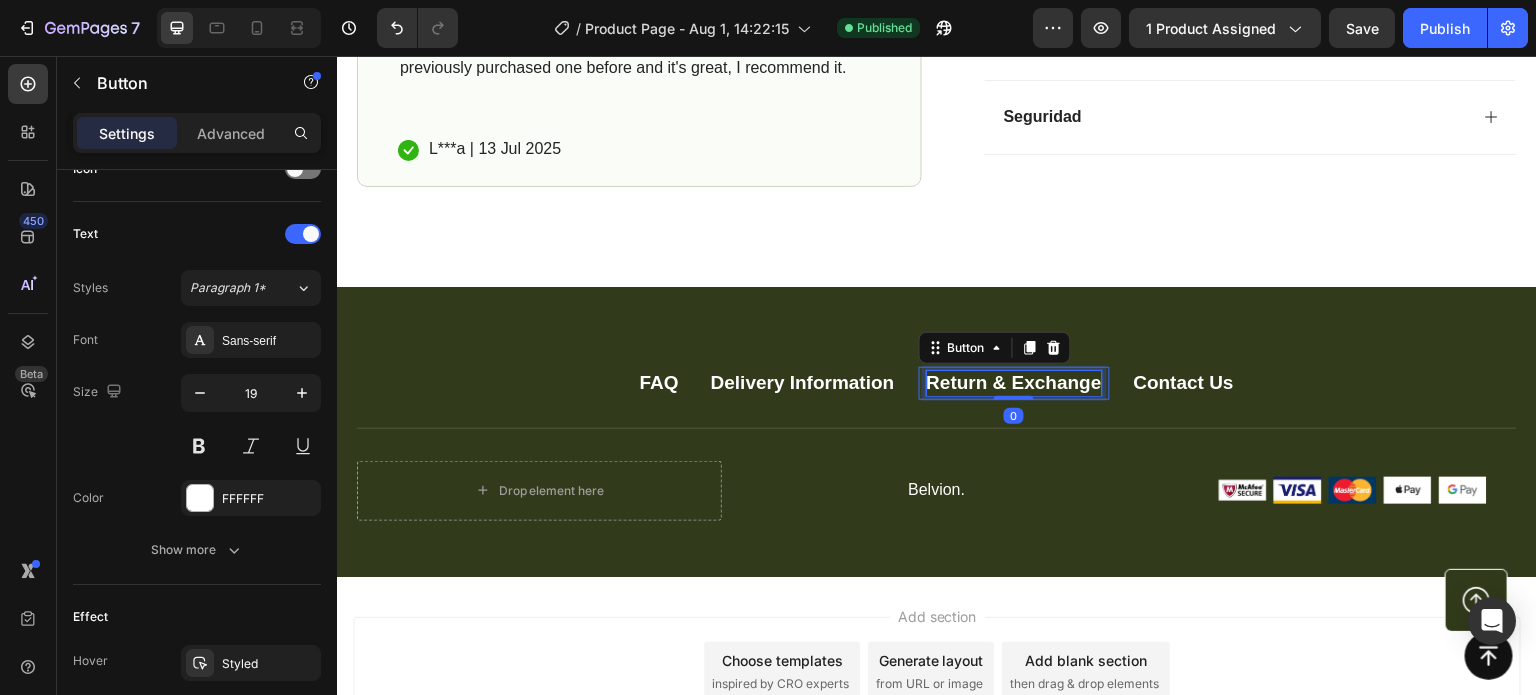 click on "Return & Exchange" at bounding box center (1014, 383) 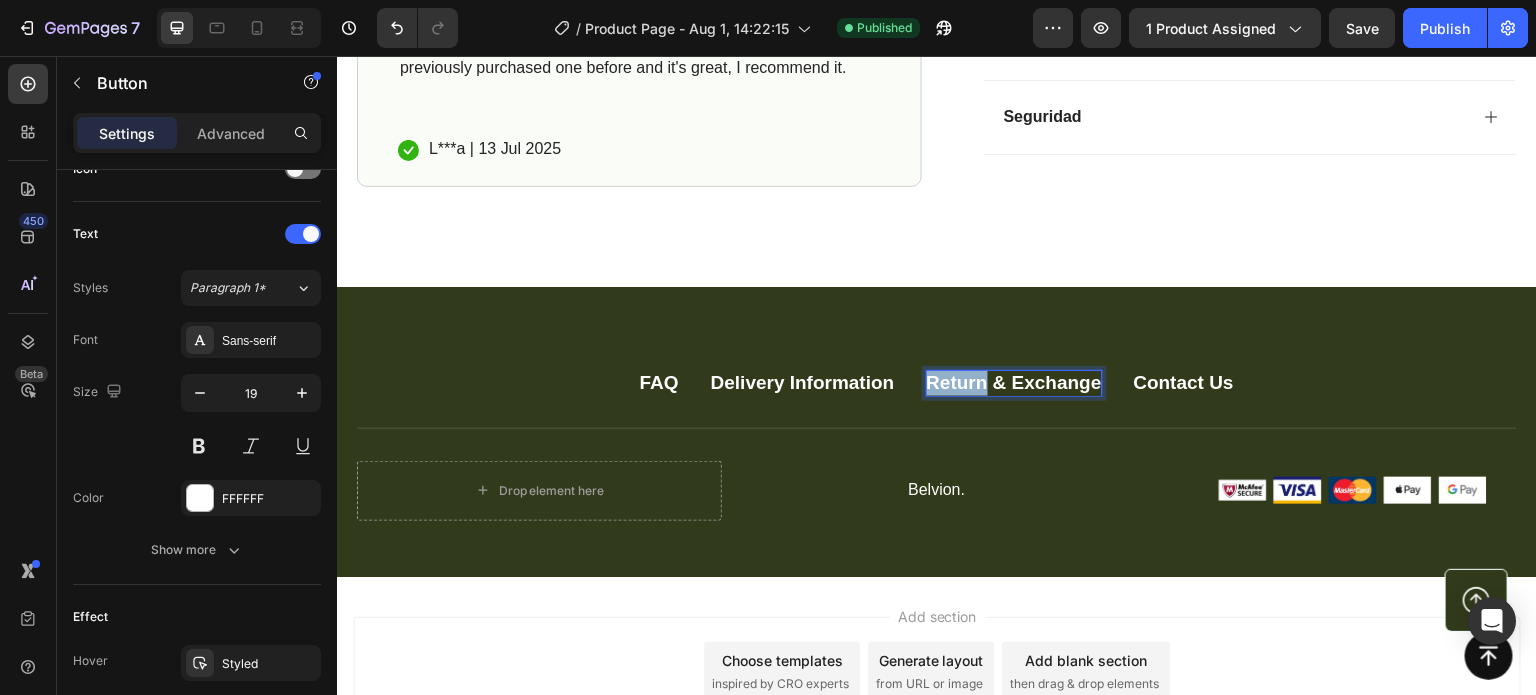 click on "Return & Exchange" at bounding box center (1014, 383) 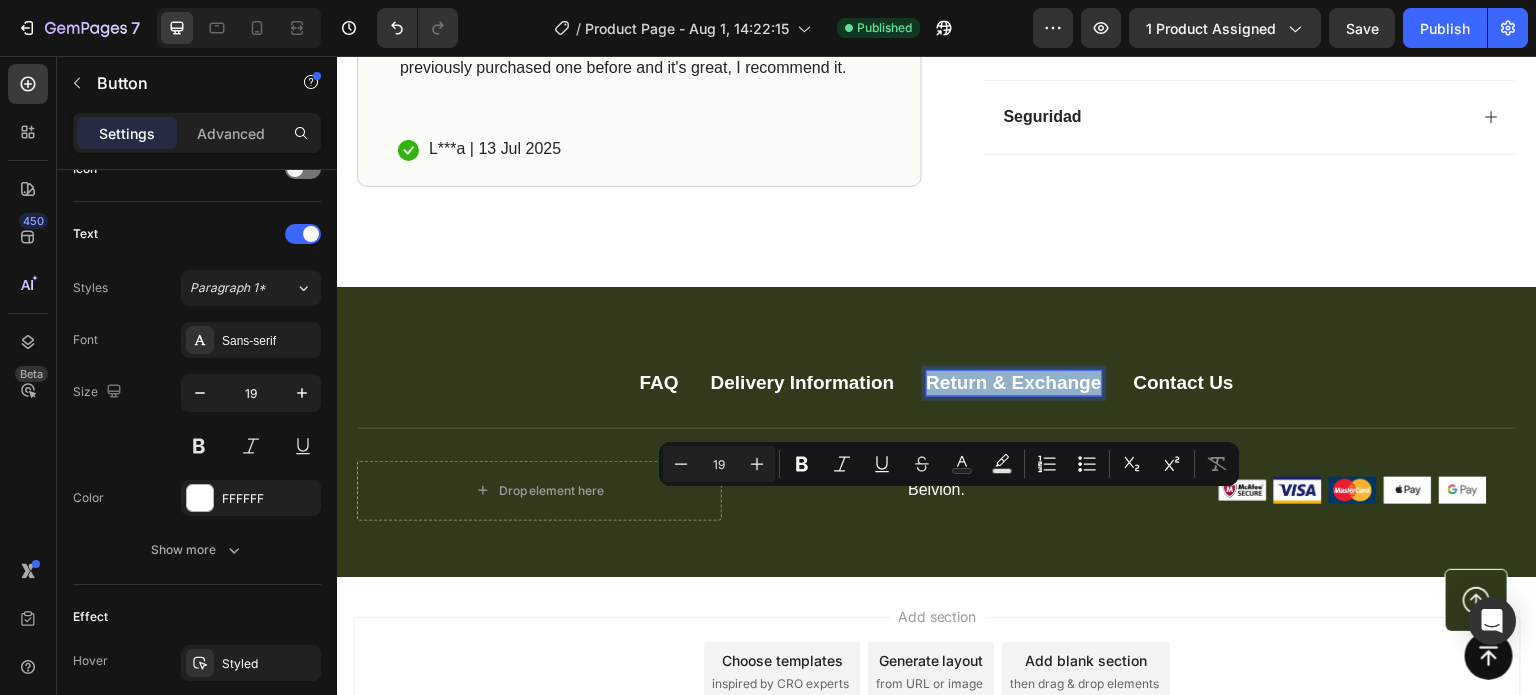 click on "Return & Exchange" at bounding box center (1014, 383) 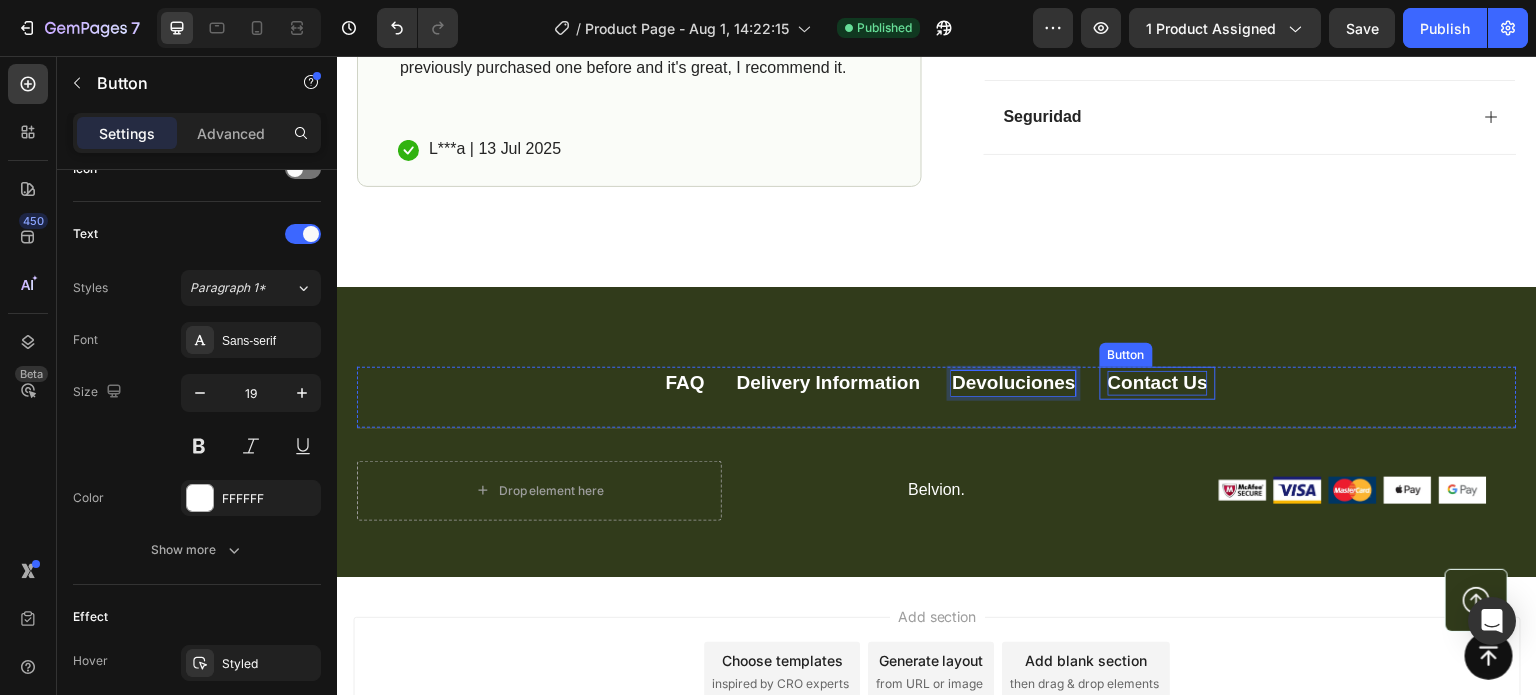 click on "Contact Us" at bounding box center (1158, 383) 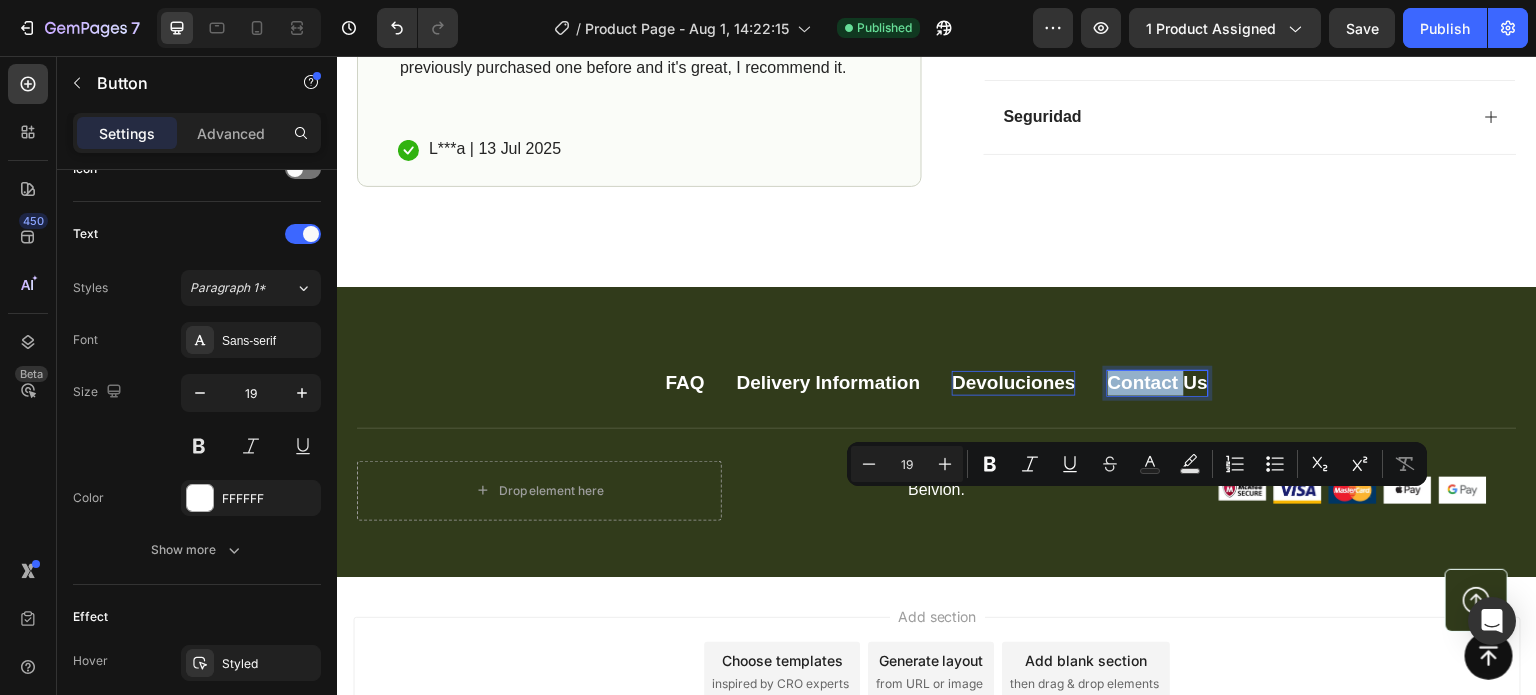 click on "Contact Us" at bounding box center (1158, 383) 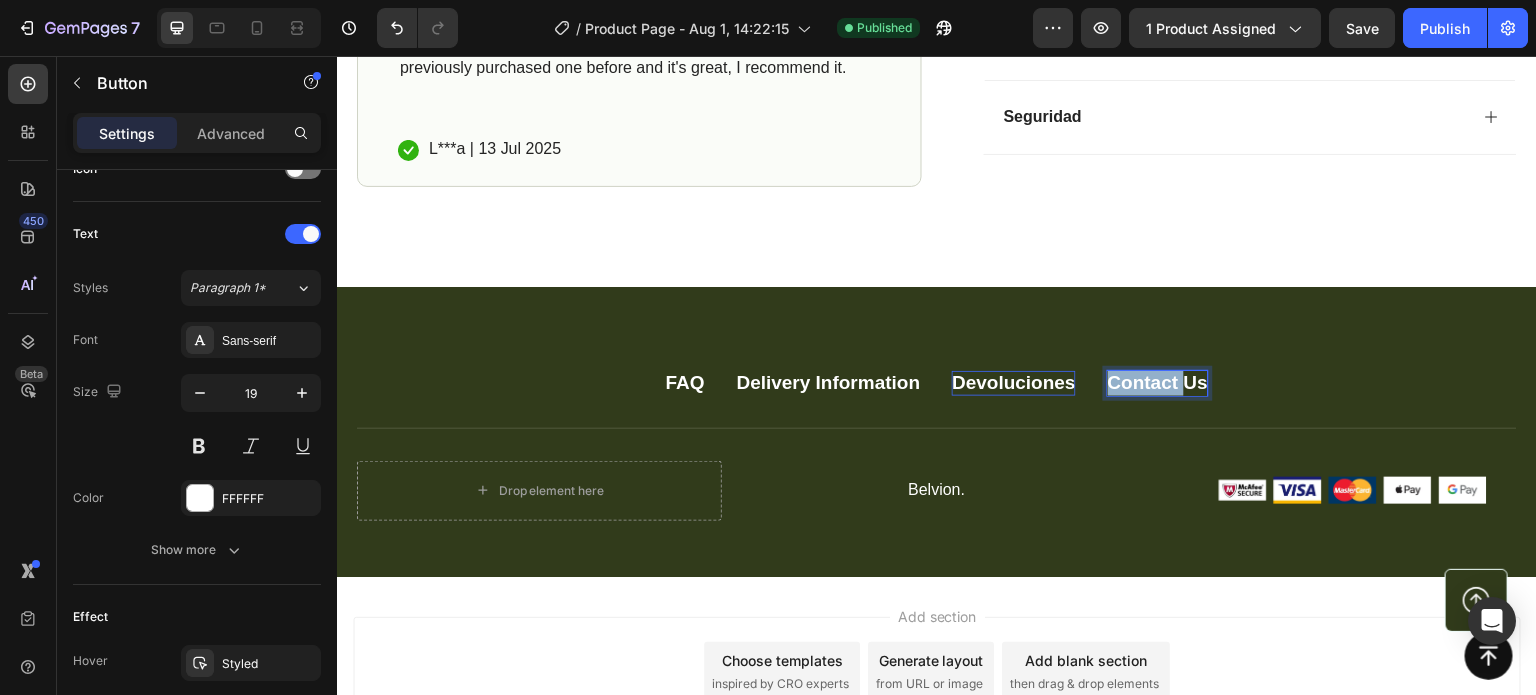 click on "Contact Us" at bounding box center [1158, 383] 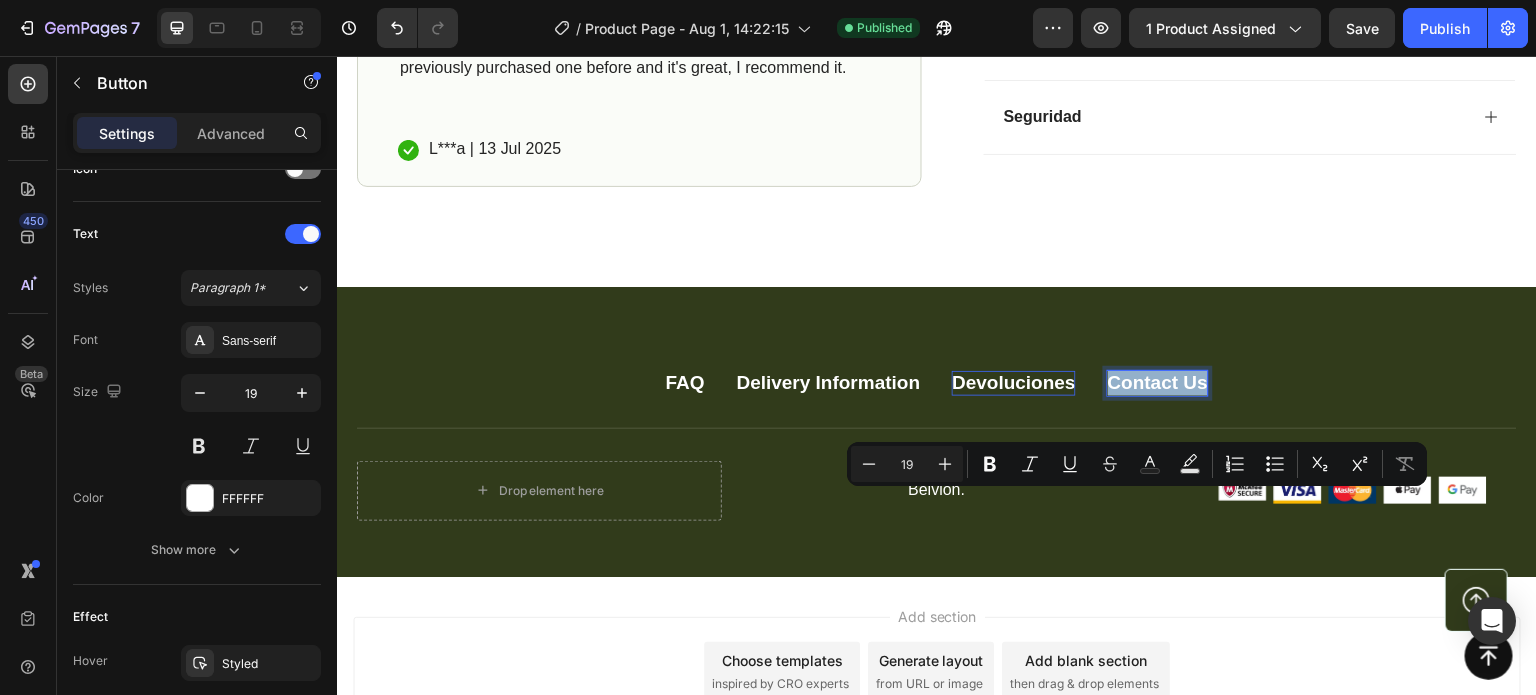 click on "Contact Us" at bounding box center [1158, 383] 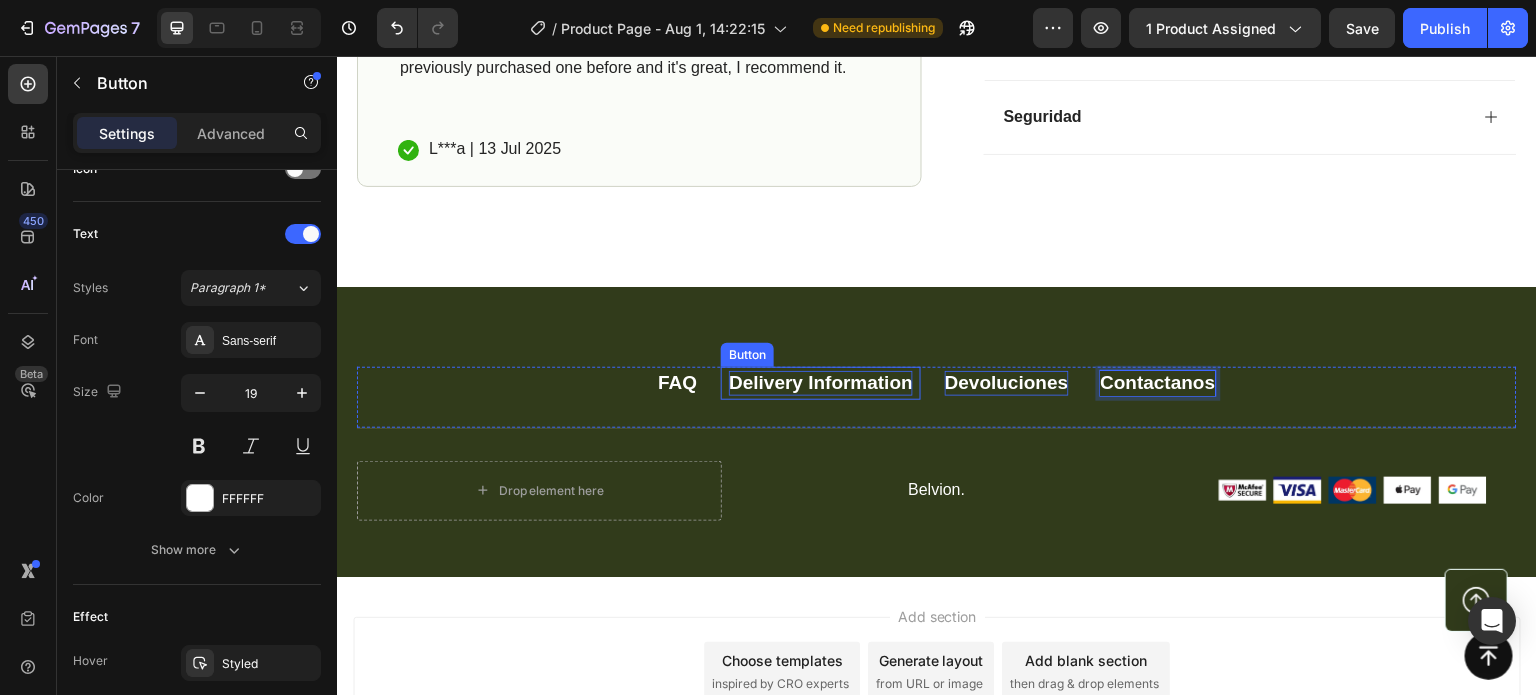 click on "Delivery Information" at bounding box center (821, 383) 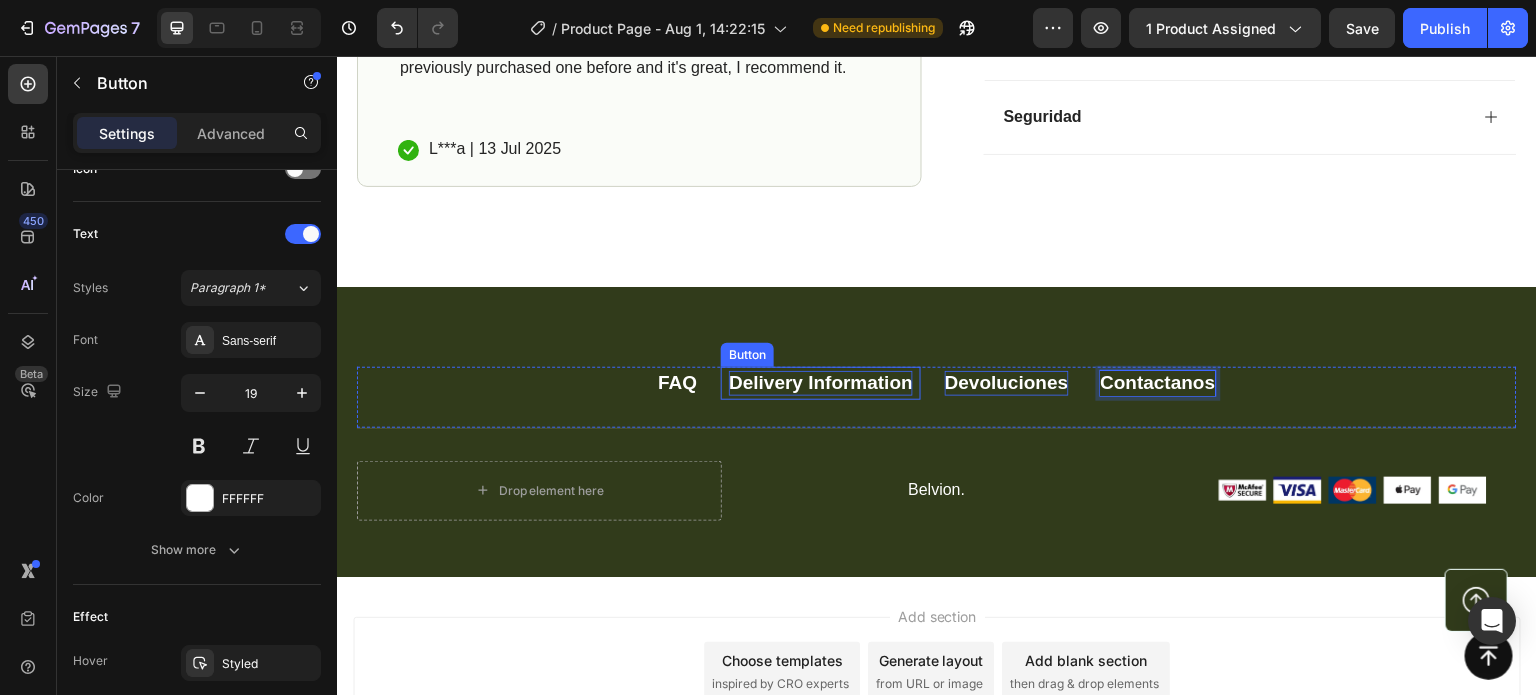 click on "Delivery Information" at bounding box center (821, 383) 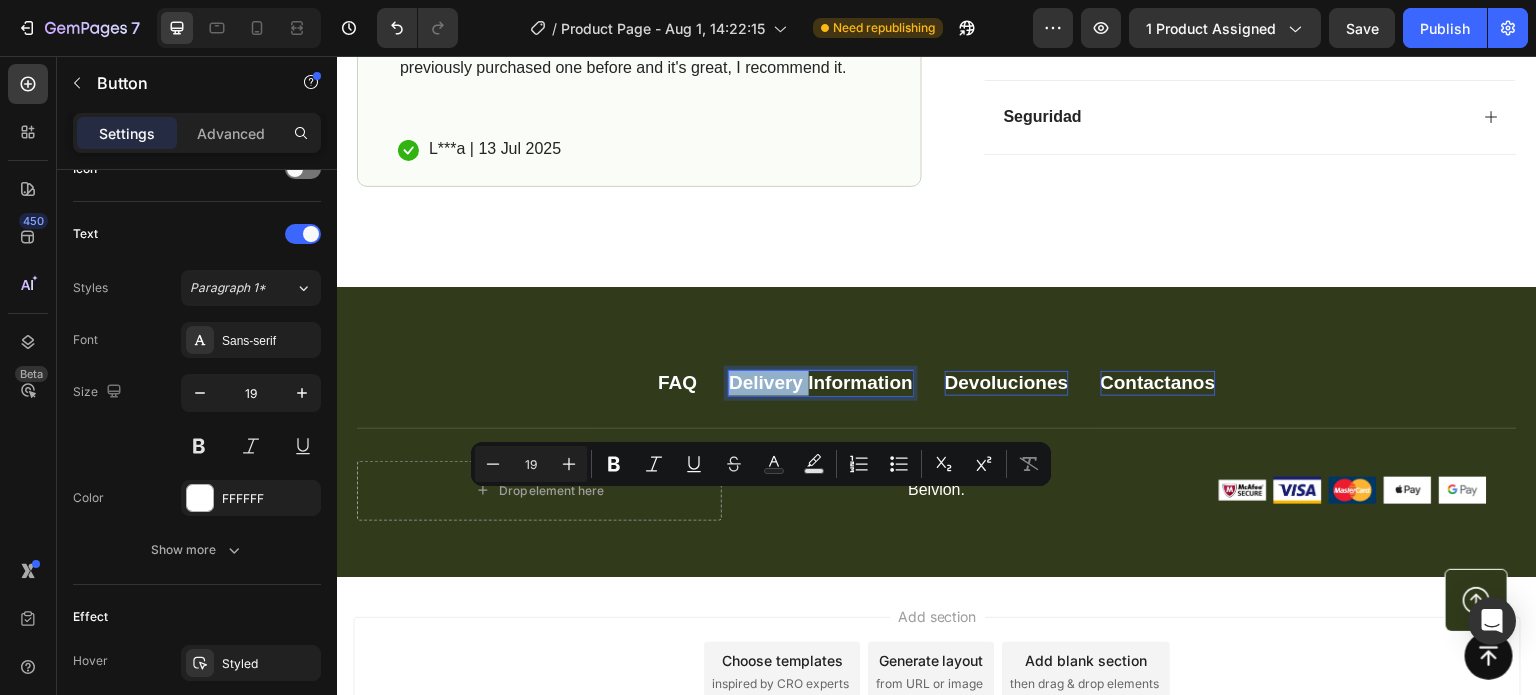 click on "Delivery Information" at bounding box center [821, 383] 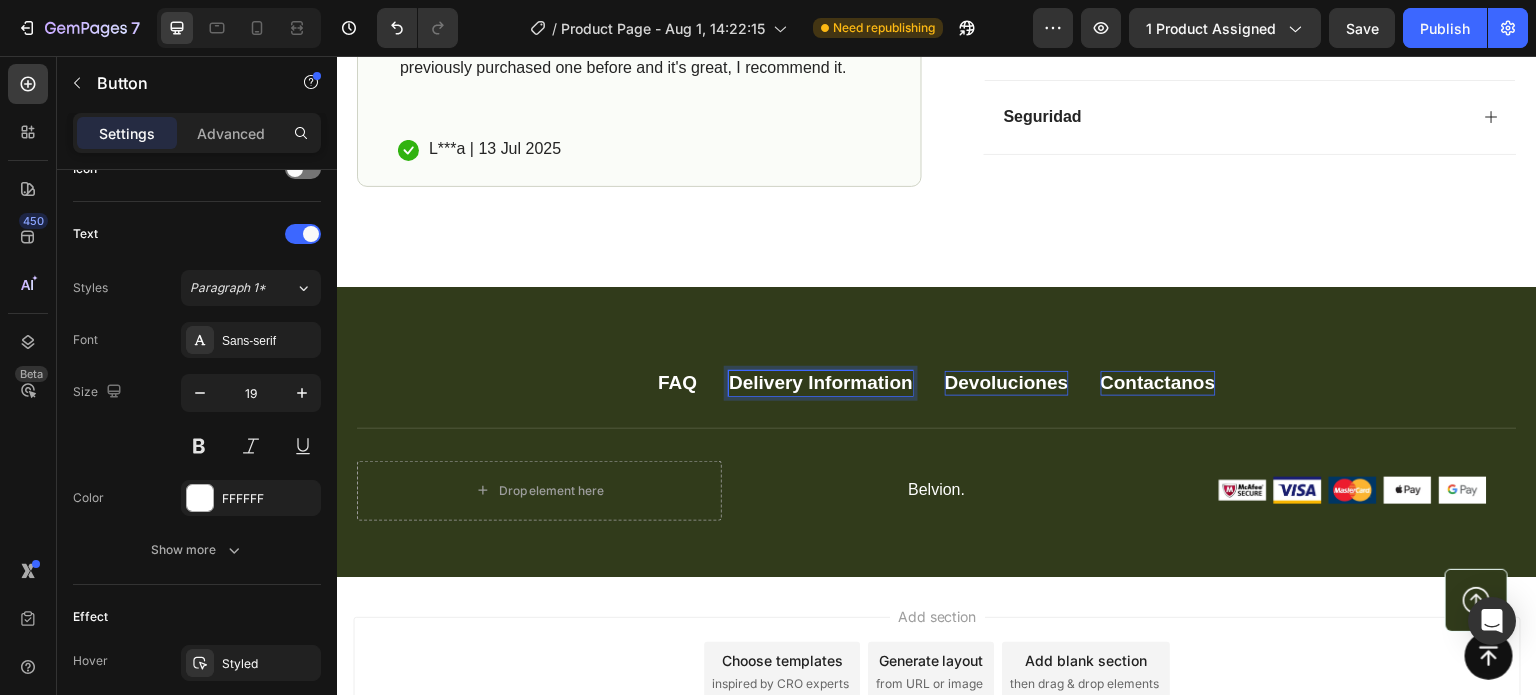 click on "Delivery Information" at bounding box center (821, 383) 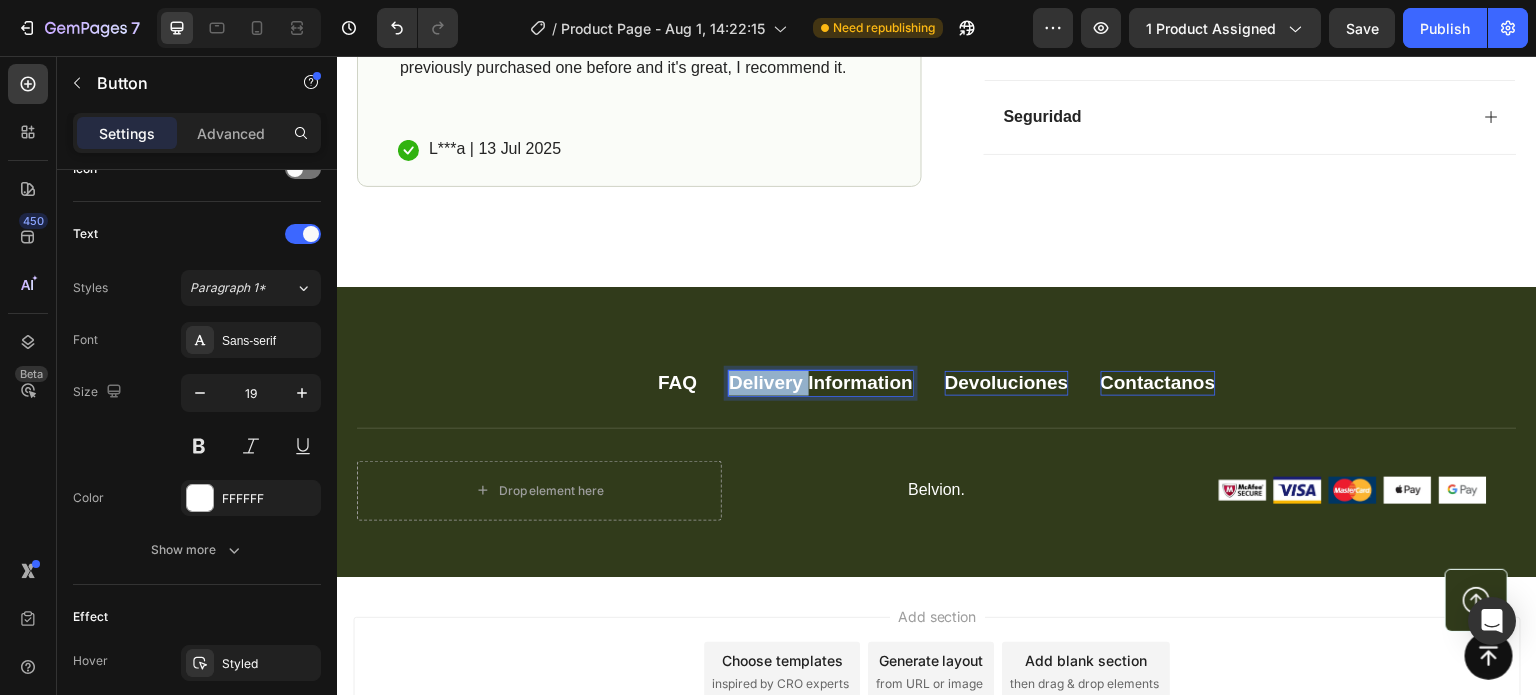 click on "Delivery Information" at bounding box center (821, 383) 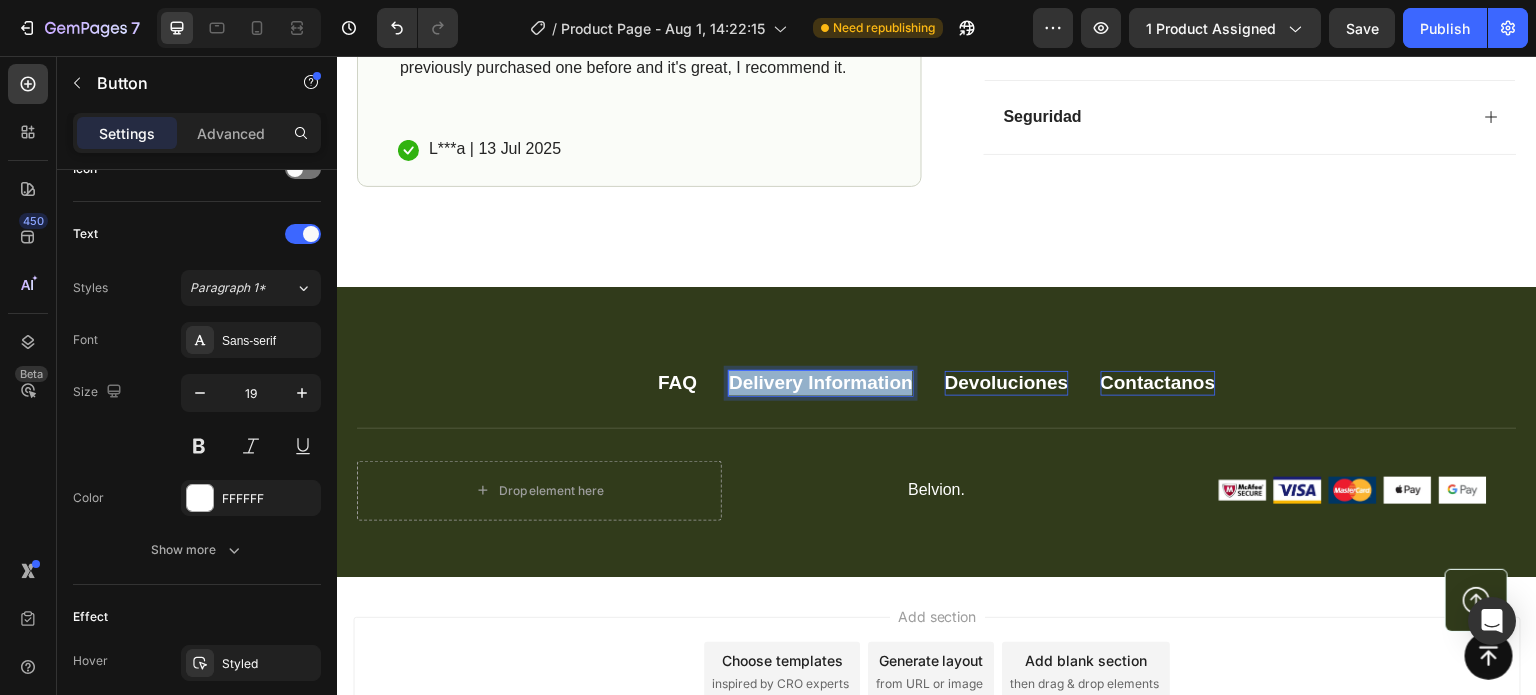 click on "Delivery Information" at bounding box center [821, 383] 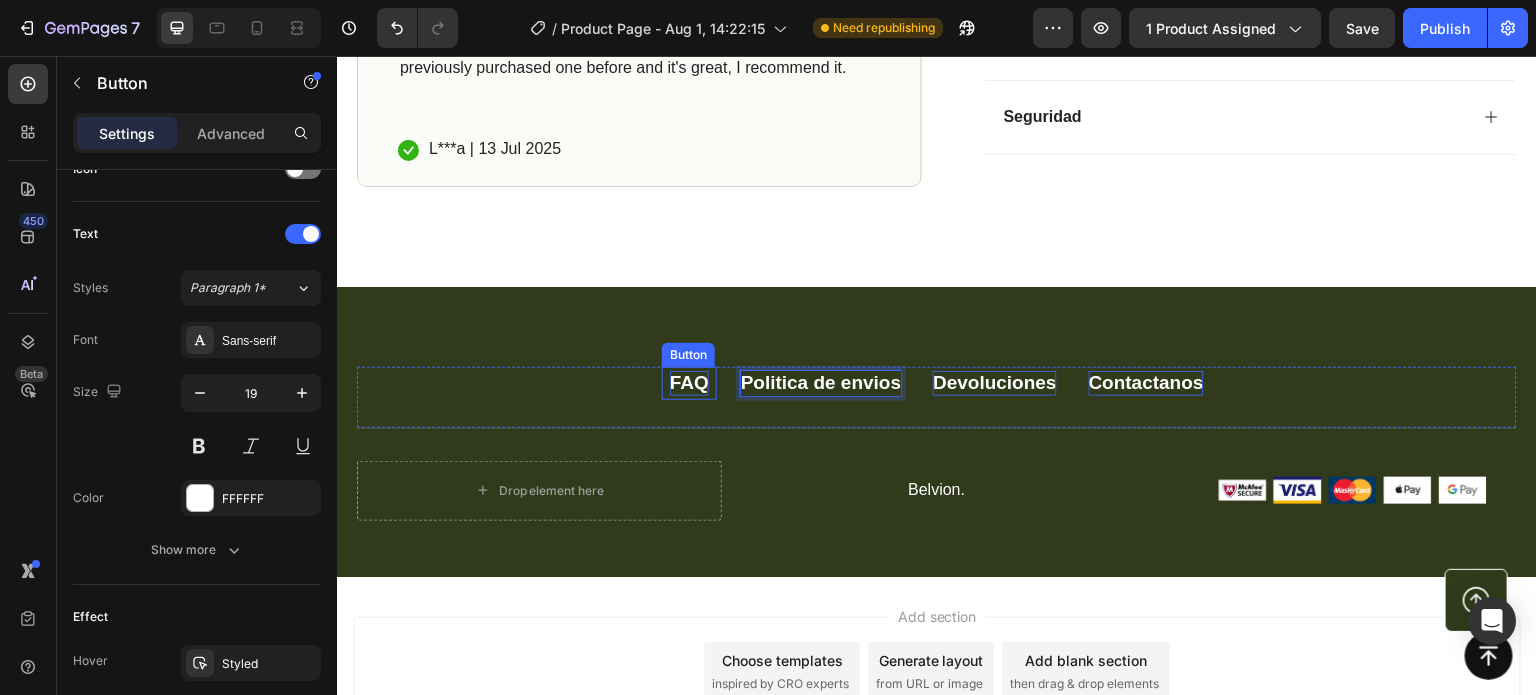click on "FAQ" at bounding box center (689, 383) 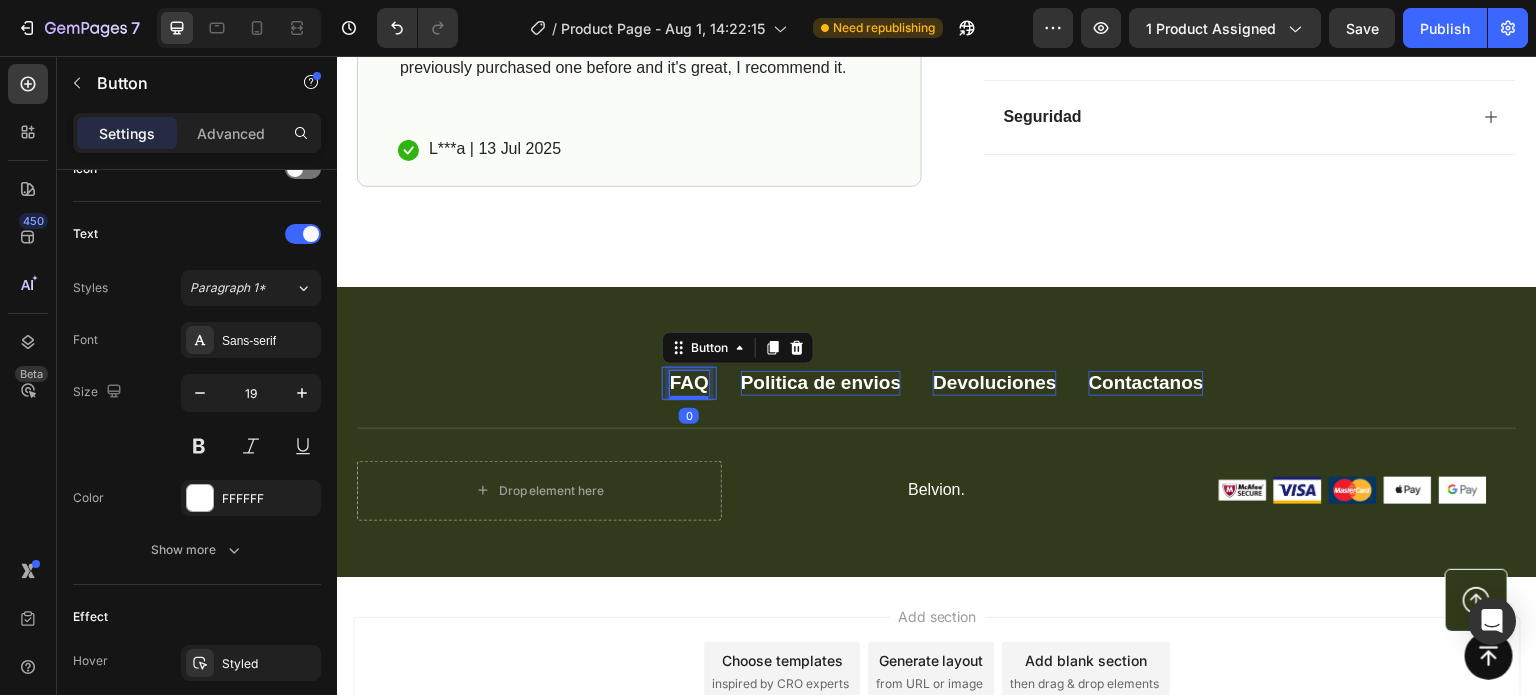 click on "FAQ" at bounding box center [689, 383] 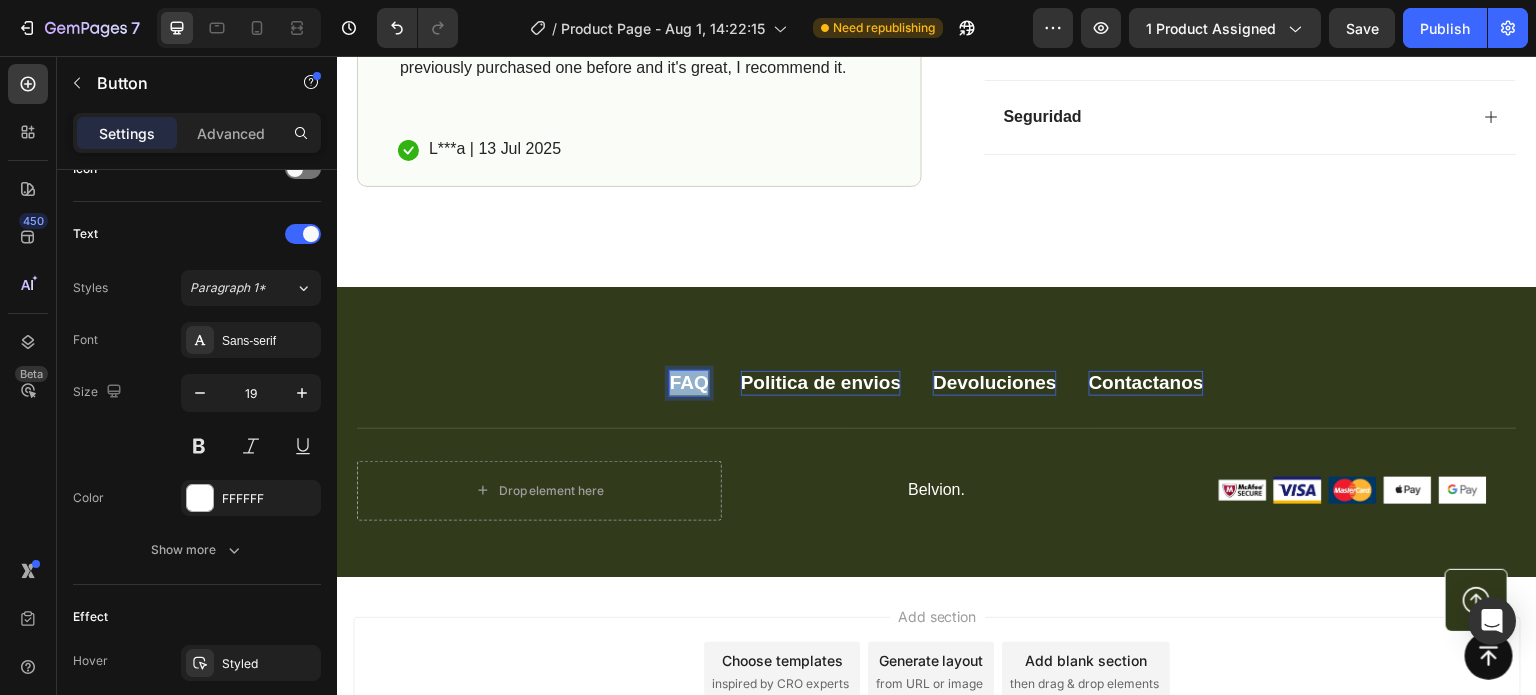 click on "FAQ" at bounding box center [689, 383] 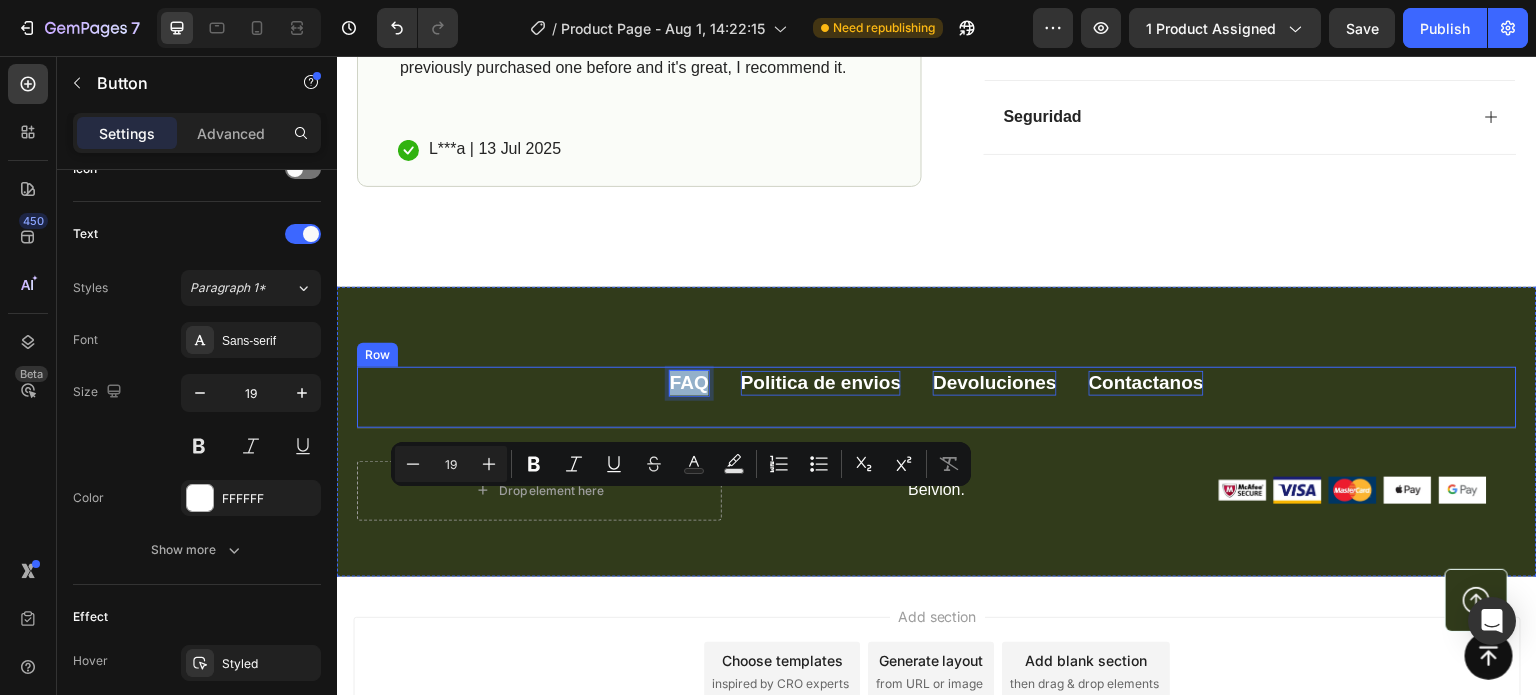 click on "FAQ Button   0 Politica de envios Button Devoluciones Button Contactanos Button Row" at bounding box center (937, 398) 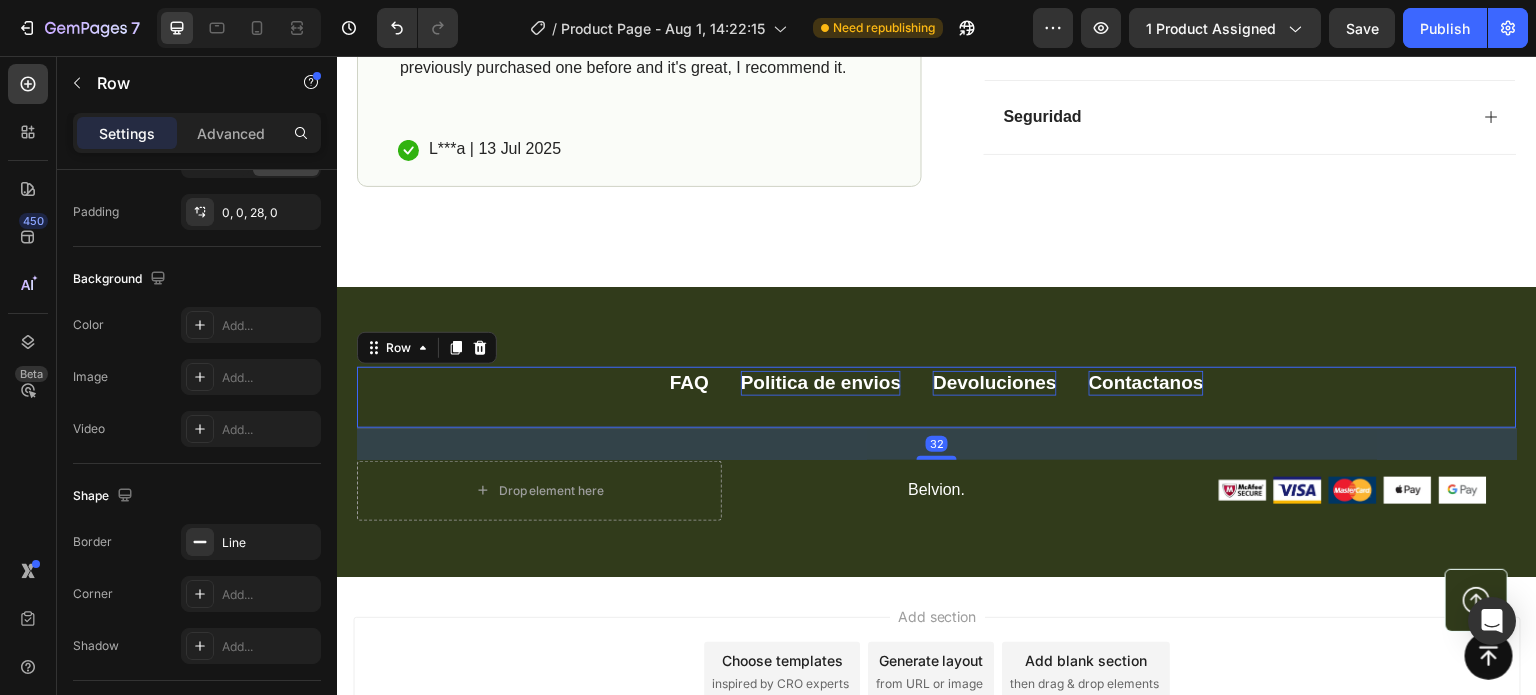 scroll, scrollTop: 0, scrollLeft: 0, axis: both 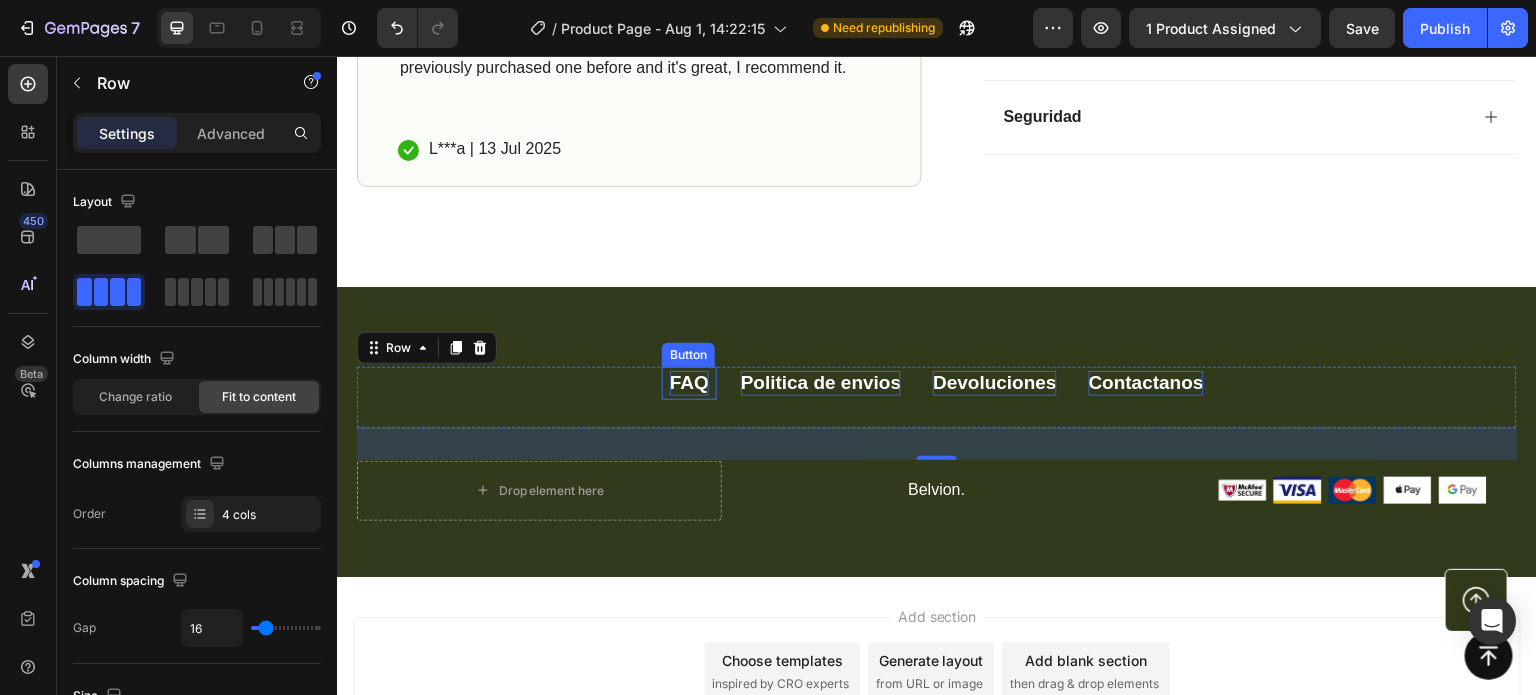 click on "FAQ" at bounding box center (689, 383) 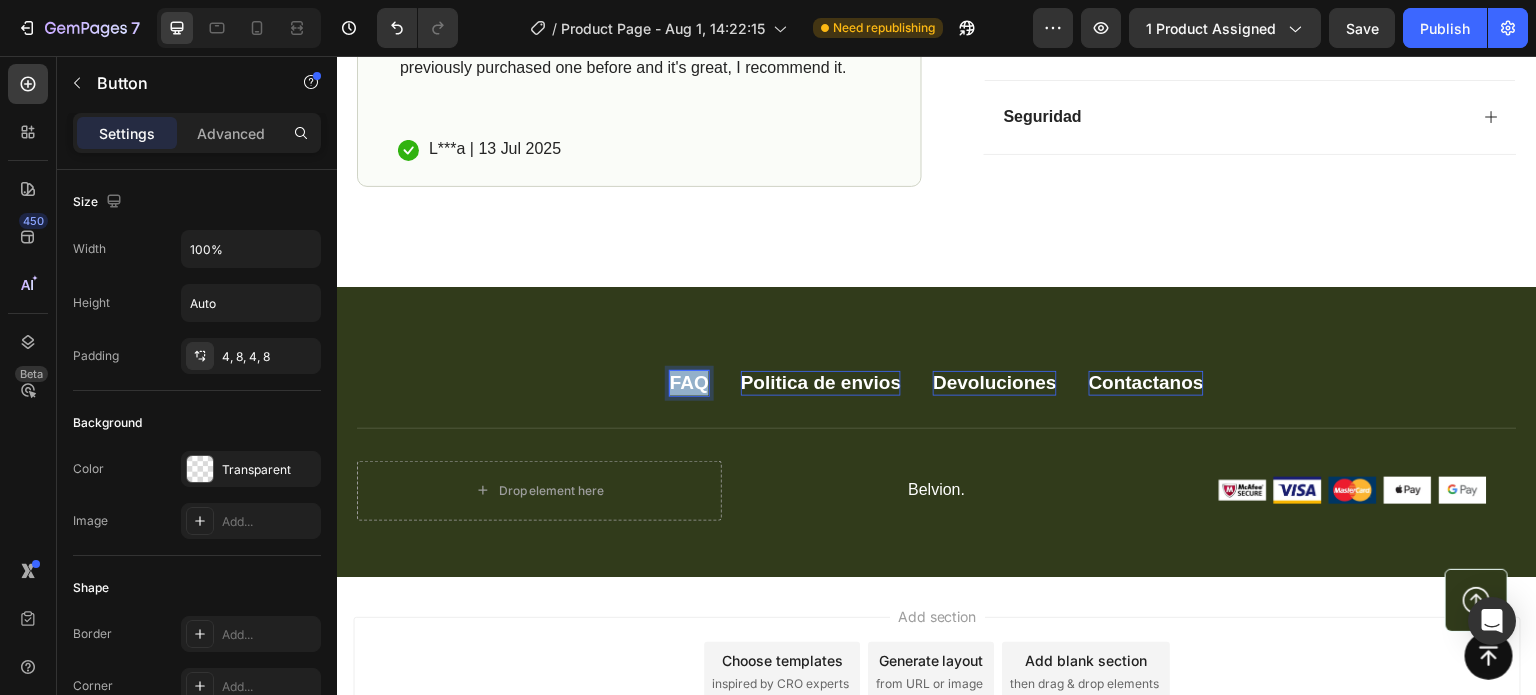 click on "FAQ" at bounding box center (689, 383) 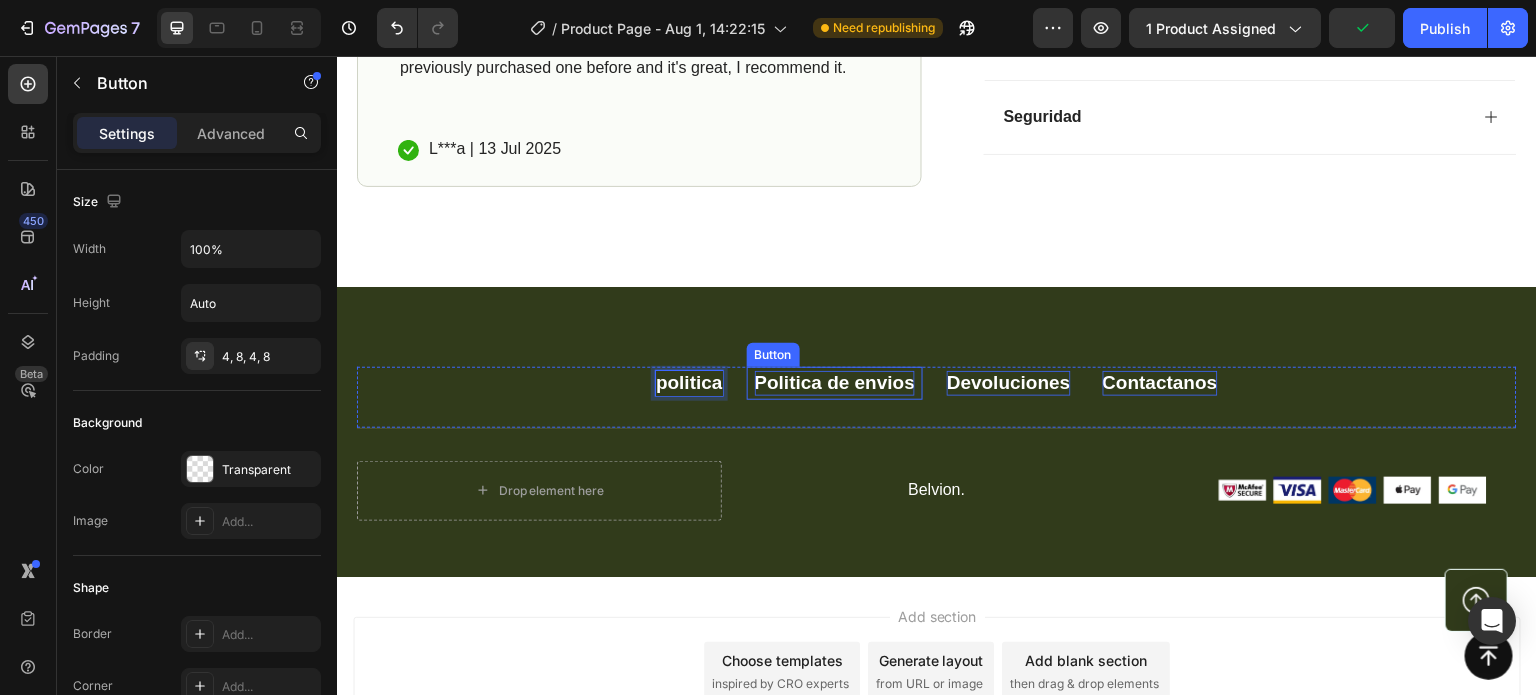 click on "politica Button   0 Politica de envios Button Devoluciones Button Contactanos Button Row
Drop element here Belvion. Text block Image Image Image Image Image Row Row
Button Row Section 4" at bounding box center (937, 432) 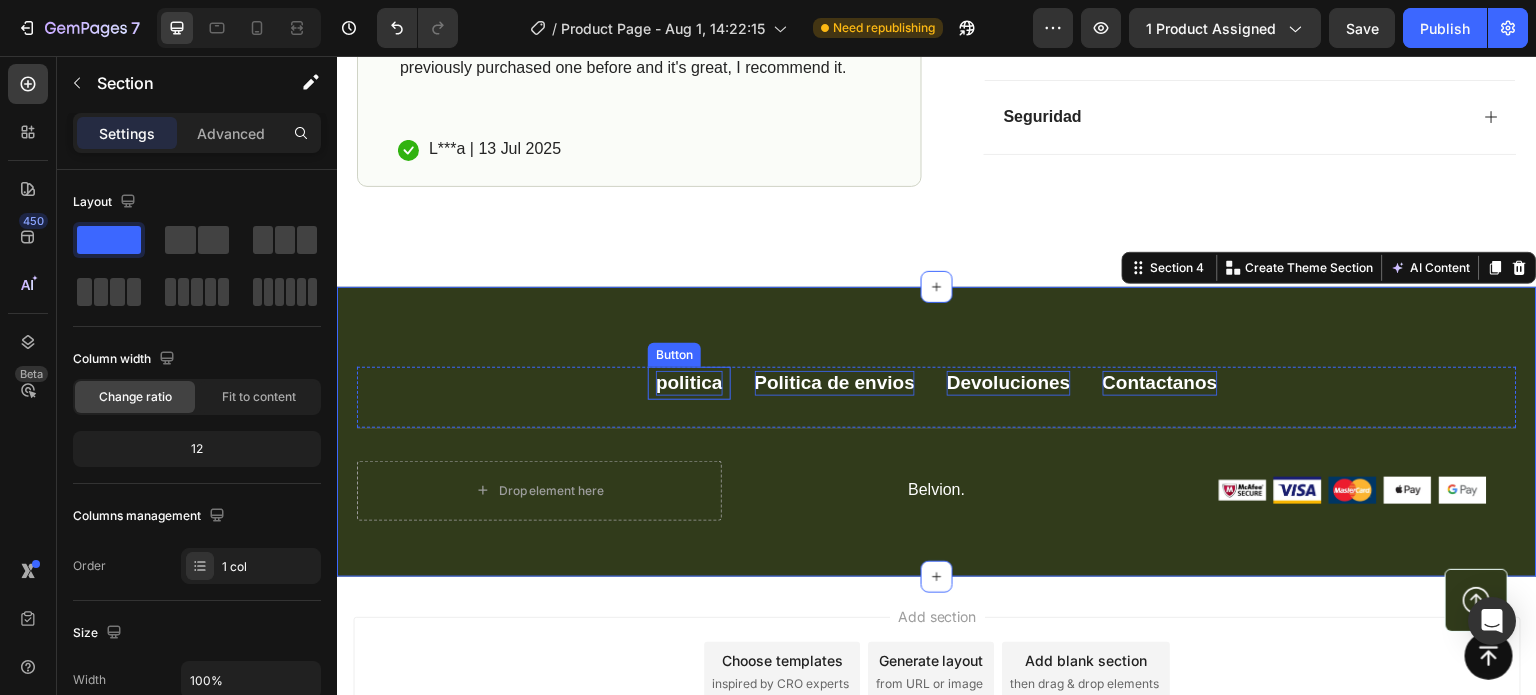 click on "politica" at bounding box center [689, 383] 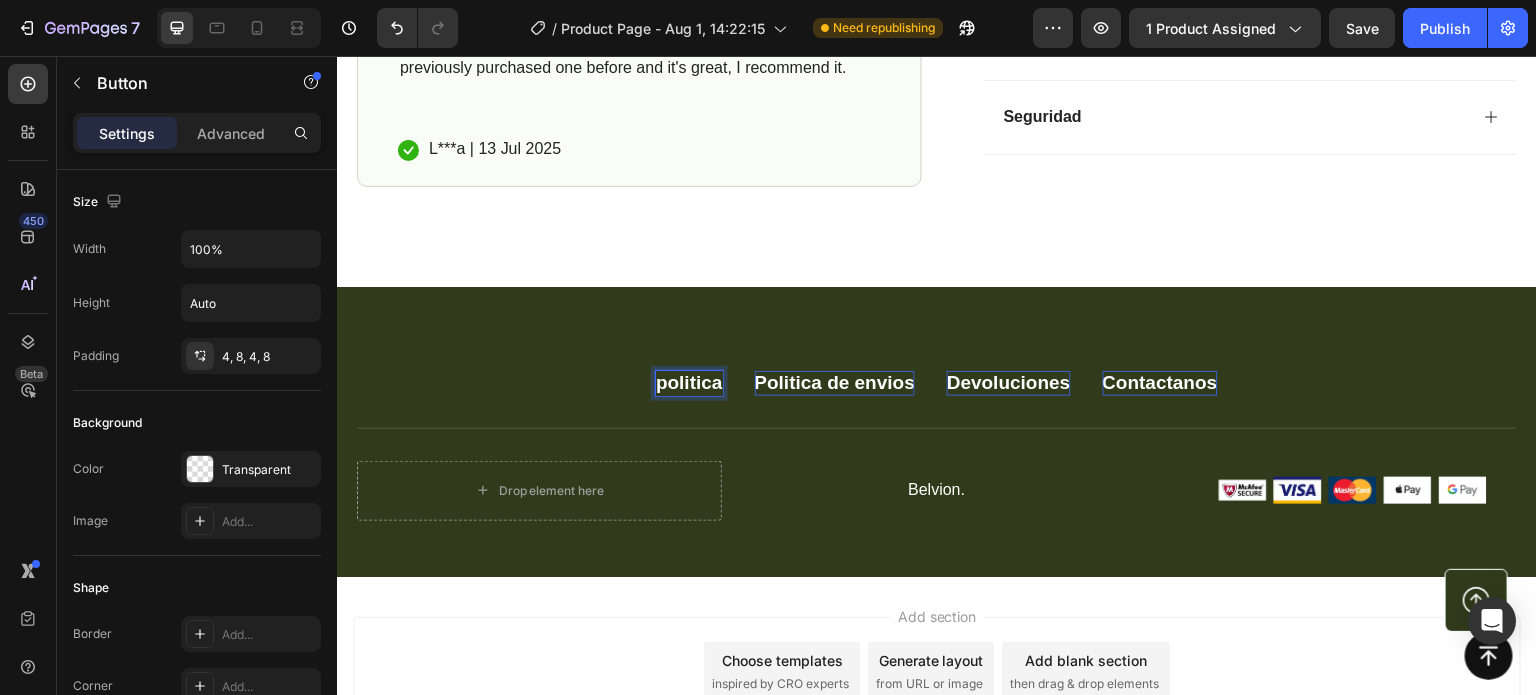 click on "politica" at bounding box center [689, 383] 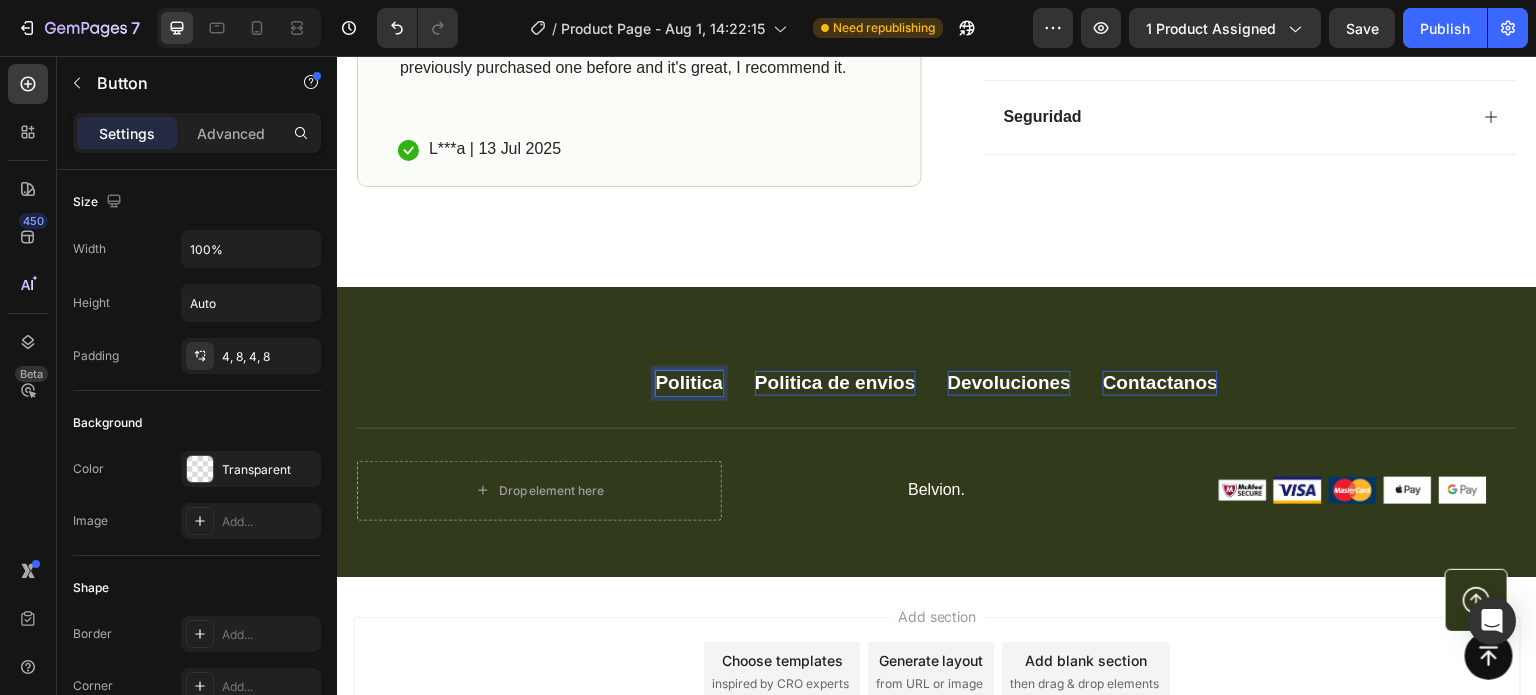 click on "Politica" at bounding box center (690, 383) 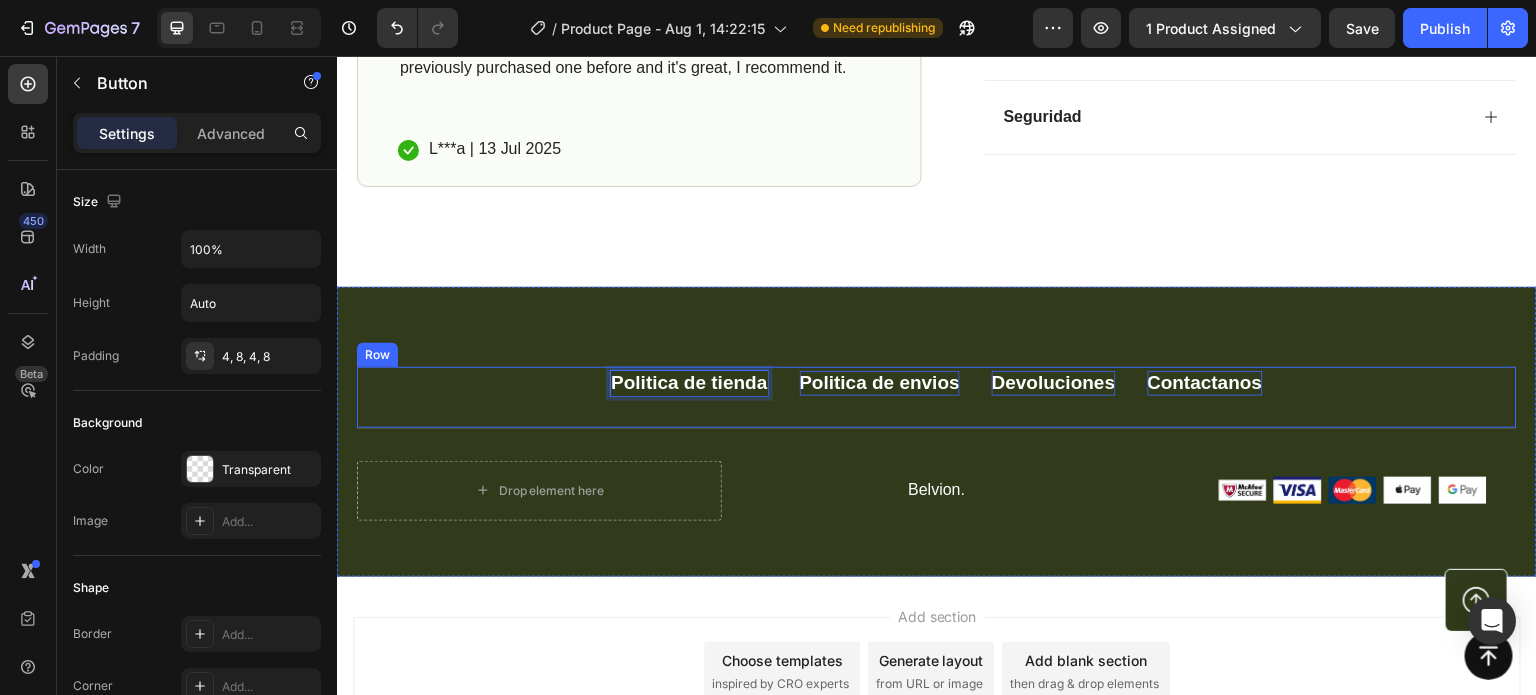 click on "Contactanos" at bounding box center (1205, 383) 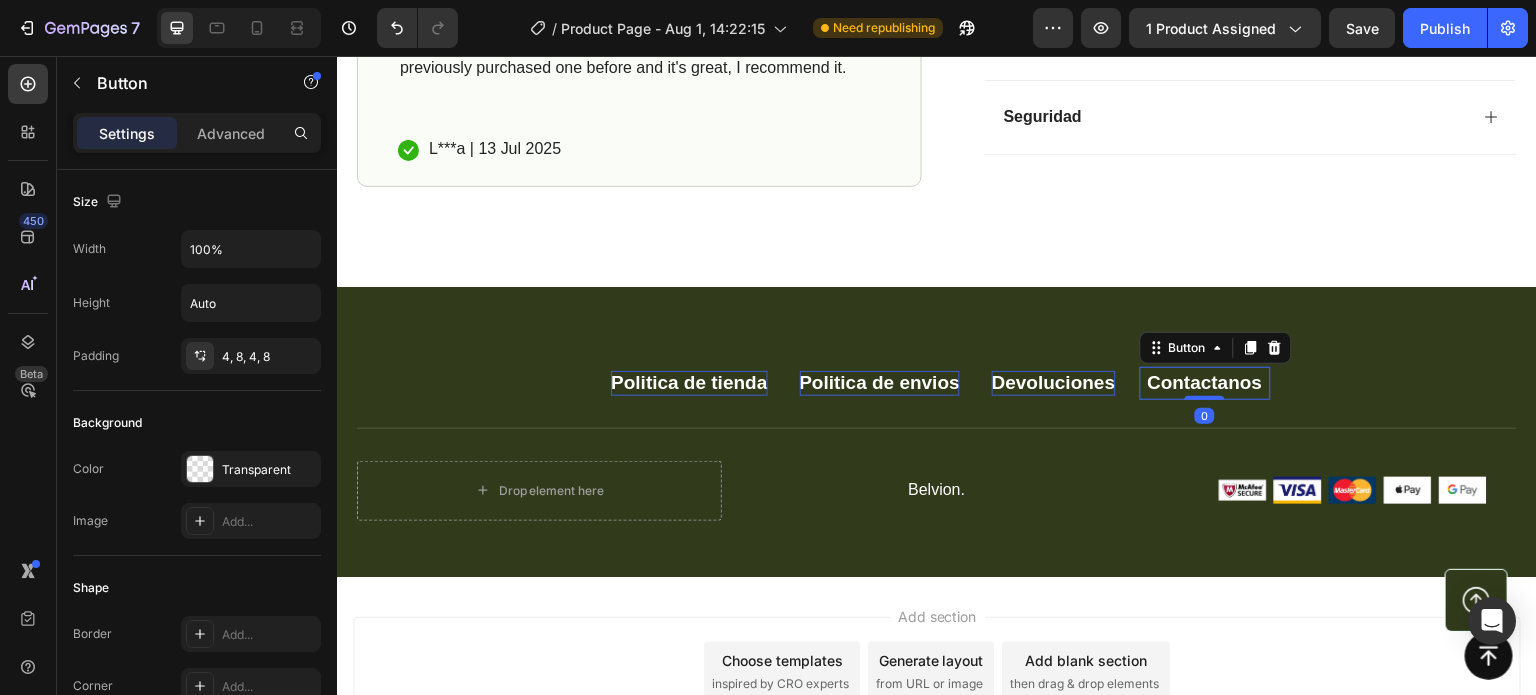 click on "Politica de tienda Button Politica de envios Button Devoluciones Button Contactanos Button   0 Row" at bounding box center [937, 398] 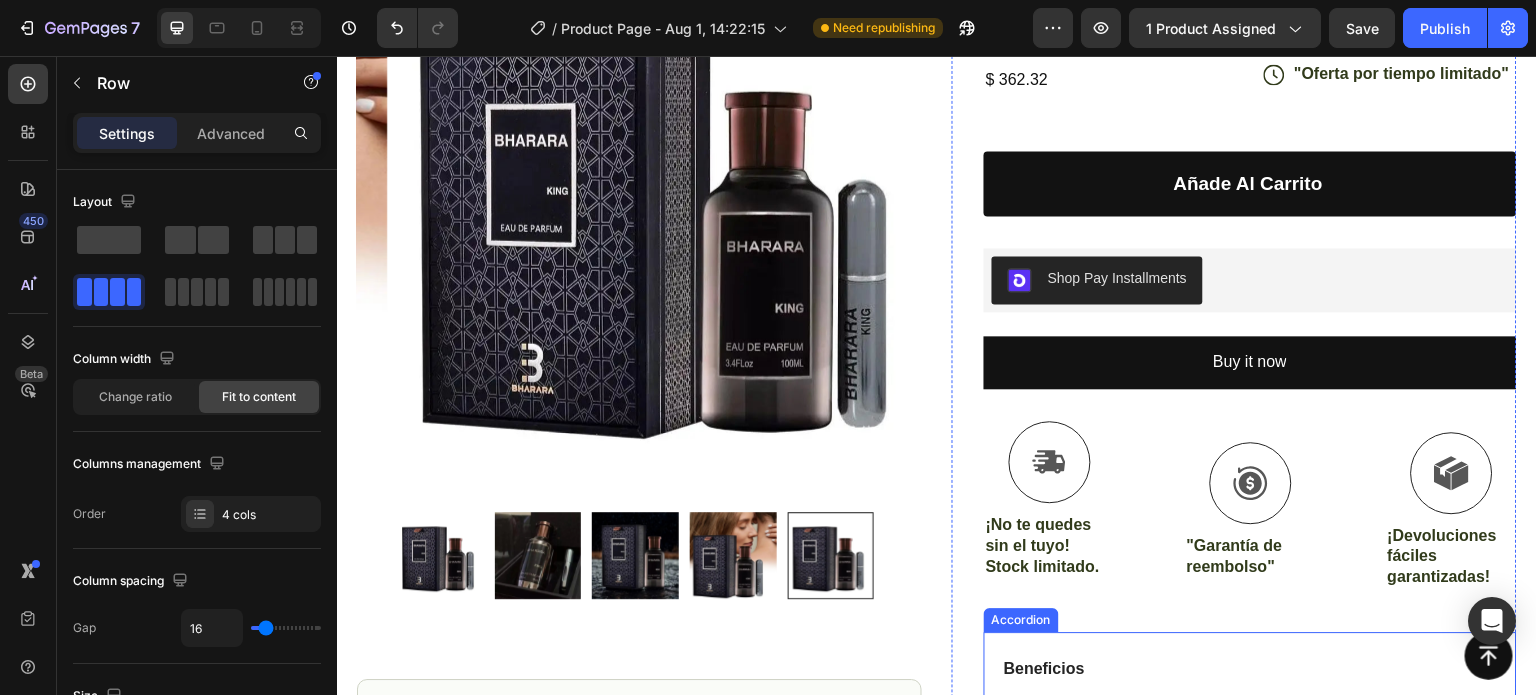 scroll, scrollTop: 300, scrollLeft: 0, axis: vertical 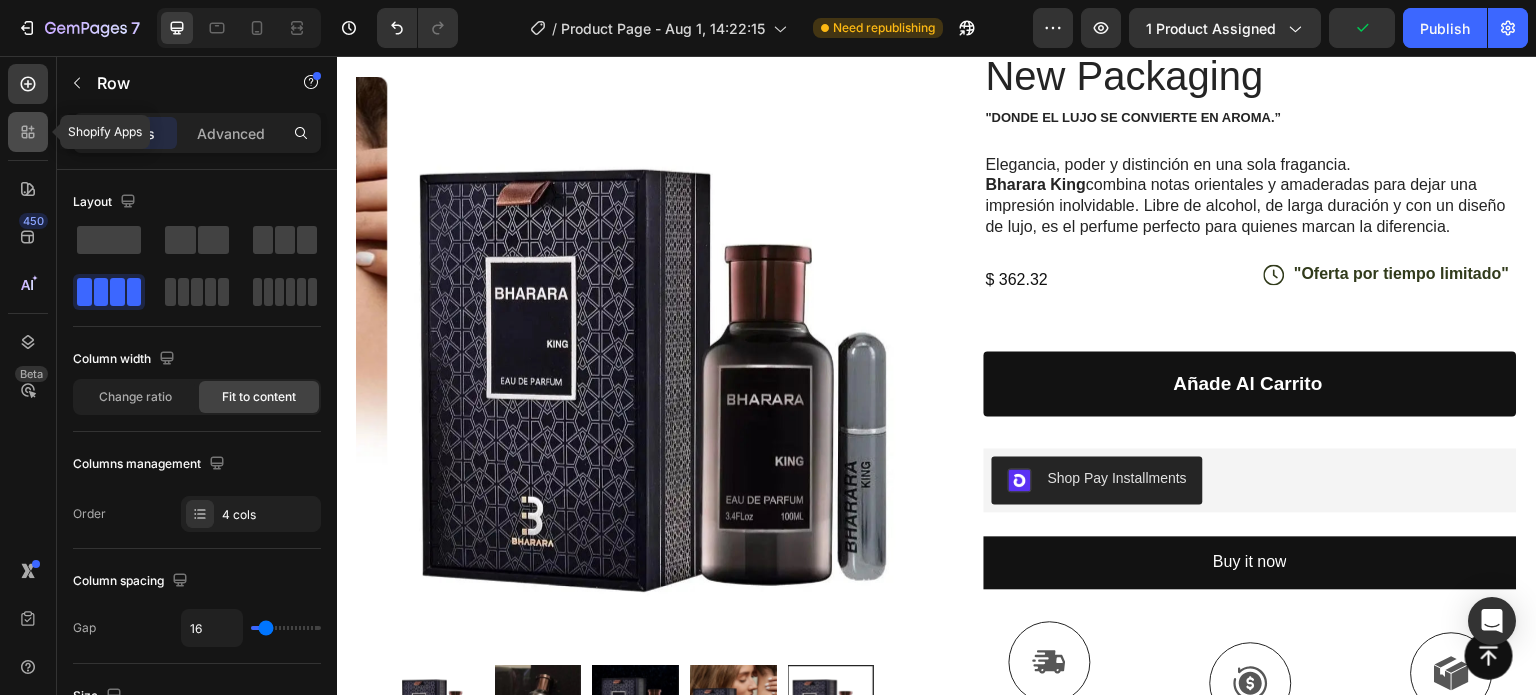 click 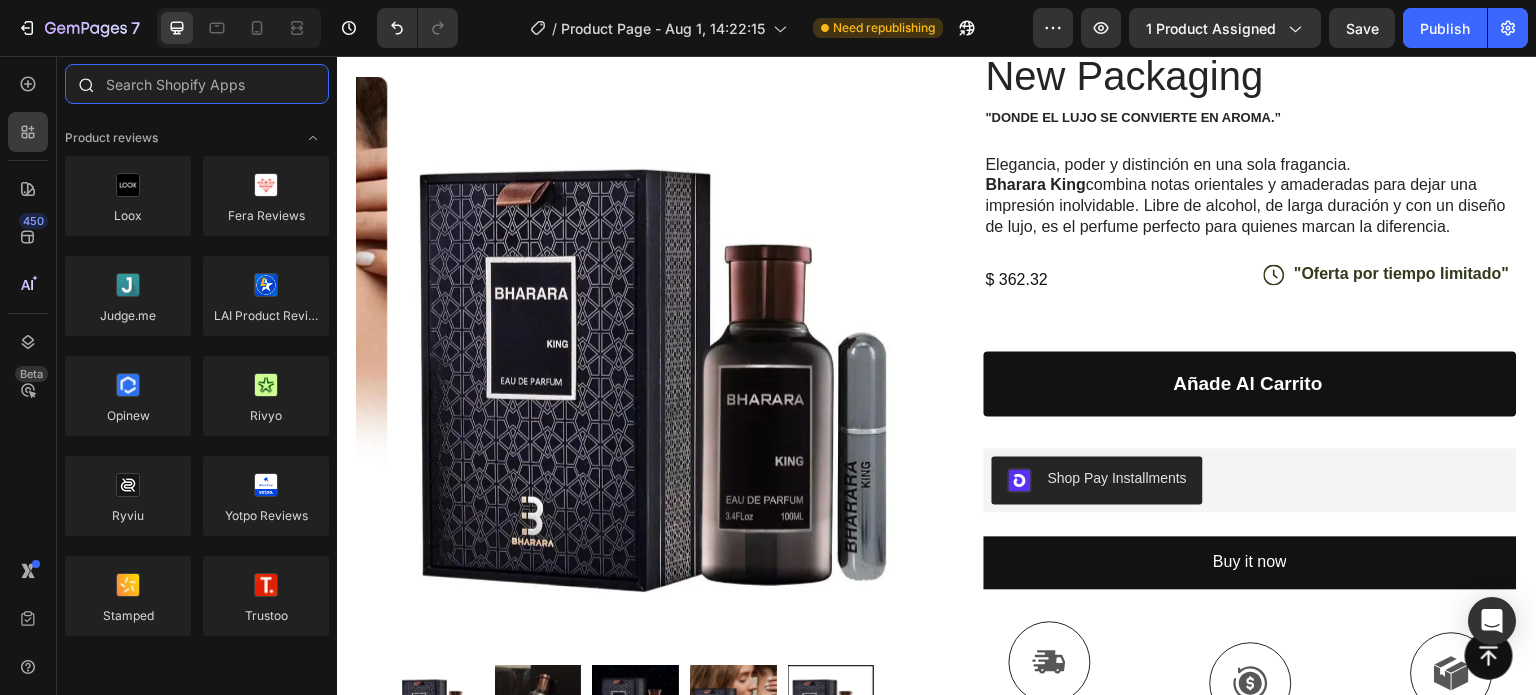 click at bounding box center [197, 84] 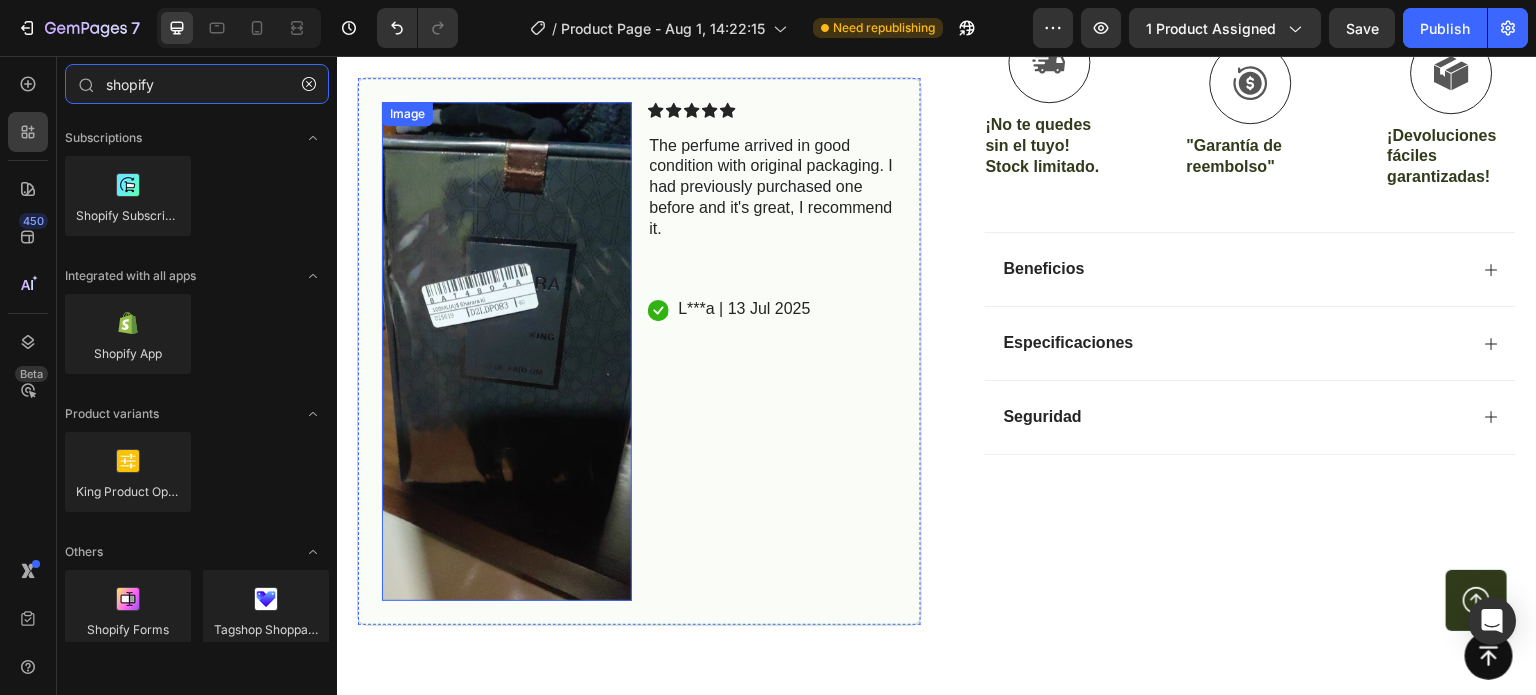 scroll, scrollTop: 1400, scrollLeft: 0, axis: vertical 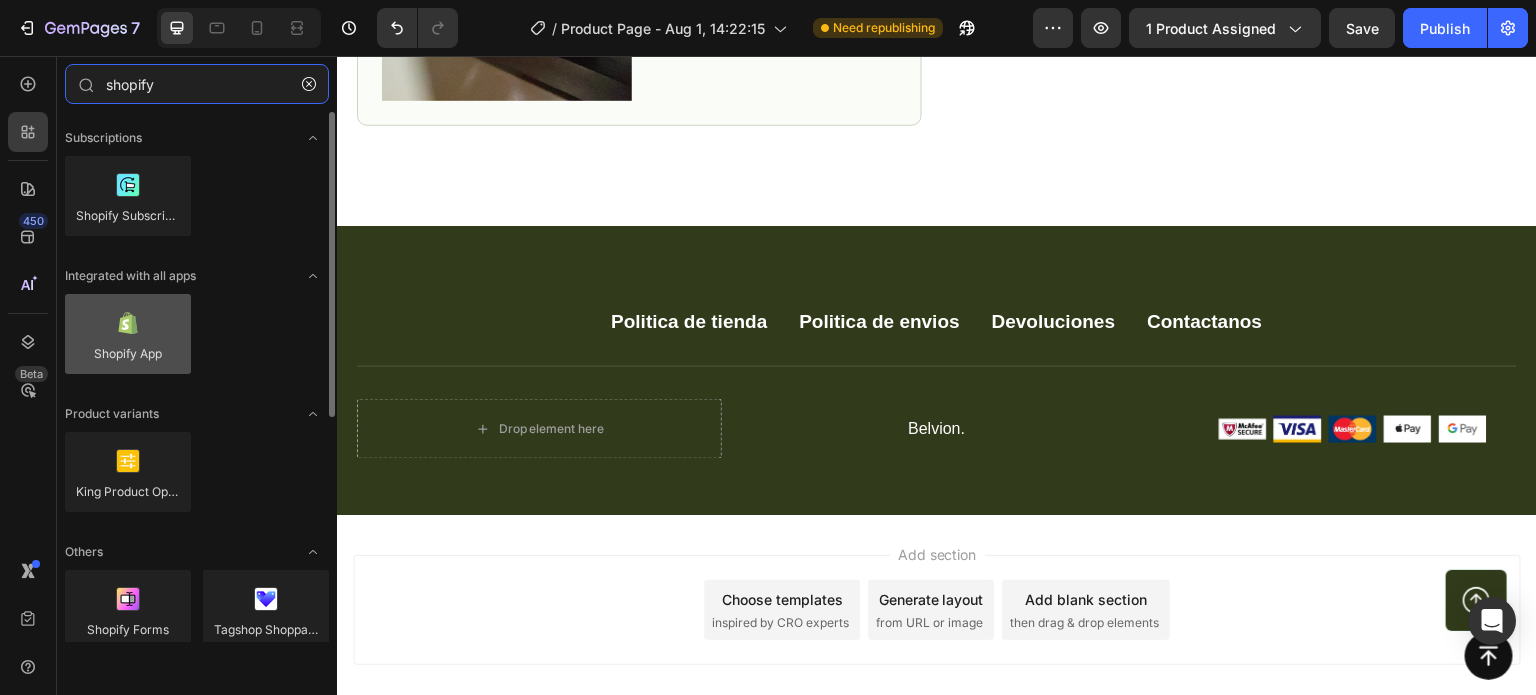 type on "shopify" 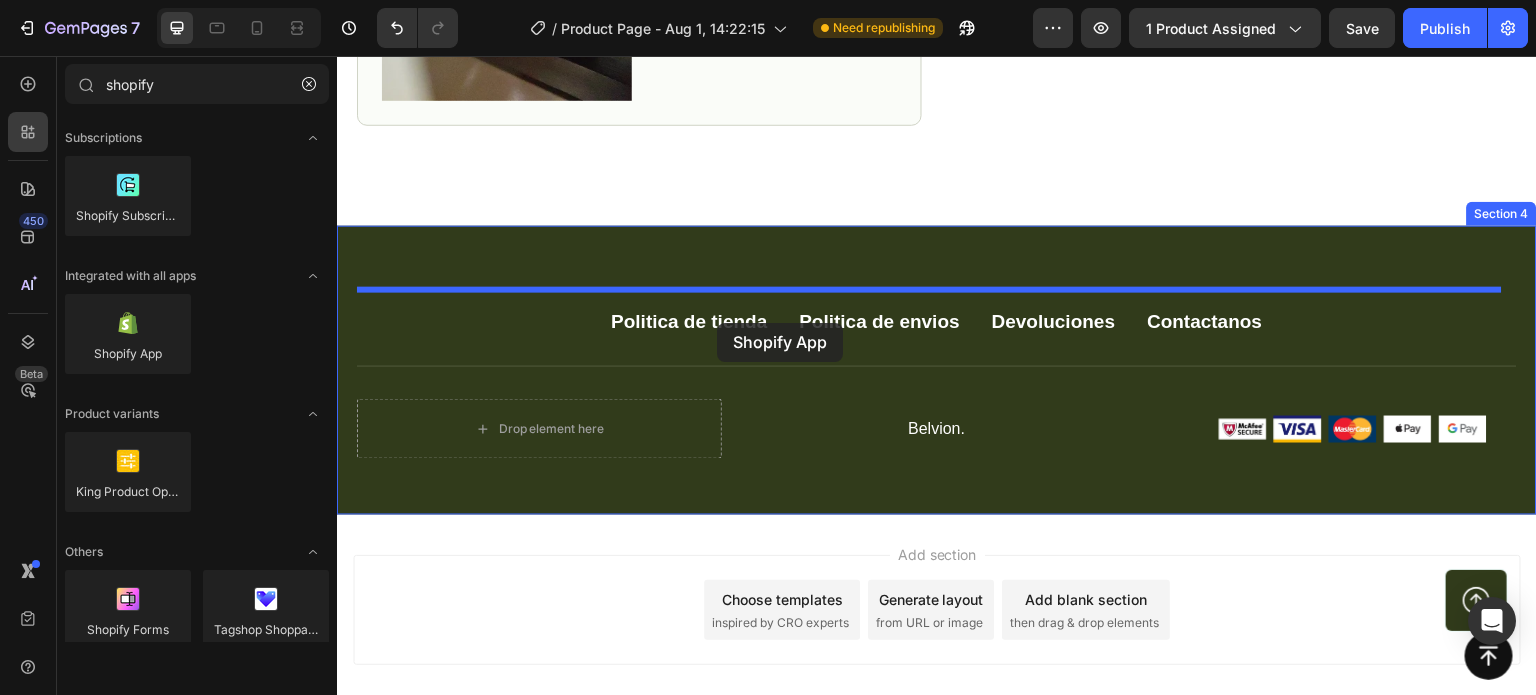 drag, startPoint x: 473, startPoint y: 399, endPoint x: 717, endPoint y: 323, distance: 255.56212 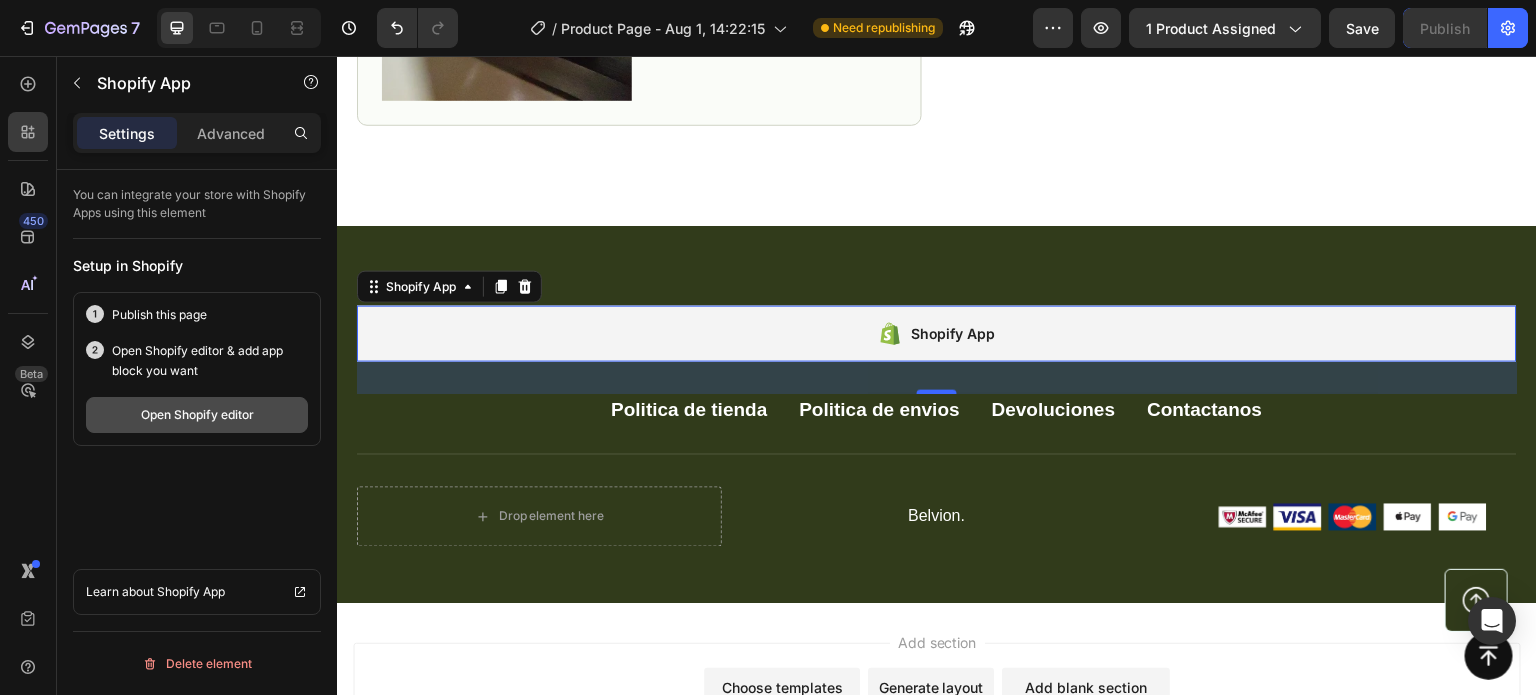 click on "Open Shopify editor" at bounding box center [197, 415] 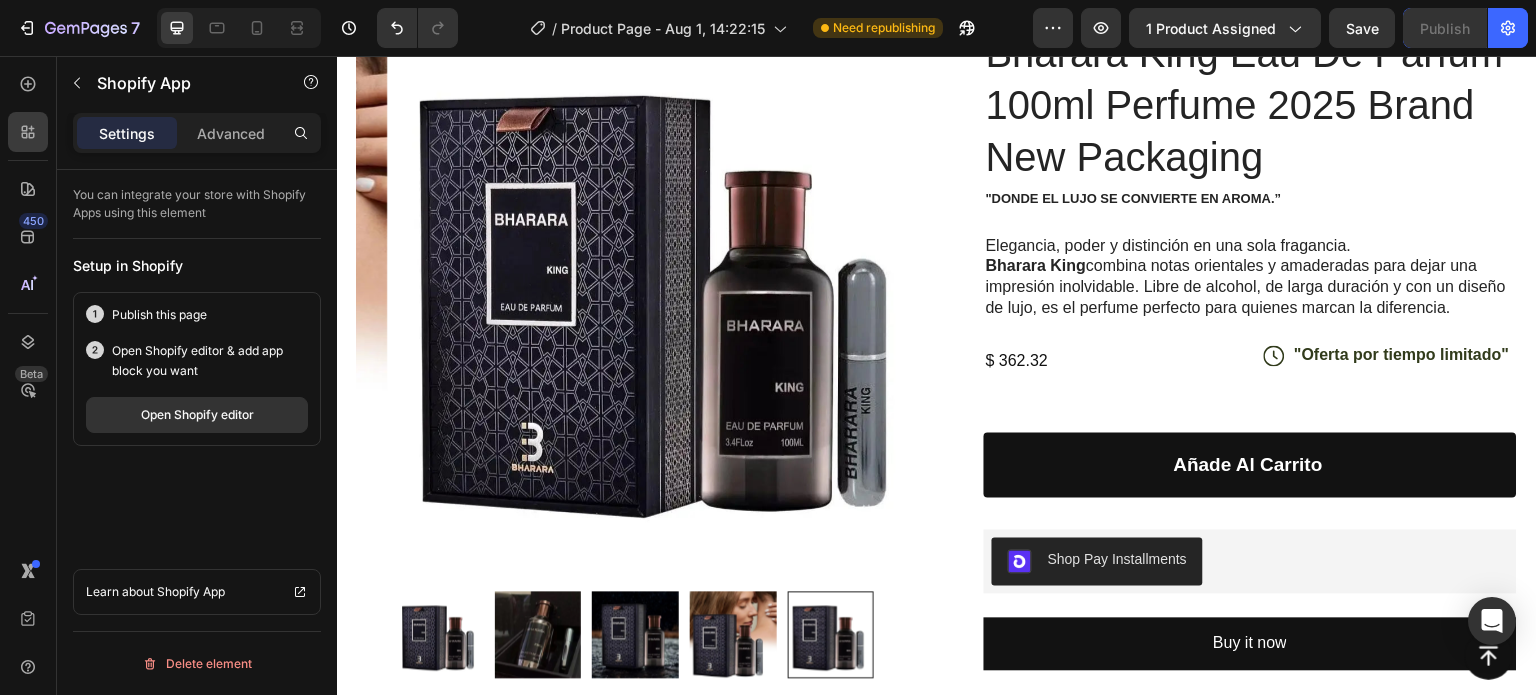 scroll, scrollTop: 100, scrollLeft: 0, axis: vertical 